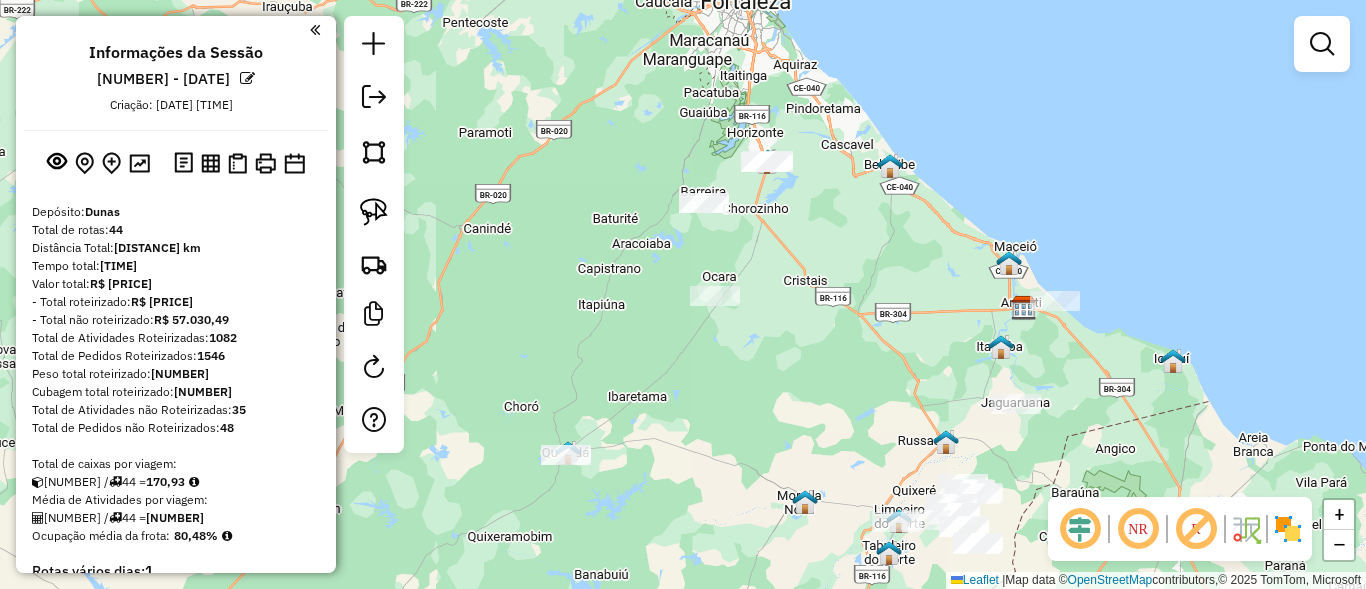 scroll, scrollTop: 0, scrollLeft: 0, axis: both 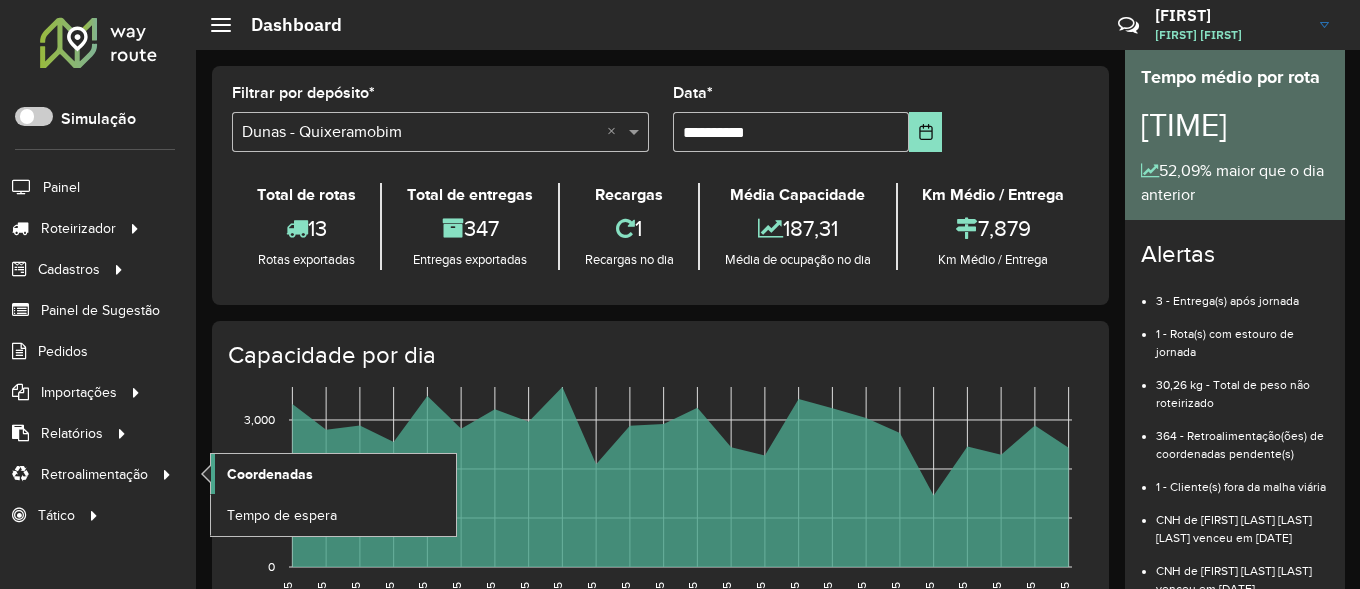 click on "Coordenadas" 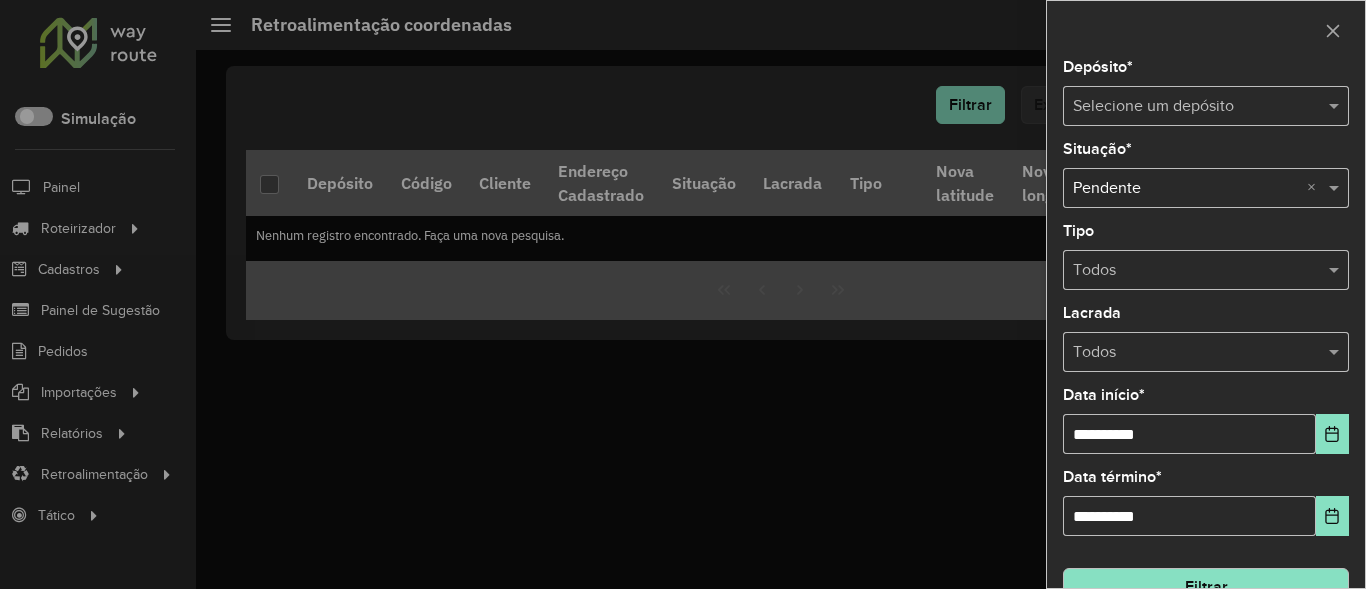 click at bounding box center (1186, 107) 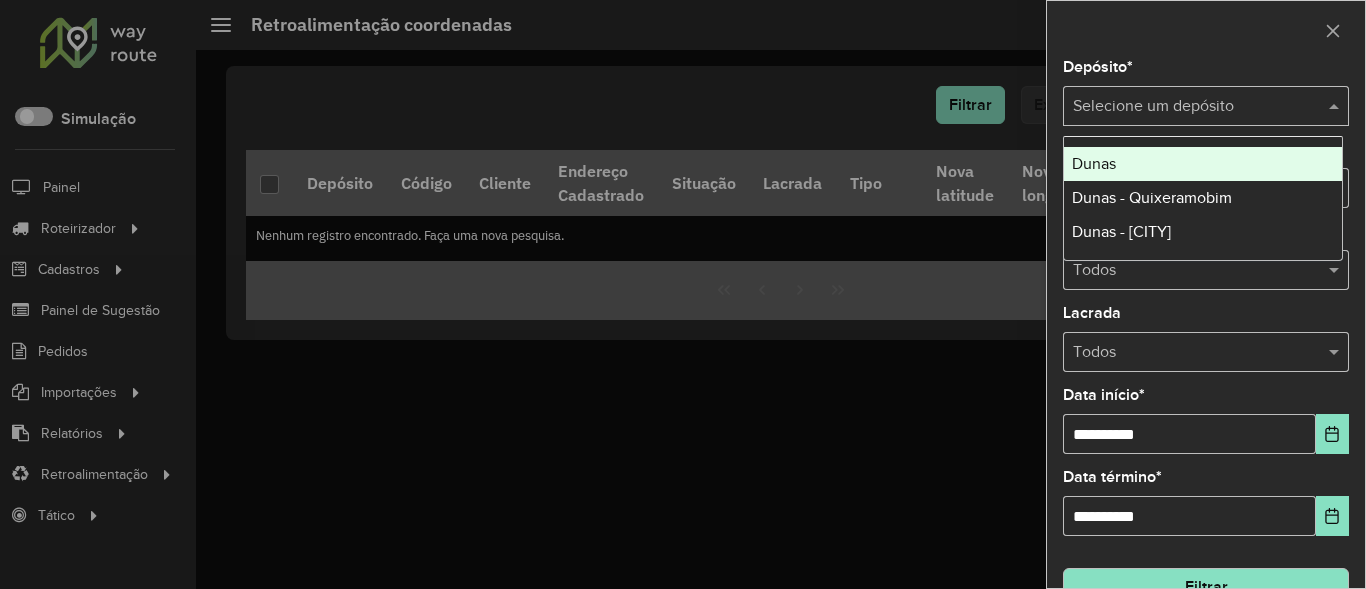 click on "Dunas" at bounding box center [1094, 163] 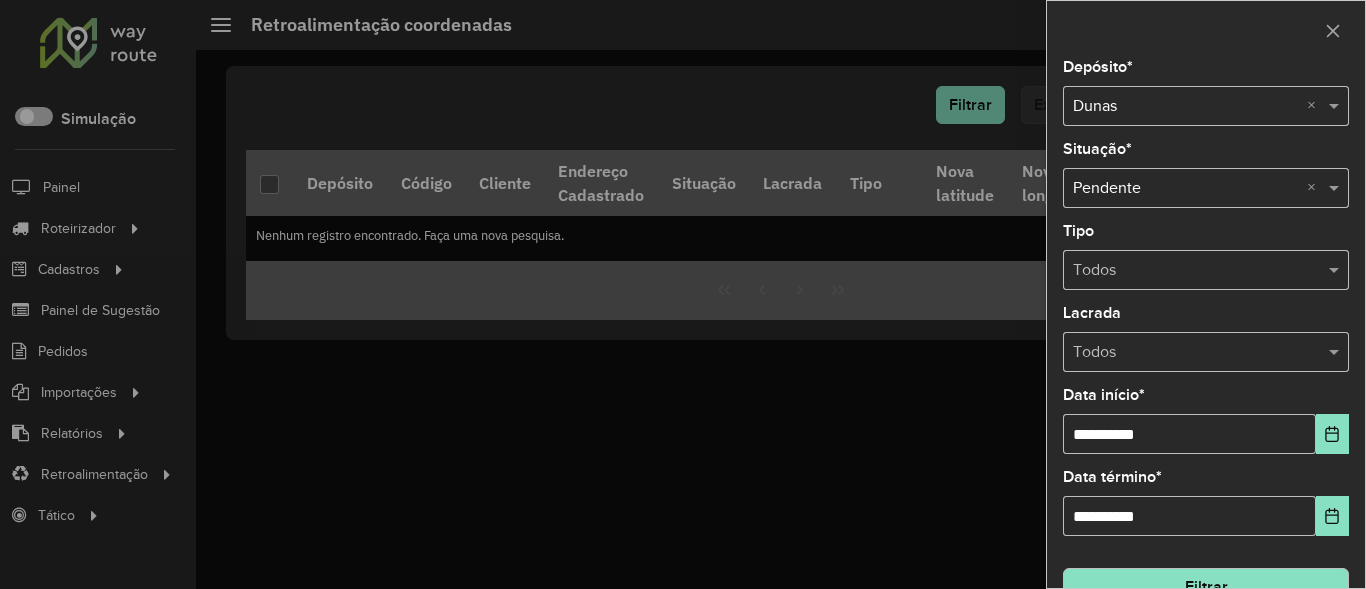 scroll, scrollTop: 43, scrollLeft: 0, axis: vertical 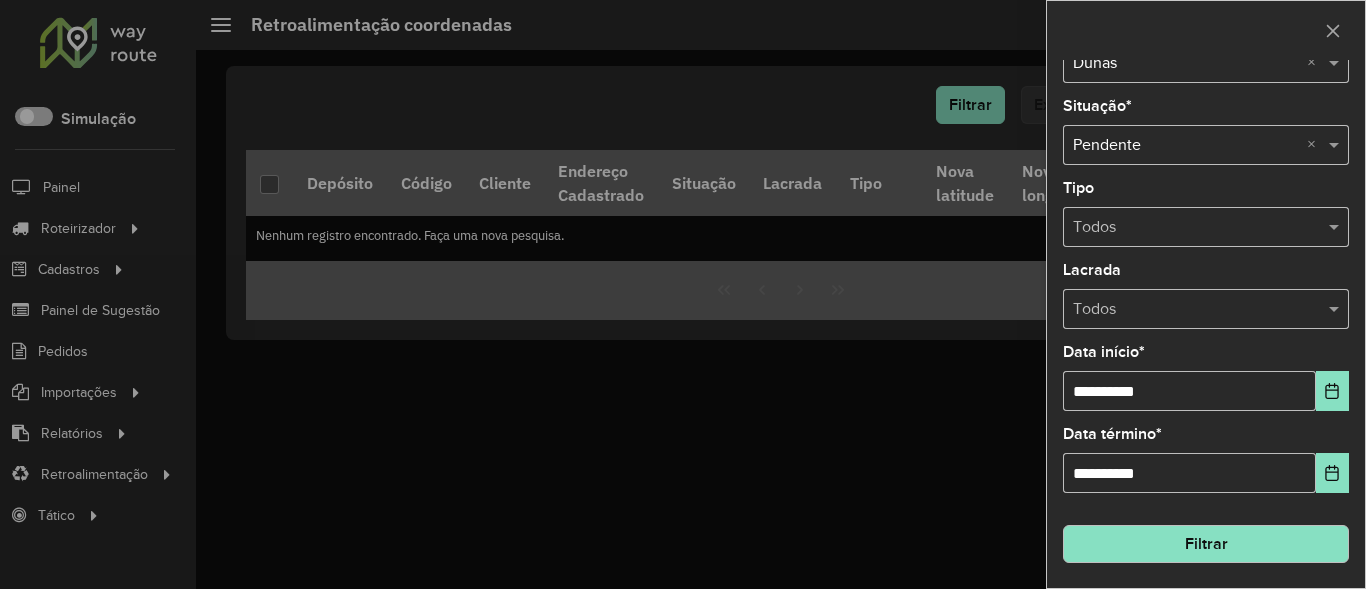 click on "Filtrar" 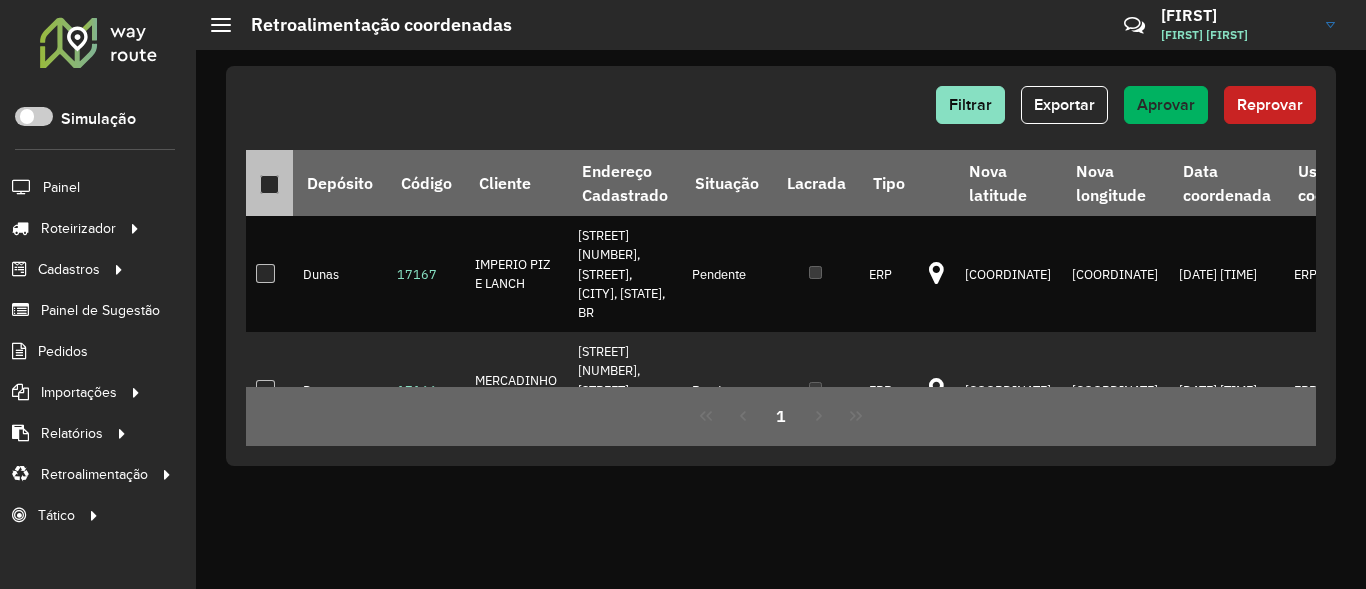 click at bounding box center [269, 184] 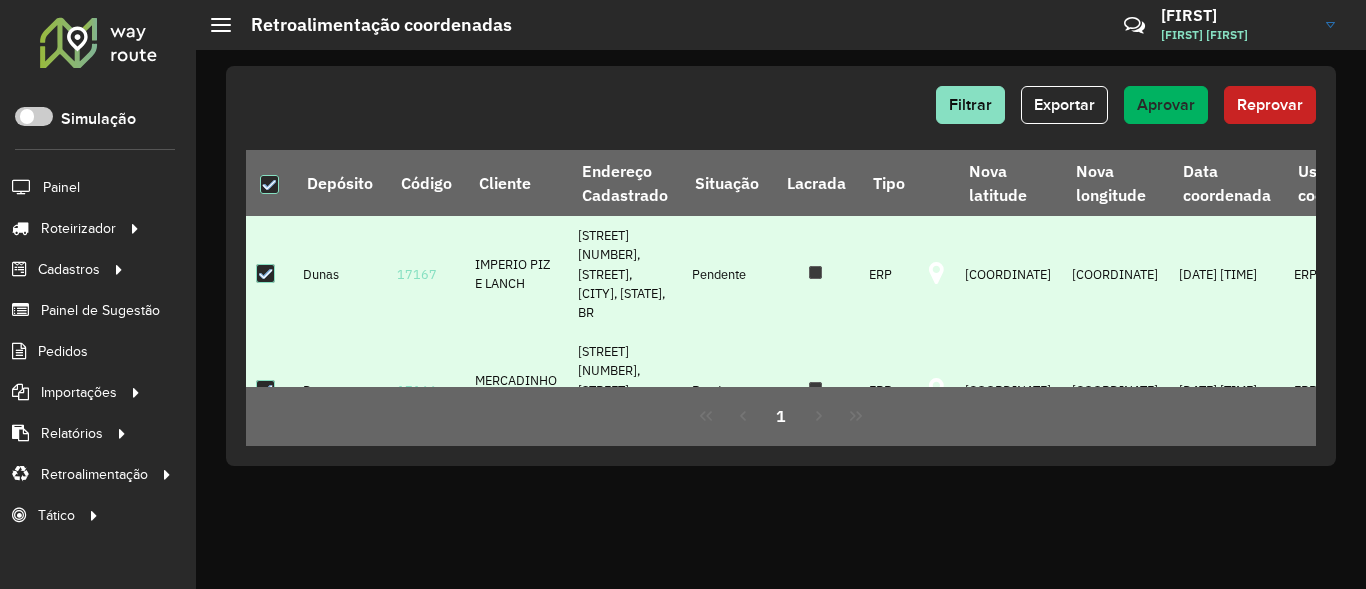 click on "Filtrar   Exportar   Aprovar   Reprovar" 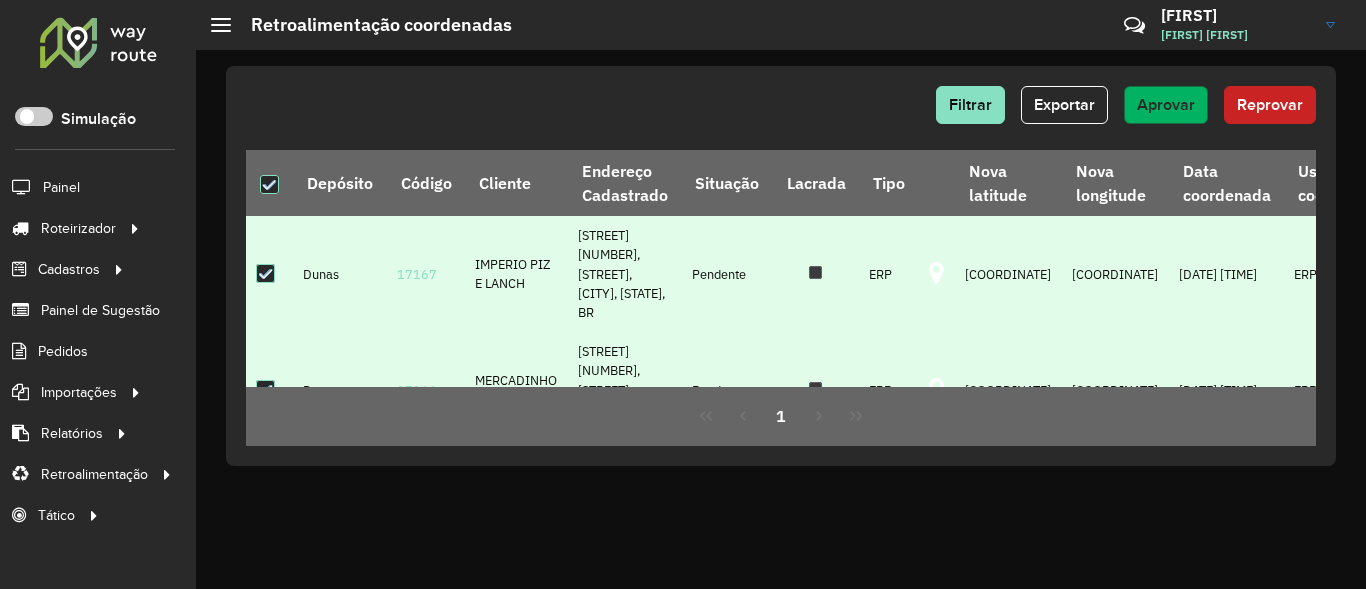 click on "Aprovar" 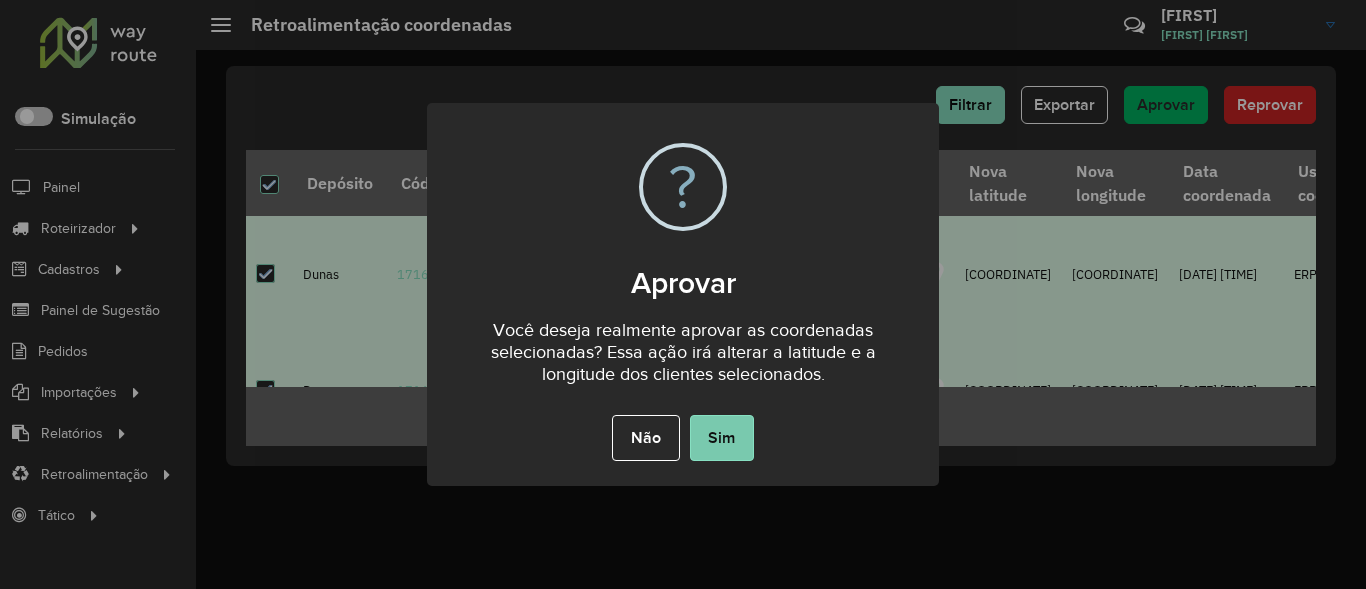 click on "Sim" at bounding box center [722, 438] 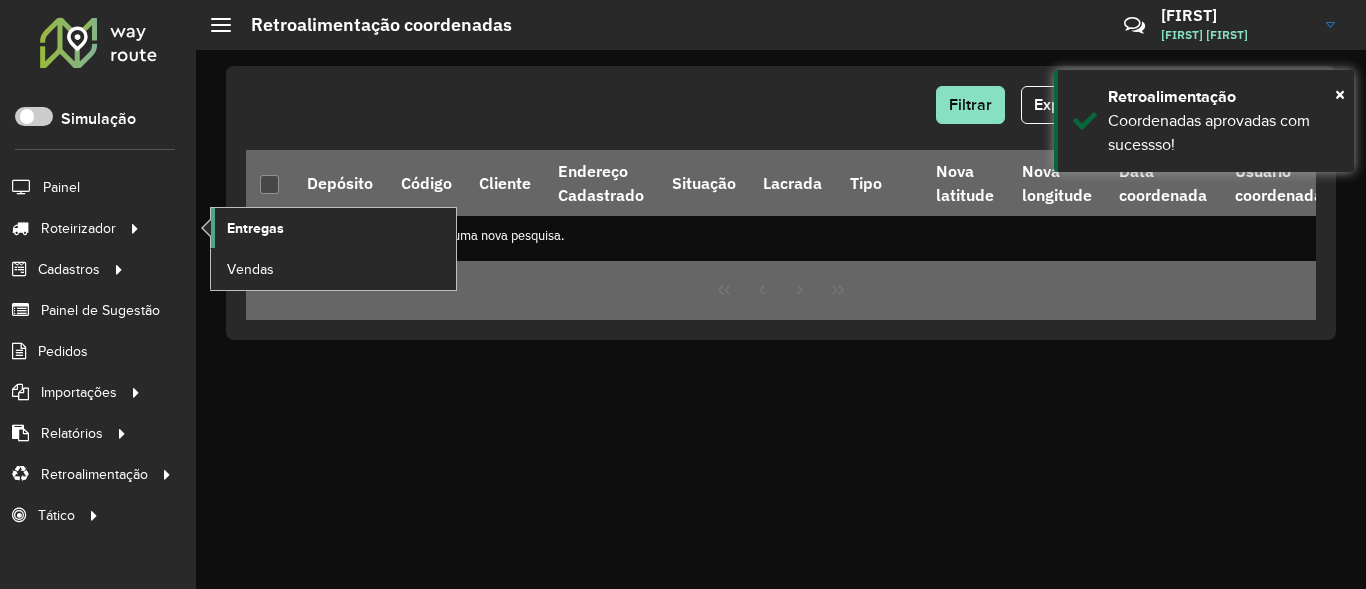 click on "Entregas" 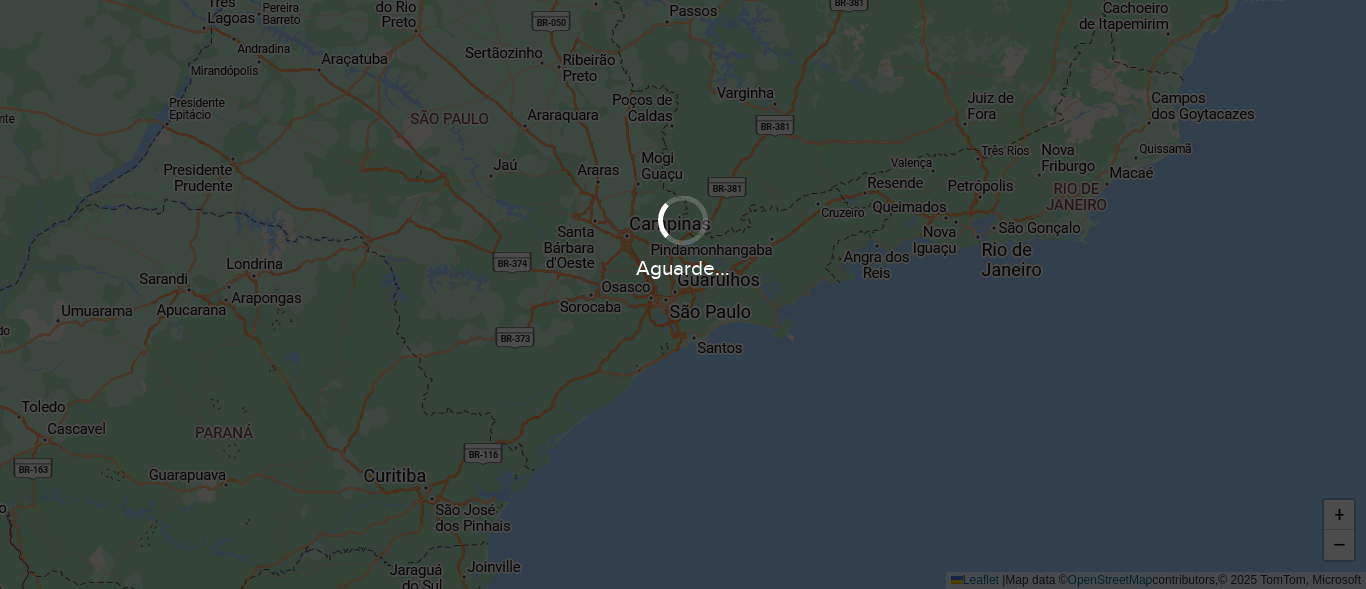 scroll, scrollTop: 0, scrollLeft: 0, axis: both 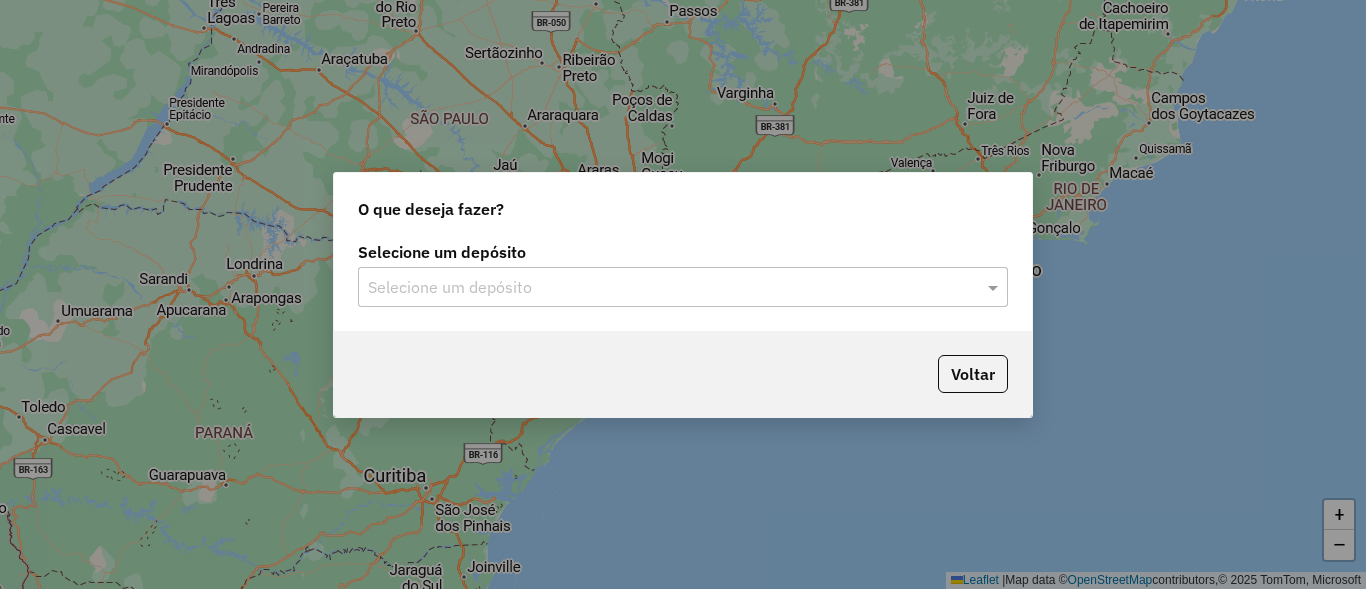 click on "Selecione um depósito" 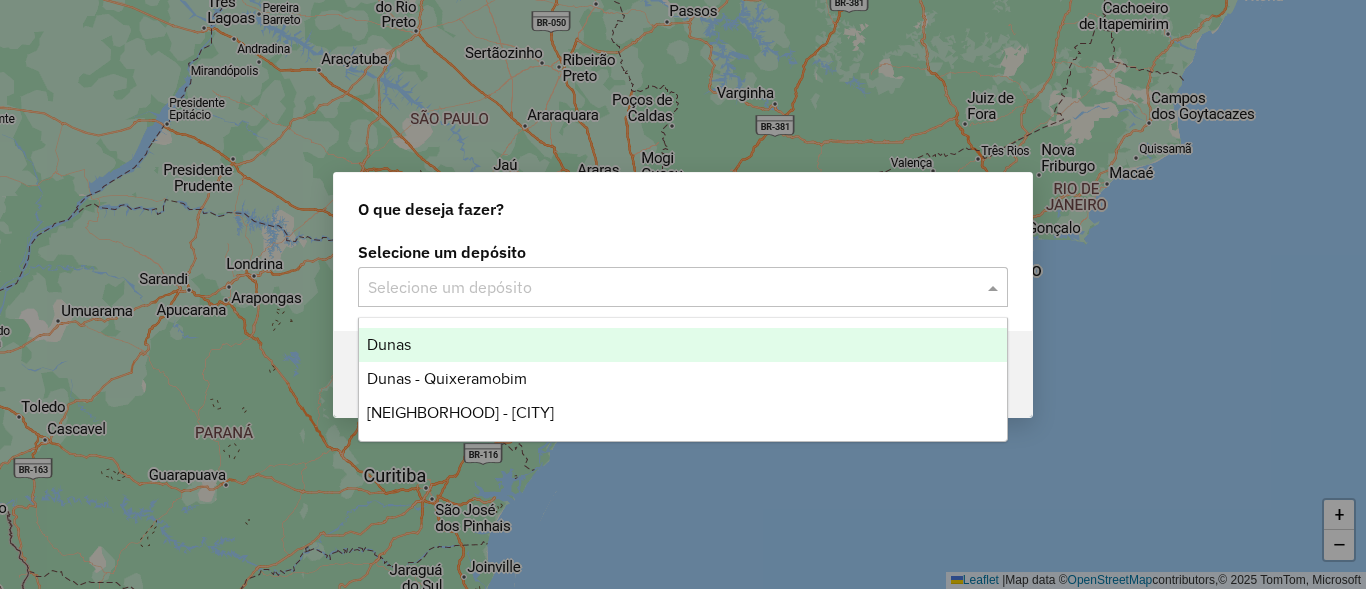 click on "Dunas" at bounding box center [389, 344] 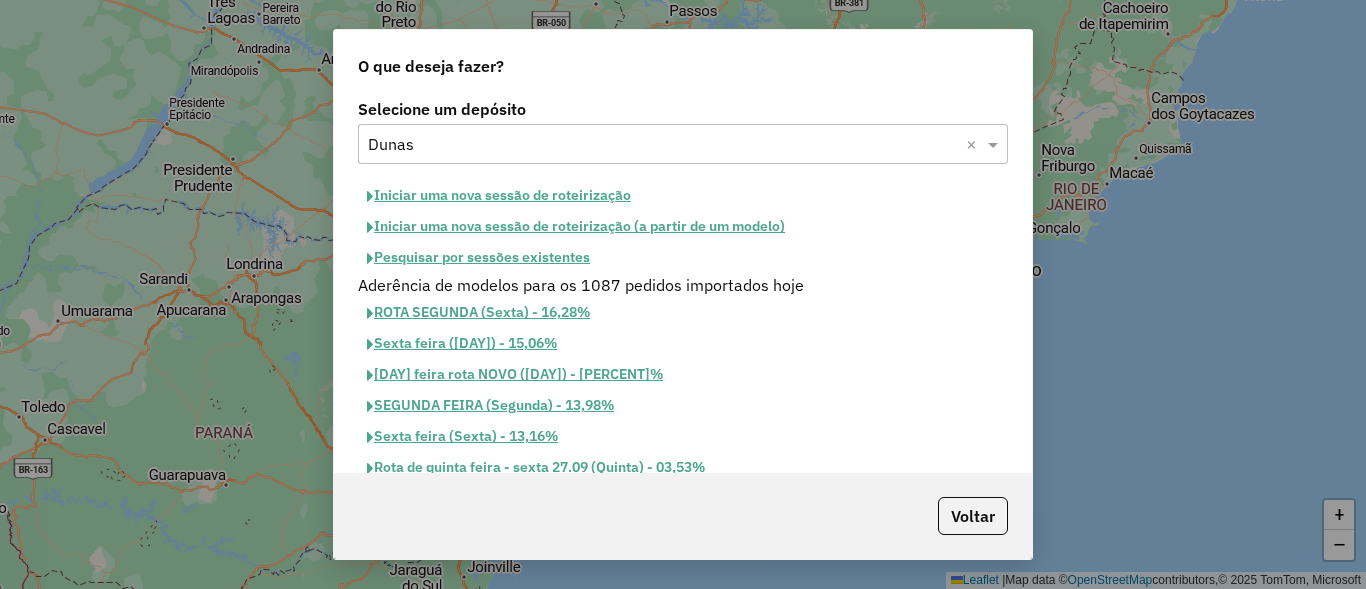 click on "Iniciar uma nova sessão de roteirização" 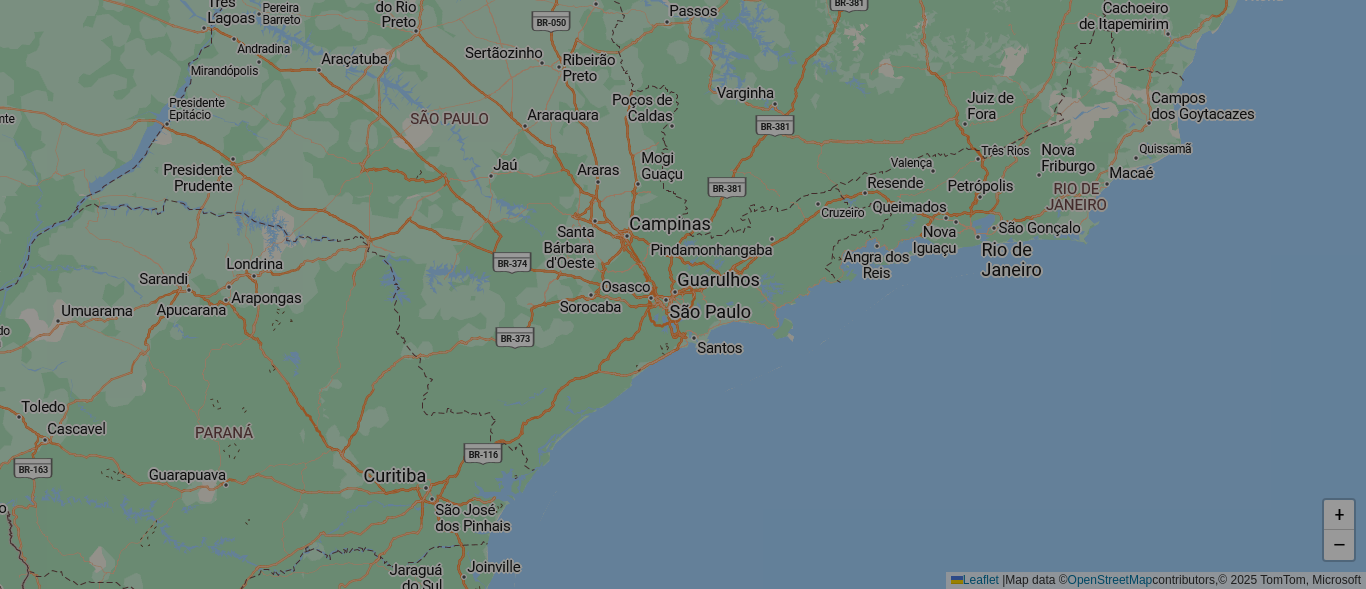 select on "*" 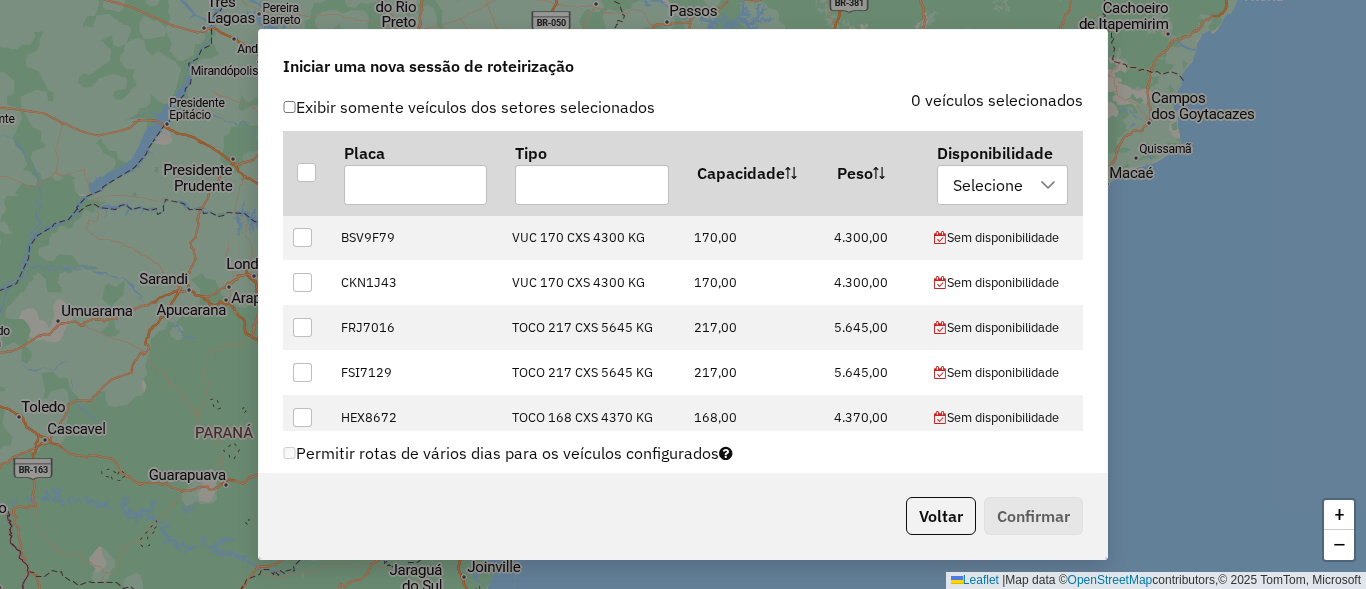 scroll, scrollTop: 720, scrollLeft: 0, axis: vertical 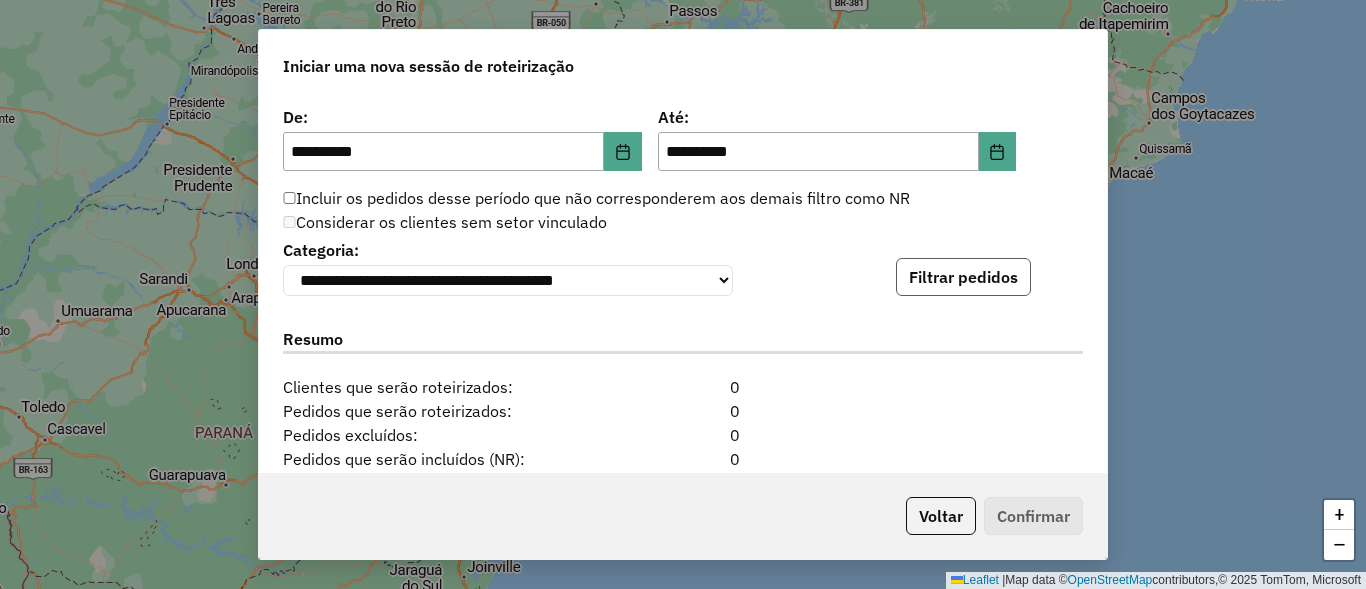 click on "Filtrar pedidos" 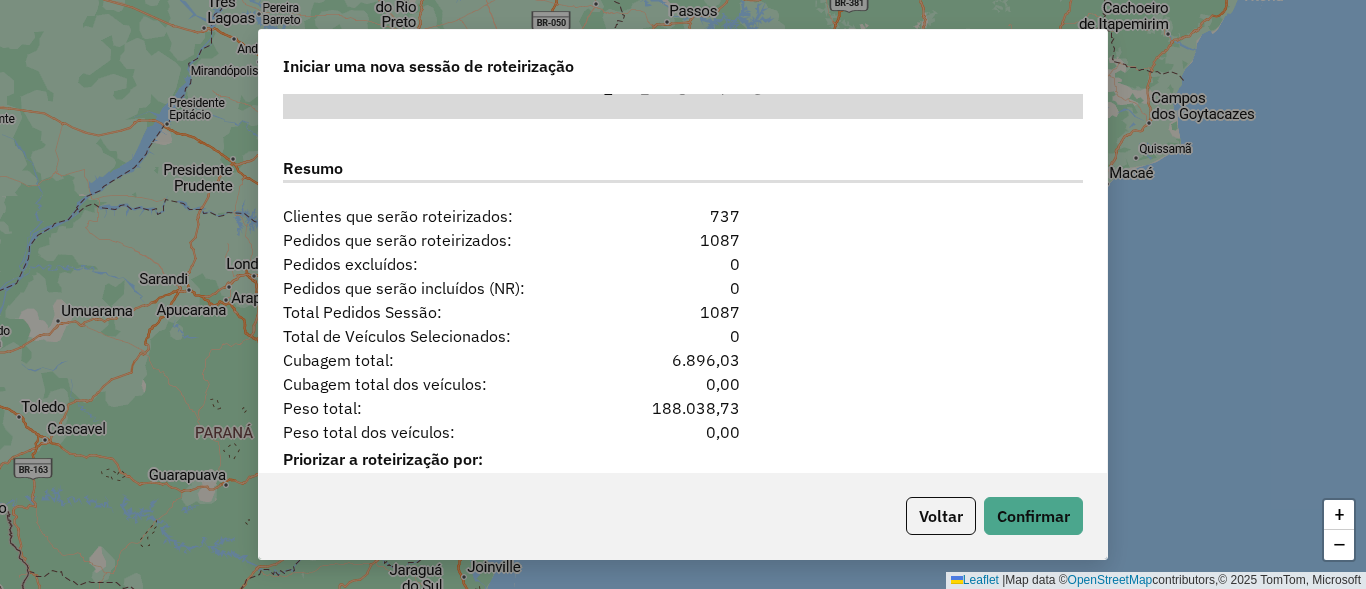 scroll, scrollTop: 2570, scrollLeft: 0, axis: vertical 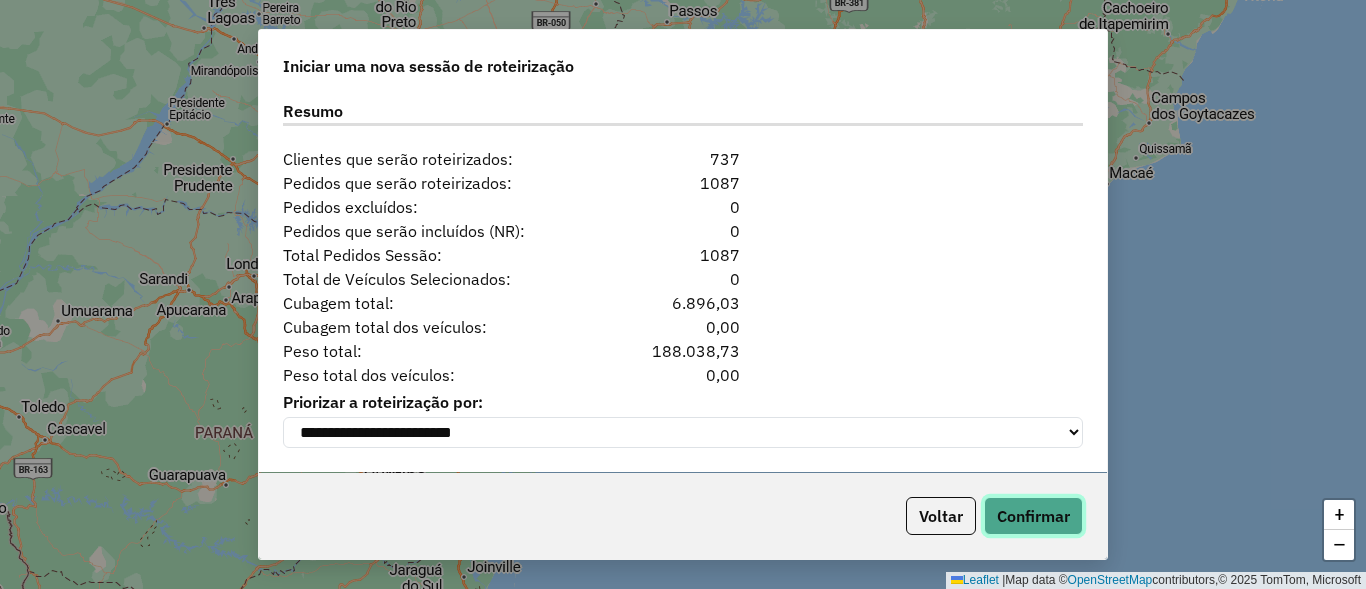 click on "Confirmar" 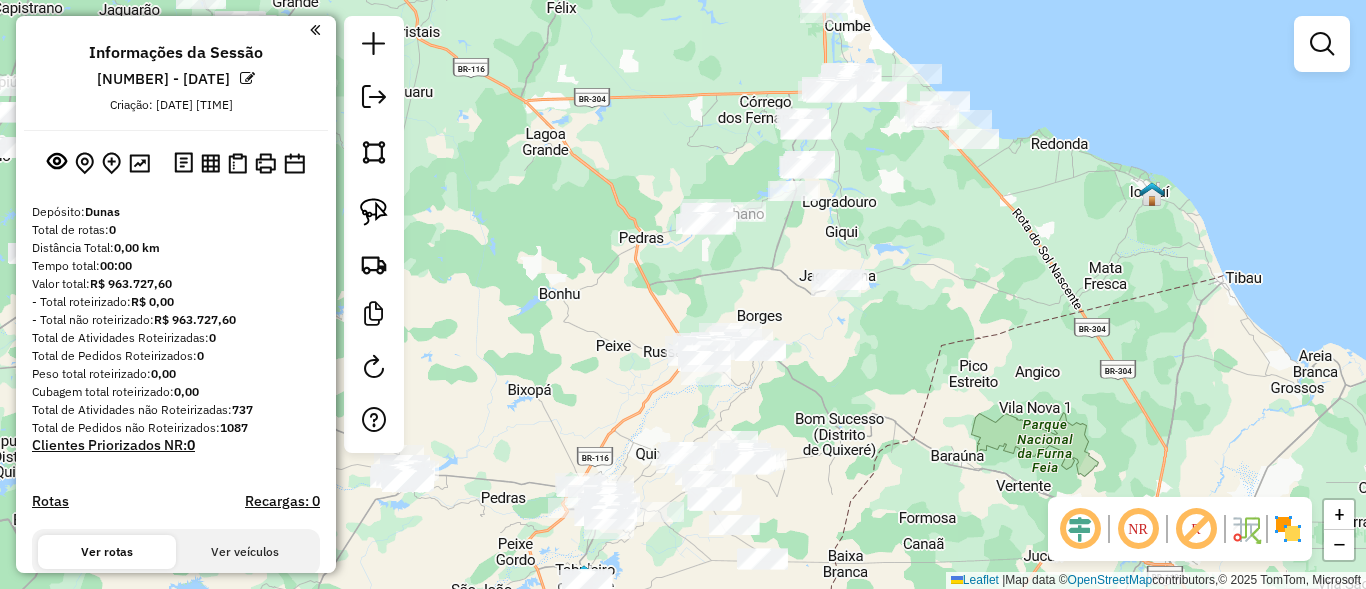 drag, startPoint x: 516, startPoint y: 294, endPoint x: 615, endPoint y: 232, distance: 116.81181 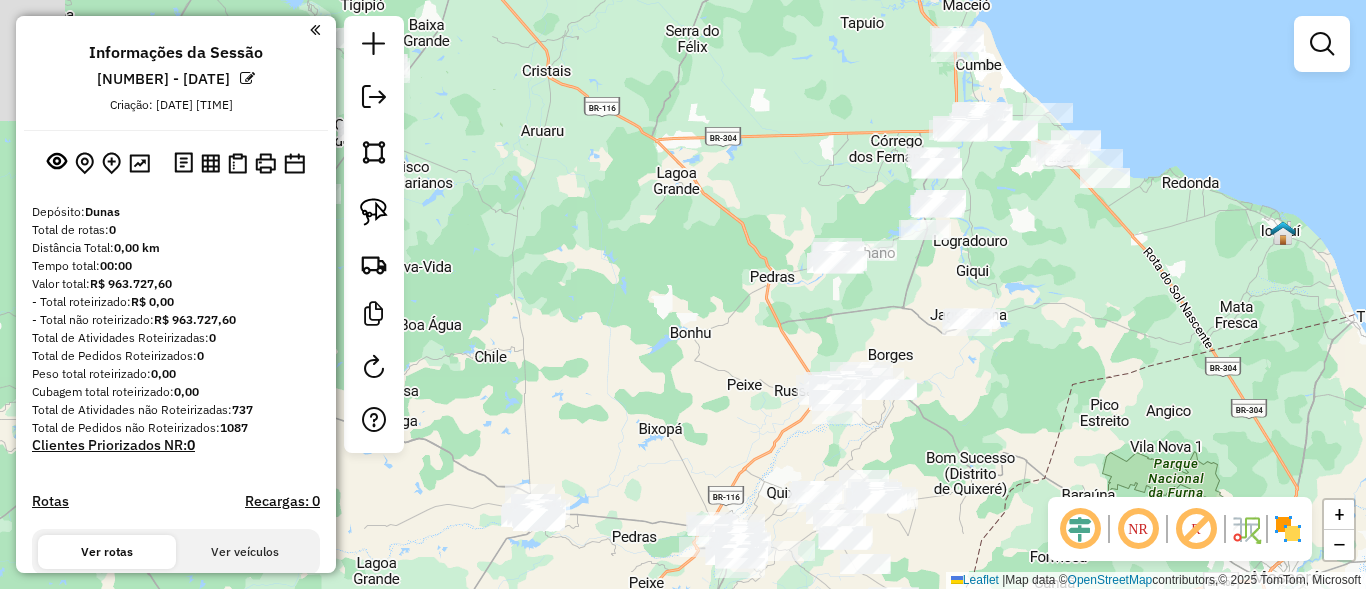 drag, startPoint x: 621, startPoint y: 264, endPoint x: 670, endPoint y: 354, distance: 102.47439 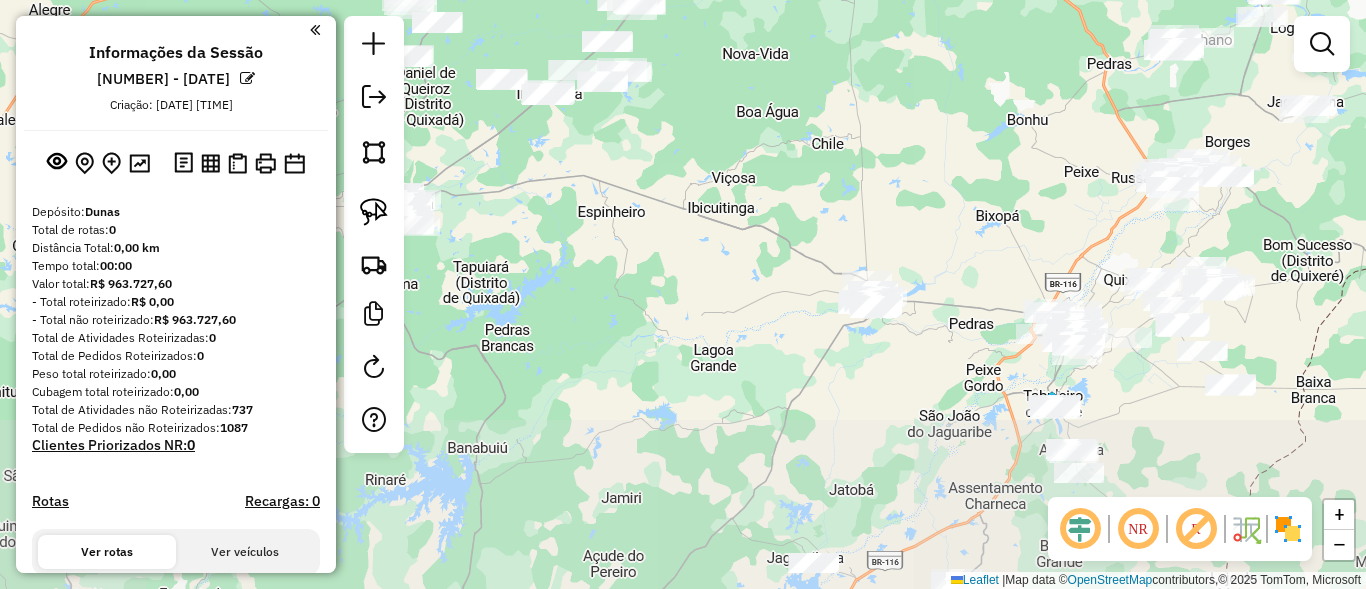 drag, startPoint x: 692, startPoint y: 329, endPoint x: 534, endPoint y: 128, distance: 255.6658 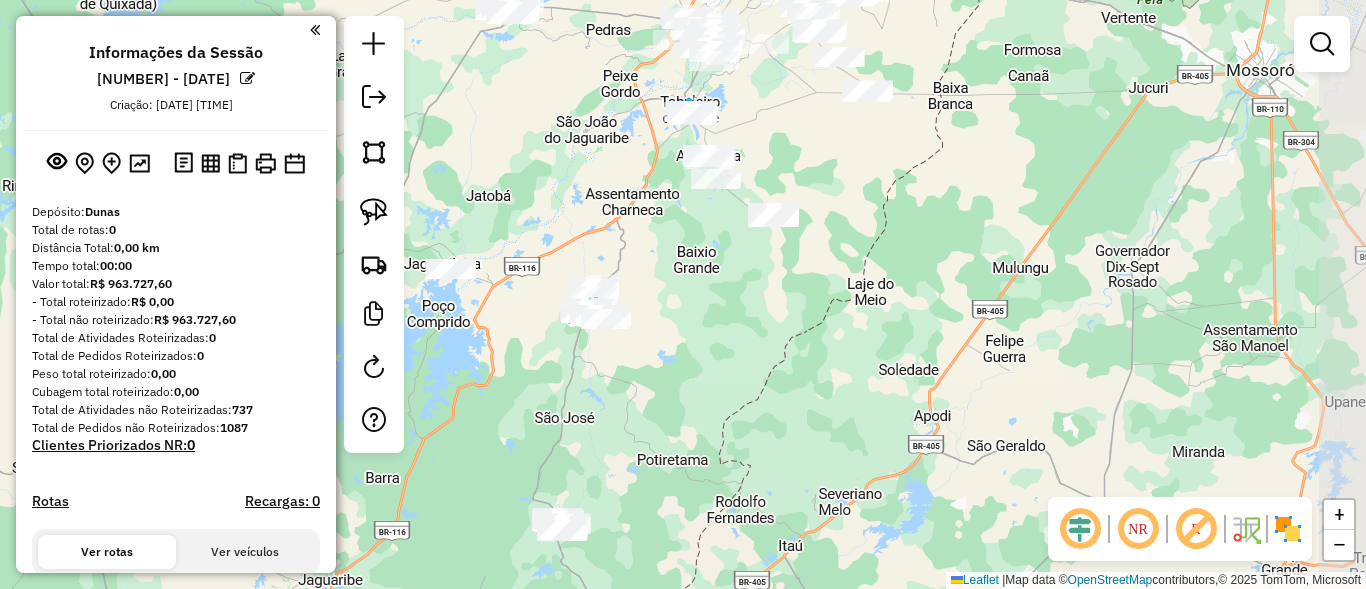 drag, startPoint x: 907, startPoint y: 396, endPoint x: 579, endPoint y: 143, distance: 414.23785 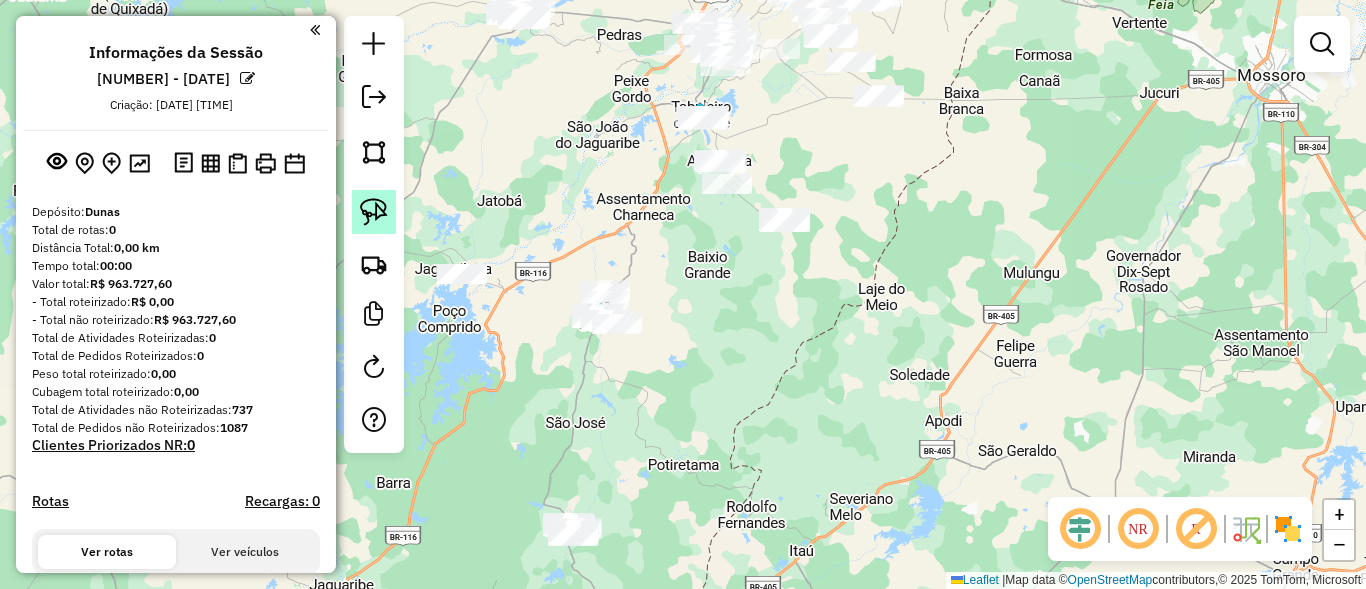 click 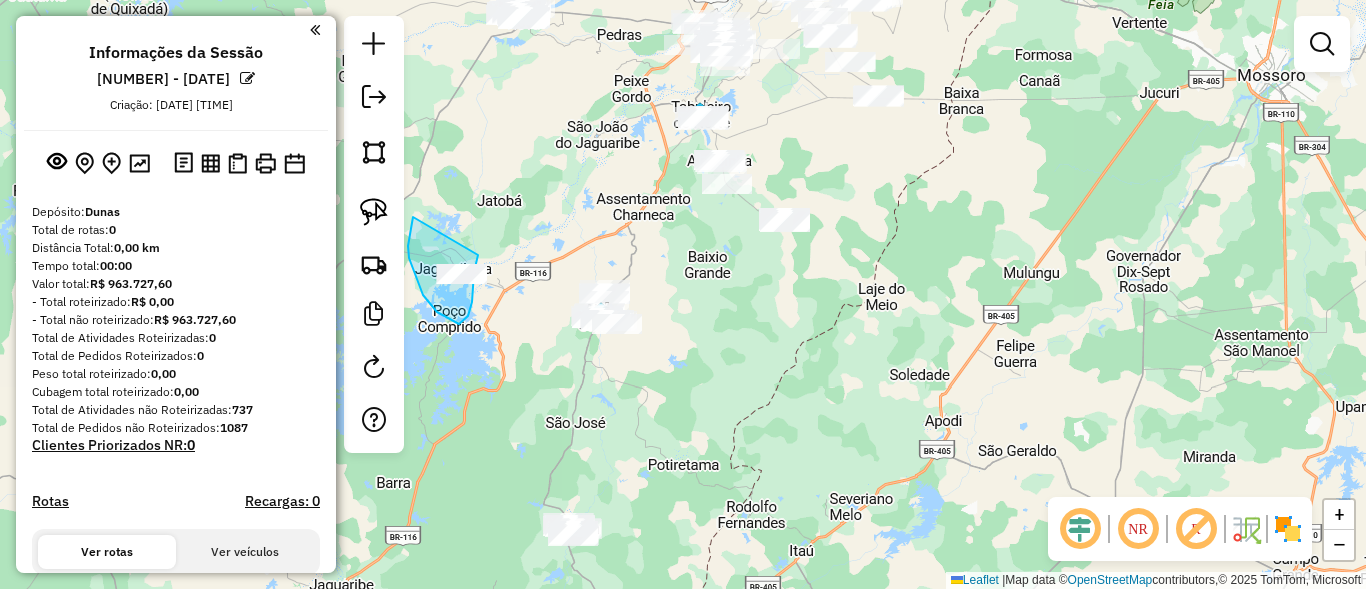 drag, startPoint x: 408, startPoint y: 246, endPoint x: 478, endPoint y: 255, distance: 70.5762 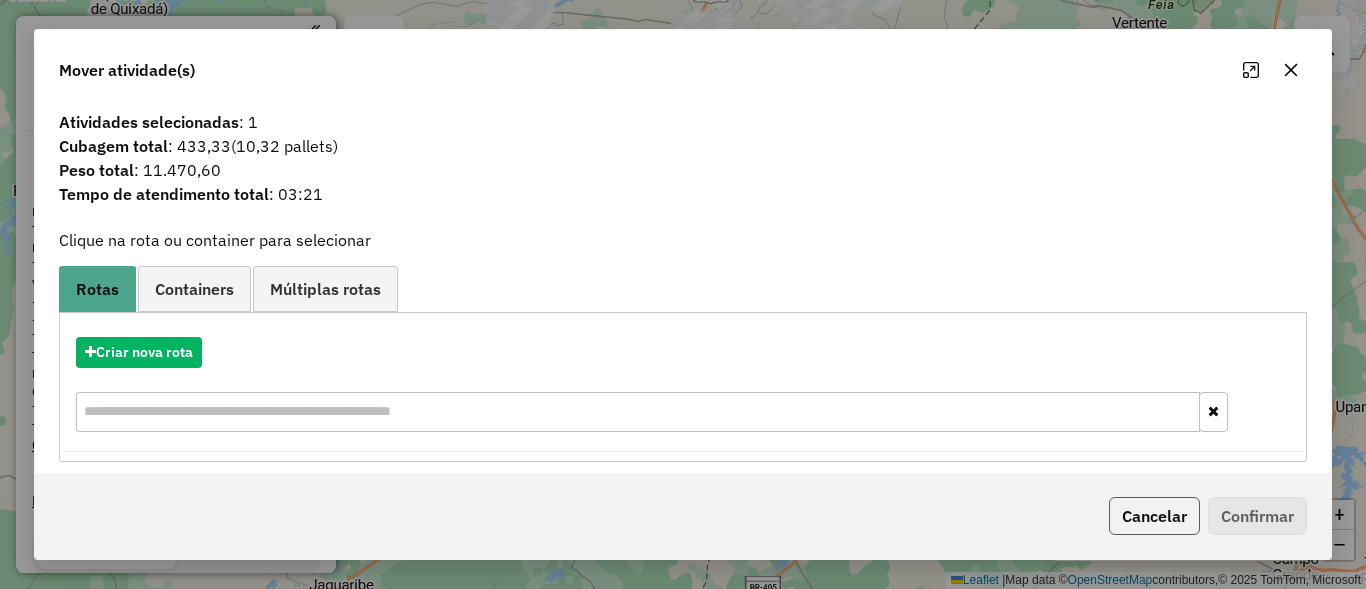 click on "Cancelar" 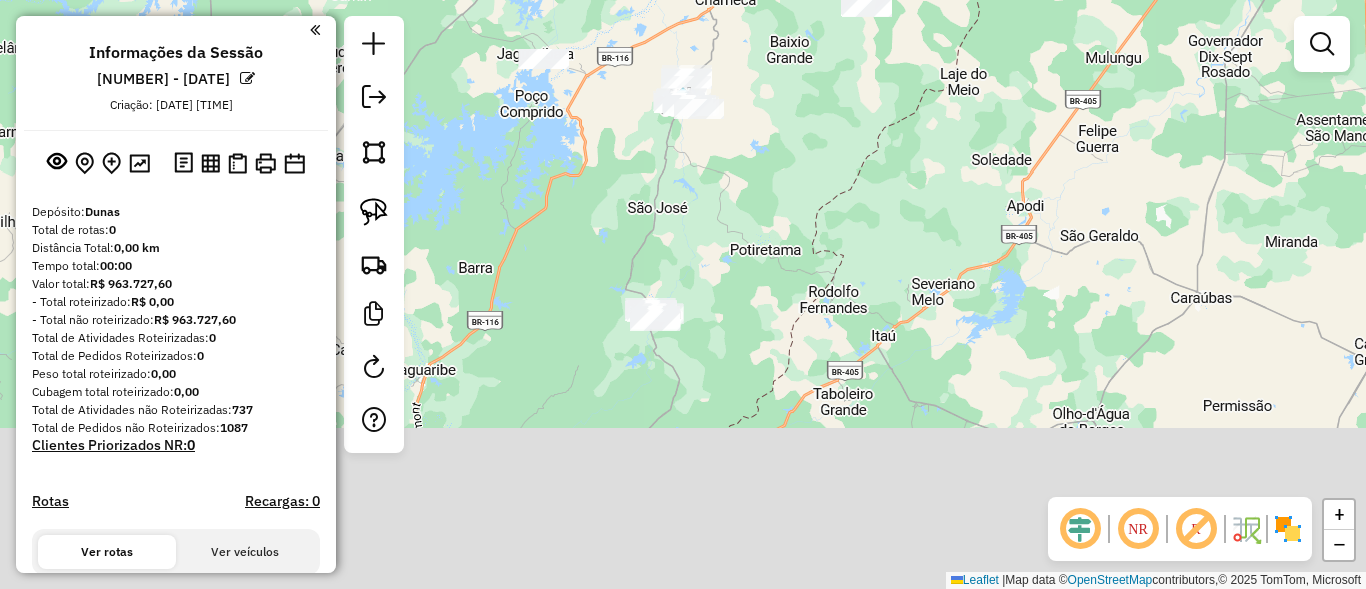 drag, startPoint x: 772, startPoint y: 307, endPoint x: 823, endPoint y: 261, distance: 68.68042 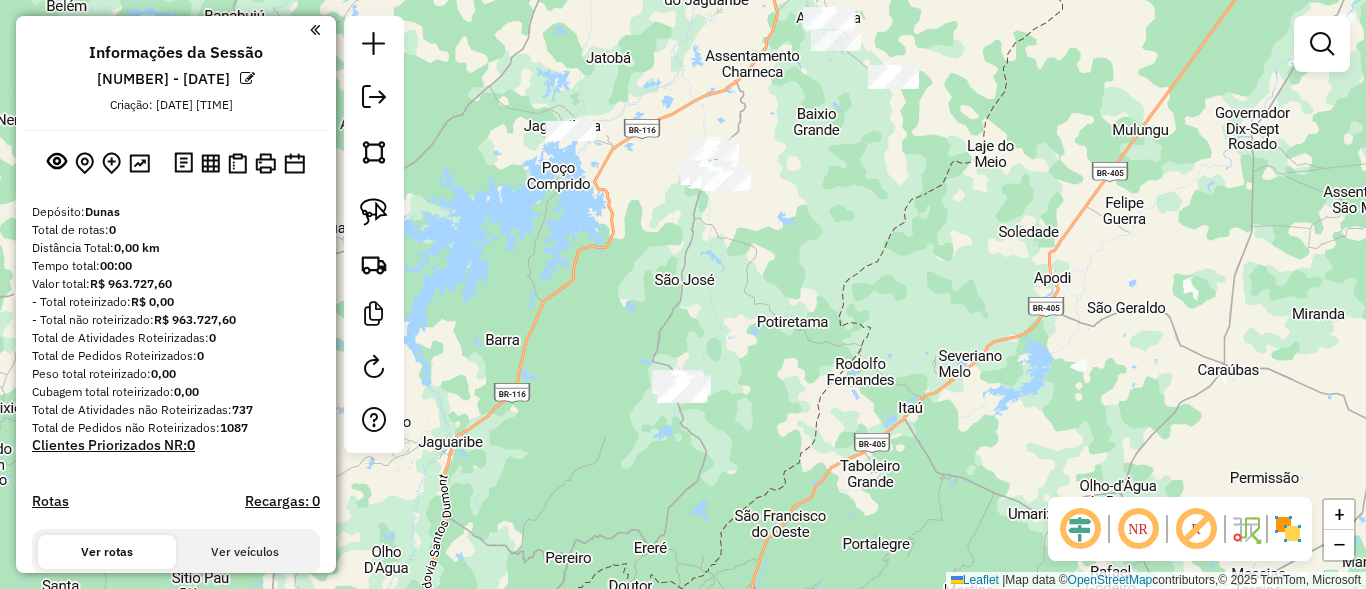 click 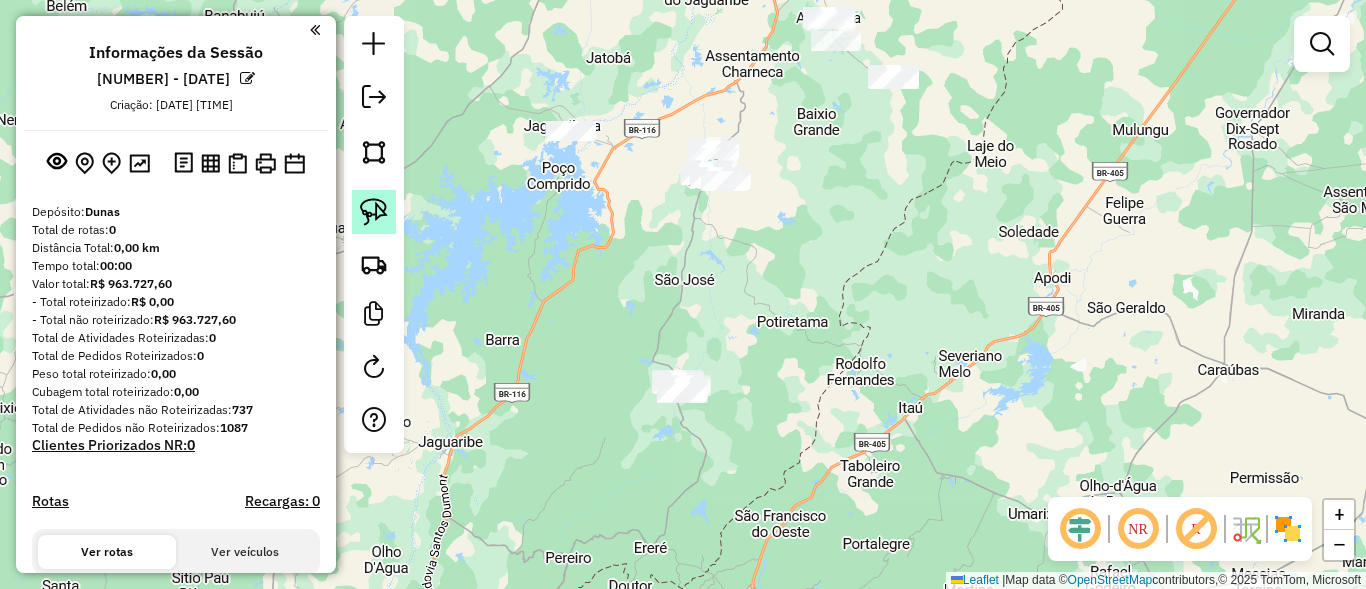 click 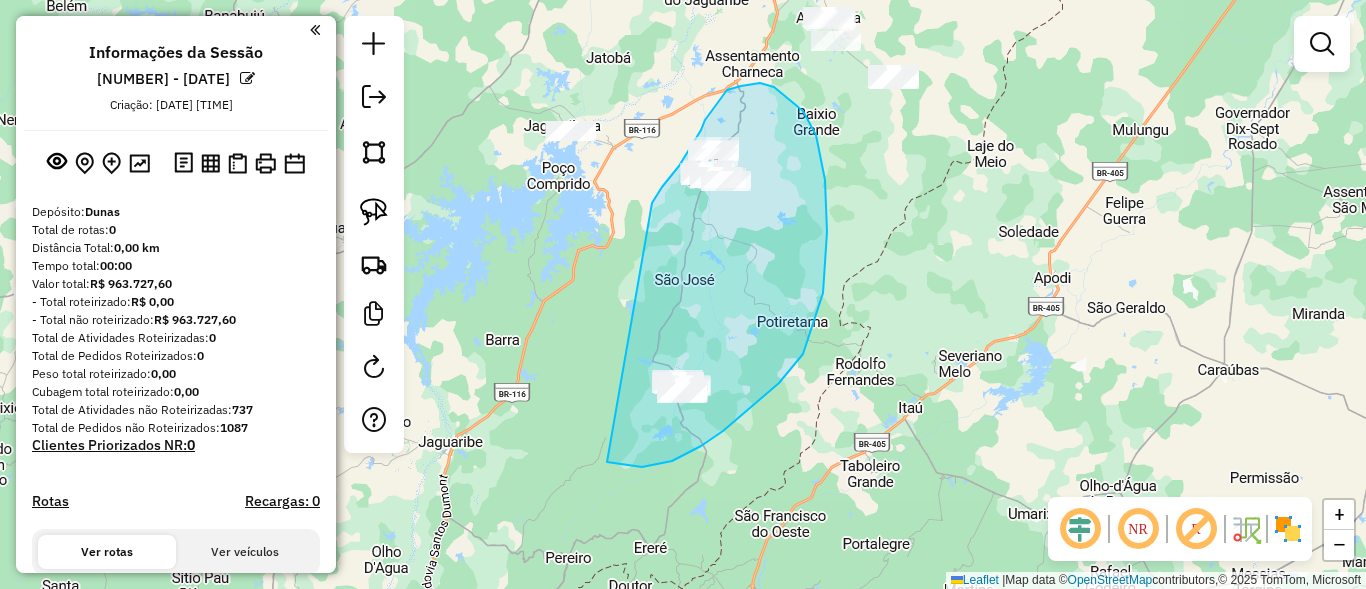 drag, startPoint x: 662, startPoint y: 187, endPoint x: 549, endPoint y: 427, distance: 265.27155 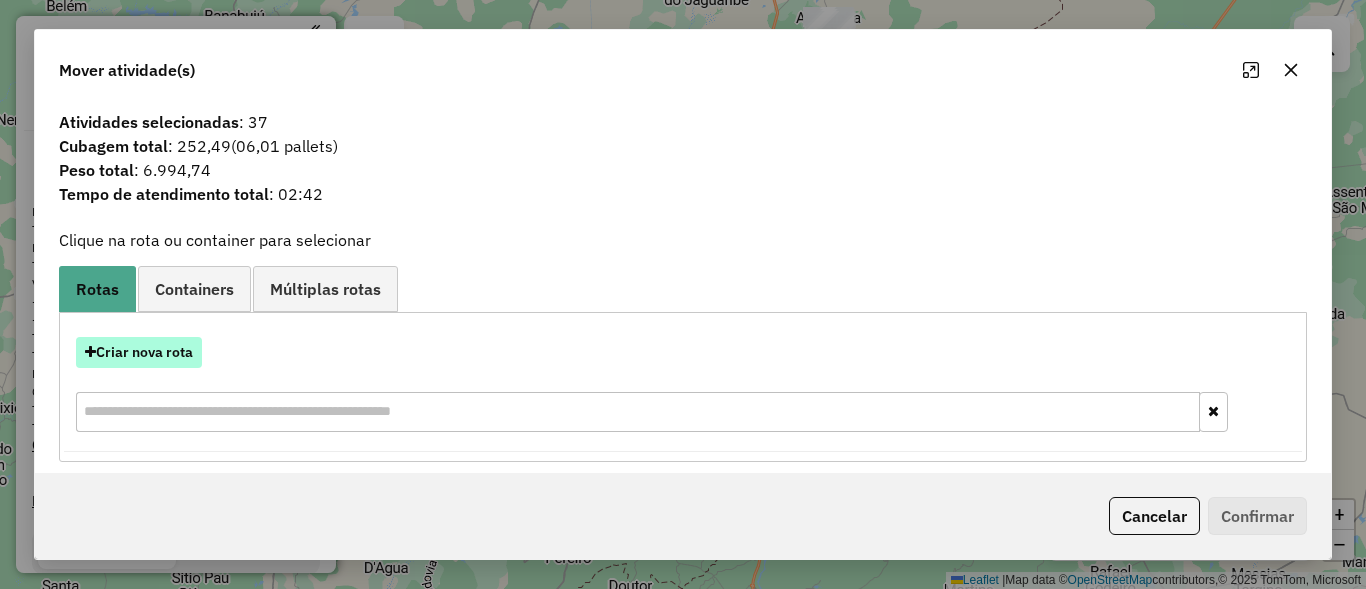 click on "Criar nova rota" at bounding box center (139, 352) 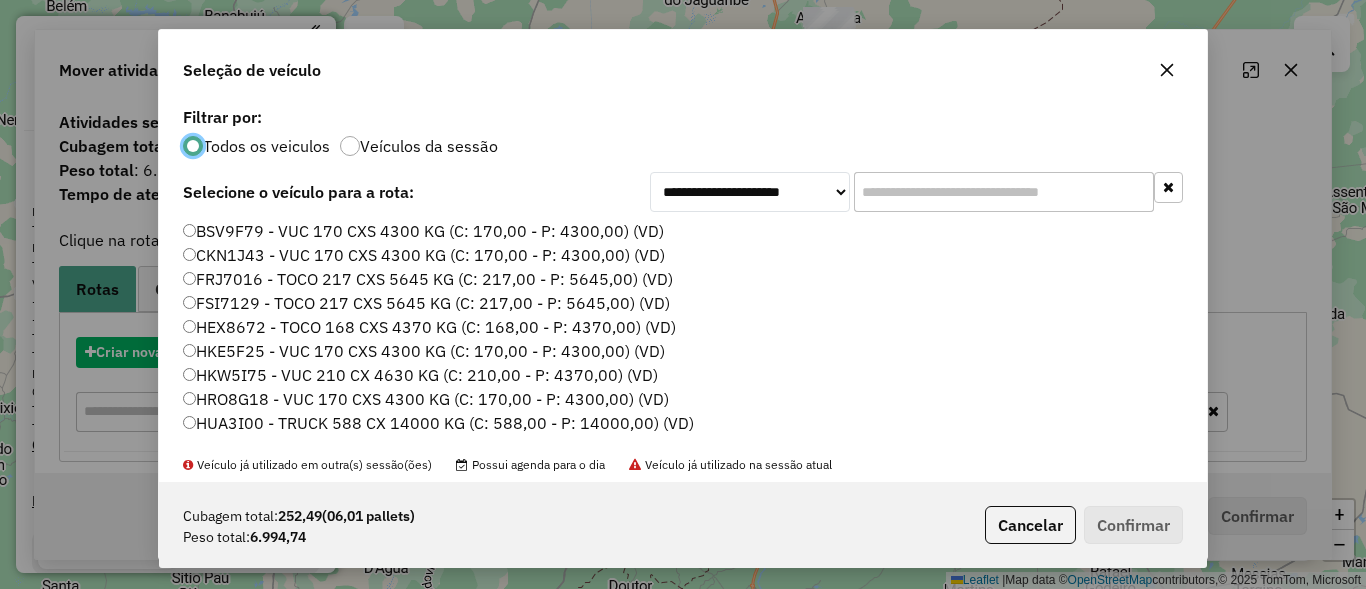 scroll, scrollTop: 11, scrollLeft: 6, axis: both 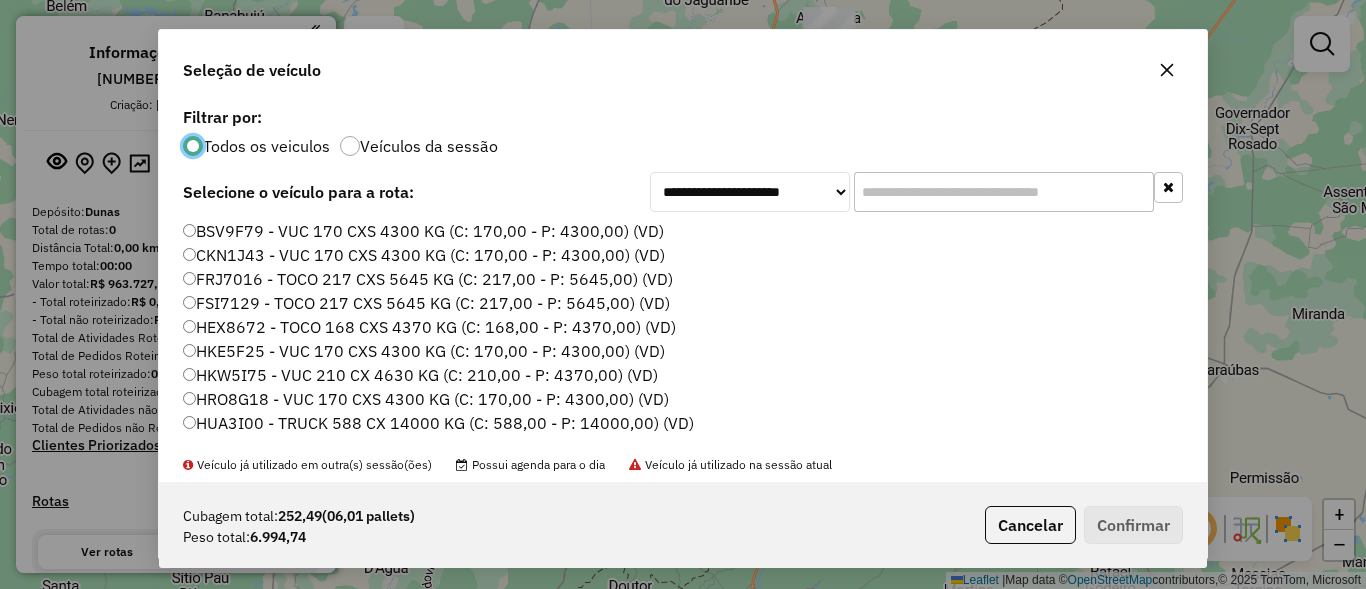 click 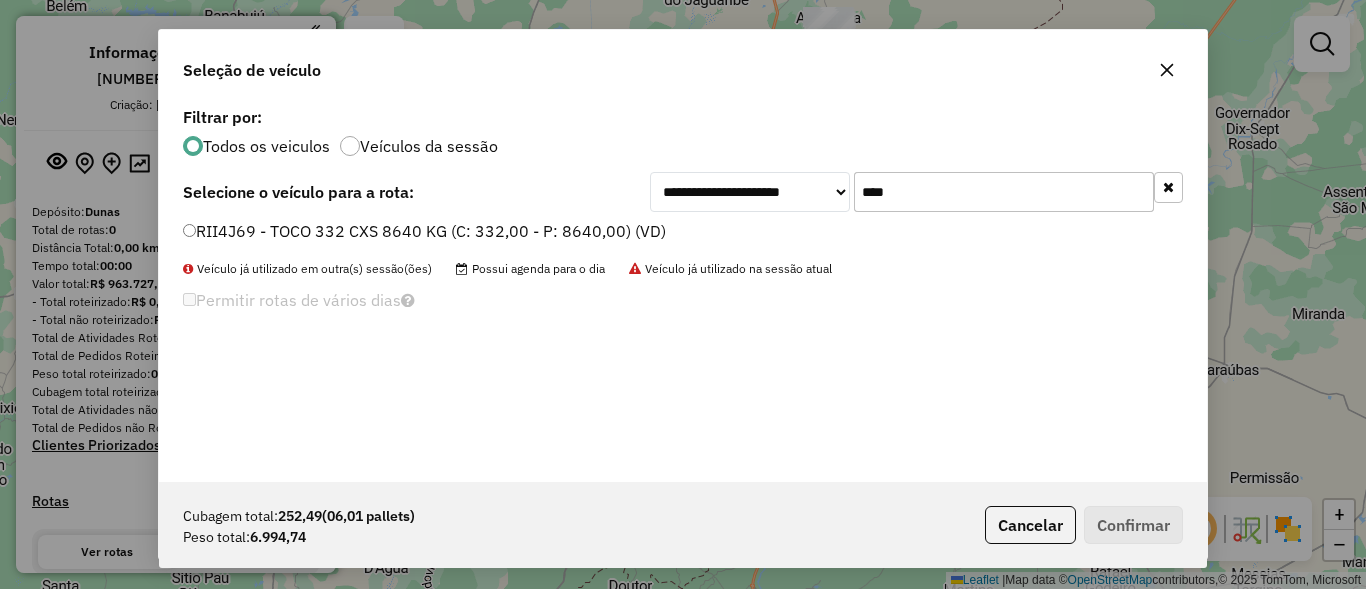 type on "****" 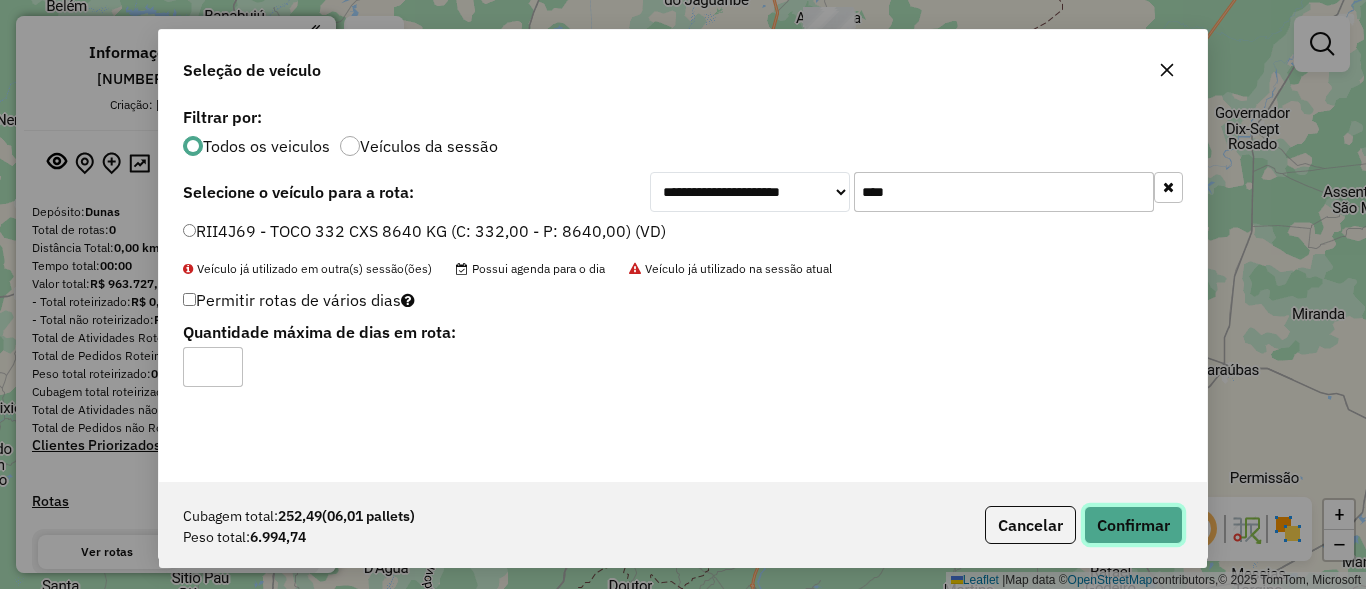 click on "Confirmar" 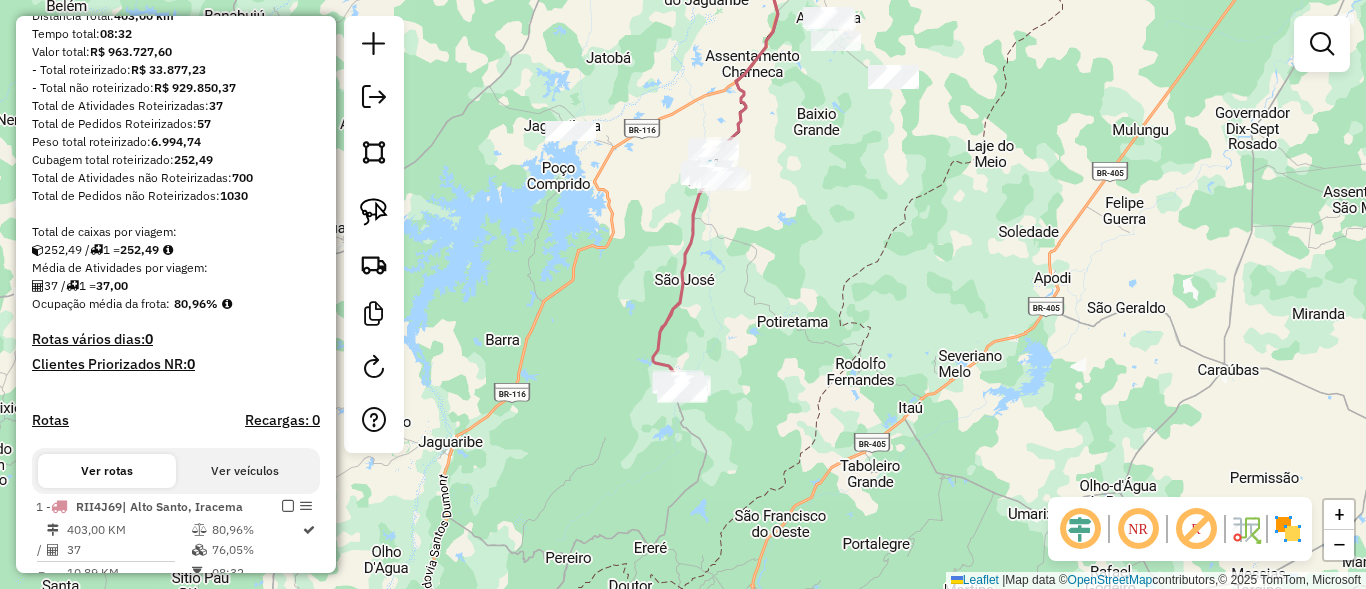 scroll, scrollTop: 360, scrollLeft: 0, axis: vertical 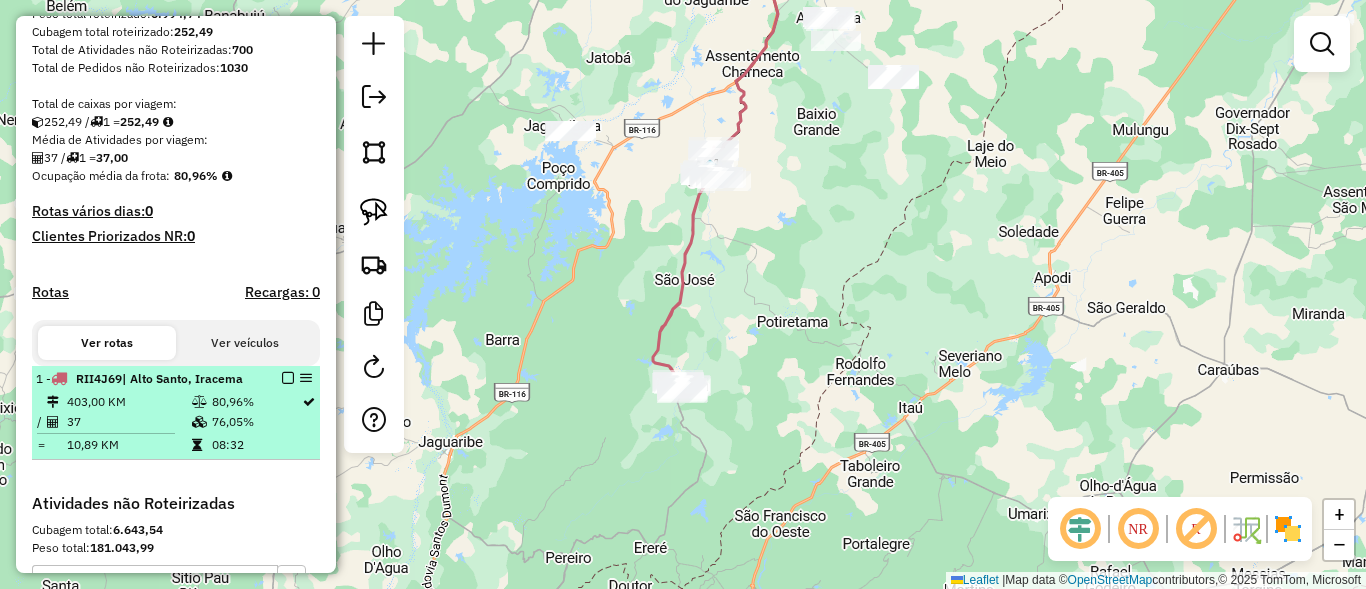 click at bounding box center [288, 378] 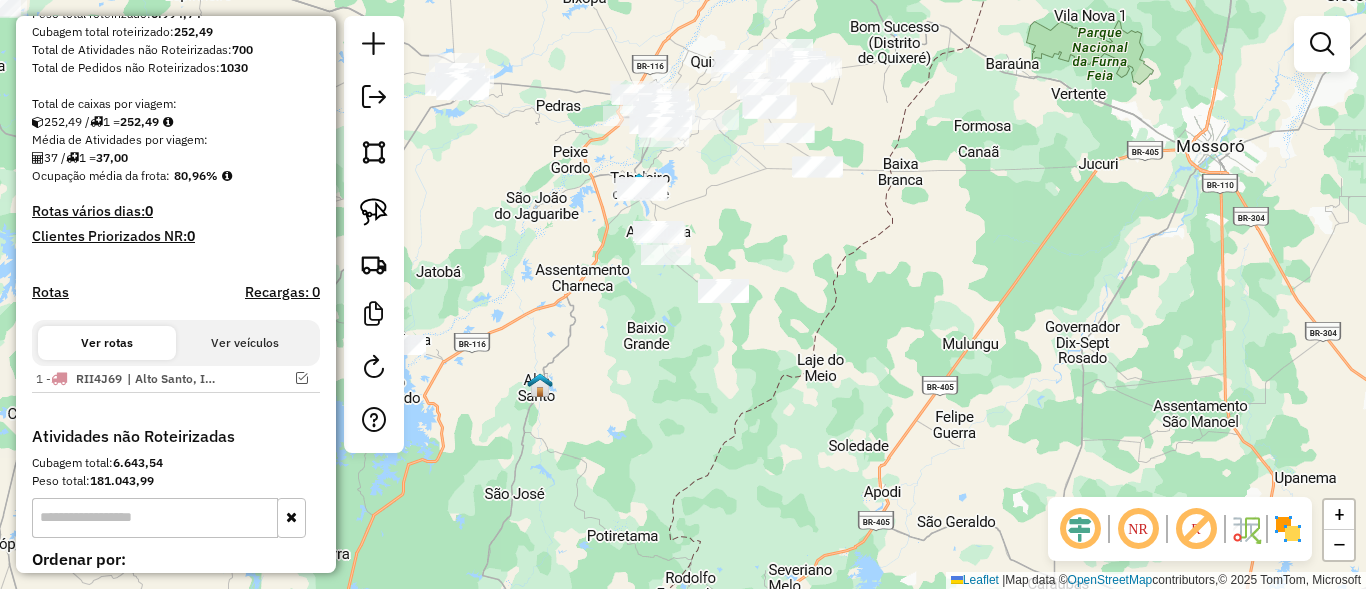 drag, startPoint x: 746, startPoint y: 135, endPoint x: 572, endPoint y: 353, distance: 278.9265 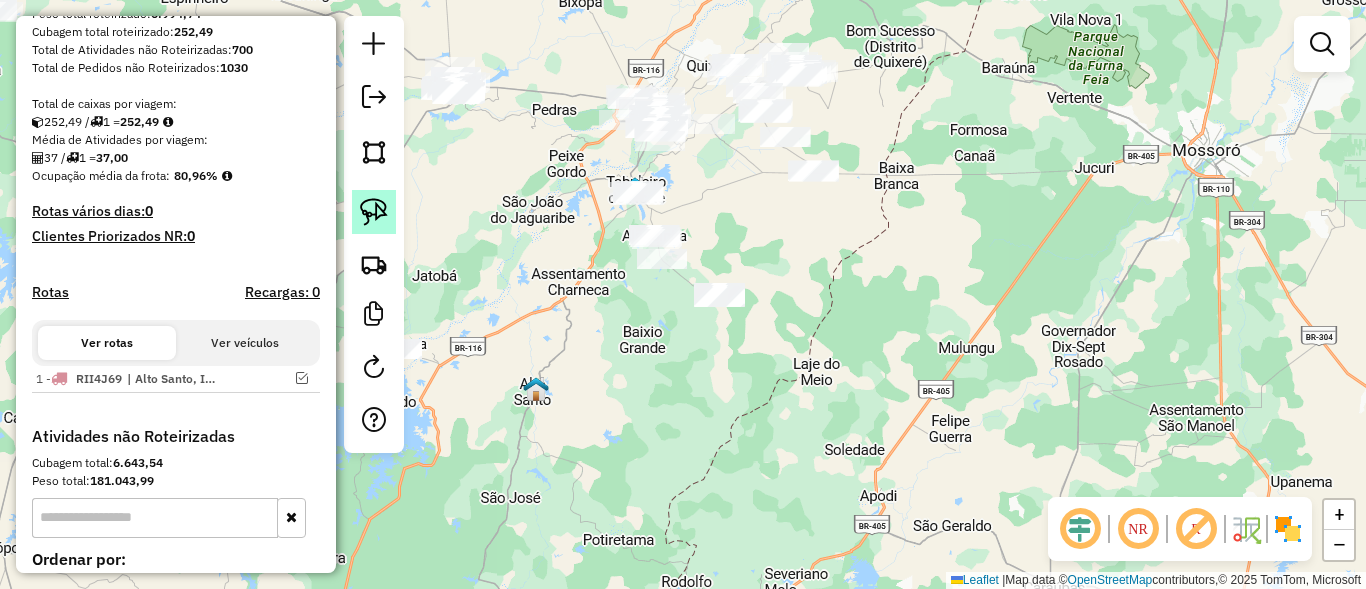 click 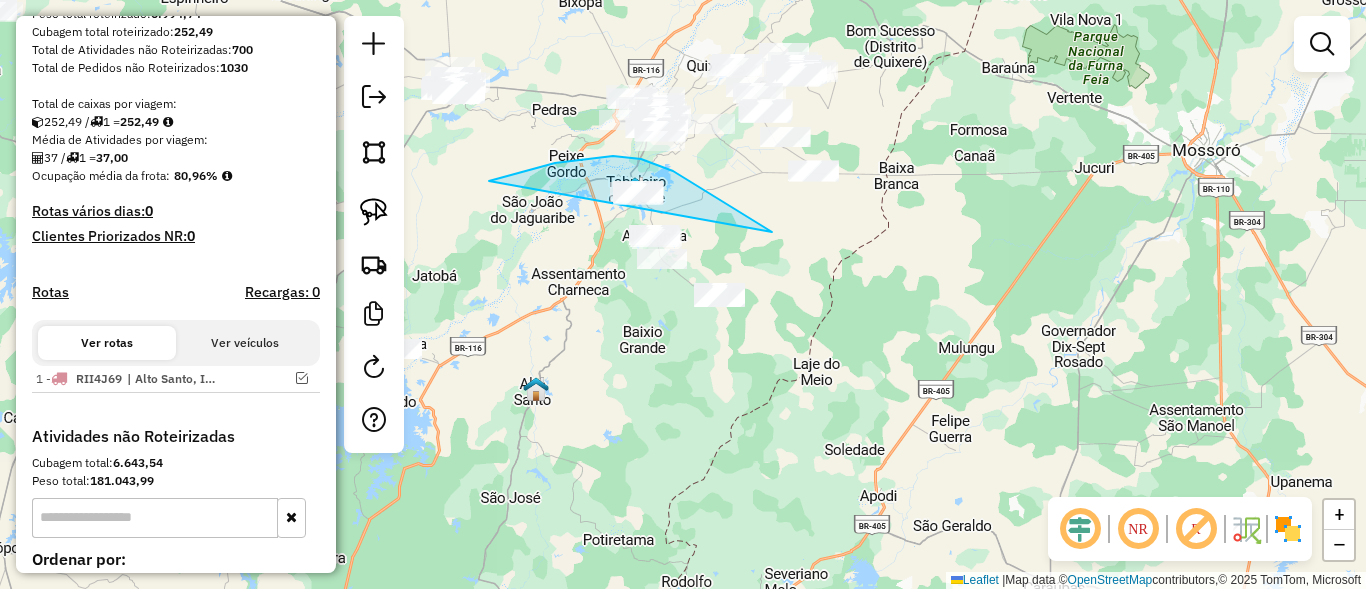 drag, startPoint x: 673, startPoint y: 171, endPoint x: 702, endPoint y: 361, distance: 192.20041 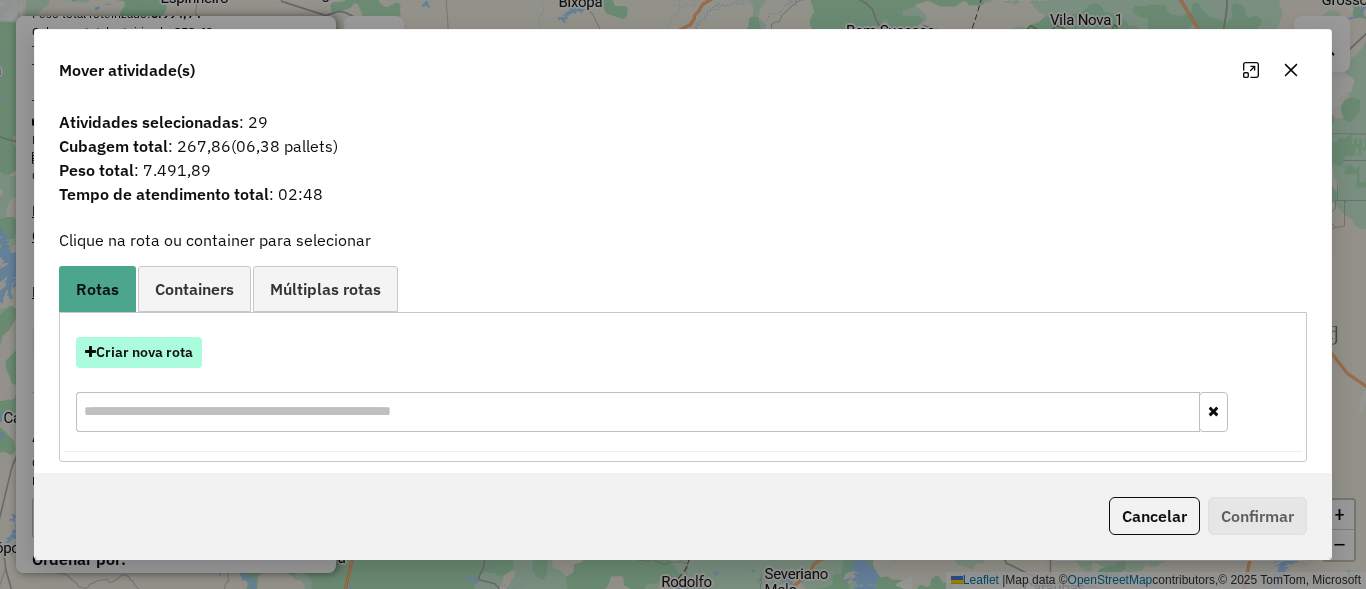 click on "Criar nova rota" at bounding box center [139, 352] 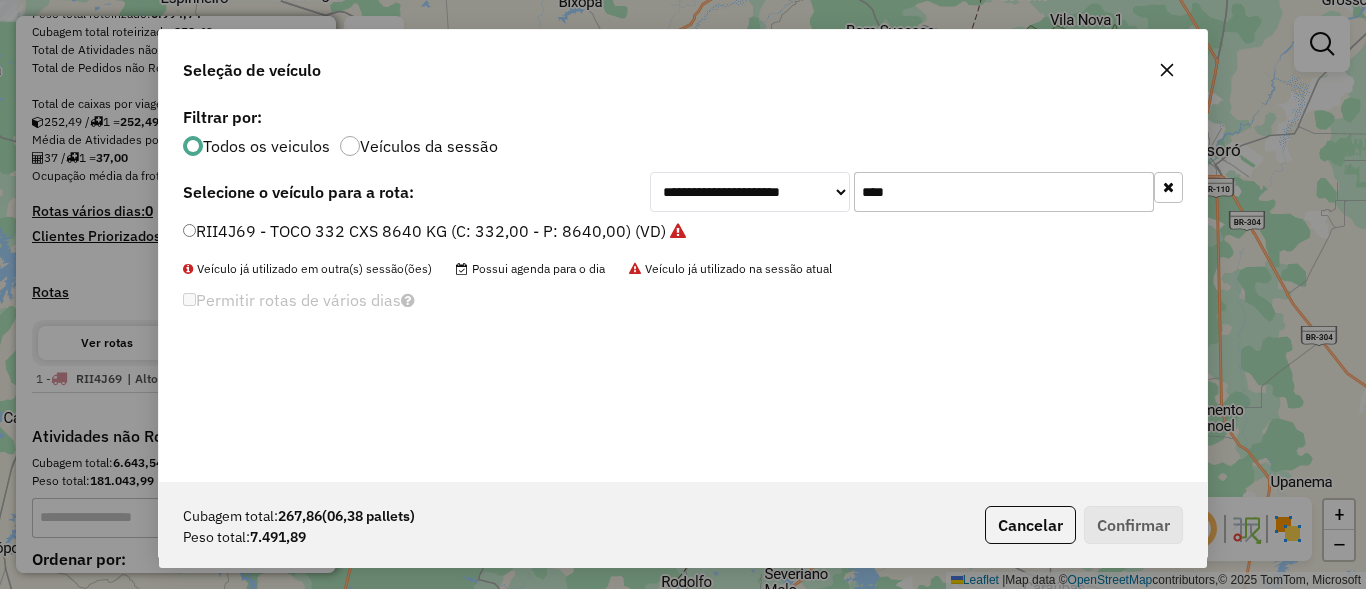 scroll, scrollTop: 11, scrollLeft: 6, axis: both 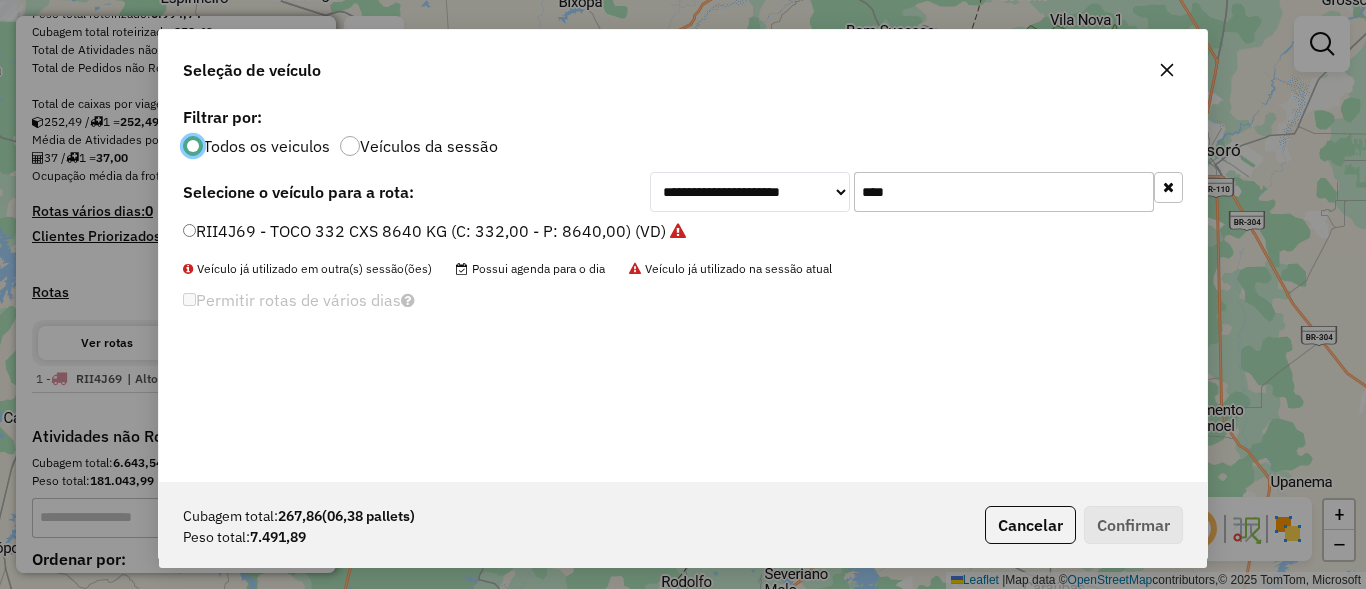 click on "****" 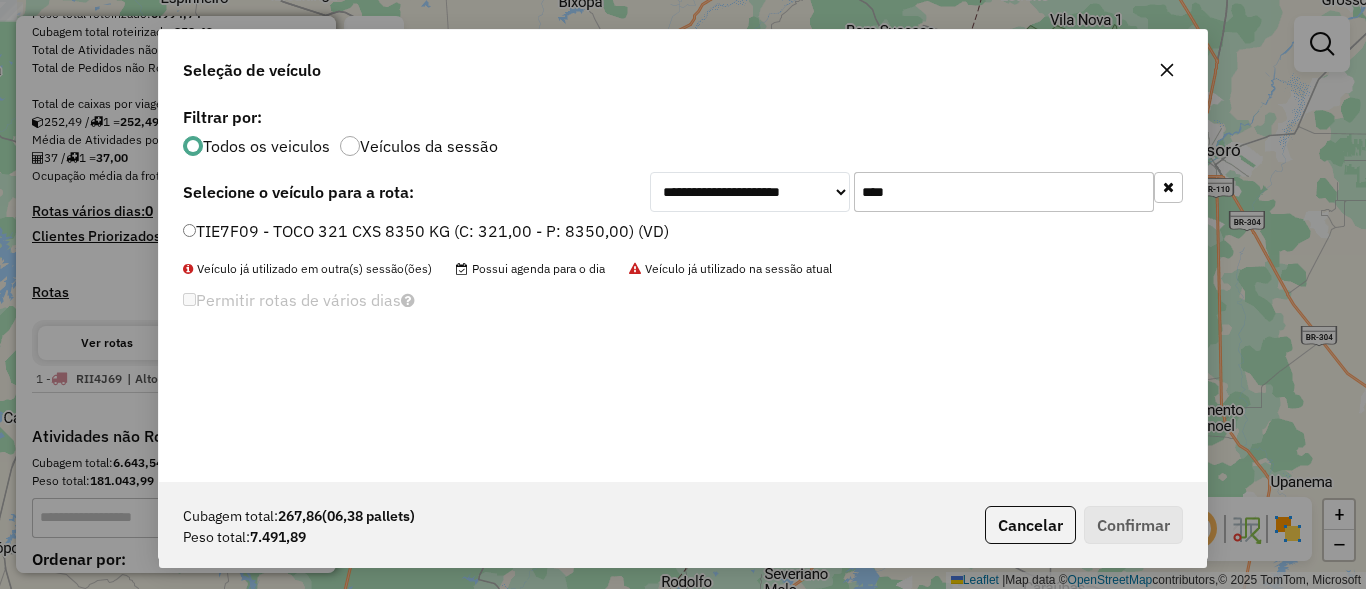 type on "****" 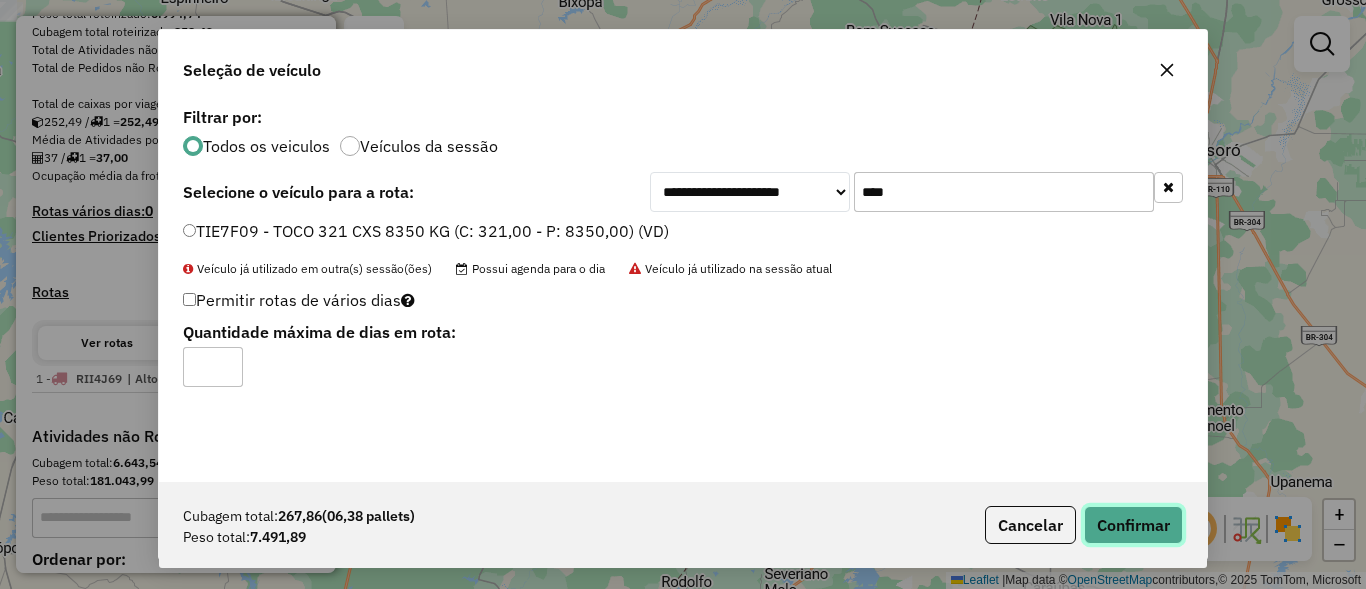 click on "Confirmar" 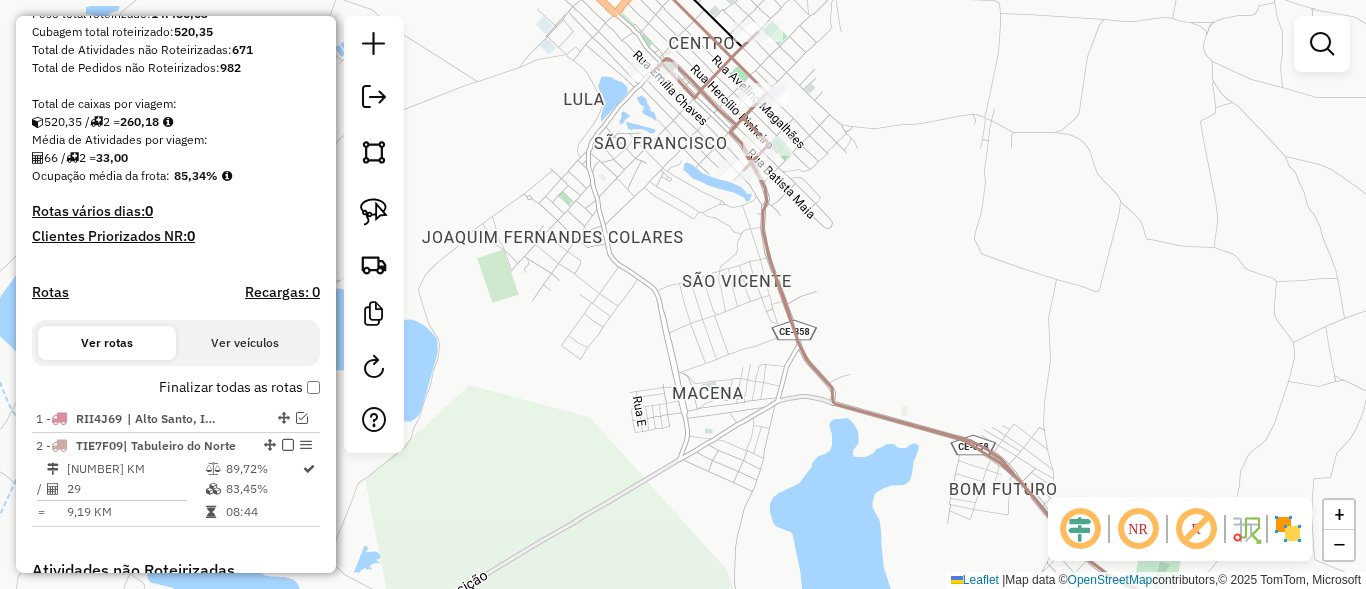 click on "Rota 2 - Placa TIE7F09  16136 - JV BARBEARIA Janela de atendimento Grade de atendimento Capacidade Transportadoras Veículos Cliente Pedidos  Rotas Selecione os dias de semana para filtrar as janelas de atendimento  Seg   Ter   Qua   Qui   Sex   Sáb   Dom  Informe o período da janela de atendimento: De: Até:  Filtrar exatamente a janela do cliente  Considerar janela de atendimento padrão  Selecione os dias de semana para filtrar as grades de atendimento  Seg   Ter   Qua   Qui   Sex   Sáb   Dom   Considerar clientes sem dia de atendimento cadastrado  Clientes fora do dia de atendimento selecionado Filtrar as atividades entre os valores definidos abaixo:  Peso mínimo:   Peso máximo:   Cubagem mínima:   Cubagem máxima:   De:   Até:  Filtrar as atividades entre o tempo de atendimento definido abaixo:  De:   Até:   Considerar capacidade total dos clientes não roteirizados Transportadora: Selecione um ou mais itens Tipo de veículo: Selecione um ou mais itens Veículo: Selecione um ou mais itens Nome: +" 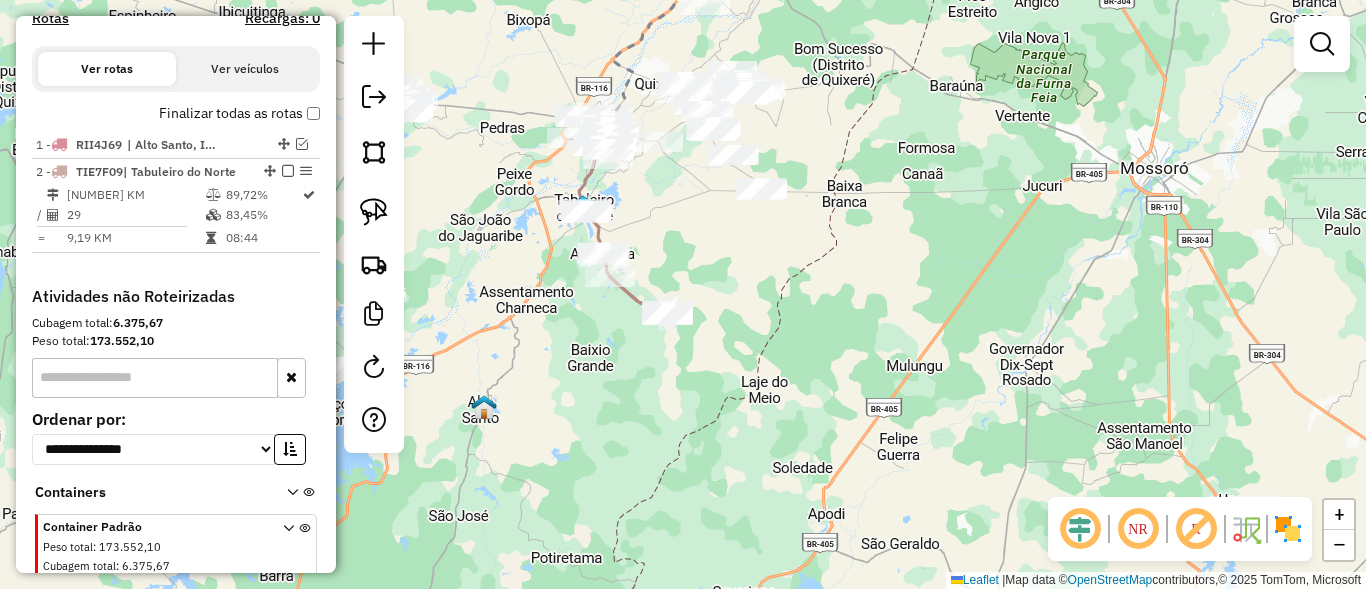 scroll, scrollTop: 707, scrollLeft: 0, axis: vertical 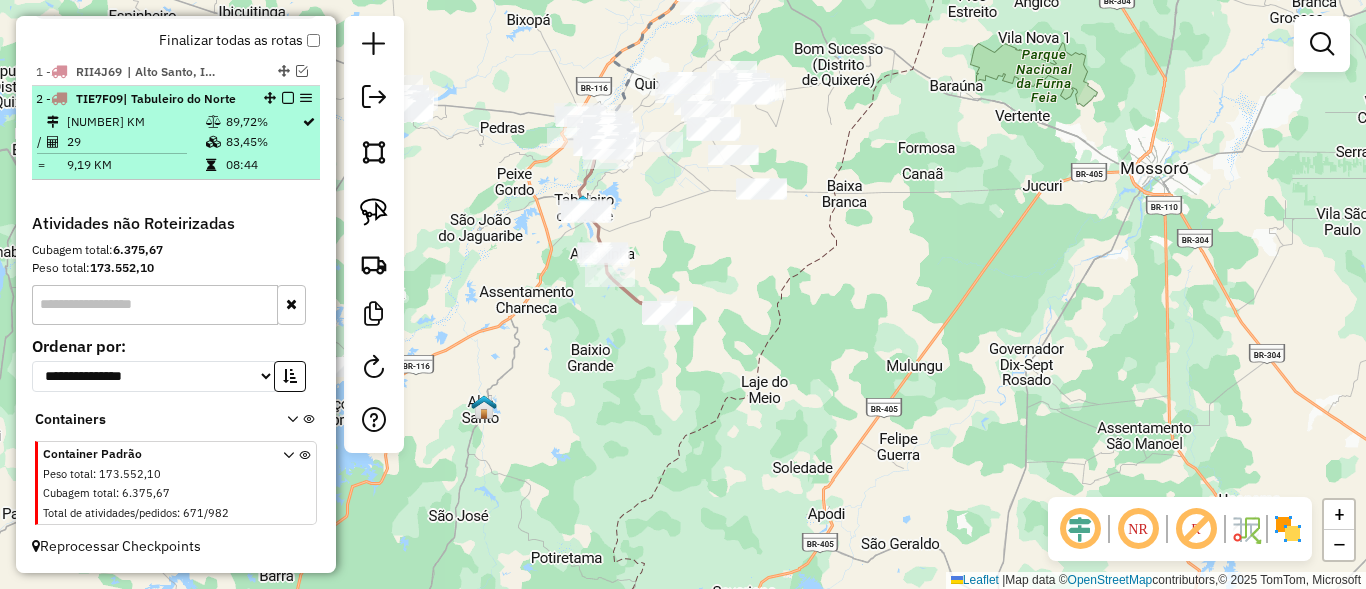 click at bounding box center (288, 98) 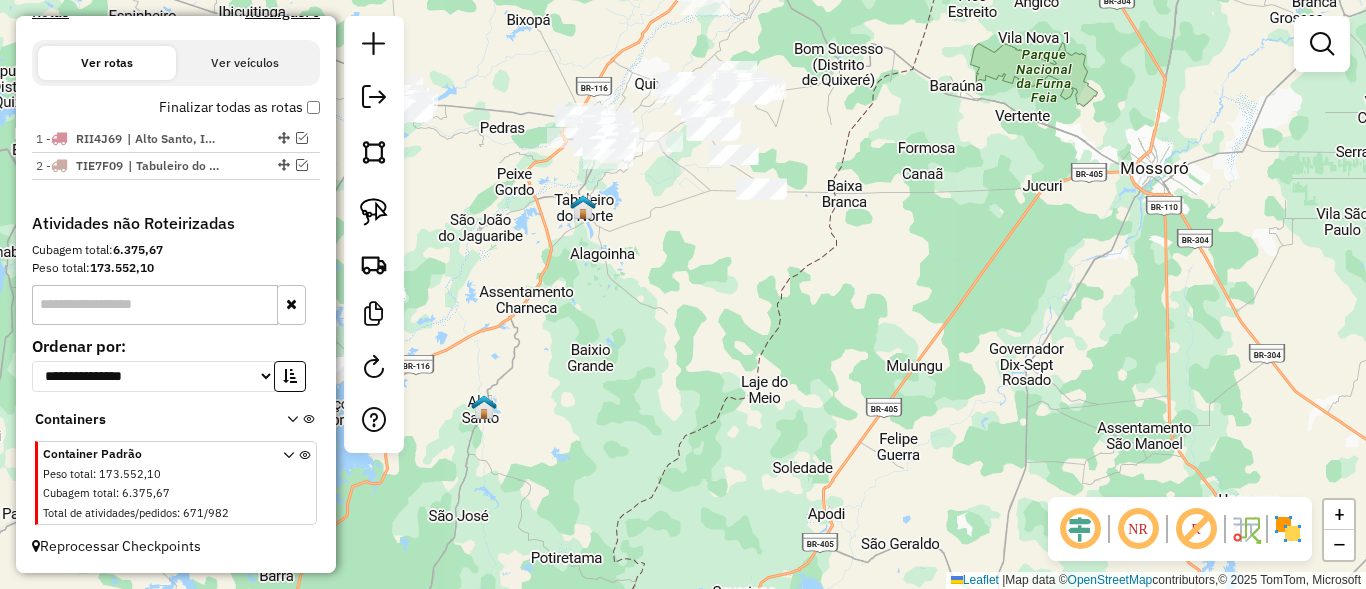 scroll, scrollTop: 640, scrollLeft: 0, axis: vertical 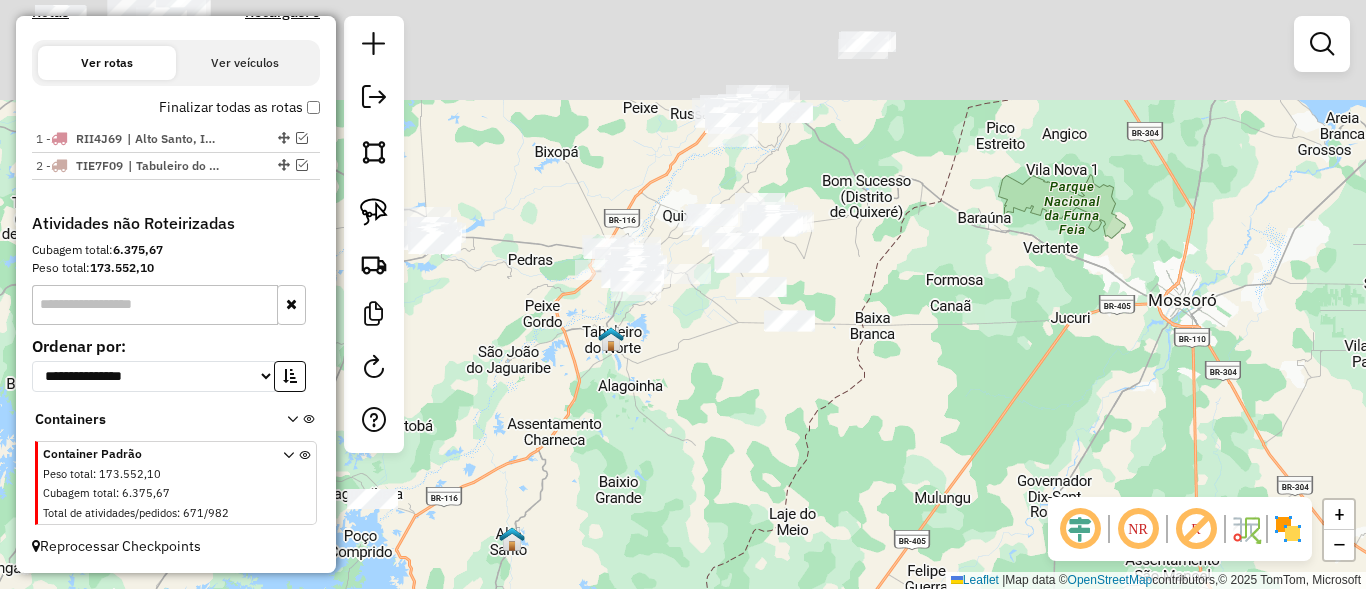 drag, startPoint x: 624, startPoint y: 394, endPoint x: 627, endPoint y: 426, distance: 32.140316 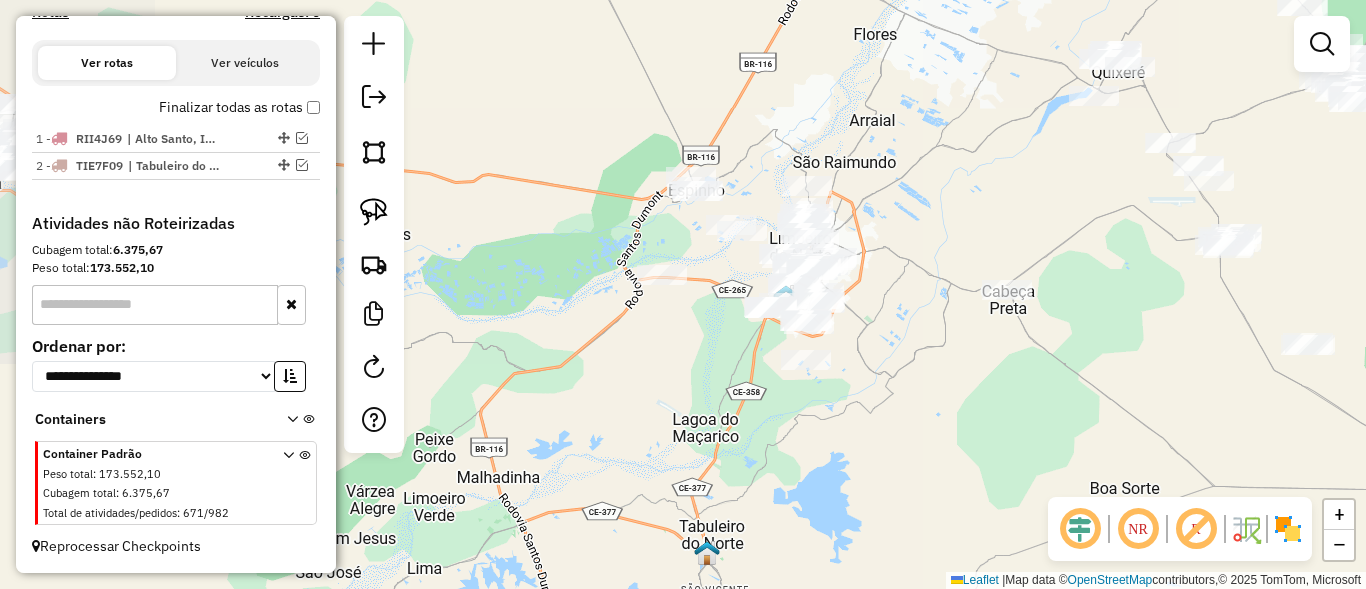 drag, startPoint x: 683, startPoint y: 338, endPoint x: 862, endPoint y: 337, distance: 179.00279 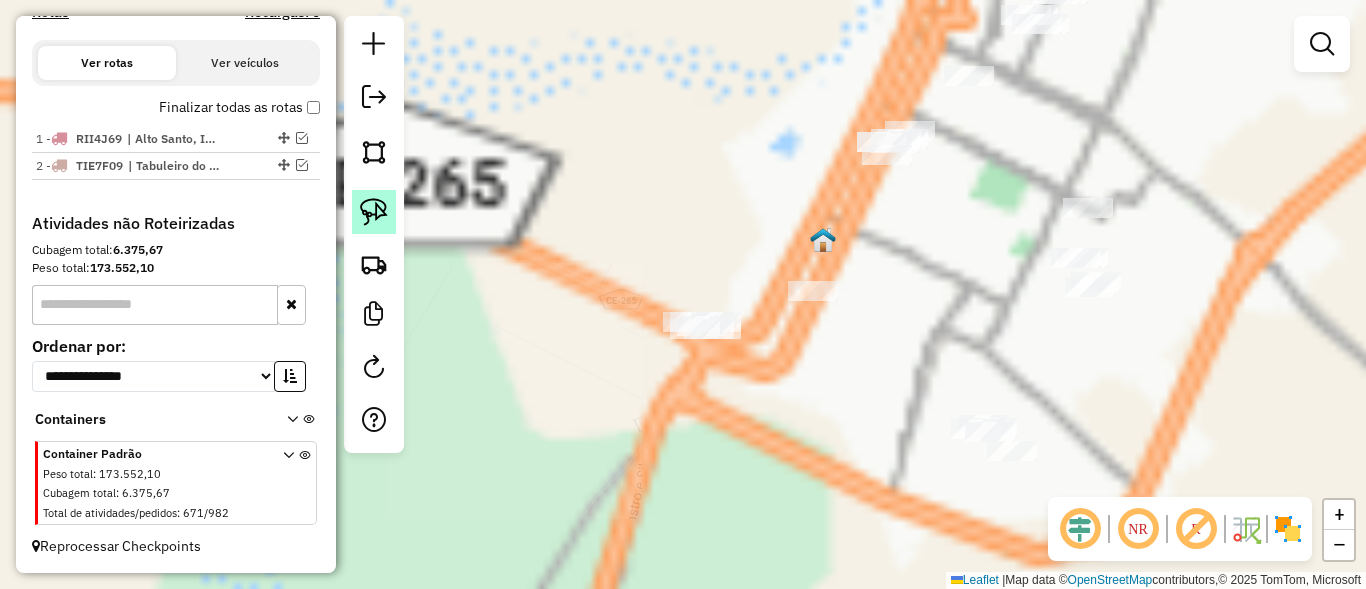 click 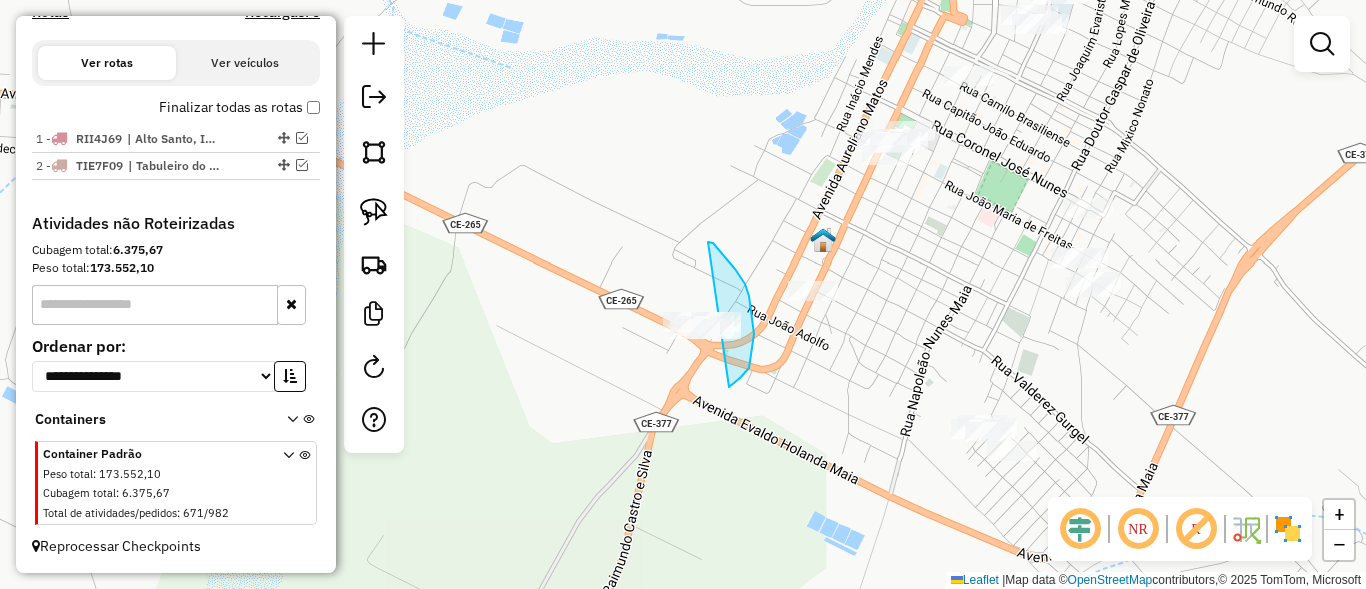 drag, startPoint x: 708, startPoint y: 242, endPoint x: 548, endPoint y: 327, distance: 181.17671 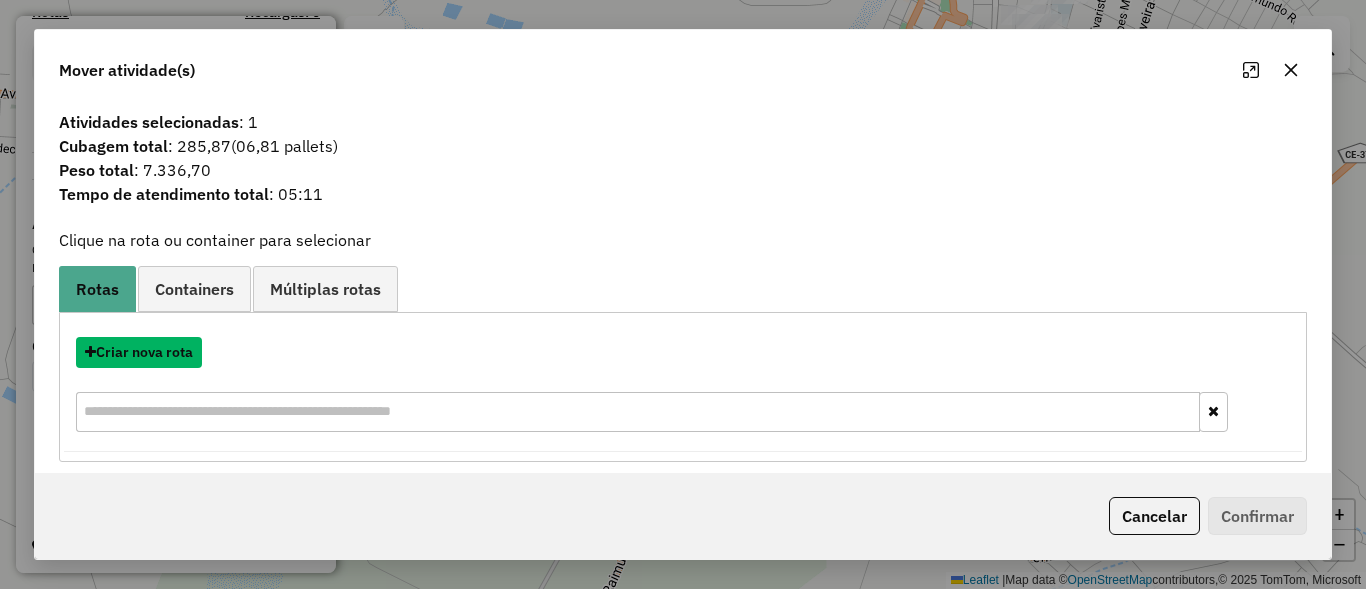 click on "Criar nova rota" at bounding box center [139, 352] 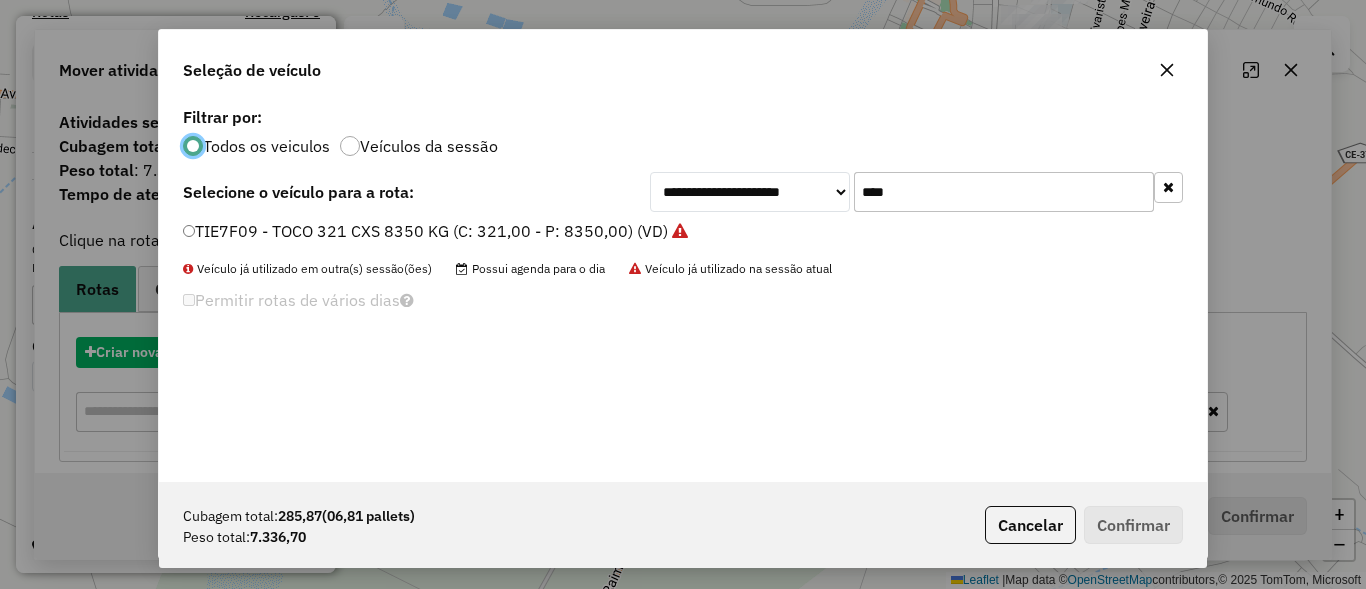 scroll, scrollTop: 11, scrollLeft: 6, axis: both 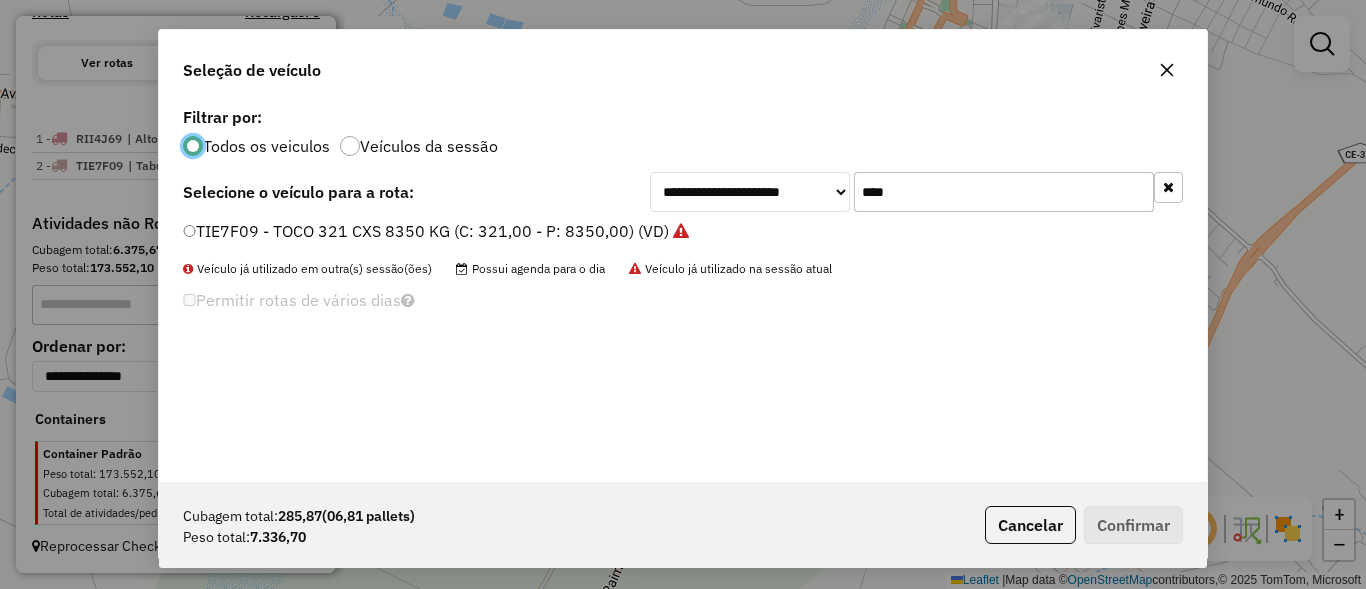 click on "****" 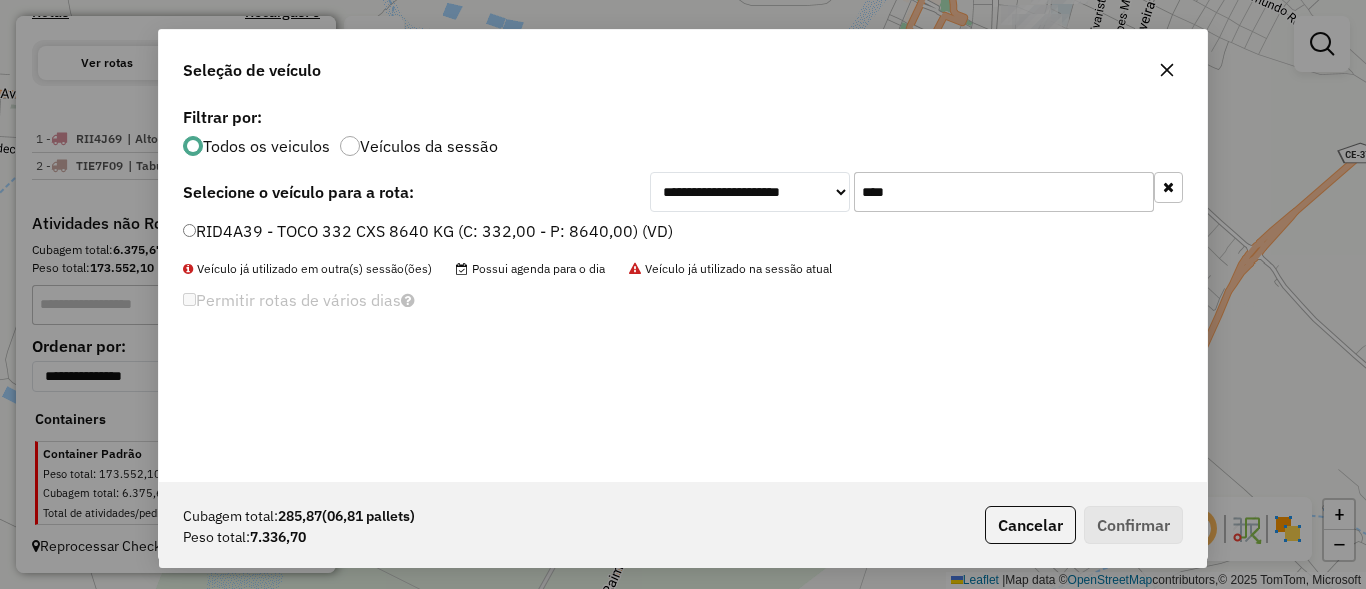 type on "****" 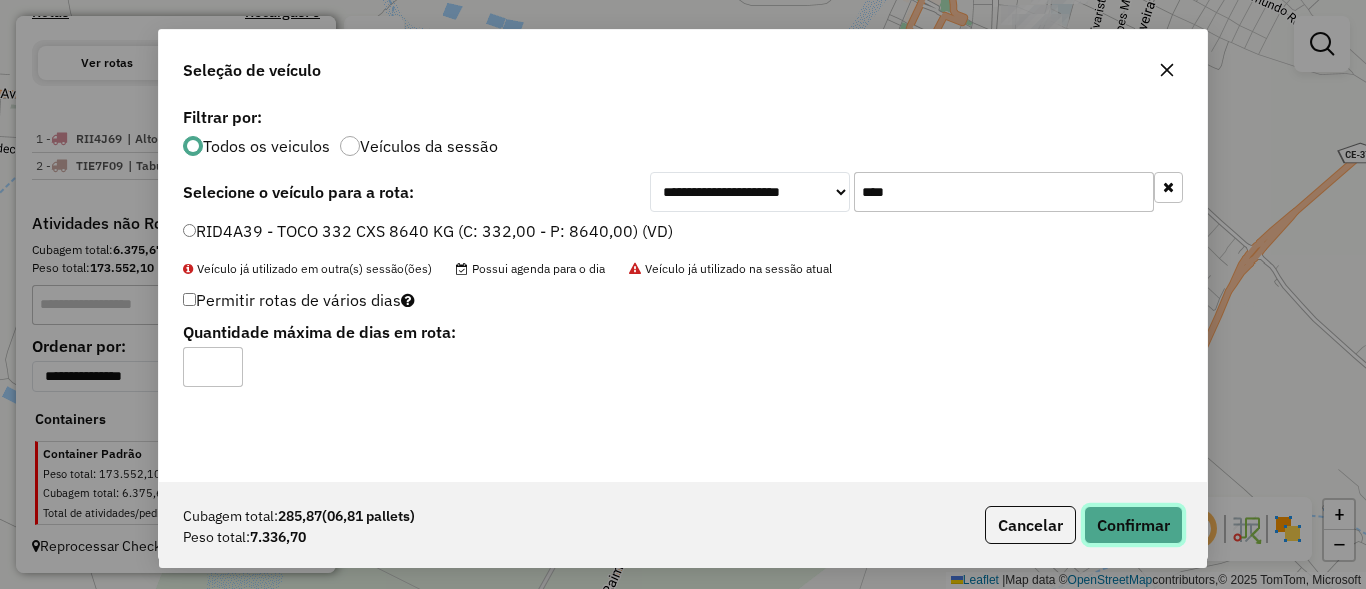 click on "Confirmar" 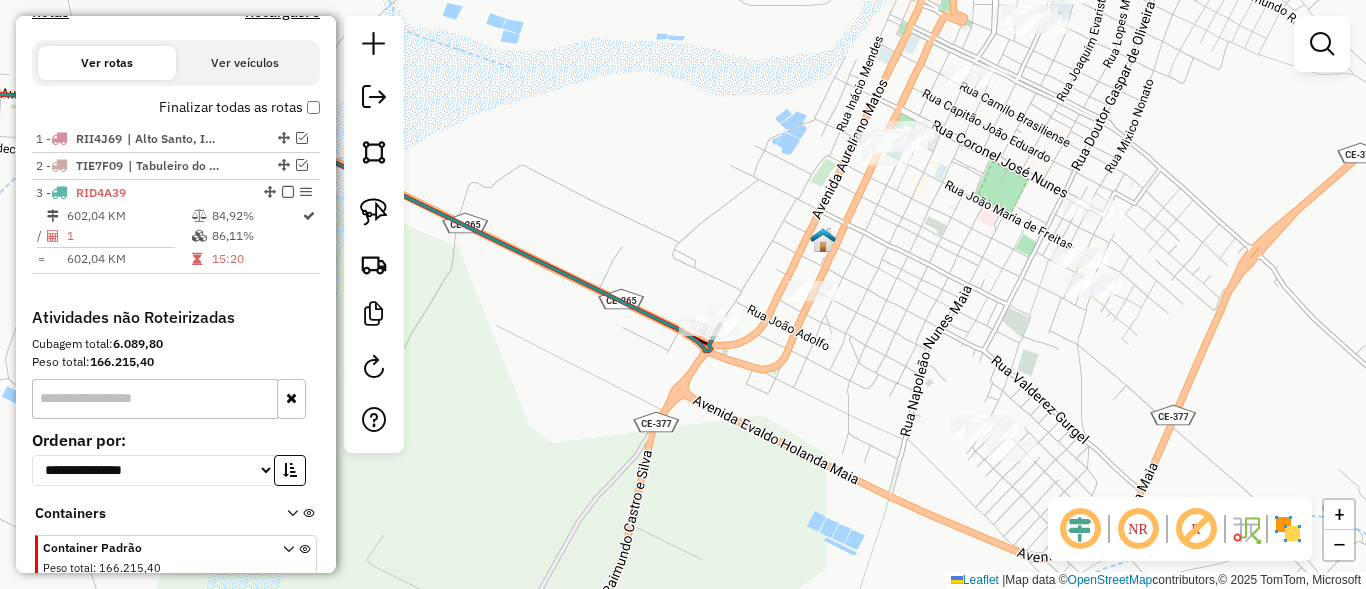 scroll, scrollTop: 707, scrollLeft: 0, axis: vertical 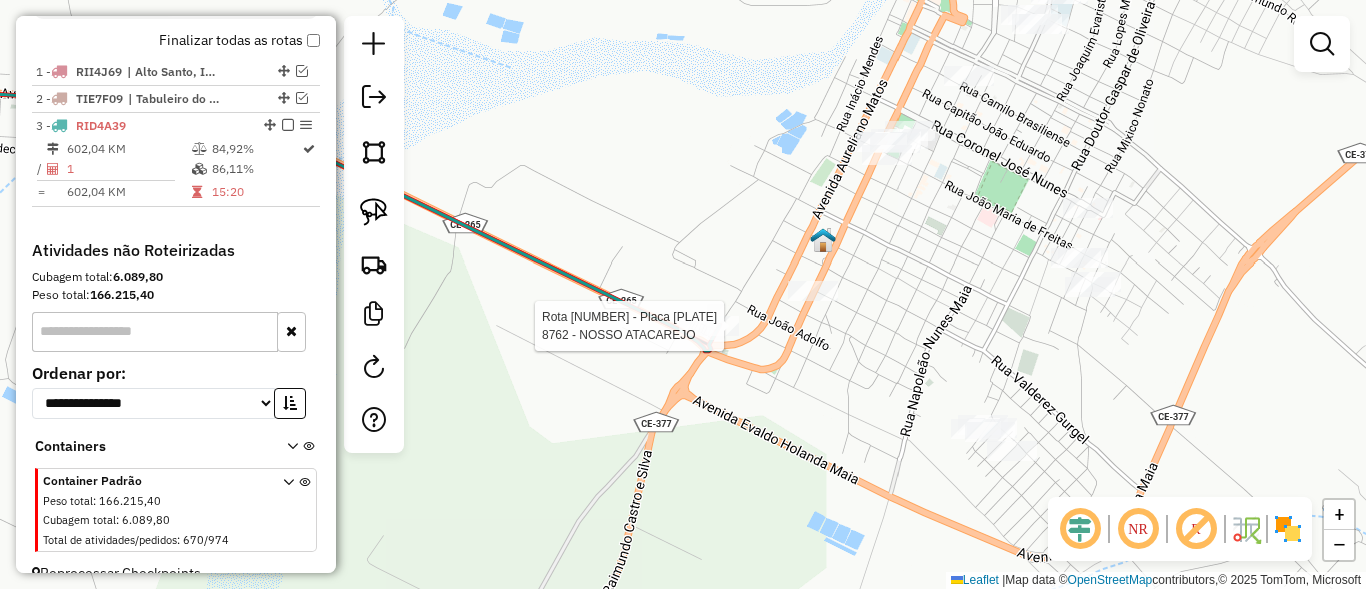 select on "**********" 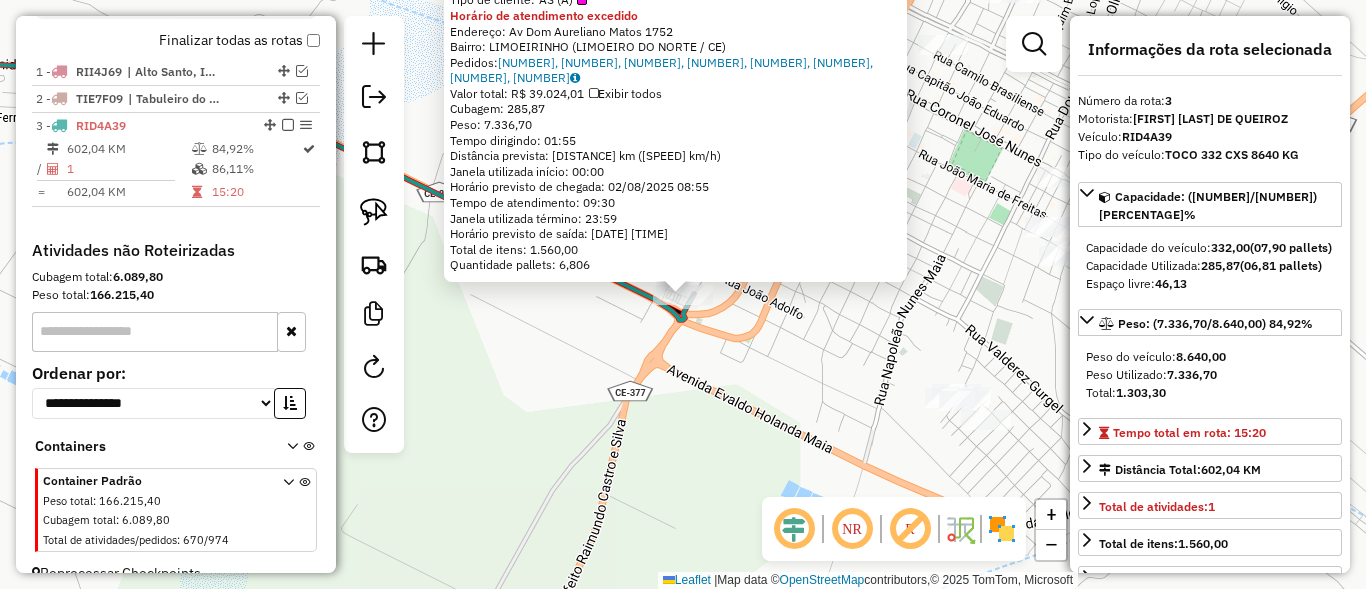 scroll, scrollTop: 734, scrollLeft: 0, axis: vertical 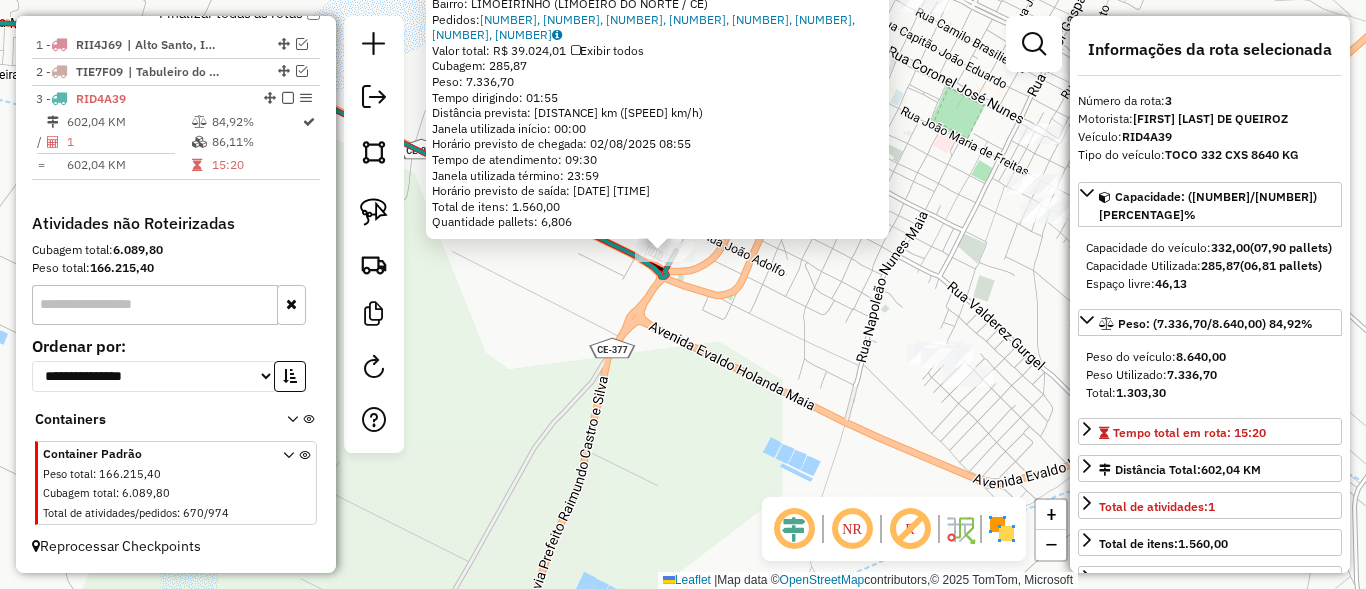 drag, startPoint x: 730, startPoint y: 400, endPoint x: 695, endPoint y: 335, distance: 73.82411 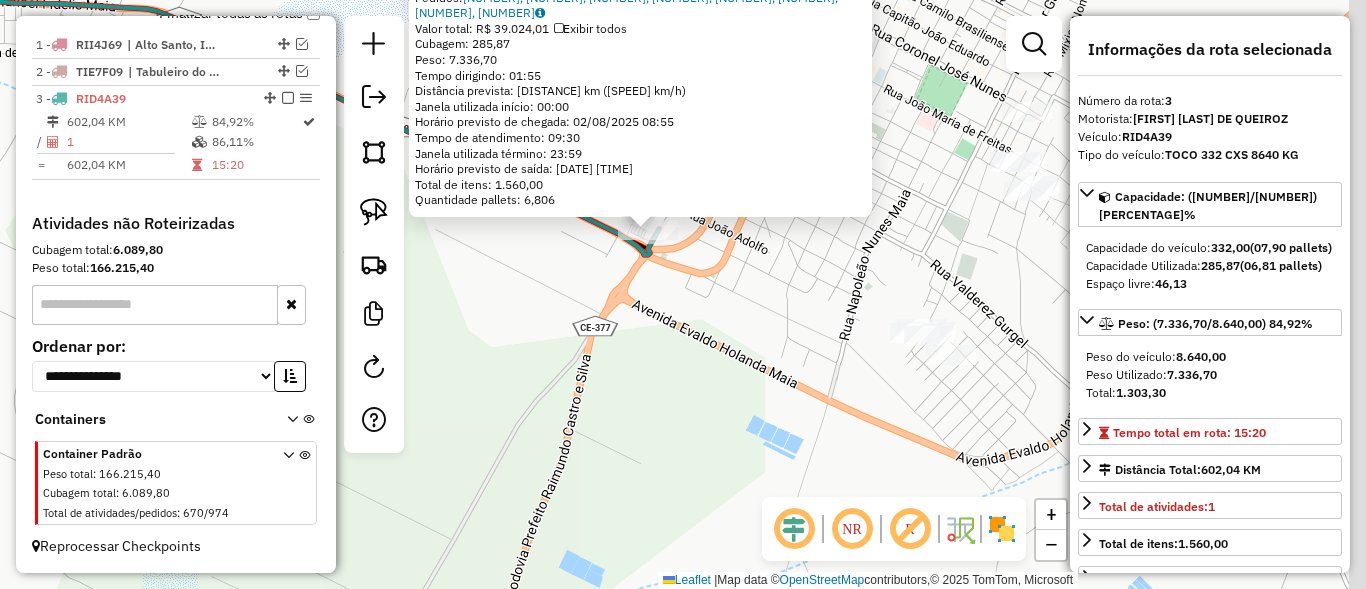 click on "8762 - NOSSO ATACAREJO  Tipo de cliente:   AS (A)  Horário de atendimento excedido  Endereço:  Av Dom Aureliano Matos 1752   Bairro: LIMOEIRINHO (LIMOEIRO DO NORTE / CE)   Pedidos:  01862191, 01868187, 01868210, 01868212, 01868227, 01868188, 01868211, 01868228   Valor total: R$ 39.024,01   Exibir todos   Cubagem: 285,87  Peso: 7.336,70  Tempo dirigindo: 01:55   Distância prevista: 112,784 km (58,84 km/h)   Janela utilizada início: 00:00   Horário previsto de chegada: 02/08/2025 08:55   Tempo de atendimento: 09:30   Janela utilizada término: 23:59   Horário previsto de saída: 02/08/2025 20:25   Total de itens: 1.560,00   Quantidade pallets: 6,806  × Janela de atendimento Grade de atendimento Capacidade Transportadoras Veículos Cliente Pedidos  Rotas Selecione os dias de semana para filtrar as janelas de atendimento  Seg   Ter   Qua   Qui   Sex   Sáb   Dom  Informe o período da janela de atendimento: De: Até:  Filtrar exatamente a janela do cliente  Considerar janela de atendimento padrão   Seg  +" 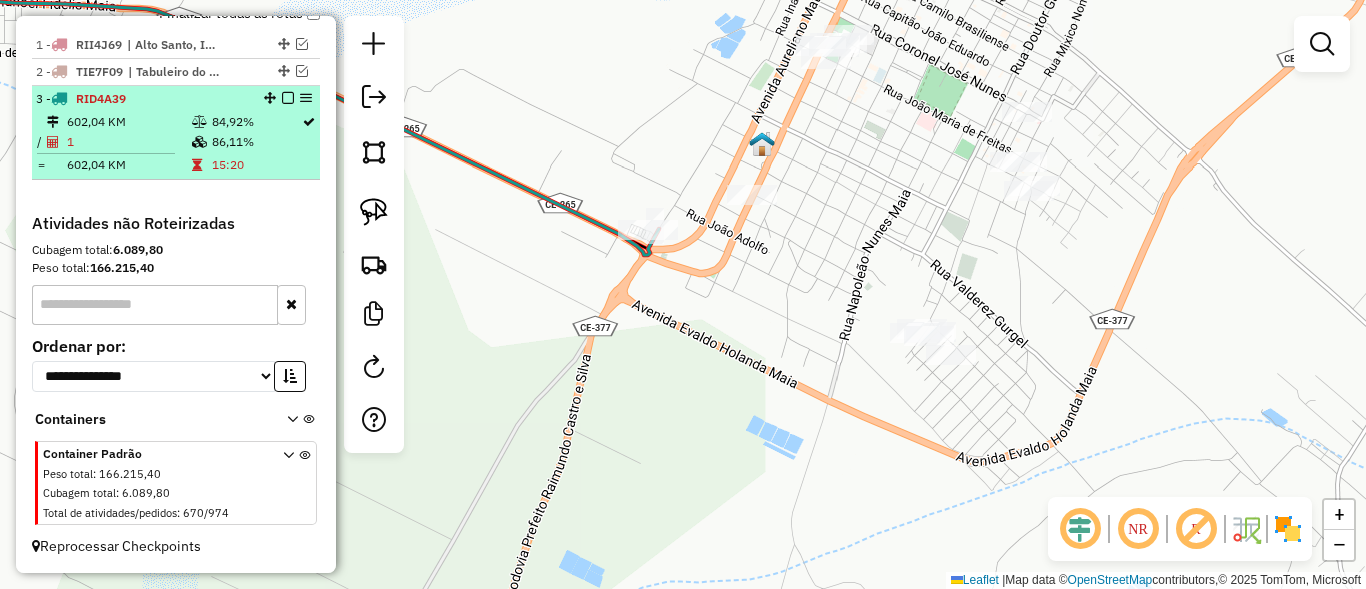 click at bounding box center (288, 98) 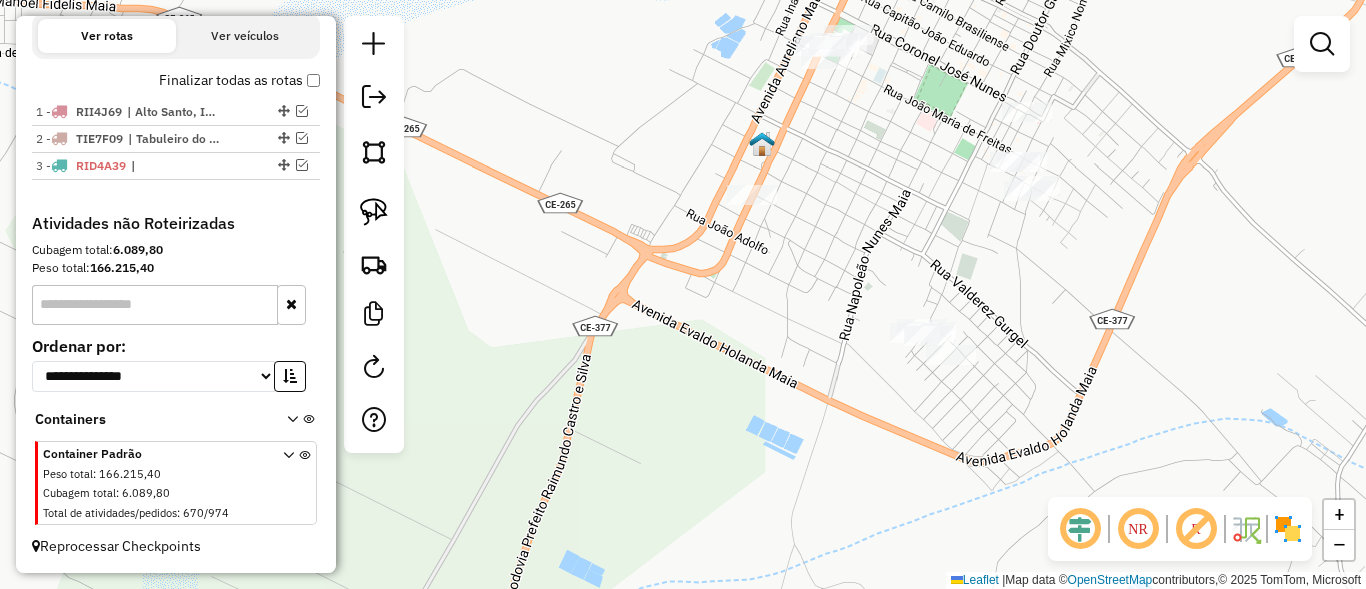 scroll, scrollTop: 667, scrollLeft: 0, axis: vertical 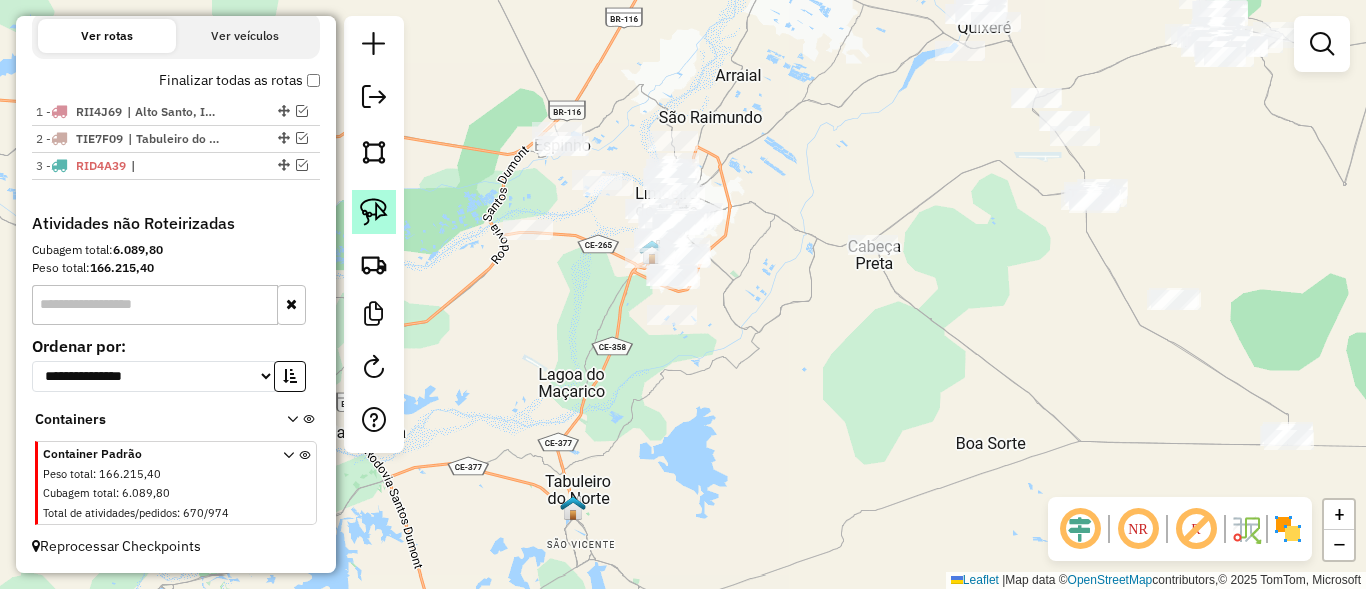 click 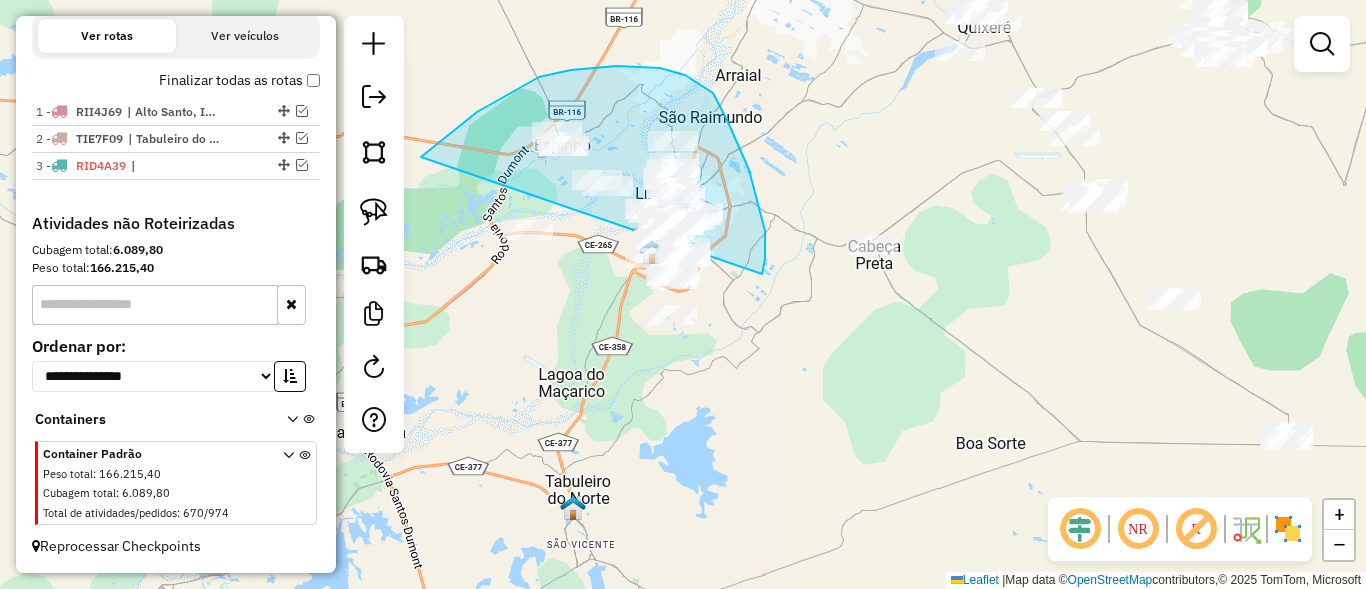drag, startPoint x: 477, startPoint y: 112, endPoint x: 503, endPoint y: 331, distance: 220.53798 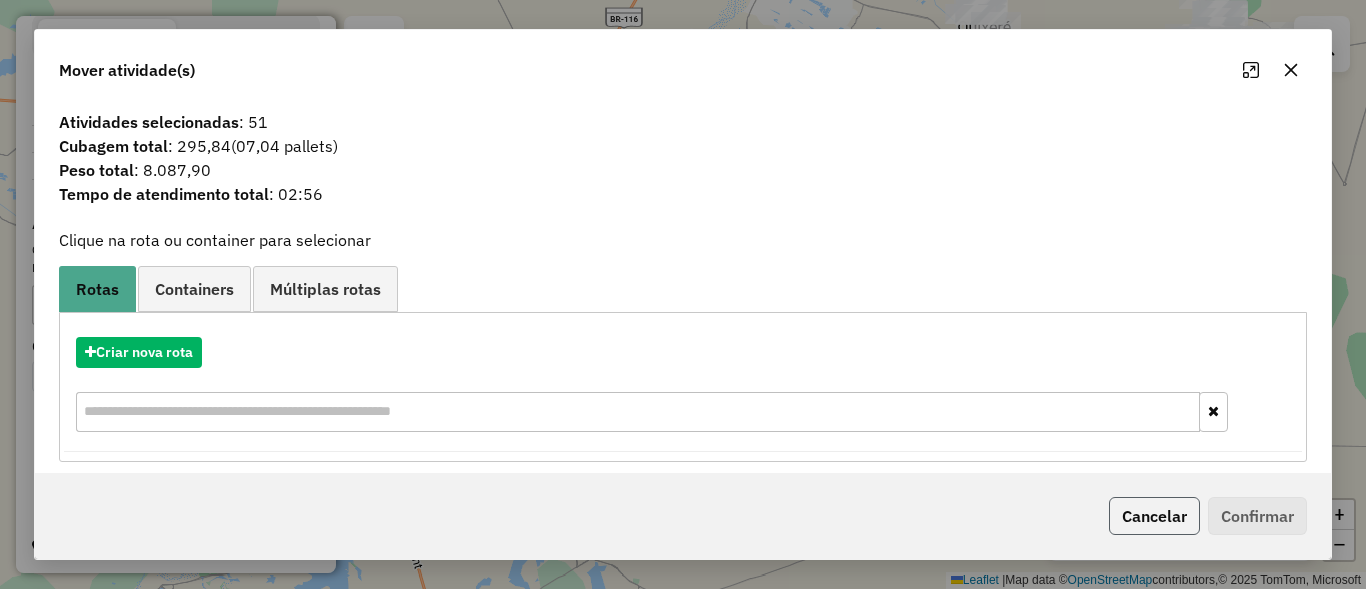 click on "Cancelar" 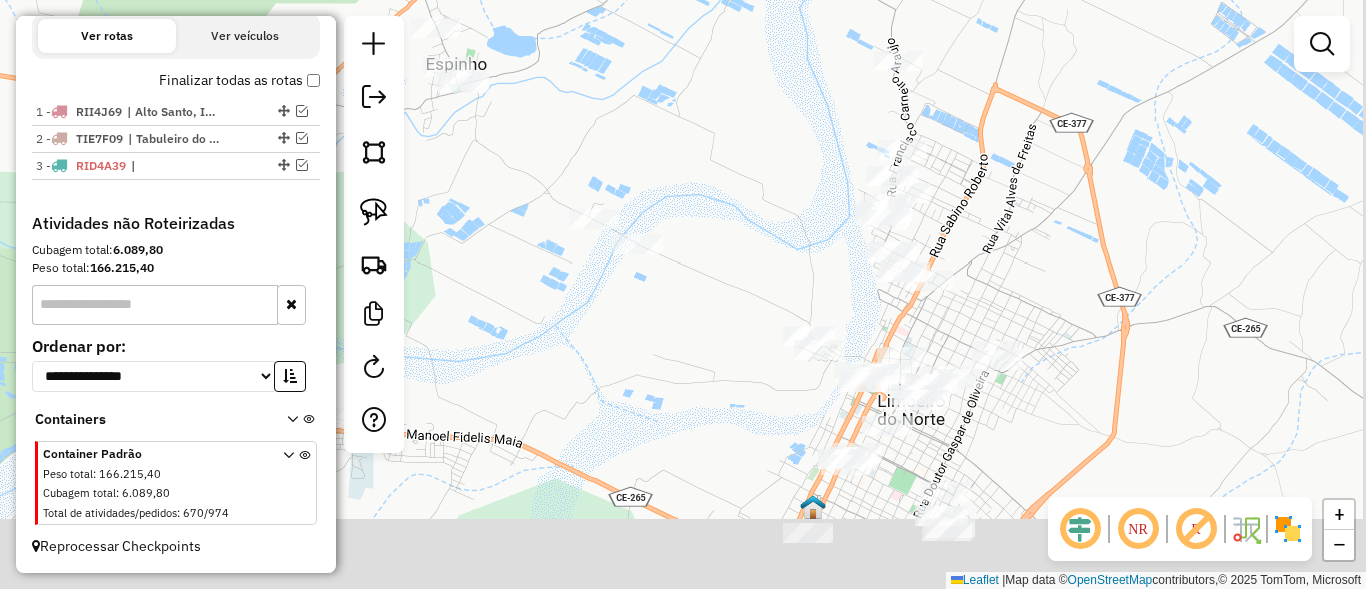drag, startPoint x: 745, startPoint y: 304, endPoint x: 609, endPoint y: 38, distance: 298.75073 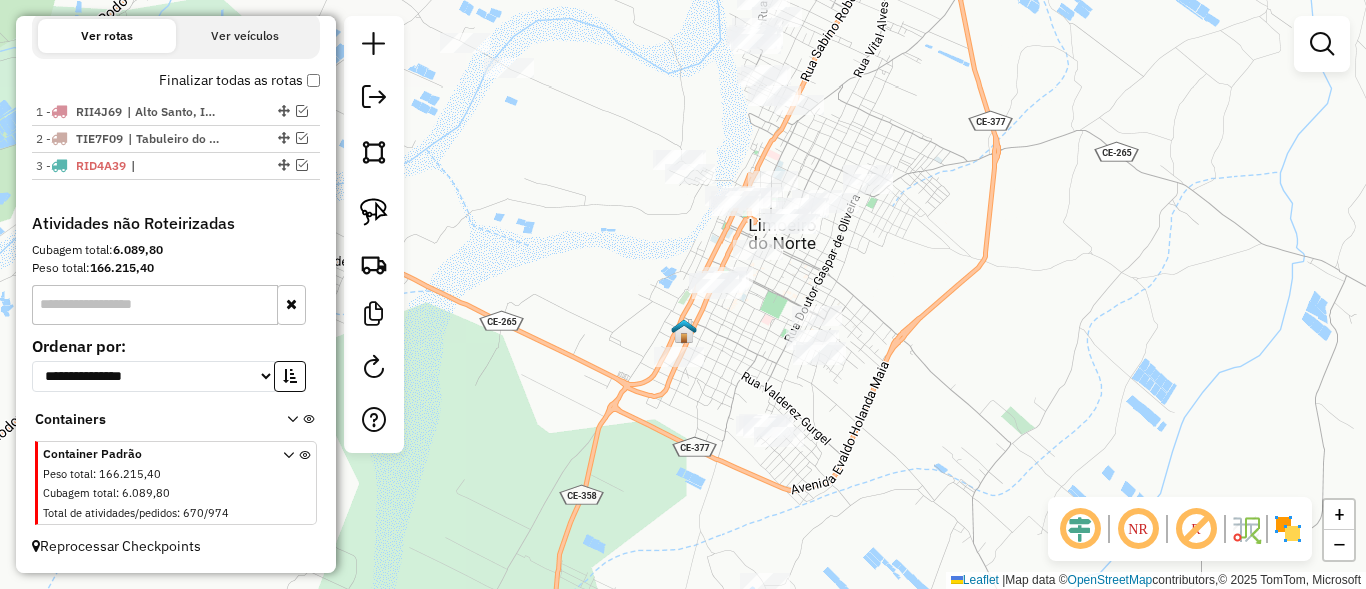 drag, startPoint x: 598, startPoint y: 231, endPoint x: 462, endPoint y: 237, distance: 136.1323 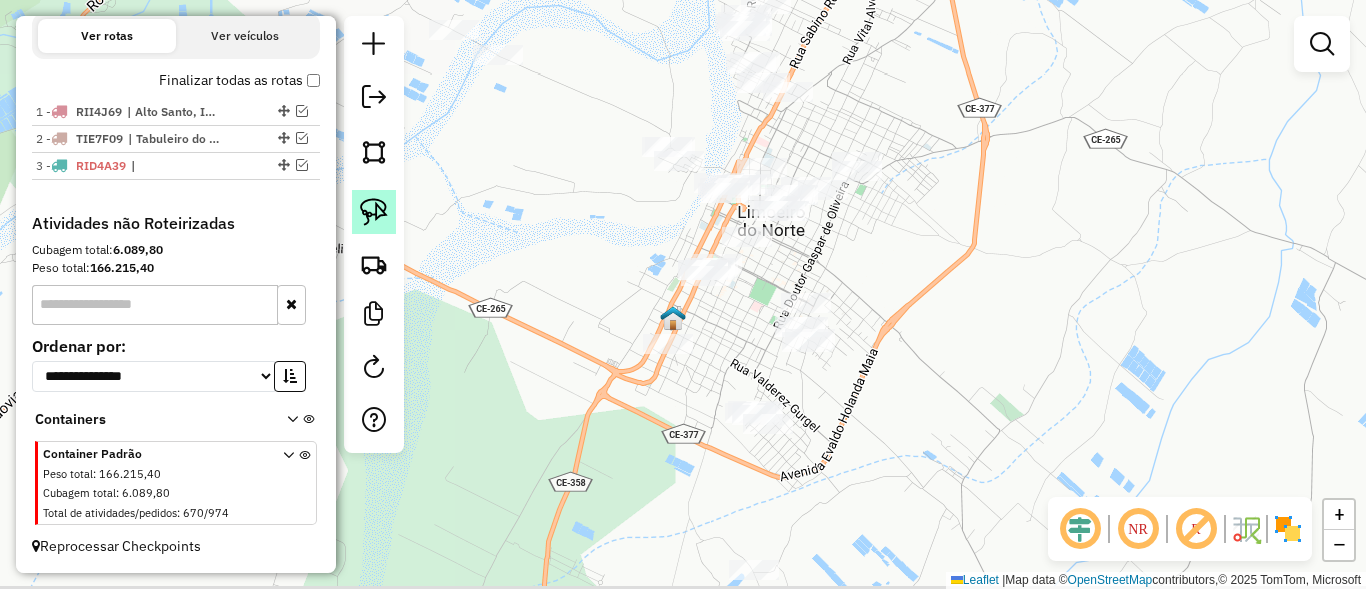 click 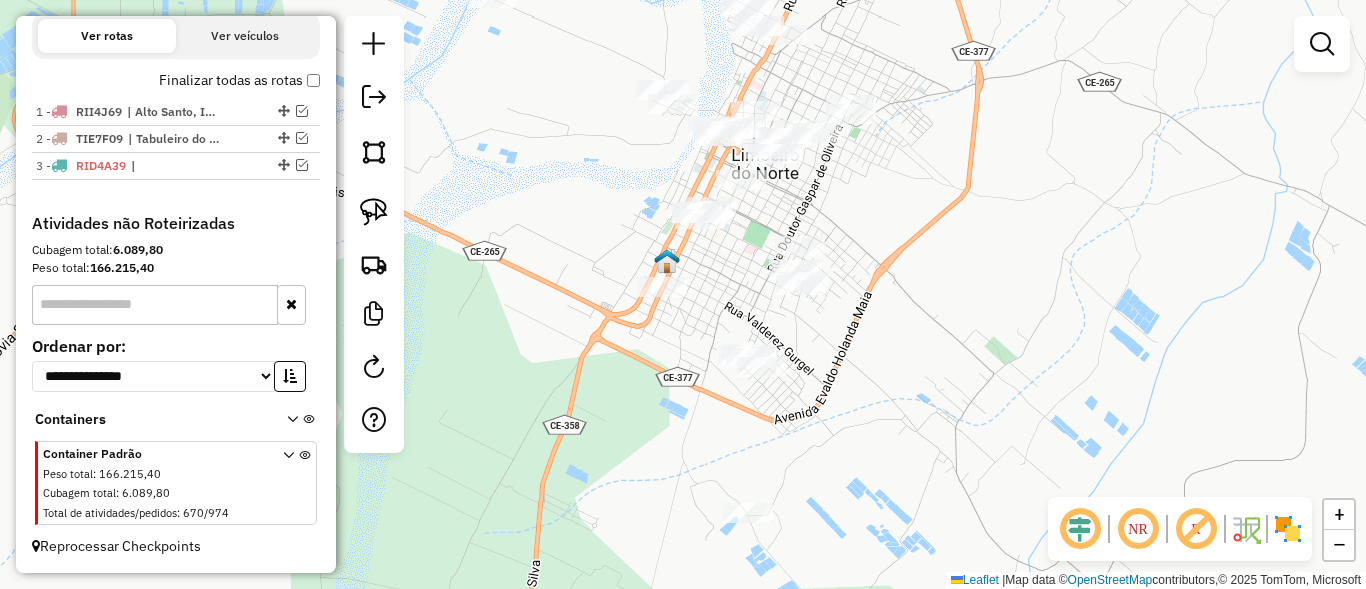 drag, startPoint x: 623, startPoint y: 404, endPoint x: 576, endPoint y: 174, distance: 234.75307 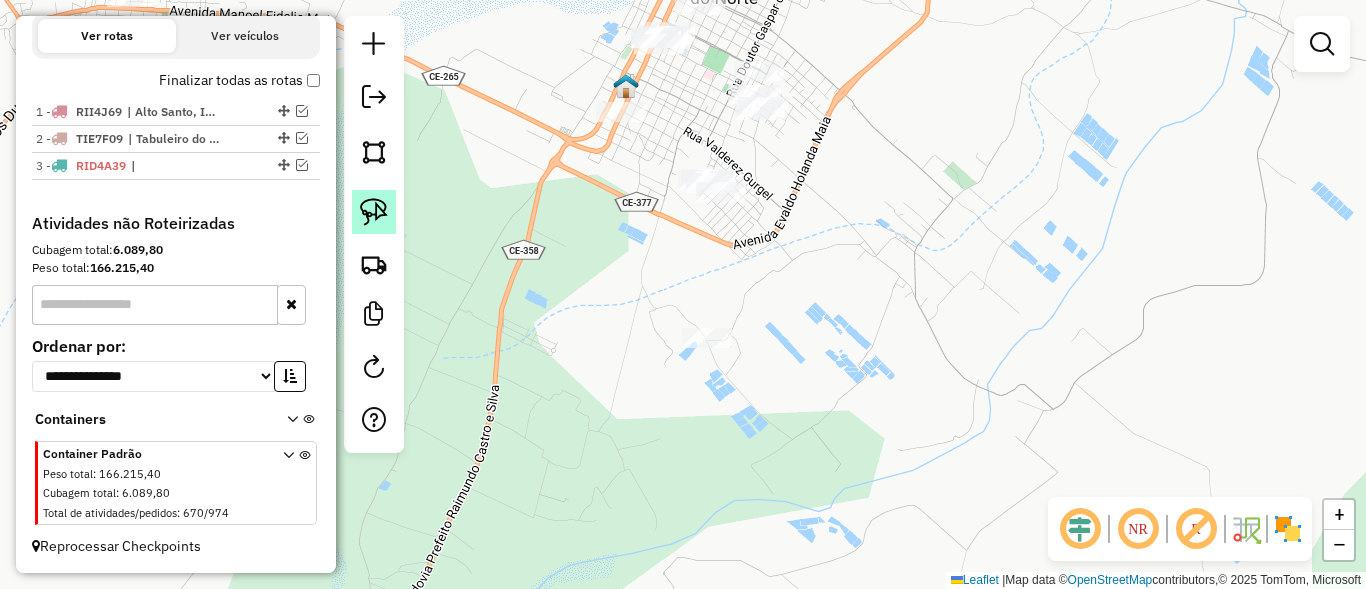 click 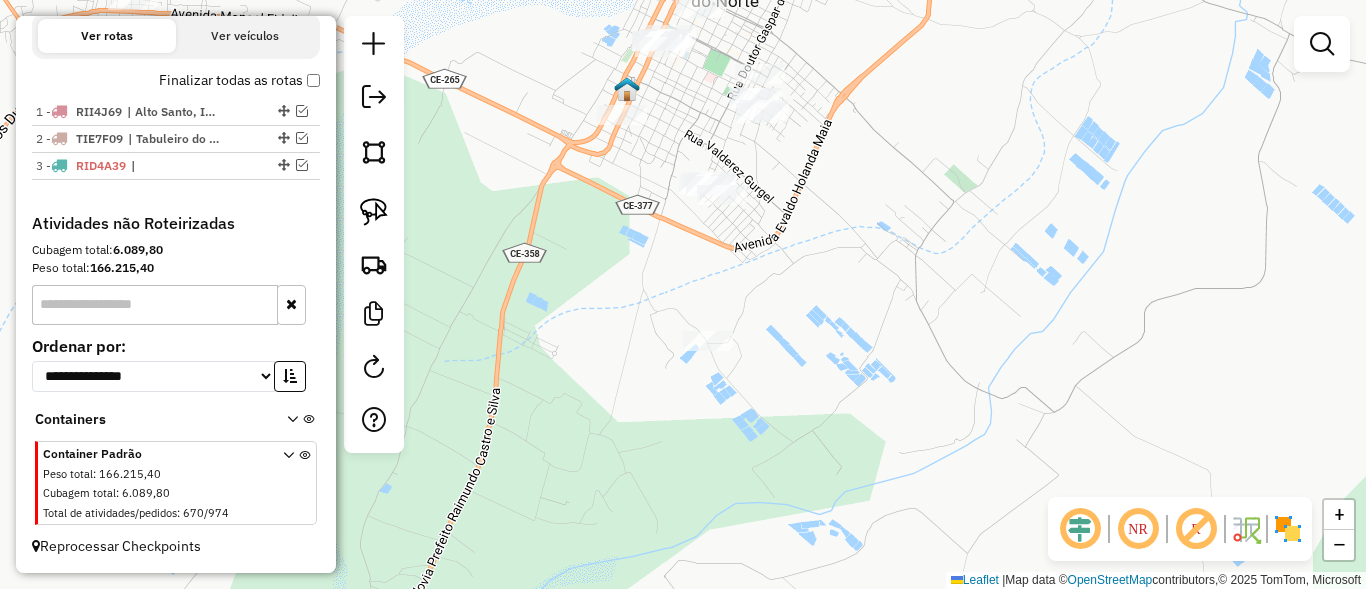 drag, startPoint x: 540, startPoint y: 136, endPoint x: 572, endPoint y: 273, distance: 140.68759 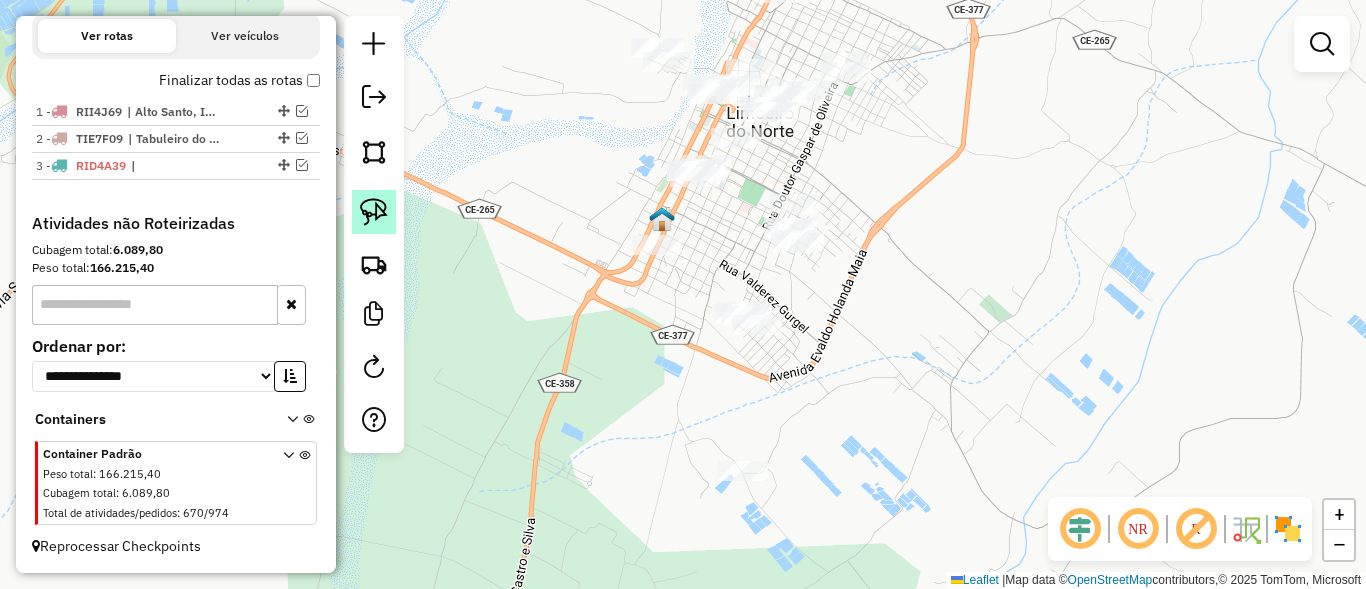 click 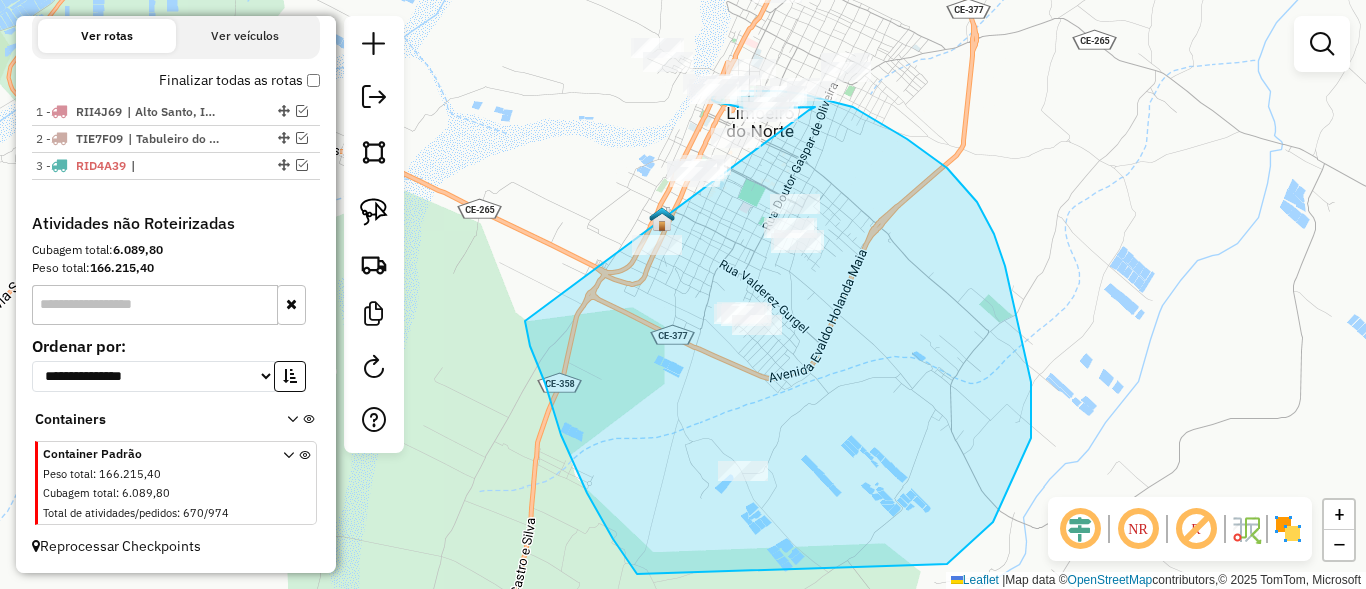 drag, startPoint x: 530, startPoint y: 346, endPoint x: 689, endPoint y: 131, distance: 267.40607 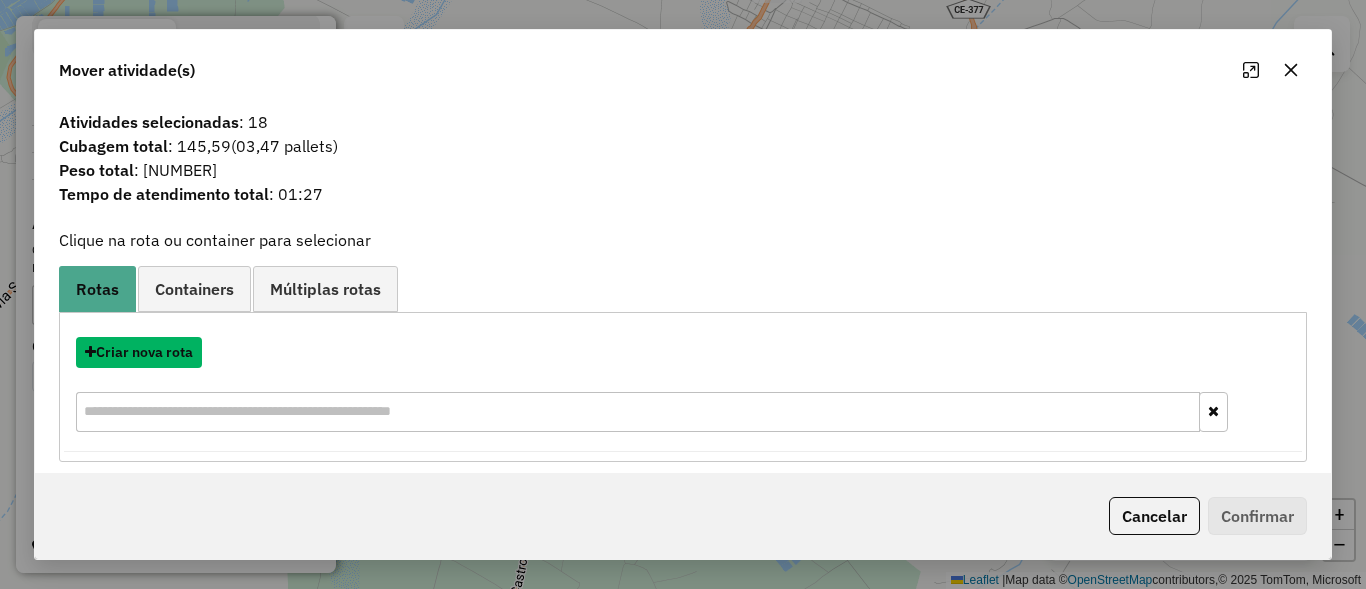 click on "Criar nova rota" at bounding box center (139, 352) 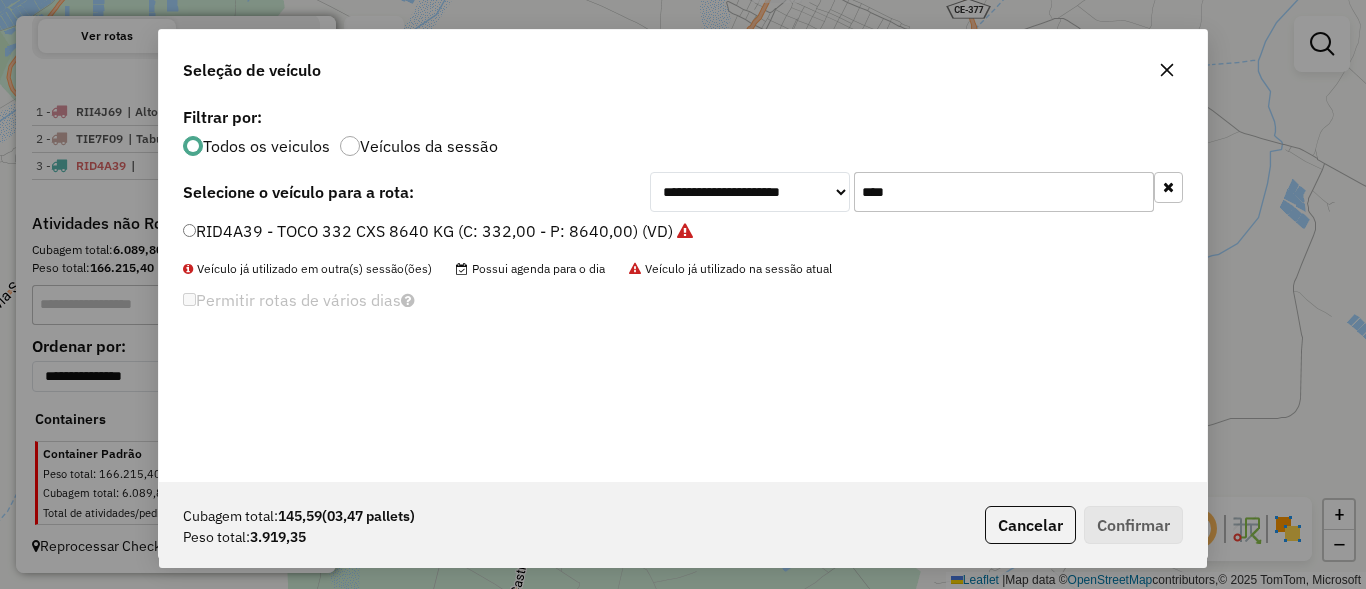 scroll, scrollTop: 11, scrollLeft: 6, axis: both 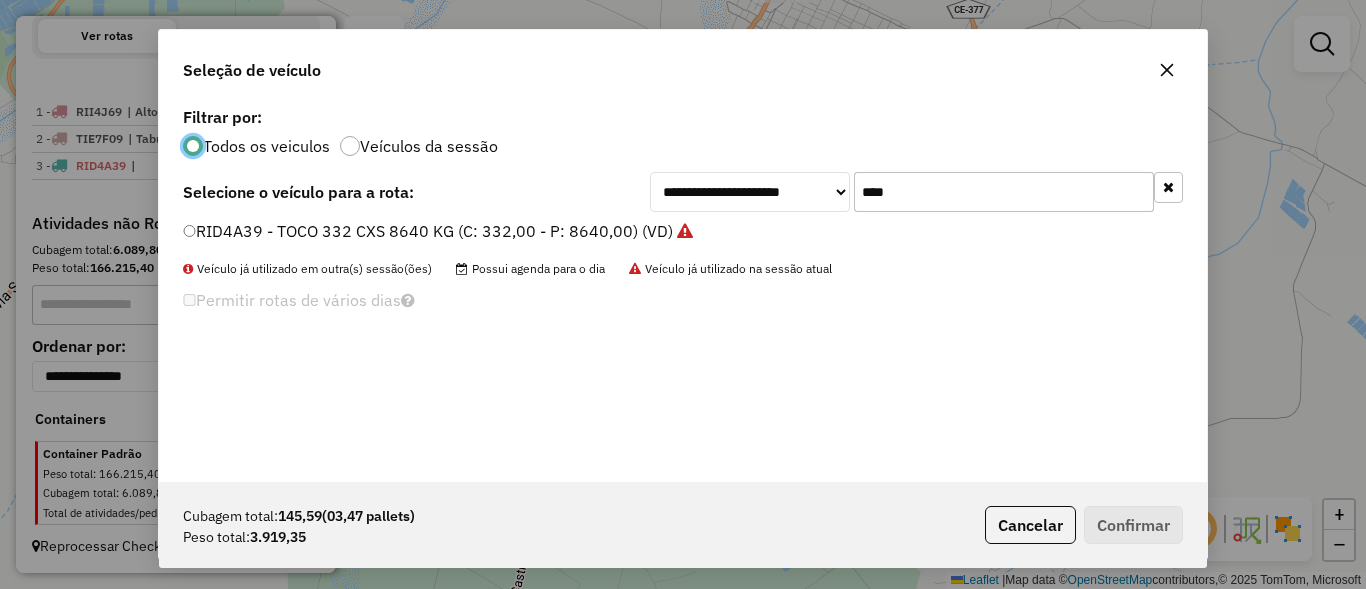 click on "****" 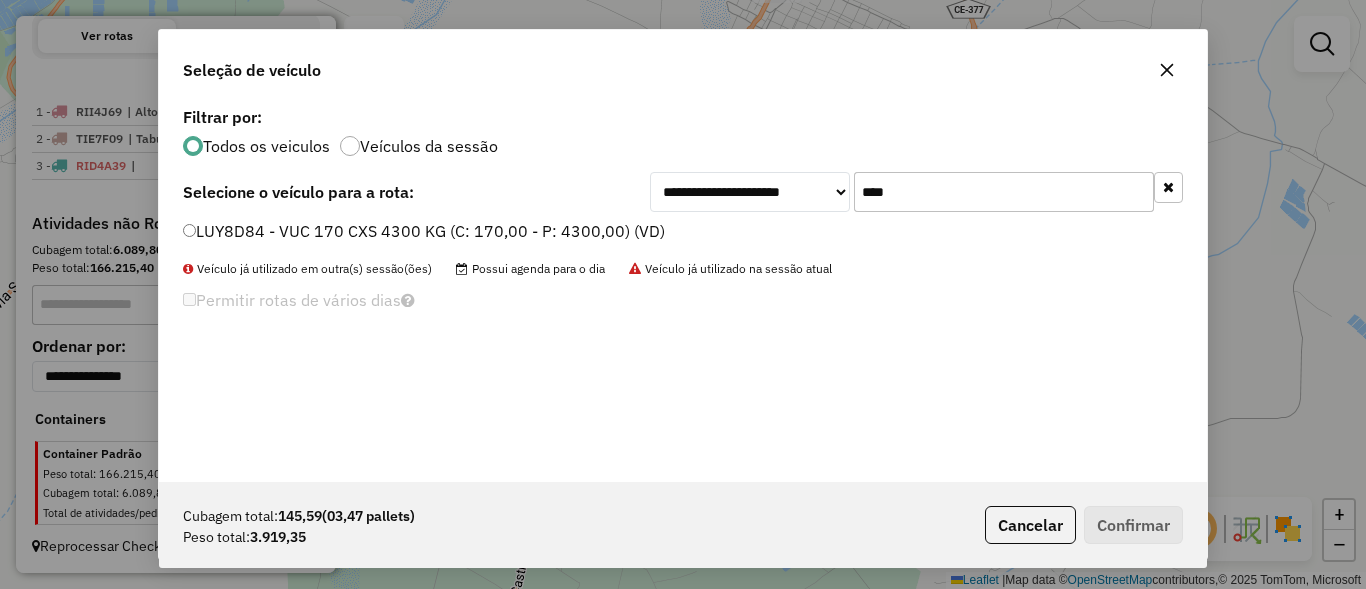type on "****" 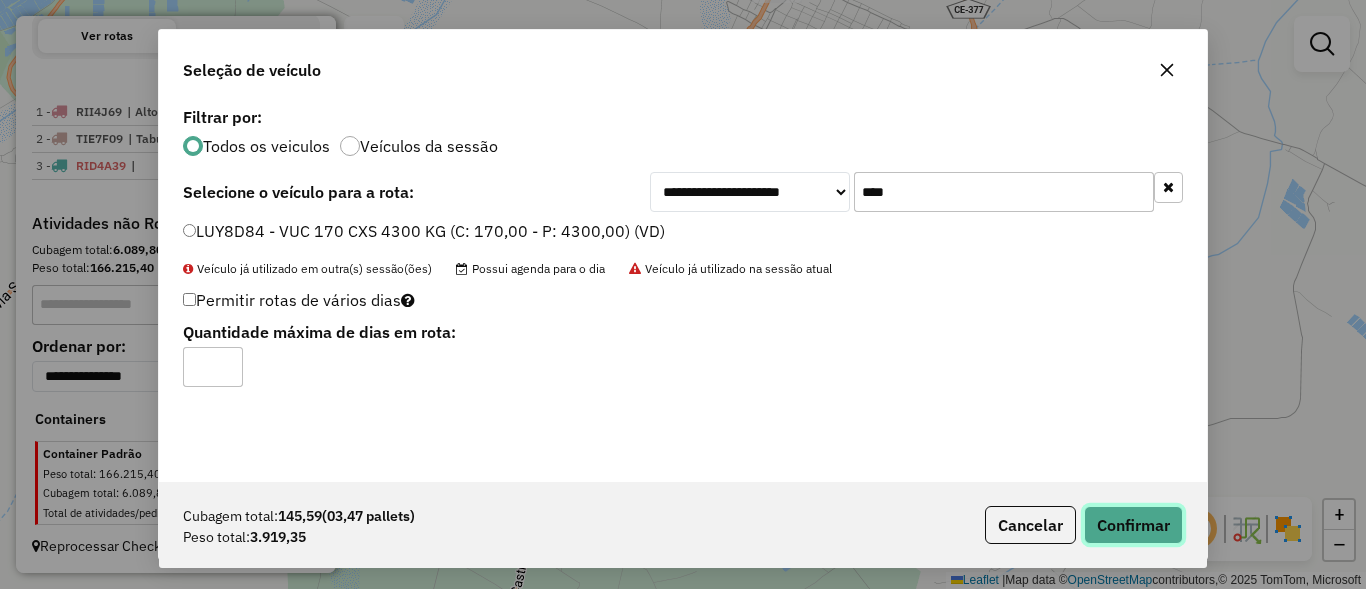 click on "Confirmar" 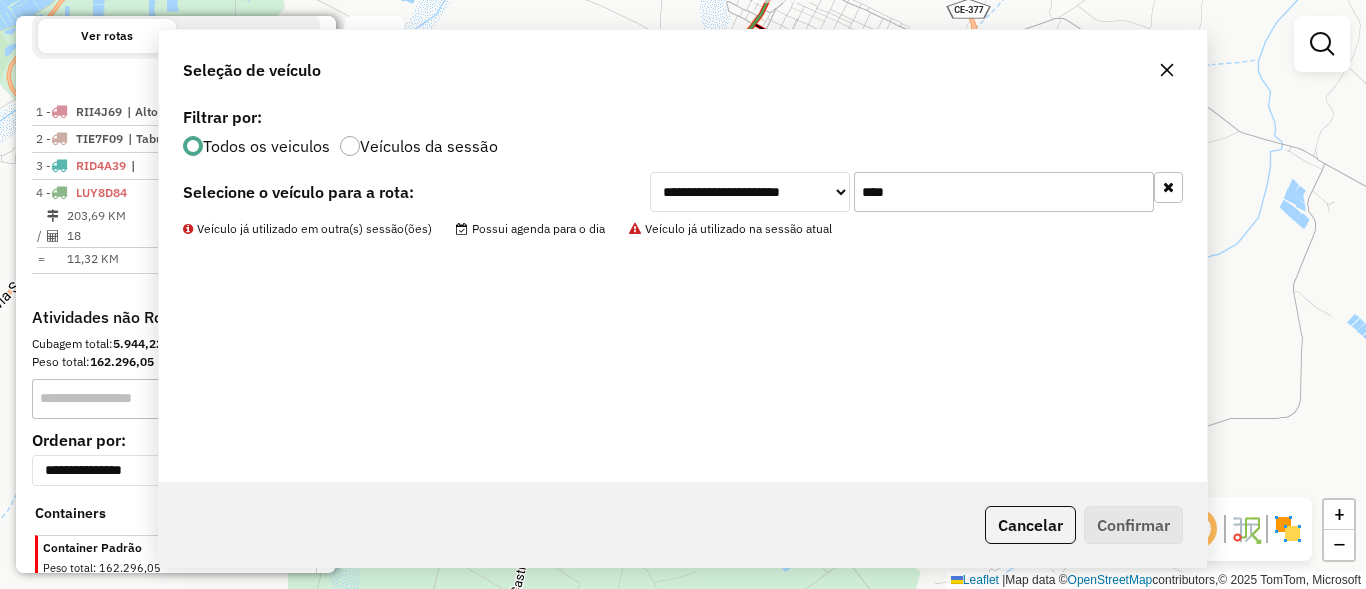scroll, scrollTop: 734, scrollLeft: 0, axis: vertical 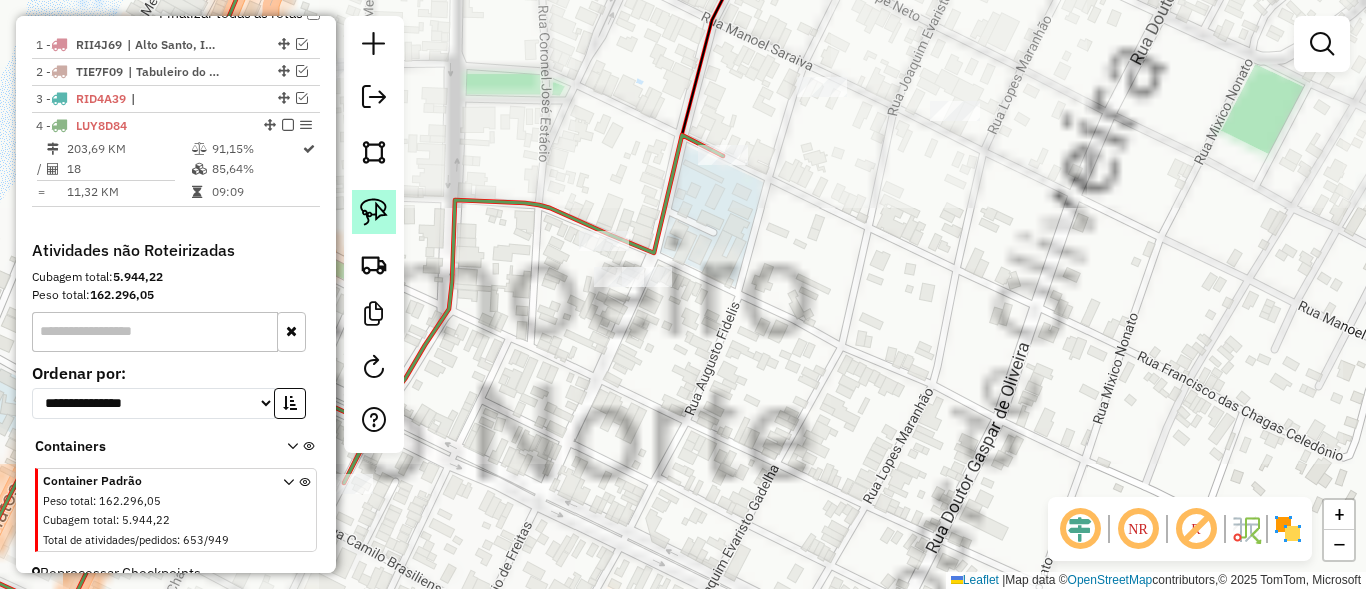 click 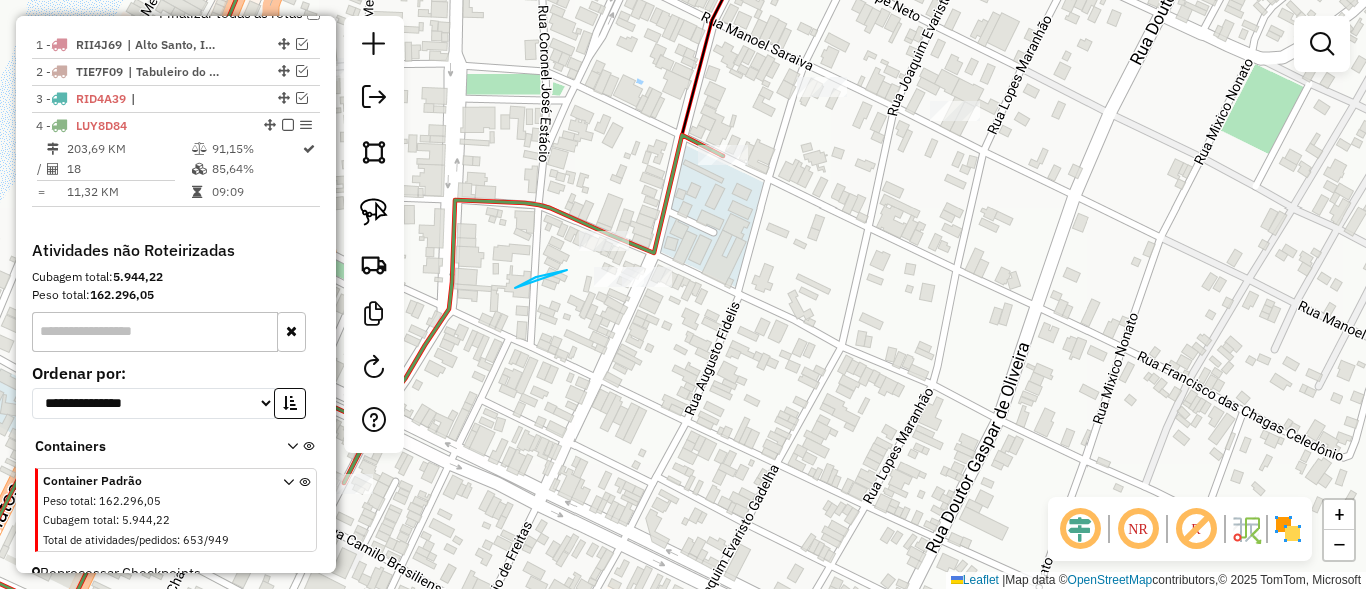 drag, startPoint x: 515, startPoint y: 288, endPoint x: 634, endPoint y: 318, distance: 122.72327 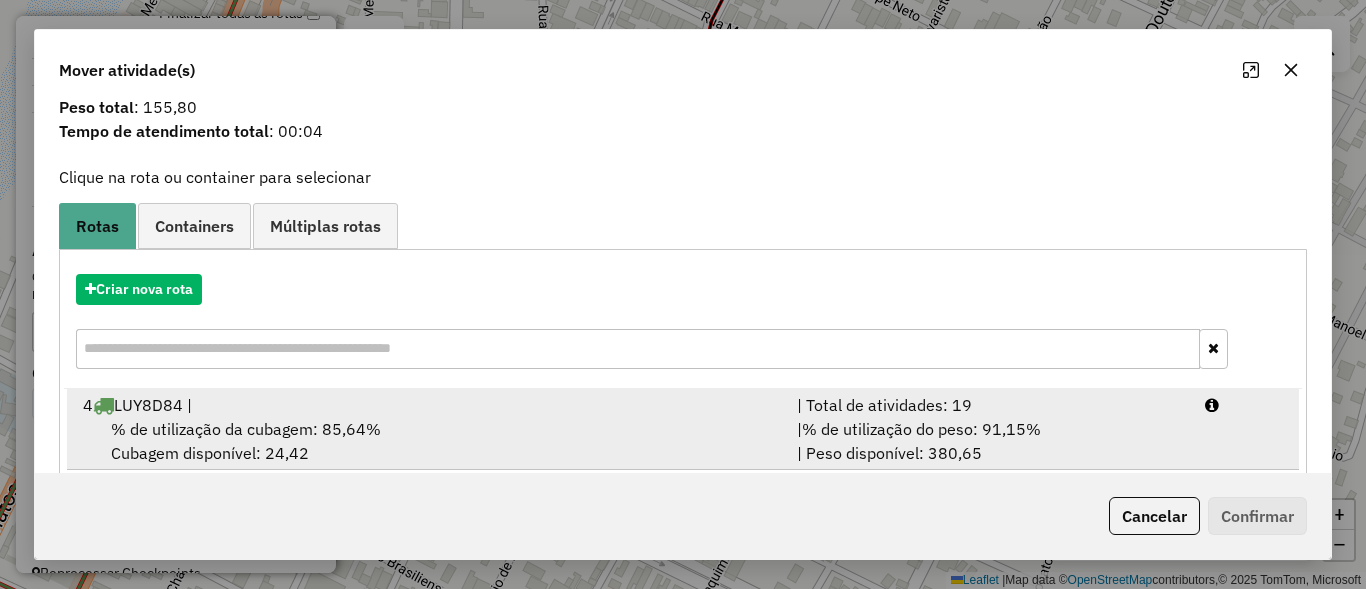 scroll, scrollTop: 94, scrollLeft: 0, axis: vertical 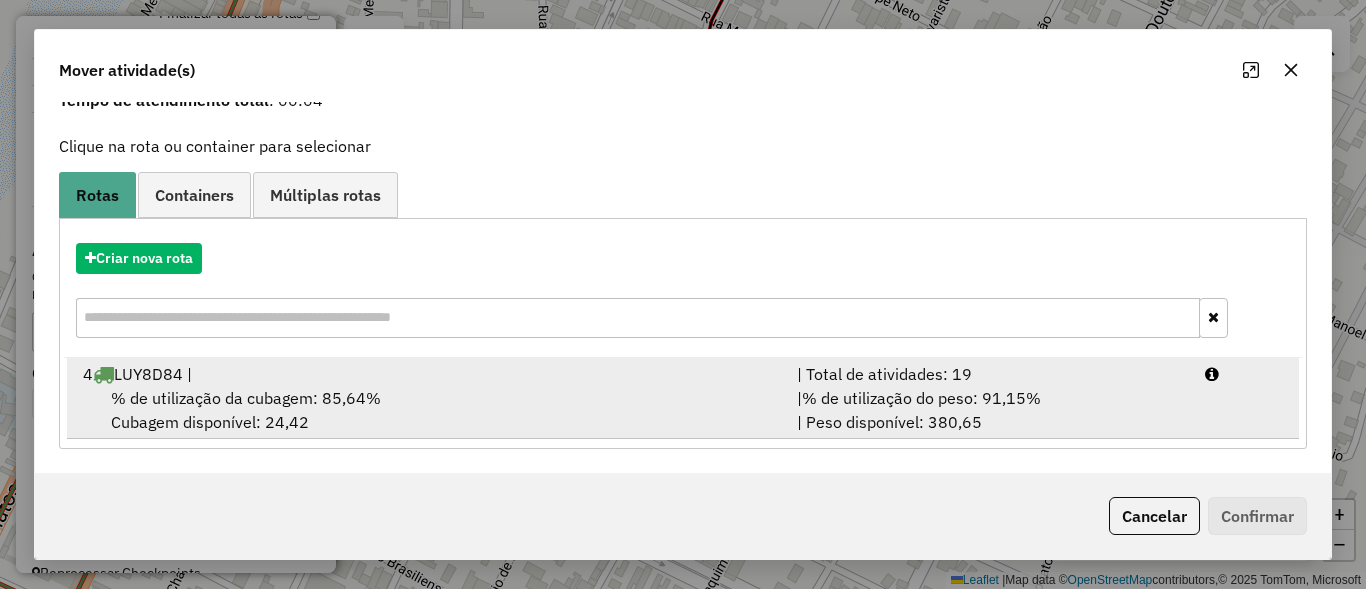 click on "|  % de utilização do peso: 91,15%  | Peso disponível: 380,65" at bounding box center [989, 410] 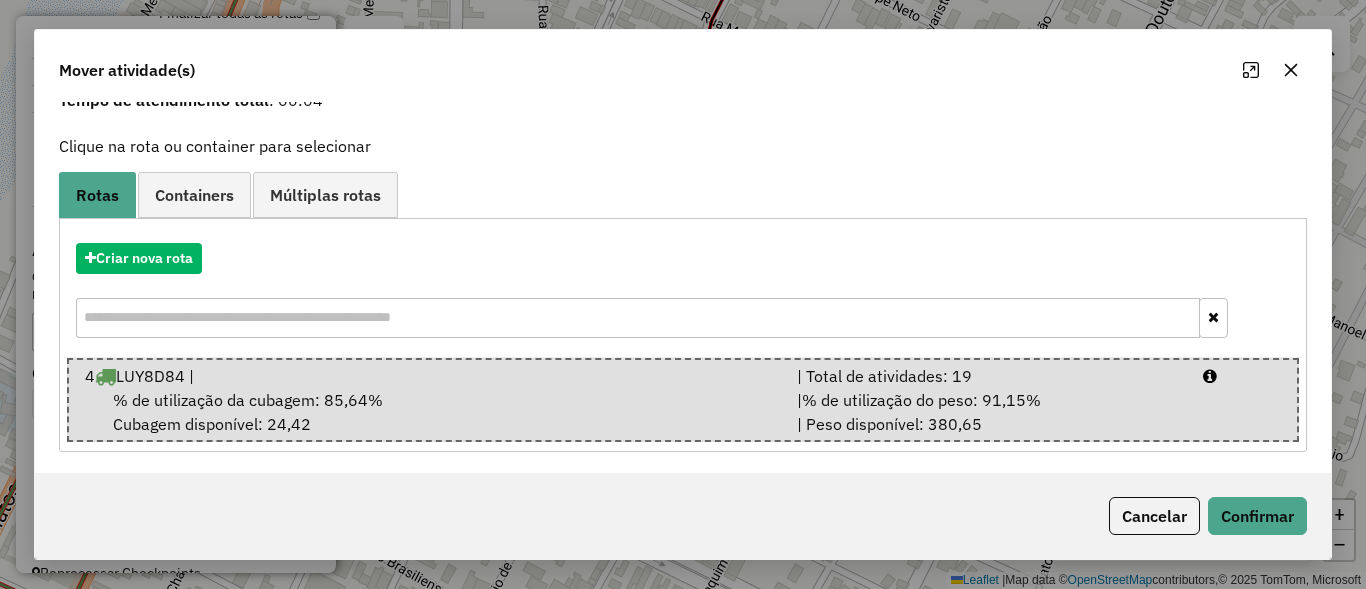 click on "Cancelar   Confirmar" 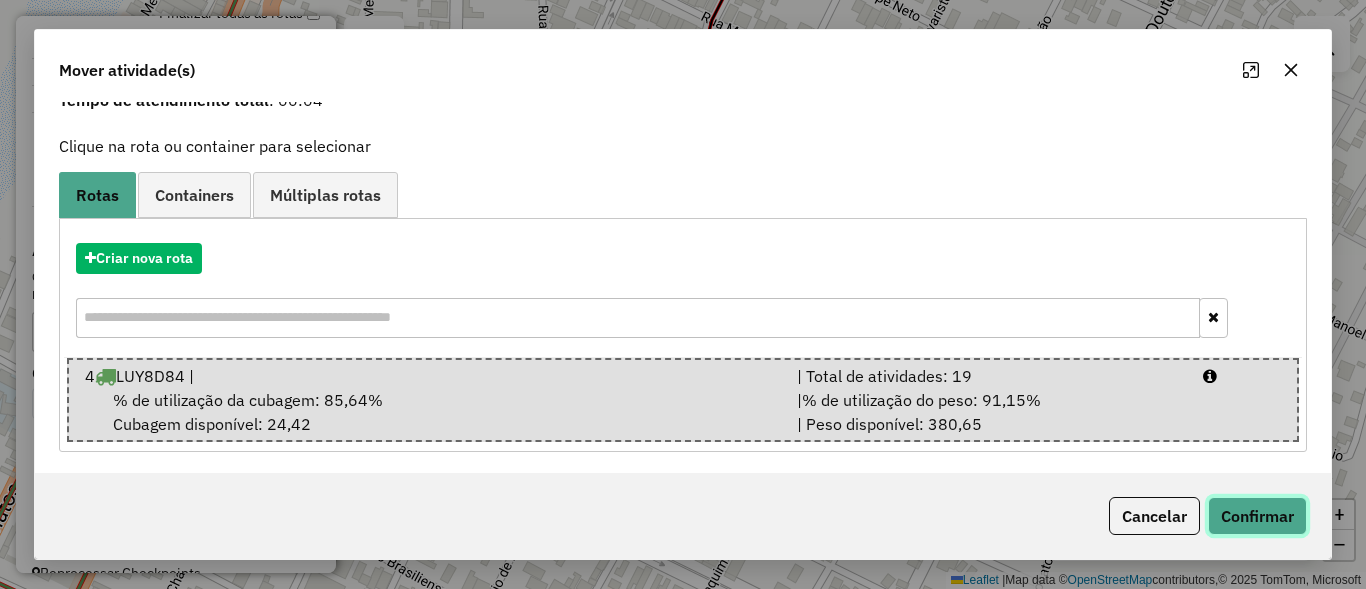 click on "Confirmar" 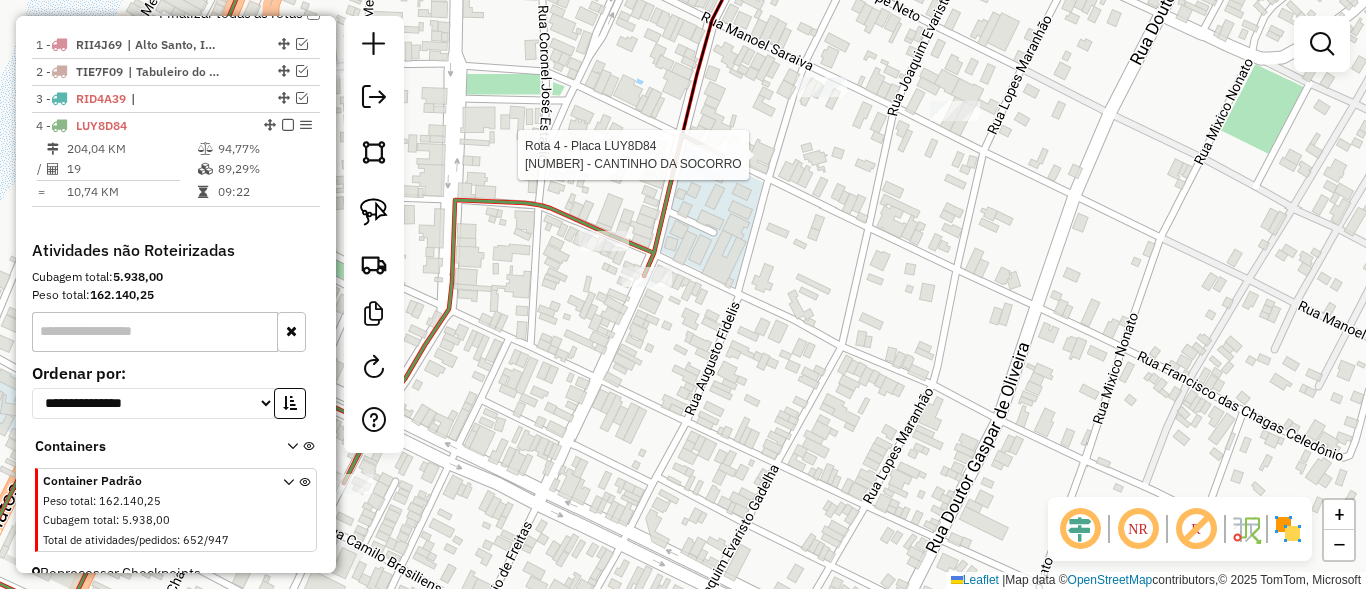 select on "**********" 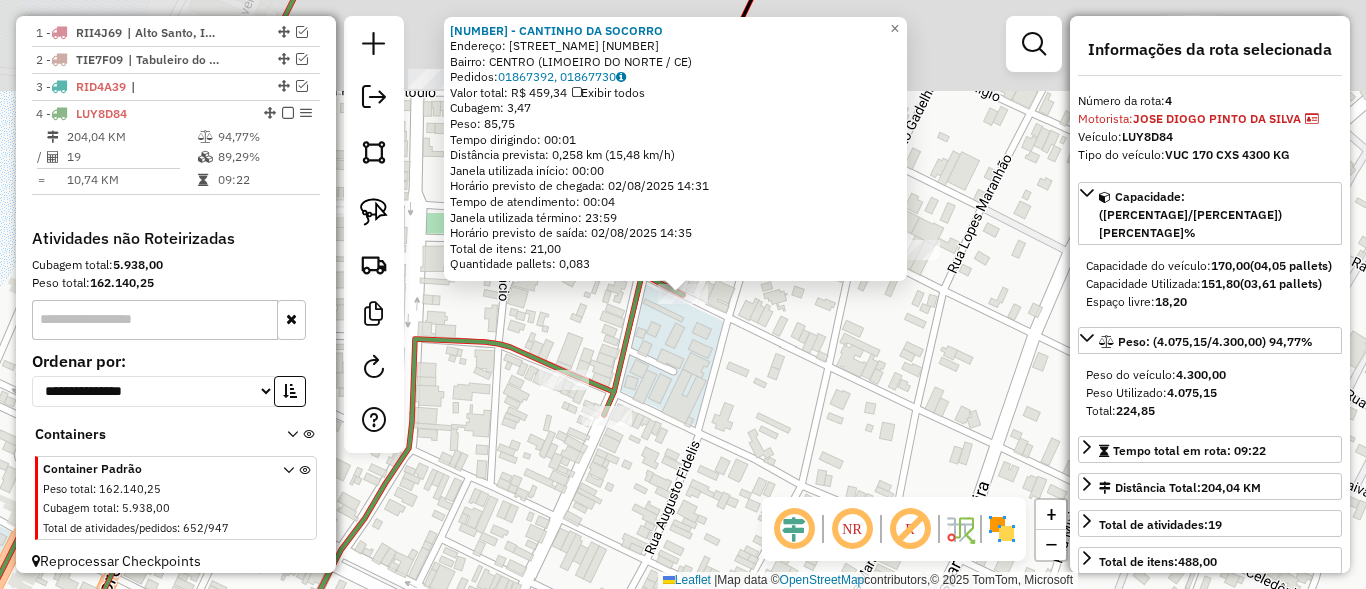 scroll, scrollTop: 761, scrollLeft: 0, axis: vertical 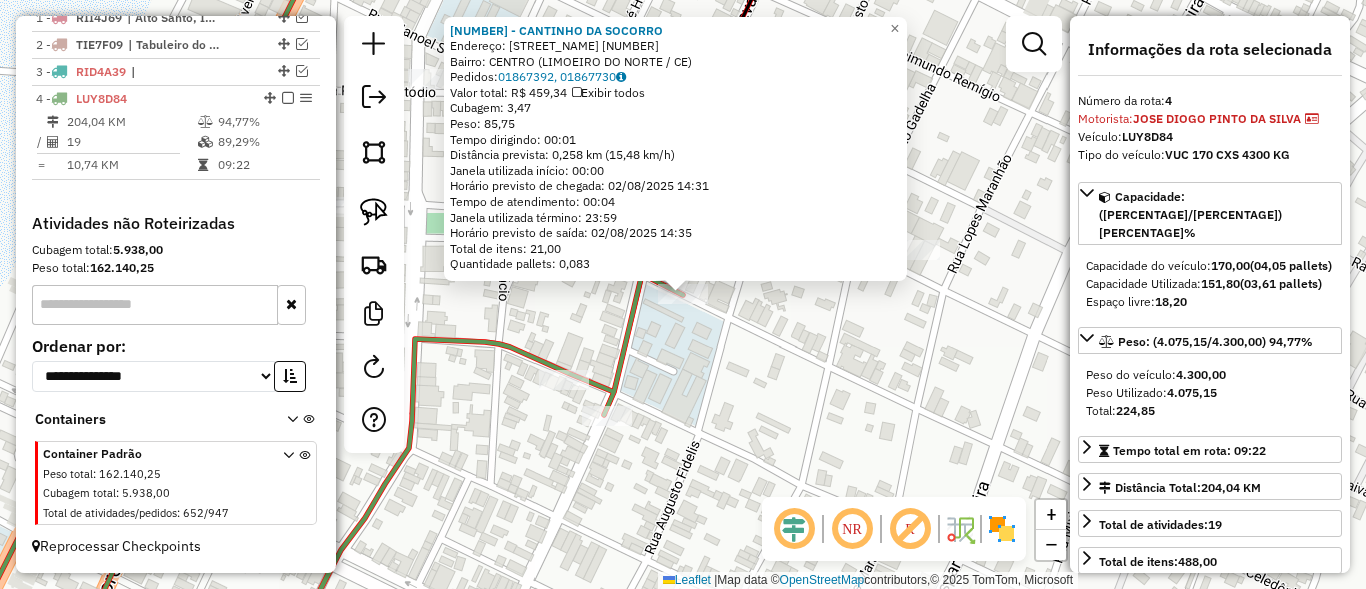 click on "1691 - CANTINHO DA SOCORRO  Endereço:  FRANCISCO DAS CHAGAS CELEDONIO 1066   Bairro: CENTRO (LIMOEIRO DO NORTE / CE)   Pedidos:  01867392, 01867730   Valor total: R$ 459,34   Exibir todos   Cubagem: 3,47  Peso: 85,75  Tempo dirigindo: 00:01   Distância prevista: 0,258 km (15,48 km/h)   Janela utilizada início: 00:00   Horário previsto de chegada: 02/08/2025 14:31   Tempo de atendimento: 00:04   Janela utilizada término: 23:59   Horário previsto de saída: 02/08/2025 14:35   Total de itens: 21,00   Quantidade pallets: 0,083  × Janela de atendimento Grade de atendimento Capacidade Transportadoras Veículos Cliente Pedidos  Rotas Selecione os dias de semana para filtrar as janelas de atendimento  Seg   Ter   Qua   Qui   Sex   Sáb   Dom  Informe o período da janela de atendimento: De: Até:  Filtrar exatamente a janela do cliente  Considerar janela de atendimento padrão  Selecione os dias de semana para filtrar as grades de atendimento  Seg   Ter   Qua   Qui   Sex   Sáb   Dom   Peso mínimo:   De:  De:" 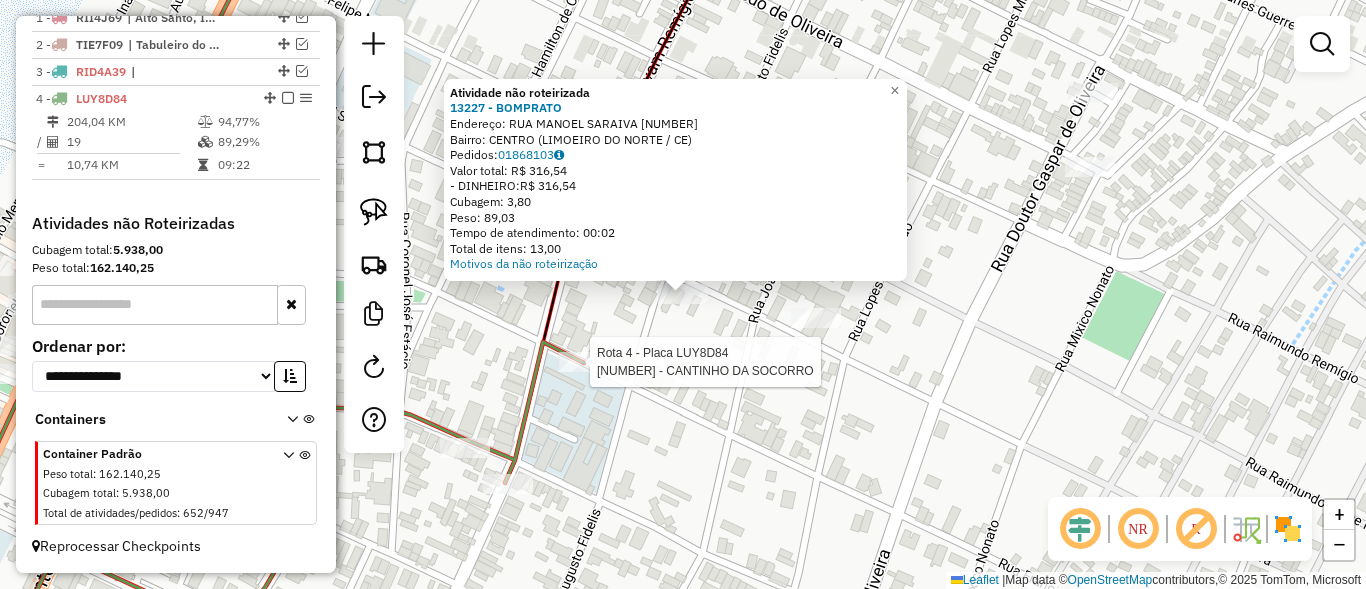 select on "**********" 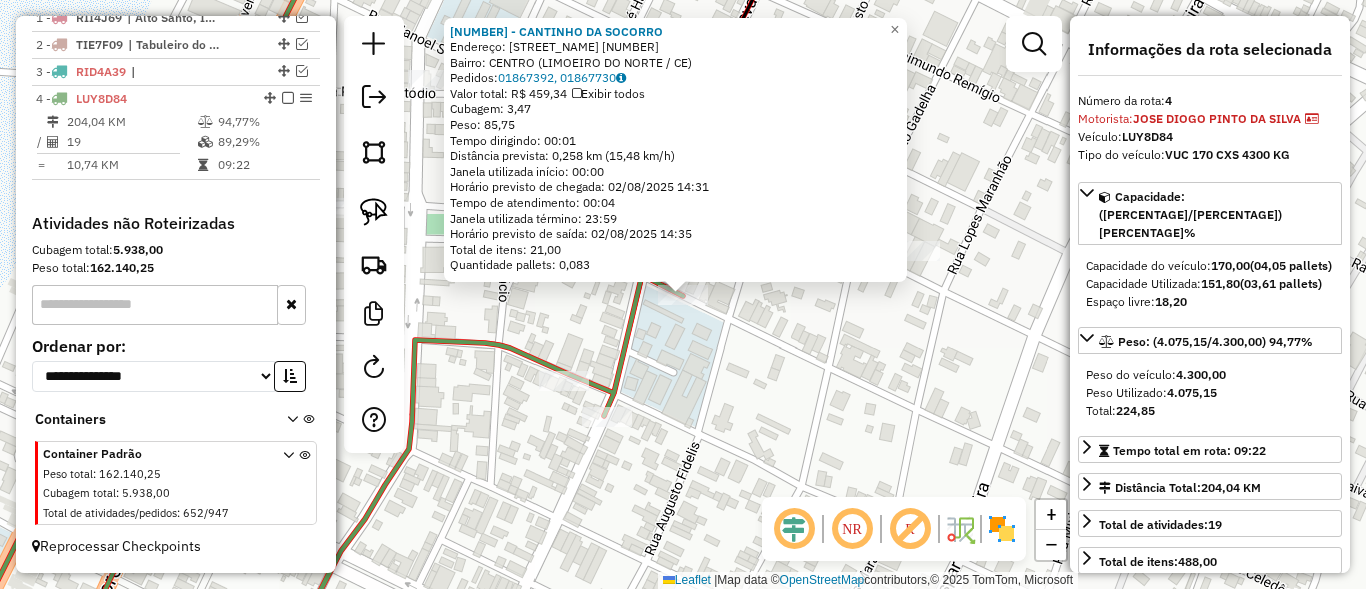 click on "1691 - CANTINHO DA SOCORRO  Endereço:  FRANCISCO DAS CHAGAS CELEDONIO 1066   Bairro: CENTRO (LIMOEIRO DO NORTE / CE)   Pedidos:  01867392, 01867730   Valor total: R$ 459,34   Exibir todos   Cubagem: 3,47  Peso: 85,75  Tempo dirigindo: 00:01   Distância prevista: 0,258 km (15,48 km/h)   Janela utilizada início: 00:00   Horário previsto de chegada: 02/08/2025 14:31   Tempo de atendimento: 00:04   Janela utilizada término: 23:59   Horário previsto de saída: 02/08/2025 14:35   Total de itens: 21,00   Quantidade pallets: 0,083  × Janela de atendimento Grade de atendimento Capacidade Transportadoras Veículos Cliente Pedidos  Rotas Selecione os dias de semana para filtrar as janelas de atendimento  Seg   Ter   Qua   Qui   Sex   Sáb   Dom  Informe o período da janela de atendimento: De: Até:  Filtrar exatamente a janela do cliente  Considerar janela de atendimento padrão  Selecione os dias de semana para filtrar as grades de atendimento  Seg   Ter   Qua   Qui   Sex   Sáb   Dom   Peso mínimo:   De:  De:" 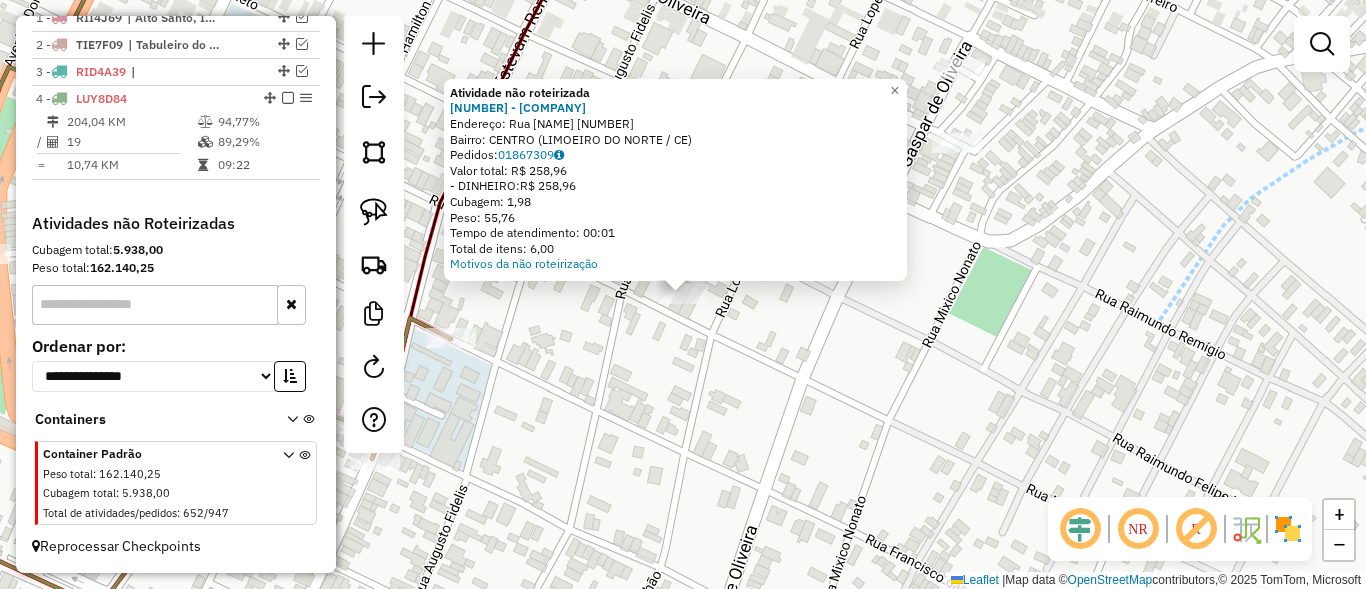 click on "Atividade não roteirizada 16600 - GD BEBIDAS  Endereço:  Rua Manoel Saraiva 820   Bairro: CENTRO (LIMOEIRO DO NORTE / CE)   Pedidos:  01867309   Valor total: R$ 258,96   - DINHEIRO:  R$ 258,96   Cubagem: 1,98   Peso: 55,76   Tempo de atendimento: 00:01   Total de itens: 6,00  Motivos da não roteirização × Janela de atendimento Grade de atendimento Capacidade Transportadoras Veículos Cliente Pedidos  Rotas Selecione os dias de semana para filtrar as janelas de atendimento  Seg   Ter   Qua   Qui   Sex   Sáb   Dom  Informe o período da janela de atendimento: De: Até:  Filtrar exatamente a janela do cliente  Considerar janela de atendimento padrão  Selecione os dias de semana para filtrar as grades de atendimento  Seg   Ter   Qua   Qui   Sex   Sáb   Dom   Considerar clientes sem dia de atendimento cadastrado  Clientes fora do dia de atendimento selecionado Filtrar as atividades entre os valores definidos abaixo:  Peso mínimo:   Peso máximo:   Cubagem mínima:   Cubagem máxima:   De:   Até:   De:" 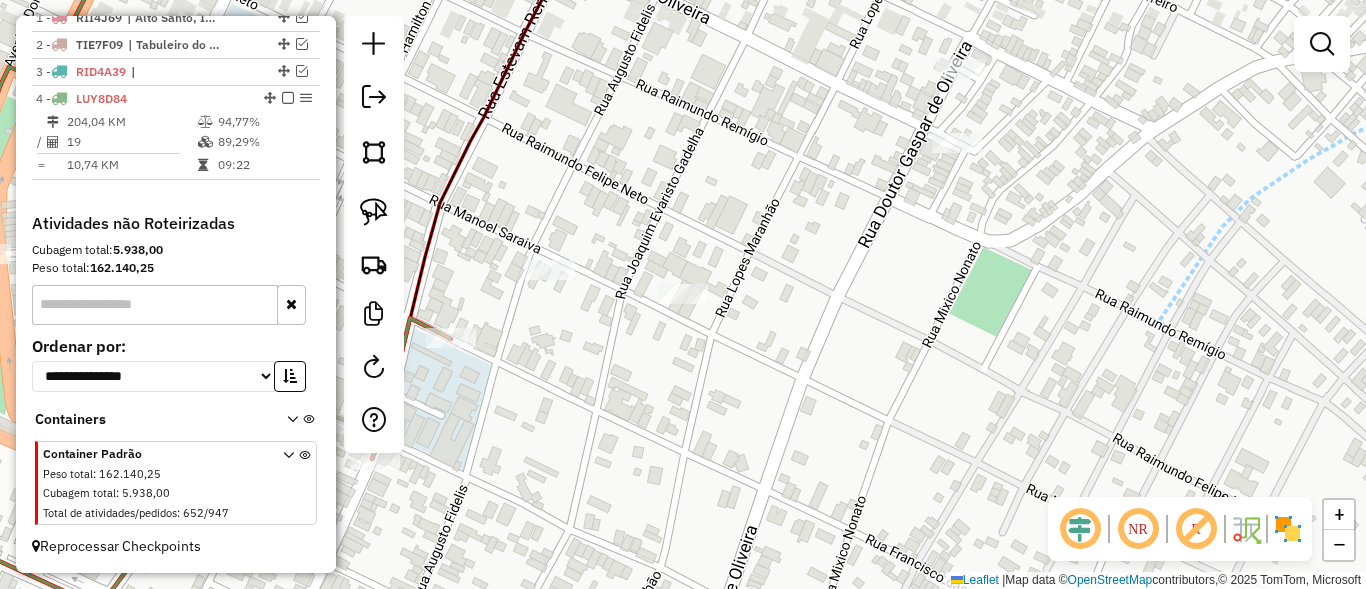 click 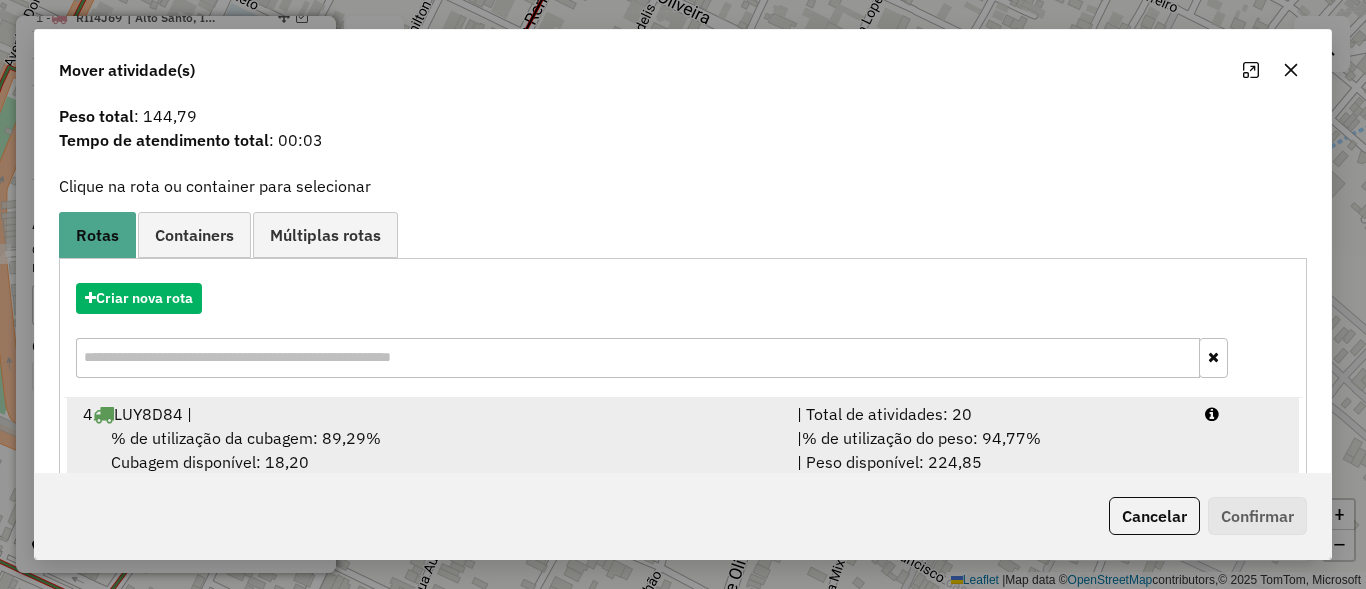 scroll, scrollTop: 94, scrollLeft: 0, axis: vertical 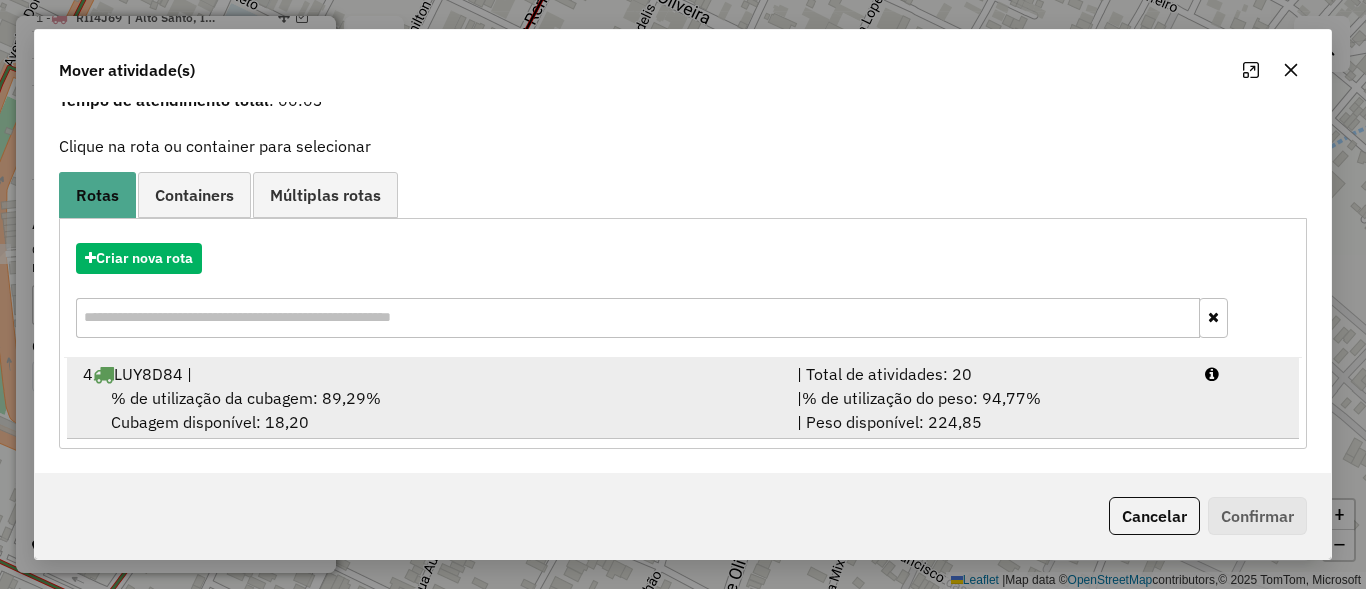 click on "| Total de atividades: 20" at bounding box center [989, 374] 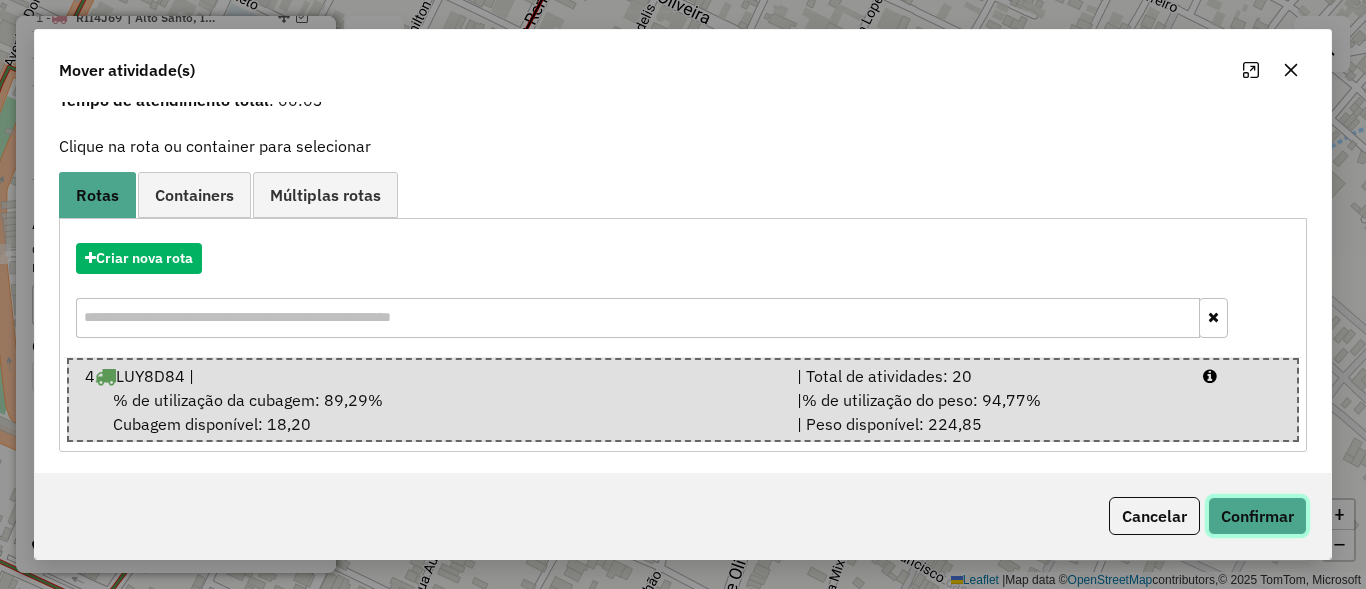 click on "Confirmar" 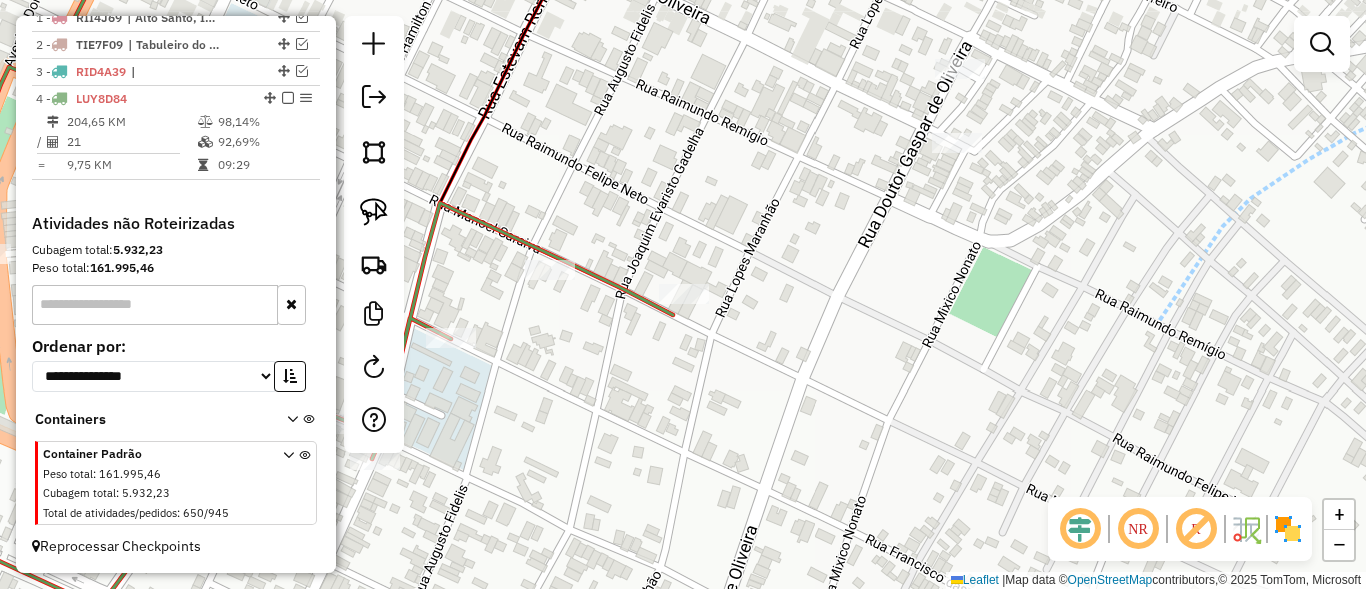 scroll, scrollTop: 0, scrollLeft: 0, axis: both 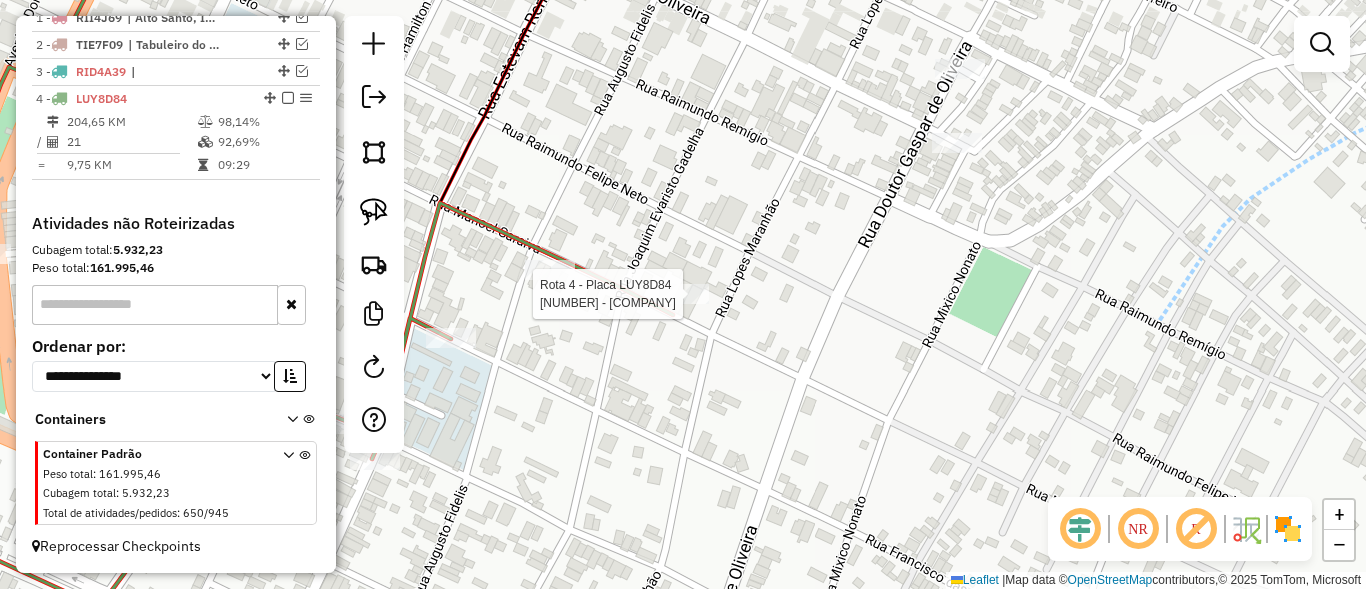 select on "**********" 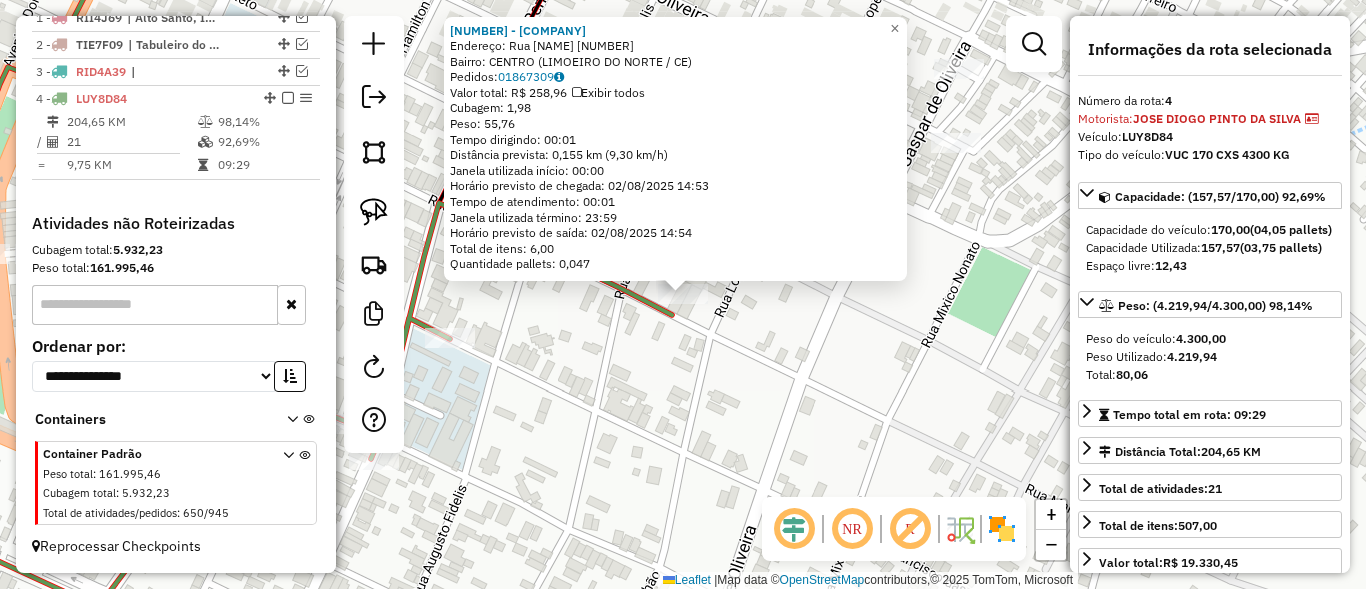 click on "16600 - GD BEBIDAS  Endereço:  Rua Manoel Saraiva 820   Bairro: CENTRO (LIMOEIRO DO NORTE / CE)   Pedidos:  01867309   Valor total: R$ 258,96   Exibir todos   Cubagem: 1,98  Peso: 55,76  Tempo dirigindo: 00:01   Distância prevista: 0,155 km (9,30 km/h)   Janela utilizada início: 00:00   Horário previsto de chegada: 02/08/2025 14:53   Tempo de atendimento: 00:01   Janela utilizada término: 23:59   Horário previsto de saída: 02/08/2025 14:54   Total de itens: 6,00   Quantidade pallets: 0,047  × Janela de atendimento Grade de atendimento Capacidade Transportadoras Veículos Cliente Pedidos  Rotas Selecione os dias de semana para filtrar as janelas de atendimento  Seg   Ter   Qua   Qui   Sex   Sáb   Dom  Informe o período da janela de atendimento: De: Até:  Filtrar exatamente a janela do cliente  Considerar janela de atendimento padrão  Selecione os dias de semana para filtrar as grades de atendimento  Seg   Ter   Qua   Qui   Sex   Sáb   Dom   Considerar clientes sem dia de atendimento cadastrado De:" 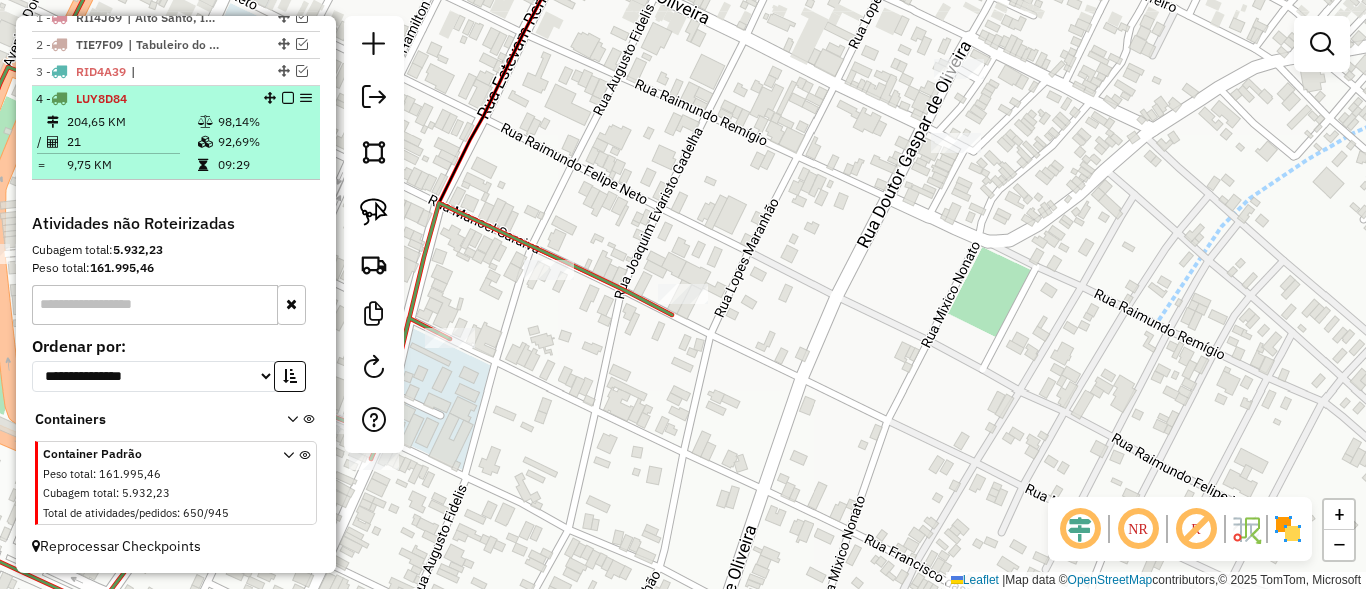click at bounding box center (288, 98) 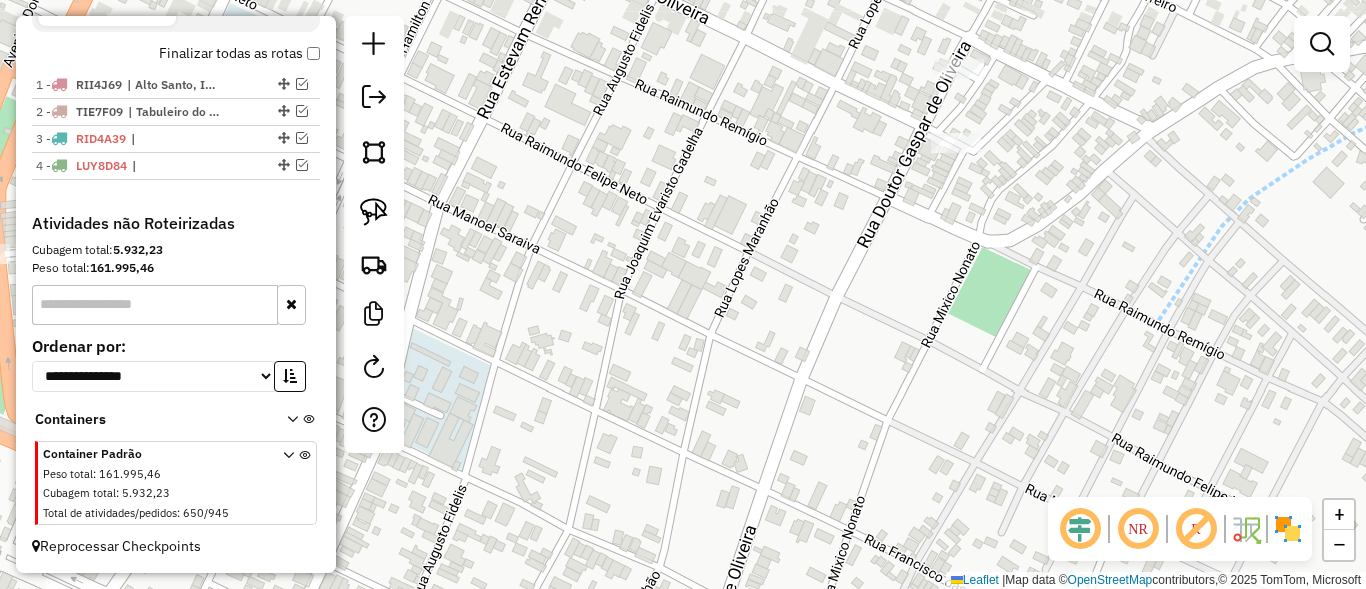 scroll, scrollTop: 694, scrollLeft: 0, axis: vertical 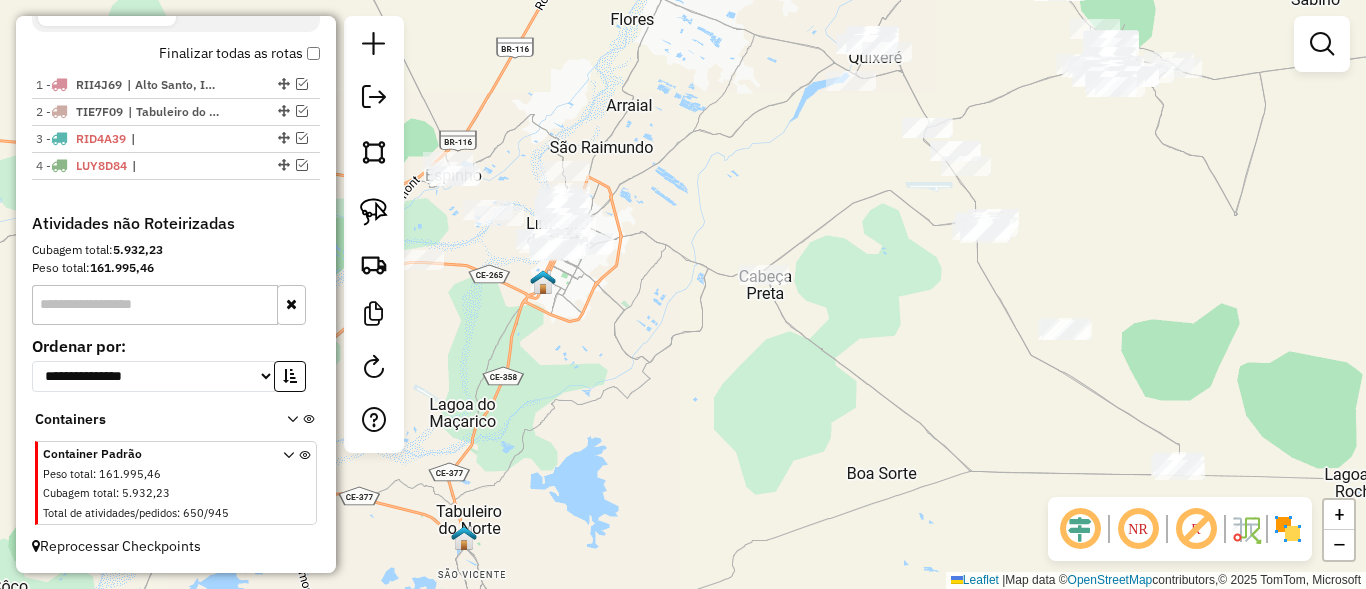 drag, startPoint x: 680, startPoint y: 358, endPoint x: 758, endPoint y: 353, distance: 78.160095 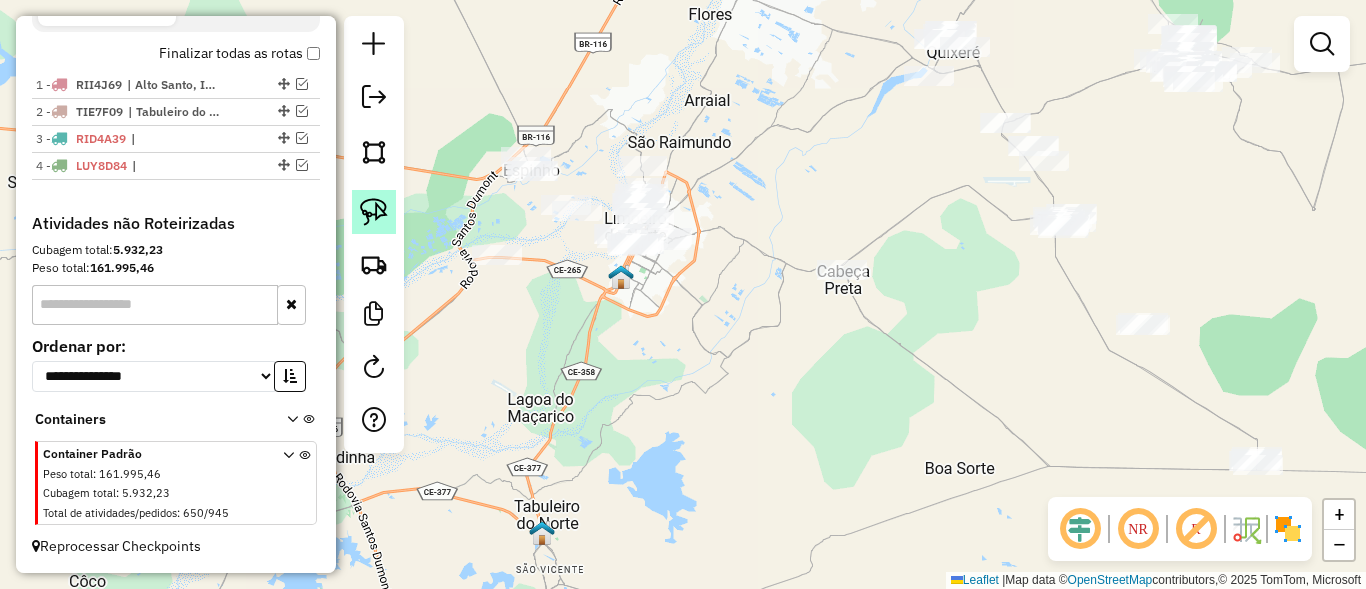 click 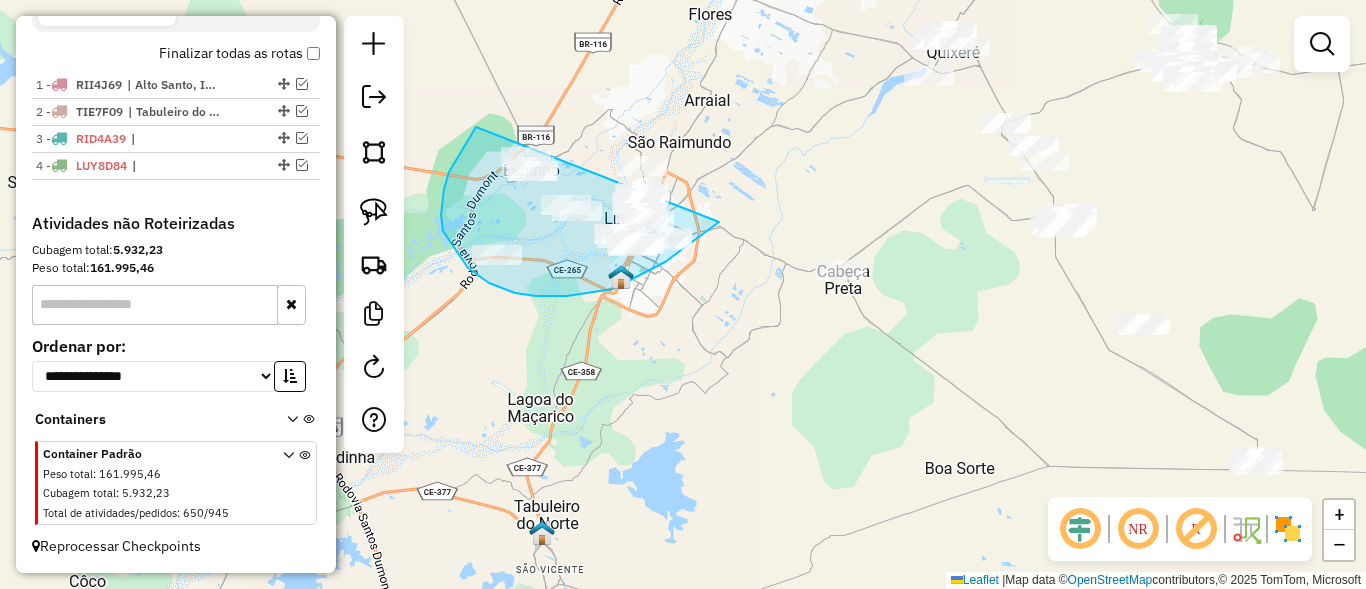 drag, startPoint x: 449, startPoint y: 172, endPoint x: 558, endPoint y: 72, distance: 147.92227 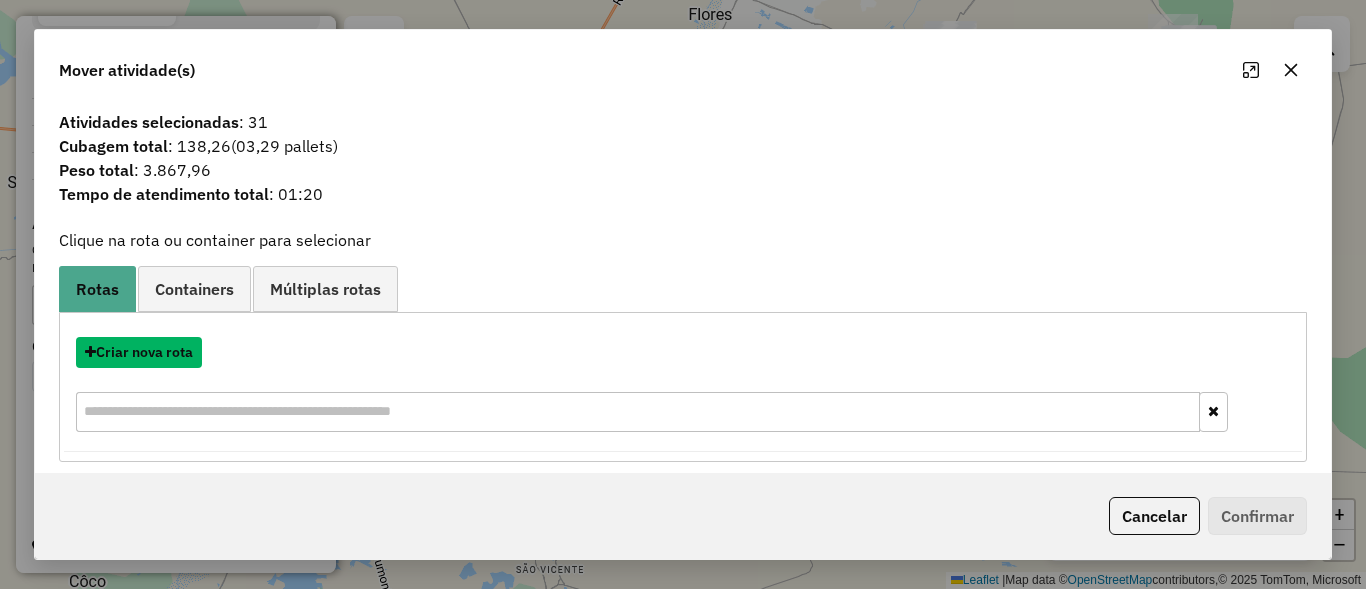 click on "Criar nova rota" at bounding box center [139, 352] 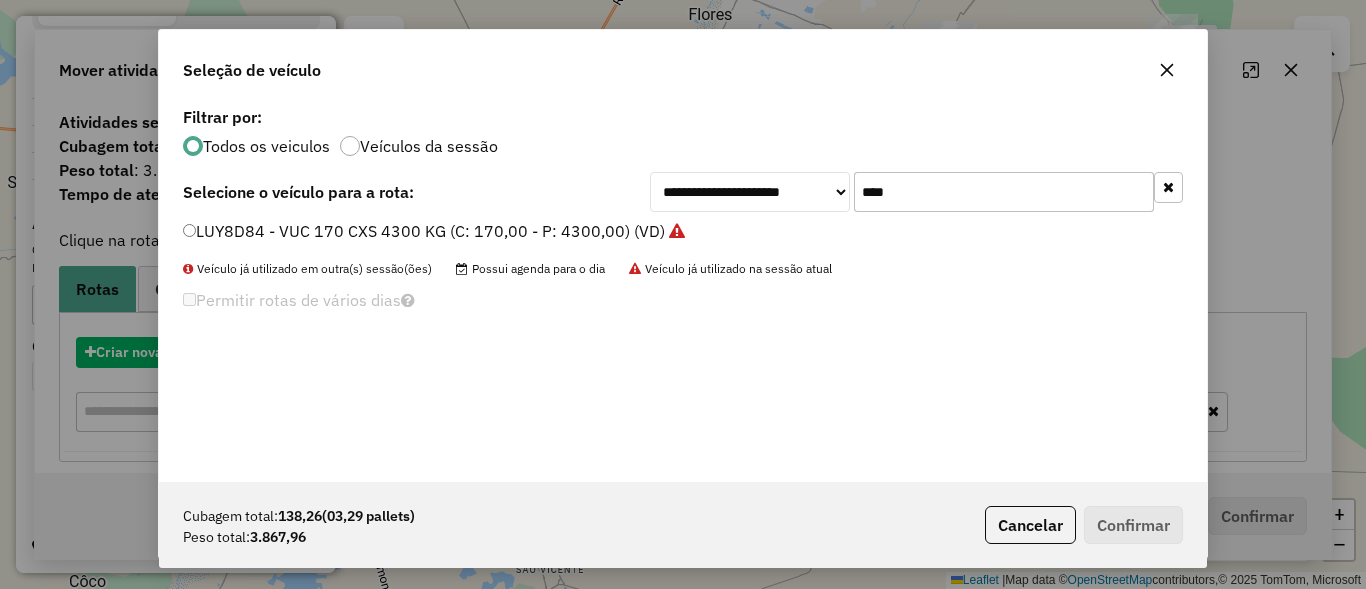 scroll, scrollTop: 11, scrollLeft: 6, axis: both 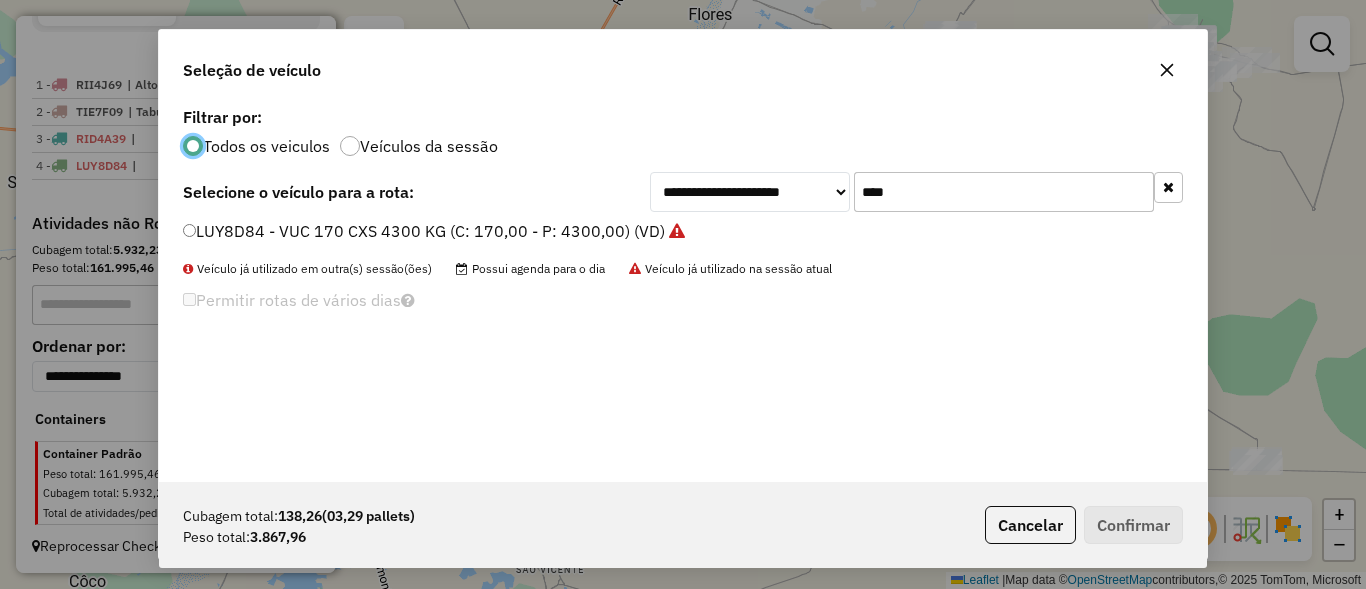 click on "****" 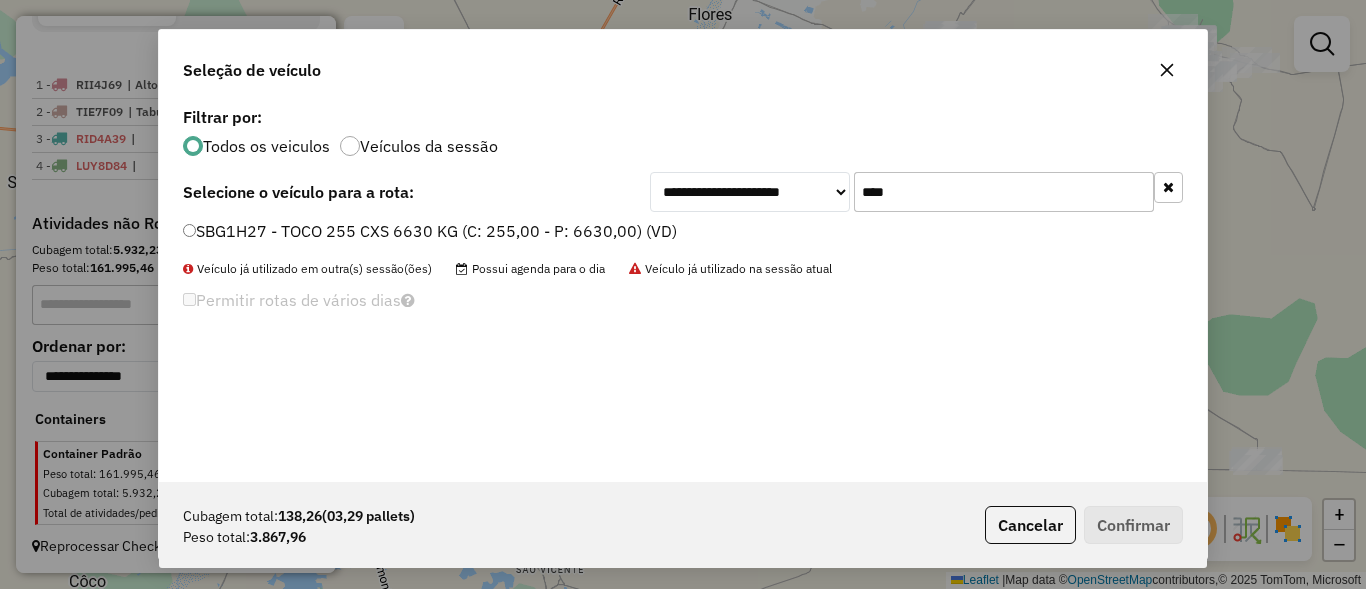 type on "****" 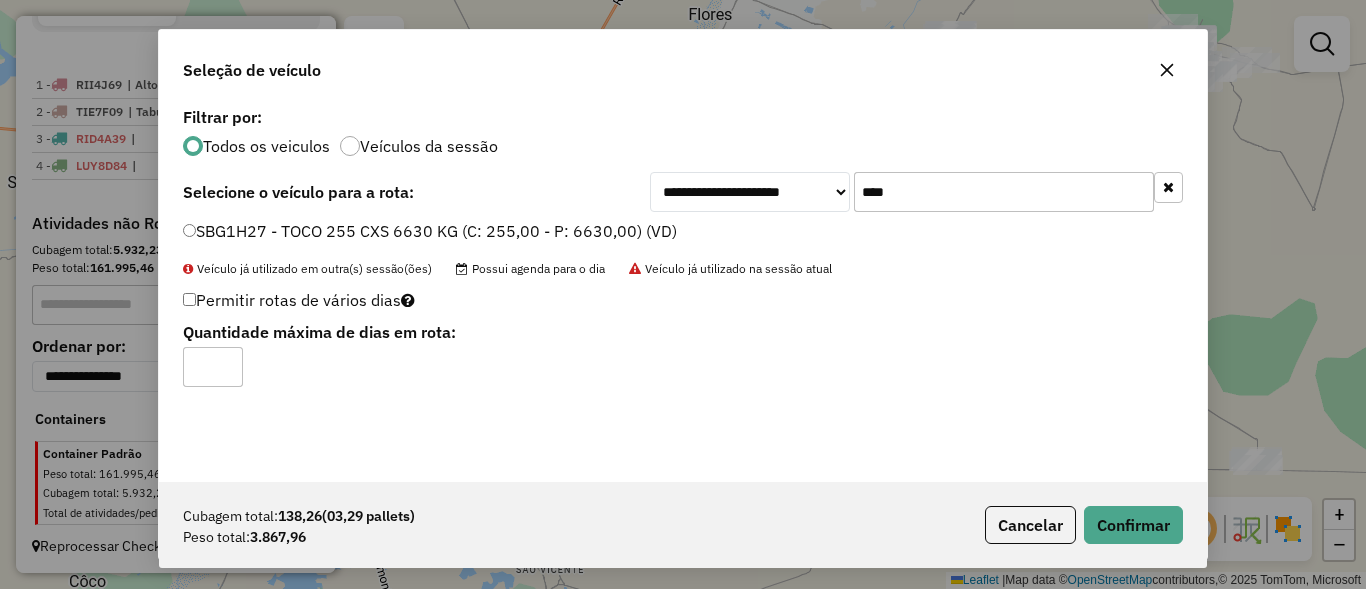 click on "Cubagem total:  138,26   (03,29 pallets)  Peso total: 3.867,96  Cancelar   Confirmar" 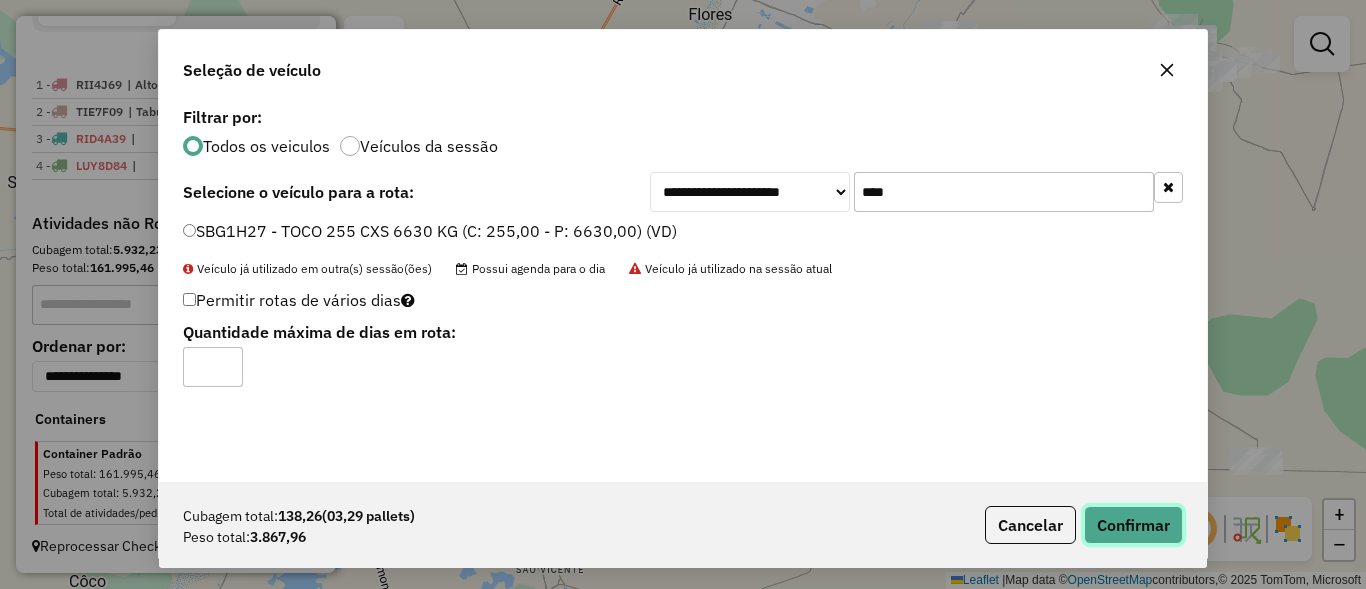 click on "Confirmar" 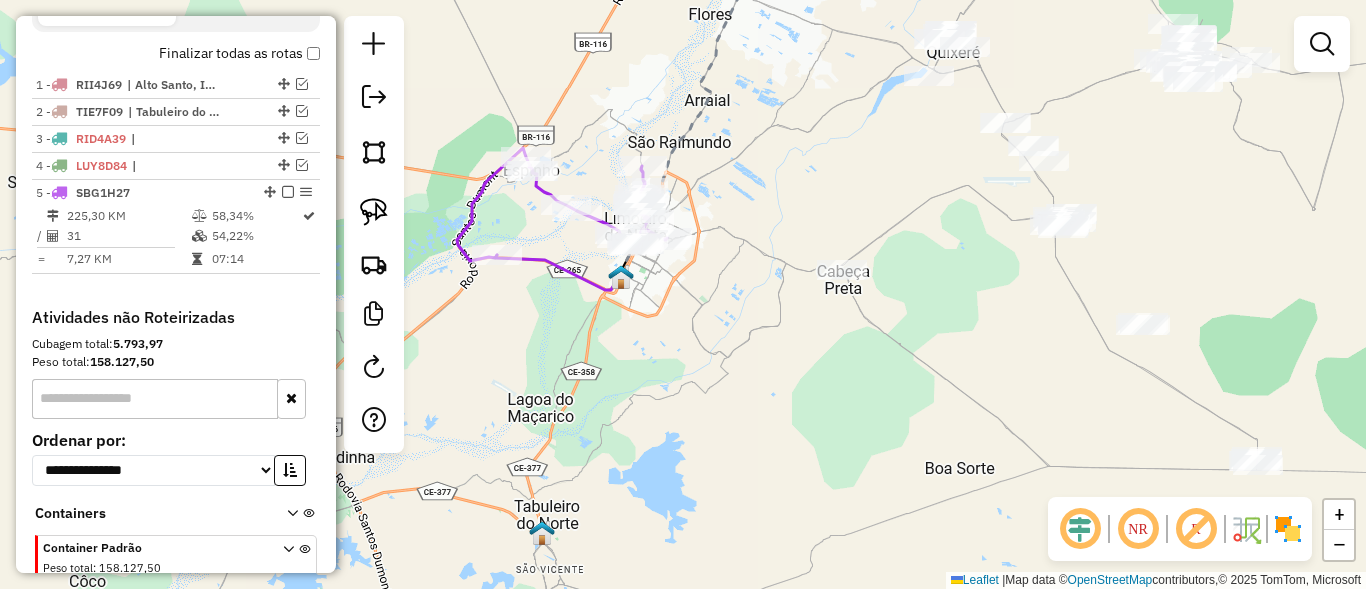scroll, scrollTop: 761, scrollLeft: 0, axis: vertical 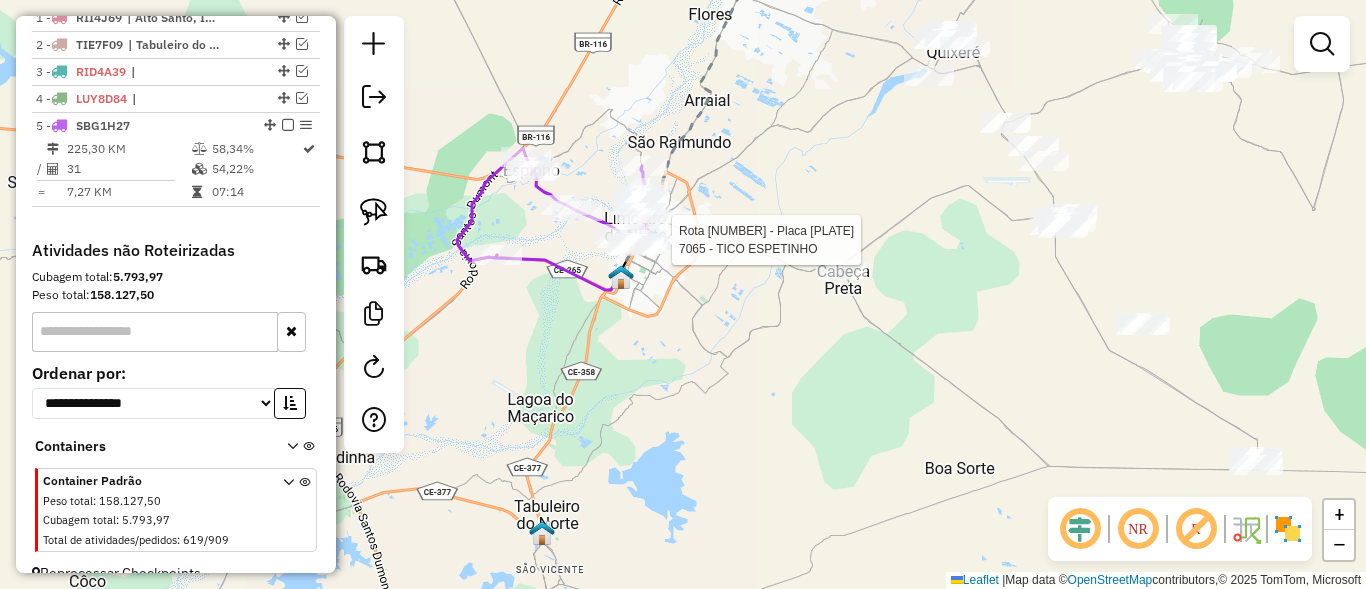 select on "**********" 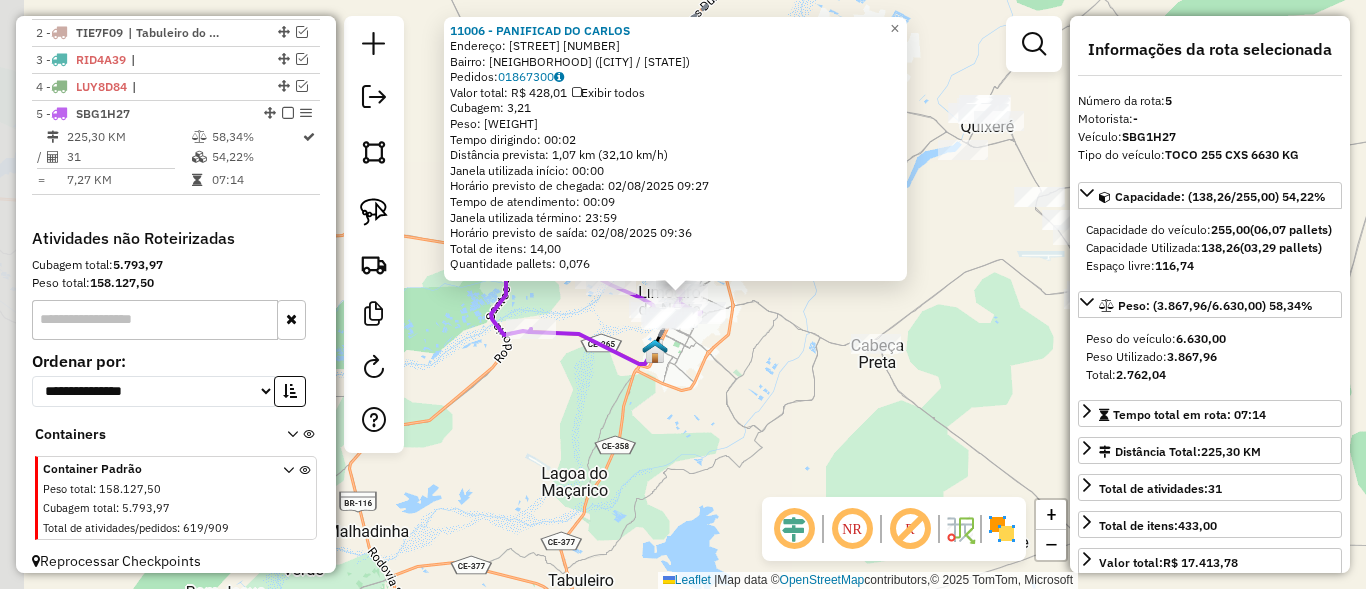 scroll, scrollTop: 788, scrollLeft: 0, axis: vertical 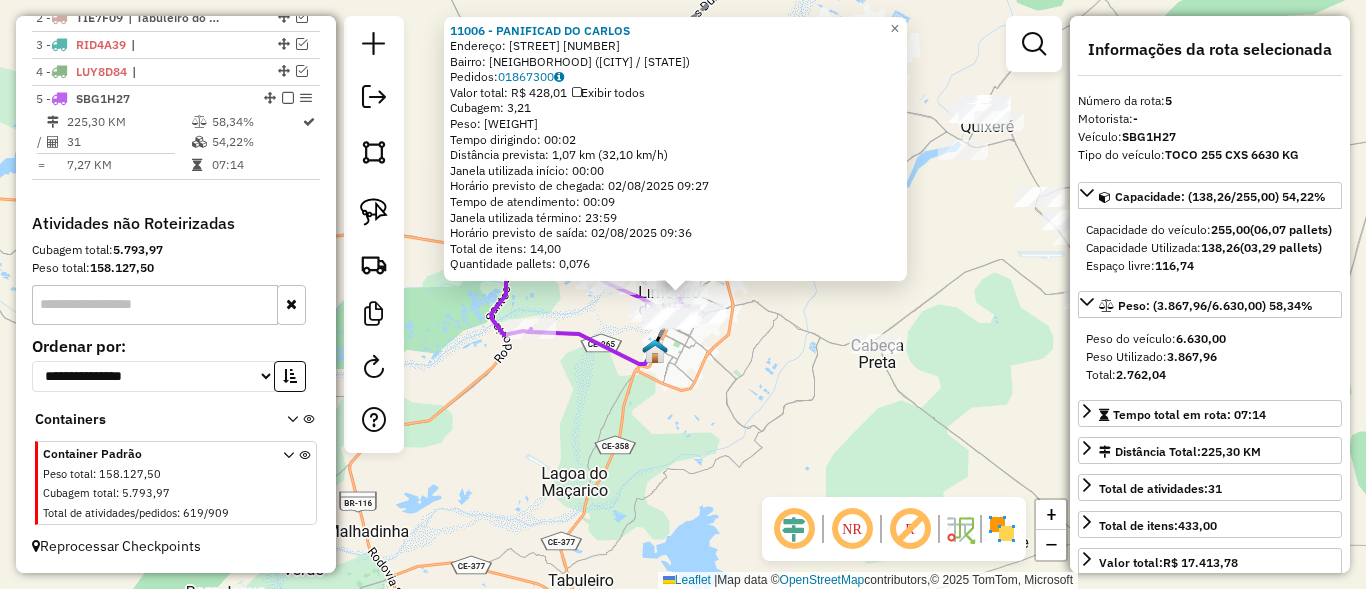 click on "11006 - PANIFICAD DO CARLOS  Endereço:  RUA JOaO LOPES DE ASSIS 556   Bairro: LUIS ALVES DE FREITAS (LIMOEIRO DO NORTE / CE)   Pedidos:  01867300   Valor total: R$ 428,01   Exibir todos   Cubagem: 3,21  Peso: 80,65  Tempo dirigindo: 00:02   Distância prevista: 1,07 km (32,10 km/h)   Janela utilizada início: 00:00   Horário previsto de chegada: 02/08/2025 09:27   Tempo de atendimento: 00:09   Janela utilizada término: 23:59   Horário previsto de saída: 02/08/2025 09:36   Total de itens: 14,00   Quantidade pallets: 0,076  × Janela de atendimento Grade de atendimento Capacidade Transportadoras Veículos Cliente Pedidos  Rotas Selecione os dias de semana para filtrar as janelas de atendimento  Seg   Ter   Qua   Qui   Sex   Sáb   Dom  Informe o período da janela de atendimento: De: Até:  Filtrar exatamente a janela do cliente  Considerar janela de atendimento padrão  Selecione os dias de semana para filtrar as grades de atendimento  Seg   Ter   Qua   Qui   Sex   Sáb   Dom   Peso mínimo:   De:   De:" 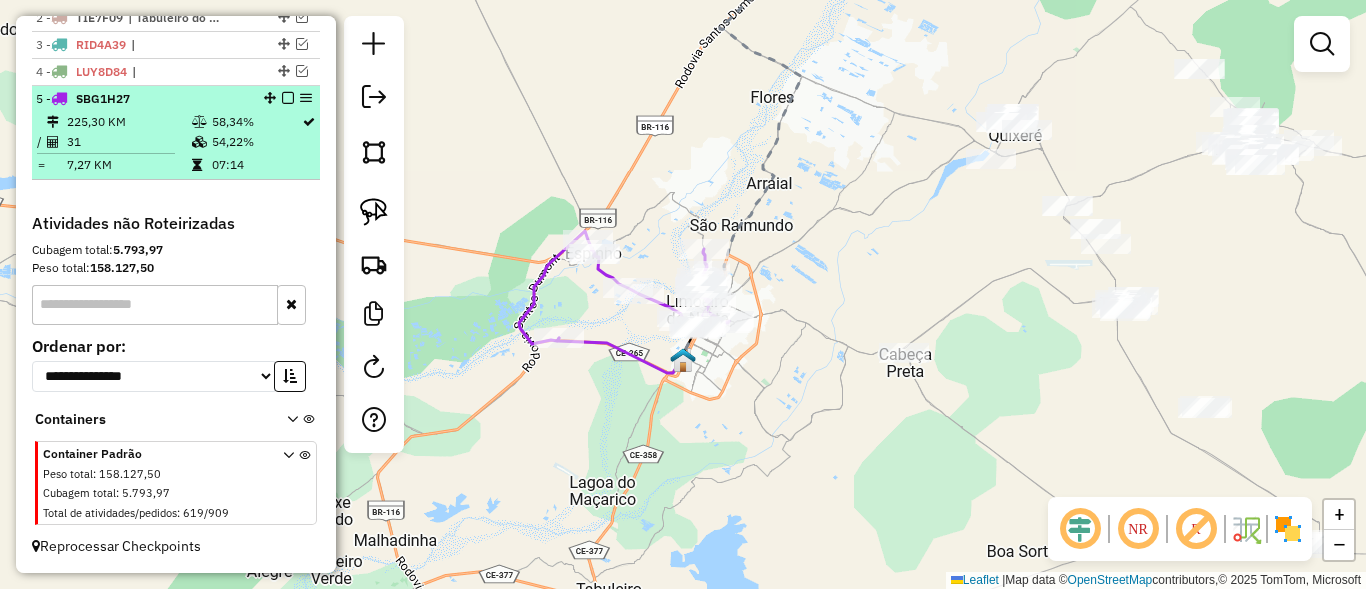 click at bounding box center (288, 98) 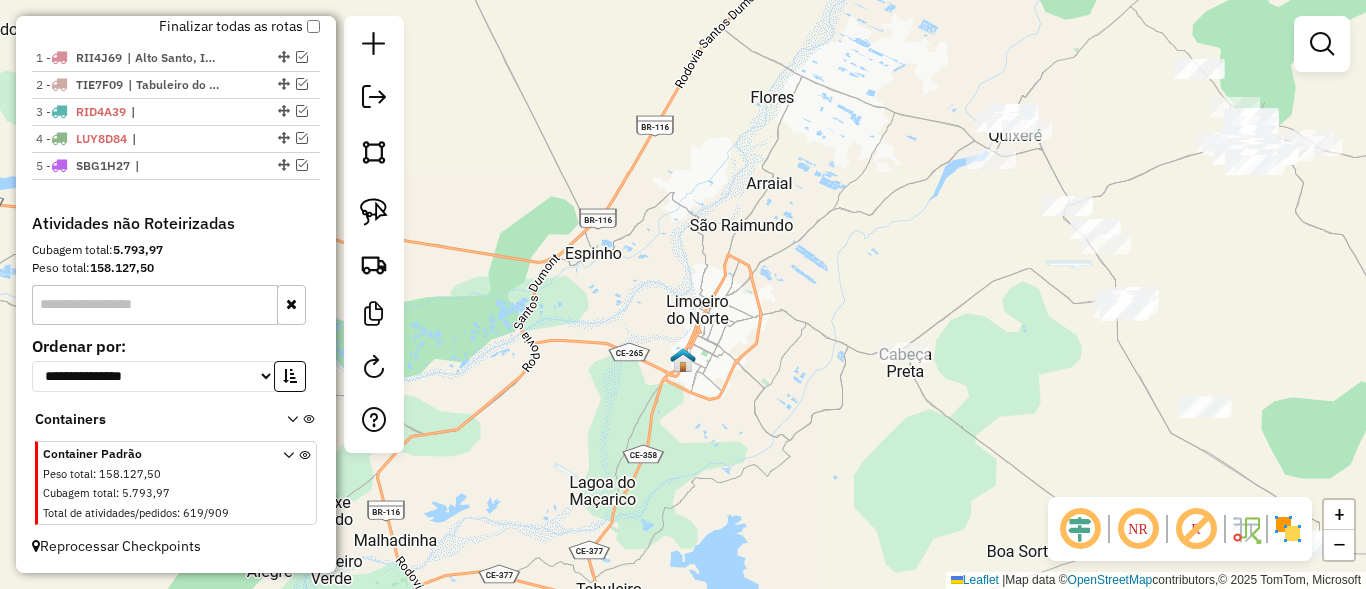 scroll, scrollTop: 721, scrollLeft: 0, axis: vertical 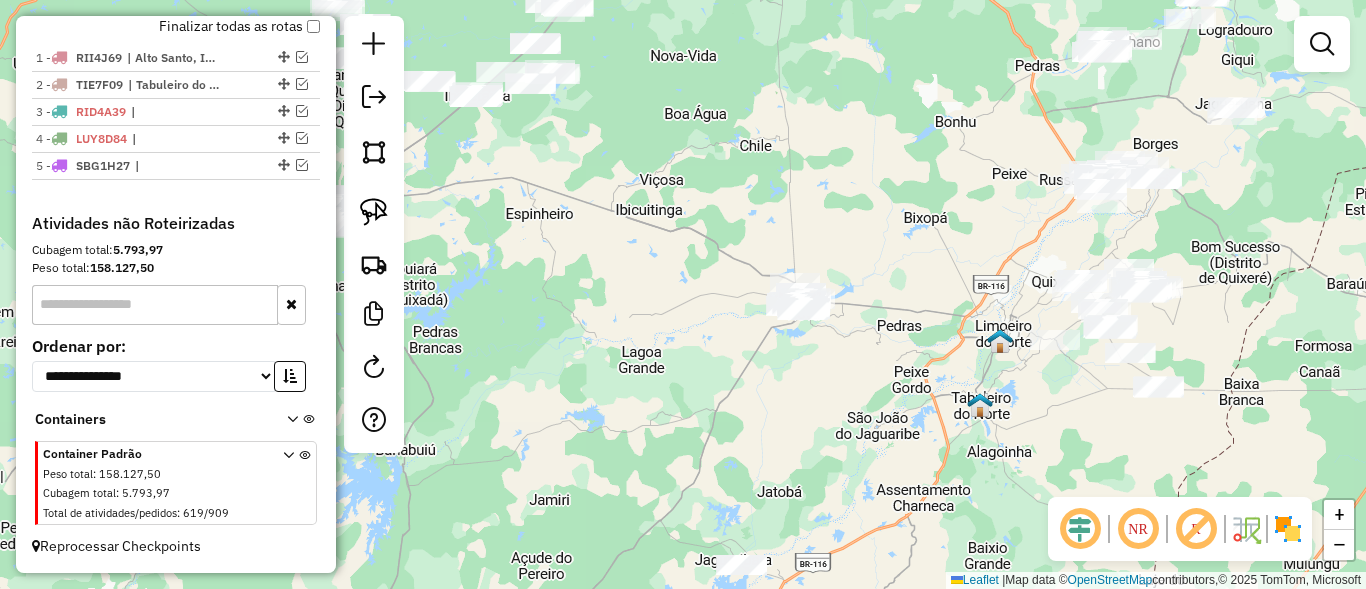 drag, startPoint x: 663, startPoint y: 208, endPoint x: 1136, endPoint y: 399, distance: 510.10782 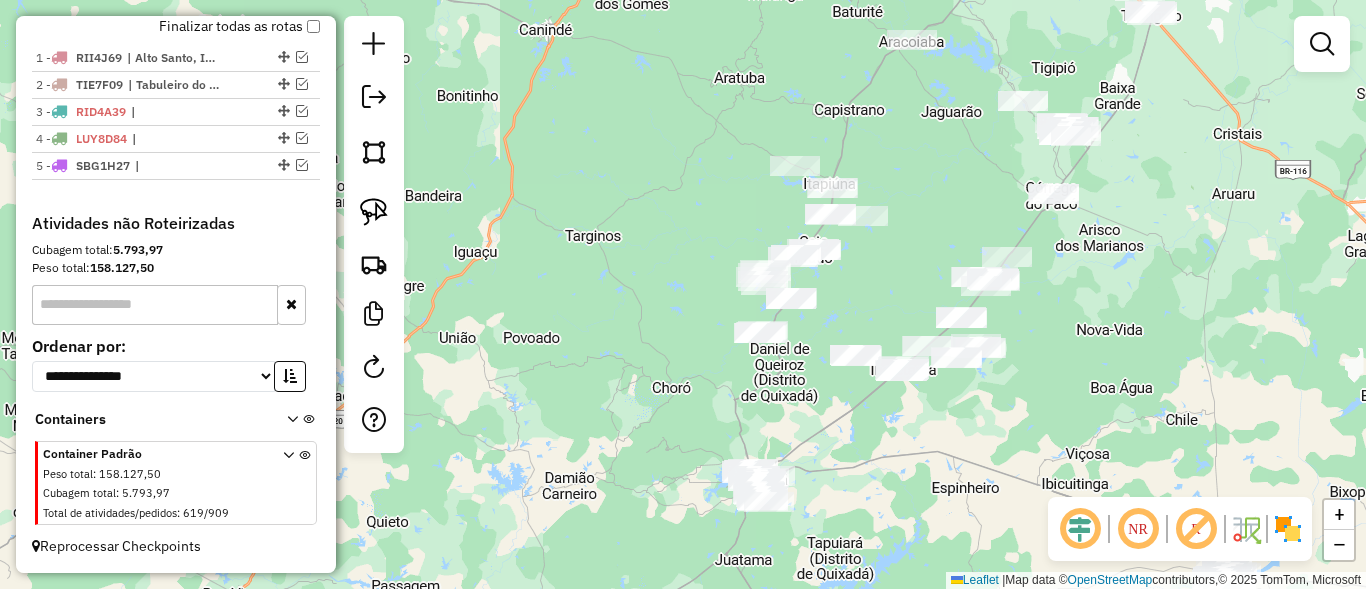 drag, startPoint x: 642, startPoint y: 275, endPoint x: 798, endPoint y: 275, distance: 156 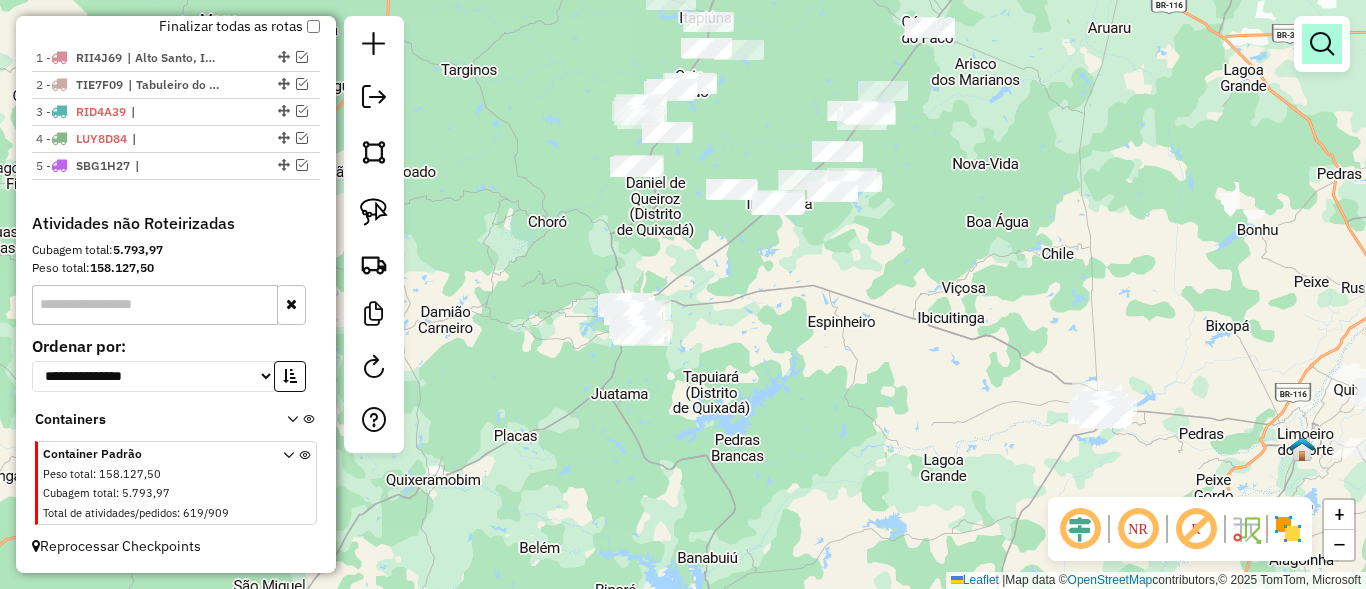 click at bounding box center (1322, 44) 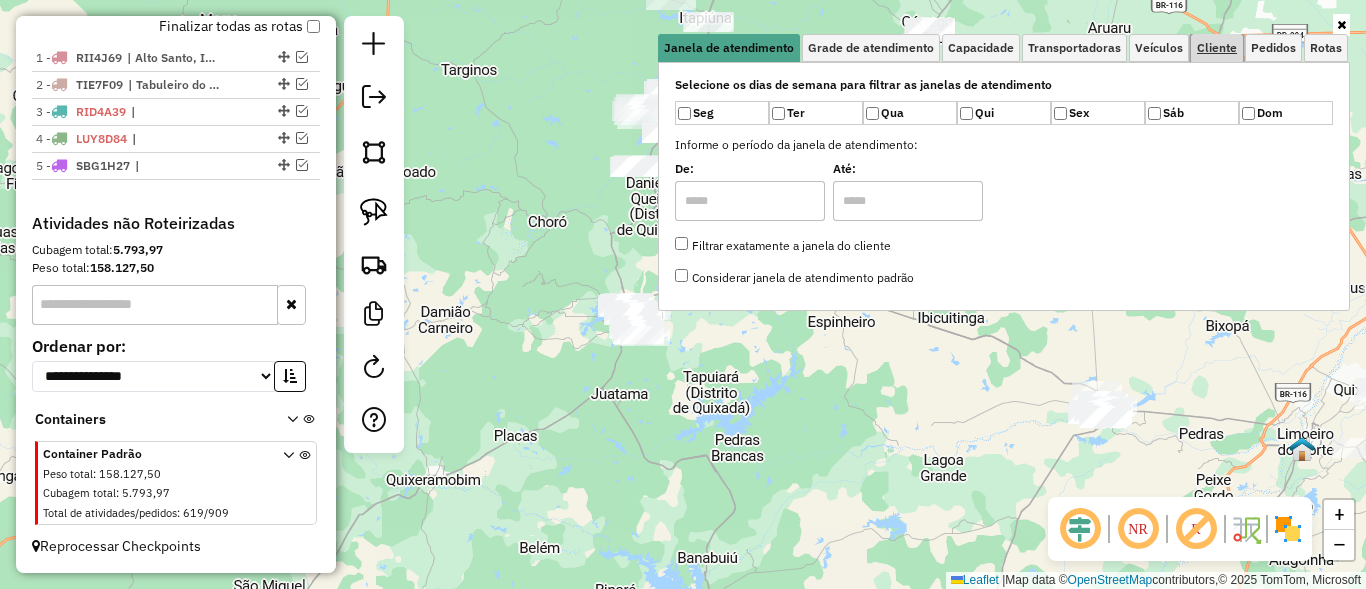 click on "Cliente" at bounding box center [1217, 48] 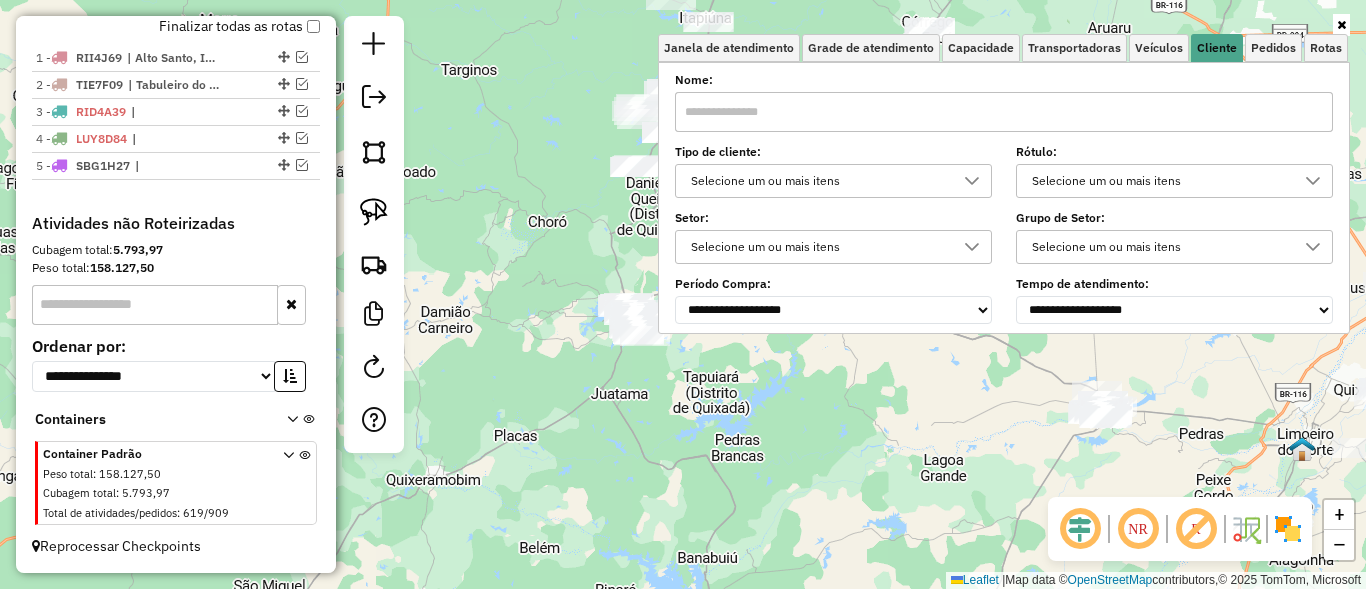 click on "Selecione um ou mais itens" at bounding box center (818, 181) 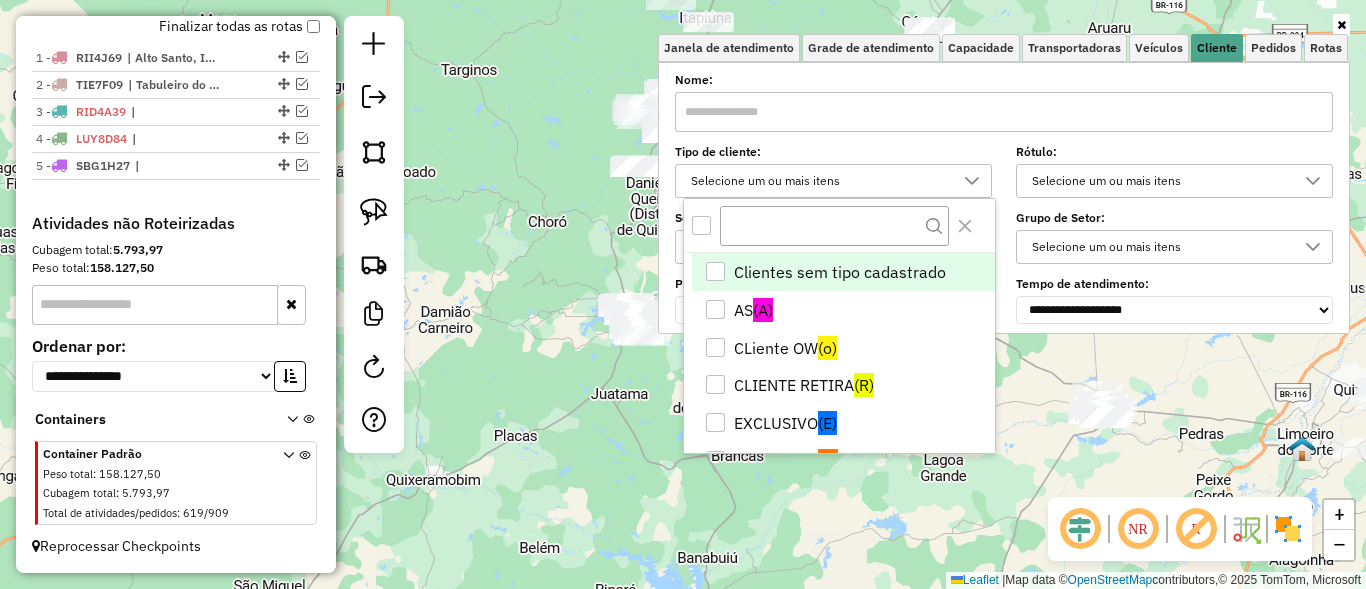 scroll, scrollTop: 12, scrollLeft: 72, axis: both 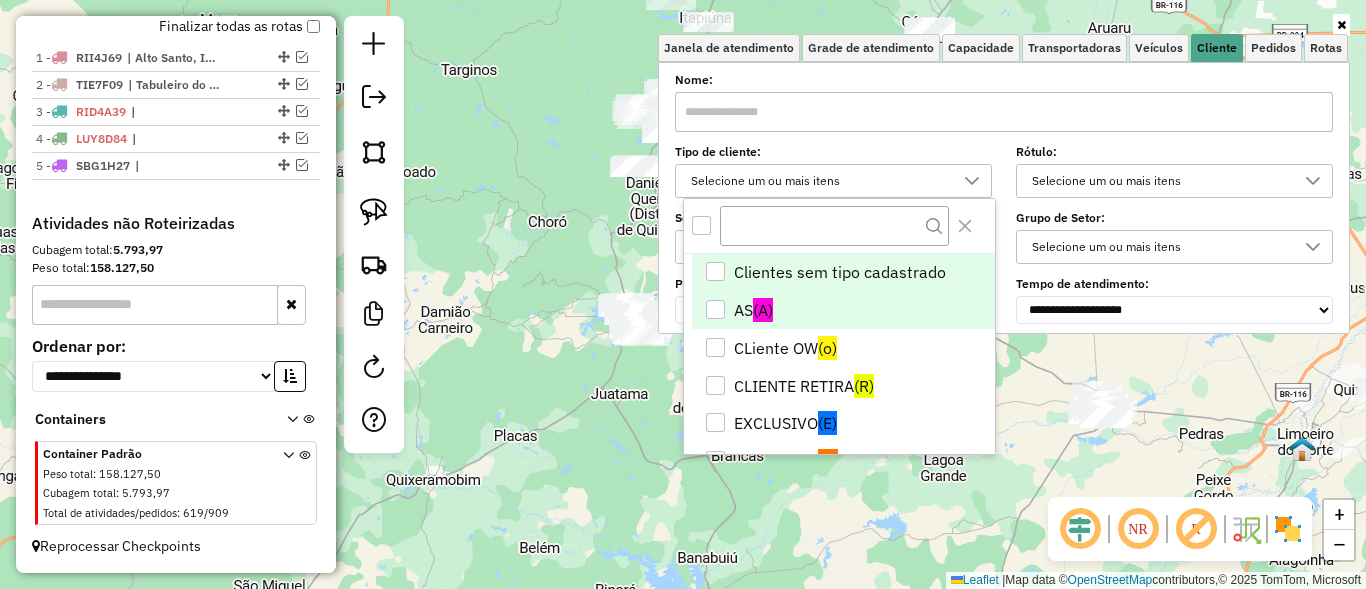 click at bounding box center [715, 309] 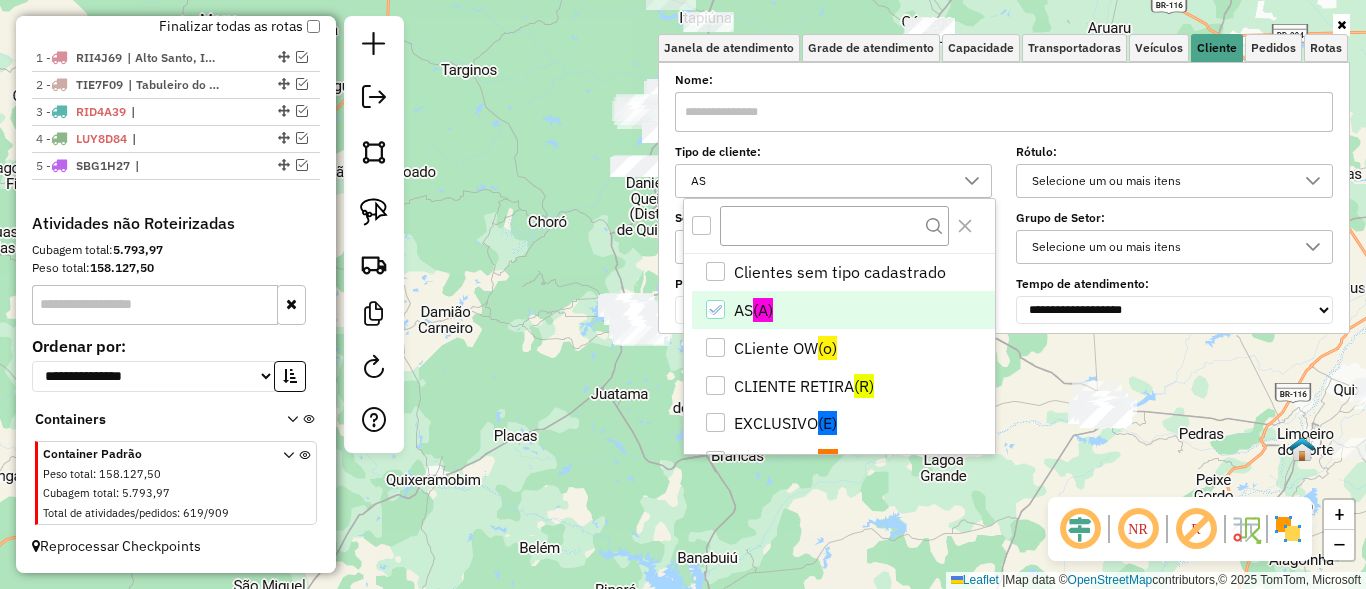 click on "Janela de atendimento Grade de atendimento Capacidade Transportadoras Veículos Cliente Pedidos  Rotas Selecione os dias de semana para filtrar as janelas de atendimento  Seg   Ter   Qua   Qui   Sex   Sáb   Dom  Informe o período da janela de atendimento: De: Até:  Filtrar exatamente a janela do cliente  Considerar janela de atendimento padrão  Selecione os dias de semana para filtrar as grades de atendimento  Seg   Ter   Qua   Qui   Sex   Sáb   Dom   Considerar clientes sem dia de atendimento cadastrado  Clientes fora do dia de atendimento selecionado Filtrar as atividades entre os valores definidos abaixo:  Peso mínimo:   Peso máximo:   Cubagem mínima:   Cubagem máxima:   De:   Até:  Filtrar as atividades entre o tempo de atendimento definido abaixo:  De:   Até:   Considerar capacidade total dos clientes não roteirizados Transportadora: Selecione um ou mais itens Tipo de veículo: Selecione um ou mais itens Veículo: Selecione um ou mais itens Motorista: Selecione um ou mais itens Nome: AS Tipo:" 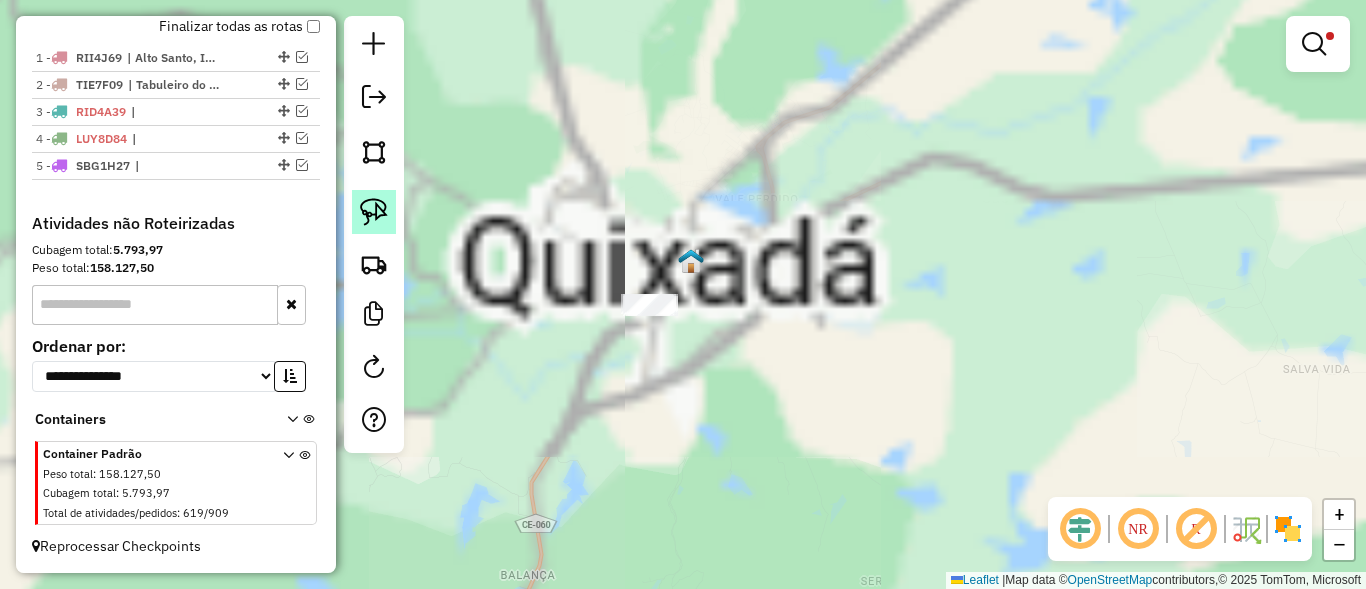 click 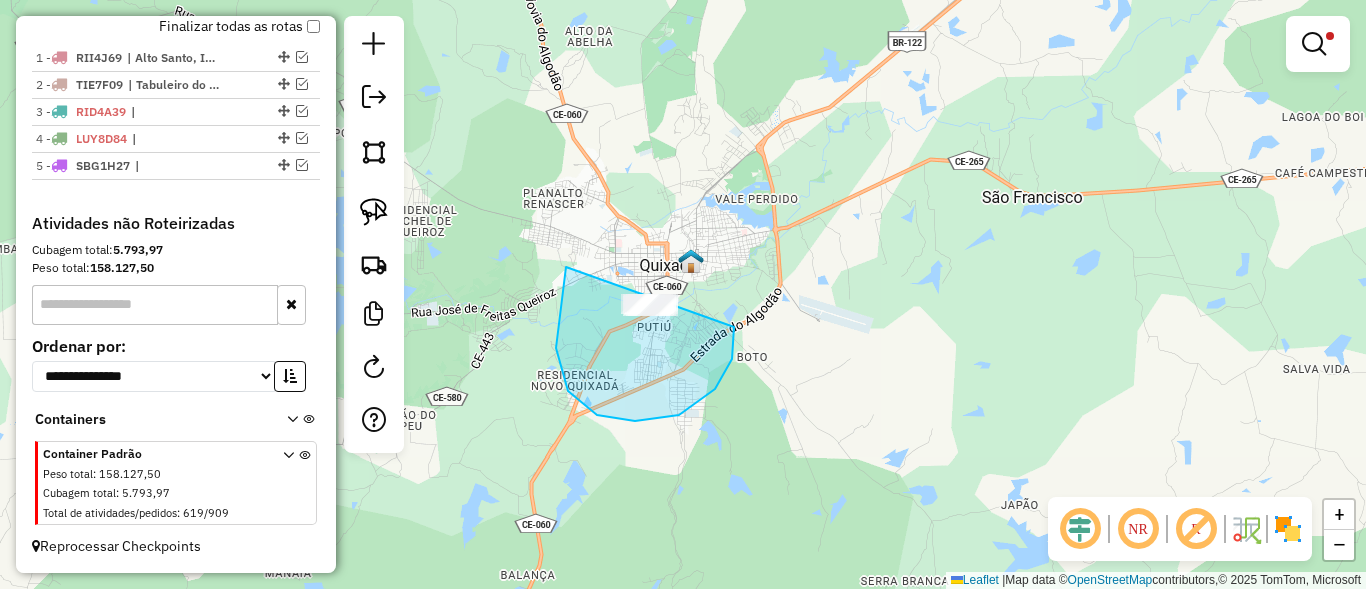 drag, startPoint x: 566, startPoint y: 267, endPoint x: 706, endPoint y: 285, distance: 141.1524 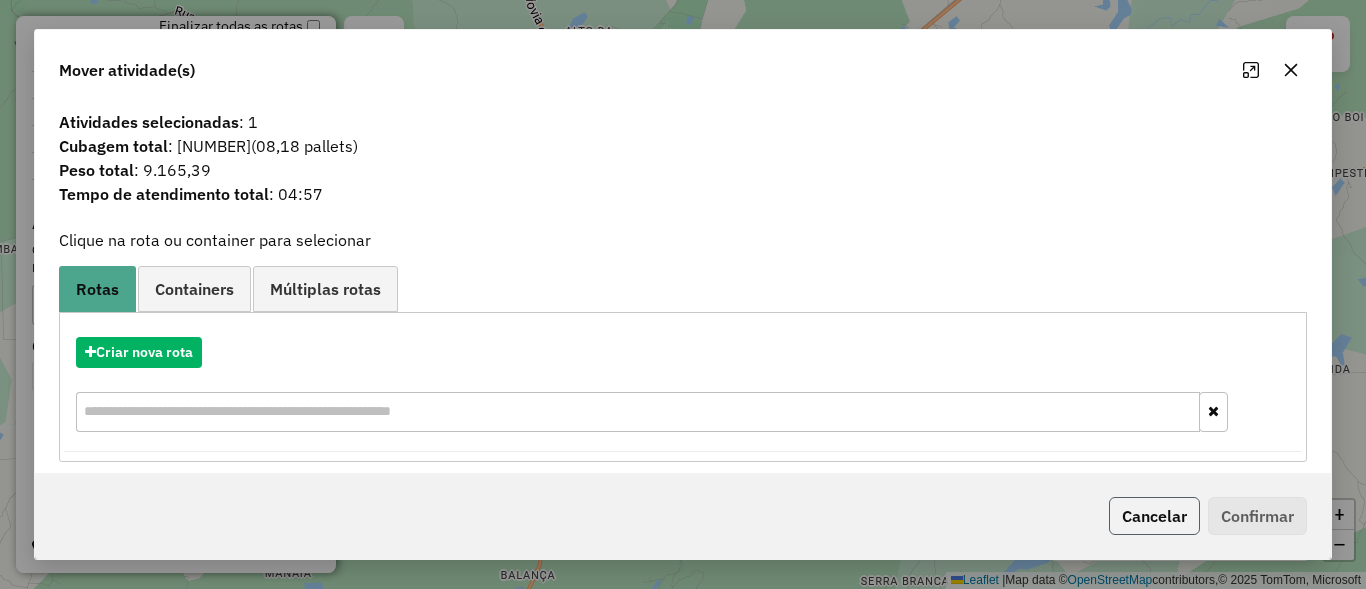 click on "Cancelar" 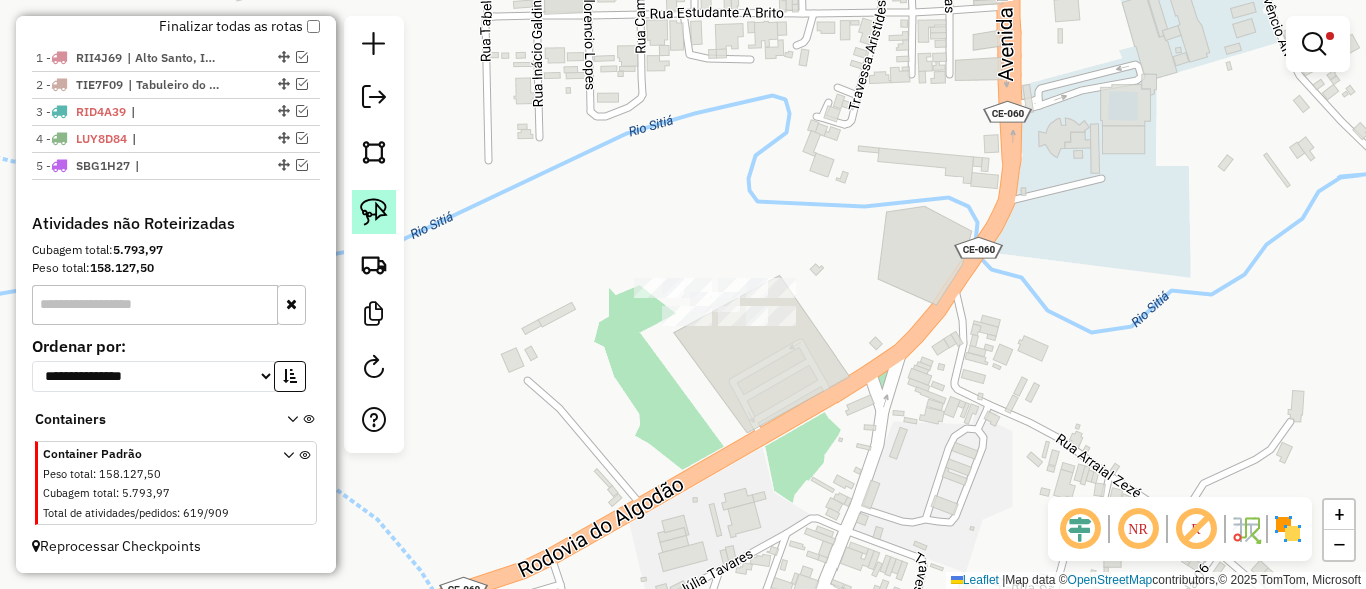 click 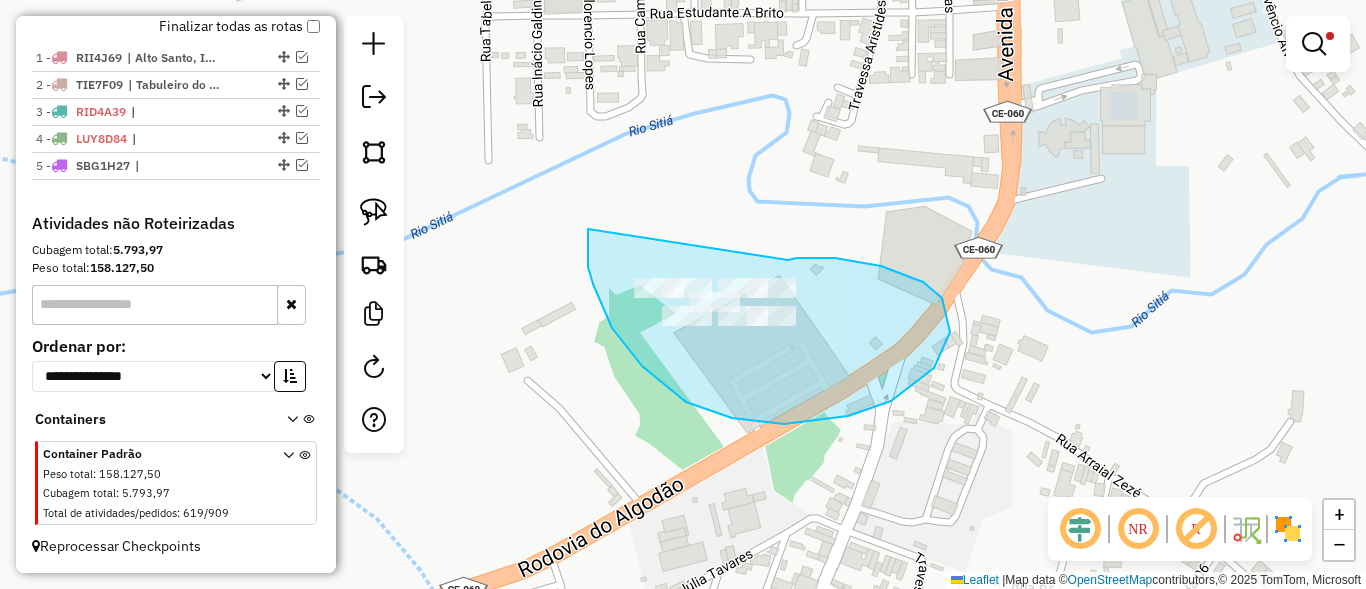 drag, startPoint x: 588, startPoint y: 248, endPoint x: 788, endPoint y: 260, distance: 200.35968 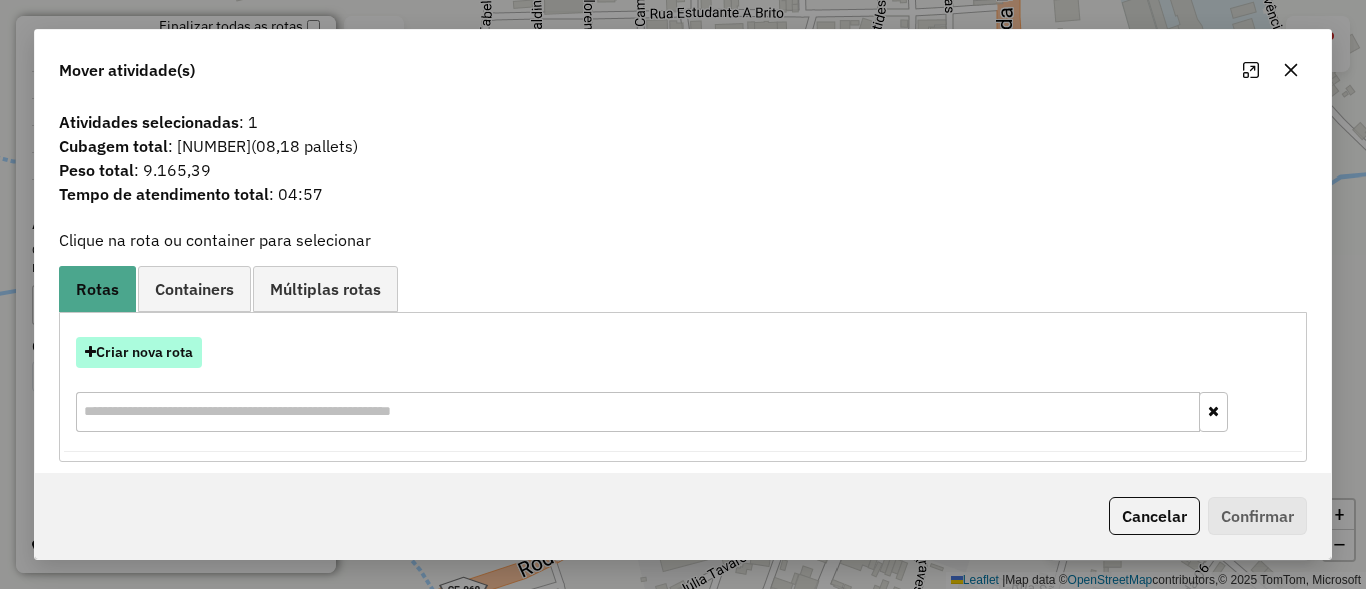 click on "Criar nova rota" at bounding box center (139, 352) 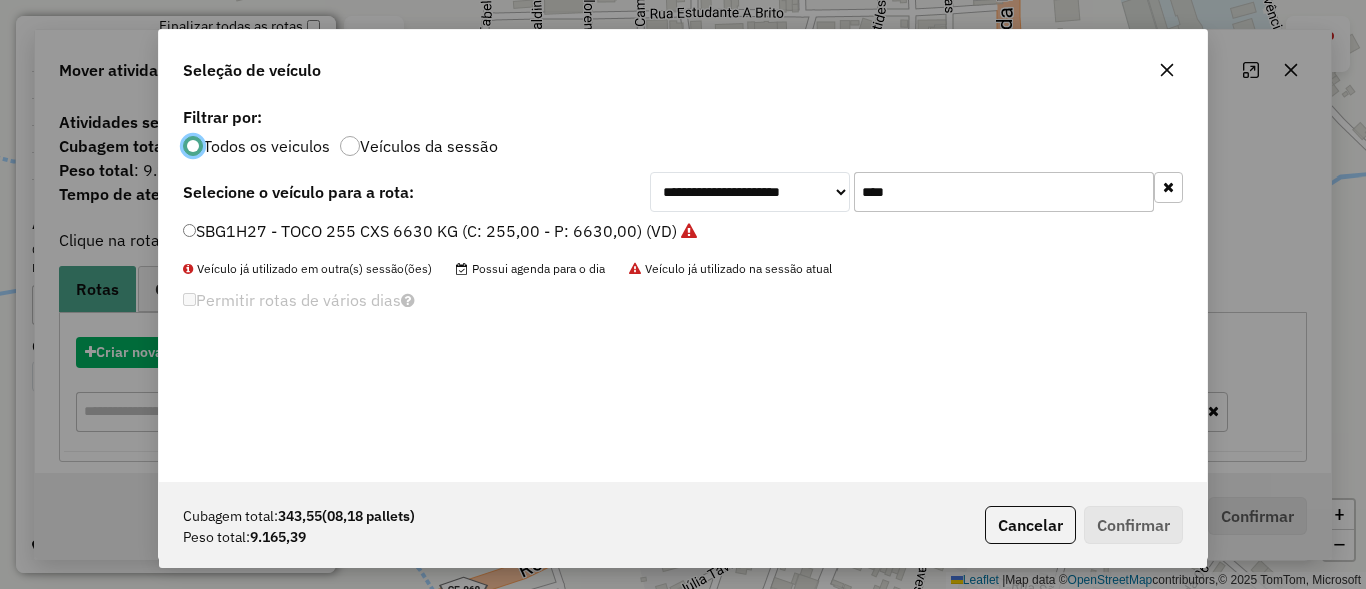 scroll, scrollTop: 11, scrollLeft: 6, axis: both 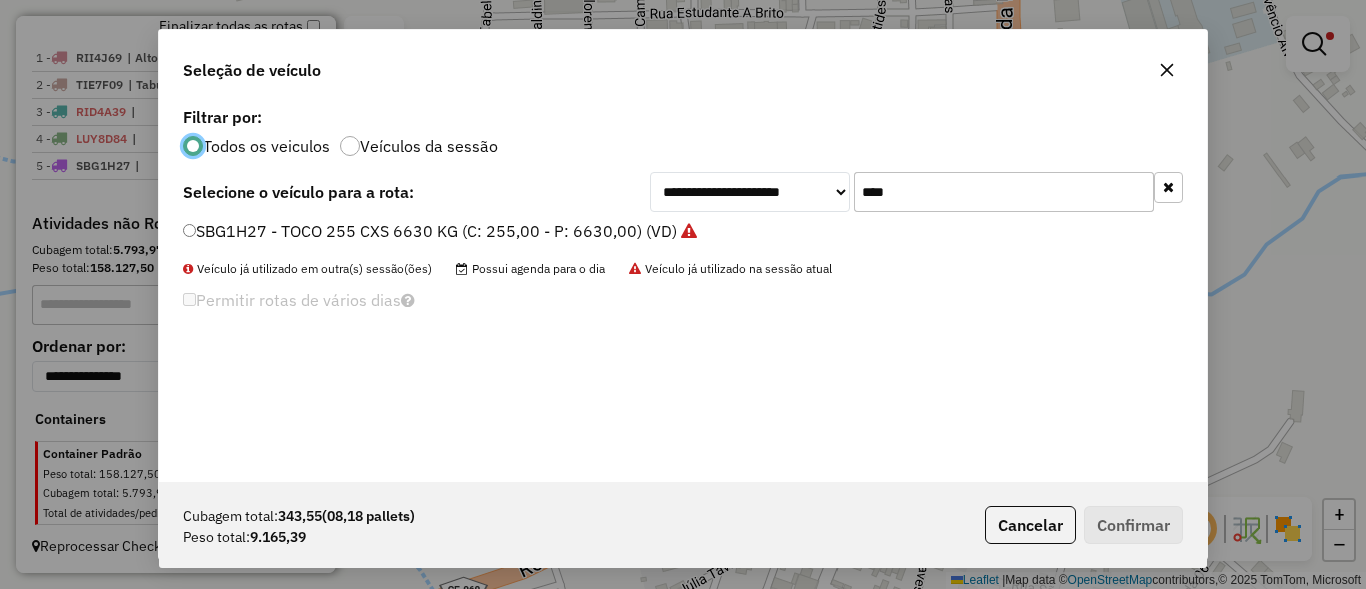 click on "****" 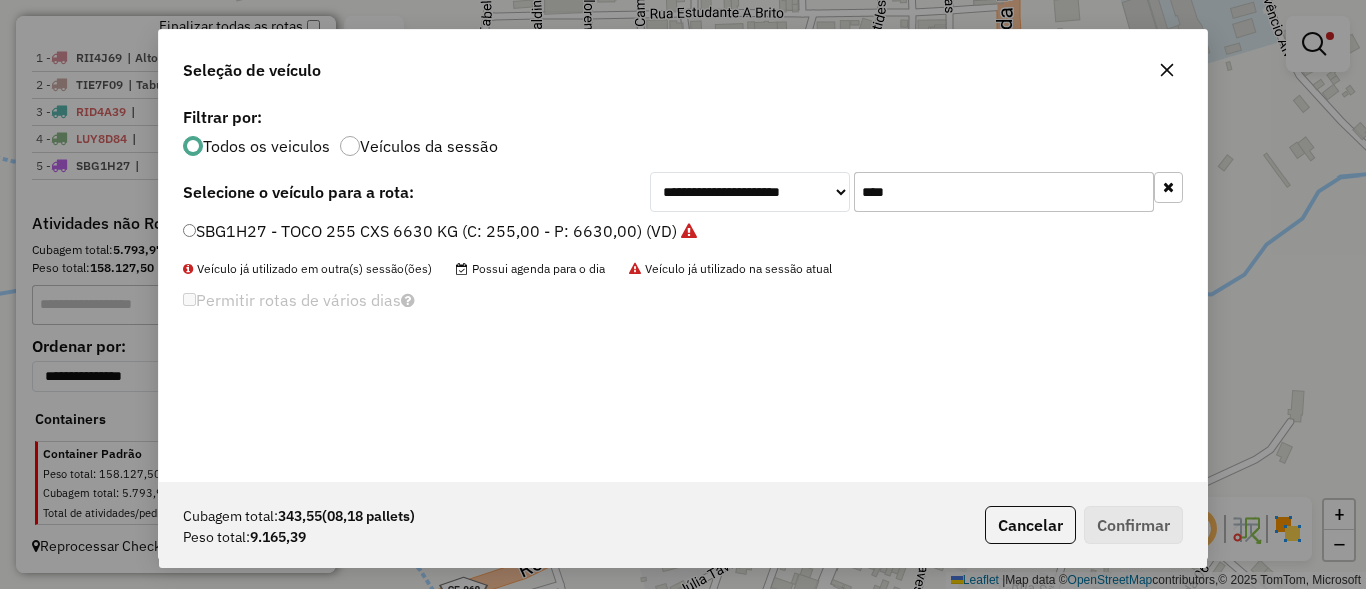 click on "****" 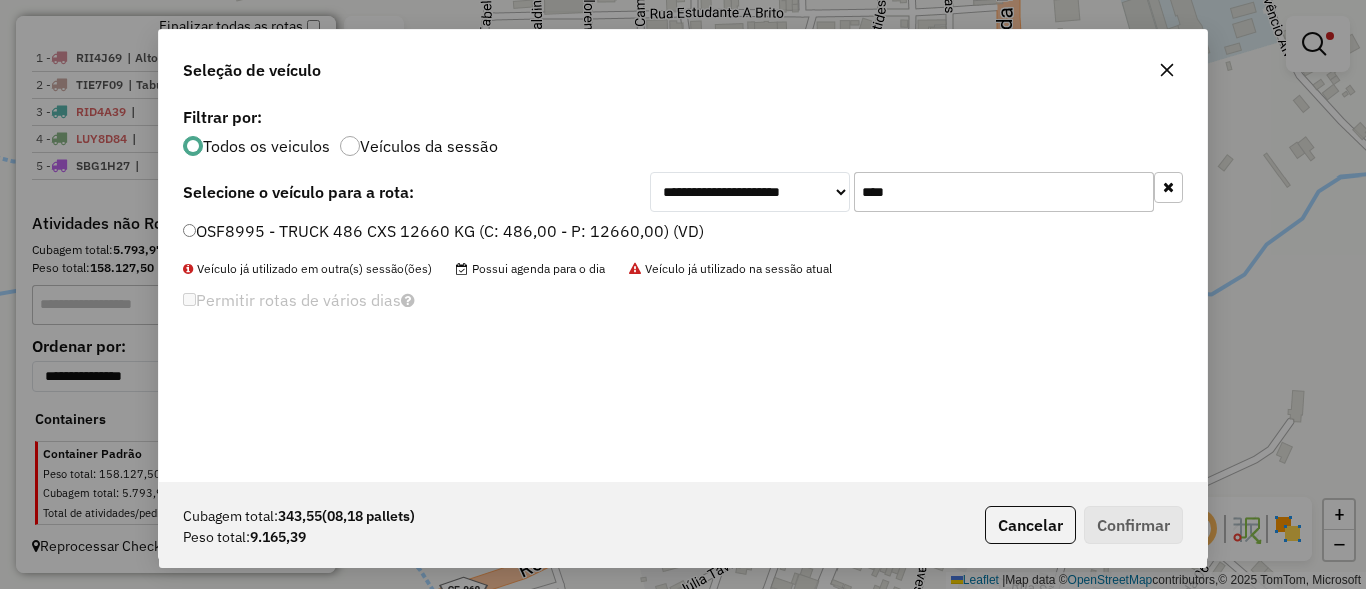 type on "****" 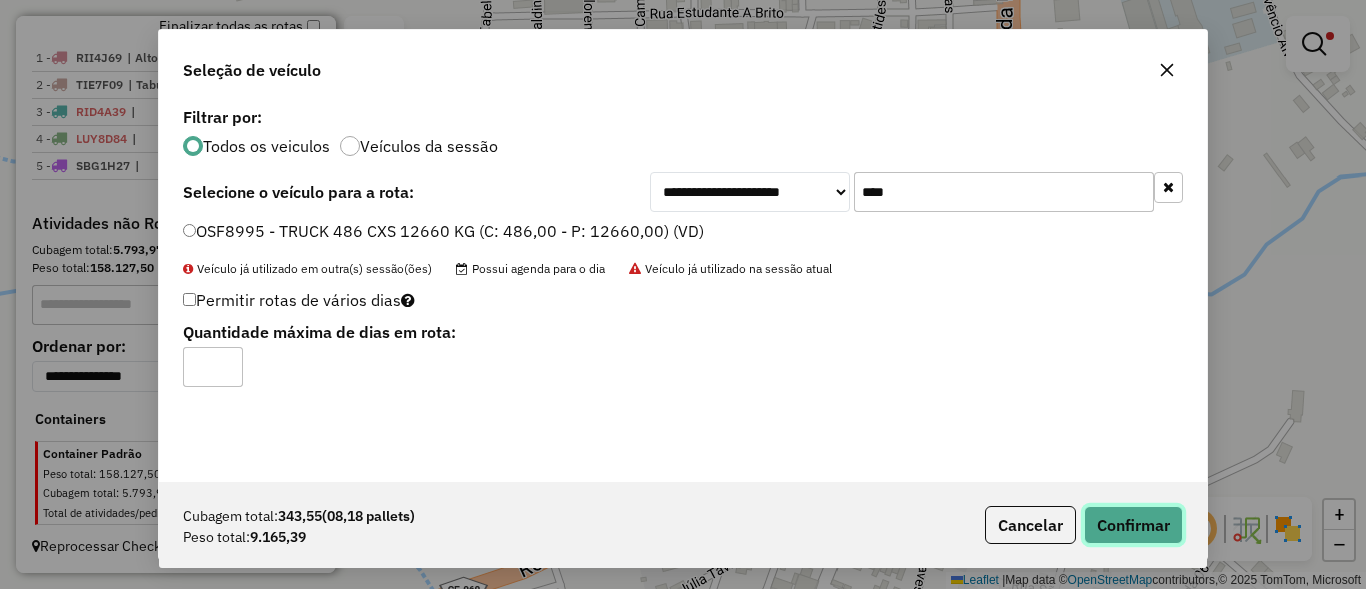 click on "Confirmar" 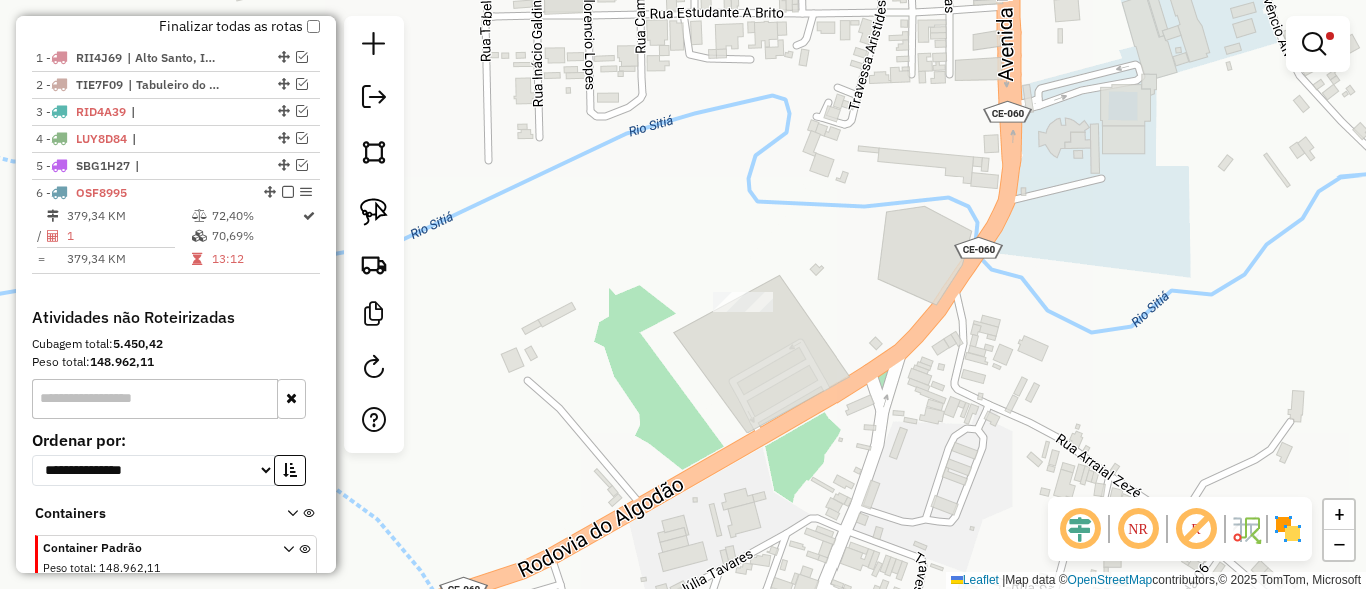 scroll, scrollTop: 788, scrollLeft: 0, axis: vertical 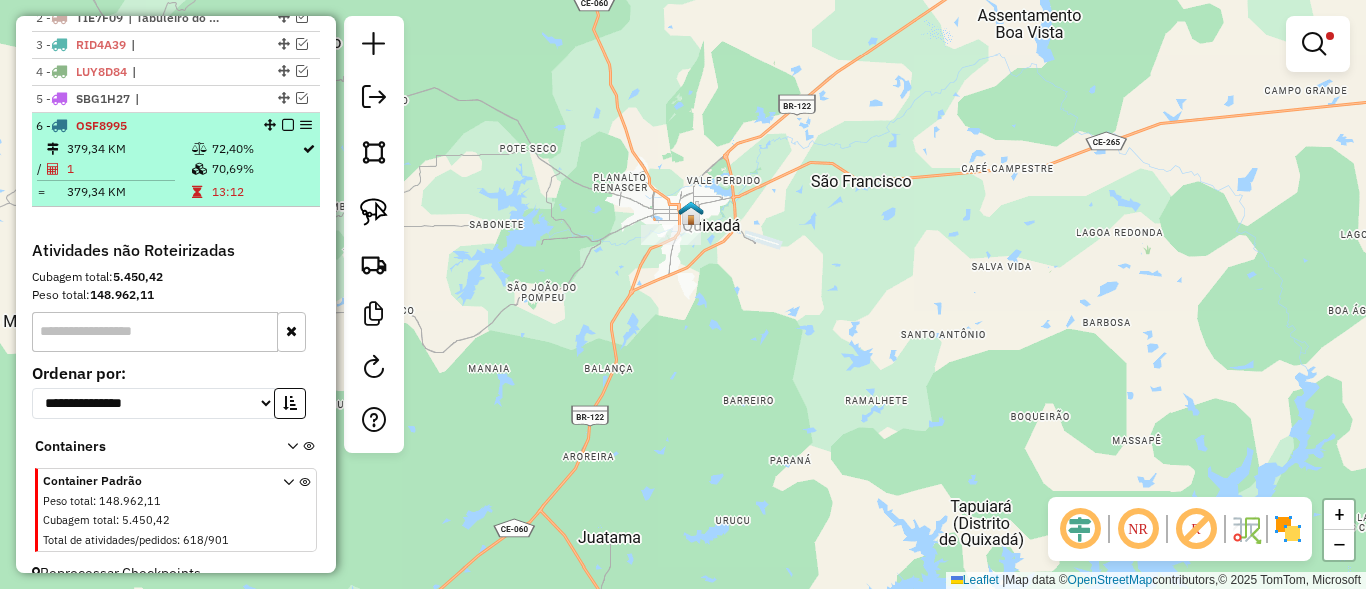 click at bounding box center [288, 125] 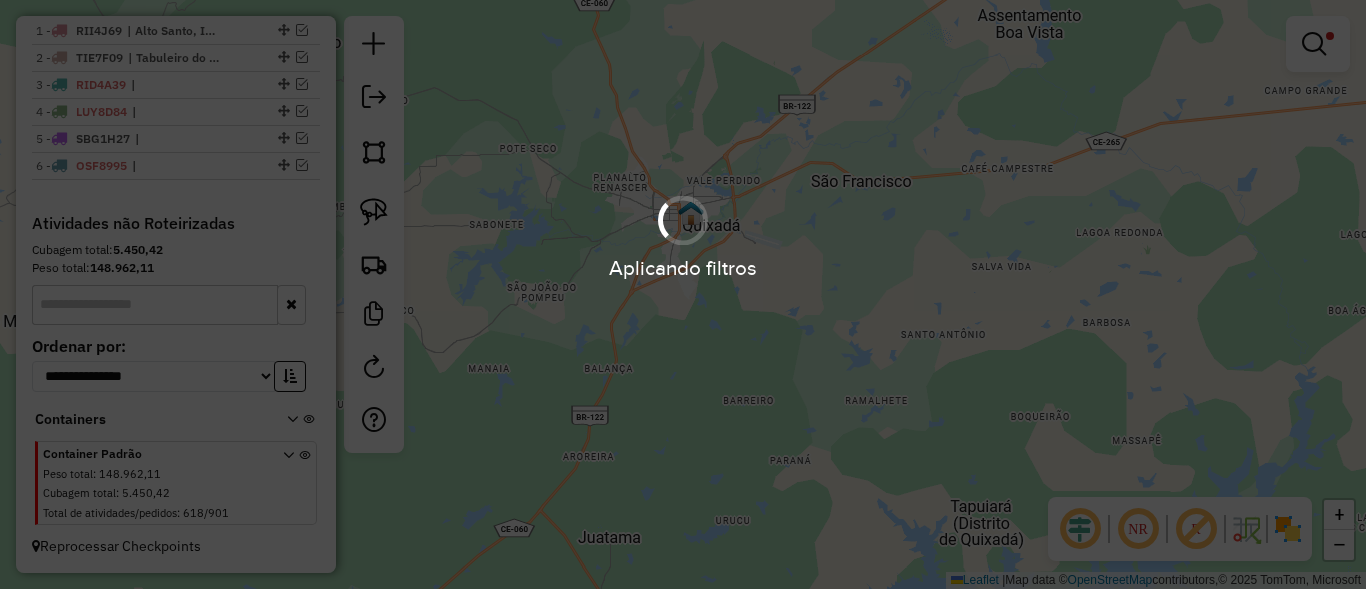 scroll, scrollTop: 748, scrollLeft: 0, axis: vertical 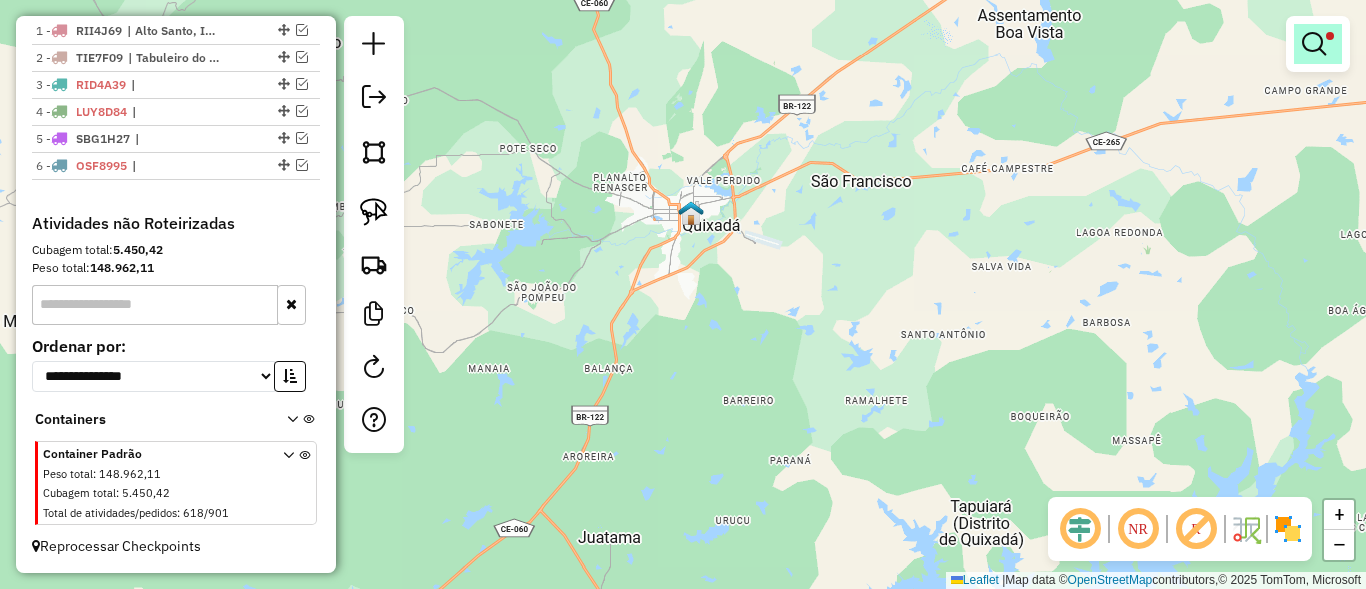 click at bounding box center (1318, 44) 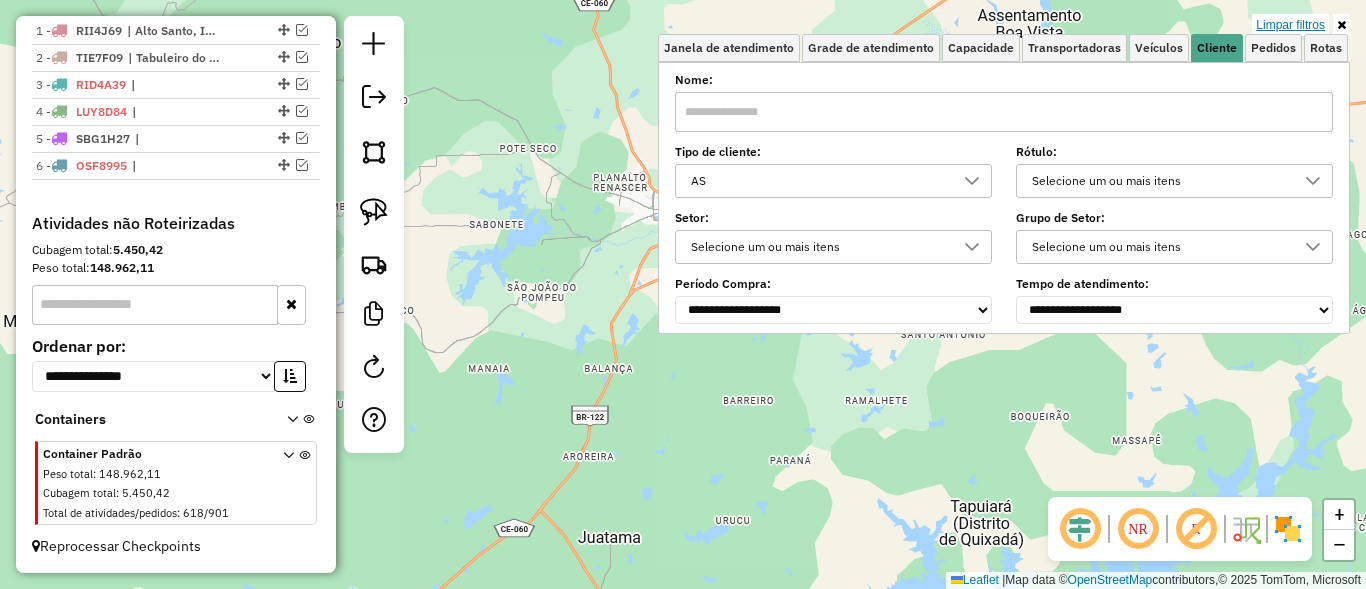 click on "Limpar filtros" at bounding box center (1290, 25) 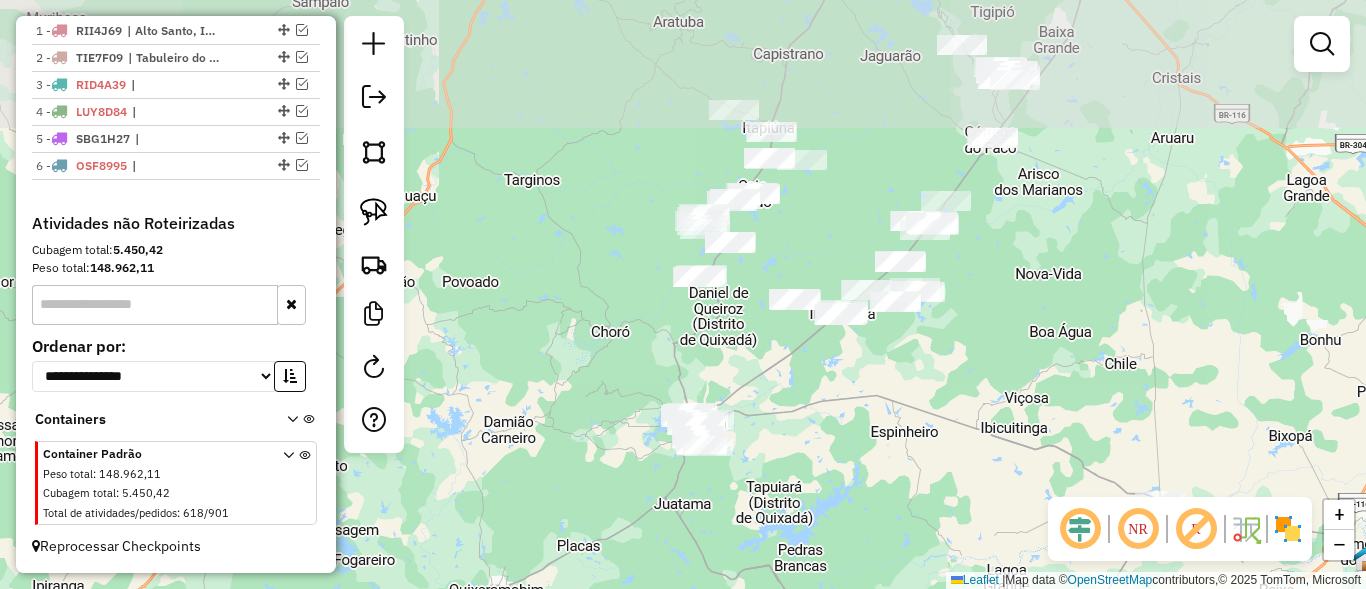 drag, startPoint x: 729, startPoint y: 226, endPoint x: 776, endPoint y: 421, distance: 200.58415 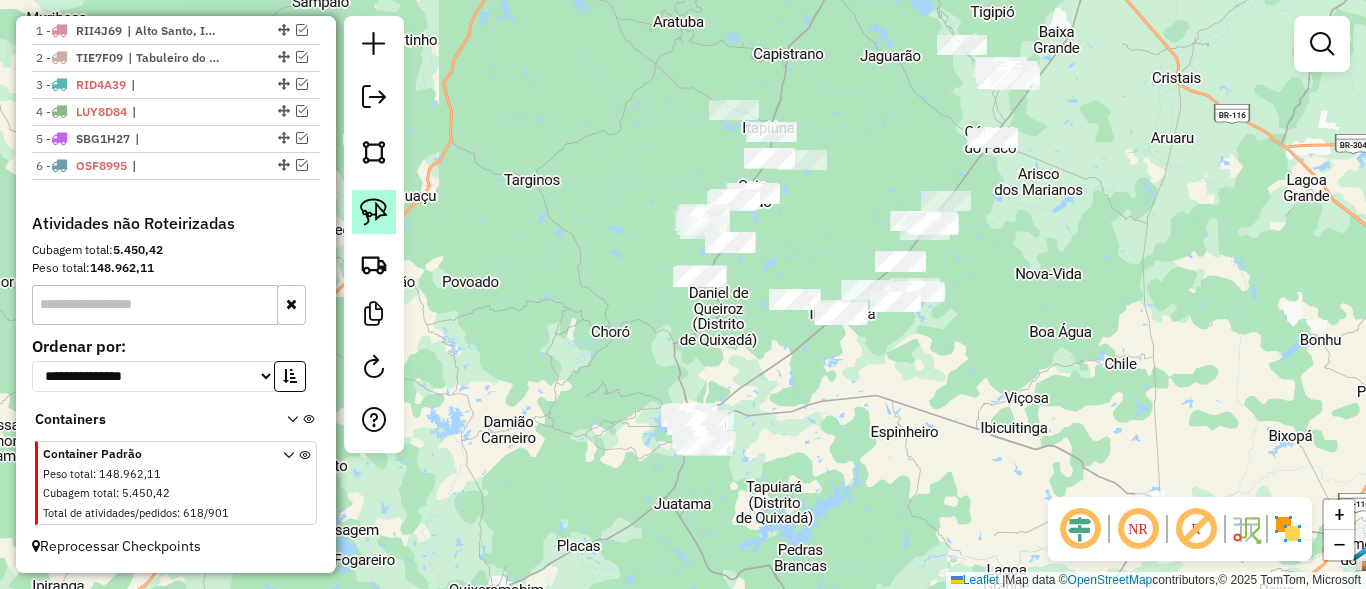click 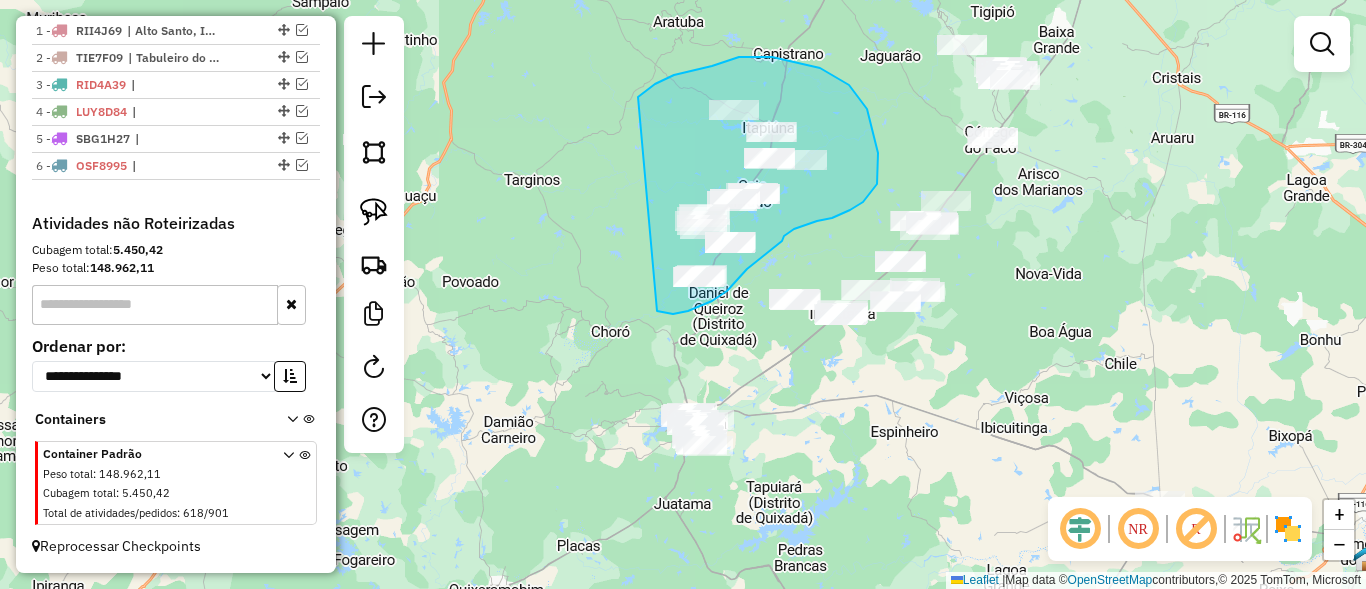 drag, startPoint x: 739, startPoint y: 57, endPoint x: 654, endPoint y: 308, distance: 265.0019 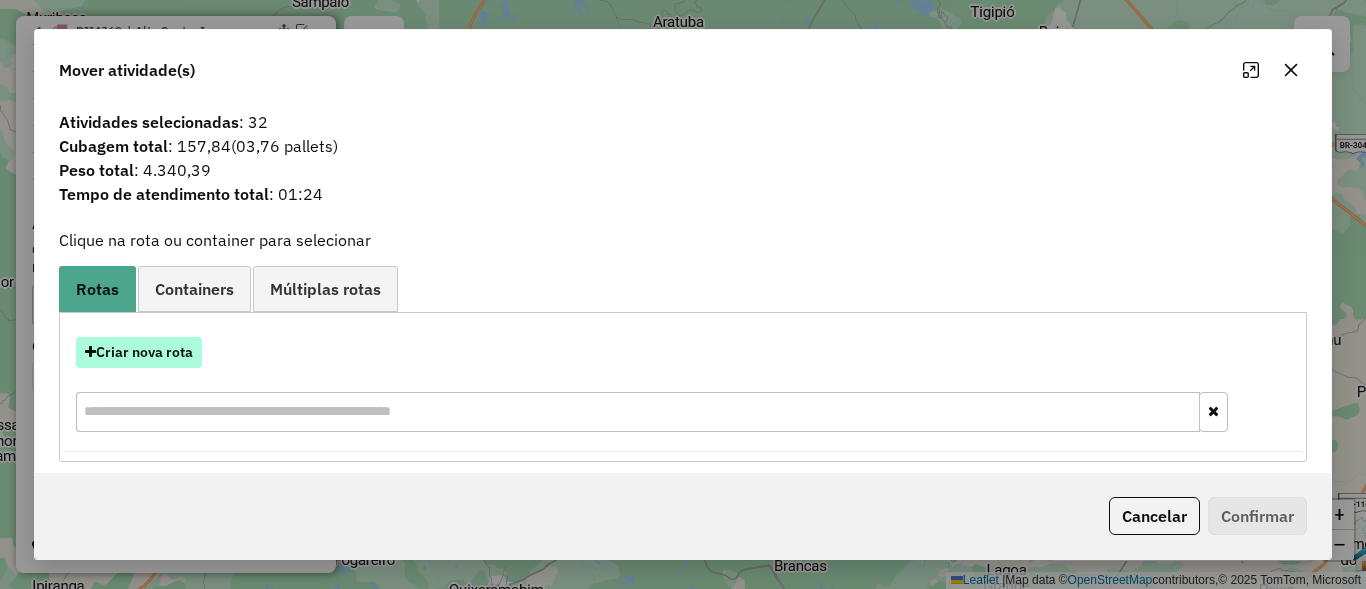 click on "Criar nova rota" at bounding box center [139, 352] 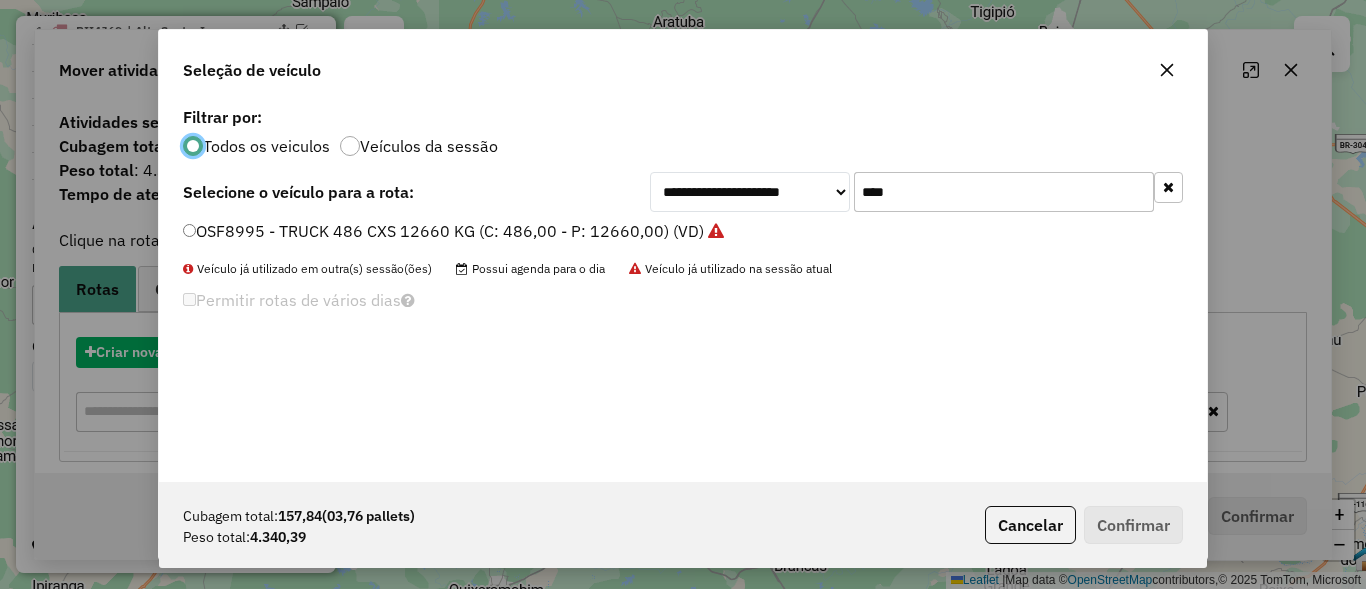 scroll, scrollTop: 11, scrollLeft: 6, axis: both 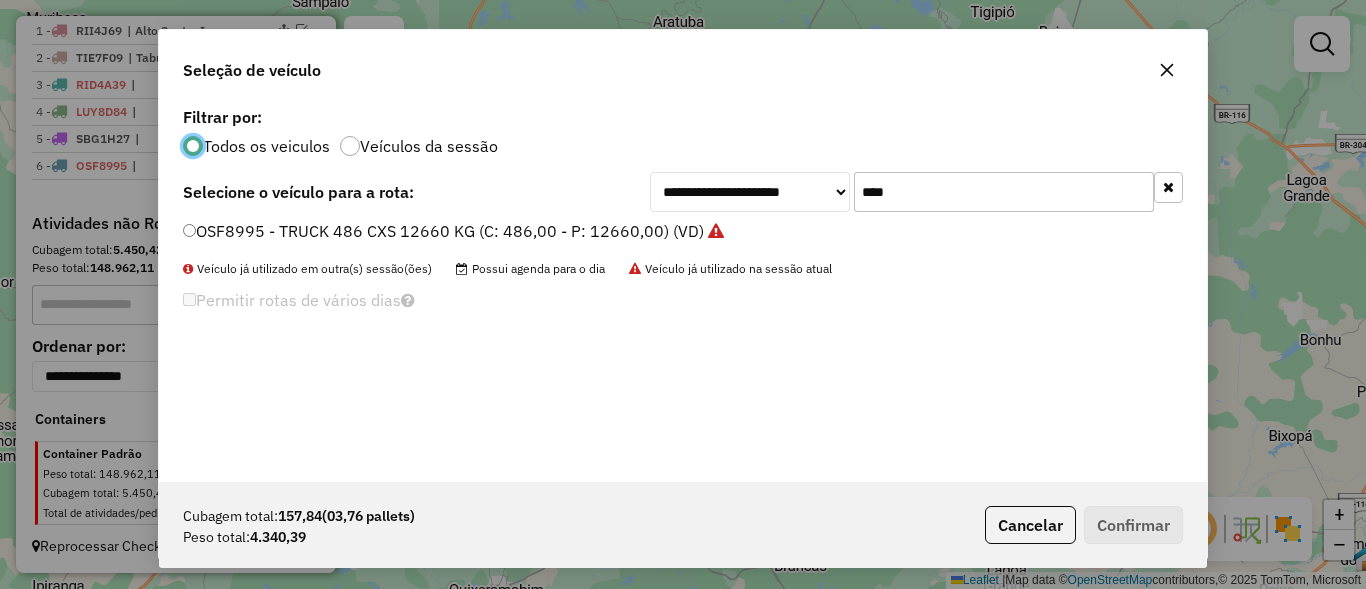 click on "****" 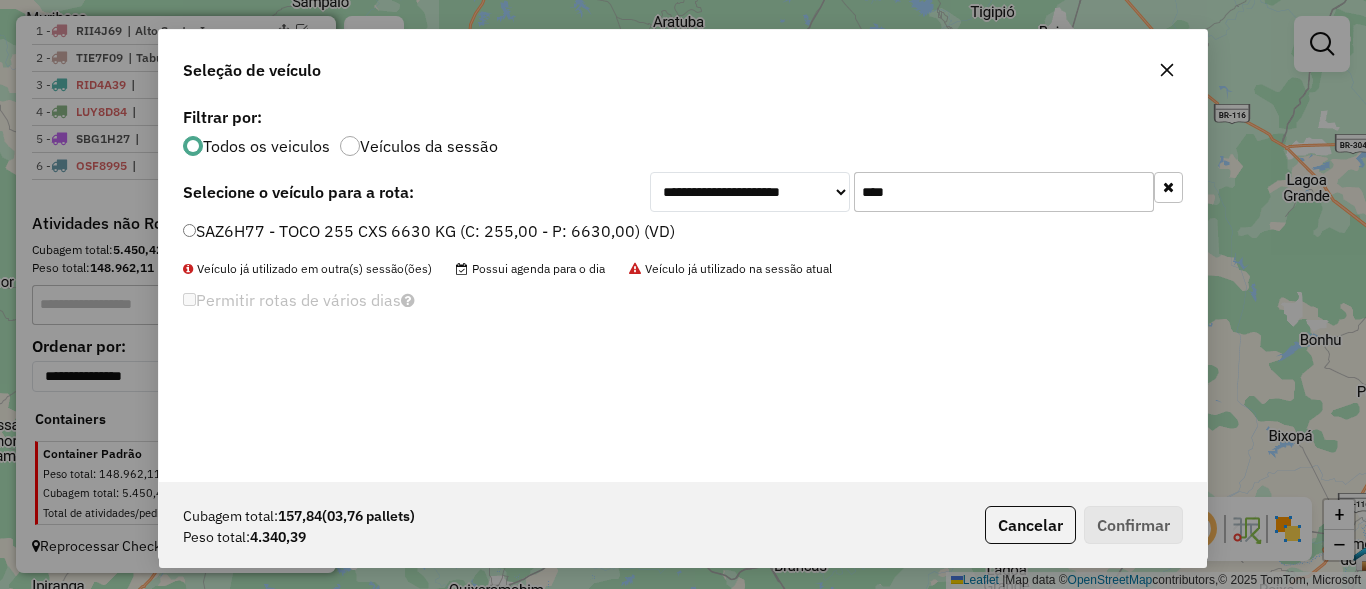 type on "****" 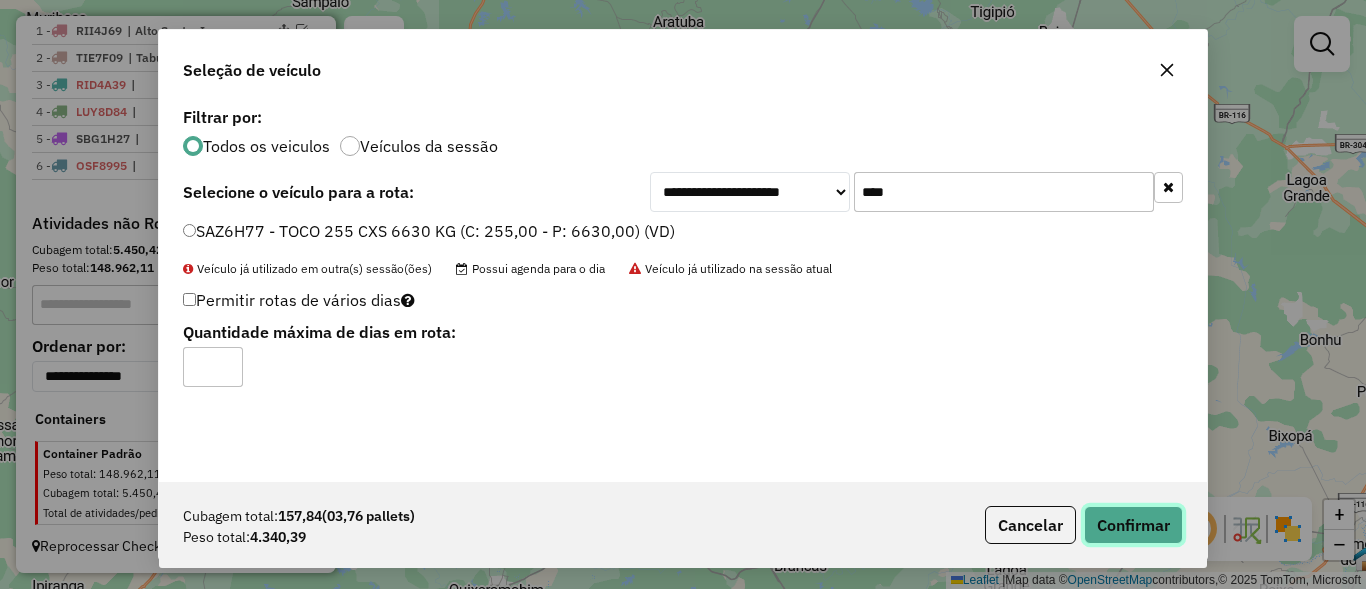click on "Confirmar" 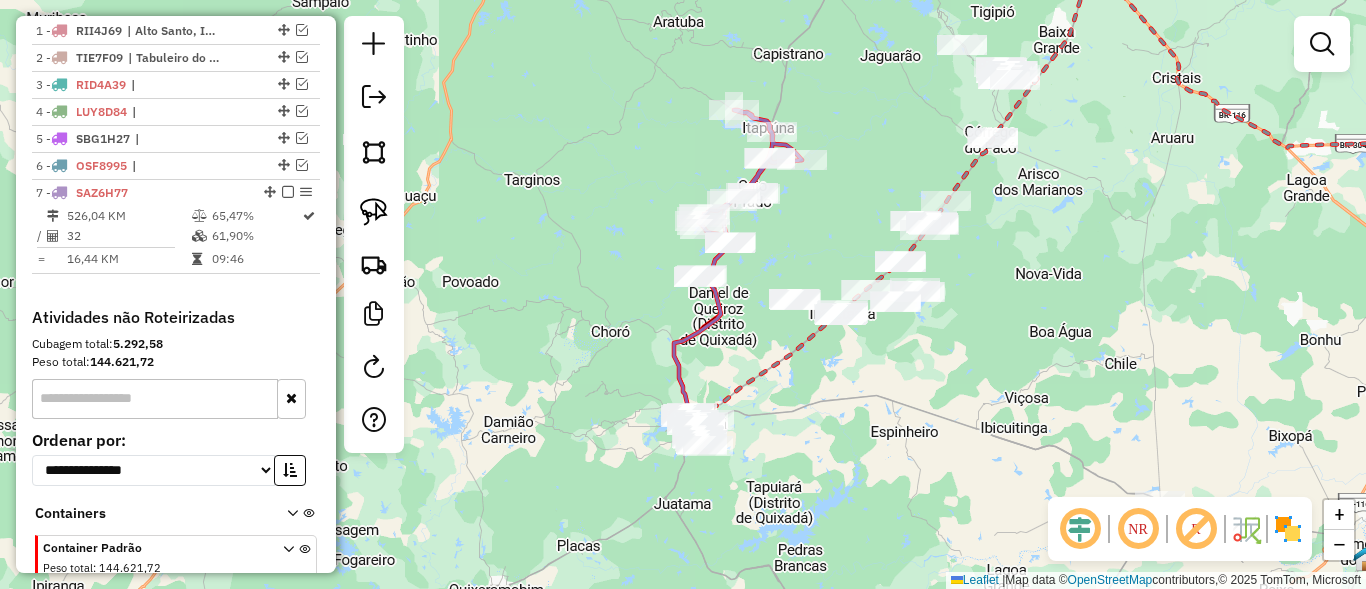 scroll, scrollTop: 788, scrollLeft: 0, axis: vertical 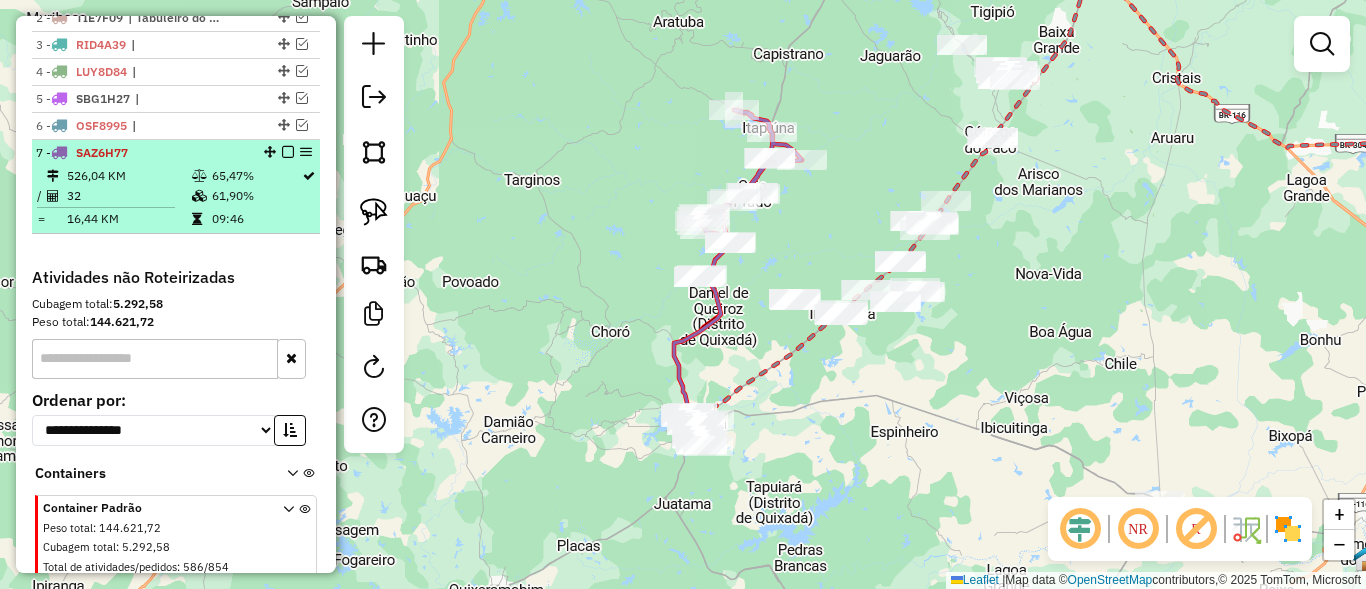 click at bounding box center [288, 152] 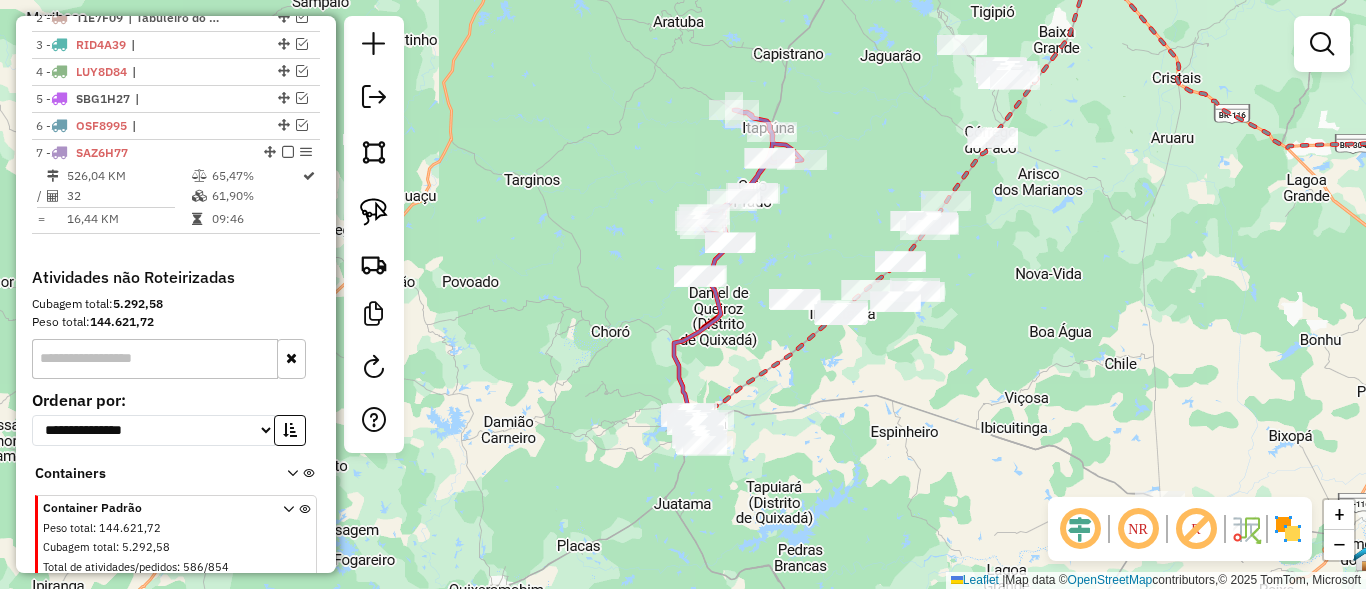 scroll, scrollTop: 775, scrollLeft: 0, axis: vertical 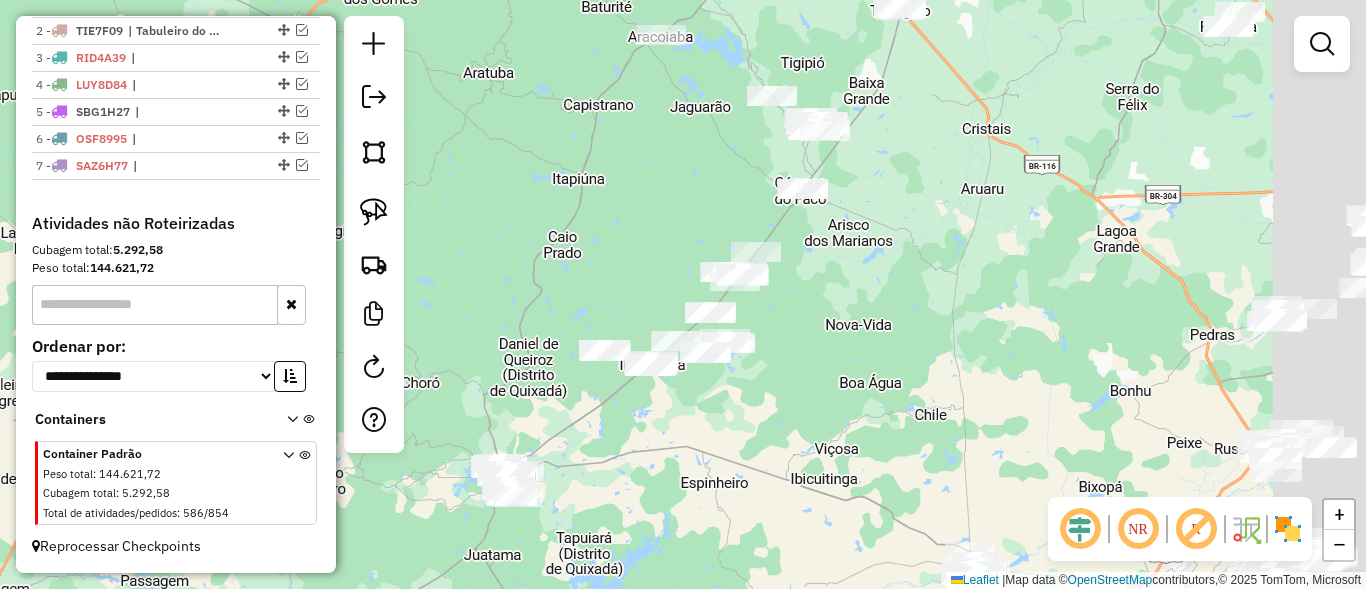 drag, startPoint x: 701, startPoint y: 198, endPoint x: 532, endPoint y: 242, distance: 174.6339 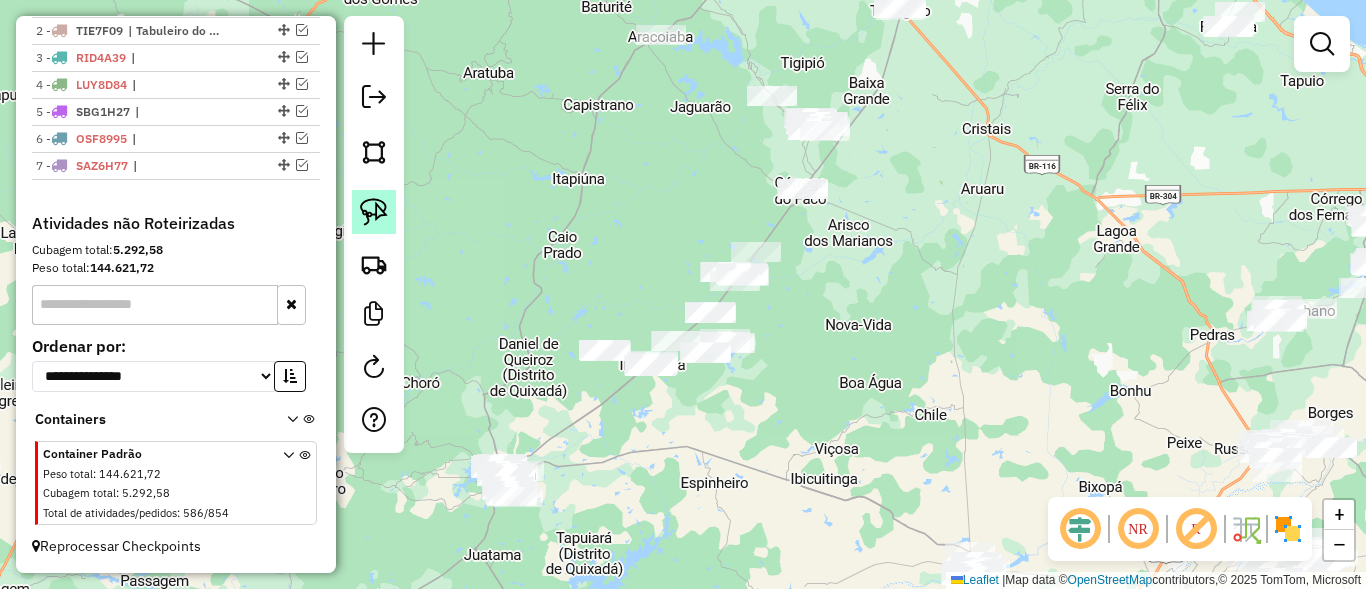 click 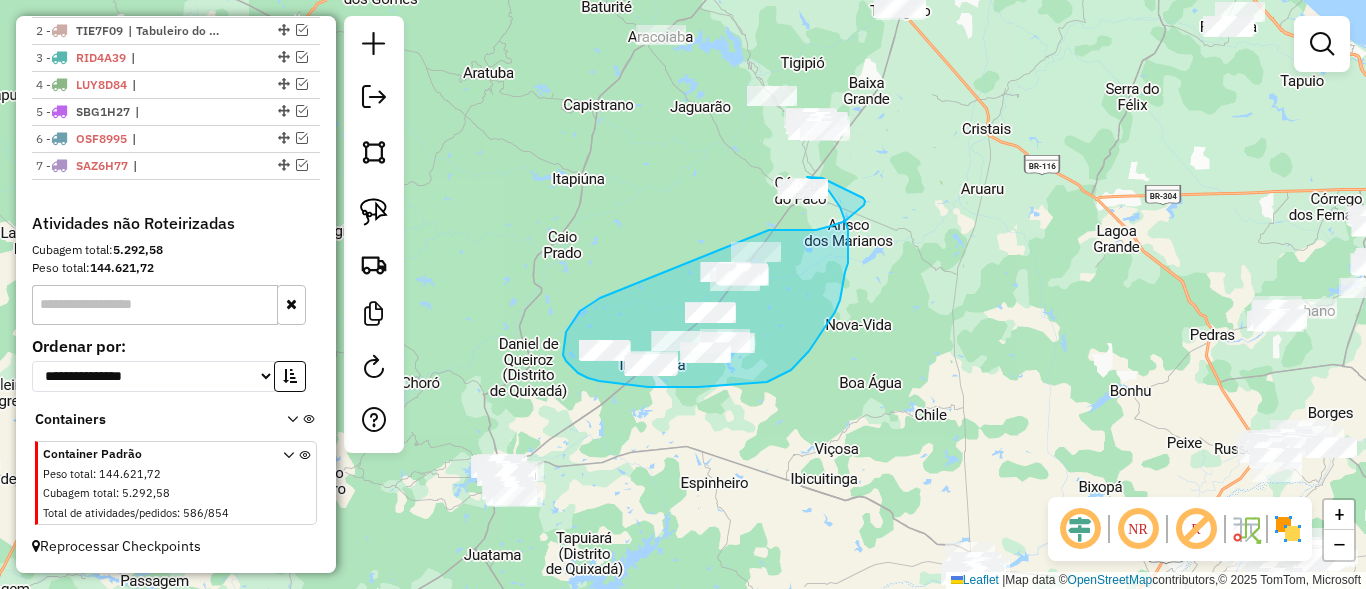 drag, startPoint x: 597, startPoint y: 300, endPoint x: 729, endPoint y: 235, distance: 147.13599 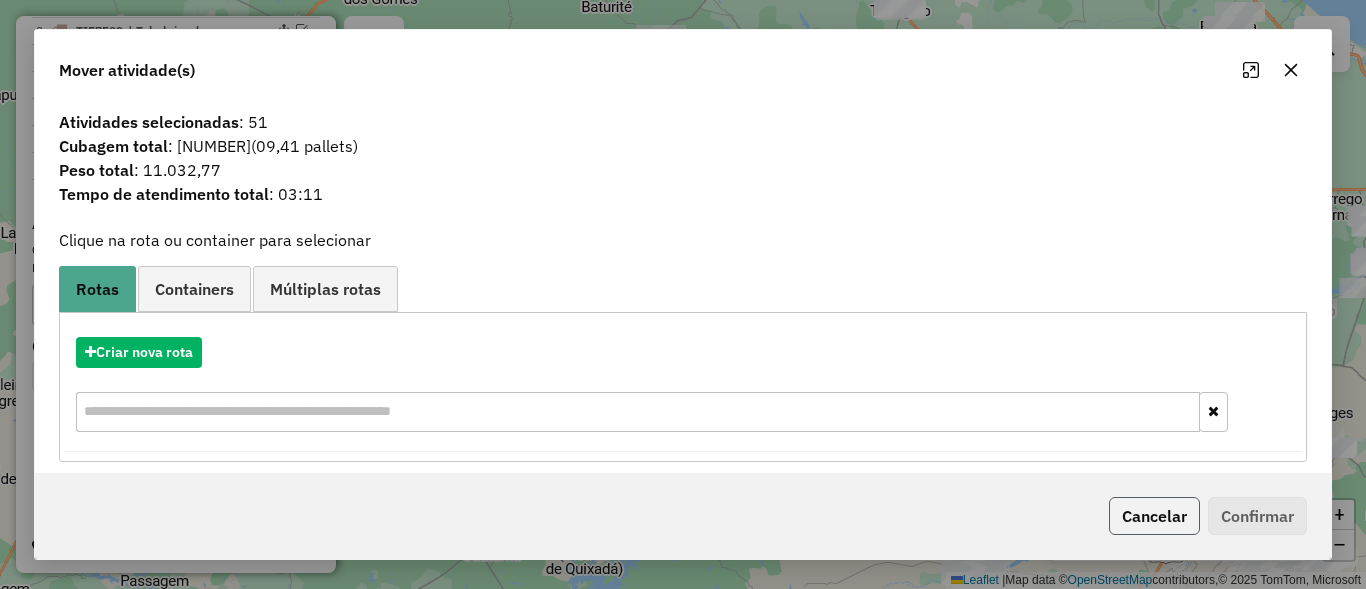 click on "Cancelar" 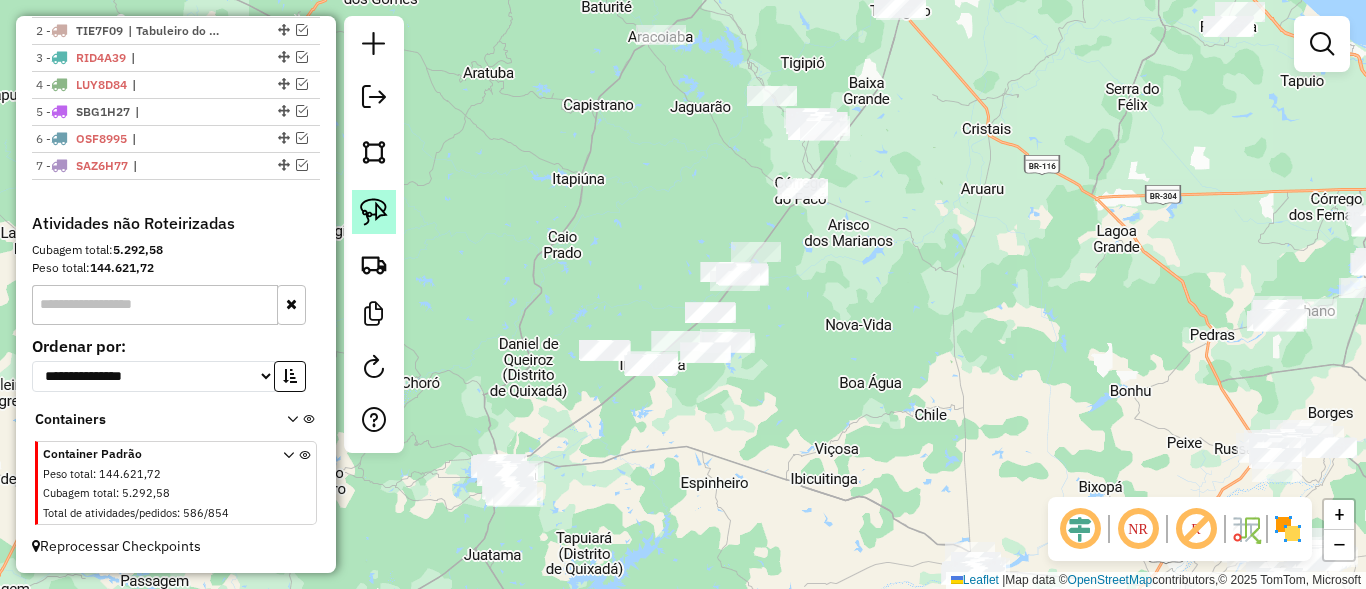 click 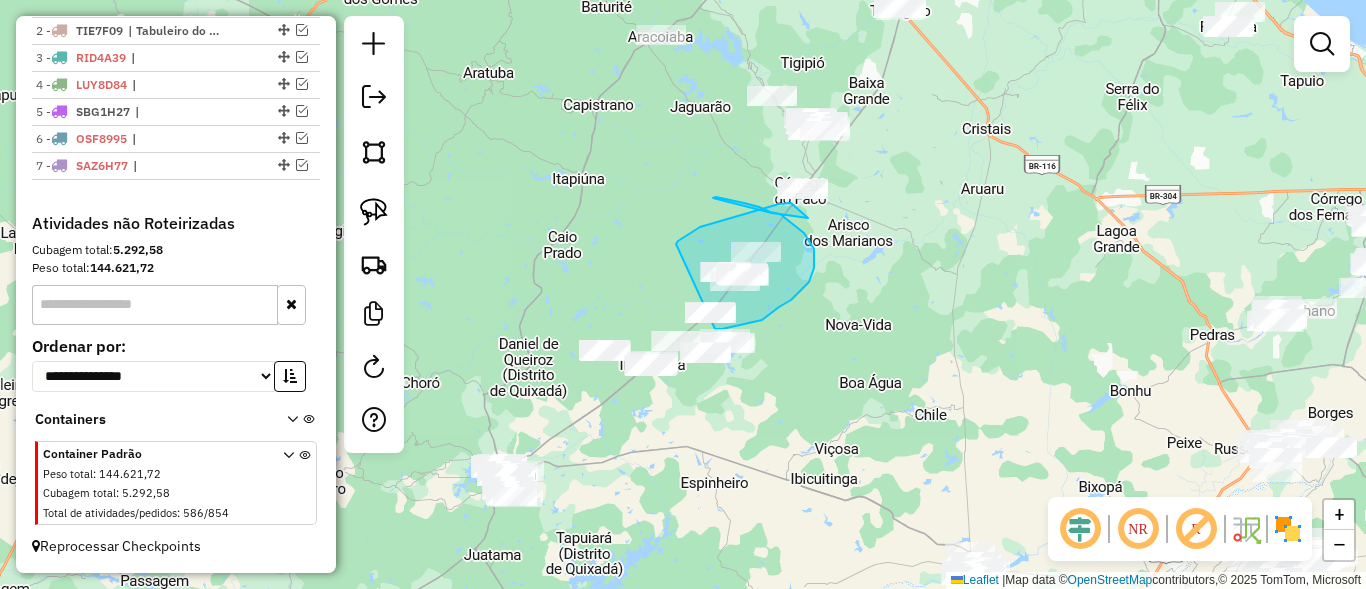 drag, startPoint x: 676, startPoint y: 244, endPoint x: 678, endPoint y: 322, distance: 78.025635 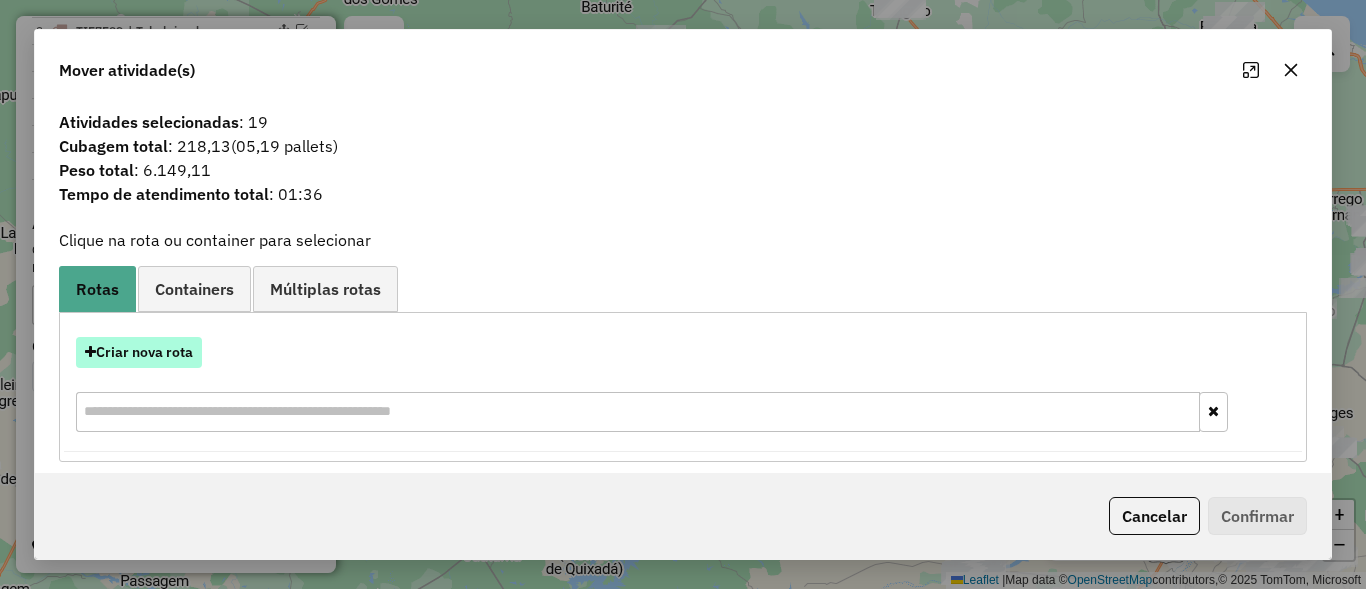 click on "Criar nova rota" at bounding box center (139, 352) 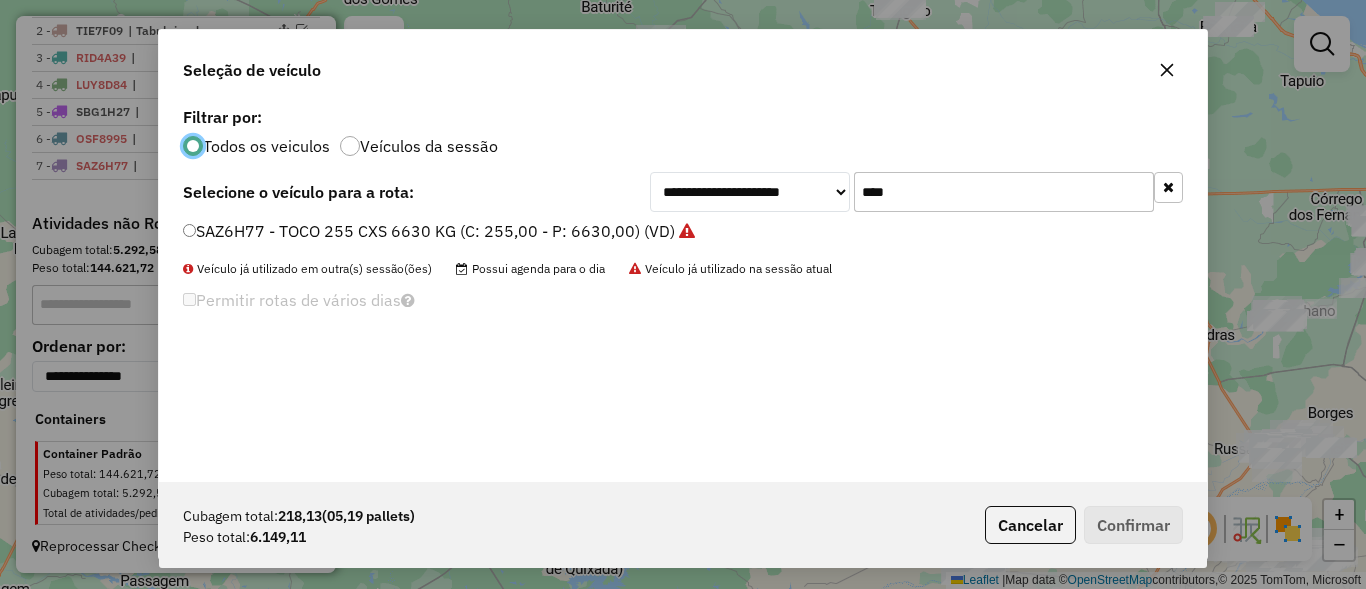 scroll, scrollTop: 11, scrollLeft: 6, axis: both 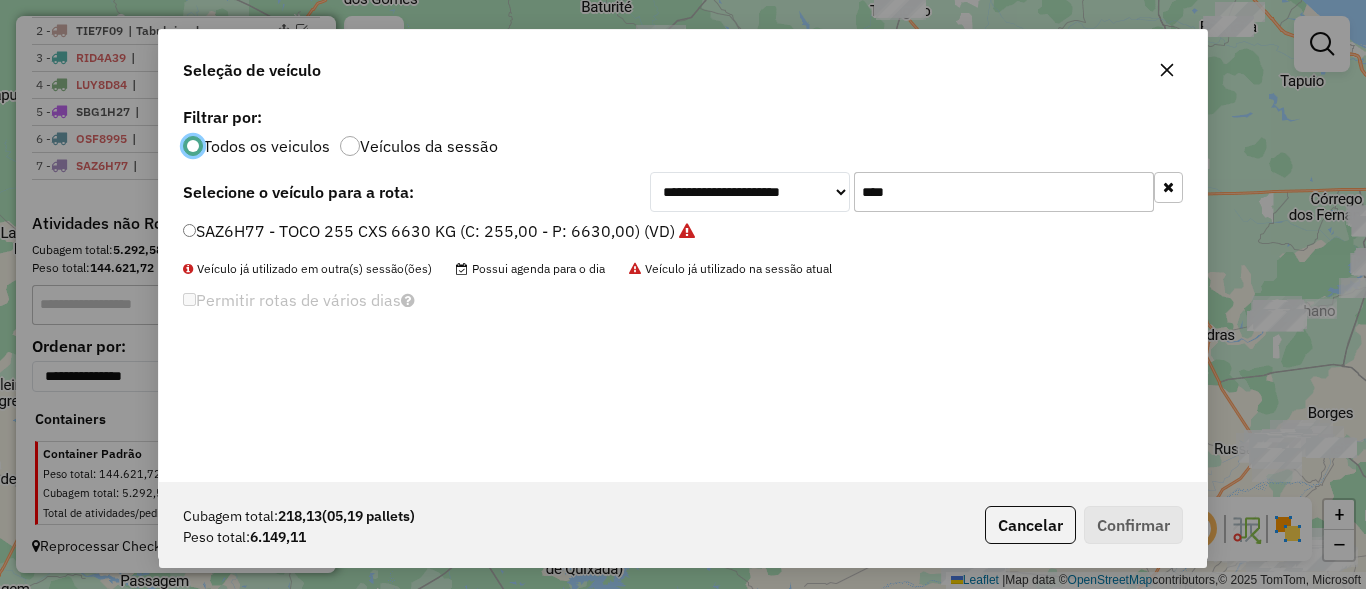 click on "****" 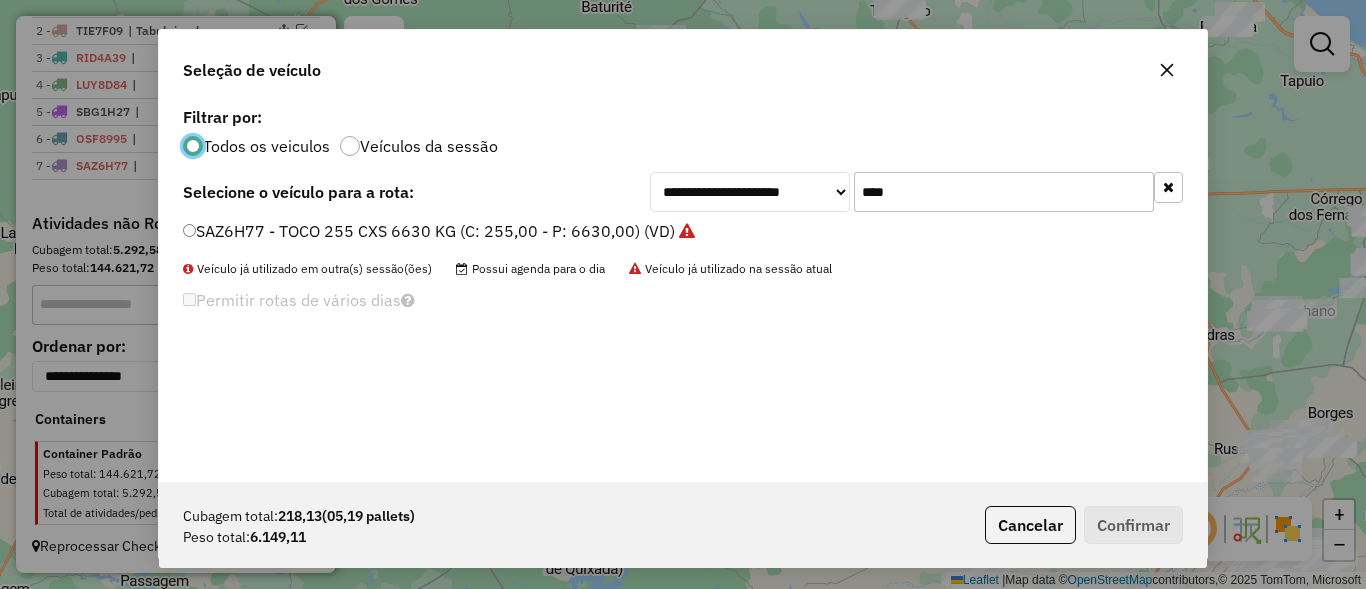 click on "****" 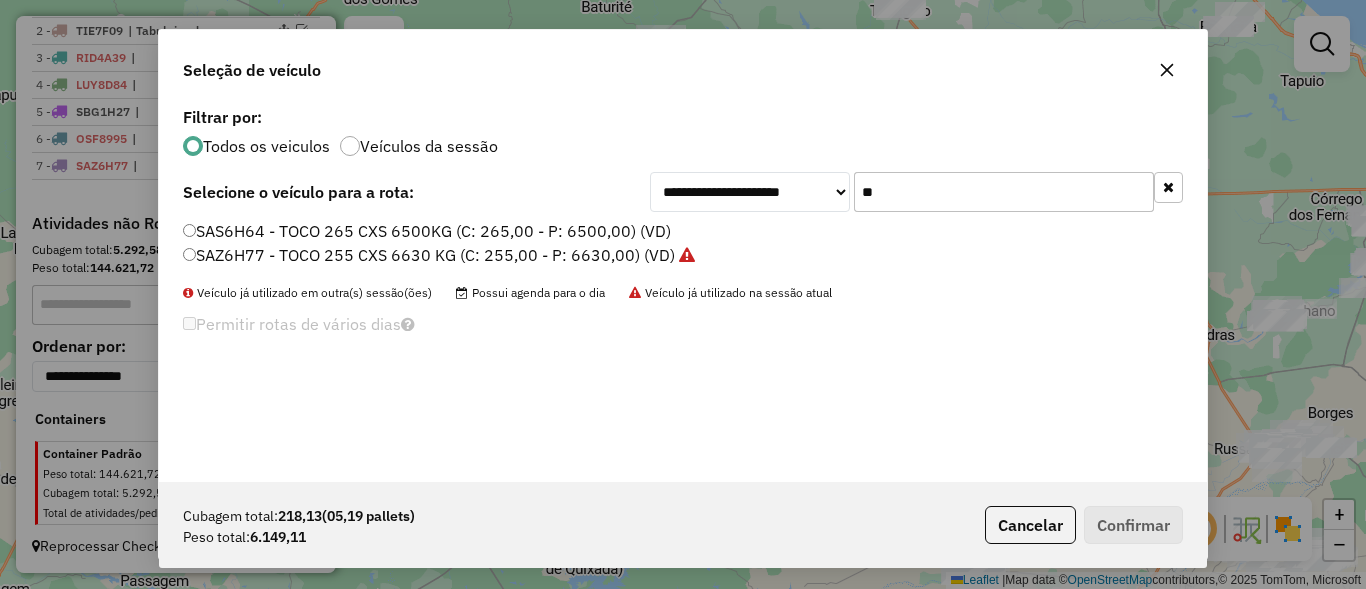type on "*" 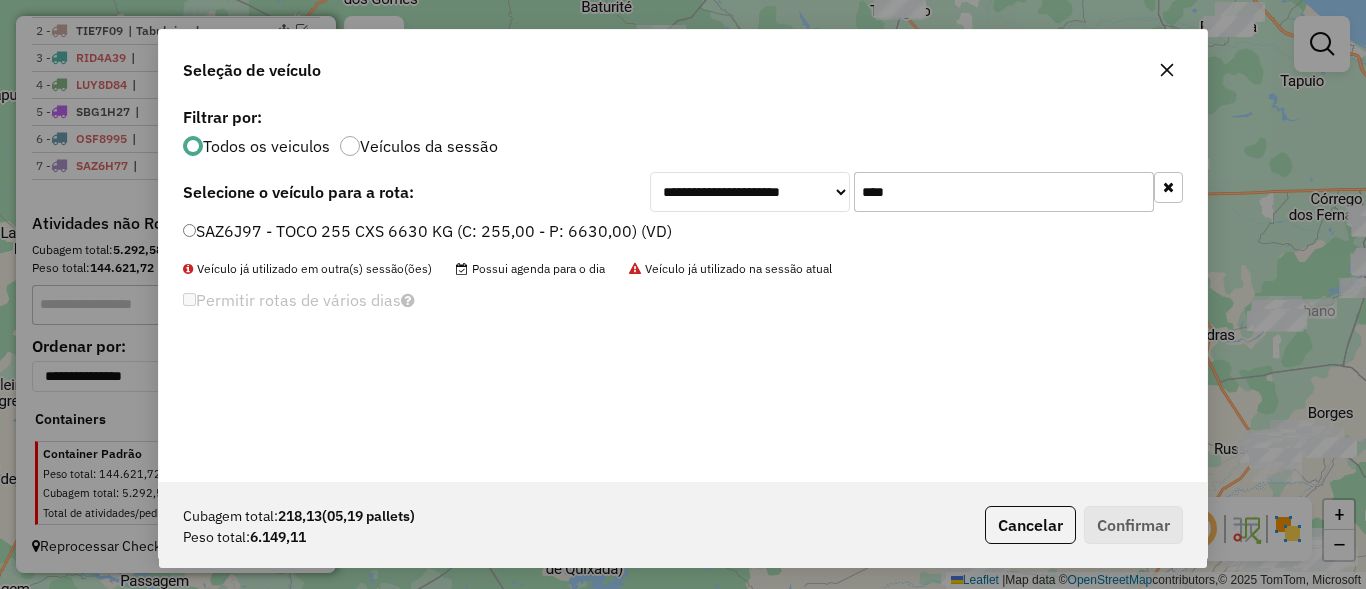 type on "****" 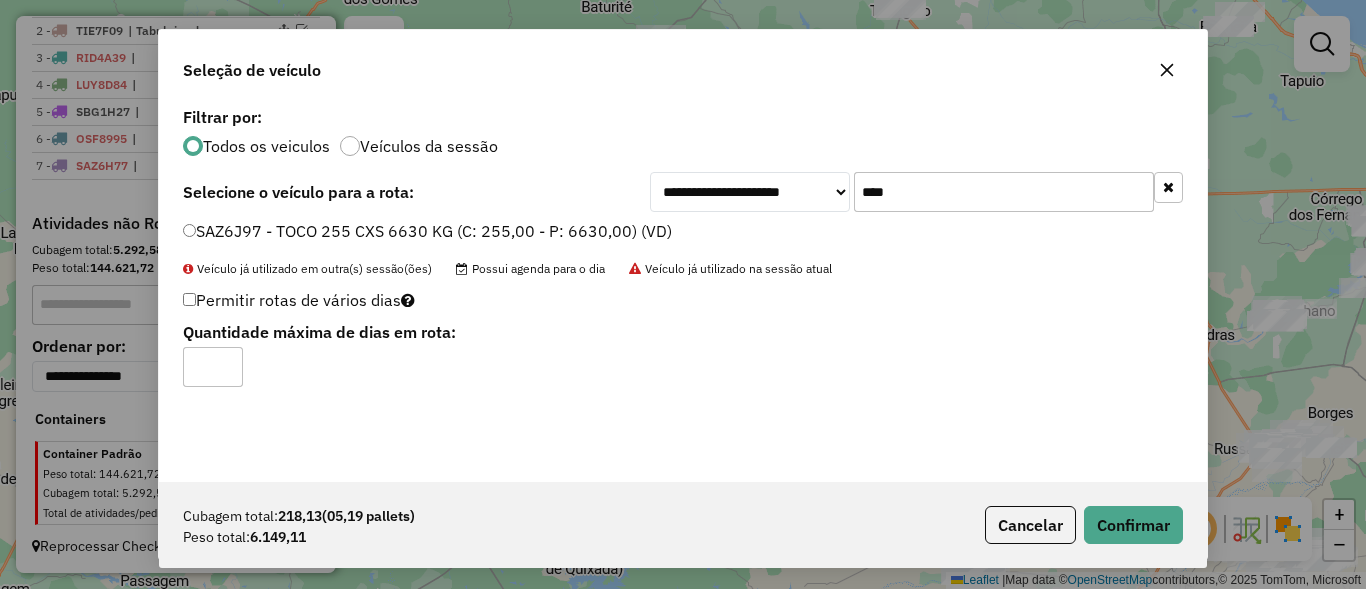 click on "Cubagem total:  218,13   (05,19 pallets)  Peso total: 6.149,11  Cancelar   Confirmar" 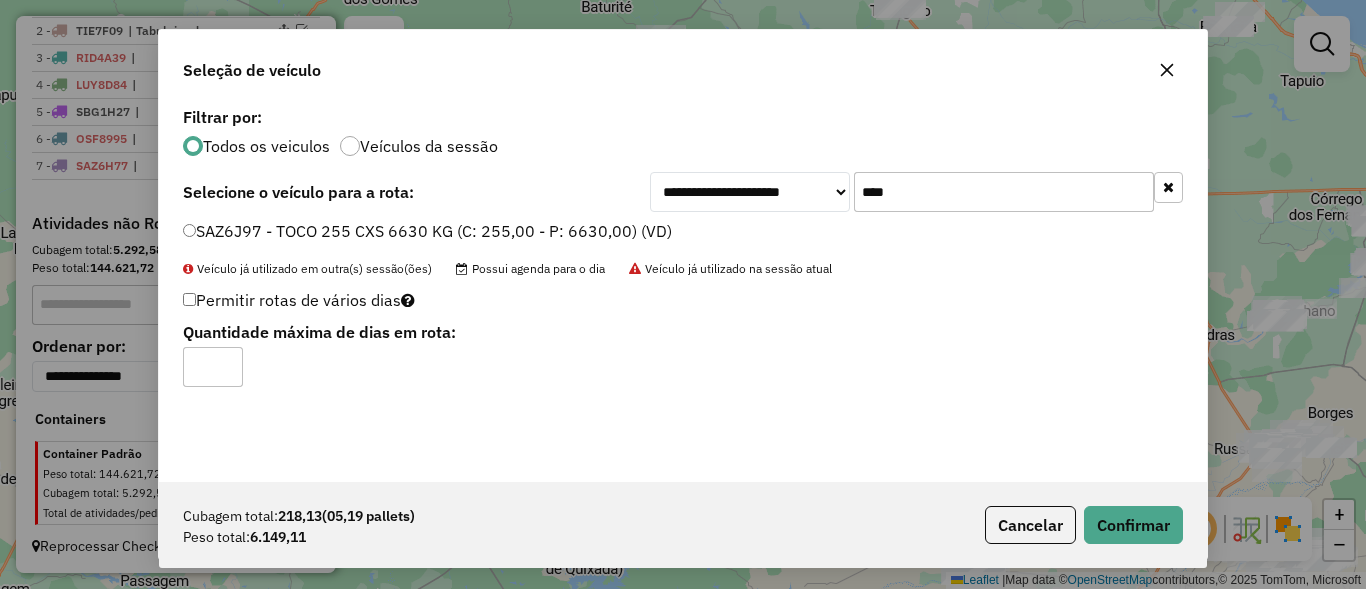 click on "Cubagem total:  218,13   (05,19 pallets)  Peso total: 6.149,11  Cancelar   Confirmar" 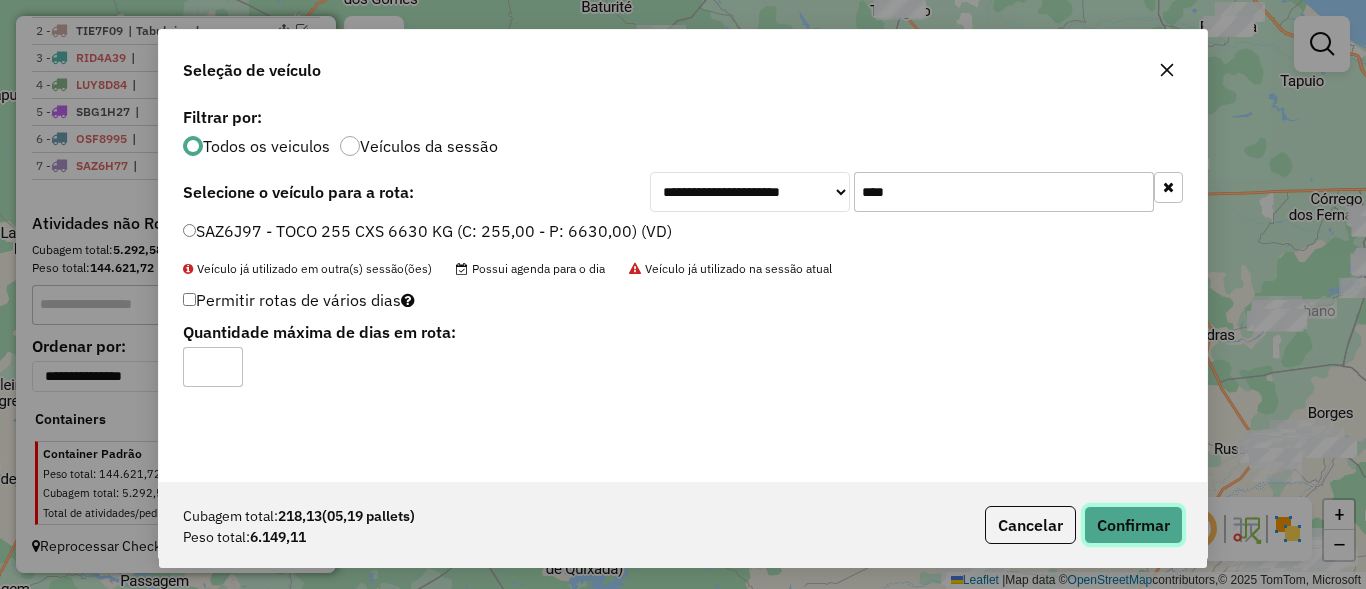 click on "Confirmar" 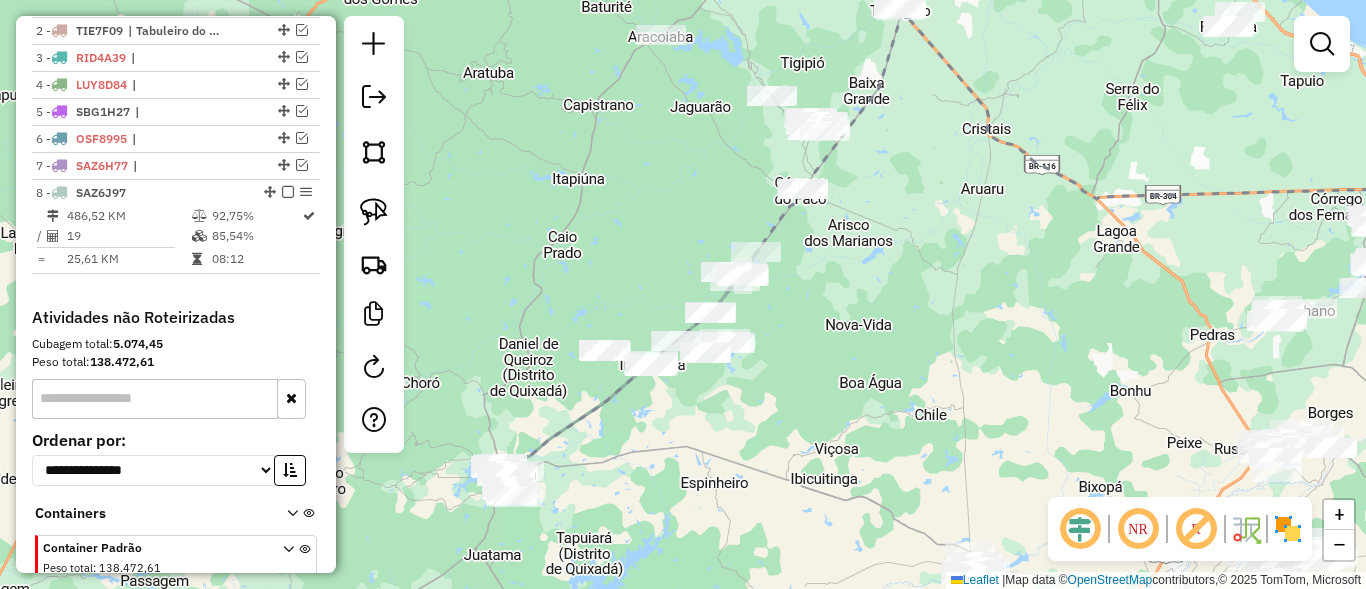 scroll, scrollTop: 788, scrollLeft: 0, axis: vertical 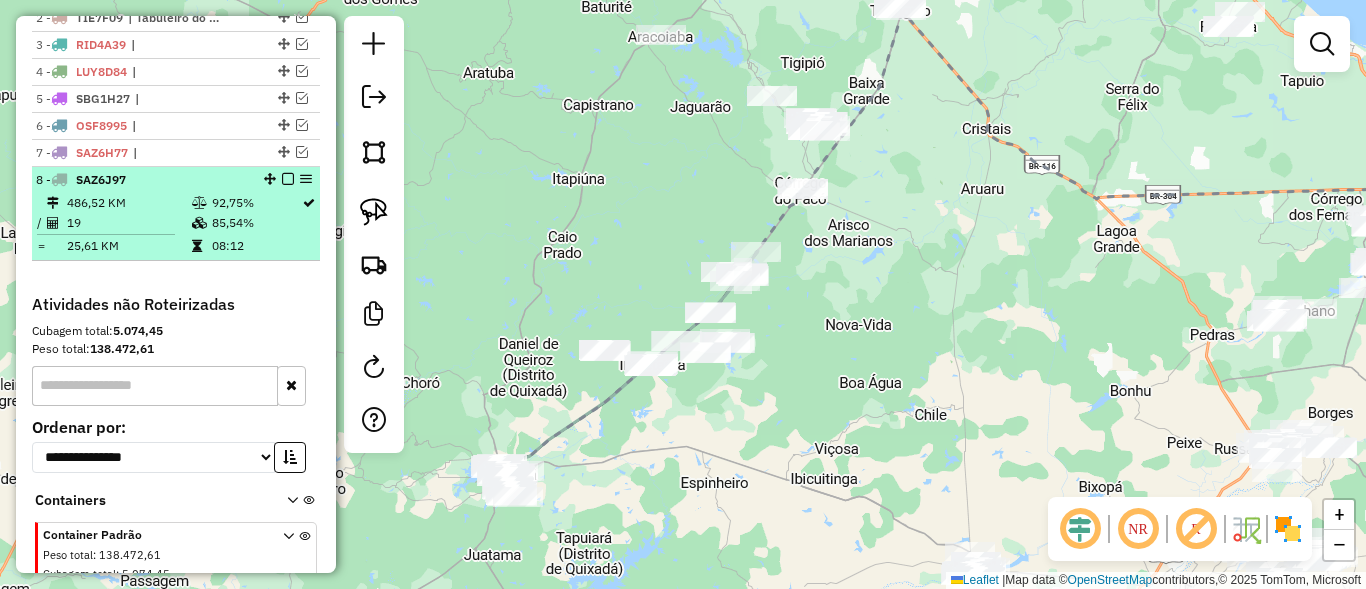 click at bounding box center [288, 179] 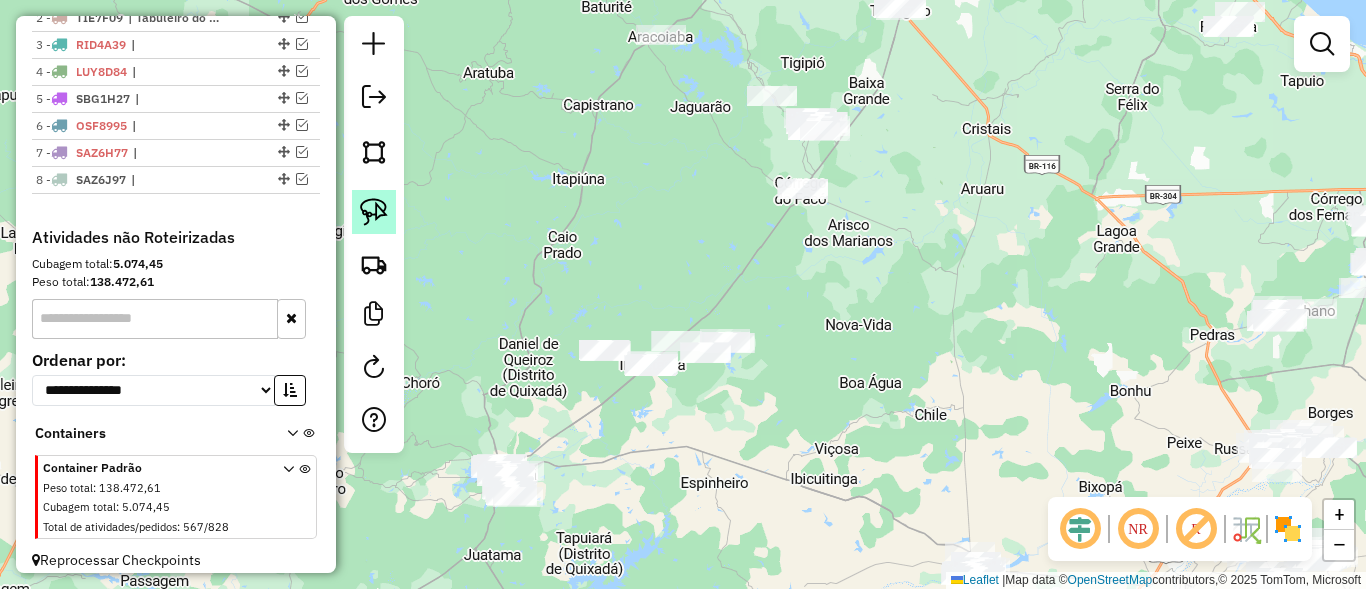 click 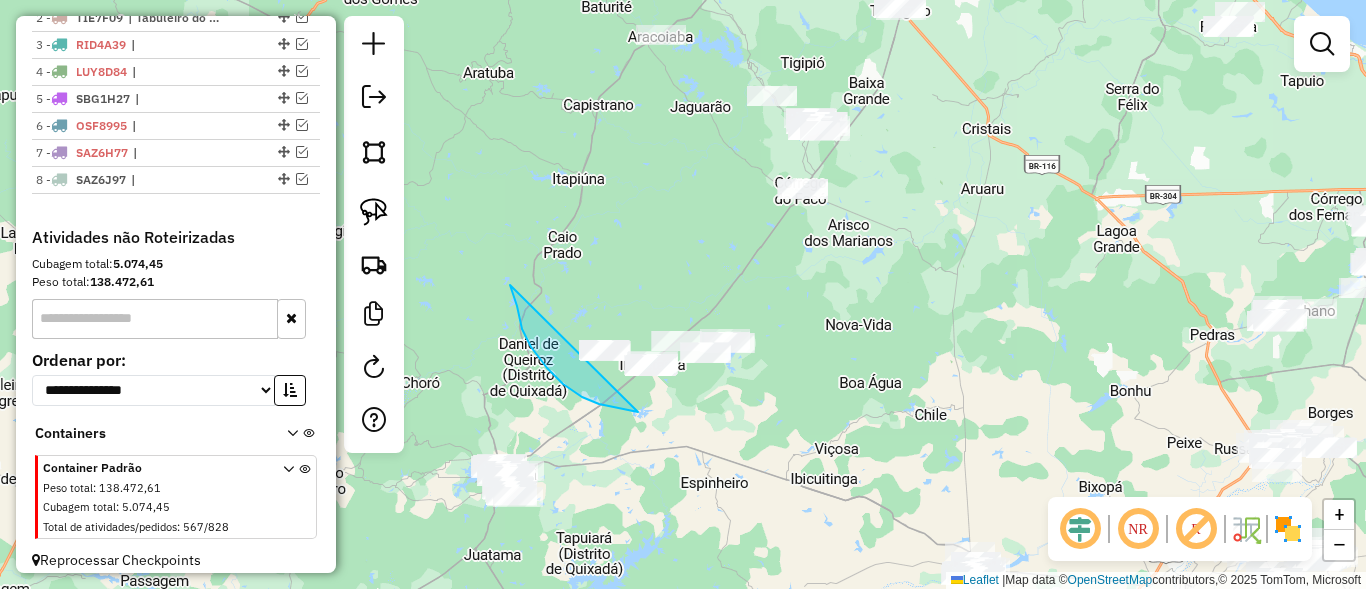 drag, startPoint x: 547, startPoint y: 368, endPoint x: 744, endPoint y: 293, distance: 210.79373 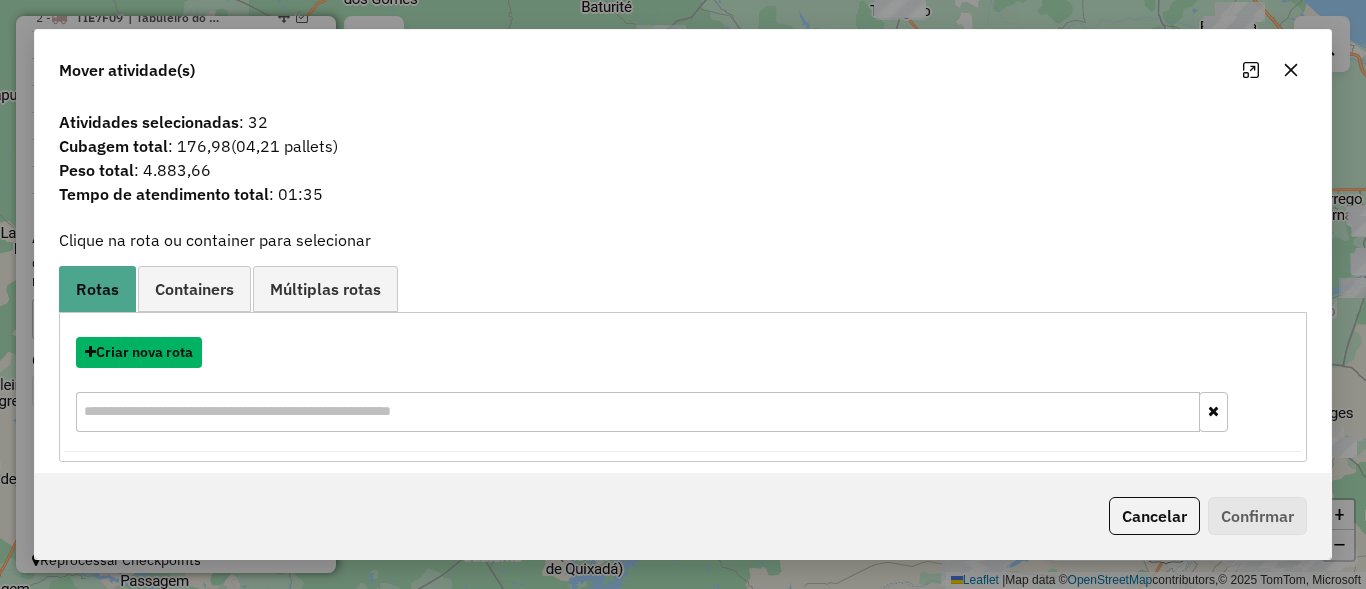 click on "Criar nova rota" at bounding box center (139, 352) 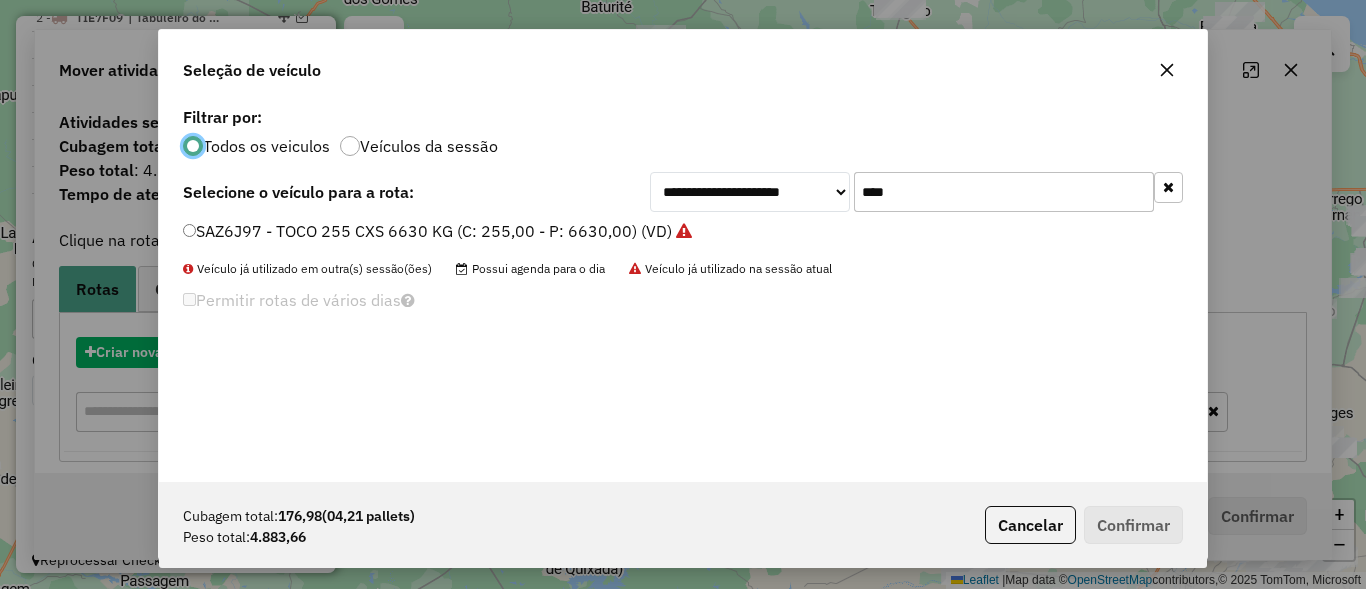 scroll, scrollTop: 11, scrollLeft: 6, axis: both 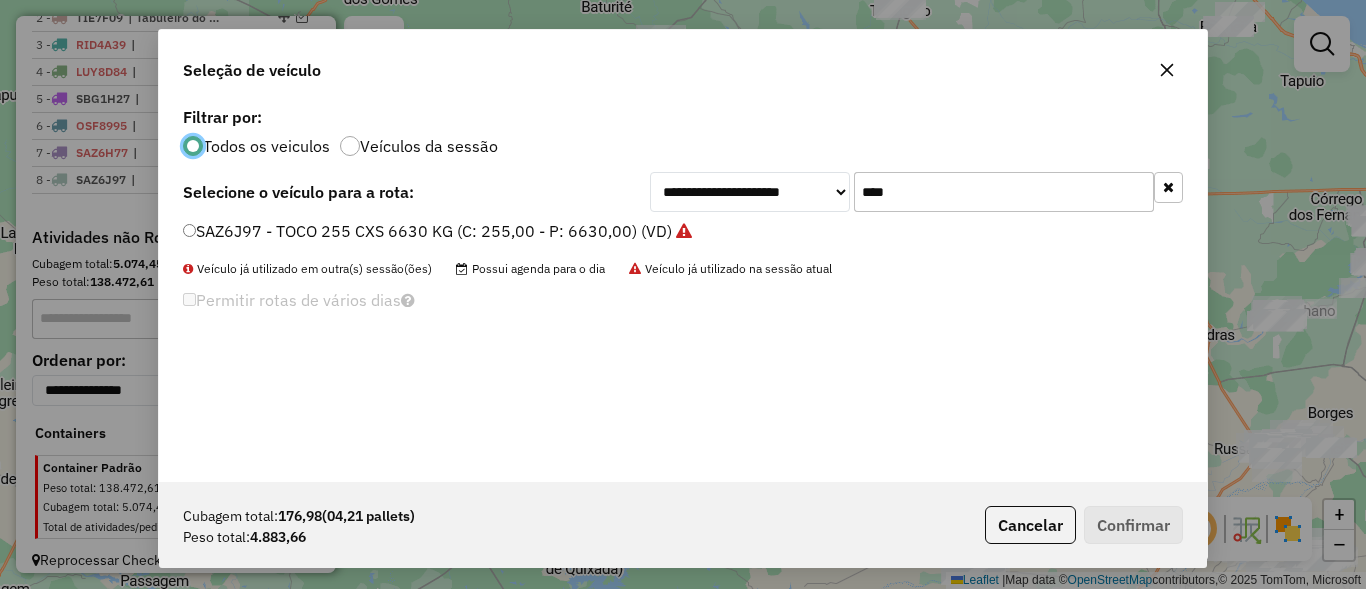 click on "****" 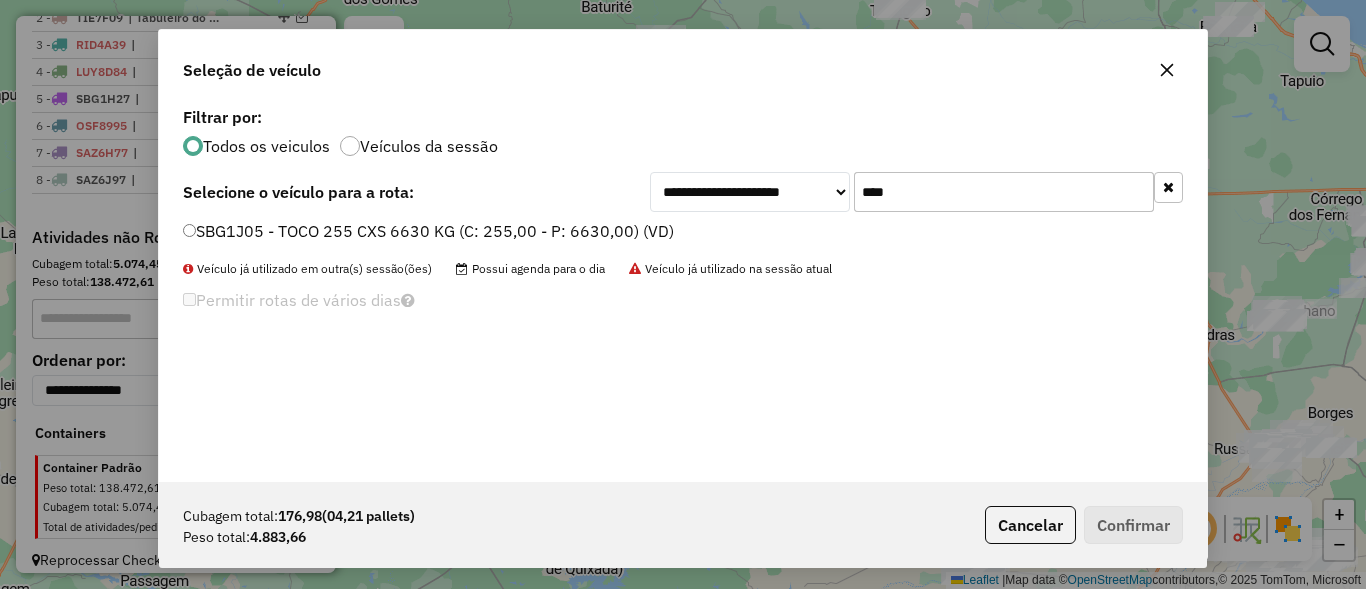 type on "****" 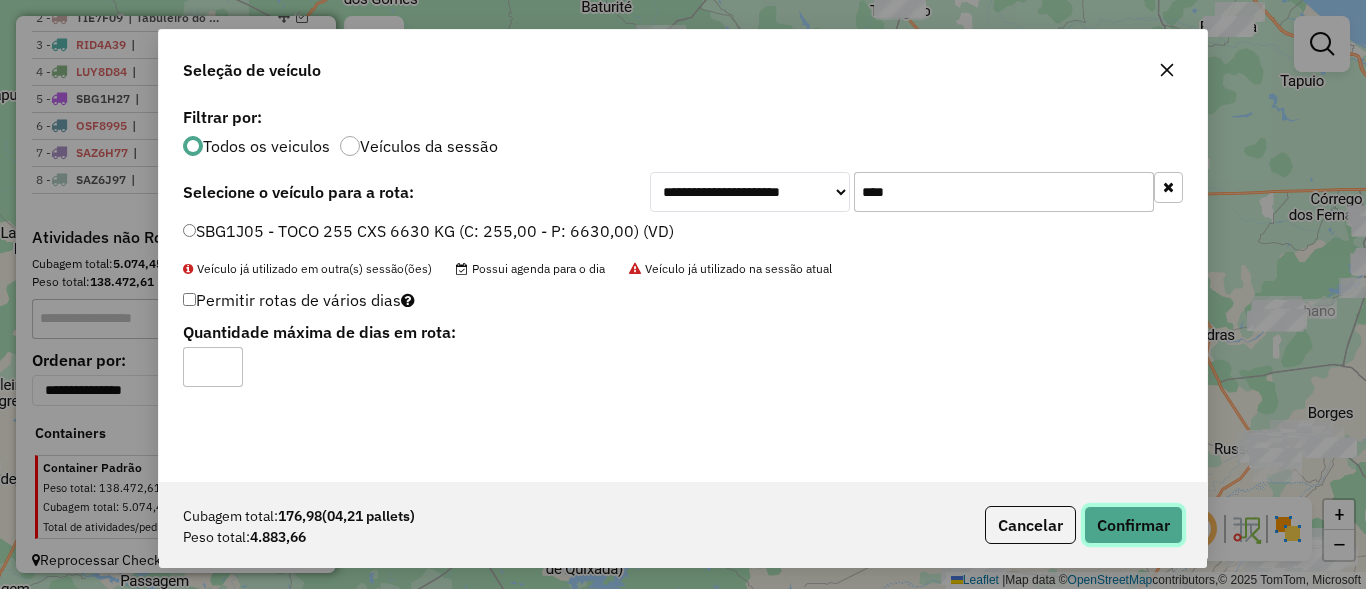 click on "Confirmar" 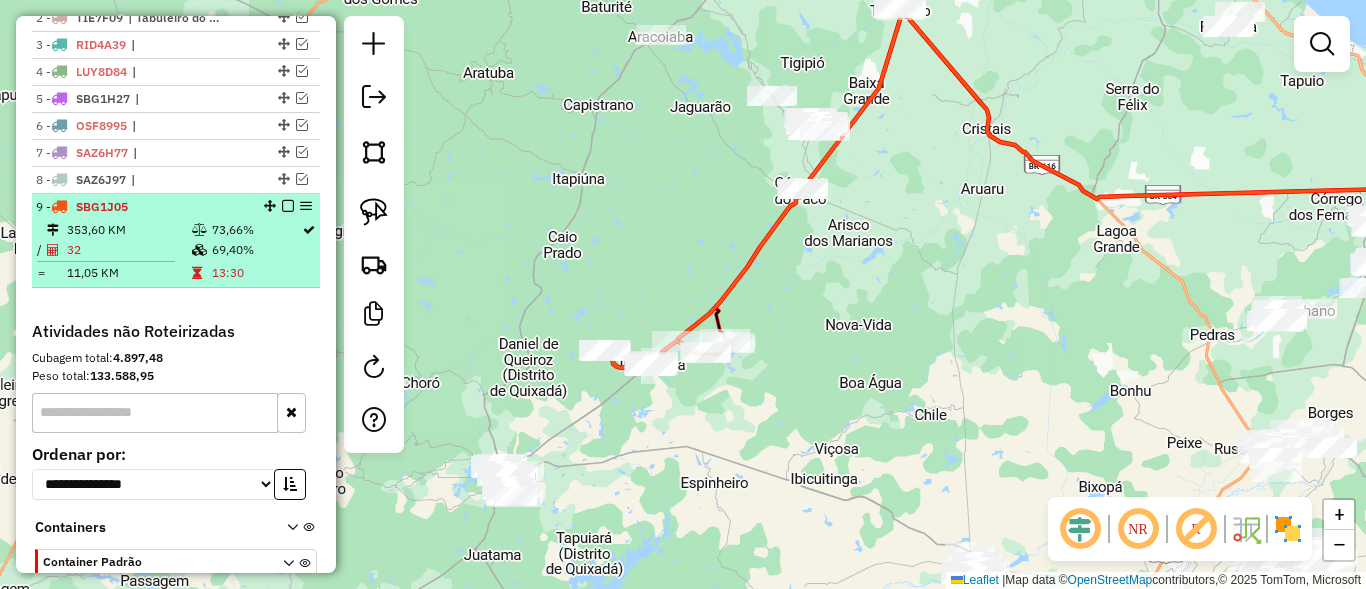 click at bounding box center (288, 206) 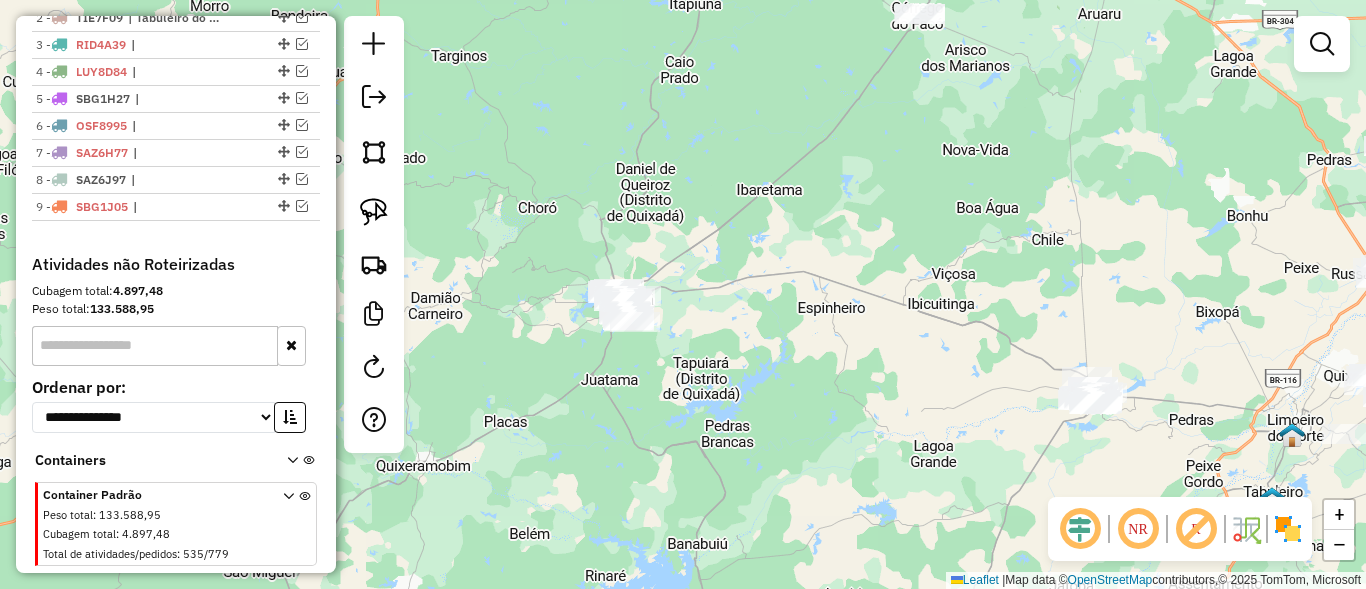 drag, startPoint x: 714, startPoint y: 432, endPoint x: 793, endPoint y: 276, distance: 174.86281 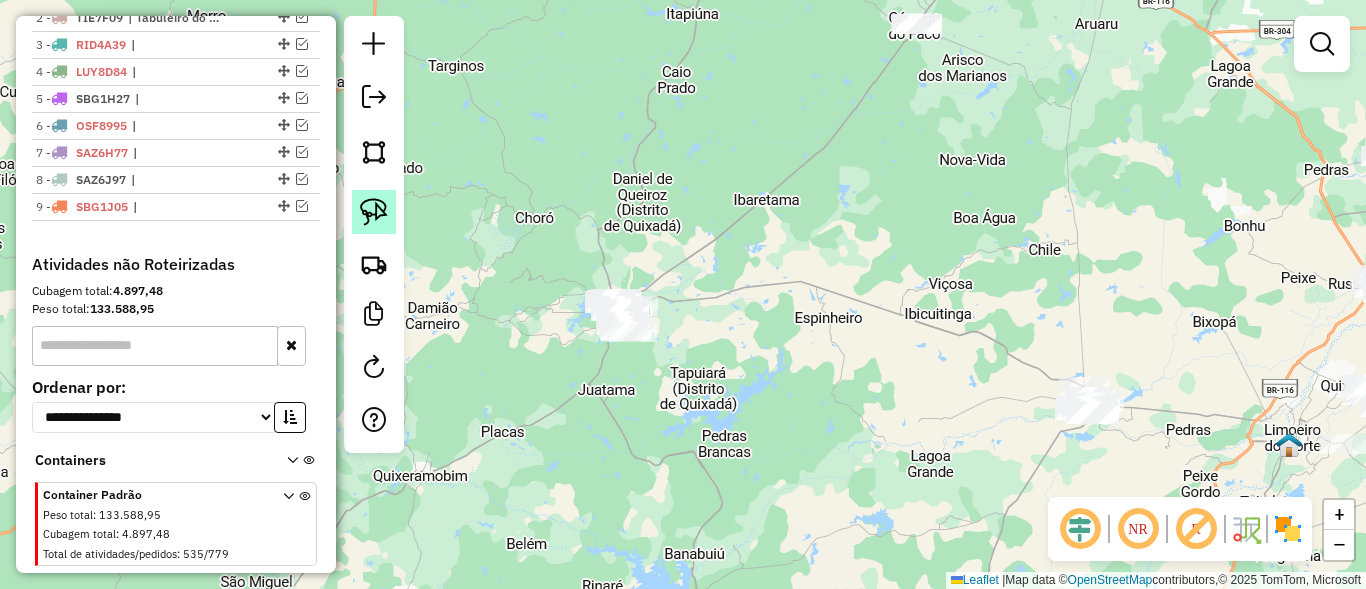 click 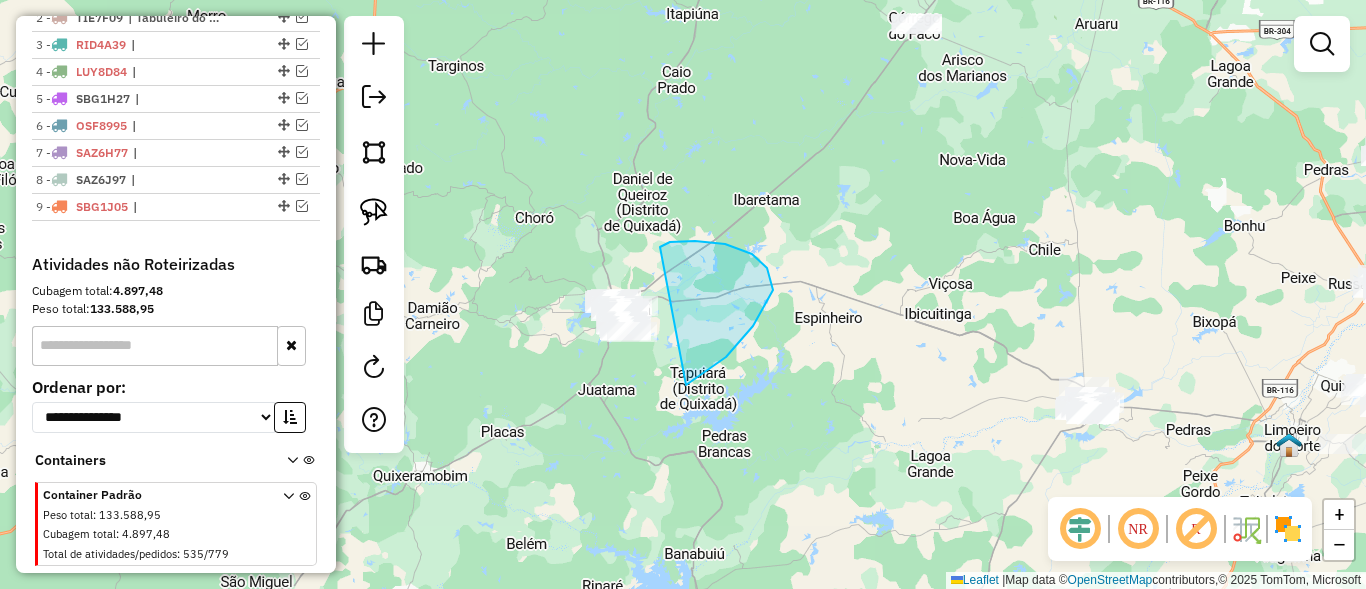 drag, startPoint x: 695, startPoint y: 241, endPoint x: 477, endPoint y: 286, distance: 222.59605 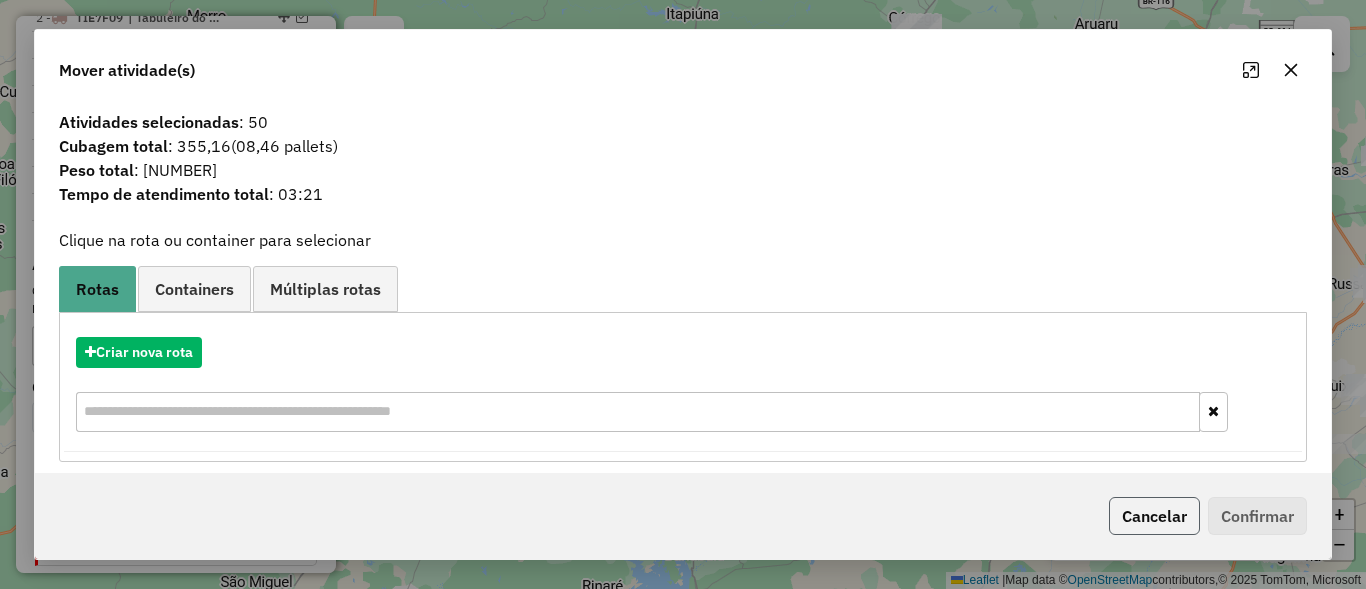 click on "Cancelar" 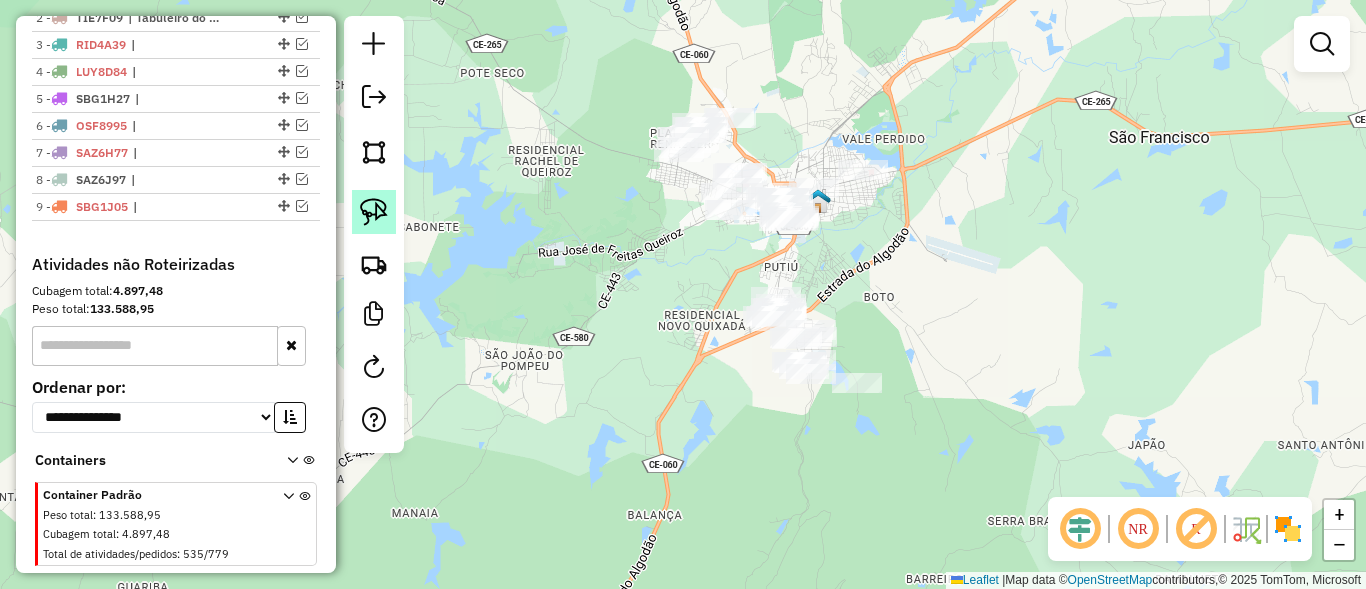 click 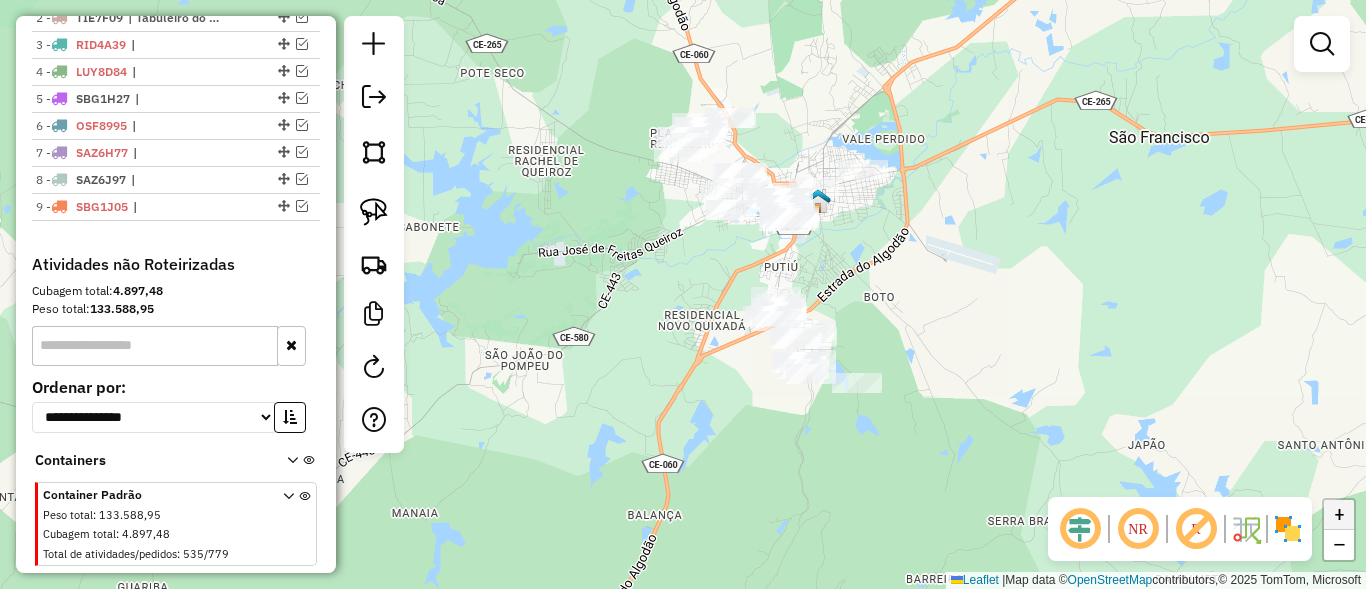 click on "+" 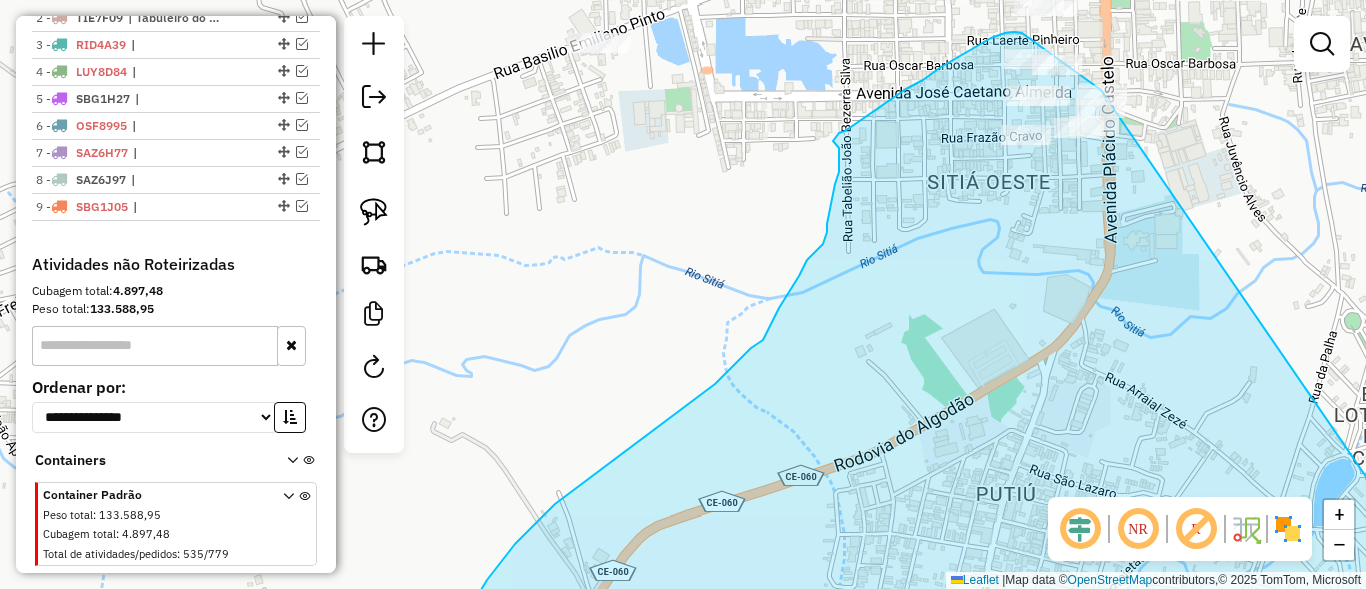 drag, startPoint x: 1090, startPoint y: 477, endPoint x: 1126, endPoint y: 127, distance: 351.84656 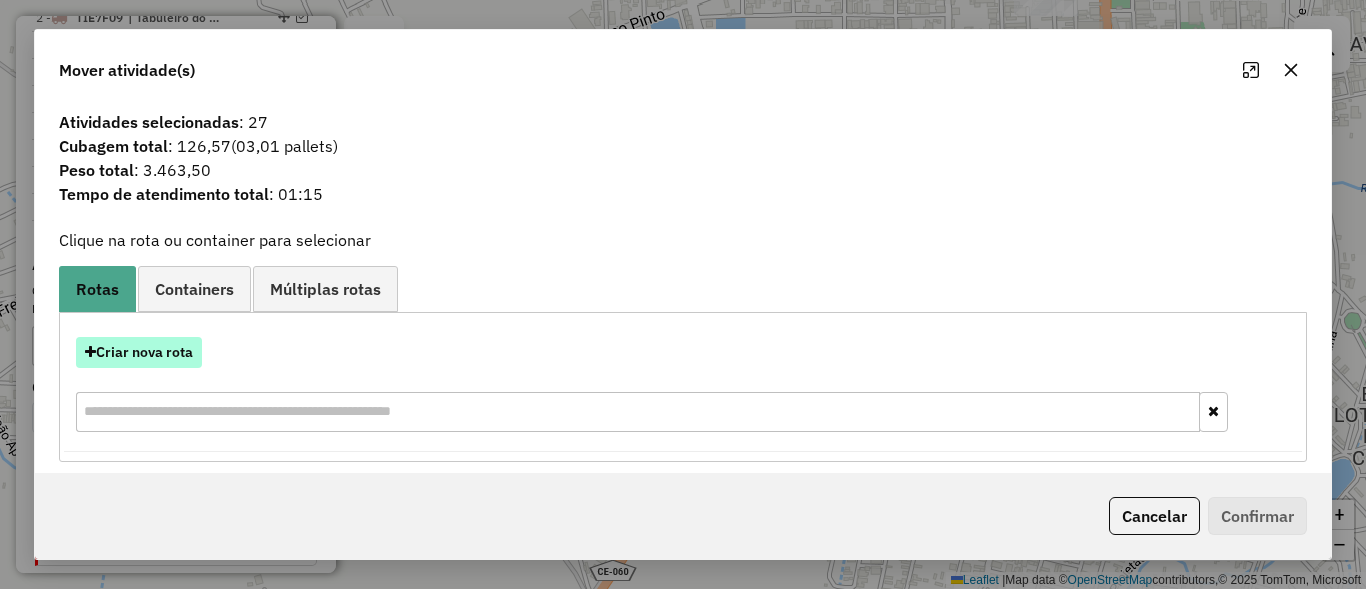click on "Criar nova rota" at bounding box center [139, 352] 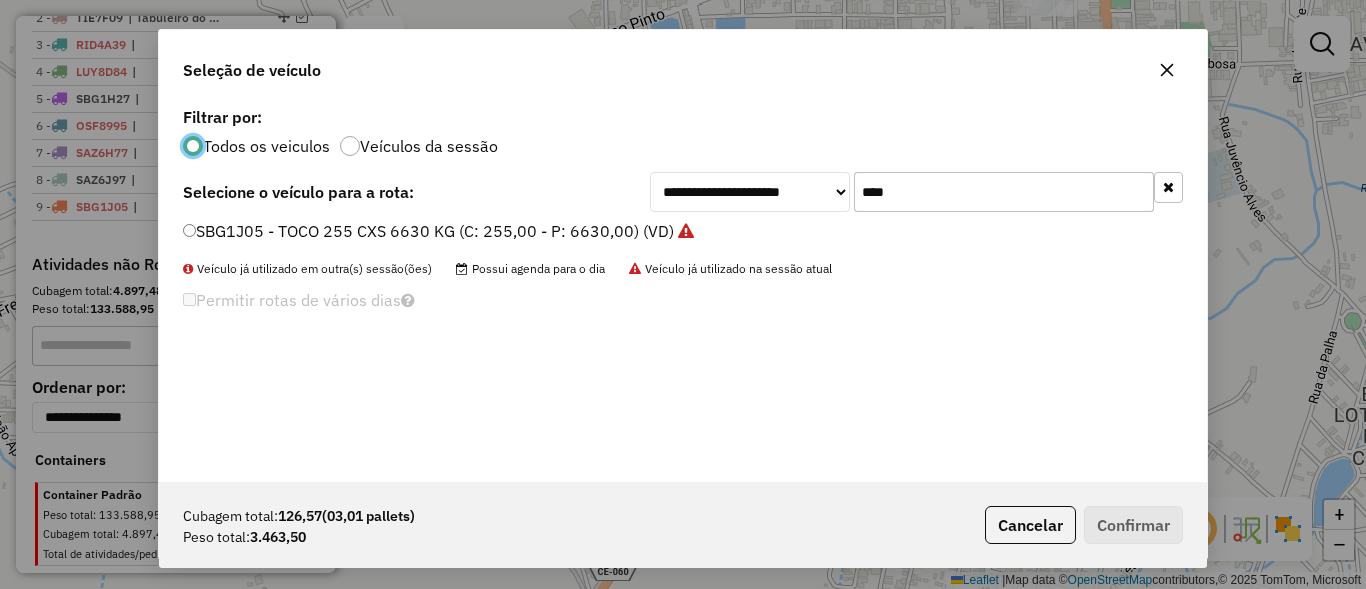 scroll, scrollTop: 11, scrollLeft: 6, axis: both 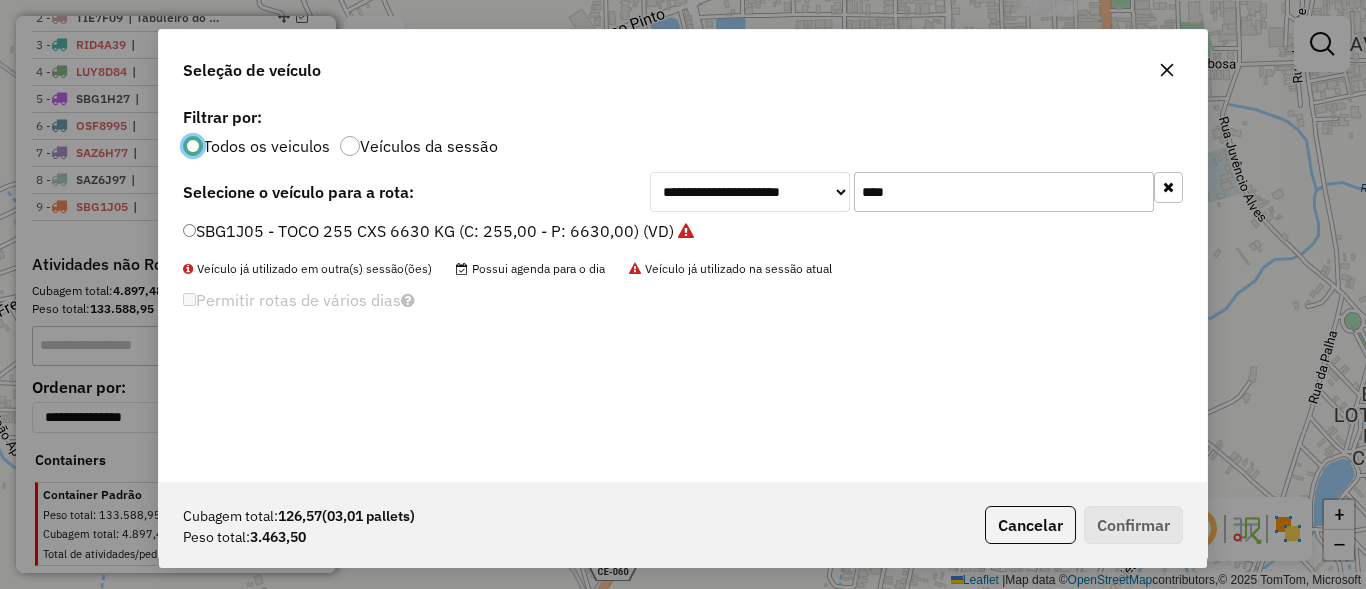 click on "****" 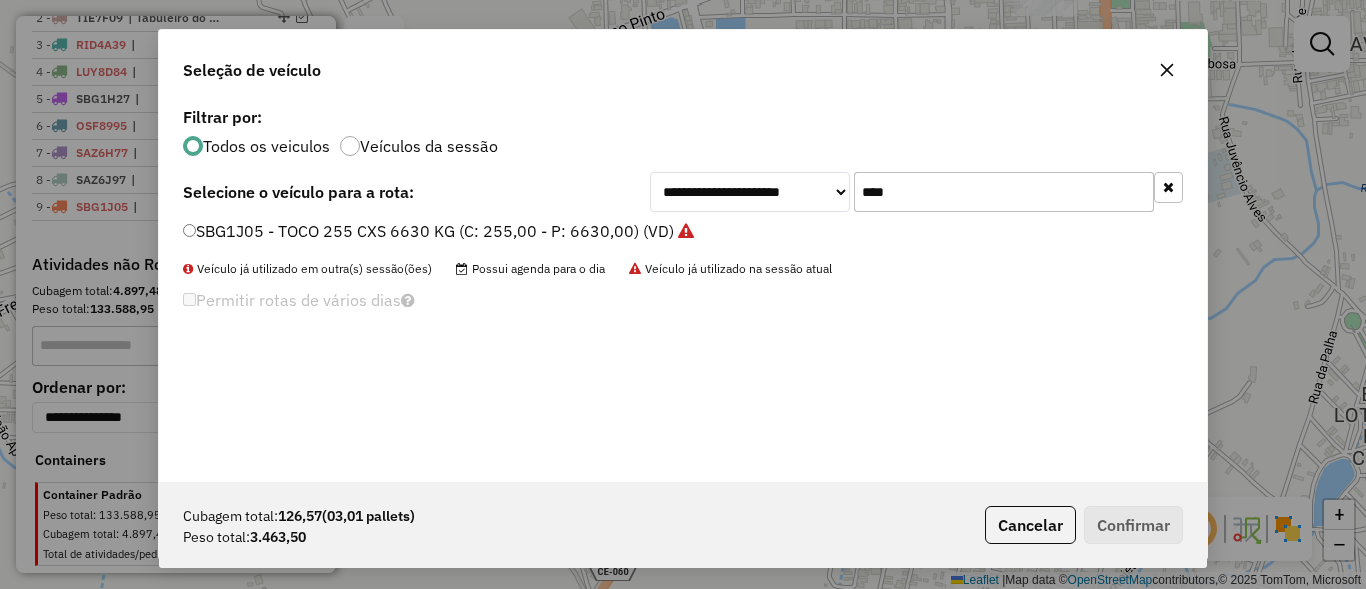click on "****" 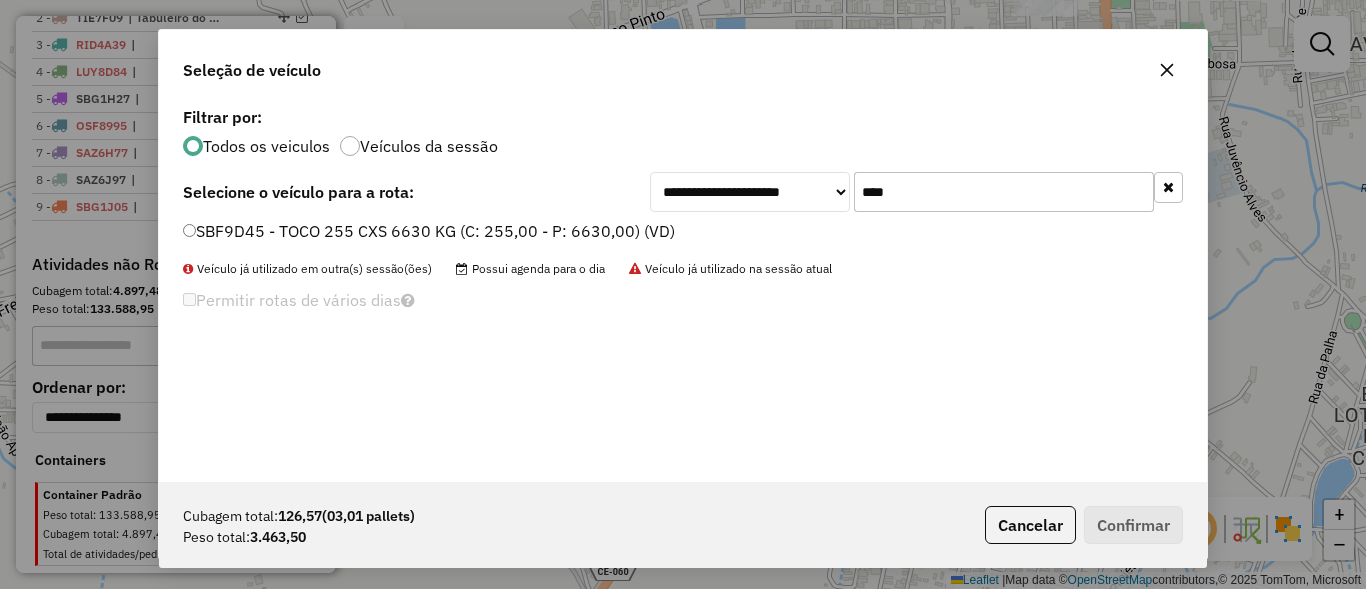 type on "****" 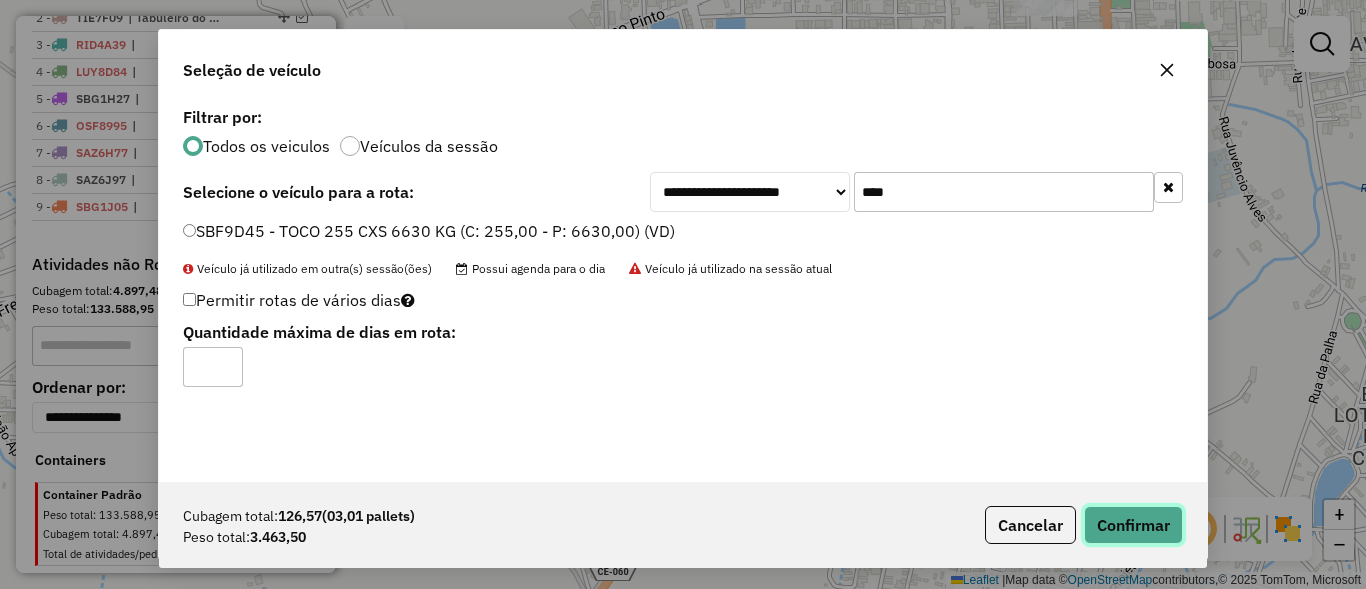 click on "Confirmar" 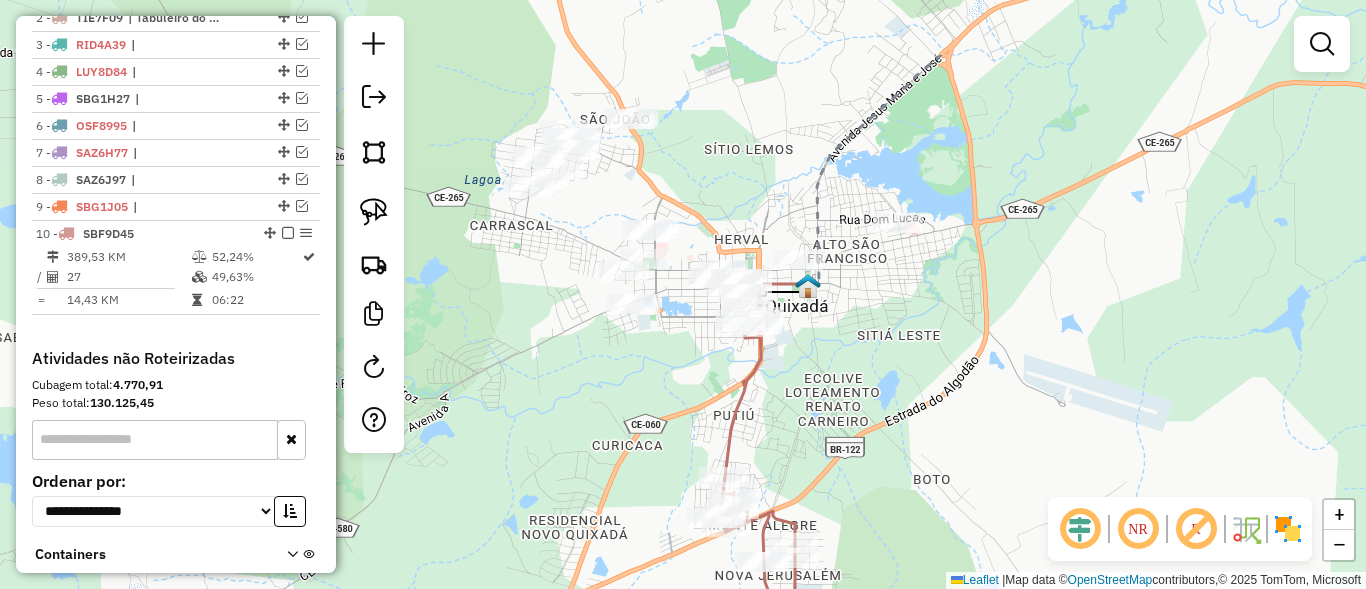 drag, startPoint x: 716, startPoint y: 252, endPoint x: 665, endPoint y: 366, distance: 124.88795 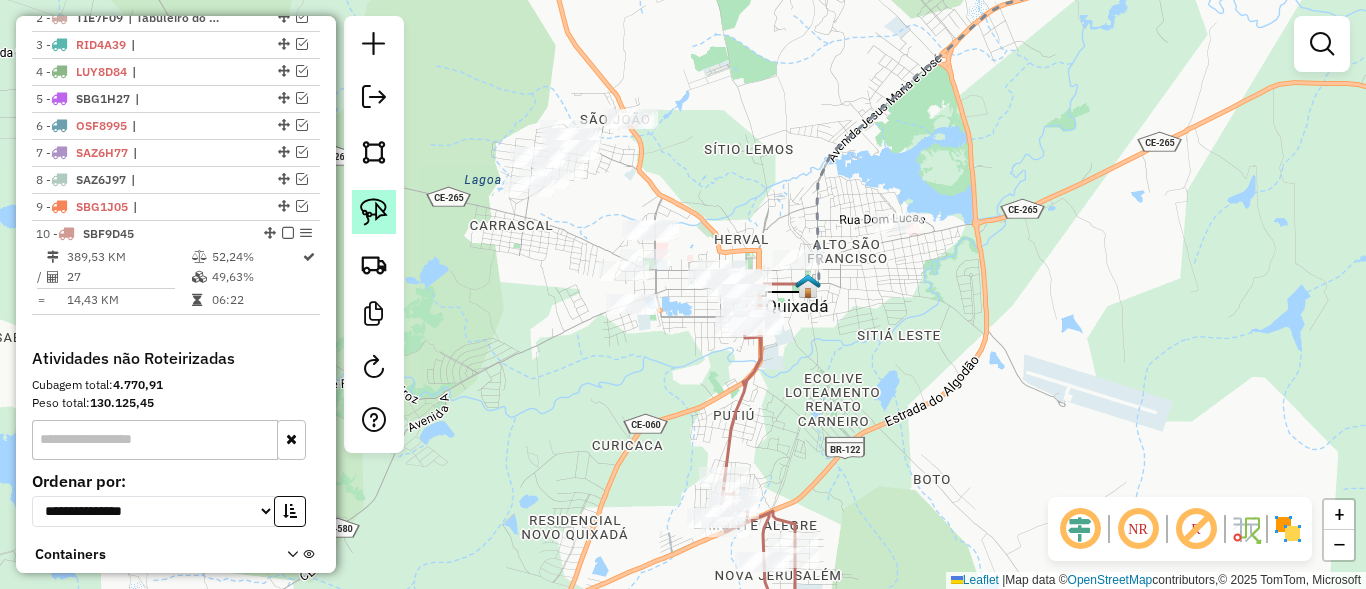 click 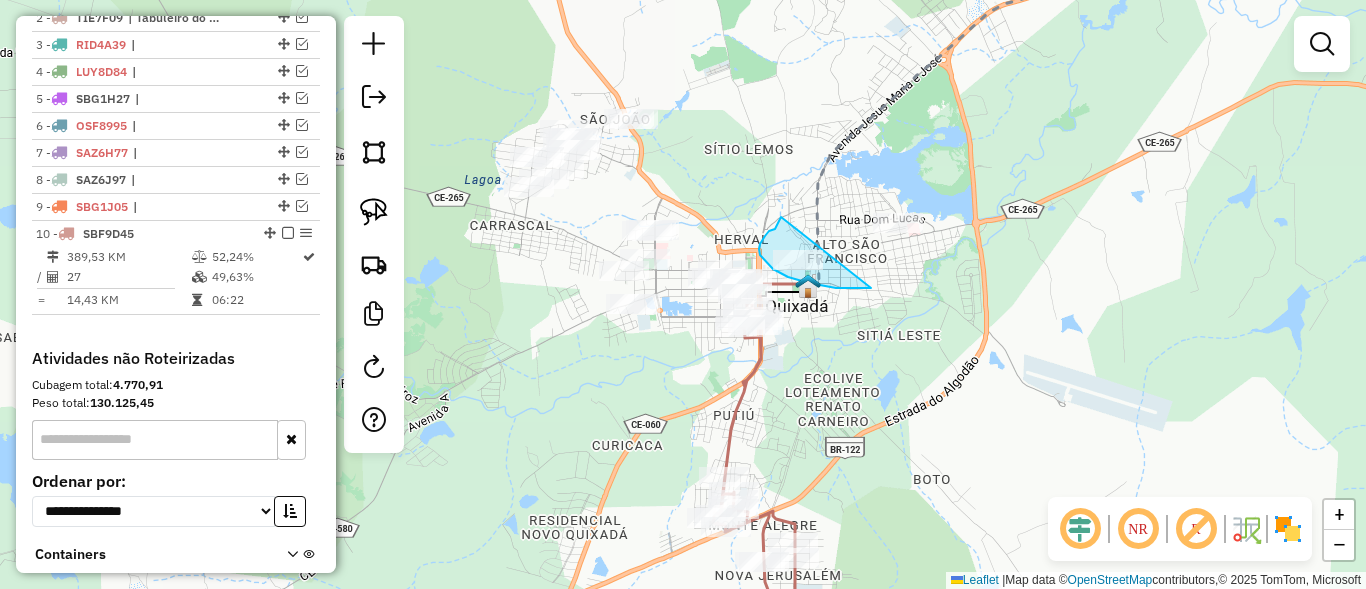 drag, startPoint x: 781, startPoint y: 217, endPoint x: 928, endPoint y: 174, distance: 153.16005 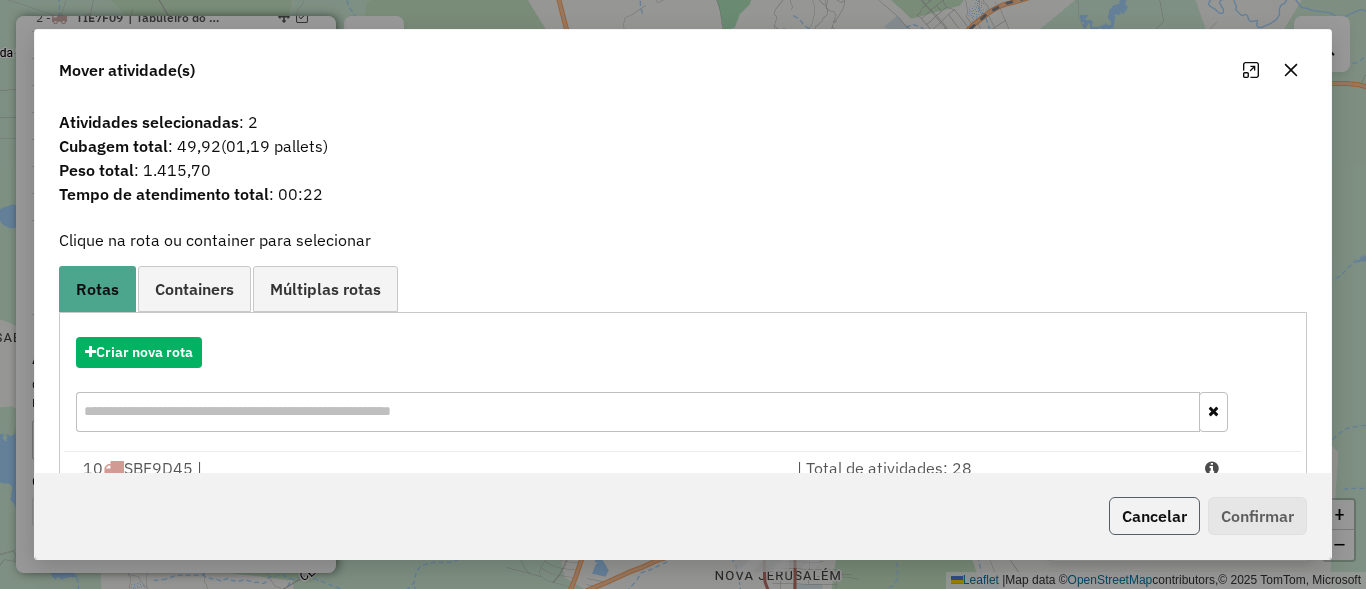 click on "Cancelar" 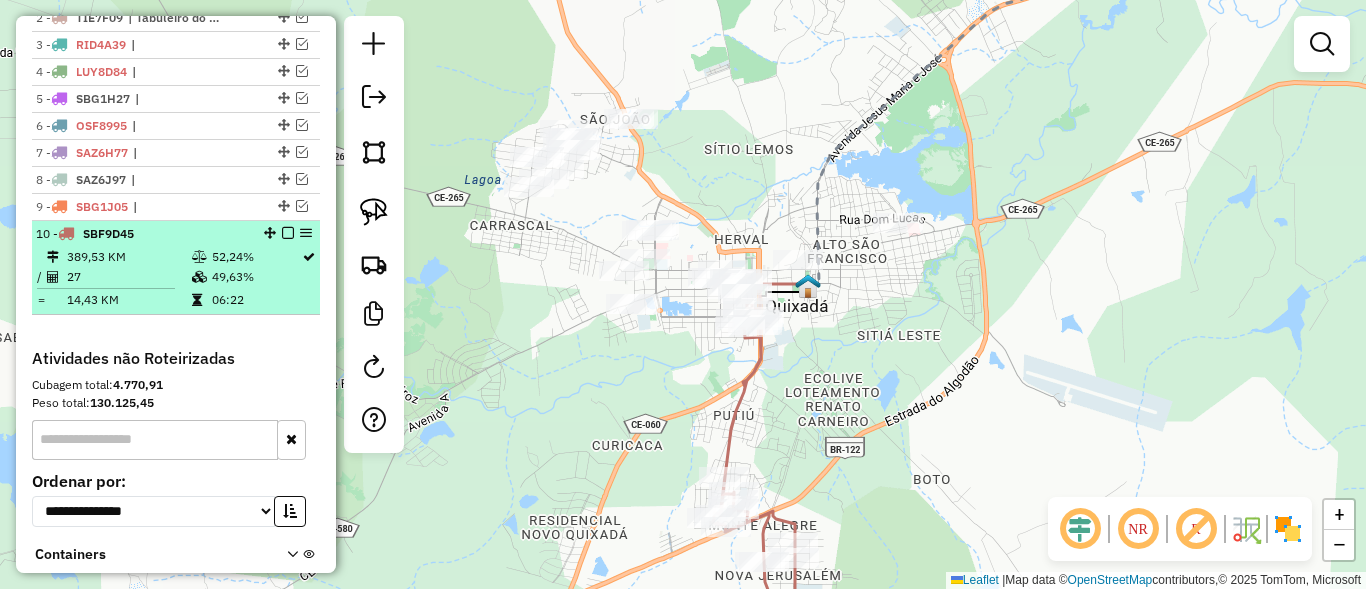 click at bounding box center (288, 233) 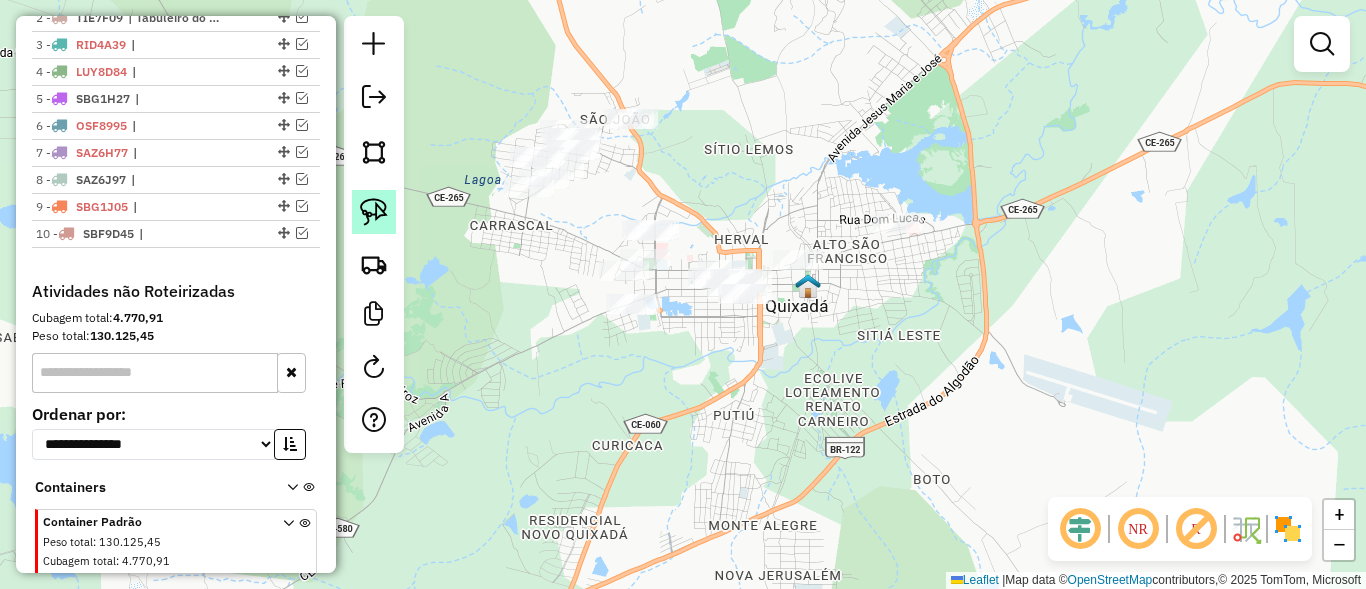 click 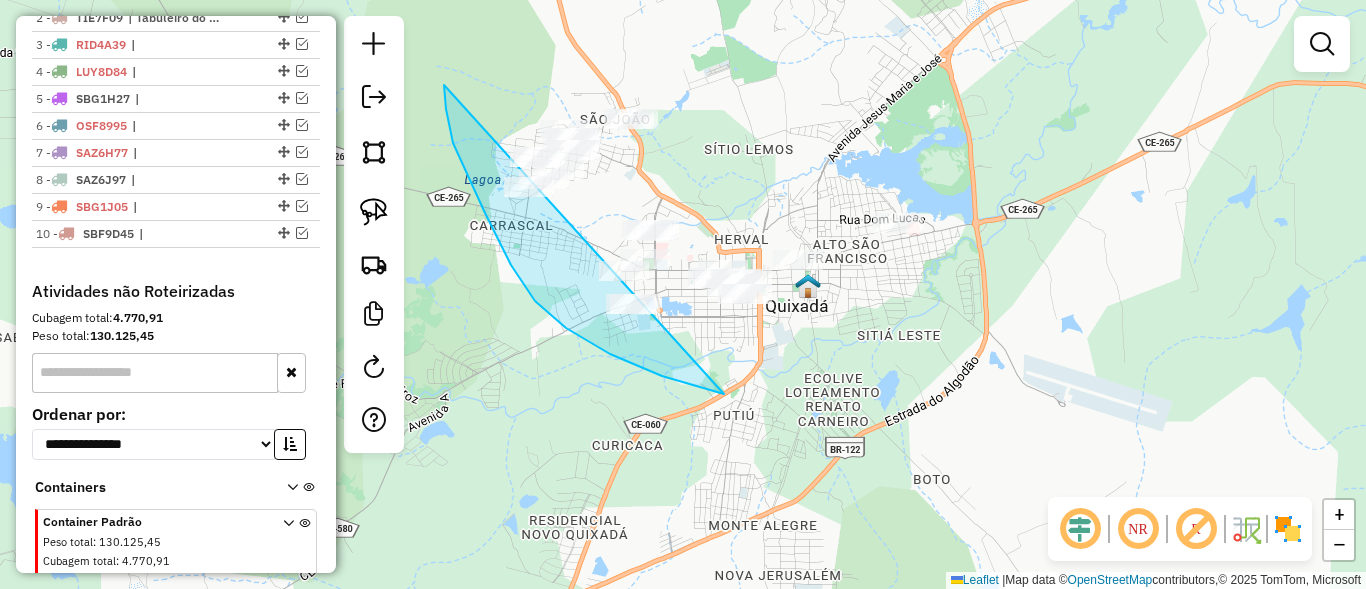 drag, startPoint x: 446, startPoint y: 109, endPoint x: 687, endPoint y: 84, distance: 242.29321 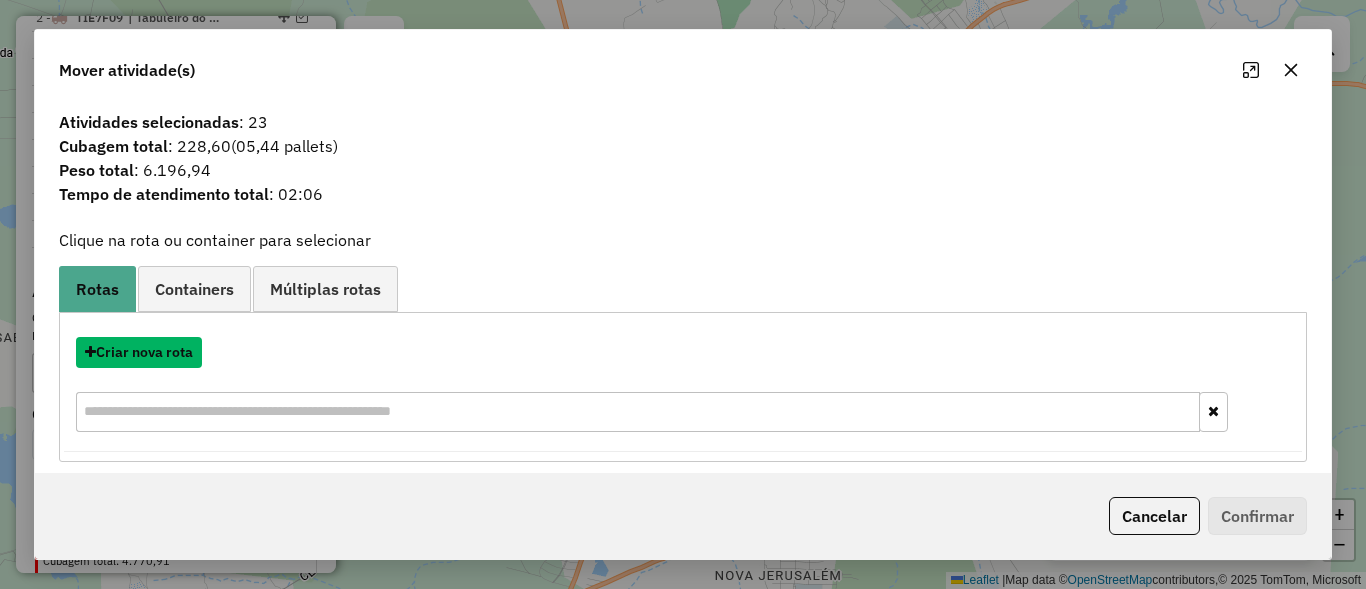 click on "Criar nova rota" at bounding box center [139, 352] 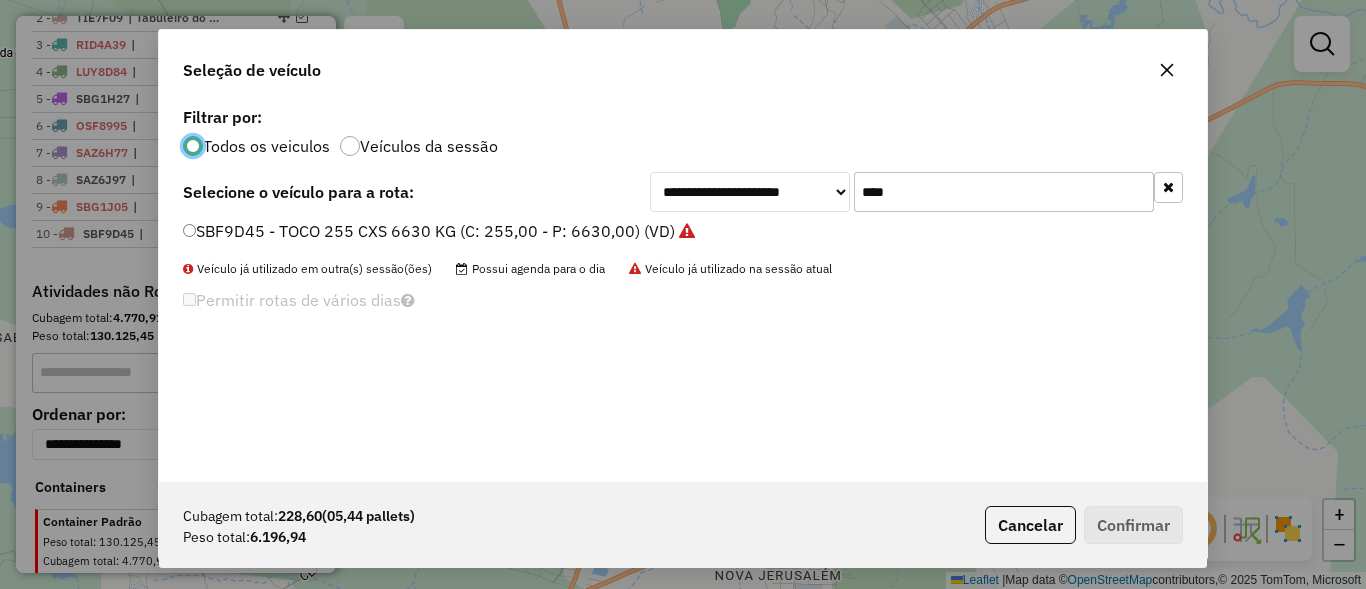scroll, scrollTop: 11, scrollLeft: 6, axis: both 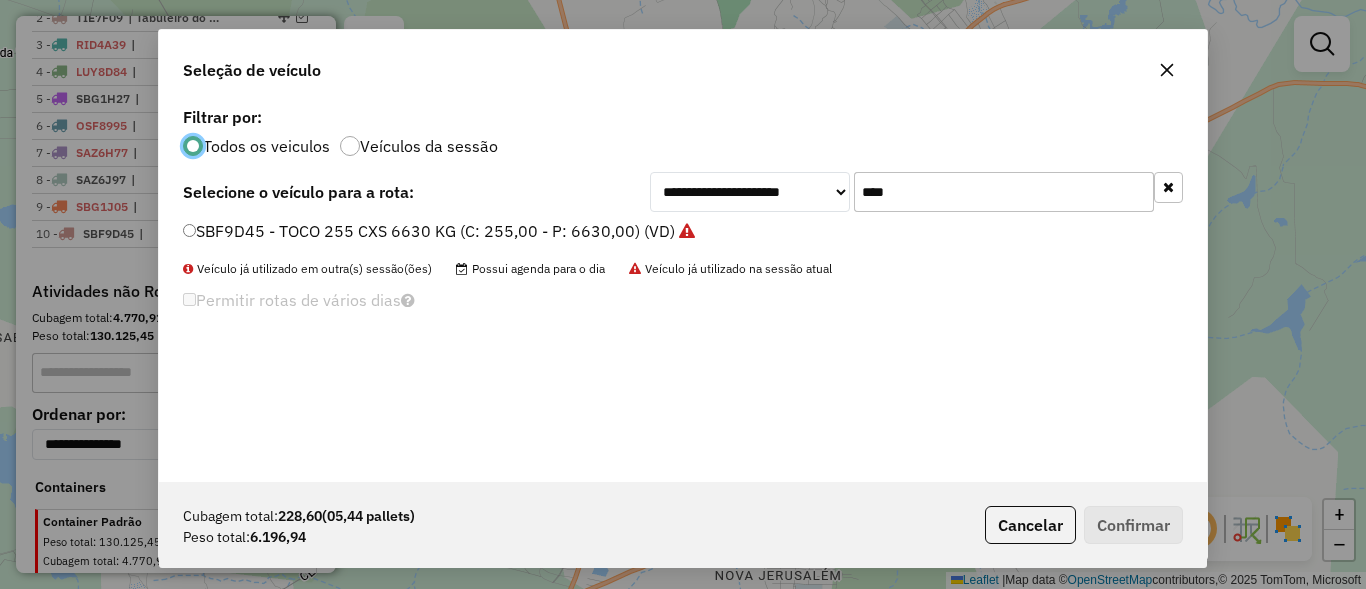 click on "****" 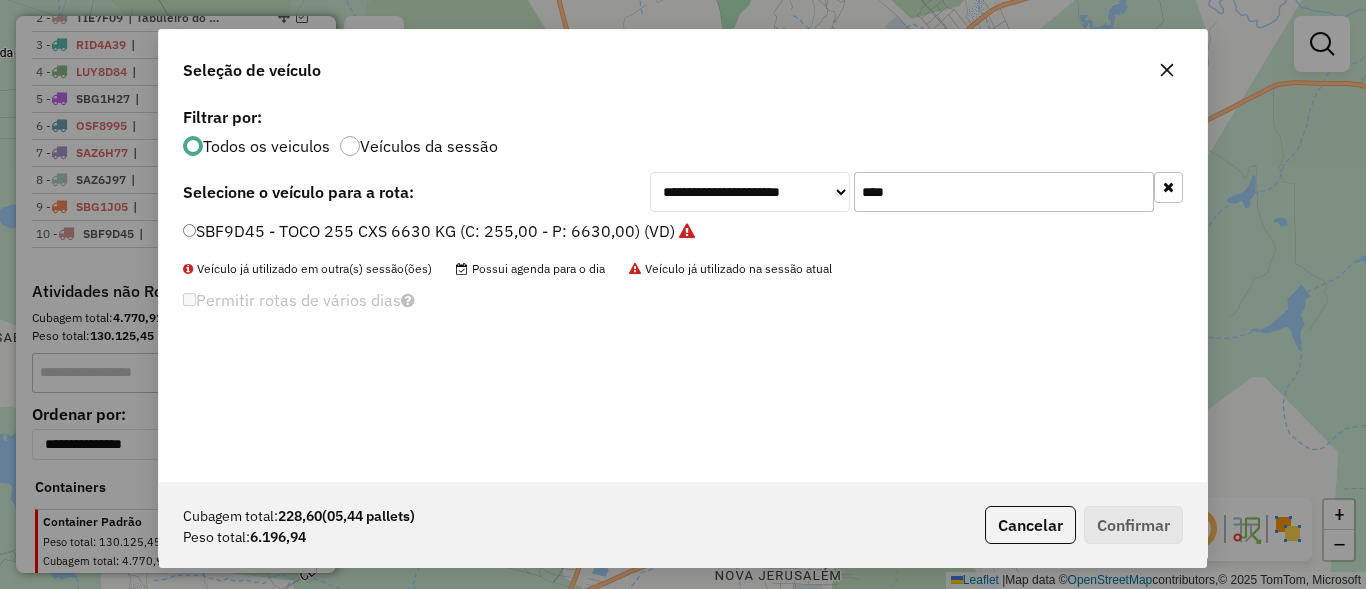 click on "****" 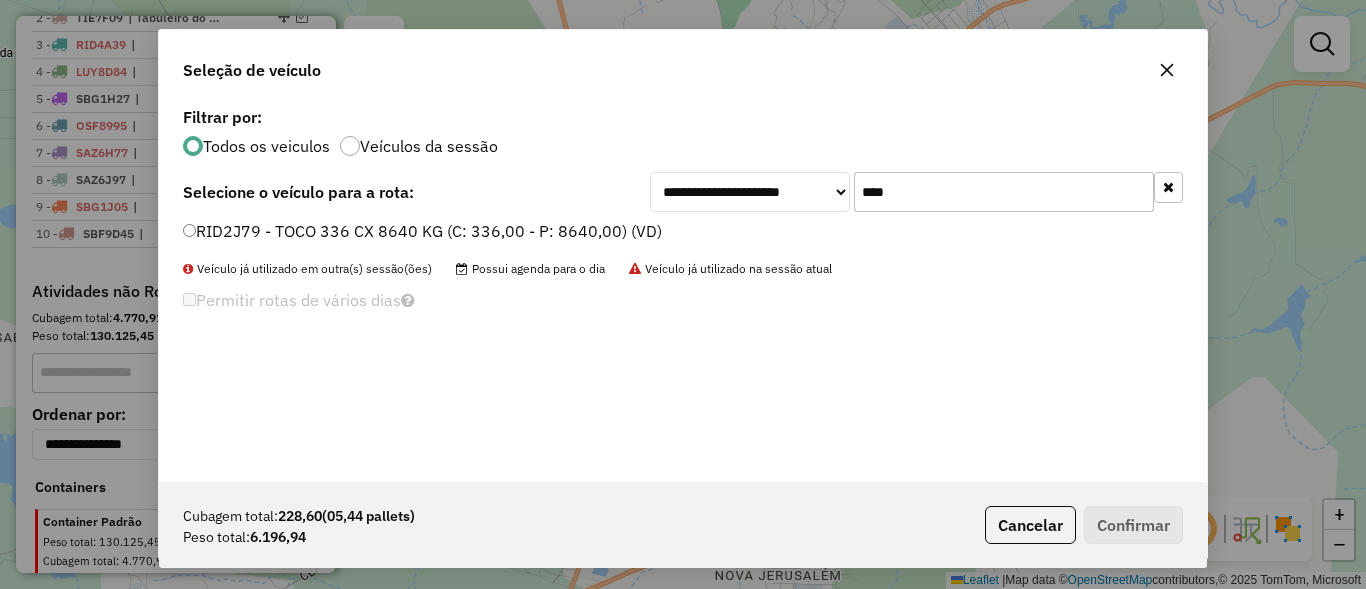 type on "****" 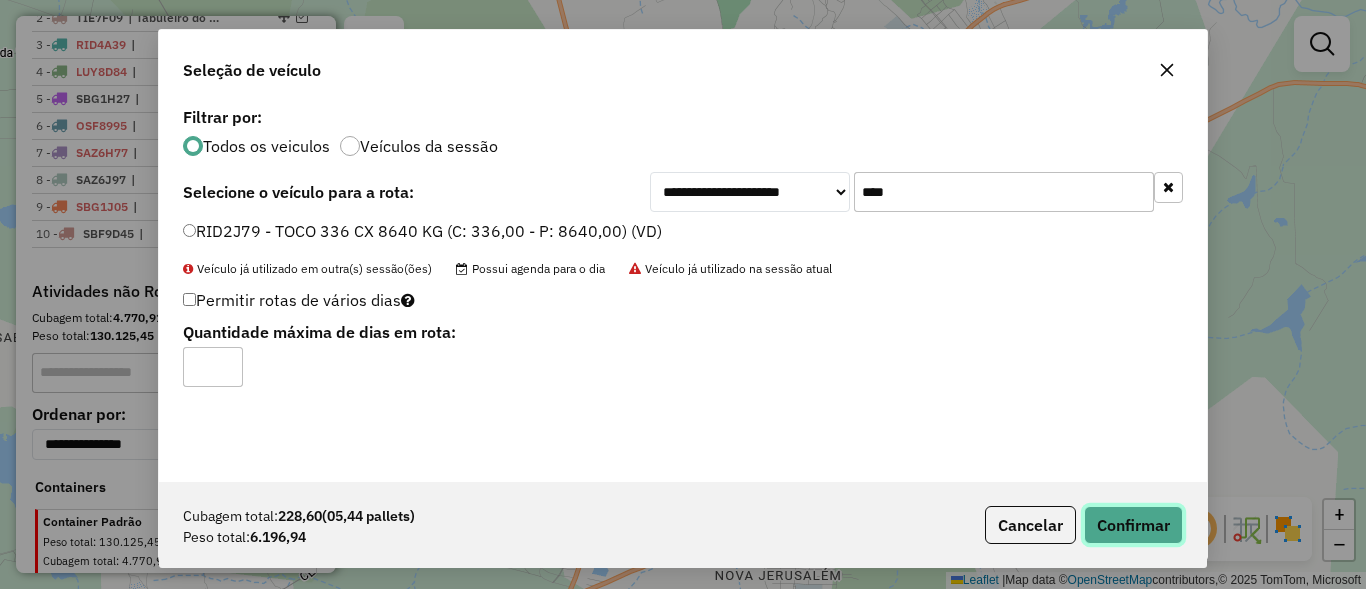 click on "Confirmar" 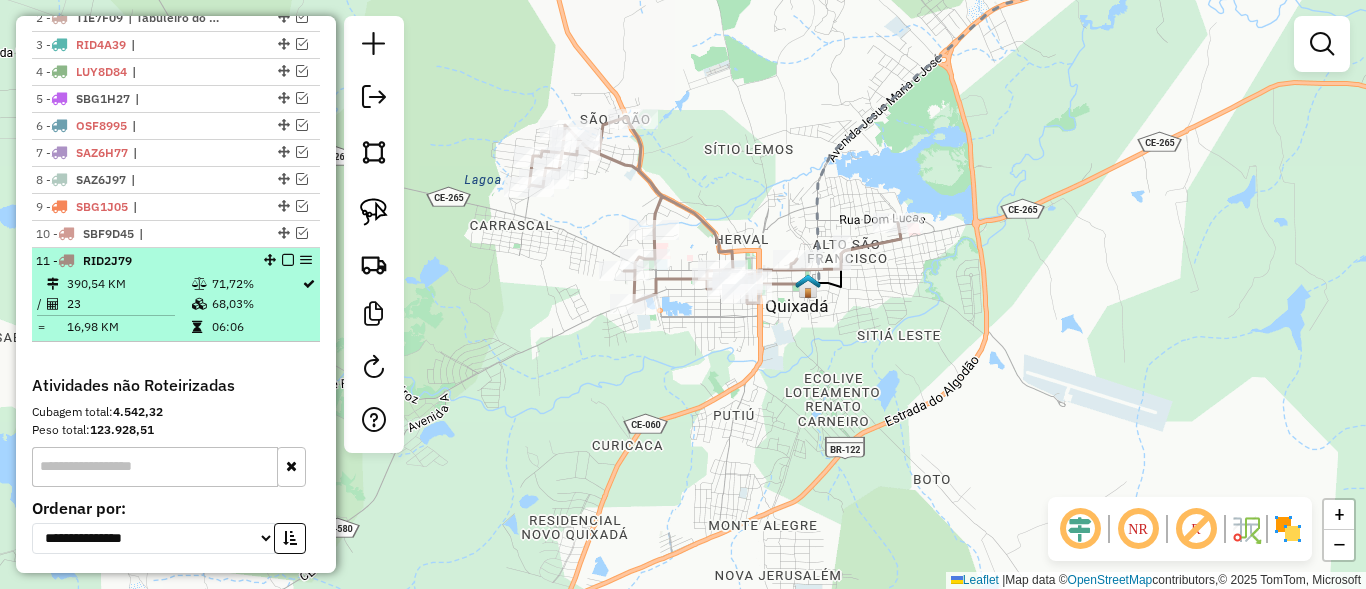 click at bounding box center [288, 260] 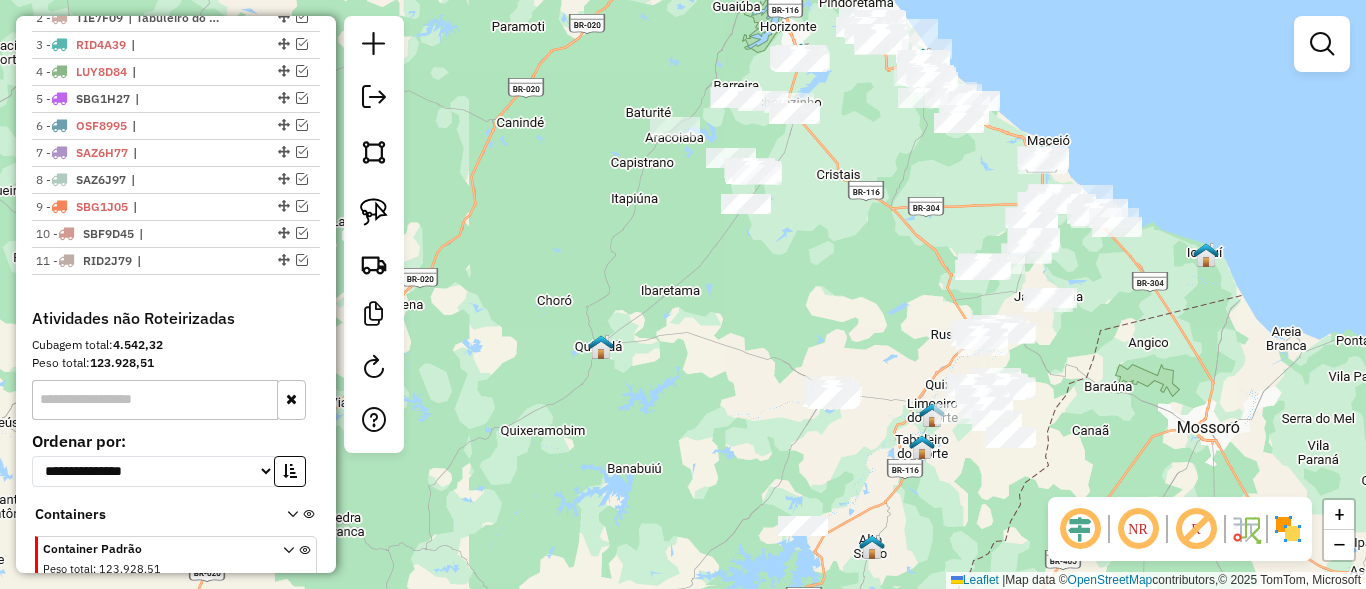 drag, startPoint x: 741, startPoint y: 233, endPoint x: 696, endPoint y: 290, distance: 72.62231 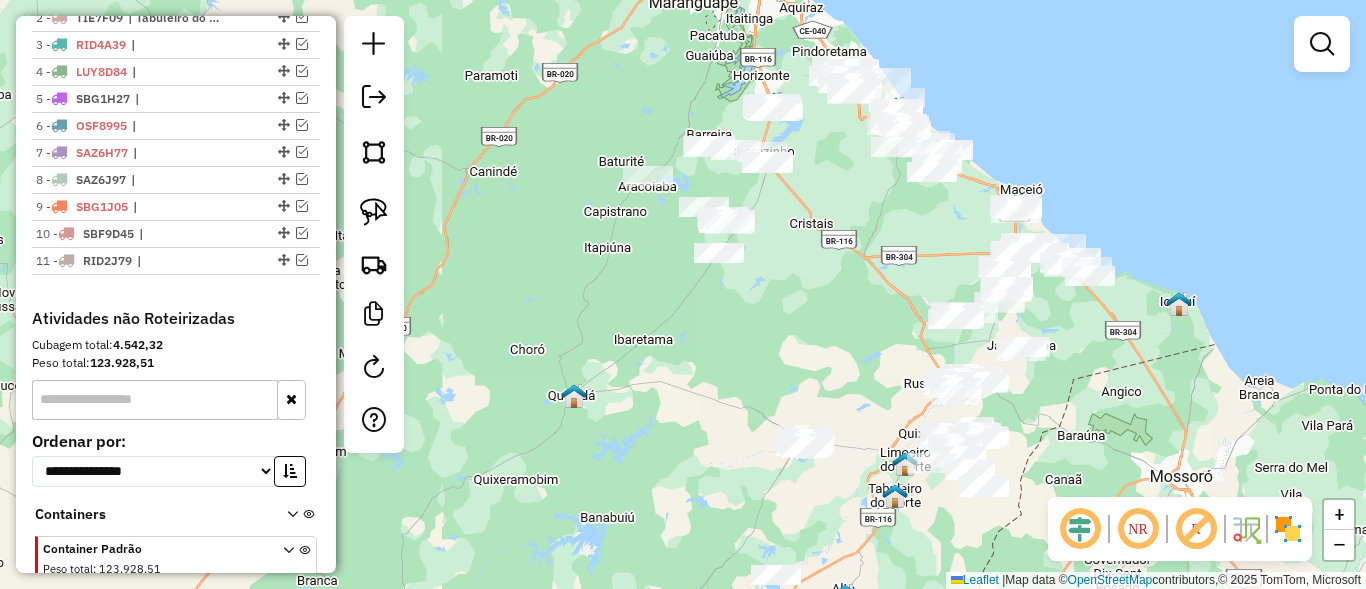 drag, startPoint x: 722, startPoint y: 251, endPoint x: 658, endPoint y: 325, distance: 97.8366 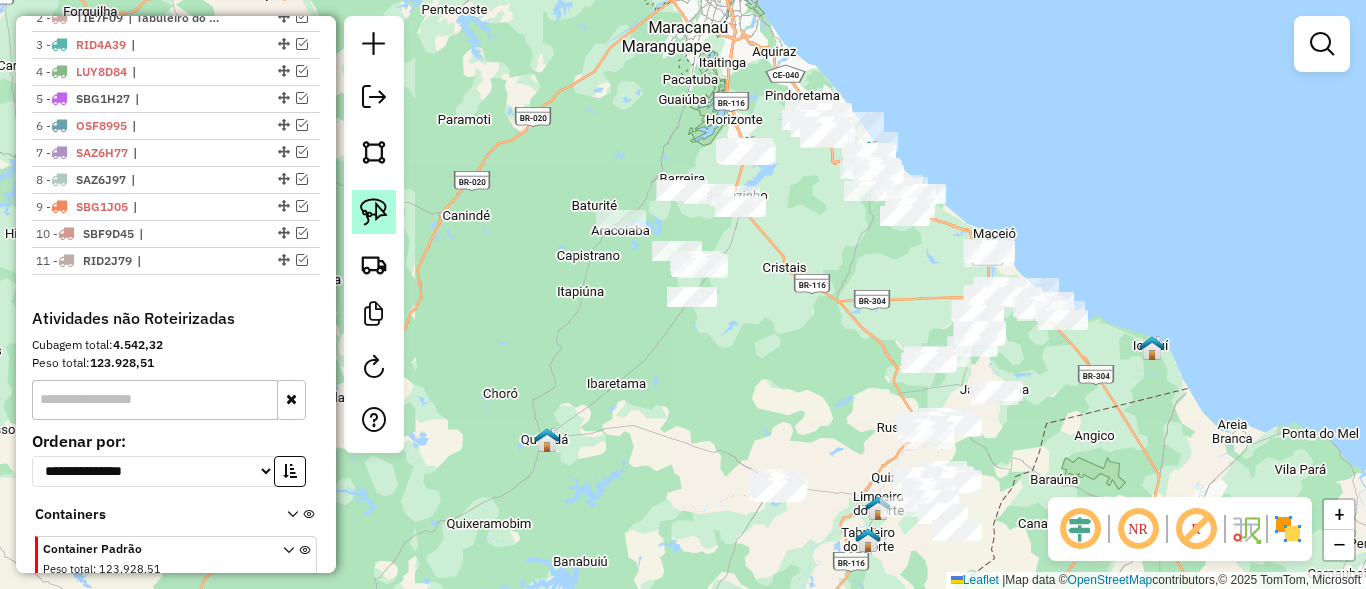 click 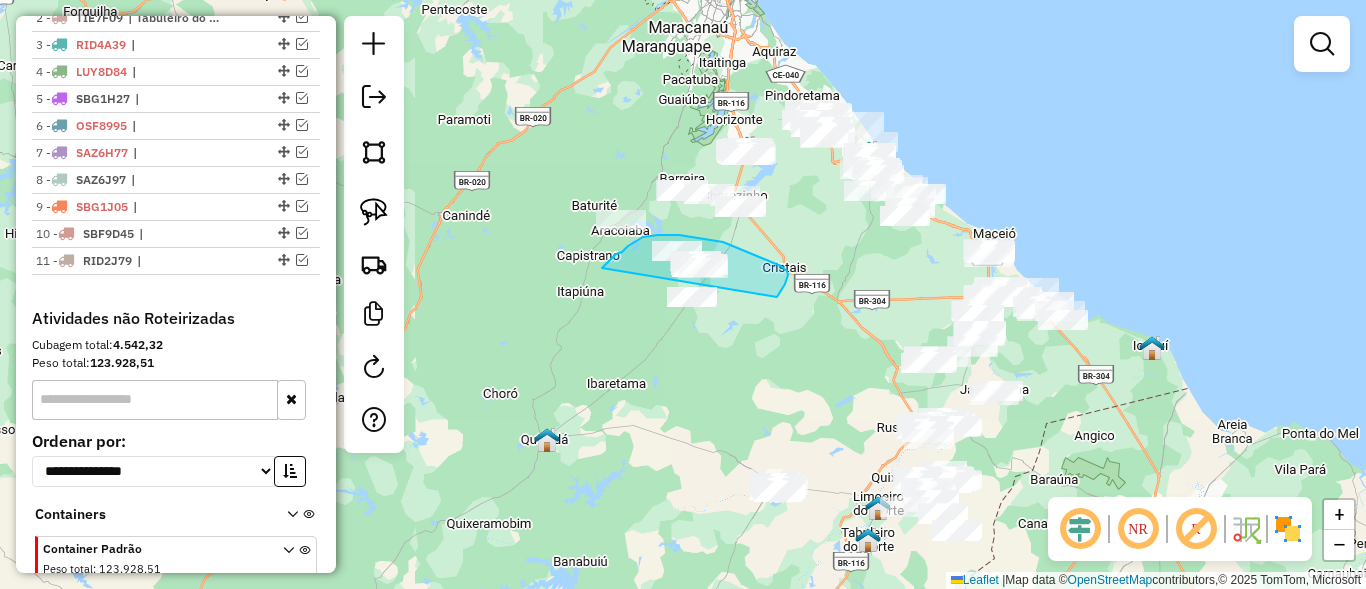 drag, startPoint x: 602, startPoint y: 268, endPoint x: 693, endPoint y: 319, distance: 104.316826 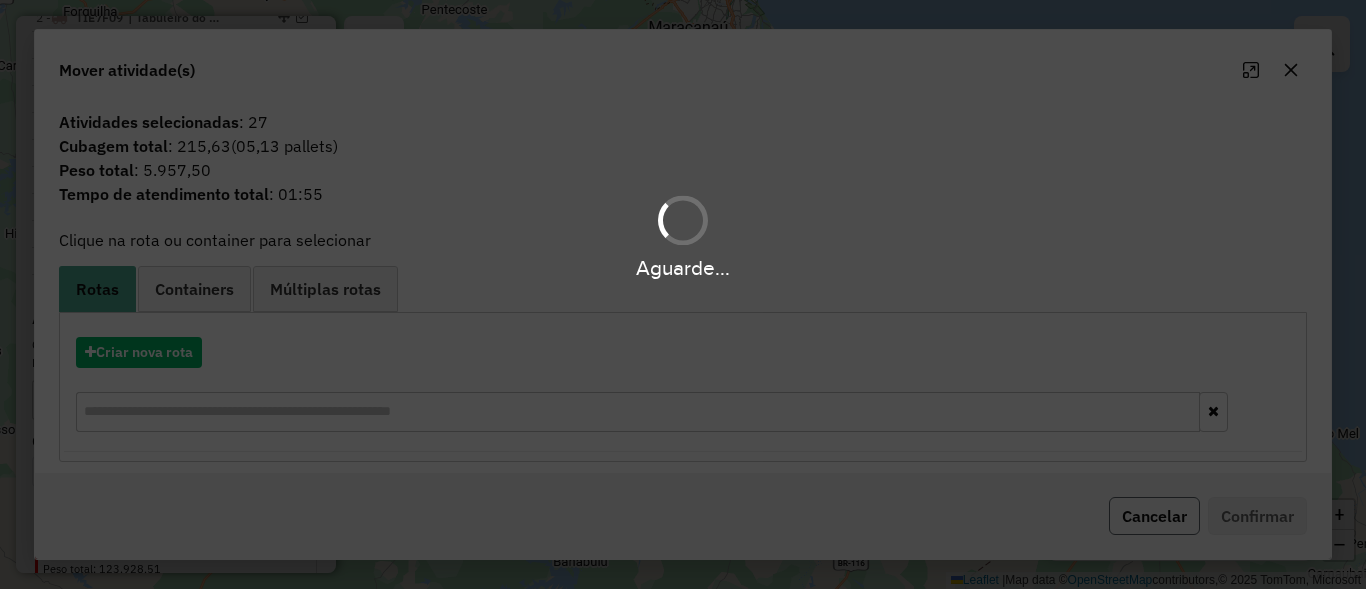 click on "Cancelar" 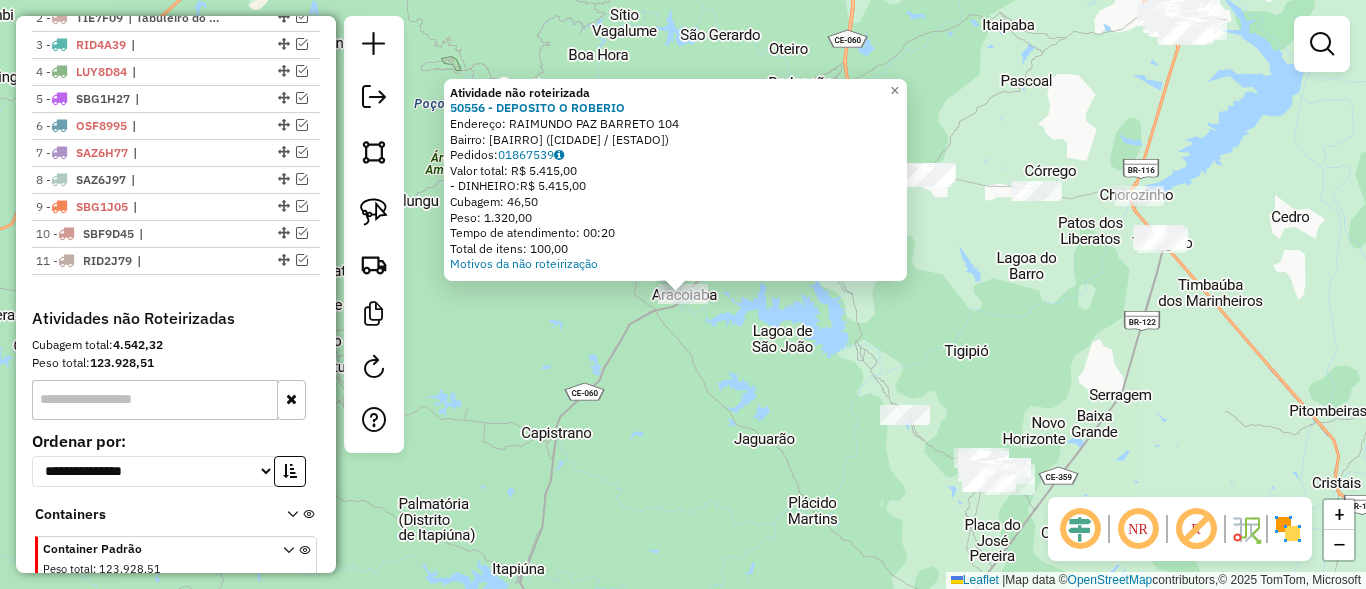 click on "Atividade não roteirizada 50556 - DEPOSITO O ROBERIO  Endereço:  RAIMUNDO PAZ BARRETO 104   Bairro: CENTRO (ARACOIABA / CE)   Pedidos:  01867539   Valor total: R$ 5.415,00   - DINHEIRO:  R$ 5.415,00   Cubagem: 46,50   Peso: 1.320,00   Tempo de atendimento: 00:20   Total de itens: 100,00  Motivos da não roteirização × Janela de atendimento Grade de atendimento Capacidade Transportadoras Veículos Cliente Pedidos  Rotas Selecione os dias de semana para filtrar as janelas de atendimento  Seg   Ter   Qua   Qui   Sex   Sáb   Dom  Informe o período da janela de atendimento: De: Até:  Filtrar exatamente a janela do cliente  Considerar janela de atendimento padrão  Selecione os dias de semana para filtrar as grades de atendimento  Seg   Ter   Qua   Qui   Sex   Sáb   Dom   Considerar clientes sem dia de atendimento cadastrado  Clientes fora do dia de atendimento selecionado Filtrar as atividades entre os valores definidos abaixo:  Peso mínimo:   Peso máximo:   Cubagem mínima:   Cubagem máxima:   De:  +" 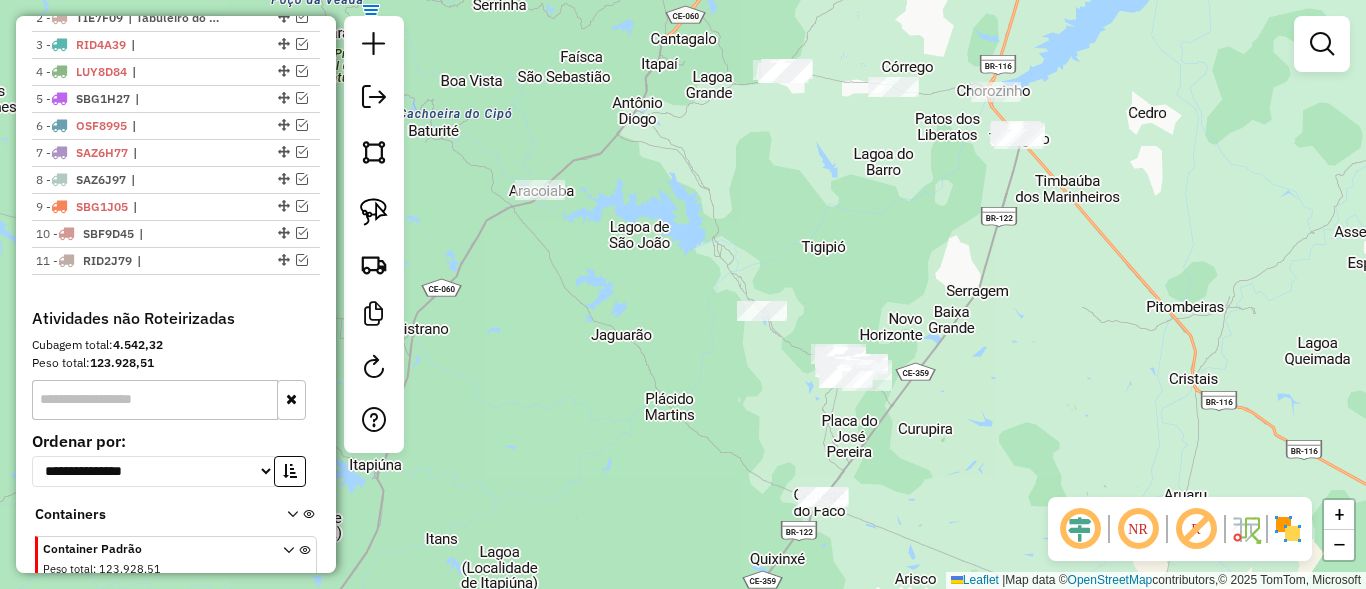 drag, startPoint x: 829, startPoint y: 434, endPoint x: 675, endPoint y: 322, distance: 190.4206 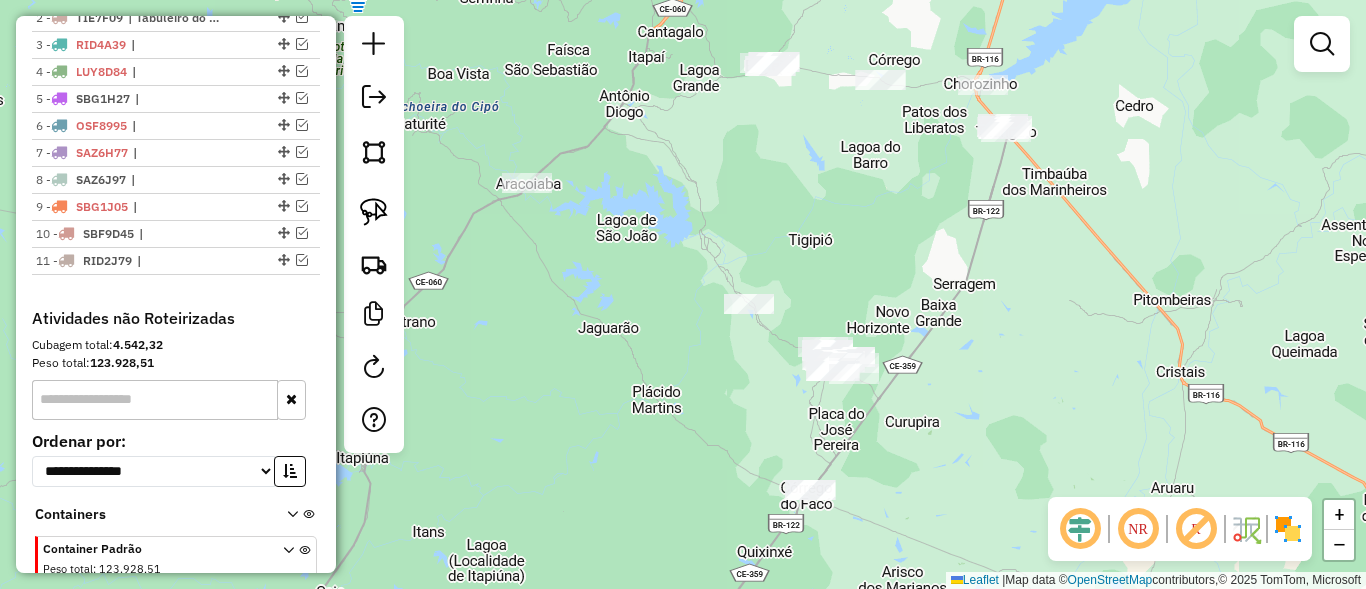 click 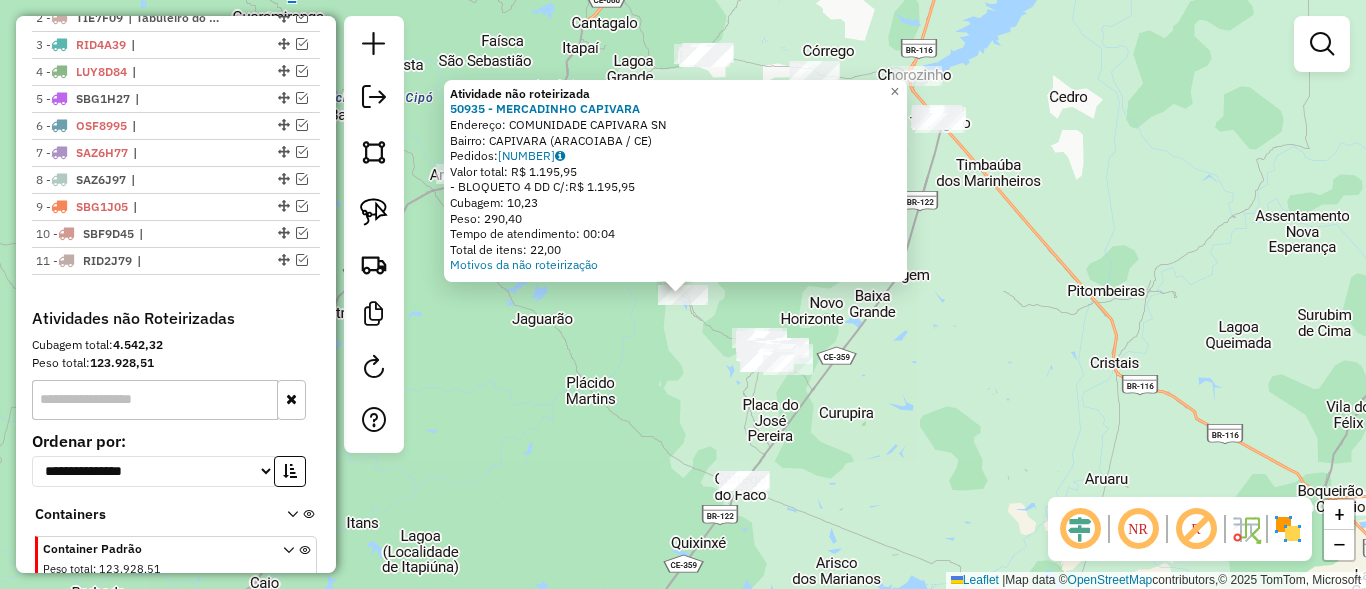 click on "Atividade não roteirizada 50935 - MERCADINHO CAPIVARA  Endereço:  COMUNIDADE CAPIVARA SN   Bairro: CAPIVARA (ARACOIABA / CE)   Pedidos:  01867672   Valor total: R$ 1.195,95   - BLOQUETO 4 DD C/:  R$ 1.195,95   Cubagem: 10,23   Peso: 290,40   Tempo de atendimento: 00:04   Total de itens: 22,00  Motivos da não roteirização × Janela de atendimento Grade de atendimento Capacidade Transportadoras Veículos Cliente Pedidos  Rotas Selecione os dias de semana para filtrar as janelas de atendimento  Seg   Ter   Qua   Qui   Sex   Sáb   Dom  Informe o período da janela de atendimento: De: Até:  Filtrar exatamente a janela do cliente  Considerar janela de atendimento padrão  Selecione os dias de semana para filtrar as grades de atendimento  Seg   Ter   Qua   Qui   Sex   Sáb   Dom   Considerar clientes sem dia de atendimento cadastrado  Clientes fora do dia de atendimento selecionado Filtrar as atividades entre os valores definidos abaixo:  Peso mínimo:   Peso máximo:   Cubagem mínima:   Cubagem máxima:  +" 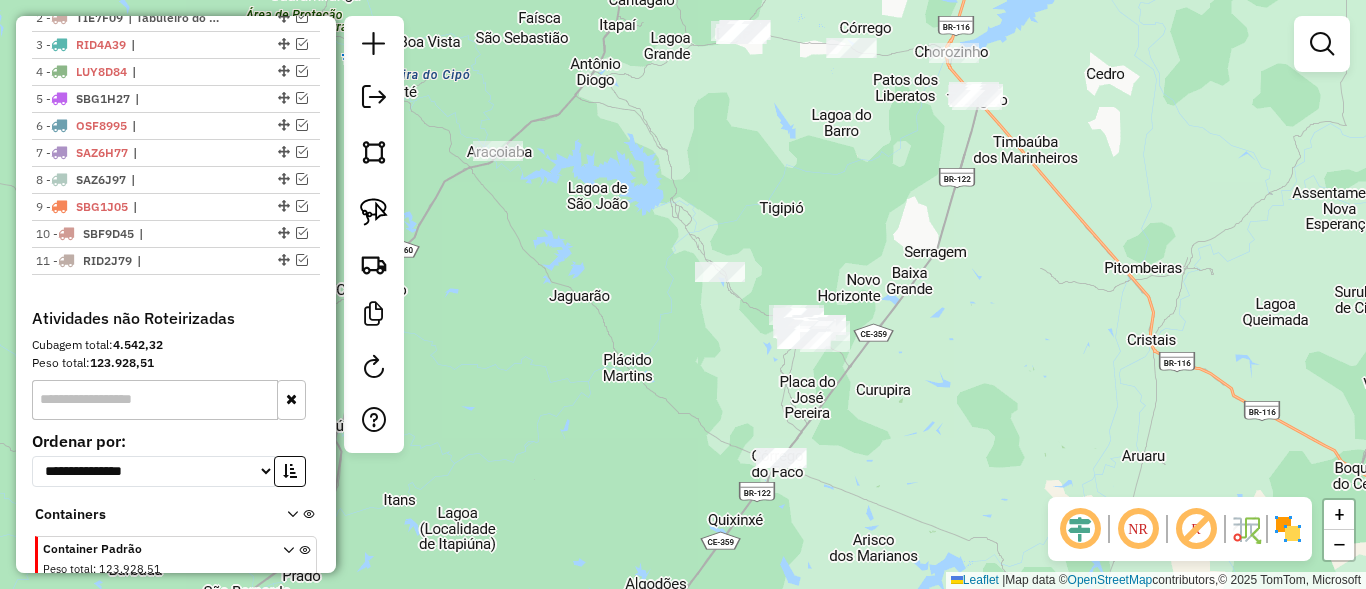 drag, startPoint x: 620, startPoint y: 361, endPoint x: 626, endPoint y: 304, distance: 57.31492 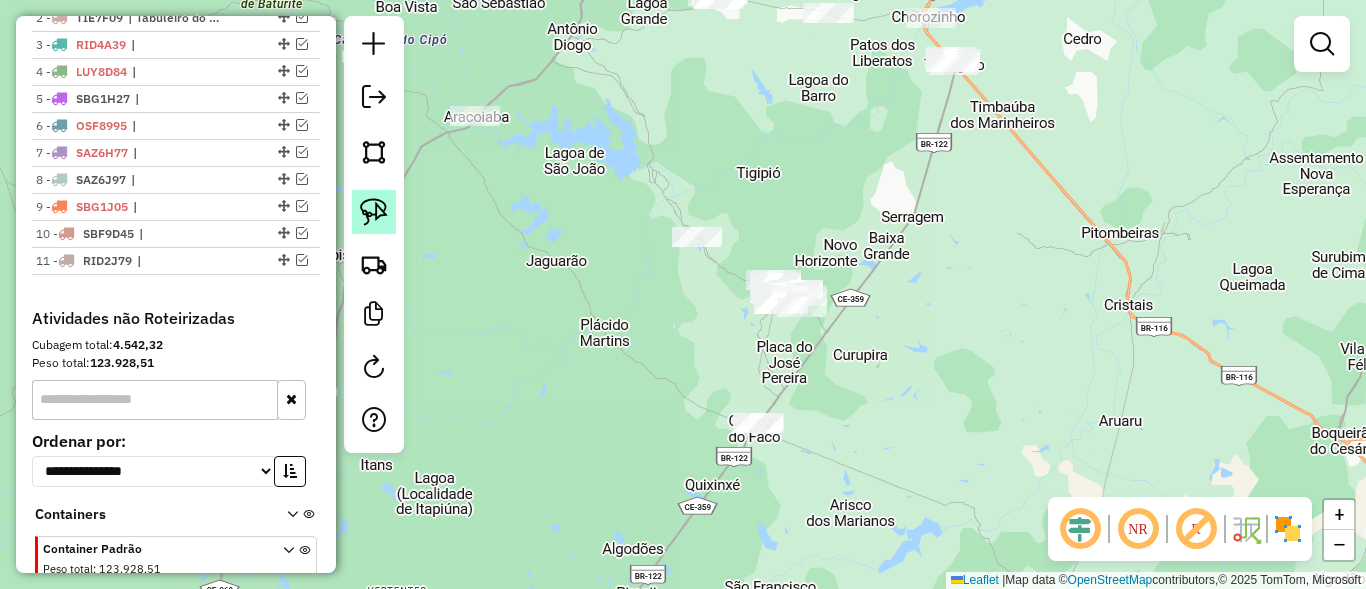 click 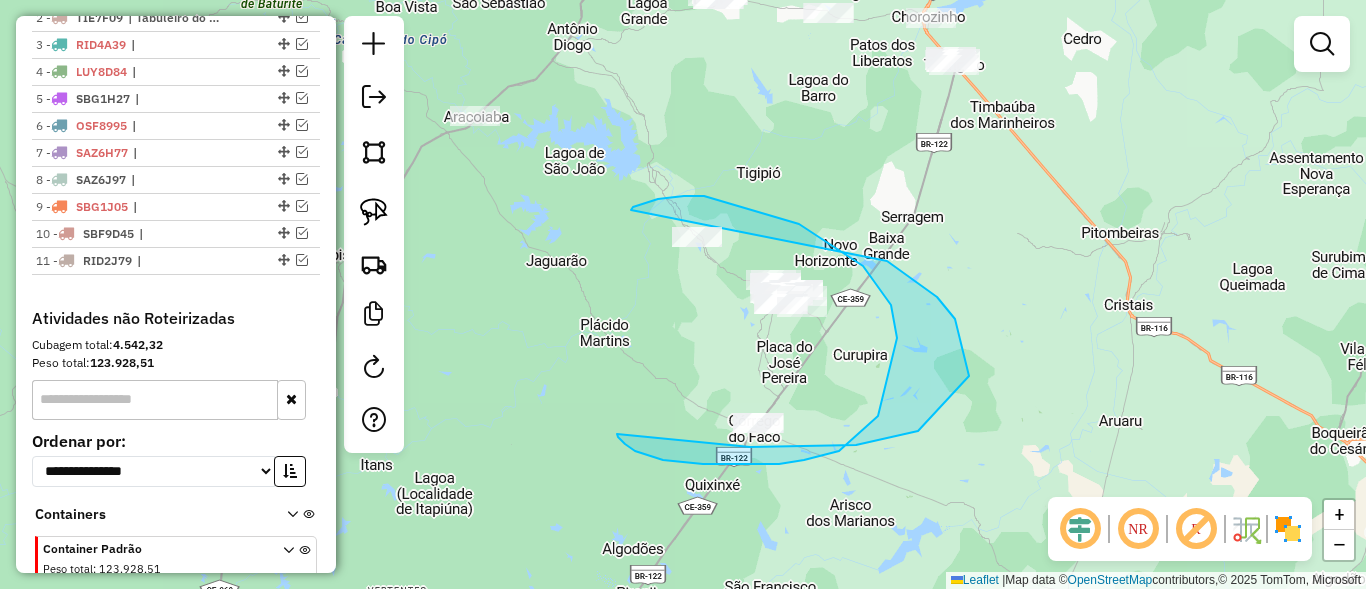 drag, startPoint x: 637, startPoint y: 206, endPoint x: 668, endPoint y: 206, distance: 31 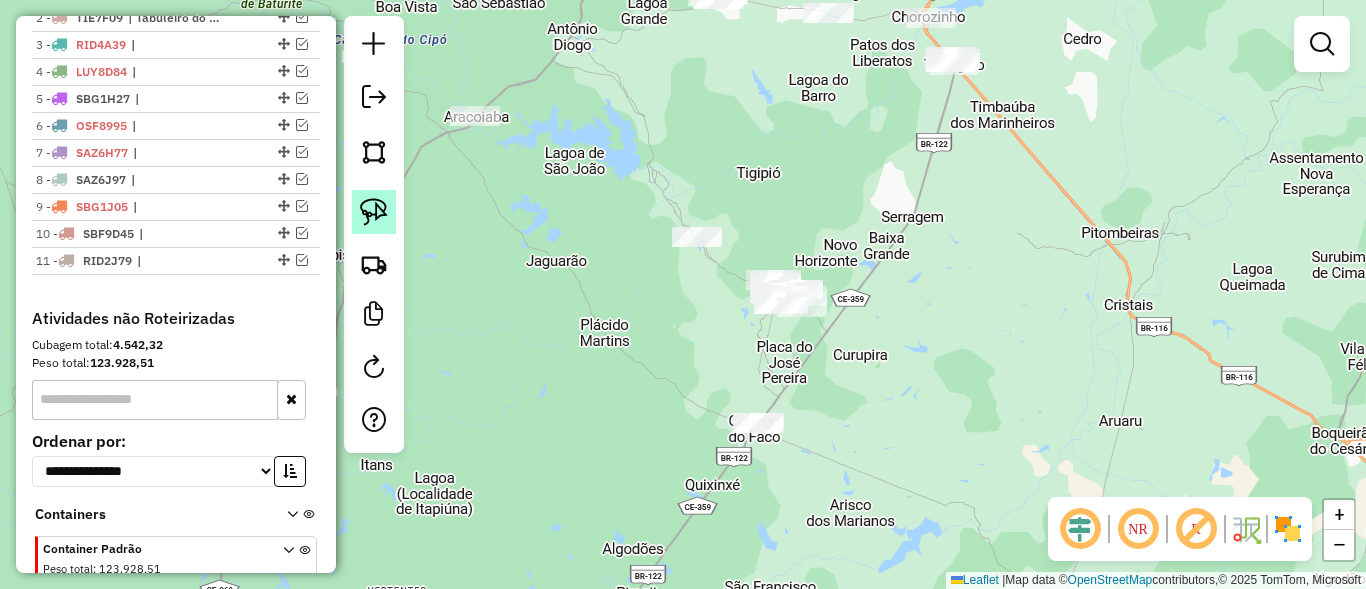 click 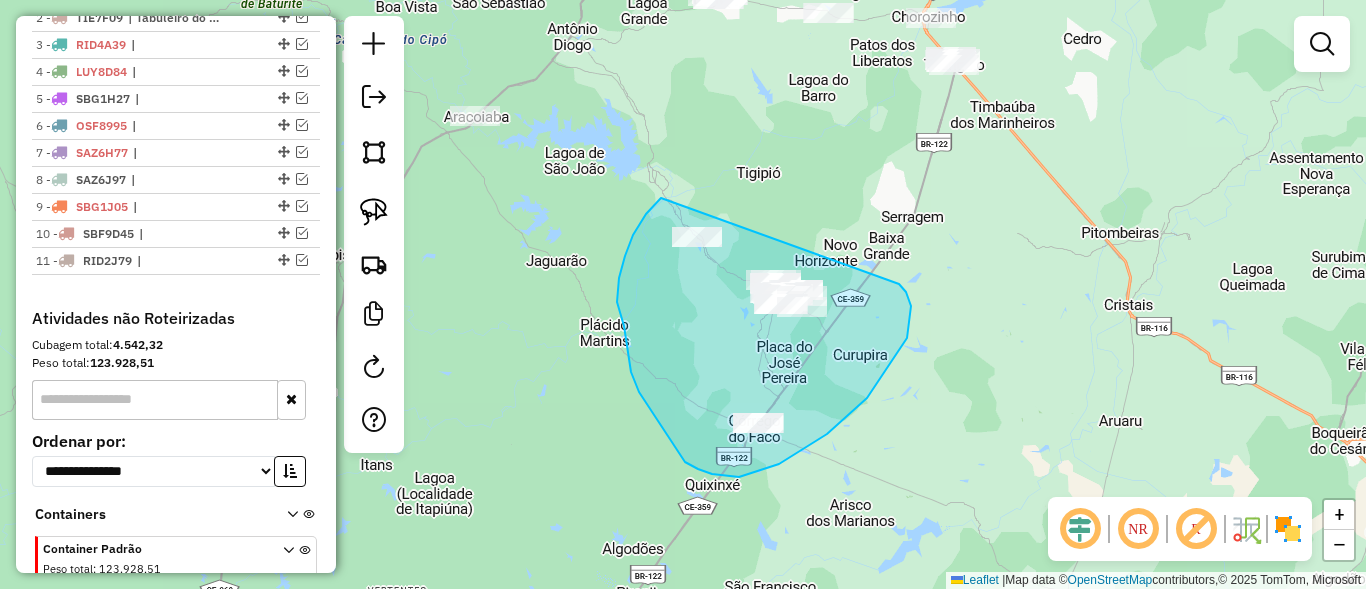 drag, startPoint x: 641, startPoint y: 222, endPoint x: 883, endPoint y: 281, distance: 249.08833 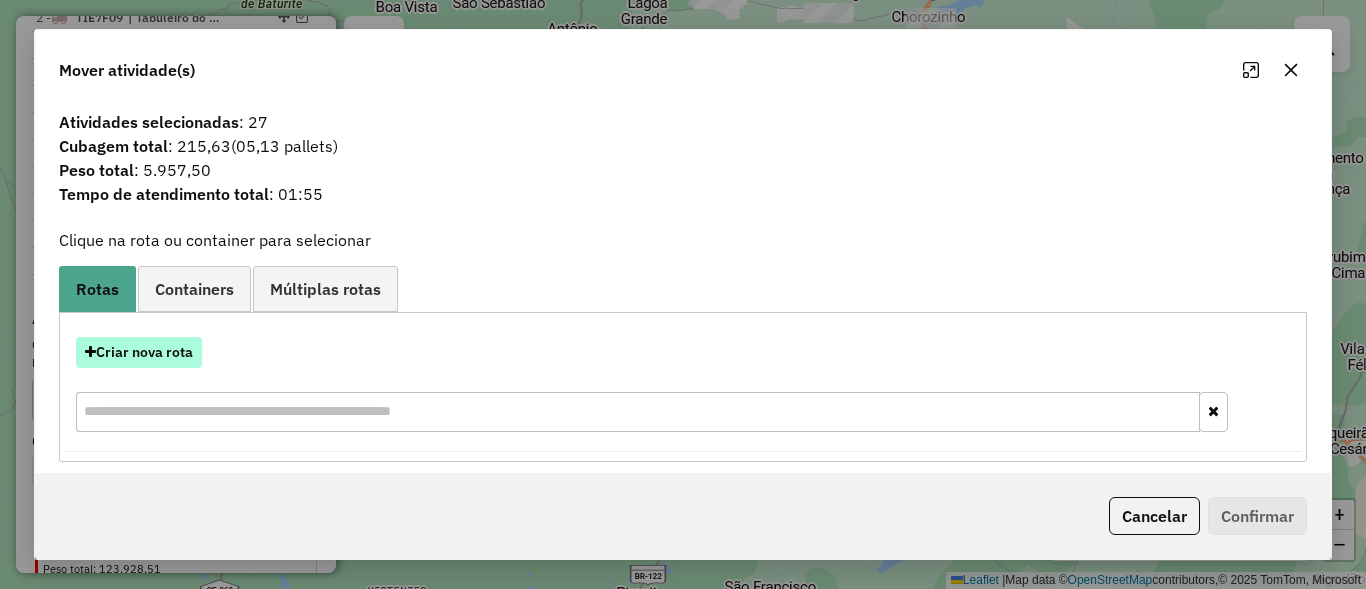 click on "Criar nova rota" at bounding box center [139, 352] 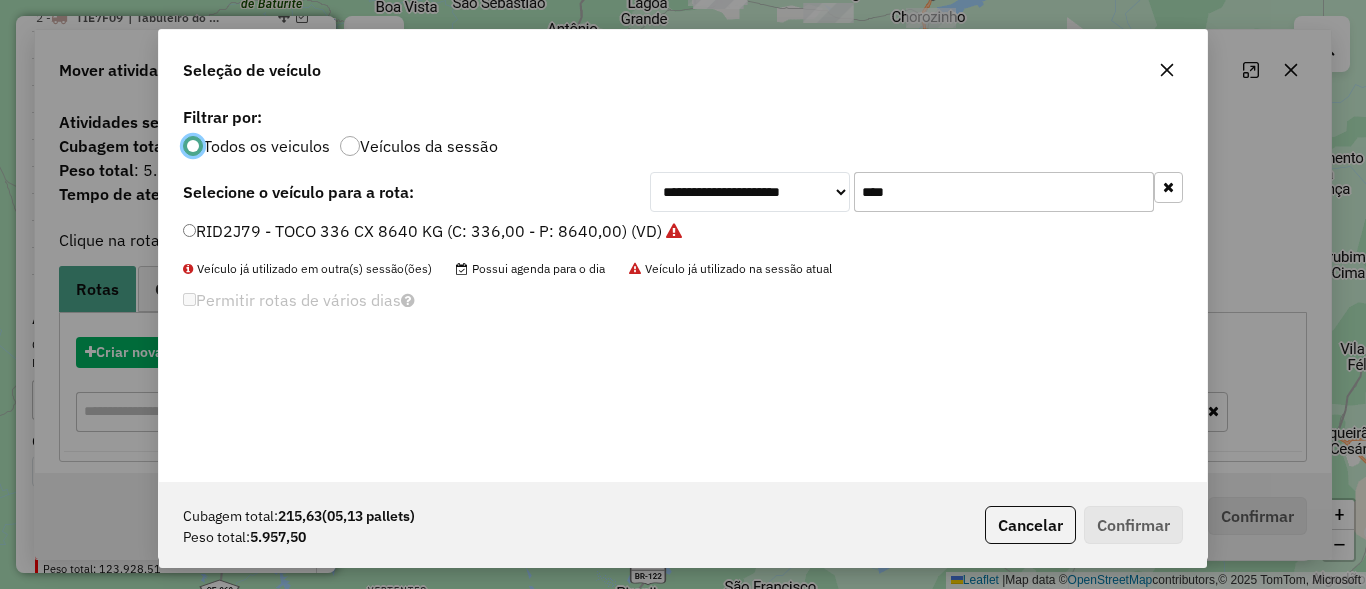 scroll, scrollTop: 11, scrollLeft: 6, axis: both 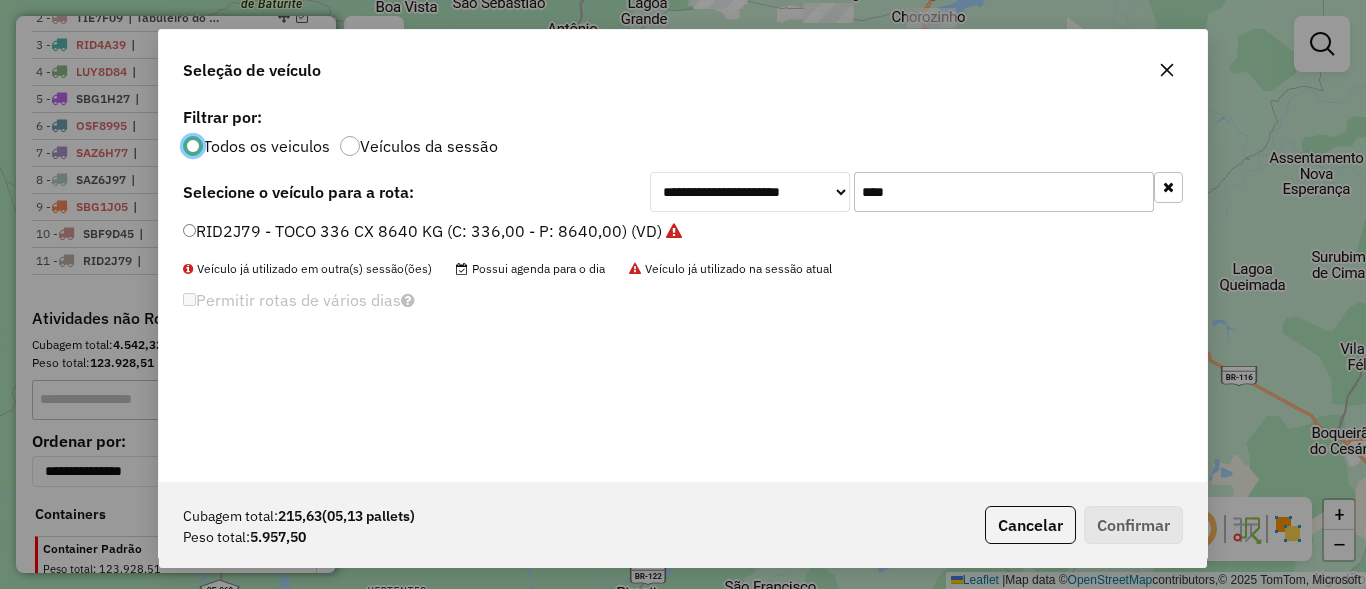 click on "****" 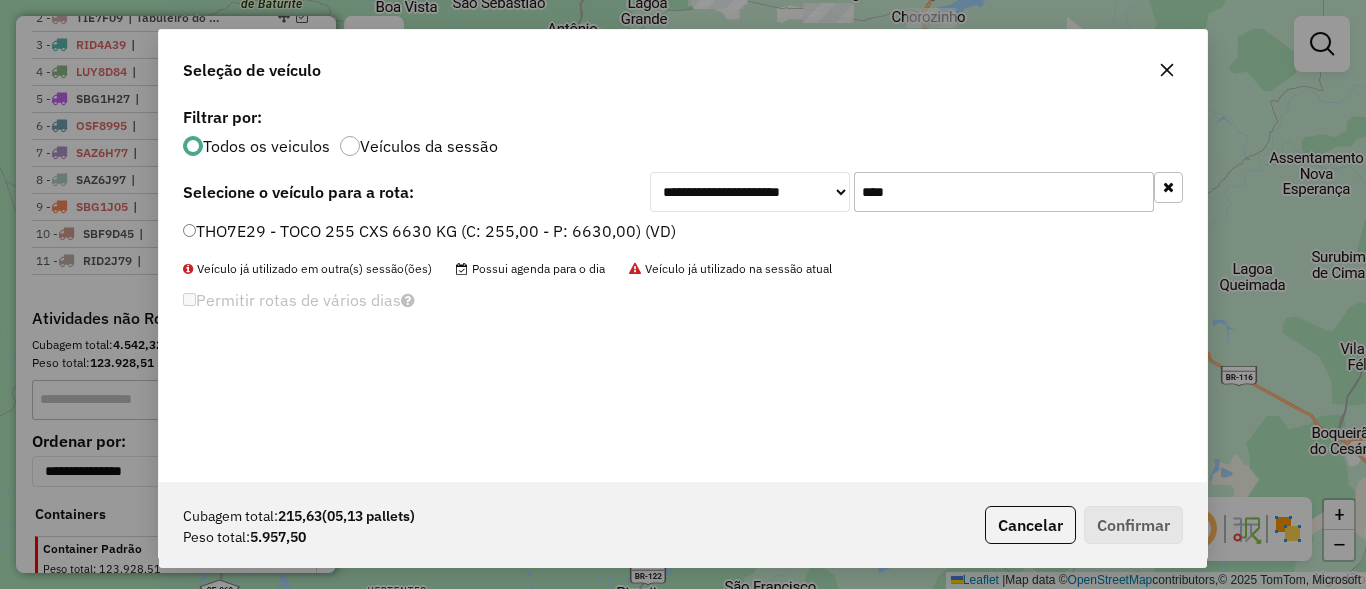 type on "****" 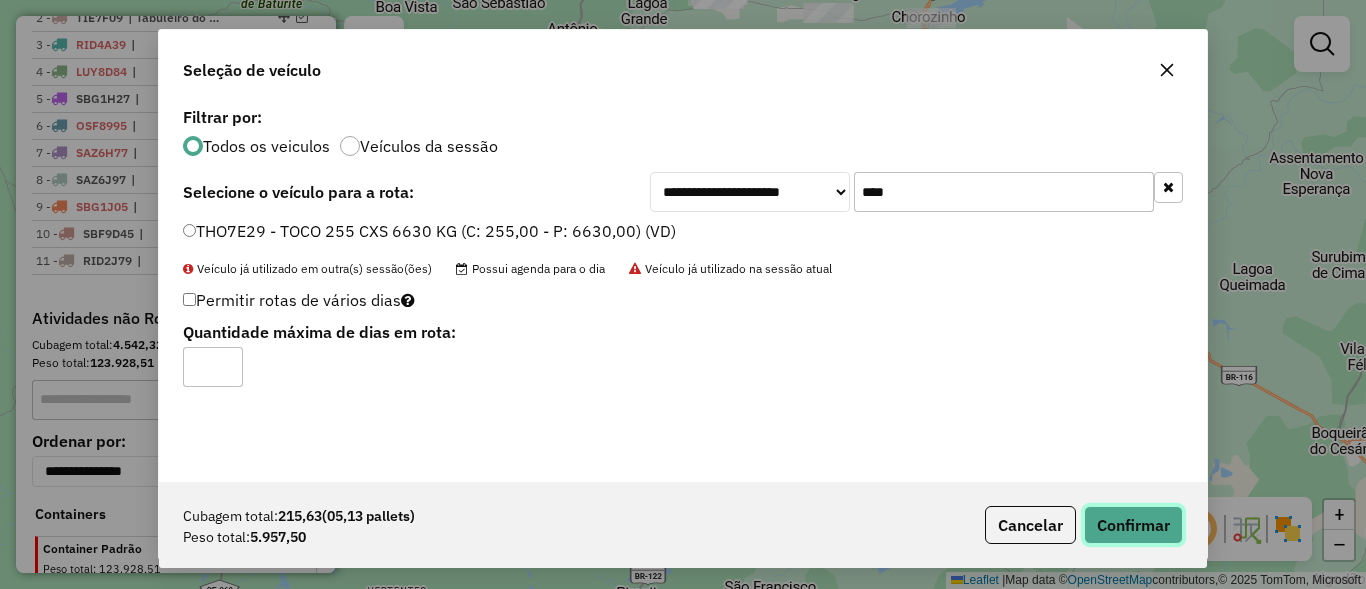 click on "Confirmar" 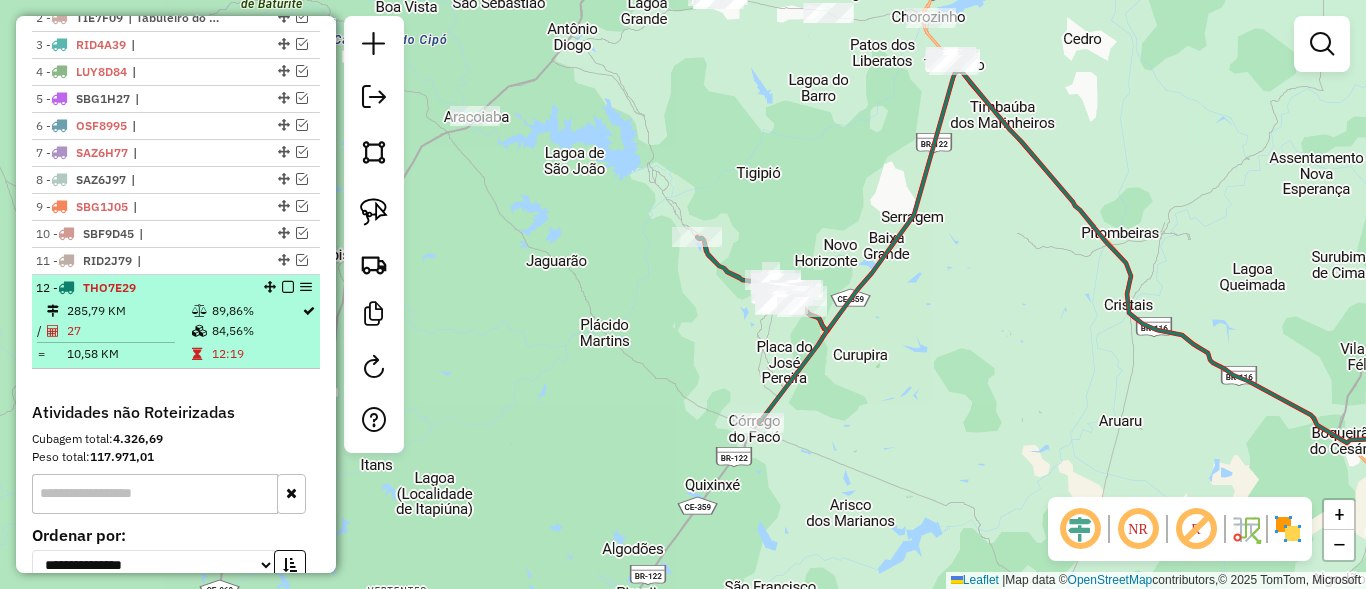 click at bounding box center [288, 287] 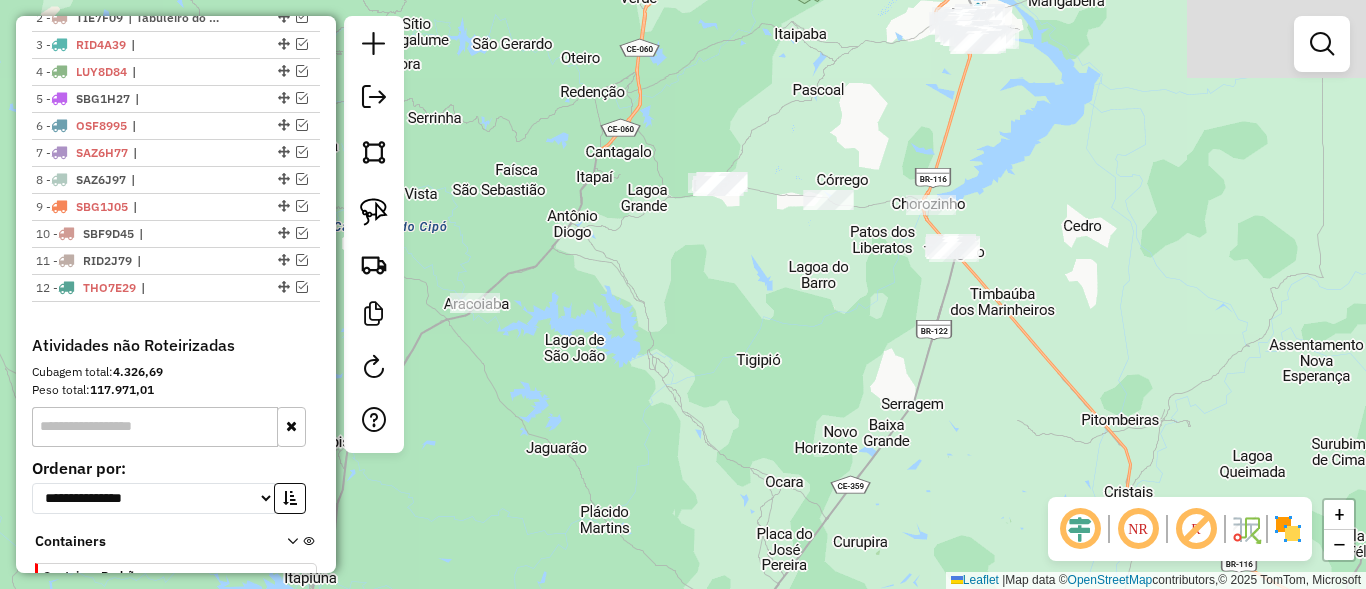 drag, startPoint x: 847, startPoint y: 149, endPoint x: 837, endPoint y: 330, distance: 181.27603 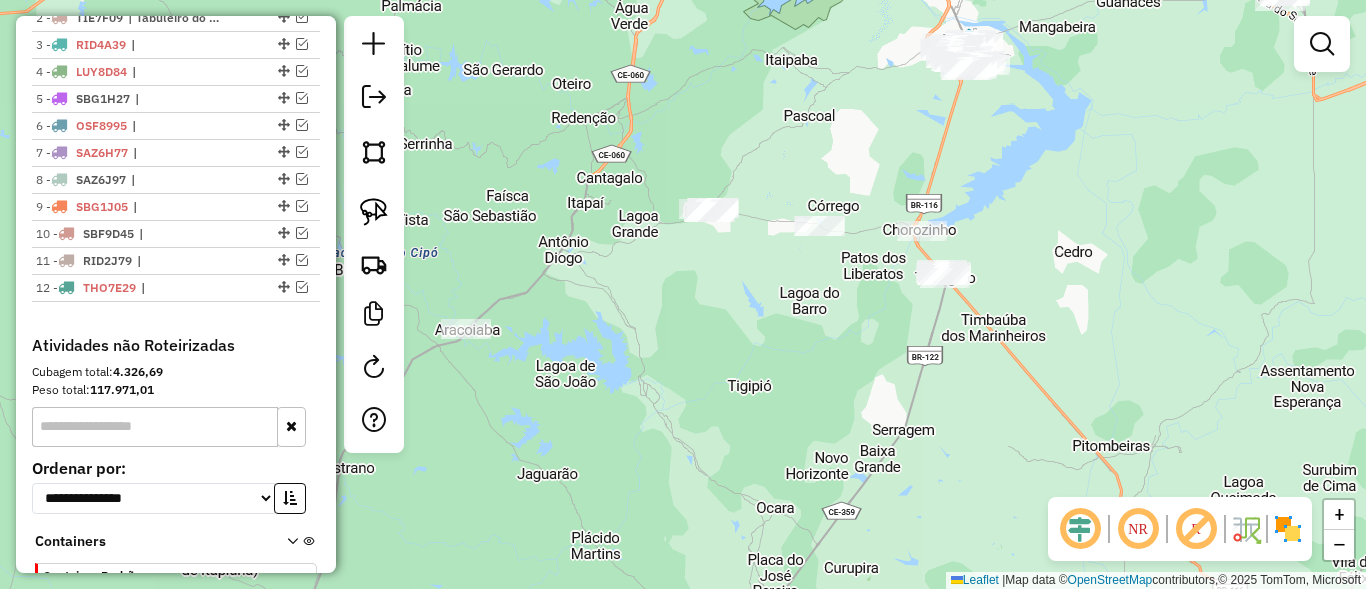 drag, startPoint x: 368, startPoint y: 214, endPoint x: 595, endPoint y: 162, distance: 232.87979 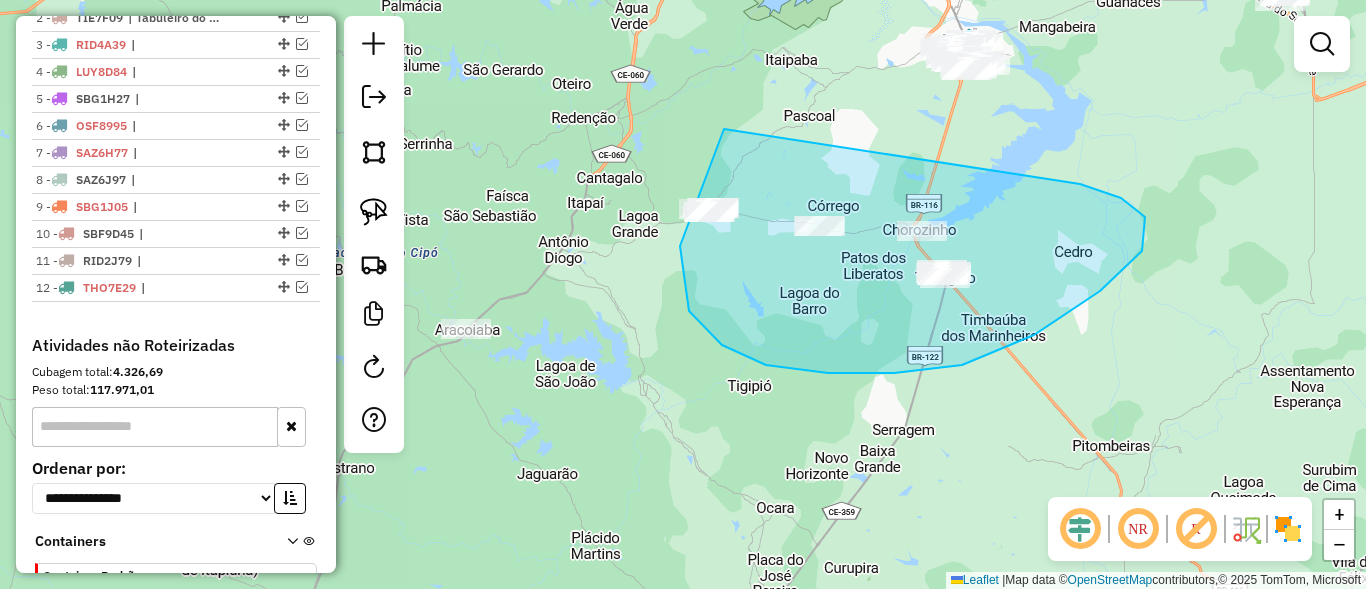 drag, startPoint x: 701, startPoint y: 188, endPoint x: 1030, endPoint y: 182, distance: 329.05472 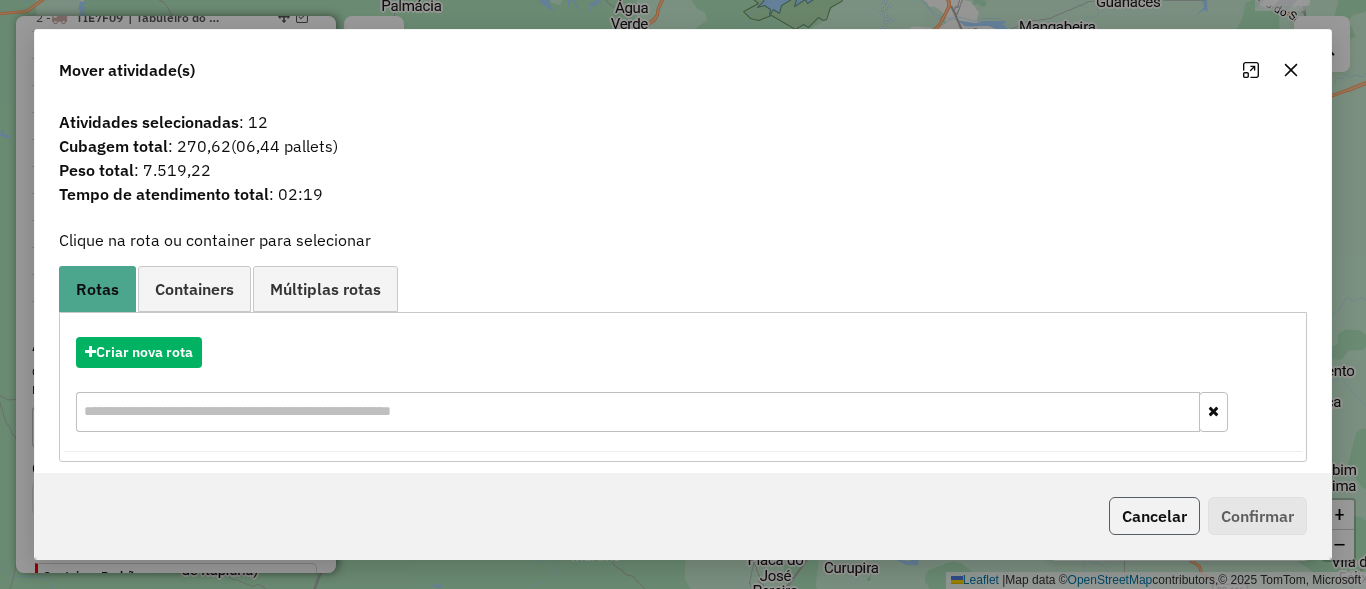 click on "Cancelar" 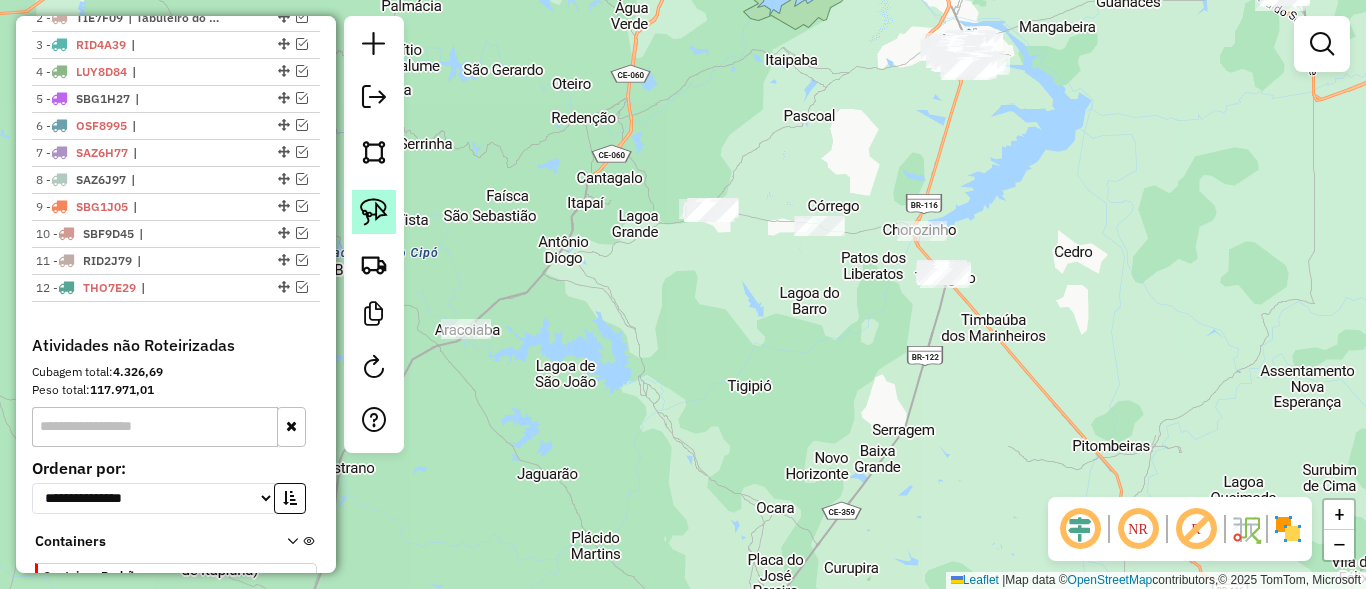 click 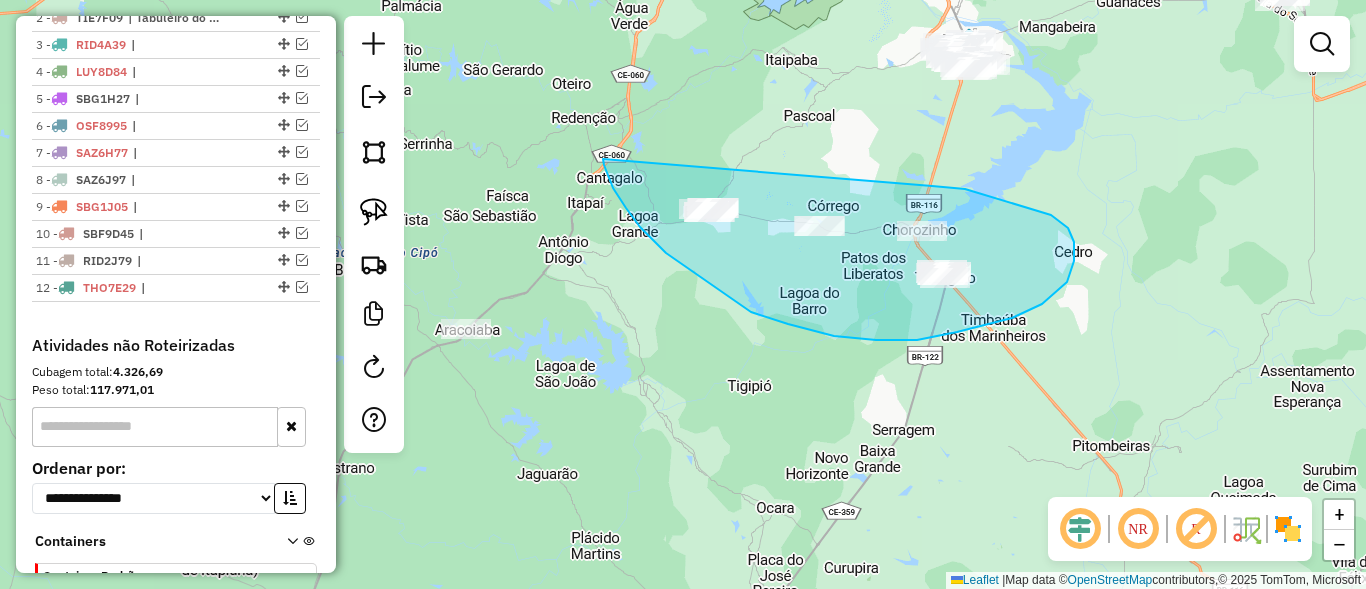 drag, startPoint x: 666, startPoint y: 253, endPoint x: 932, endPoint y: 186, distance: 274.30823 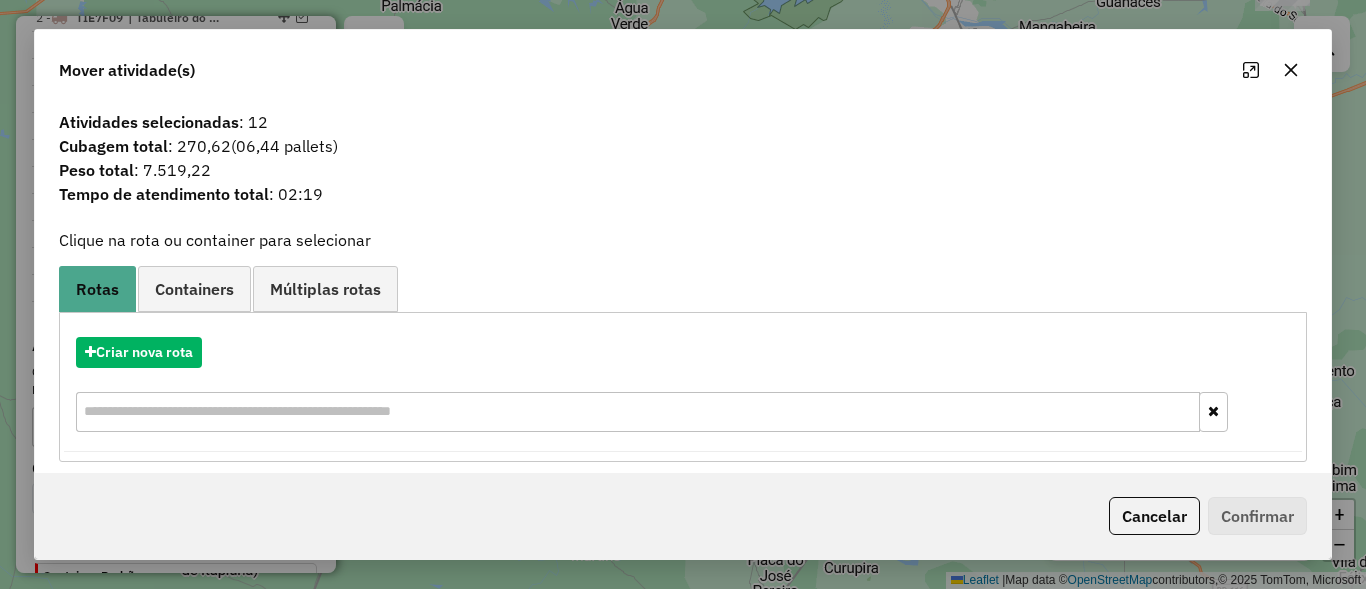 click on "Criar nova rota" at bounding box center [683, 387] 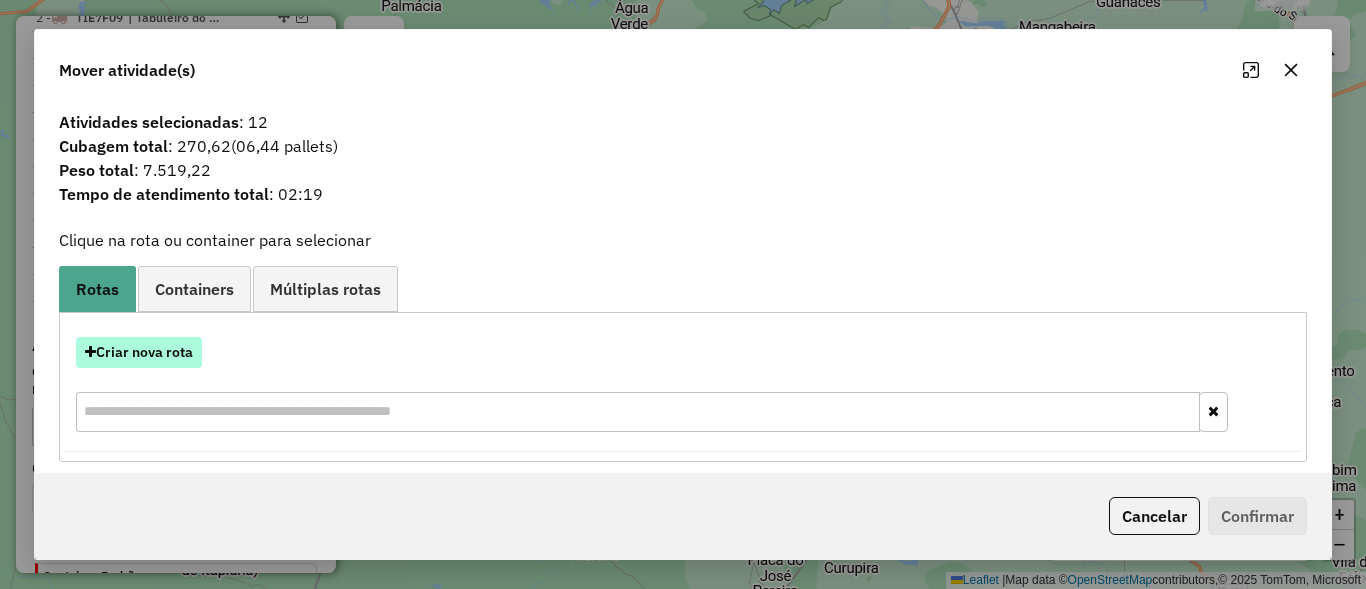 click on "Criar nova rota" at bounding box center (139, 352) 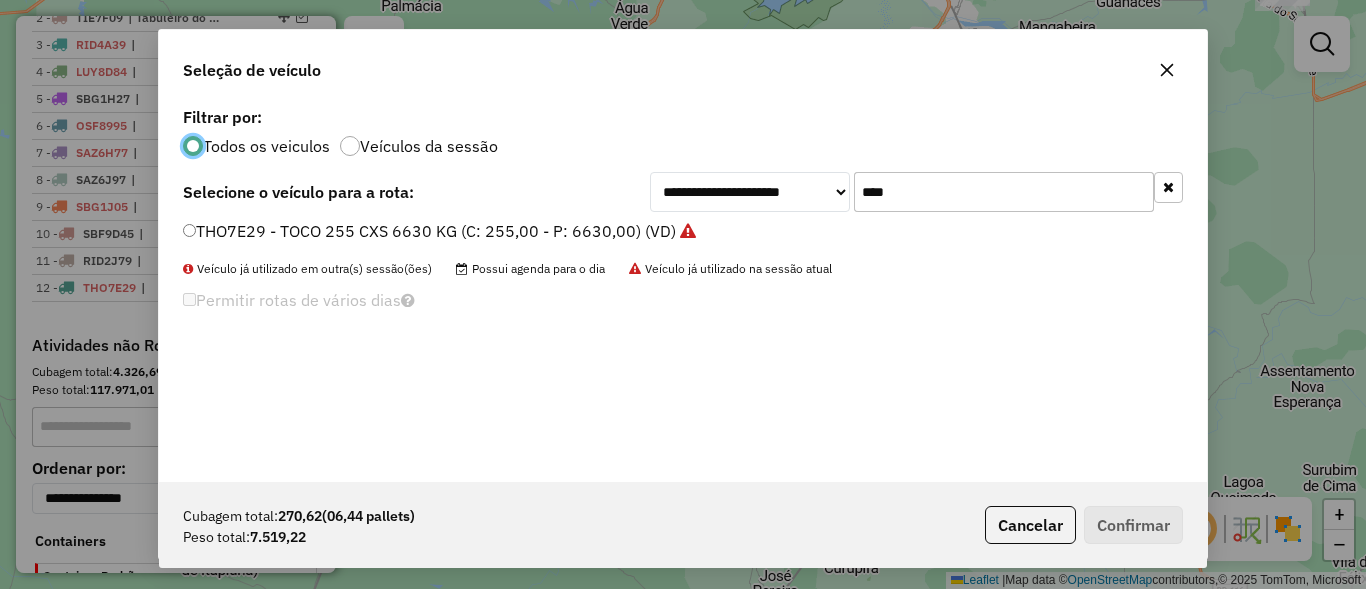 scroll, scrollTop: 11, scrollLeft: 6, axis: both 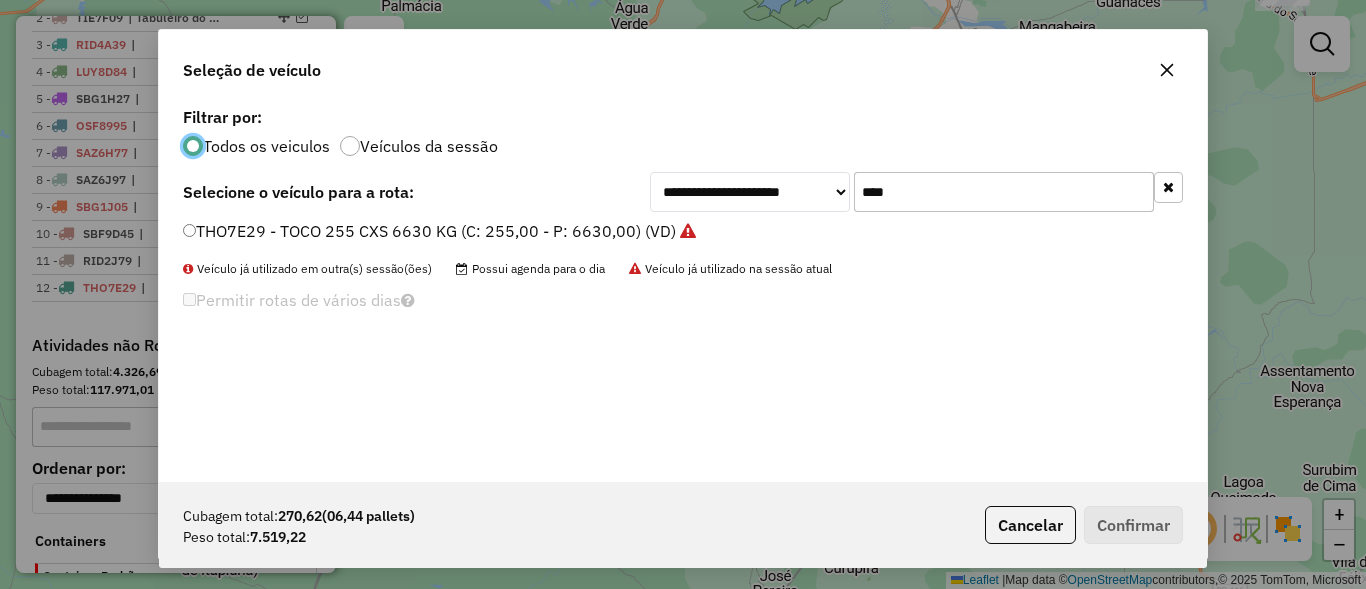 click on "****" 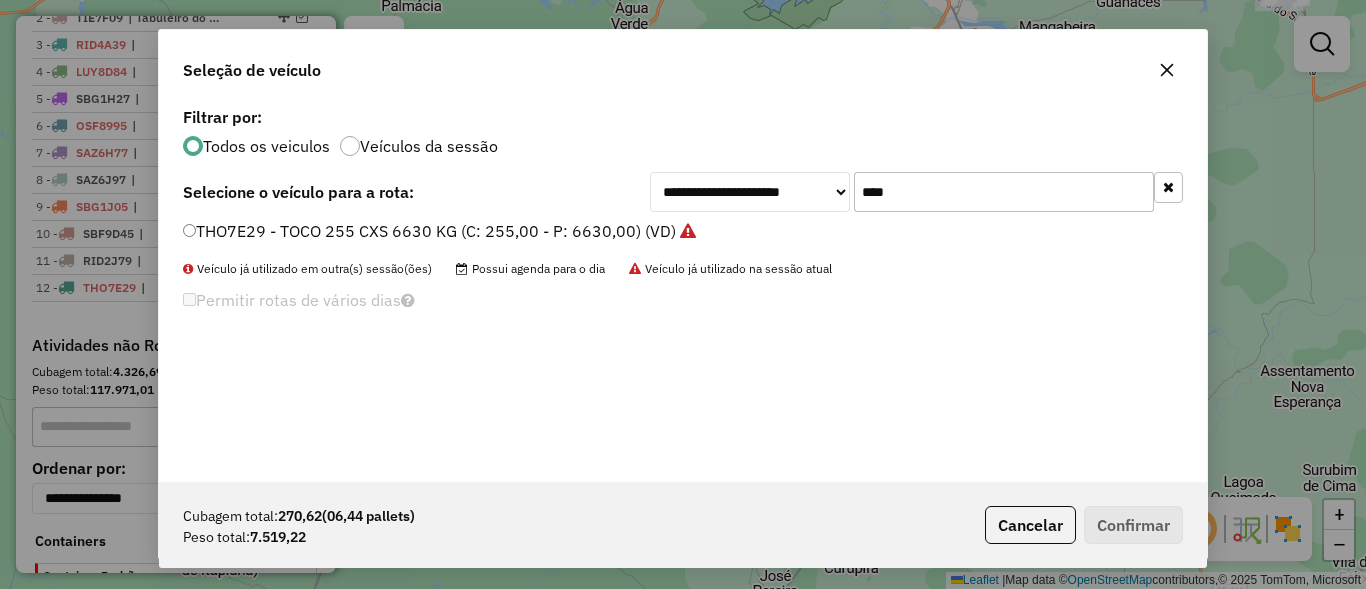 click on "****" 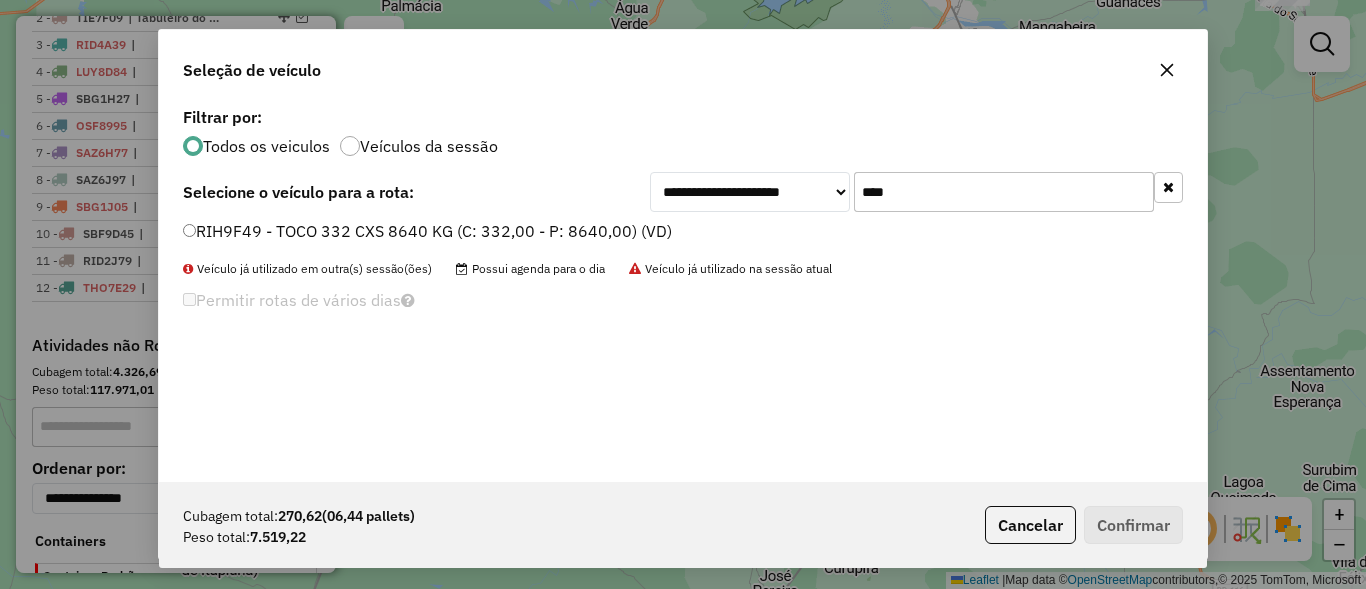 type on "****" 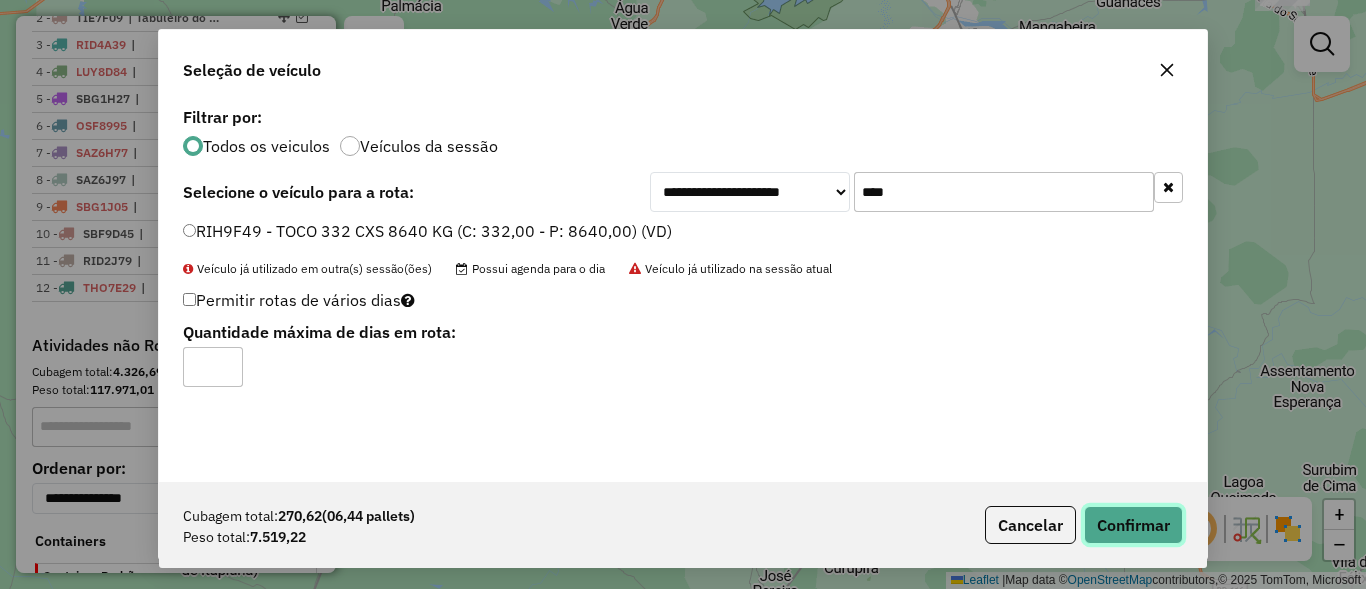 click on "Confirmar" 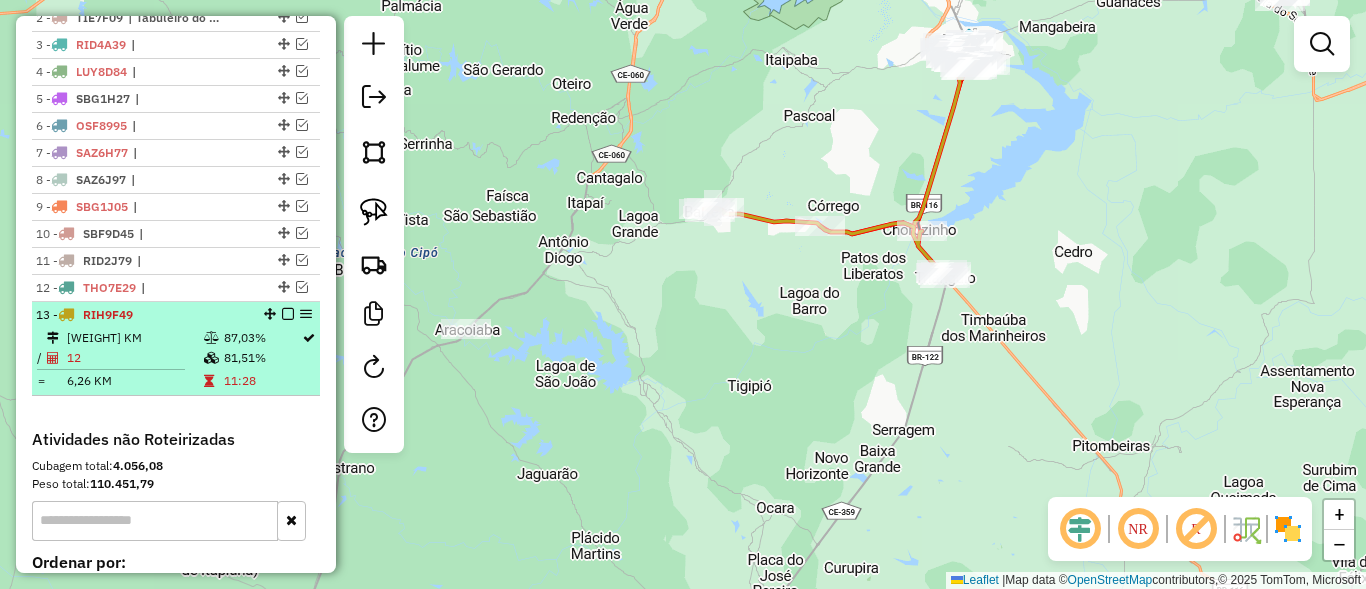 click at bounding box center [288, 314] 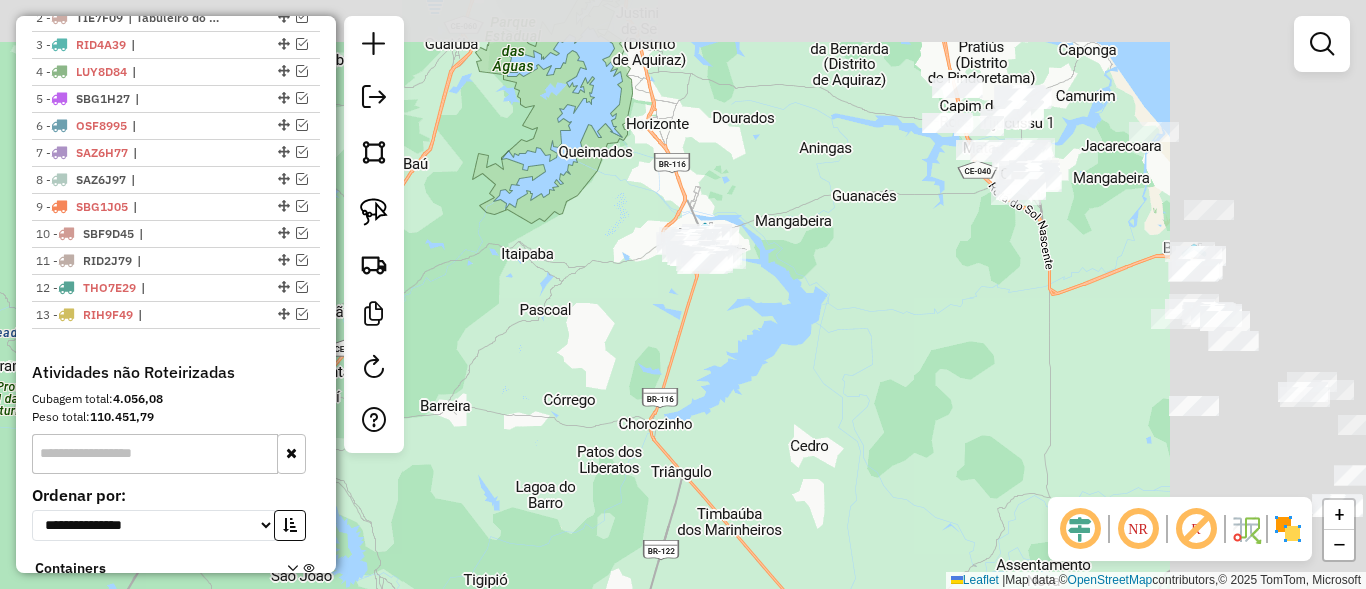 drag, startPoint x: 992, startPoint y: 149, endPoint x: 747, endPoint y: 331, distance: 305.20322 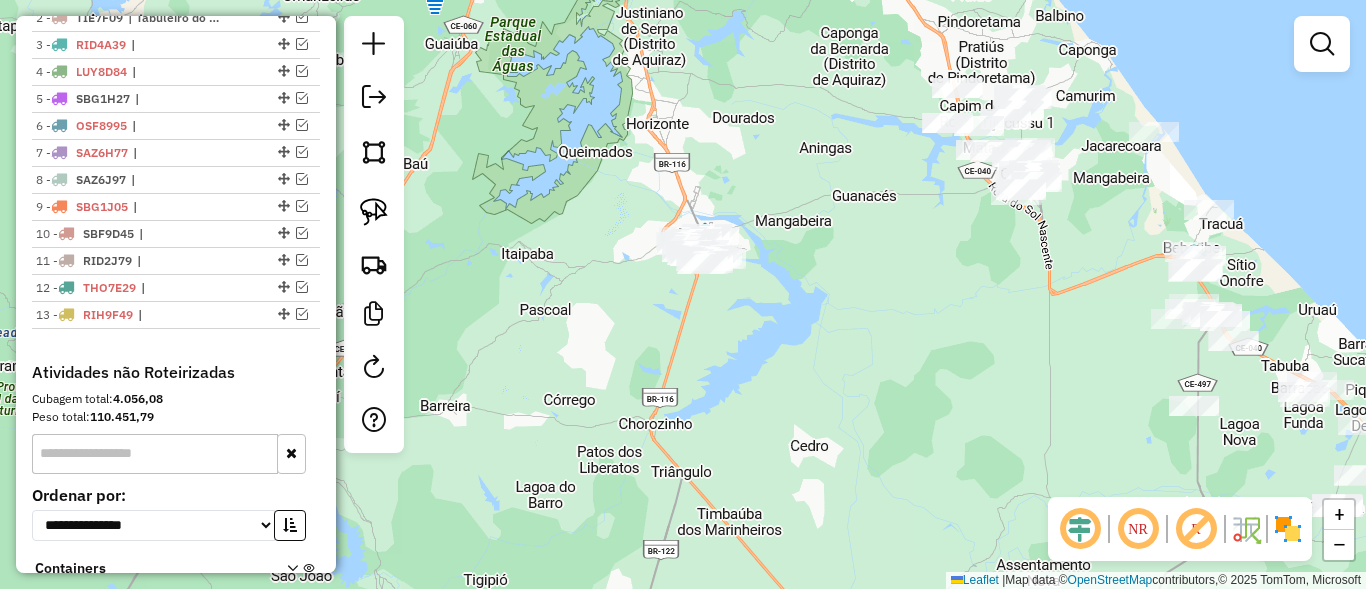 click 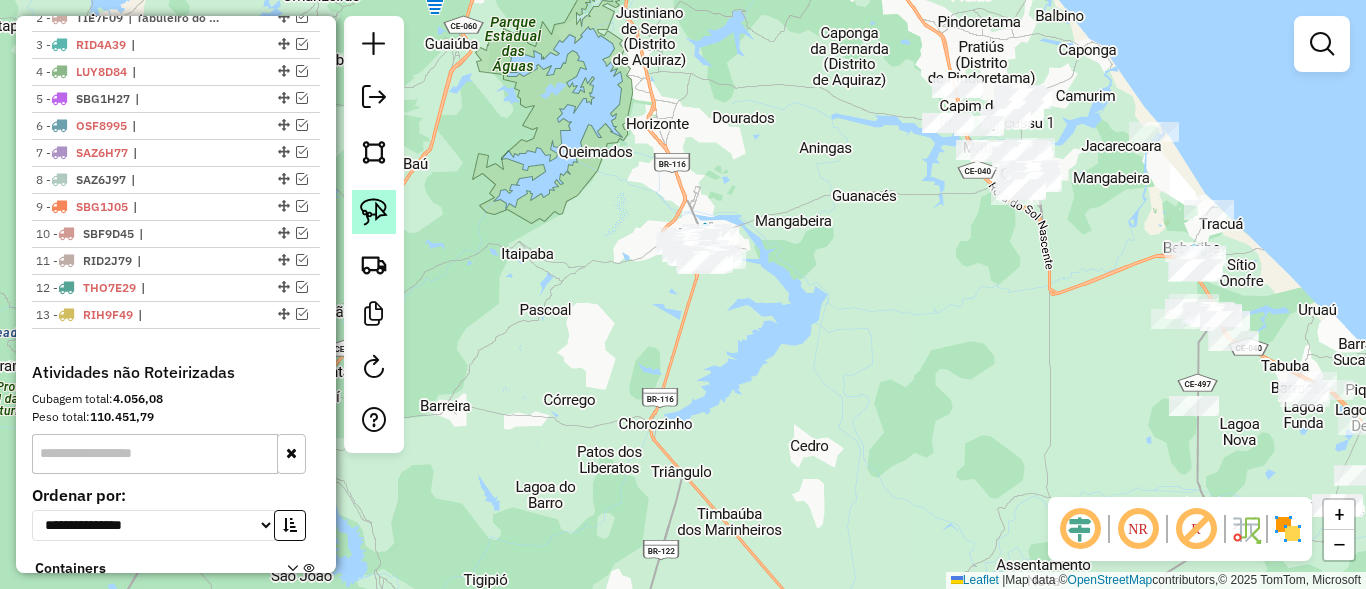 click 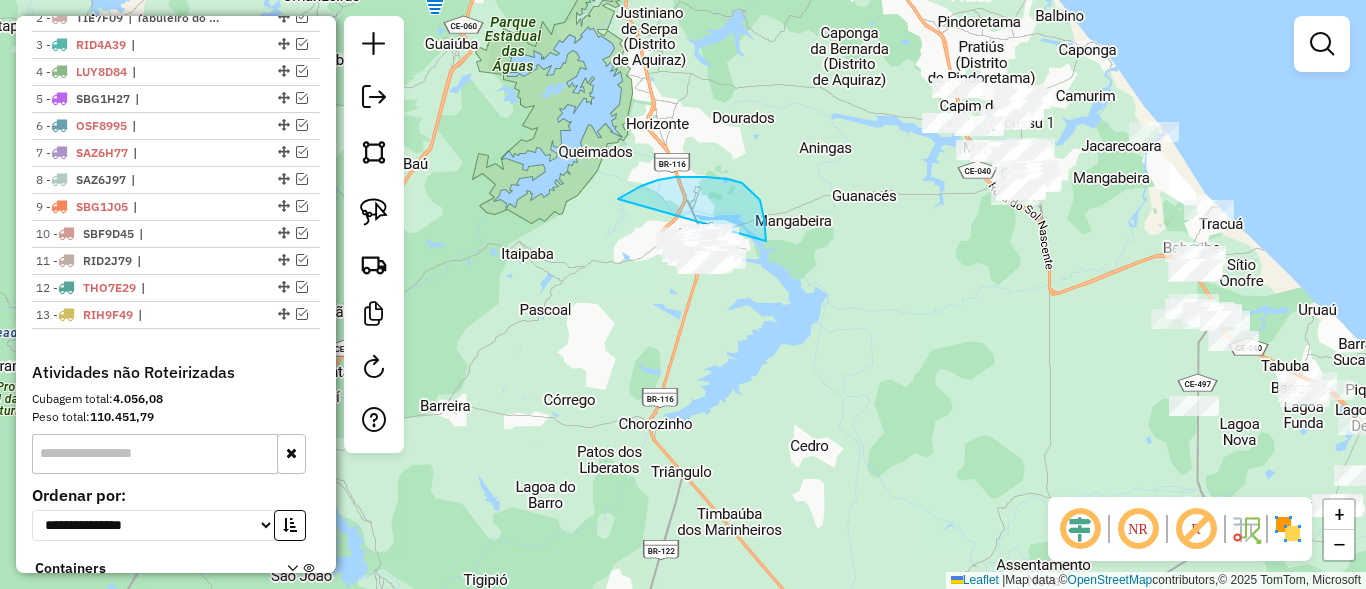drag, startPoint x: 750, startPoint y: 190, endPoint x: 577, endPoint y: 272, distance: 191.44974 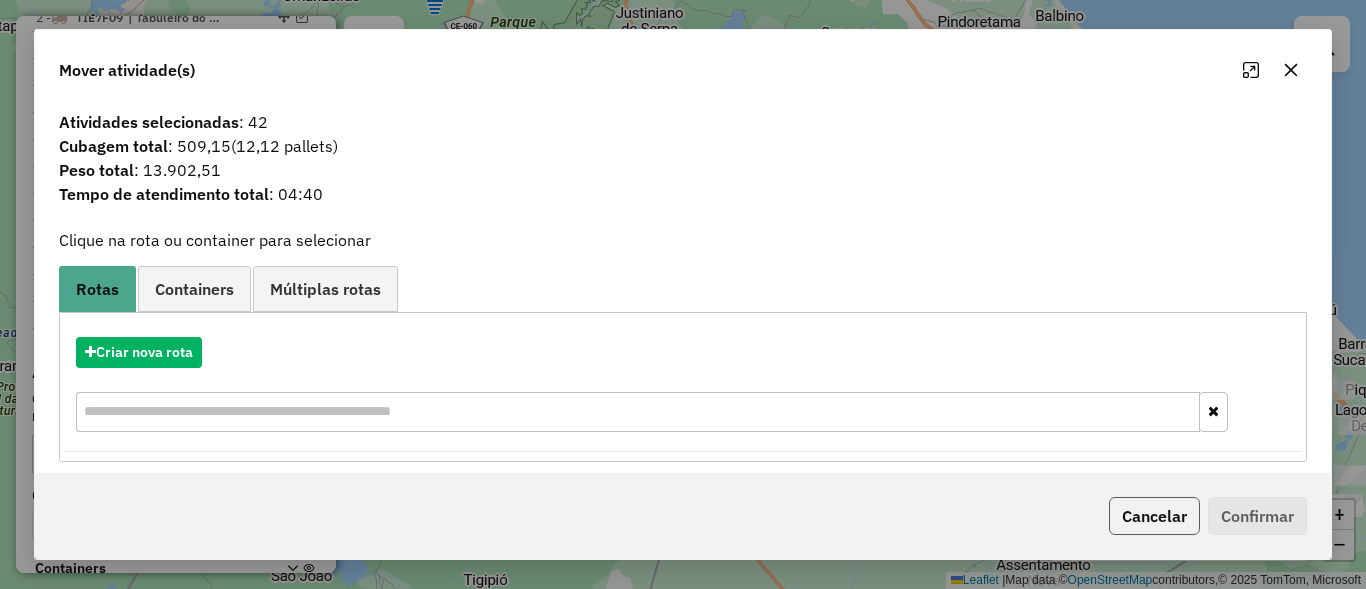 click on "Cancelar" 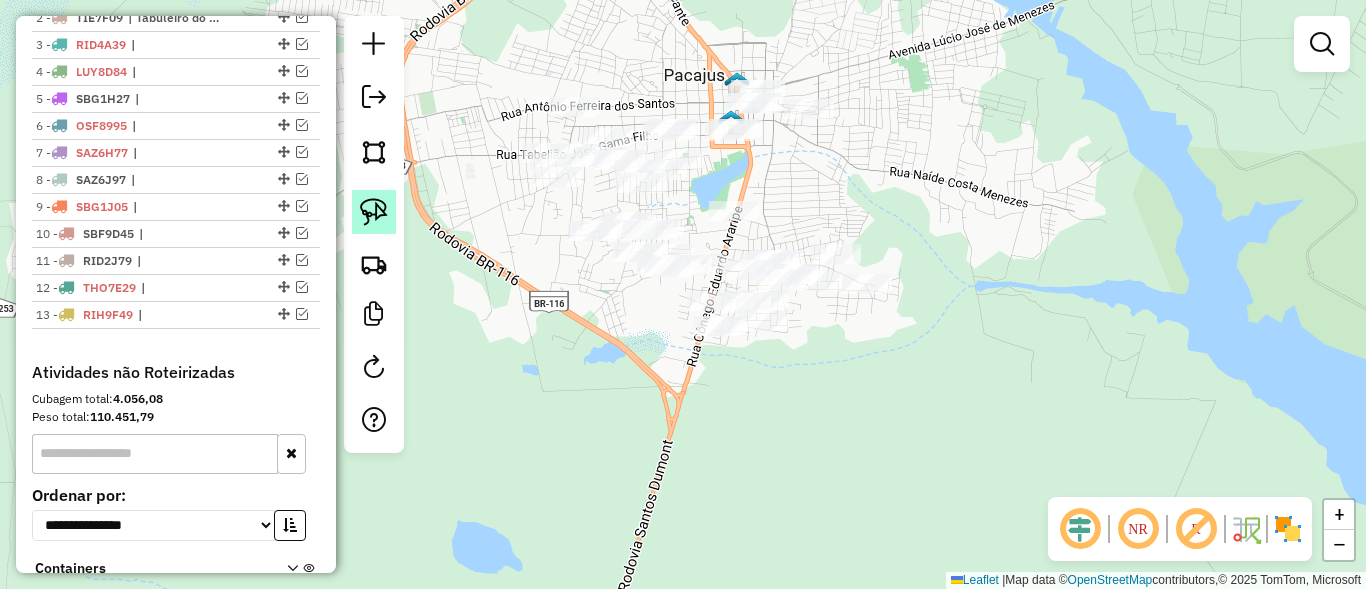 click 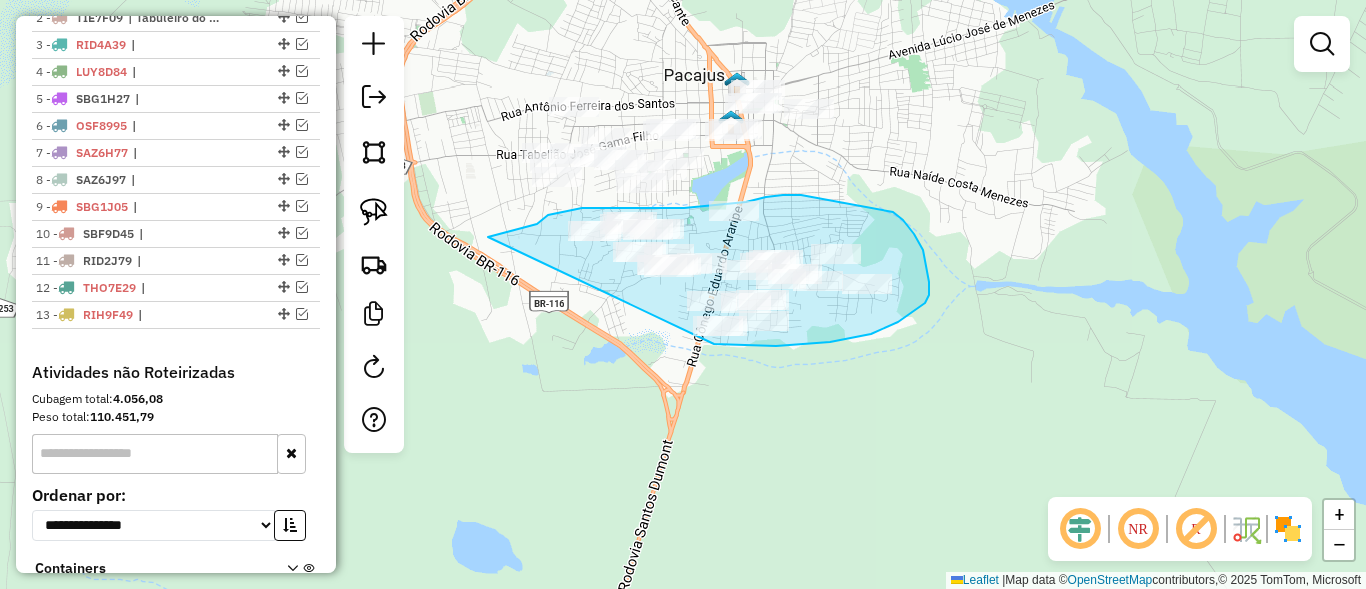 drag, startPoint x: 542, startPoint y: 219, endPoint x: 634, endPoint y: 340, distance: 152.0033 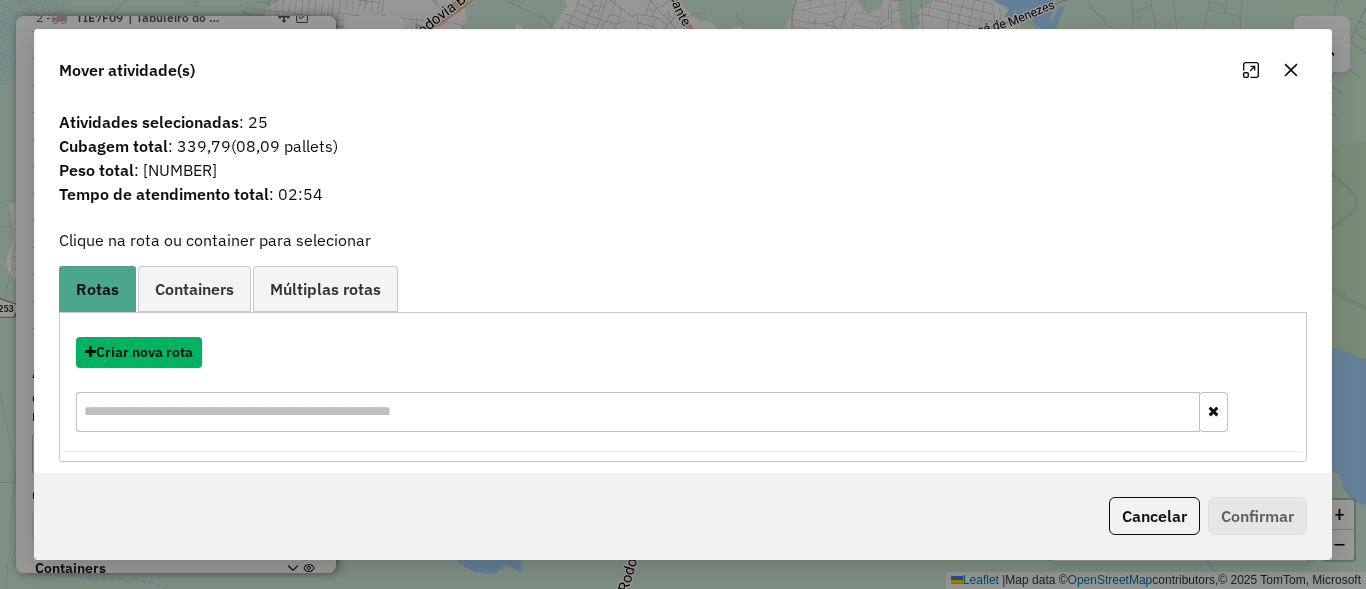 click on "Criar nova rota" at bounding box center (139, 352) 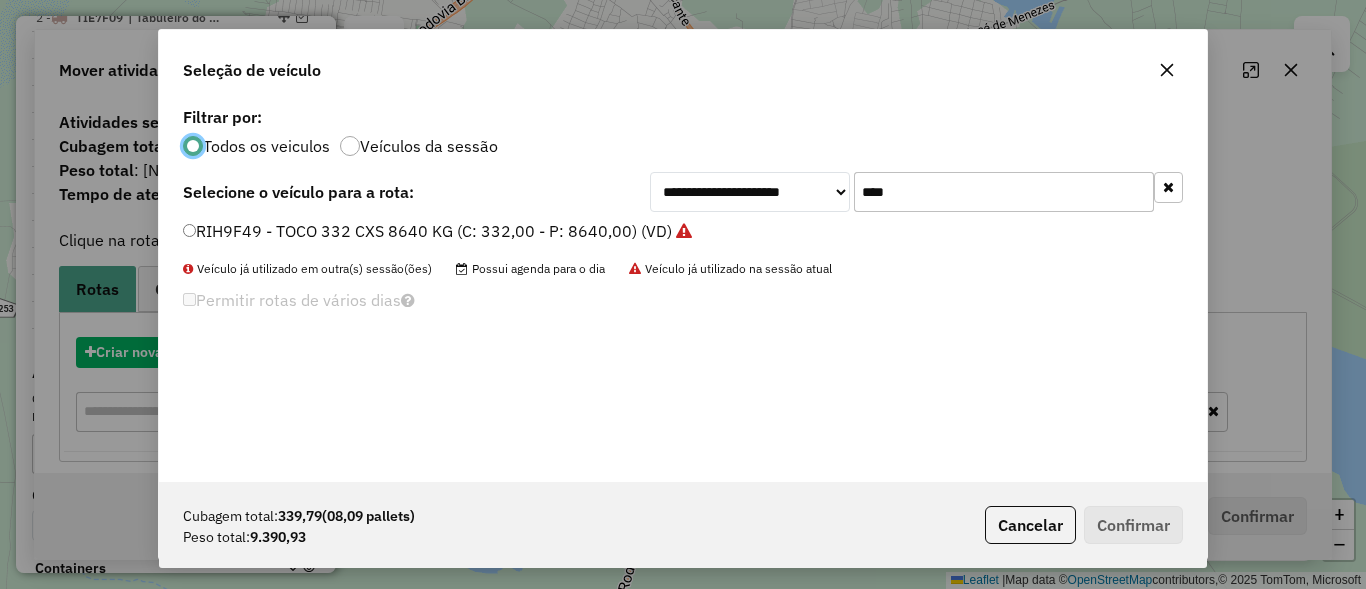 scroll, scrollTop: 11, scrollLeft: 6, axis: both 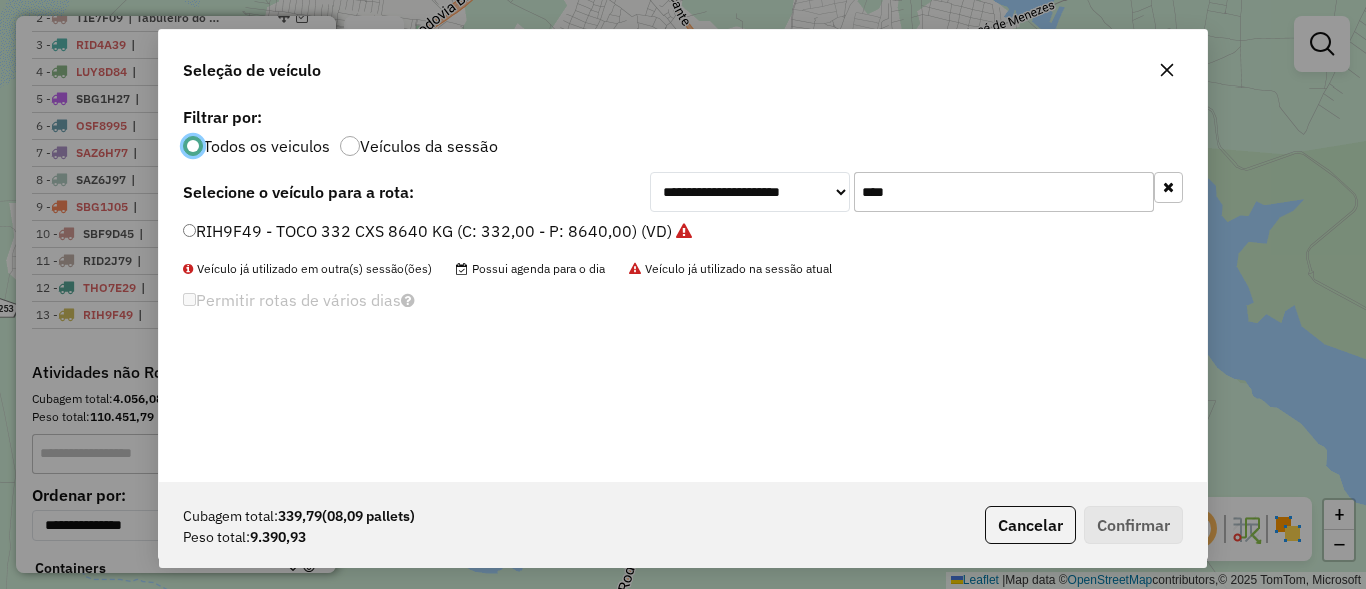 click on "RIH9F49 - TOCO 332 CXS 8640 KG (C: 332,00 - P: 8640,00) (VD)" 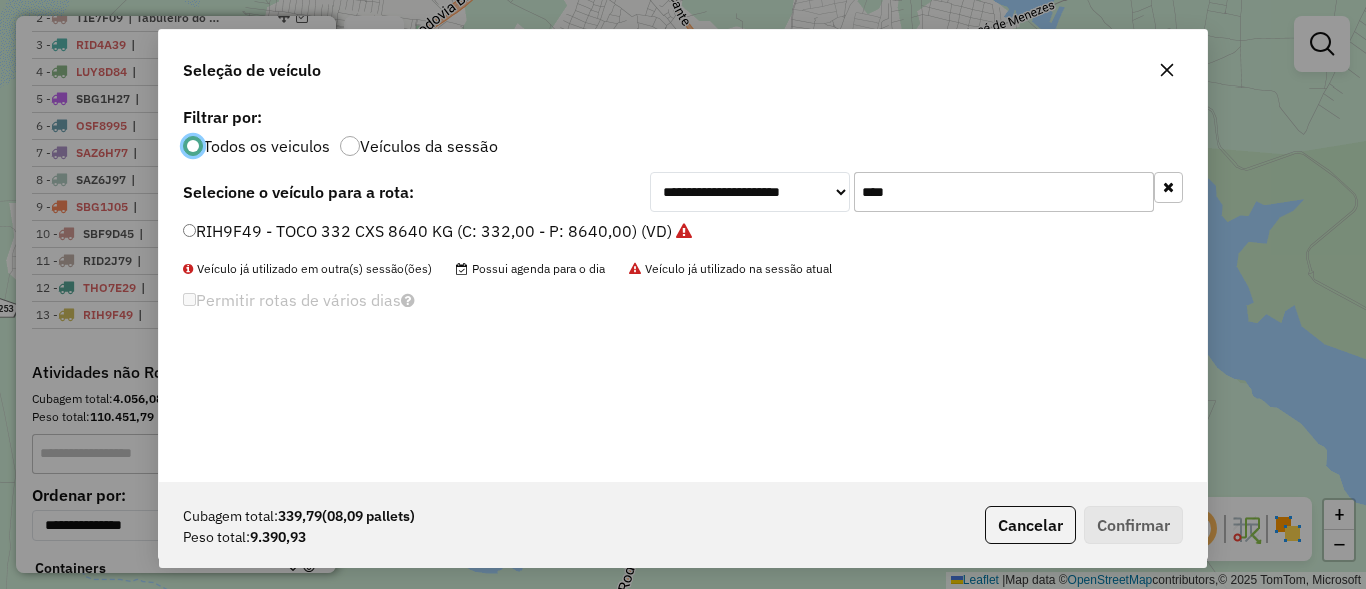 click on "****" 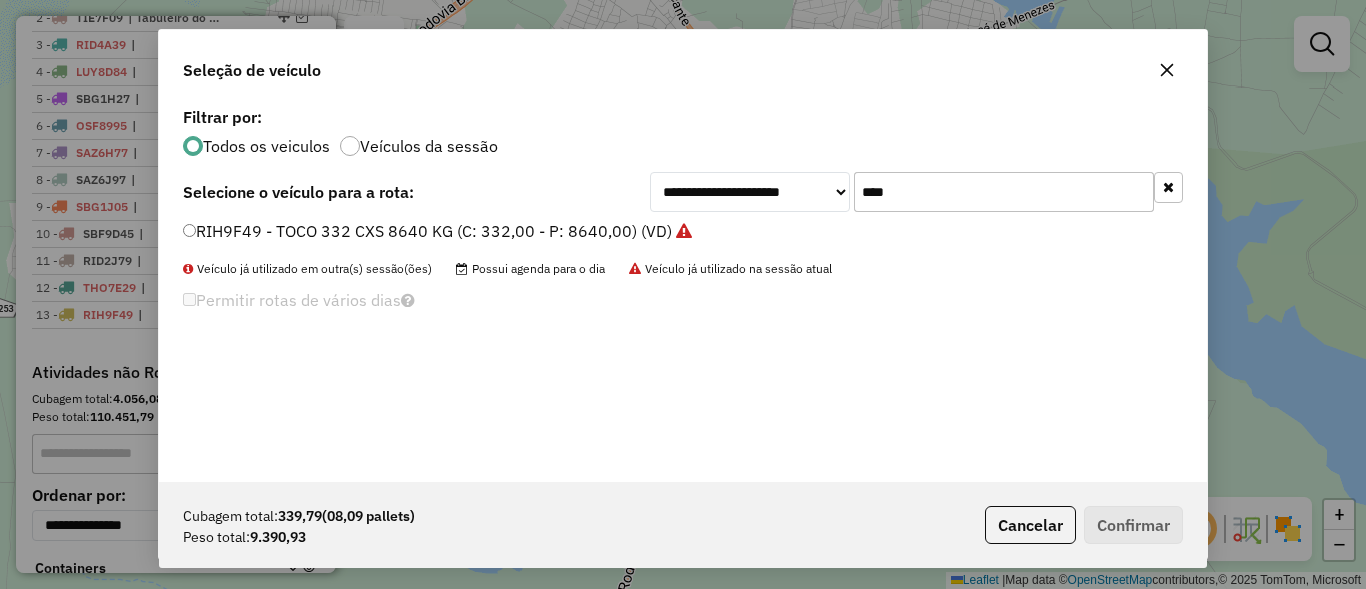click on "****" 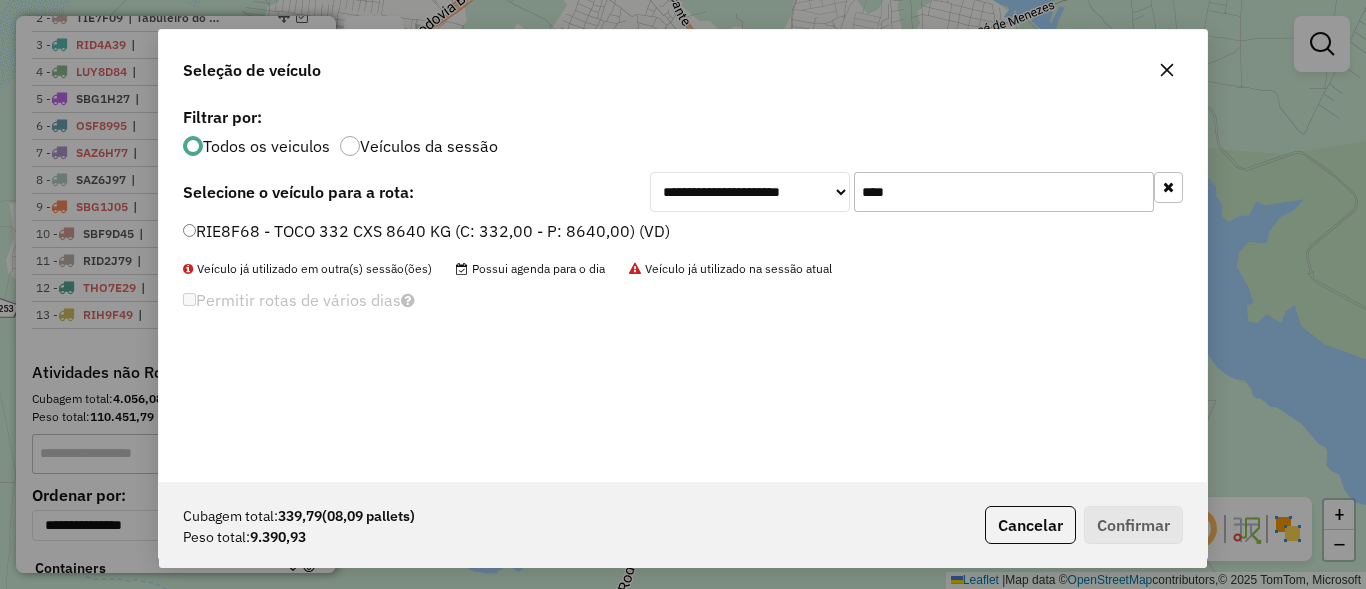 type on "****" 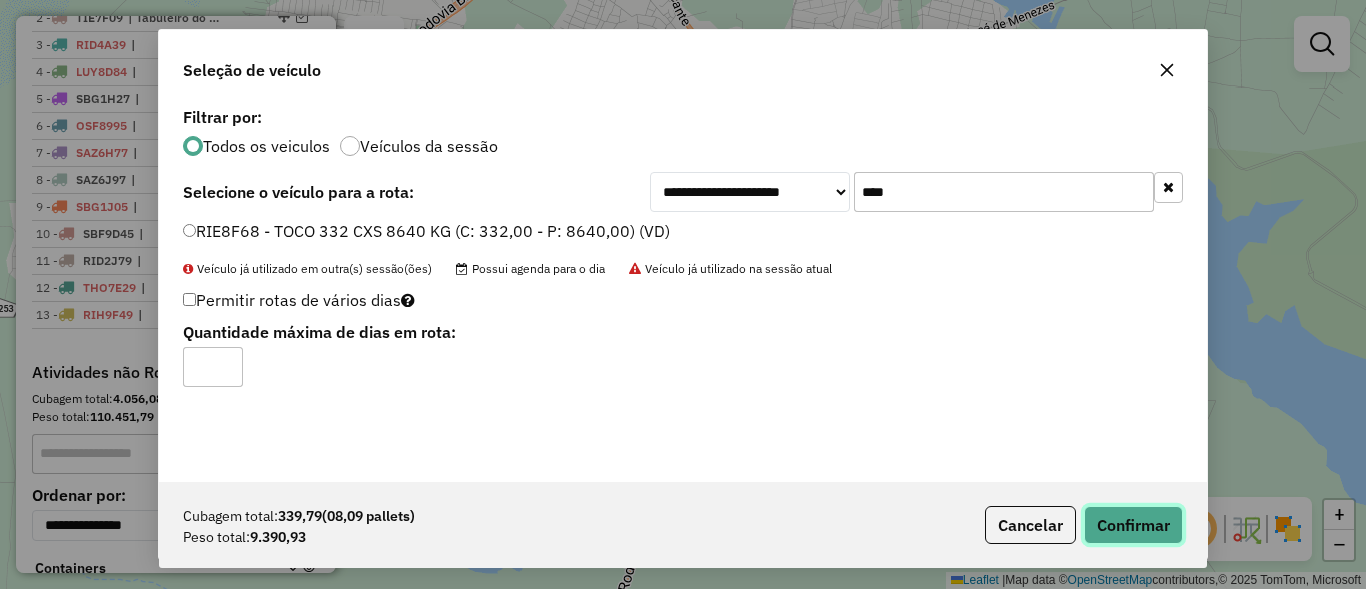 click on "Confirmar" 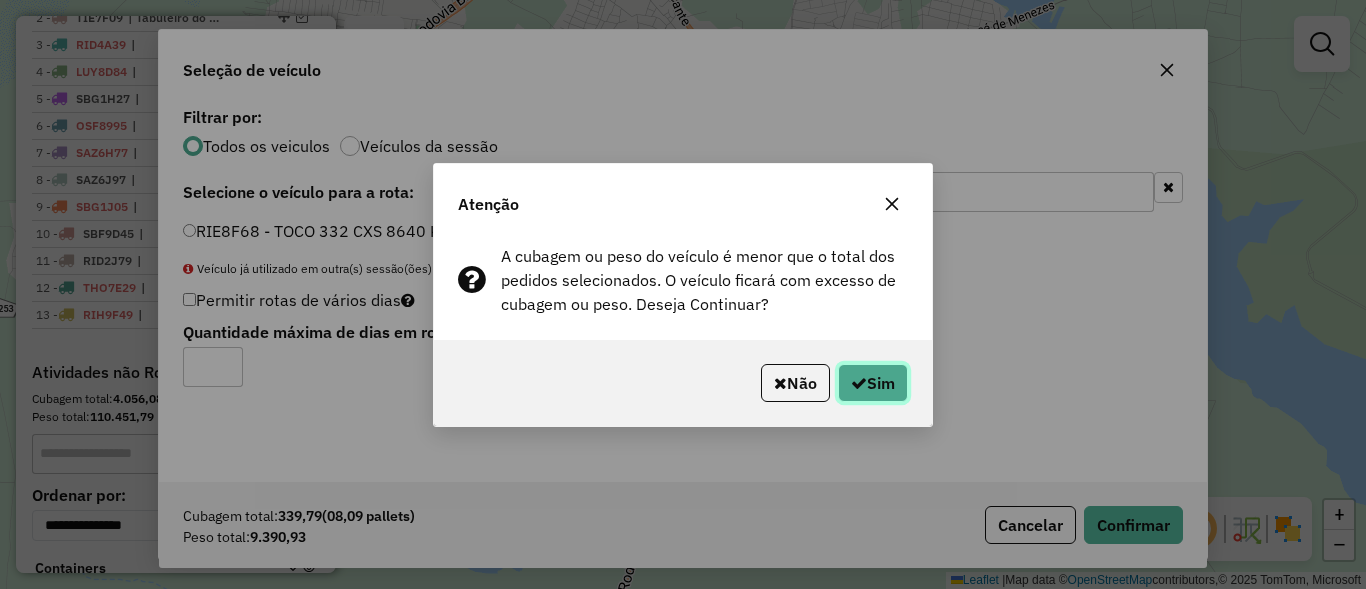 click on "Sim" 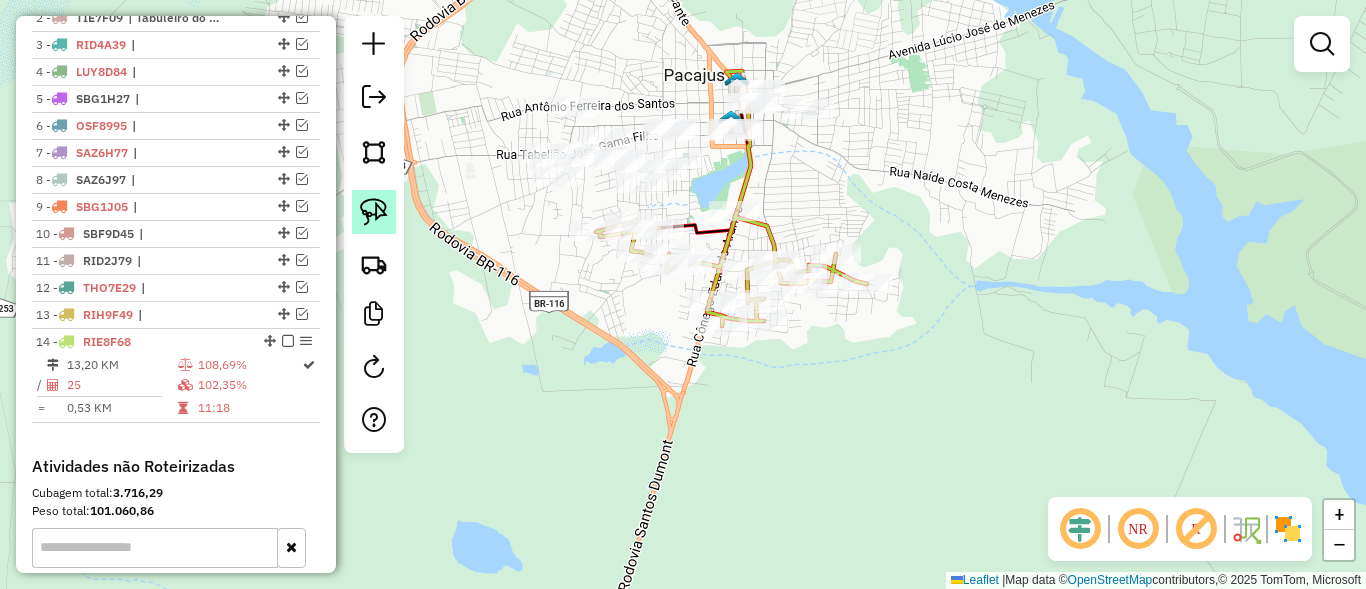 click 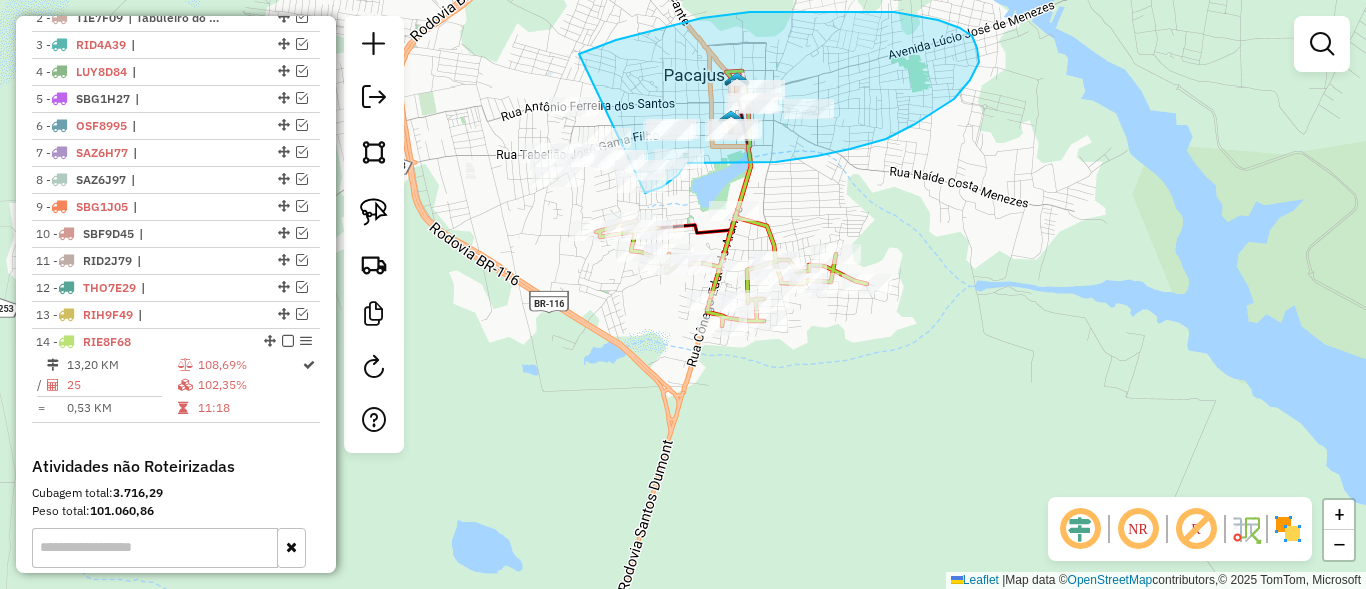 drag, startPoint x: 750, startPoint y: 12, endPoint x: 420, endPoint y: 160, distance: 361.66837 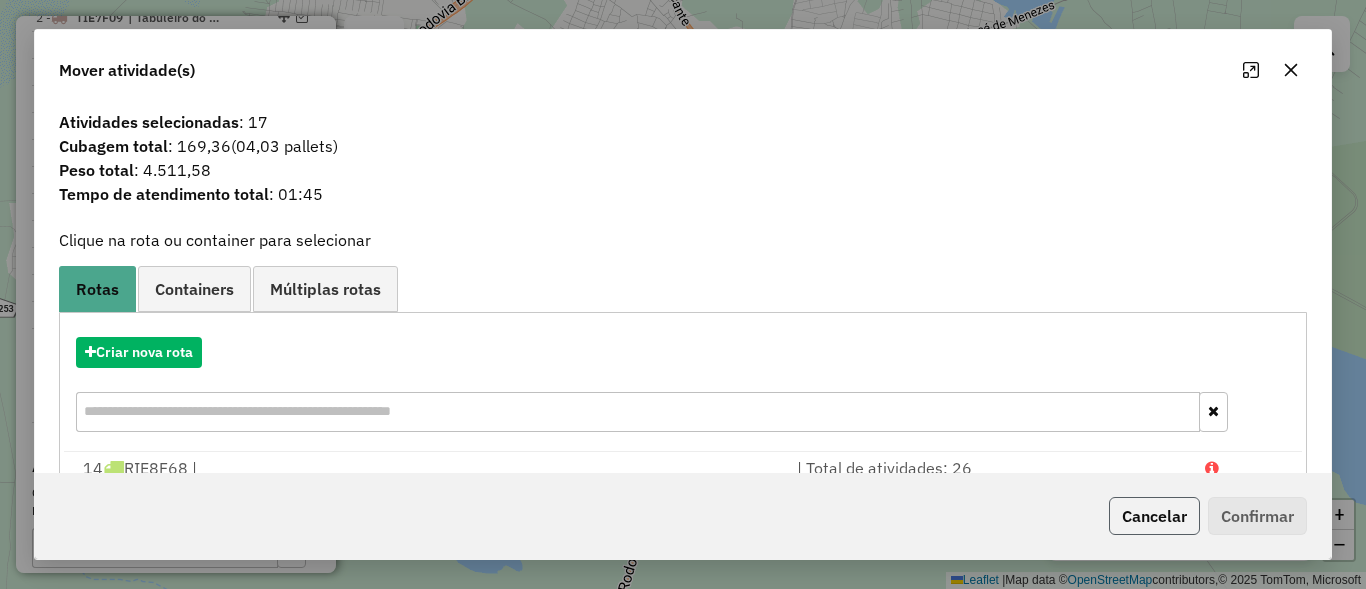 click on "Cancelar" 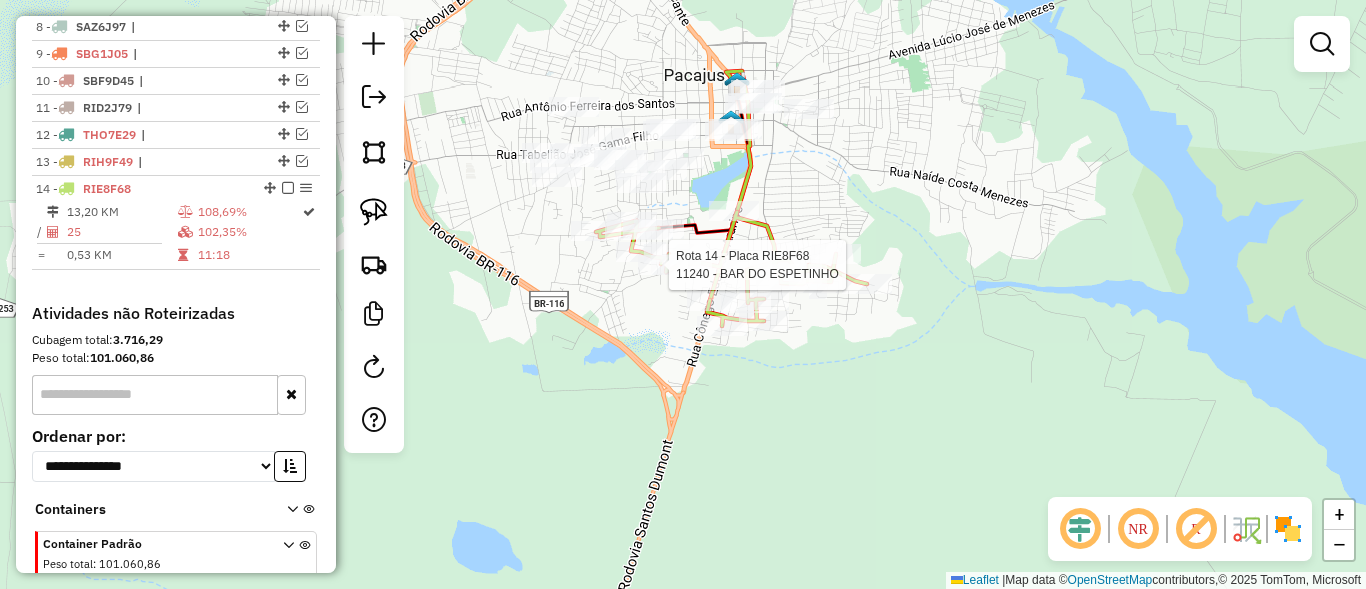 select on "**********" 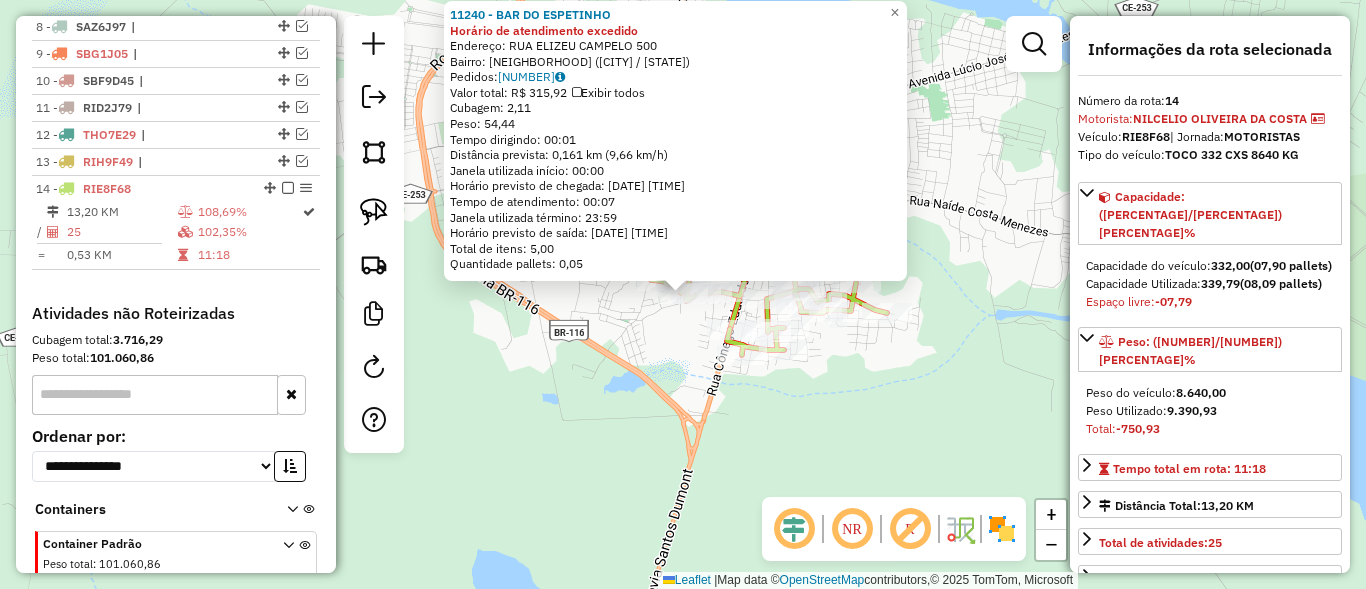 scroll, scrollTop: 1031, scrollLeft: 0, axis: vertical 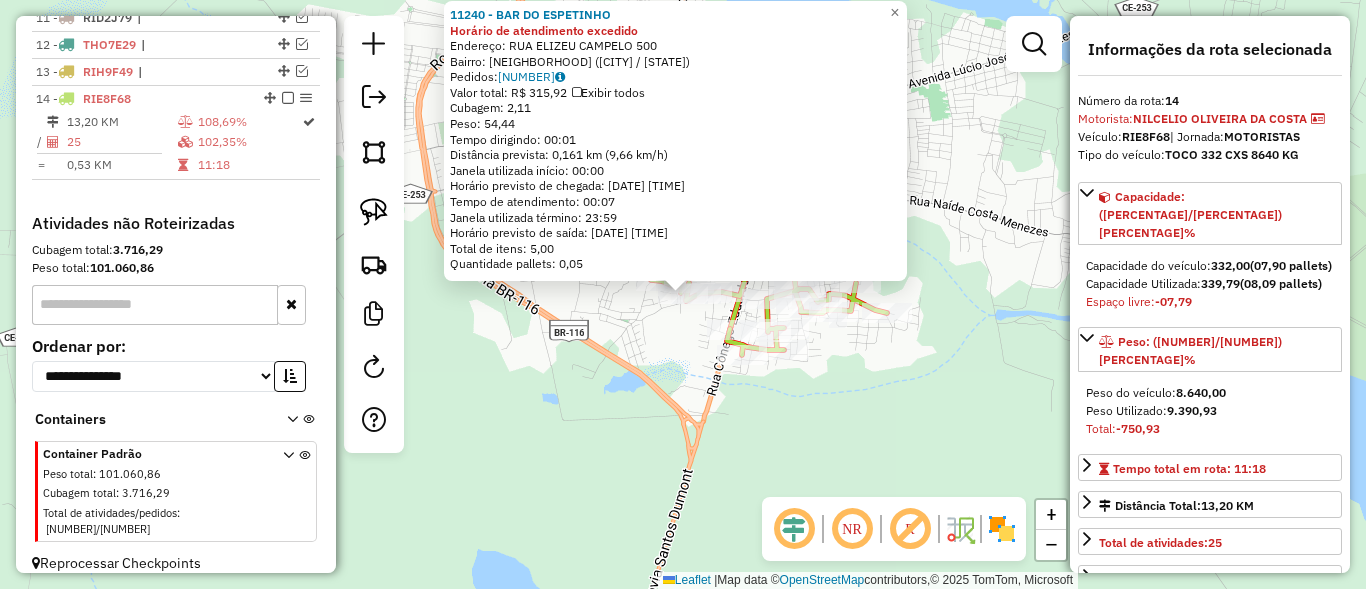 click on "11240 - BAR DO ESPETINHO Horário de atendimento excedido  Endereço:  RUA ELIZEU CAMPELO 500   Bairro: BANGUE 2 (PACAJUS / CE)   Pedidos:  01867342   Valor total: R$ 315,92   Exibir todos   Cubagem: 2,11  Peso: 54,44  Tempo dirigindo: 00:01   Distância prevista: 0,161 km (9,66 km/h)   Janela utilizada início: 00:00   Horário previsto de chegada: 02/08/2025 17:22   Tempo de atendimento: 00:07   Janela utilizada término: 23:59   Horário previsto de saída: 02/08/2025 17:29   Total de itens: 5,00   Quantidade pallets: 0,05  × Janela de atendimento Grade de atendimento Capacidade Transportadoras Veículos Cliente Pedidos  Rotas Selecione os dias de semana para filtrar as janelas de atendimento  Seg   Ter   Qua   Qui   Sex   Sáb   Dom  Informe o período da janela de atendimento: De: Até:  Filtrar exatamente a janela do cliente  Considerar janela de atendimento padrão  Selecione os dias de semana para filtrar as grades de atendimento  Seg   Ter   Qua   Qui   Sex   Sáb   Dom   Peso mínimo:   De:   De:" 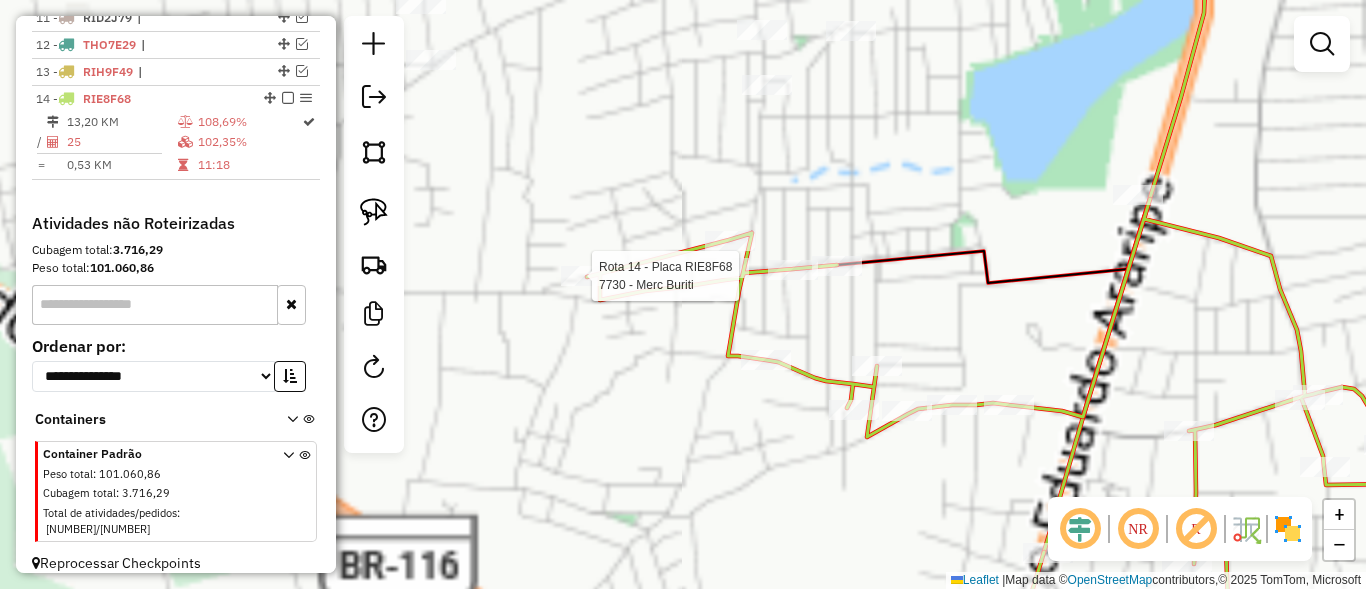 select on "**********" 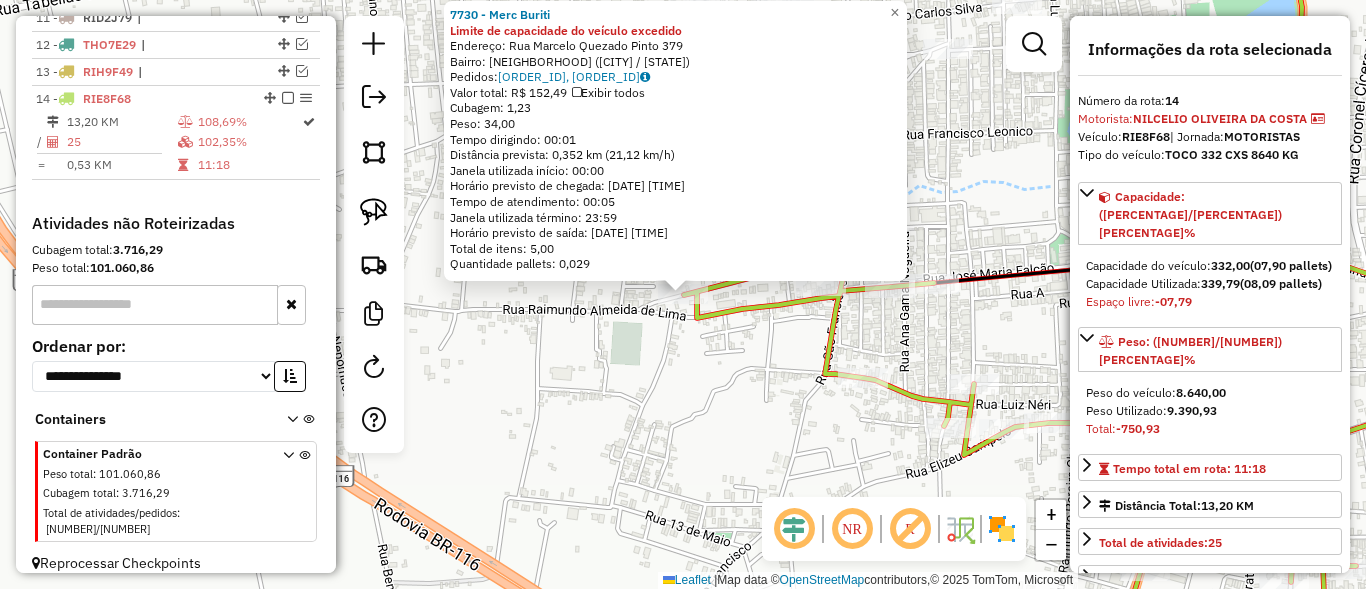 drag, startPoint x: 716, startPoint y: 355, endPoint x: 729, endPoint y: 348, distance: 14.764823 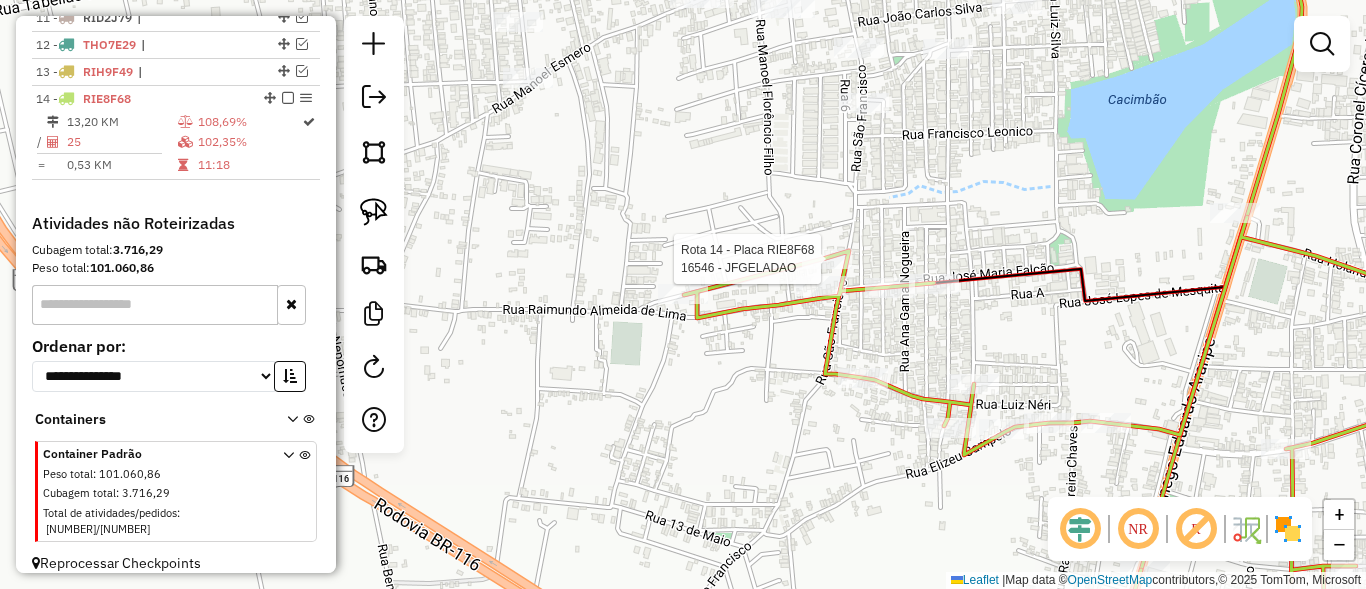click on "Rota 14 - Placa RIE8F68  13484 - DEP NALDO Rota 14 - Placa RIE8F68  16546 - JFGELADAO Janela de atendimento Grade de atendimento Capacidade Transportadoras Veículos Cliente Pedidos  Rotas Selecione os dias de semana para filtrar as janelas de atendimento  Seg   Ter   Qua   Qui   Sex   Sáb   Dom  Informe o período da janela de atendimento: De: Até:  Filtrar exatamente a janela do cliente  Considerar janela de atendimento padrão  Selecione os dias de semana para filtrar as grades de atendimento  Seg   Ter   Qua   Qui   Sex   Sáb   Dom   Considerar clientes sem dia de atendimento cadastrado  Clientes fora do dia de atendimento selecionado Filtrar as atividades entre os valores definidos abaixo:  Peso mínimo:   Peso máximo:   Cubagem mínima:   Cubagem máxima:   De:   Até:  Filtrar as atividades entre o tempo de atendimento definido abaixo:  De:   Até:   Considerar capacidade total dos clientes não roteirizados Transportadora: Selecione um ou mais itens Tipo de veículo: Selecione um ou mais itens De:" 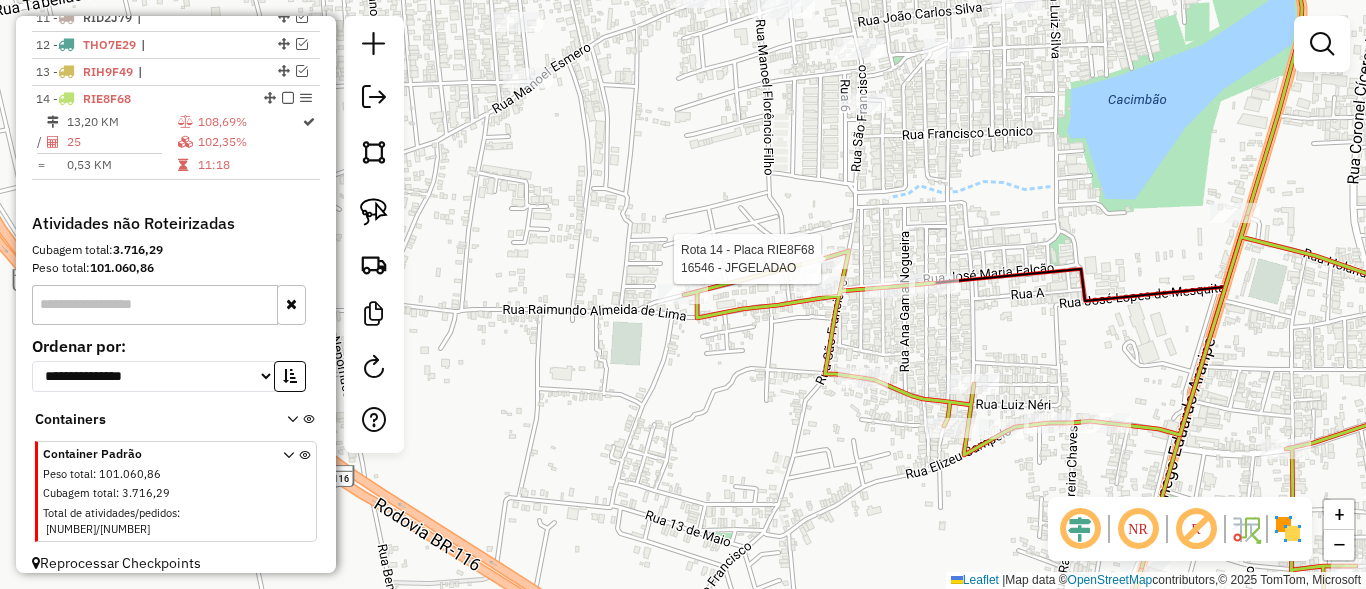 select on "**********" 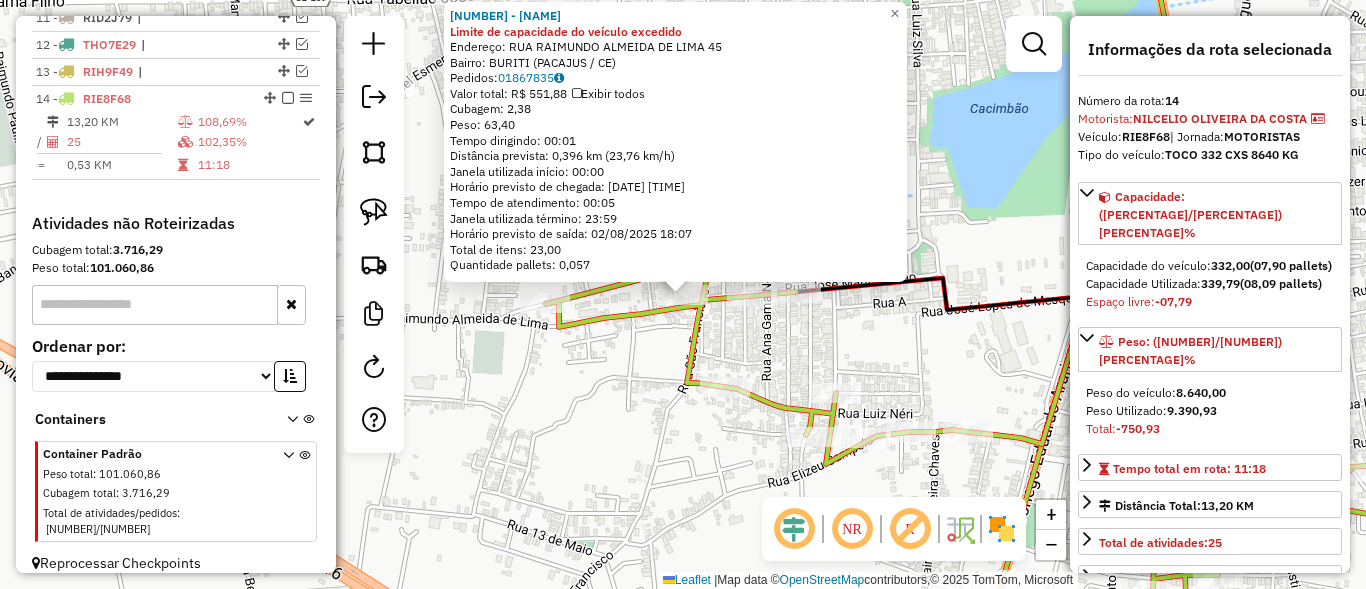 click on "13484 - DEP NALDO Limite de capacidade do veículo excedido  Endereço:  RUA RAIMUNDO ALMEIDA DE LIMA 45   Bairro: BURITI (PACAJUS / CE)   Pedidos:  01867835   Valor total: R$ 551,88   Exibir todos   Cubagem: 2,38  Peso: 63,40  Tempo dirigindo: 00:01   Distância prevista: 0,396 km (23,76 km/h)   Janela utilizada início: 00:00   Horário previsto de chegada: 02/08/2025 18:02   Tempo de atendimento: 00:05   Janela utilizada término: 23:59   Horário previsto de saída: 02/08/2025 18:07   Total de itens: 23,00   Quantidade pallets: 0,057  × Janela de atendimento Grade de atendimento Capacidade Transportadoras Veículos Cliente Pedidos  Rotas Selecione os dias de semana para filtrar as janelas de atendimento  Seg   Ter   Qua   Qui   Sex   Sáb   Dom  Informe o período da janela de atendimento: De: Até:  Filtrar exatamente a janela do cliente  Considerar janela de atendimento padrão  Selecione os dias de semana para filtrar as grades de atendimento  Seg   Ter   Qua   Qui   Sex   Sáb   Dom   Peso mínimo:" 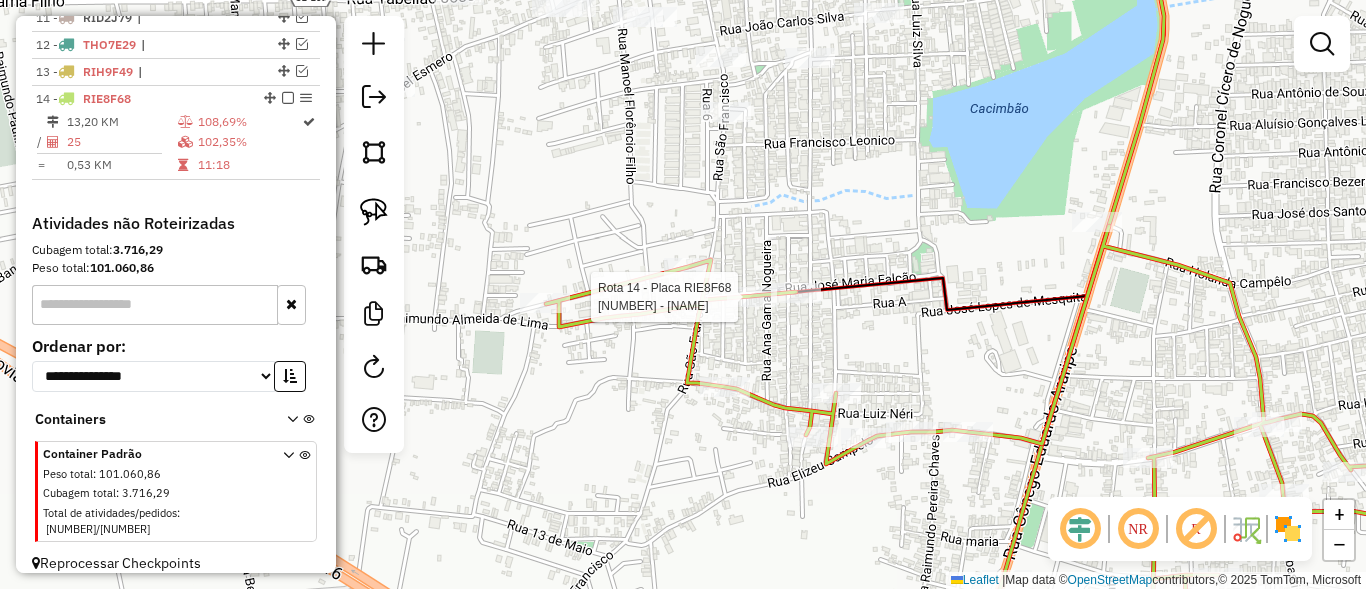 select on "**********" 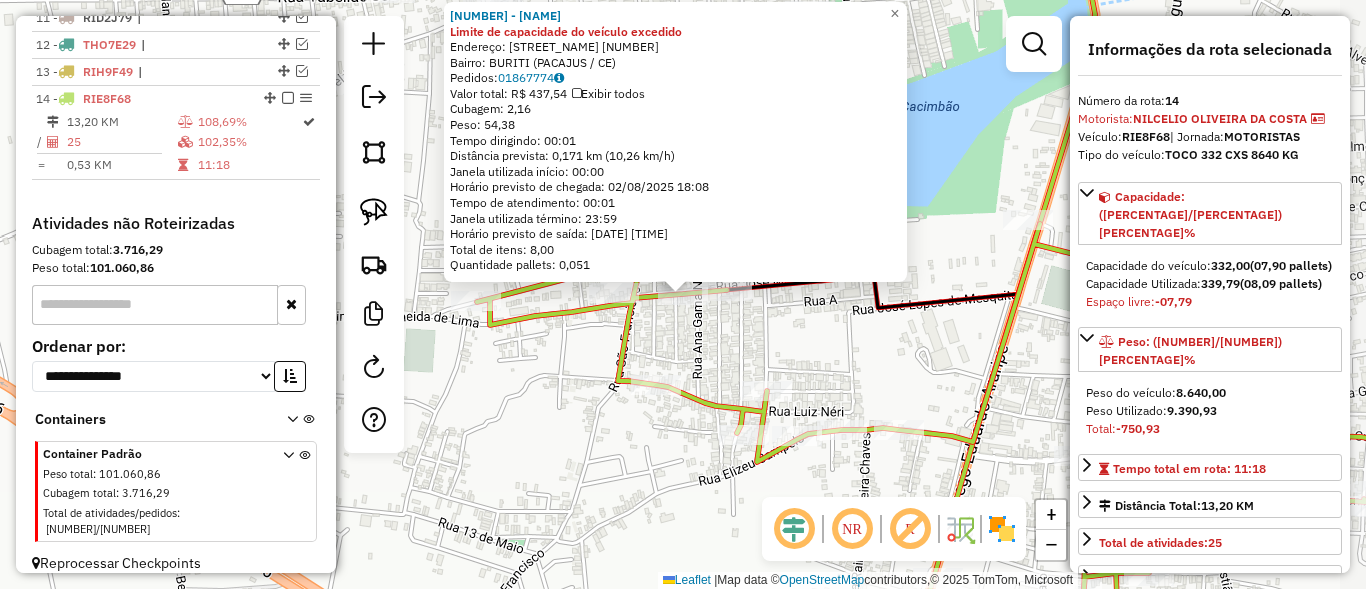 click on "11407 - BAR DO CACULA Limite de capacidade do veículo excedido  Endereço:  RUA JOSE MARIA FALCaO 435   Bairro: BURITI (PACAJUS / CE)   Pedidos:  01867774   Valor total: R$ 437,54   Exibir todos   Cubagem: 2,16  Peso: 54,38  Tempo dirigindo: 00:01   Distância prevista: 0,171 km (10,26 km/h)   Janela utilizada início: 00:00   Horário previsto de chegada: 02/08/2025 18:08   Tempo de atendimento: 00:01   Janela utilizada término: 23:59   Horário previsto de saída: 02/08/2025 18:09   Total de itens: 8,00   Quantidade pallets: 0,051  × Janela de atendimento Grade de atendimento Capacidade Transportadoras Veículos Cliente Pedidos  Rotas Selecione os dias de semana para filtrar as janelas de atendimento  Seg   Ter   Qua   Qui   Sex   Sáb   Dom  Informe o período da janela de atendimento: De: Até:  Filtrar exatamente a janela do cliente  Considerar janela de atendimento padrão  Selecione os dias de semana para filtrar as grades de atendimento  Seg   Ter   Qua   Qui   Sex   Sáb   Dom   Peso mínimo:  De:" 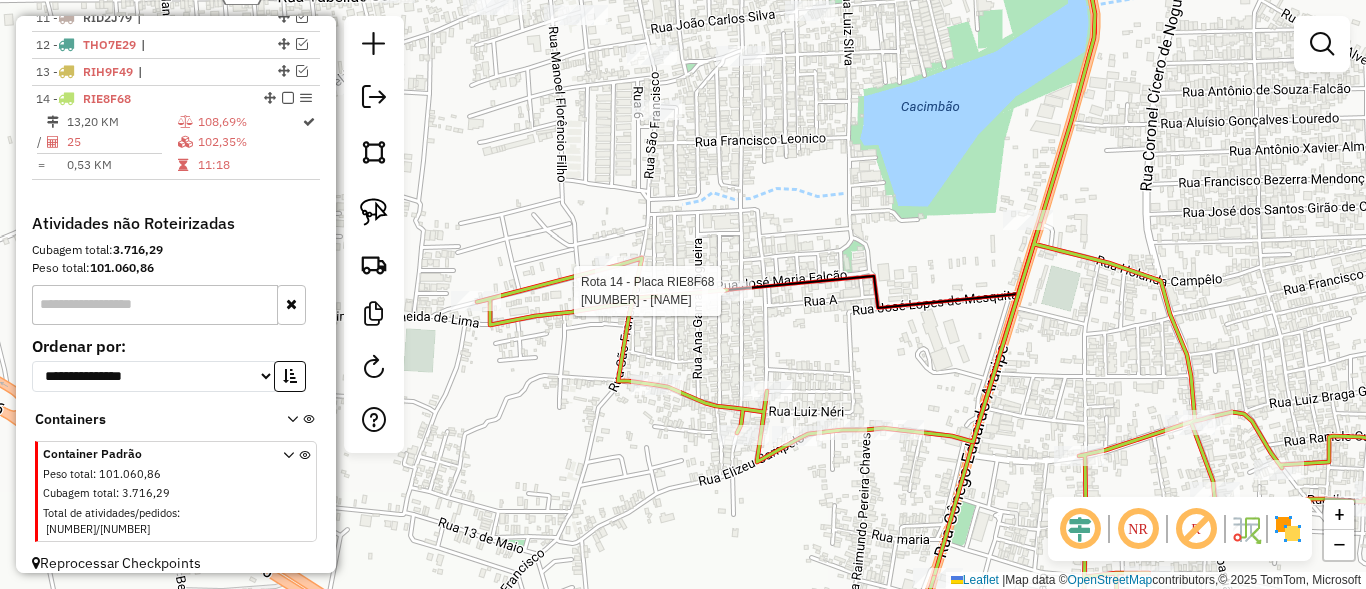 select on "**********" 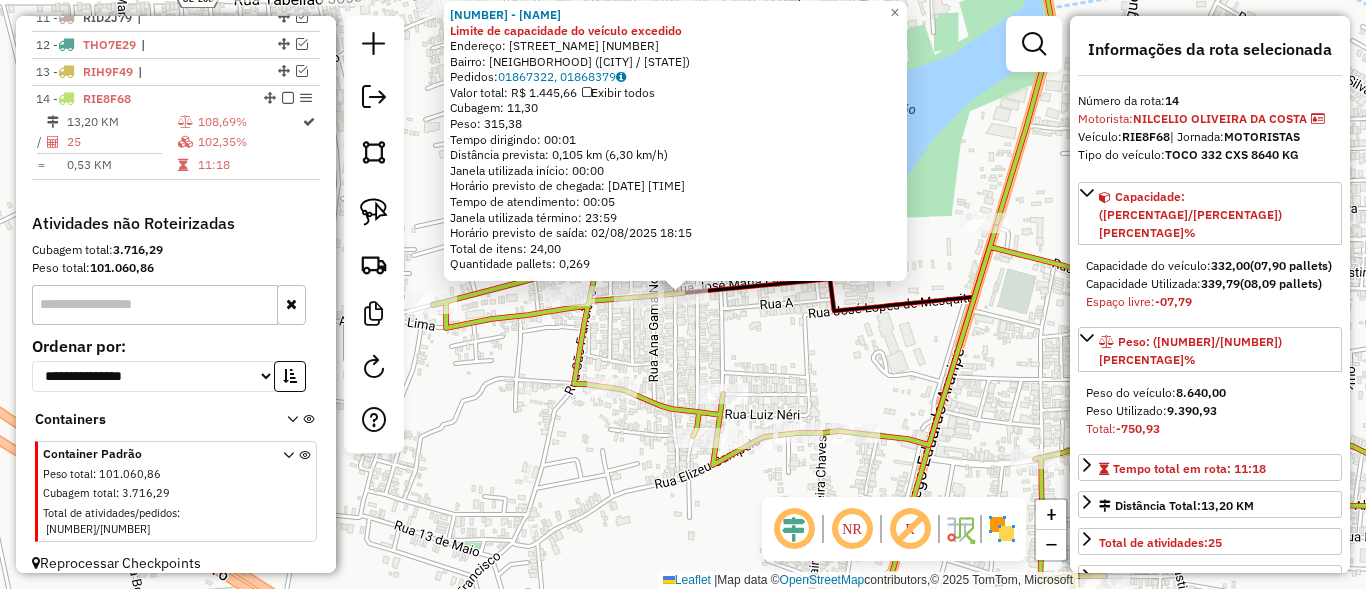 click on "2926 - MERC J A Limite de capacidade do veículo excedido  Endereço:  JOSE MARIA FALCAO 364   Bairro: ZONA RURAL (PACAJUS / CE)   Pedidos:  01867322, 01868379   Valor total: R$ 1.445,66   Exibir todos   Cubagem: 11,30  Peso: 315,38  Tempo dirigindo: 00:01   Distância prevista: 0,105 km (6,30 km/h)   Janela utilizada início: 00:00   Horário previsto de chegada: 02/08/2025 18:10   Tempo de atendimento: 00:05   Janela utilizada término: 23:59   Horário previsto de saída: 02/08/2025 18:15   Total de itens: 24,00   Quantidade pallets: 0,269  × Janela de atendimento Grade de atendimento Capacidade Transportadoras Veículos Cliente Pedidos  Rotas Selecione os dias de semana para filtrar as janelas de atendimento  Seg   Ter   Qua   Qui   Sex   Sáb   Dom  Informe o período da janela de atendimento: De: Até:  Filtrar exatamente a janela do cliente  Considerar janela de atendimento padrão  Selecione os dias de semana para filtrar as grades de atendimento  Seg   Ter   Qua   Qui   Sex   Sáb   Dom   De:   De:" 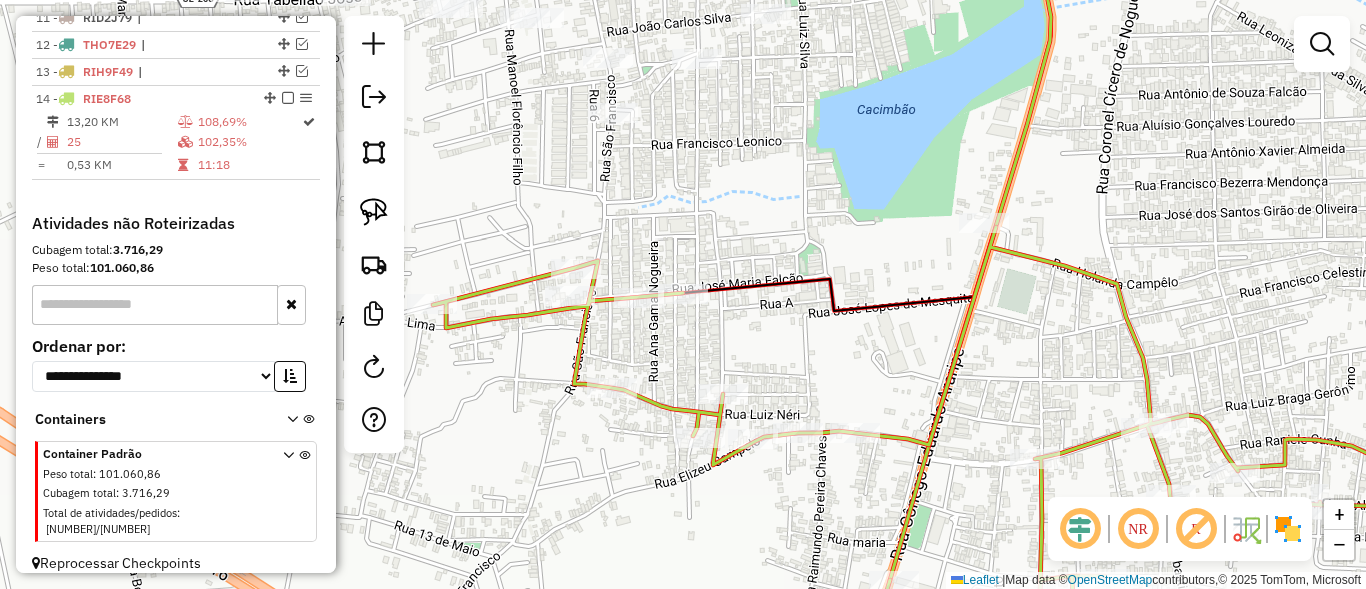 click 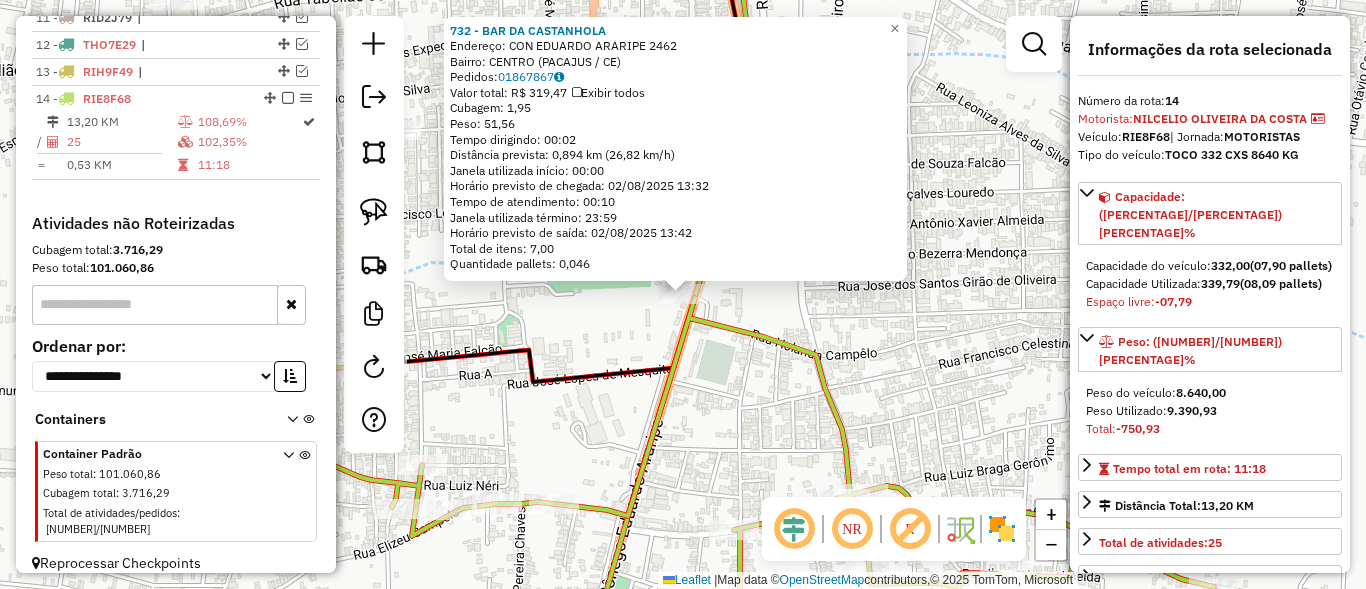 click 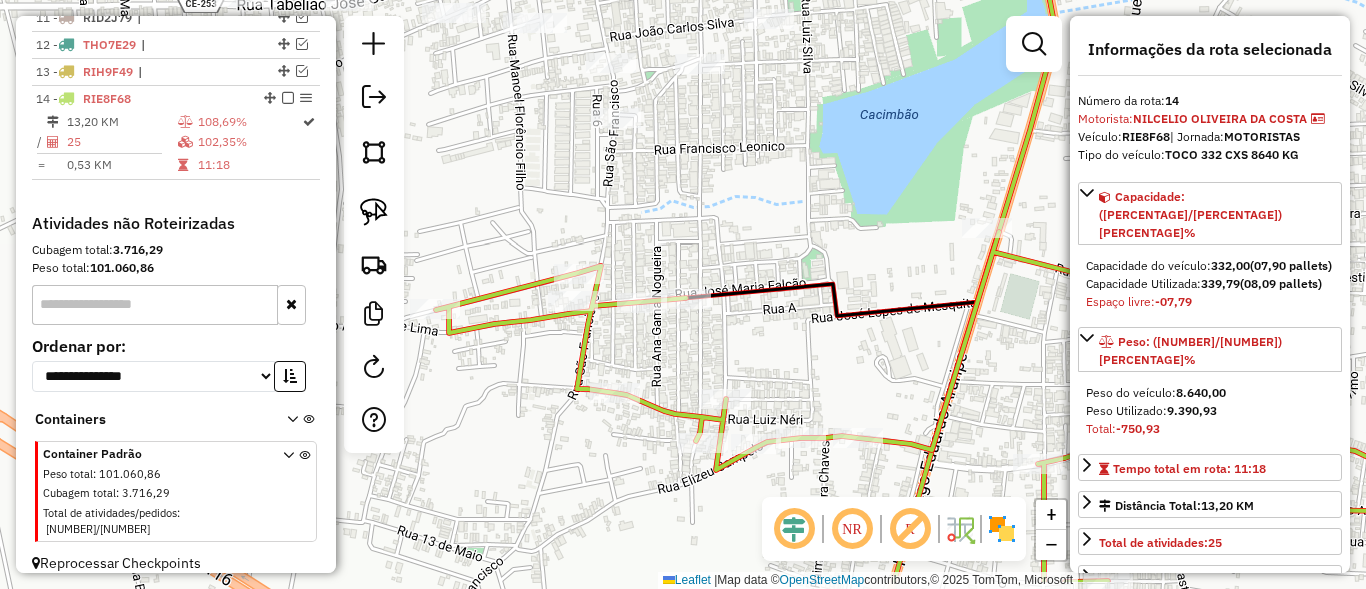 drag, startPoint x: 778, startPoint y: 340, endPoint x: 1148, endPoint y: 274, distance: 375.8404 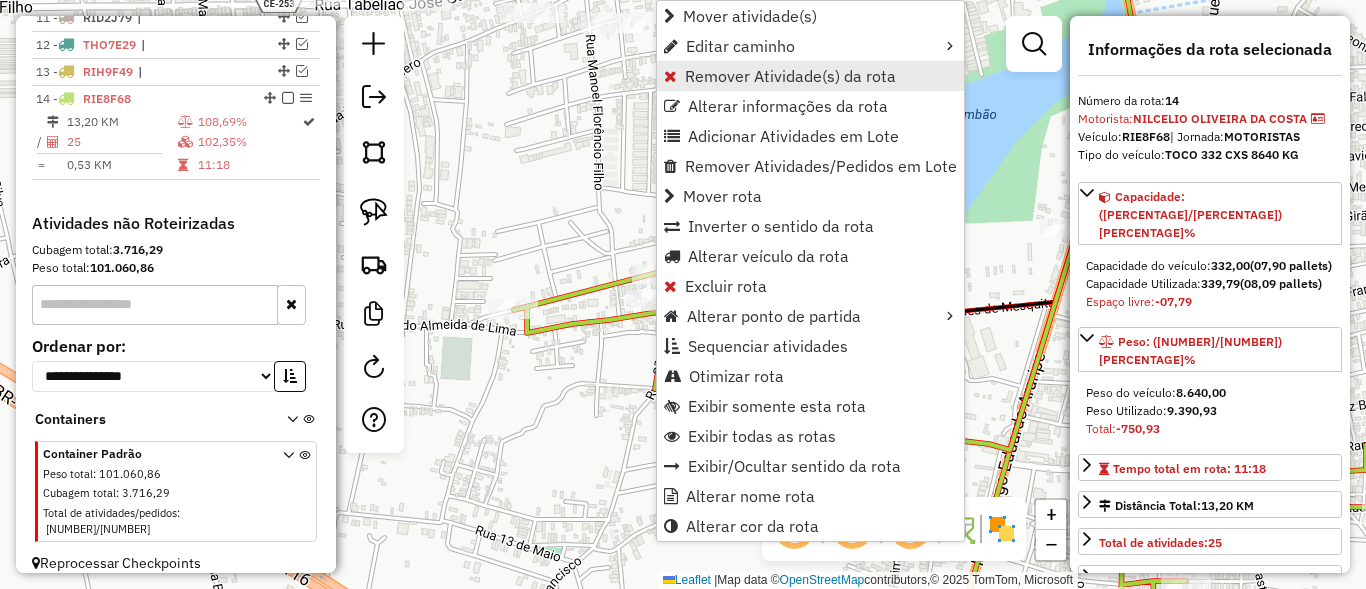 click on "Remover Atividade(s) da rota" at bounding box center [810, 76] 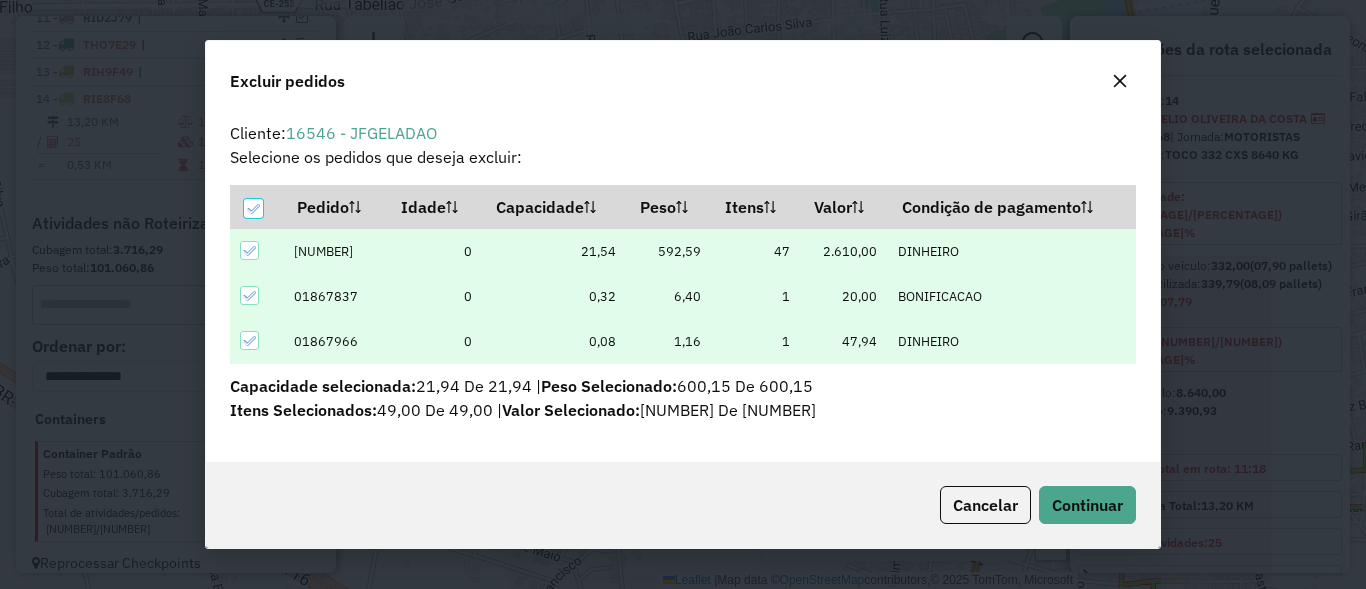 scroll, scrollTop: 0, scrollLeft: 0, axis: both 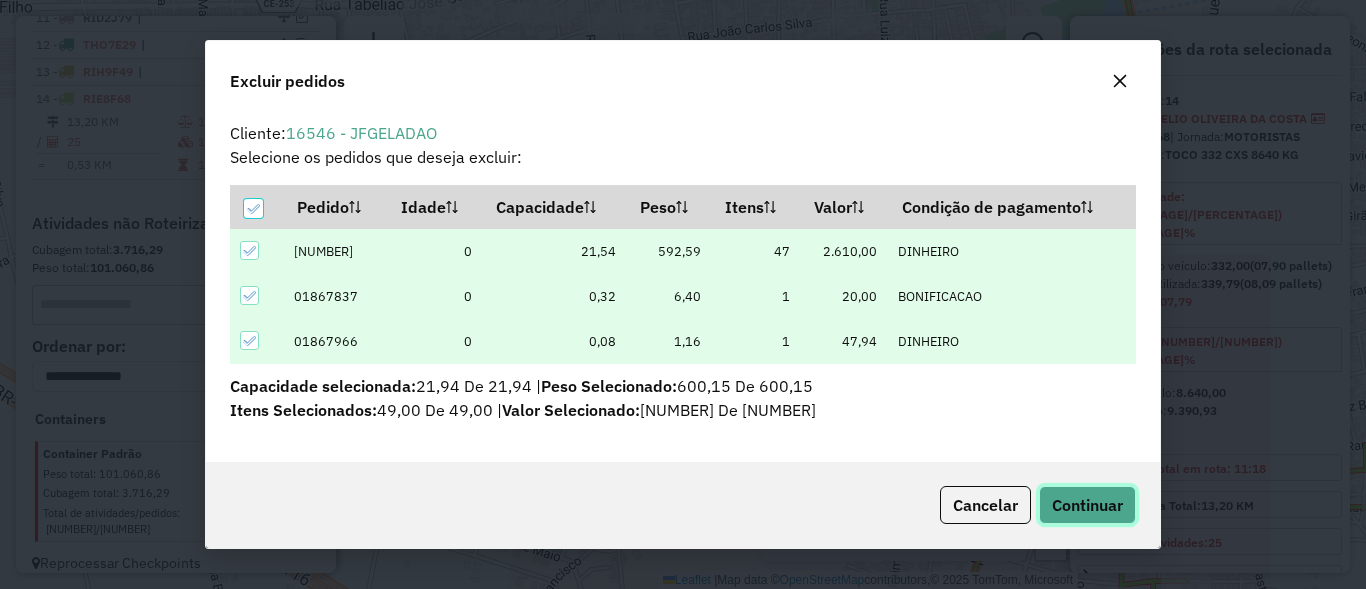 click on "Continuar" 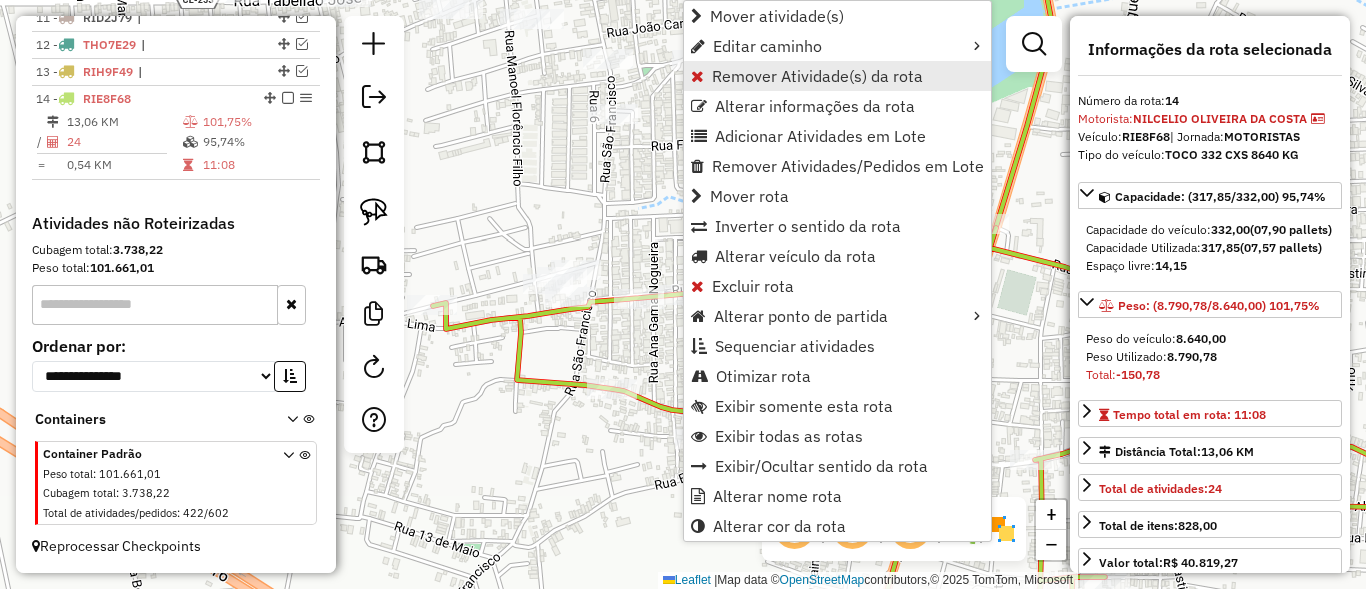 click on "Remover Atividade(s) da rota" at bounding box center [837, 76] 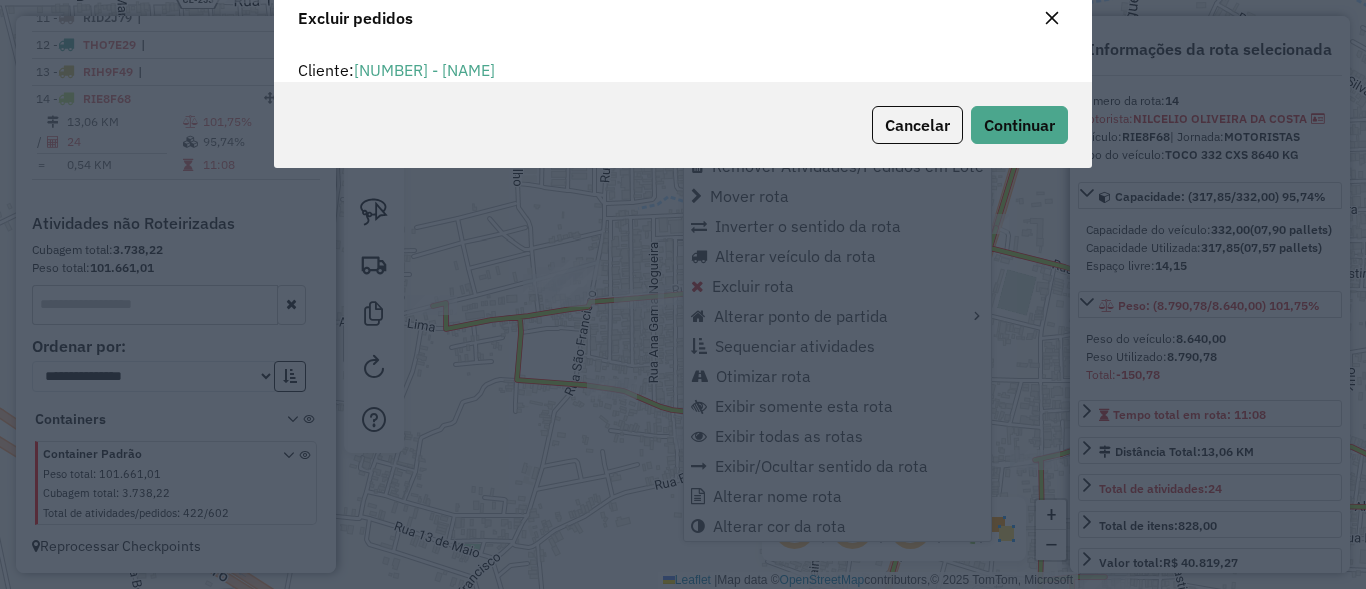 scroll, scrollTop: 82, scrollLeft: 0, axis: vertical 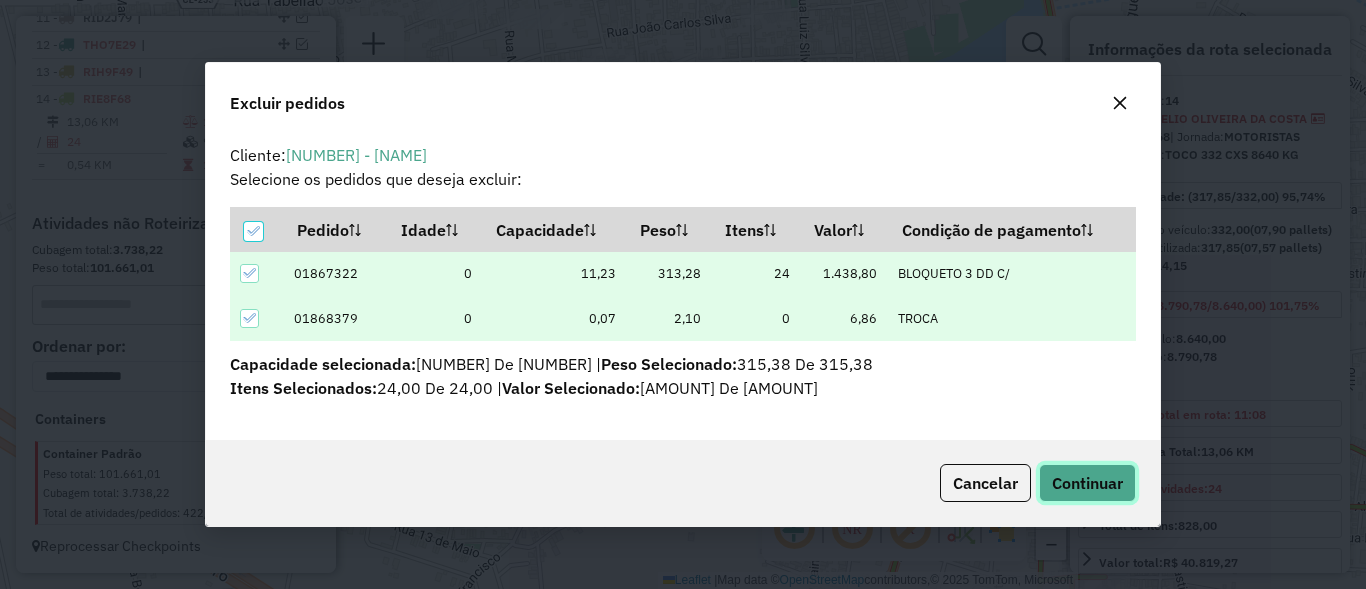 click on "Continuar" 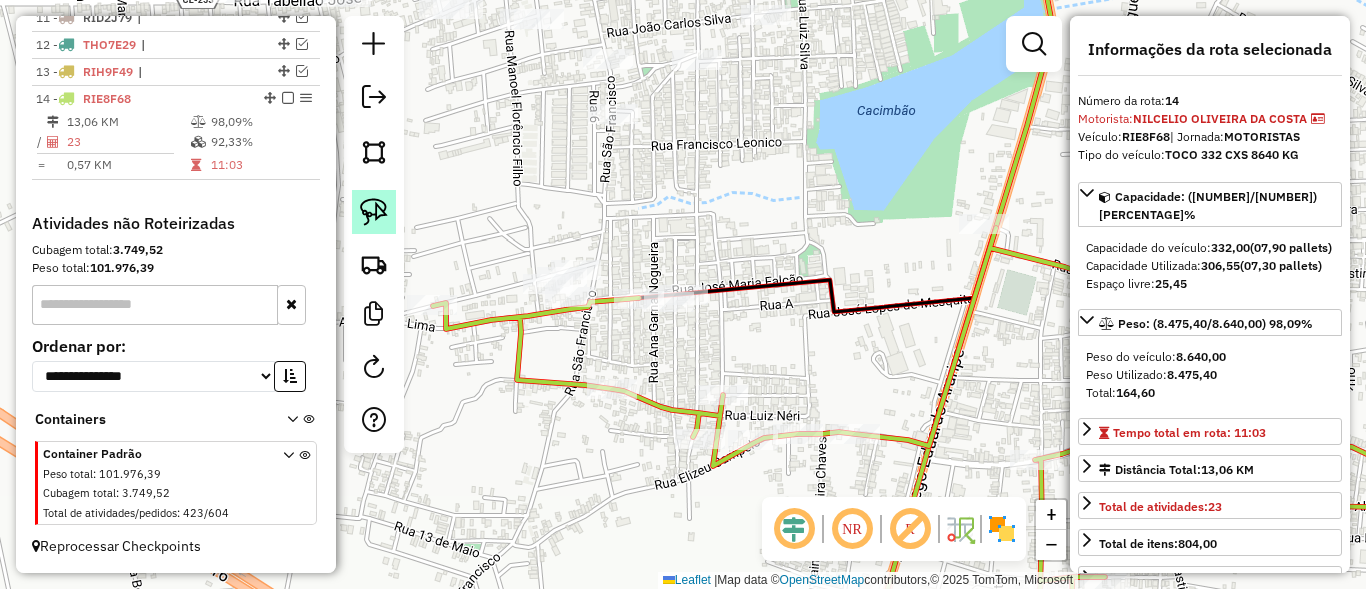 click 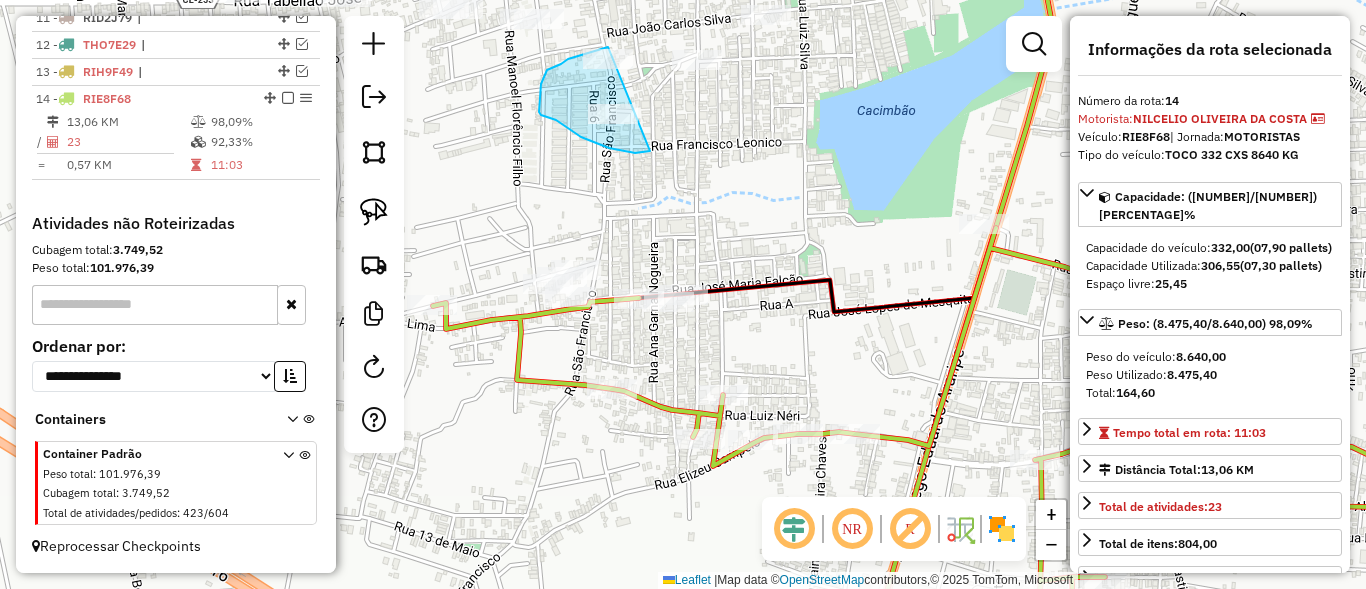 drag, startPoint x: 556, startPoint y: 120, endPoint x: 708, endPoint y: 96, distance: 153.88307 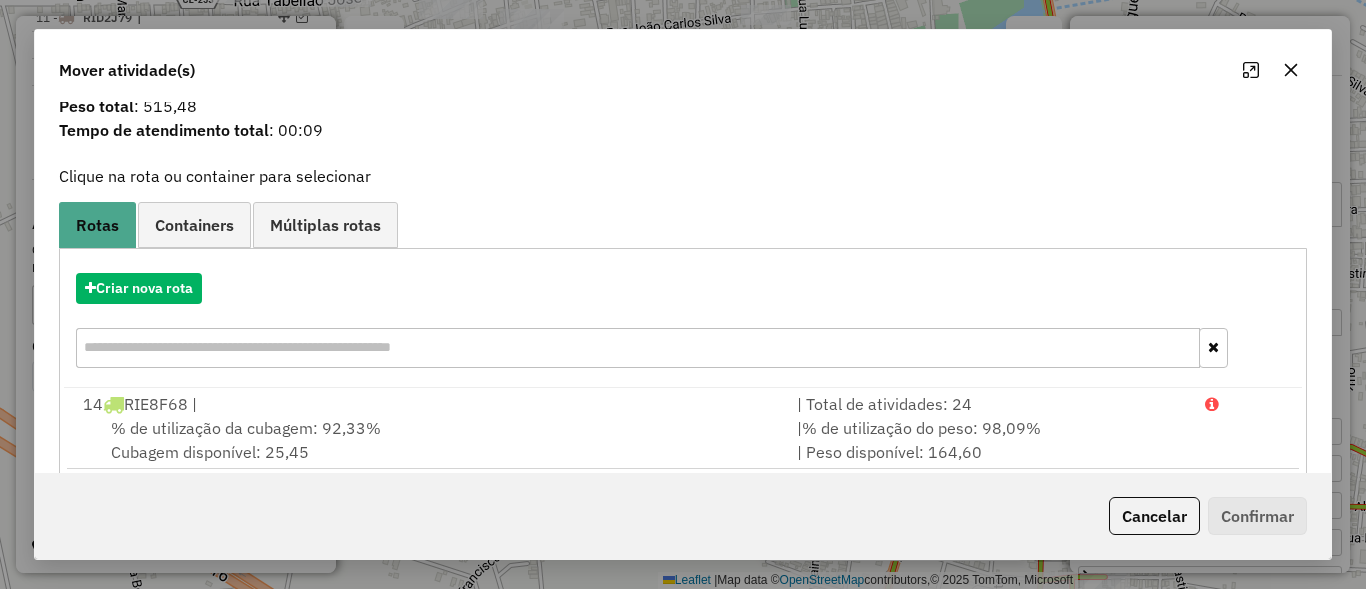 scroll, scrollTop: 94, scrollLeft: 0, axis: vertical 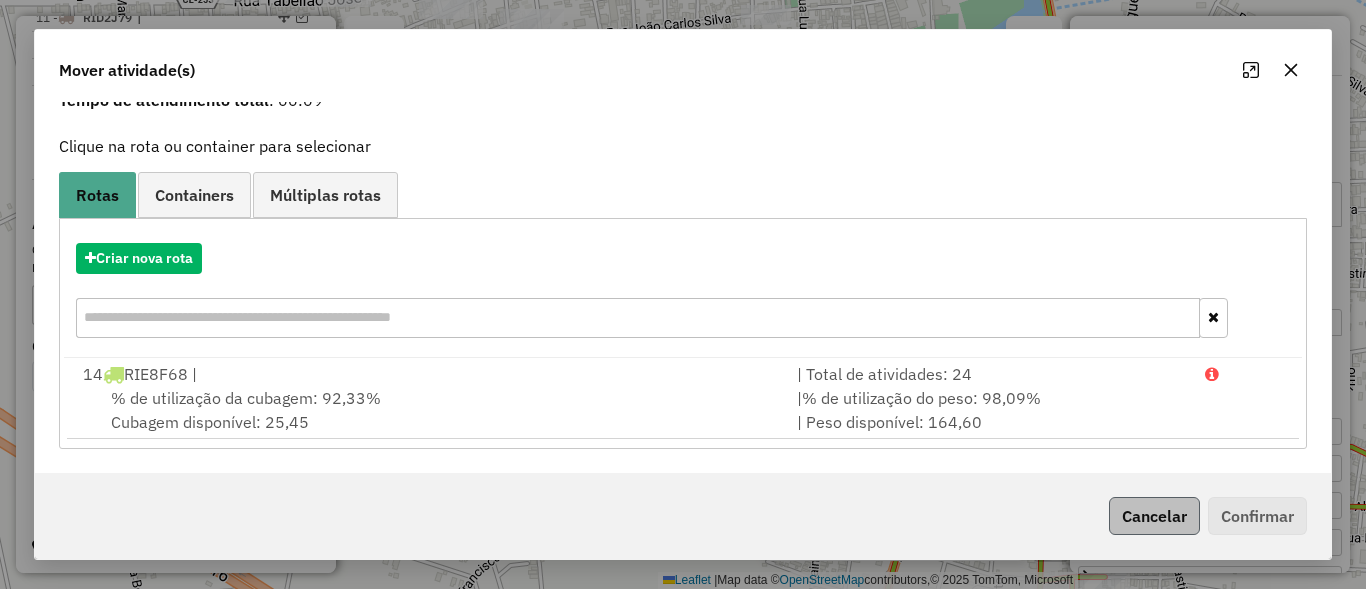 click on "Cancelar   Confirmar" 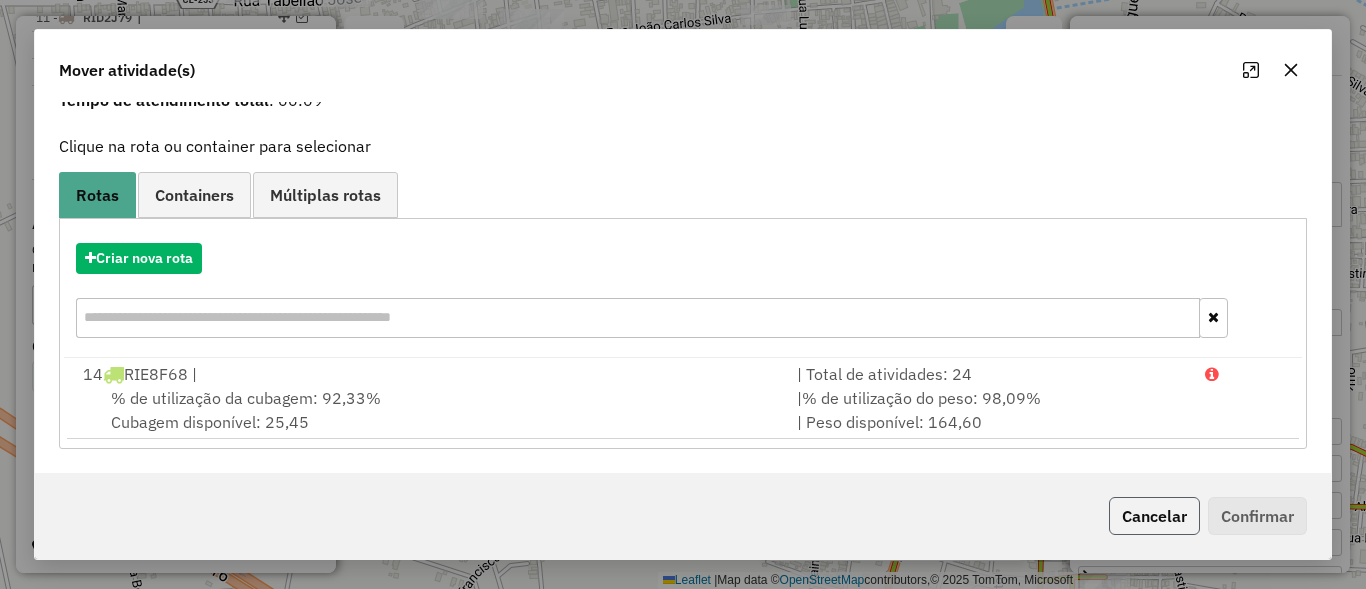click on "Cancelar" 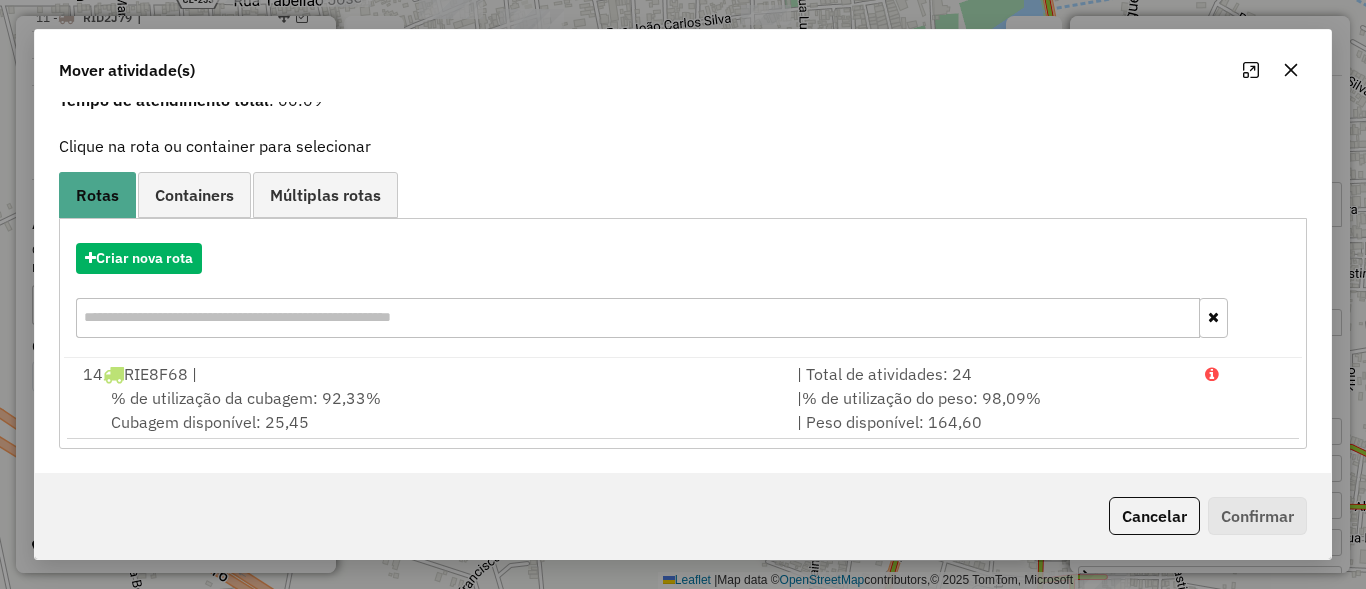 scroll, scrollTop: 0, scrollLeft: 0, axis: both 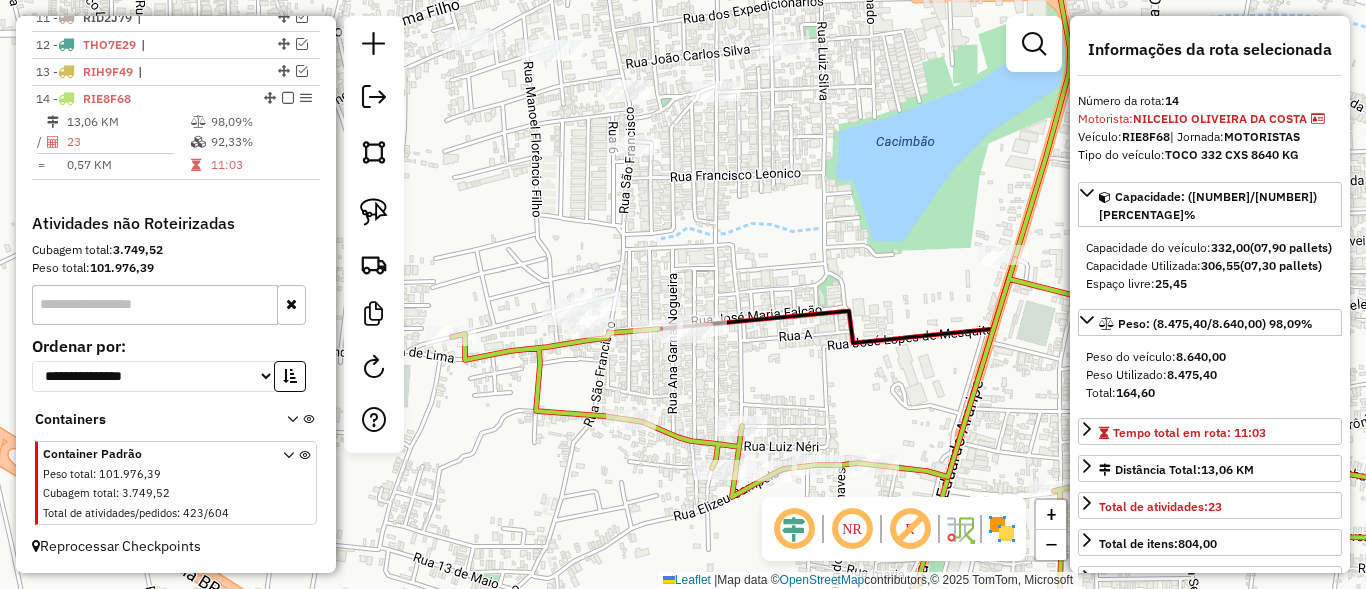 drag, startPoint x: 748, startPoint y: 162, endPoint x: 810, endPoint y: 267, distance: 121.93851 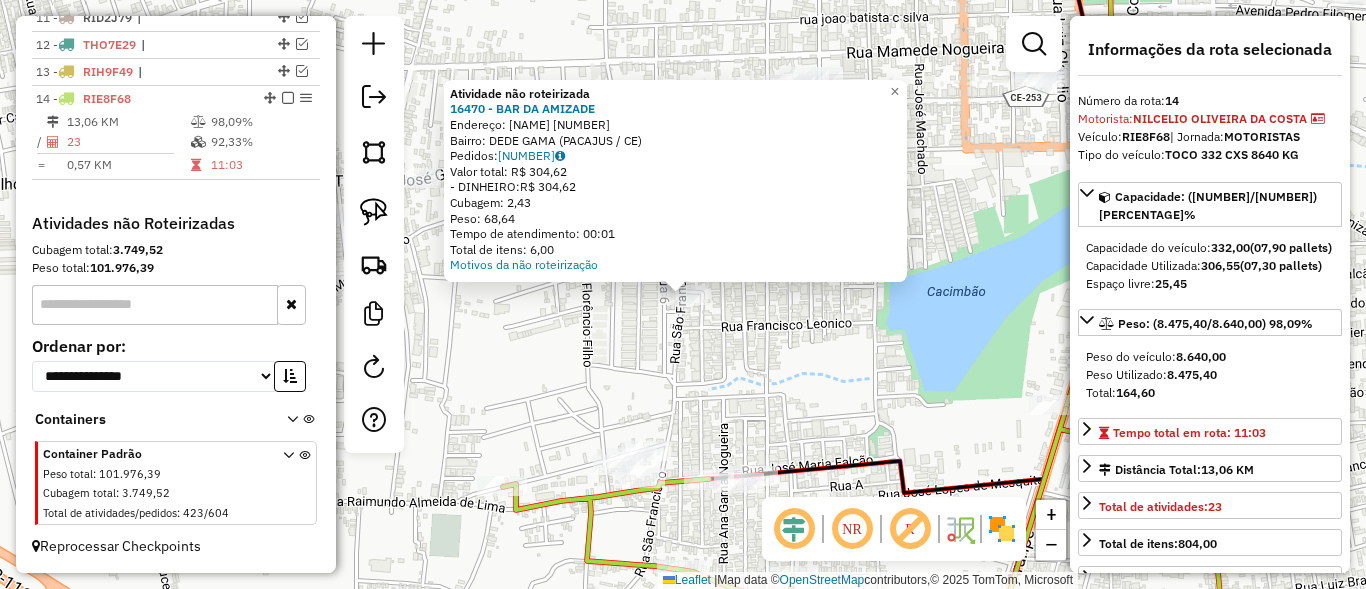 click on "Atividade não roteirizada 16470 - BAR DA AMIZADE  Endereço:  Maria Amelia 459   Bairro: DEDE GAMA (PACAJUS / CE)   Pedidos:  01867852   Valor total: R$ 304,62   - DINHEIRO:  R$ 304,62   Cubagem: 2,43   Peso: 68,64   Tempo de atendimento: 00:01   Total de itens: 6,00  Motivos da não roteirização × Janela de atendimento Grade de atendimento Capacidade Transportadoras Veículos Cliente Pedidos  Rotas Selecione os dias de semana para filtrar as janelas de atendimento  Seg   Ter   Qua   Qui   Sex   Sáb   Dom  Informe o período da janela de atendimento: De: Até:  Filtrar exatamente a janela do cliente  Considerar janela de atendimento padrão  Selecione os dias de semana para filtrar as grades de atendimento  Seg   Ter   Qua   Qui   Sex   Sáb   Dom   Considerar clientes sem dia de atendimento cadastrado  Clientes fora do dia de atendimento selecionado Filtrar as atividades entre os valores definidos abaixo:  Peso mínimo:   Peso máximo:   Cubagem mínima:   Cubagem máxima:   De:   Até:   De:   Até:  +" 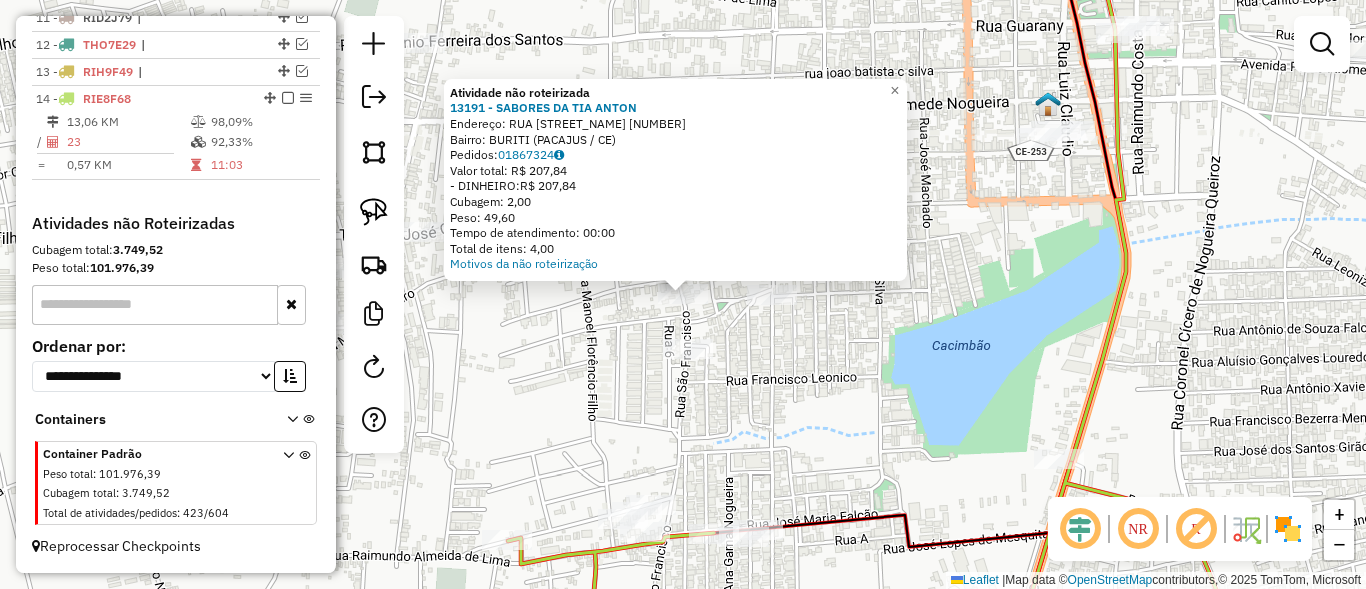 click on "Atividade não roteirizada 13191 - SABORES DA TIA ANTON  Endereço:  RUA SaO FRANCISCO 338   Bairro: BURITI (PACAJUS / CE)   Pedidos:  01867324   Valor total: R$ 207,84   - DINHEIRO:  R$ 207,84   Cubagem: 2,00   Peso: 49,60   Tempo de atendimento: 00:00   Total de itens: 4,00  Motivos da não roteirização × Janela de atendimento Grade de atendimento Capacidade Transportadoras Veículos Cliente Pedidos  Rotas Selecione os dias de semana para filtrar as janelas de atendimento  Seg   Ter   Qua   Qui   Sex   Sáb   Dom  Informe o período da janela de atendimento: De: Até:  Filtrar exatamente a janela do cliente  Considerar janela de atendimento padrão  Selecione os dias de semana para filtrar as grades de atendimento  Seg   Ter   Qua   Qui   Sex   Sáb   Dom   Considerar clientes sem dia de atendimento cadastrado  Clientes fora do dia de atendimento selecionado Filtrar as atividades entre os valores definidos abaixo:  Peso mínimo:   Peso máximo:   Cubagem mínima:   Cubagem máxima:   De:   Até:   De:  +" 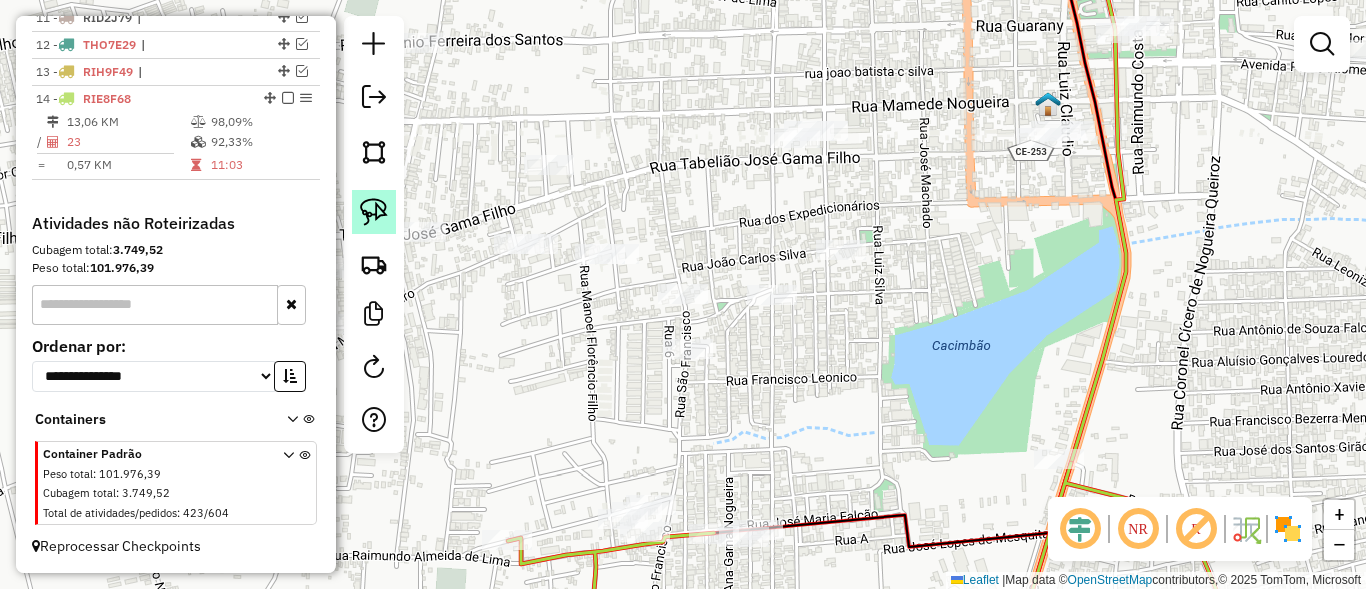 click 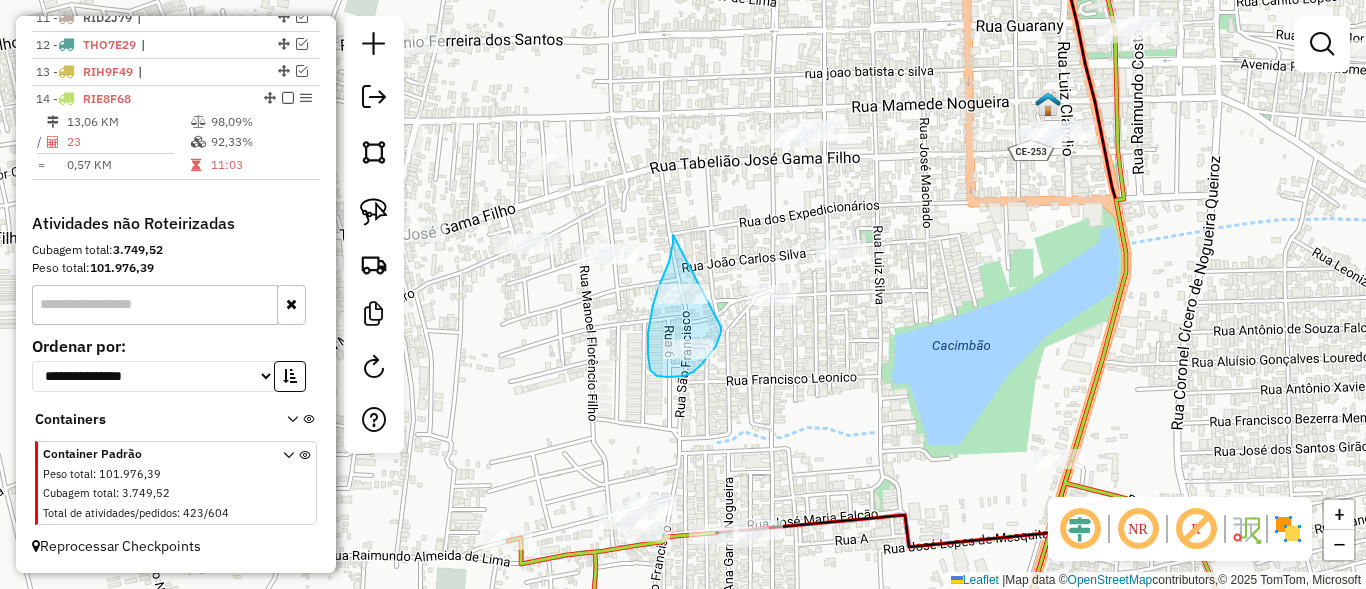 drag, startPoint x: 673, startPoint y: 235, endPoint x: 721, endPoint y: 318, distance: 95.880135 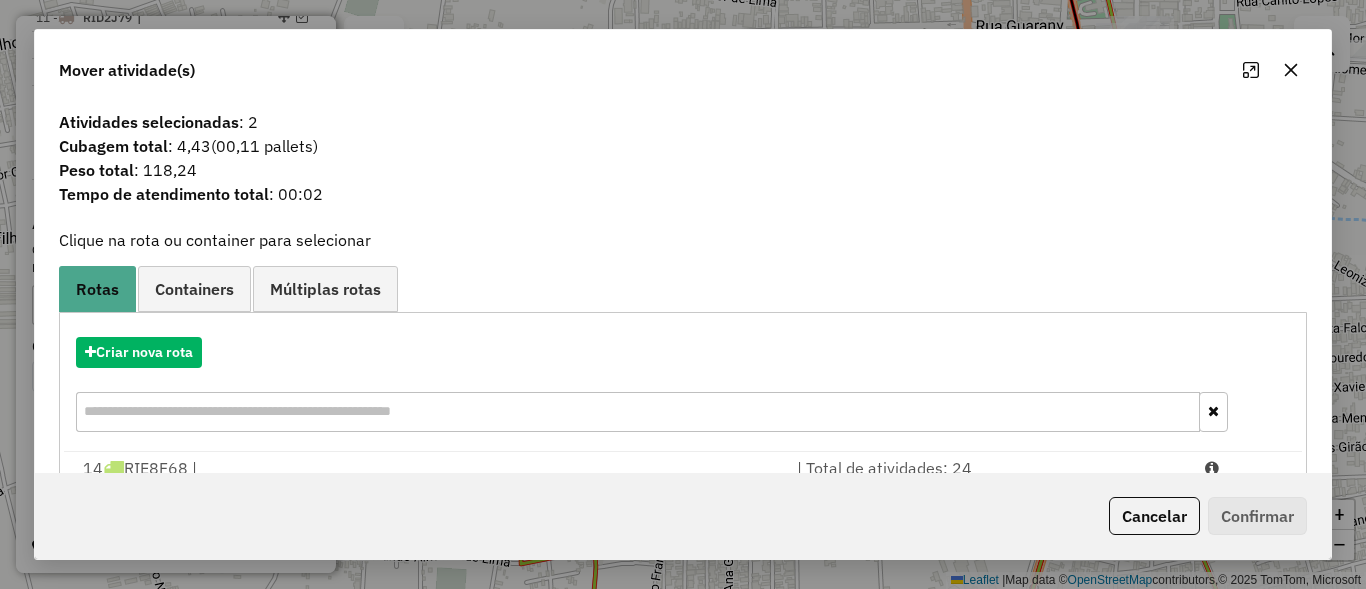 scroll, scrollTop: 94, scrollLeft: 0, axis: vertical 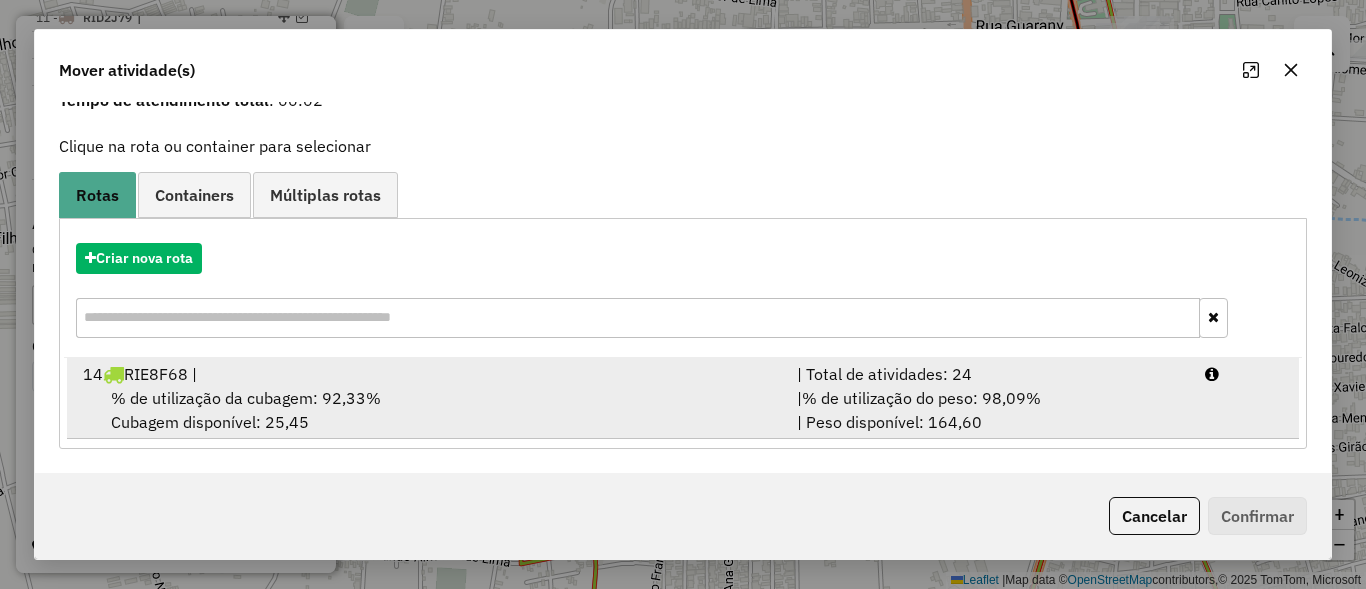 click on "% de utilização do peso: 98,09%" at bounding box center (921, 398) 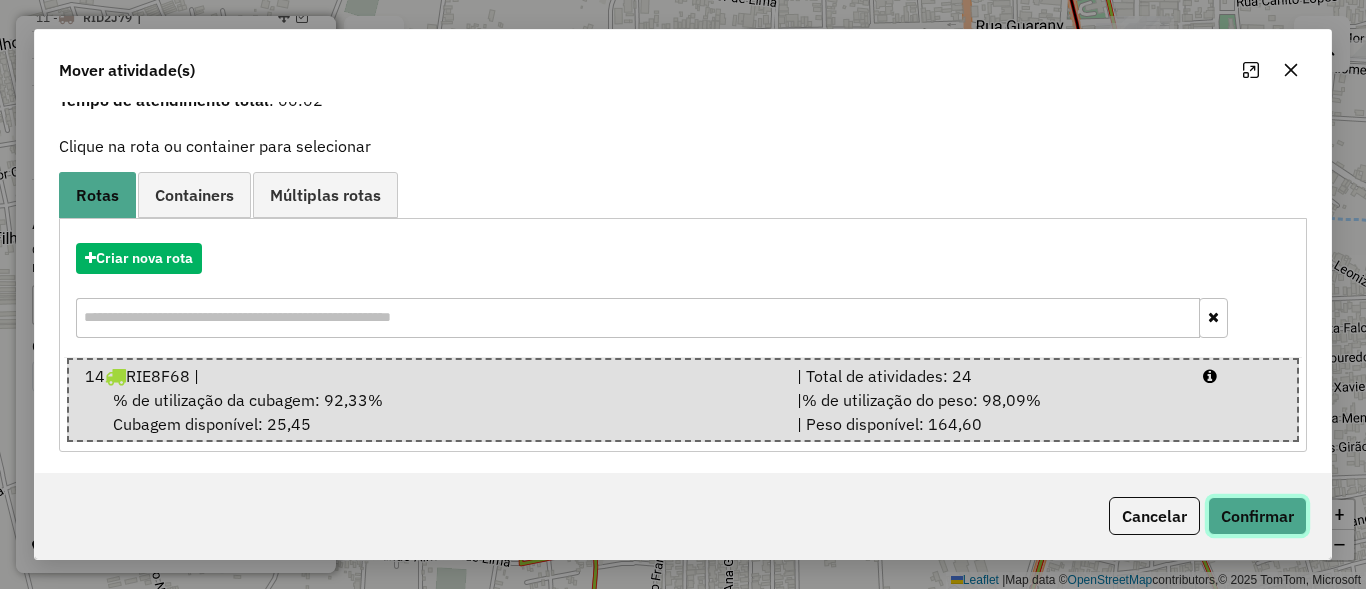 click on "Confirmar" 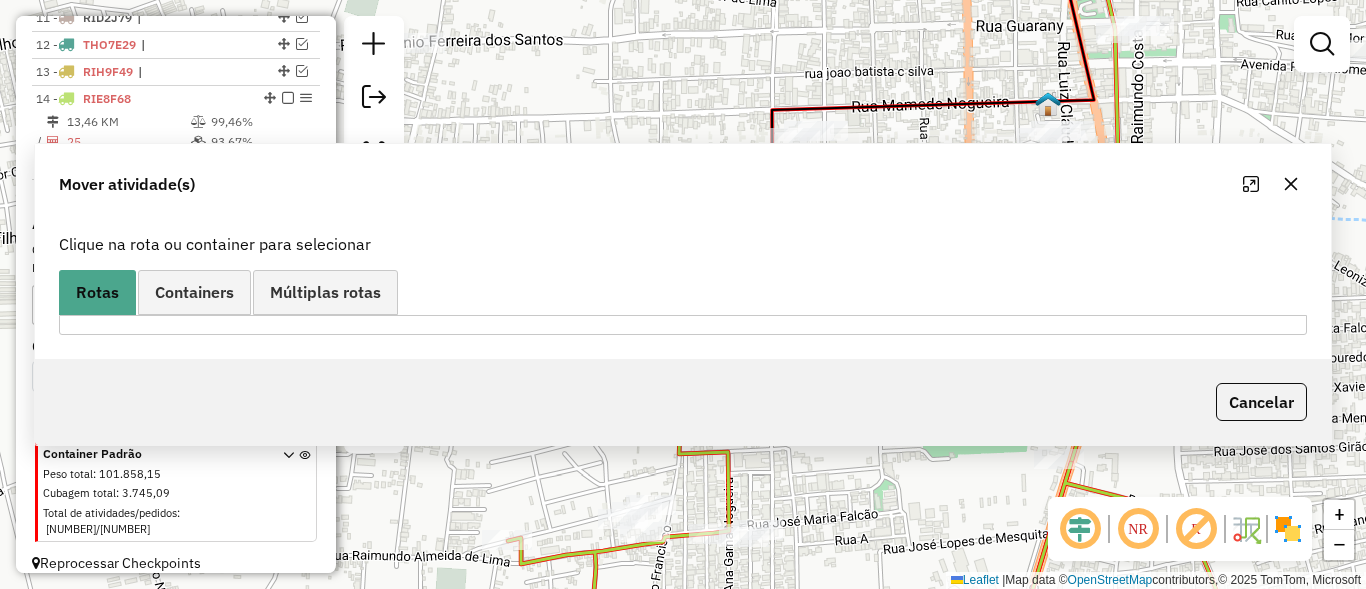 scroll, scrollTop: 0, scrollLeft: 0, axis: both 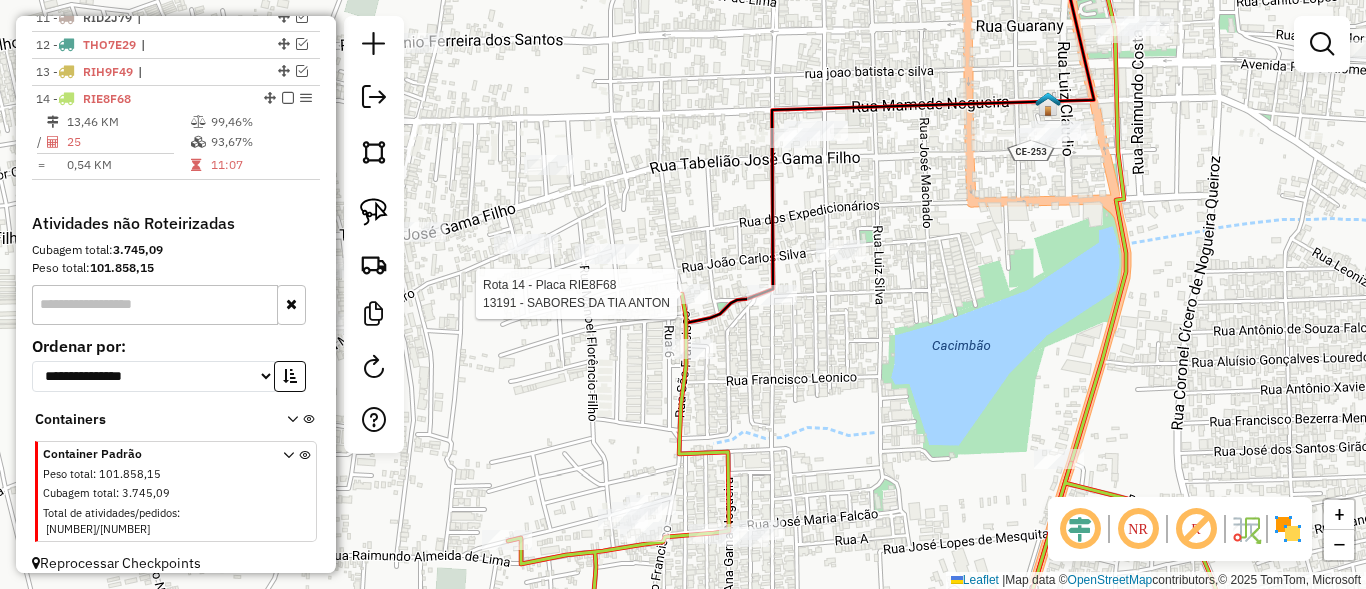 select on "**********" 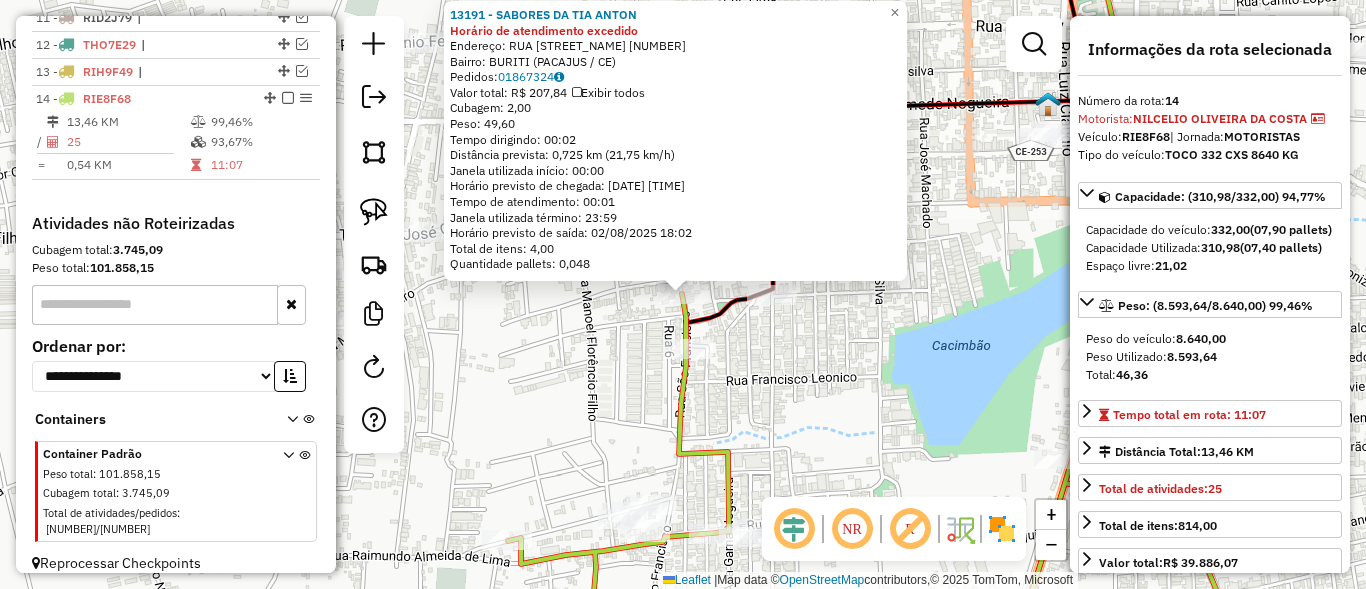 click on "Rota 14 - Placa RIE8F68  13191 - SABORES DA TIA ANTON Rota 14 - Placa RIE8F68  16470 - BAR DA AMIZADE 13191 - SABORES DA TIA ANTON Horário de atendimento excedido  Endereço:  RUA SaO FRANCISCO 338   Bairro: BURITI (PACAJUS / CE)   Pedidos:  01867324   Valor total: R$ 207,84   Exibir todos   Cubagem: 2,00  Peso: 49,60  Tempo dirigindo: 00:02   Distância prevista: 0,725 km (21,75 km/h)   Janela utilizada início: 00:00   Horário previsto de chegada: 02/08/2025 18:01   Tempo de atendimento: 00:01   Janela utilizada término: 23:59   Horário previsto de saída: 02/08/2025 18:02   Total de itens: 4,00   Quantidade pallets: 0,048  × Janela de atendimento Grade de atendimento Capacidade Transportadoras Veículos Cliente Pedidos  Rotas Selecione os dias de semana para filtrar as janelas de atendimento  Seg   Ter   Qua   Qui   Sex   Sáb   Dom  Informe o período da janela de atendimento: De: Até:  Filtrar exatamente a janela do cliente  Considerar janela de atendimento padrão   Seg   Ter   Qua   Qui   Sex  +" 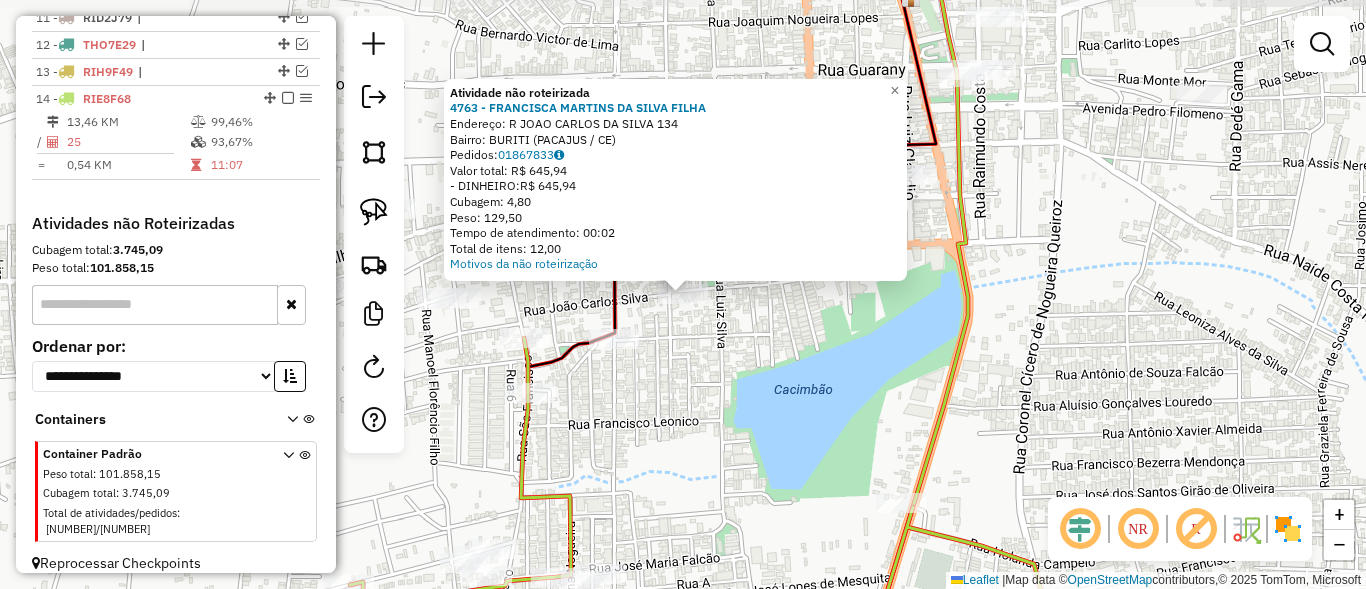 click on "Atividade não roteirizada 4763 - FRANCISCA MARTINS DA SILVA FILHA  Endereço: R   JOAO CARLOS DA SILVA           134   Bairro: BURITI (PACAJUS / CE)   Pedidos:  01867833   Valor total: R$ 645,94   - DINHEIRO:  R$ 645,94   Cubagem: 4,80   Peso: 129,50   Tempo de atendimento: 00:02   Total de itens: 12,00  Motivos da não roteirização × Janela de atendimento Grade de atendimento Capacidade Transportadoras Veículos Cliente Pedidos  Rotas Selecione os dias de semana para filtrar as janelas de atendimento  Seg   Ter   Qua   Qui   Sex   Sáb   Dom  Informe o período da janela de atendimento: De: Até:  Filtrar exatamente a janela do cliente  Considerar janela de atendimento padrão  Selecione os dias de semana para filtrar as grades de atendimento  Seg   Ter   Qua   Qui   Sex   Sáb   Dom   Considerar clientes sem dia de atendimento cadastrado  Clientes fora do dia de atendimento selecionado Filtrar as atividades entre os valores definidos abaixo:  Peso mínimo:   Peso máximo:   Cubagem mínima:   De:   De:" 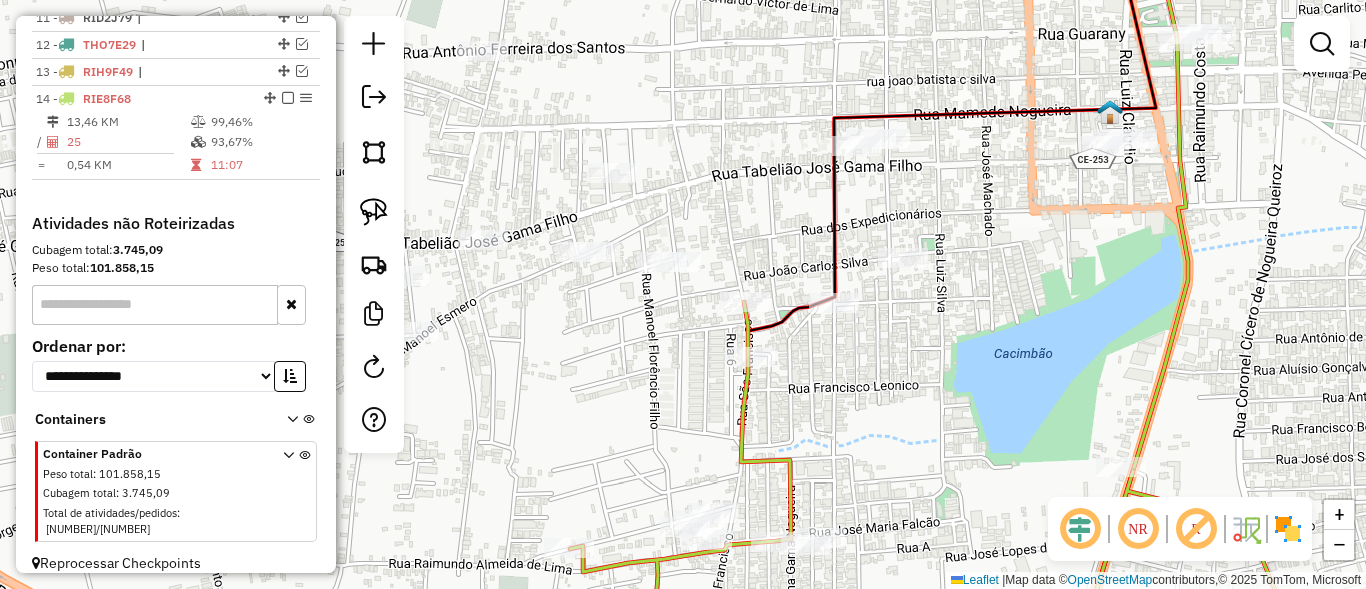 drag, startPoint x: 594, startPoint y: 323, endPoint x: 819, endPoint y: 285, distance: 228.18633 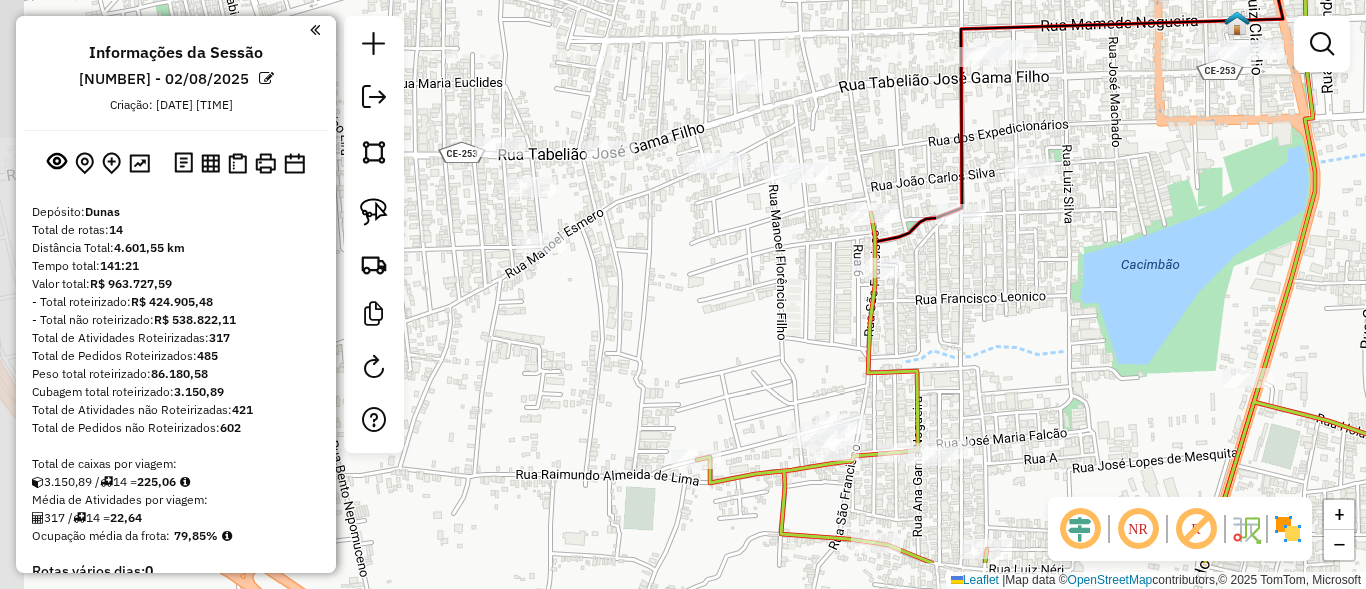 click on "Janela de atendimento Grade de atendimento Capacidade Transportadoras Veículos Cliente Pedidos  Rotas Selecione os dias de semana para filtrar as janelas de atendimento  Seg   Ter   Qua   Qui   Sex   Sáb   Dom  Informe o período da janela de atendimento: De: Até:  Filtrar exatamente a janela do cliente  Considerar janela de atendimento padrão  Selecione os dias de semana para filtrar as grades de atendimento  Seg   Ter   Qua   Qui   Sex   Sáb   Dom   Considerar clientes sem dia de atendimento cadastrado  Clientes fora do dia de atendimento selecionado Filtrar as atividades entre os valores definidos abaixo:  Peso mínimo:   Peso máximo:   Cubagem mínima:   Cubagem máxima:   De:   Até:  Filtrar as atividades entre o tempo de atendimento definido abaixo:  De:   Até:   Considerar capacidade total dos clientes não roteirizados Transportadora: Selecione um ou mais itens Tipo de veículo: Selecione um ou mais itens Veículo: Selecione um ou mais itens Motorista: Selecione um ou mais itens Nome: Rótulo:" 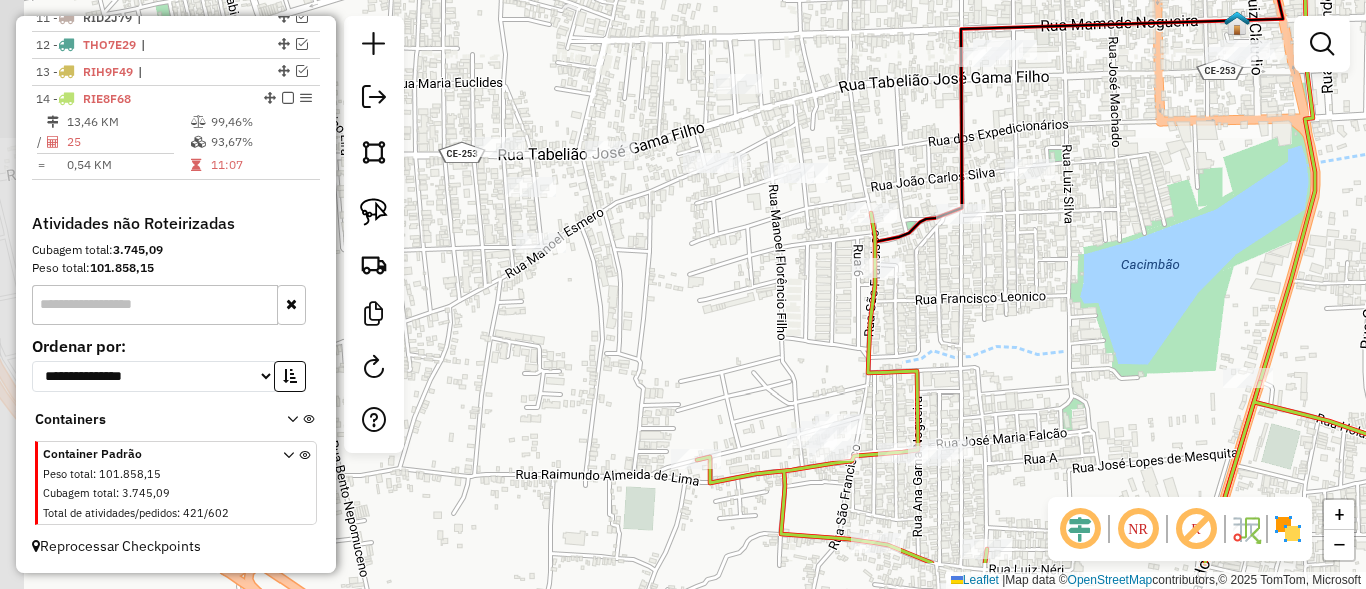 click on "Janela de atendimento Grade de atendimento Capacidade Transportadoras Veículos Cliente Pedidos  Rotas Selecione os dias de semana para filtrar as janelas de atendimento  Seg   Ter   Qua   Qui   Sex   Sáb   Dom  Informe o período da janela de atendimento: De: Até:  Filtrar exatamente a janela do cliente  Considerar janela de atendimento padrão  Selecione os dias de semana para filtrar as grades de atendimento  Seg   Ter   Qua   Qui   Sex   Sáb   Dom   Considerar clientes sem dia de atendimento cadastrado  Clientes fora do dia de atendimento selecionado Filtrar as atividades entre os valores definidos abaixo:  Peso mínimo:   Peso máximo:   Cubagem mínima:   Cubagem máxima:   De:   Até:  Filtrar as atividades entre o tempo de atendimento definido abaixo:  De:   Até:   Considerar capacidade total dos clientes não roteirizados Transportadora: Selecione um ou mais itens Tipo de veículo: Selecione um ou mais itens Veículo: Selecione um ou mais itens Motorista: Selecione um ou mais itens Nome: Rótulo:" 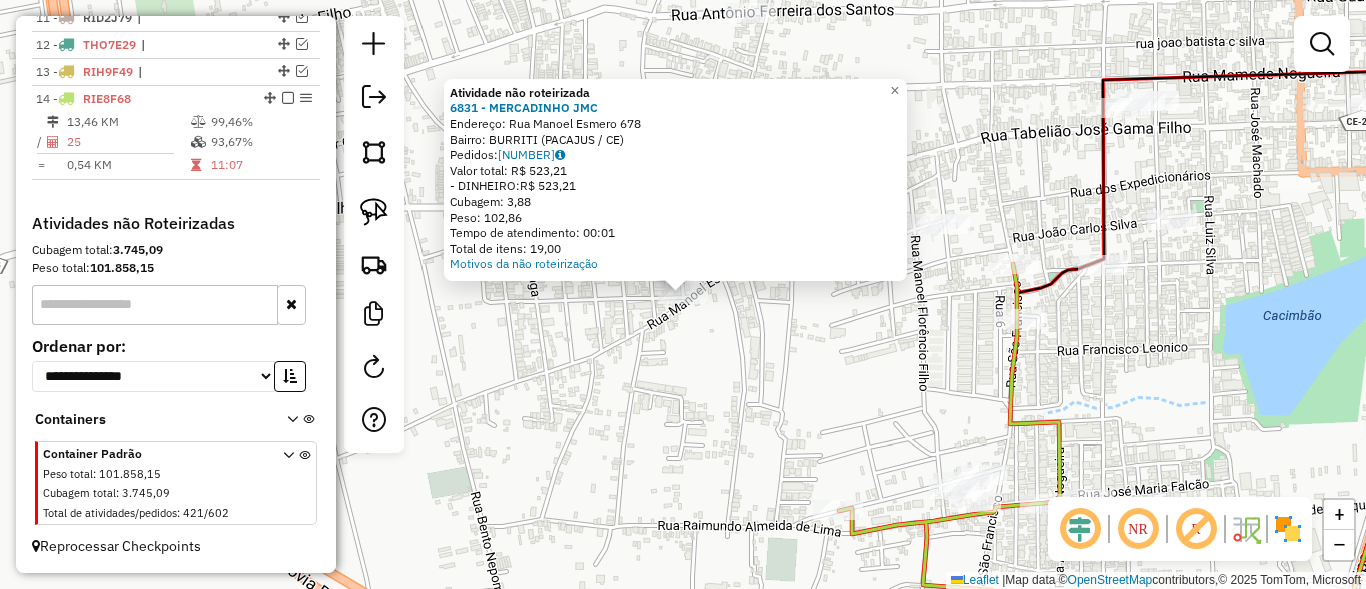 click on "Atividade não roteirizada 6831 - MERCADINHO JMC  Endereço:  Rua Manoel Esmero 678   Bairro: BURRITI (PACAJUS / CE)   Pedidos:  01868087   Valor total: R$ 523,21   - DINHEIRO:  R$ 523,21   Cubagem: 3,88   Peso: 102,86   Tempo de atendimento: 00:01   Total de itens: 19,00  Motivos da não roteirização × Janela de atendimento Grade de atendimento Capacidade Transportadoras Veículos Cliente Pedidos  Rotas Selecione os dias de semana para filtrar as janelas de atendimento  Seg   Ter   Qua   Qui   Sex   Sáb   Dom  Informe o período da janela de atendimento: De: Até:  Filtrar exatamente a janela do cliente  Considerar janela de atendimento padrão  Selecione os dias de semana para filtrar as grades de atendimento  Seg   Ter   Qua   Qui   Sex   Sáb   Dom   Considerar clientes sem dia de atendimento cadastrado  Clientes fora do dia de atendimento selecionado Filtrar as atividades entre os valores definidos abaixo:  Peso mínimo:   Peso máximo:   Cubagem mínima:   Cubagem máxima:   De:   Até:   De:  Nome:" 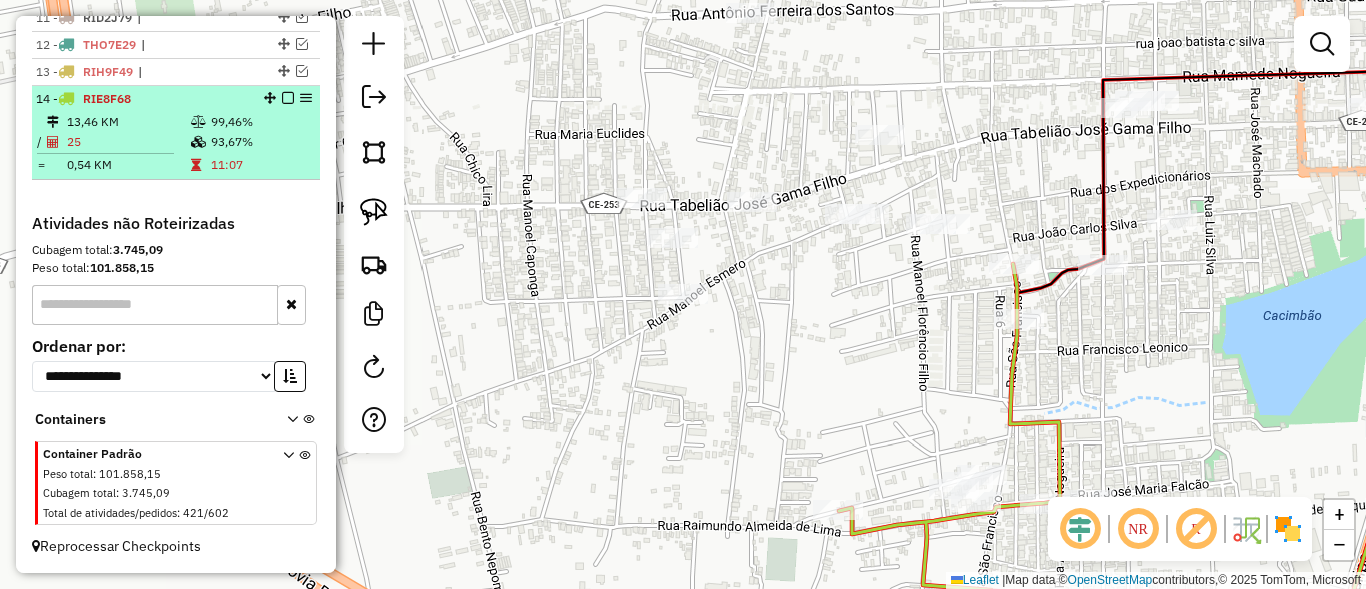 click at bounding box center (288, 98) 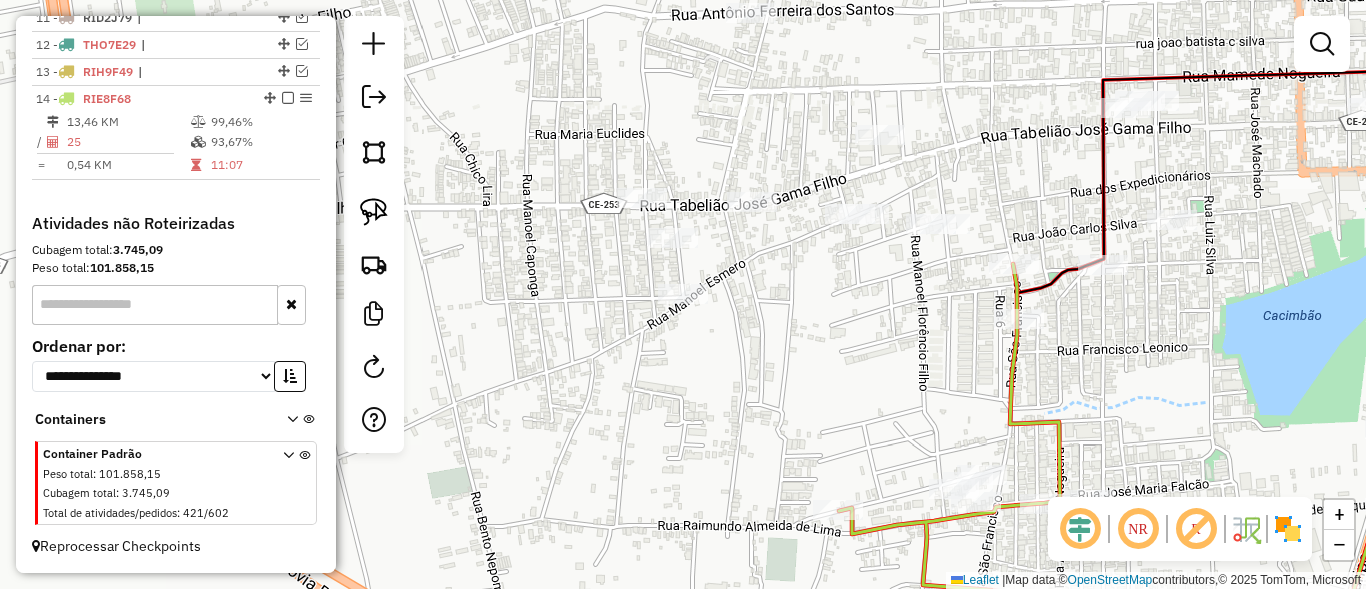 scroll, scrollTop: 964, scrollLeft: 0, axis: vertical 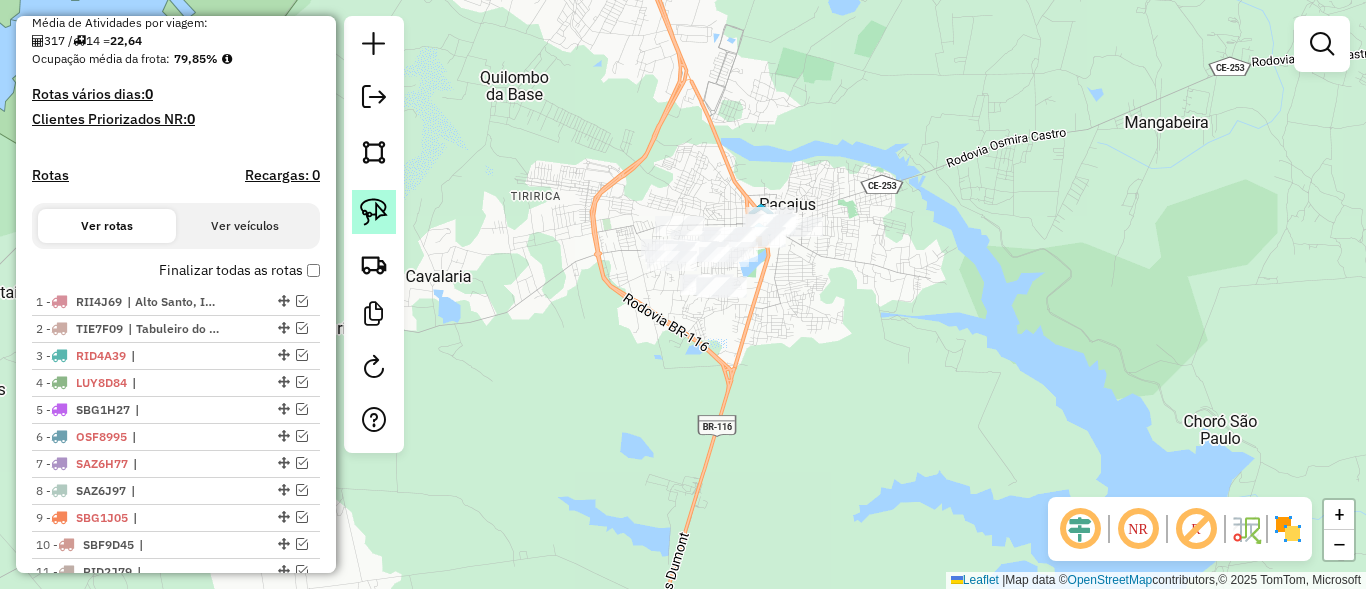 click 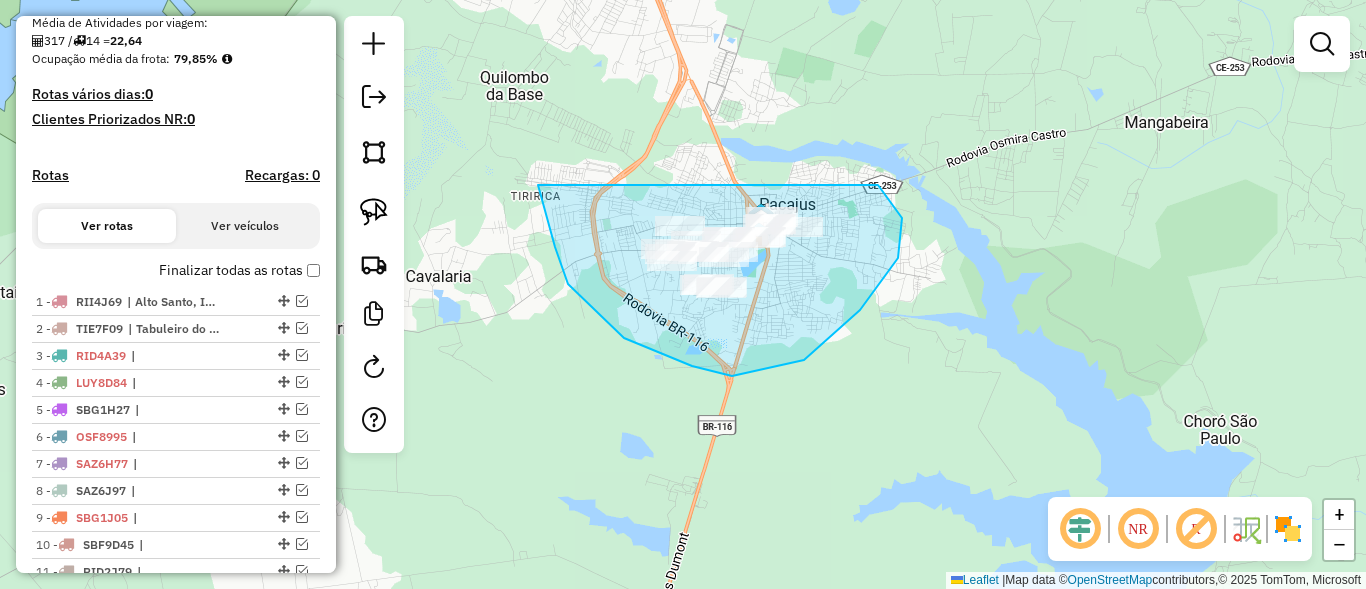 drag, startPoint x: 860, startPoint y: 310, endPoint x: 810, endPoint y: 149, distance: 168.5853 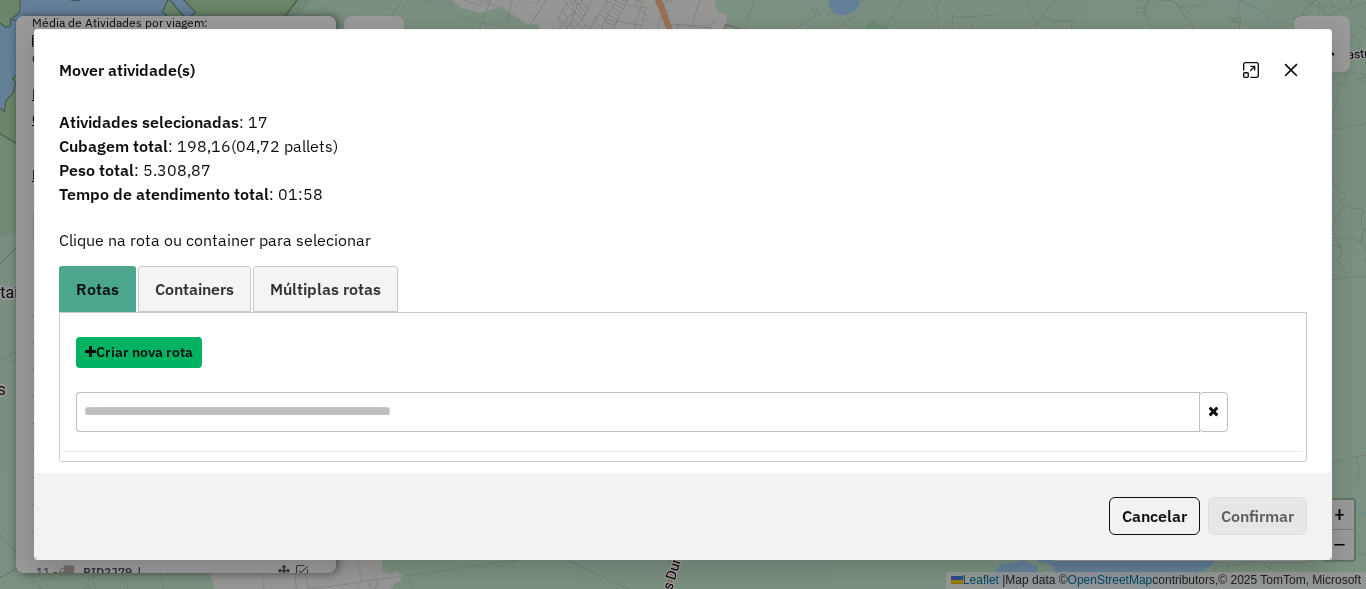 click on "Criar nova rota" at bounding box center [139, 352] 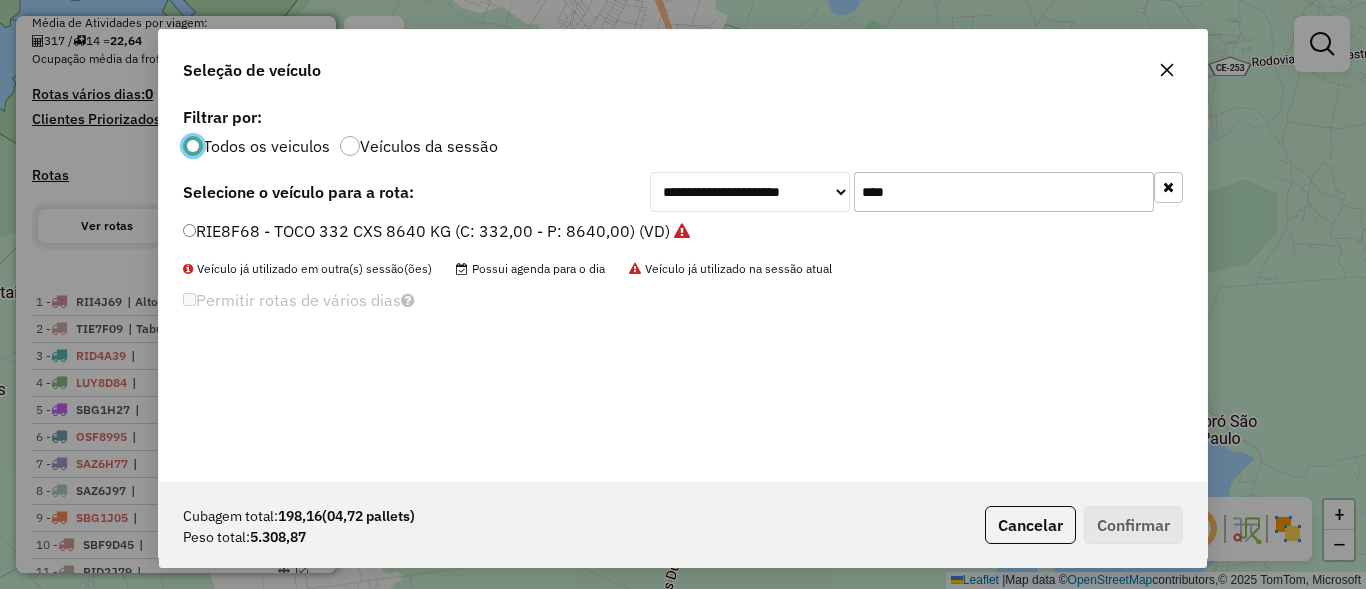 scroll, scrollTop: 11, scrollLeft: 6, axis: both 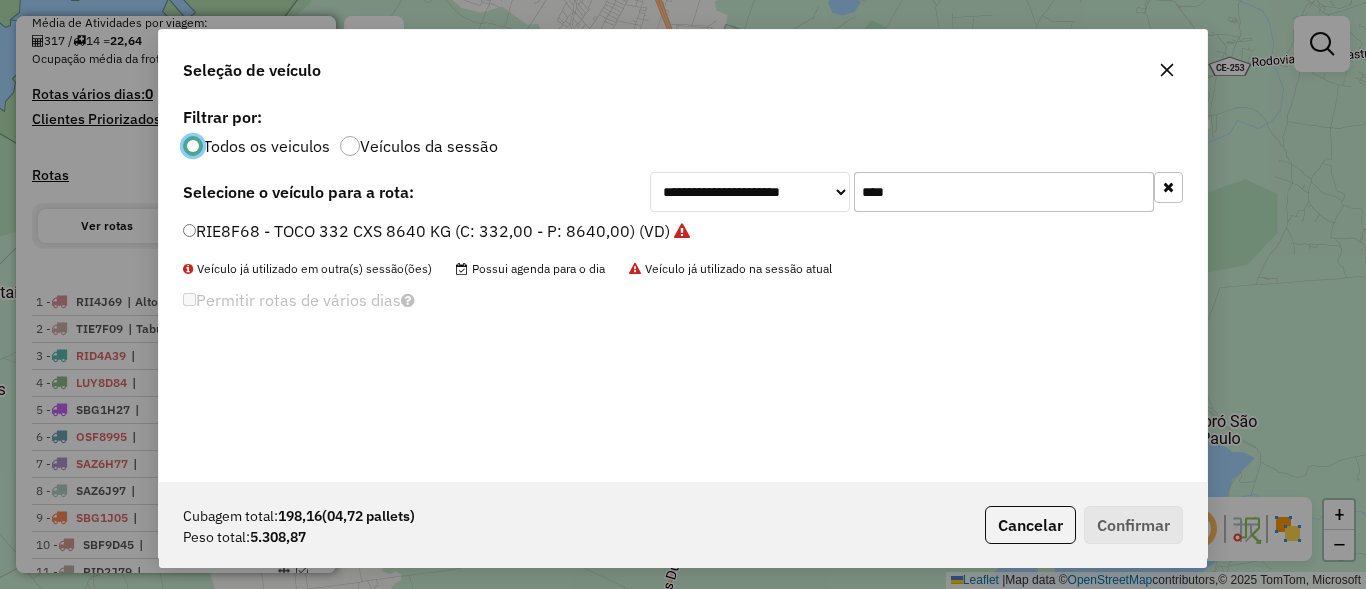 click on "****" 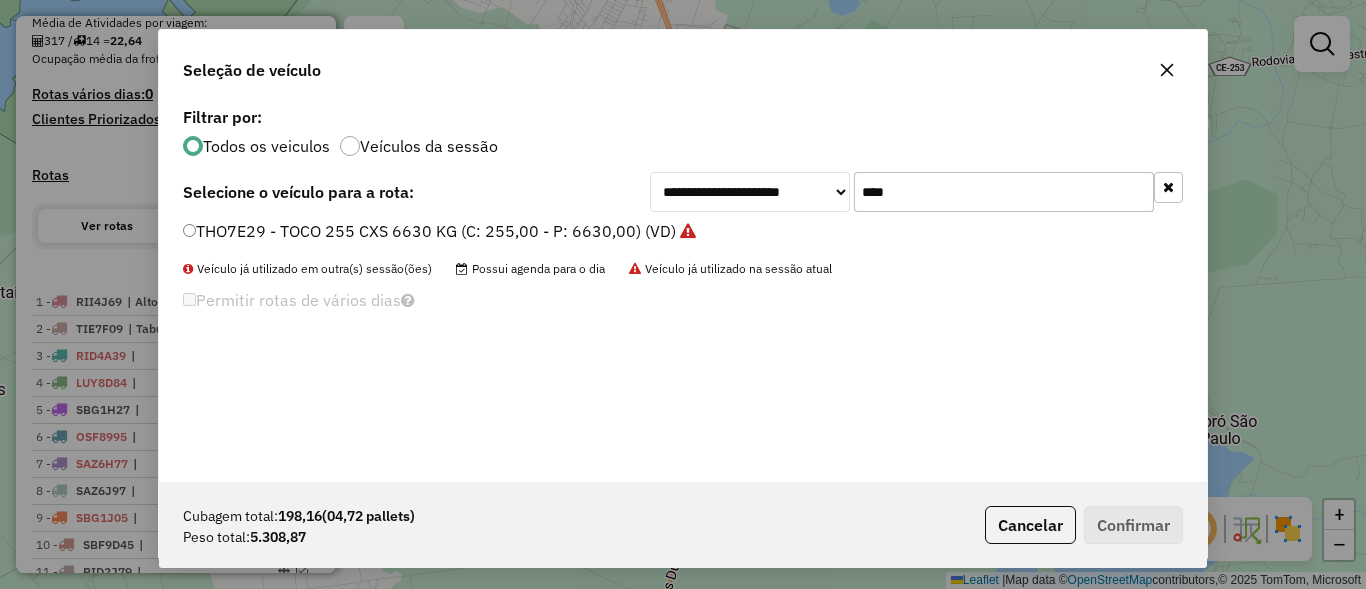 click on "****" 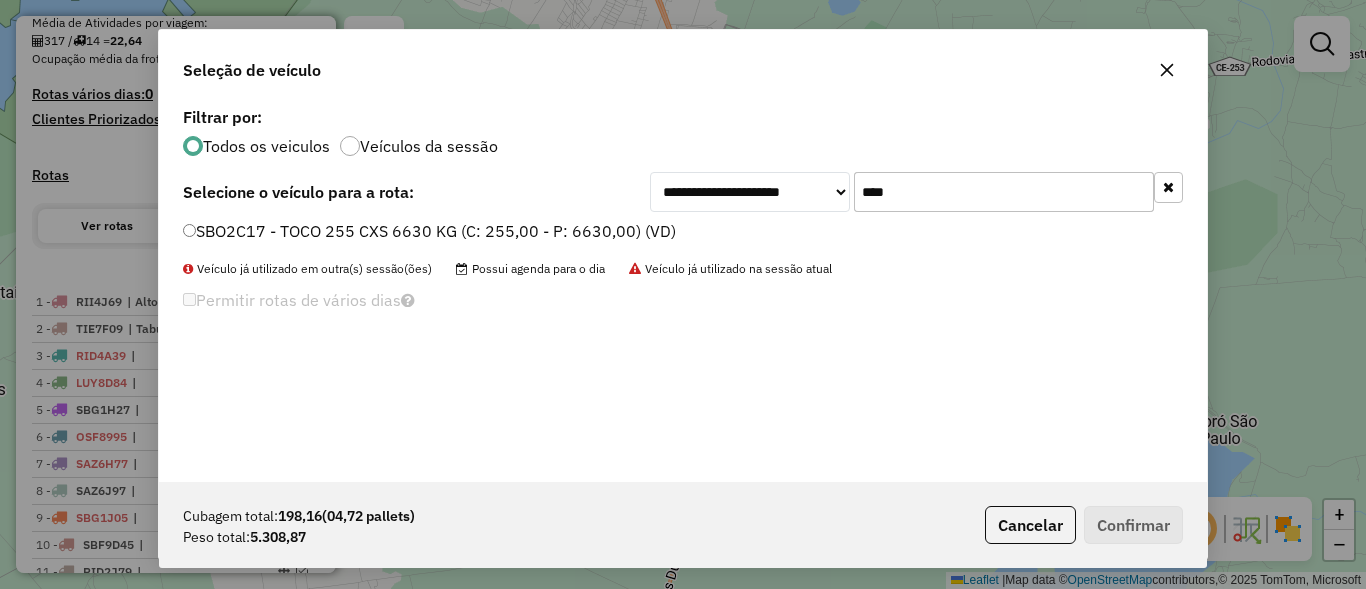 type on "****" 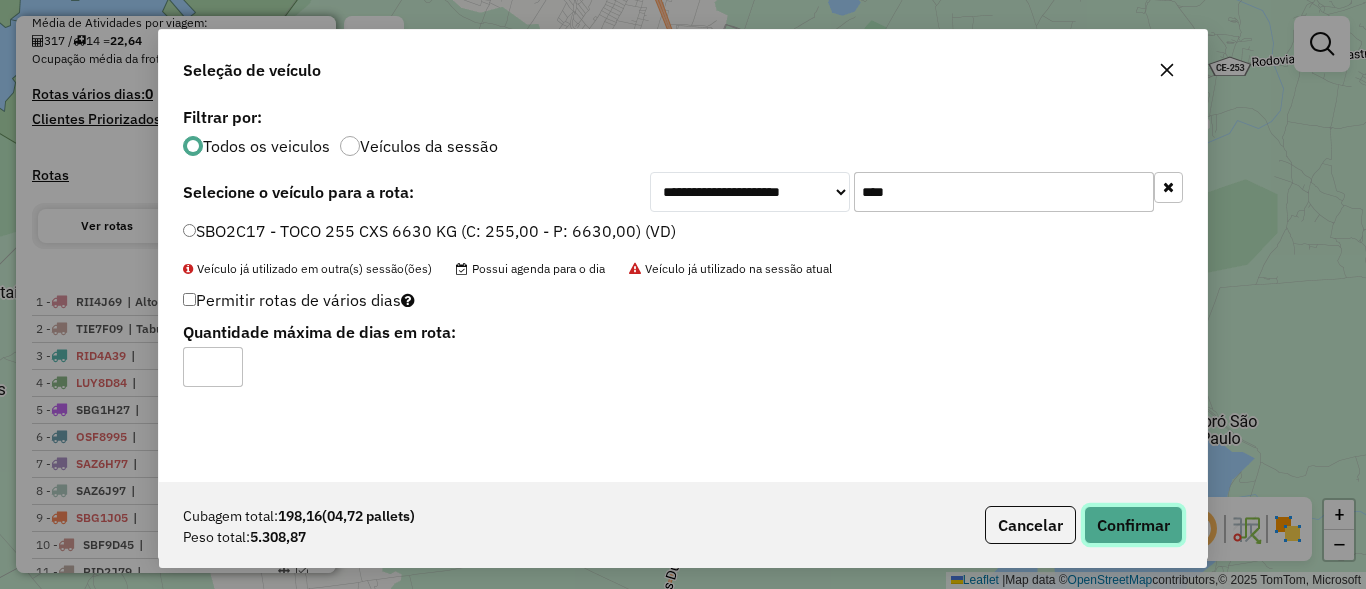 click on "Confirmar" 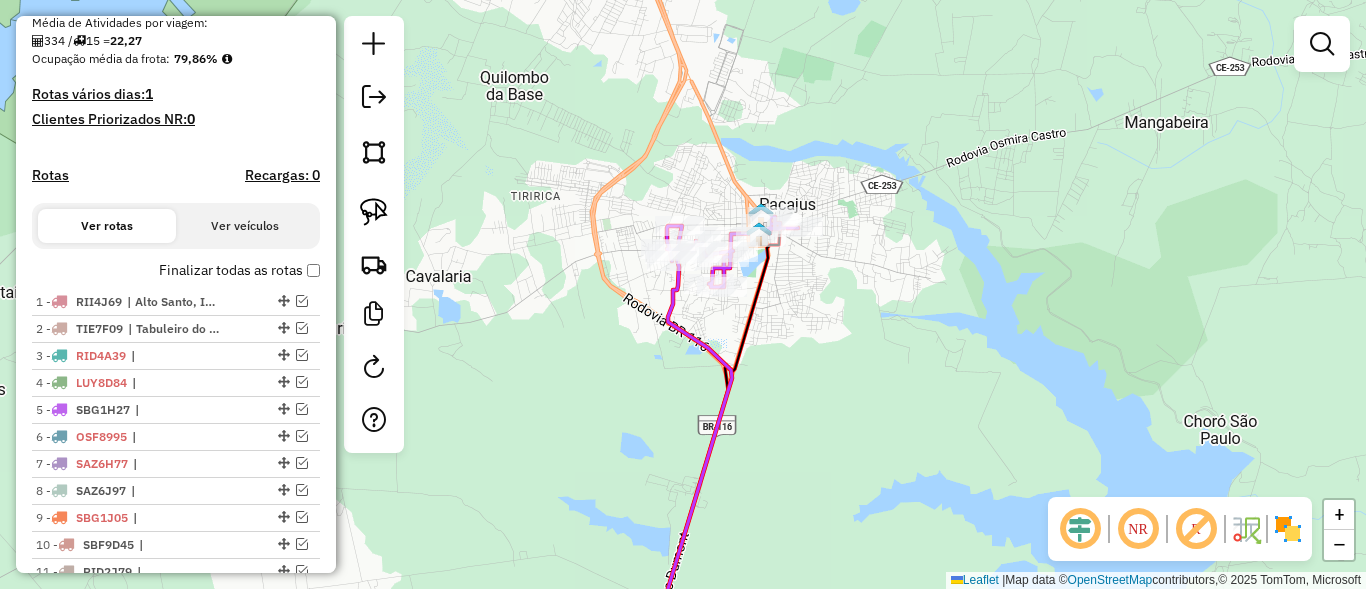 scroll, scrollTop: 957, scrollLeft: 0, axis: vertical 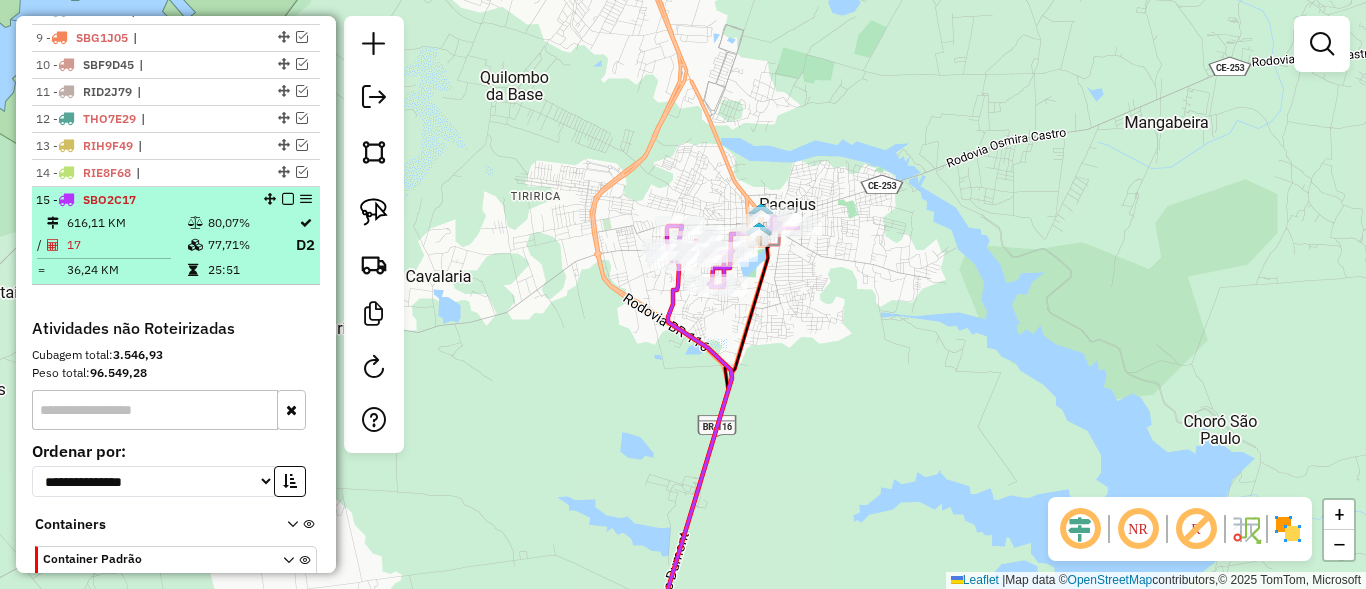 click at bounding box center (288, 199) 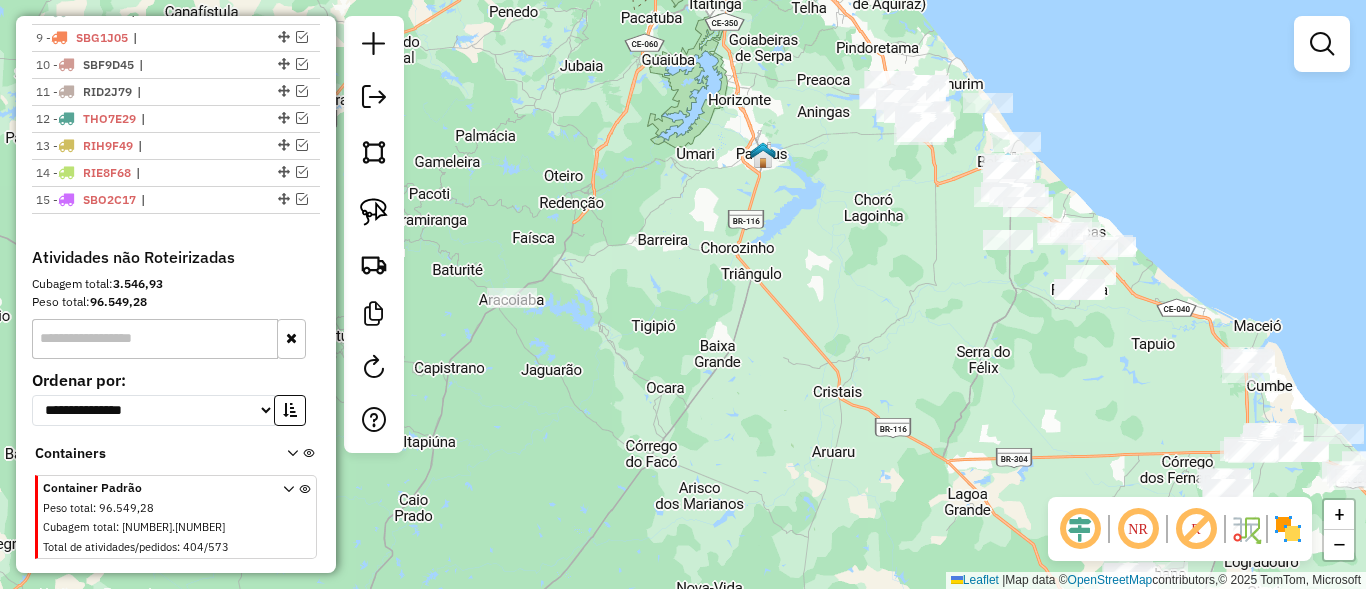 drag, startPoint x: 812, startPoint y: 198, endPoint x: 811, endPoint y: 128, distance: 70.00714 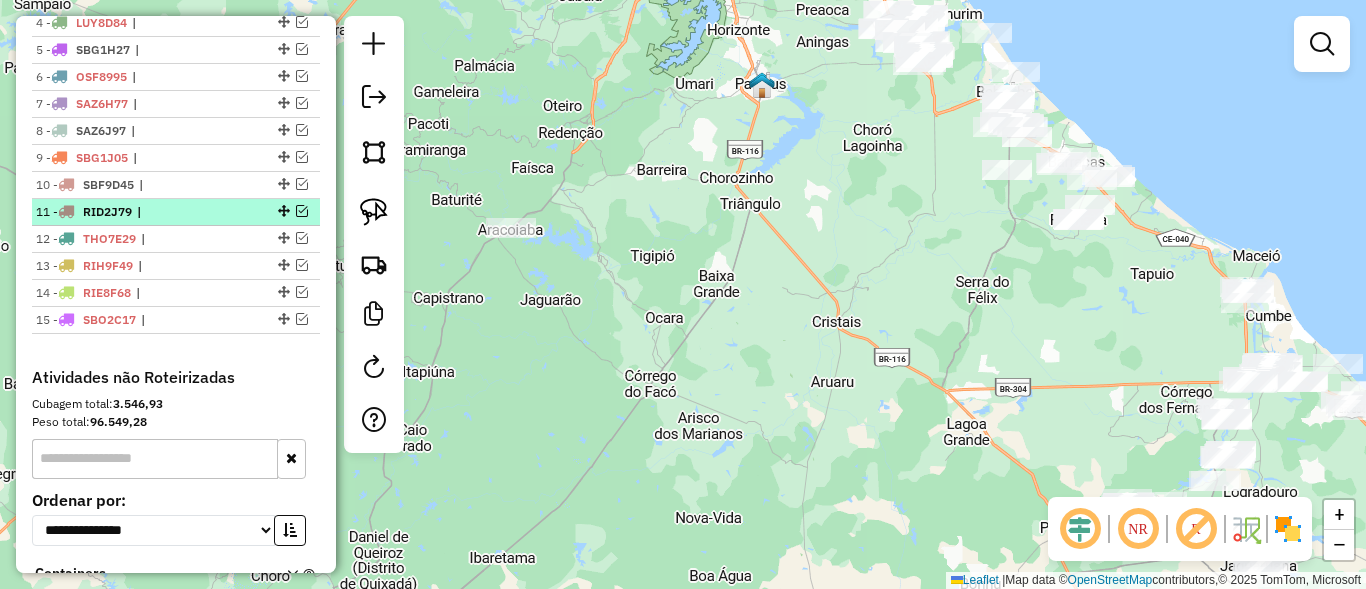scroll, scrollTop: 717, scrollLeft: 0, axis: vertical 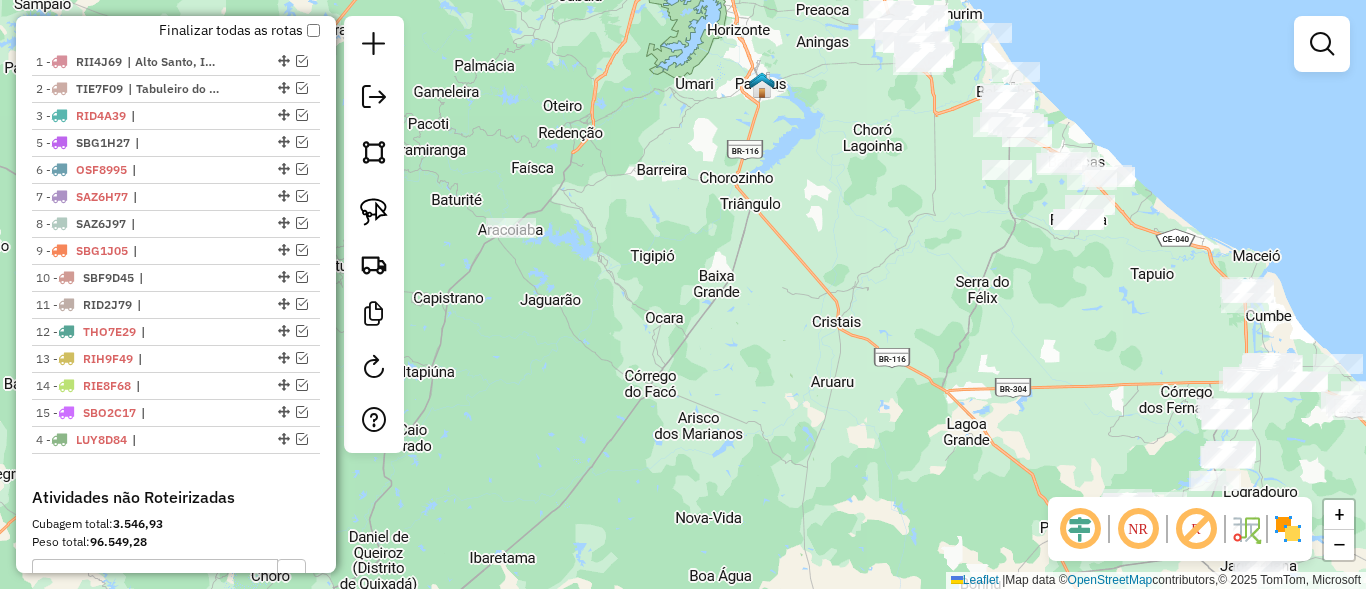 drag, startPoint x: 276, startPoint y: 141, endPoint x: 287, endPoint y: 462, distance: 321.18842 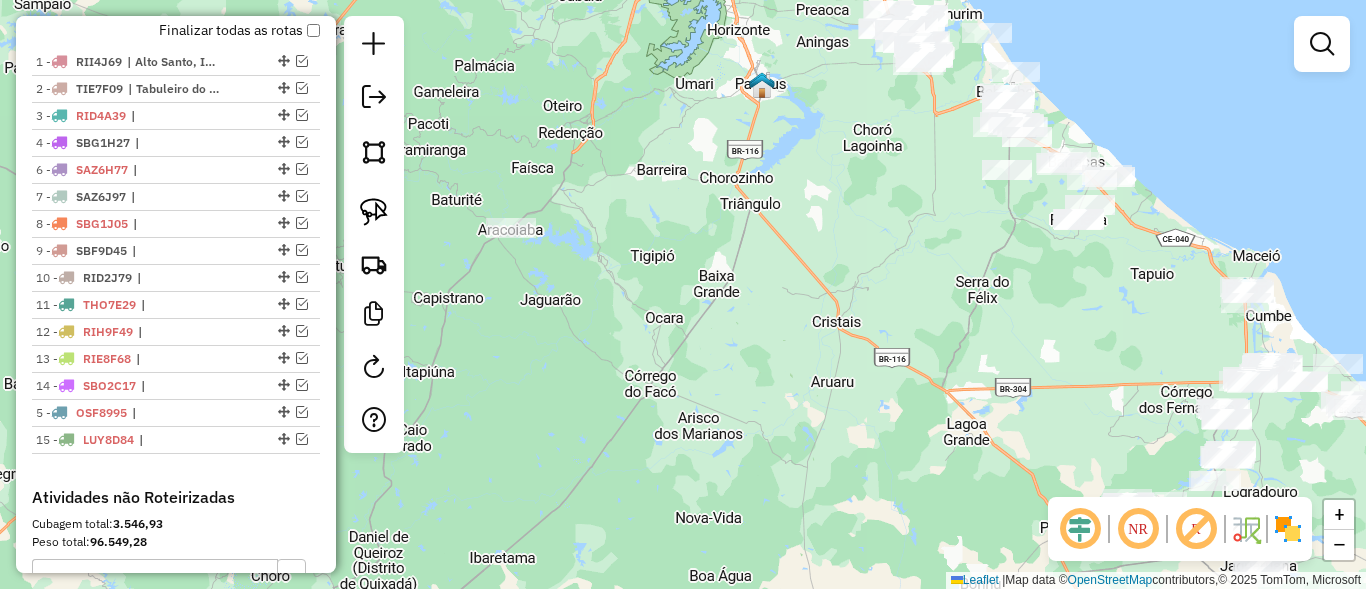 drag, startPoint x: 279, startPoint y: 171, endPoint x: 271, endPoint y: 420, distance: 249.12848 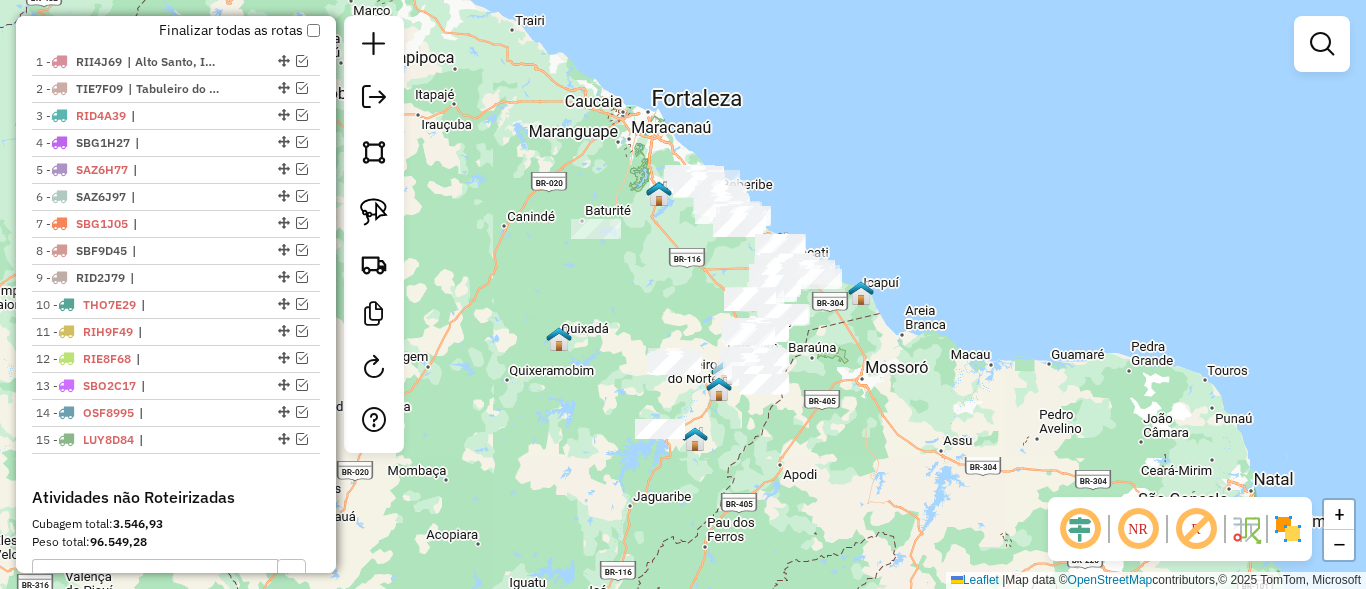 drag, startPoint x: 628, startPoint y: 289, endPoint x: 609, endPoint y: 238, distance: 54.42426 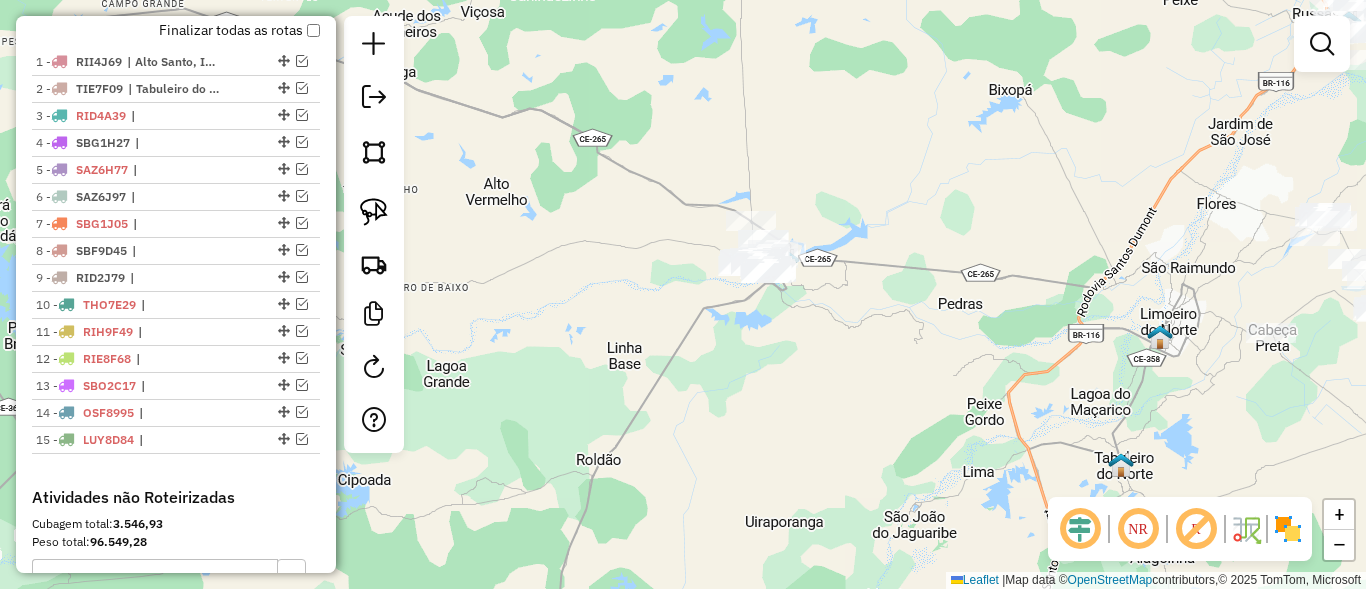 click 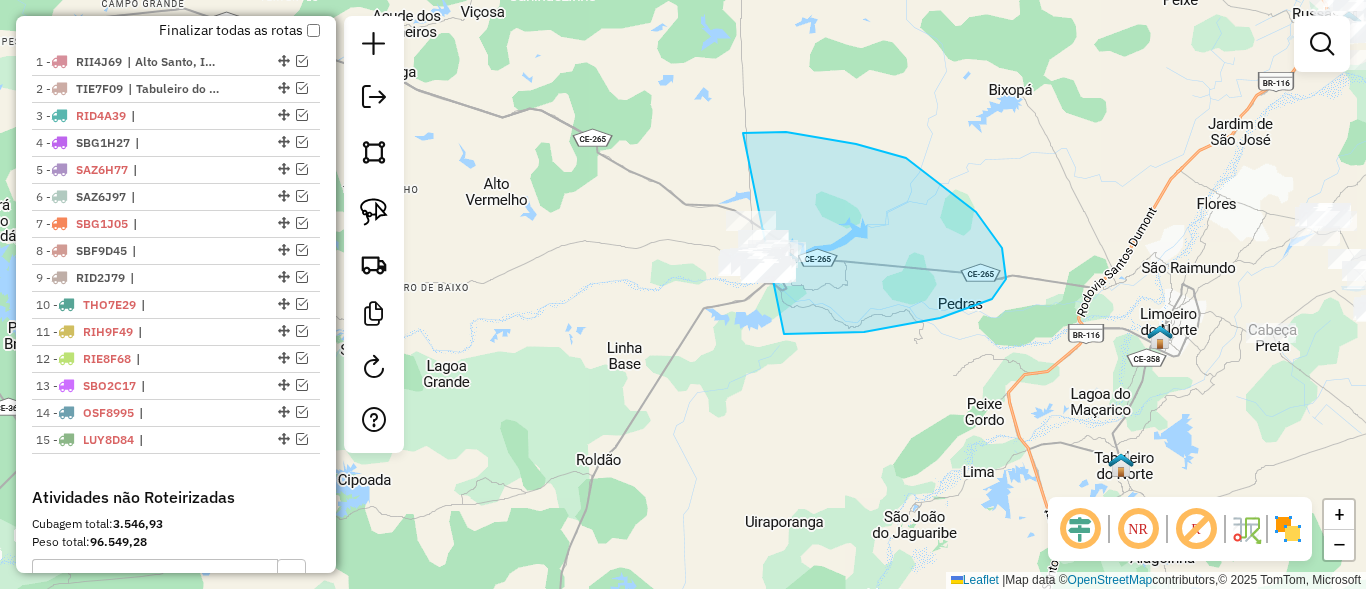 drag, startPoint x: 786, startPoint y: 132, endPoint x: 621, endPoint y: 250, distance: 202.85216 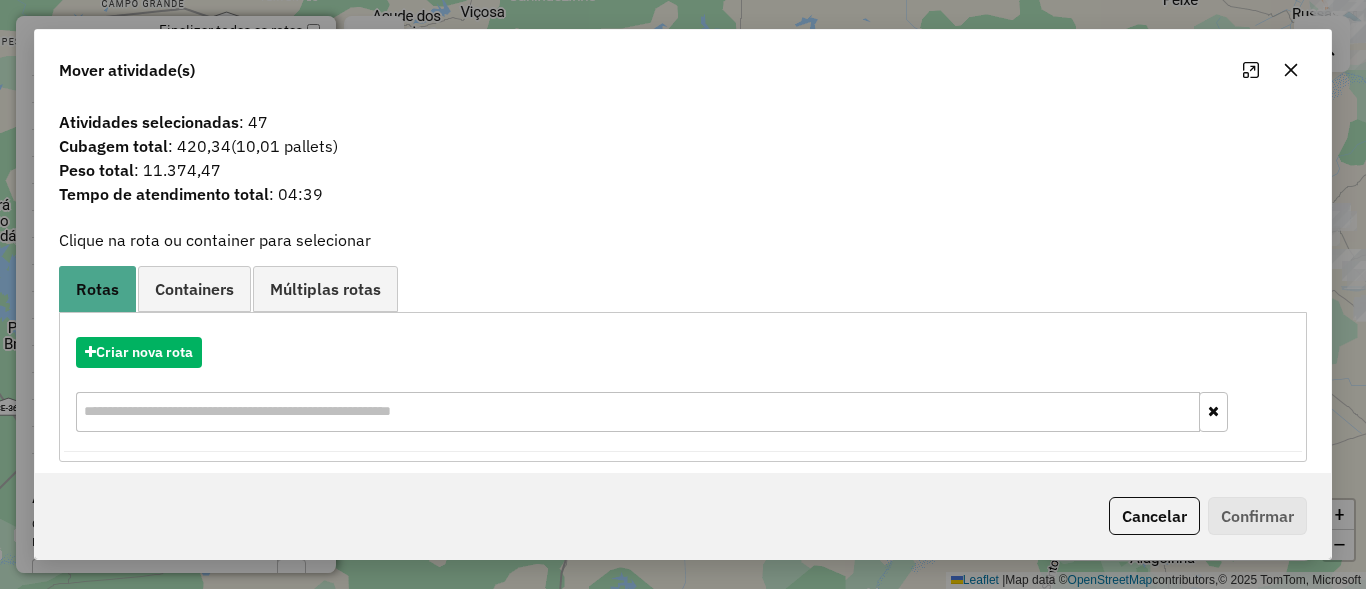 click on "Cancelar" 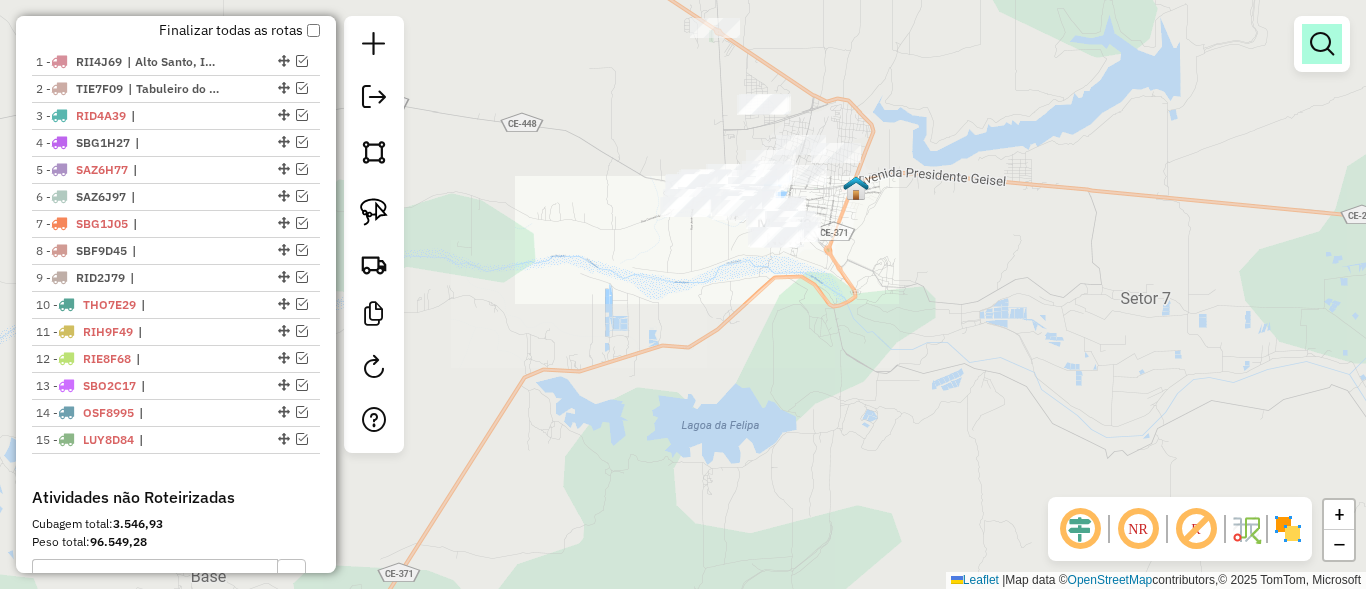 click at bounding box center (1322, 44) 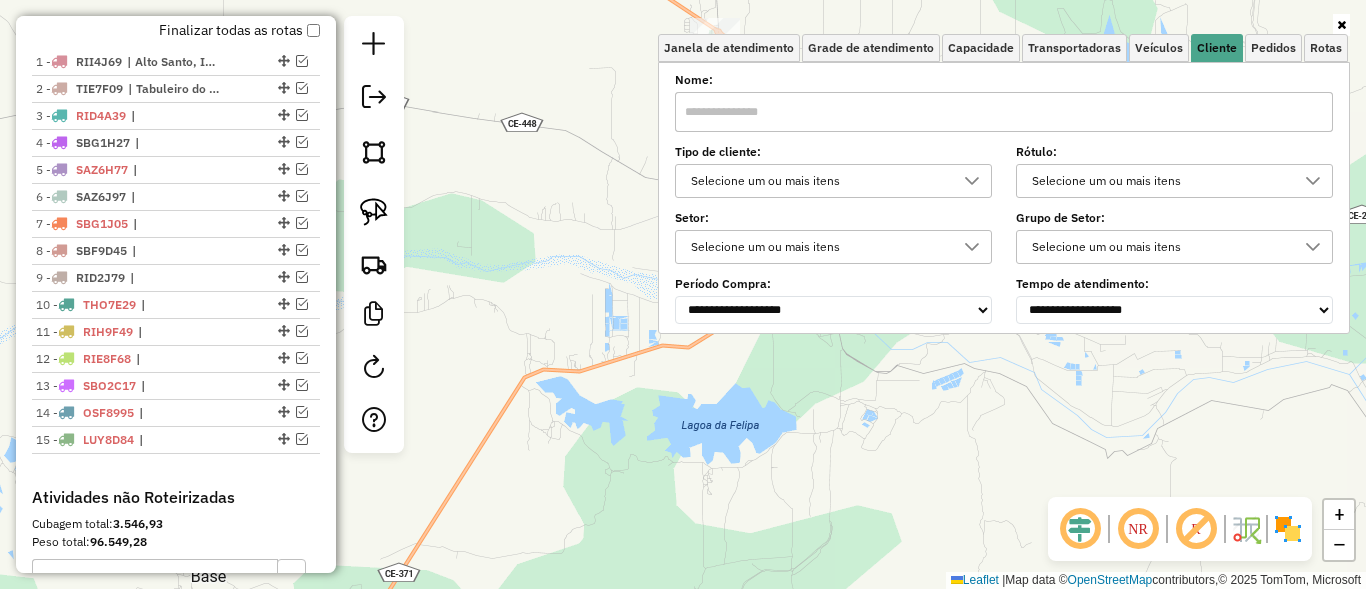 click on "Selecione um ou mais itens" at bounding box center (818, 181) 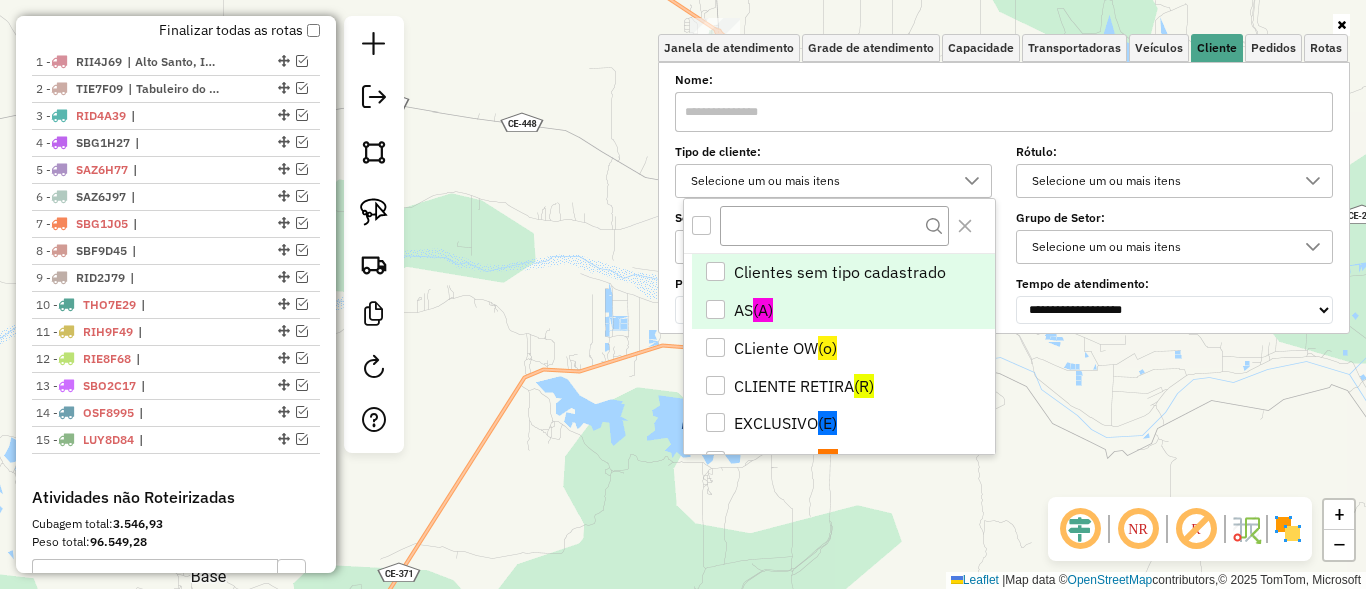 scroll, scrollTop: 12, scrollLeft: 72, axis: both 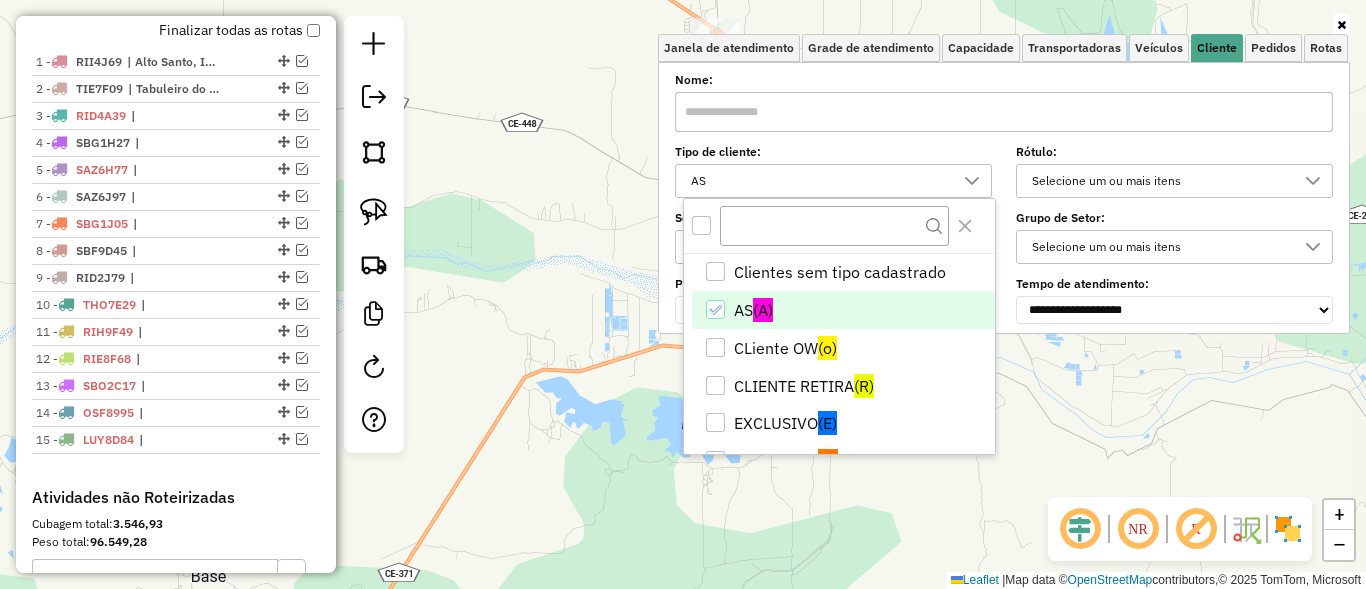 click on "Janela de atendimento Grade de atendimento Capacidade Transportadoras Veículos Cliente Pedidos  Rotas Selecione os dias de semana para filtrar as janelas de atendimento  Seg   Ter   Qua   Qui   Sex   Sáb   Dom  Informe o período da janela de atendimento: De: Até:  Filtrar exatamente a janela do cliente  Considerar janela de atendimento padrão  Selecione os dias de semana para filtrar as grades de atendimento  Seg   Ter   Qua   Qui   Sex   Sáb   Dom   Considerar clientes sem dia de atendimento cadastrado  Clientes fora do dia de atendimento selecionado Filtrar as atividades entre os valores definidos abaixo:  Peso mínimo:   Peso máximo:   Cubagem mínima:   Cubagem máxima:   De:   Até:  Filtrar as atividades entre o tempo de atendimento definido abaixo:  De:   Até:   Considerar capacidade total dos clientes não roteirizados Transportadora: Selecione um ou mais itens Tipo de veículo: Selecione um ou mais itens Veículo: Selecione um ou mais itens Motorista: Selecione um ou mais itens Nome: AS Tipo:" 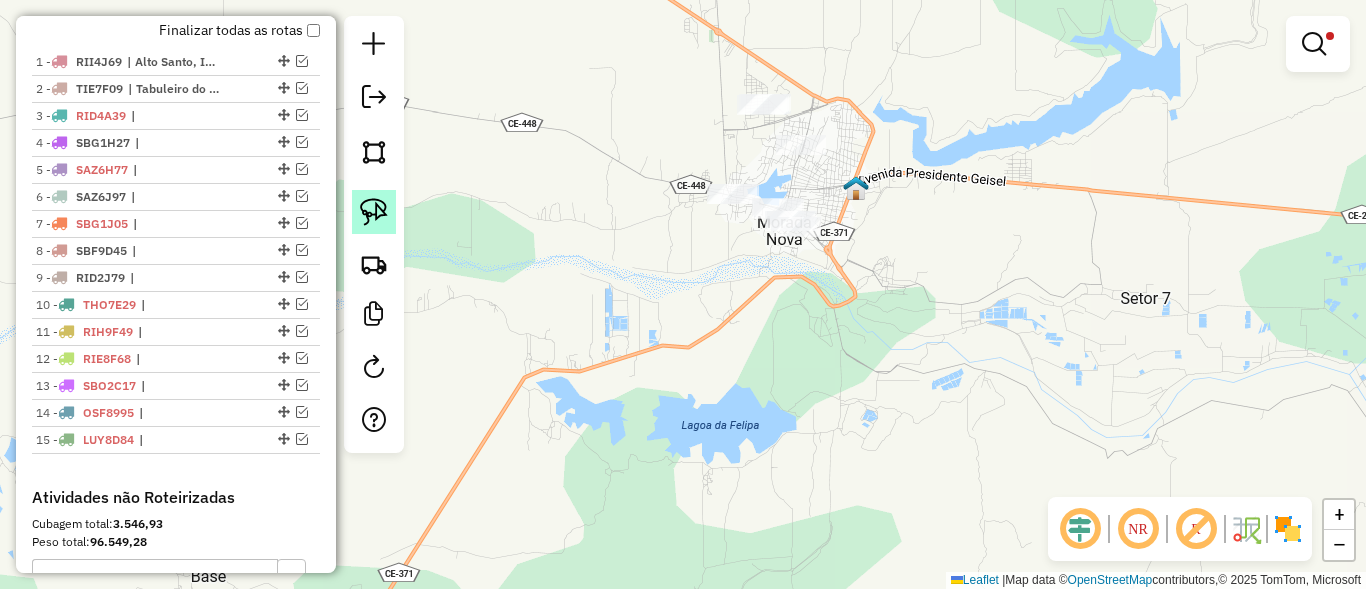 click 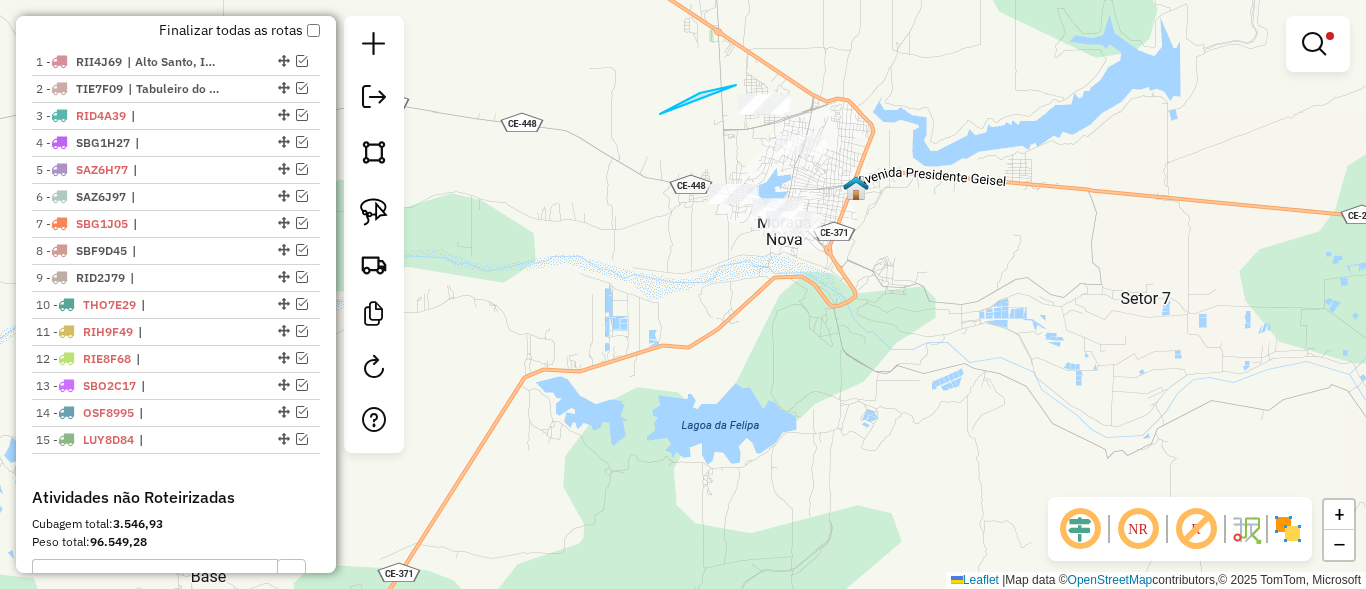 drag, startPoint x: 660, startPoint y: 114, endPoint x: 701, endPoint y: 311, distance: 201.22127 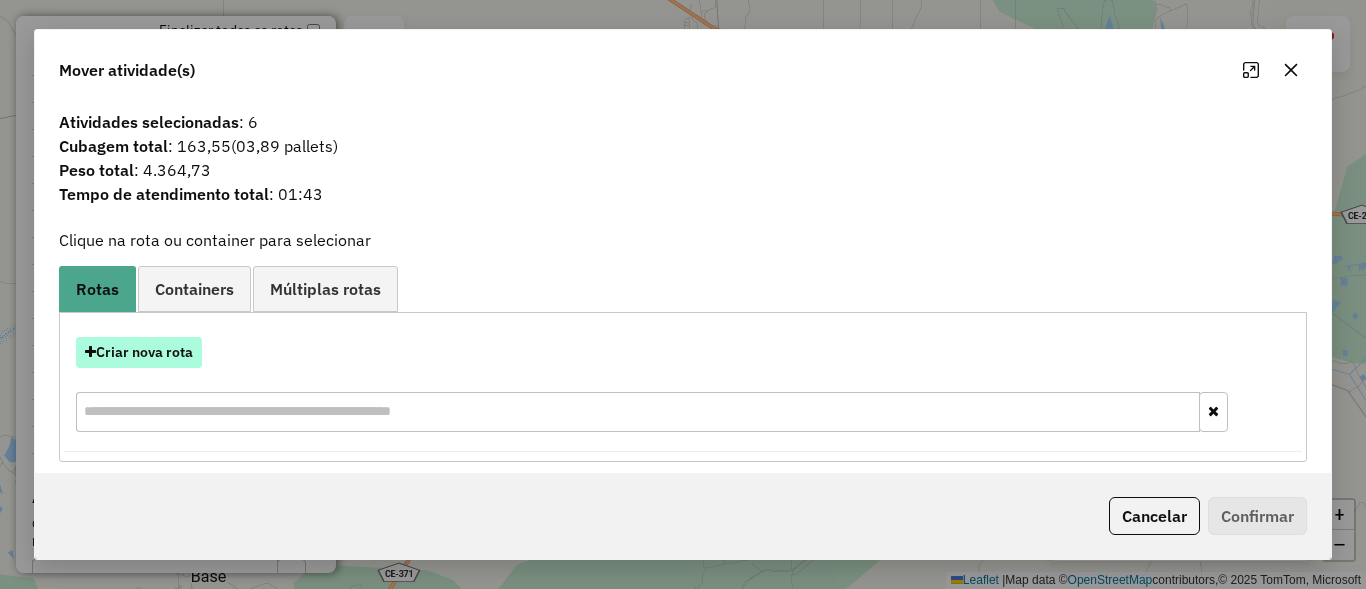 click on "Criar nova rota" at bounding box center (139, 352) 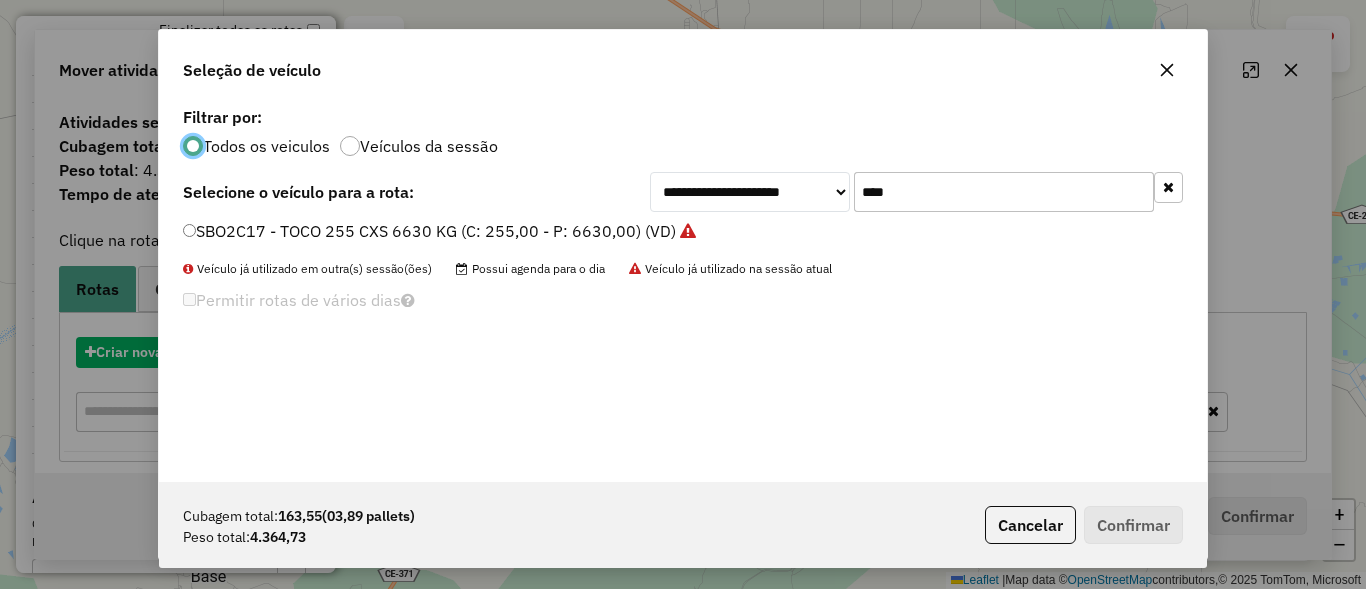 scroll, scrollTop: 11, scrollLeft: 6, axis: both 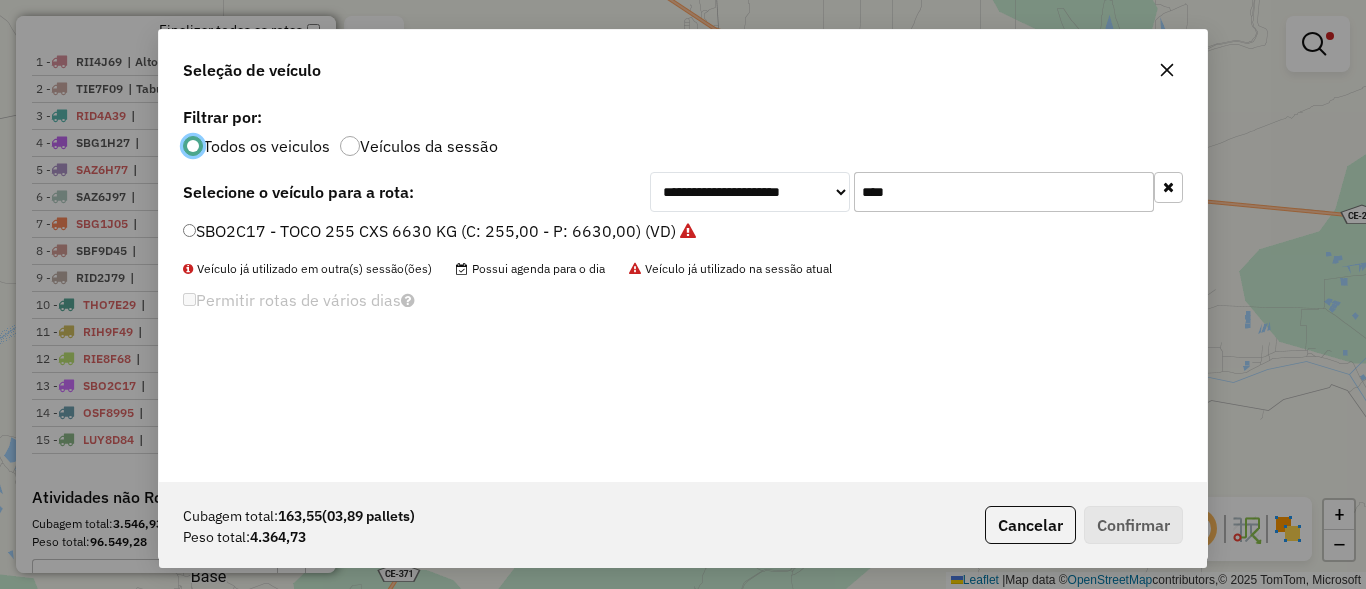 click on "****" 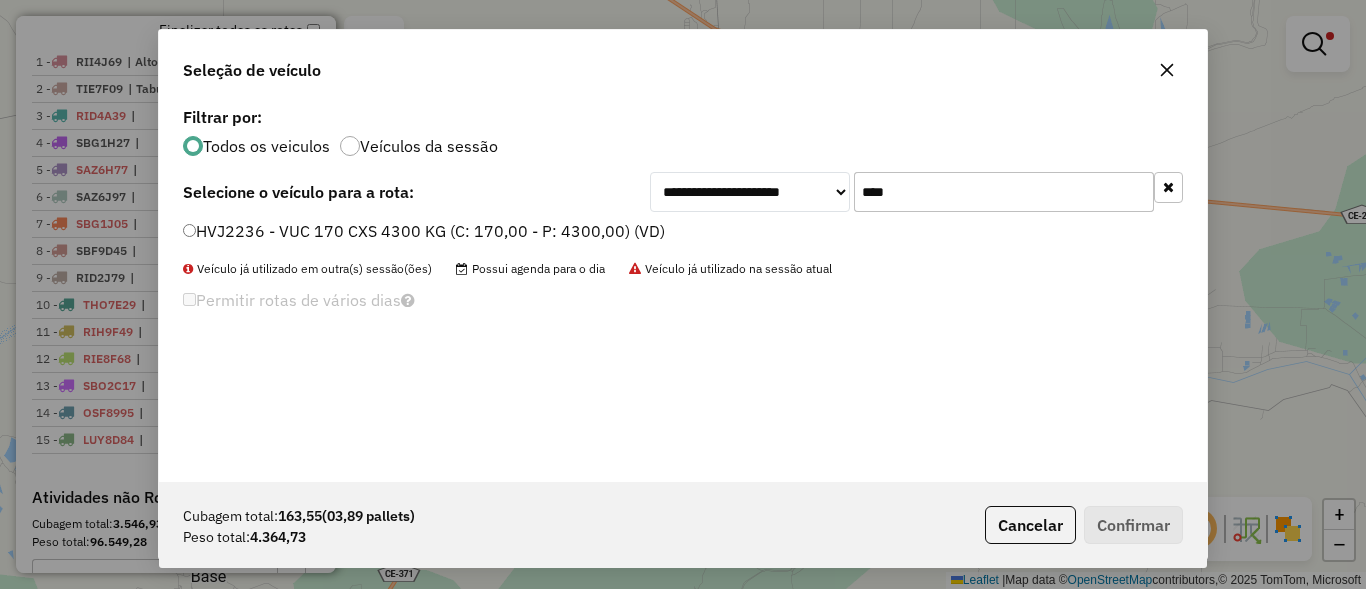 type on "****" 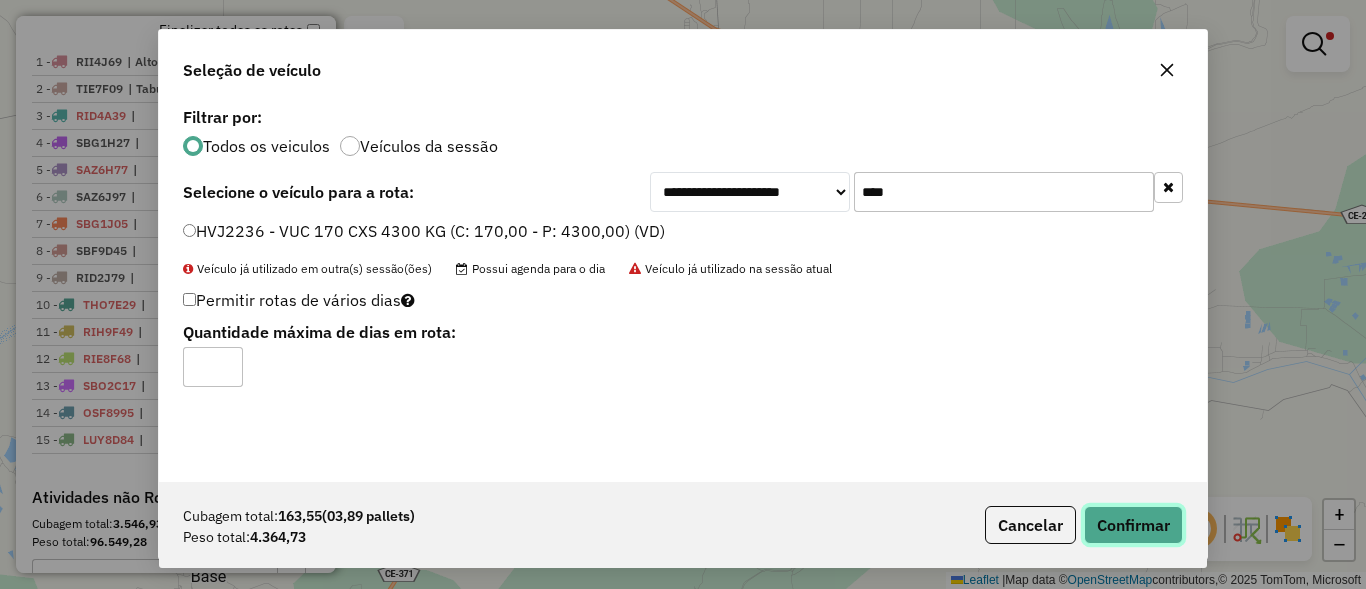 click on "Confirmar" 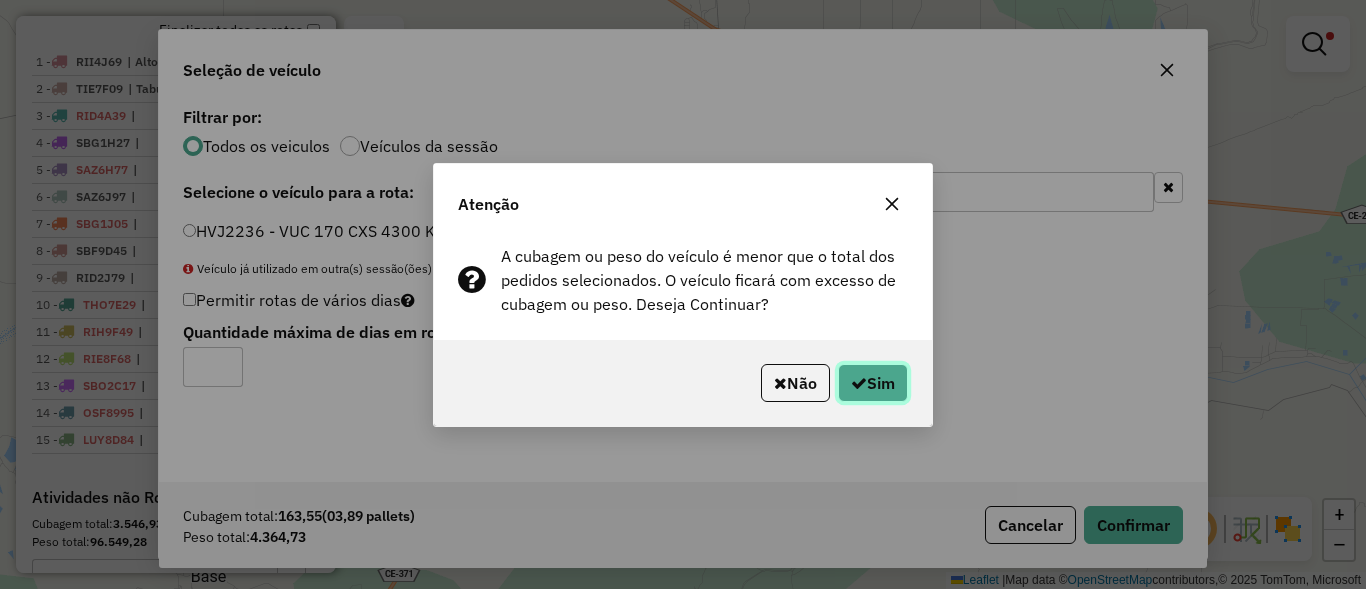 click on "Sim" 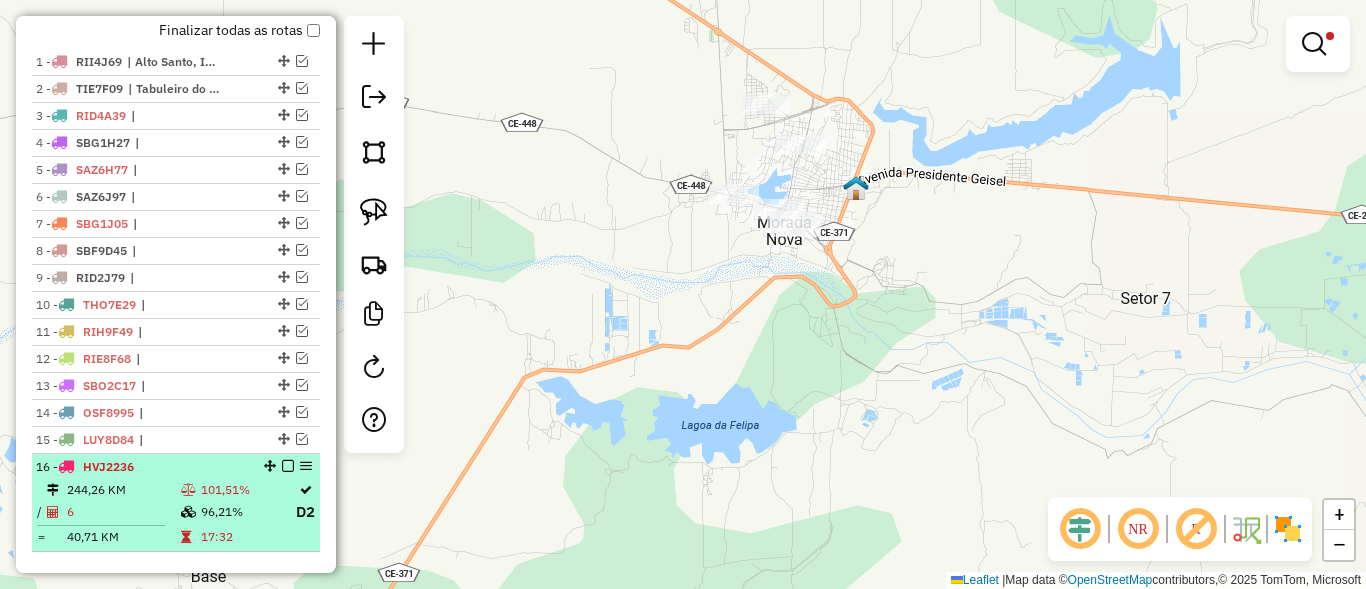 click at bounding box center [288, 466] 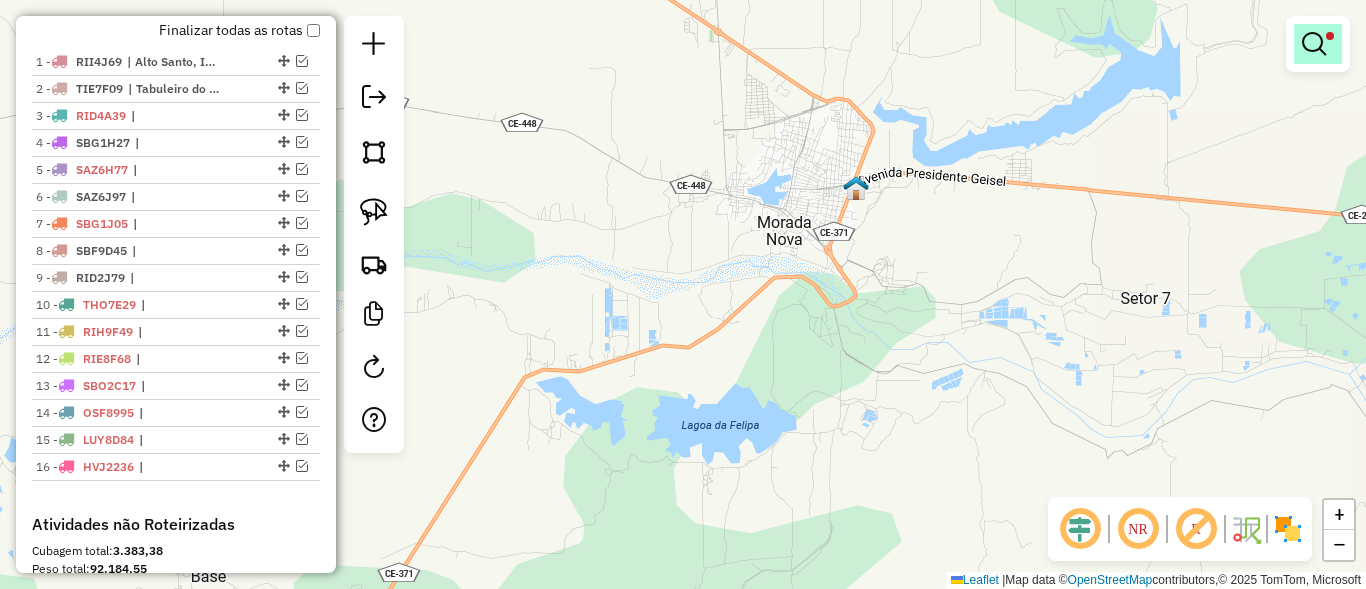 click at bounding box center [1318, 44] 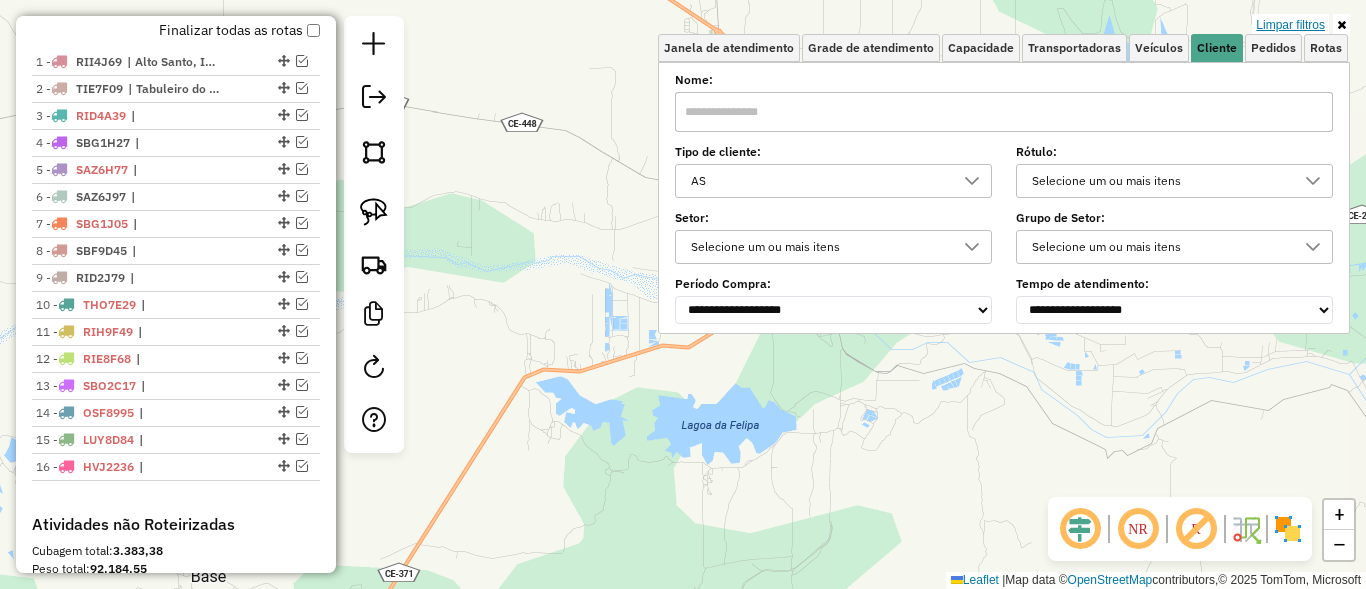 click on "Limpar filtros" at bounding box center [1290, 25] 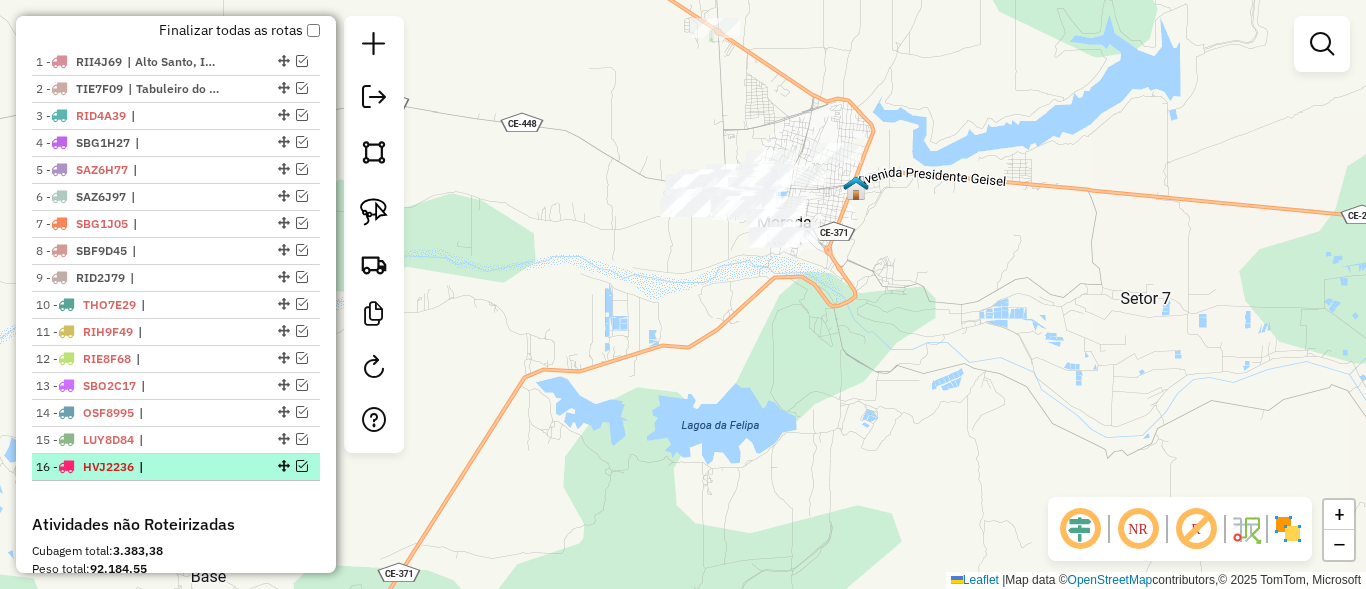 click at bounding box center [302, 466] 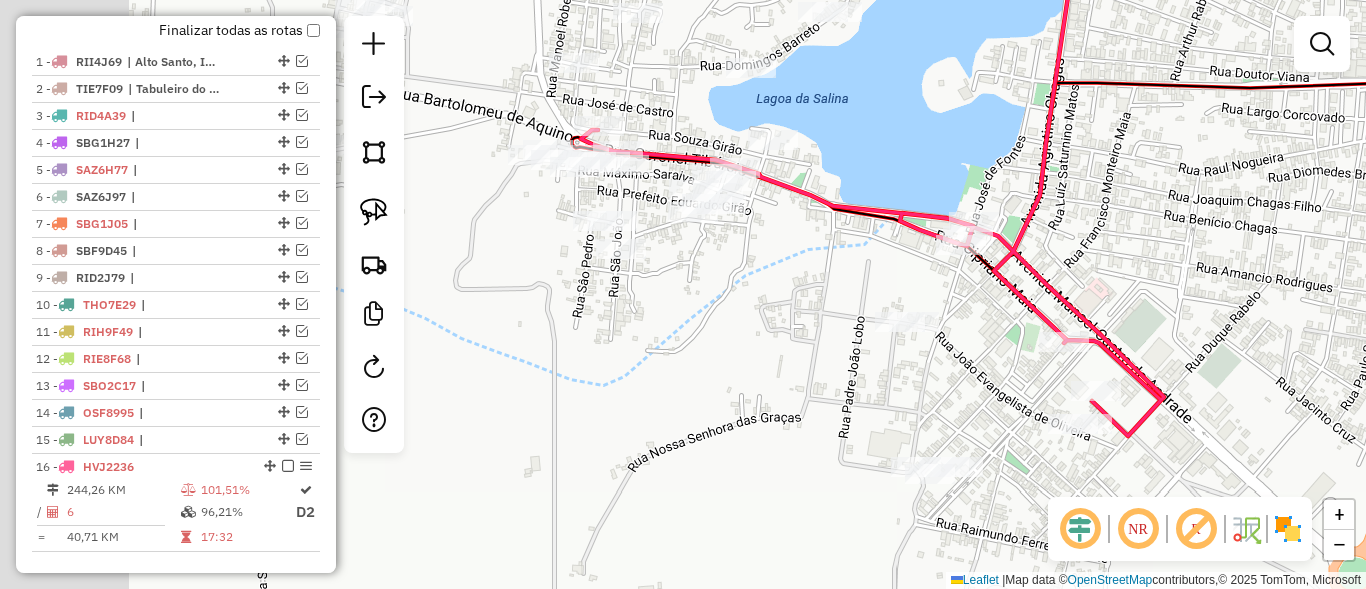drag, startPoint x: 628, startPoint y: 196, endPoint x: 803, endPoint y: 245, distance: 181.73058 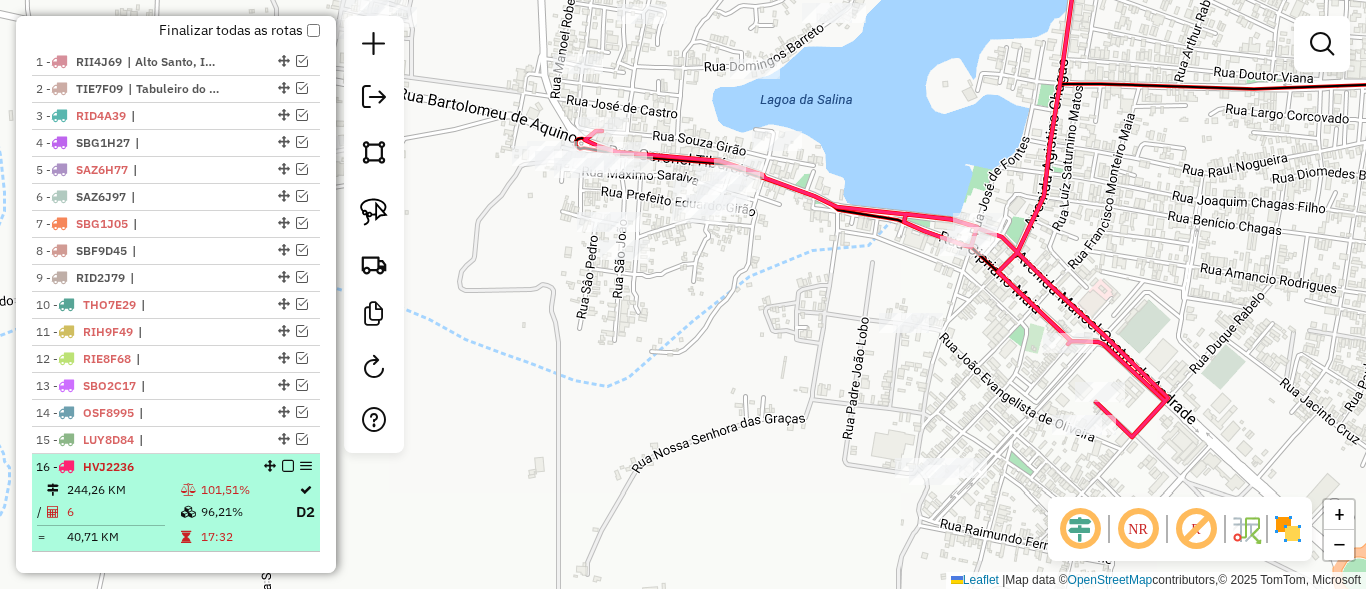 click at bounding box center [288, 466] 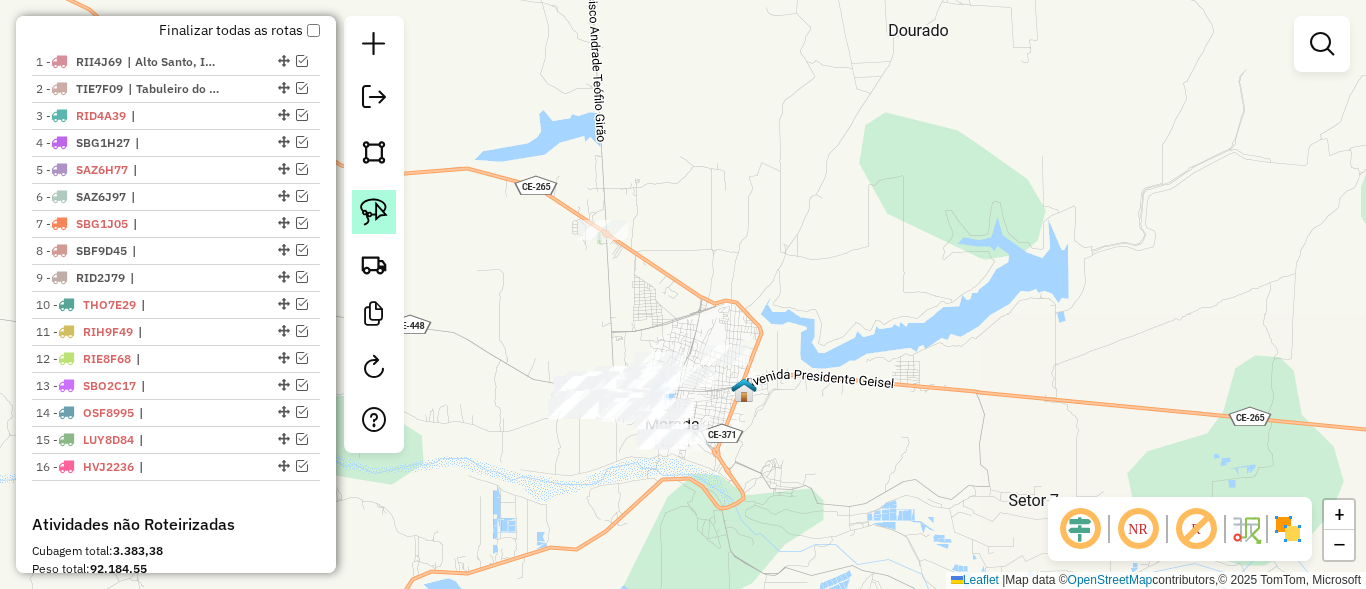 click 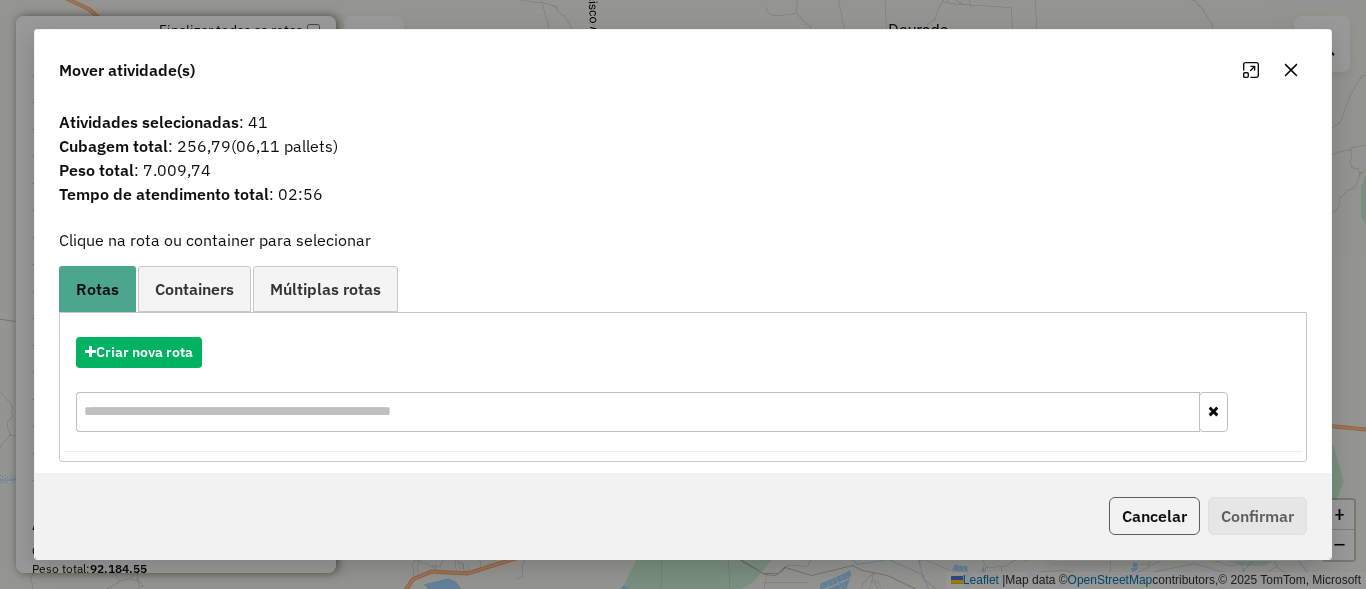 click on "Cancelar" 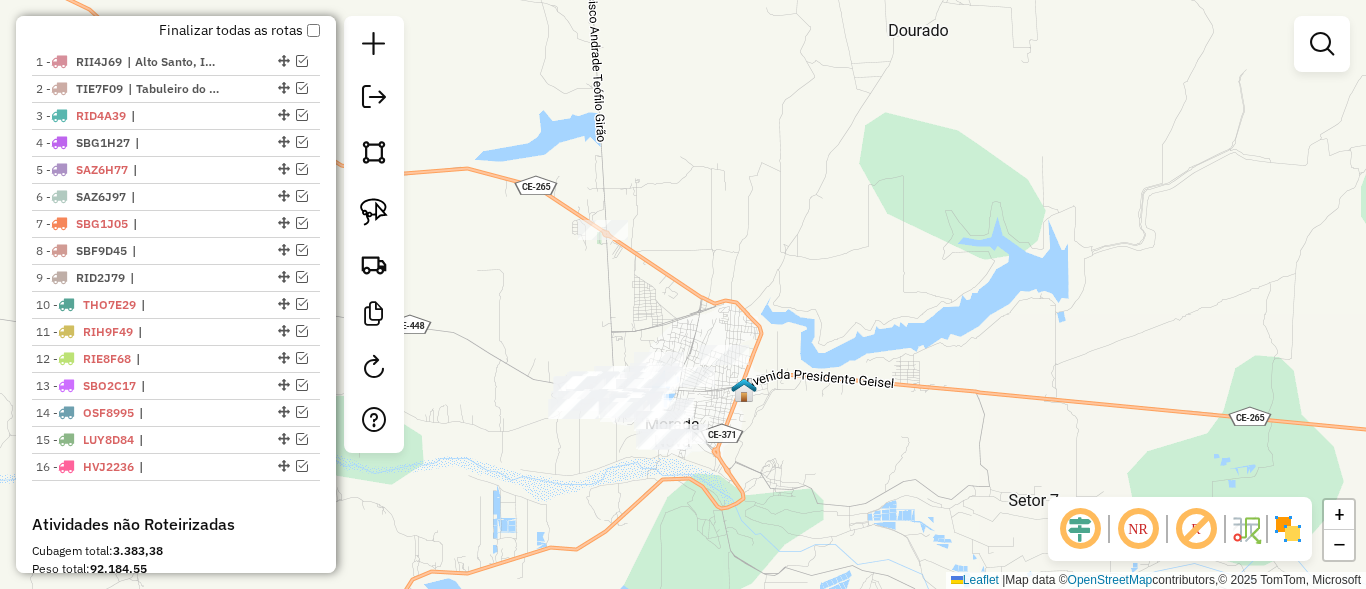 drag, startPoint x: 878, startPoint y: 360, endPoint x: 843, endPoint y: 348, distance: 37 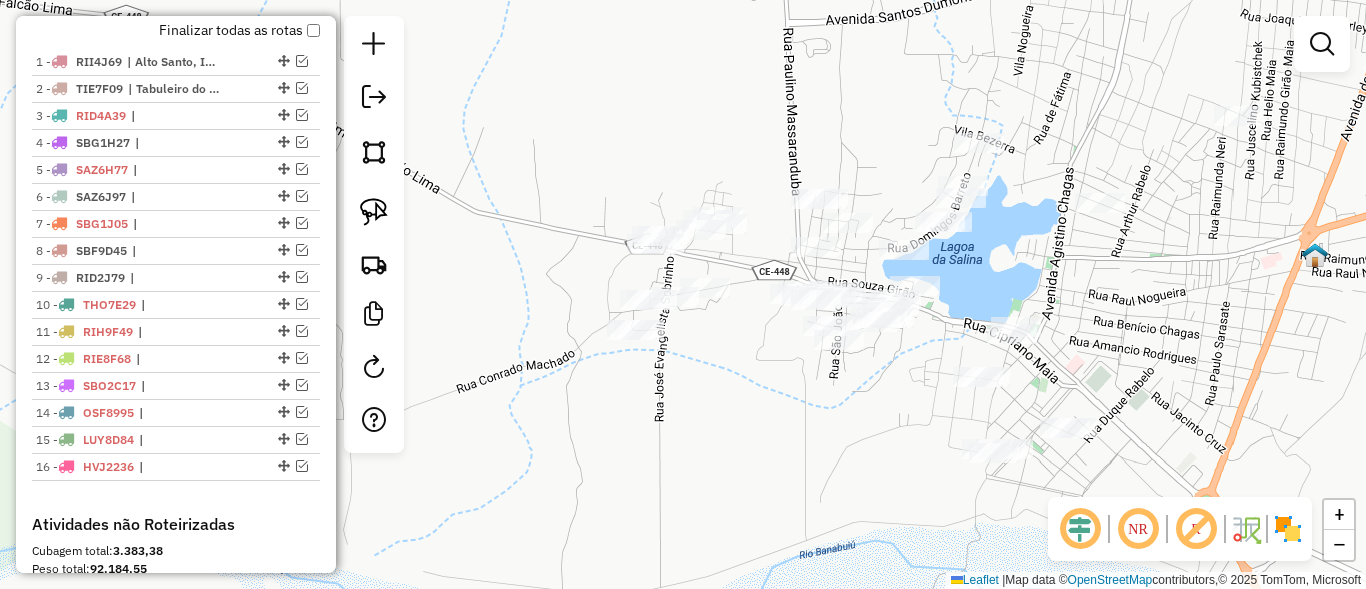 click 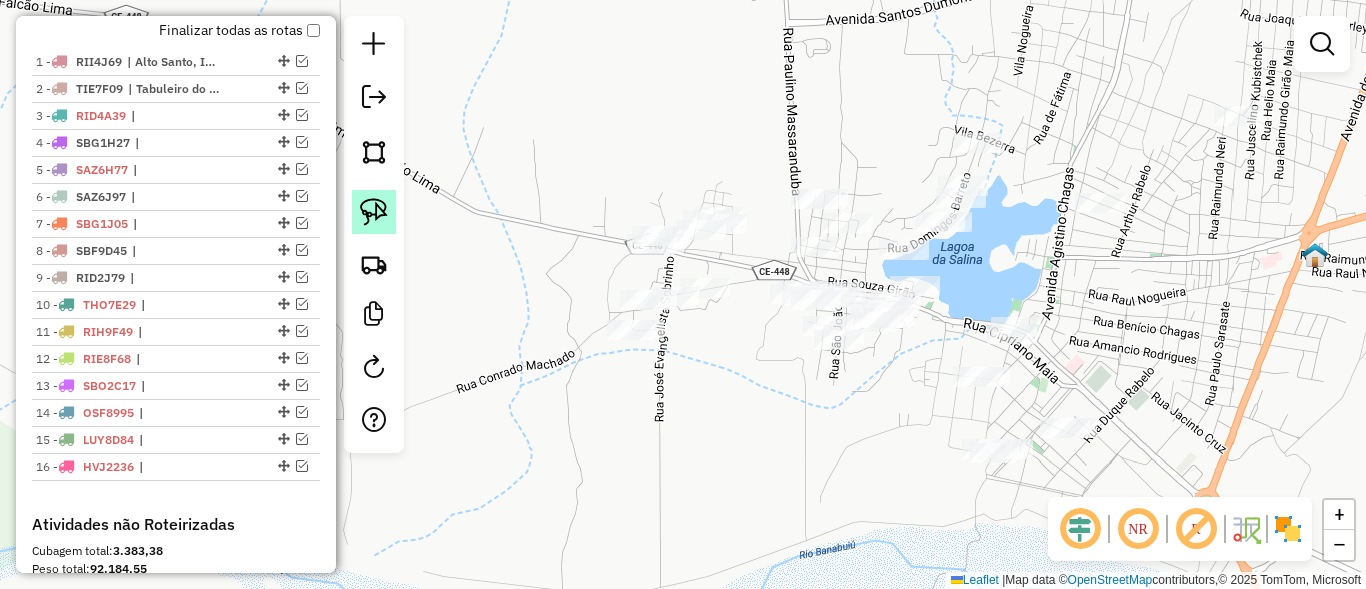 click 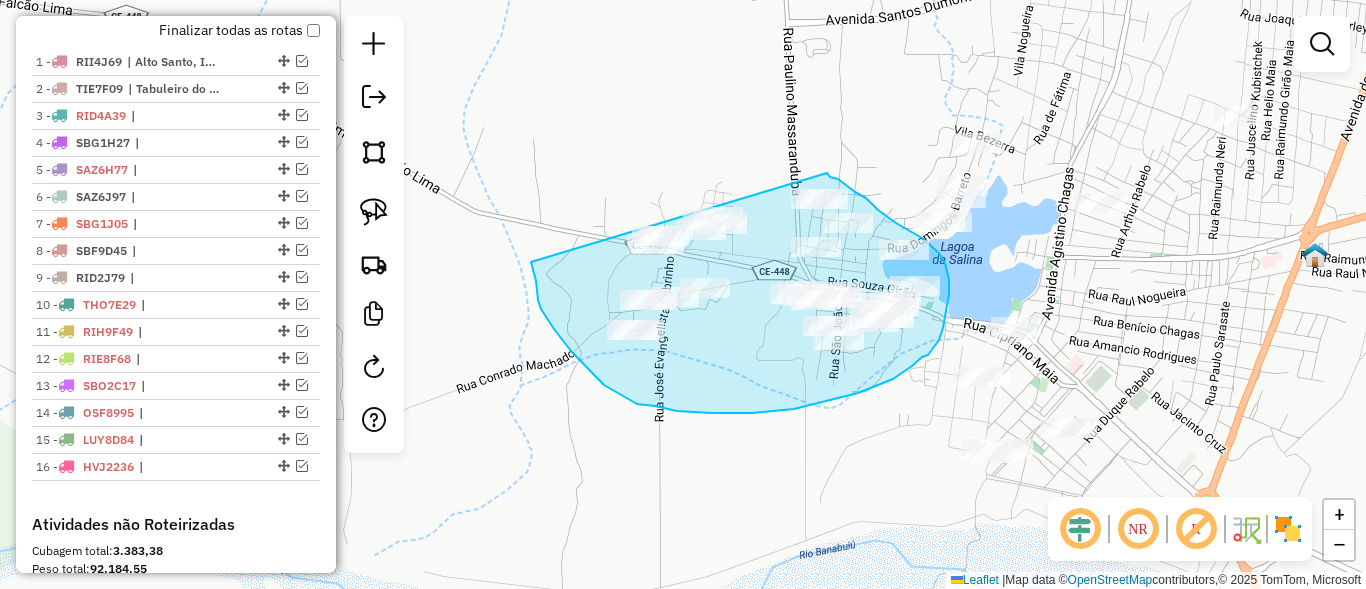 drag, startPoint x: 604, startPoint y: 385, endPoint x: 827, endPoint y: 173, distance: 307.6898 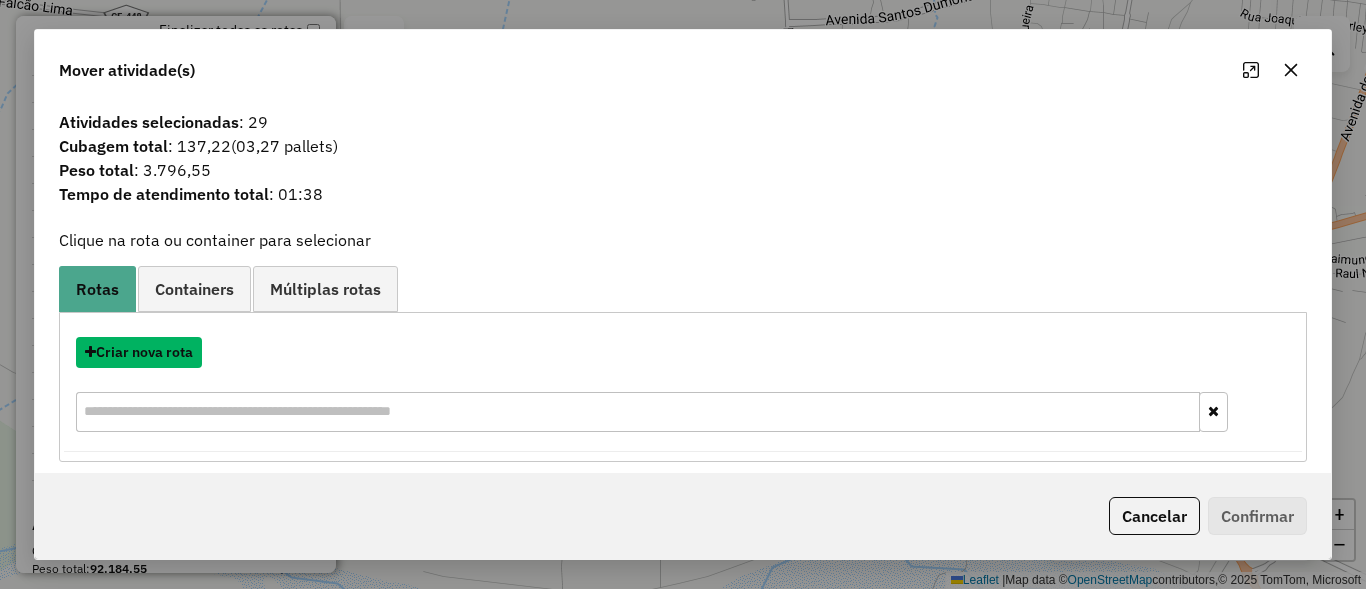 click on "Criar nova rota" at bounding box center [139, 352] 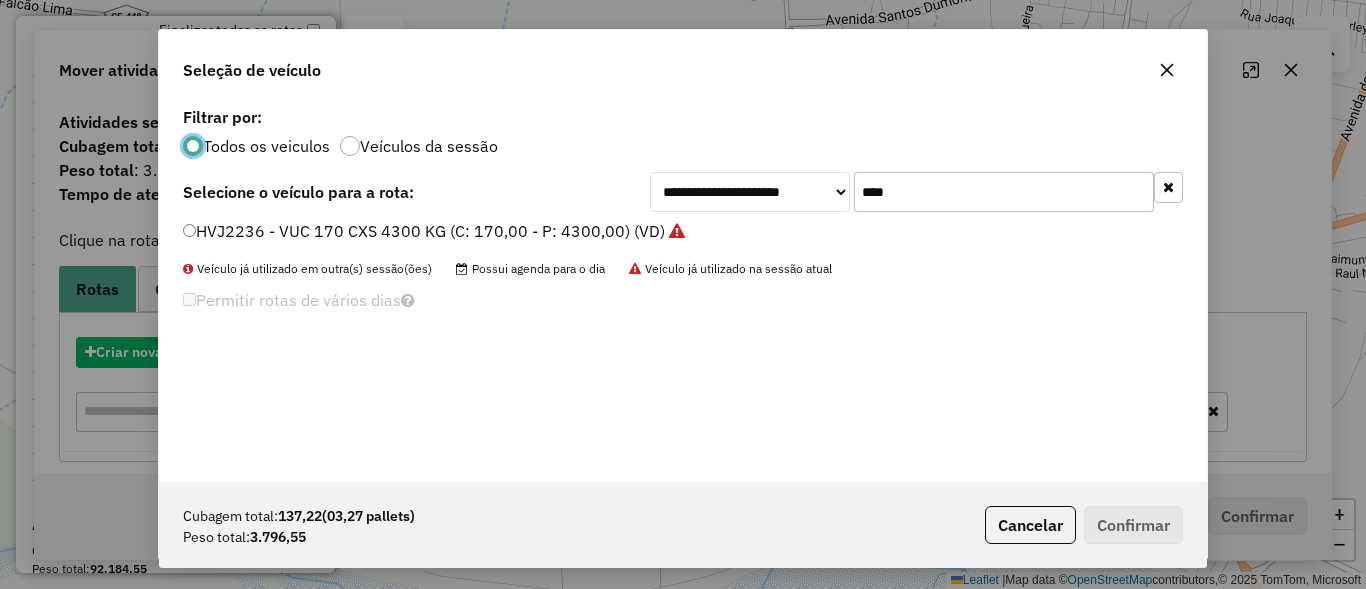 scroll, scrollTop: 11, scrollLeft: 6, axis: both 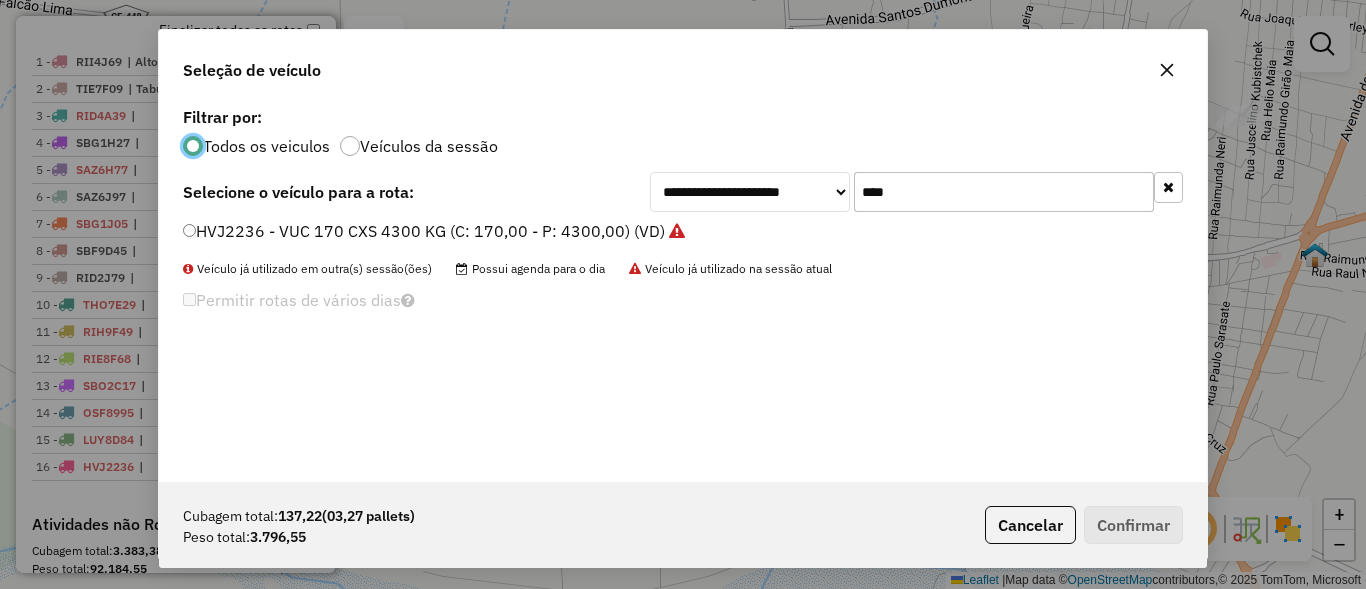 click on "****" 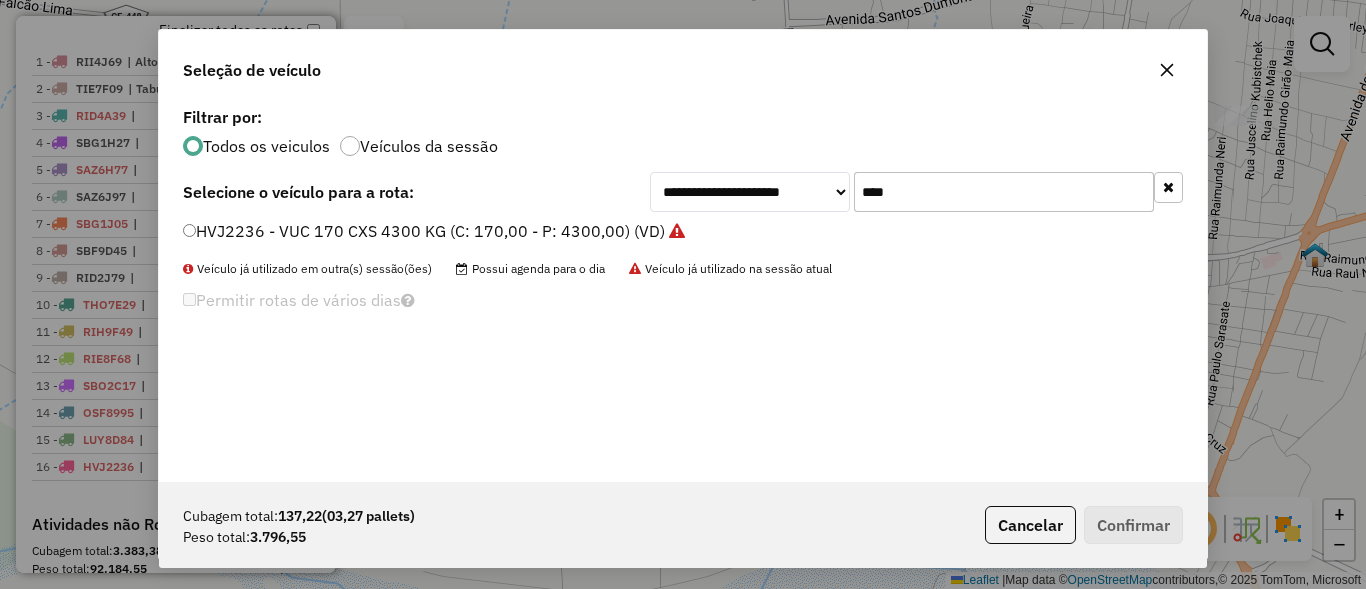 click on "****" 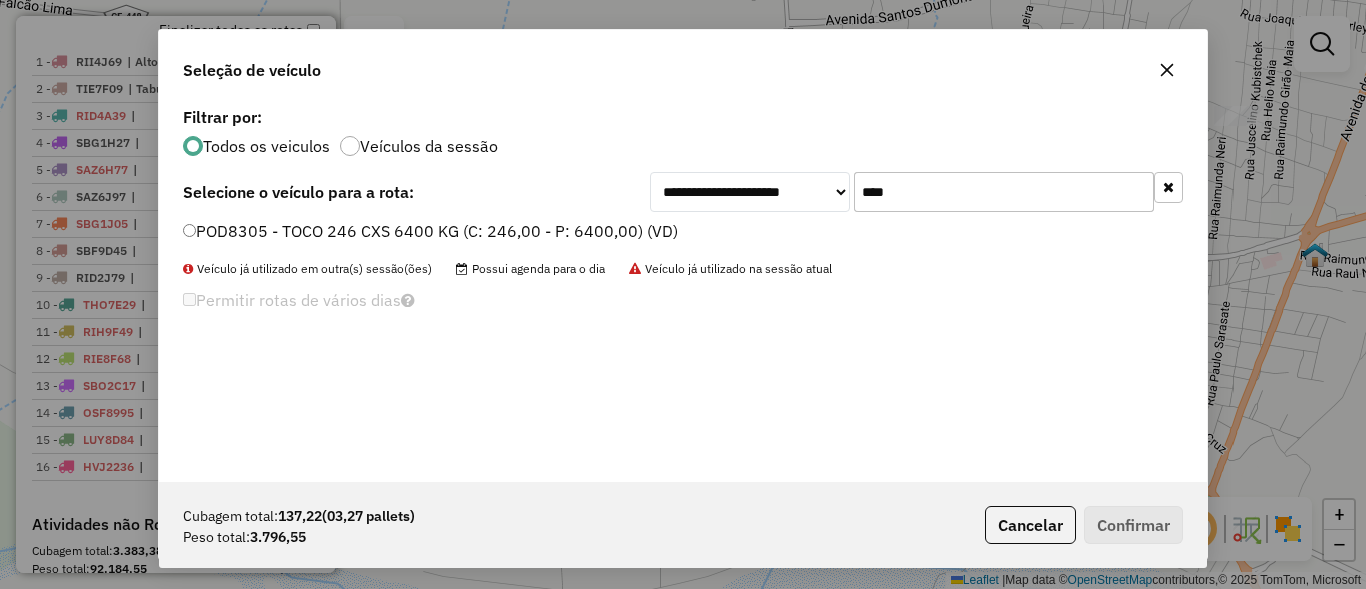type on "****" 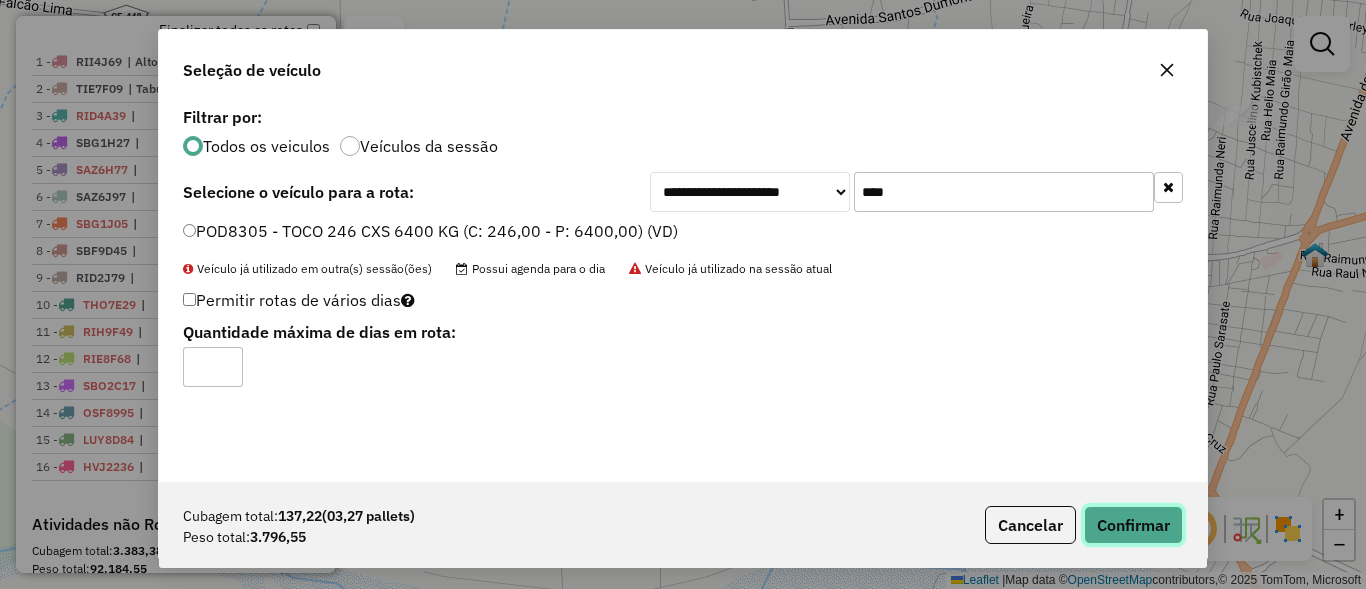 click on "Confirmar" 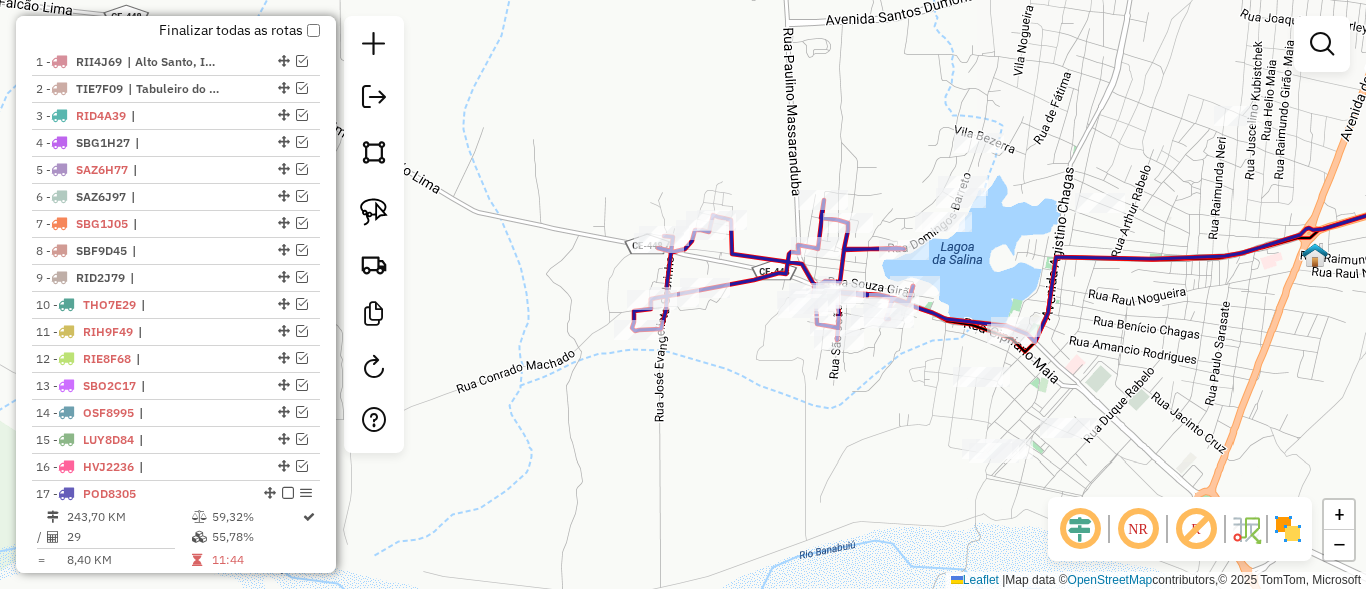 select on "**********" 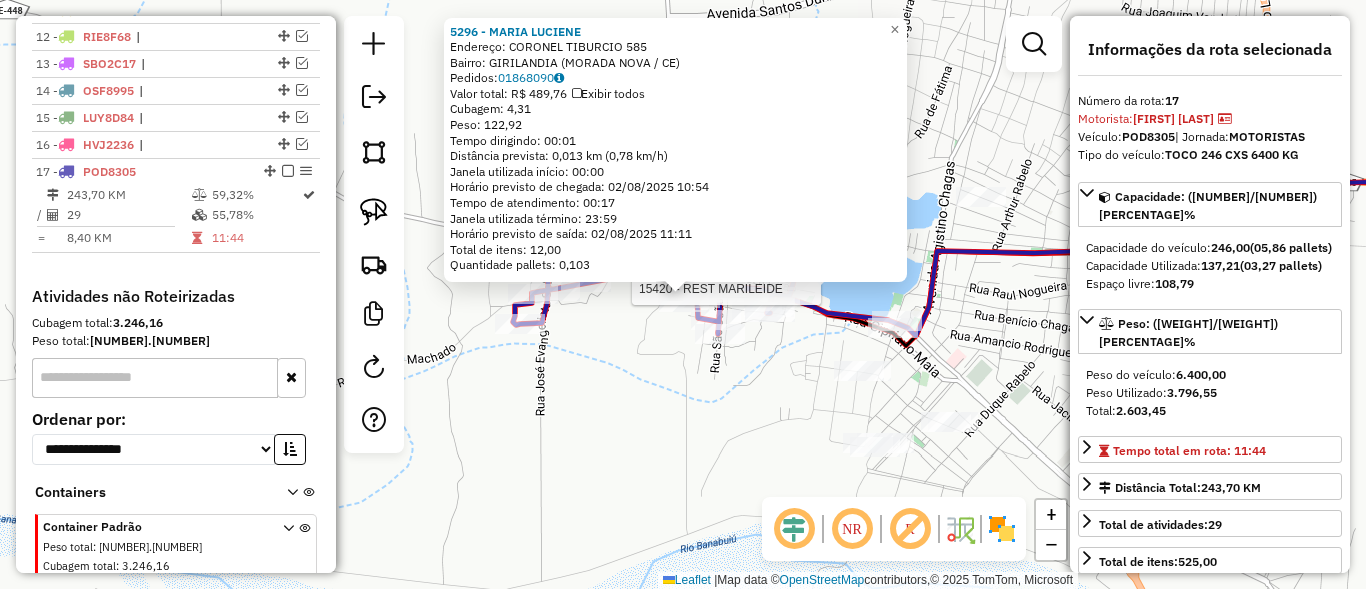 scroll, scrollTop: 1112, scrollLeft: 0, axis: vertical 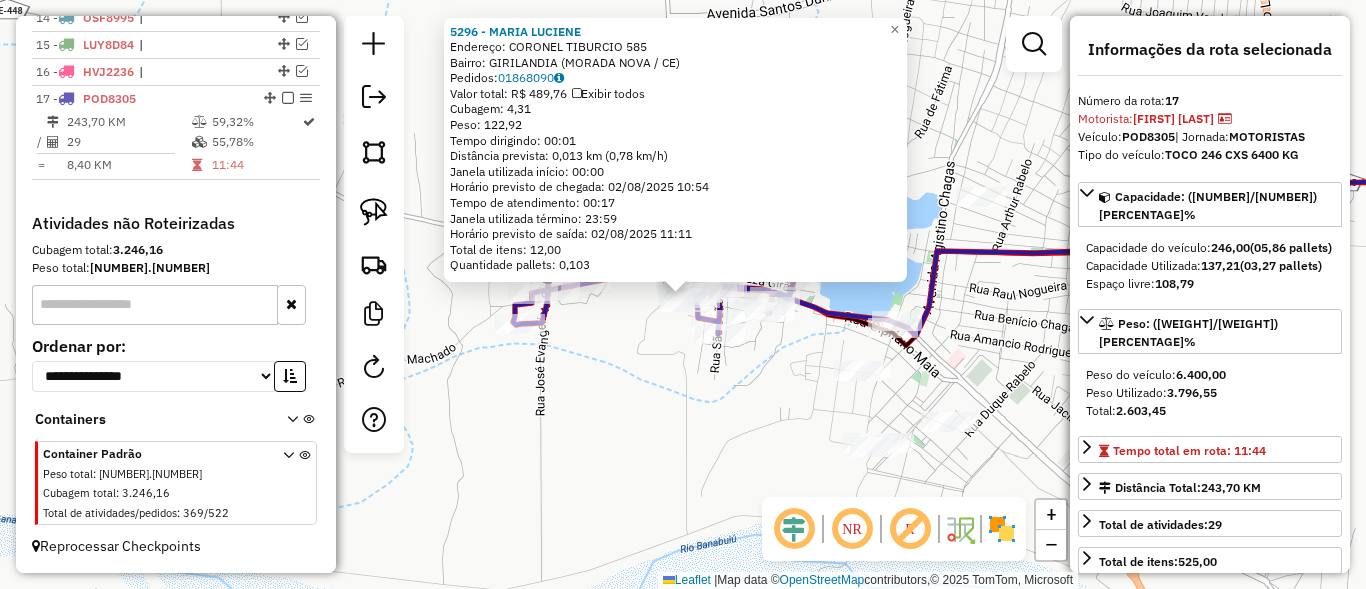 click on "5296 - MARIA LUCIENE  Endereço:  CORONEL TIBURCIO 585   Bairro: GIRILANDIA (MORADA NOVA / CE)   Pedidos:  01868090   Valor total: R$ 489,76   Exibir todos   Cubagem: 4,31  Peso: 122,92  Tempo dirigindo: 00:01   Distância prevista: 0,013 km (0,78 km/h)   Janela utilizada início: 00:00   Horário previsto de chegada: 02/08/2025 10:54   Tempo de atendimento: 00:17   Janela utilizada término: 23:59   Horário previsto de saída: 02/08/2025 11:11   Total de itens: 12,00   Quantidade pallets: 0,103  × Janela de atendimento Grade de atendimento Capacidade Transportadoras Veículos Cliente Pedidos  Rotas Selecione os dias de semana para filtrar as janelas de atendimento  Seg   Ter   Qua   Qui   Sex   Sáb   Dom  Informe o período da janela de atendimento: De: Até:  Filtrar exatamente a janela do cliente  Considerar janela de atendimento padrão  Selecione os dias de semana para filtrar as grades de atendimento  Seg   Ter   Qua   Qui   Sex   Sáb   Dom   Considerar clientes sem dia de atendimento cadastrado De:" 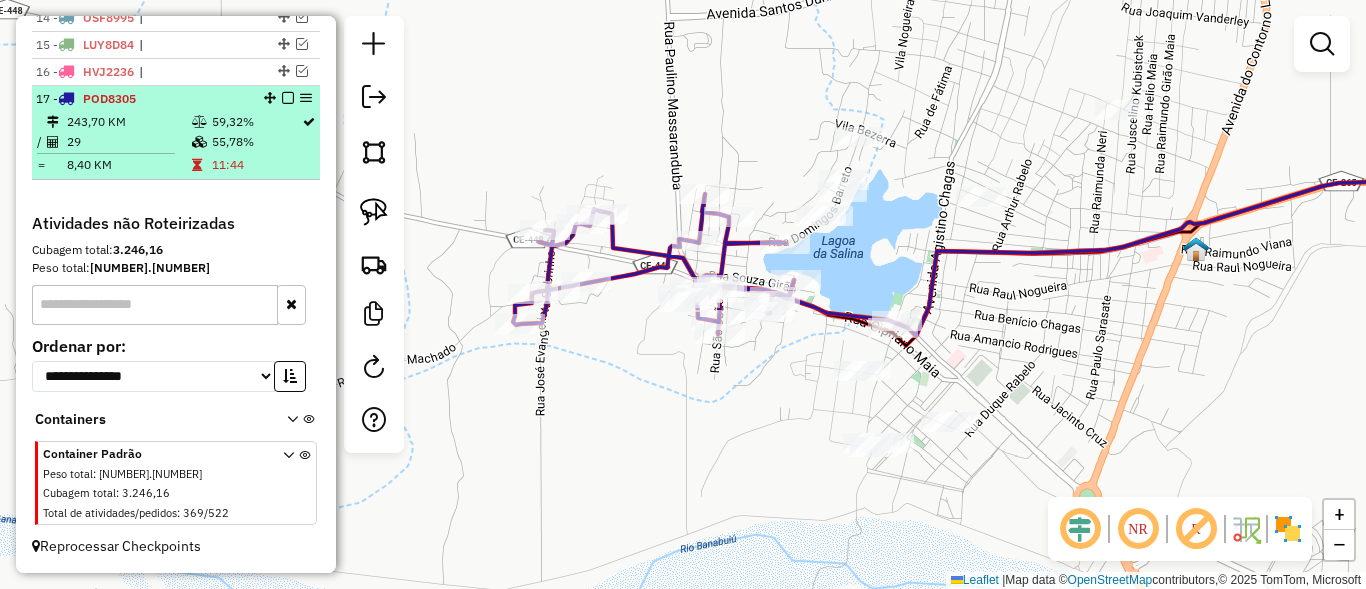 click at bounding box center [288, 98] 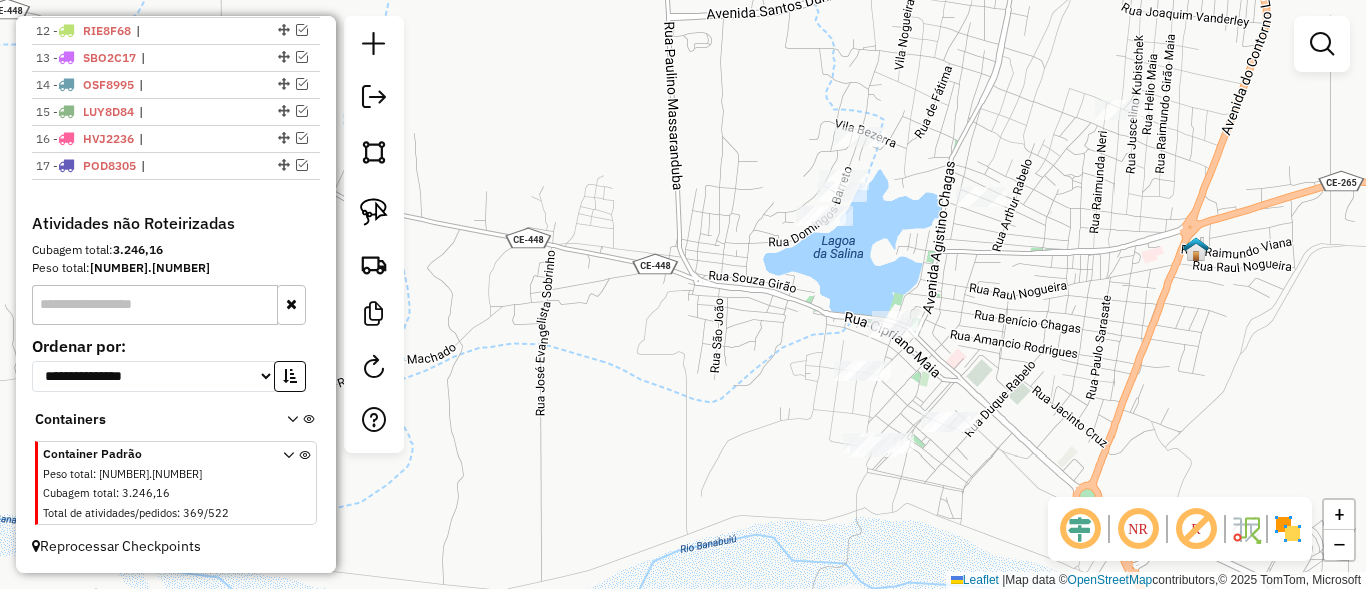 scroll, scrollTop: 1045, scrollLeft: 0, axis: vertical 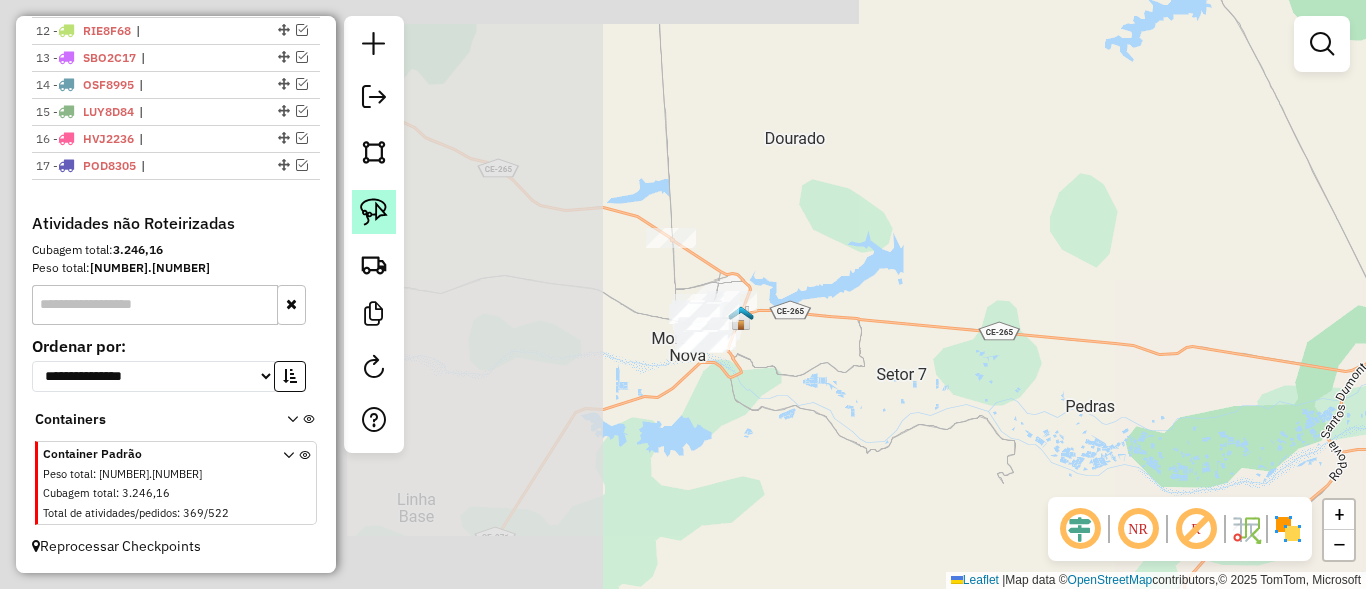 click 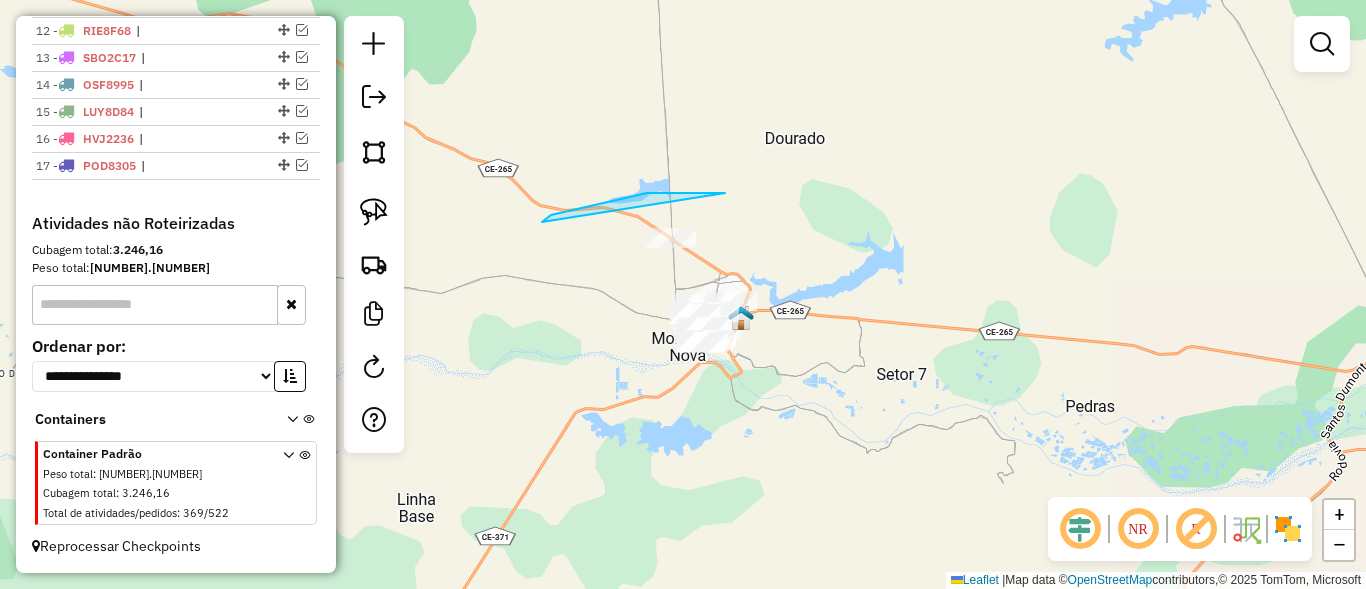 drag, startPoint x: 725, startPoint y: 193, endPoint x: 557, endPoint y: 367, distance: 241.86774 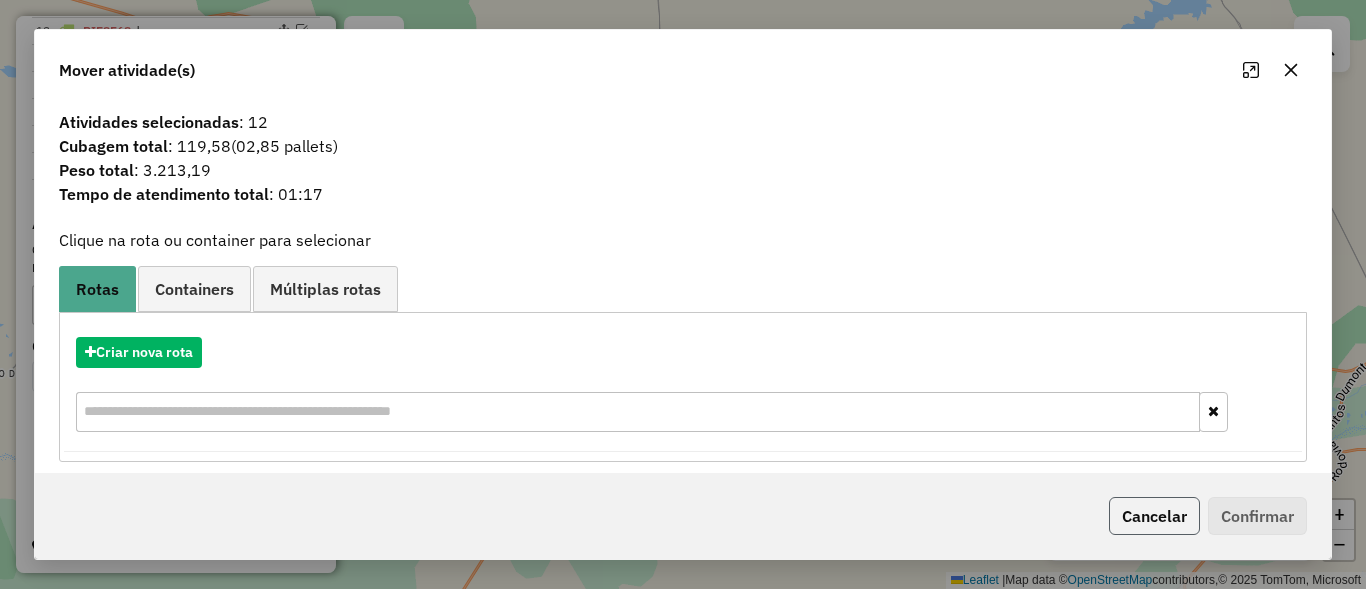 click on "Cancelar" 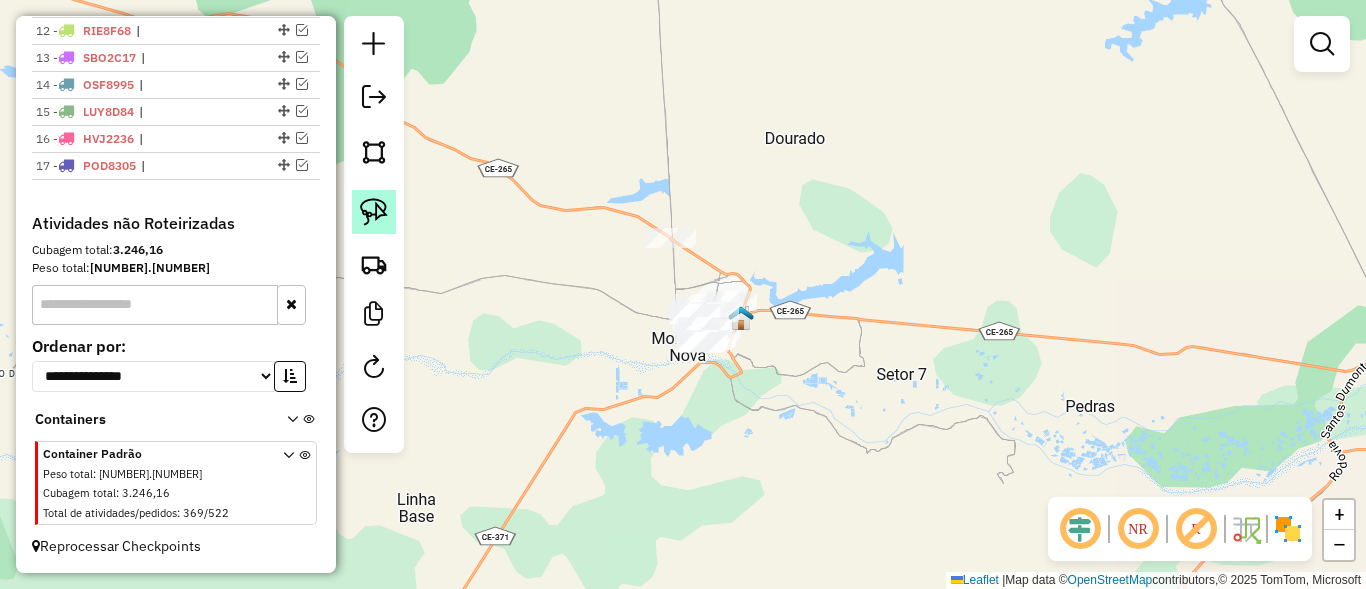 click 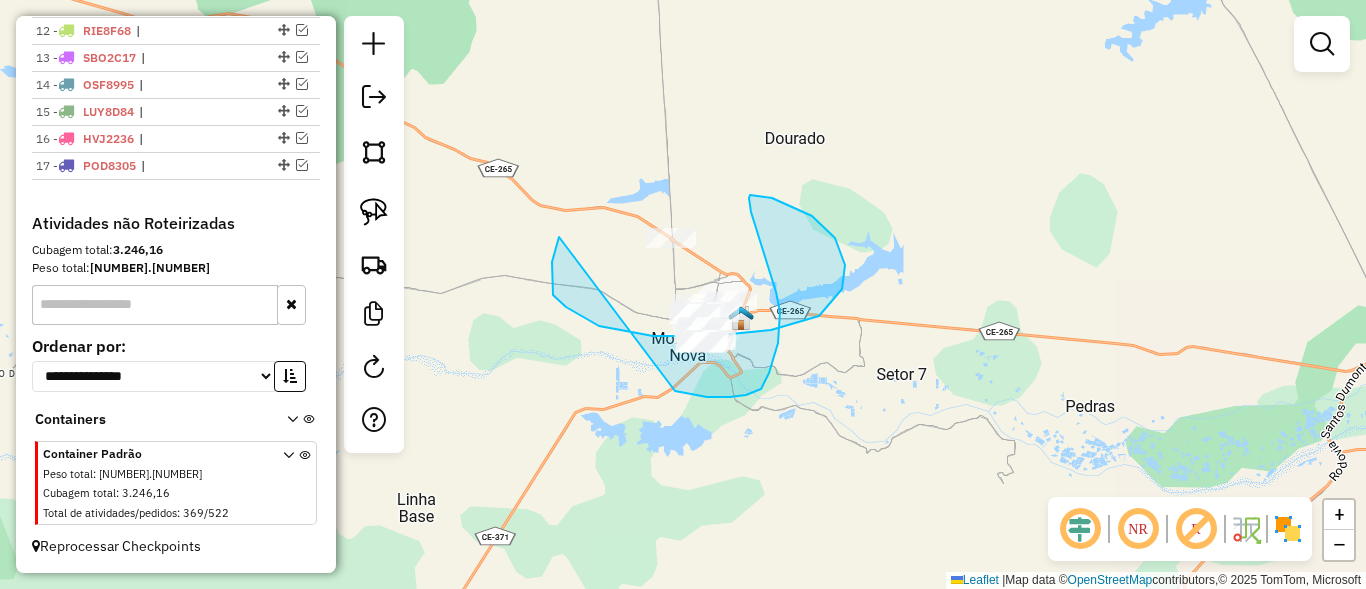 drag, startPoint x: 599, startPoint y: 326, endPoint x: 621, endPoint y: 370, distance: 49.193497 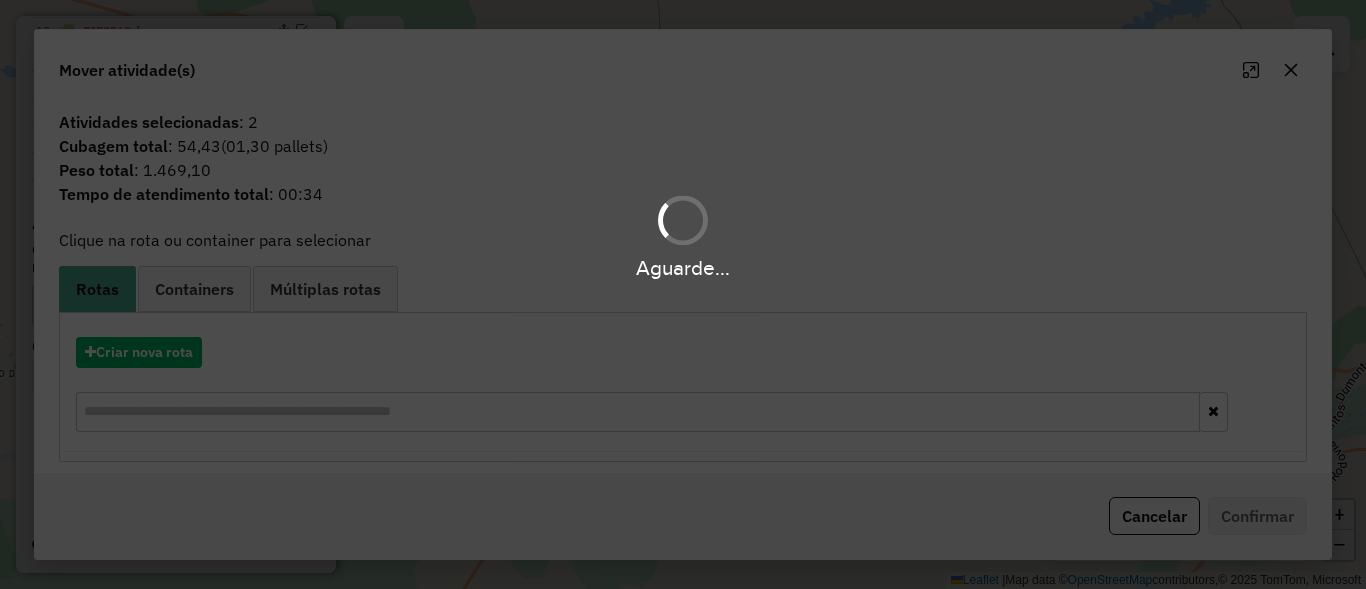 click on "Aguarde..." at bounding box center [683, 294] 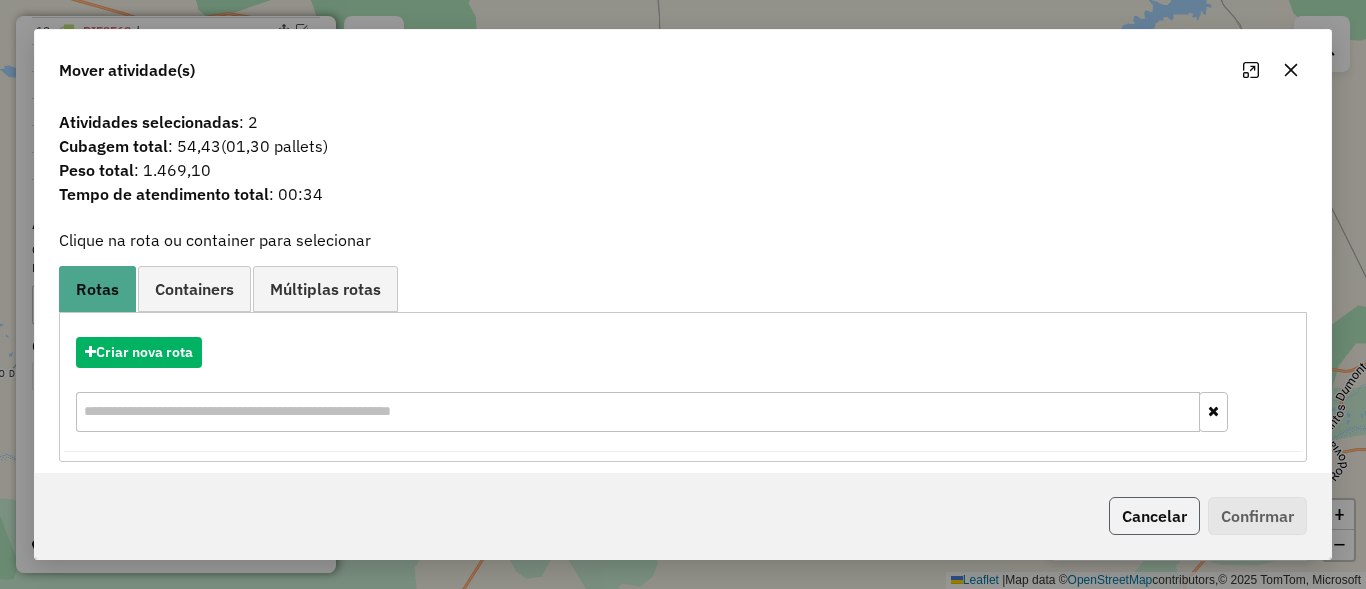 click on "Cancelar" 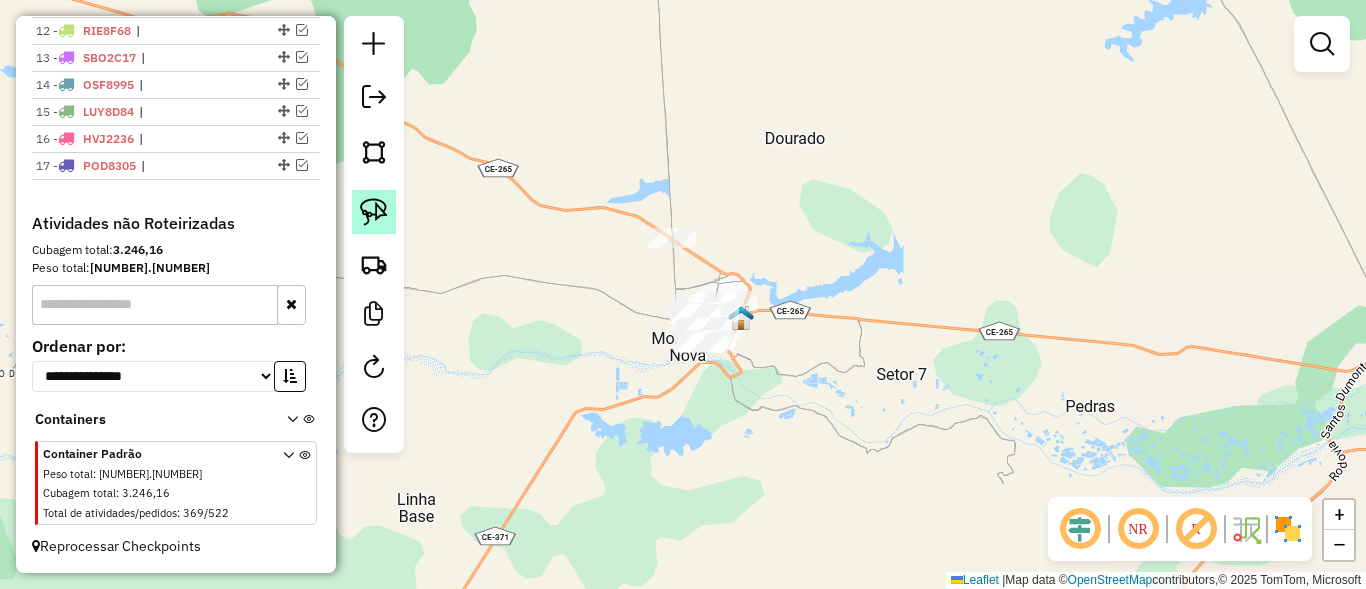click 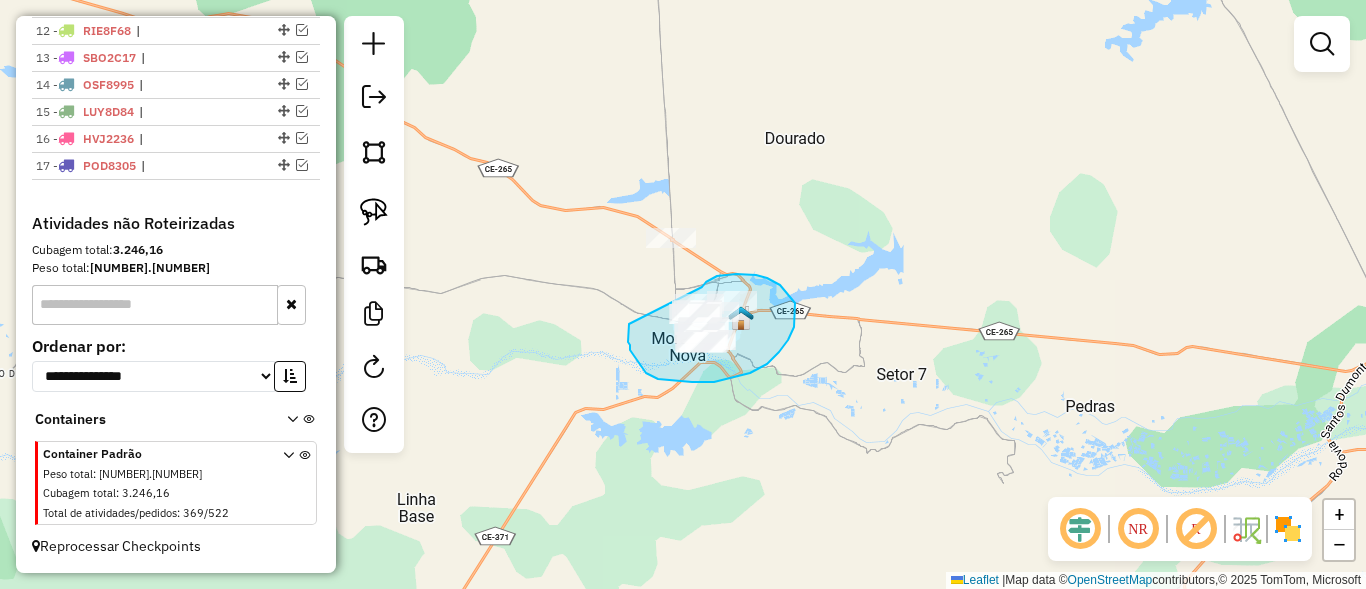 drag, startPoint x: 702, startPoint y: 287, endPoint x: 629, endPoint y: 324, distance: 81.84131 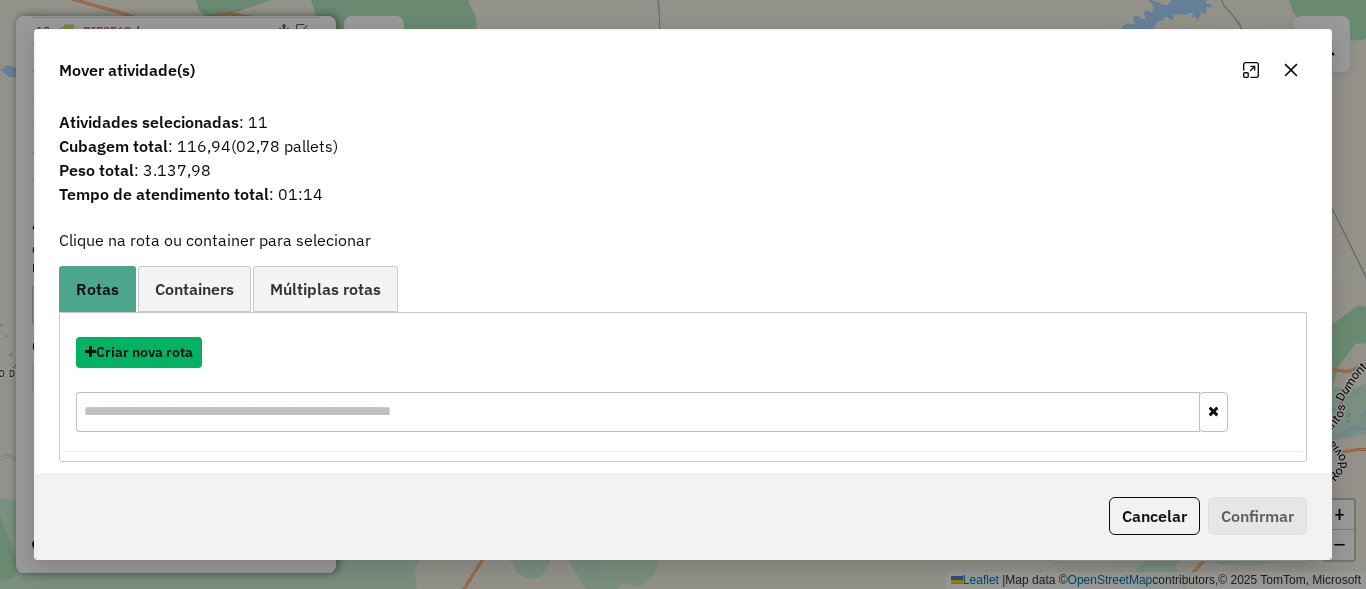 click on "Criar nova rota" at bounding box center [139, 352] 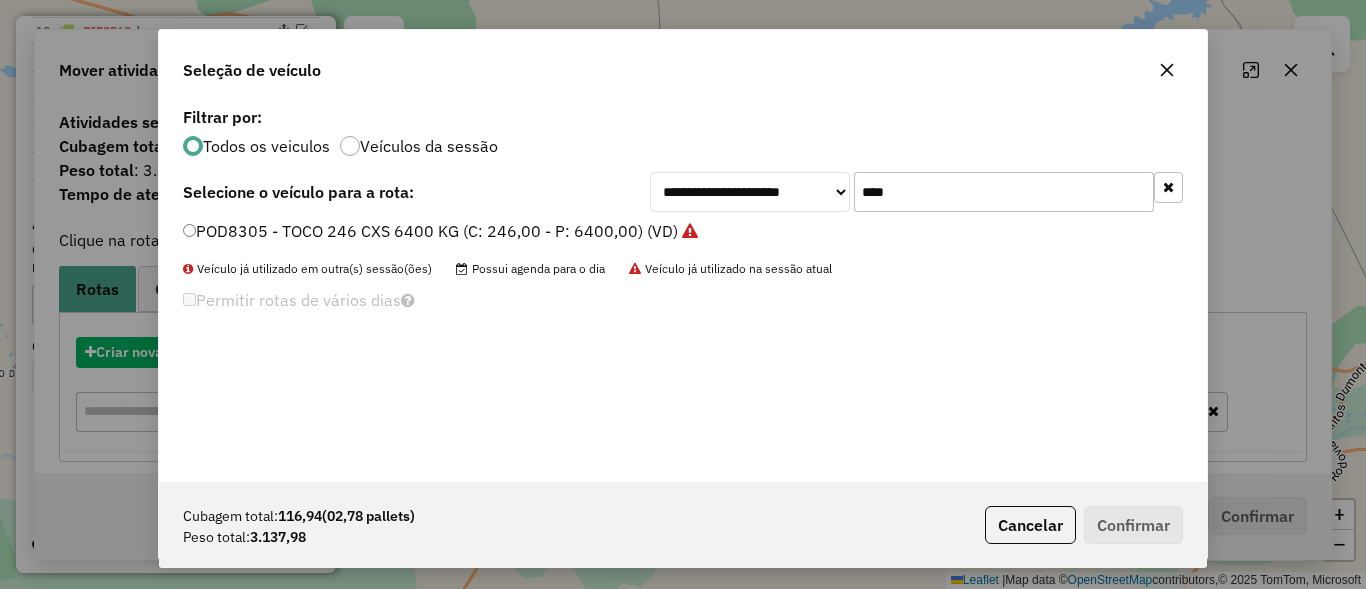 scroll, scrollTop: 11, scrollLeft: 6, axis: both 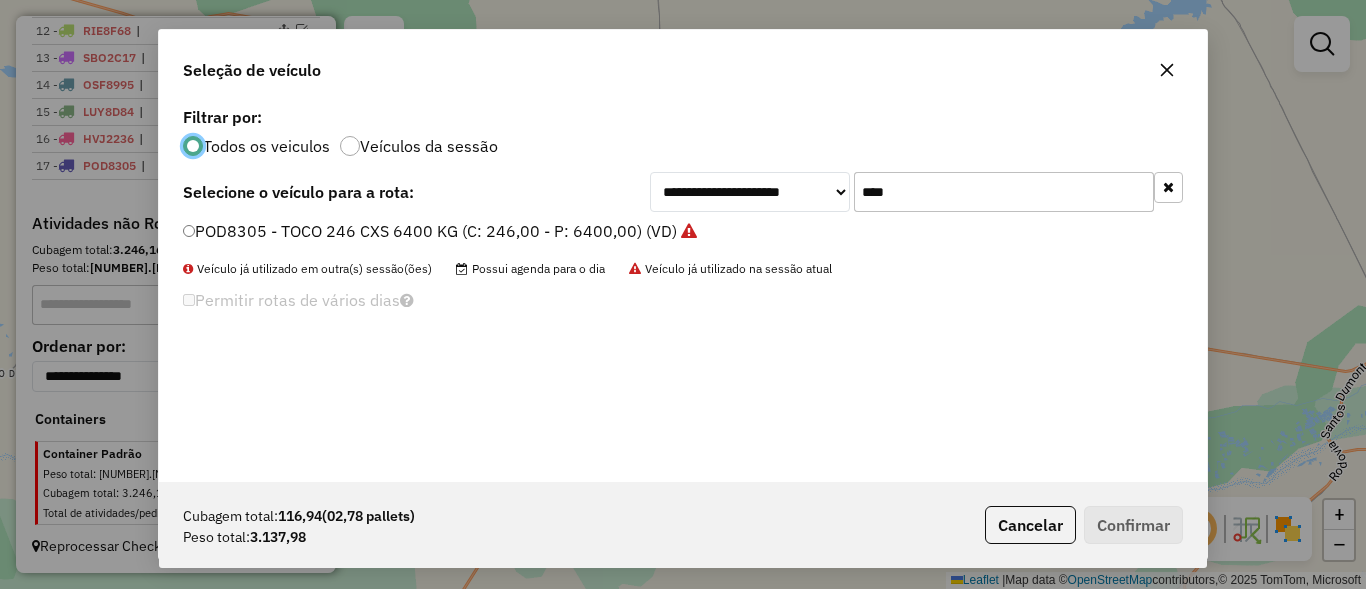 click on "****" 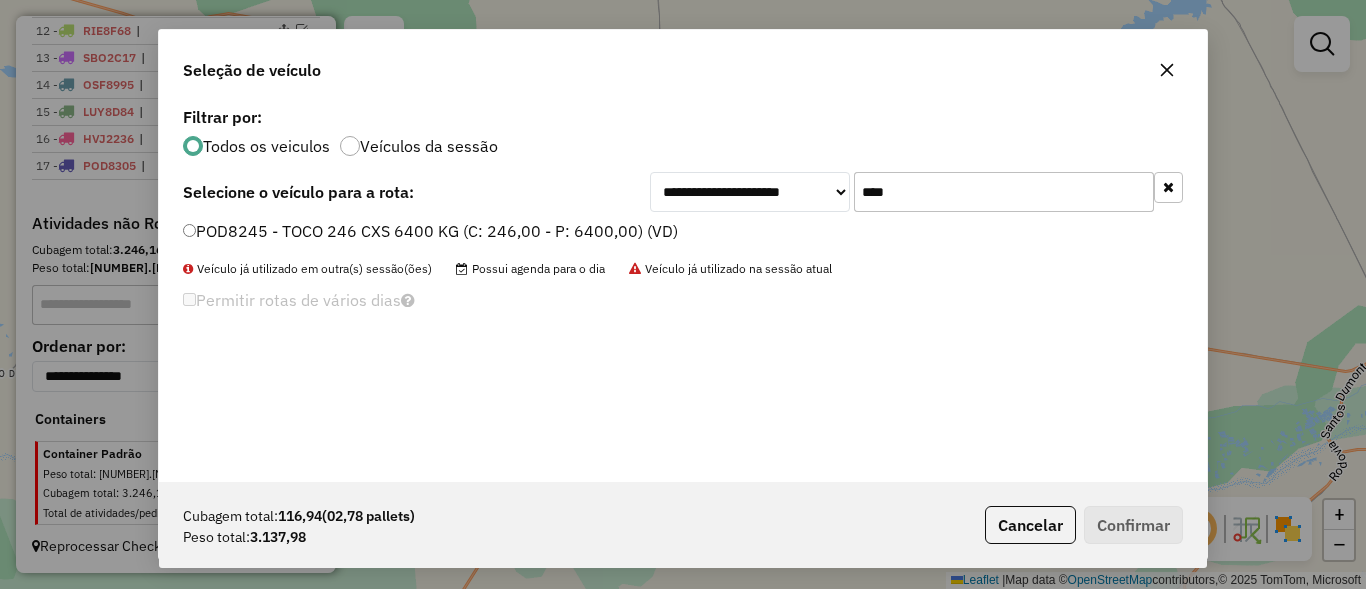 type on "****" 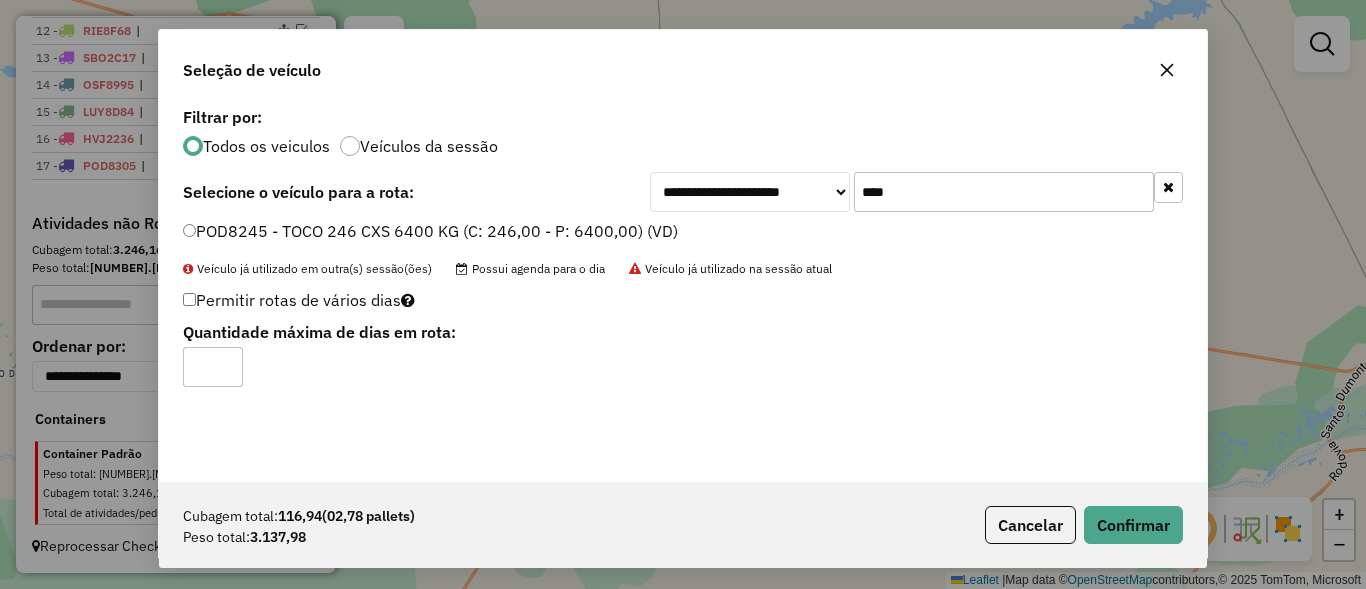click on "Cubagem total:  116,94   (02,78 pallets)  Peso total: 3.137,98  Cancelar   Confirmar" 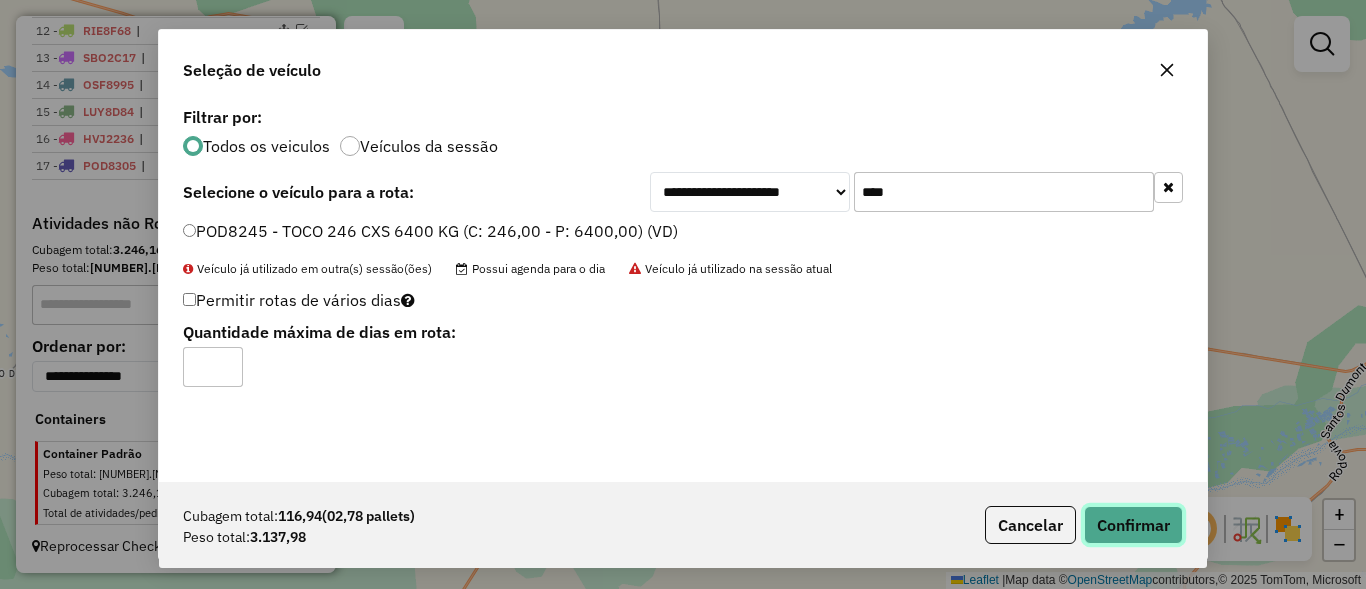 click on "Confirmar" 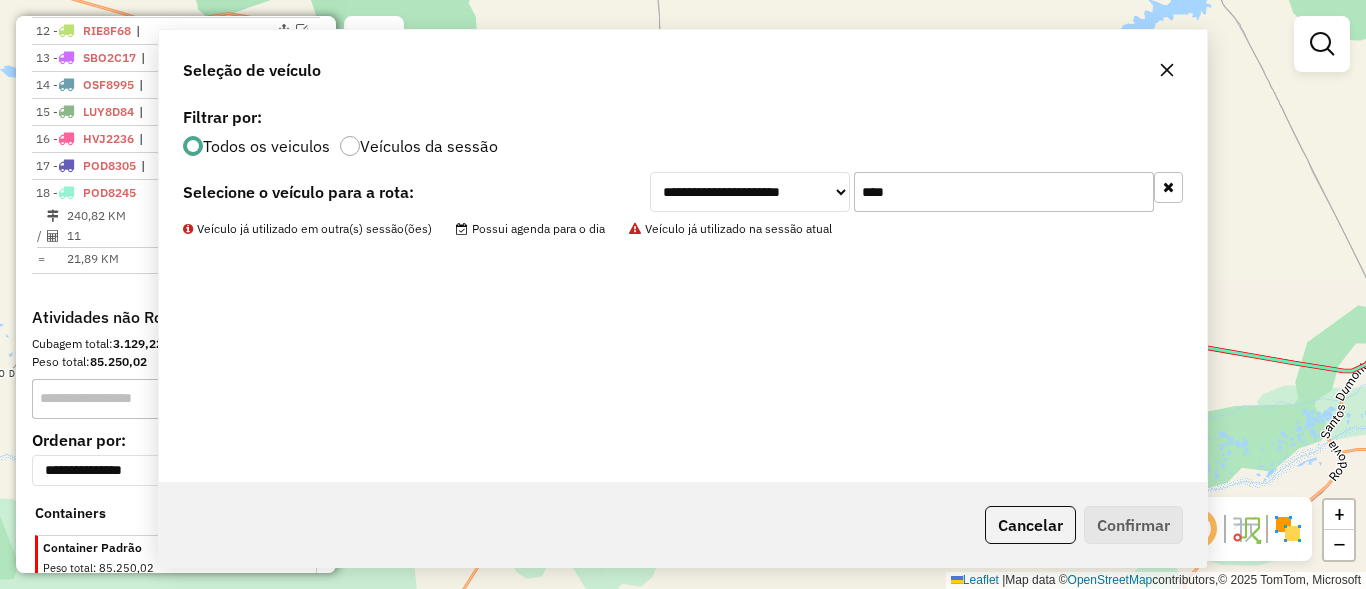 scroll, scrollTop: 1112, scrollLeft: 0, axis: vertical 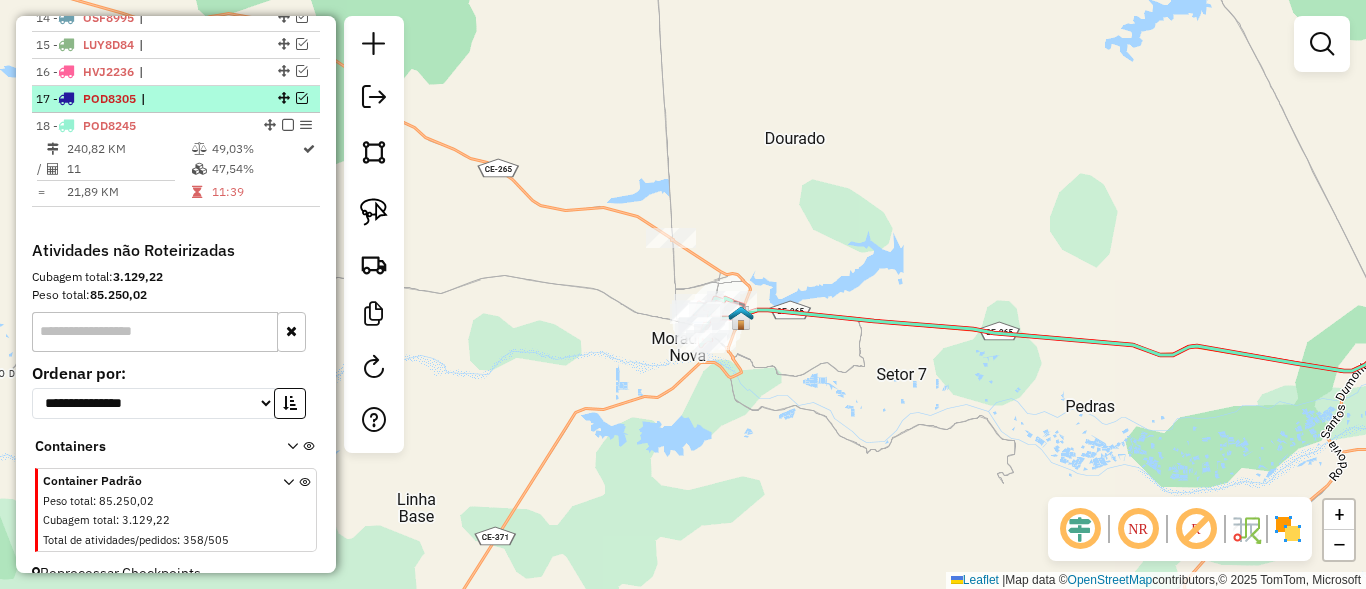 click at bounding box center (302, 98) 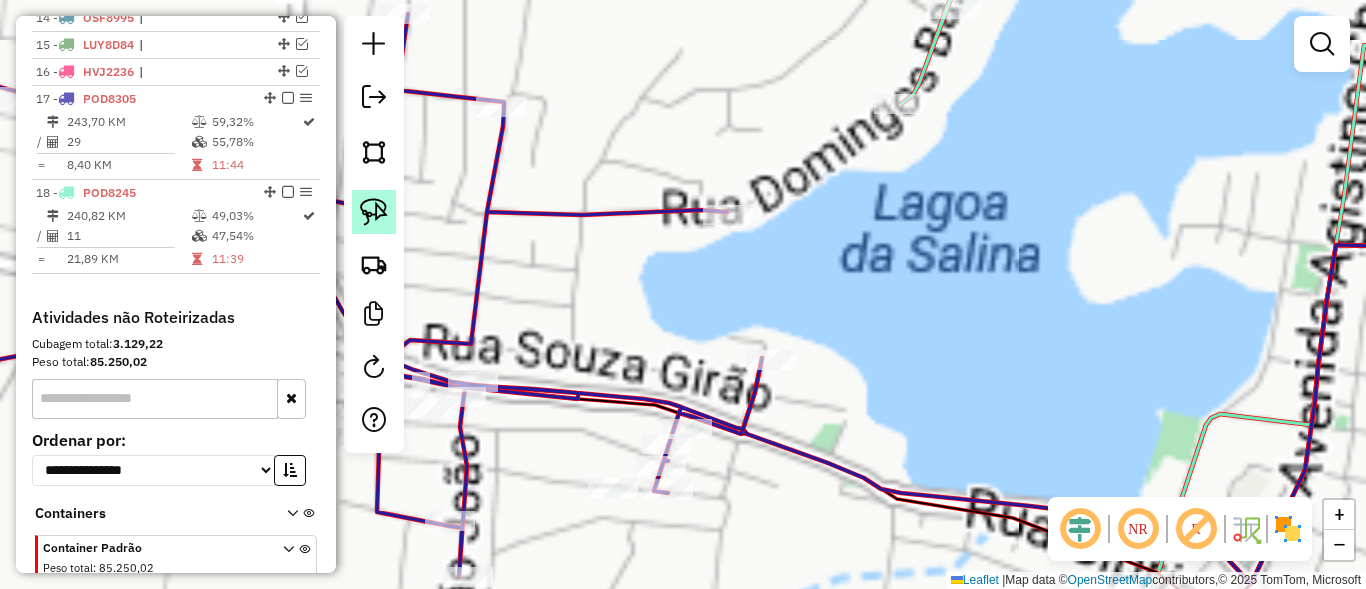 click 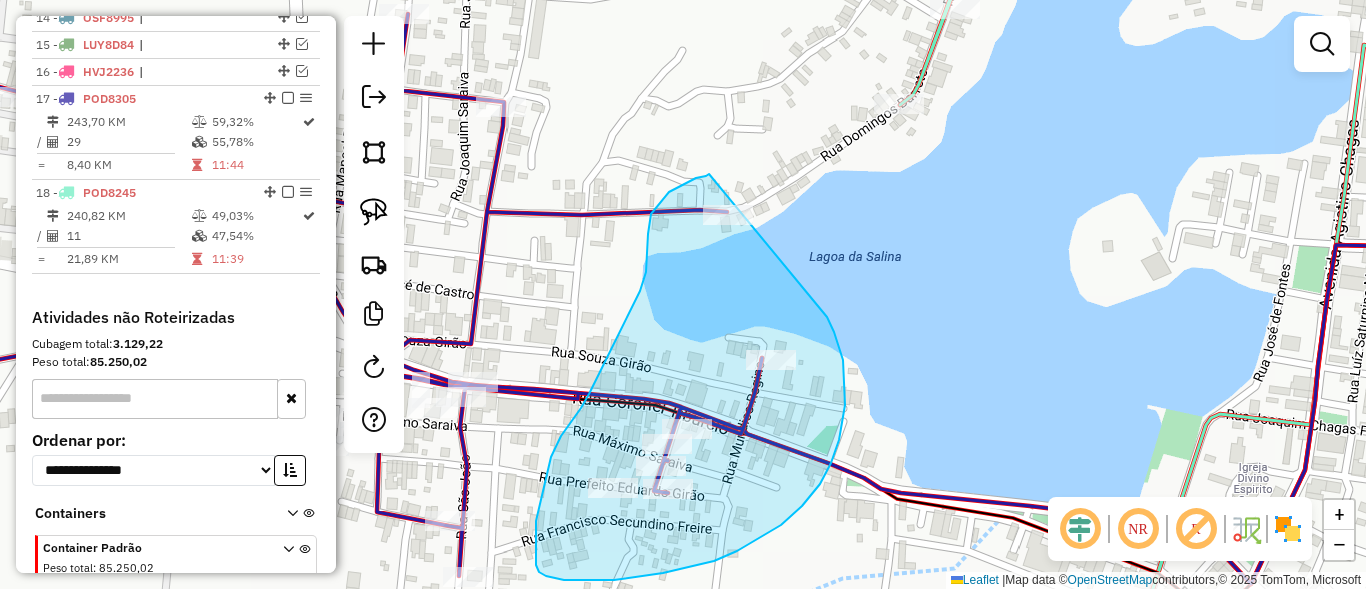 drag, startPoint x: 839, startPoint y: 440, endPoint x: 709, endPoint y: 174, distance: 296.06757 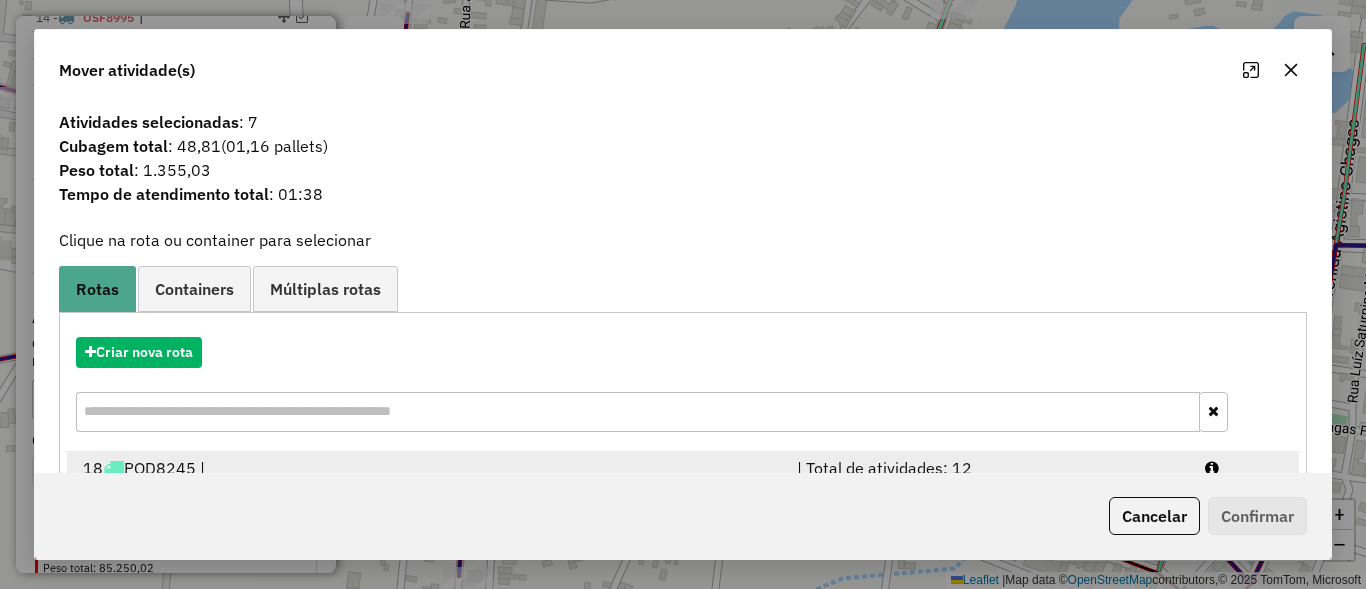 scroll, scrollTop: 94, scrollLeft: 0, axis: vertical 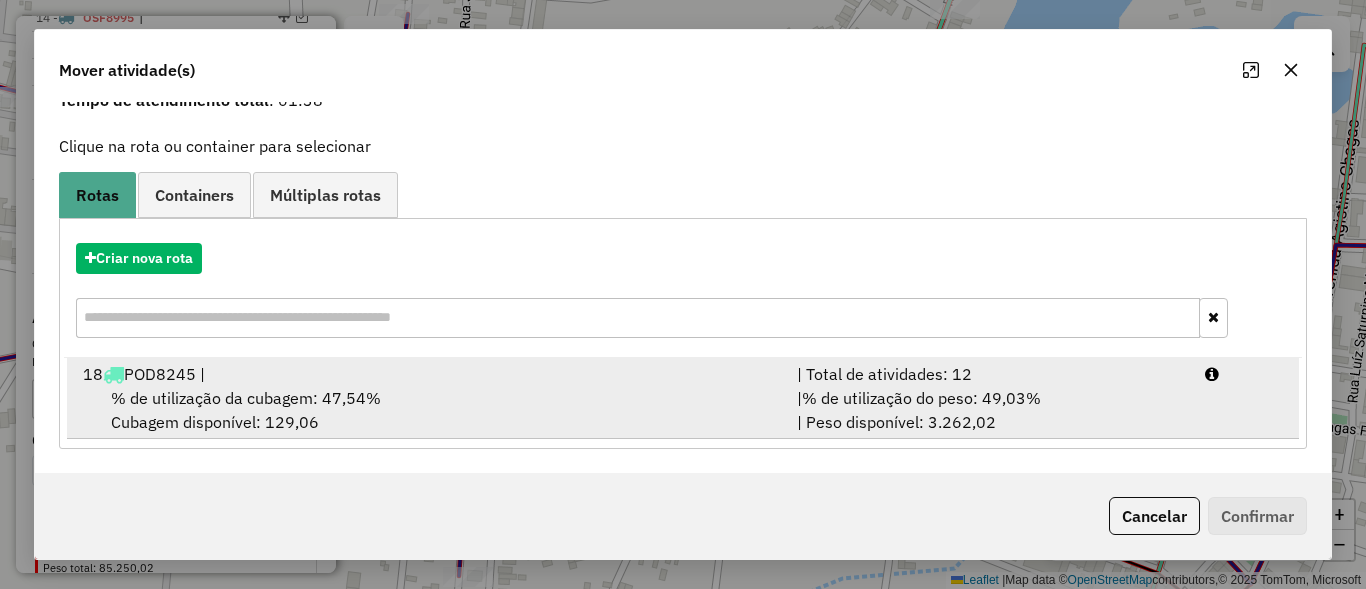 click on "% de utilização do peso: 49,03%" at bounding box center (921, 398) 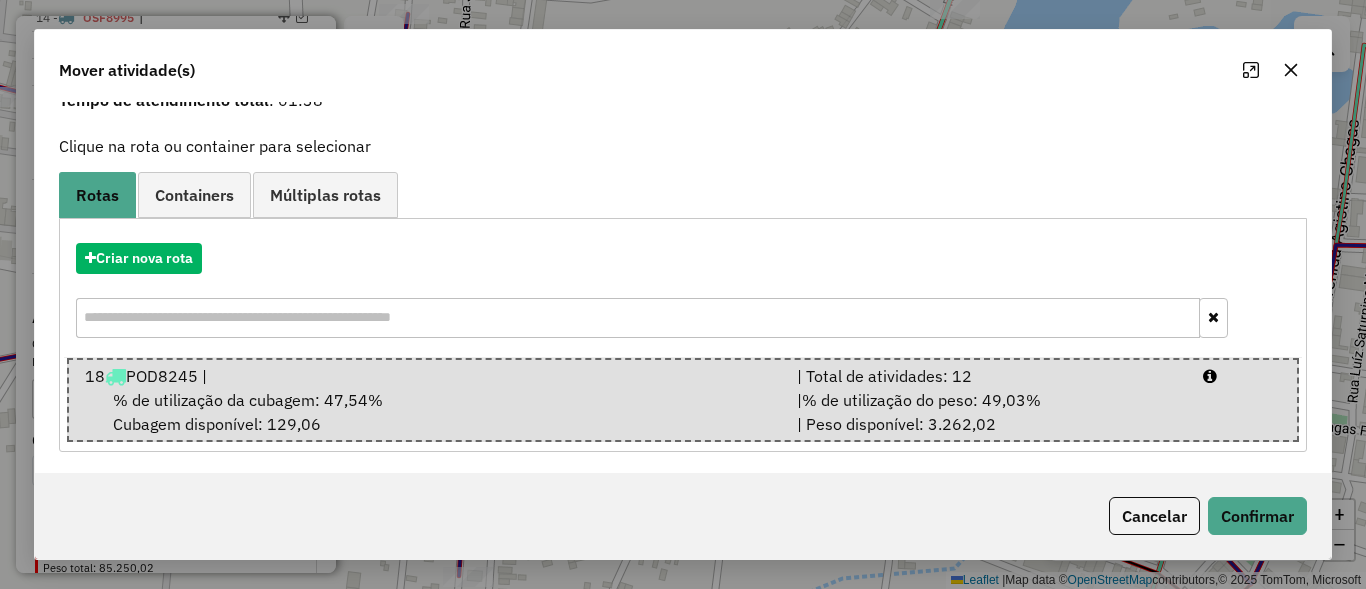 click on "Cancelar   Confirmar" 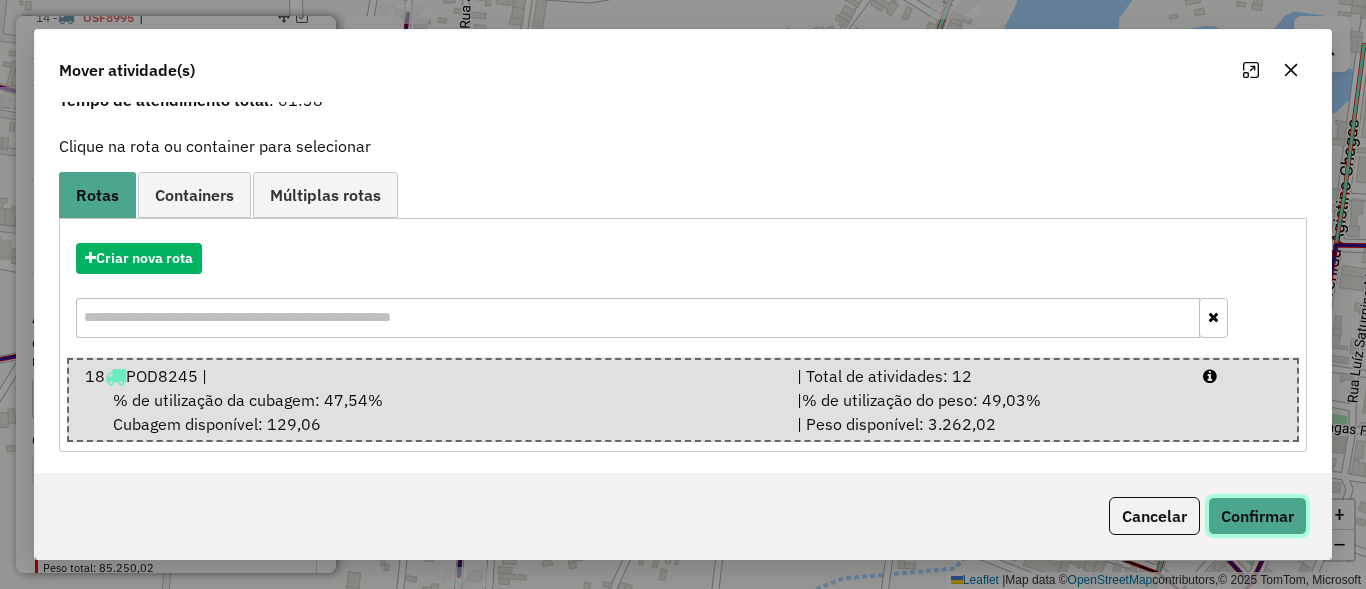 click on "Confirmar" 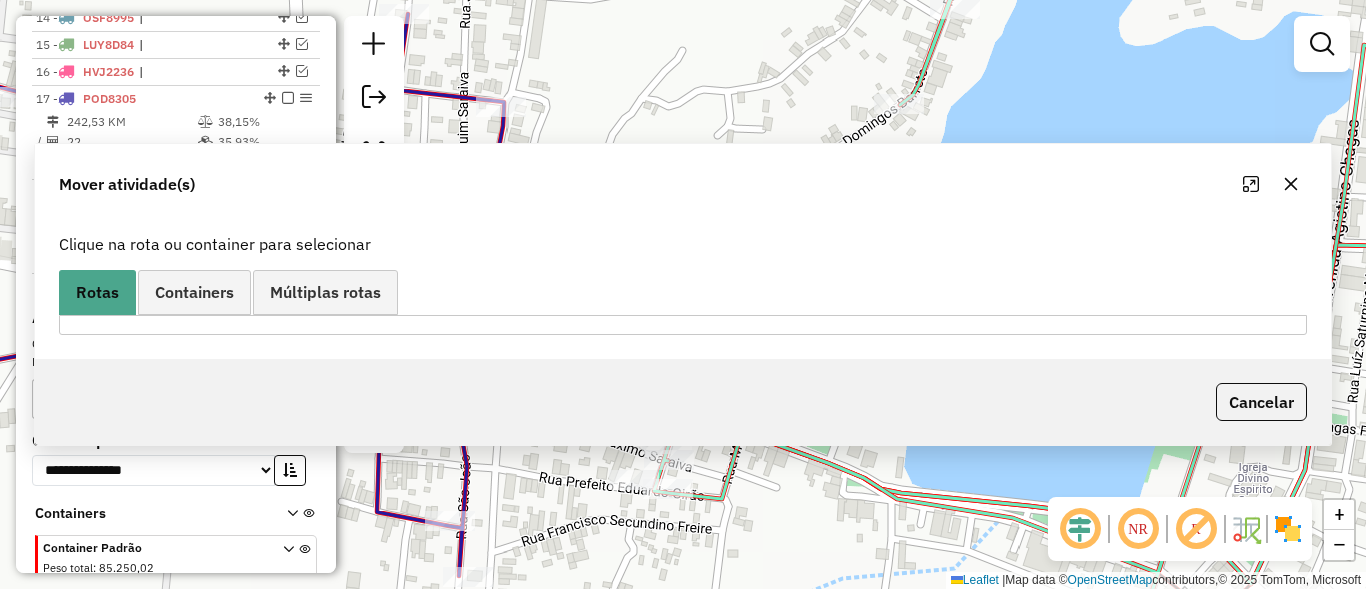 scroll, scrollTop: 0, scrollLeft: 0, axis: both 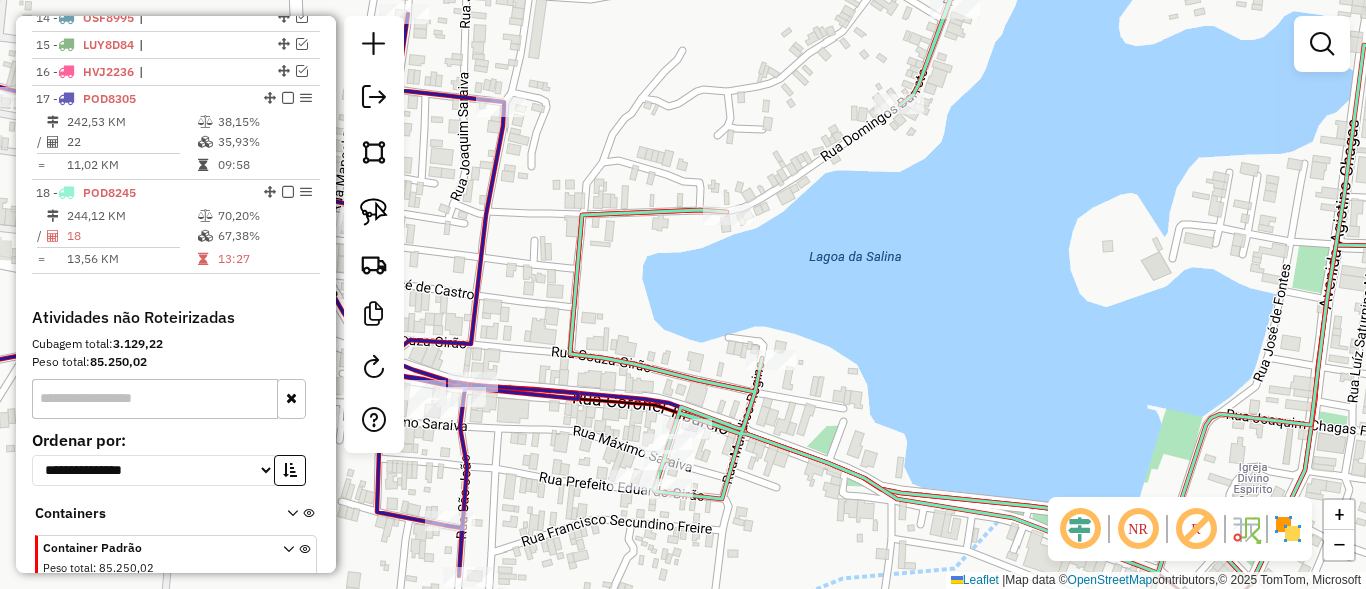 click 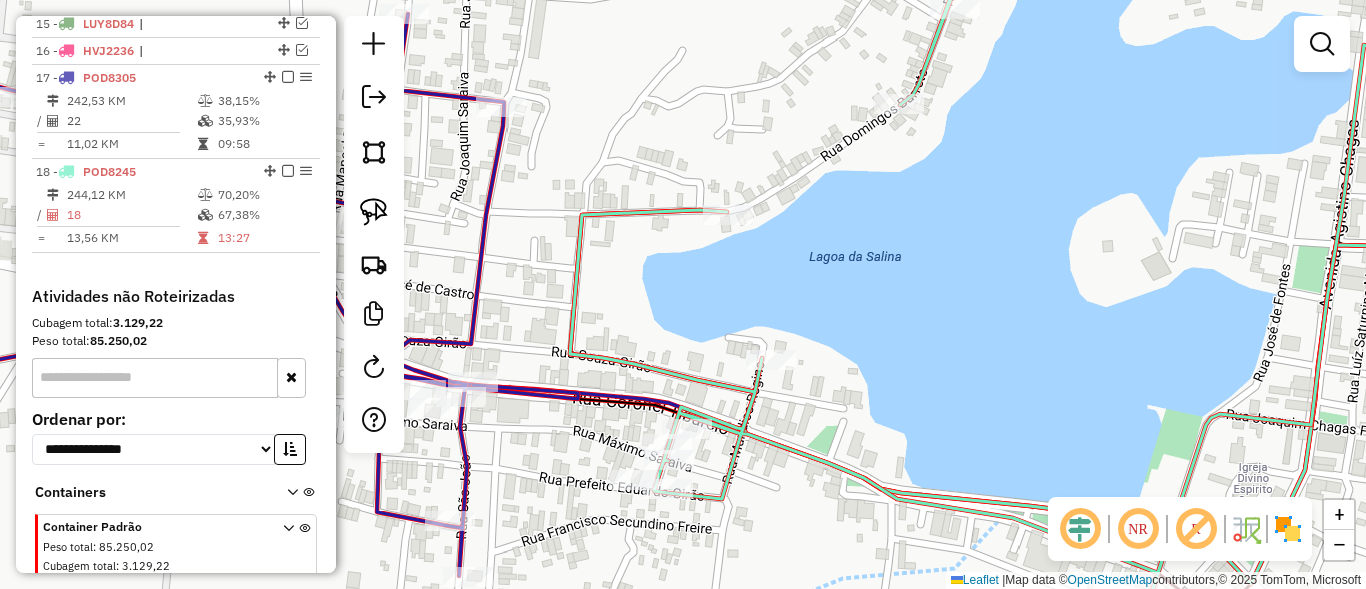 select on "**********" 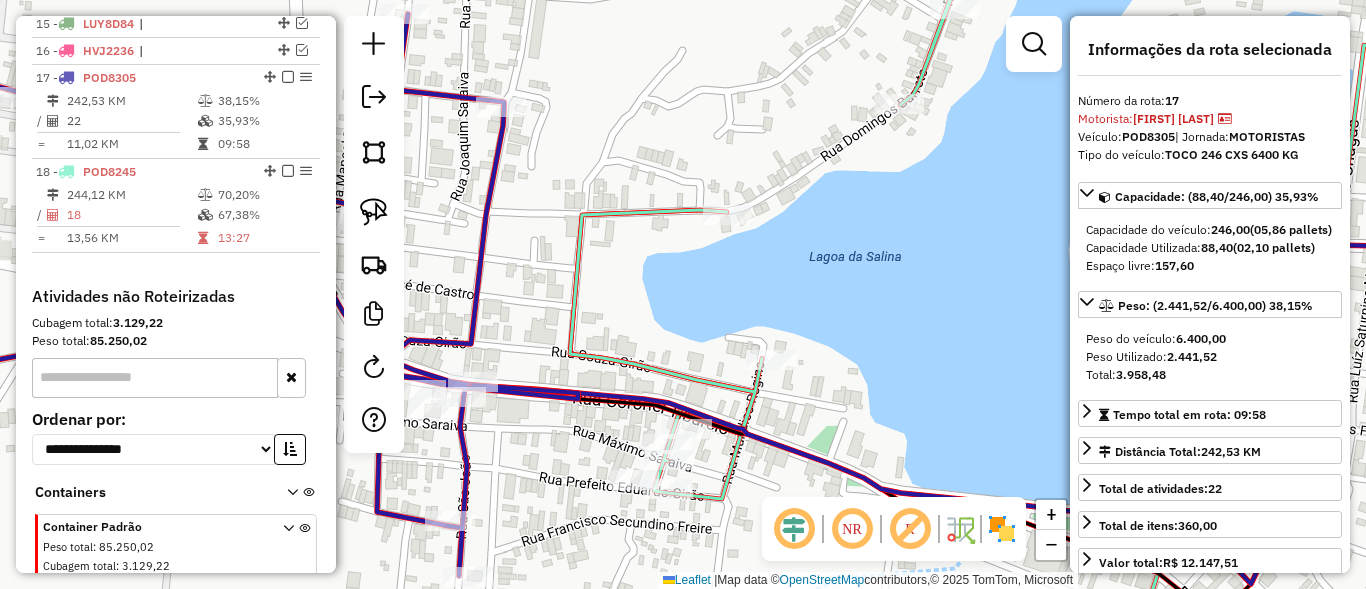 click 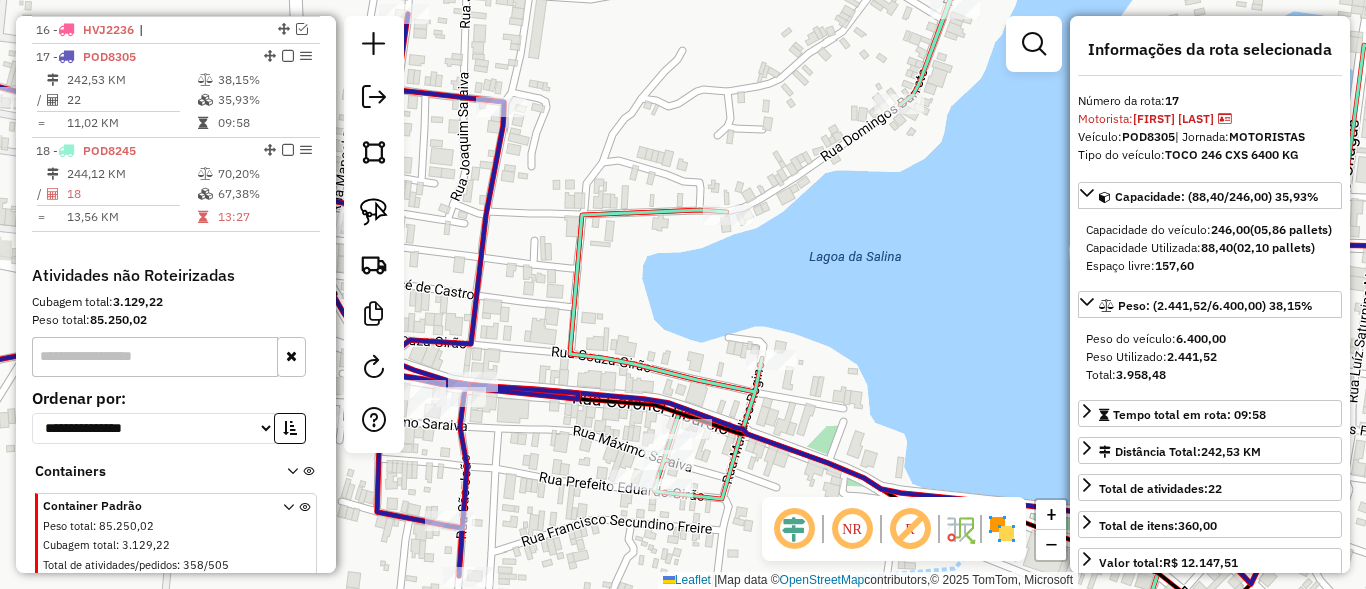 scroll, scrollTop: 1182, scrollLeft: 0, axis: vertical 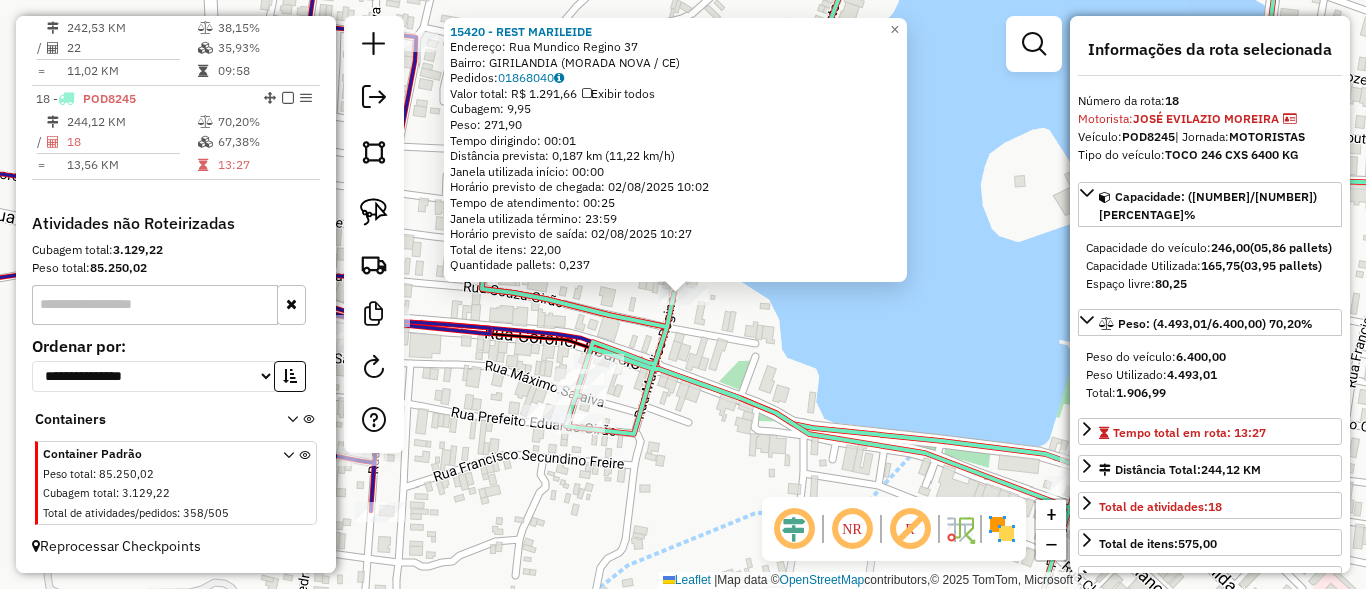 click on "15420 - REST MARILEIDE  Endereço:  Rua Mundico Regino 37   Bairro: GIRILANDIA (MORADA NOVA / CE)   Pedidos:  01868040   Valor total: R$ 1.291,66   Exibir todos   Cubagem: 9,95  Peso: 271,90  Tempo dirigindo: 00:01   Distância prevista: 0,187 km (11,22 km/h)   Janela utilizada início: 00:00   Horário previsto de chegada: 02/08/2025 10:02   Tempo de atendimento: 00:25   Janela utilizada término: 23:59   Horário previsto de saída: 02/08/2025 10:27   Total de itens: 22,00   Quantidade pallets: 0,237  × Janela de atendimento Grade de atendimento Capacidade Transportadoras Veículos Cliente Pedidos  Rotas Selecione os dias de semana para filtrar as janelas de atendimento  Seg   Ter   Qua   Qui   Sex   Sáb   Dom  Informe o período da janela de atendimento: De: Até:  Filtrar exatamente a janela do cliente  Considerar janela de atendimento padrão  Selecione os dias de semana para filtrar as grades de atendimento  Seg   Ter   Qua   Qui   Sex   Sáb   Dom   Clientes fora do dia de atendimento selecionado De:" 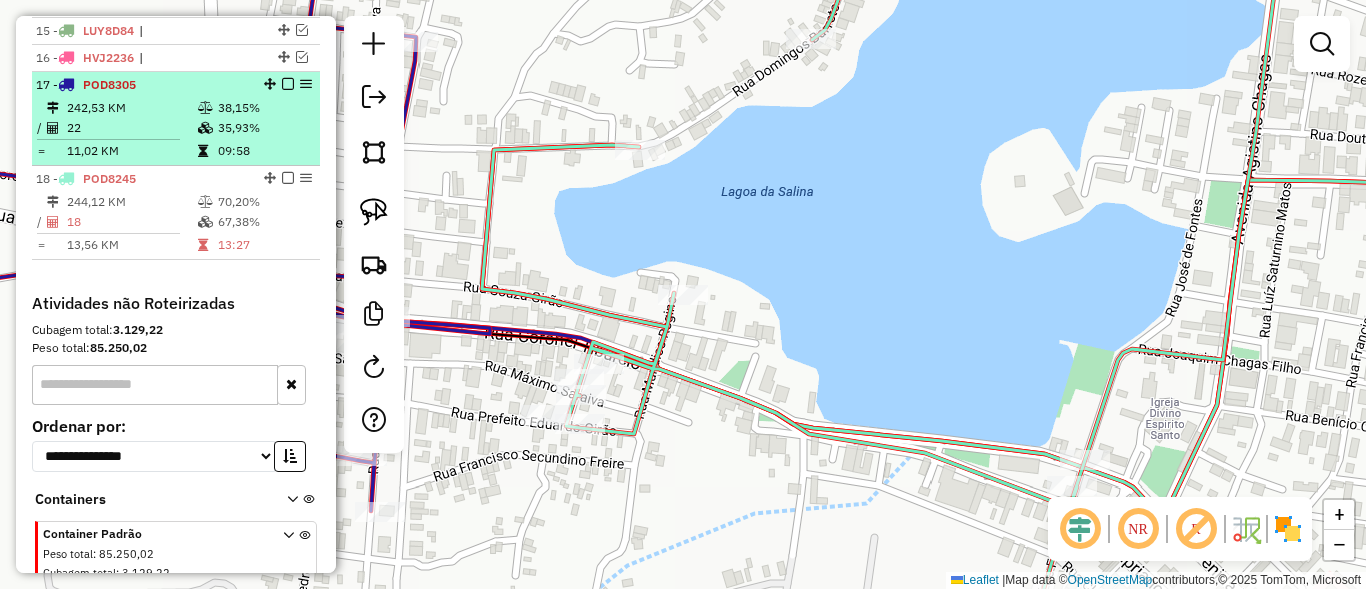 scroll, scrollTop: 1086, scrollLeft: 0, axis: vertical 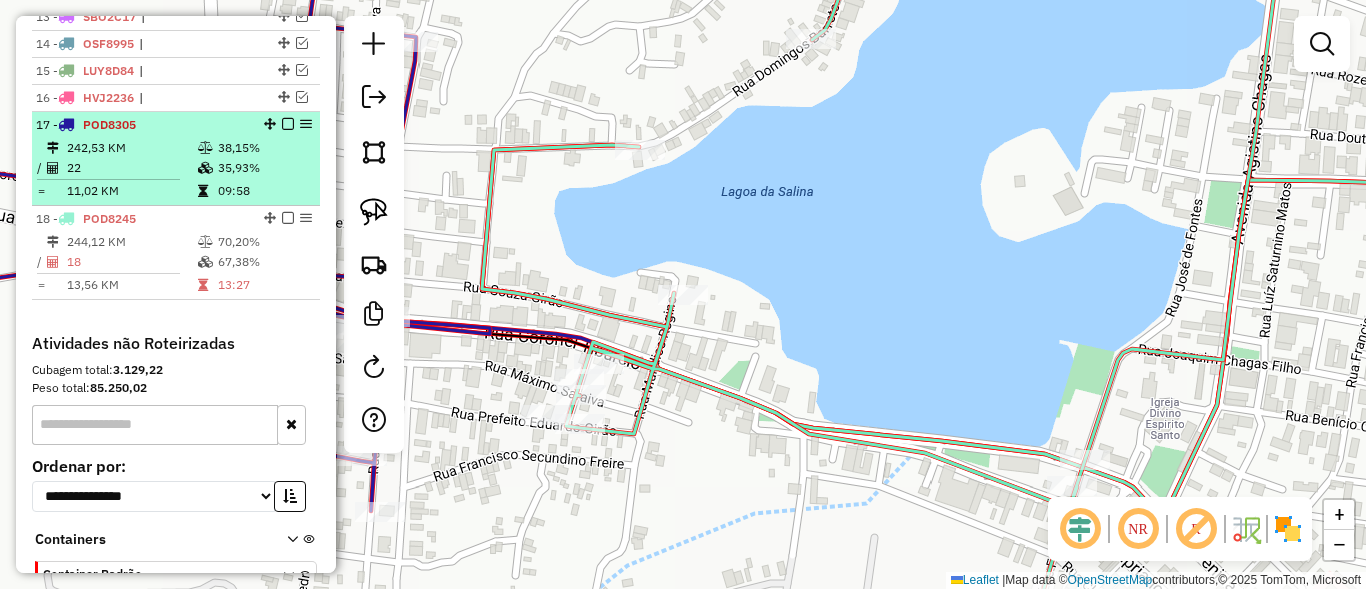 click at bounding box center [288, 124] 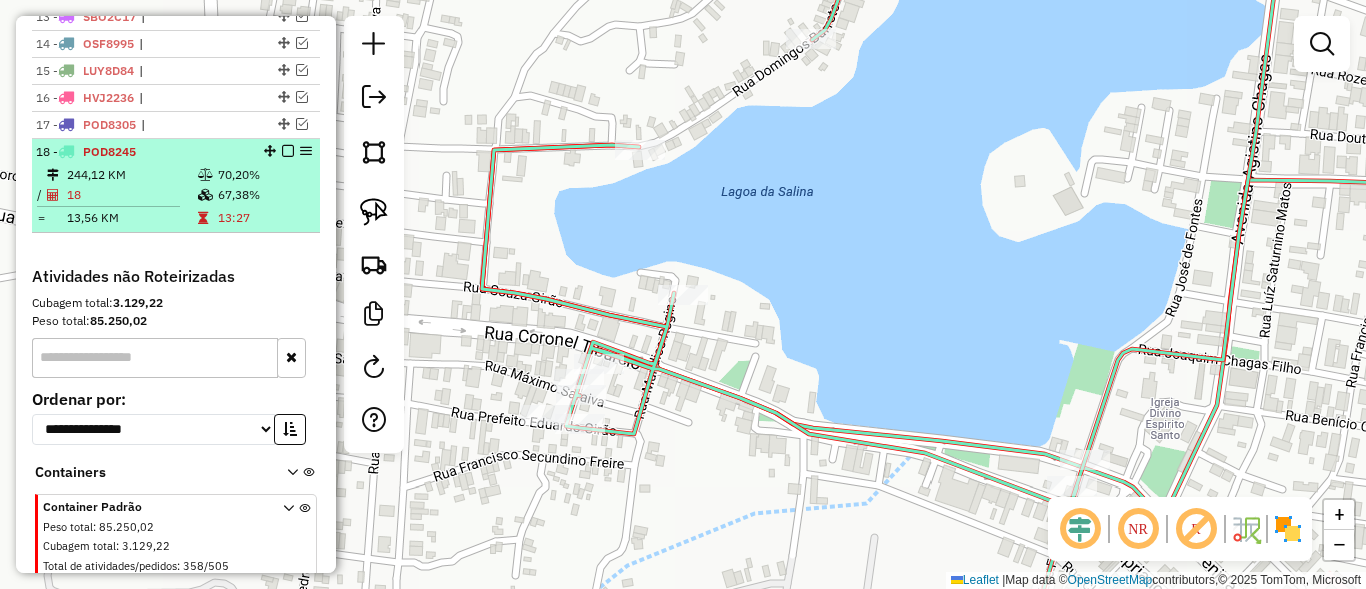 click at bounding box center [288, 151] 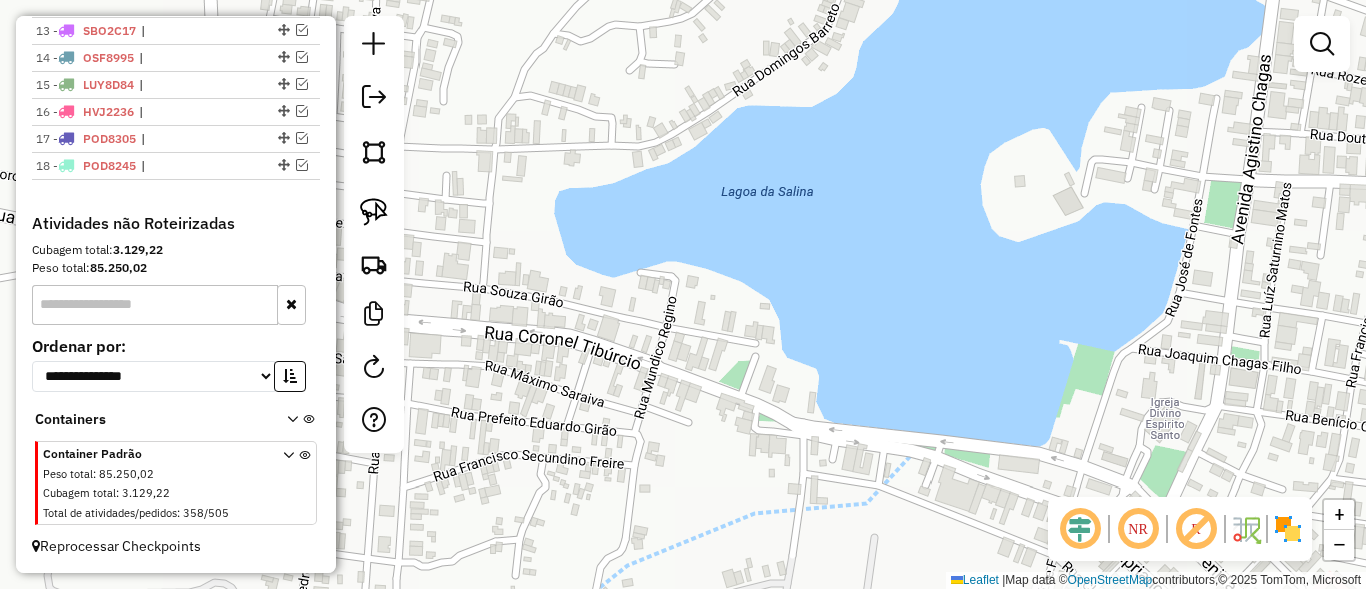 scroll, scrollTop: 1072, scrollLeft: 0, axis: vertical 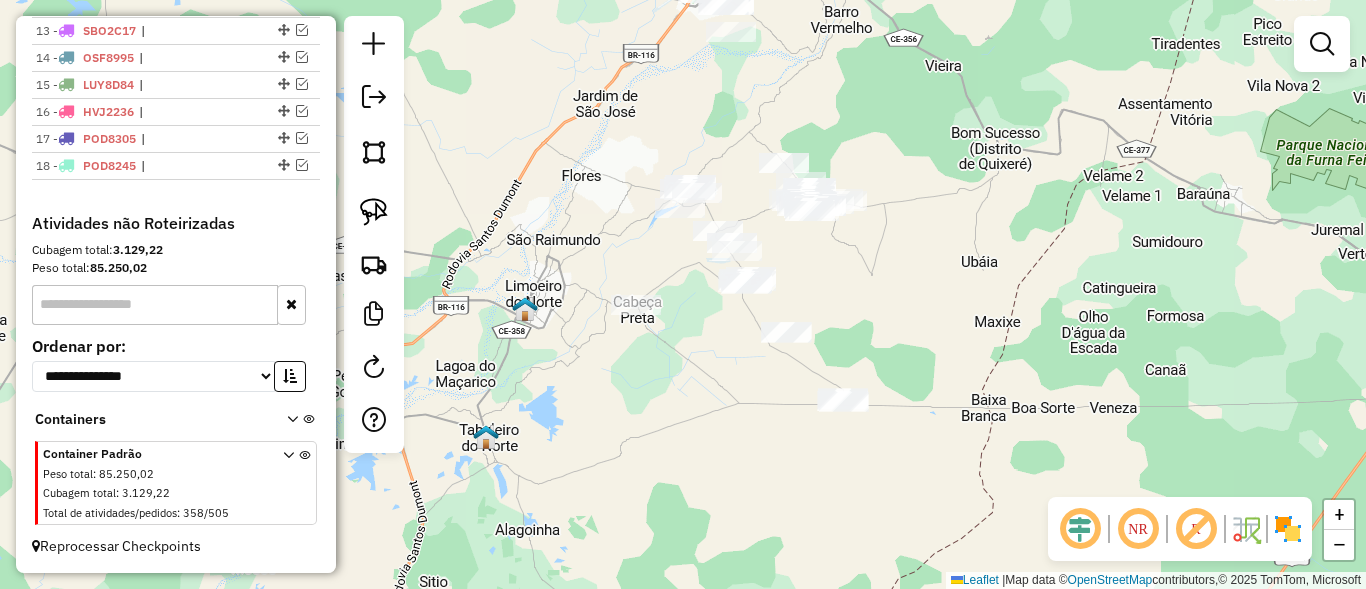 drag, startPoint x: 681, startPoint y: 337, endPoint x: 612, endPoint y: 342, distance: 69.18092 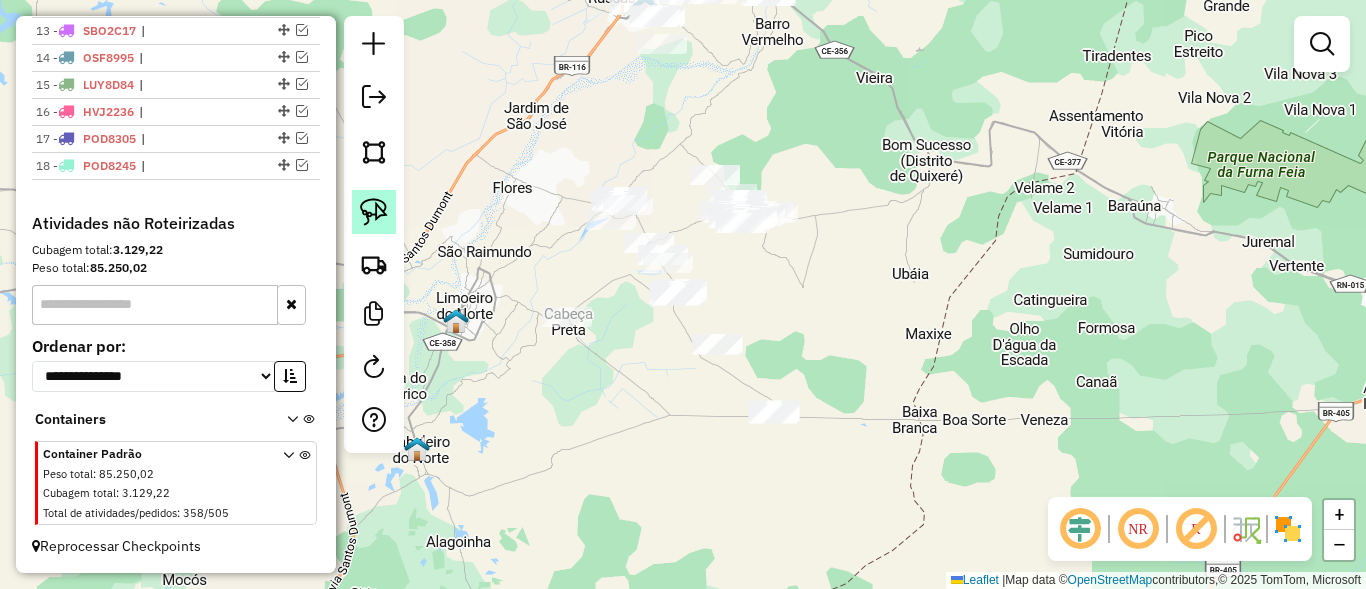 click 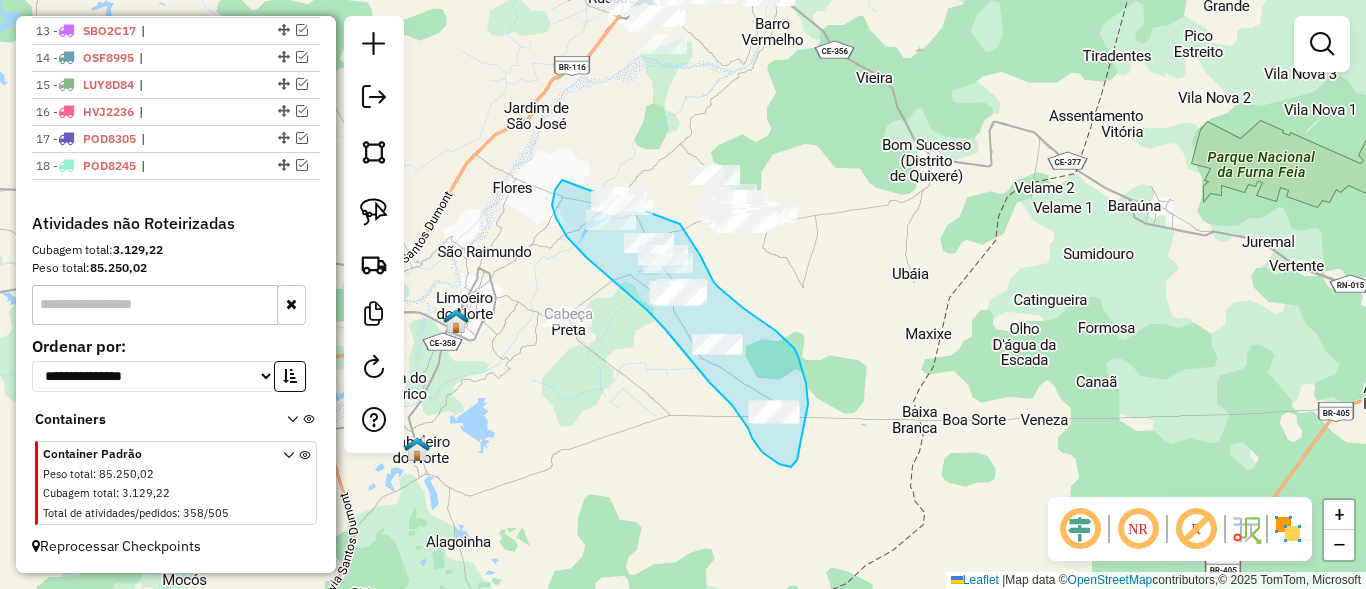 drag, startPoint x: 555, startPoint y: 190, endPoint x: 629, endPoint y: 169, distance: 76.922035 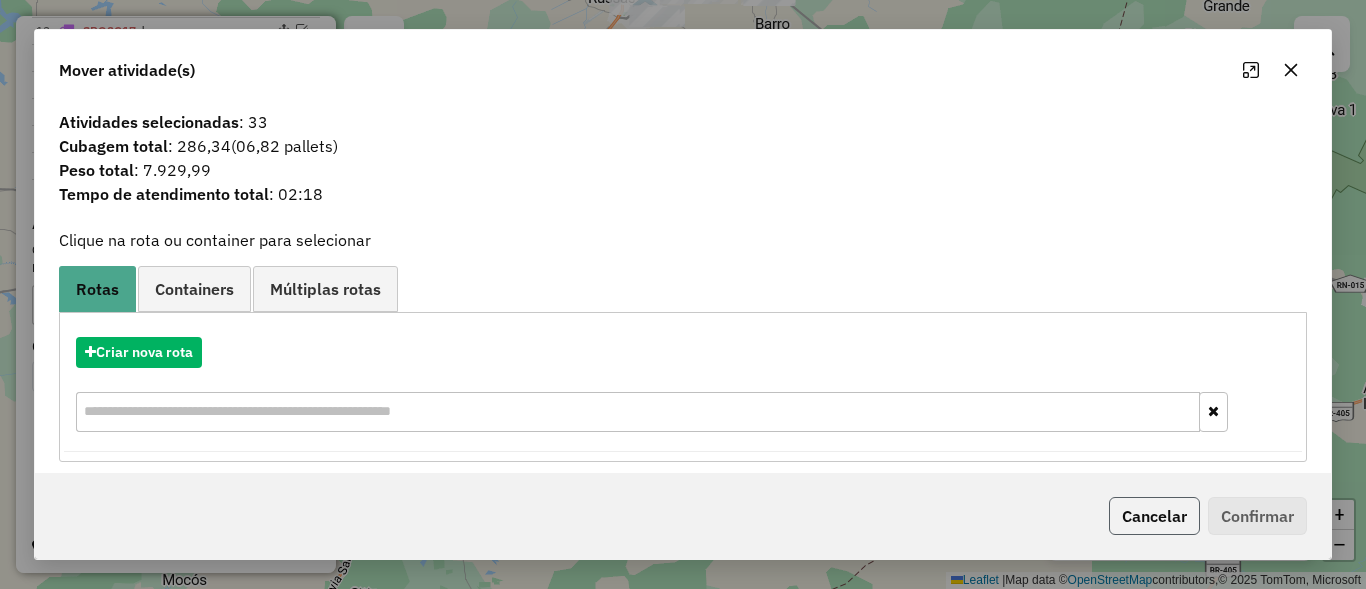 click on "Cancelar" 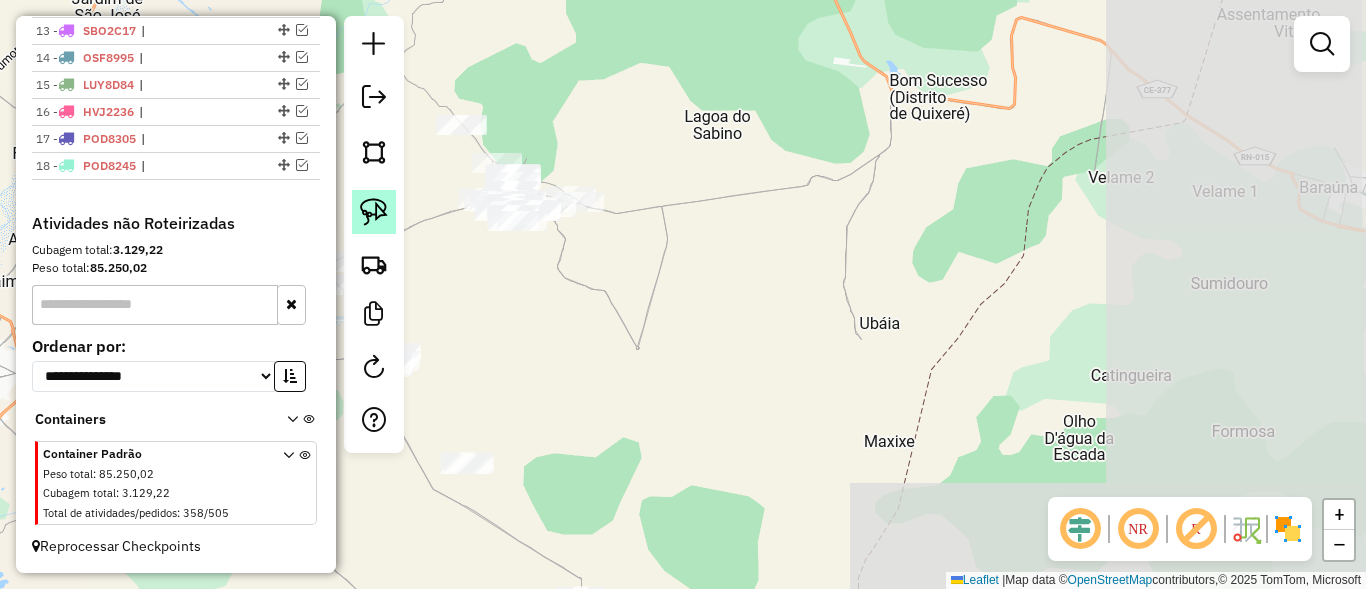 click 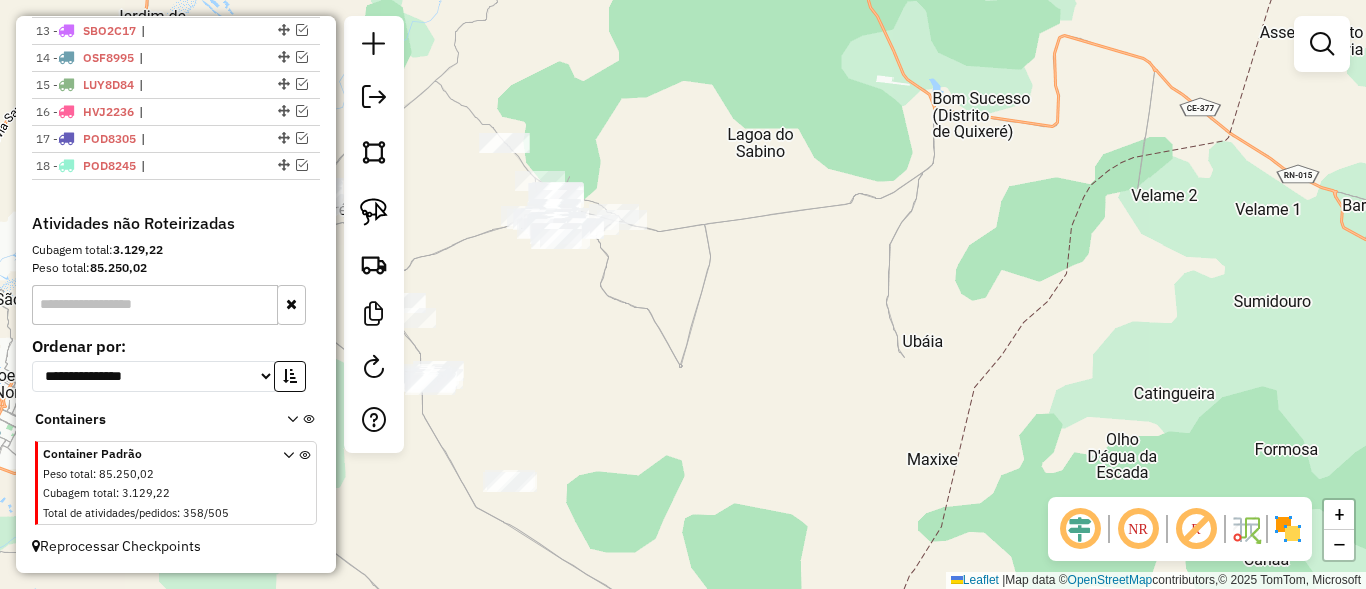drag, startPoint x: 428, startPoint y: 172, endPoint x: 533, endPoint y: 207, distance: 110.67972 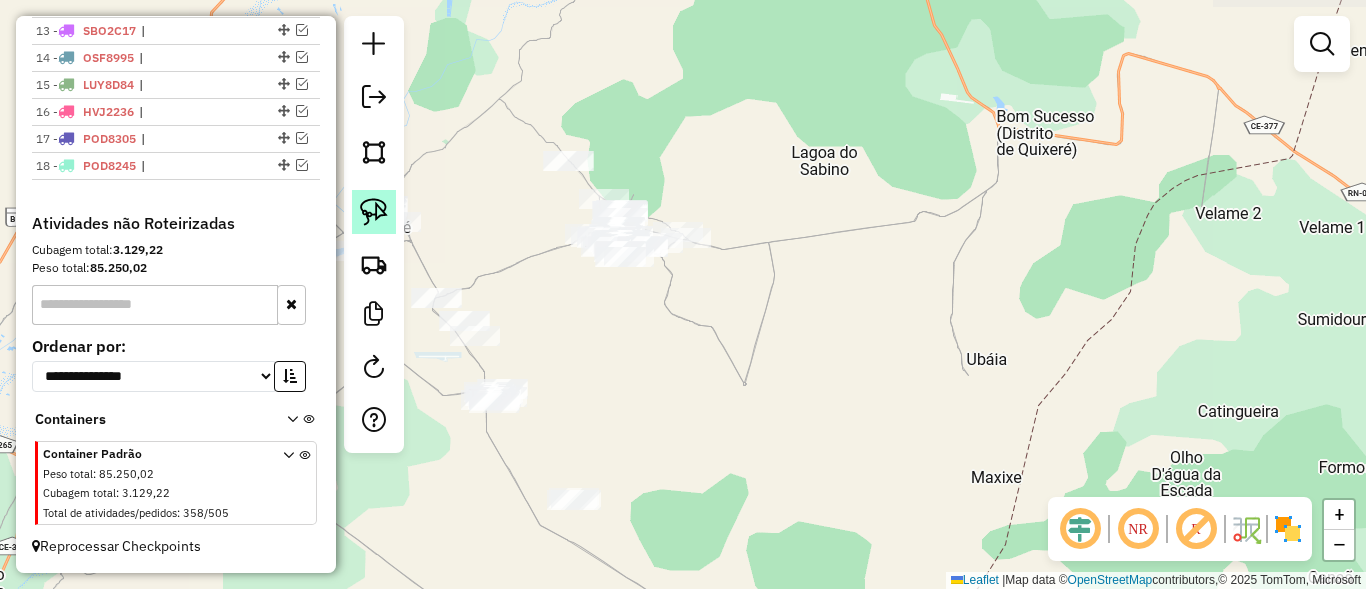 click 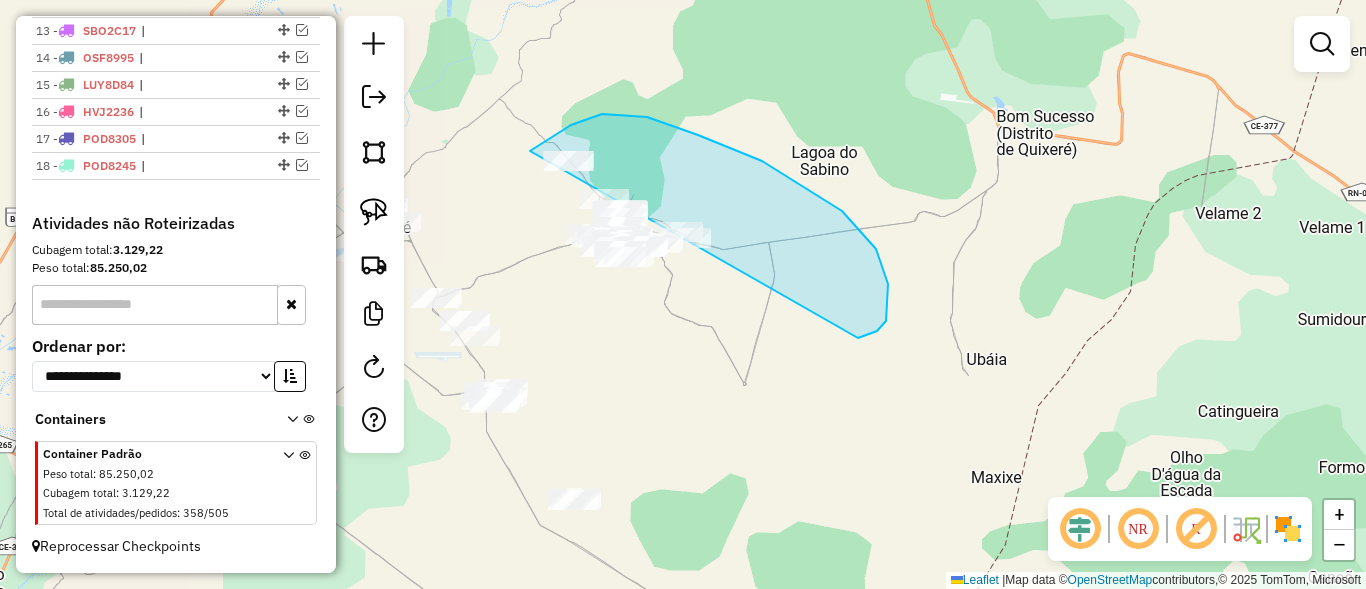 drag, startPoint x: 571, startPoint y: 125, endPoint x: 552, endPoint y: 254, distance: 130.39172 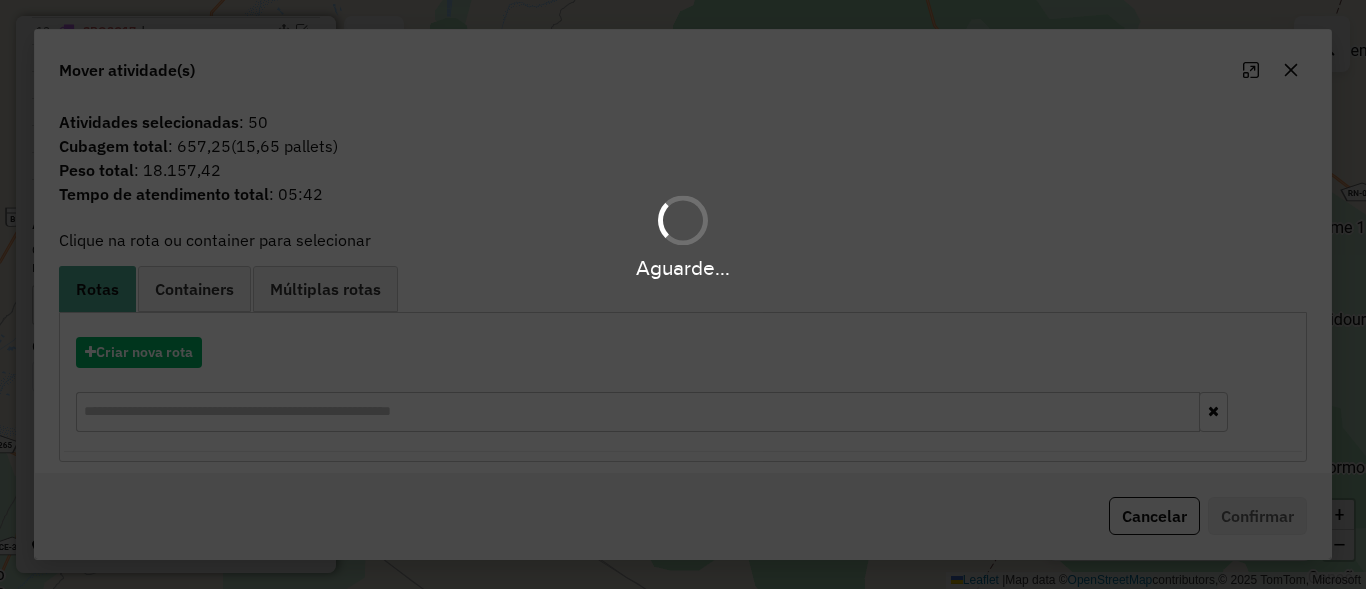 click on "Aguarde..." at bounding box center (683, 294) 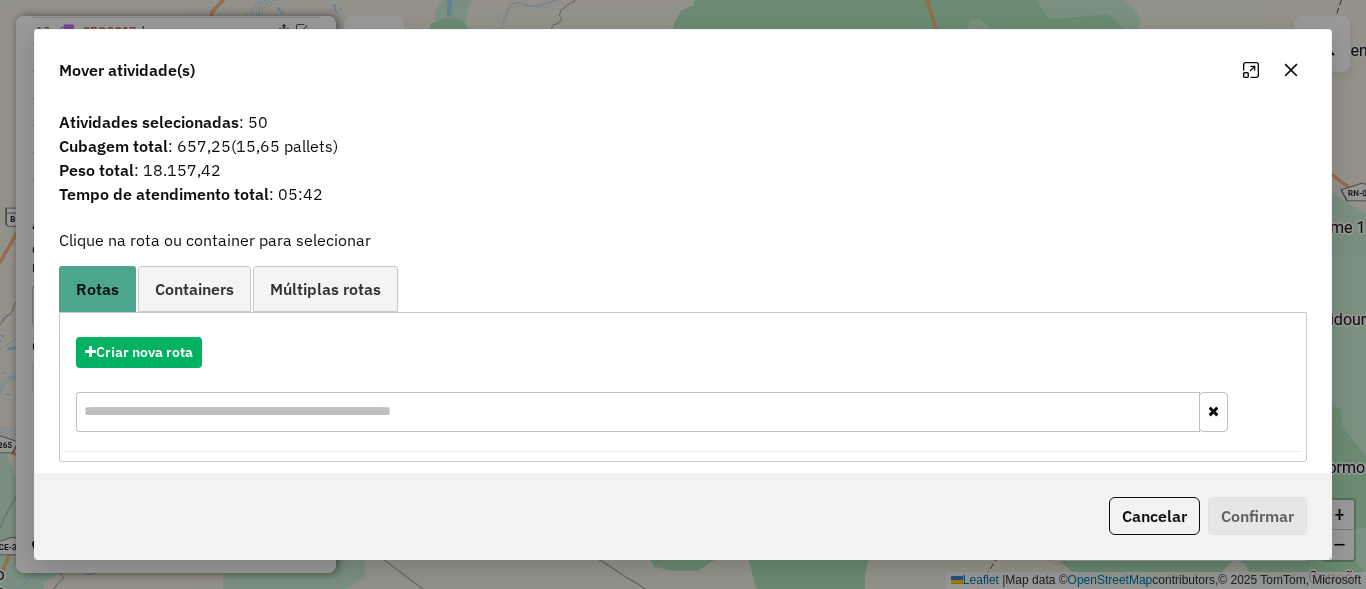 click on "Cancelar" 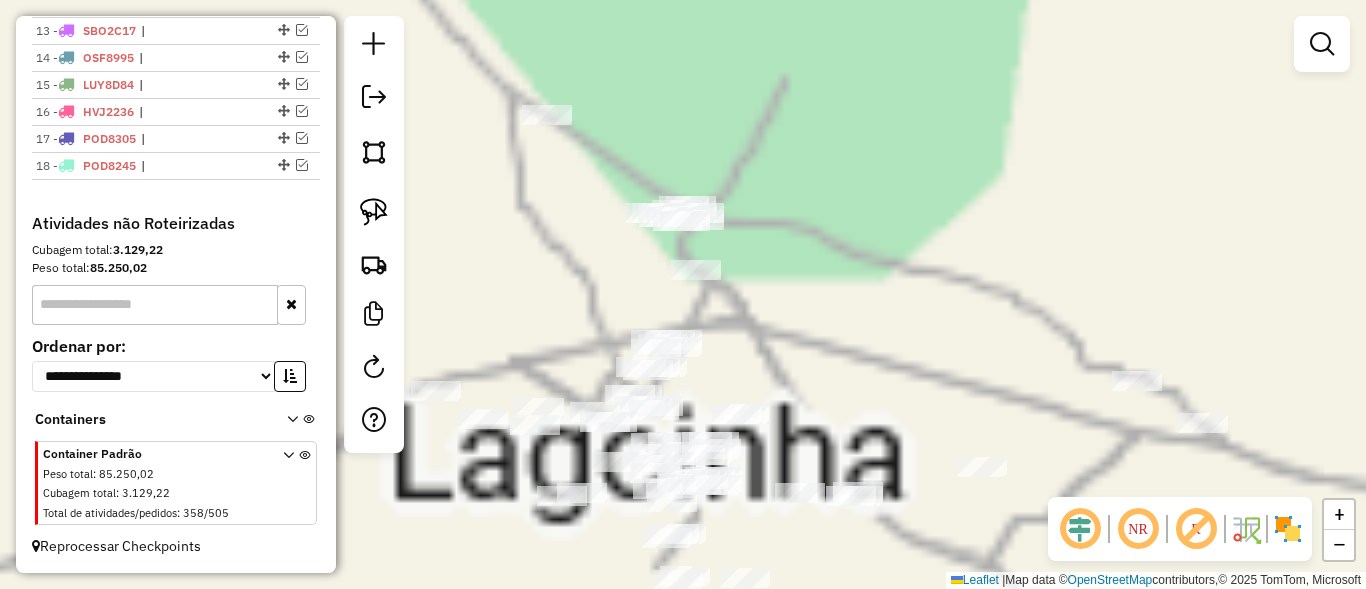 click on "Janela de atendimento Grade de atendimento Capacidade Transportadoras Veículos Cliente Pedidos  Rotas Selecione os dias de semana para filtrar as janelas de atendimento  Seg   Ter   Qua   Qui   Sex   Sáb   Dom  Informe o período da janela de atendimento: De: Até:  Filtrar exatamente a janela do cliente  Considerar janela de atendimento padrão  Selecione os dias de semana para filtrar as grades de atendimento  Seg   Ter   Qua   Qui   Sex   Sáb   Dom   Considerar clientes sem dia de atendimento cadastrado  Clientes fora do dia de atendimento selecionado Filtrar as atividades entre os valores definidos abaixo:  Peso mínimo:   Peso máximo:   Cubagem mínima:   Cubagem máxima:   De:   Até:  Filtrar as atividades entre o tempo de atendimento definido abaixo:  De:   Até:   Considerar capacidade total dos clientes não roteirizados Transportadora: Selecione um ou mais itens Tipo de veículo: Selecione um ou mais itens Veículo: Selecione um ou mais itens Motorista: Selecione um ou mais itens Nome: Rótulo:" 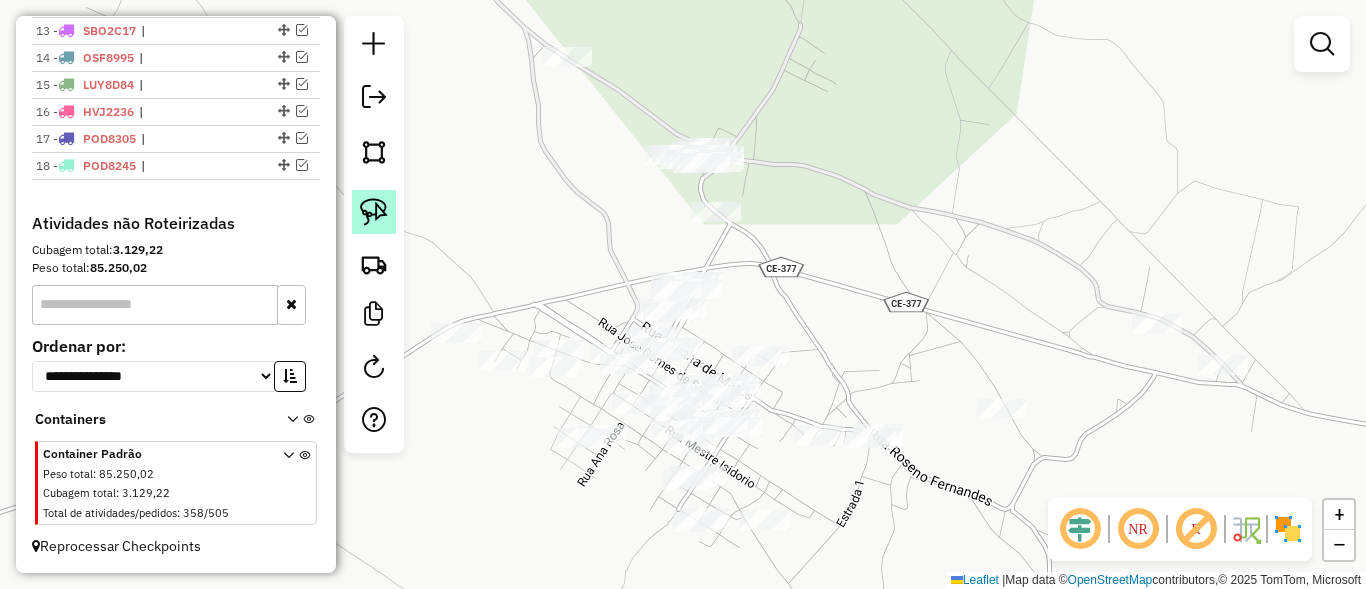 click 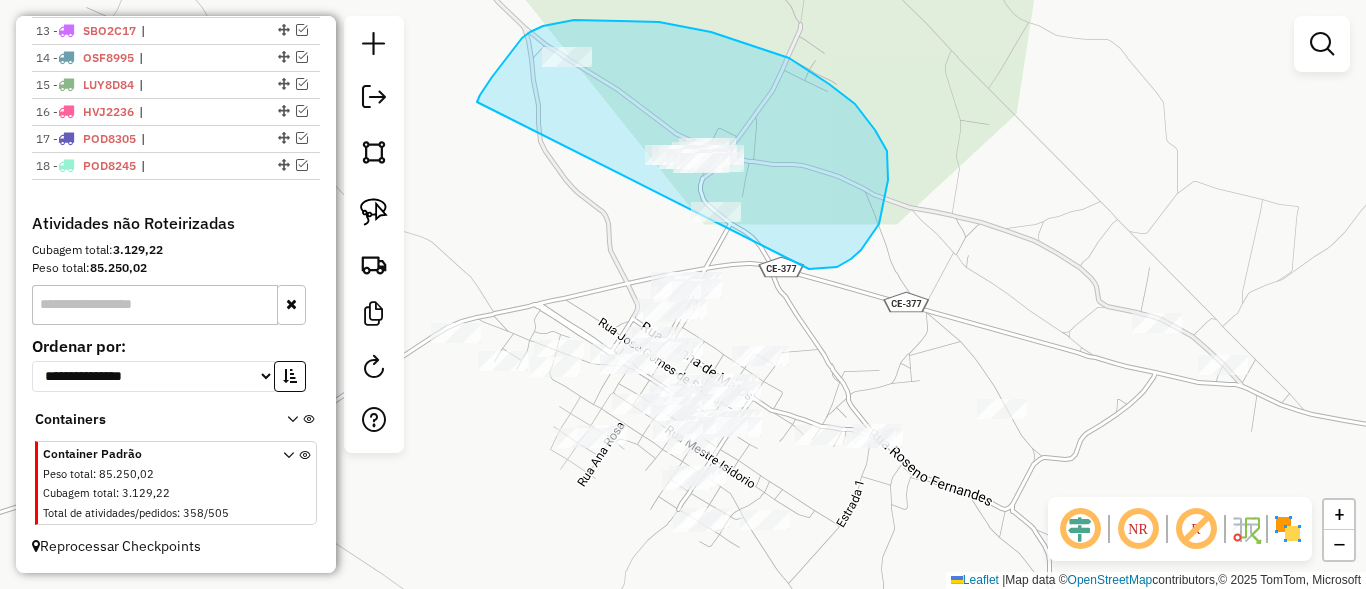 drag, startPoint x: 553, startPoint y: 24, endPoint x: 724, endPoint y: 242, distance: 277.06497 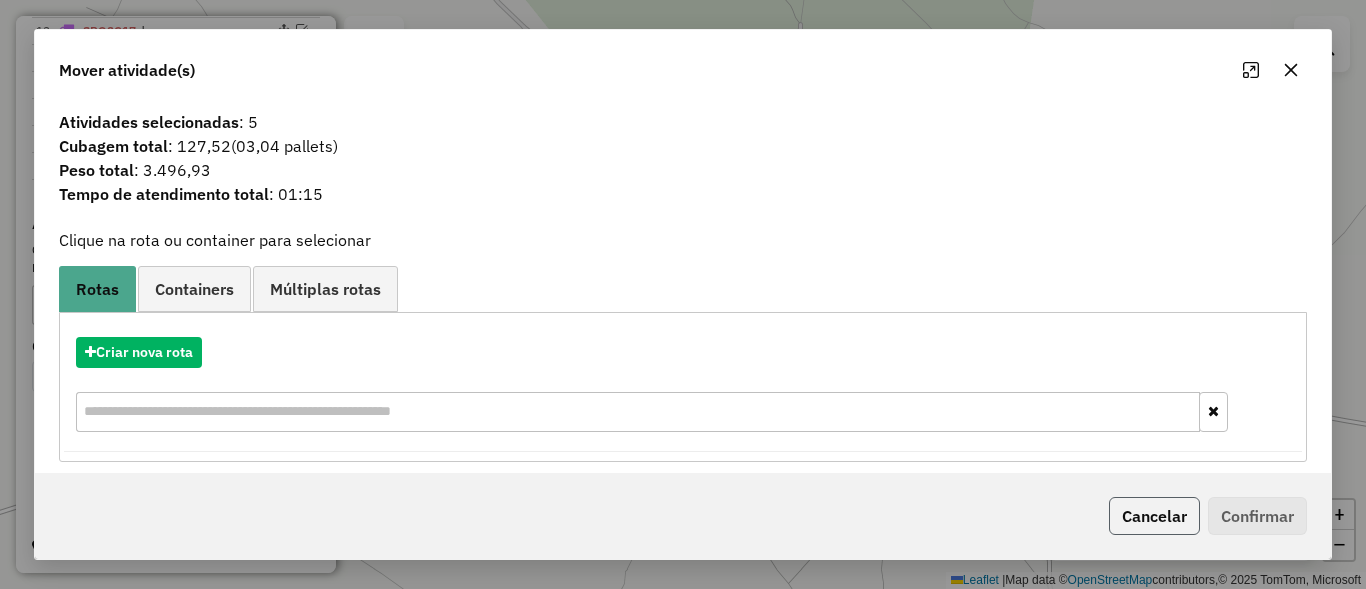 click on "Cancelar" 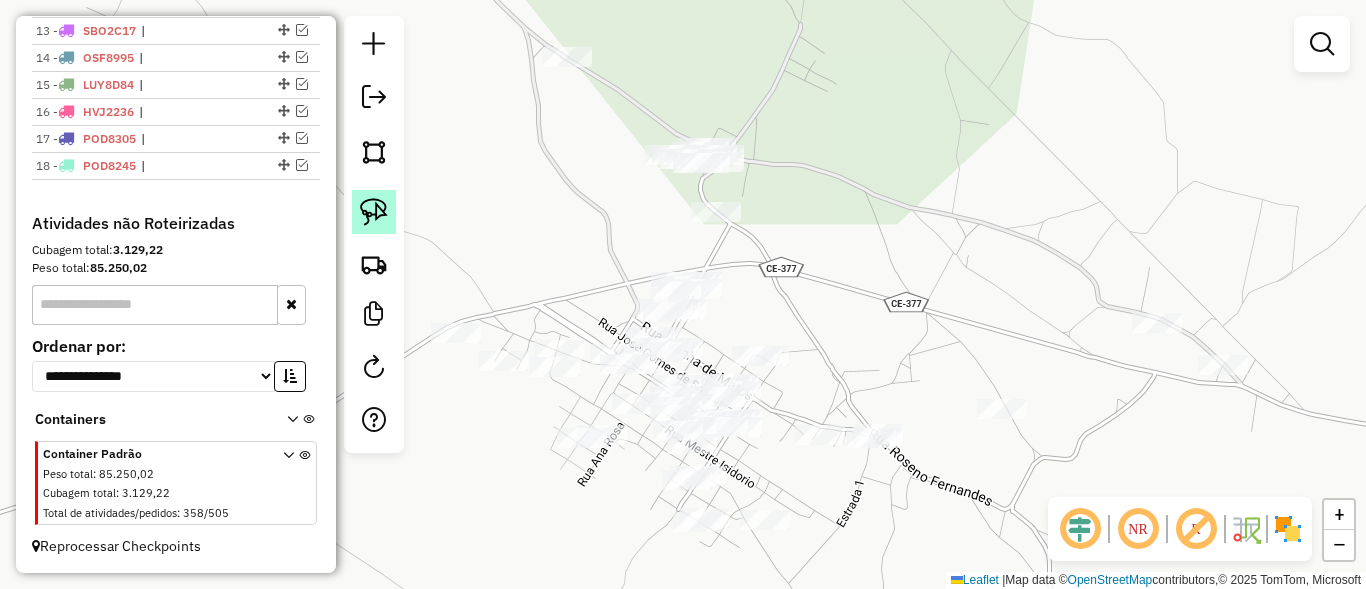 click 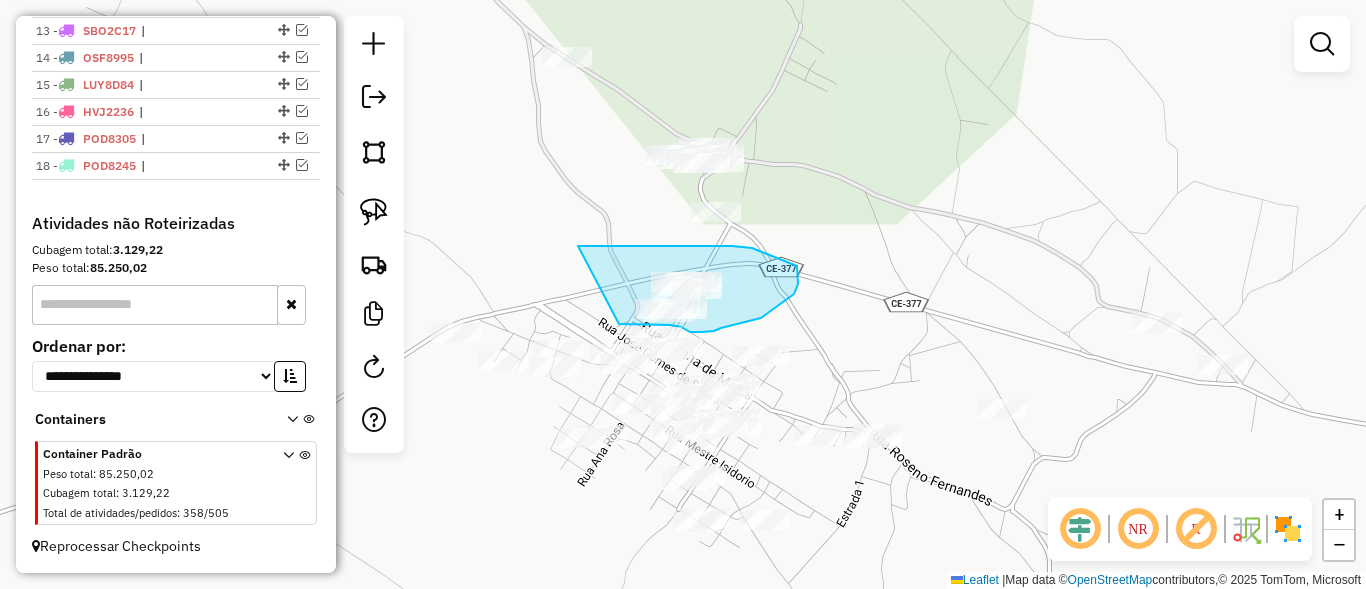 drag, startPoint x: 578, startPoint y: 246, endPoint x: 619, endPoint y: 323, distance: 87.23531 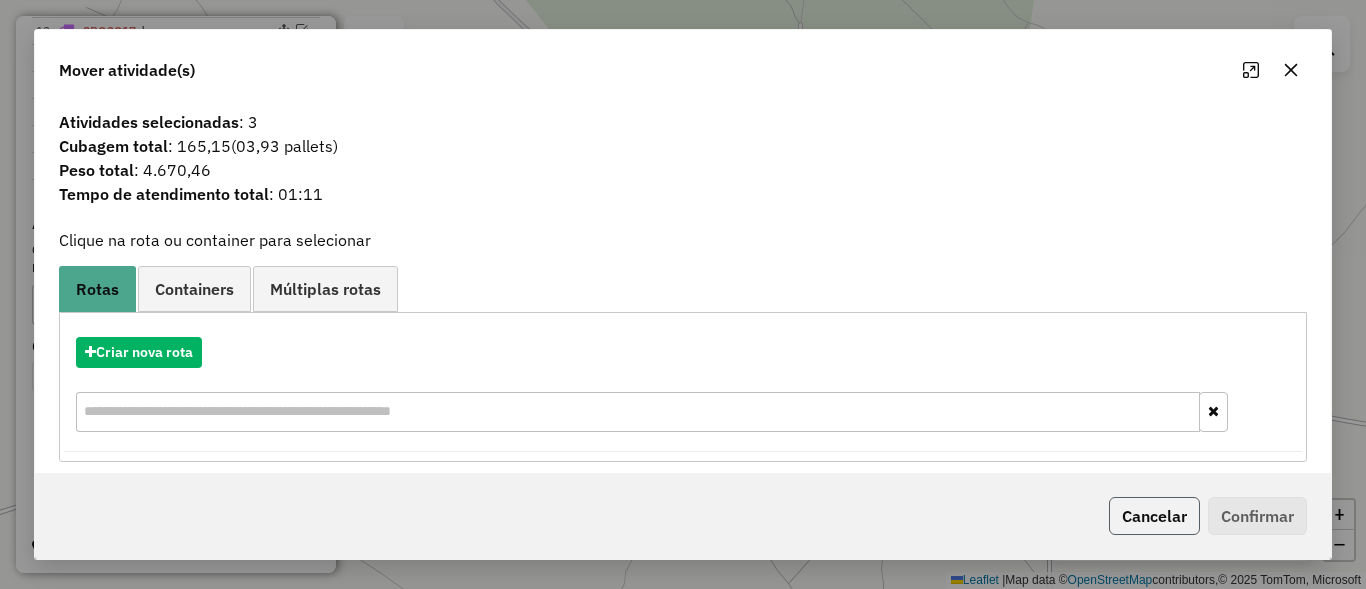 click on "Cancelar" 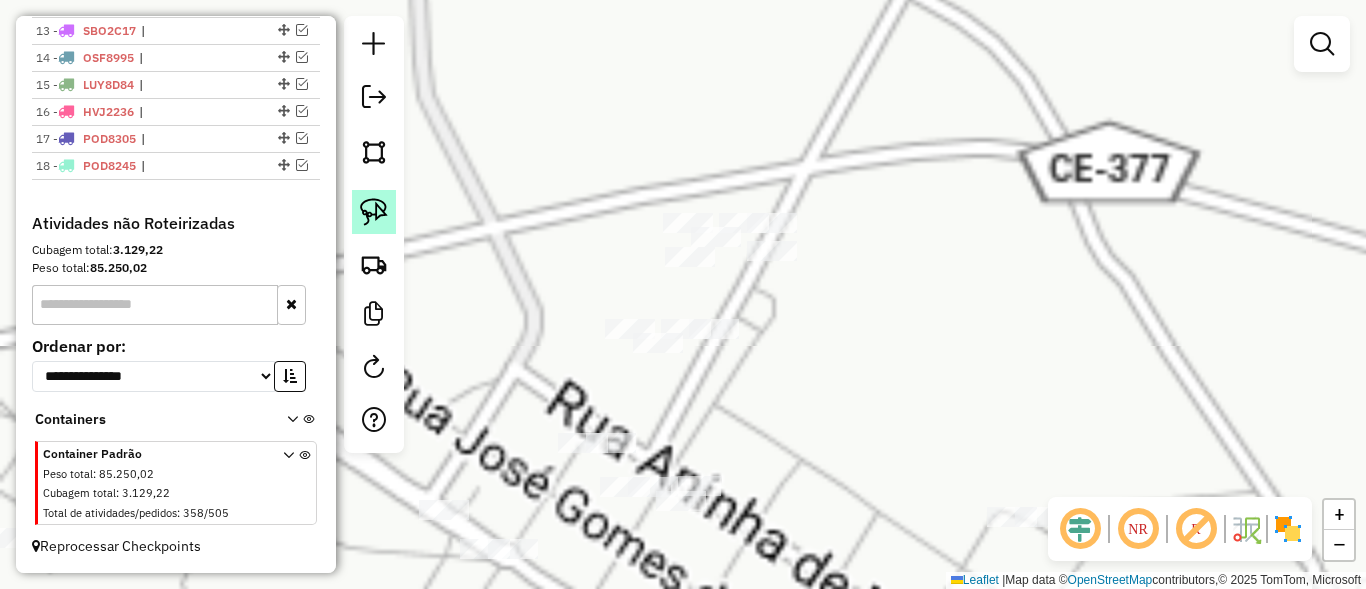 click 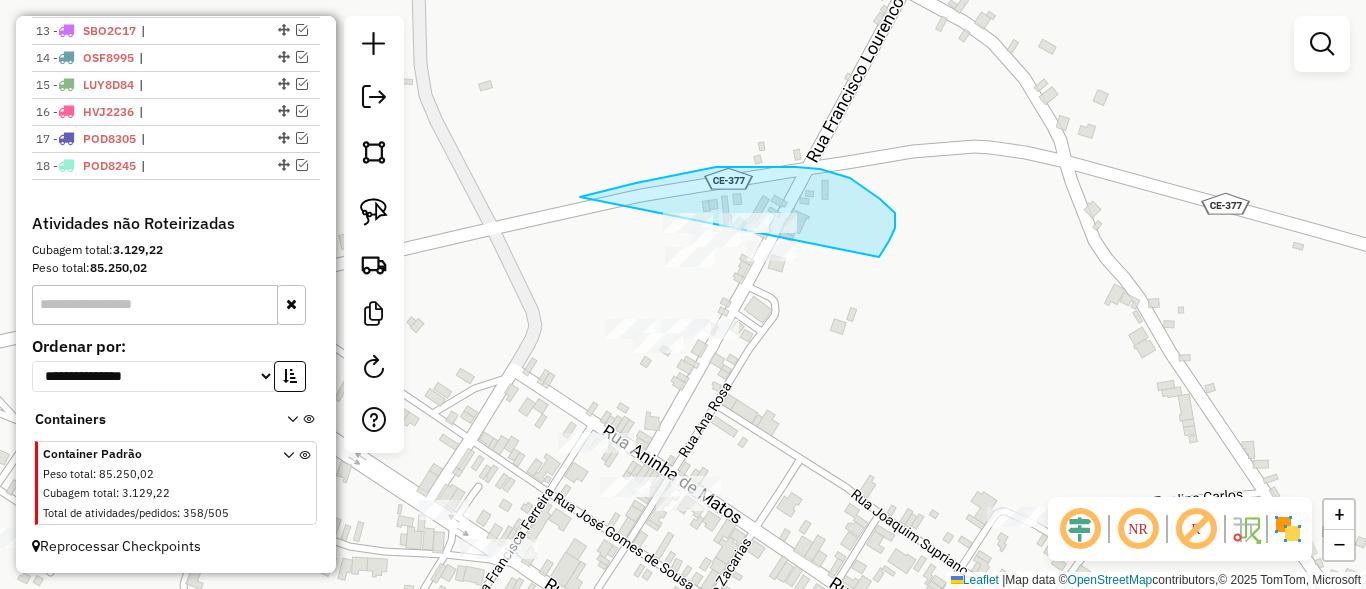drag, startPoint x: 636, startPoint y: 183, endPoint x: 683, endPoint y: 272, distance: 100.6479 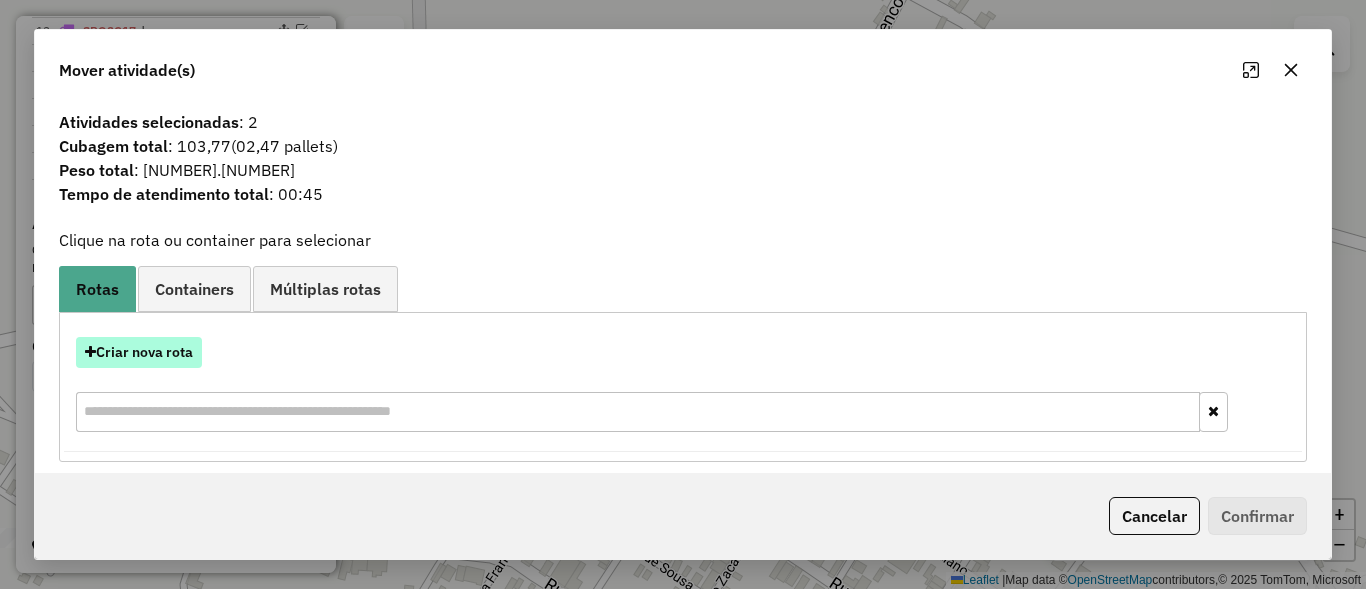 click on "Criar nova rota" at bounding box center (139, 352) 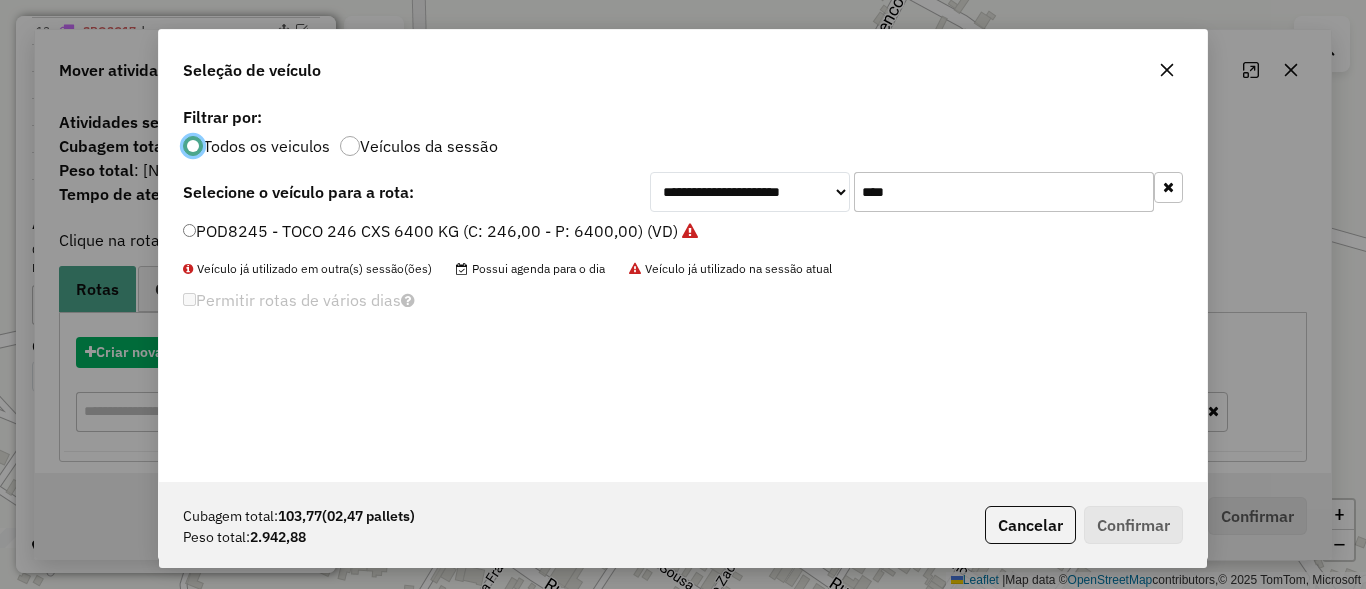 scroll, scrollTop: 11, scrollLeft: 6, axis: both 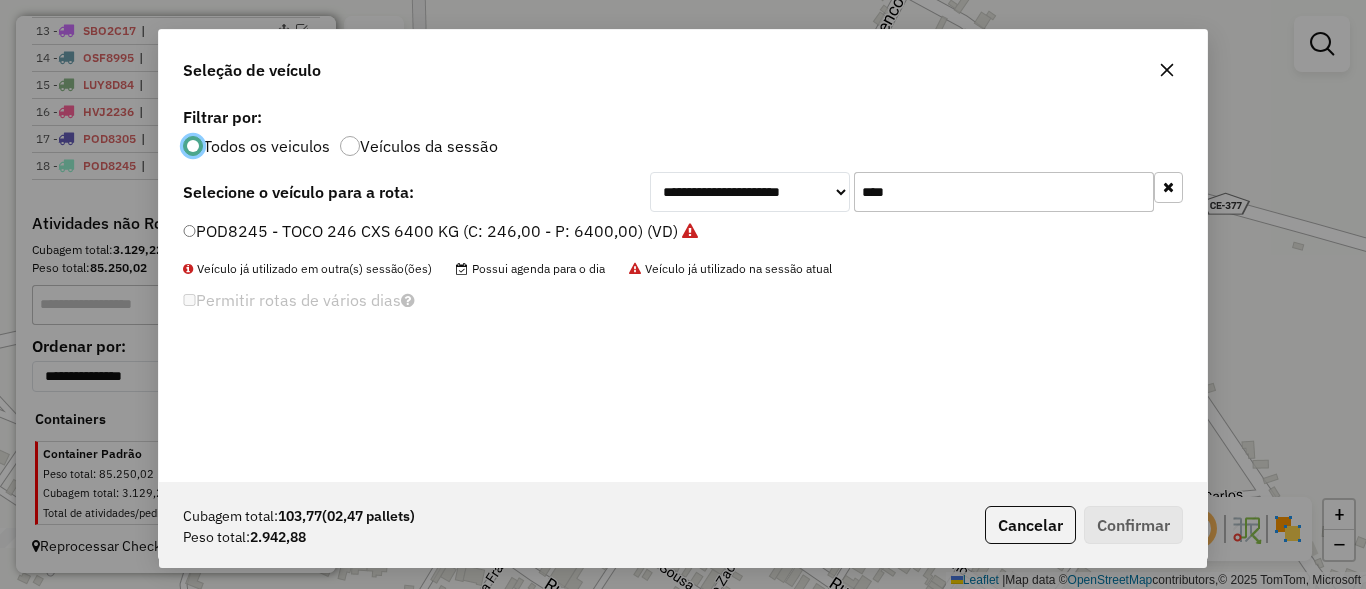 click on "****" 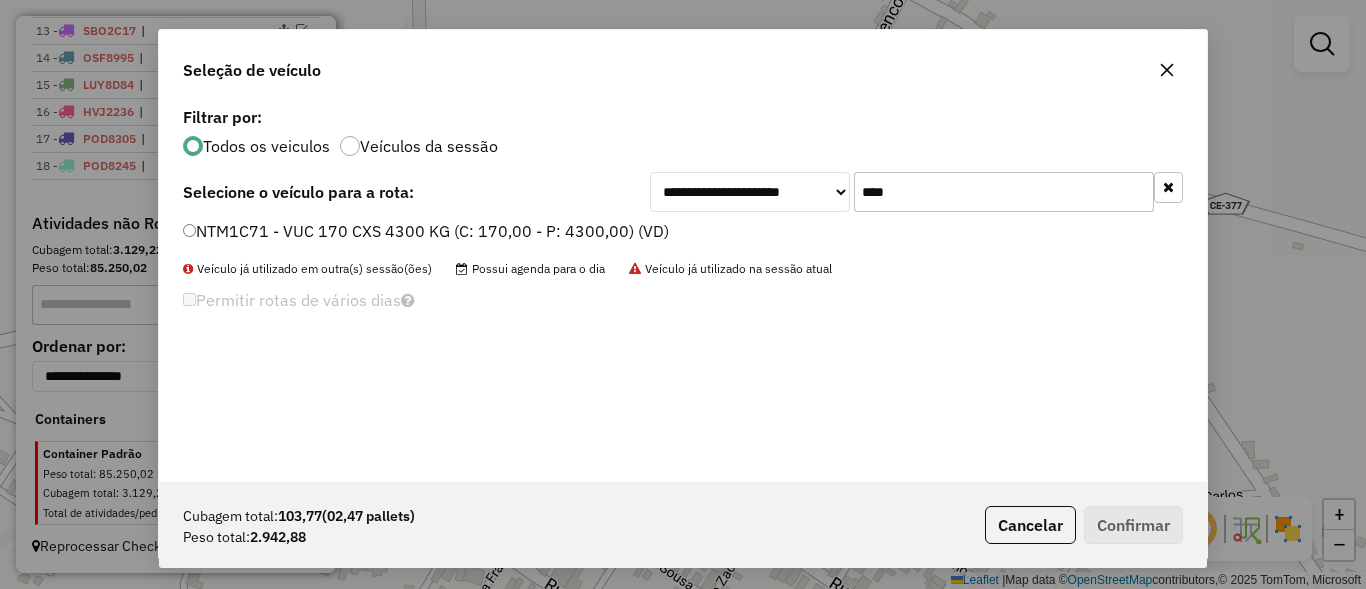 type on "****" 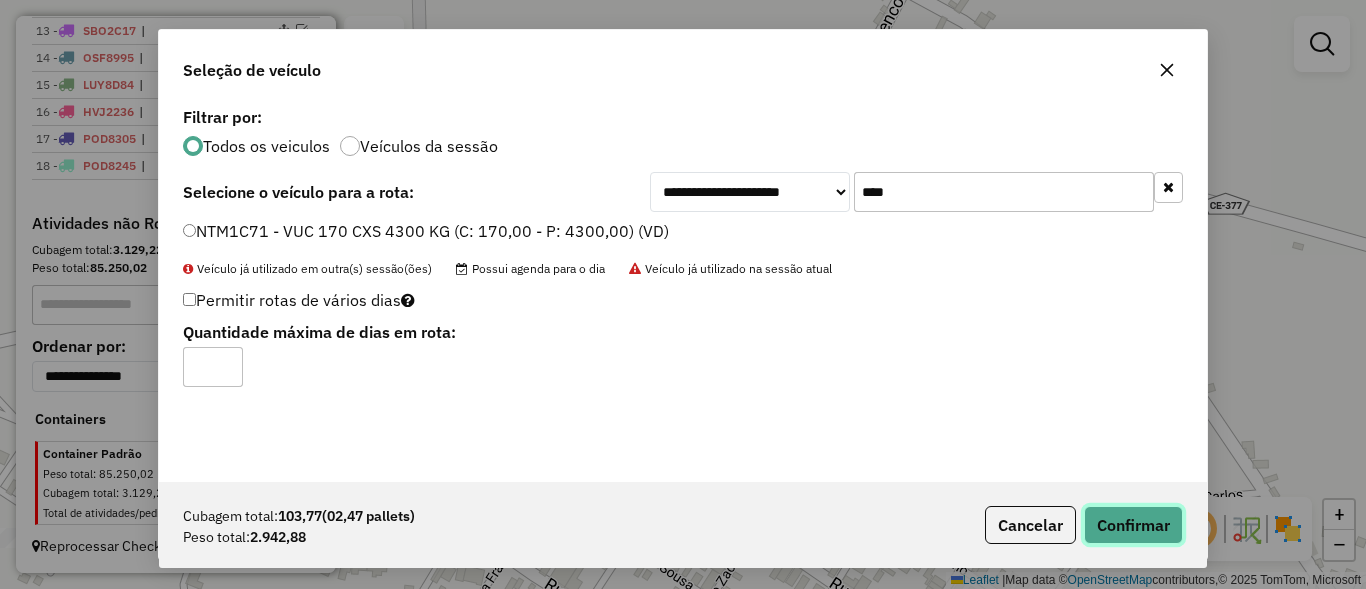 click on "Confirmar" 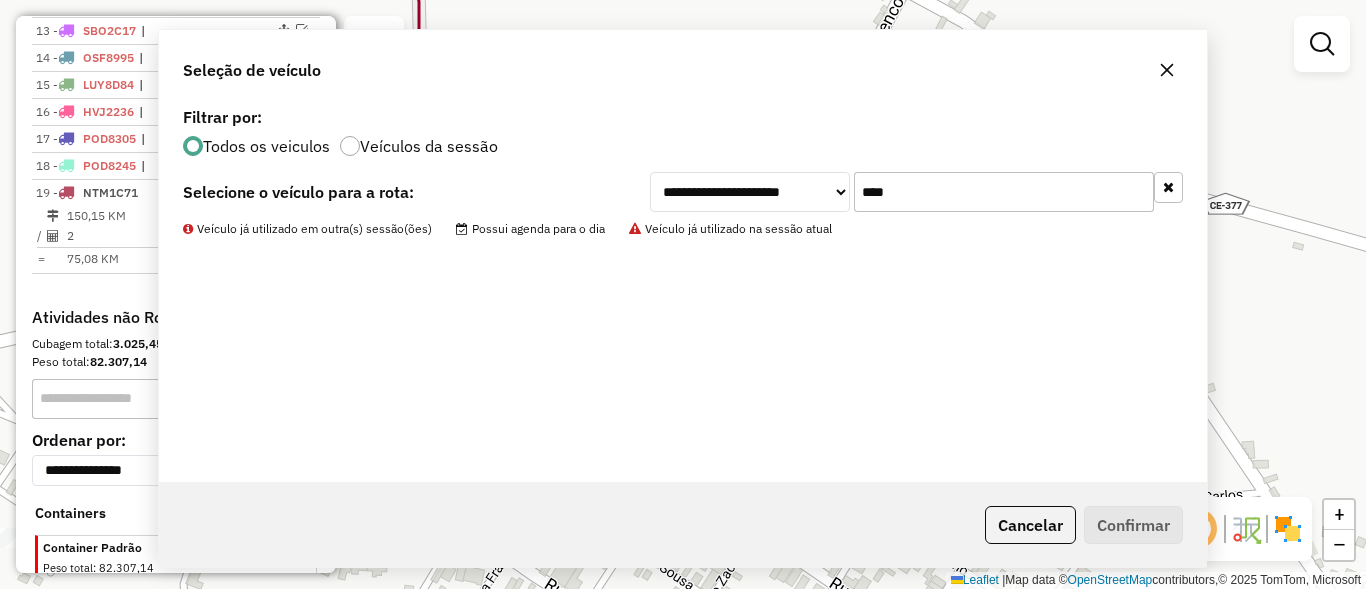 scroll, scrollTop: 1086, scrollLeft: 0, axis: vertical 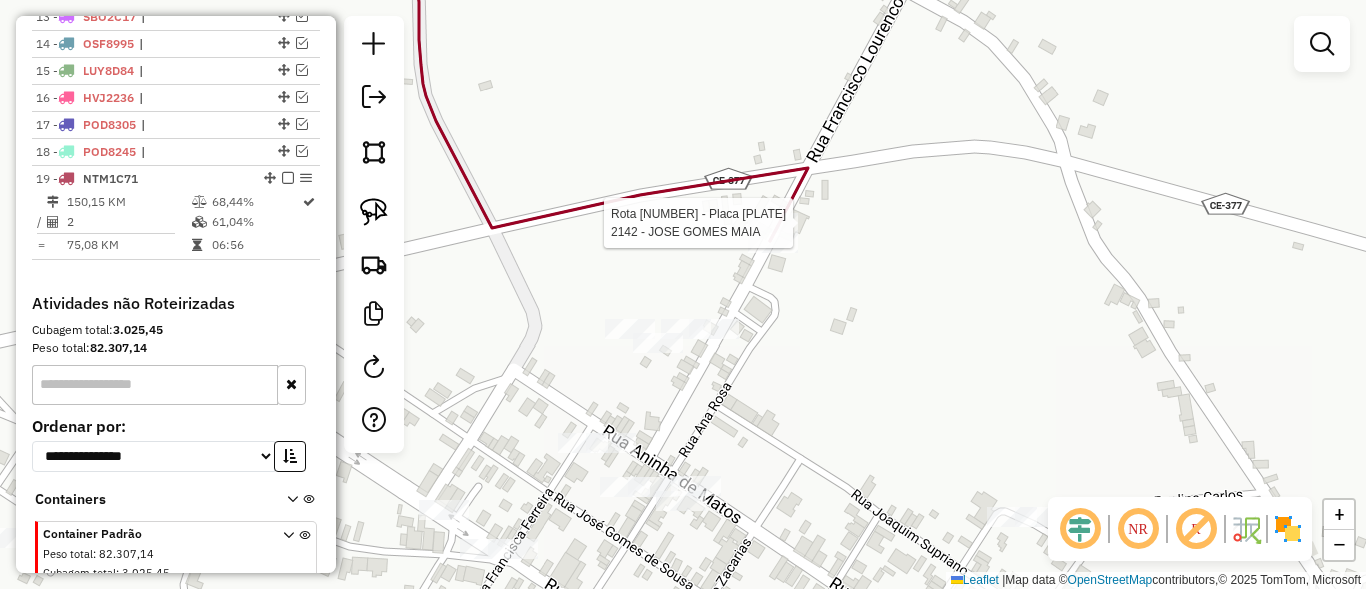 select on "**********" 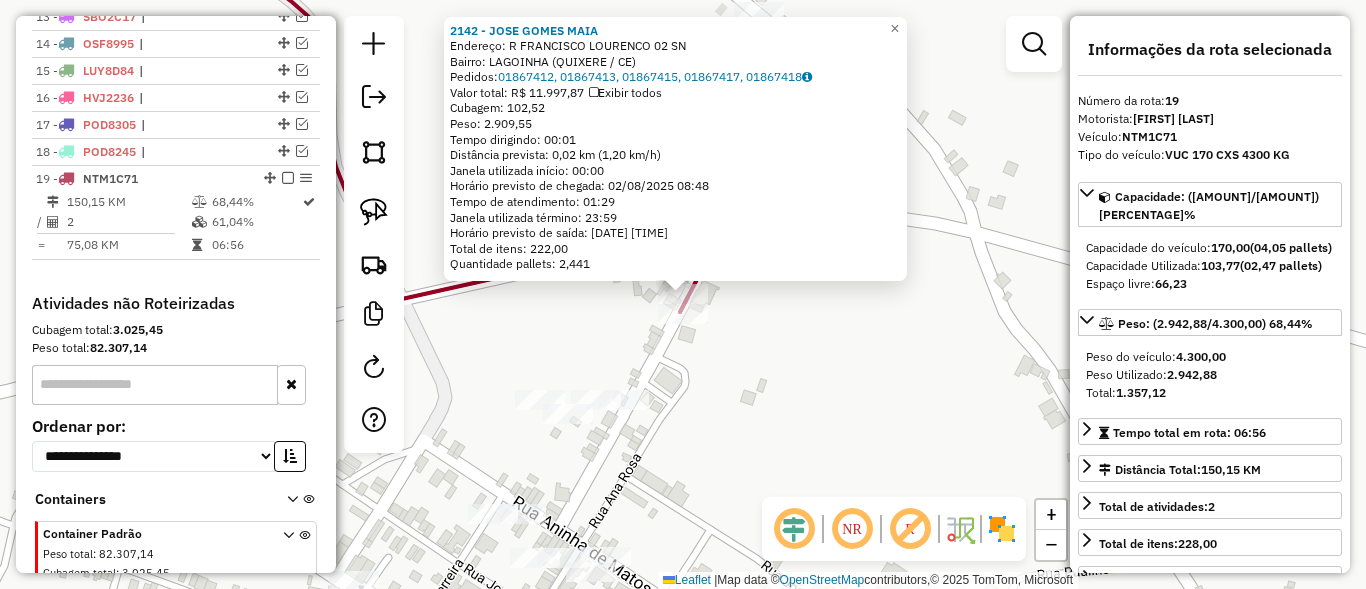scroll, scrollTop: 1166, scrollLeft: 0, axis: vertical 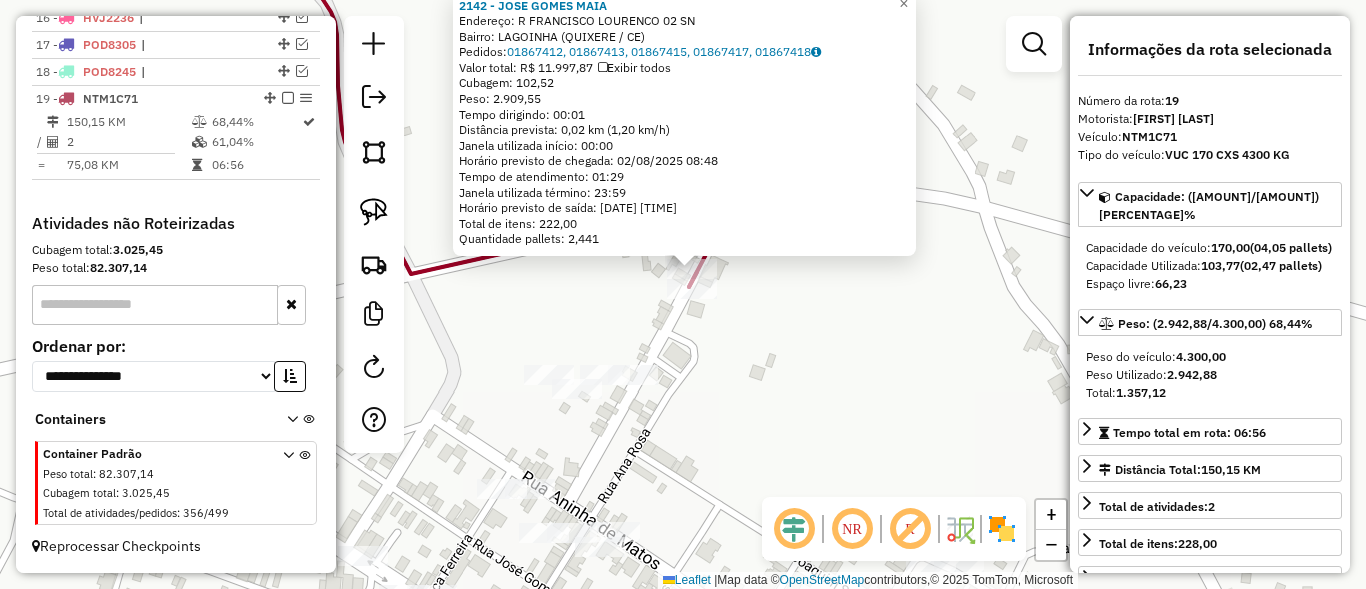 drag, startPoint x: 809, startPoint y: 374, endPoint x: 842, endPoint y: 293, distance: 87.46428 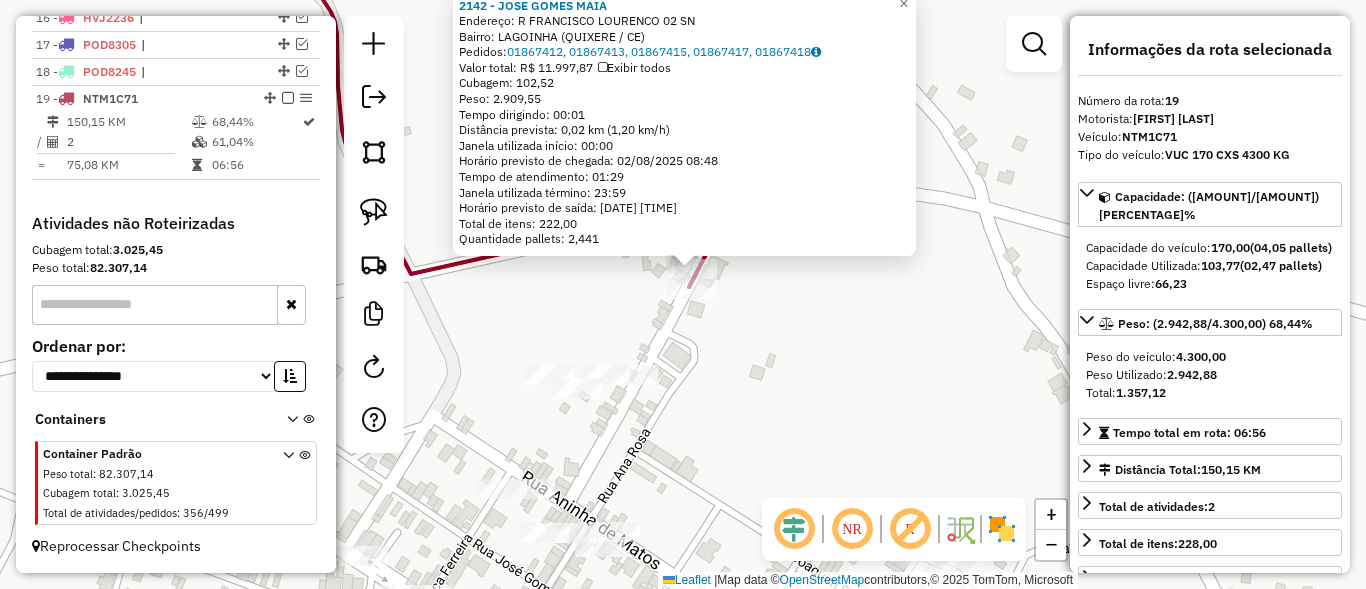 click on "2142 - JOSE GOMES MAIA  Endereço: R   FRANCISCO LOURENCO 02          SN   Bairro: LAGOINHA (QUIXERE / CE)   Pedidos:  01867412, 01867413, 01867415, 01867417, 01867418   Valor total: R$ 11.997,87   Exibir todos   Cubagem: 102,52  Peso: 2.909,55  Tempo dirigindo: 00:01   Distância prevista: 0,02 km (1,20 km/h)   Janela utilizada início: 00:00   Horário previsto de chegada: 02/08/2025 08:48   Tempo de atendimento: 01:29   Janela utilizada término: 23:59   Horário previsto de saída: 02/08/2025 10:17   Total de itens: 222,00   Quantidade pallets: 2,441  × Janela de atendimento Grade de atendimento Capacidade Transportadoras Veículos Cliente Pedidos  Rotas Selecione os dias de semana para filtrar as janelas de atendimento  Seg   Ter   Qua   Qui   Sex   Sáb   Dom  Informe o período da janela de atendimento: De: Até:  Filtrar exatamente a janela do cliente  Considerar janela de atendimento padrão  Selecione os dias de semana para filtrar as grades de atendimento  Seg   Ter   Qua   Qui   Sex   Sáb   Dom" 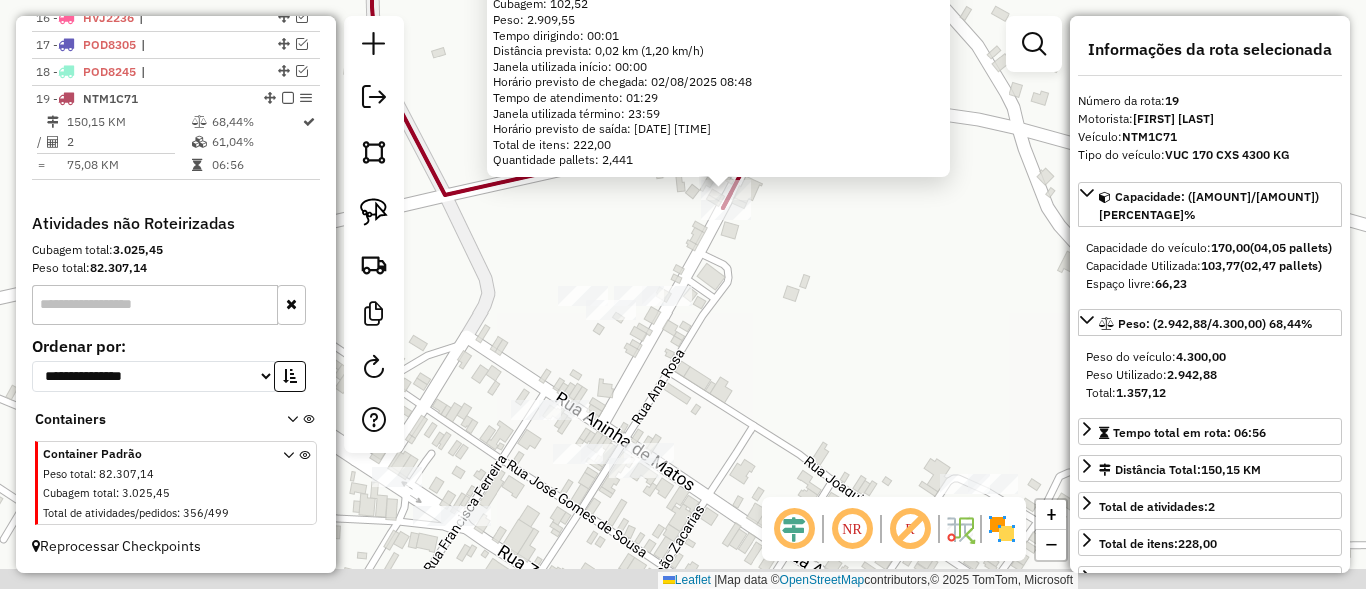 click on "2142 - JOSE GOMES MAIA  Endereço: R   FRANCISCO LOURENCO 02          SN   Bairro: LAGOINHA (QUIXERE / CE)   Pedidos:  01867412, 01867413, 01867415, 01867417, 01867418   Valor total: R$ 11.997,87   Exibir todos   Cubagem: 102,52  Peso: 2.909,55  Tempo dirigindo: 00:01   Distância prevista: 0,02 km (1,20 km/h)   Janela utilizada início: 00:00   Horário previsto de chegada: 02/08/2025 08:48   Tempo de atendimento: 01:29   Janela utilizada término: 23:59   Horário previsto de saída: 02/08/2025 10:17   Total de itens: 222,00   Quantidade pallets: 2,441  × Janela de atendimento Grade de atendimento Capacidade Transportadoras Veículos Cliente Pedidos  Rotas Selecione os dias de semana para filtrar as janelas de atendimento  Seg   Ter   Qua   Qui   Sex   Sáb   Dom  Informe o período da janela de atendimento: De: Até:  Filtrar exatamente a janela do cliente  Considerar janela de atendimento padrão  Selecione os dias de semana para filtrar as grades de atendimento  Seg   Ter   Qua   Qui   Sex   Sáb   Dom" 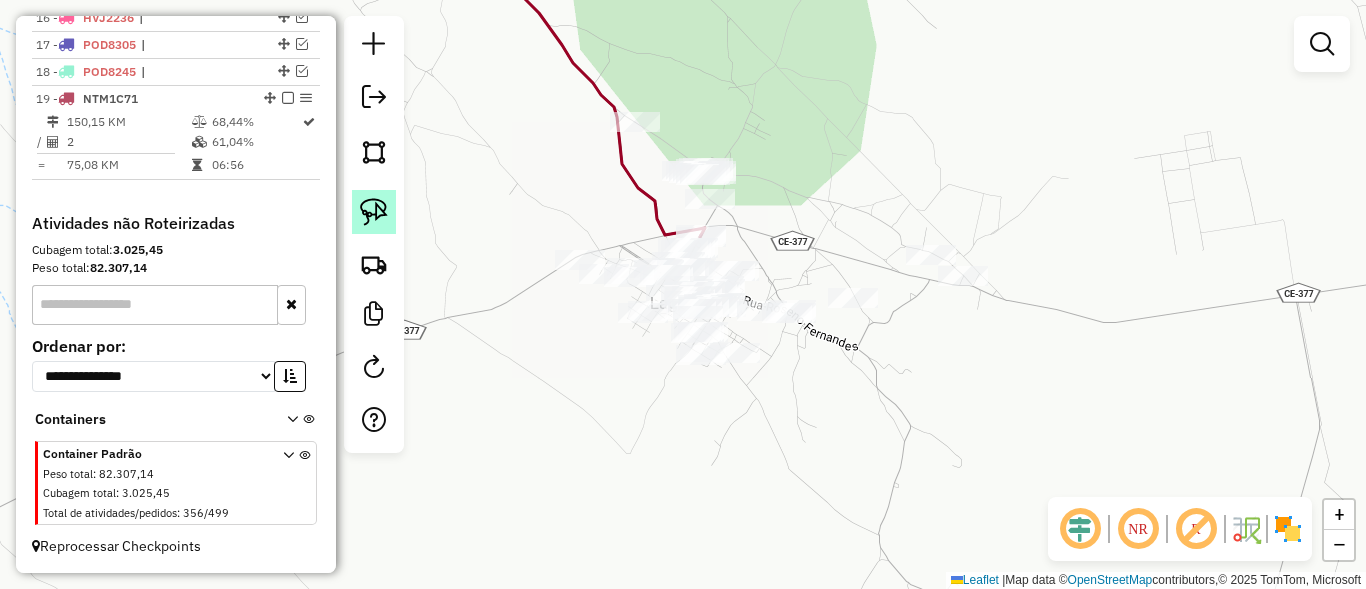 click 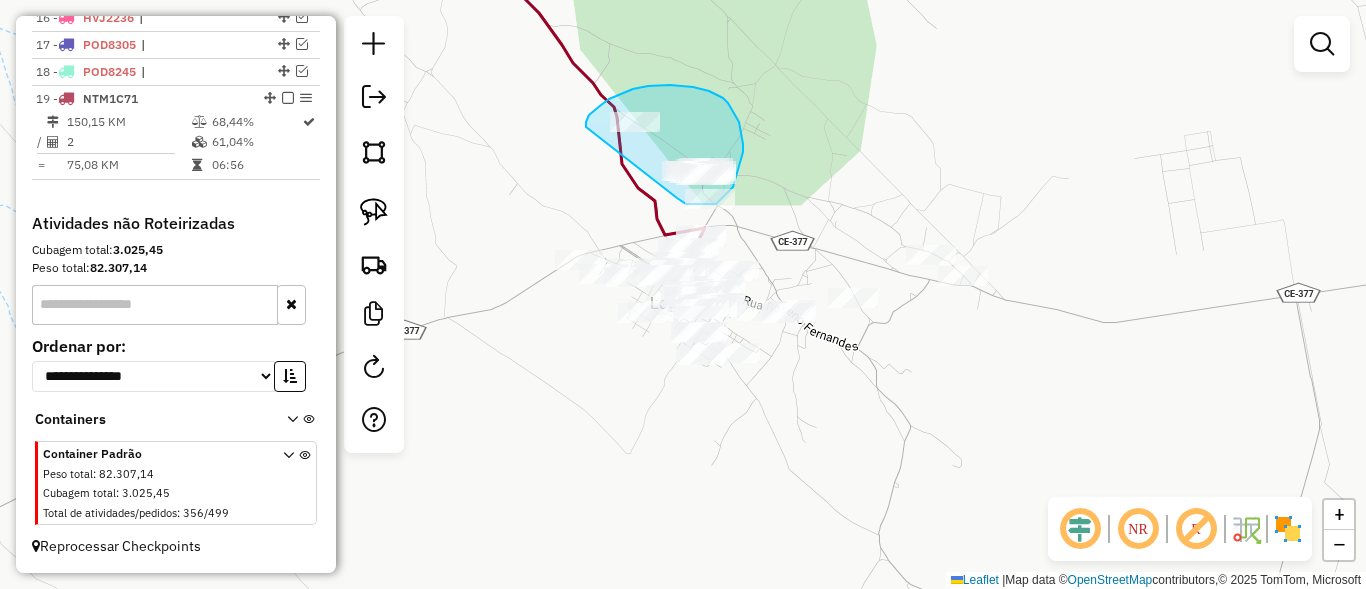 drag, startPoint x: 586, startPoint y: 124, endPoint x: 676, endPoint y: 197, distance: 115.88356 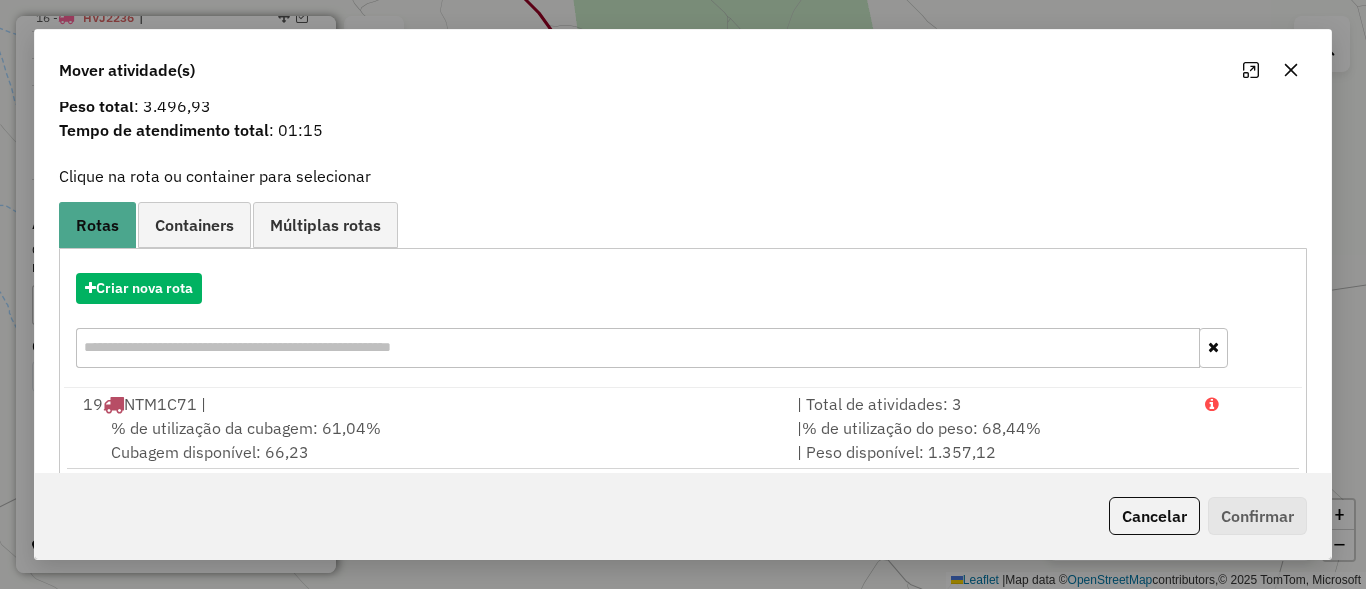 scroll, scrollTop: 94, scrollLeft: 0, axis: vertical 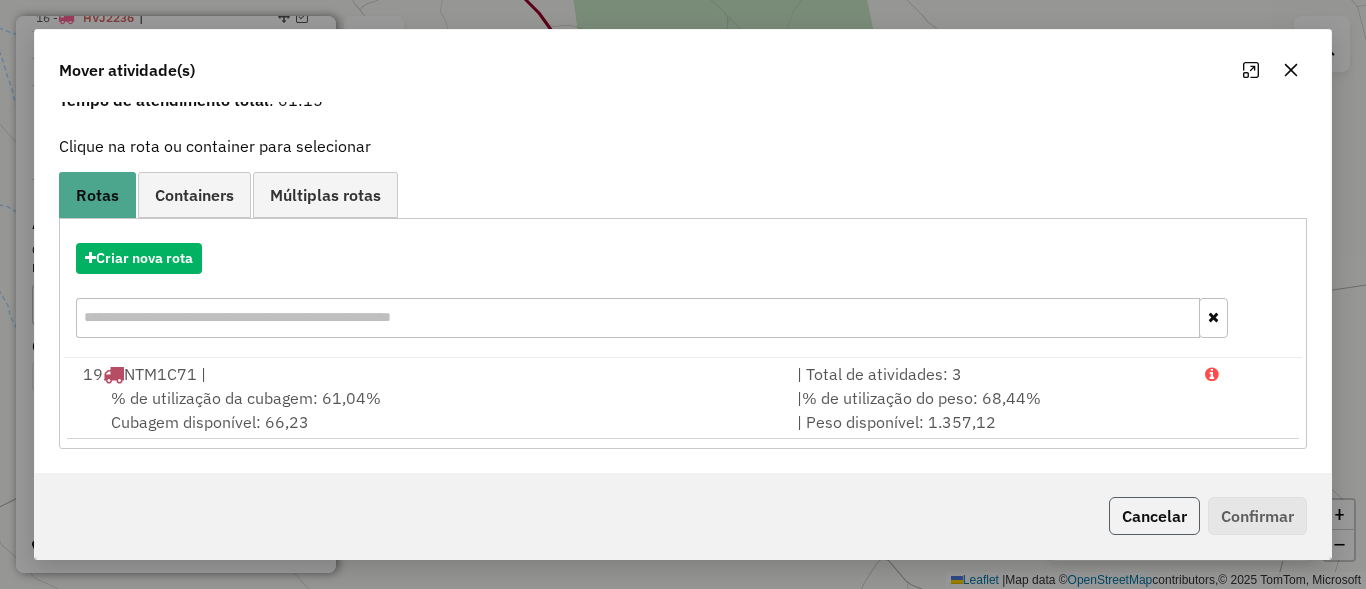 click on "Cancelar" 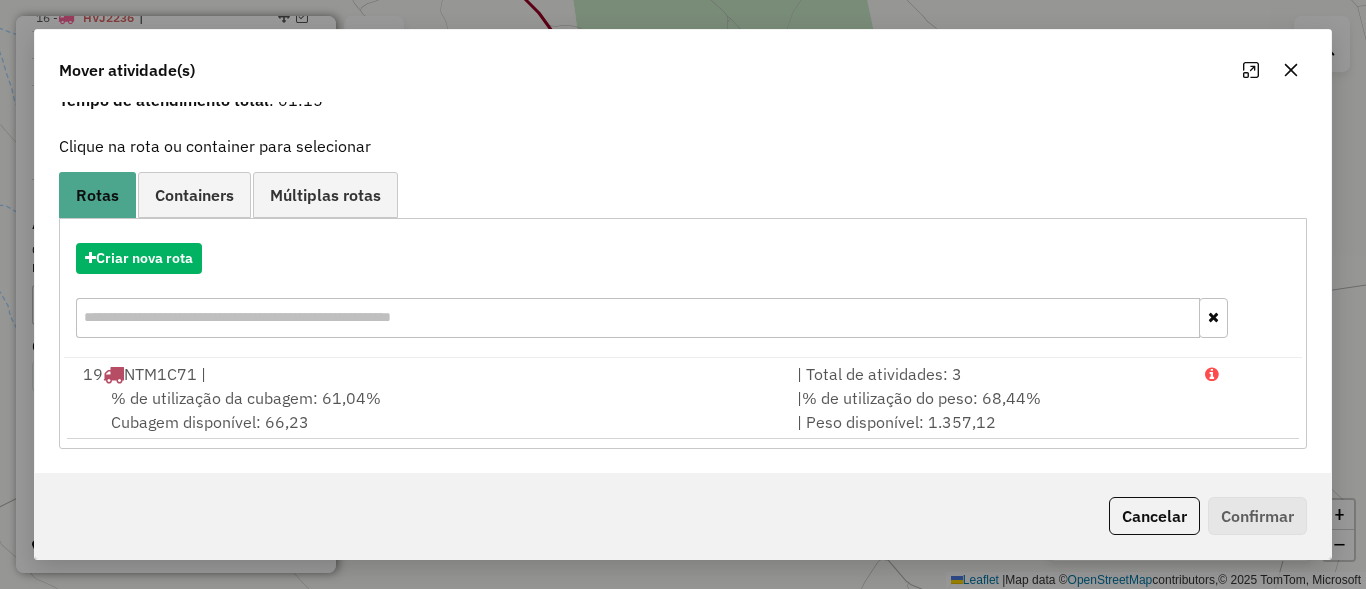 scroll, scrollTop: 0, scrollLeft: 0, axis: both 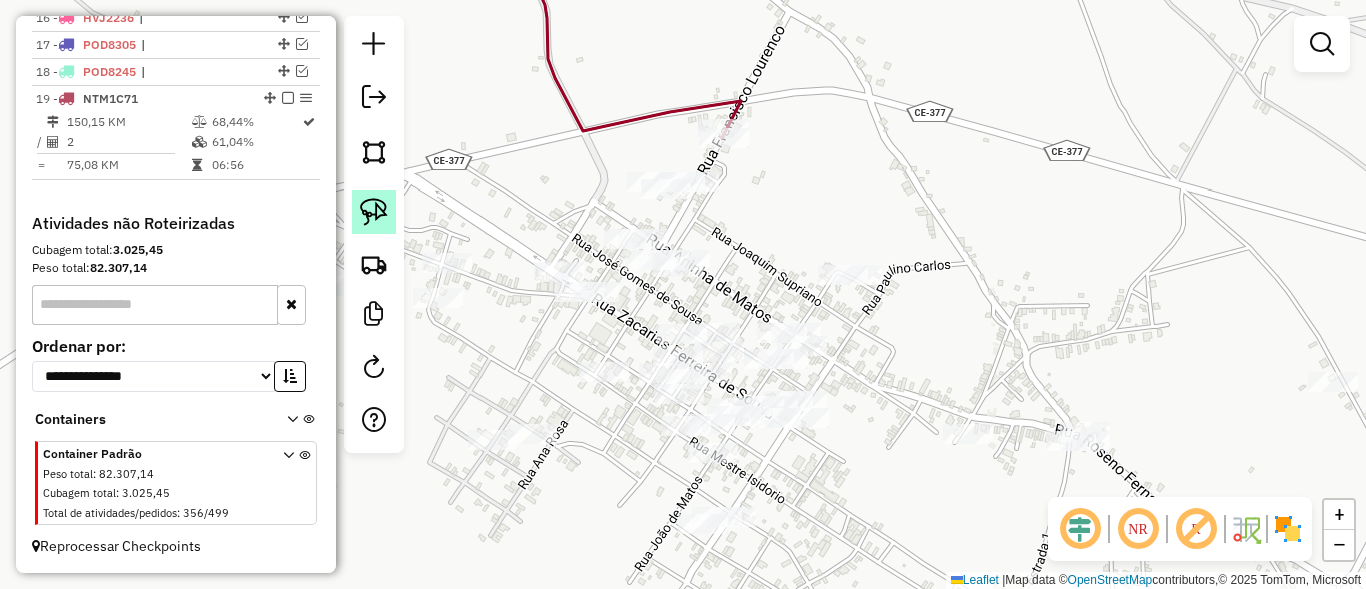 click 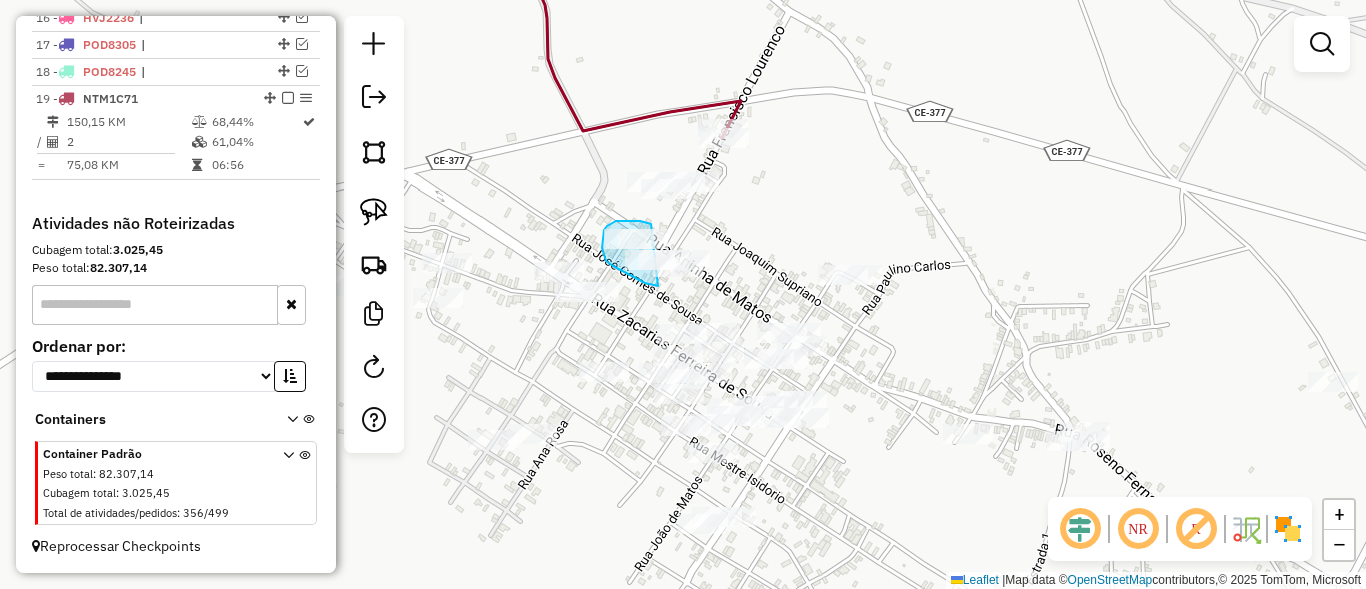 drag, startPoint x: 648, startPoint y: 224, endPoint x: 713, endPoint y: 235, distance: 65.9242 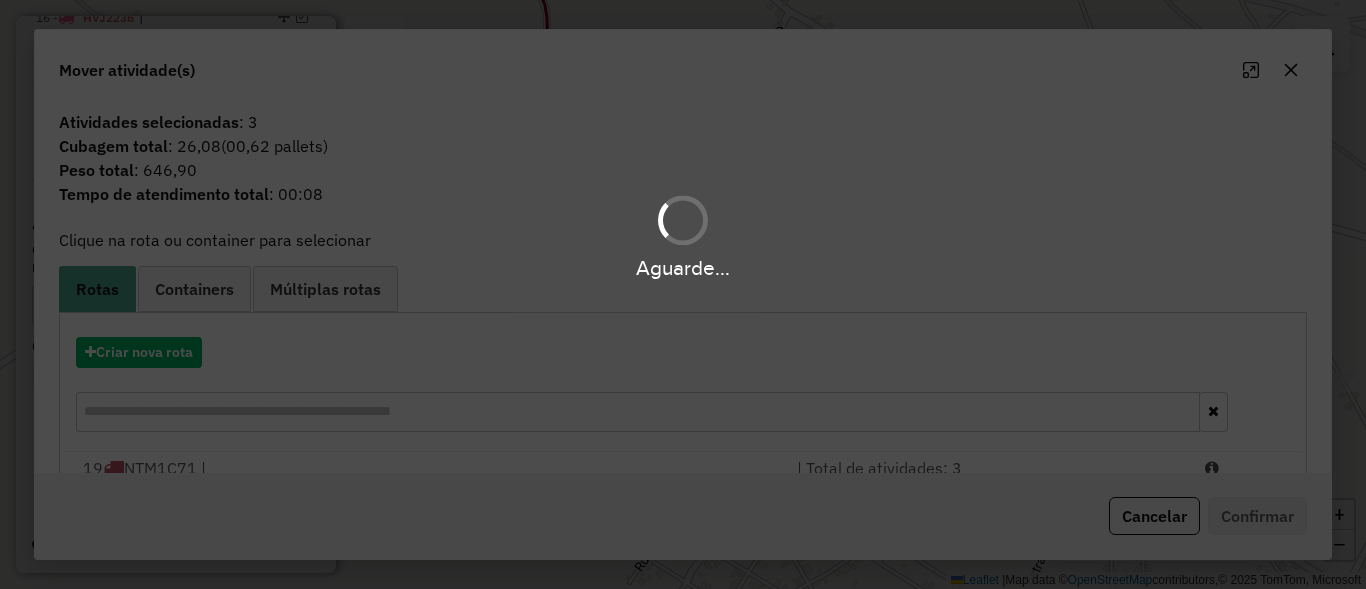 click on "Aguarde..." at bounding box center [683, 294] 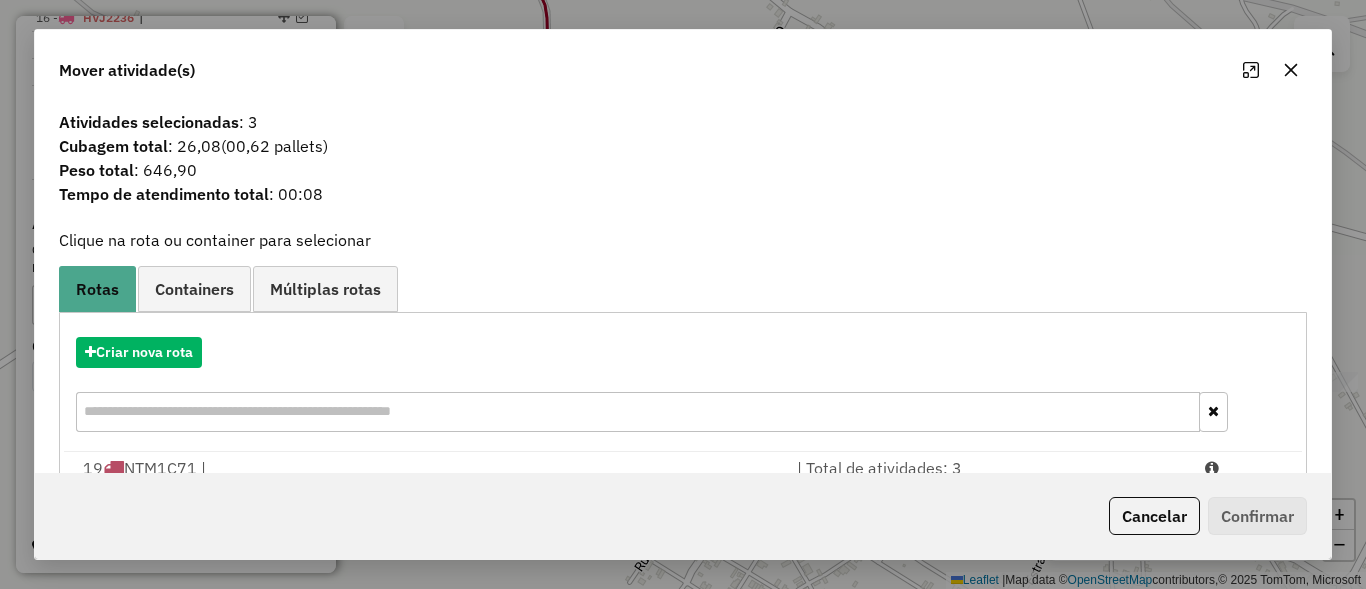 click on "Cancelar" 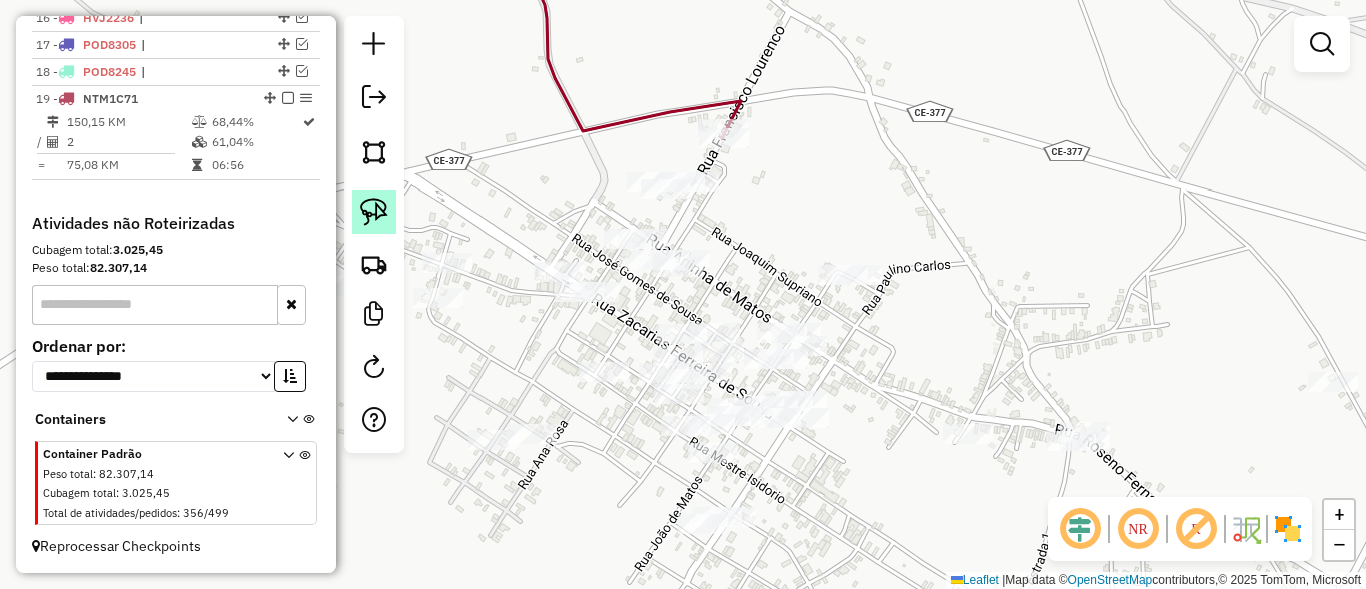 click 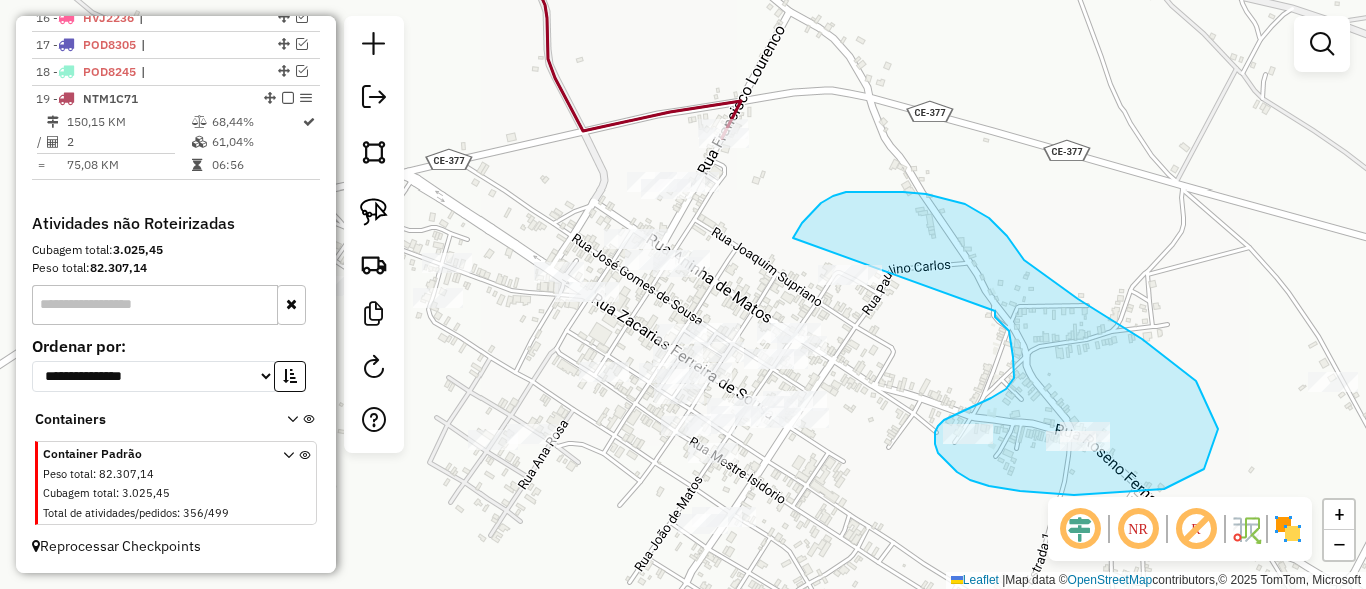 drag, startPoint x: 1000, startPoint y: 322, endPoint x: 895, endPoint y: 323, distance: 105.00476 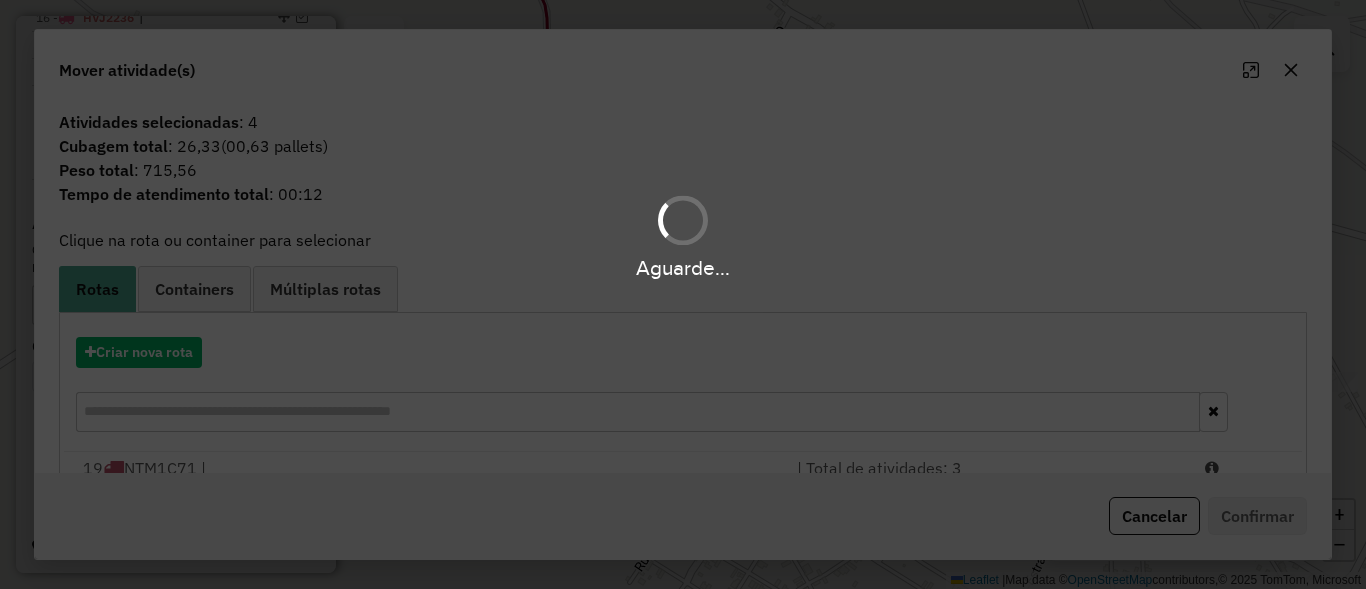 click on "Aguarde..." at bounding box center [683, 294] 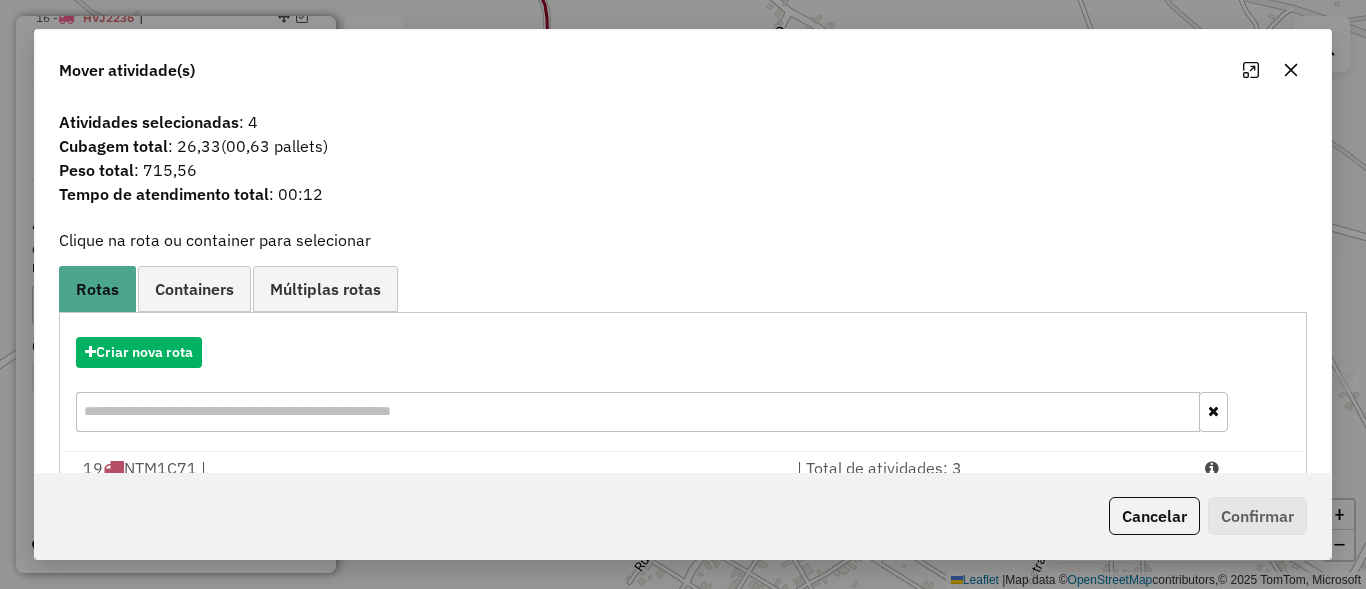 click on "Cancelar" 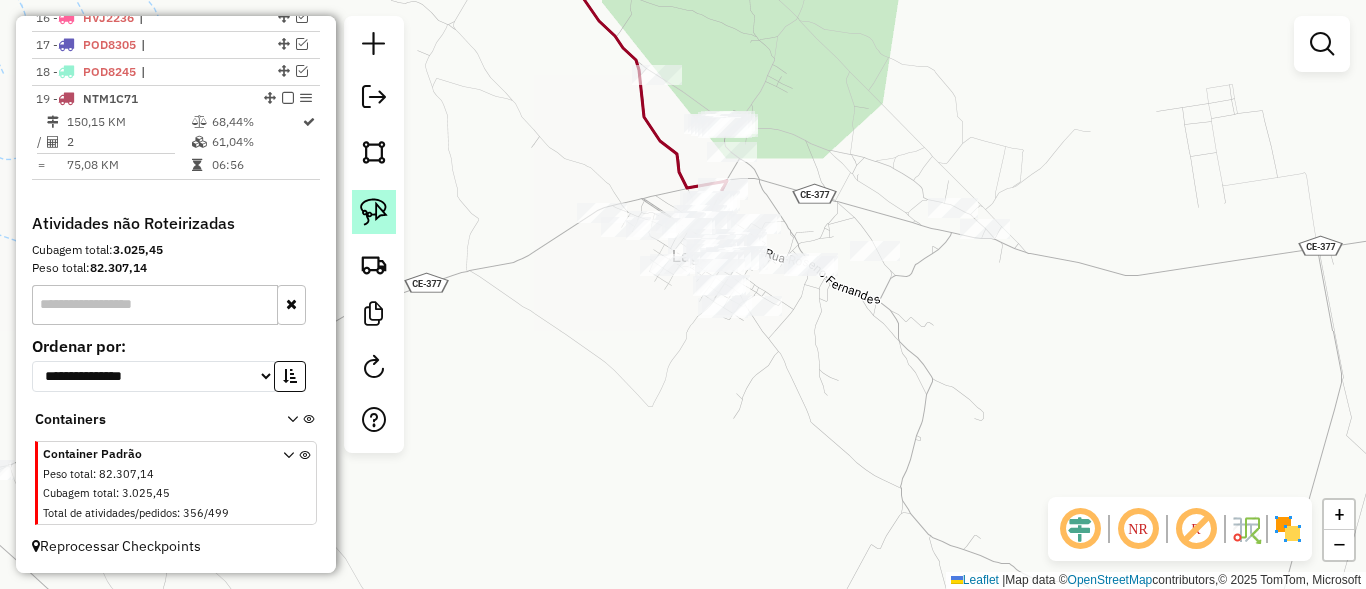 click 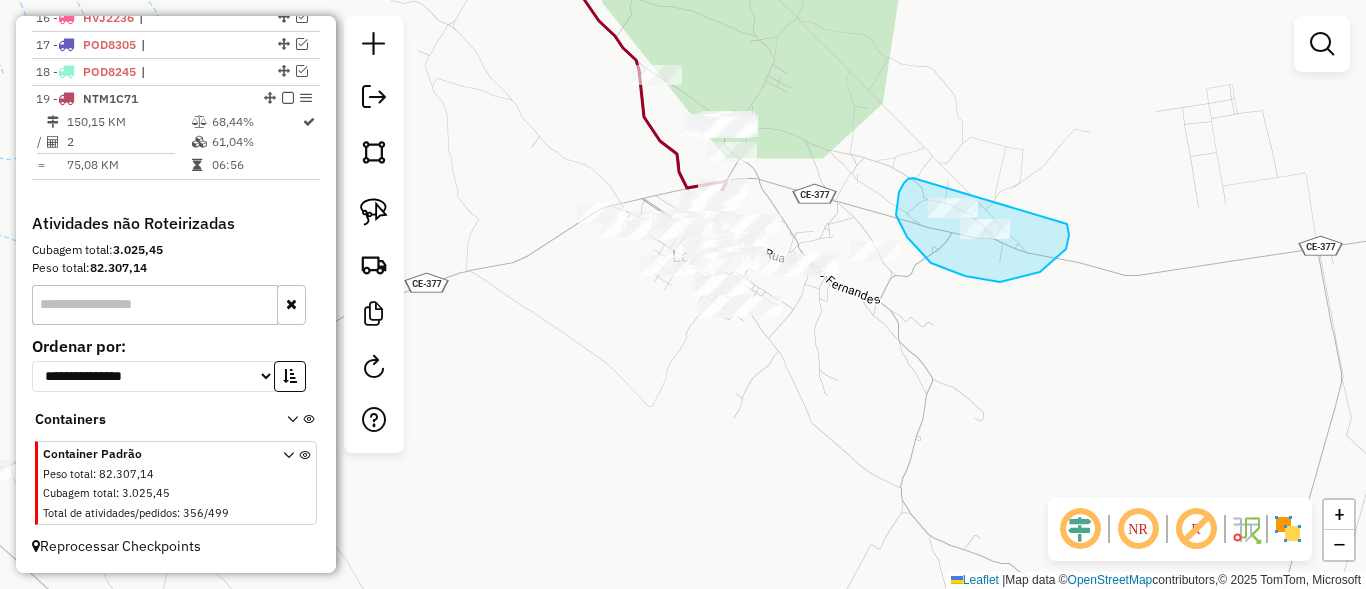 drag, startPoint x: 896, startPoint y: 215, endPoint x: 994, endPoint y: 210, distance: 98.12747 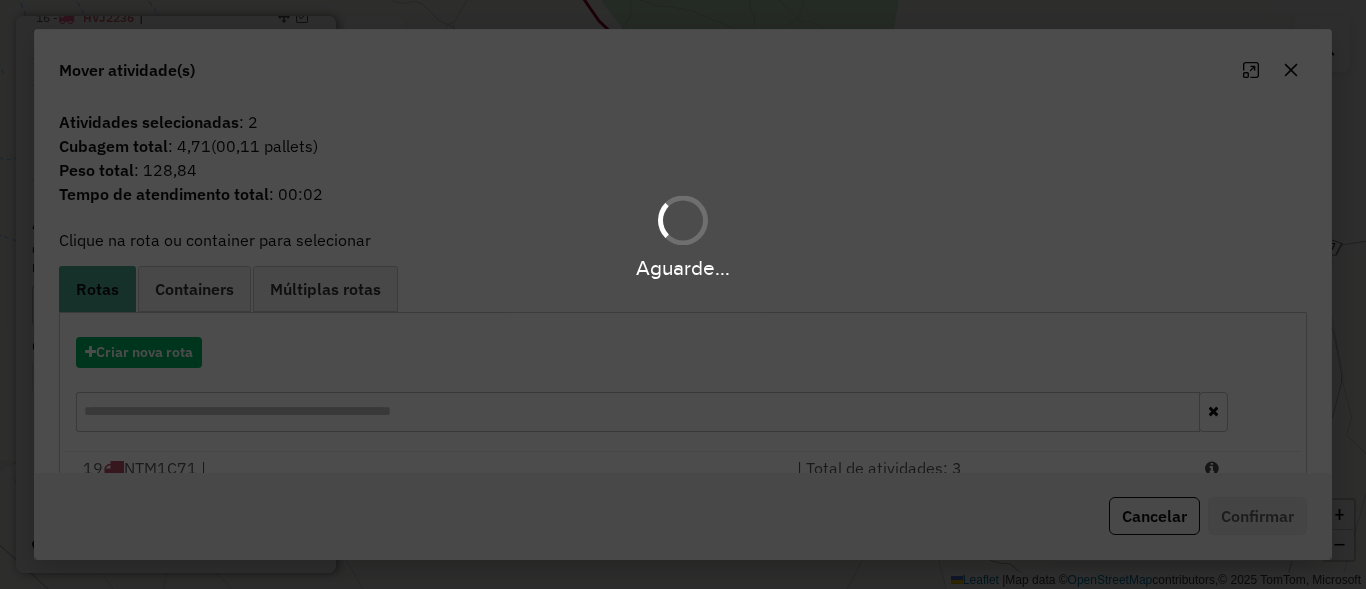 click on "Aguarde..." at bounding box center [683, 294] 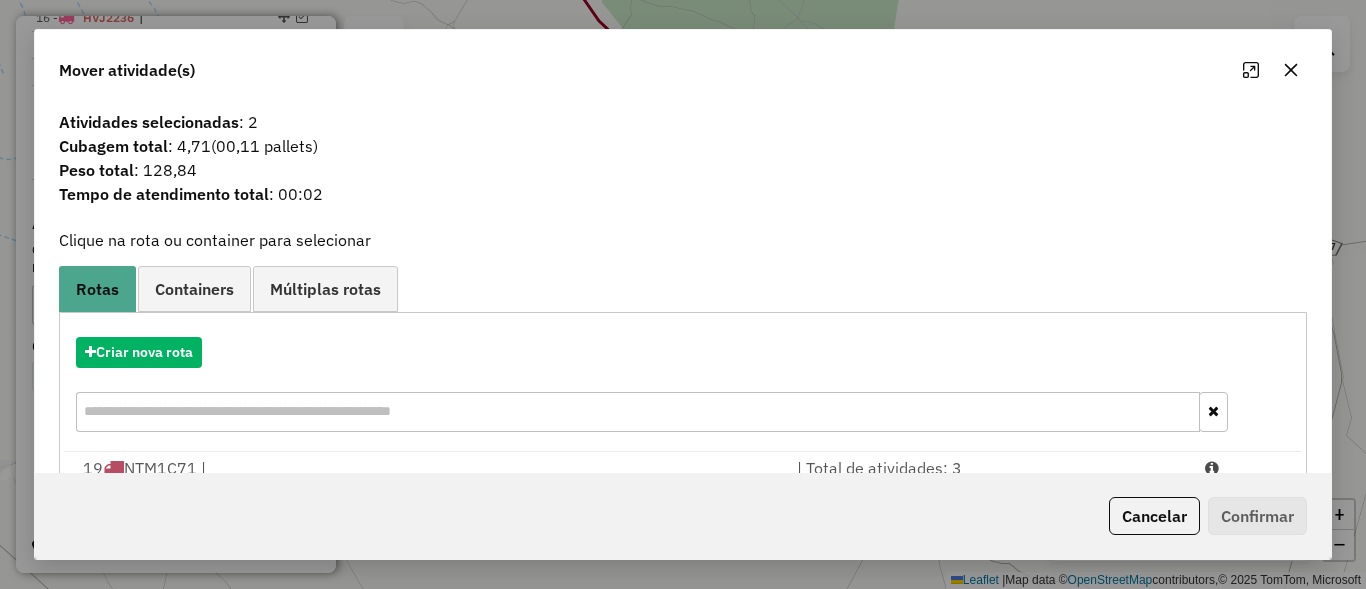 click on "Cancelar" 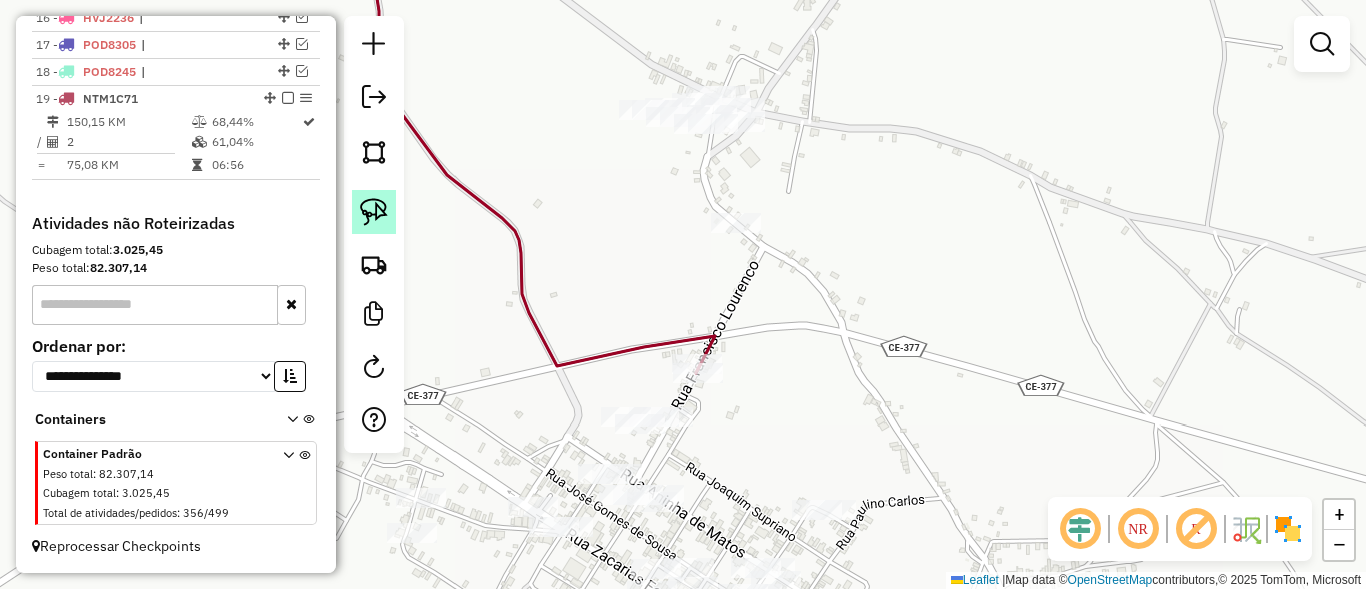 click 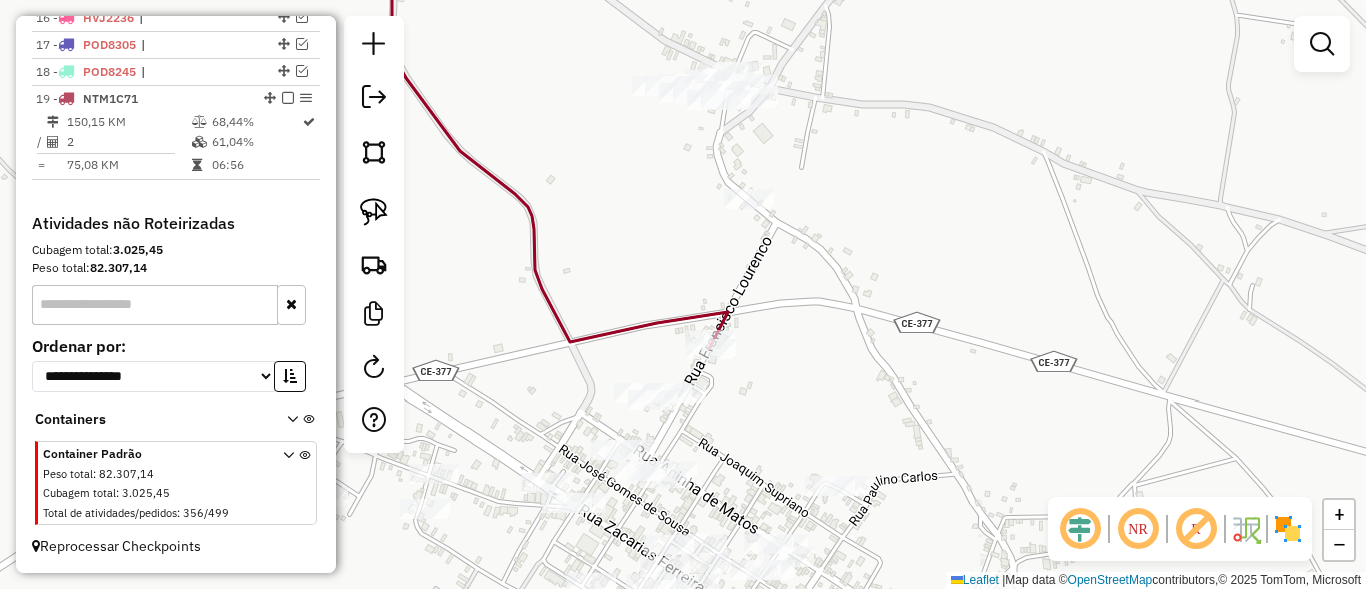 drag, startPoint x: 626, startPoint y: 290, endPoint x: 738, endPoint y: 51, distance: 263.94128 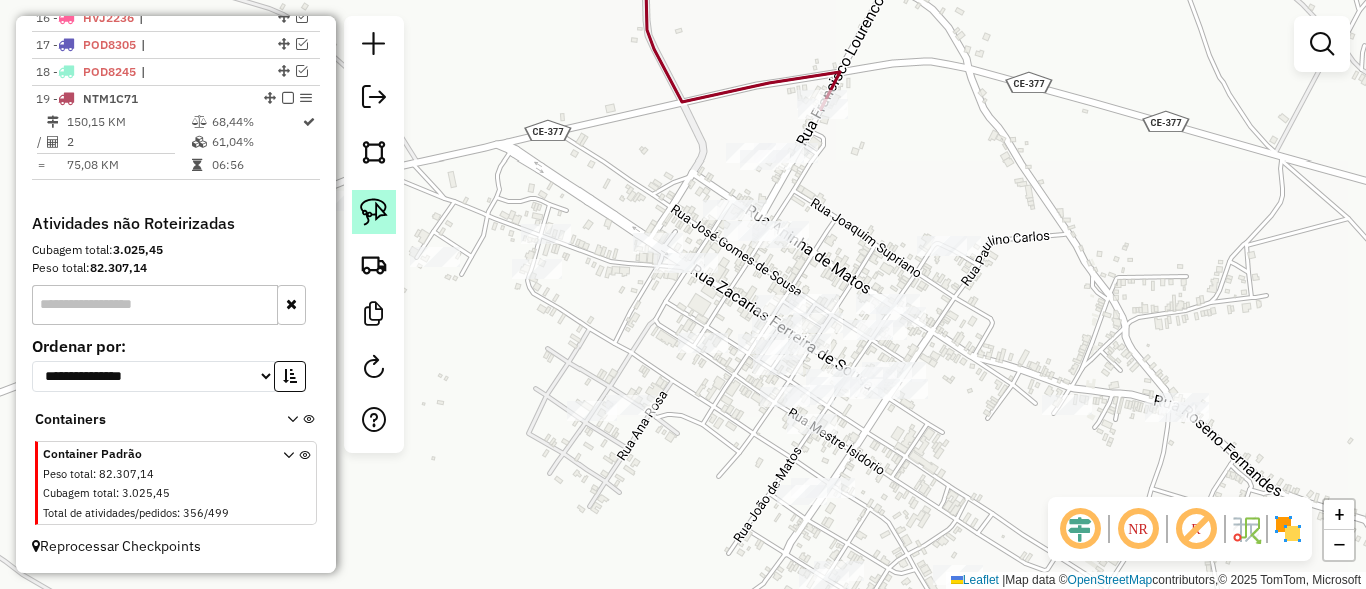 click 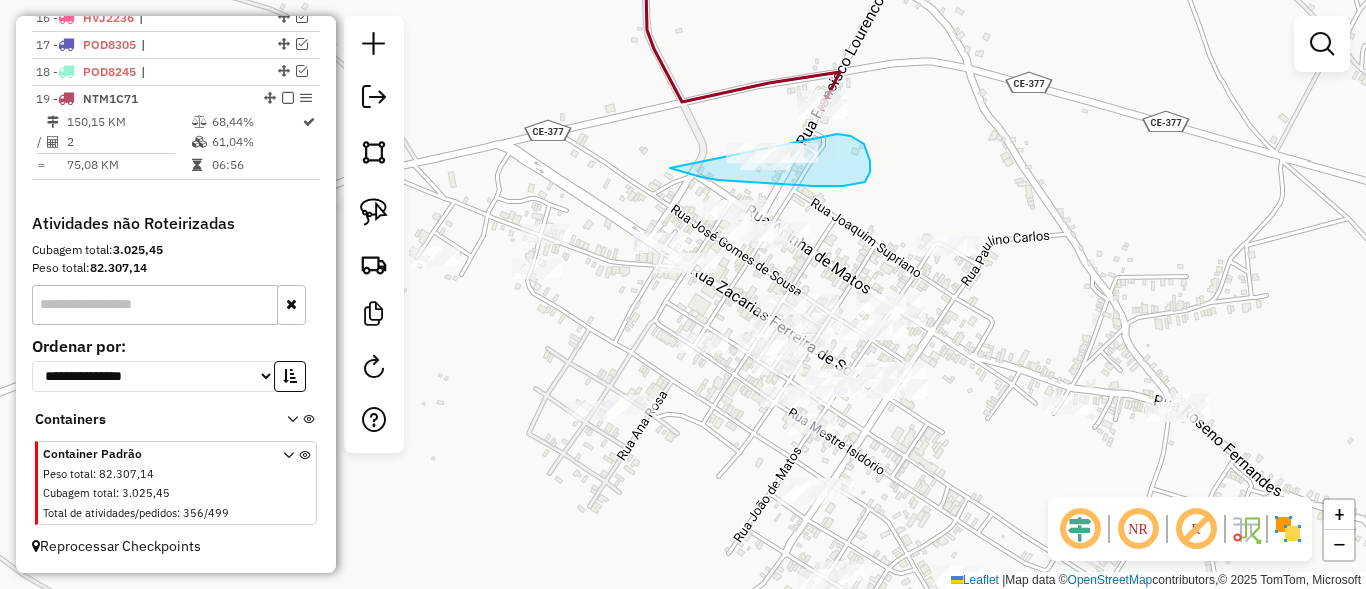 drag, startPoint x: 739, startPoint y: 181, endPoint x: 711, endPoint y: 121, distance: 66.211784 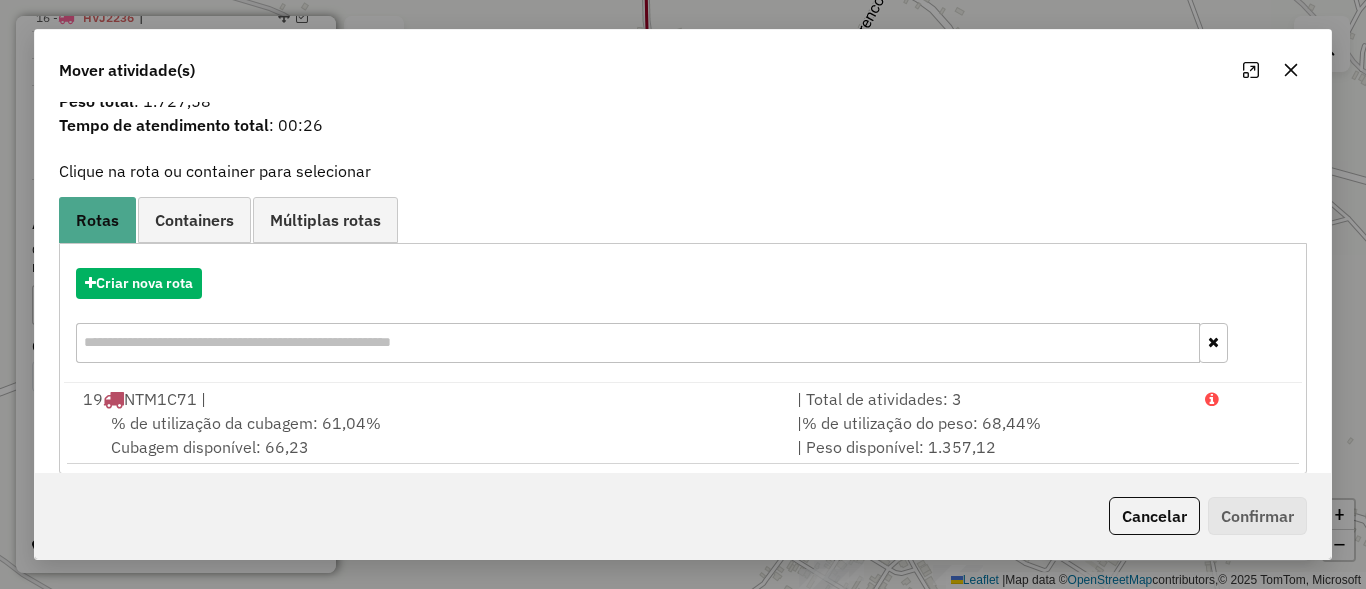 scroll, scrollTop: 0, scrollLeft: 0, axis: both 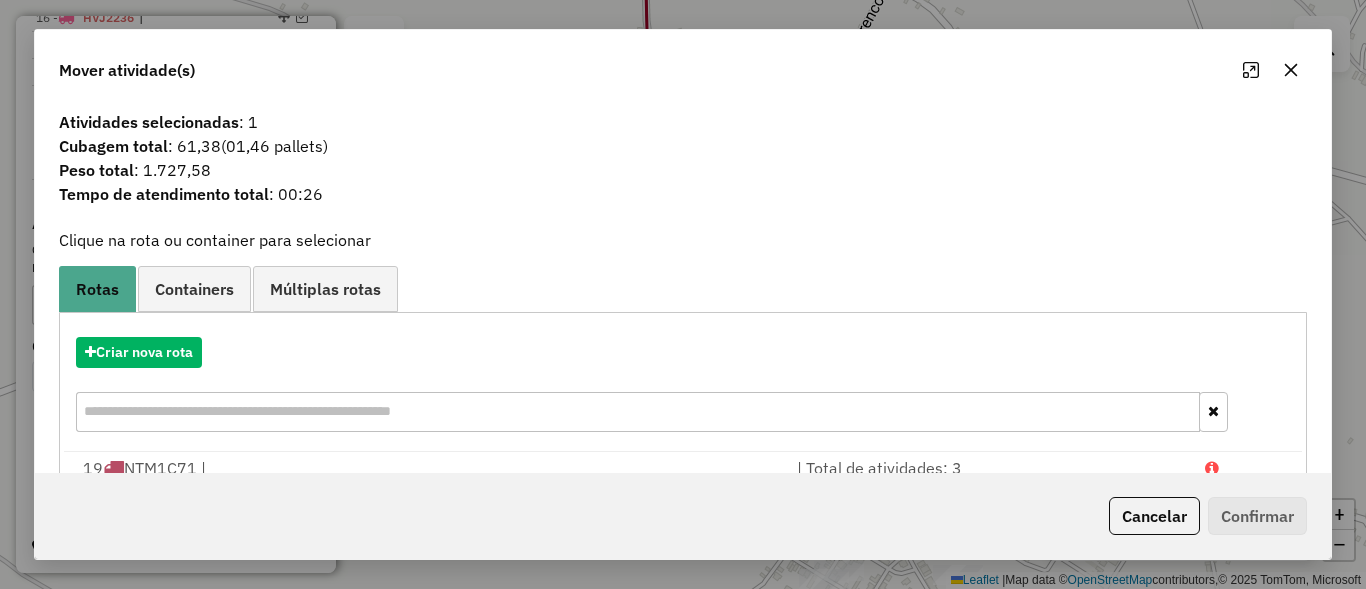 click on "Cancelar" 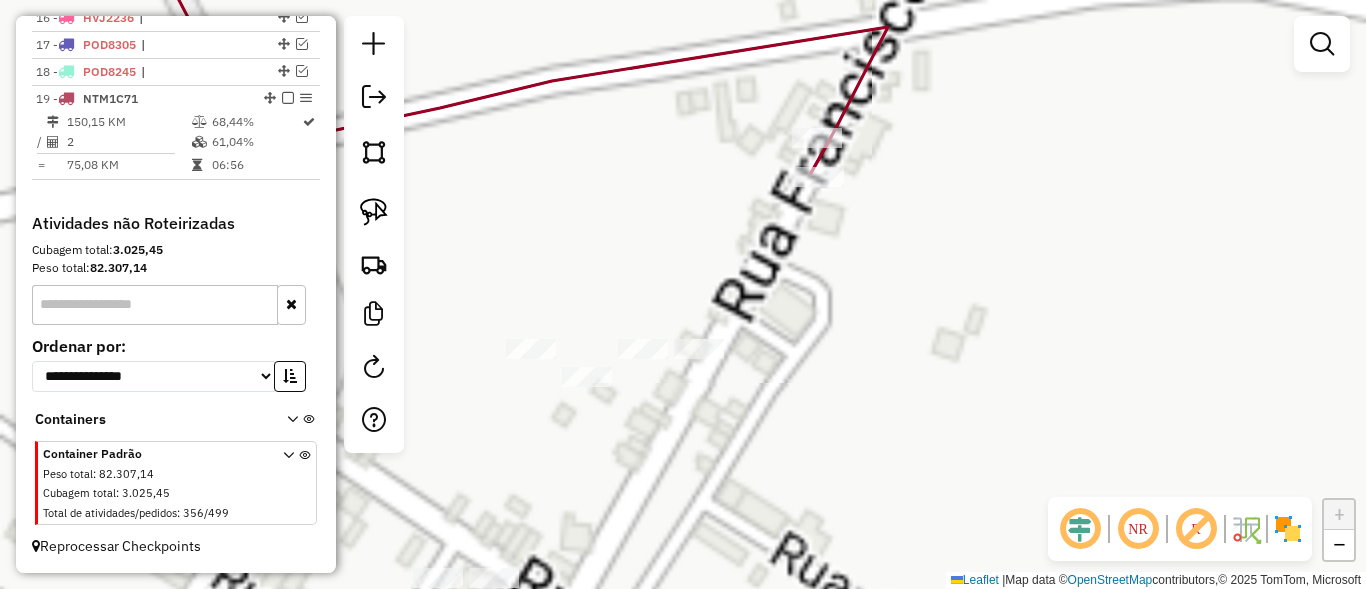 select on "**********" 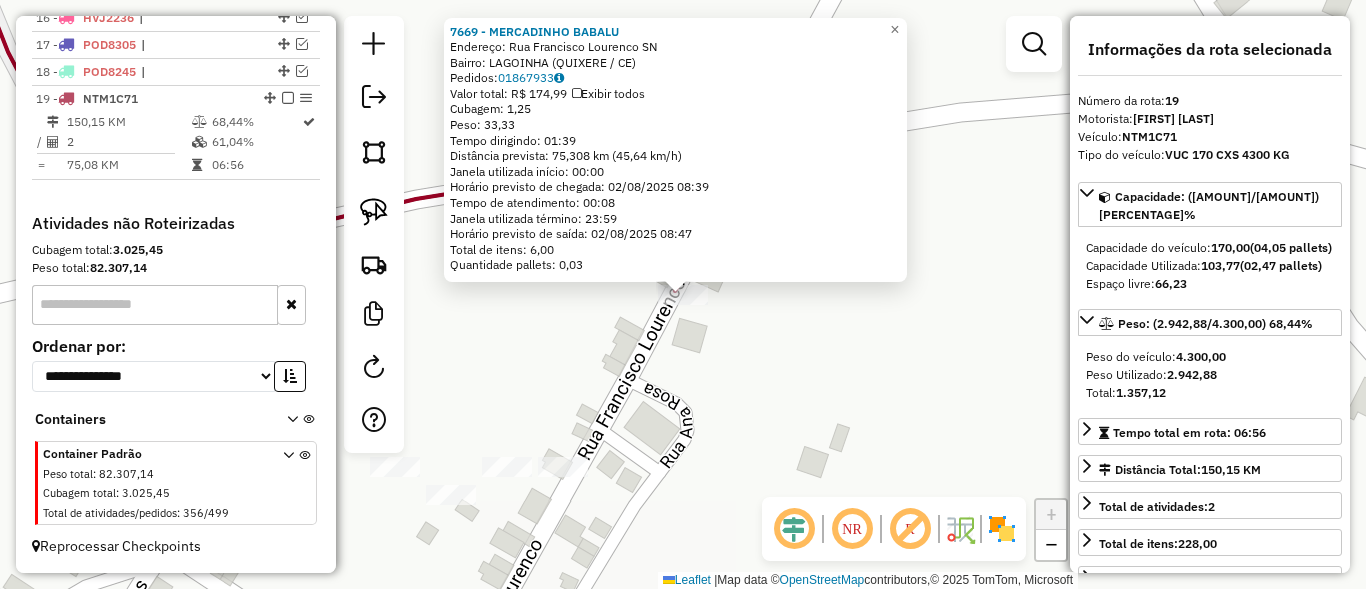 click on "7669 - MERCADINHO BABALU  Endereço:  Rua Francisco Lourenco SN   Bairro: LAGOINHA (QUIXERE / CE)   Pedidos:  01867933   Valor total: R$ 174,99   Exibir todos   Cubagem: 1,25  Peso: 33,33  Tempo dirigindo: 01:39   Distância prevista: 75,308 km (45,64 km/h)   Janela utilizada início: 00:00   Horário previsto de chegada: 02/08/2025 08:39   Tempo de atendimento: 00:08   Janela utilizada término: 23:59   Horário previsto de saída: 02/08/2025 08:47   Total de itens: 6,00   Quantidade pallets: 0,03  × Janela de atendimento Grade de atendimento Capacidade Transportadoras Veículos Cliente Pedidos  Rotas Selecione os dias de semana para filtrar as janelas de atendimento  Seg   Ter   Qua   Qui   Sex   Sáb   Dom  Informe o período da janela de atendimento: De: Até:  Filtrar exatamente a janela do cliente  Considerar janela de atendimento padrão  Selecione os dias de semana para filtrar as grades de atendimento  Seg   Ter   Qua   Qui   Sex   Sáb   Dom   Considerar clientes sem dia de atendimento cadastrado +" 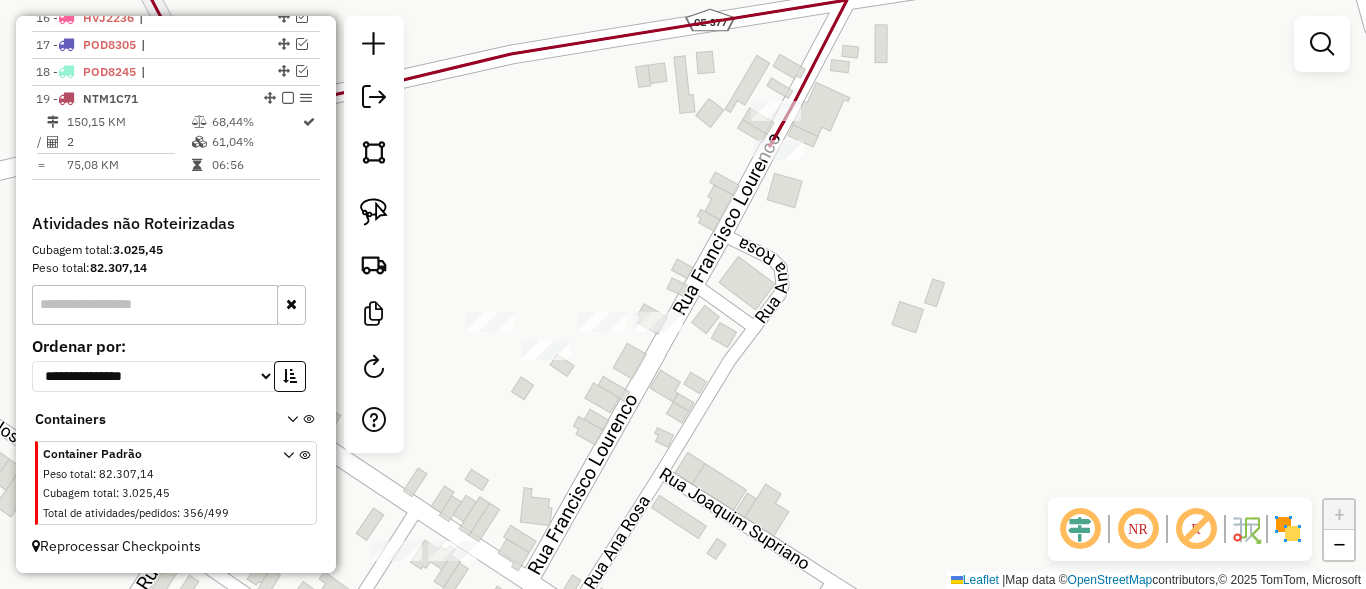 drag, startPoint x: 684, startPoint y: 351, endPoint x: 768, endPoint y: 171, distance: 198.63535 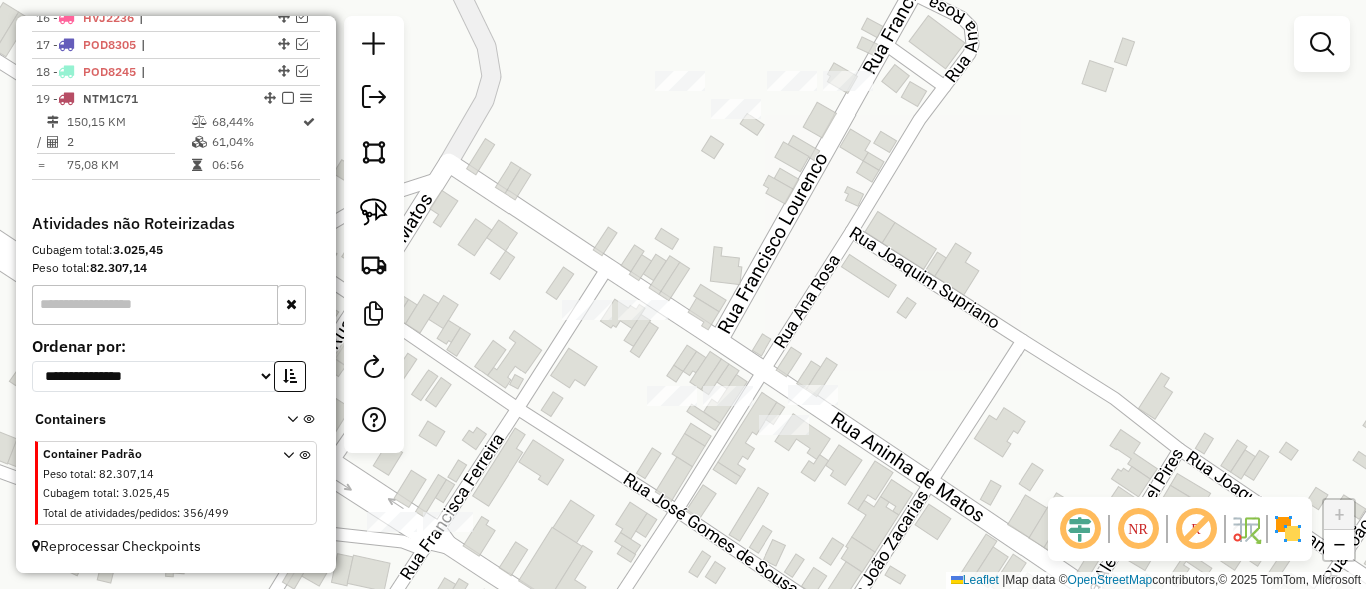 drag, startPoint x: 675, startPoint y: 362, endPoint x: 873, endPoint y: 190, distance: 262.27466 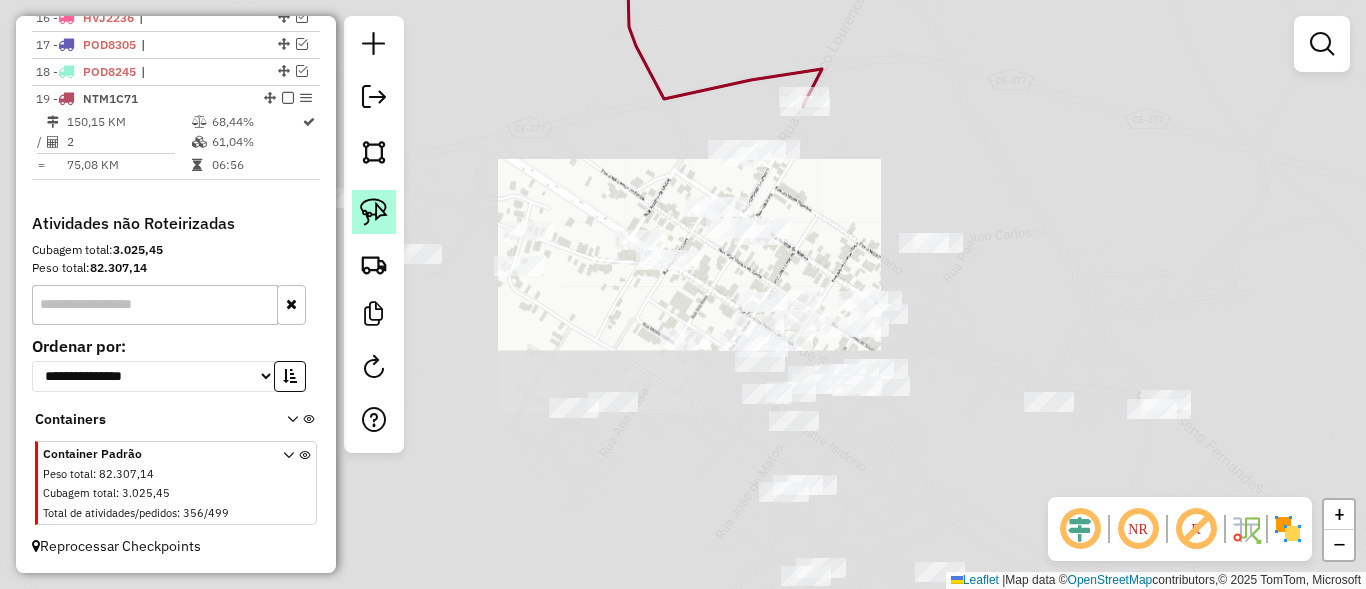 click 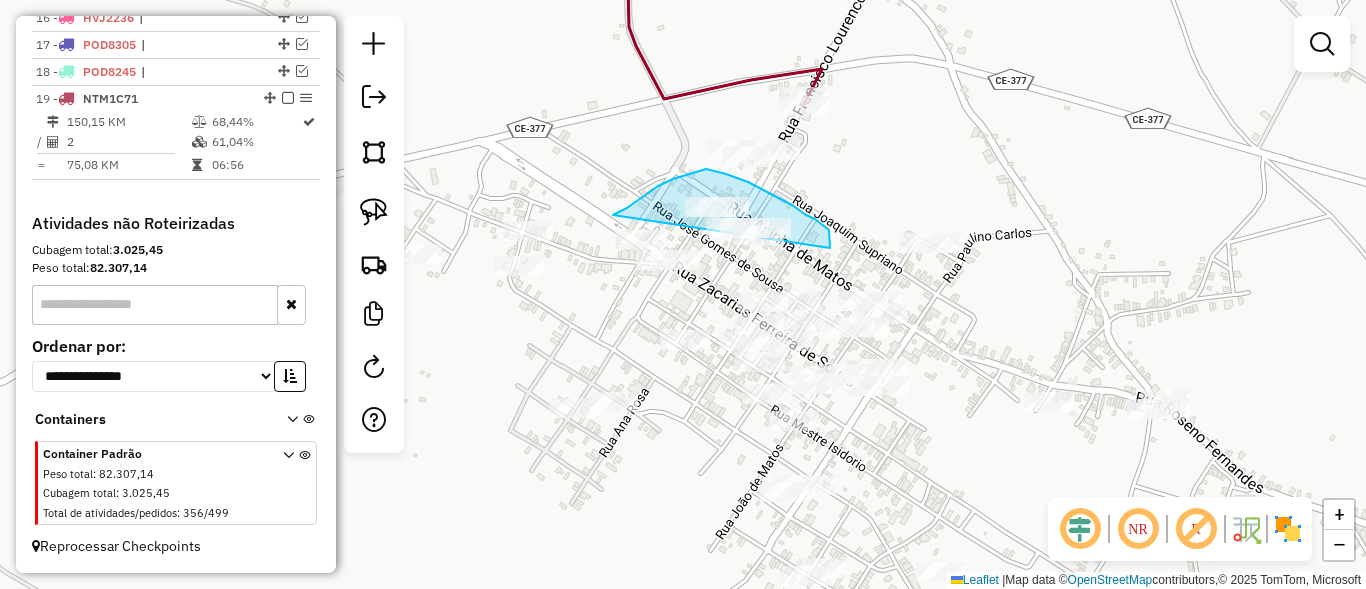 drag, startPoint x: 673, startPoint y: 179, endPoint x: 754, endPoint y: 270, distance: 121.82774 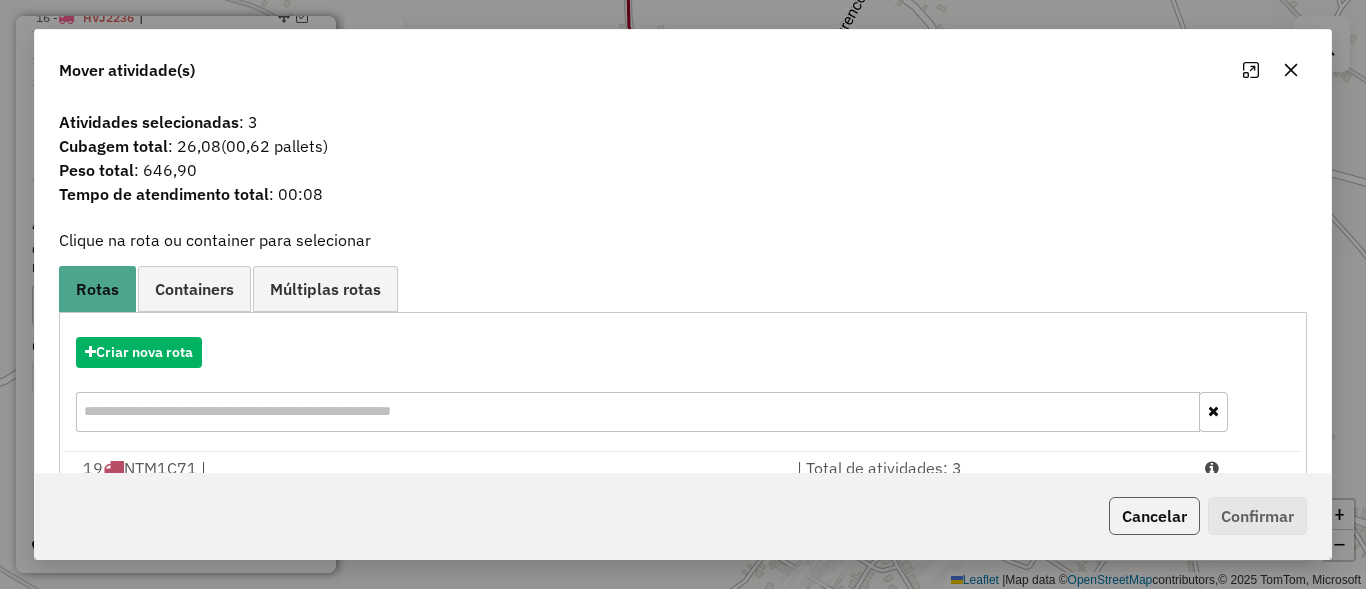 click on "Cancelar" 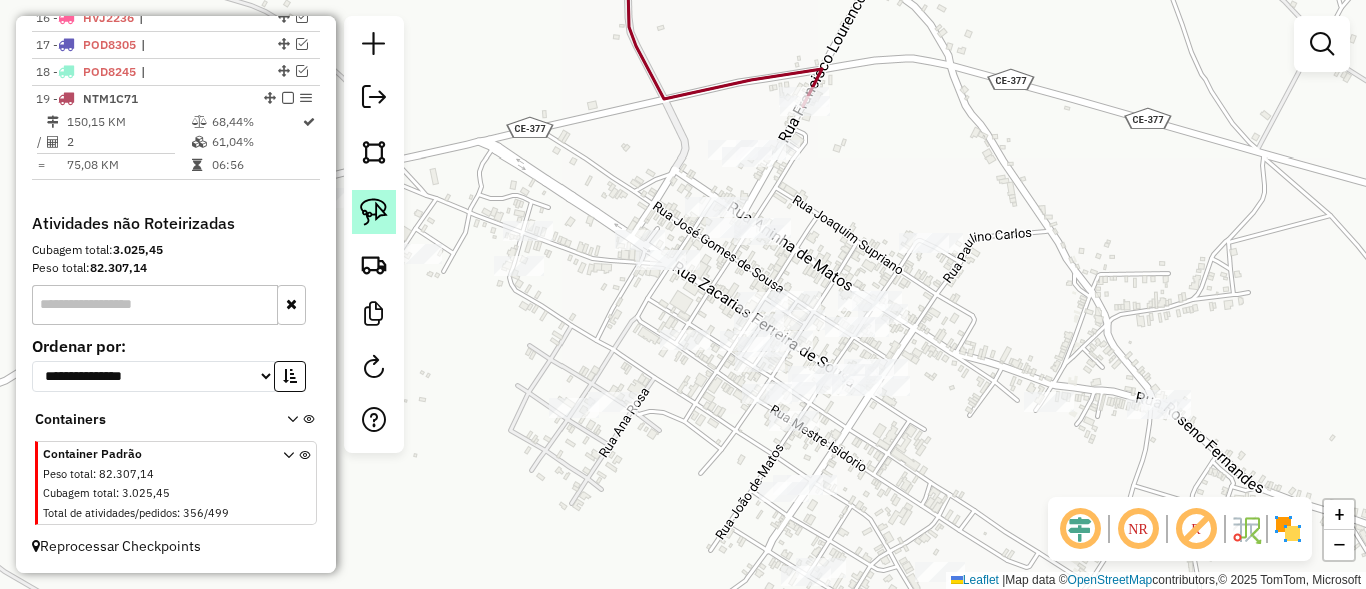 click 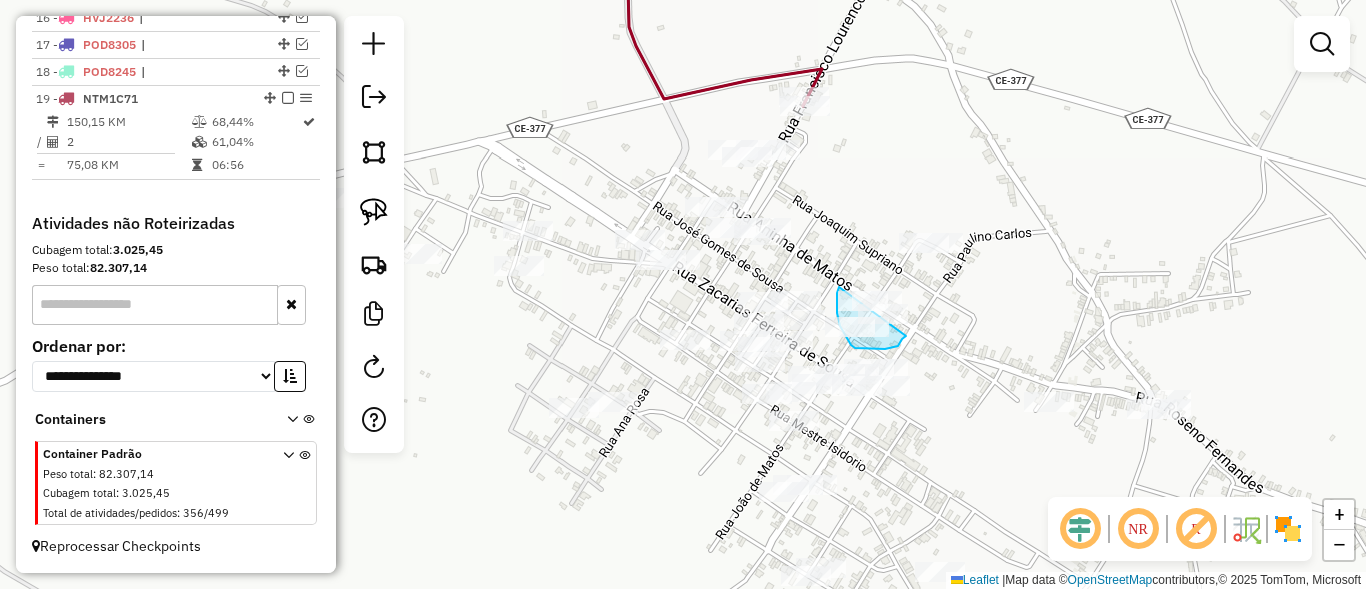 drag, startPoint x: 903, startPoint y: 338, endPoint x: 875, endPoint y: 275, distance: 68.942 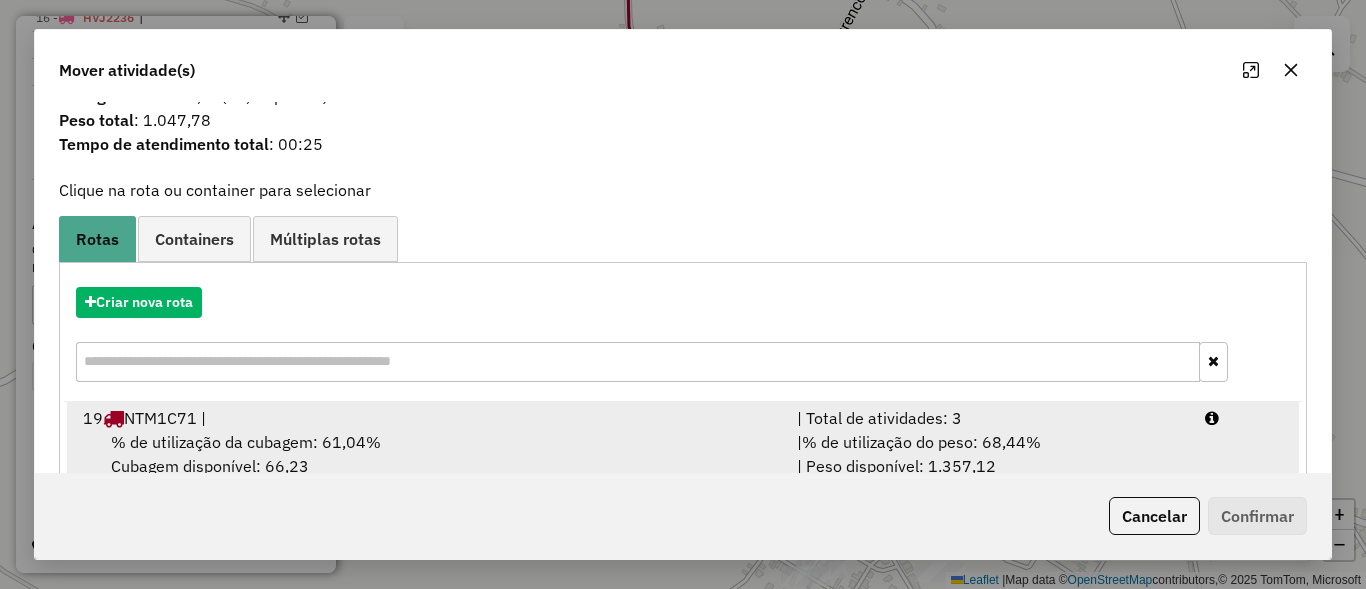 scroll, scrollTop: 94, scrollLeft: 0, axis: vertical 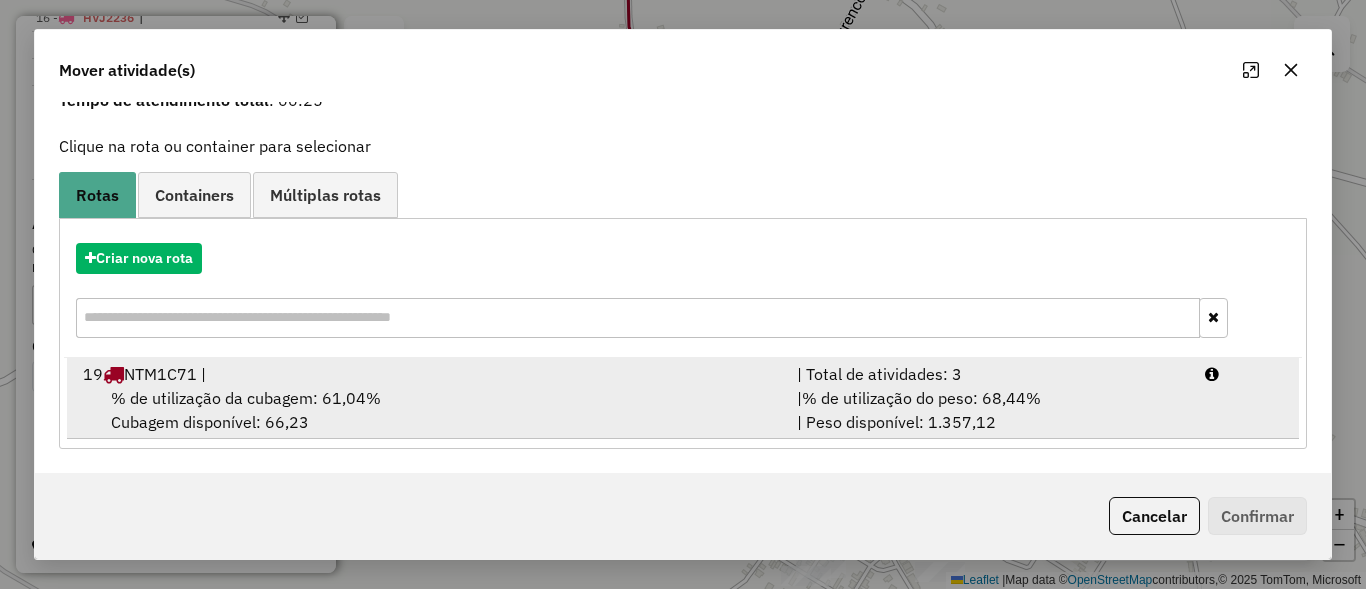 click on "|  % de utilização do peso: 68,44%  | Peso disponível: 1.357,12" at bounding box center [989, 410] 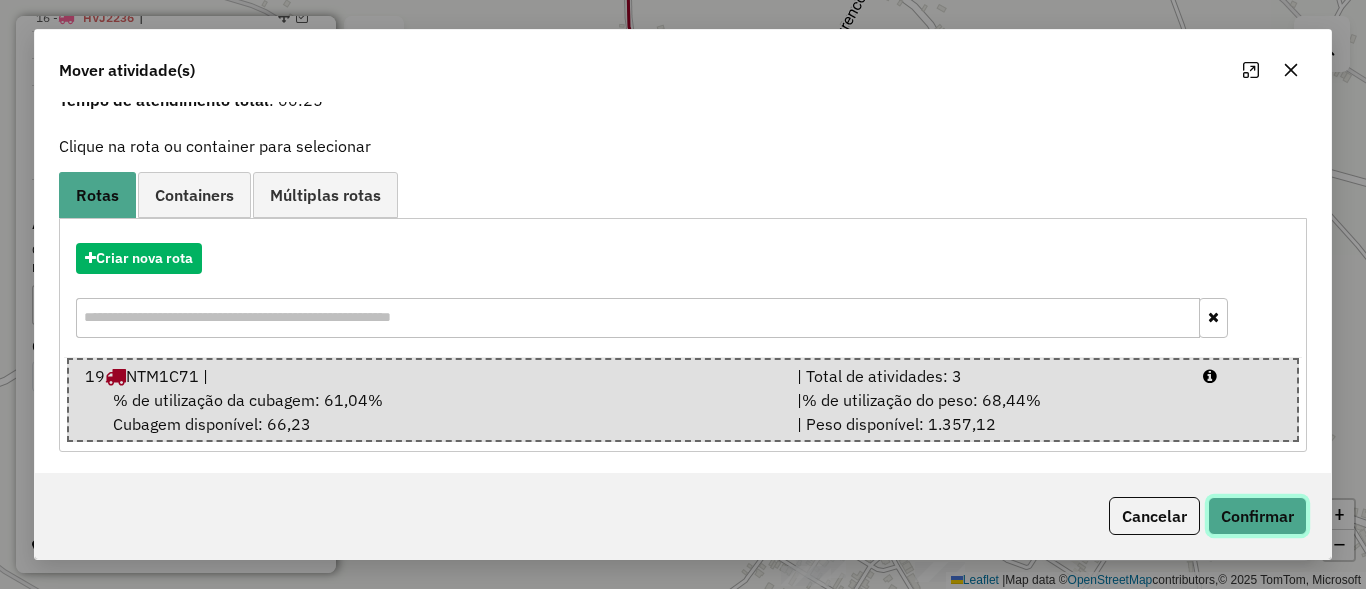 click on "Confirmar" 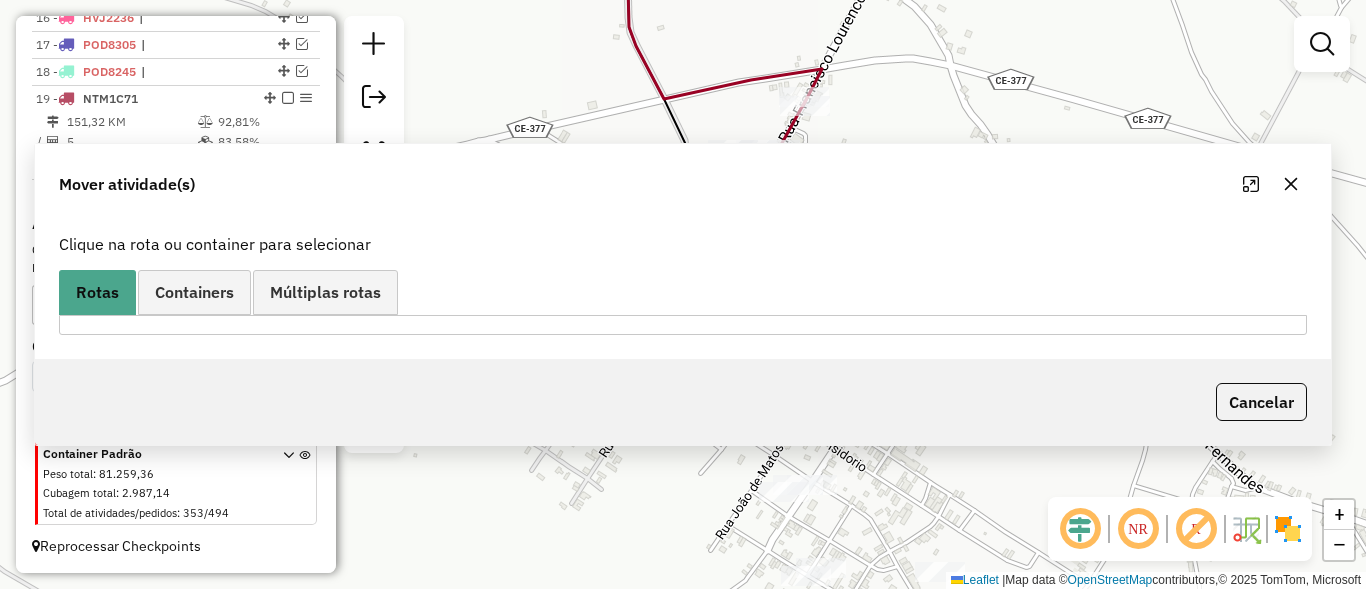 scroll, scrollTop: 0, scrollLeft: 0, axis: both 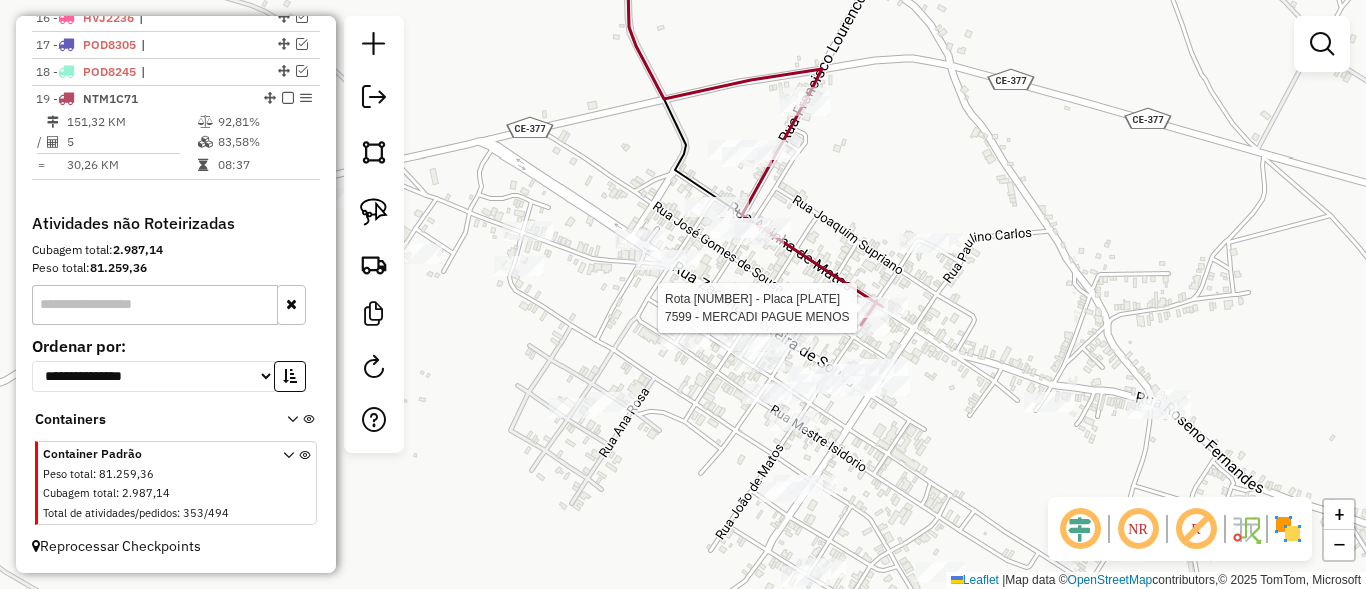 select on "**********" 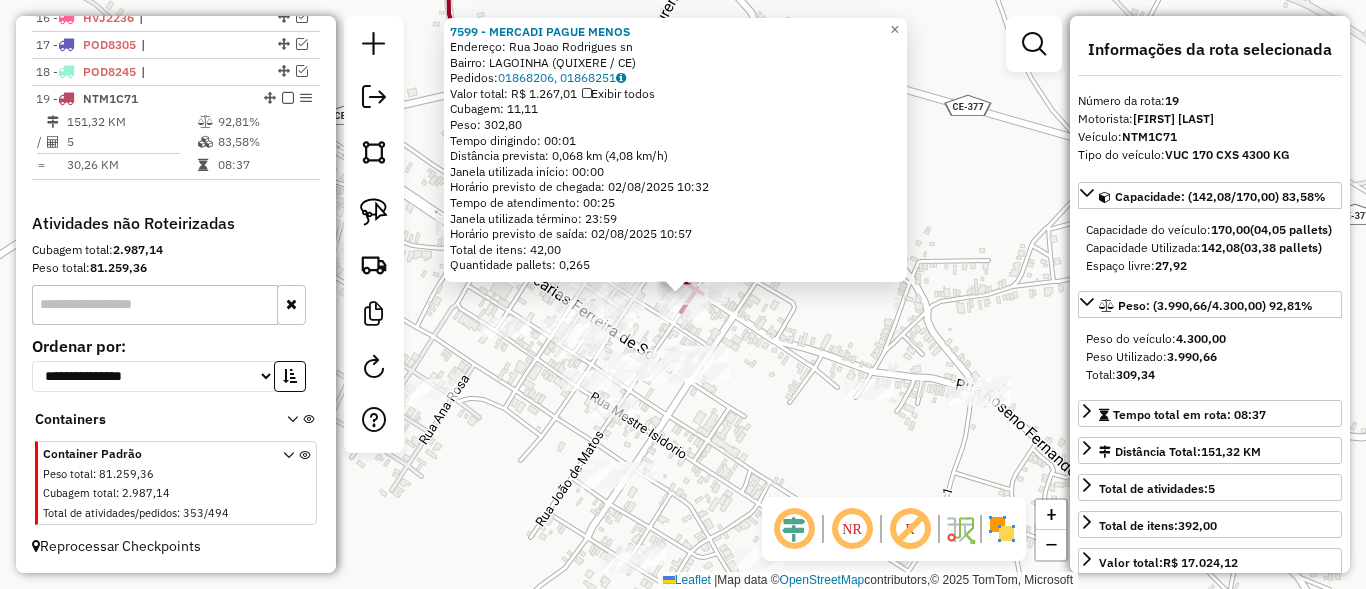 click on "7599 - MERCADI PAGUE MENOS  Endereço:  Rua Joao Rodrigues sn   Bairro: LAGOINHA (QUIXERE / CE)   Pedidos:  01868206, 01868251   Valor total: R$ 1.267,01   Exibir todos   Cubagem: 11,11  Peso: 302,80  Tempo dirigindo: 00:01   Distância prevista: 0,068 km (4,08 km/h)   Janela utilizada início: 00:00   Horário previsto de chegada: 02/08/2025 10:32   Tempo de atendimento: 00:25   Janela utilizada término: 23:59   Horário previsto de saída: 02/08/2025 10:57   Total de itens: 42,00   Quantidade pallets: 0,265  × Janela de atendimento Grade de atendimento Capacidade Transportadoras Veículos Cliente Pedidos  Rotas Selecione os dias de semana para filtrar as janelas de atendimento  Seg   Ter   Qua   Qui   Sex   Sáb   Dom  Informe o período da janela de atendimento: De: Até:  Filtrar exatamente a janela do cliente  Considerar janela de atendimento padrão  Selecione os dias de semana para filtrar as grades de atendimento  Seg   Ter   Qua   Qui   Sex   Sáb   Dom   Peso mínimo:   Peso máximo:   De:   De:" 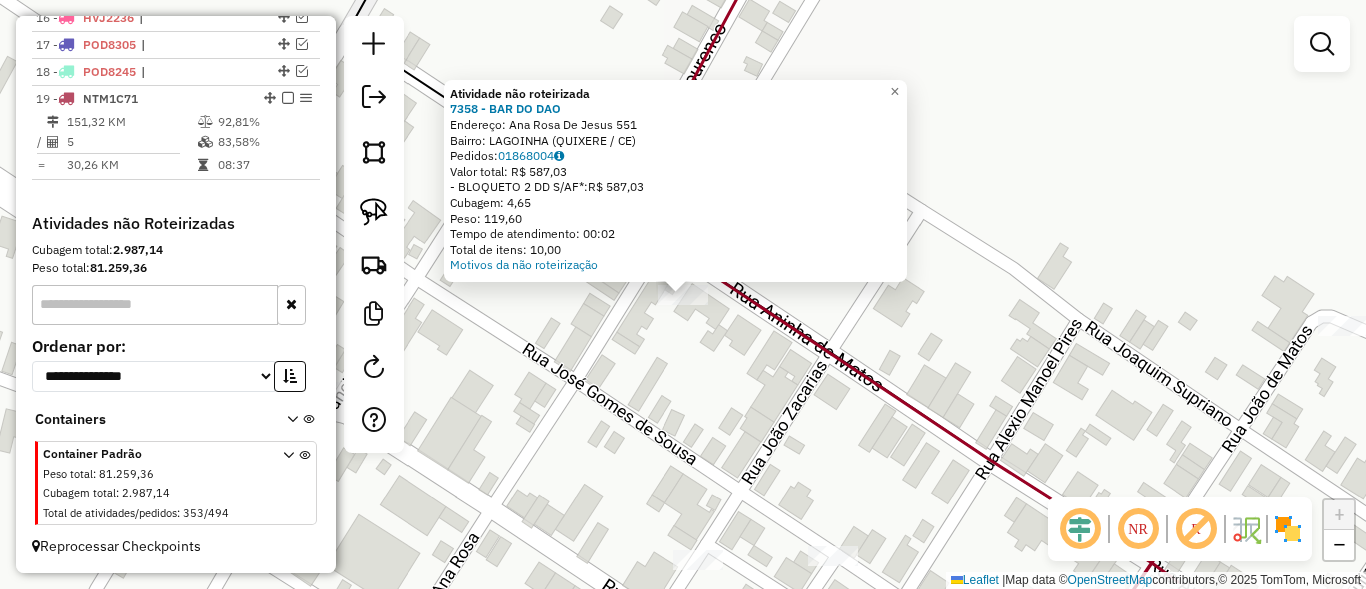 click on "Atividade não roteirizada 7358 - BAR DO DAO  Endereço:  Ana Rosa De Jesus 551   Bairro: LAGOINHA (QUIXERE / CE)   Pedidos:  01868004   Valor total: R$ 587,03   - BLOQUETO 2 DD S/AF*:  R$ 587,03   Cubagem: 4,65   Peso: 119,60   Tempo de atendimento: 00:02   Total de itens: 10,00  Motivos da não roteirização × Janela de atendimento Grade de atendimento Capacidade Transportadoras Veículos Cliente Pedidos  Rotas Selecione os dias de semana para filtrar as janelas de atendimento  Seg   Ter   Qua   Qui   Sex   Sáb   Dom  Informe o período da janela de atendimento: De: Até:  Filtrar exatamente a janela do cliente  Considerar janela de atendimento padrão  Selecione os dias de semana para filtrar as grades de atendimento  Seg   Ter   Qua   Qui   Sex   Sáb   Dom   Considerar clientes sem dia de atendimento cadastrado  Clientes fora do dia de atendimento selecionado Filtrar as atividades entre os valores definidos abaixo:  Peso mínimo:   Peso máximo:   Cubagem mínima:   Cubagem máxima:   De:   Até:  De:" 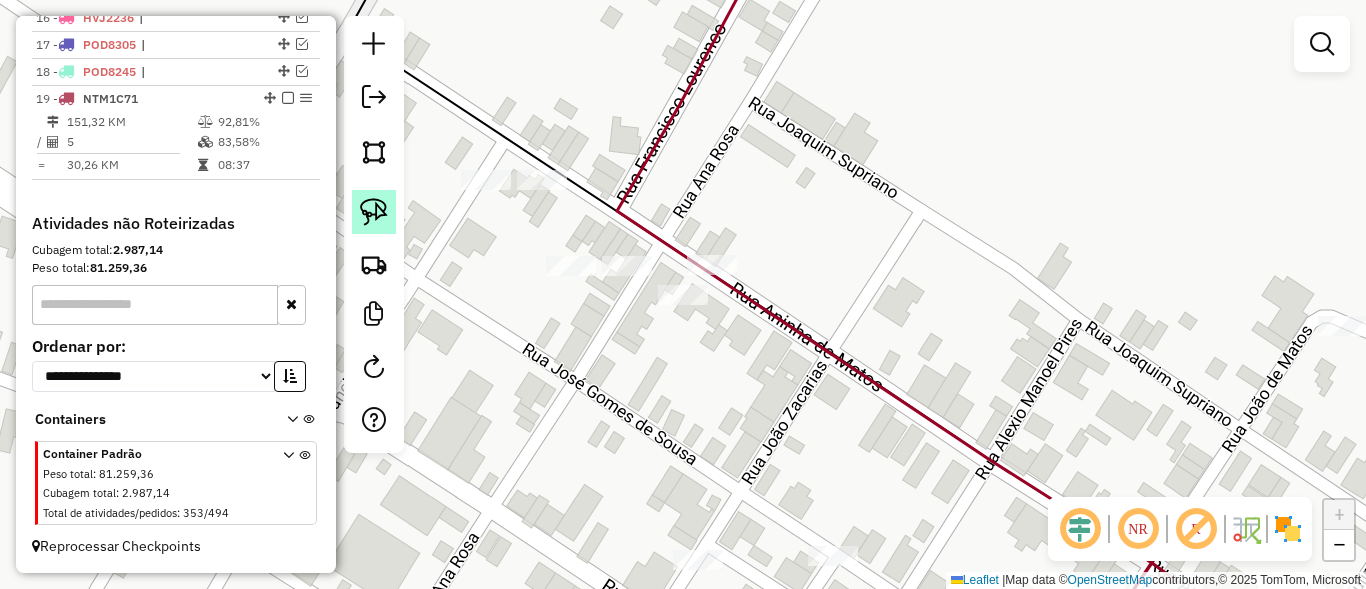 click 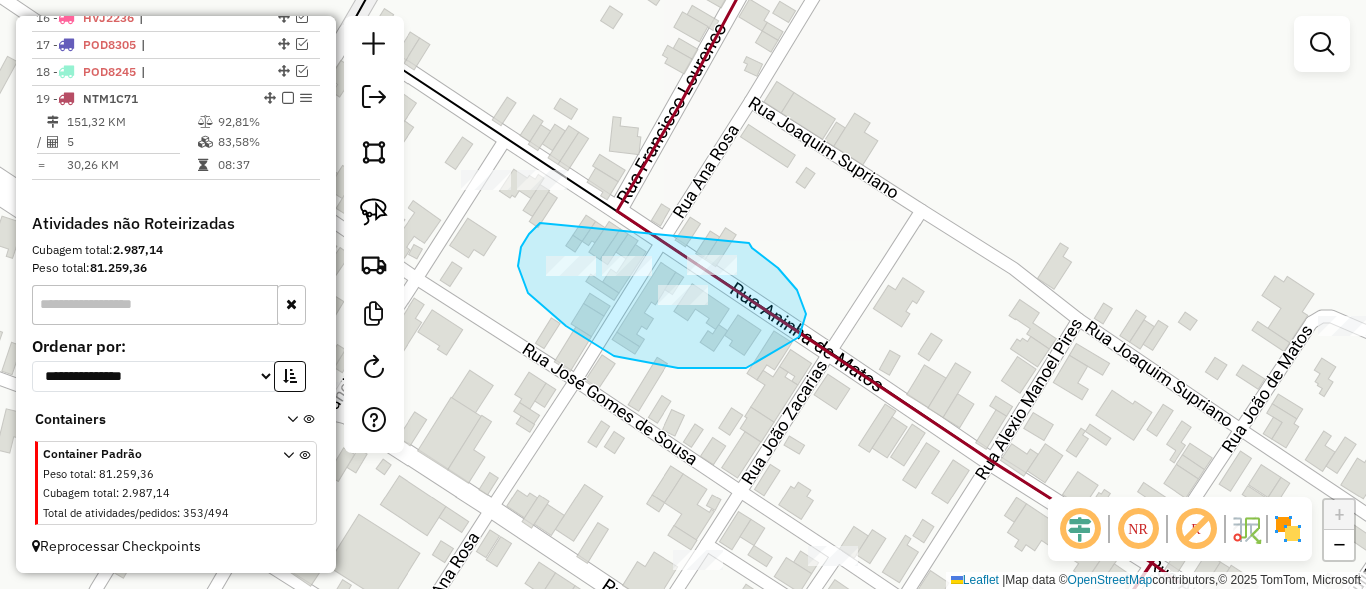 drag, startPoint x: 529, startPoint y: 234, endPoint x: 749, endPoint y: 243, distance: 220.18402 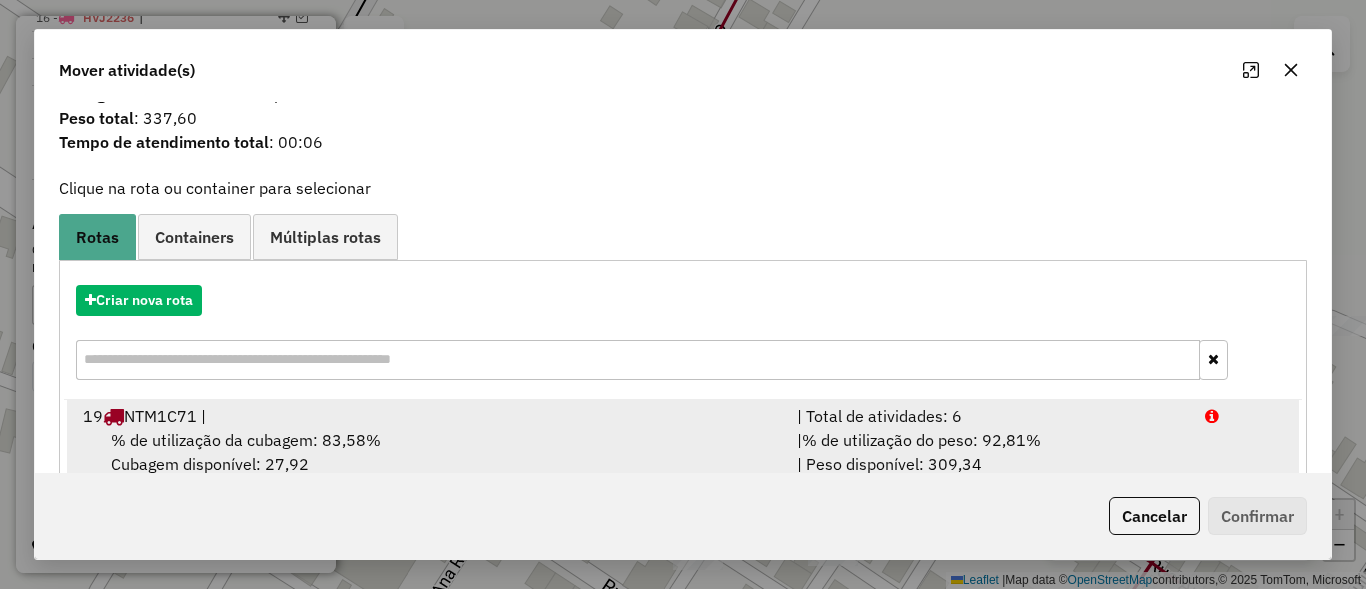 scroll, scrollTop: 94, scrollLeft: 0, axis: vertical 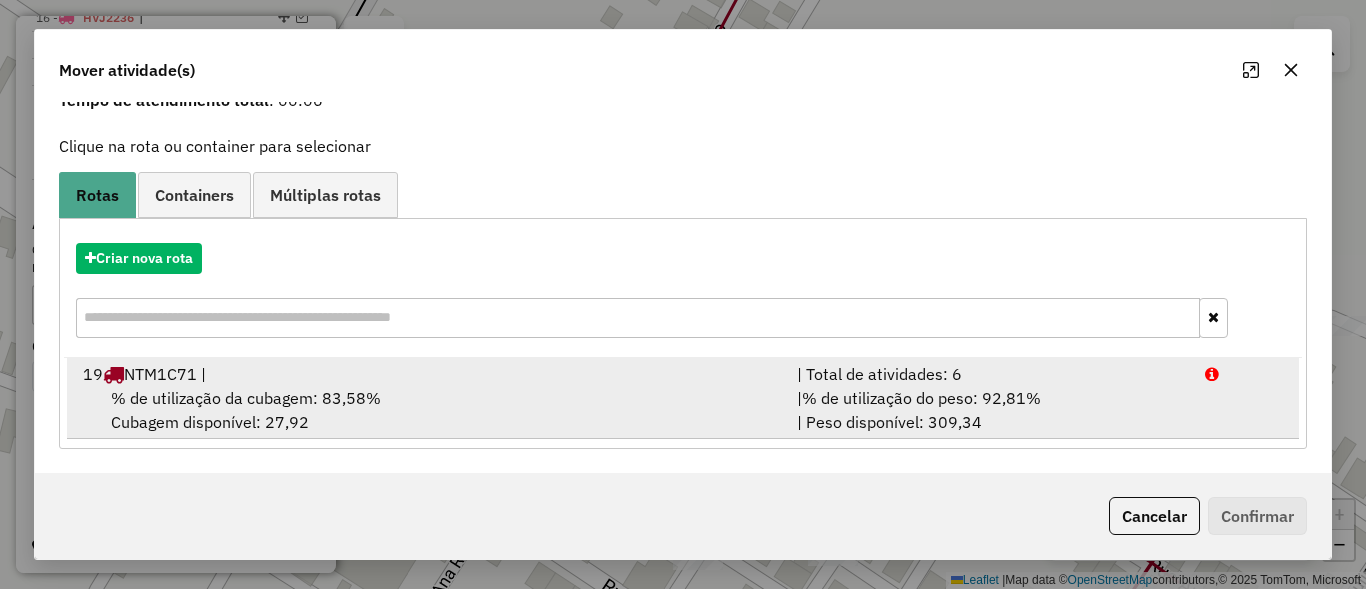 click on "% de utilização do peso: 92,81%" at bounding box center [921, 398] 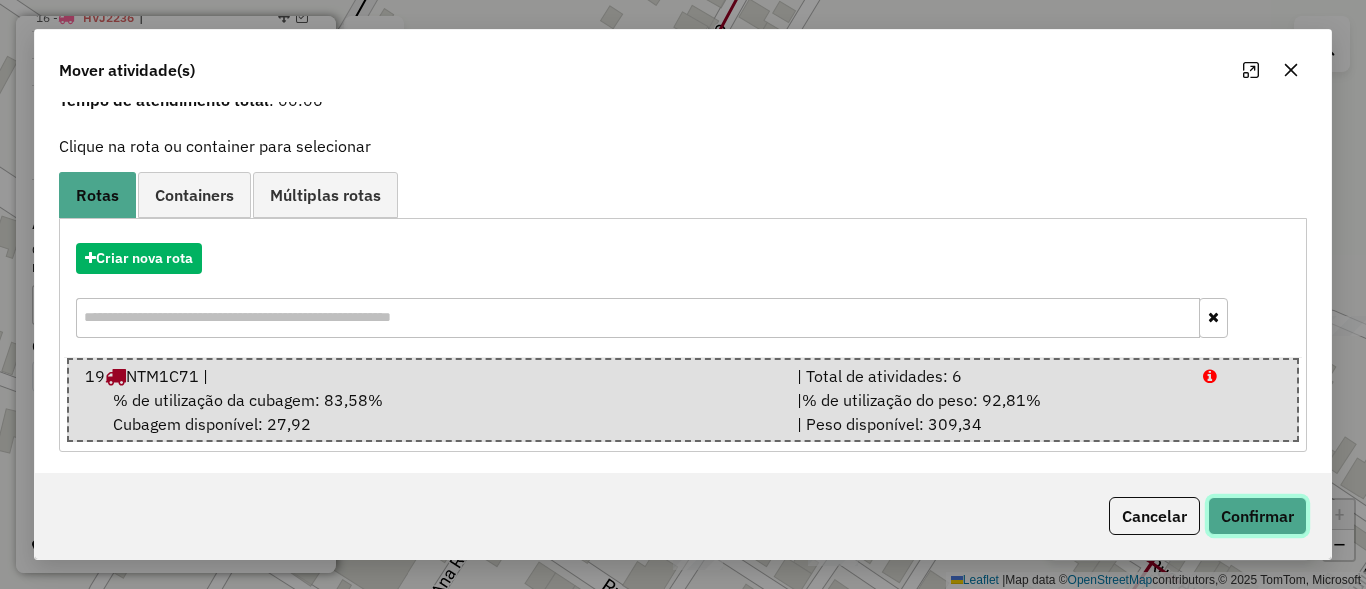 click on "Confirmar" 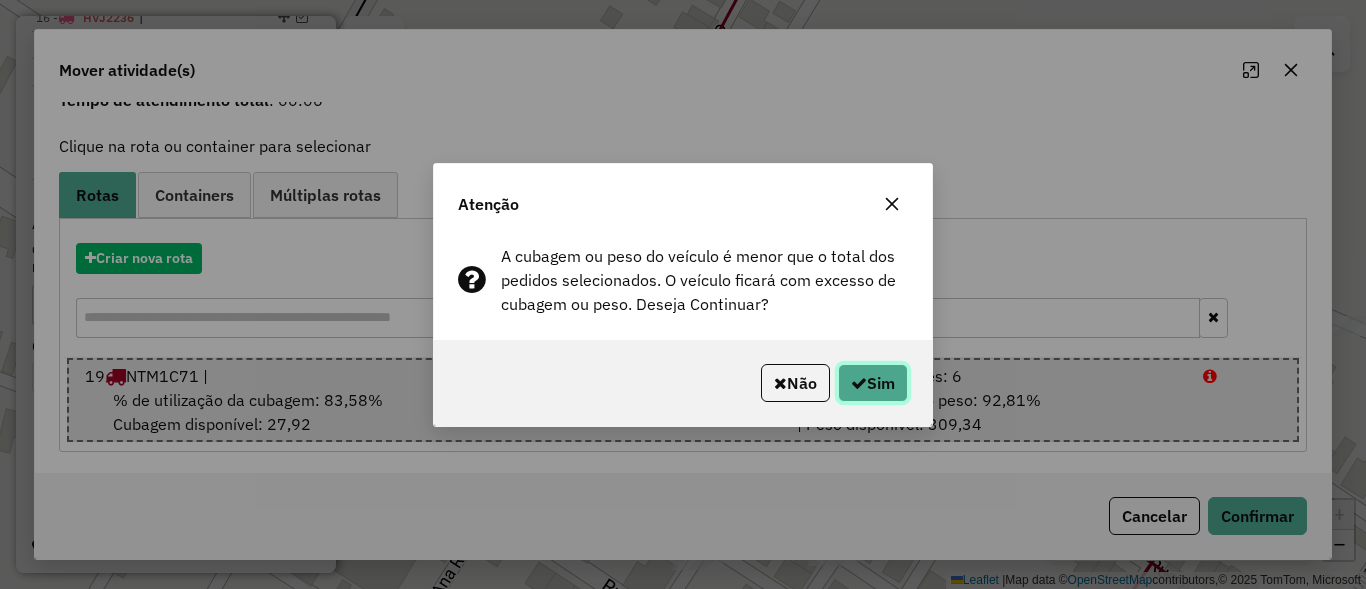 click on "Sim" 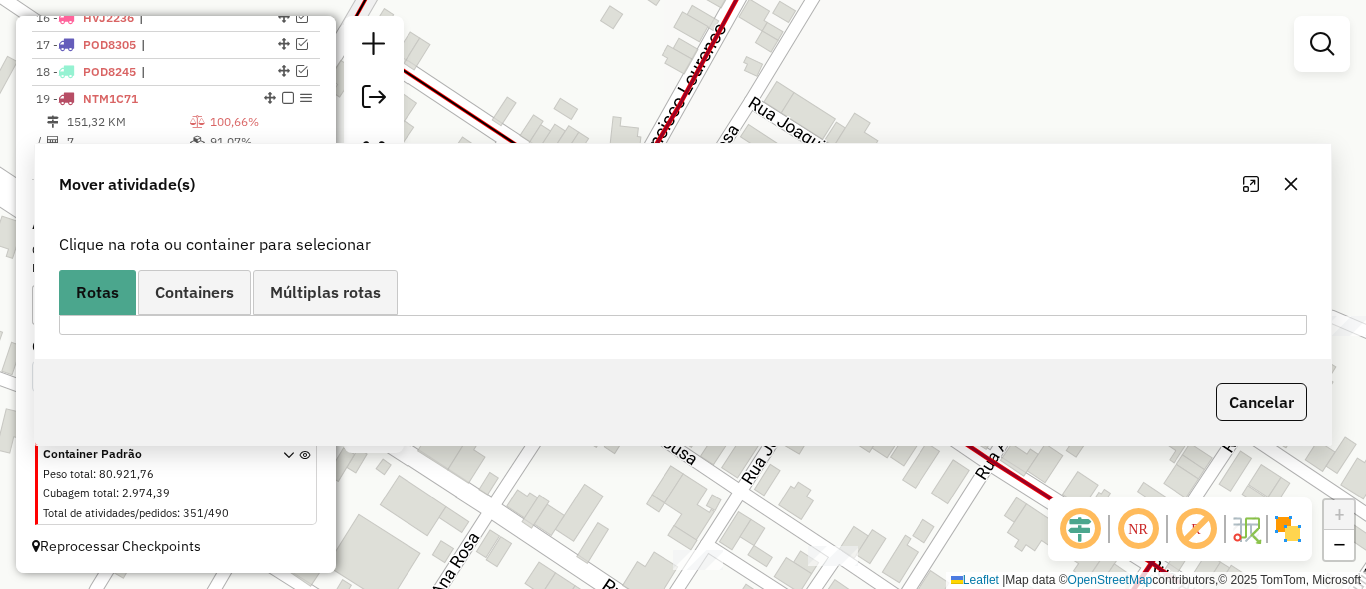 scroll, scrollTop: 0, scrollLeft: 0, axis: both 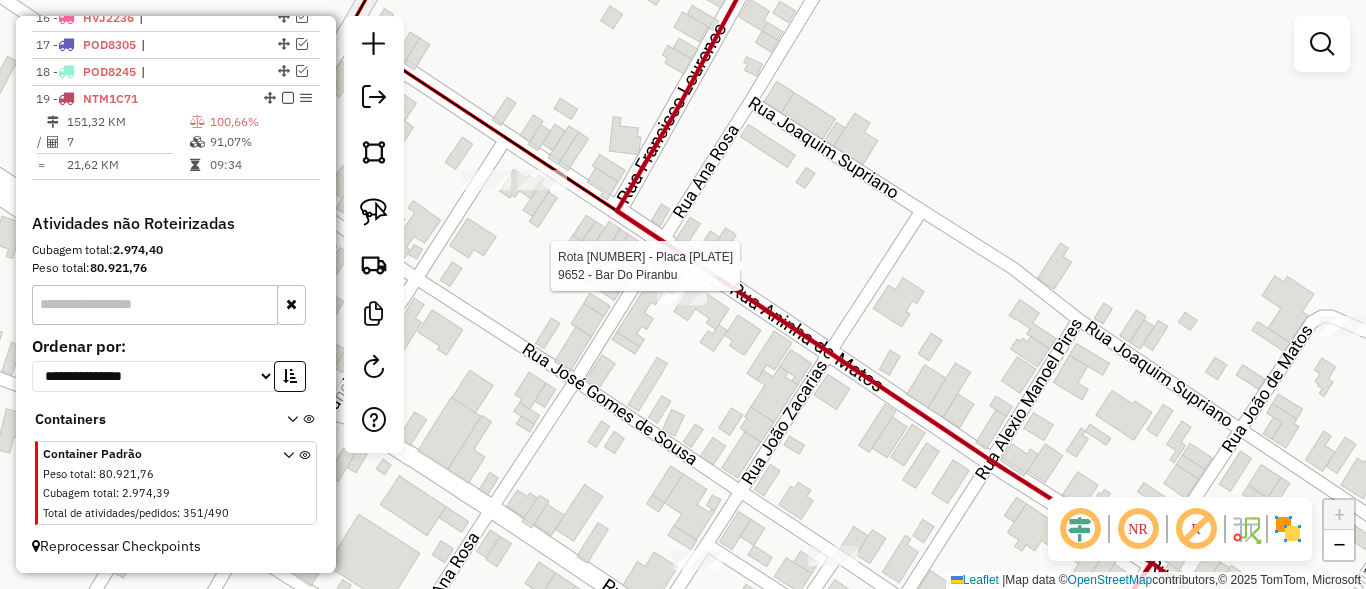 select on "**********" 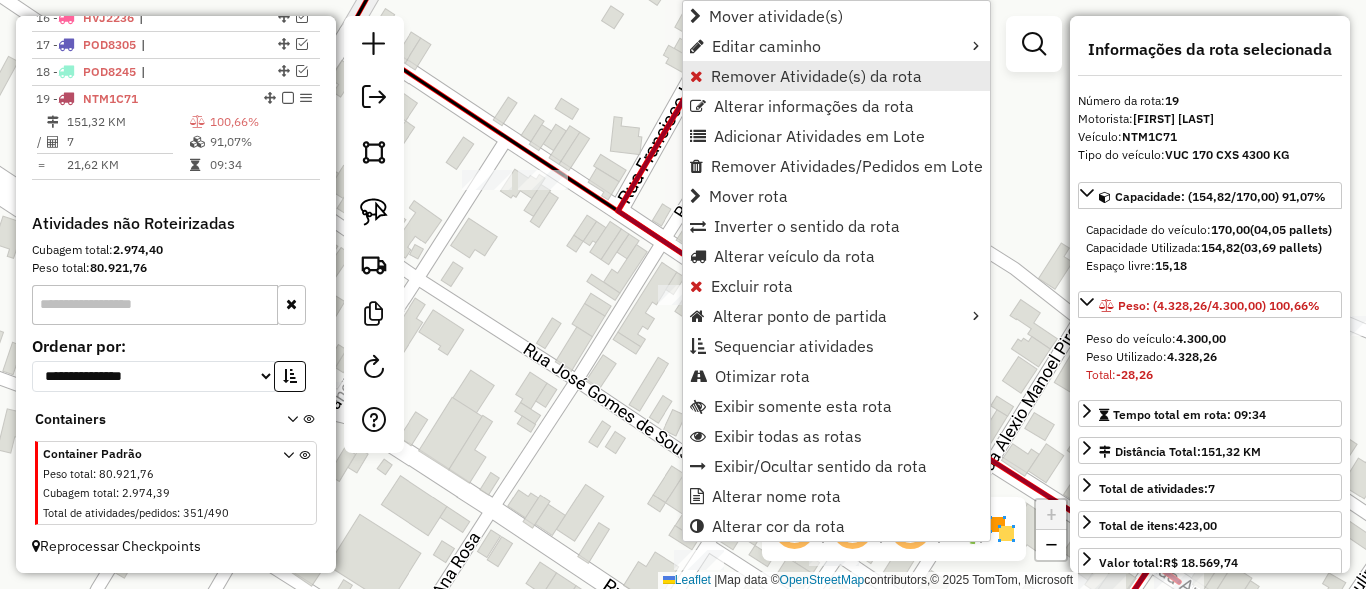 click on "Remover Atividade(s) da rota" at bounding box center (816, 76) 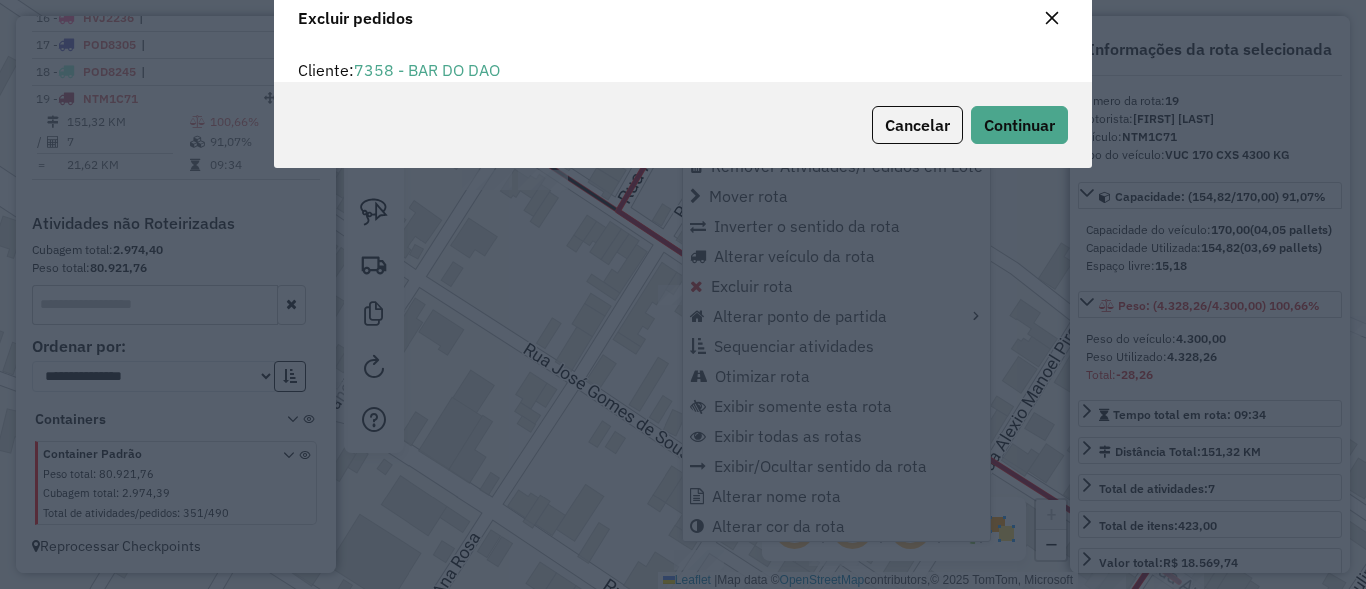 scroll, scrollTop: 82, scrollLeft: 0, axis: vertical 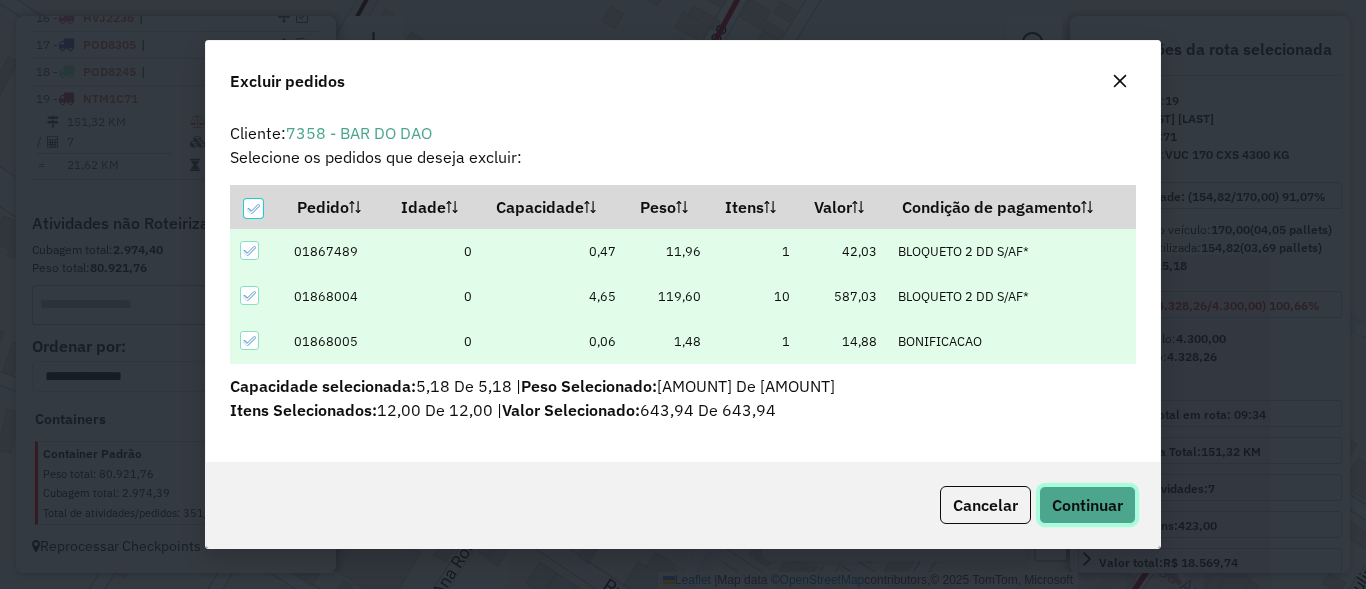 click on "Continuar" 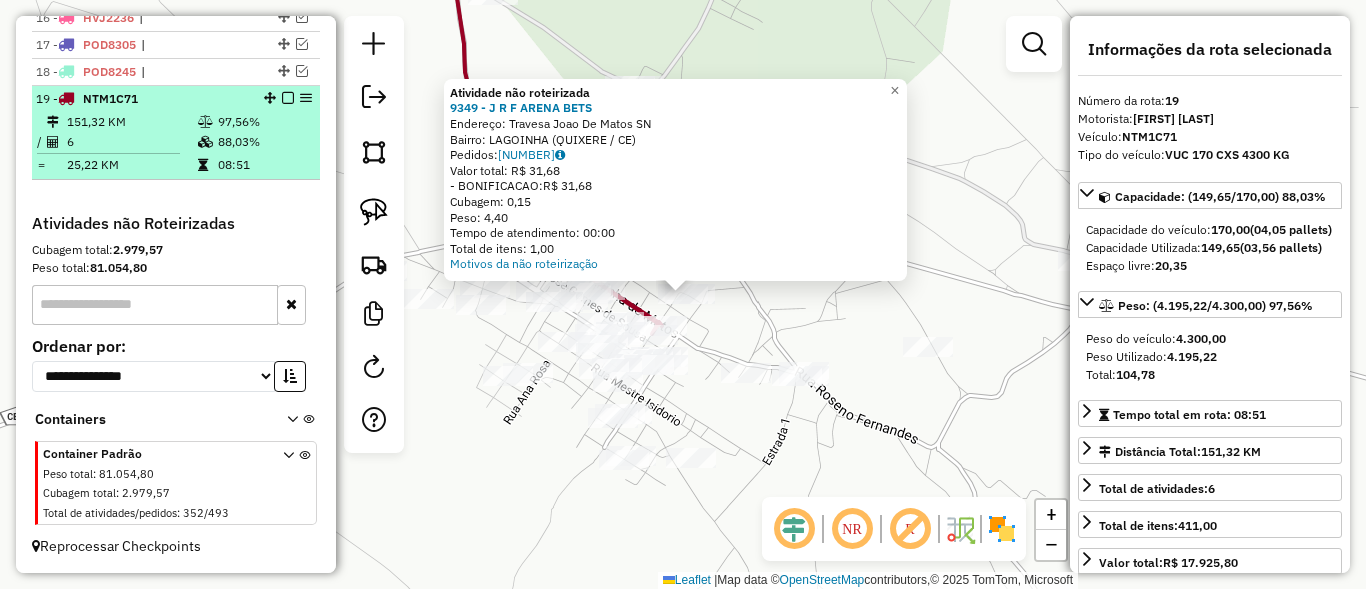 click at bounding box center (288, 98) 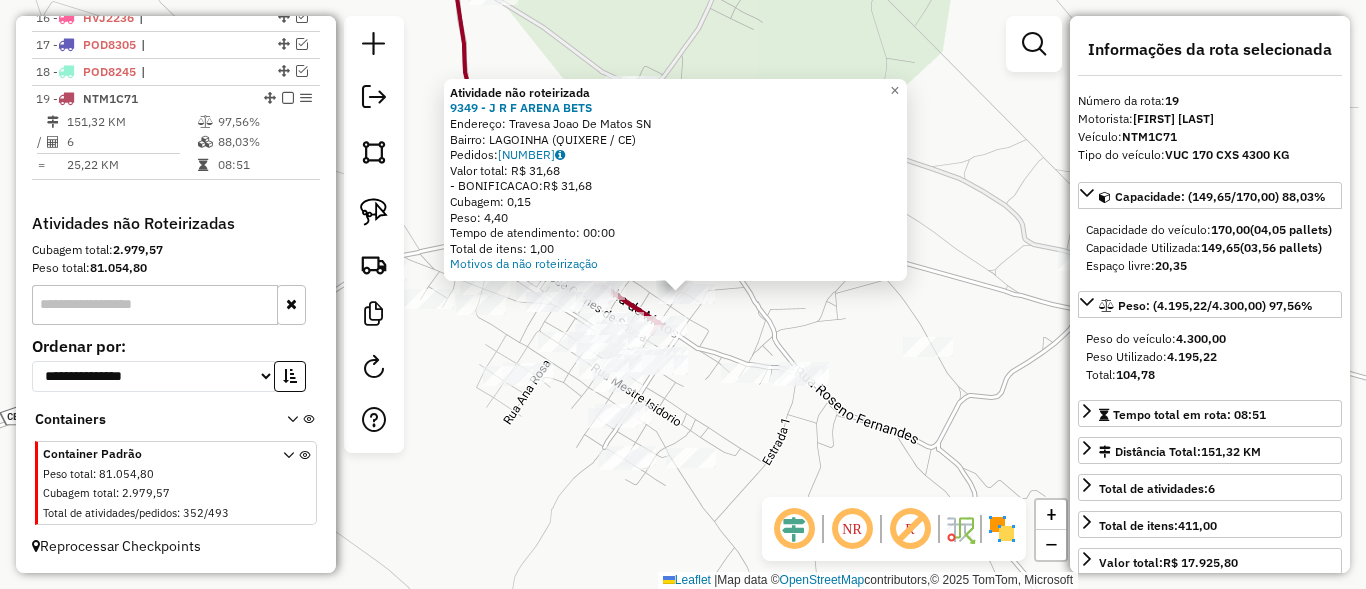 scroll, scrollTop: 1099, scrollLeft: 0, axis: vertical 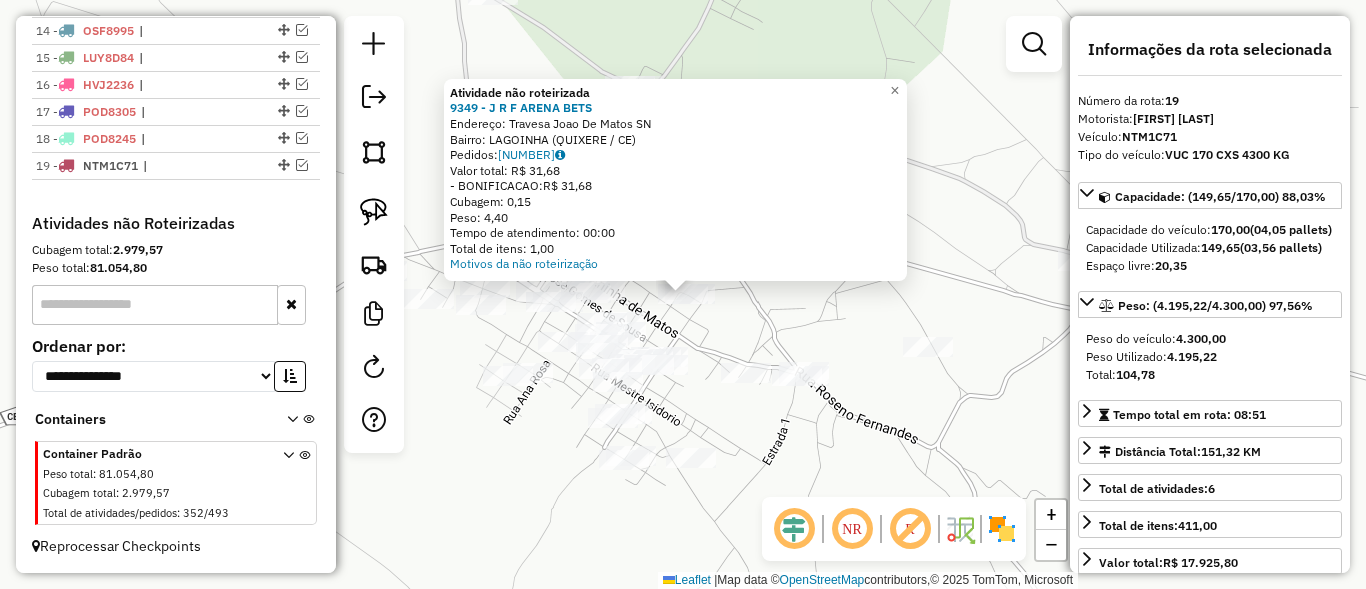 click on "Atividade não roteirizada 9349 - J R F ARENA BETS  Endereço:  Travesa Joao De Matos SN   Bairro: LAGOINHA (QUIXERE / CE)   Pedidos:  01867423   Valor total: R$ 31,68   - BONIFICACAO:  R$ 31,68   Cubagem: 0,15   Peso: 4,40   Tempo de atendimento: 00:00   Total de itens: 1,00  Motivos da não roteirização × Janela de atendimento Grade de atendimento Capacidade Transportadoras Veículos Cliente Pedidos  Rotas Selecione os dias de semana para filtrar as janelas de atendimento  Seg   Ter   Qua   Qui   Sex   Sáb   Dom  Informe o período da janela de atendimento: De: Até:  Filtrar exatamente a janela do cliente  Considerar janela de atendimento padrão  Selecione os dias de semana para filtrar as grades de atendimento  Seg   Ter   Qua   Qui   Sex   Sáb   Dom   Considerar clientes sem dia de atendimento cadastrado  Clientes fora do dia de atendimento selecionado Filtrar as atividades entre os valores definidos abaixo:  Peso mínimo:   Peso máximo:   Cubagem mínima:   Cubagem máxima:   De:   Até:   De:  +" 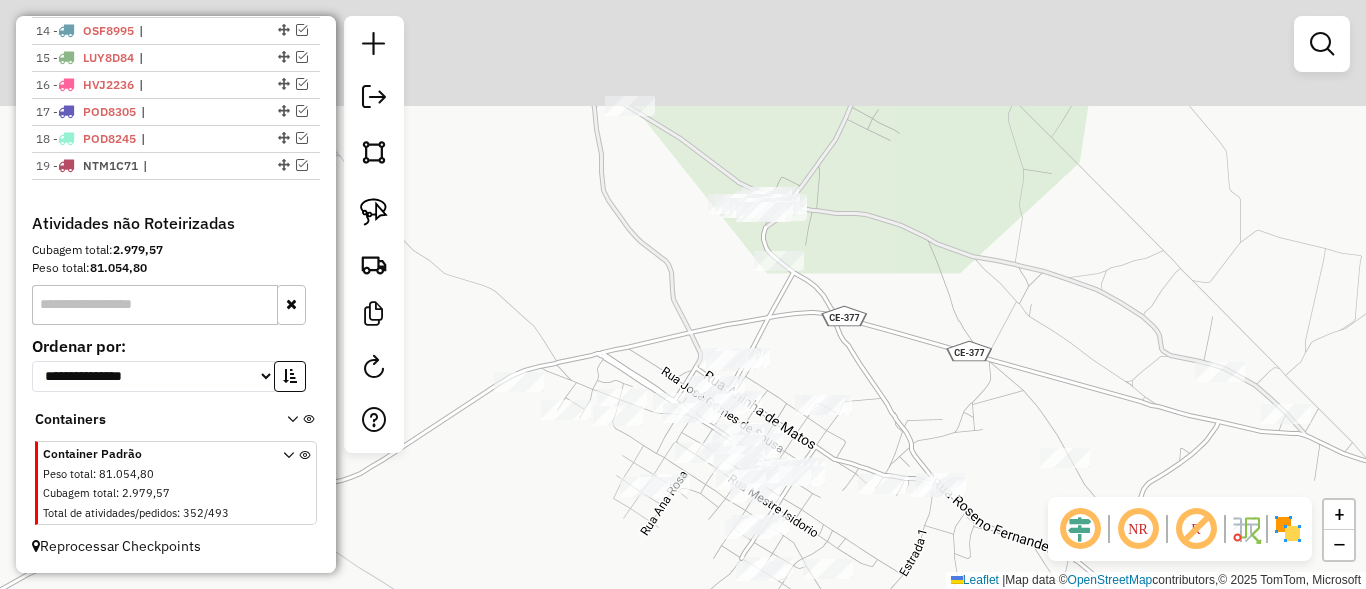 drag, startPoint x: 864, startPoint y: 311, endPoint x: 886, endPoint y: 342, distance: 38.013157 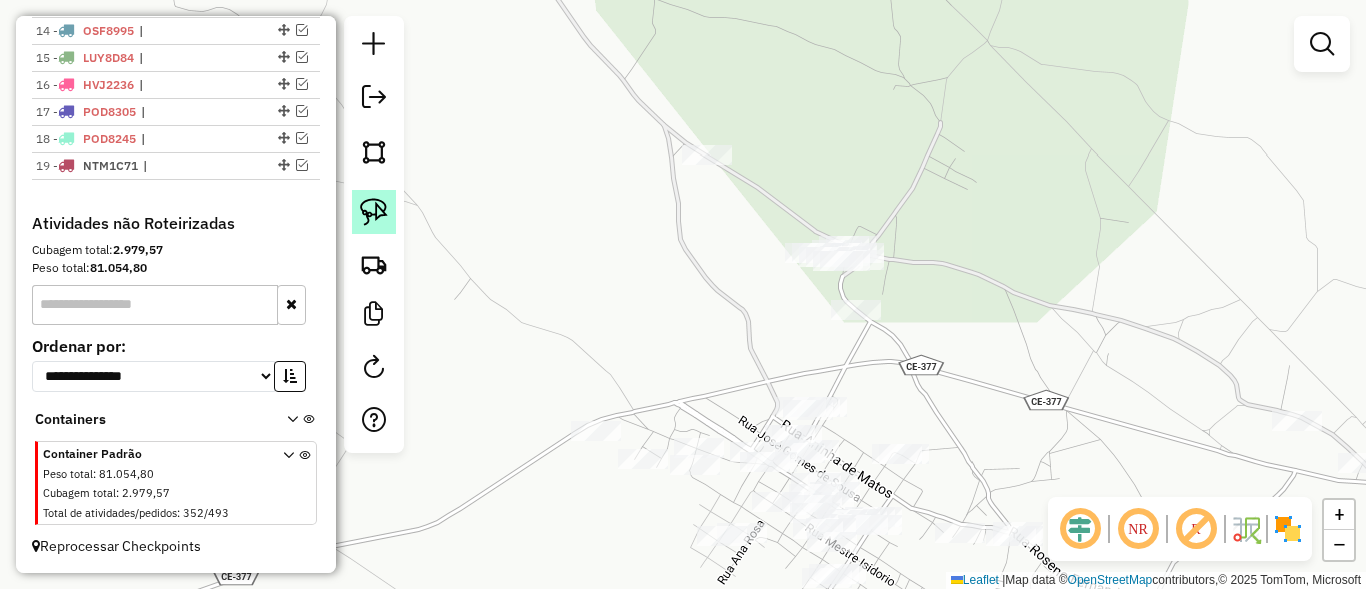 click 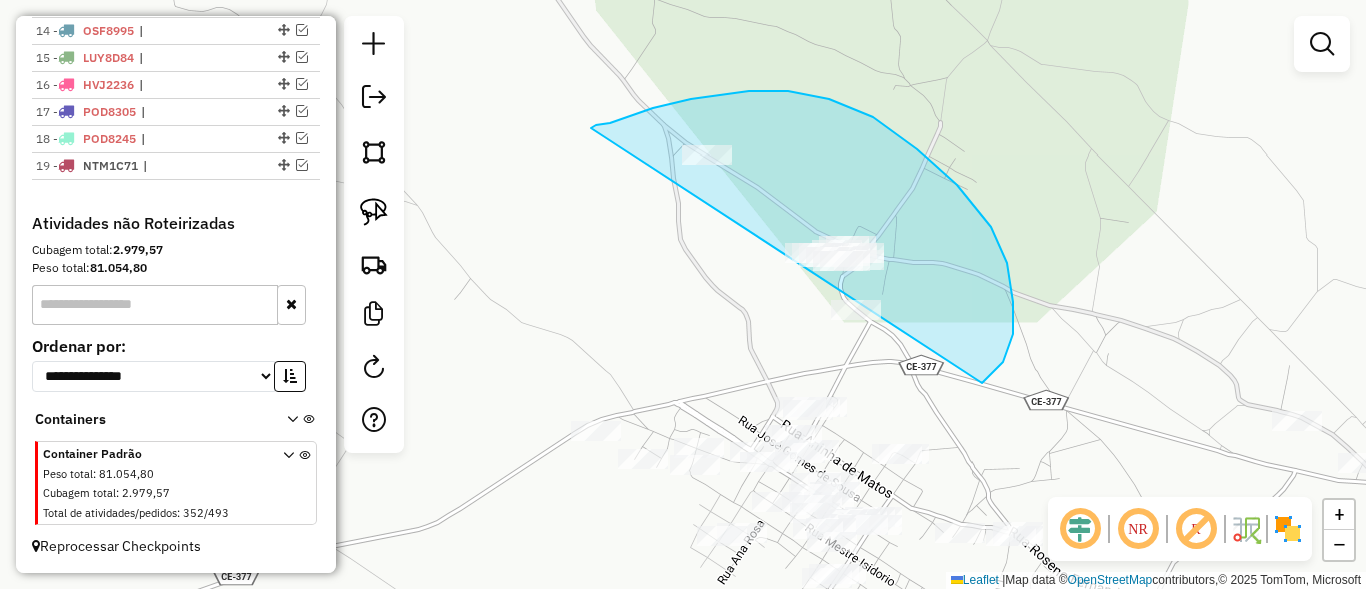 drag, startPoint x: 627, startPoint y: 117, endPoint x: 848, endPoint y: 378, distance: 341.99707 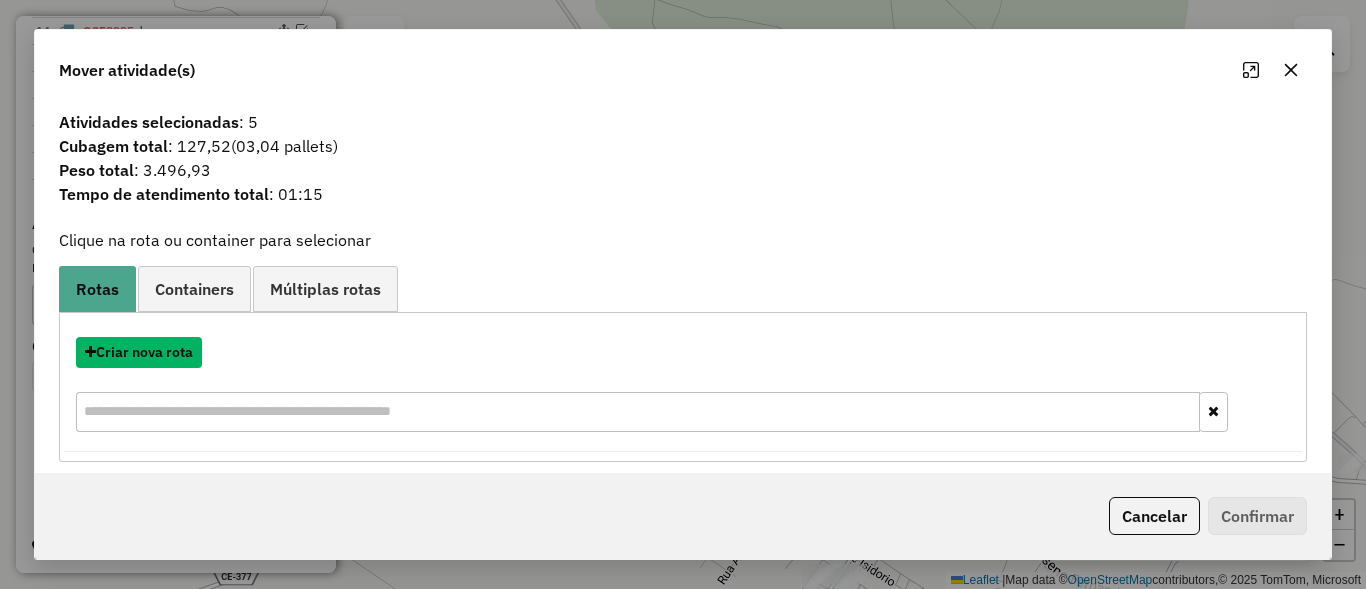 click on "Criar nova rota" at bounding box center [139, 352] 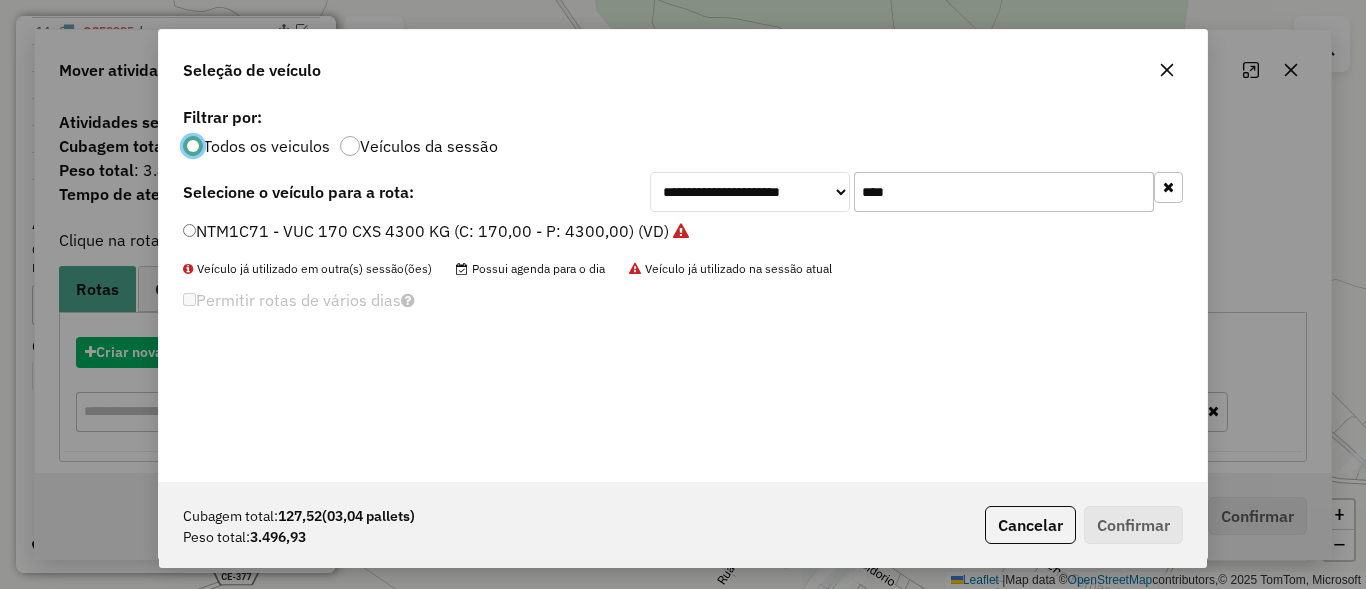 scroll, scrollTop: 11, scrollLeft: 6, axis: both 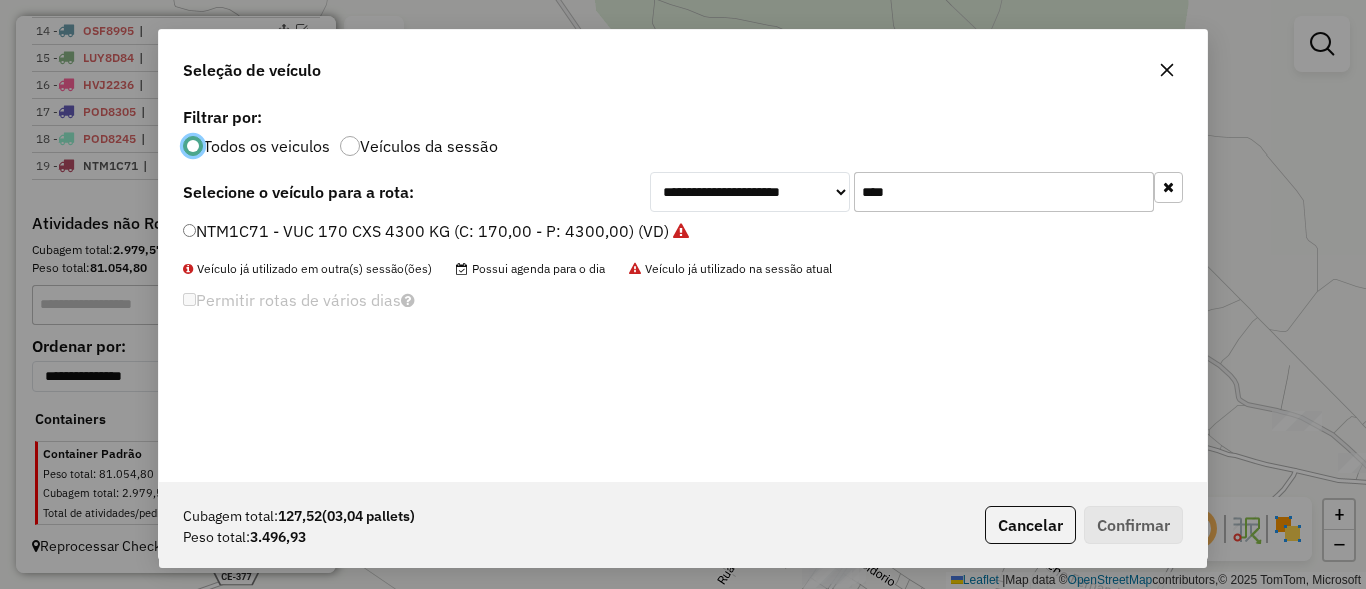 click on "****" 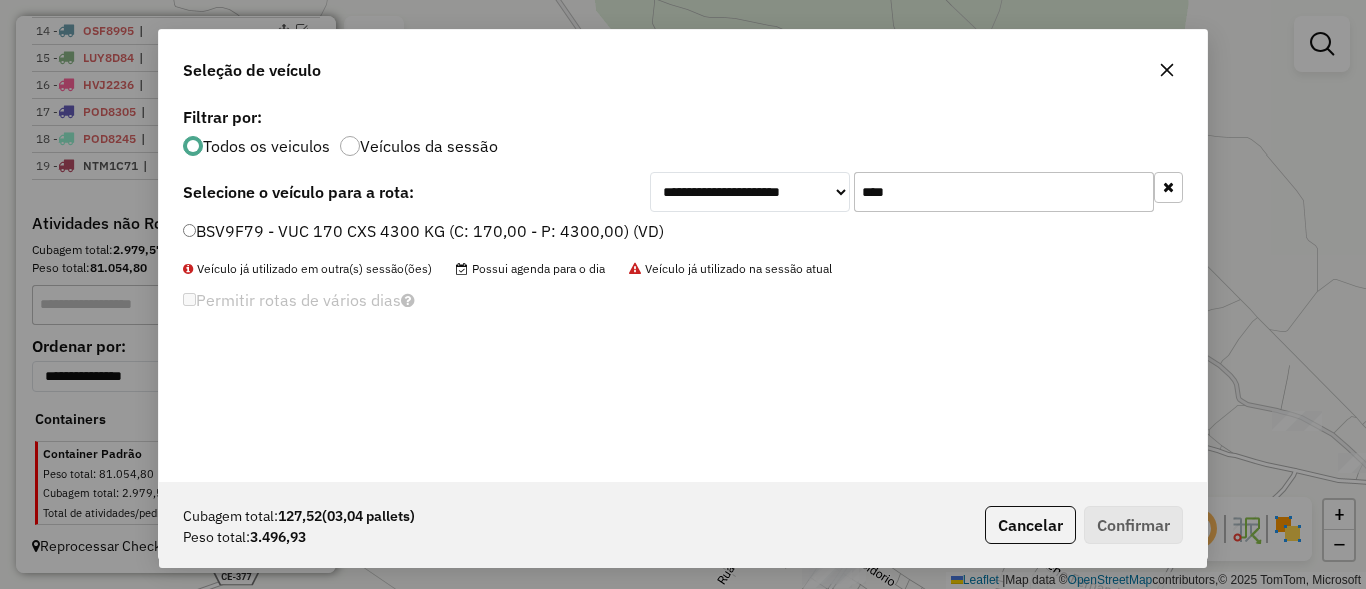 type on "****" 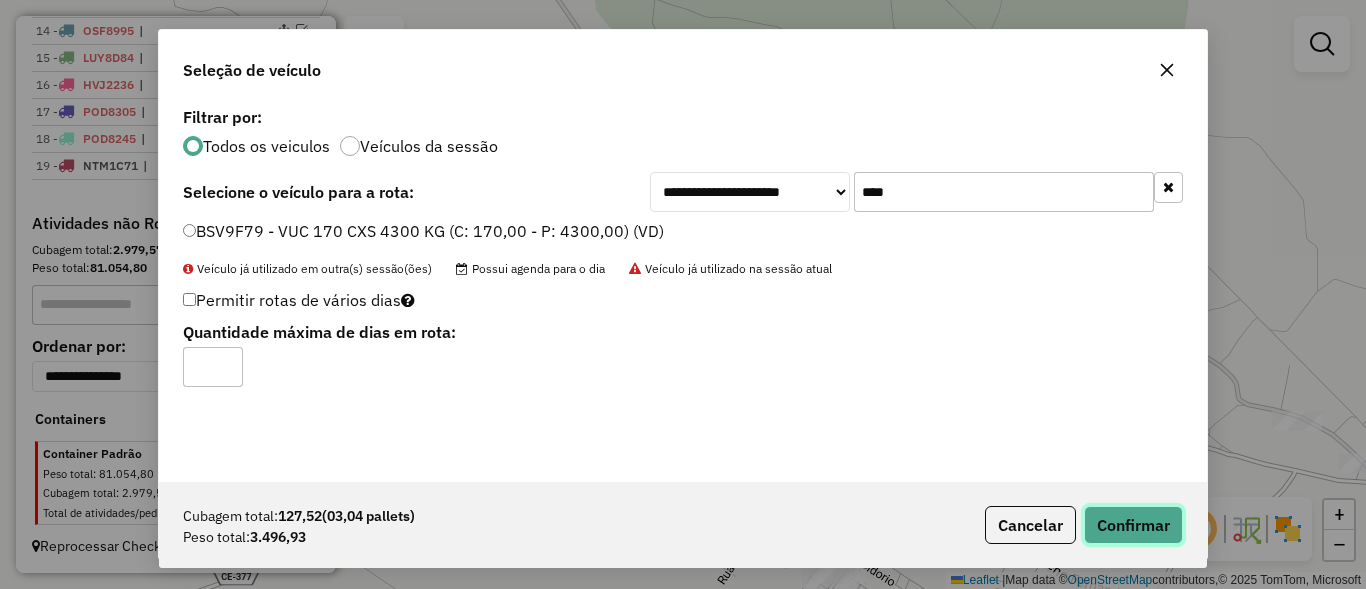 click on "Confirmar" 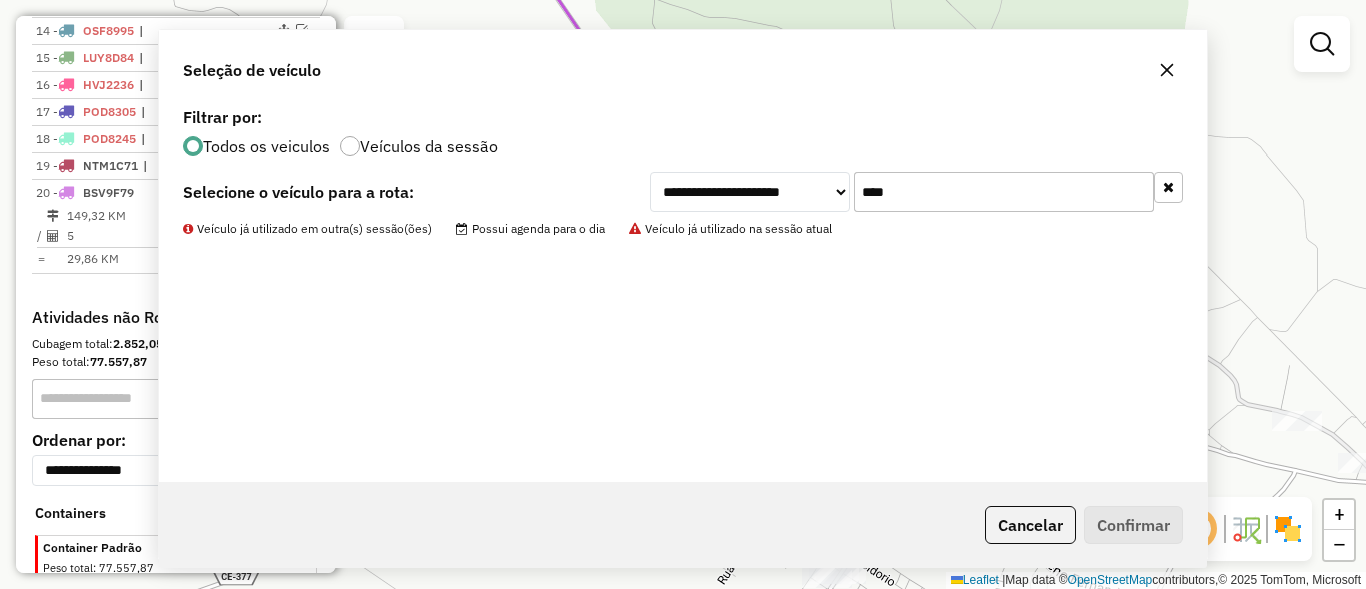 scroll, scrollTop: 1166, scrollLeft: 0, axis: vertical 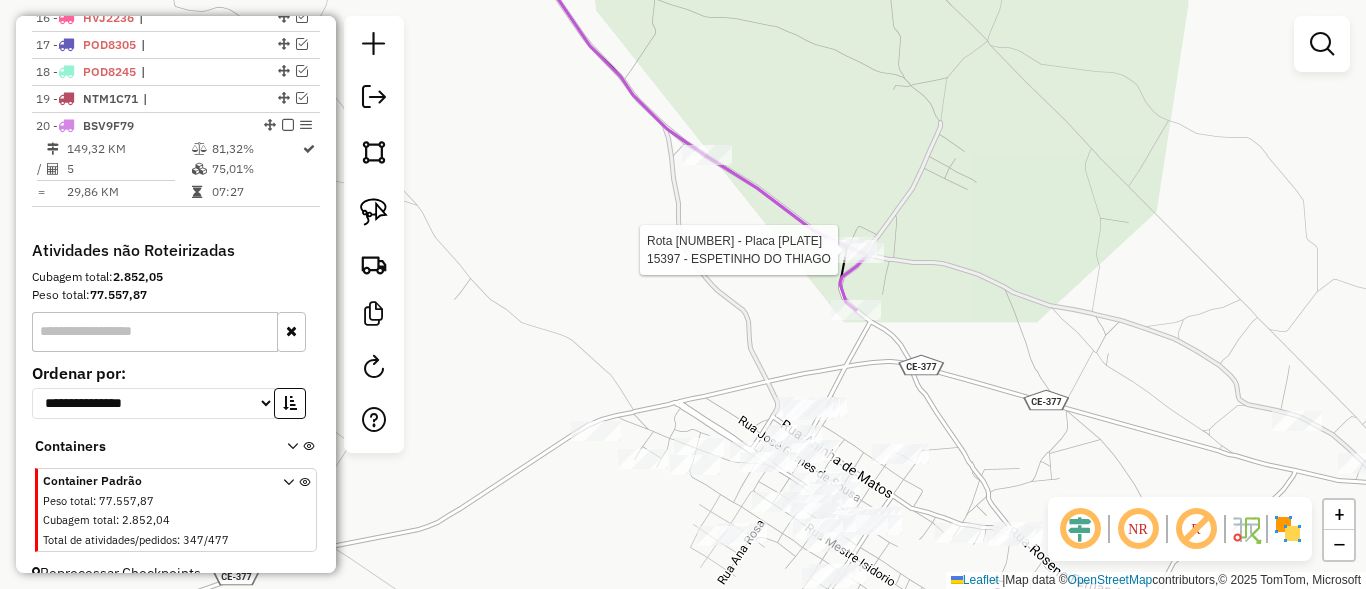 select on "**********" 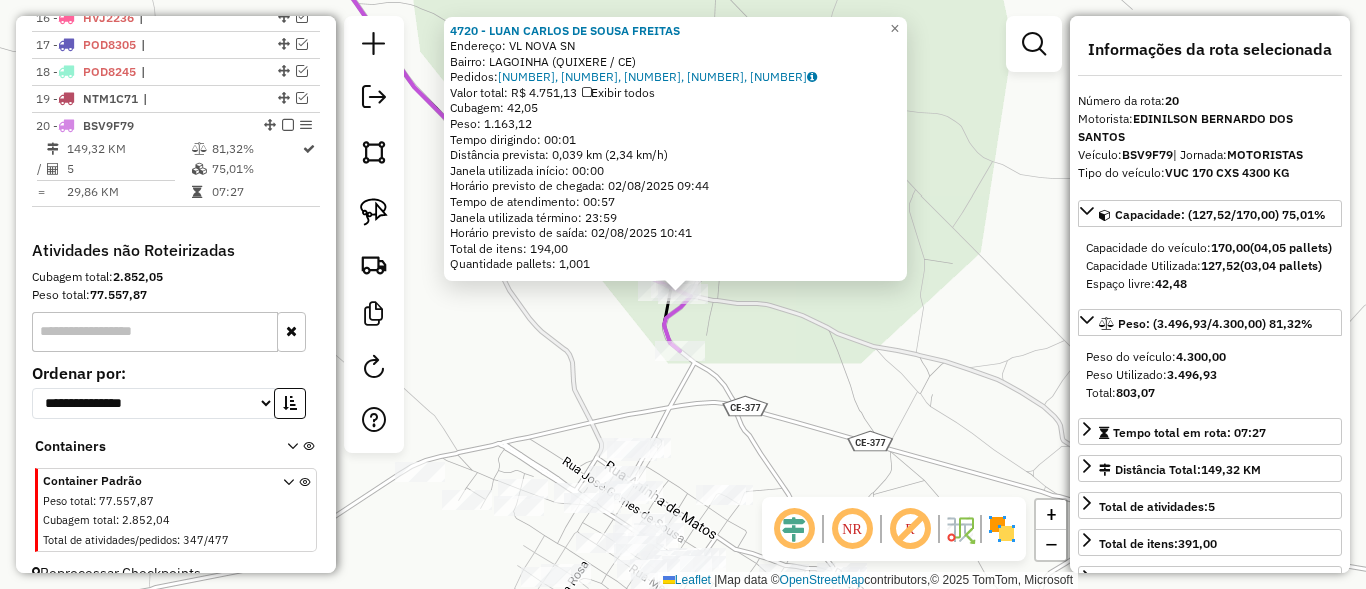 scroll, scrollTop: 1193, scrollLeft: 0, axis: vertical 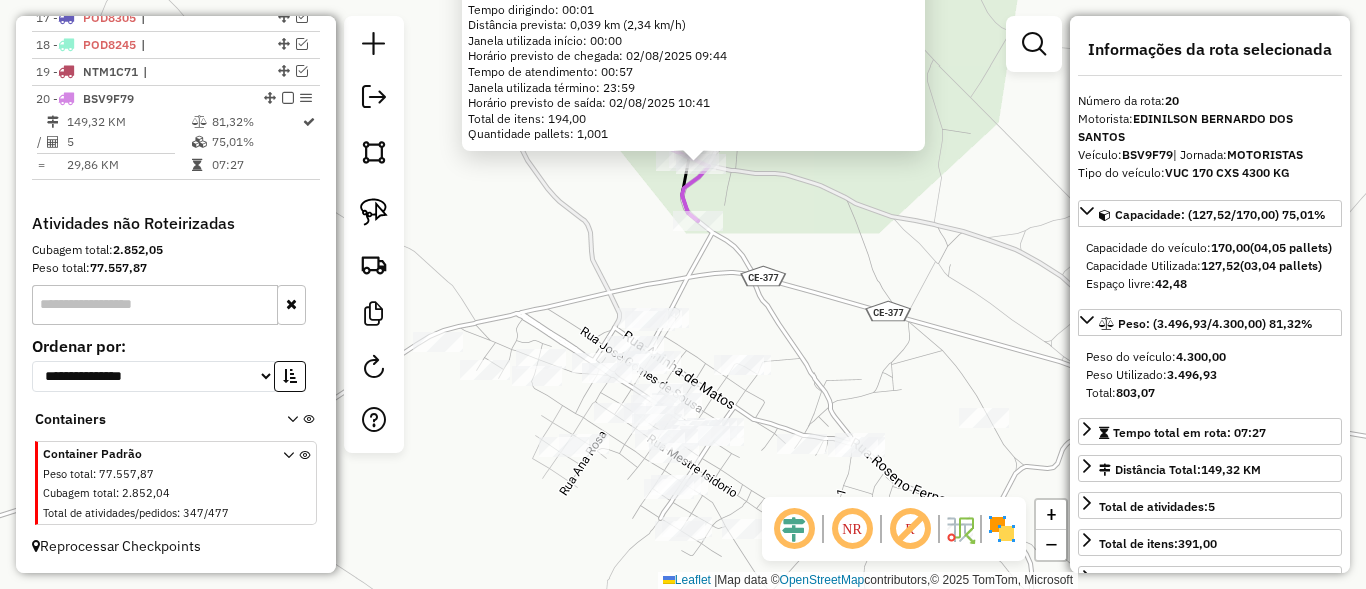 drag, startPoint x: 816, startPoint y: 430, endPoint x: 849, endPoint y: 243, distance: 189.88943 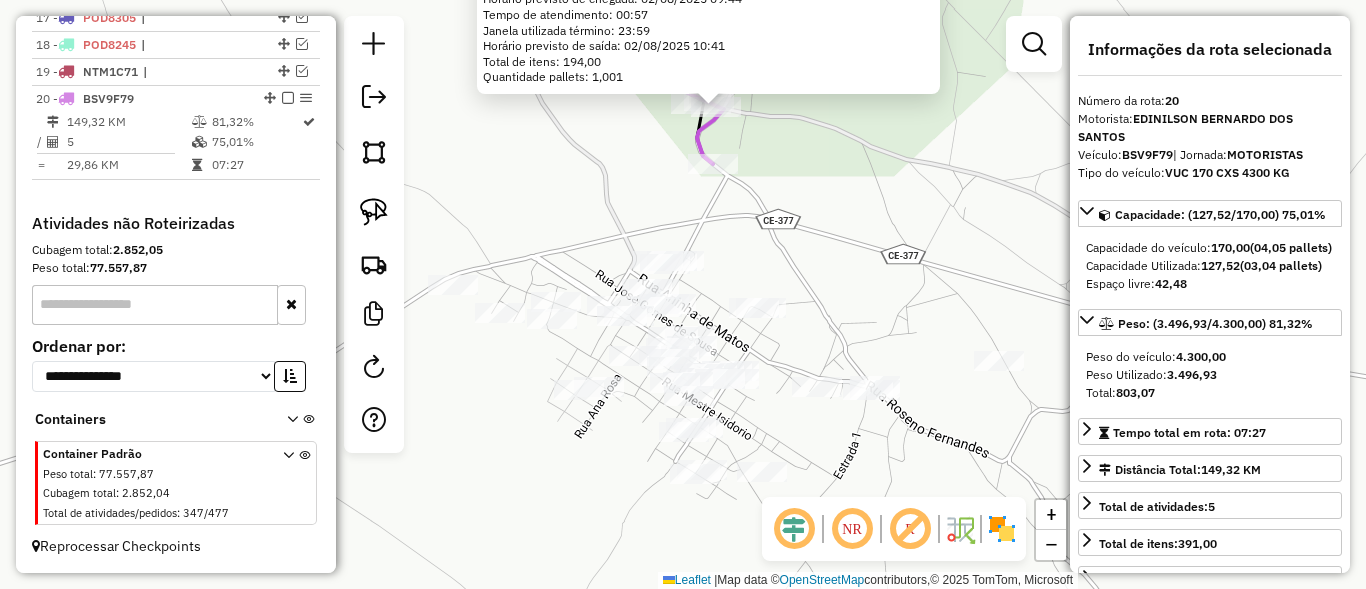 click on "4720 - LUAN CARLOS DE SOUSA FREITAS  Endereço: VL  NOVA                           SN   Bairro: LAGOINHA (QUIXERE / CE)   Pedidos:  01868333, 01867483, 01867484, 01867485, 01868078   Valor total: R$ 4.751,13   Exibir todos   Cubagem: 42,05  Peso: 1.163,12  Tempo dirigindo: 00:01   Distância prevista: 0,039 km (2,34 km/h)   Janela utilizada início: 00:00   Horário previsto de chegada: 02/08/2025 09:44   Tempo de atendimento: 00:57   Janela utilizada término: 23:59   Horário previsto de saída: 02/08/2025 10:41   Total de itens: 194,00   Quantidade pallets: 1,001  × Janela de atendimento Grade de atendimento Capacidade Transportadoras Veículos Cliente Pedidos  Rotas Selecione os dias de semana para filtrar as janelas de atendimento  Seg   Ter   Qua   Qui   Sex   Sáb   Dom  Informe o período da janela de atendimento: De: Até:  Filtrar exatamente a janela do cliente  Considerar janela de atendimento padrão  Selecione os dias de semana para filtrar as grades de atendimento  Seg   Ter   Qua   Qui   Sex" 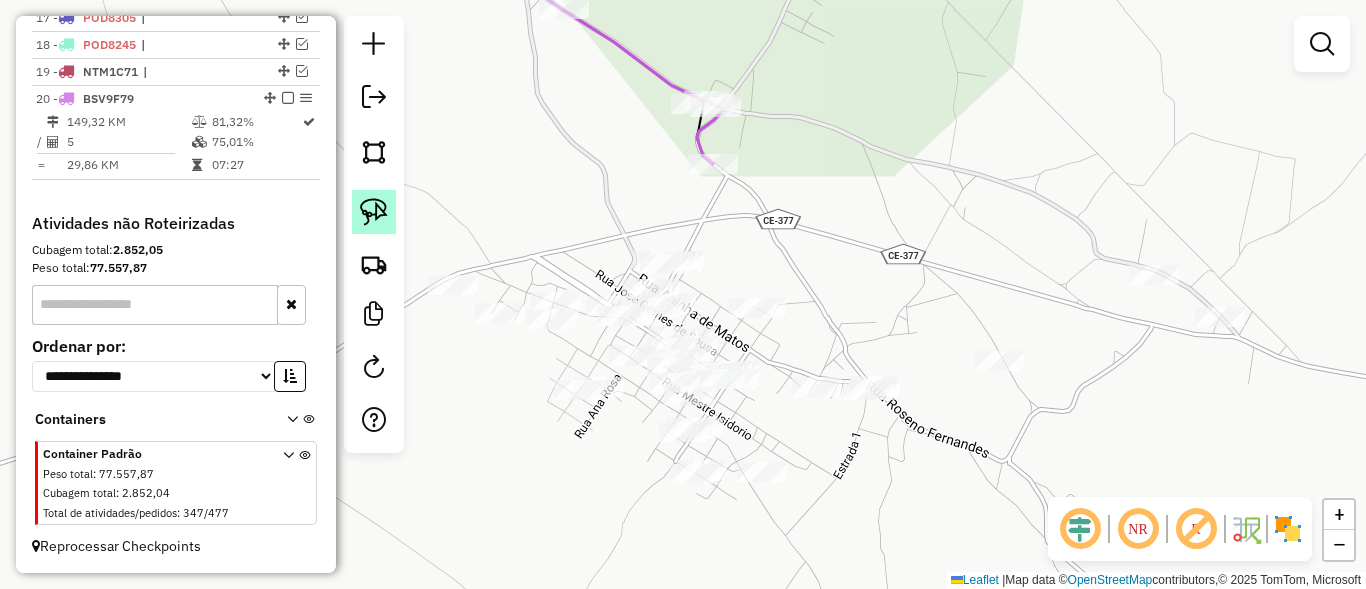 click 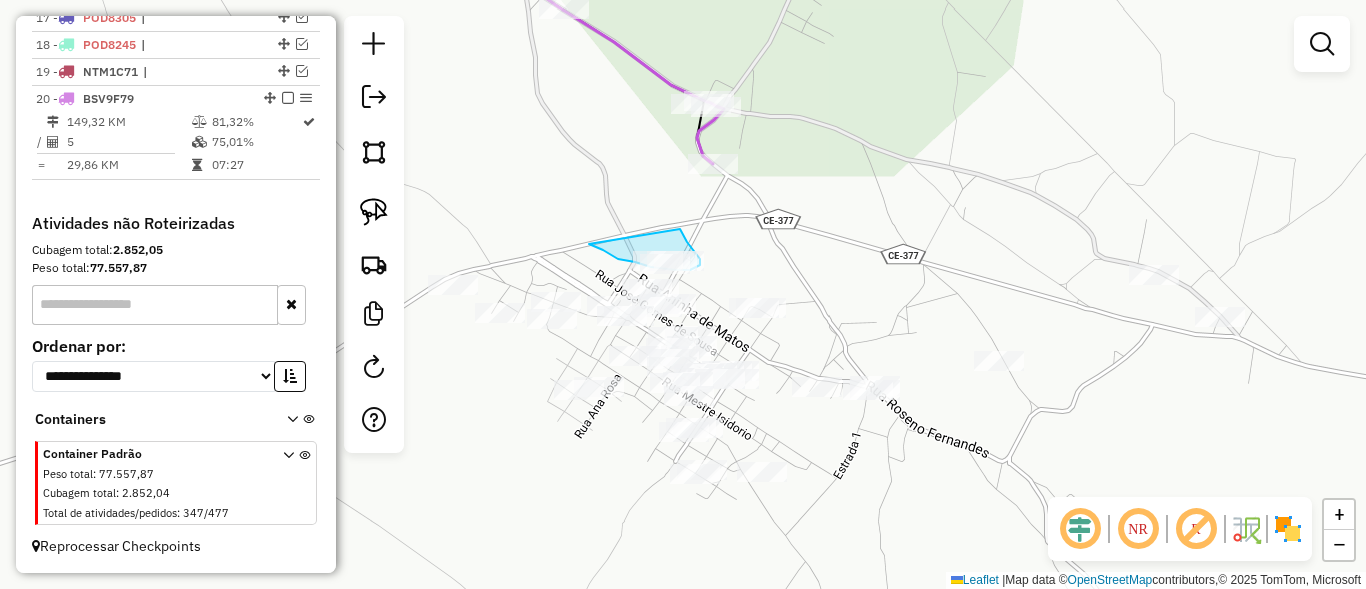 drag, startPoint x: 692, startPoint y: 247, endPoint x: 583, endPoint y: 242, distance: 109.11462 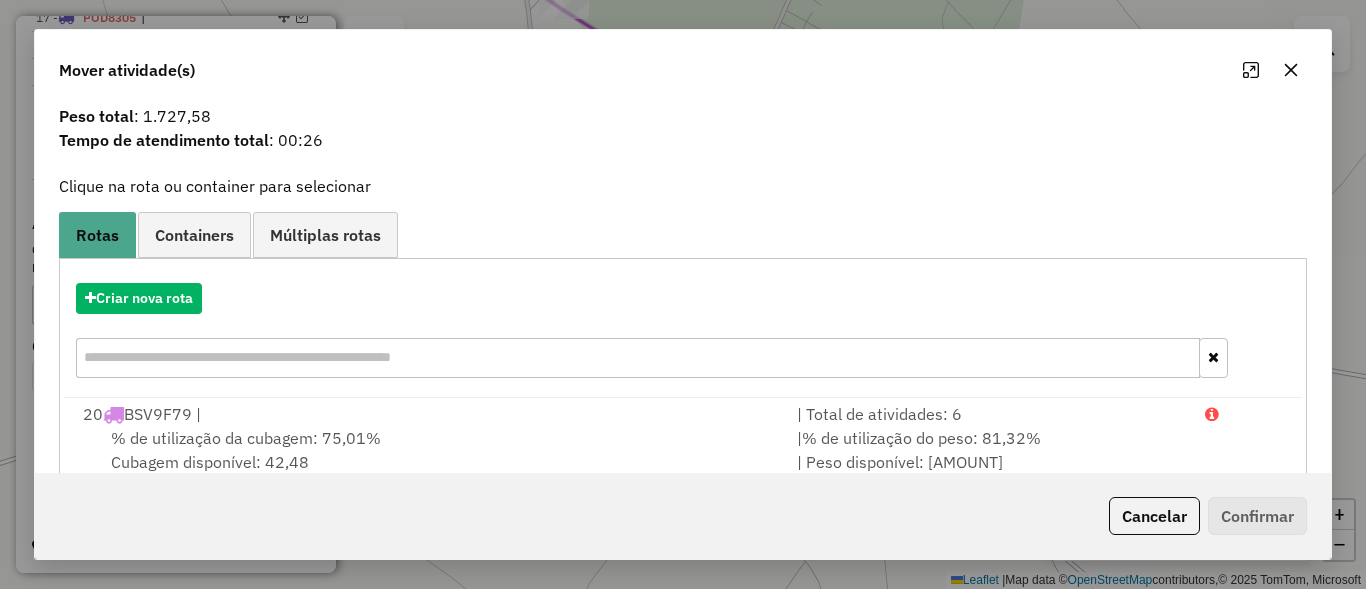scroll, scrollTop: 94, scrollLeft: 0, axis: vertical 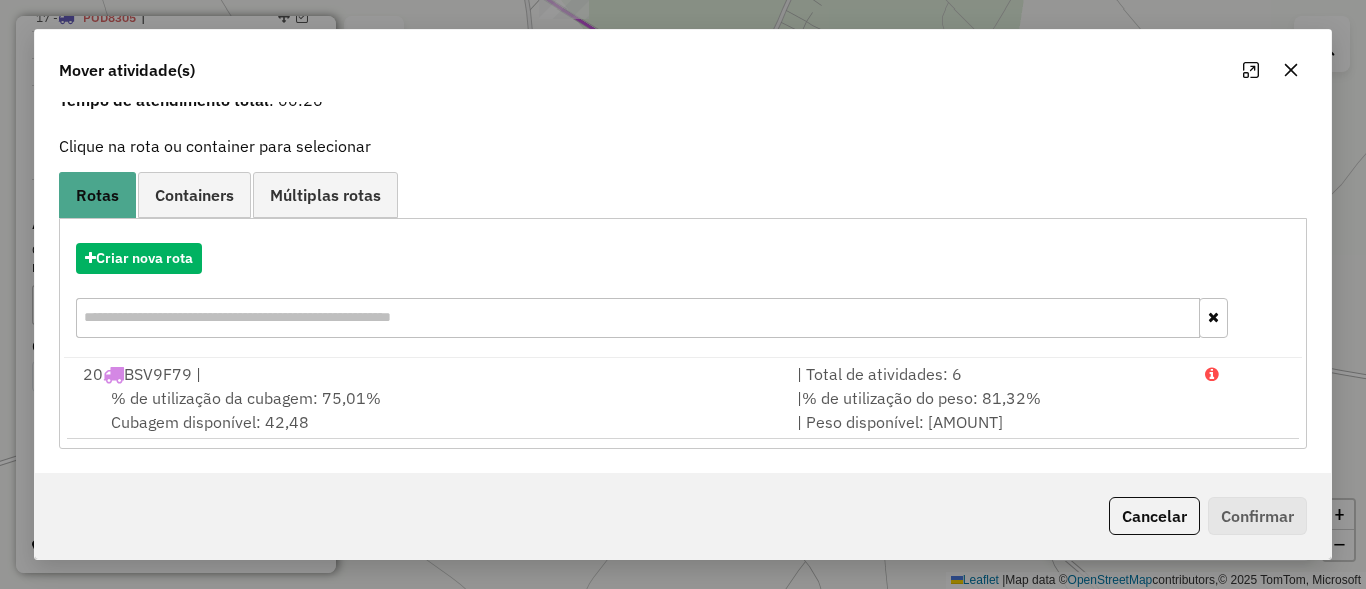 click on "Cancelar" 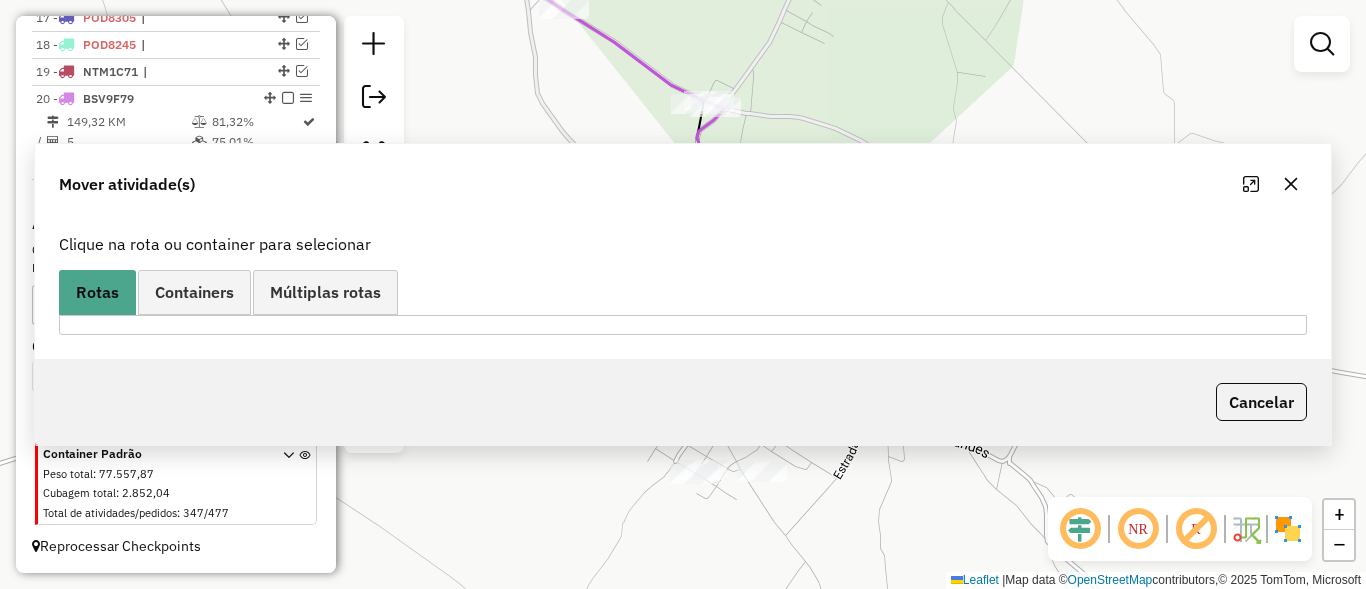 scroll, scrollTop: 0, scrollLeft: 0, axis: both 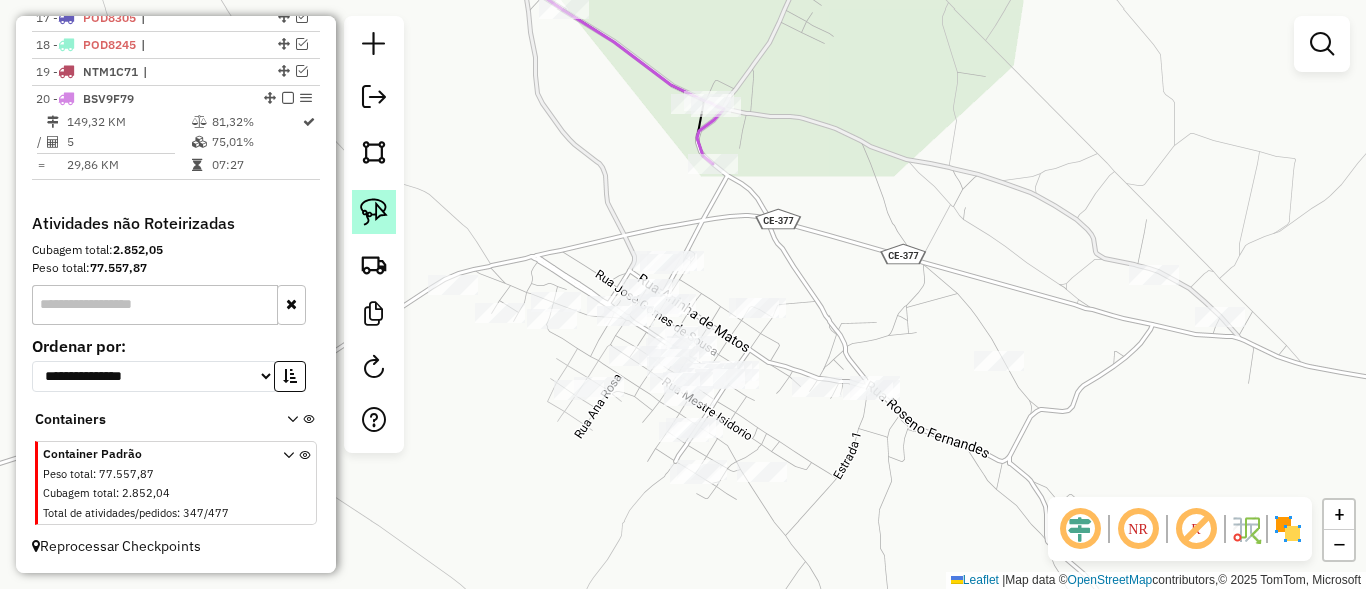click 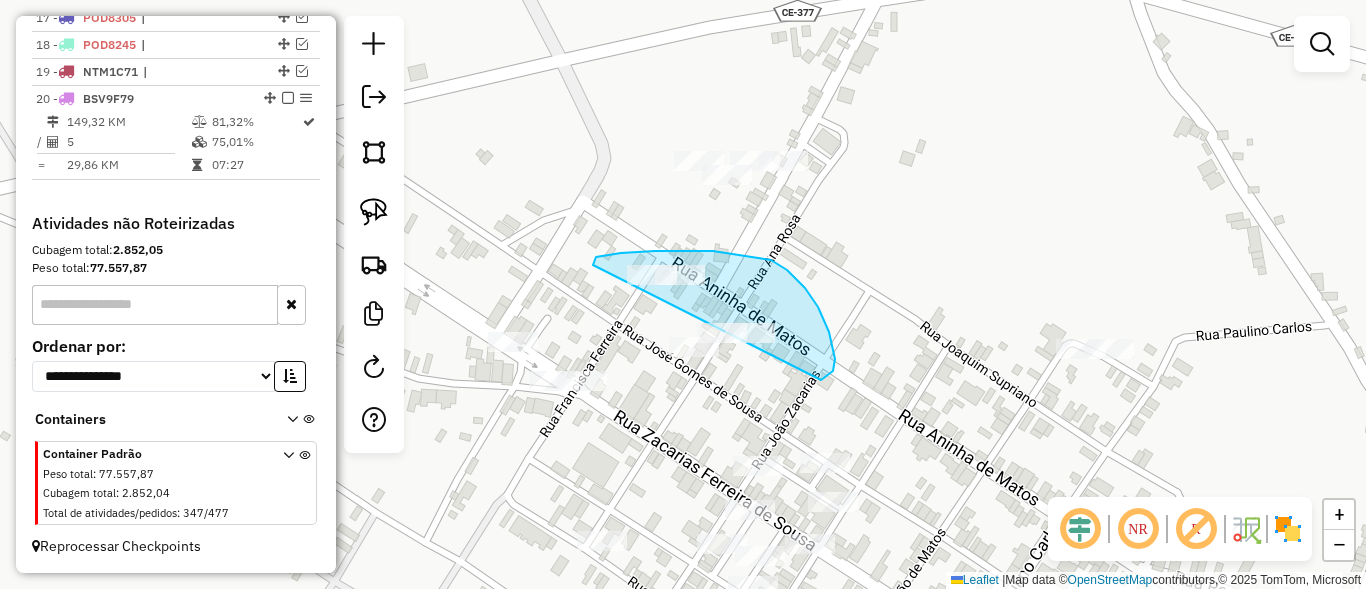 drag, startPoint x: 596, startPoint y: 257, endPoint x: 594, endPoint y: 347, distance: 90.02222 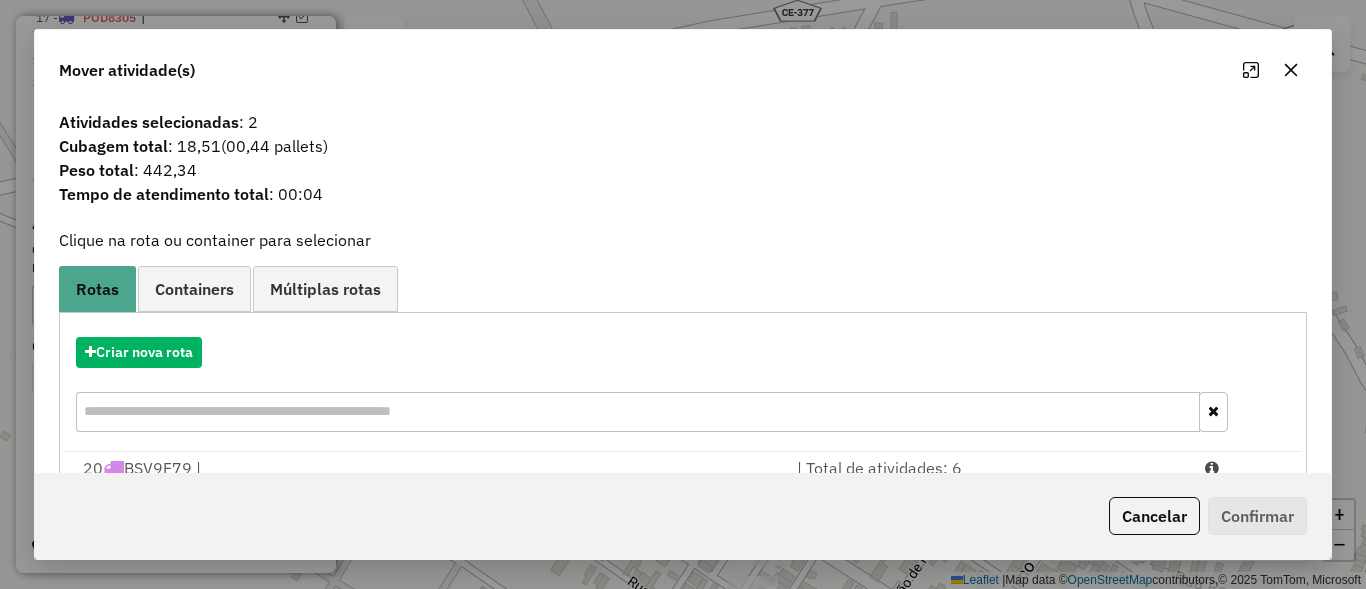 click on "Cancelar" 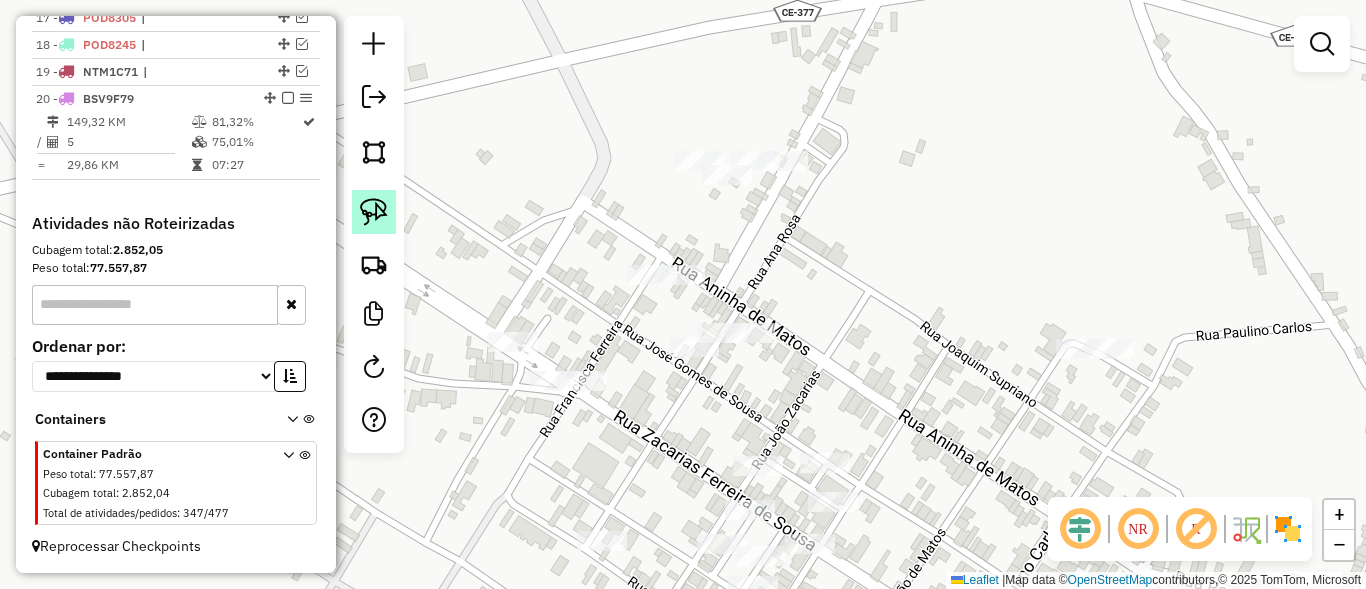 click 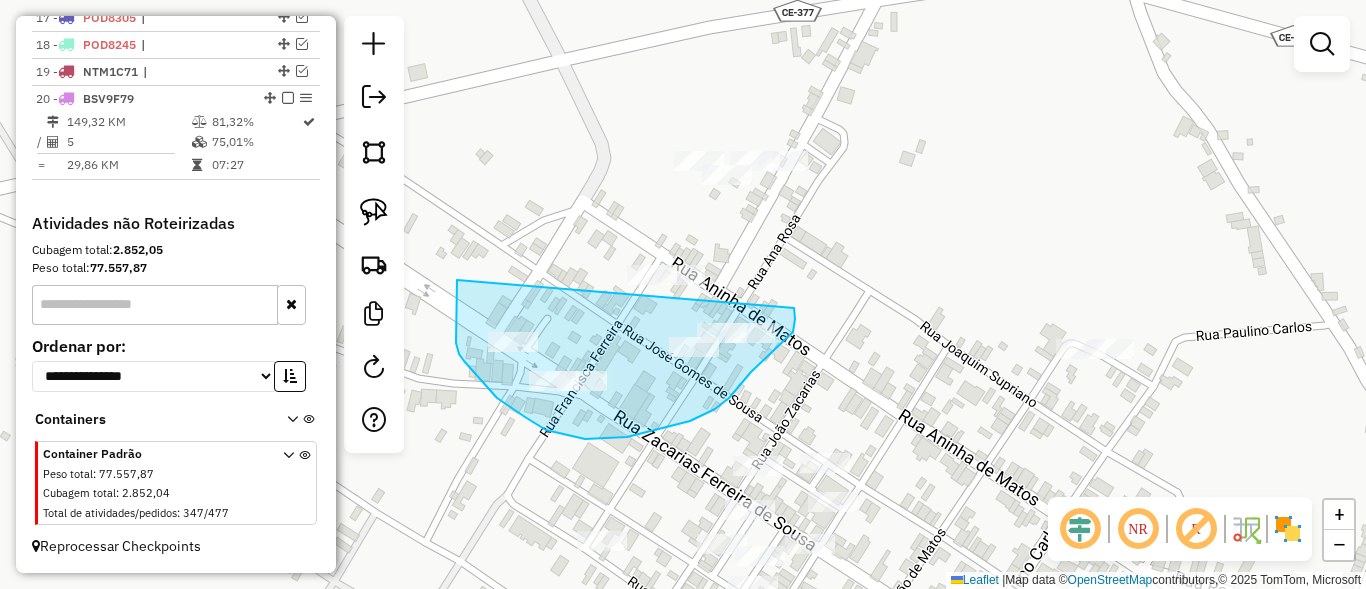 drag, startPoint x: 497, startPoint y: 398, endPoint x: 691, endPoint y: 249, distance: 244.61603 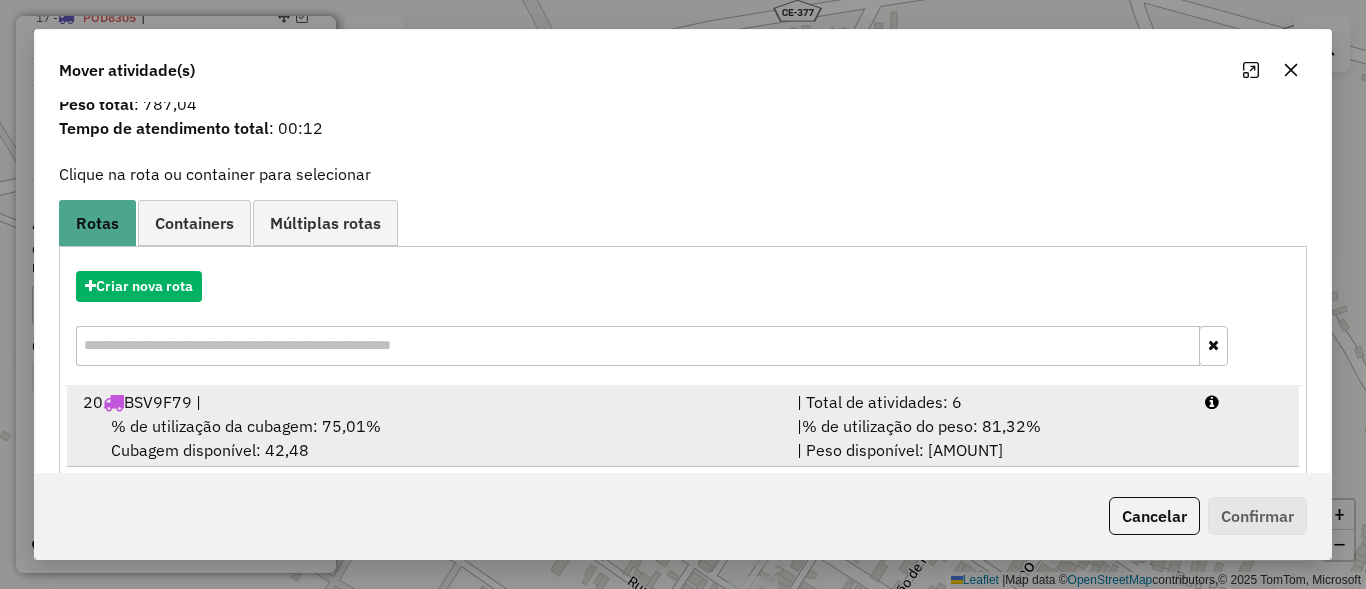 scroll, scrollTop: 94, scrollLeft: 0, axis: vertical 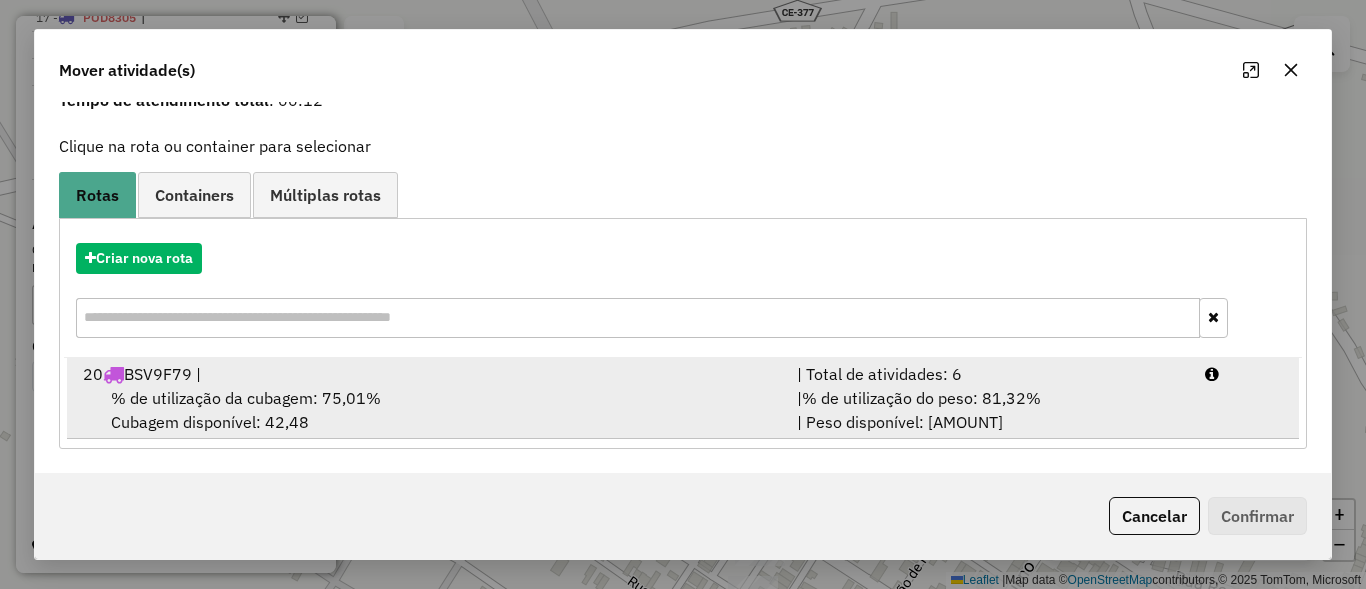 click on "% de utilização do peso: 81,32%" at bounding box center (921, 398) 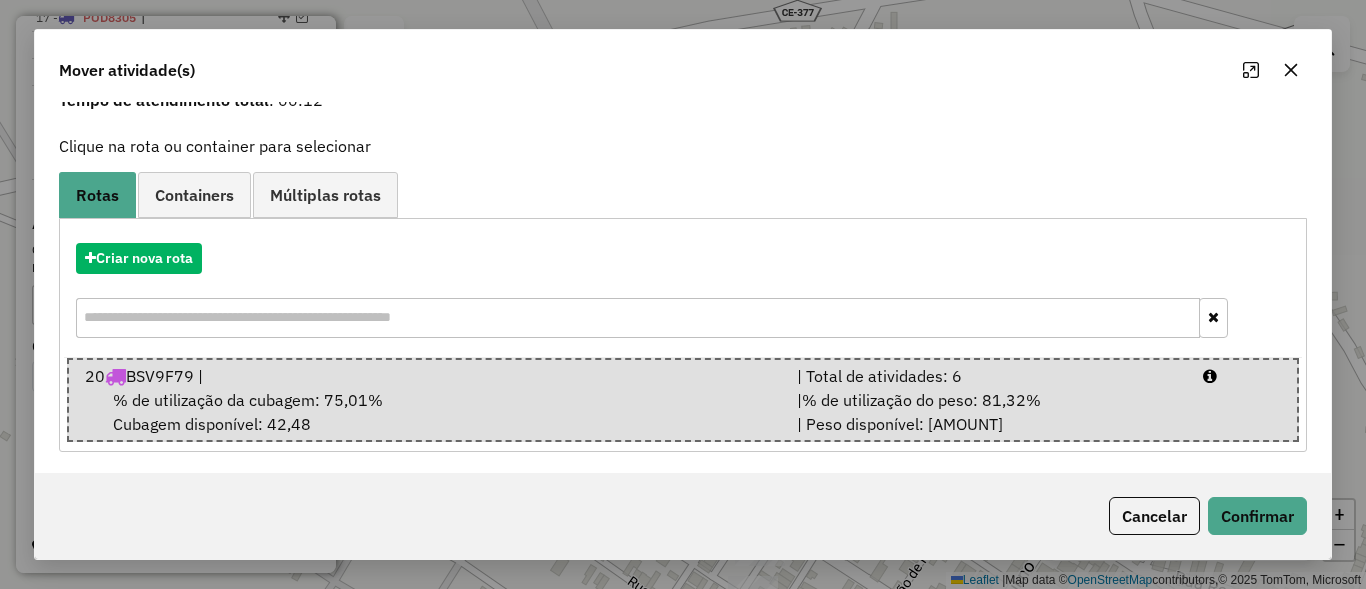 click on "Cancelar   Confirmar" 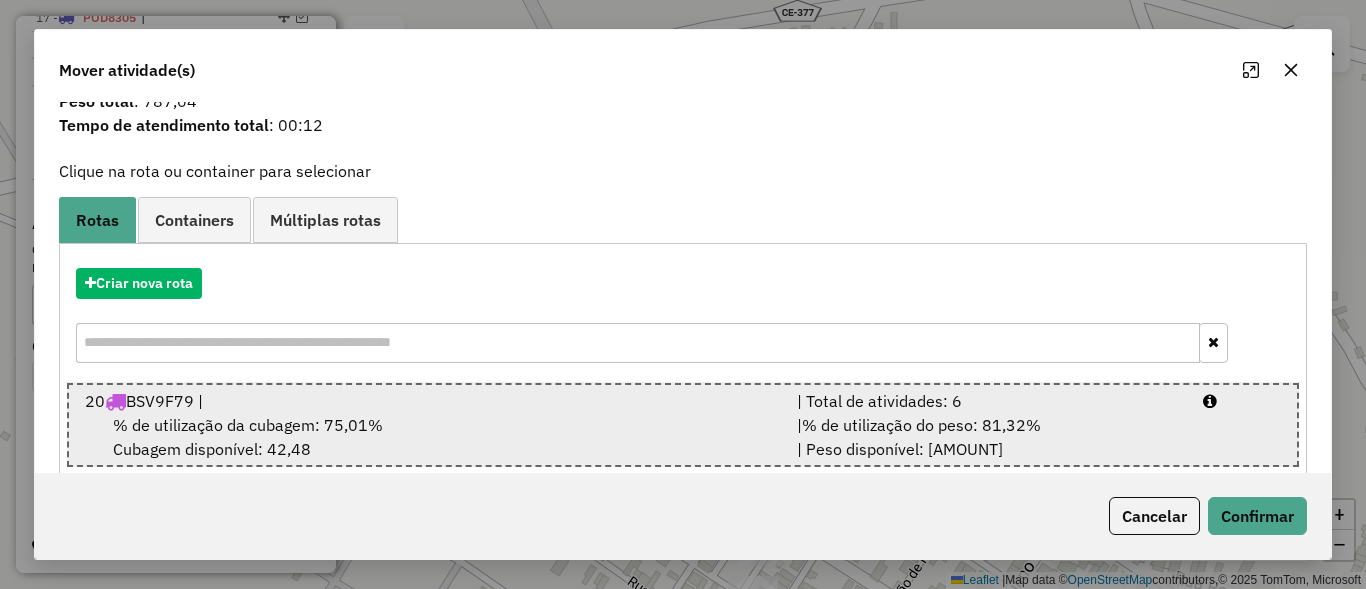 scroll, scrollTop: 97, scrollLeft: 0, axis: vertical 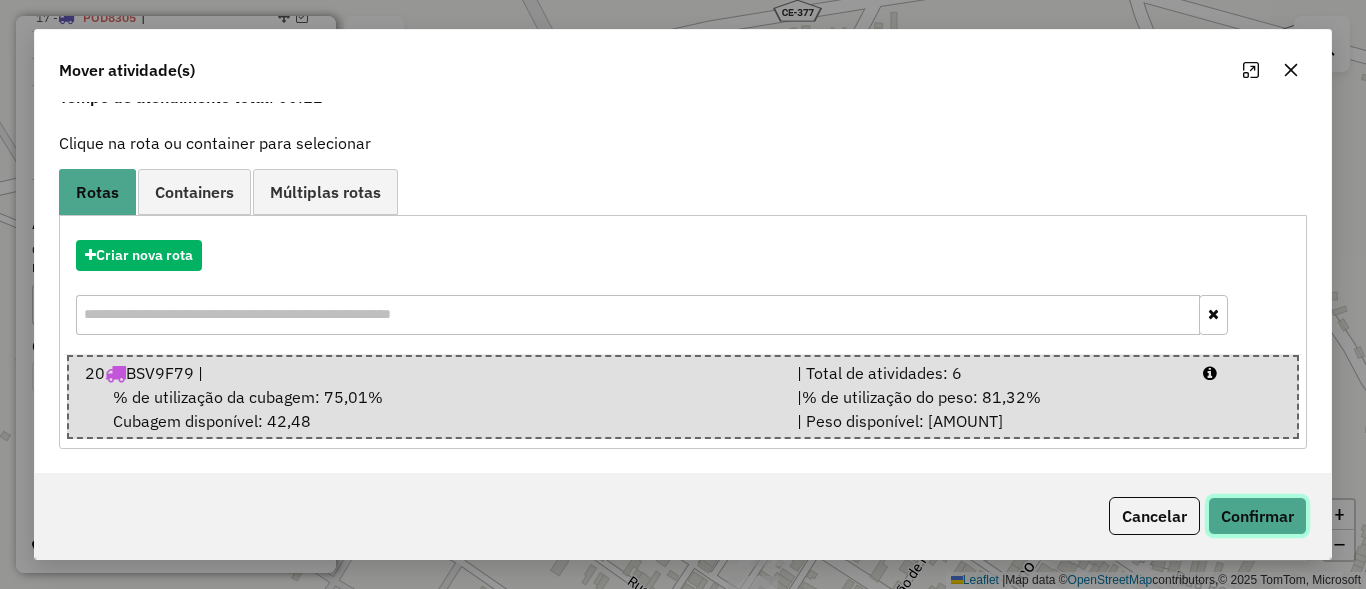 click on "Confirmar" 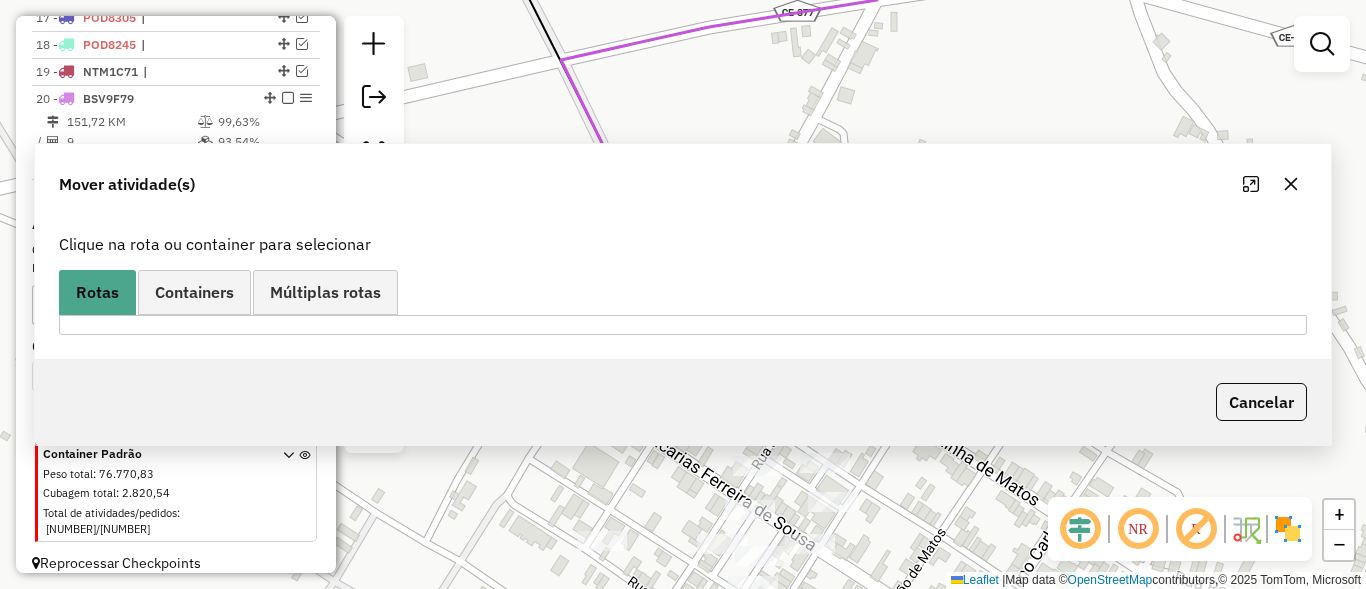 scroll, scrollTop: 0, scrollLeft: 0, axis: both 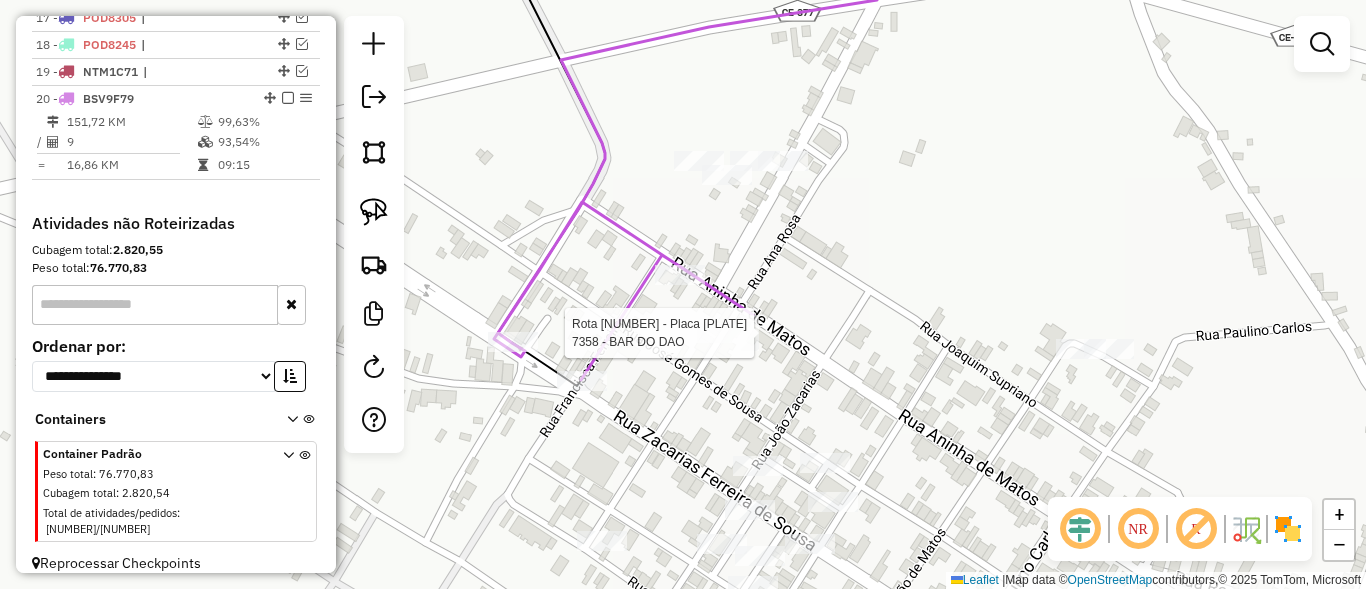 select on "**********" 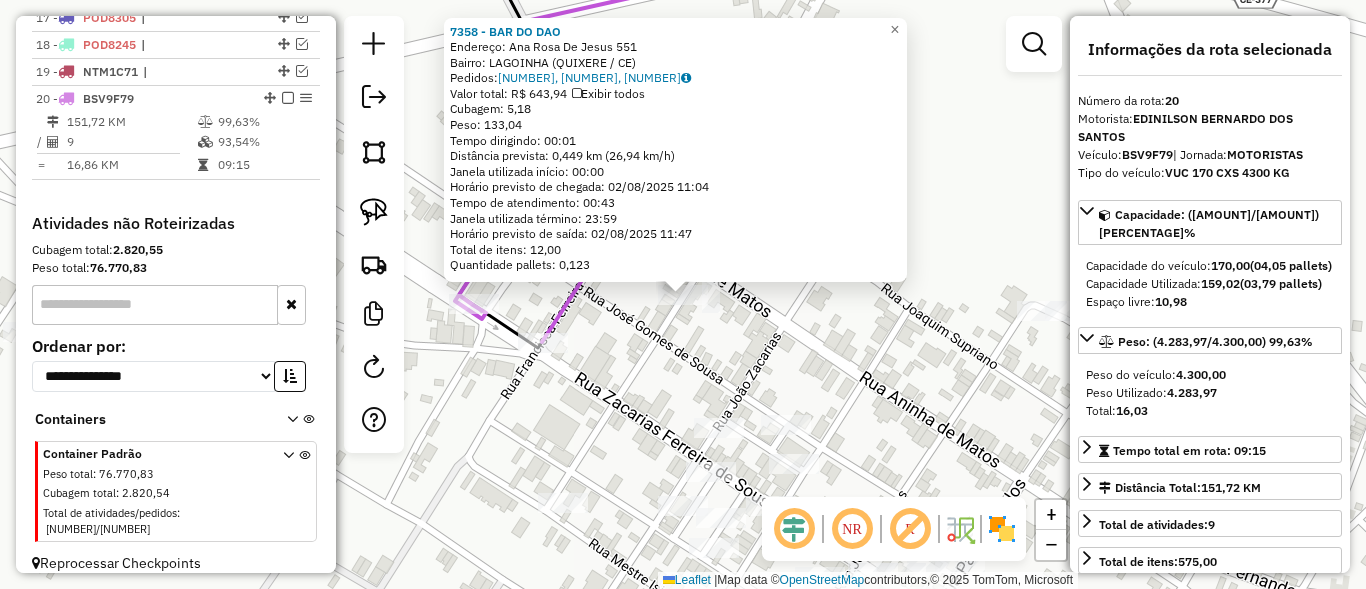 click on "7358 - BAR DO DAO  Endereço:  Ana Rosa De Jesus 551   Bairro: LAGOINHA (QUIXERE / CE)   Pedidos:  01867489, 01868004, 01868005   Valor total: R$ 643,94   Exibir todos   Cubagem: 5,18  Peso: 133,04  Tempo dirigindo: 00:01   Distância prevista: 0,449 km (26,94 km/h)   Janela utilizada início: 00:00   Horário previsto de chegada: 02/08/2025 11:04   Tempo de atendimento: 00:43   Janela utilizada término: 23:59   Horário previsto de saída: 02/08/2025 11:47   Total de itens: 12,00   Quantidade pallets: 0,123  × Janela de atendimento Grade de atendimento Capacidade Transportadoras Veículos Cliente Pedidos  Rotas Selecione os dias de semana para filtrar as janelas de atendimento  Seg   Ter   Qua   Qui   Sex   Sáb   Dom  Informe o período da janela de atendimento: De: Até:  Filtrar exatamente a janela do cliente  Considerar janela de atendimento padrão  Selecione os dias de semana para filtrar as grades de atendimento  Seg   Ter   Qua   Qui   Sex   Sáb   Dom   Peso mínimo:   Peso máximo:   De:   Até:" 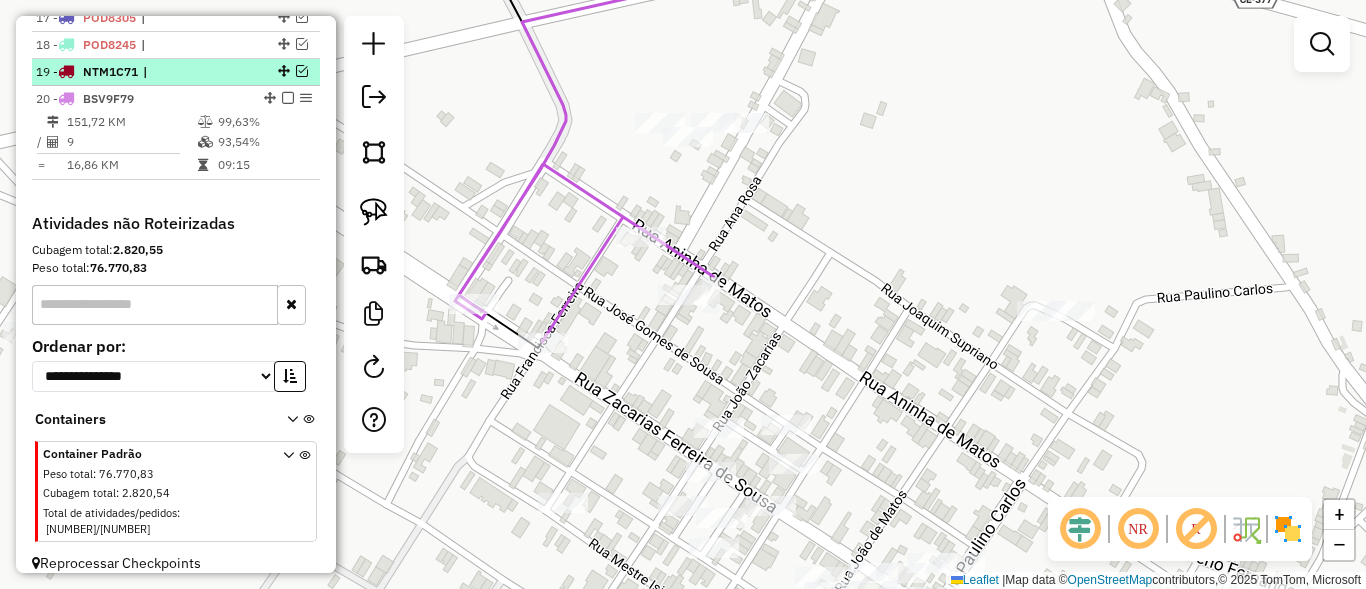 click at bounding box center (302, 71) 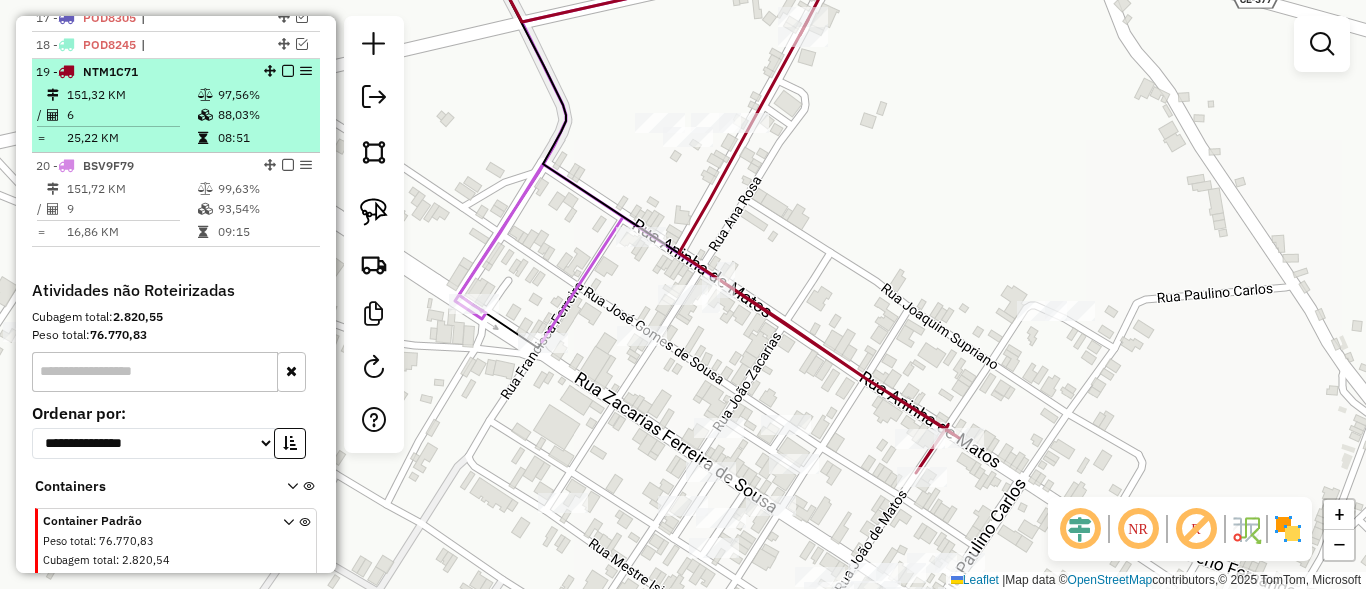 click at bounding box center (288, 71) 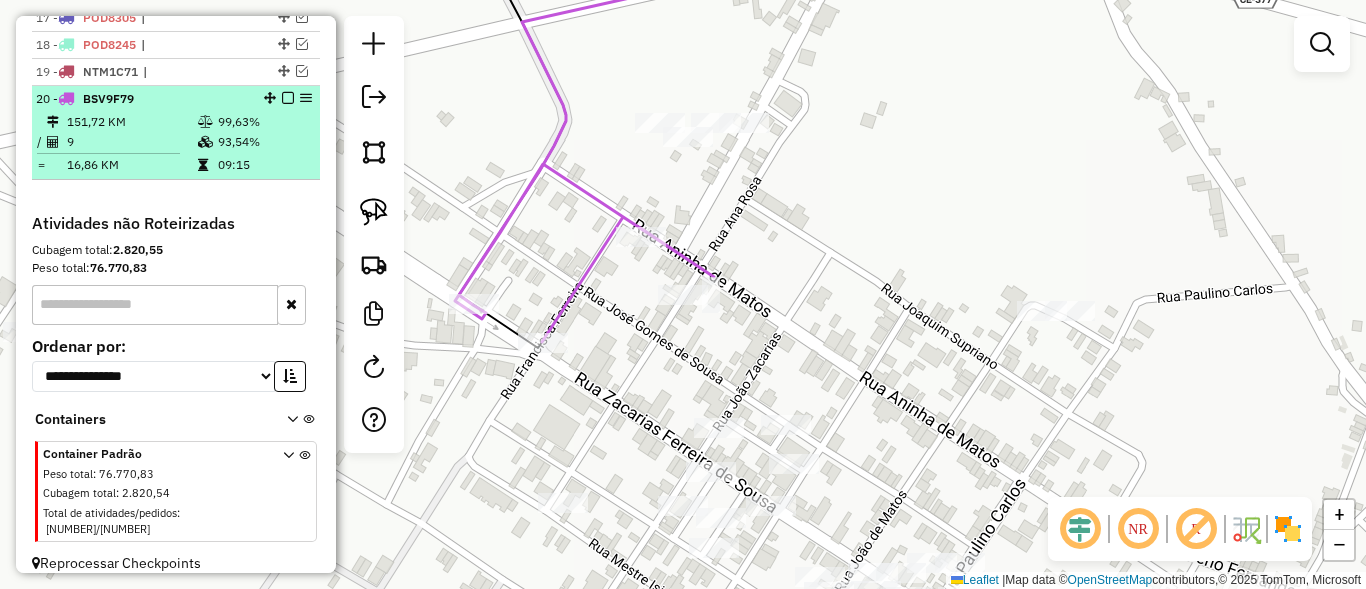 click at bounding box center (288, 98) 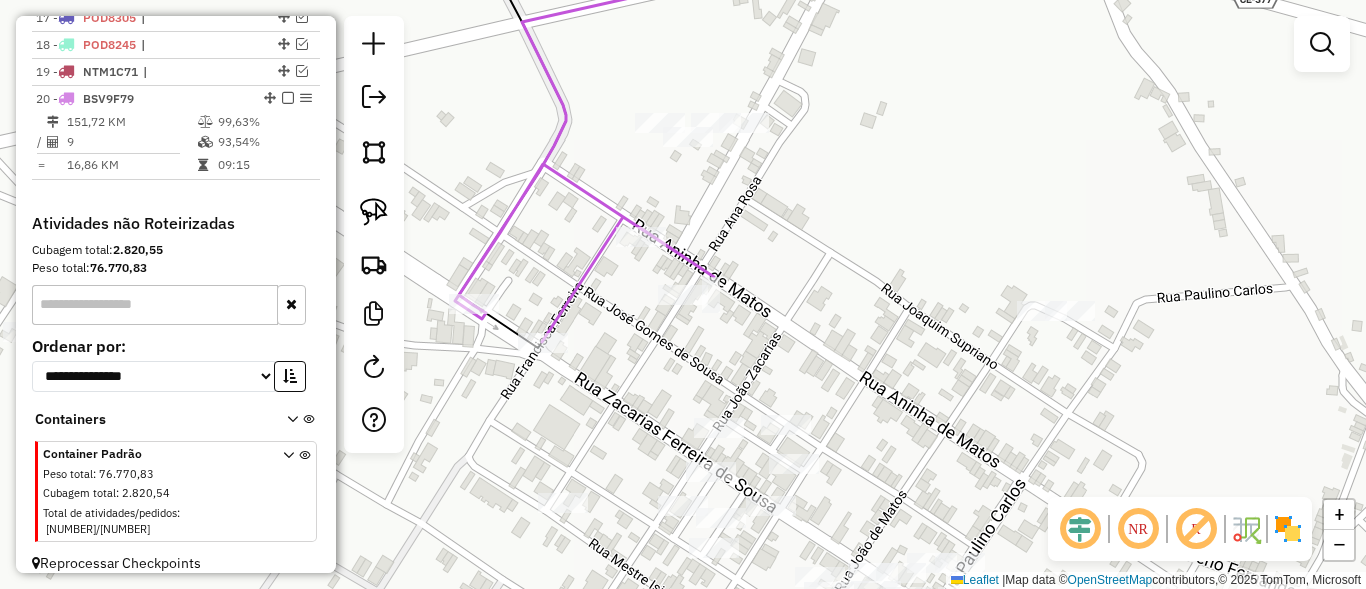 scroll, scrollTop: 1126, scrollLeft: 0, axis: vertical 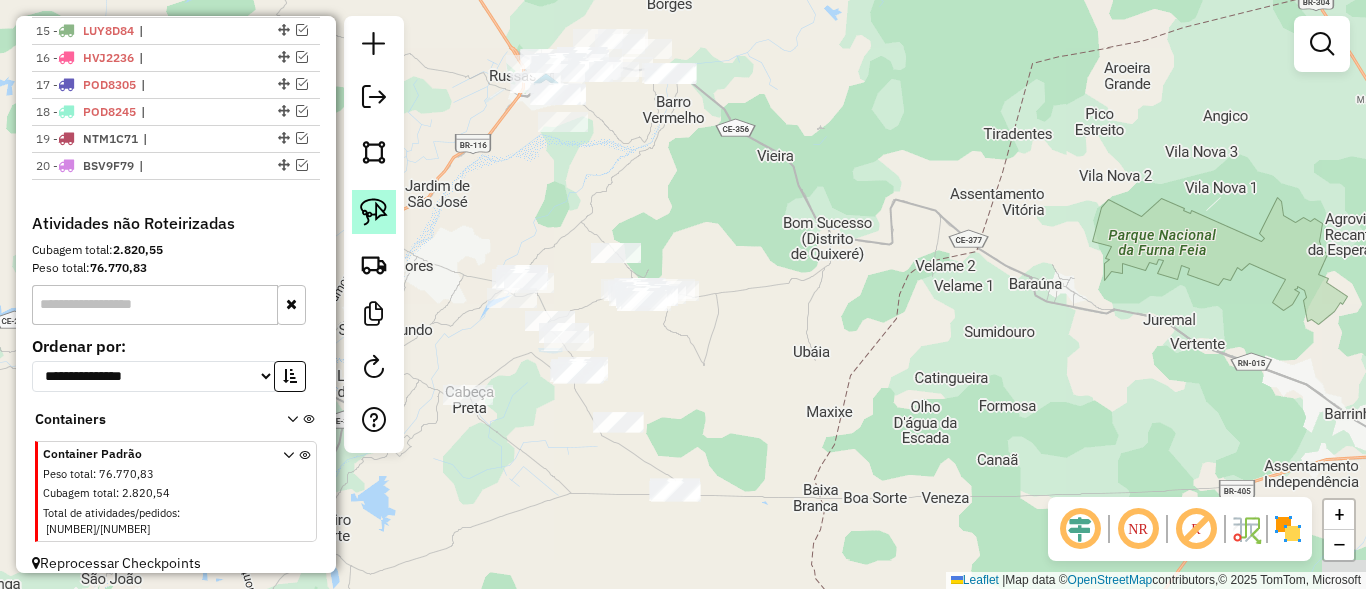 click 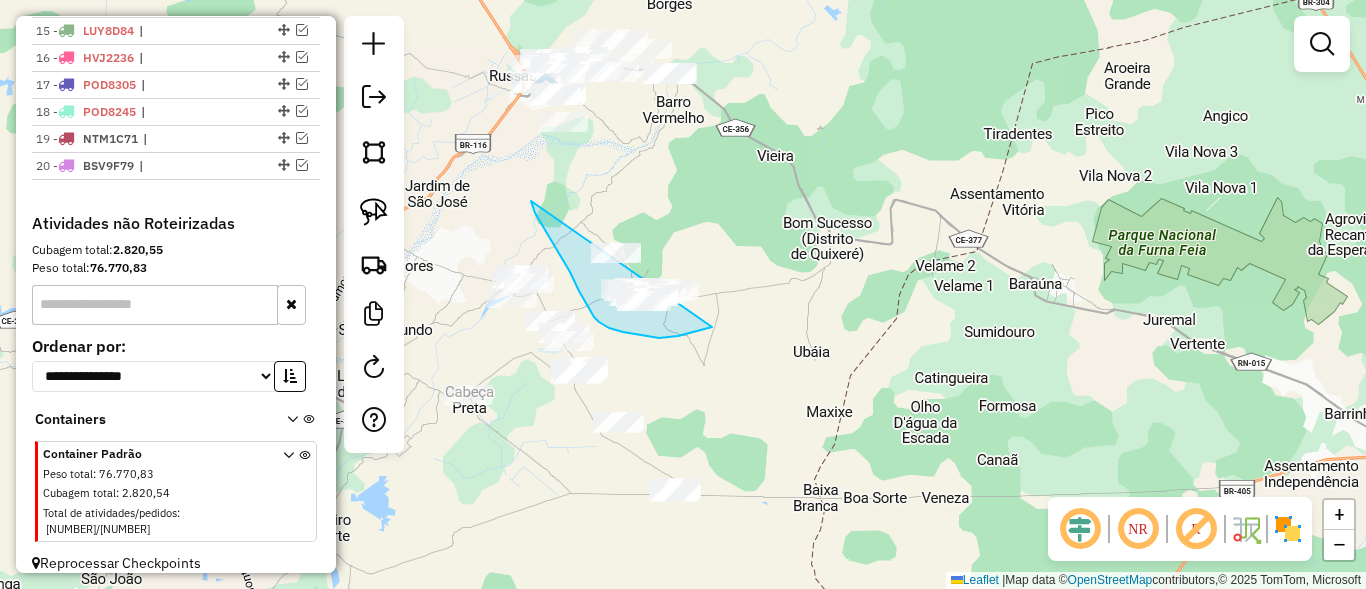 drag, startPoint x: 533, startPoint y: 206, endPoint x: 781, endPoint y: 244, distance: 250.8944 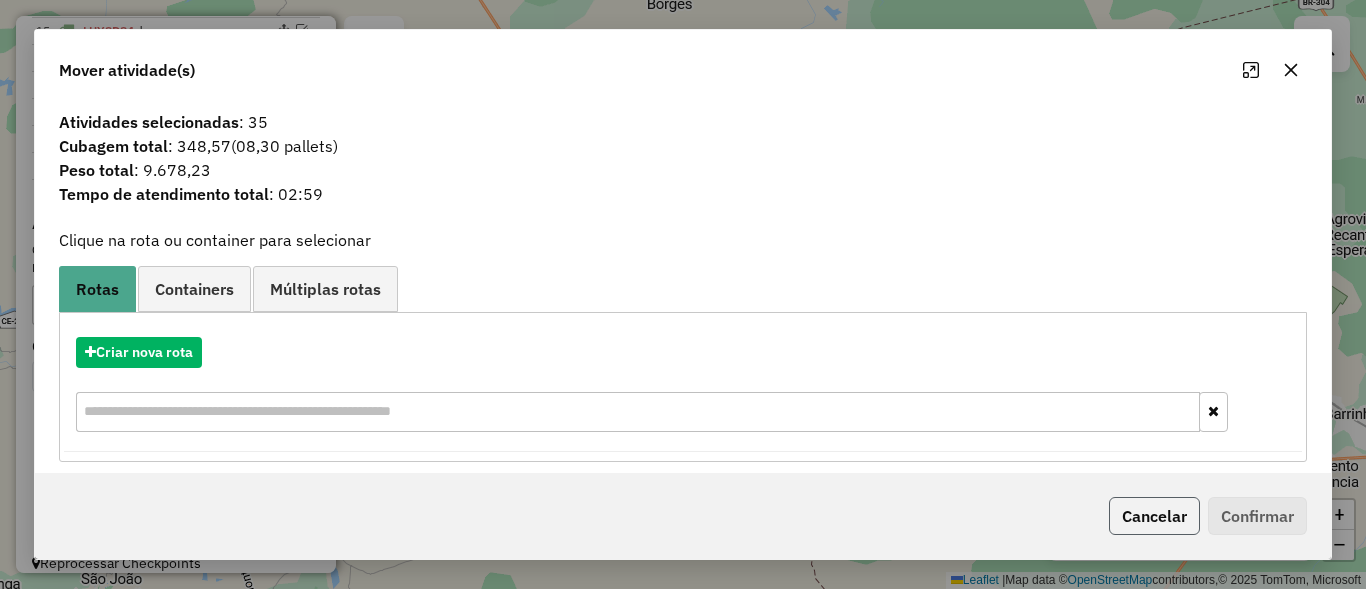 click on "Cancelar" 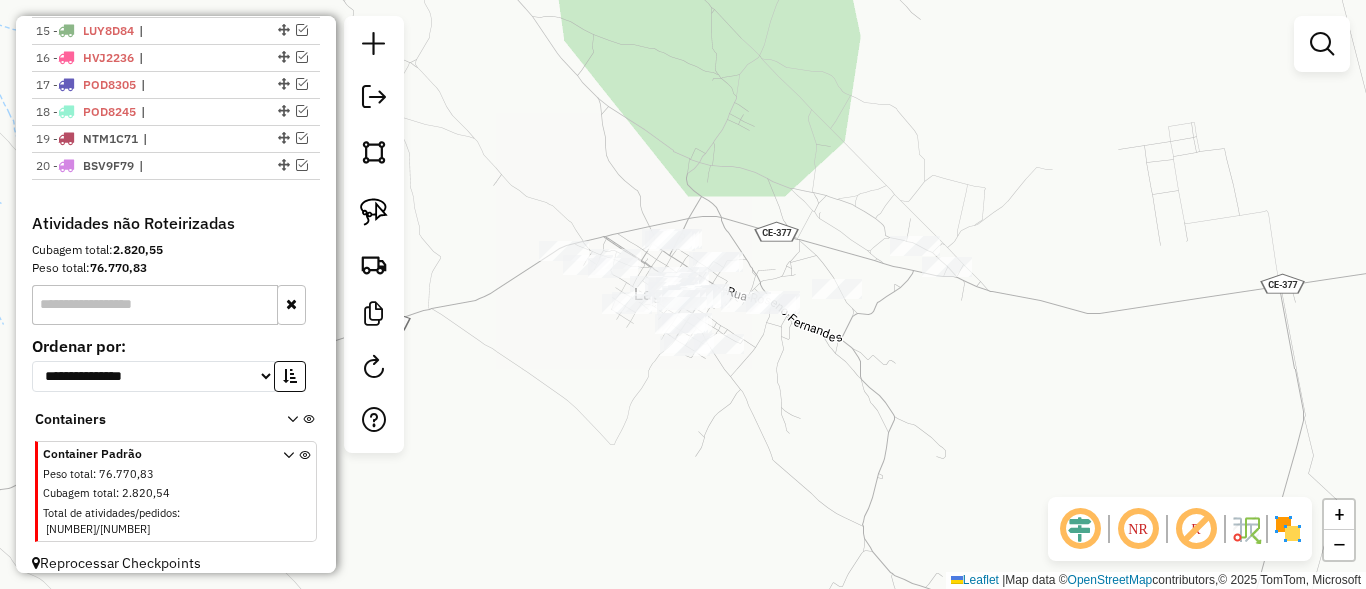 drag, startPoint x: 603, startPoint y: 352, endPoint x: 806, endPoint y: 348, distance: 203.0394 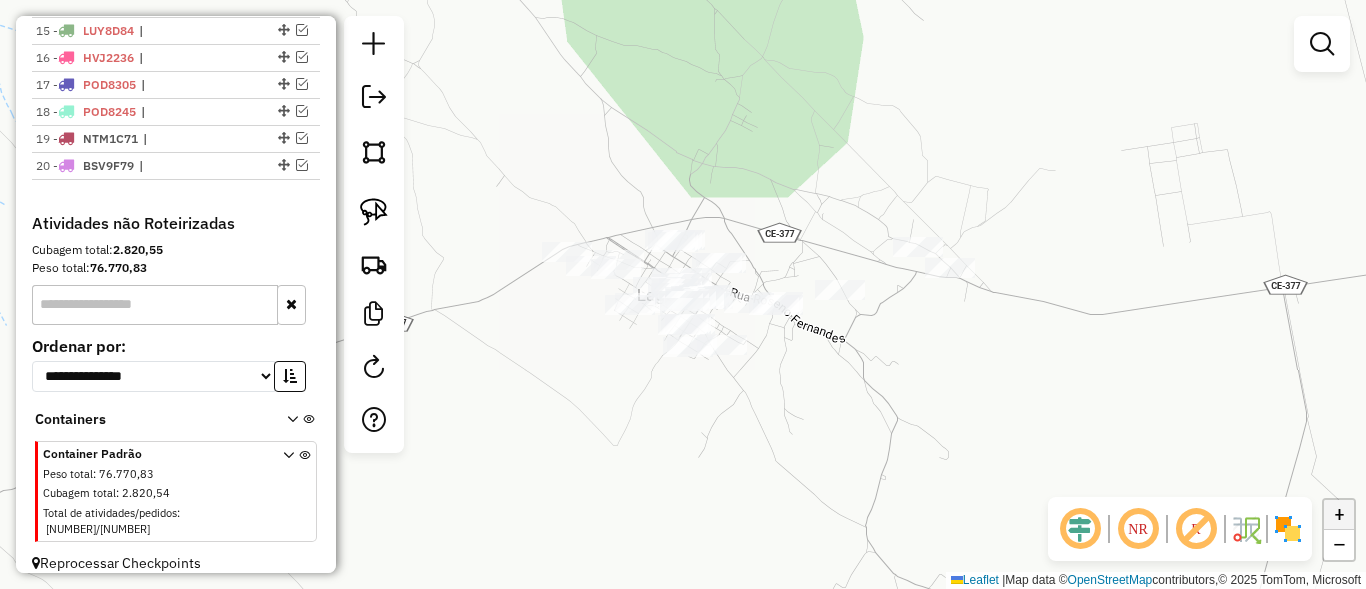 click on "+" 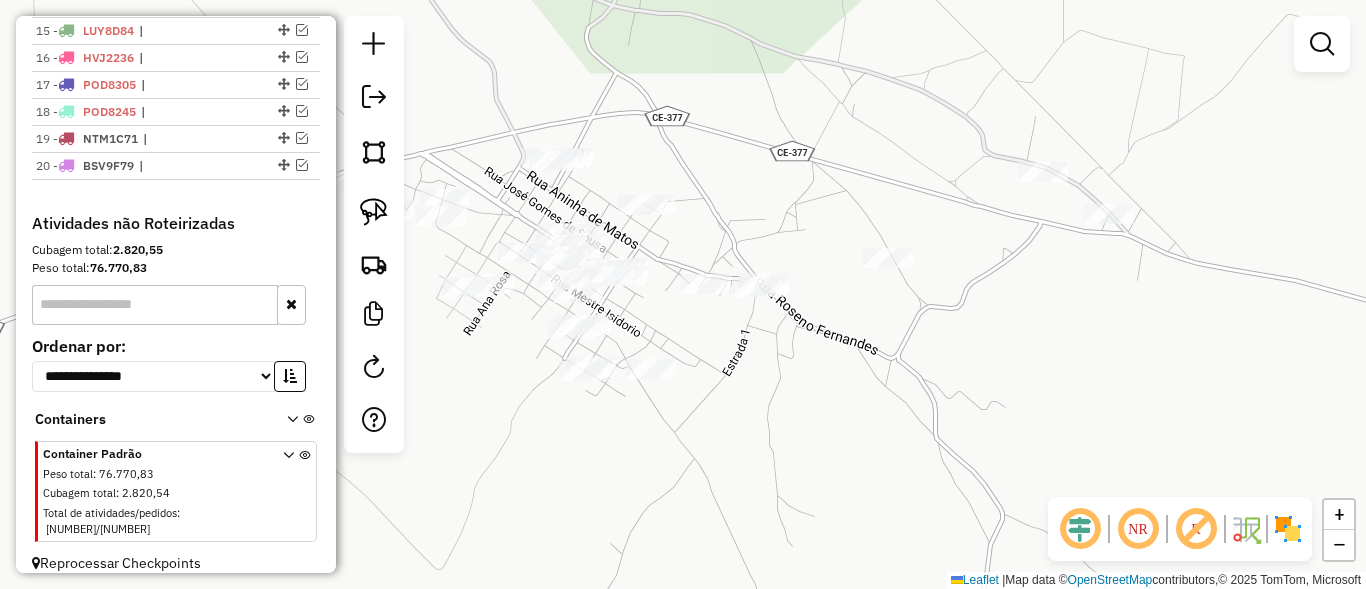 drag, startPoint x: 1008, startPoint y: 397, endPoint x: 811, endPoint y: 349, distance: 202.76341 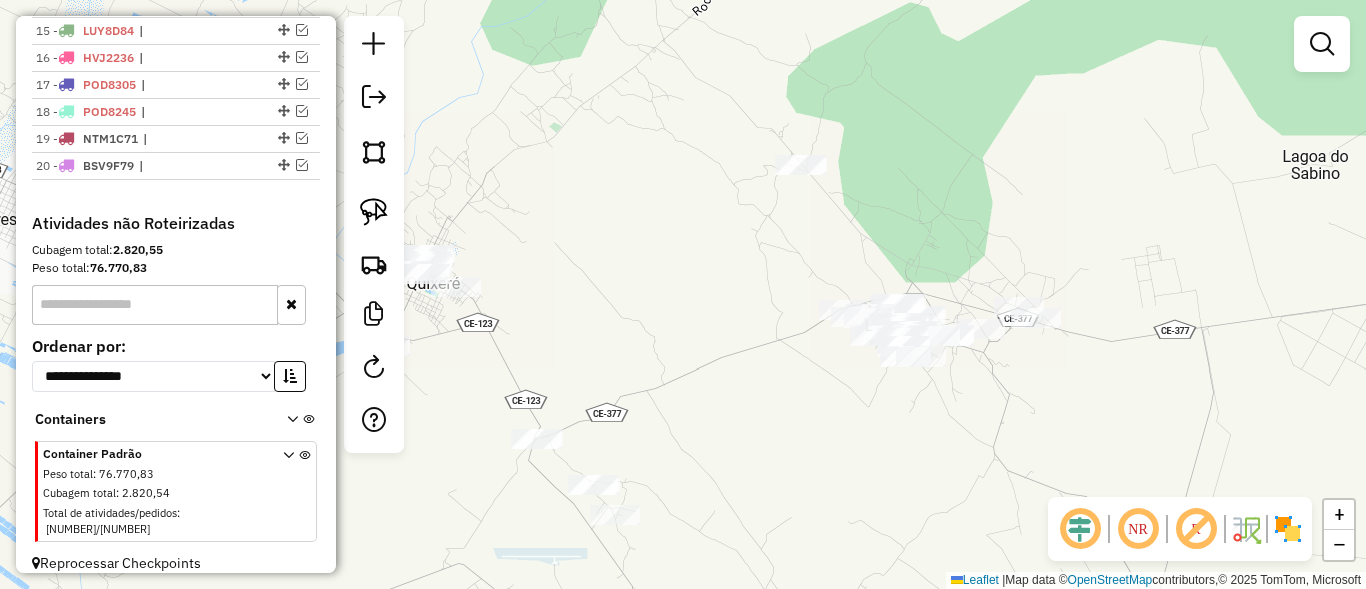 drag, startPoint x: 716, startPoint y: 197, endPoint x: 629, endPoint y: 168, distance: 91.706055 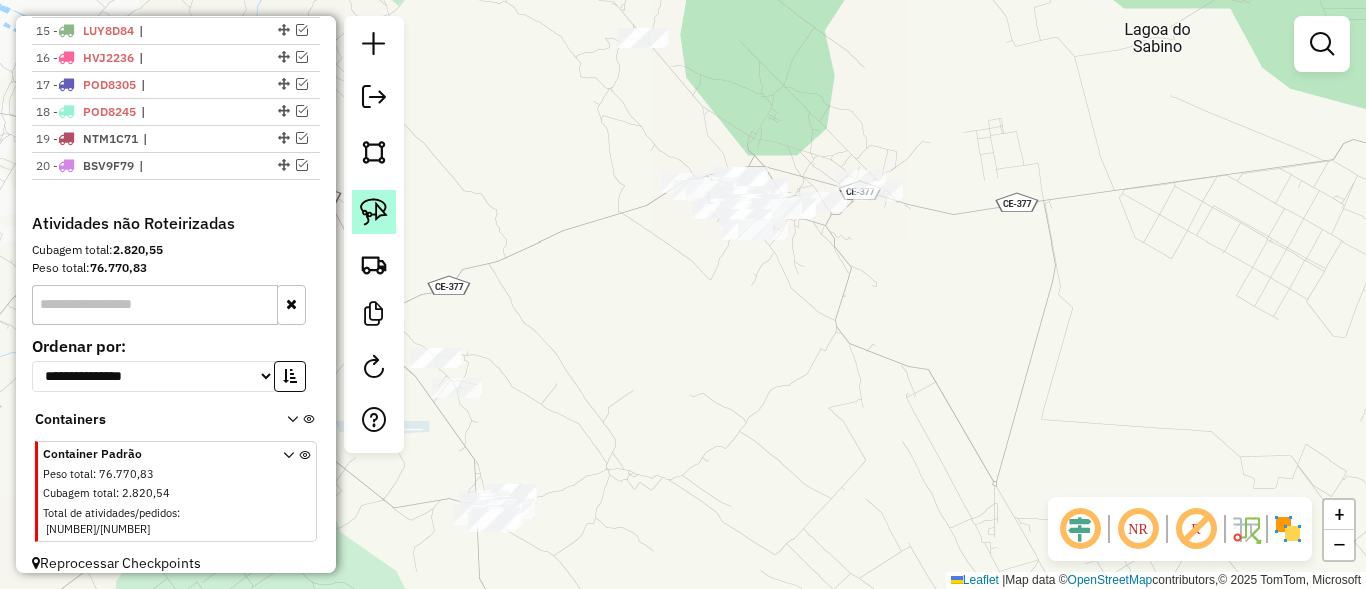click 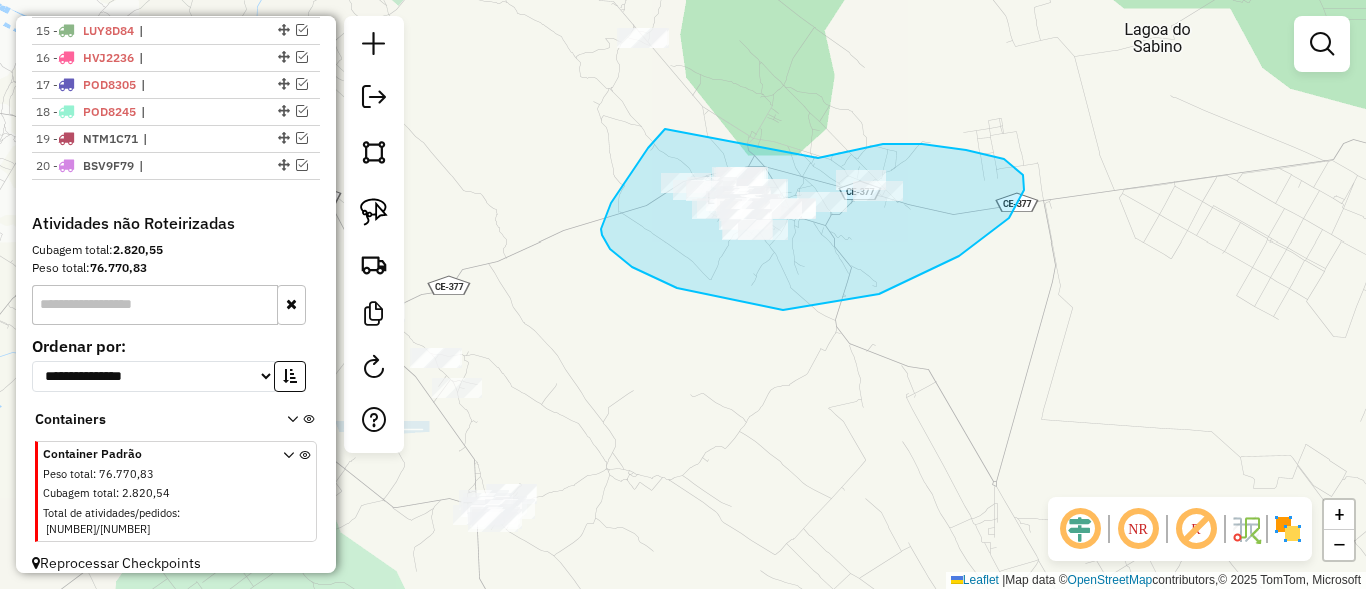 drag, startPoint x: 665, startPoint y: 129, endPoint x: 818, endPoint y: 158, distance: 155.72412 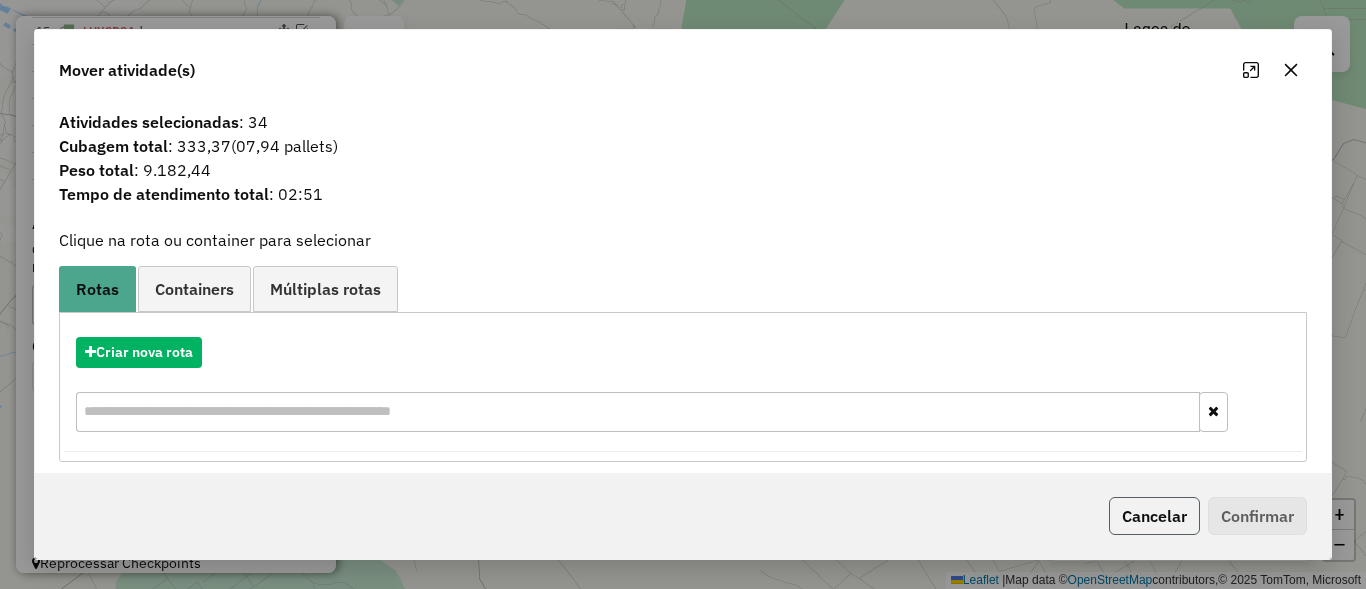click on "Cancelar" 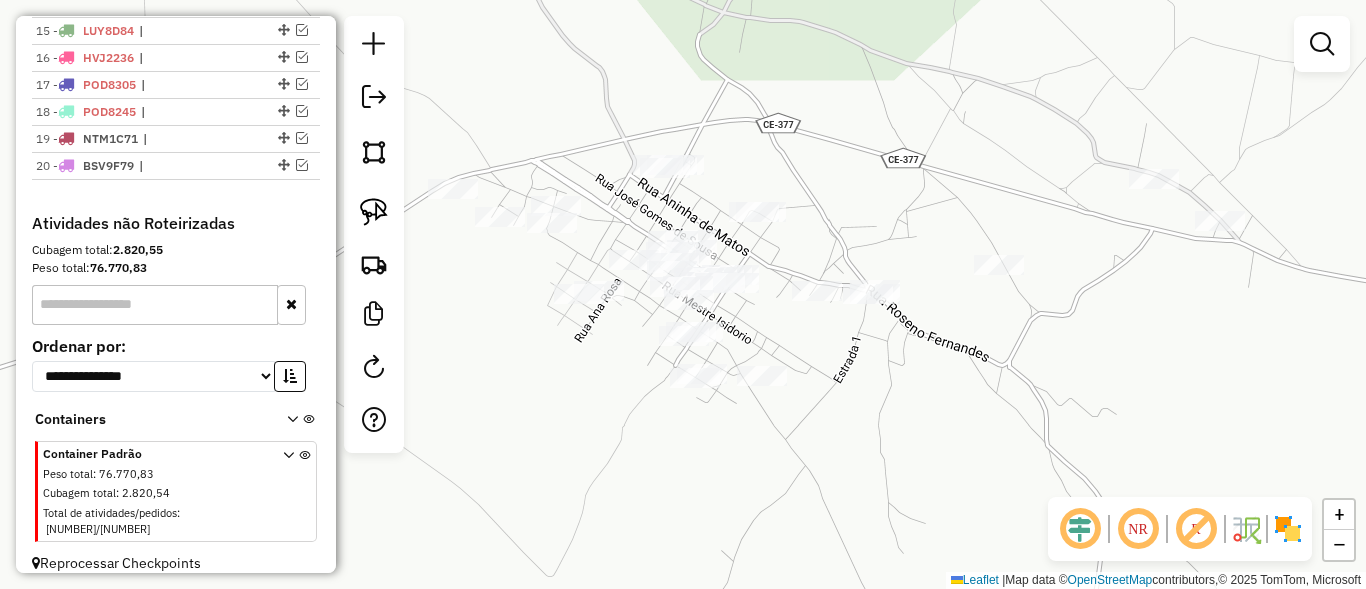 drag, startPoint x: 872, startPoint y: 128, endPoint x: 927, endPoint y: 211, distance: 99.56907 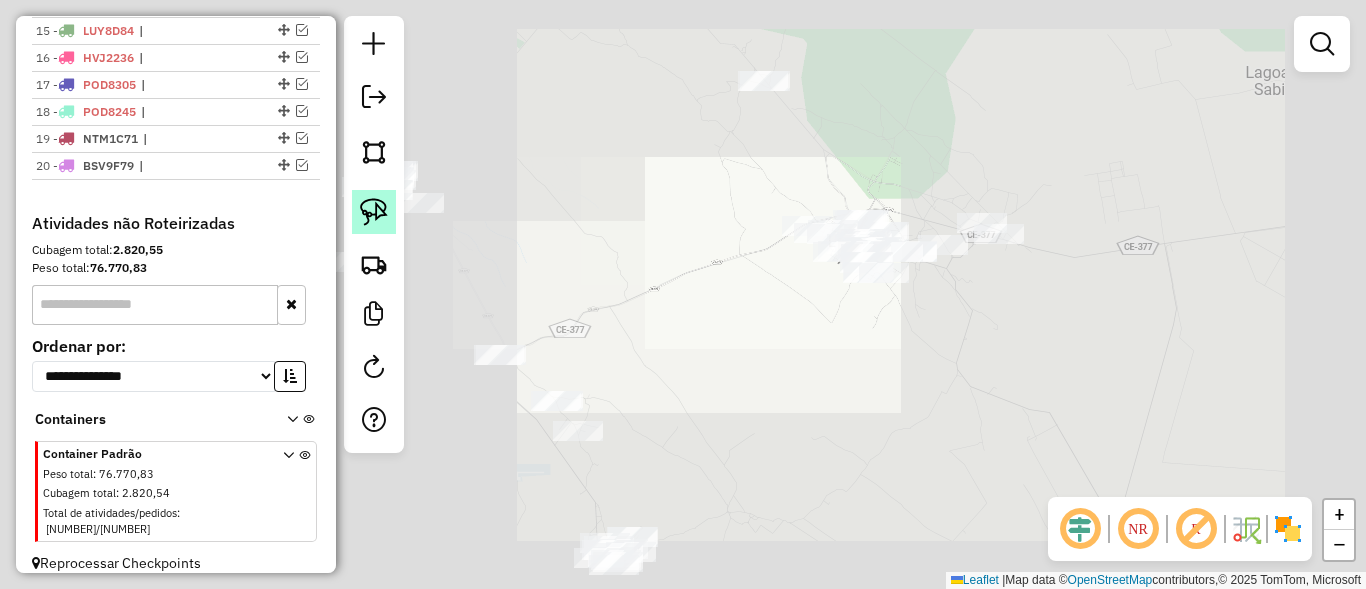 click 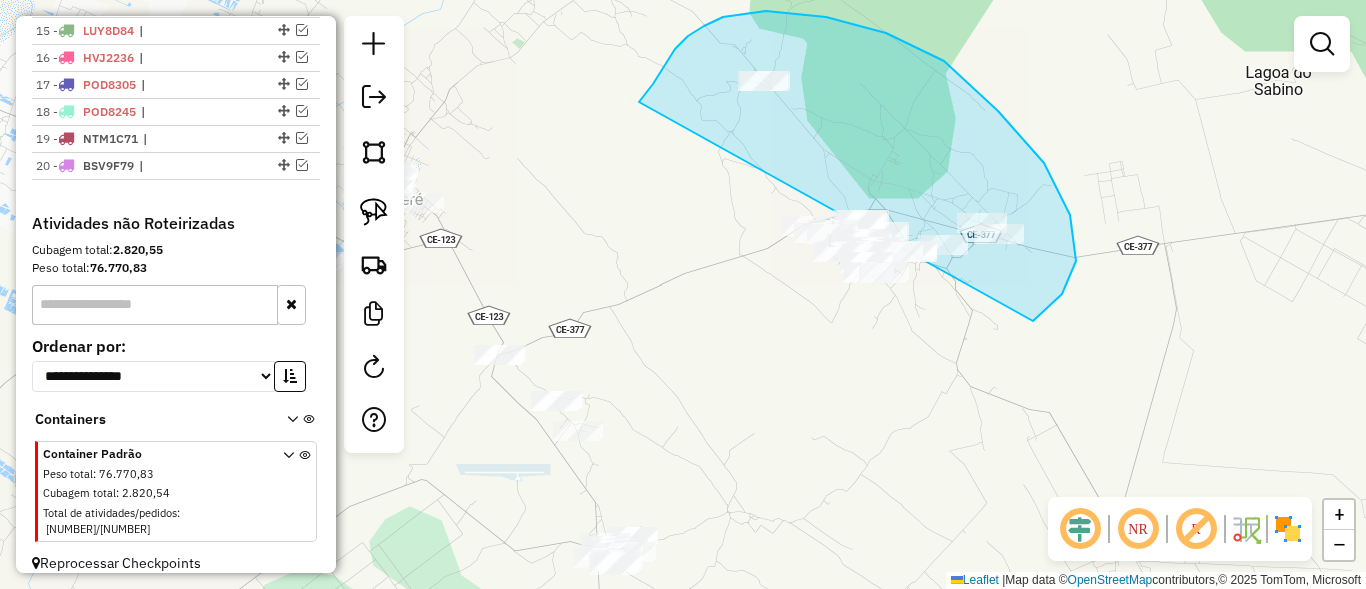 drag, startPoint x: 688, startPoint y: 36, endPoint x: 680, endPoint y: 308, distance: 272.1176 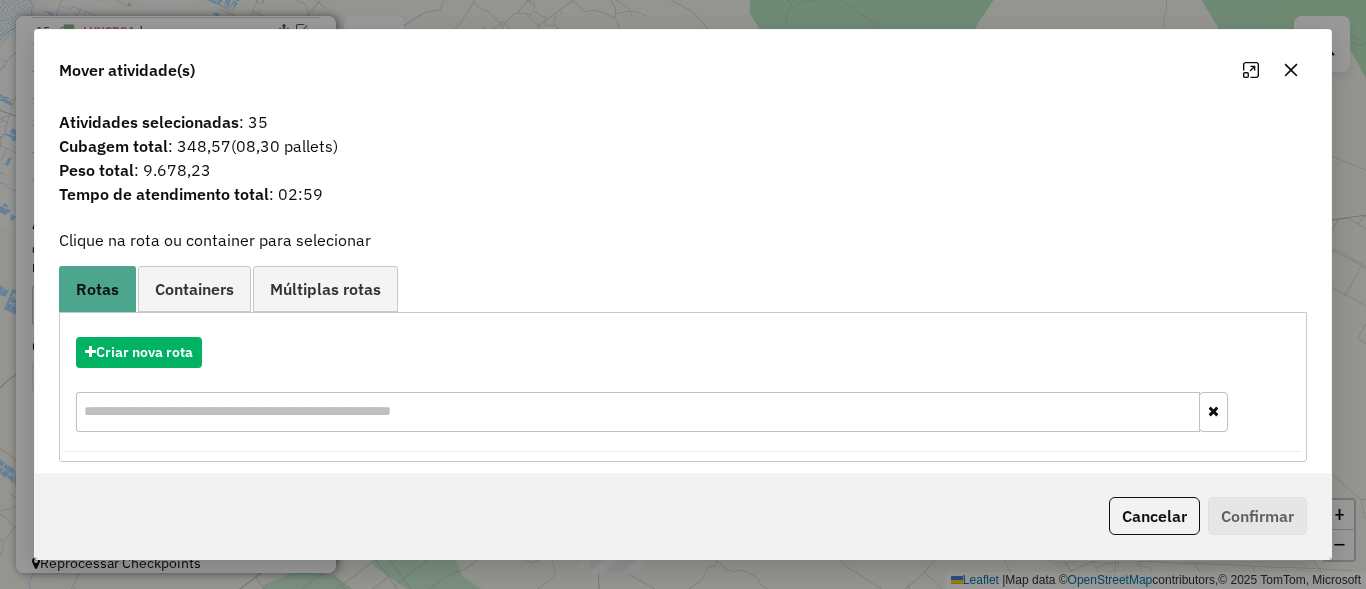 click on "Cancelar   Confirmar" 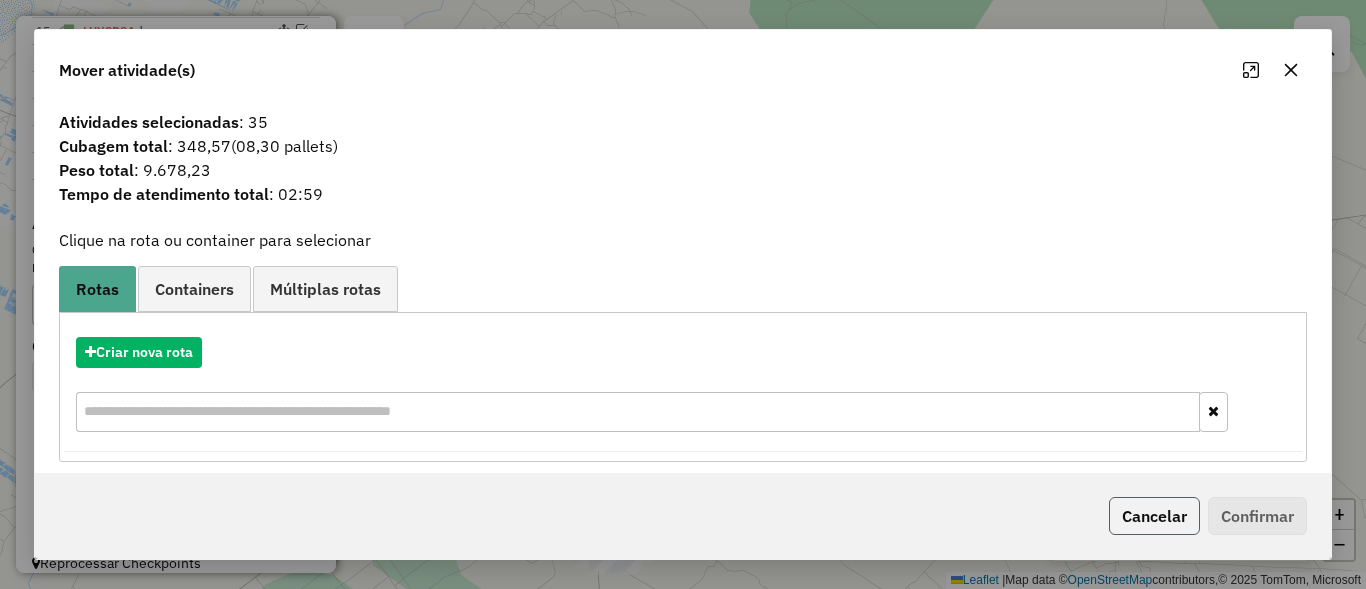 click on "Cancelar" 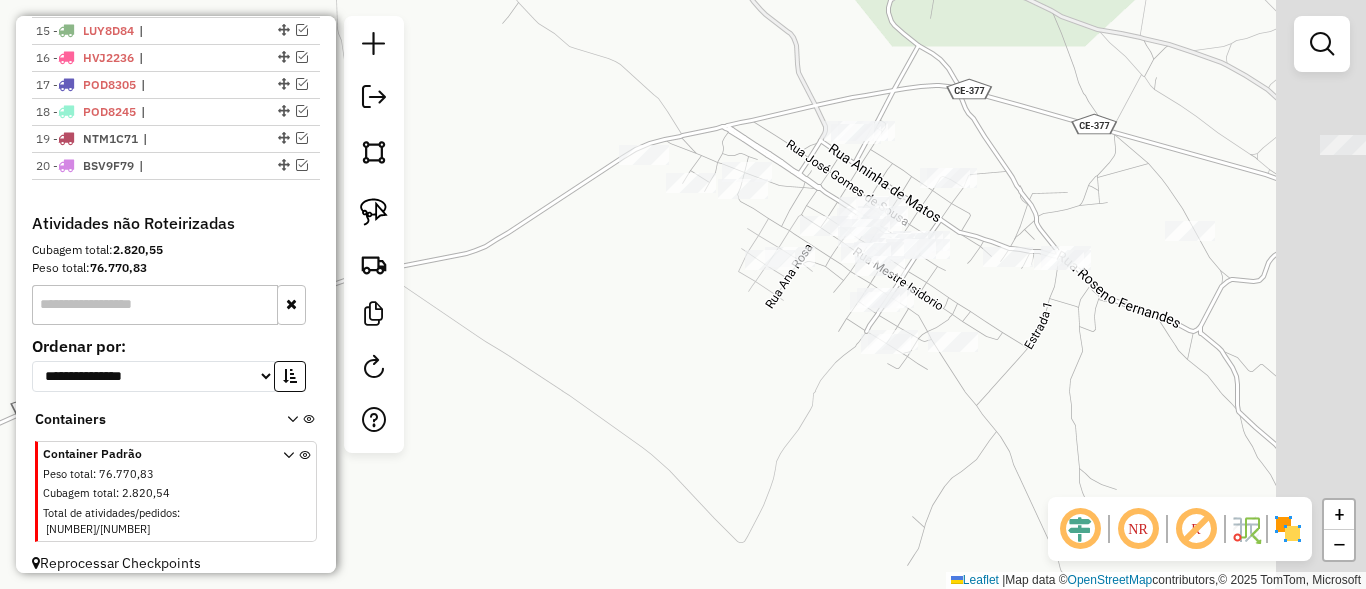 drag, startPoint x: 843, startPoint y: 390, endPoint x: 558, endPoint y: 356, distance: 287.0209 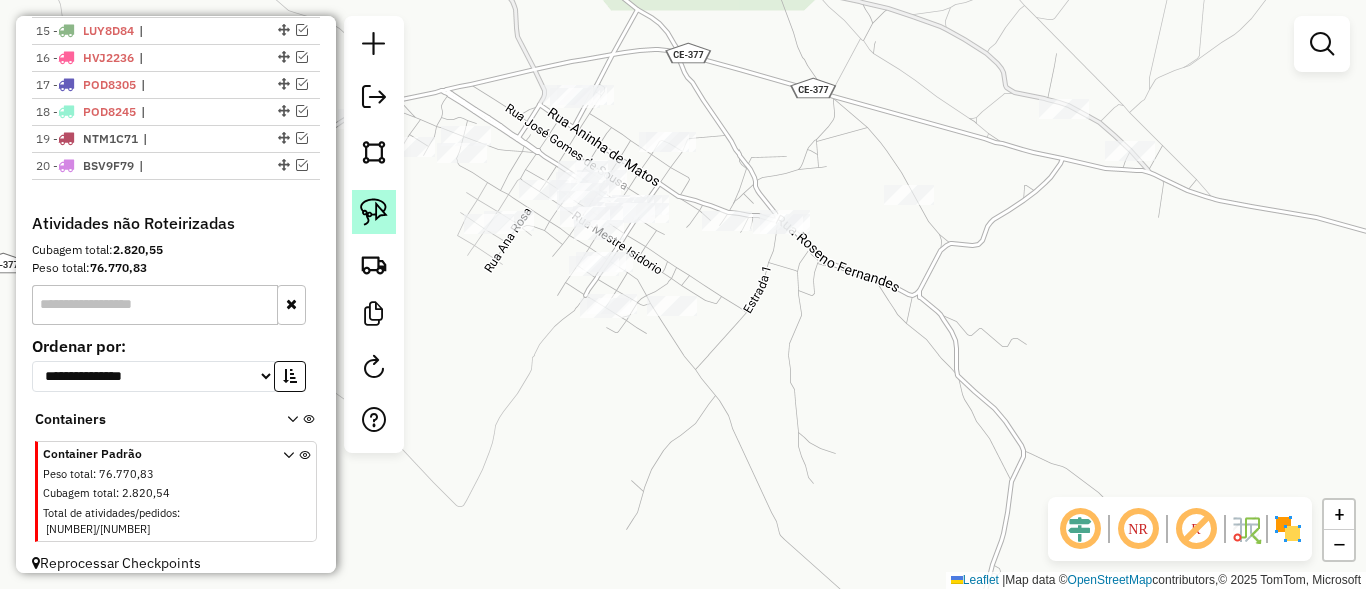 click 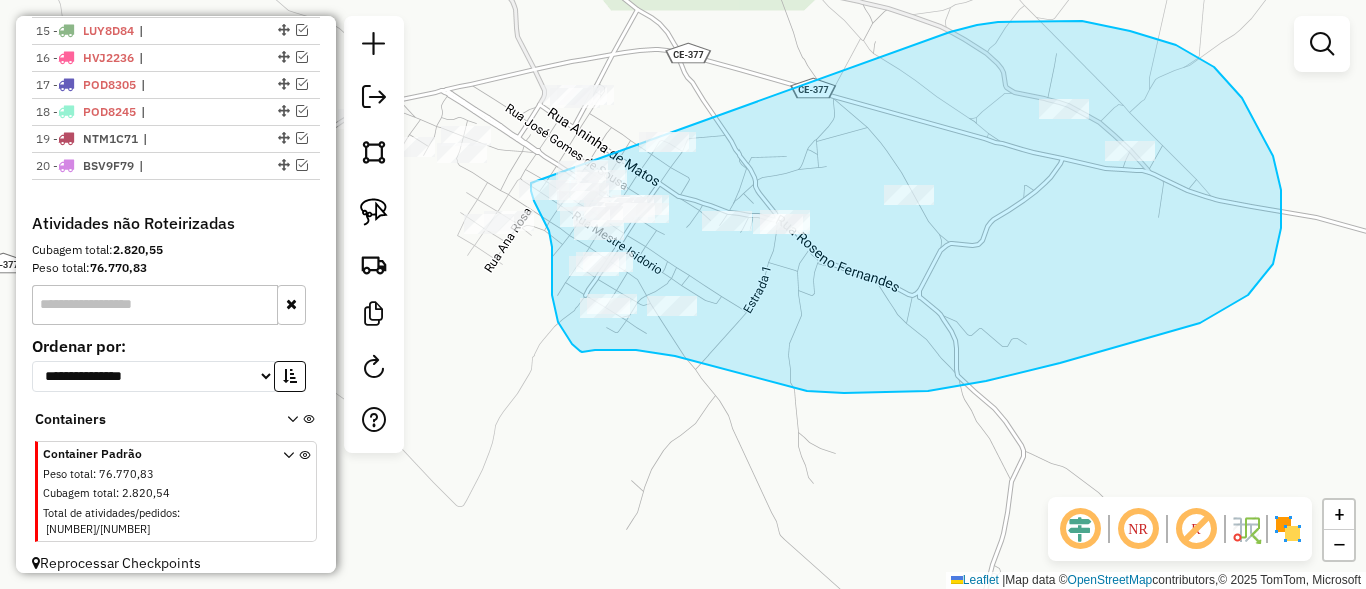 drag, startPoint x: 1038, startPoint y: 21, endPoint x: 706, endPoint y: 115, distance: 345.05072 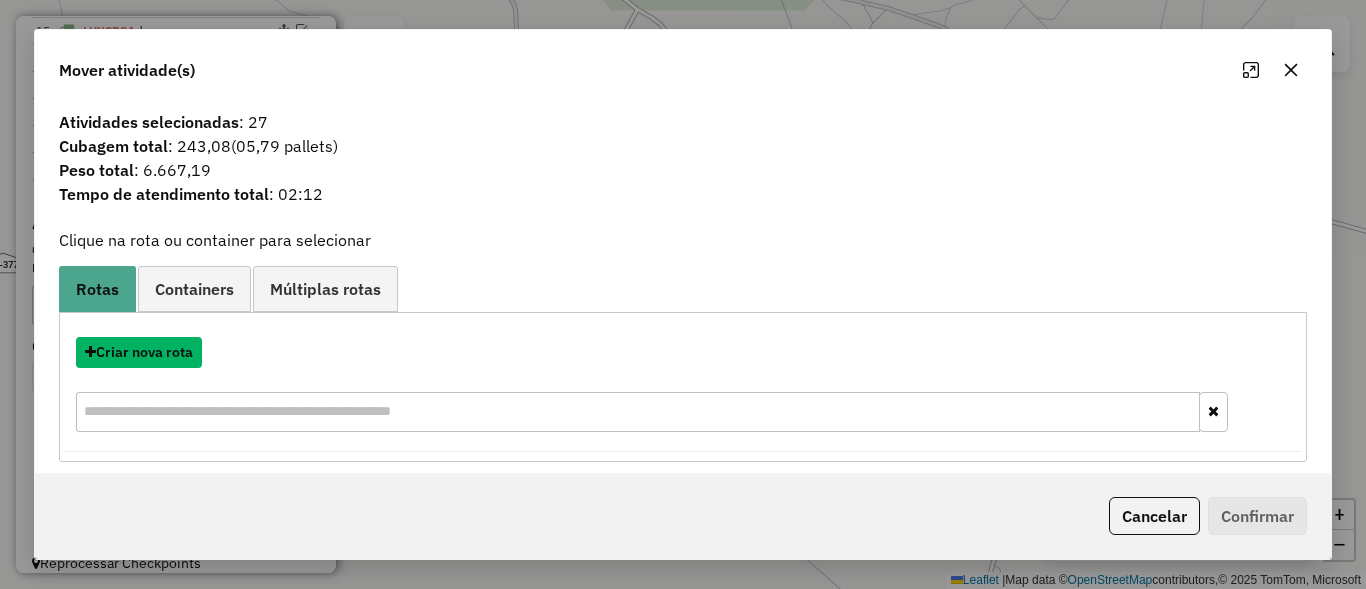 click on "Criar nova rota" at bounding box center (139, 352) 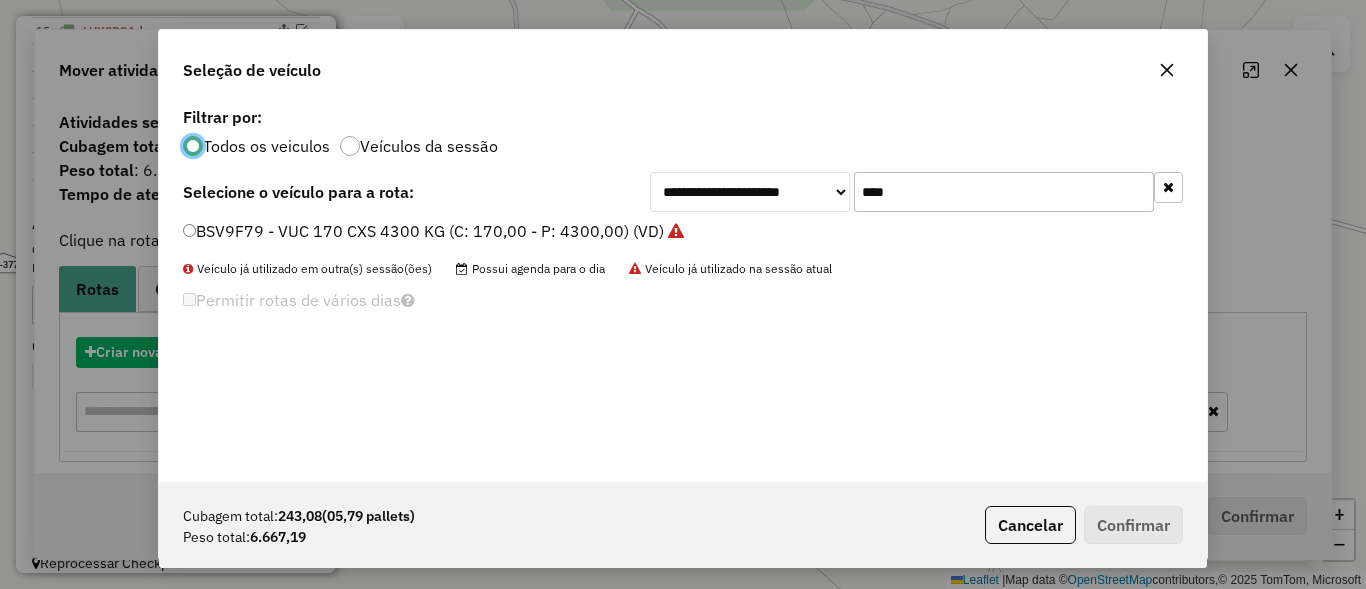 scroll, scrollTop: 11, scrollLeft: 6, axis: both 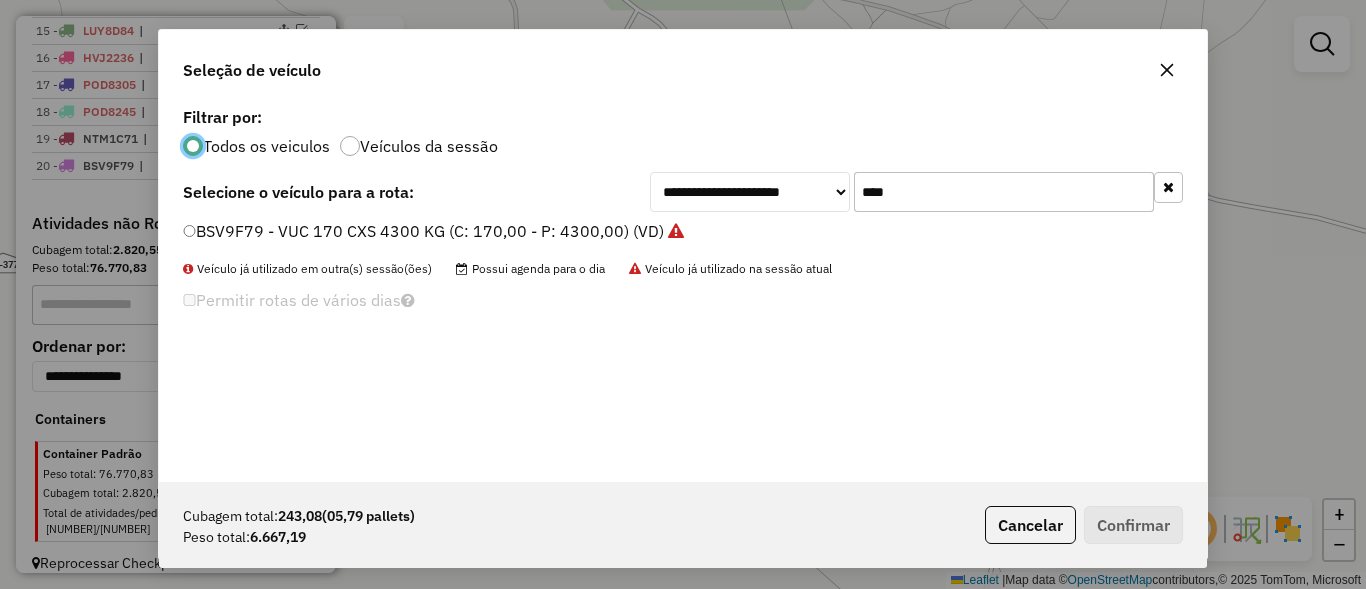 click on "****" 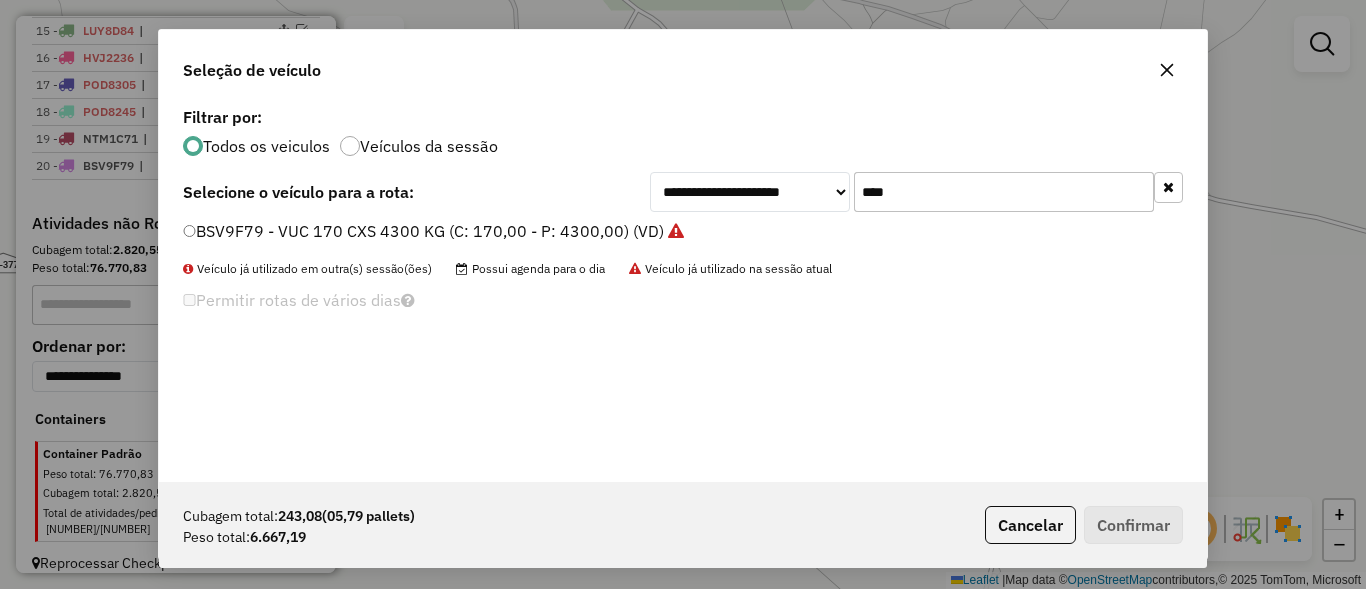click on "****" 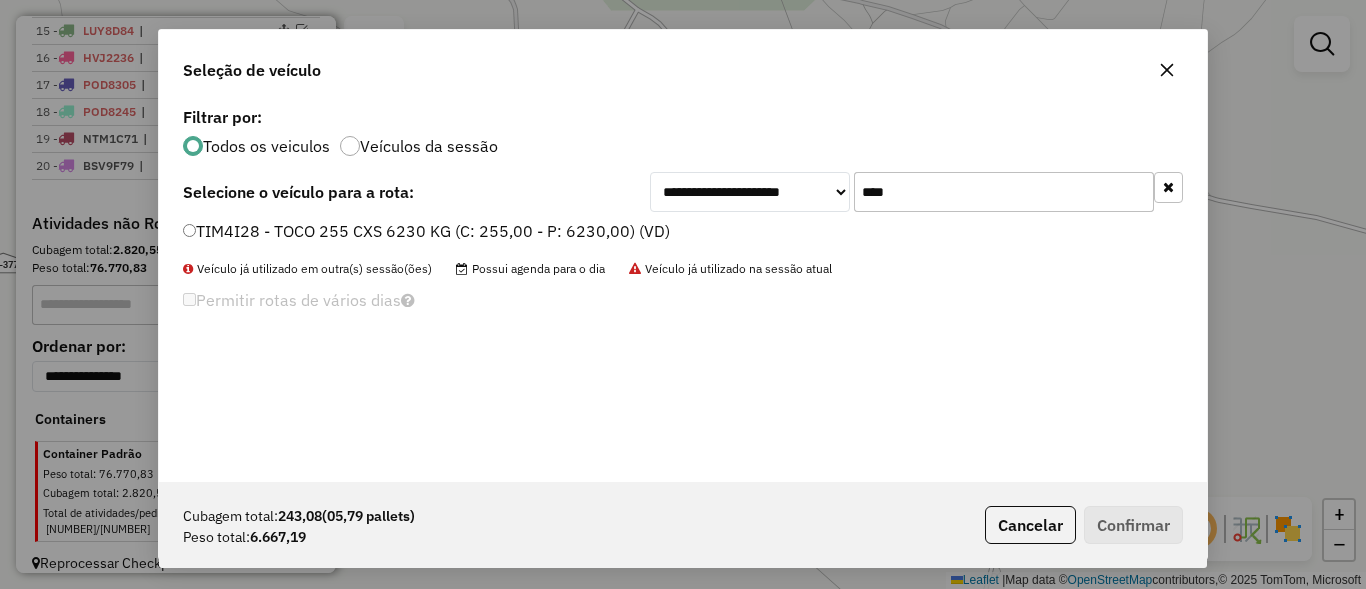 type on "****" 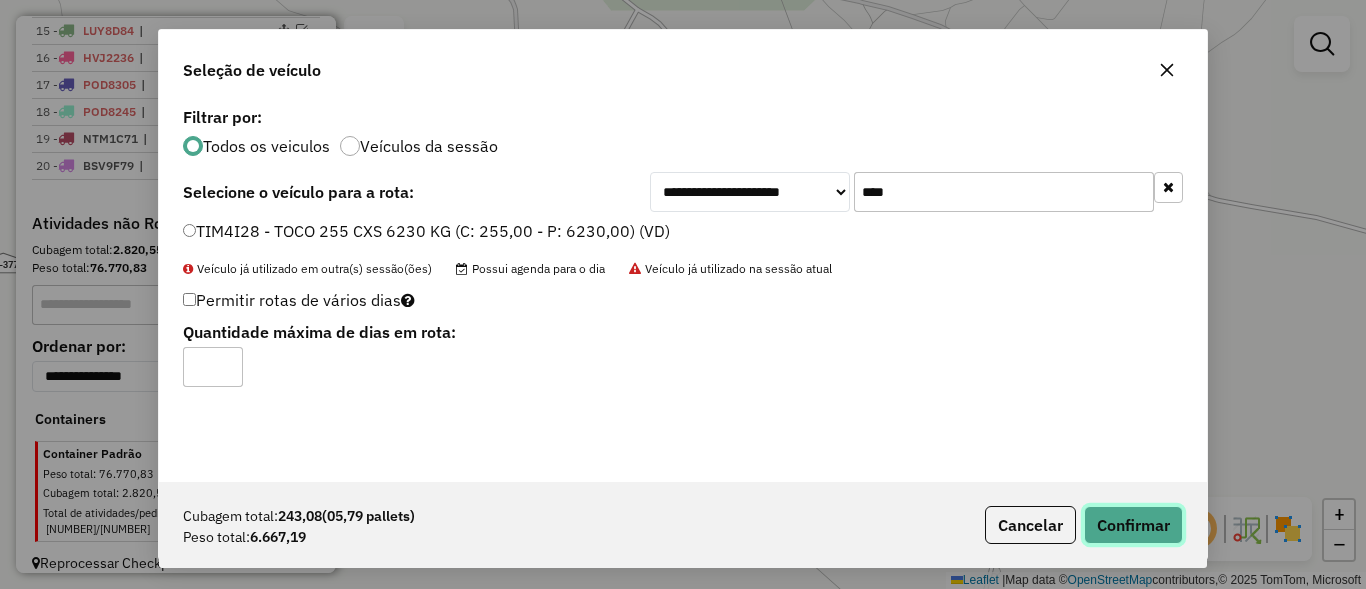 click on "Confirmar" 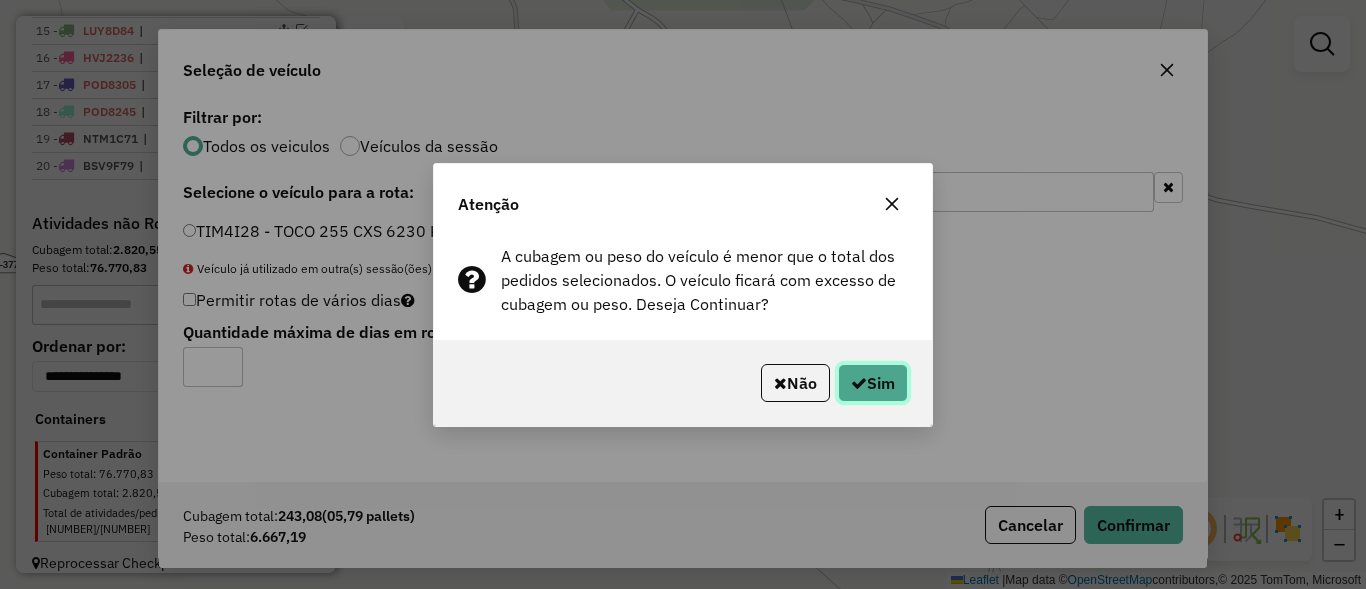 click on "Sim" 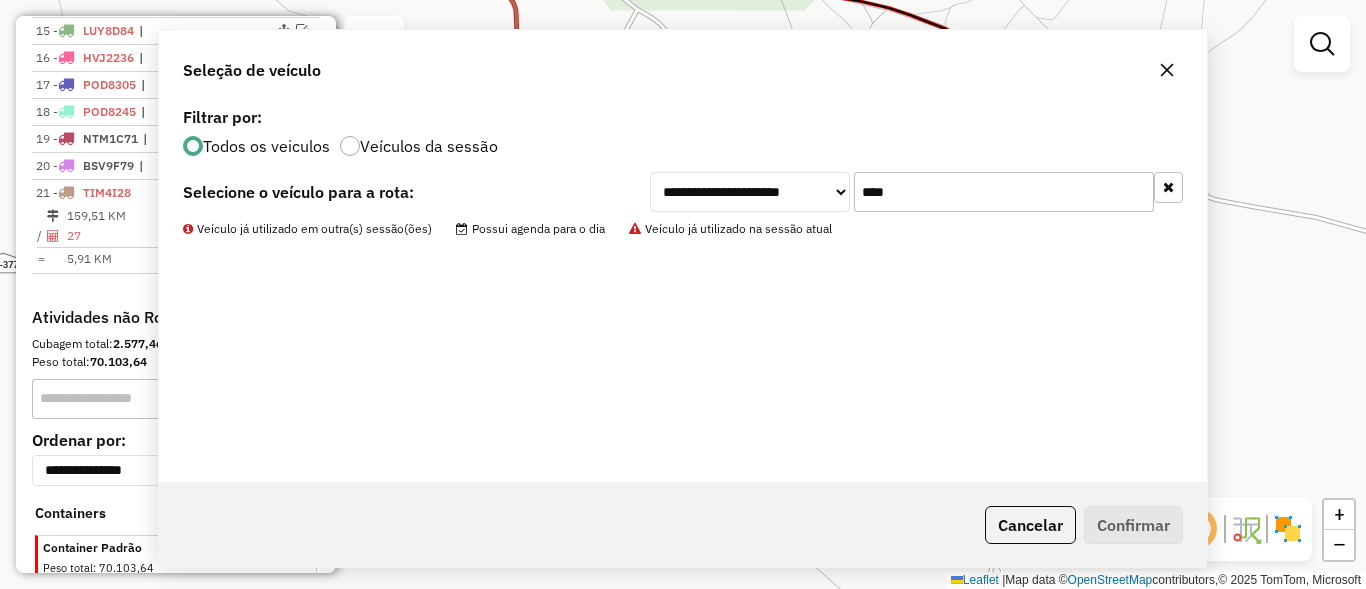 scroll, scrollTop: 1193, scrollLeft: 0, axis: vertical 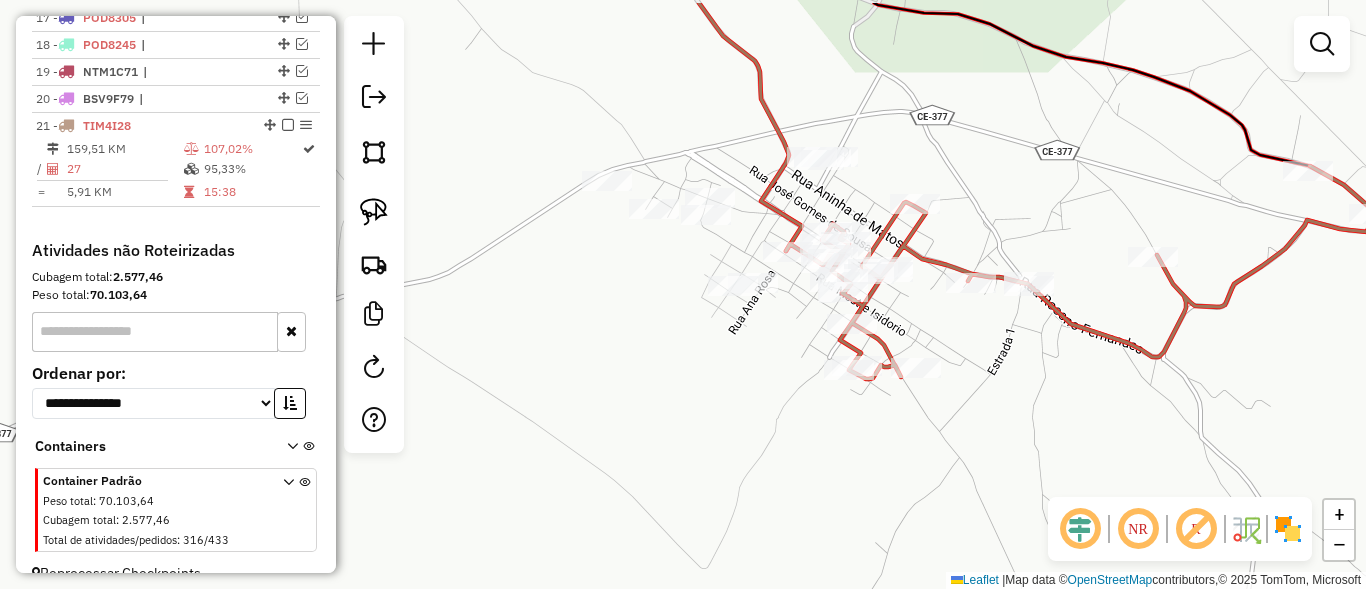 drag, startPoint x: 686, startPoint y: 350, endPoint x: 1016, endPoint y: 432, distance: 340.03528 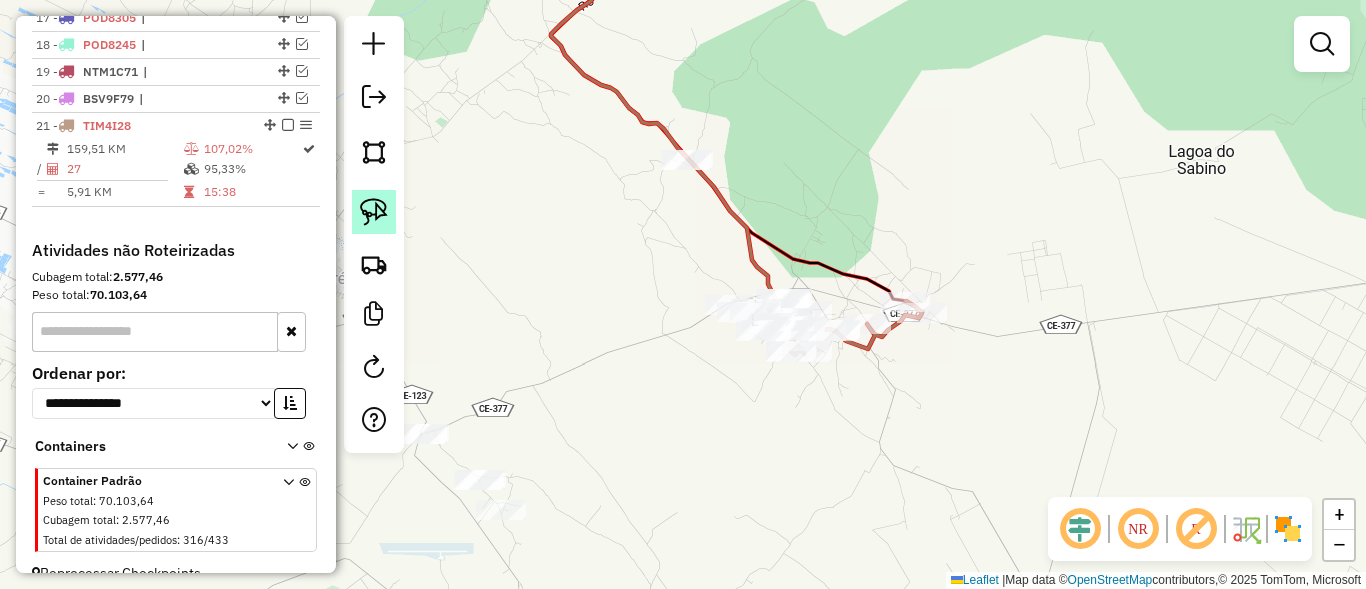 click 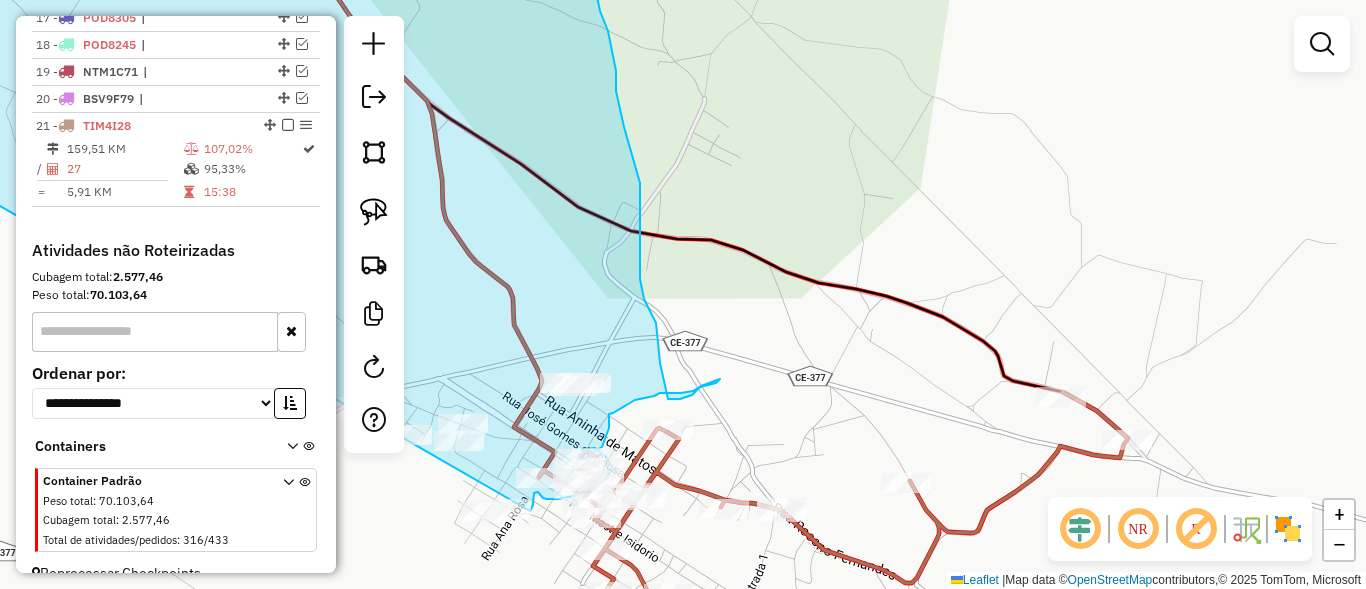 drag, startPoint x: 535, startPoint y: 139, endPoint x: 387, endPoint y: 527, distance: 415.2686 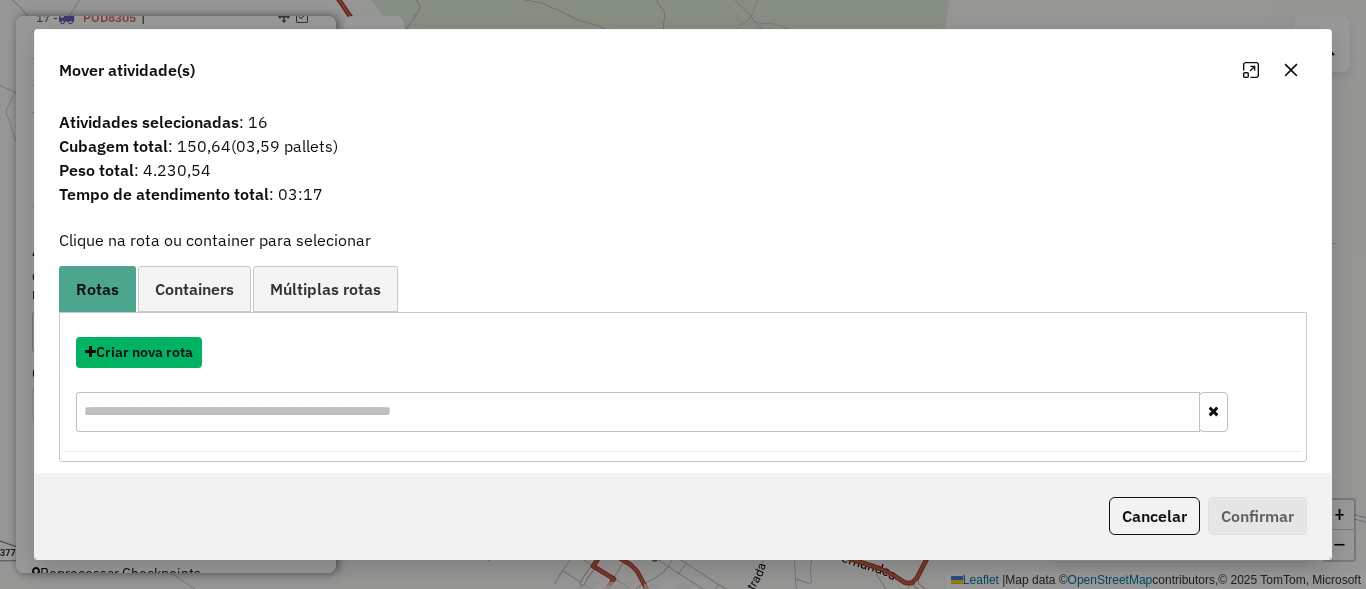 click on "Criar nova rota" at bounding box center [139, 352] 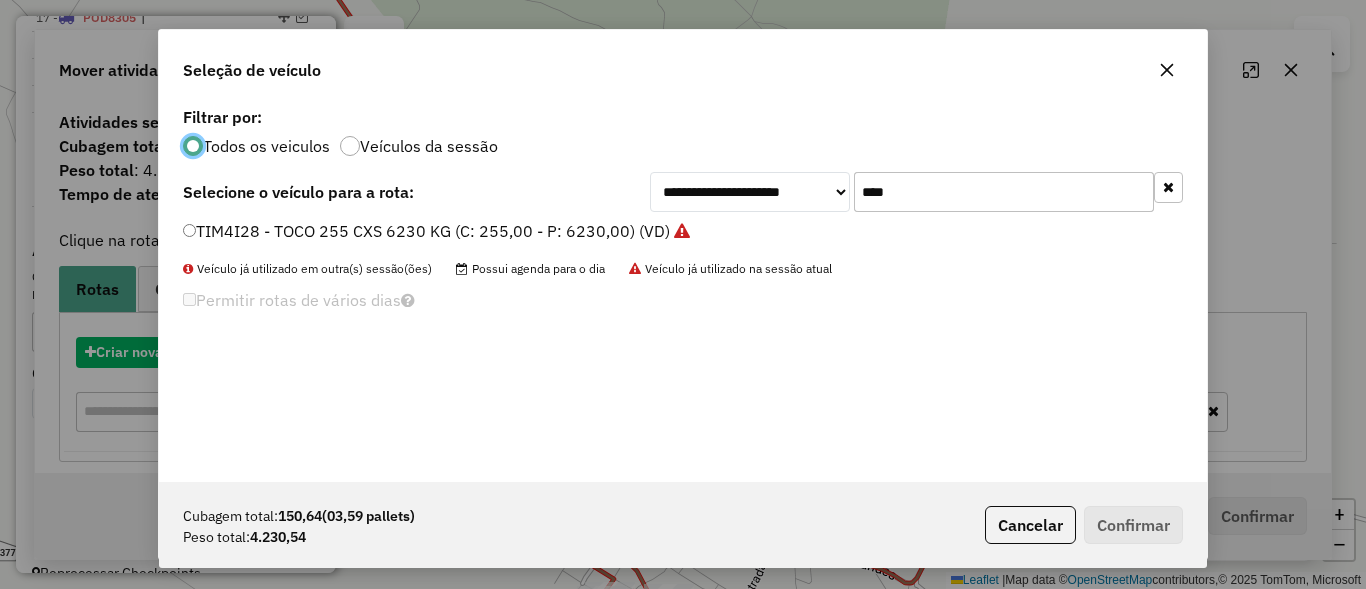 scroll, scrollTop: 11, scrollLeft: 6, axis: both 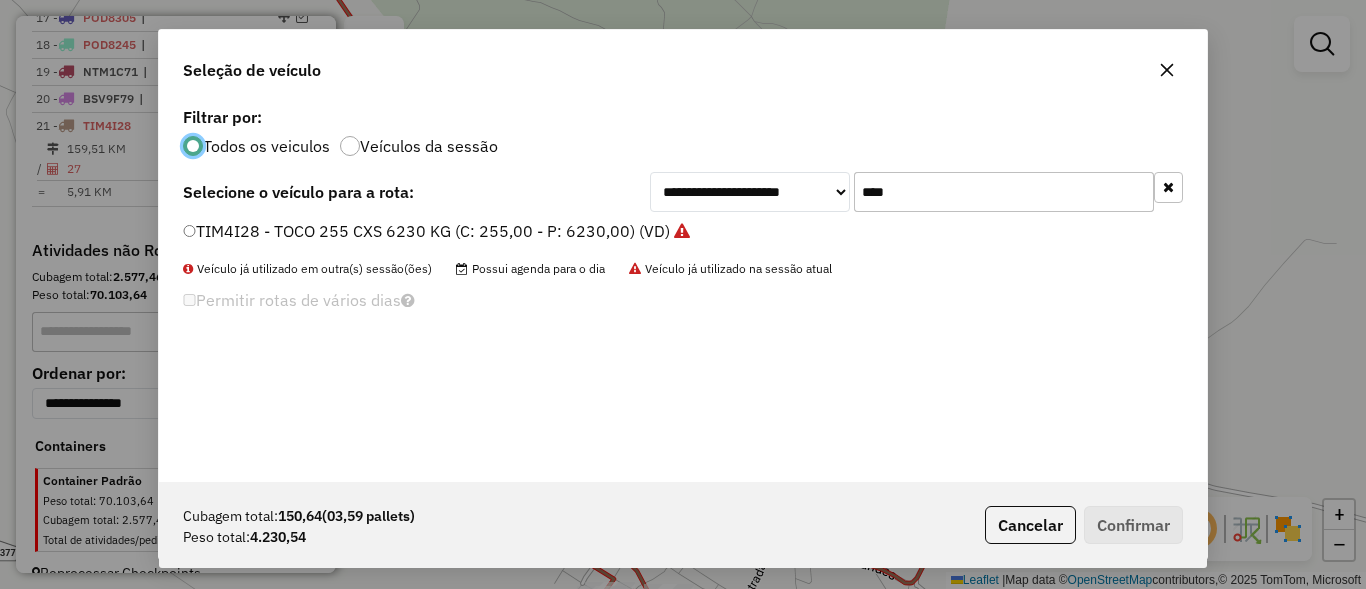 click on "****" 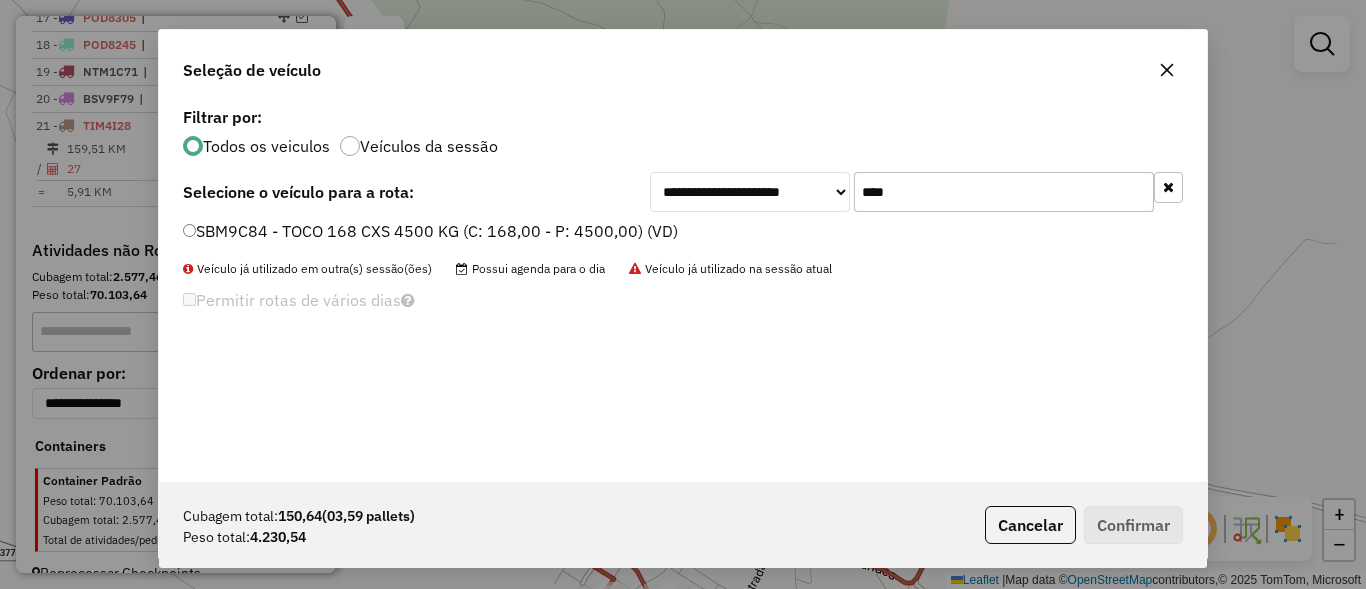 type on "****" 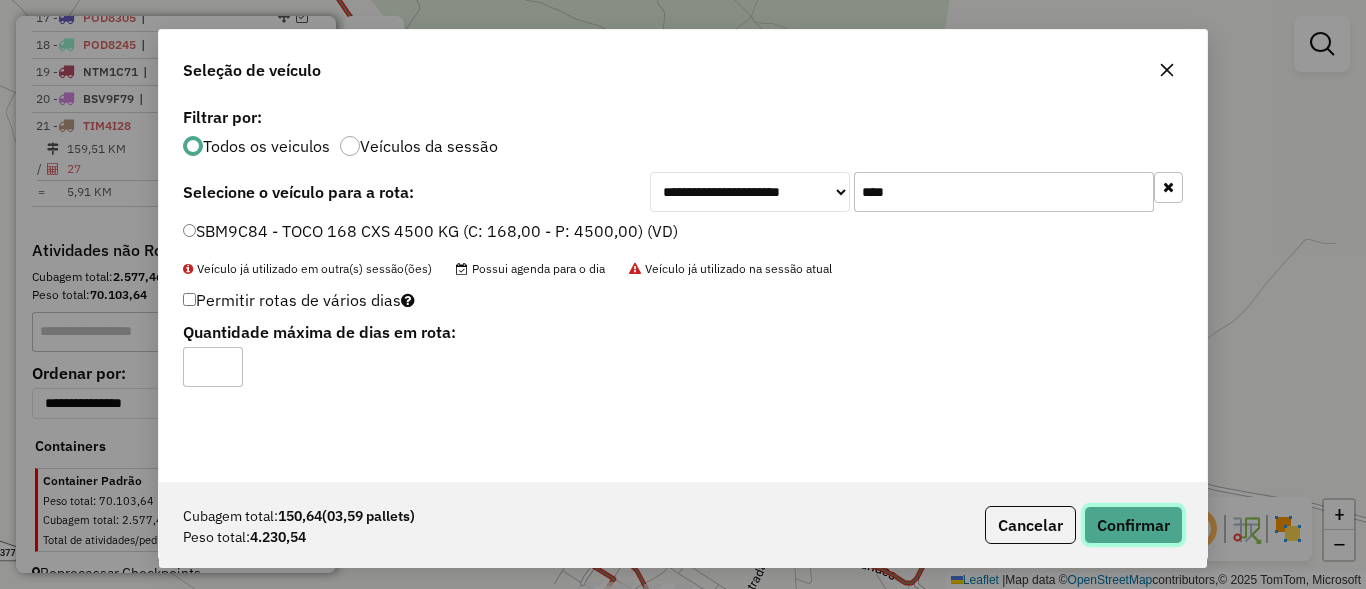 click on "Confirmar" 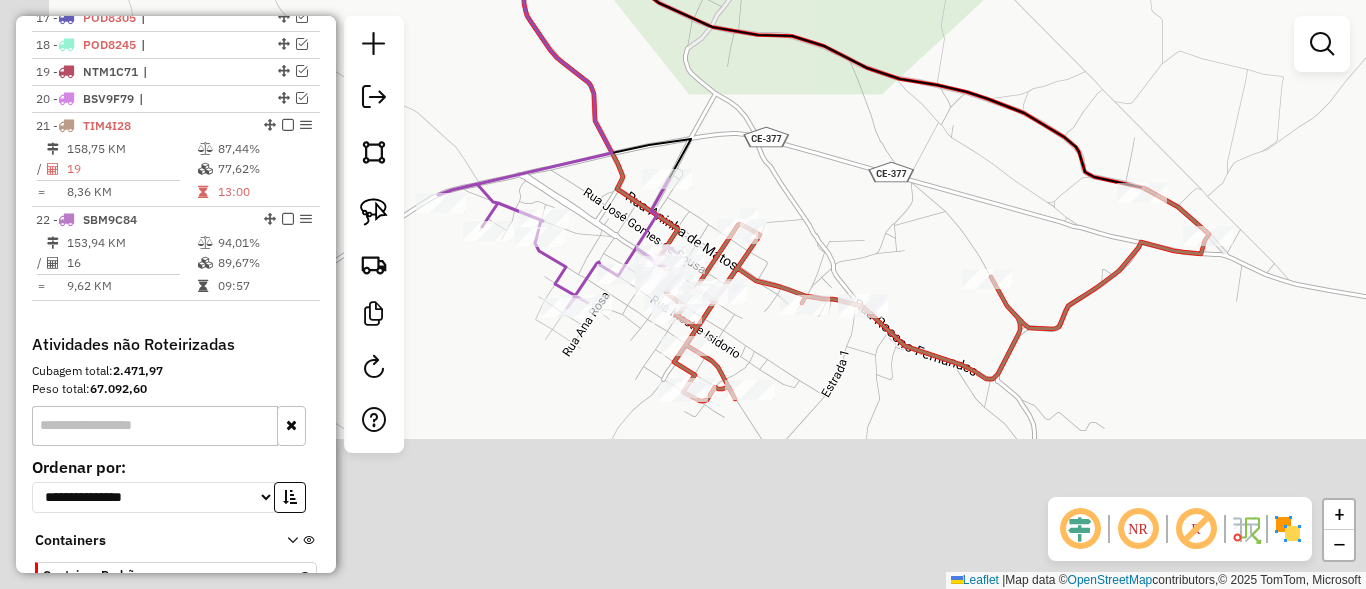 drag, startPoint x: 694, startPoint y: 338, endPoint x: 761, endPoint y: 200, distance: 153.4047 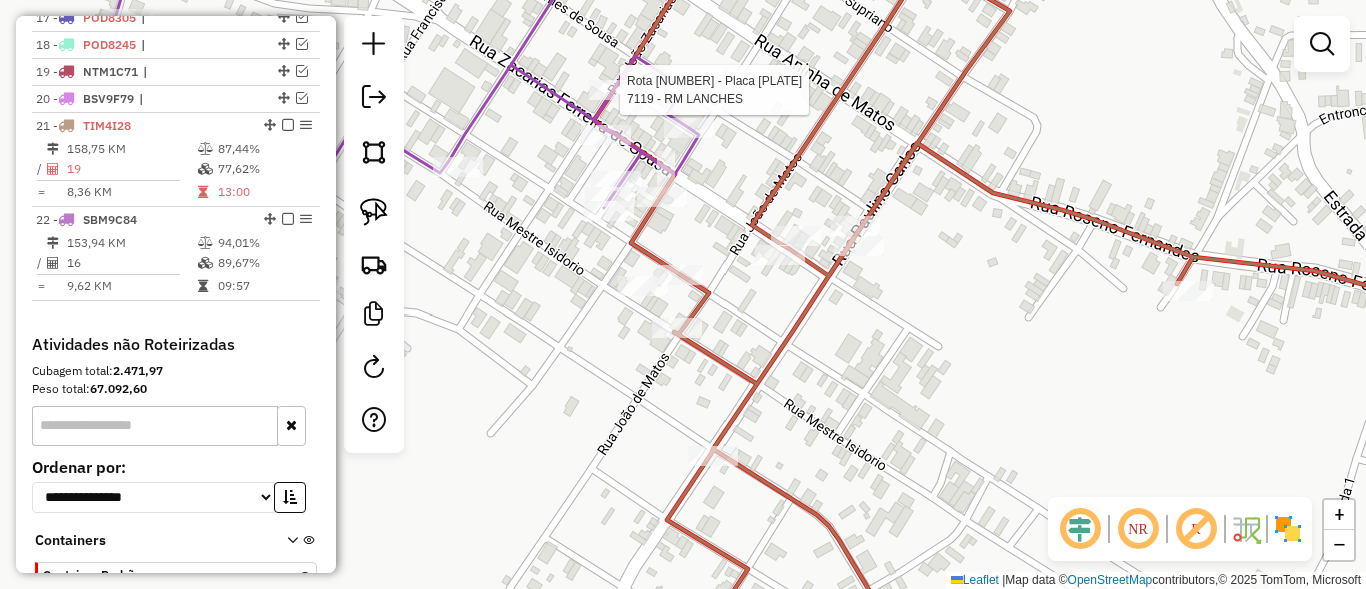 select on "**********" 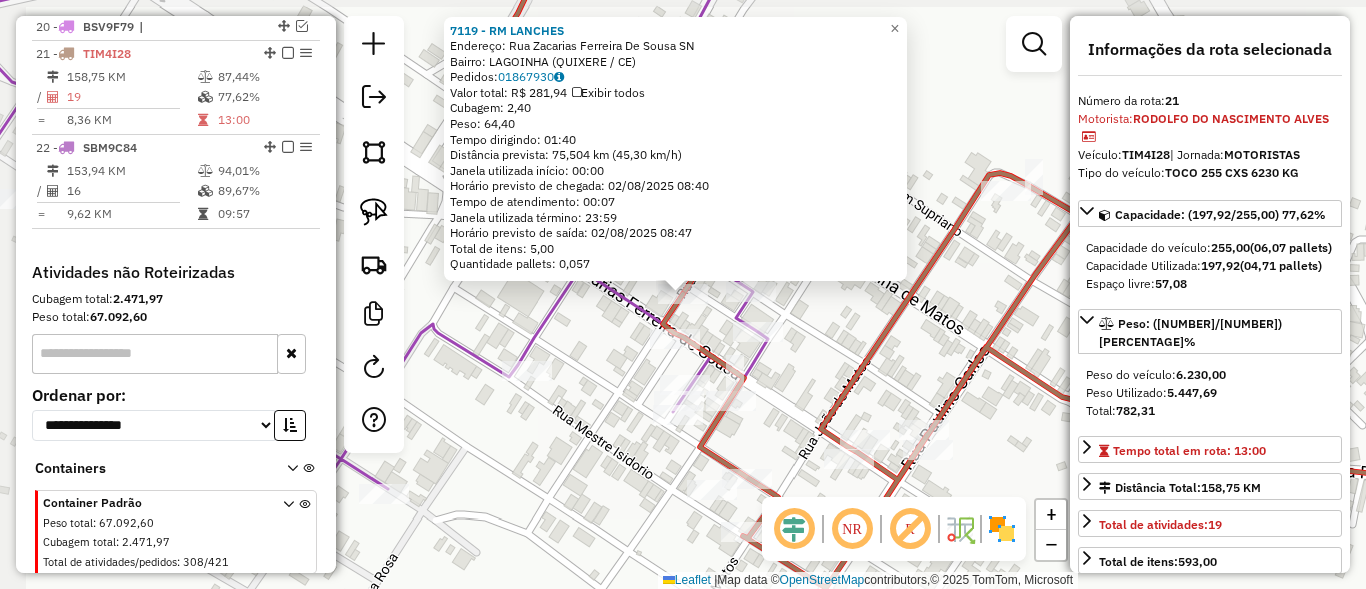 scroll, scrollTop: 1290, scrollLeft: 0, axis: vertical 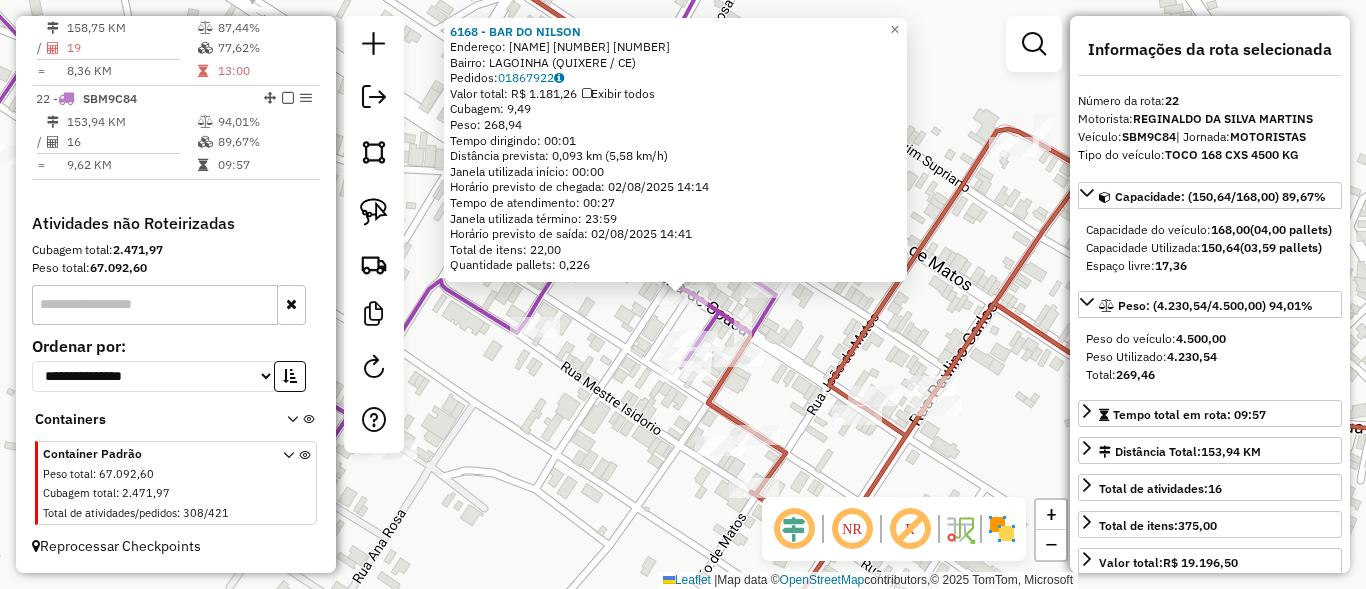 click on "6168 - BAR DO NILSON  Endereço:  RUA ZACARIAS FERREIRA 1249 1249   Bairro: LAGOINHA (QUIXERE / CE)   Pedidos:  01867922   Valor total: R$ 1.181,26   Exibir todos   Cubagem: 9,49  Peso: 268,94  Tempo dirigindo: 00:01   Distância prevista: 0,093 km (5,58 km/h)   Janela utilizada início: 00:00   Horário previsto de chegada: 02/08/2025 14:14   Tempo de atendimento: 00:27   Janela utilizada término: 23:59   Horário previsto de saída: 02/08/2025 14:41   Total de itens: 22,00   Quantidade pallets: 0,226  × Janela de atendimento Grade de atendimento Capacidade Transportadoras Veículos Cliente Pedidos  Rotas Selecione os dias de semana para filtrar as janelas de atendimento  Seg   Ter   Qua   Qui   Sex   Sáb   Dom  Informe o período da janela de atendimento: De: Até:  Filtrar exatamente a janela do cliente  Considerar janela de atendimento padrão  Selecione os dias de semana para filtrar as grades de atendimento  Seg   Ter   Qua   Qui   Sex   Sáb   Dom   Clientes fora do dia de atendimento selecionado +" 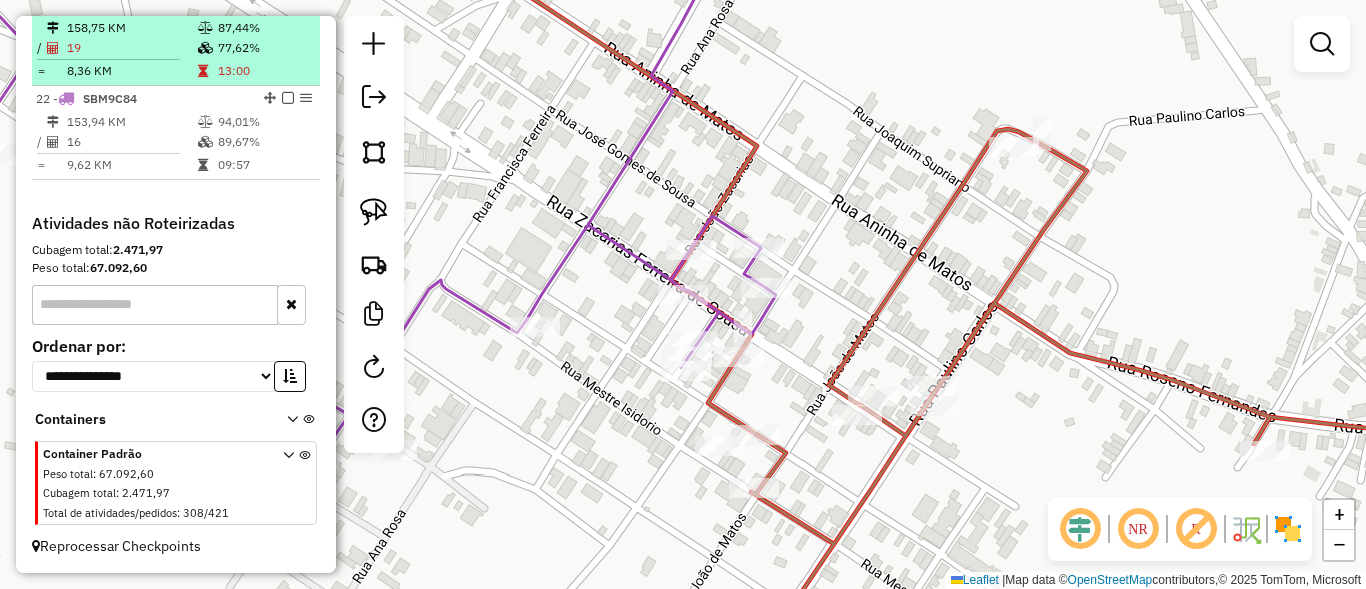scroll, scrollTop: 1194, scrollLeft: 0, axis: vertical 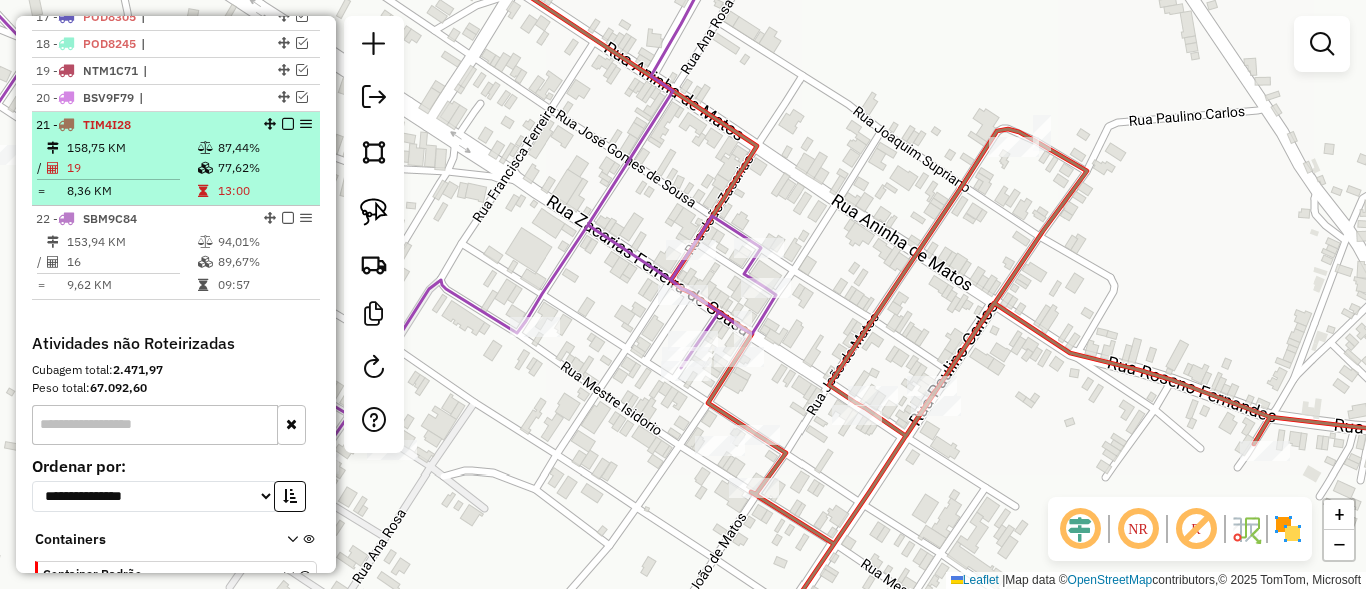 click at bounding box center (288, 124) 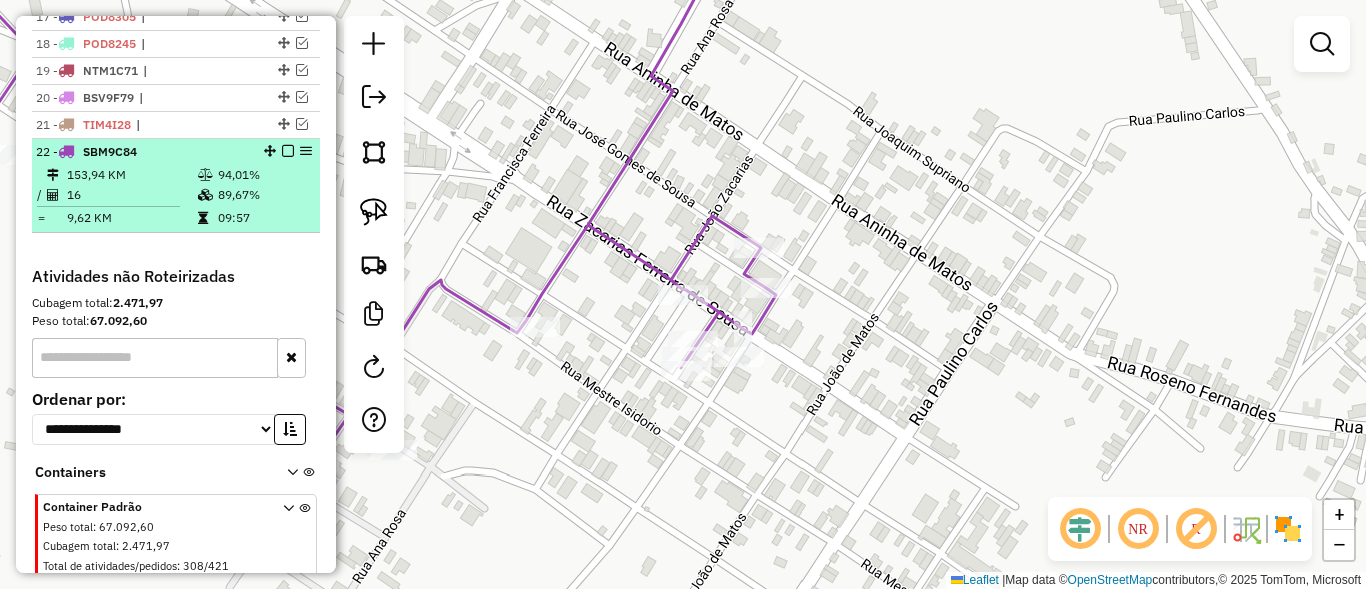 click at bounding box center [288, 151] 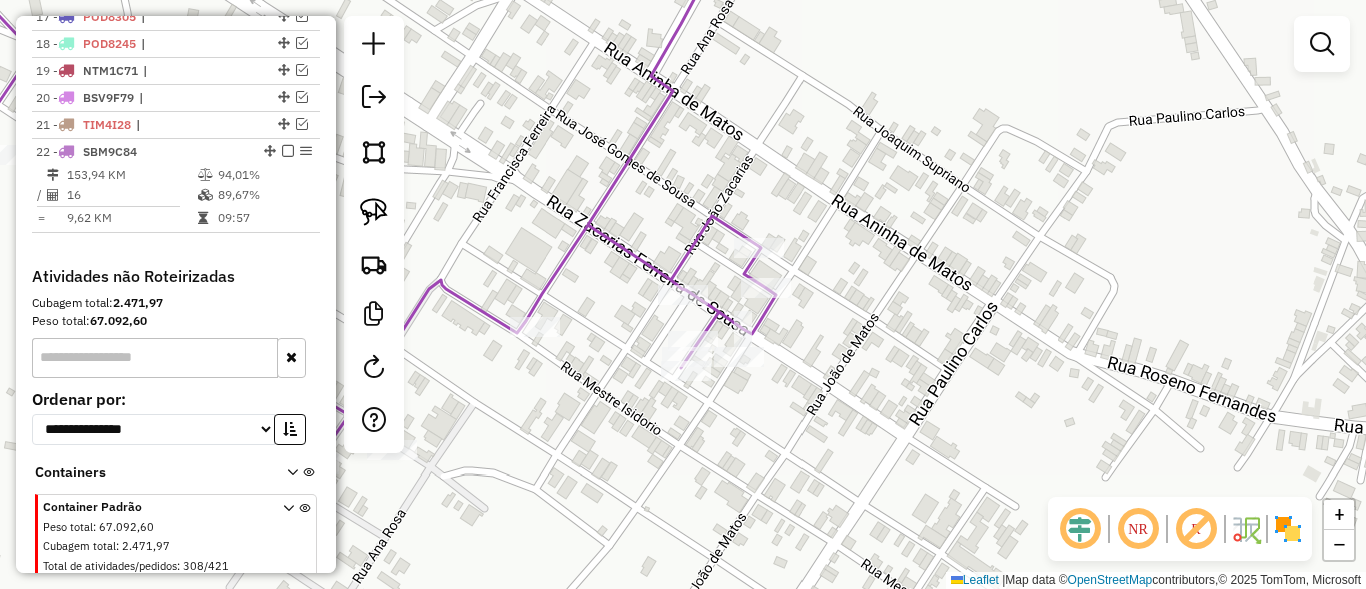 scroll, scrollTop: 1180, scrollLeft: 0, axis: vertical 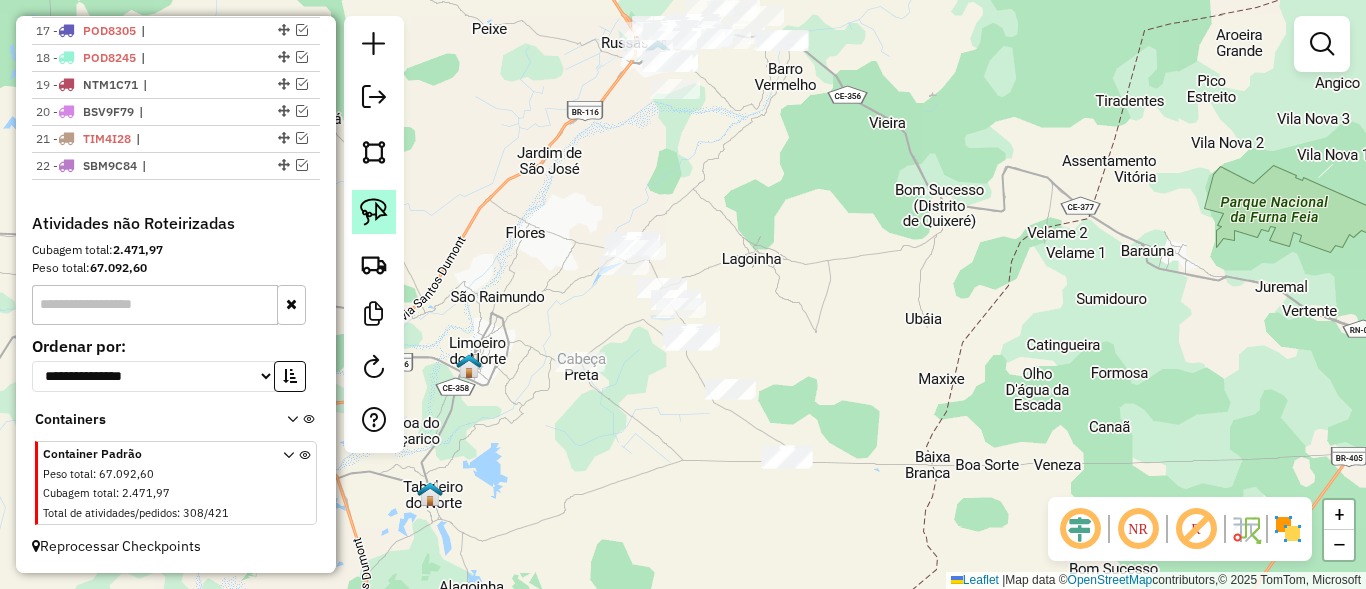 click 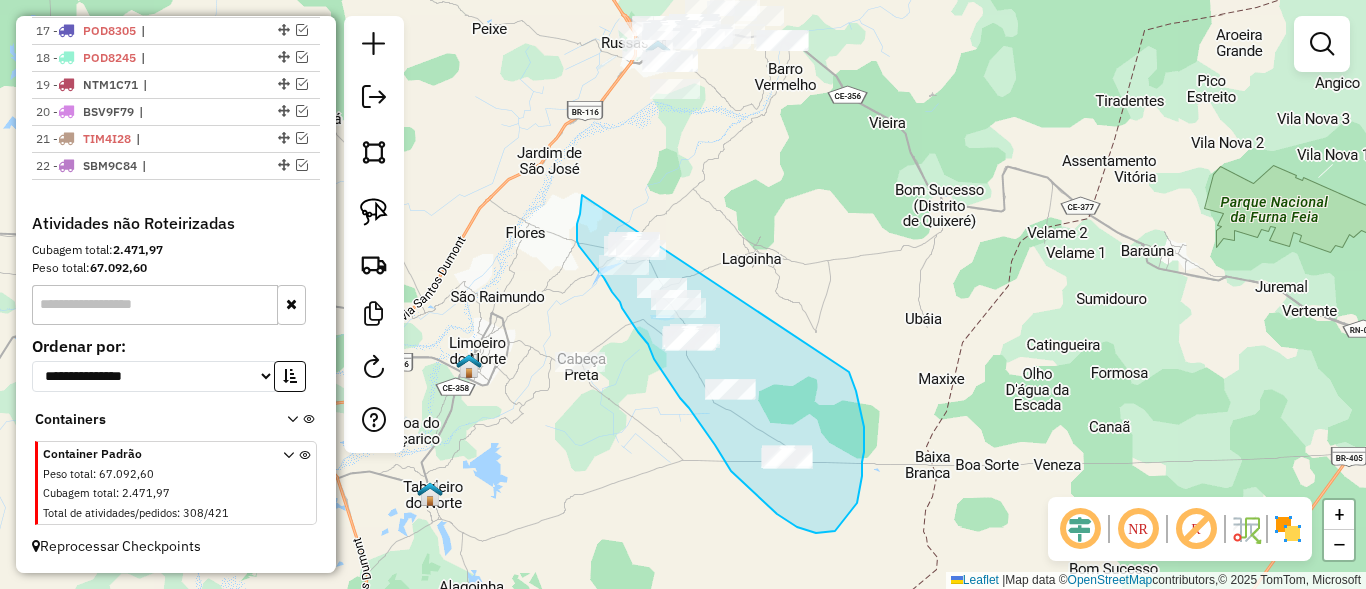 drag, startPoint x: 580, startPoint y: 214, endPoint x: 838, endPoint y: 352, distance: 292.58844 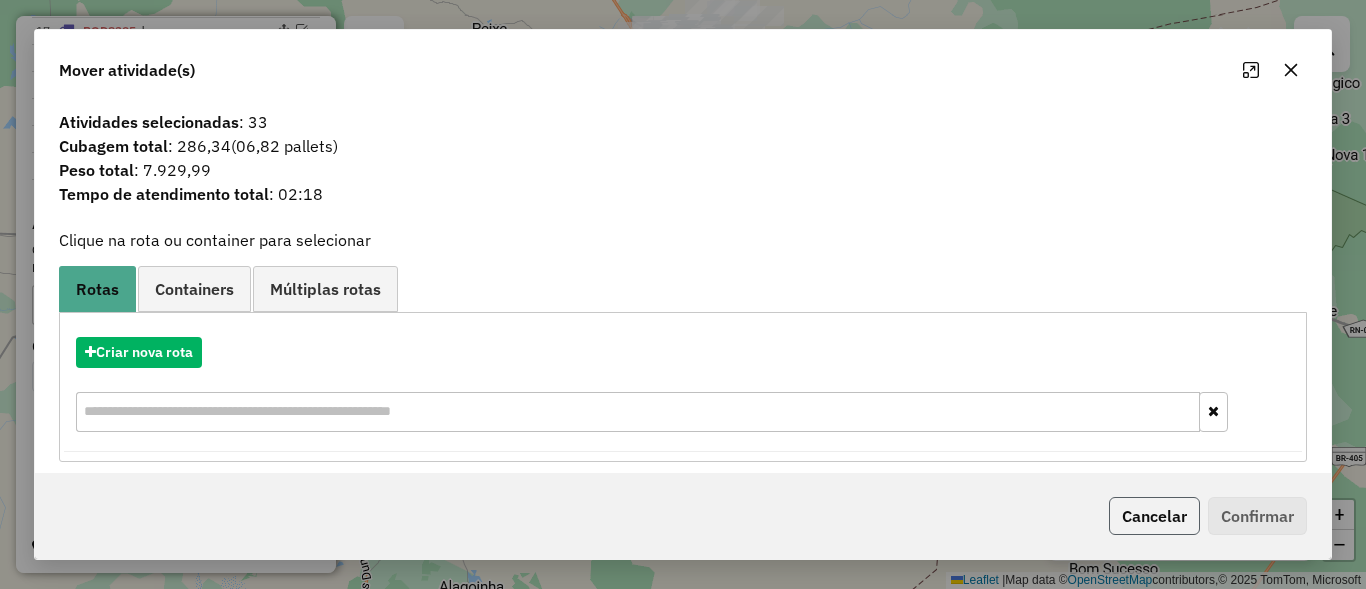click on "Cancelar" 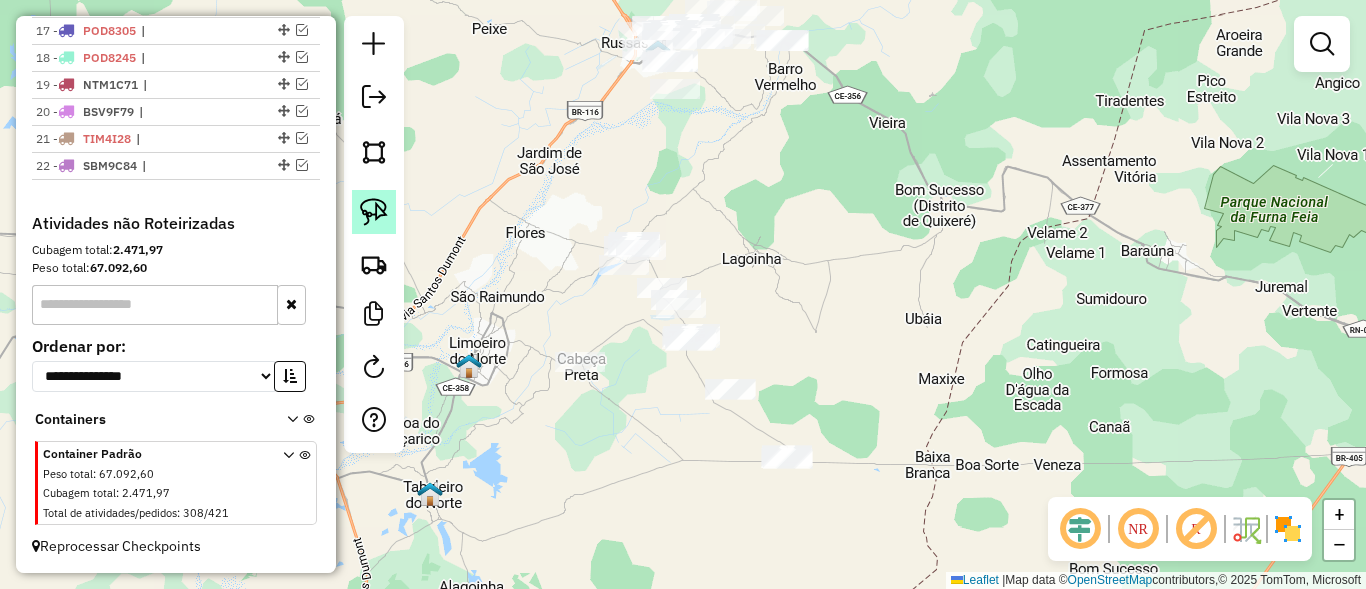 click 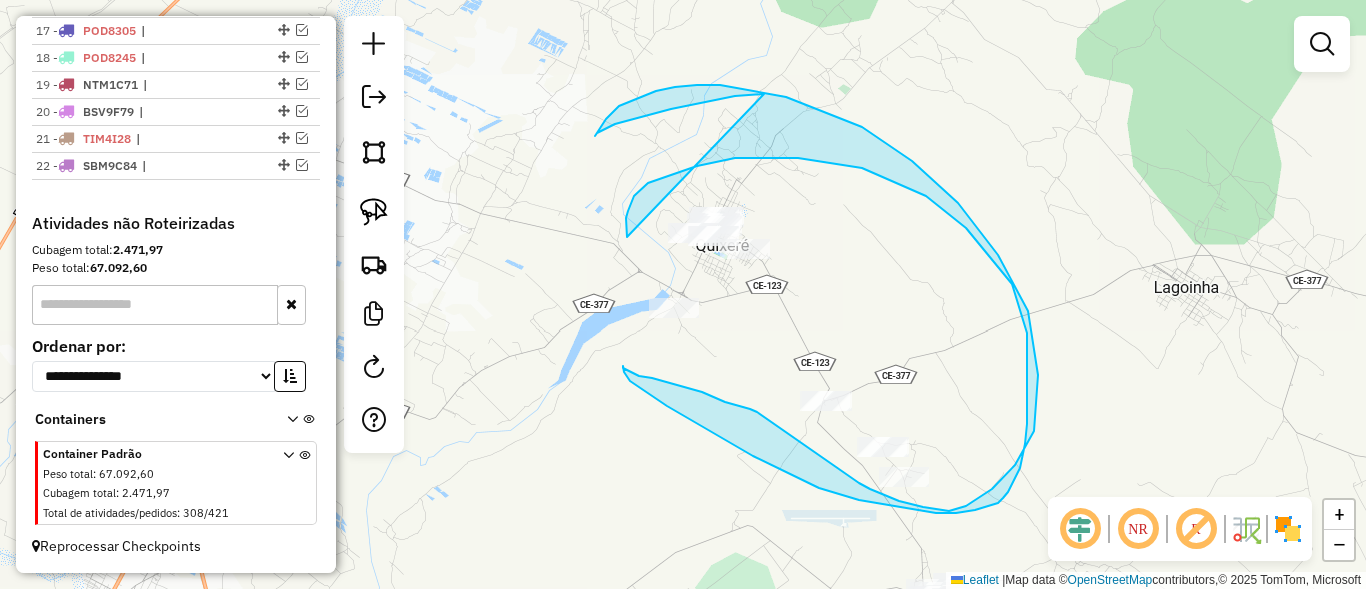 drag, startPoint x: 628, startPoint y: 211, endPoint x: 764, endPoint y: 94, distance: 179.40178 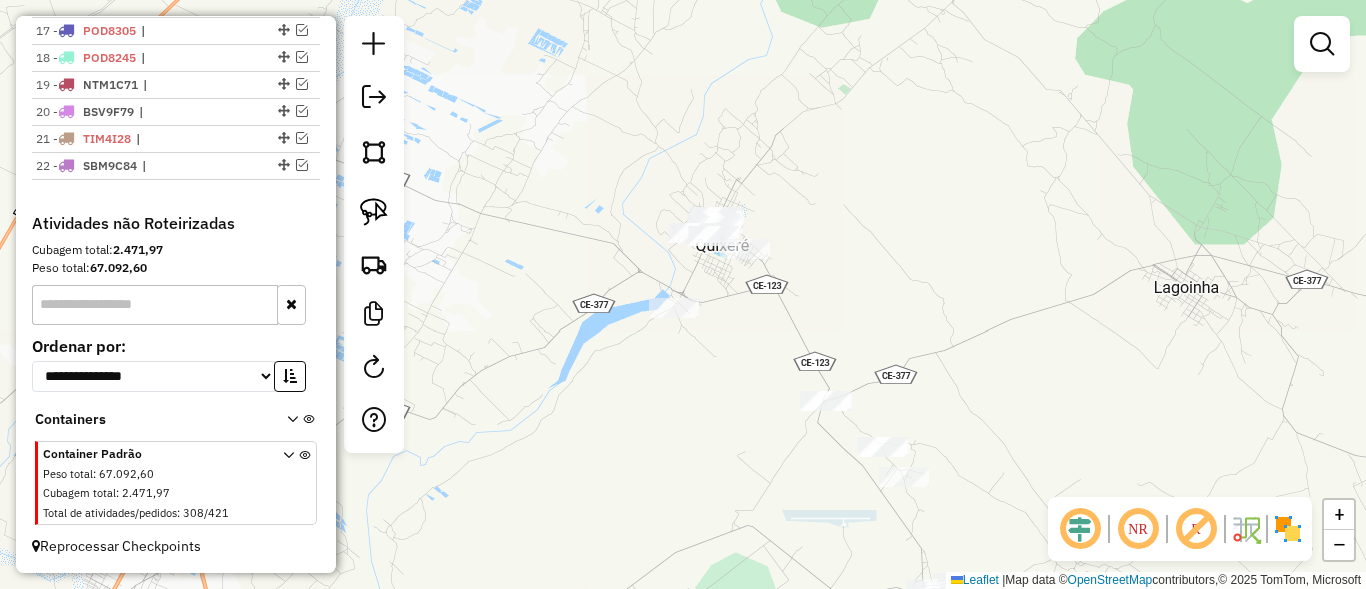 drag, startPoint x: 946, startPoint y: 299, endPoint x: 906, endPoint y: 203, distance: 104 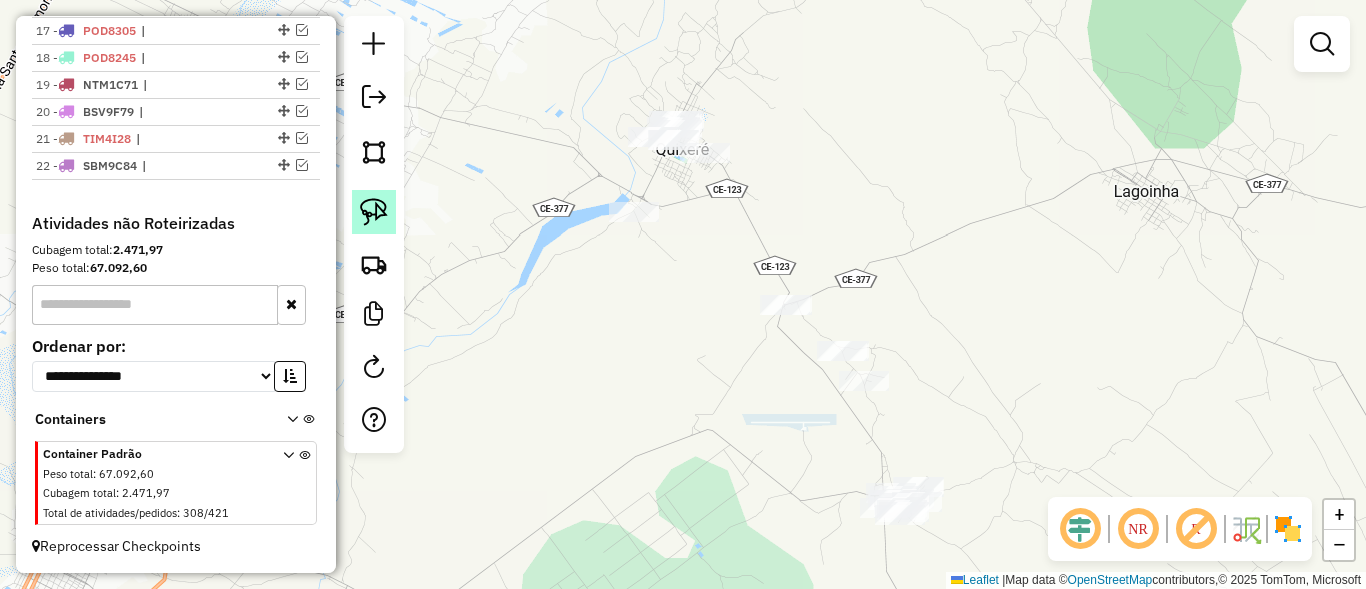 click 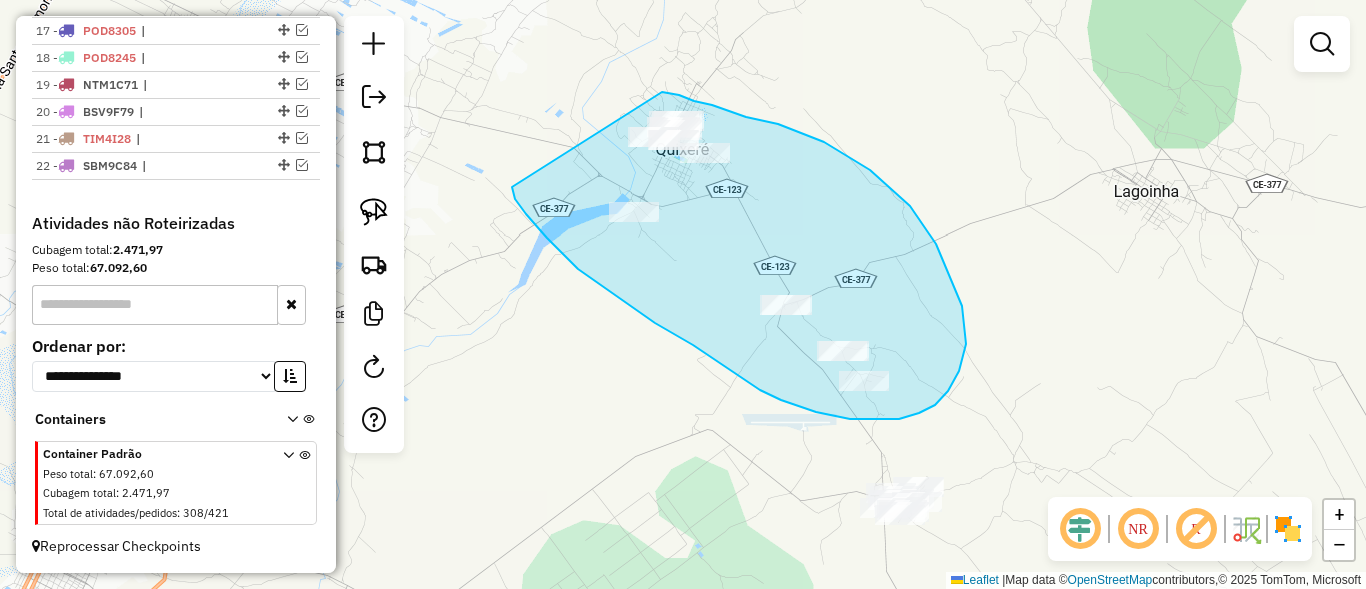 drag, startPoint x: 512, startPoint y: 187, endPoint x: 661, endPoint y: 92, distance: 176.7088 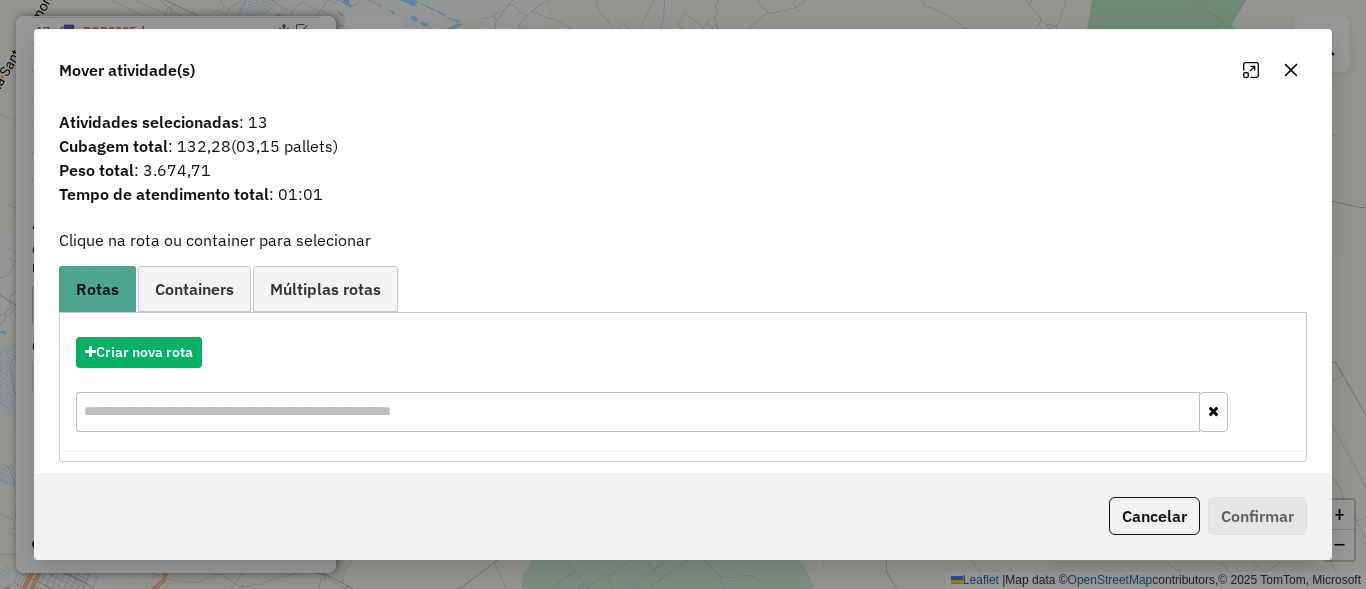 click on "Cancelar" 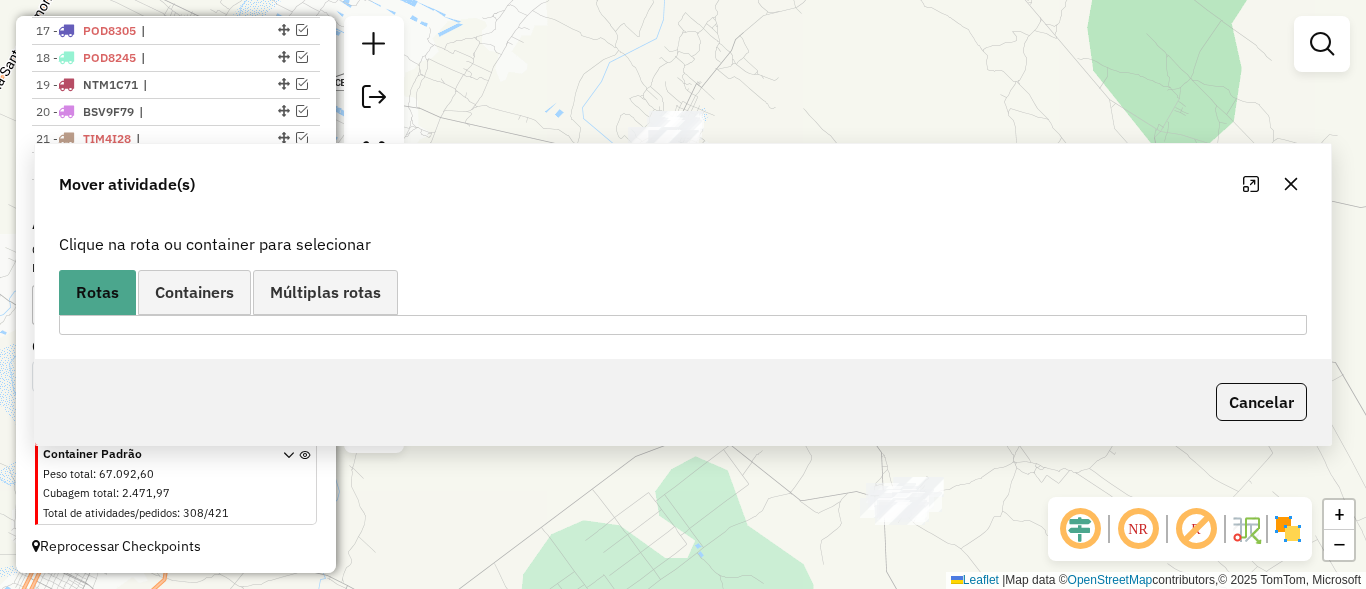 drag, startPoint x: 964, startPoint y: 357, endPoint x: 647, endPoint y: 156, distance: 375.35318 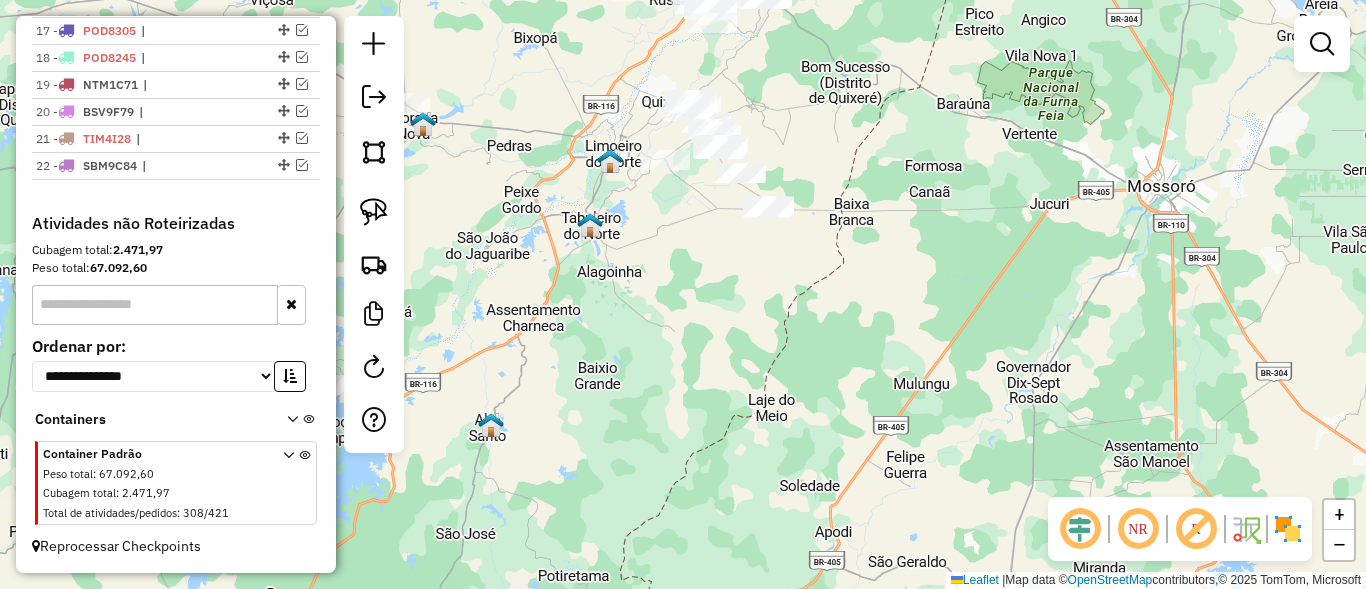 drag, startPoint x: 746, startPoint y: 185, endPoint x: 857, endPoint y: 181, distance: 111.07205 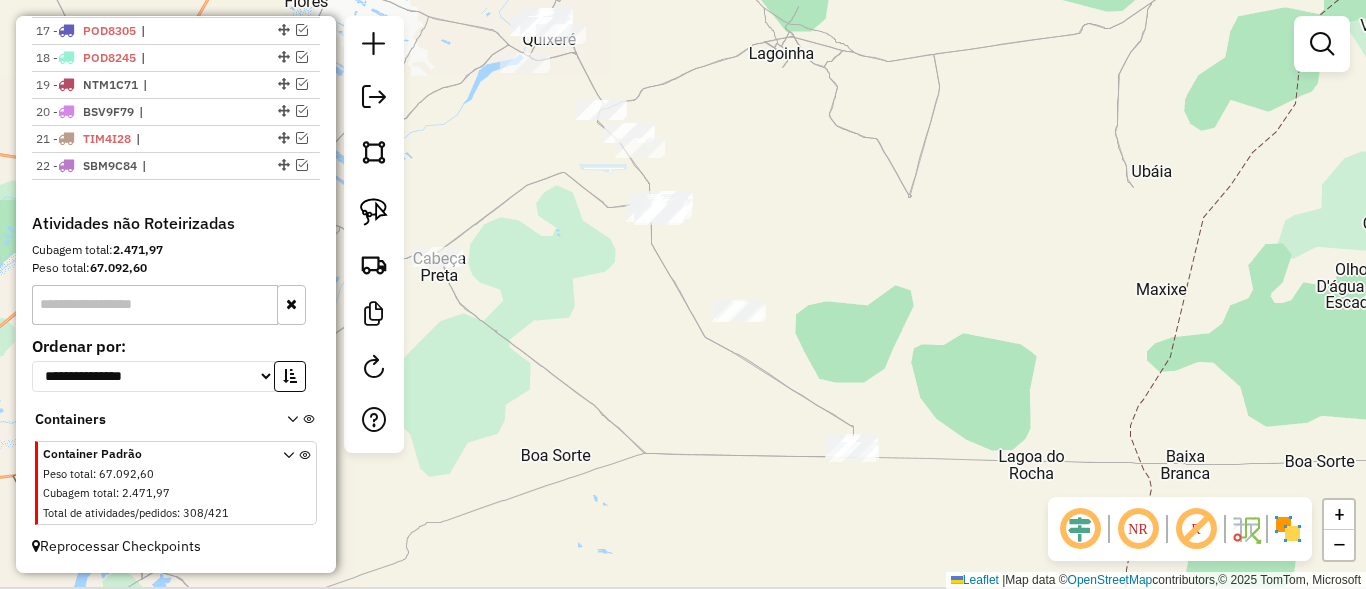 drag, startPoint x: 829, startPoint y: 208, endPoint x: 770, endPoint y: 139, distance: 90.78546 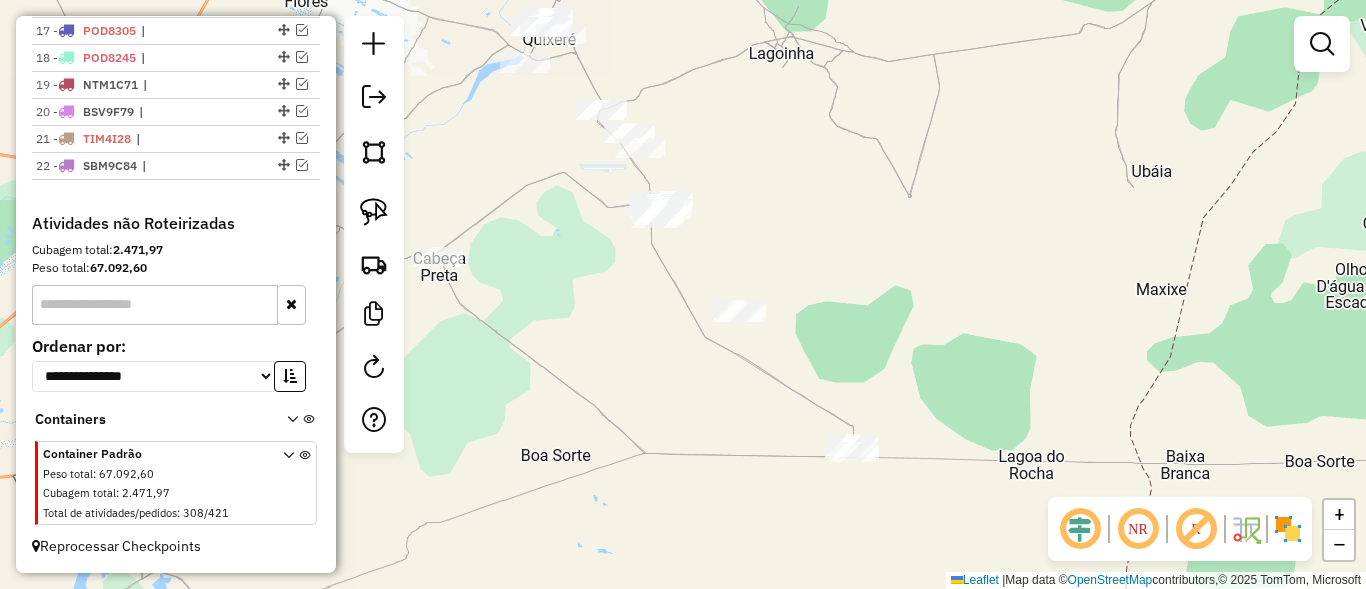 click 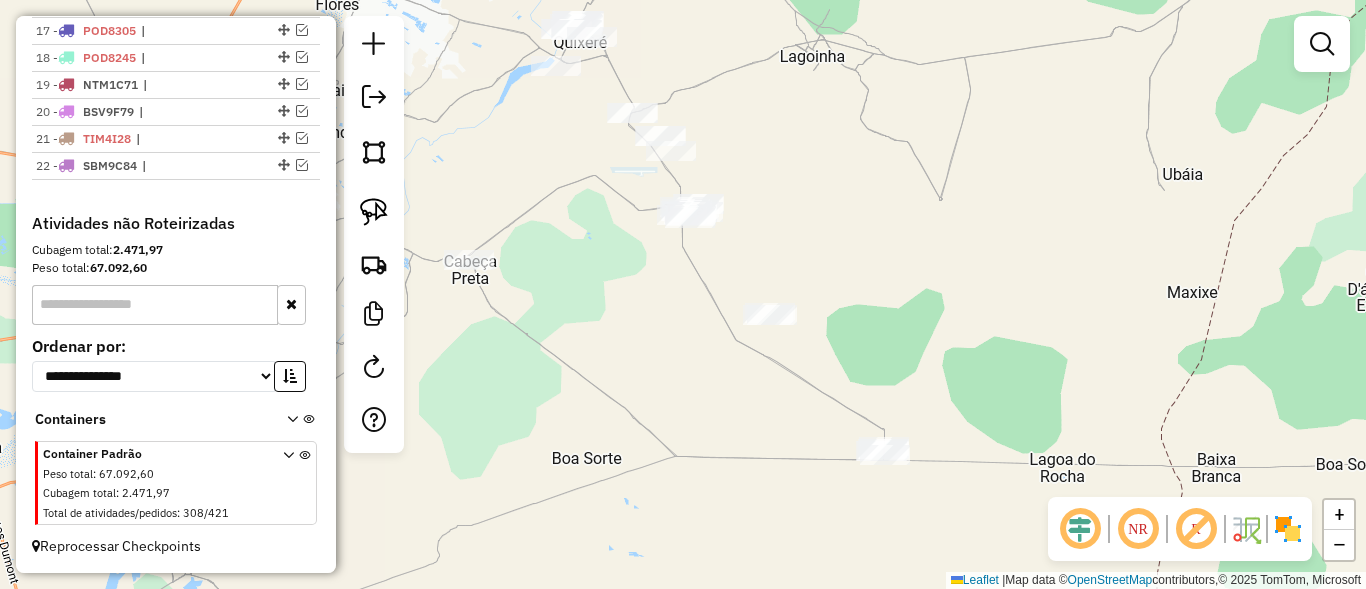 drag, startPoint x: 575, startPoint y: 249, endPoint x: 629, endPoint y: 257, distance: 54.589375 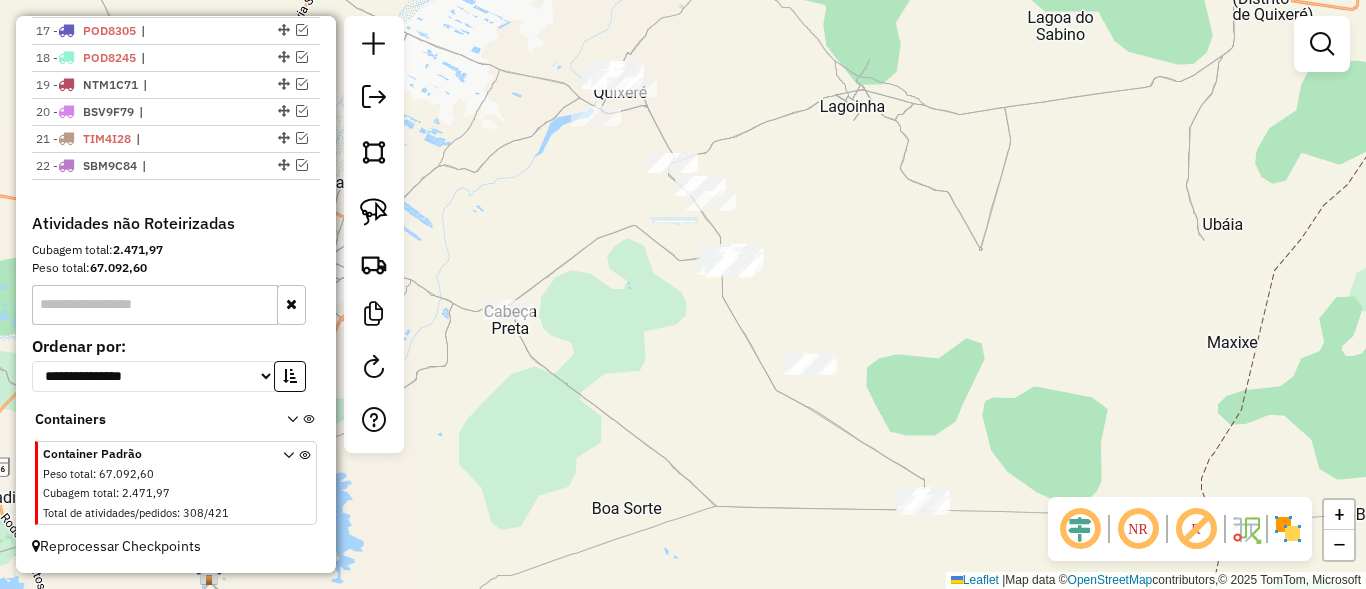 click on "Janela de atendimento Grade de atendimento Capacidade Transportadoras Veículos Cliente Pedidos  Rotas Selecione os dias de semana para filtrar as janelas de atendimento  Seg   Ter   Qua   Qui   Sex   Sáb   Dom  Informe o período da janela de atendimento: De: Até:  Filtrar exatamente a janela do cliente  Considerar janela de atendimento padrão  Selecione os dias de semana para filtrar as grades de atendimento  Seg   Ter   Qua   Qui   Sex   Sáb   Dom   Considerar clientes sem dia de atendimento cadastrado  Clientes fora do dia de atendimento selecionado Filtrar as atividades entre os valores definidos abaixo:  Peso mínimo:   Peso máximo:   Cubagem mínima:   Cubagem máxima:   De:   Até:  Filtrar as atividades entre o tempo de atendimento definido abaixo:  De:   Até:   Considerar capacidade total dos clientes não roteirizados Transportadora: Selecione um ou mais itens Tipo de veículo: Selecione um ou mais itens Veículo: Selecione um ou mais itens Motorista: Selecione um ou mais itens Nome: Rótulo:" 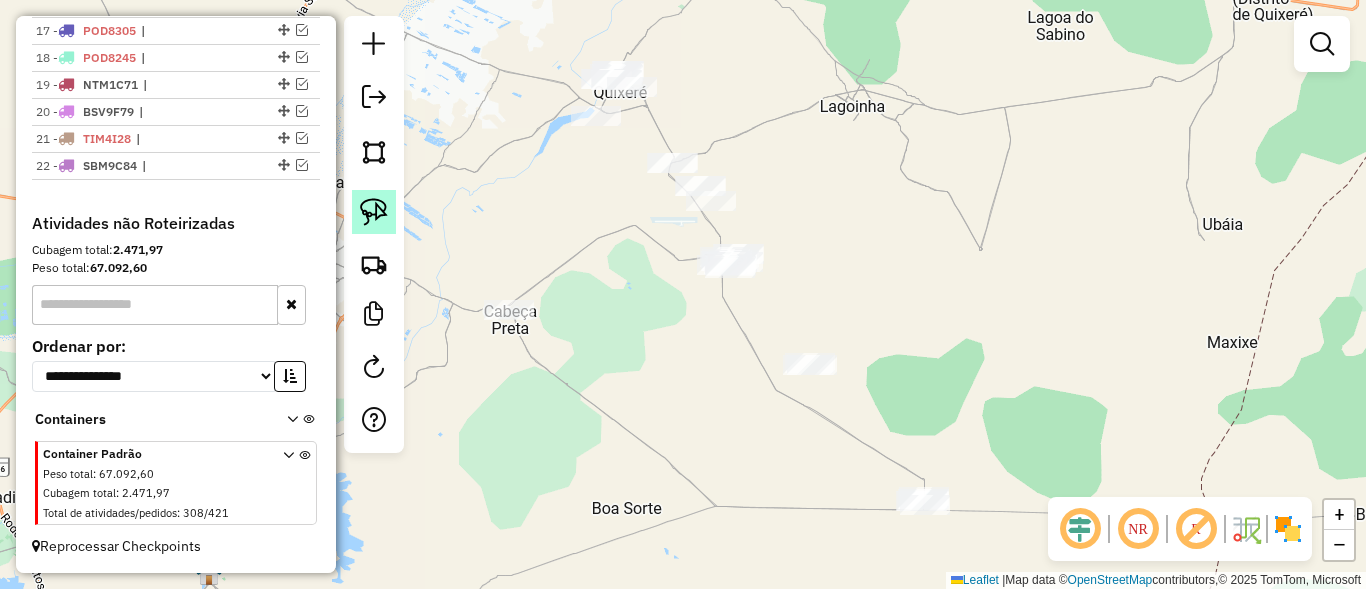 click 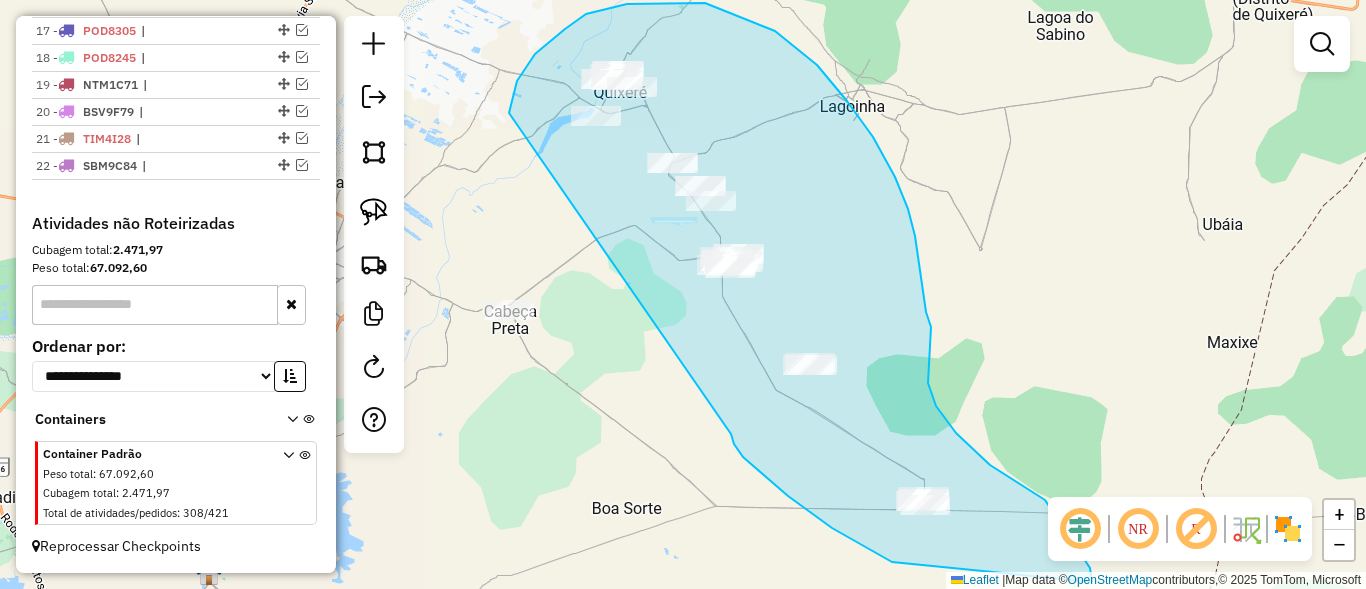 drag, startPoint x: 510, startPoint y: 105, endPoint x: 722, endPoint y: 403, distance: 365.71573 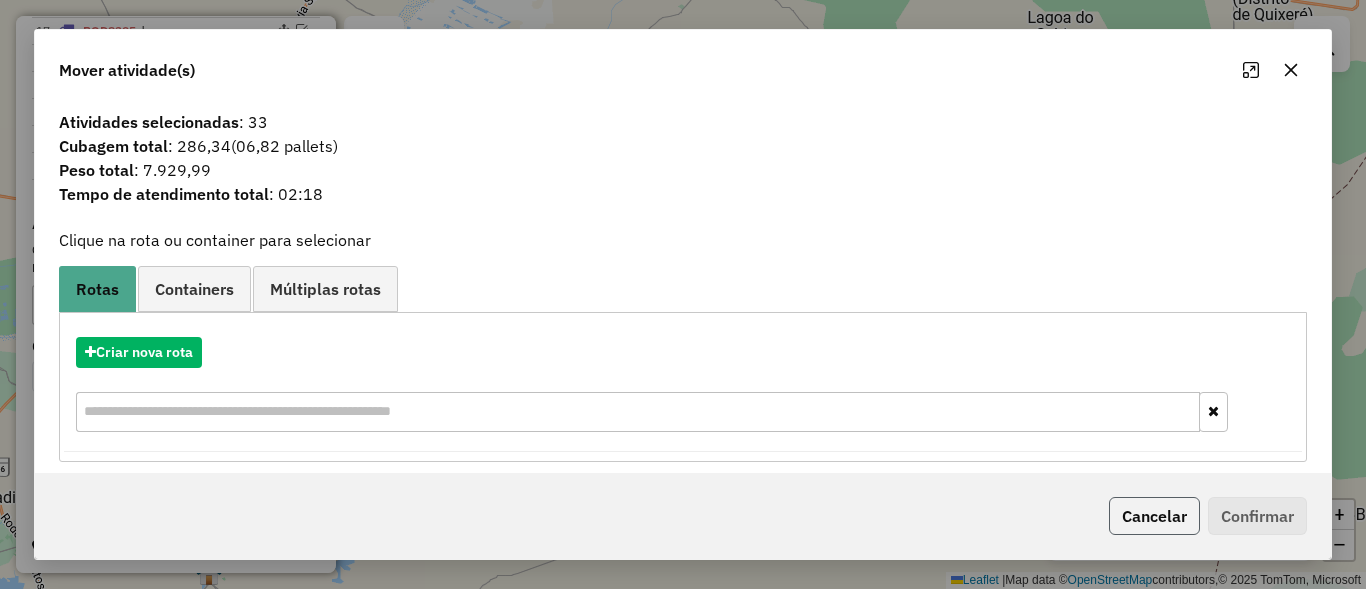 click on "Cancelar" 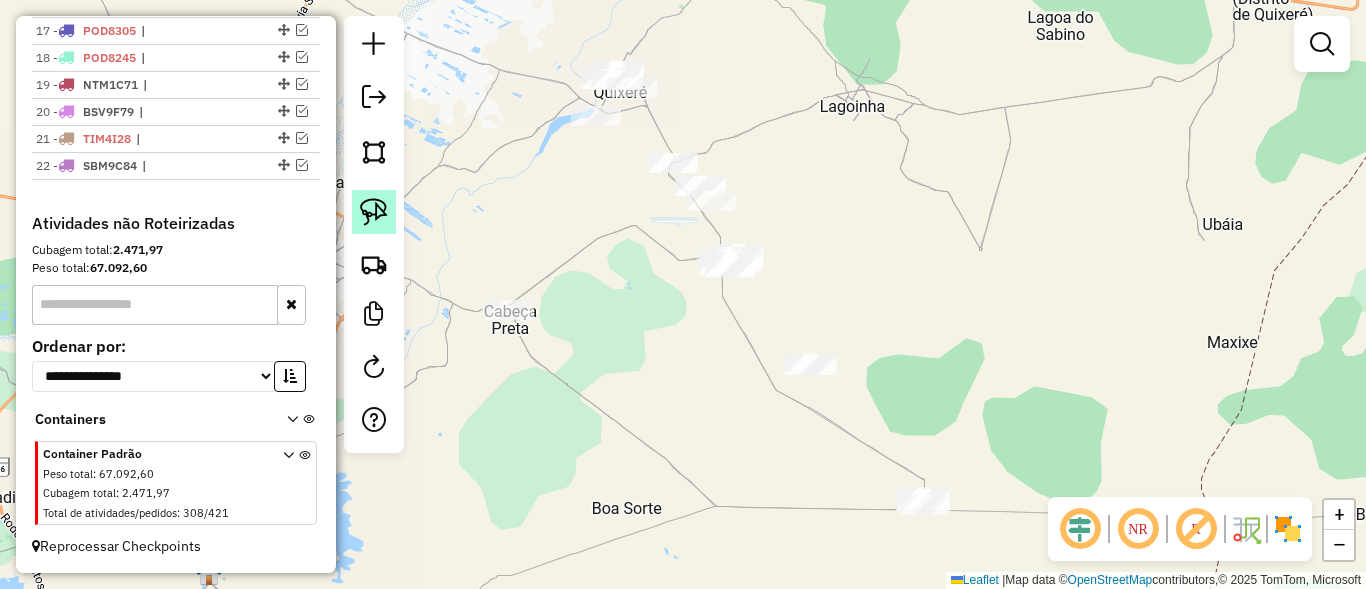 click 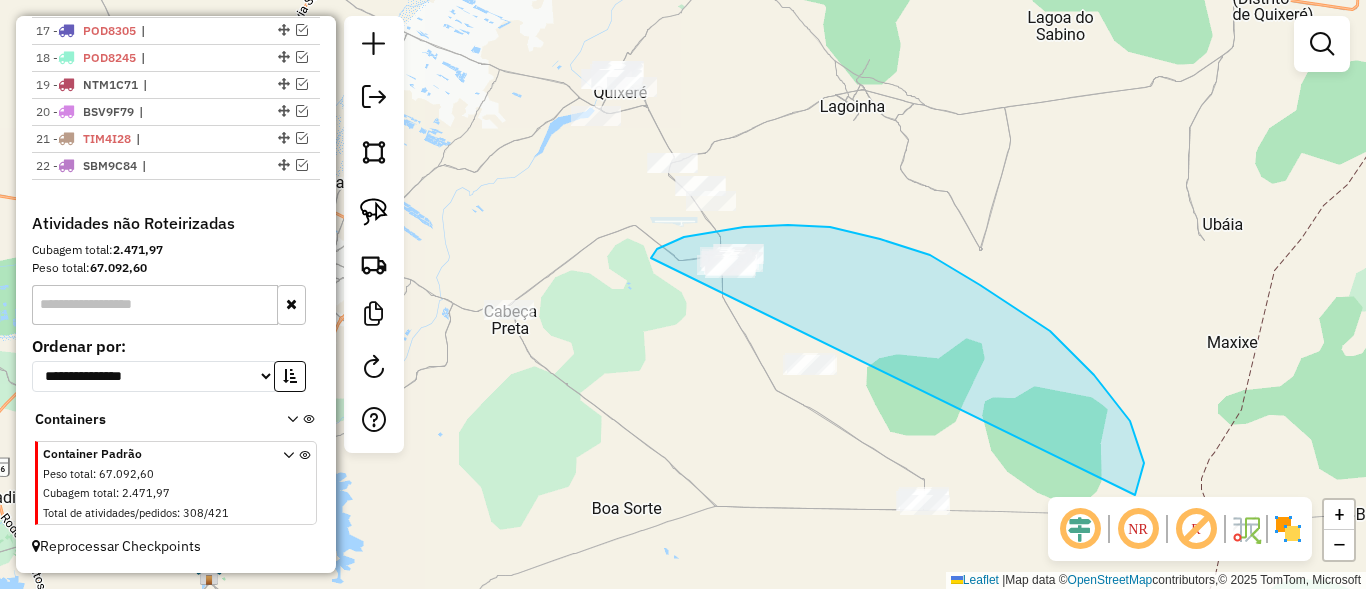 drag, startPoint x: 657, startPoint y: 249, endPoint x: 769, endPoint y: 473, distance: 250.43962 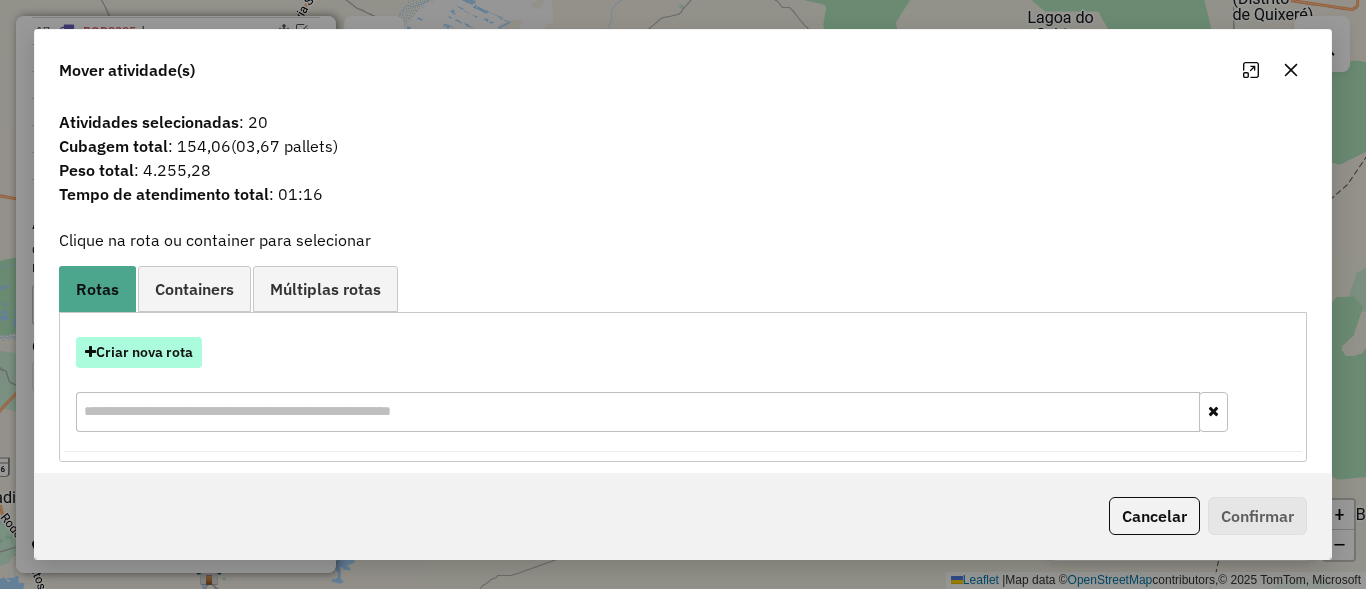 click on "Criar nova rota" at bounding box center [139, 352] 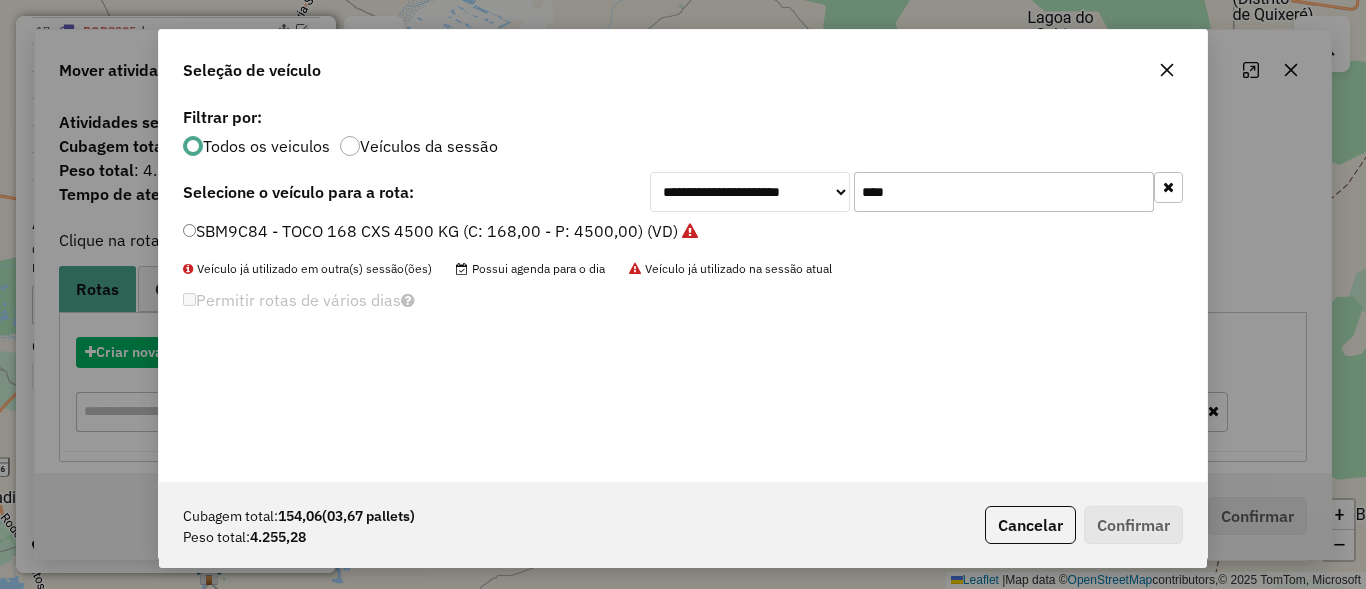 scroll, scrollTop: 11, scrollLeft: 6, axis: both 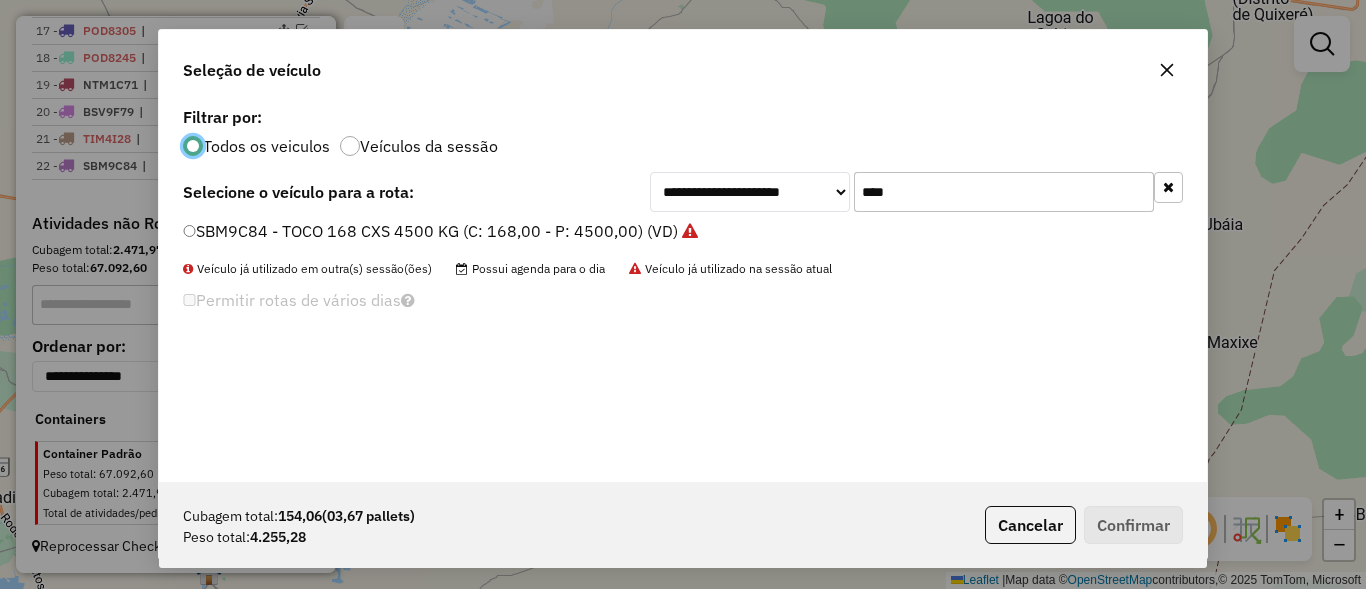 click on "****" 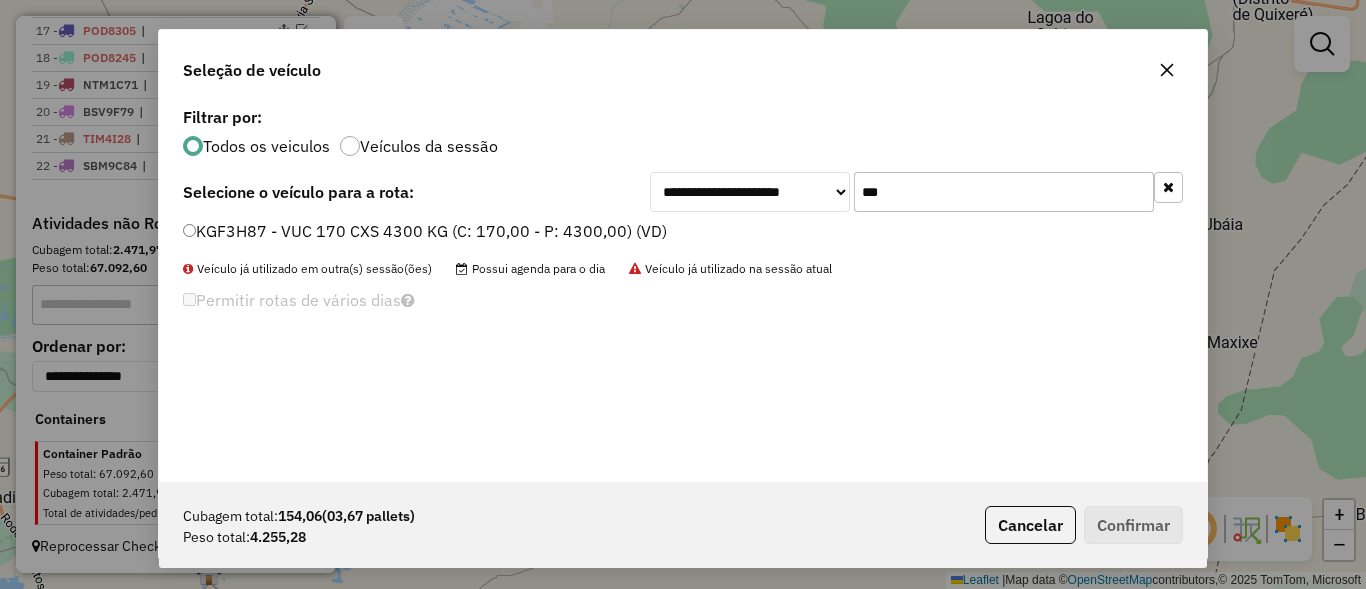 type on "***" 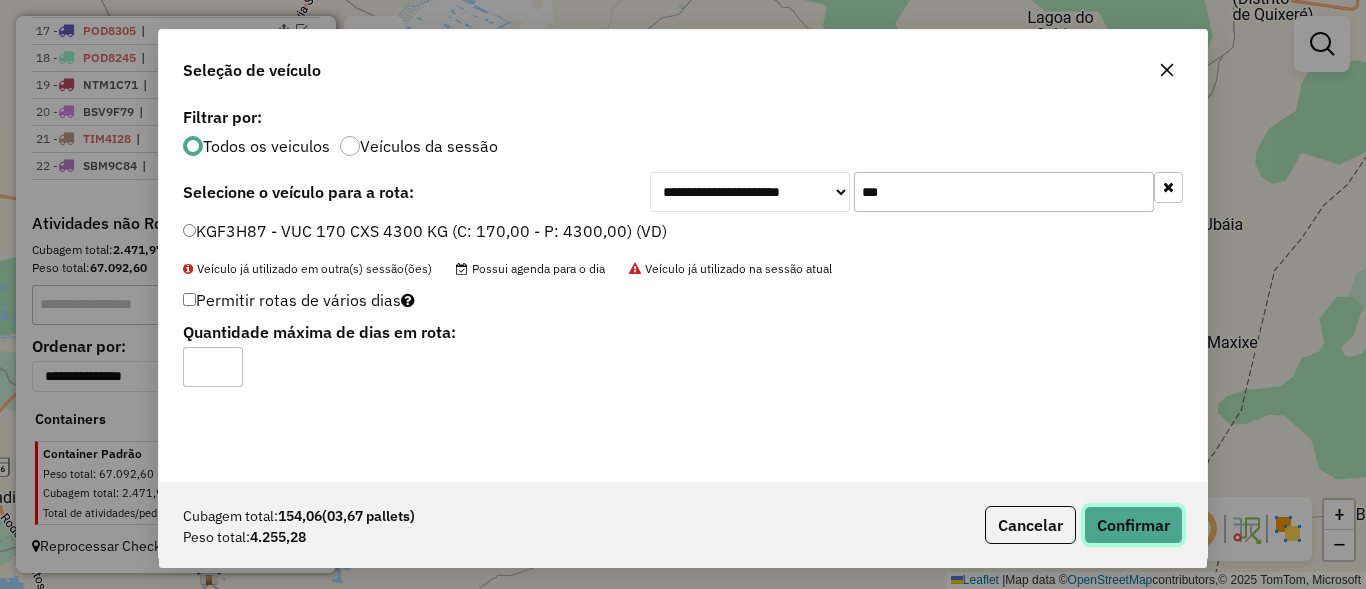 click on "Confirmar" 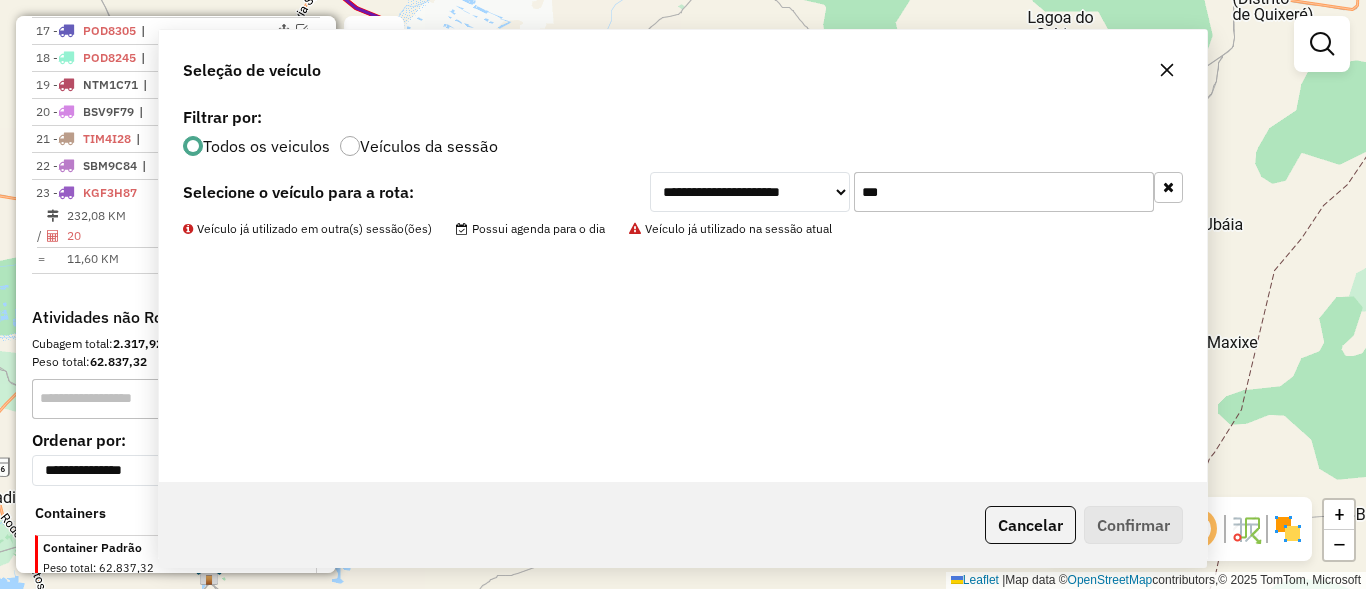 scroll, scrollTop: 1194, scrollLeft: 0, axis: vertical 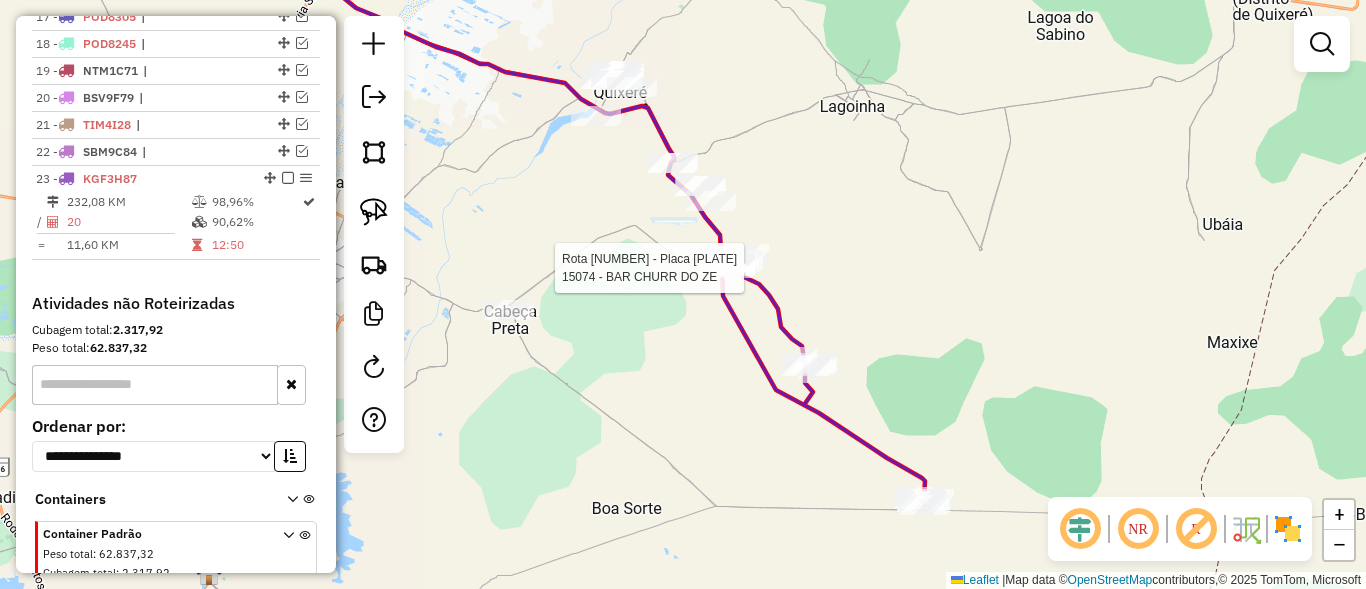 select on "**********" 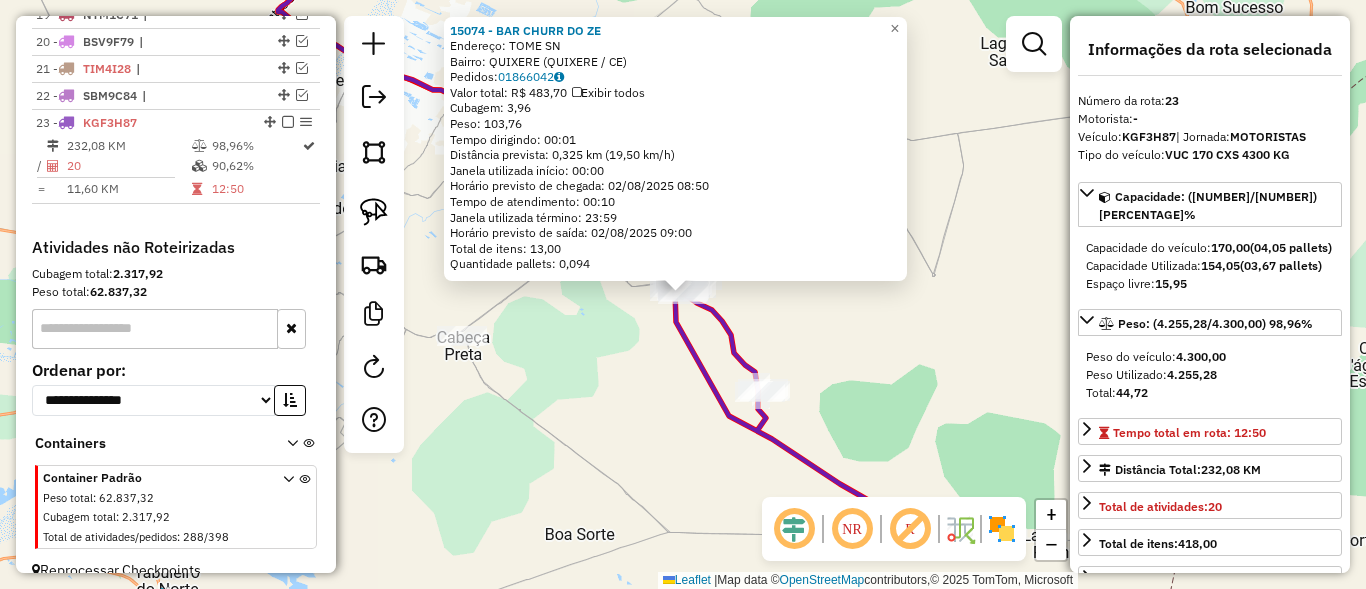scroll, scrollTop: 1274, scrollLeft: 0, axis: vertical 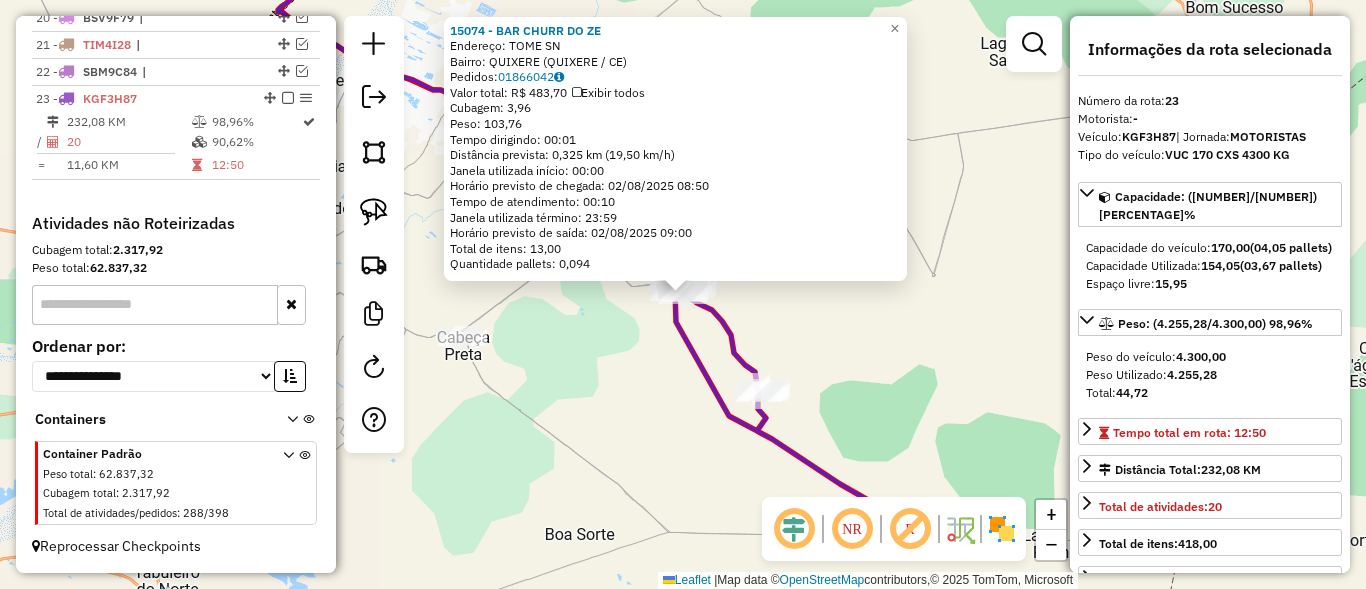 click on "15074 - BAR CHURR DO ZE  Endereço:  TOME SN   Bairro: QUIXERE (QUIXERE / CE)   Pedidos:  01866042   Valor total: R$ 483,70   Exibir todos   Cubagem: 3,96  Peso: 103,76  Tempo dirigindo: 00:01   Distância prevista: 0,325 km (19,50 km/h)   Janela utilizada início: 00:00   Horário previsto de chegada: 02/08/2025 08:50   Tempo de atendimento: 00:10   Janela utilizada término: 23:59   Horário previsto de saída: 02/08/2025 09:00   Total de itens: 13,00   Quantidade pallets: 0,094  × Janela de atendimento Grade de atendimento Capacidade Transportadoras Veículos Cliente Pedidos  Rotas Selecione os dias de semana para filtrar as janelas de atendimento  Seg   Ter   Qua   Qui   Sex   Sáb   Dom  Informe o período da janela de atendimento: De: Até:  Filtrar exatamente a janela do cliente  Considerar janela de atendimento padrão  Selecione os dias de semana para filtrar as grades de atendimento  Seg   Ter   Qua   Qui   Sex   Sáb   Dom   Considerar clientes sem dia de atendimento cadastrado  Peso mínimo:  De:" 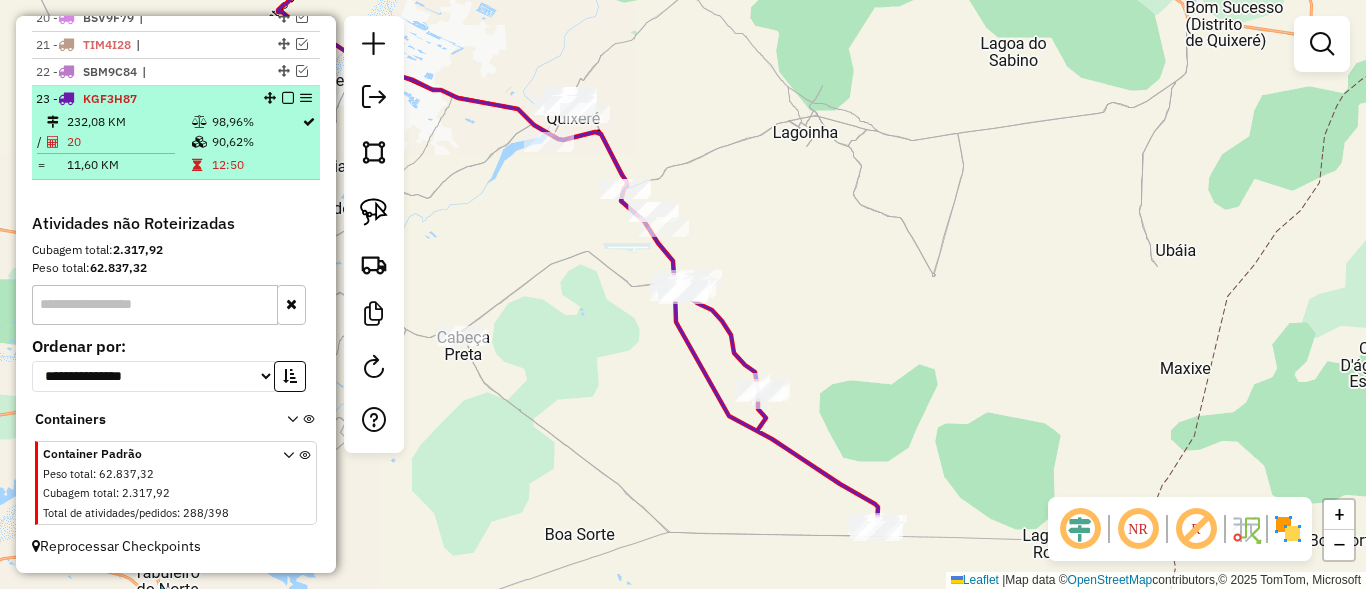 click at bounding box center [288, 98] 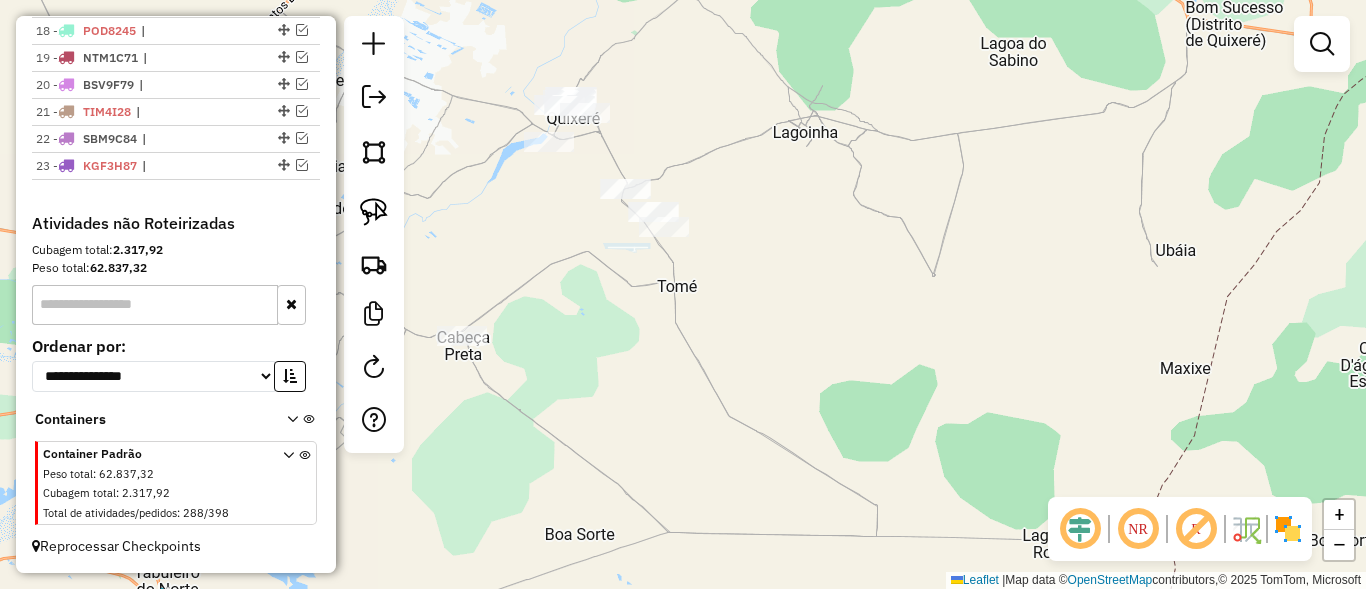 scroll, scrollTop: 1207, scrollLeft: 0, axis: vertical 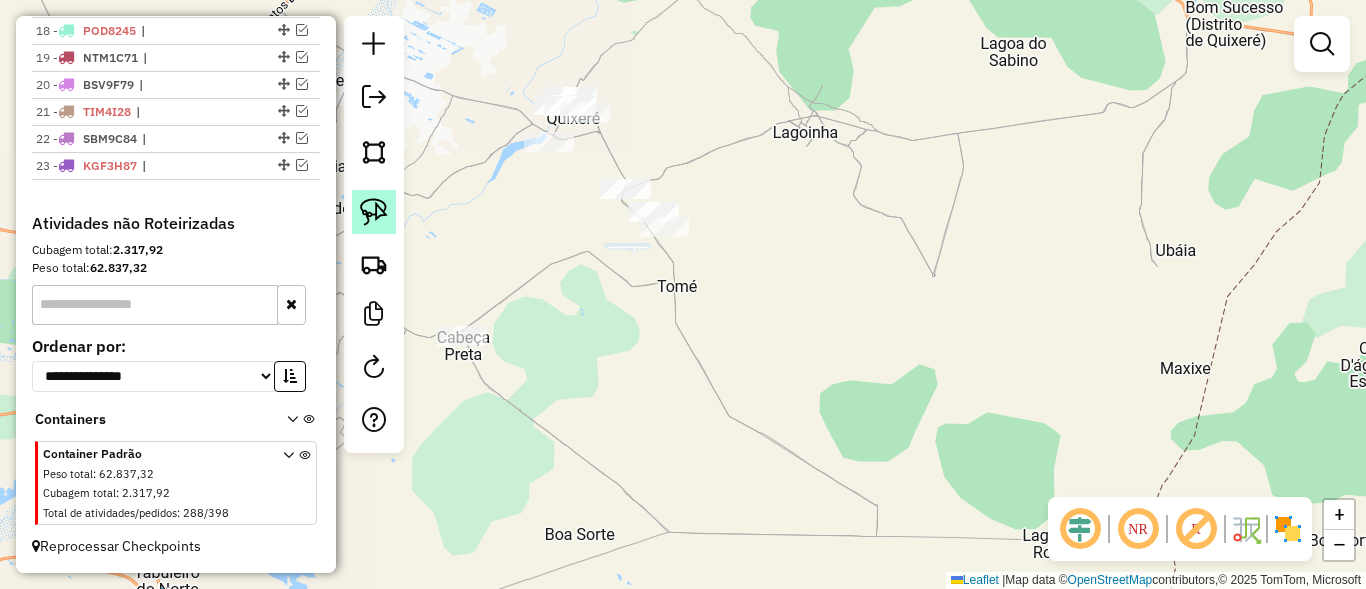 click 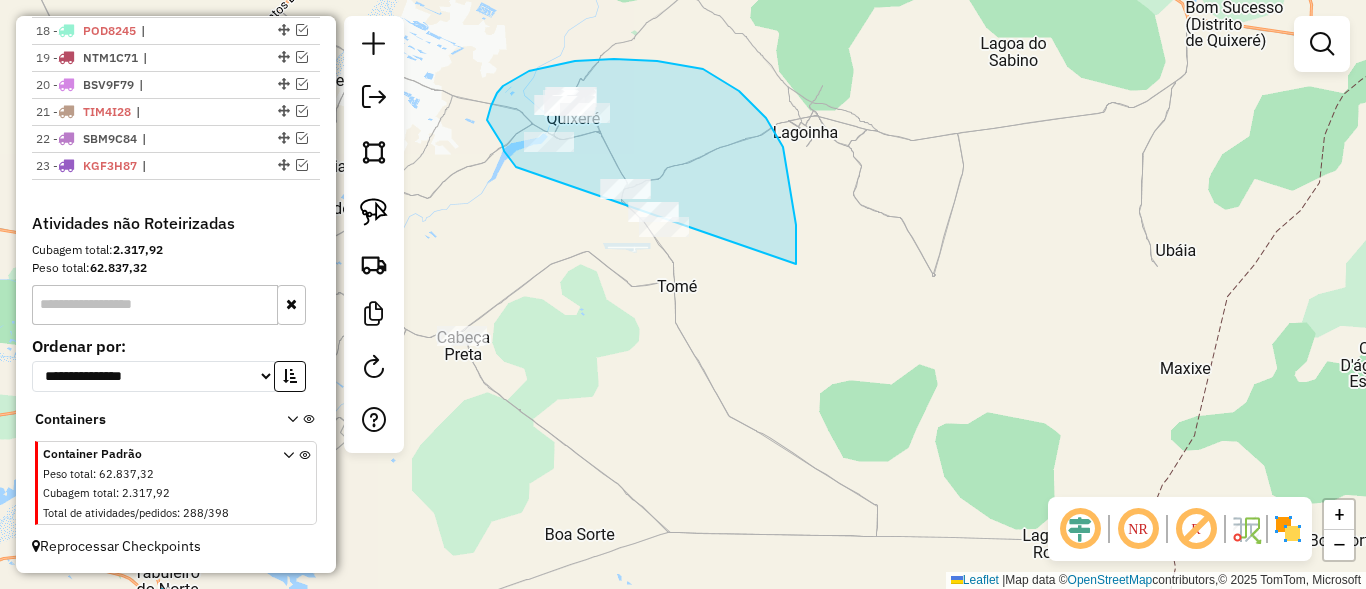 drag, startPoint x: 502, startPoint y: 144, endPoint x: 588, endPoint y: 266, distance: 149.26486 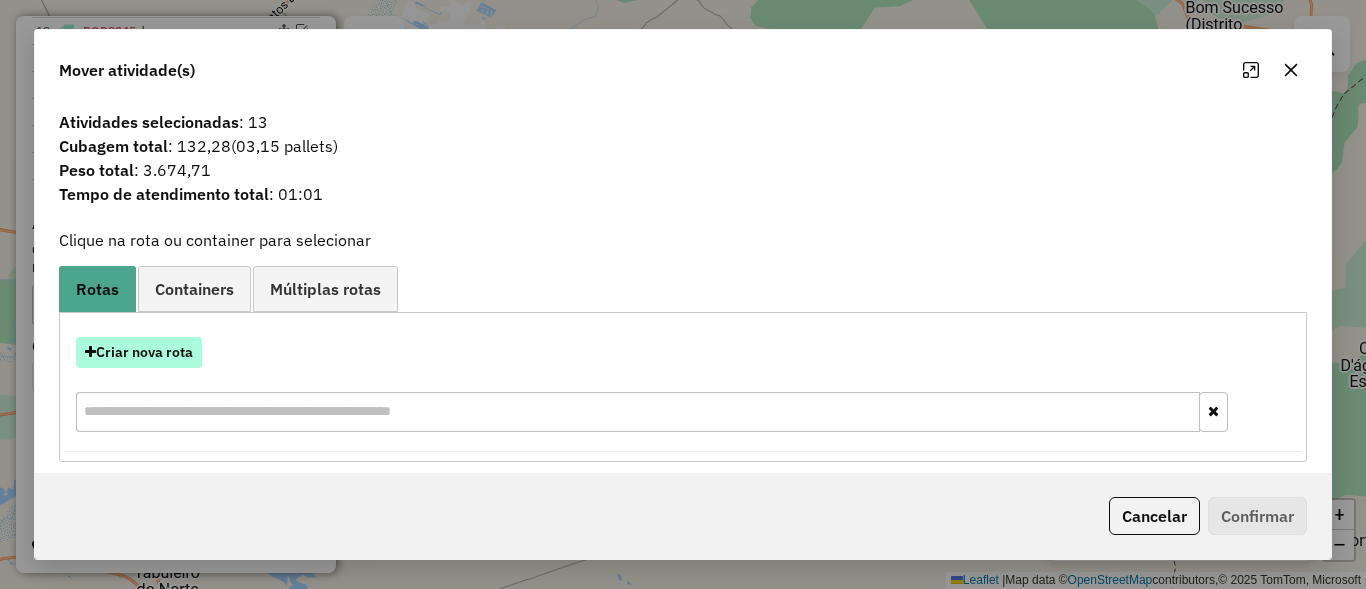 click on "Criar nova rota" at bounding box center [139, 352] 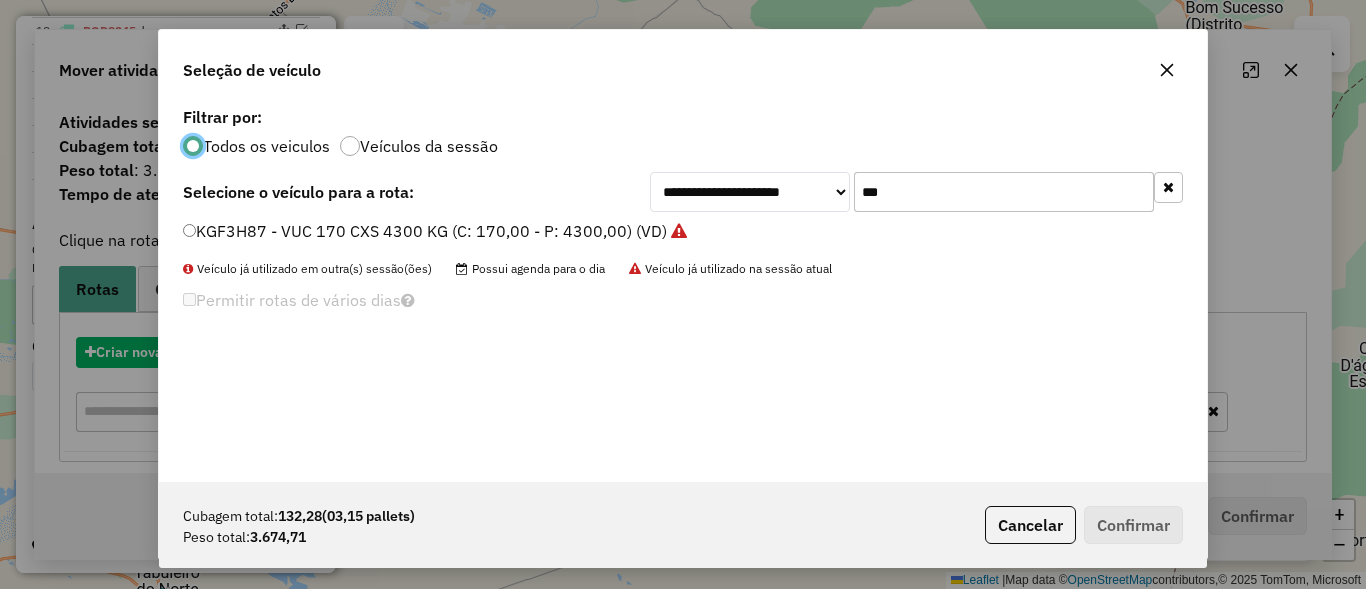 scroll, scrollTop: 11, scrollLeft: 6, axis: both 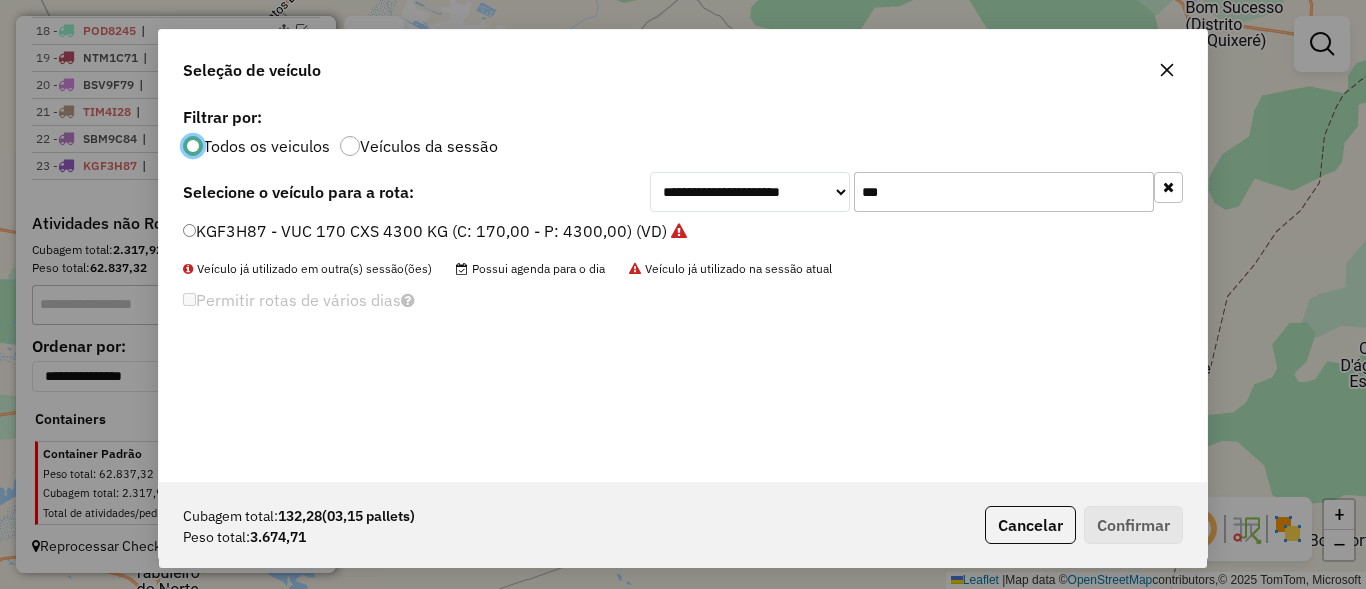 click on "***" 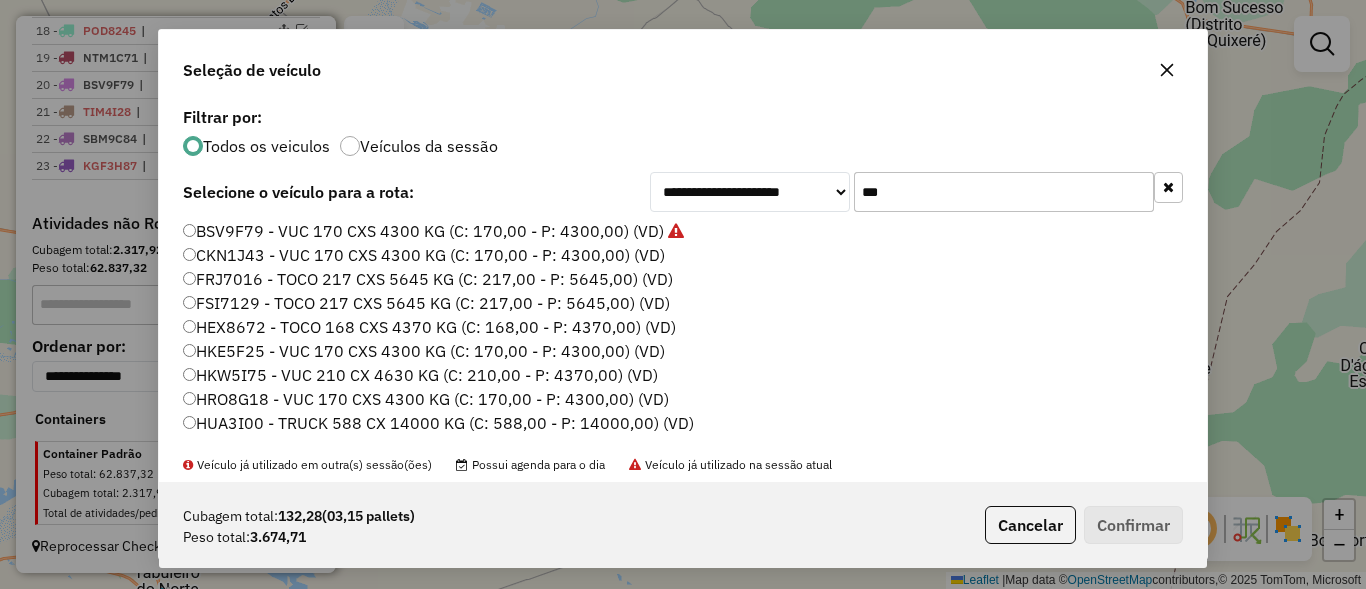 type on "****" 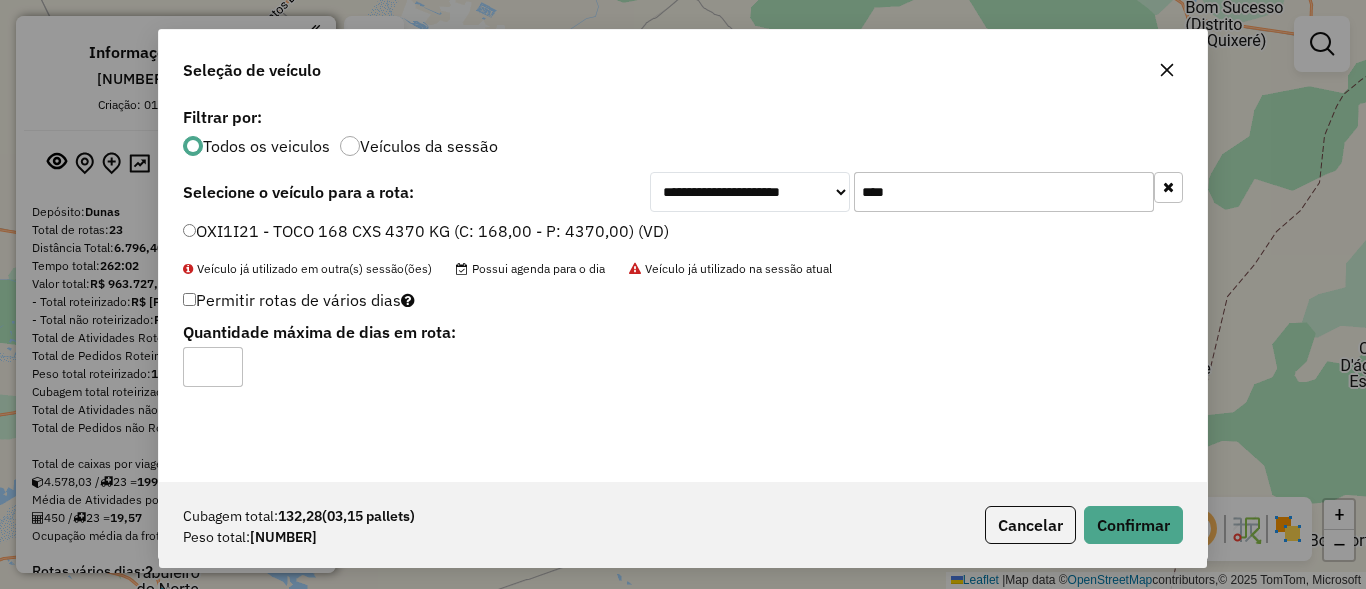 scroll, scrollTop: 0, scrollLeft: 0, axis: both 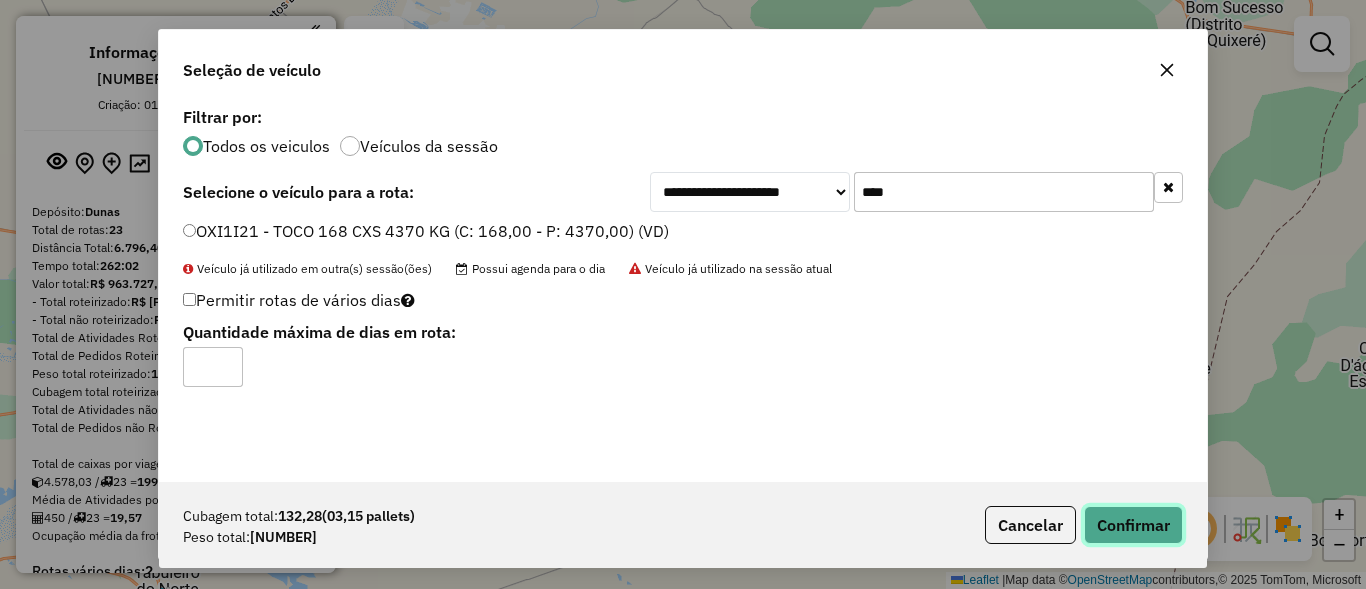click on "Confirmar" 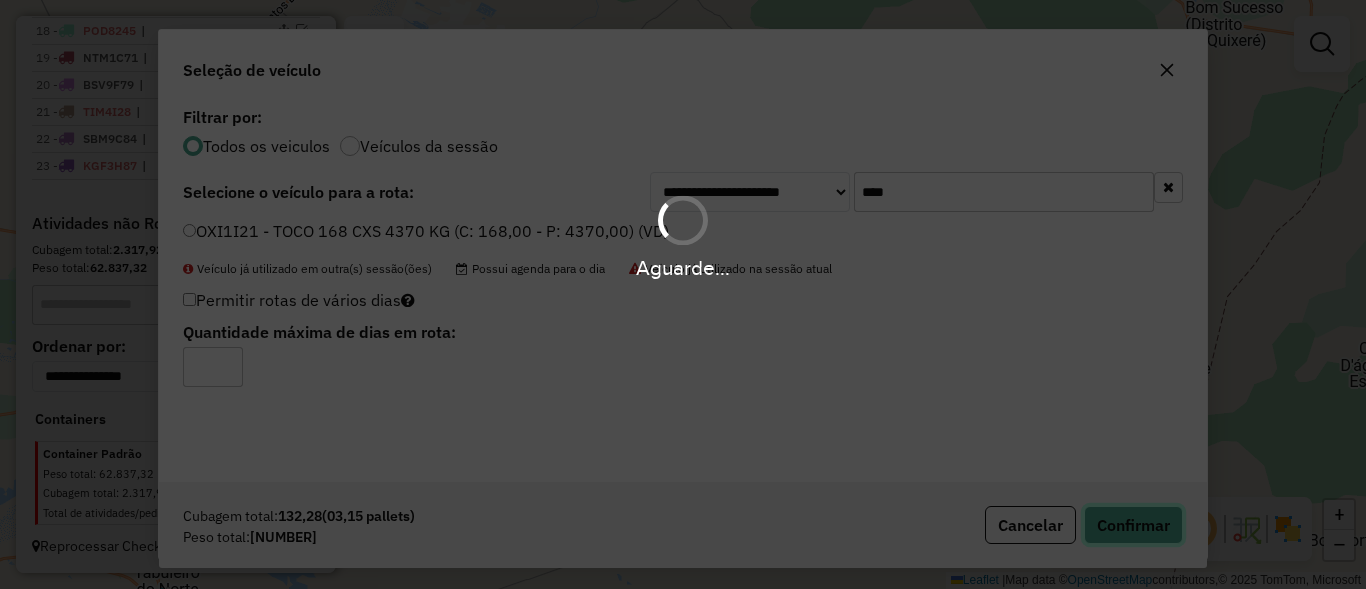 scroll, scrollTop: 11, scrollLeft: 6, axis: both 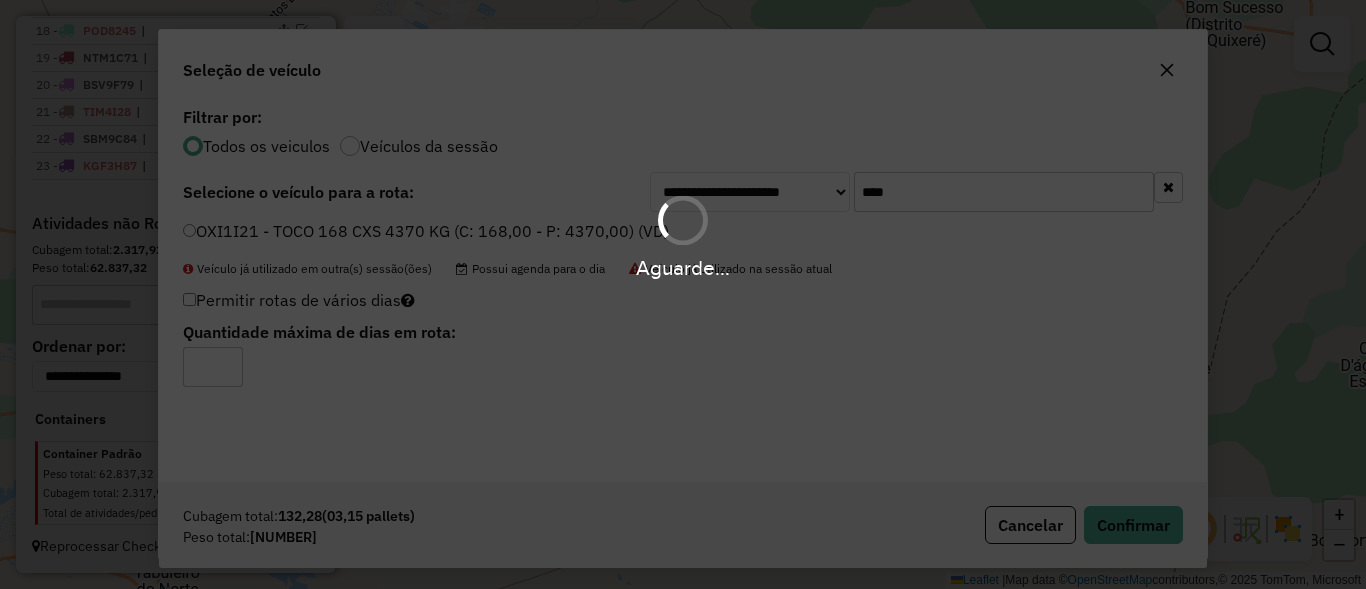click on "Aguarde..." at bounding box center [683, 294] 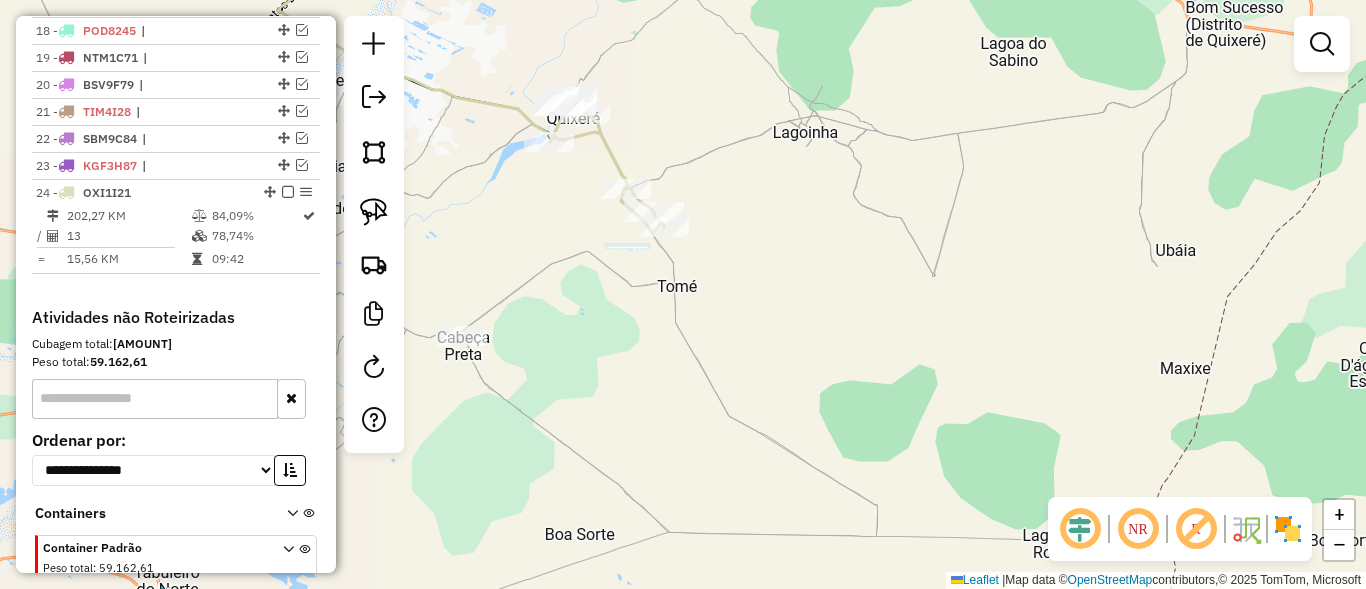 scroll, scrollTop: 1274, scrollLeft: 0, axis: vertical 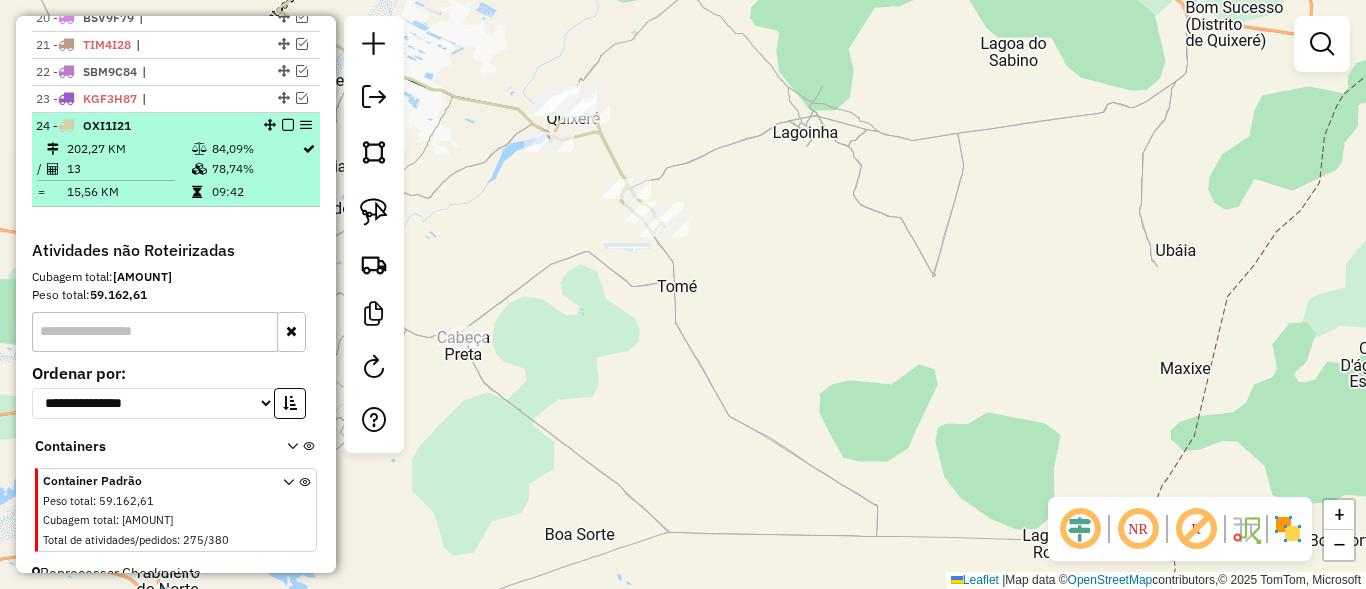 click at bounding box center [288, 125] 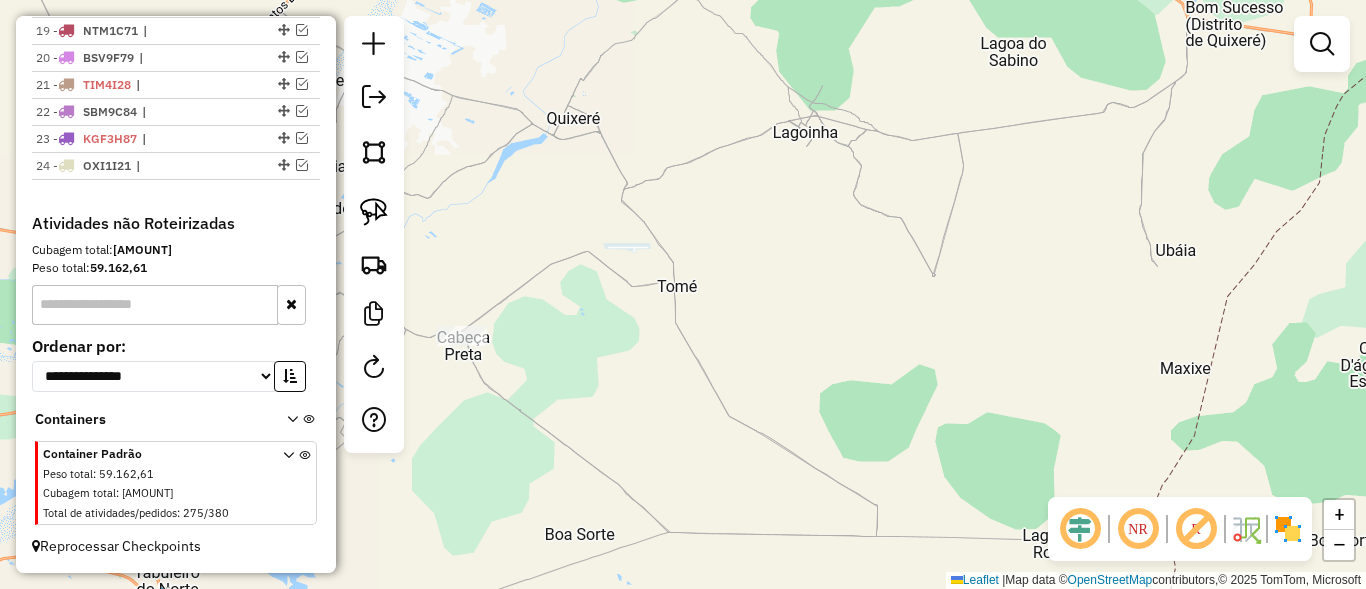 scroll, scrollTop: 1234, scrollLeft: 0, axis: vertical 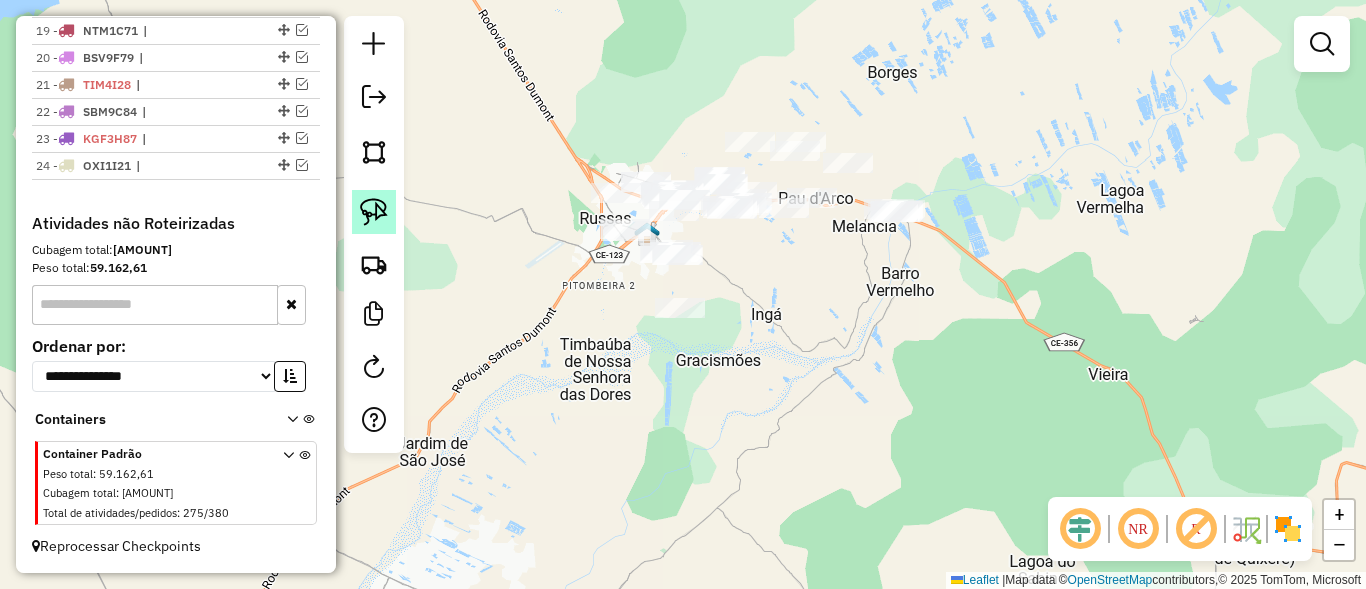 click 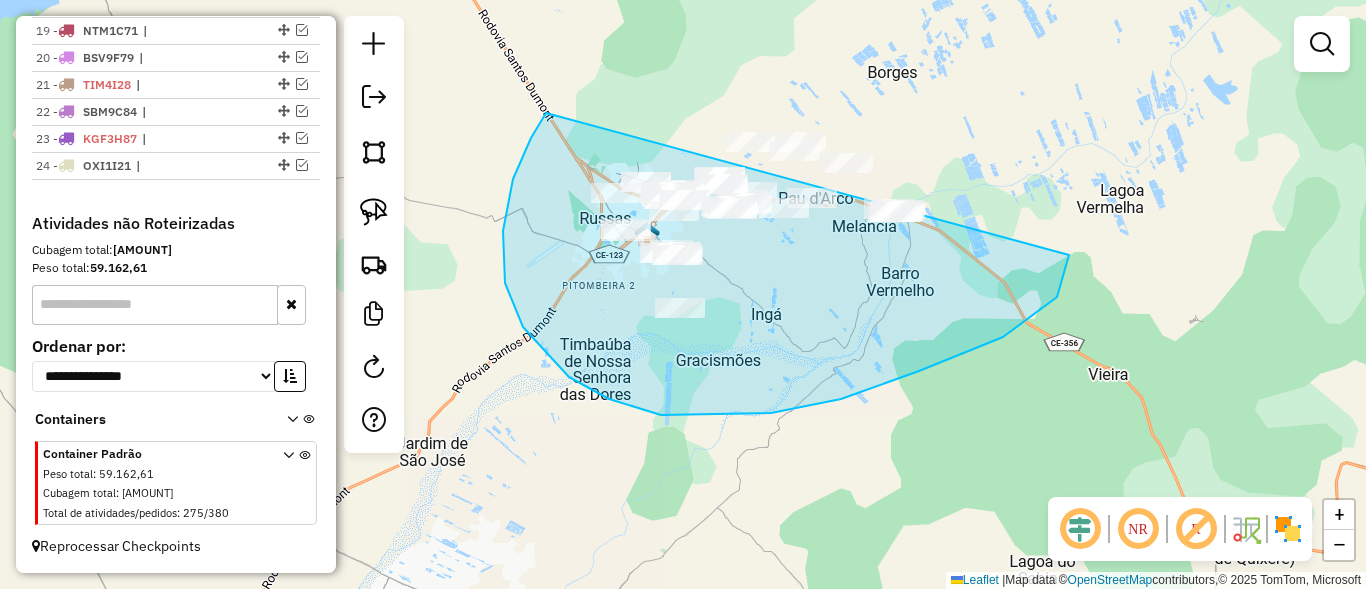 drag, startPoint x: 545, startPoint y: 114, endPoint x: 647, endPoint y: 73, distance: 109.9318 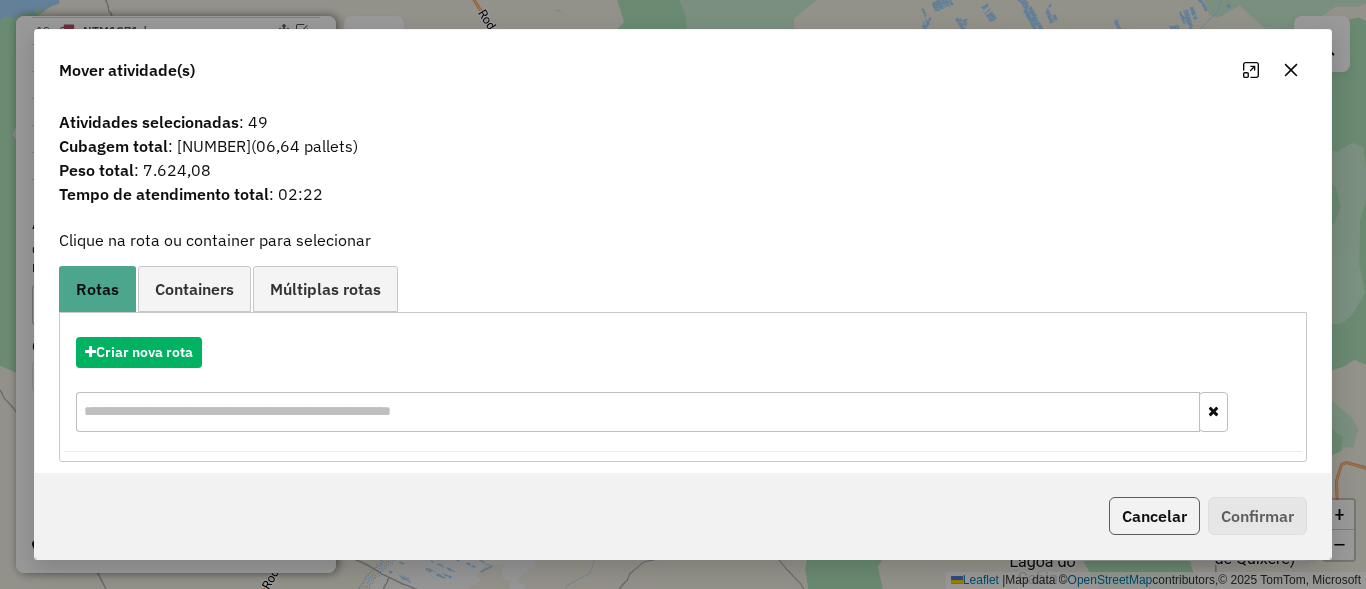 click on "Cancelar" 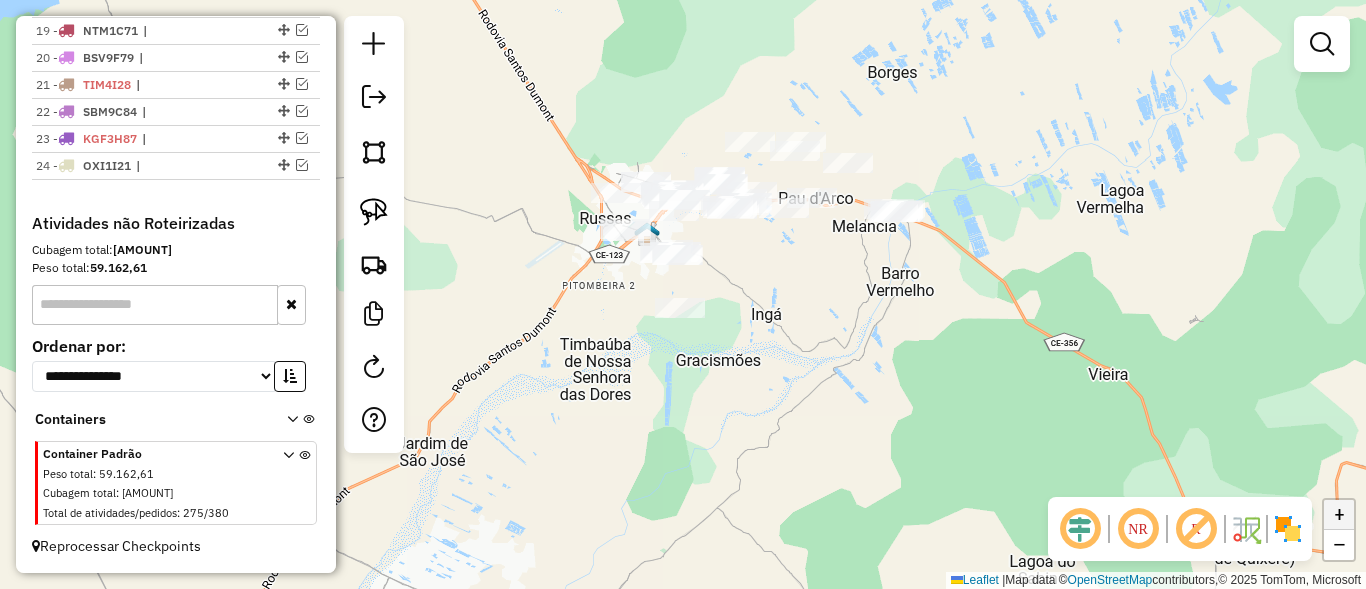 click on "+" 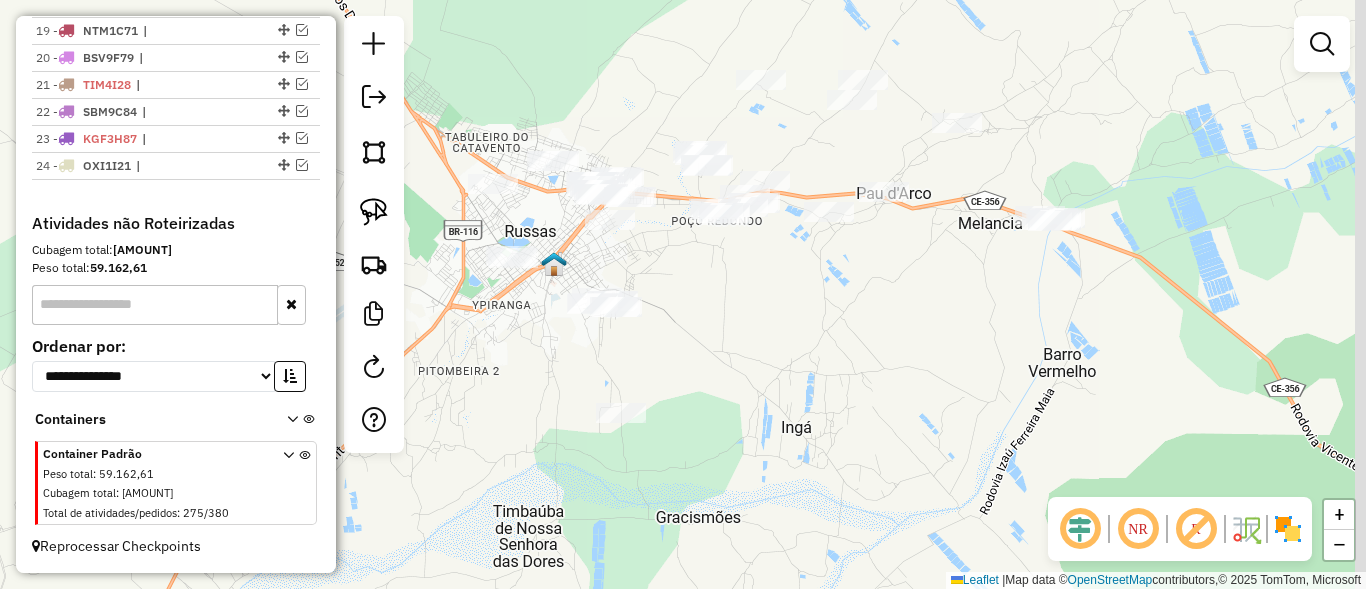 drag, startPoint x: 868, startPoint y: 385, endPoint x: 830, endPoint y: 426, distance: 55.9017 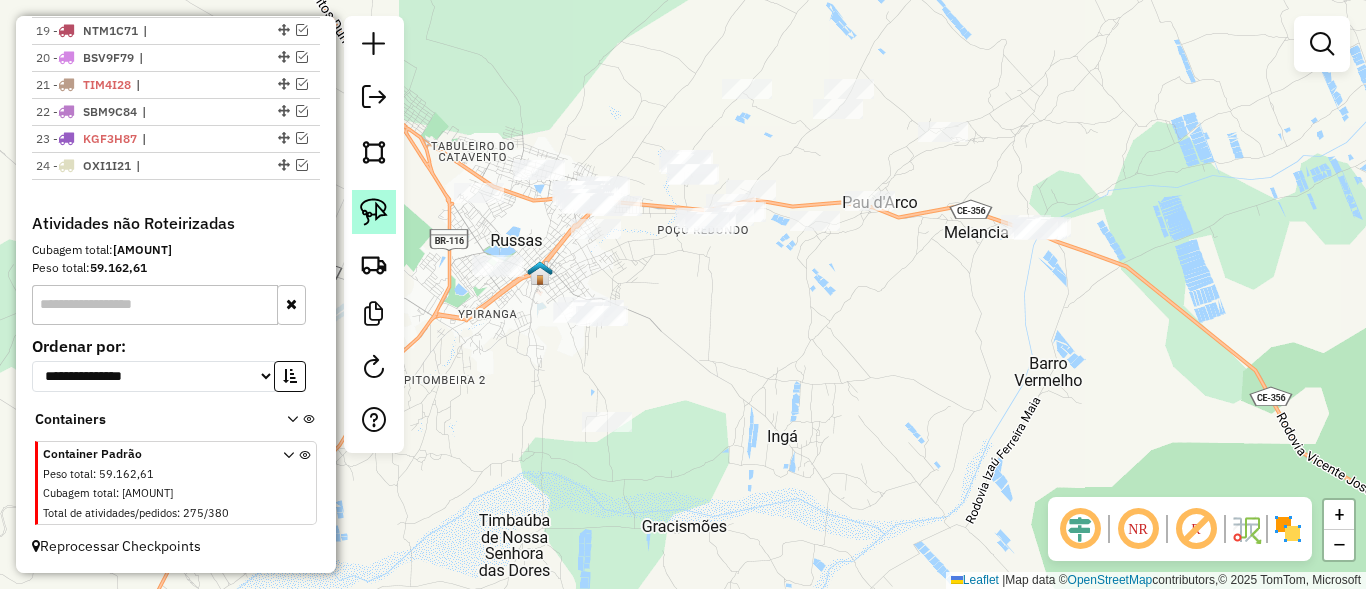click 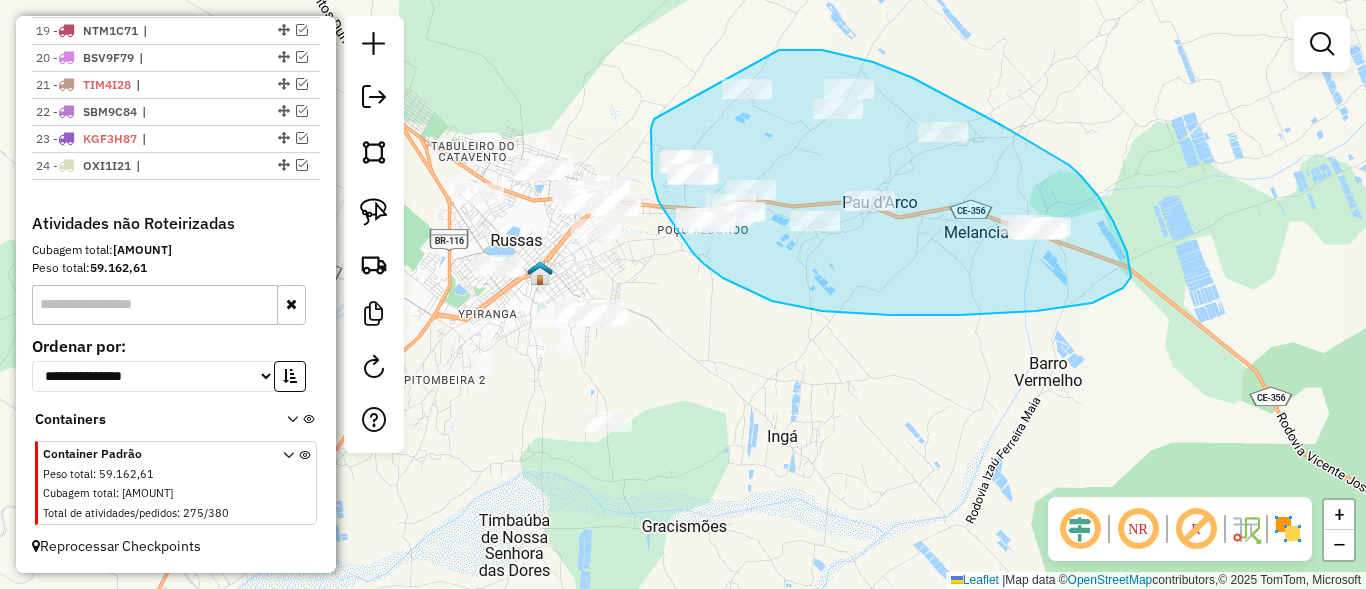 drag, startPoint x: 651, startPoint y: 160, endPoint x: 778, endPoint y: 50, distance: 168.01488 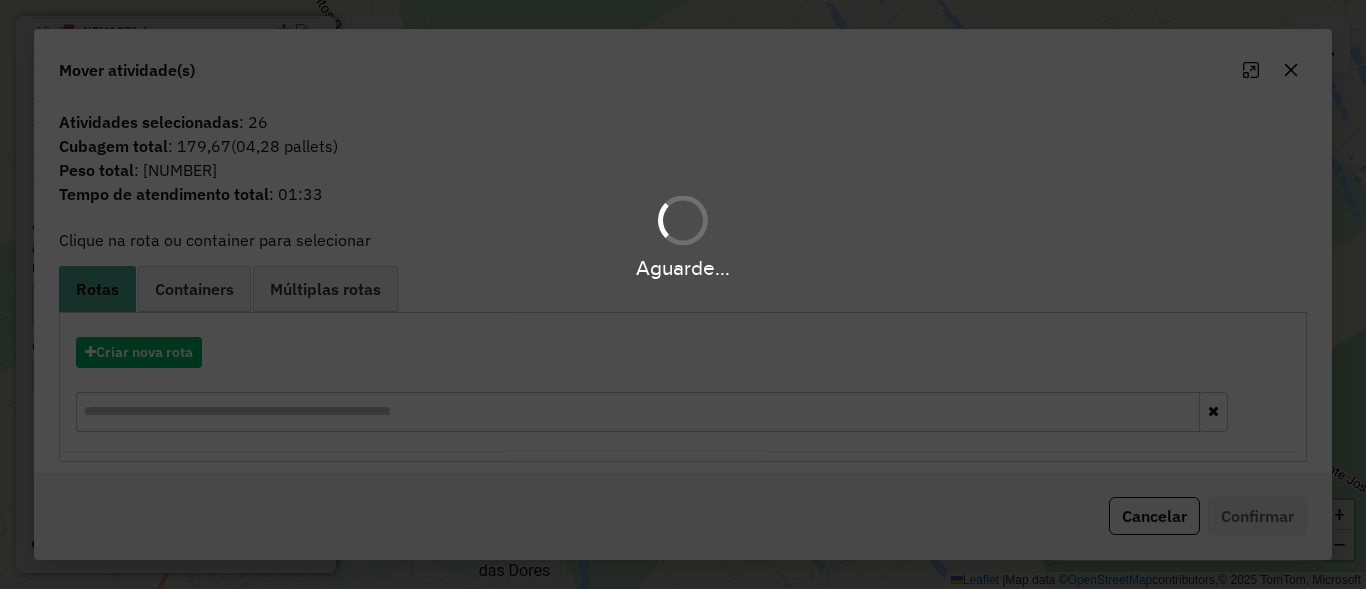 click on "Aguarde..." at bounding box center [683, 294] 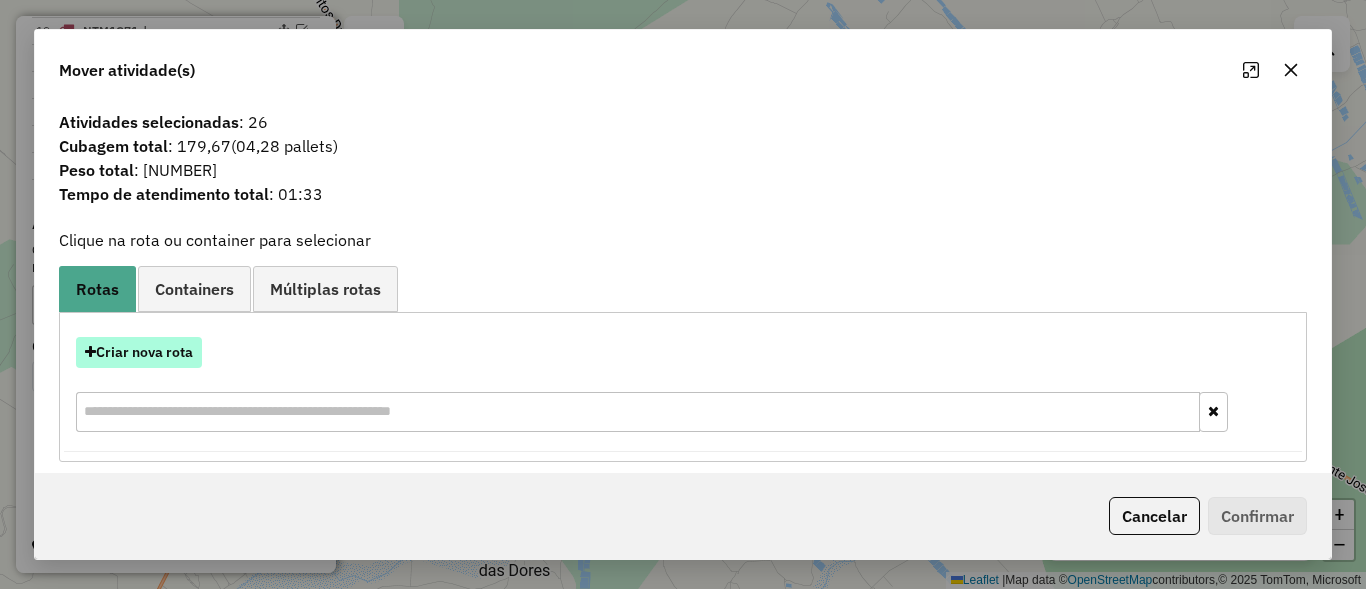 click on "Criar nova rota" at bounding box center [139, 352] 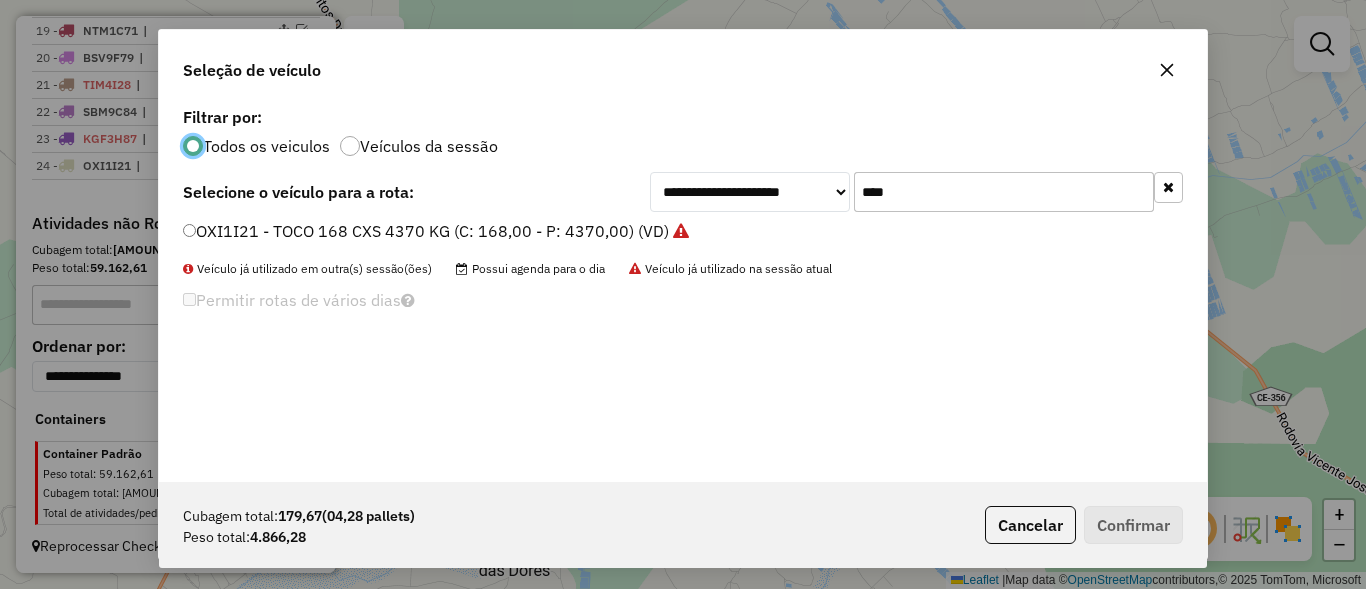 scroll, scrollTop: 11, scrollLeft: 6, axis: both 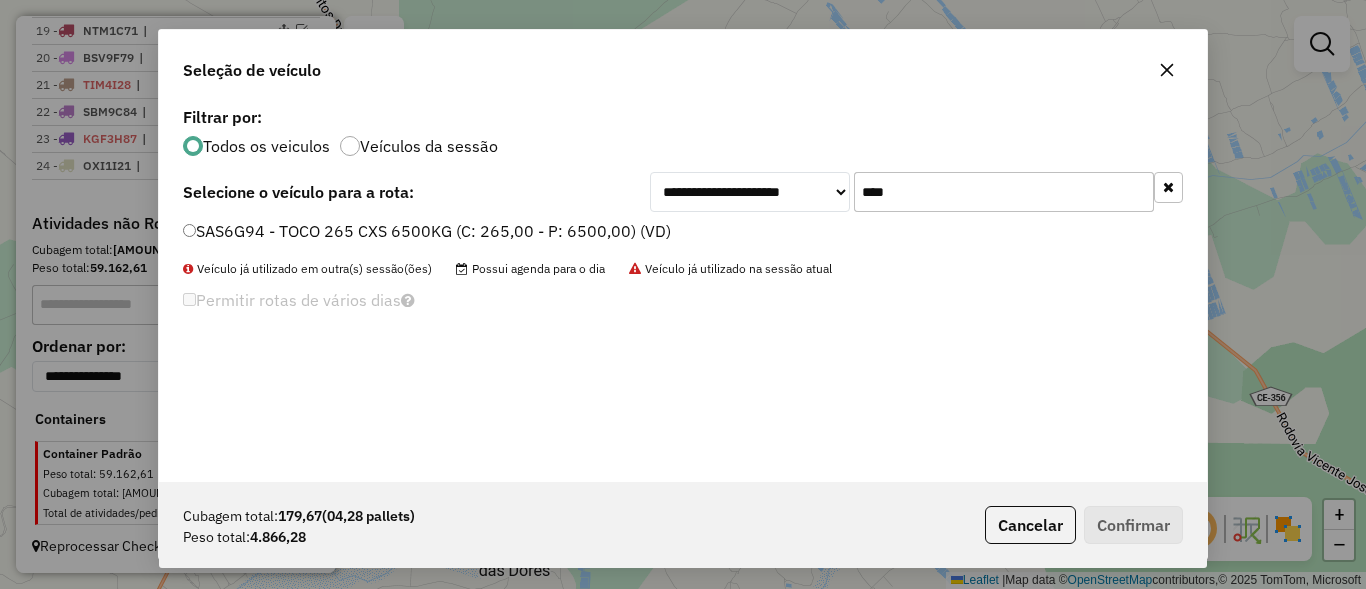 type on "****" 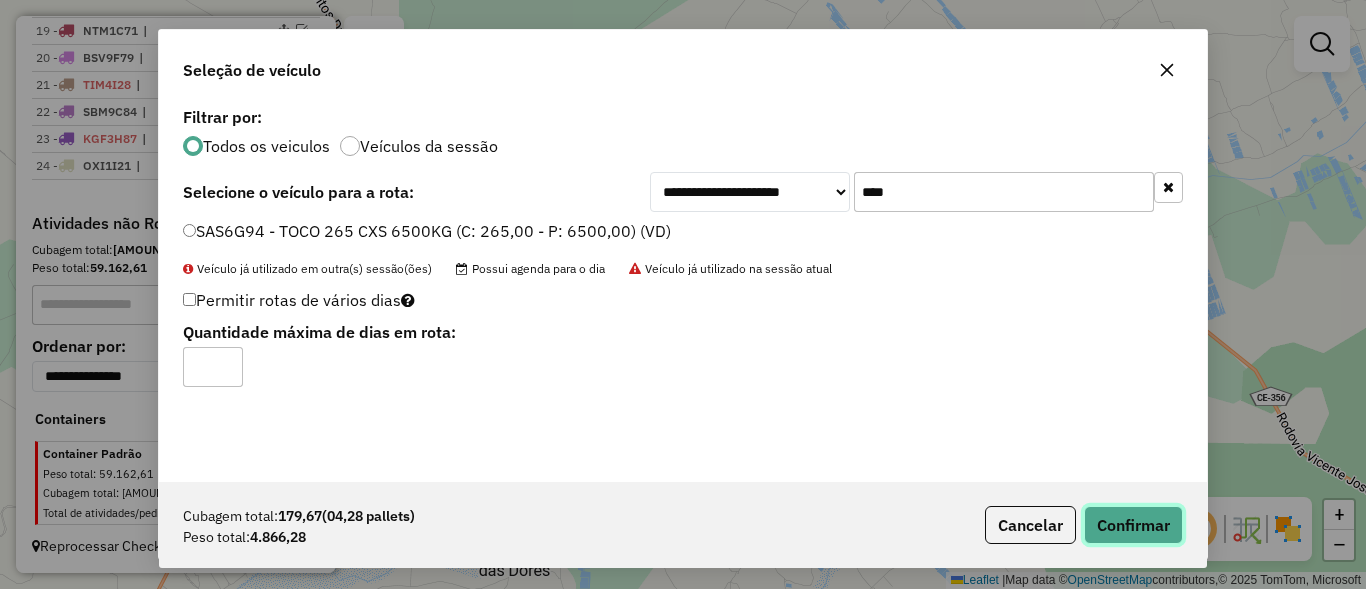click on "Confirmar" 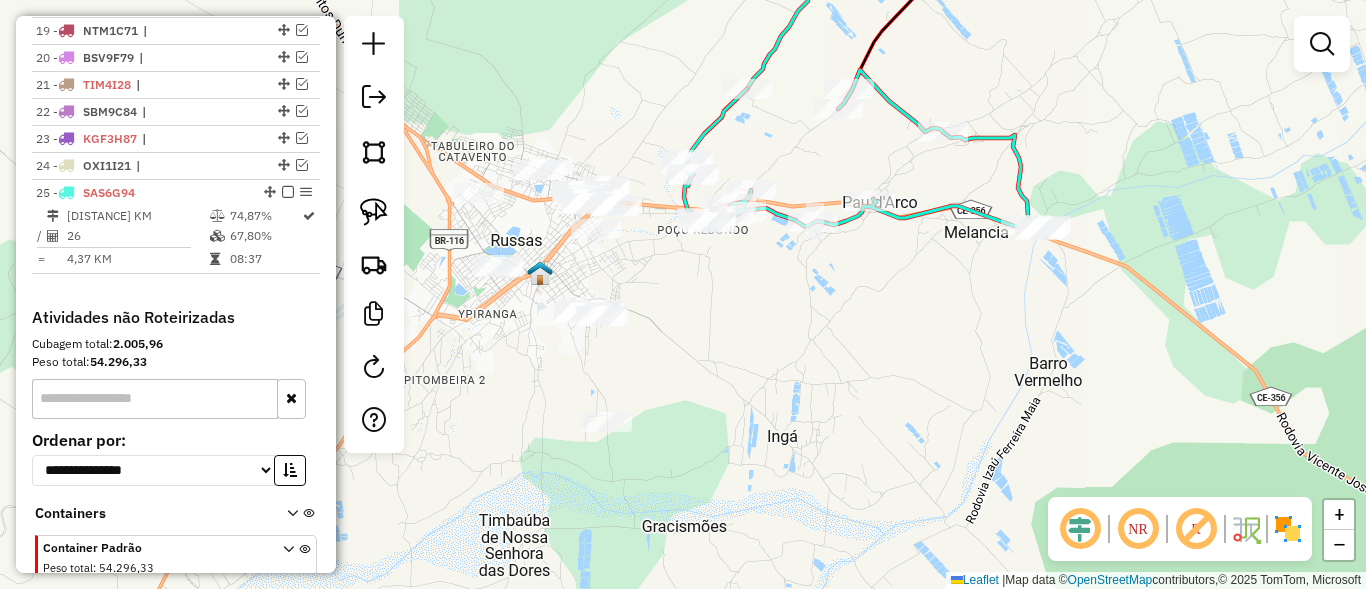 scroll, scrollTop: 1274, scrollLeft: 0, axis: vertical 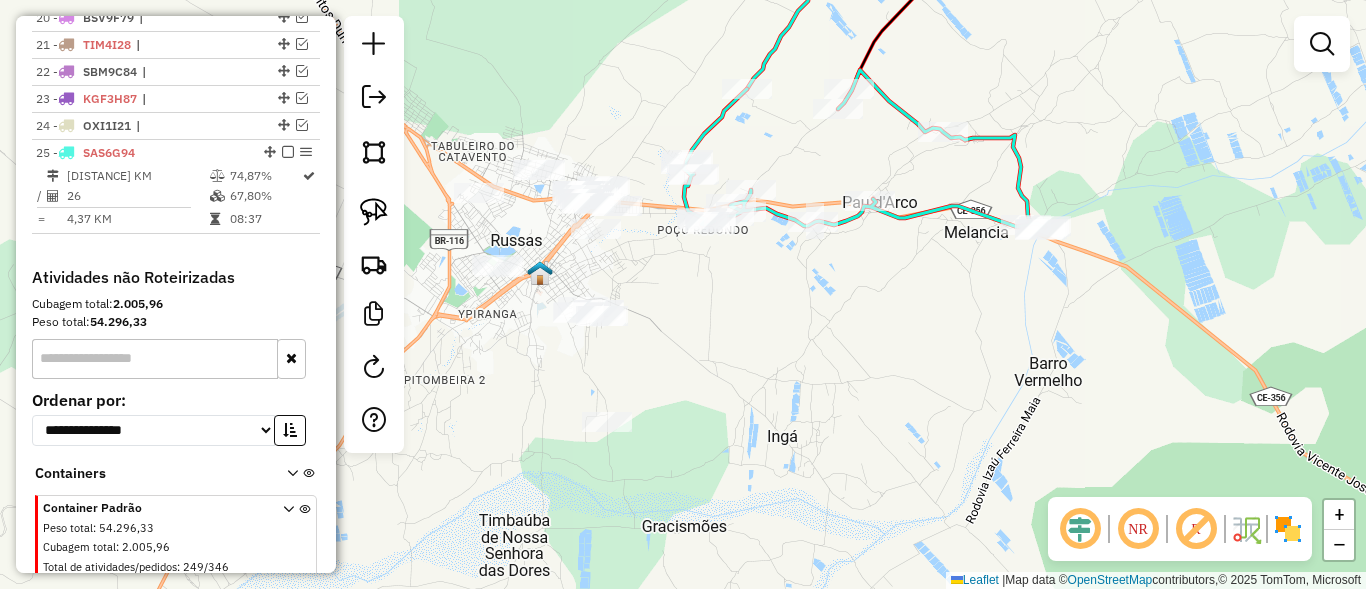 drag, startPoint x: 700, startPoint y: 413, endPoint x: 766, endPoint y: 394, distance: 68.68042 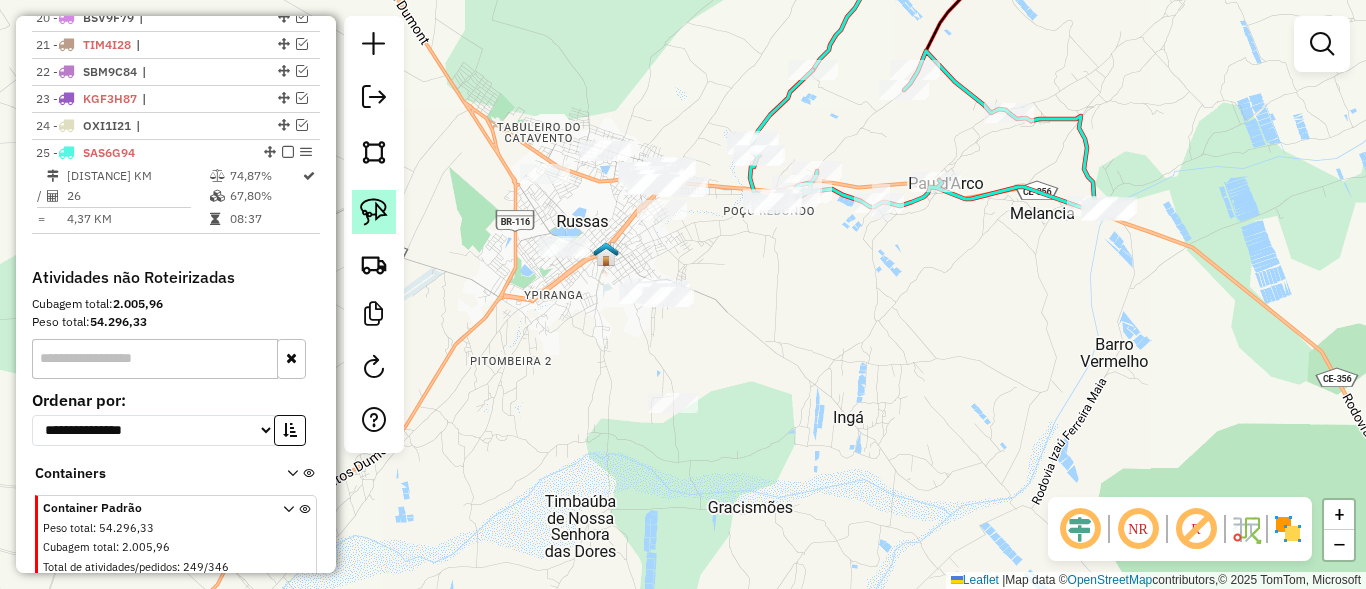 click 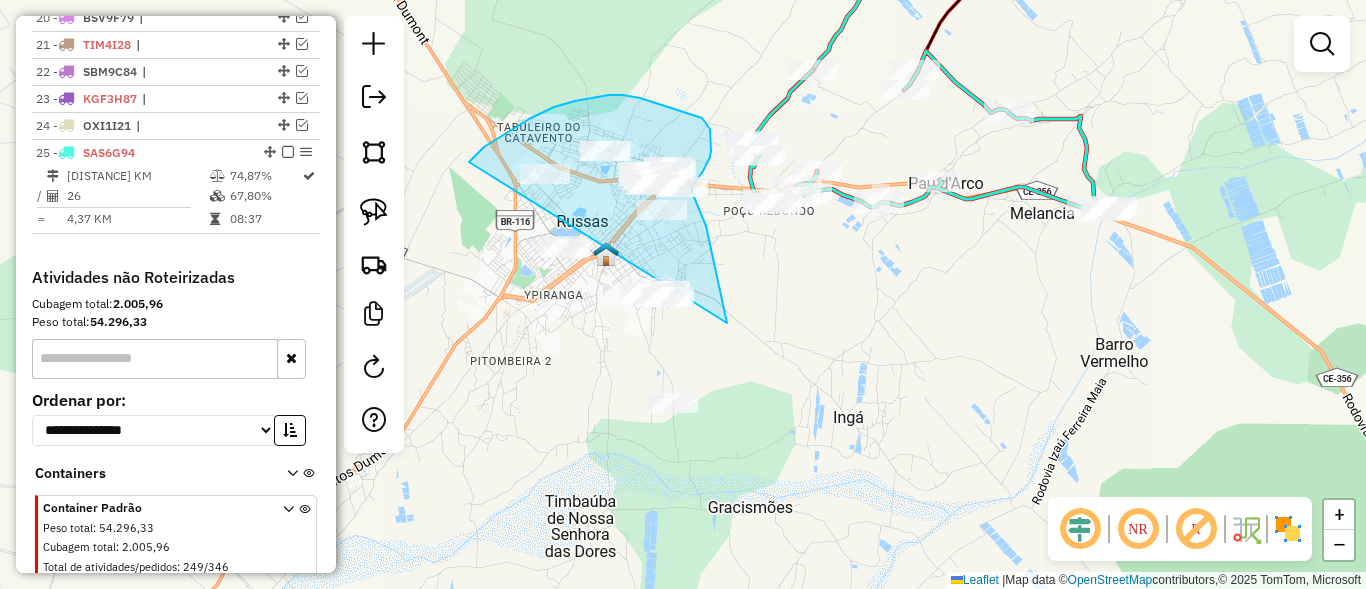 drag, startPoint x: 484, startPoint y: 147, endPoint x: 551, endPoint y: 495, distance: 354.39102 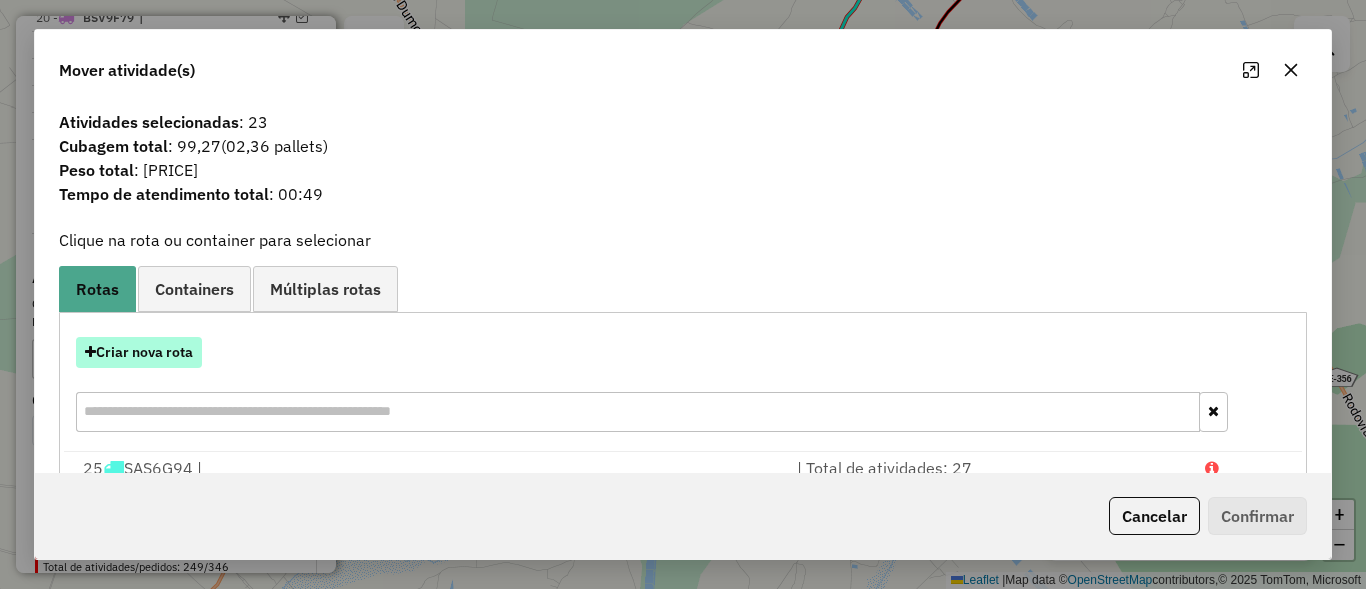 click on "Criar nova rota" at bounding box center [139, 352] 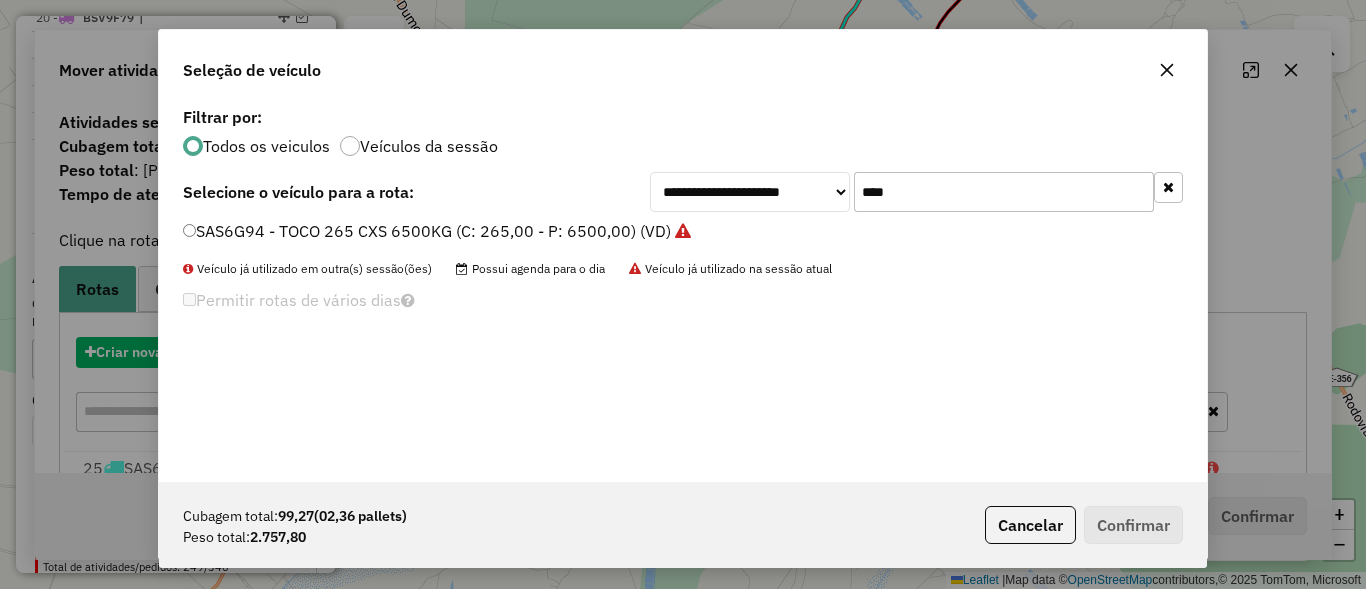 scroll, scrollTop: 11, scrollLeft: 6, axis: both 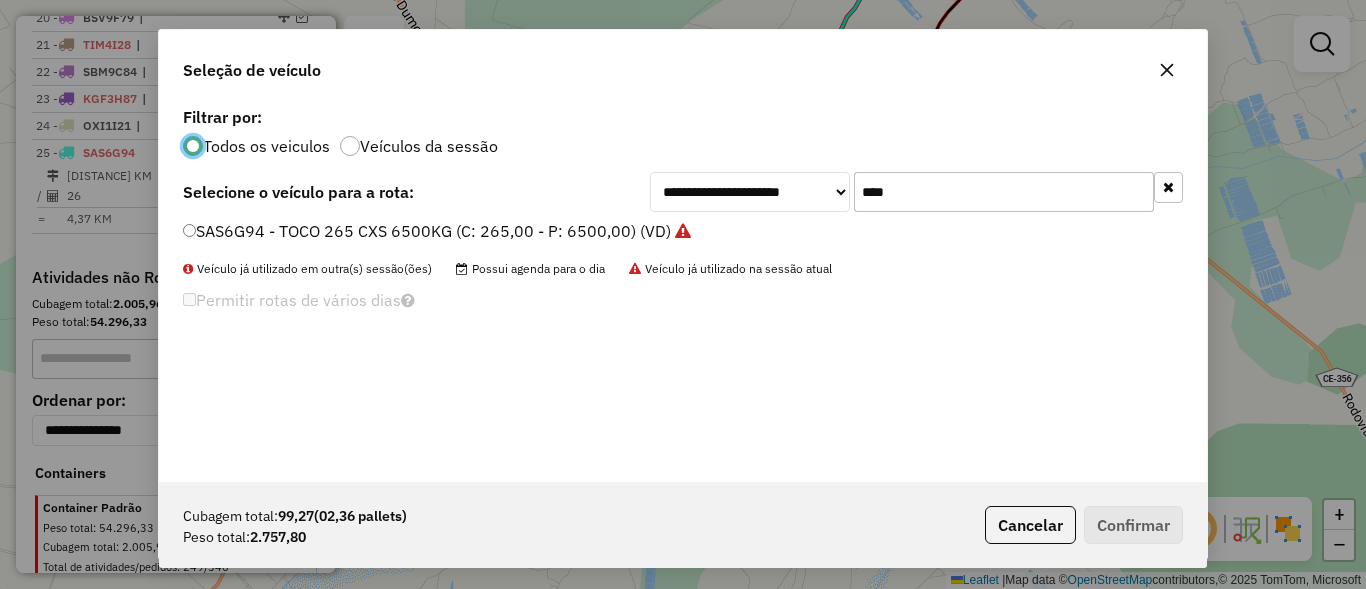 click on "****" 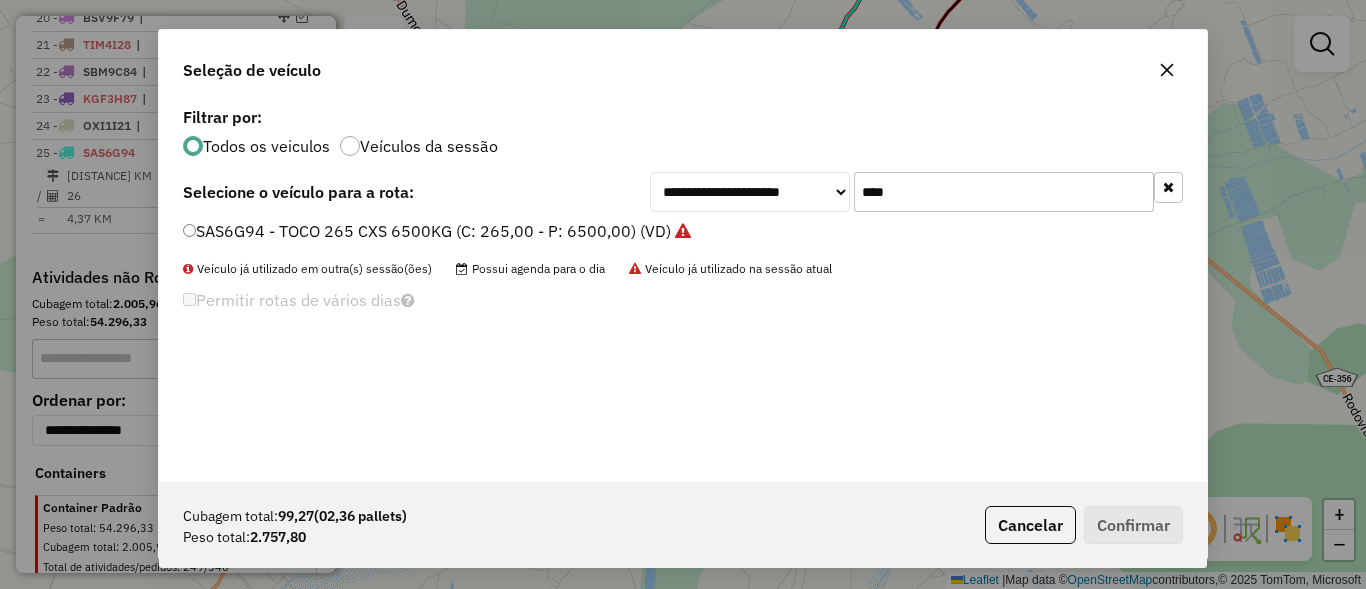click on "****" 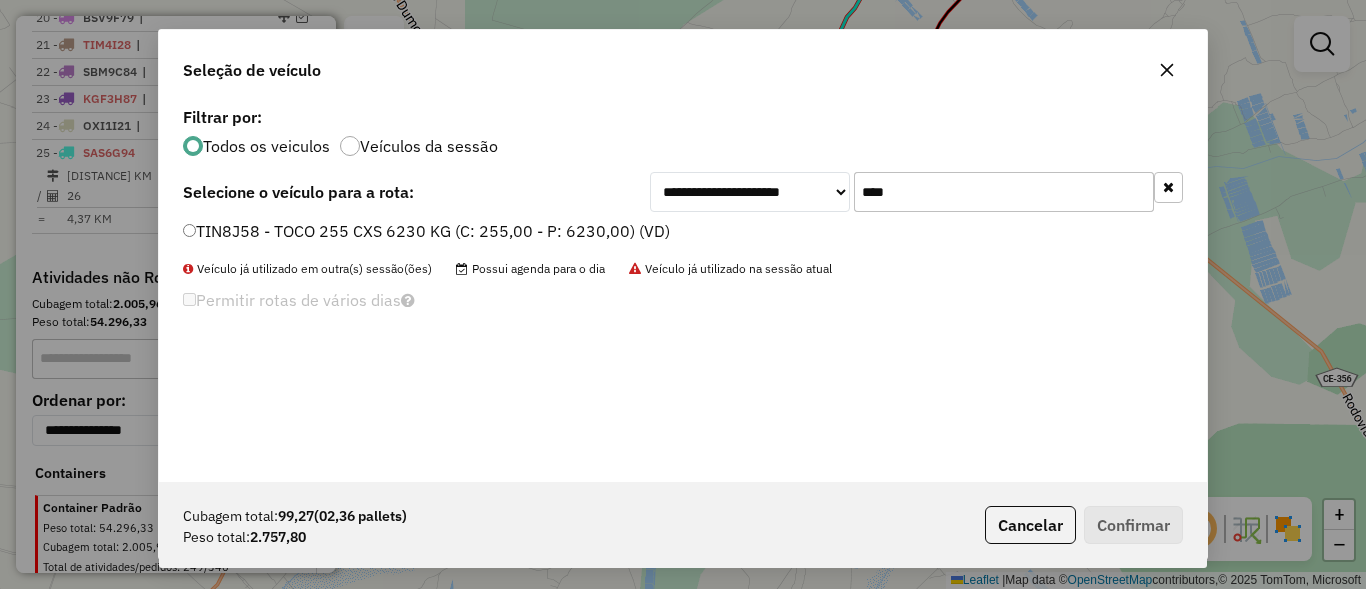 type on "****" 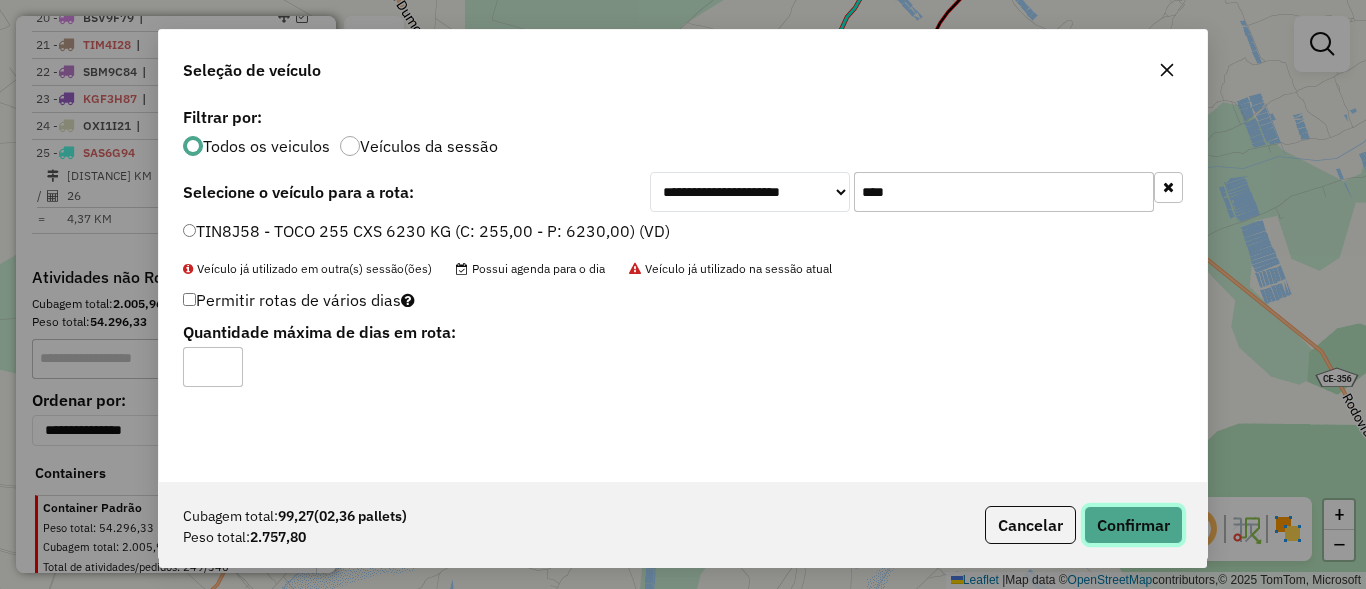 click on "Confirmar" 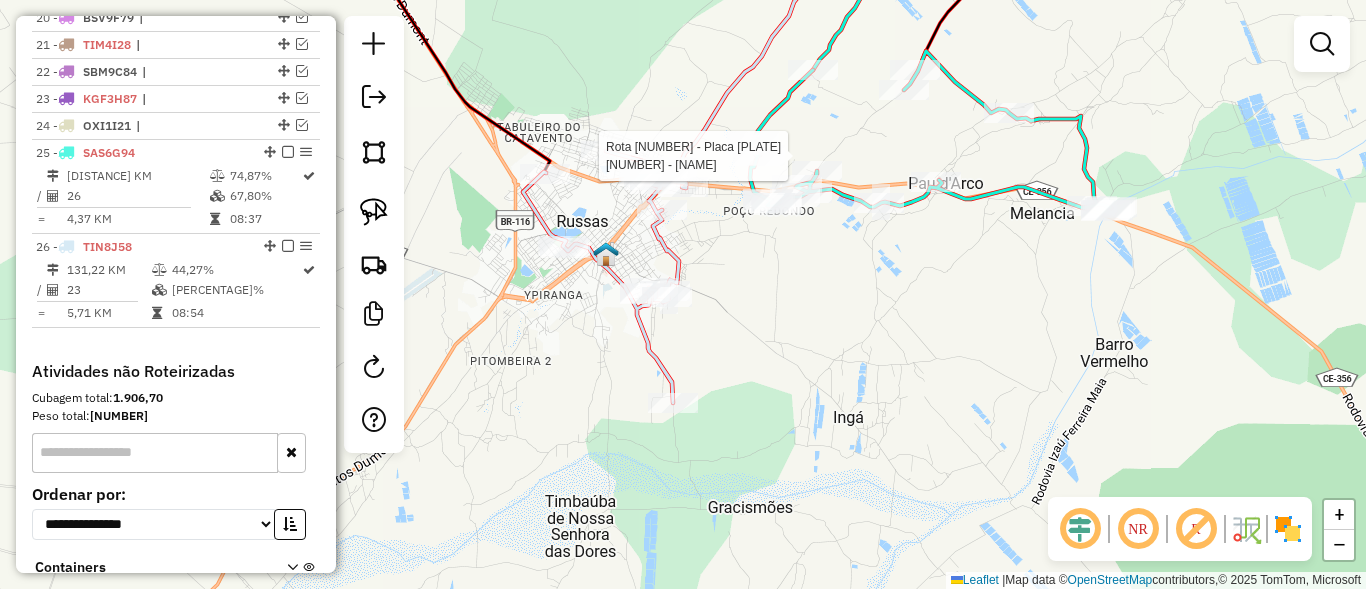 select on "**********" 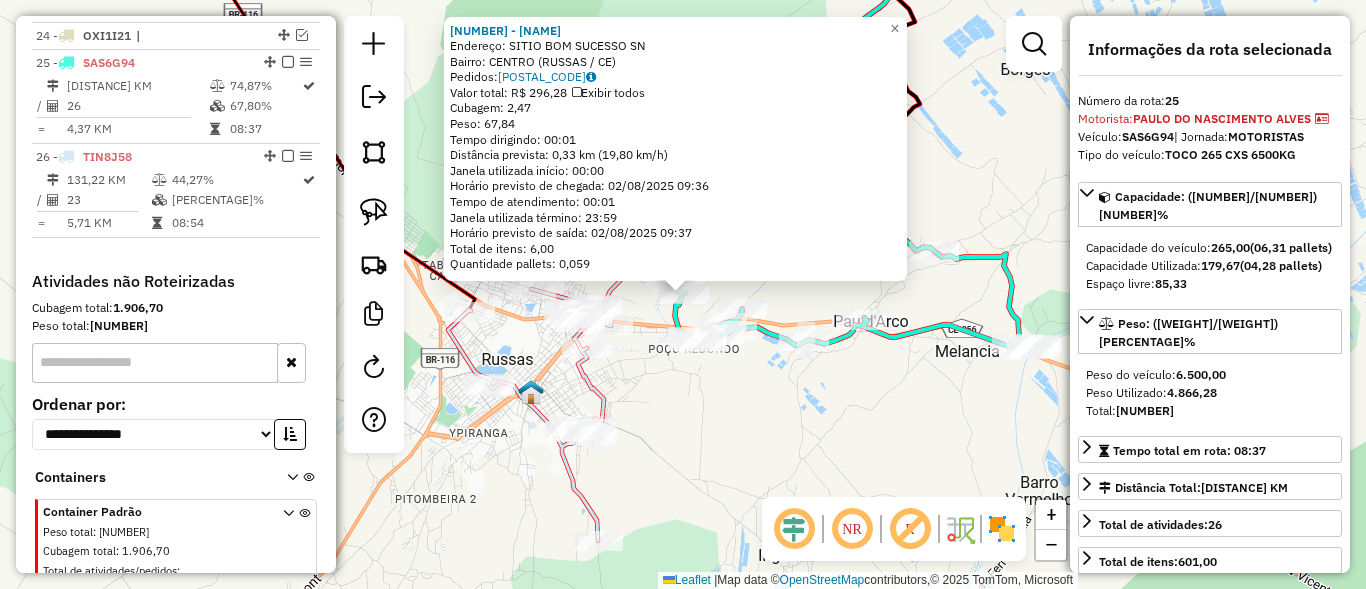 scroll, scrollTop: 1398, scrollLeft: 0, axis: vertical 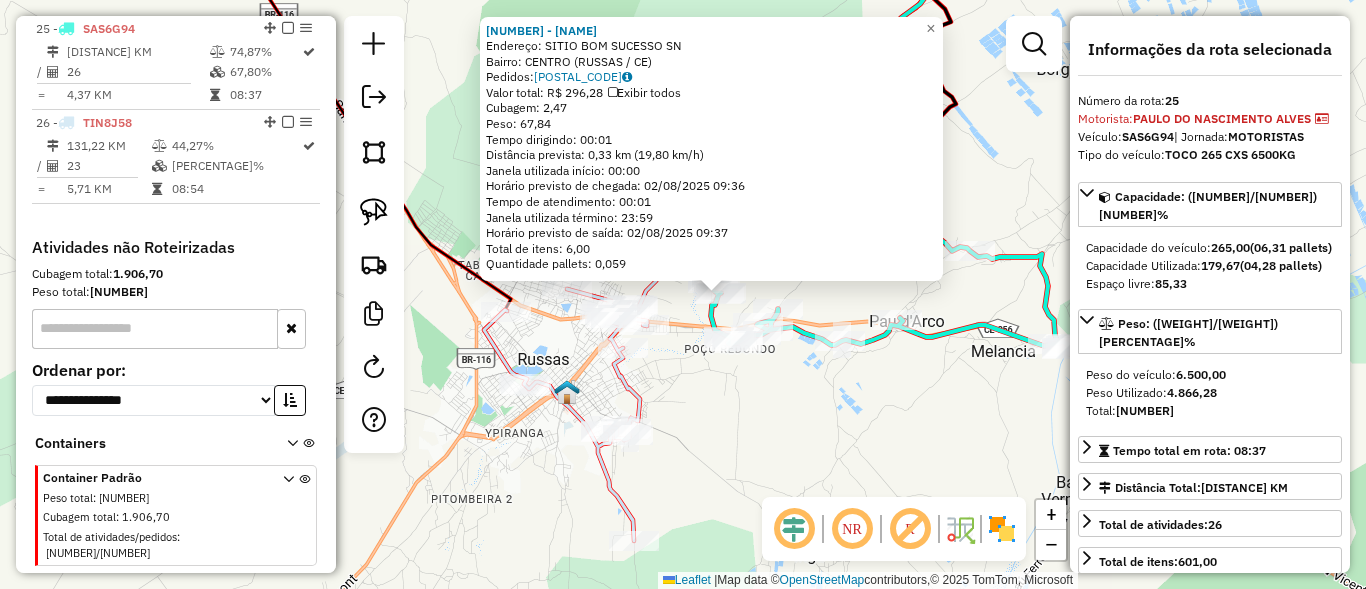 drag, startPoint x: 798, startPoint y: 427, endPoint x: 829, endPoint y: 424, distance: 31.144823 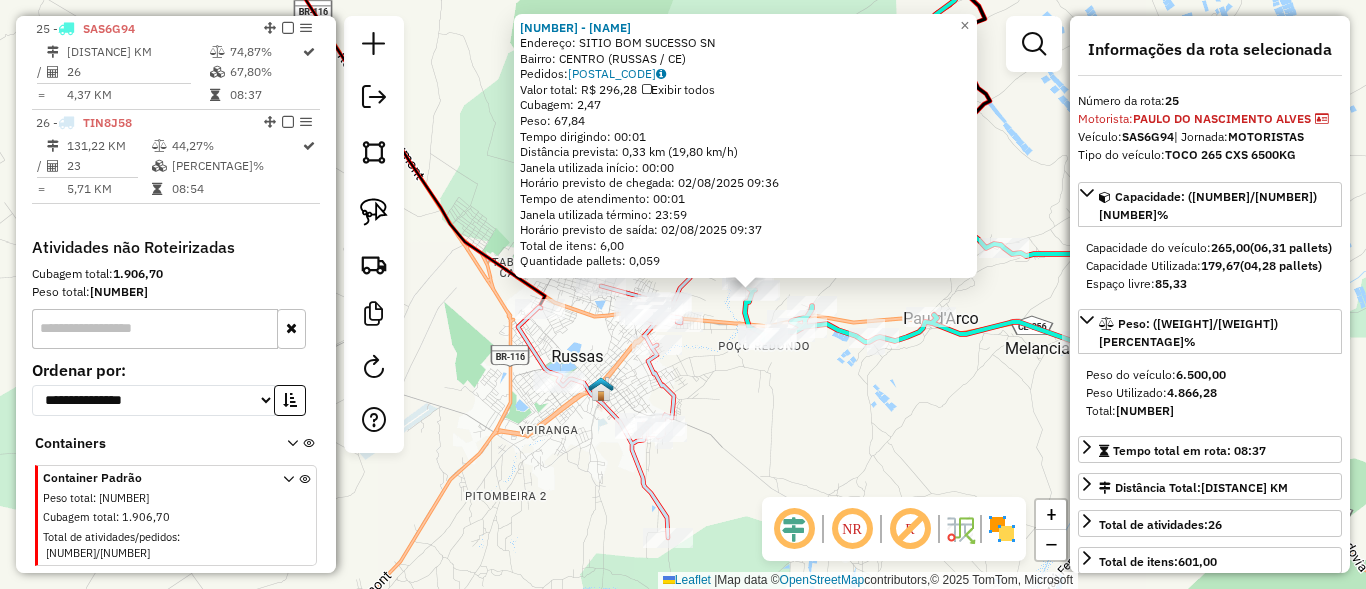 click on "[NUMBER] - [BUSINESS_NAME]  Endereço:  [STREET_NAME] [NUMBER]   Bairro: [NEIGHBORHOOD] ([CITY] / [STATE])   Pedidos:  [NUMBER]   Valor total: [CURRENCY] [NUMBER]   Exibir todos   Cubagem: [NUMBER]  Peso: [NUMBER]  Tempo dirigindo: [TIME]   Distância prevista: [NUMBER] km ([NUMBER] km/h)   Janela utilizada início: [TIME]   Horário previsto de chegada: [DATE] [TIME]   Tempo de atendimento: [TIME]   Janela utilizada término: [TIME]   Horário previsto de saída: [DATE] [TIME]   Total de itens: [NUMBER]   Quantidade pallets: [NUMBER]  × Janela de atendimento Grade de atendimento Capacidade Transportadoras Veículos Cliente Pedidos  Rotas Selecione os dias de semana para filtrar as janelas de atendimento  Seg   Ter   Qua   Qui   Sex   Sáb   Dom  Informe o período da janela de atendimento: De: [TIME] Até: [TIME]  Filtrar exatamente a janela do cliente  Considerar janela de atendimento padrão  Selecione os dias de semana para filtrar as grades de atendimento  Seg   Ter   Qua   Qui   Sex   Sáb   Dom   Considerar clientes sem dia de atendimento cadastrado  De: [TIME]   Até: [TIME]" 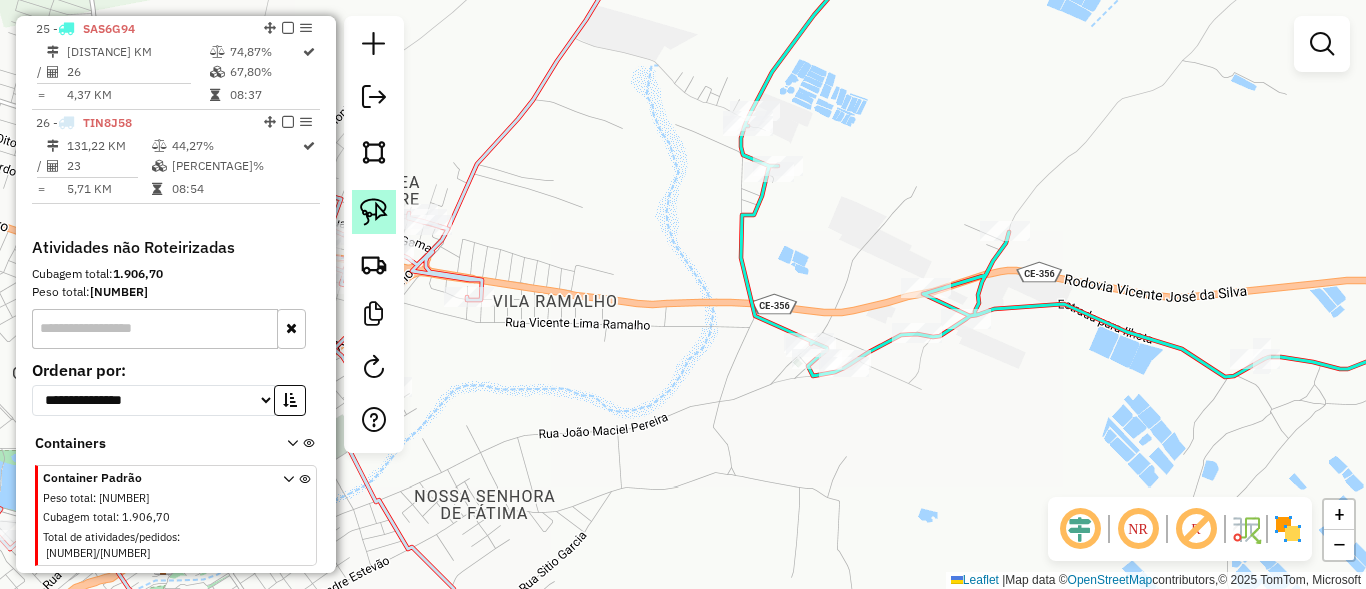 click 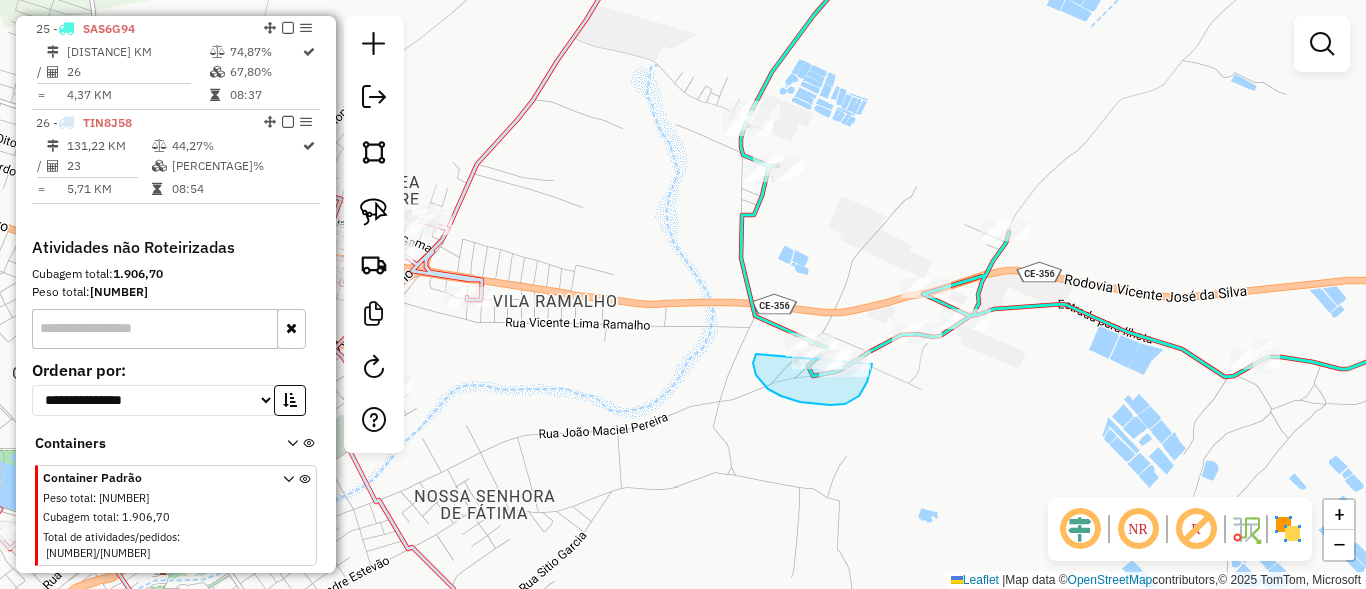 drag, startPoint x: 761, startPoint y: 381, endPoint x: 749, endPoint y: 300, distance: 81.88406 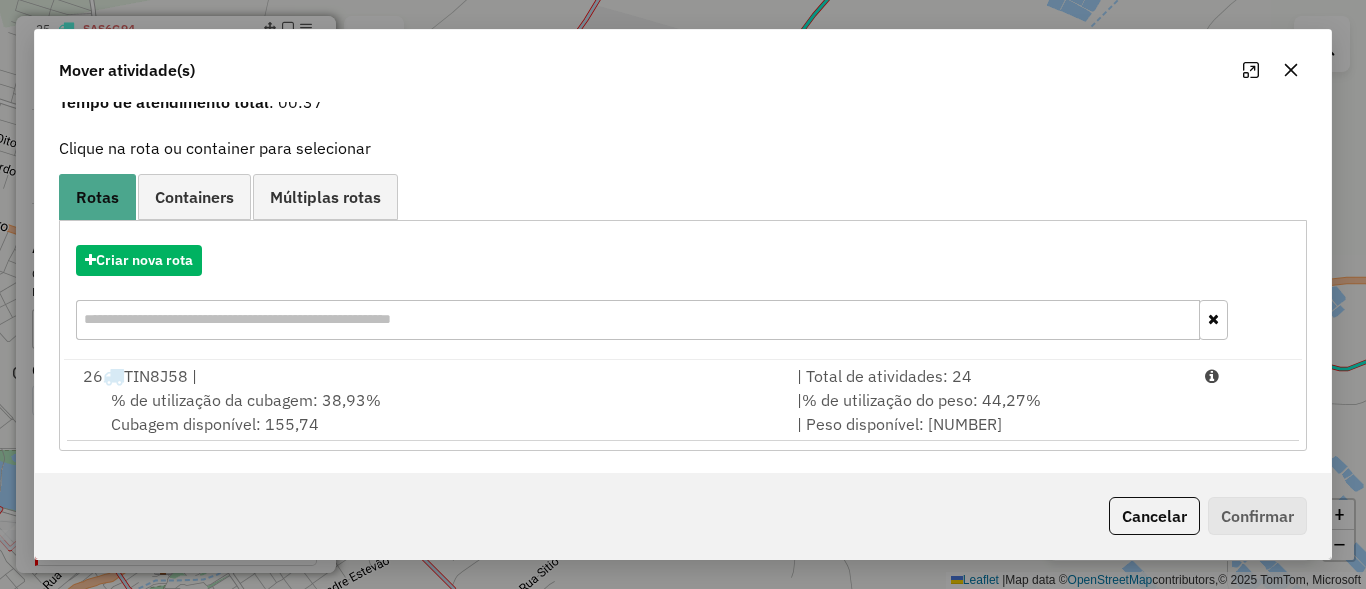 scroll, scrollTop: 94, scrollLeft: 0, axis: vertical 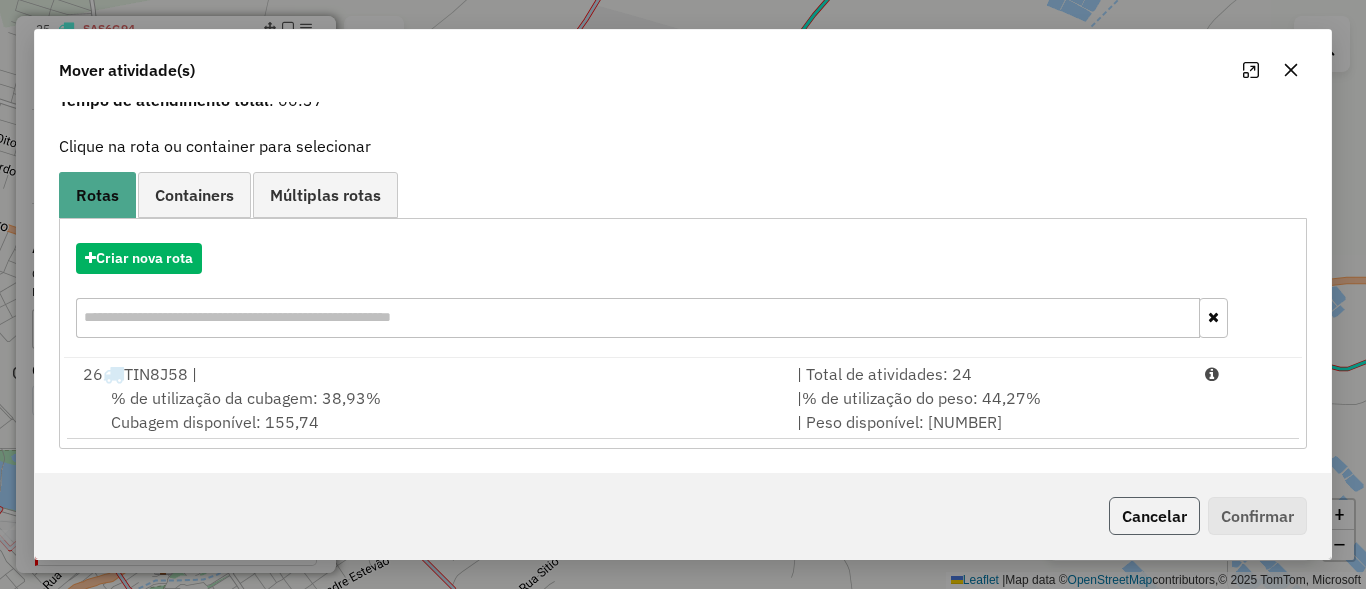 click on "Cancelar" 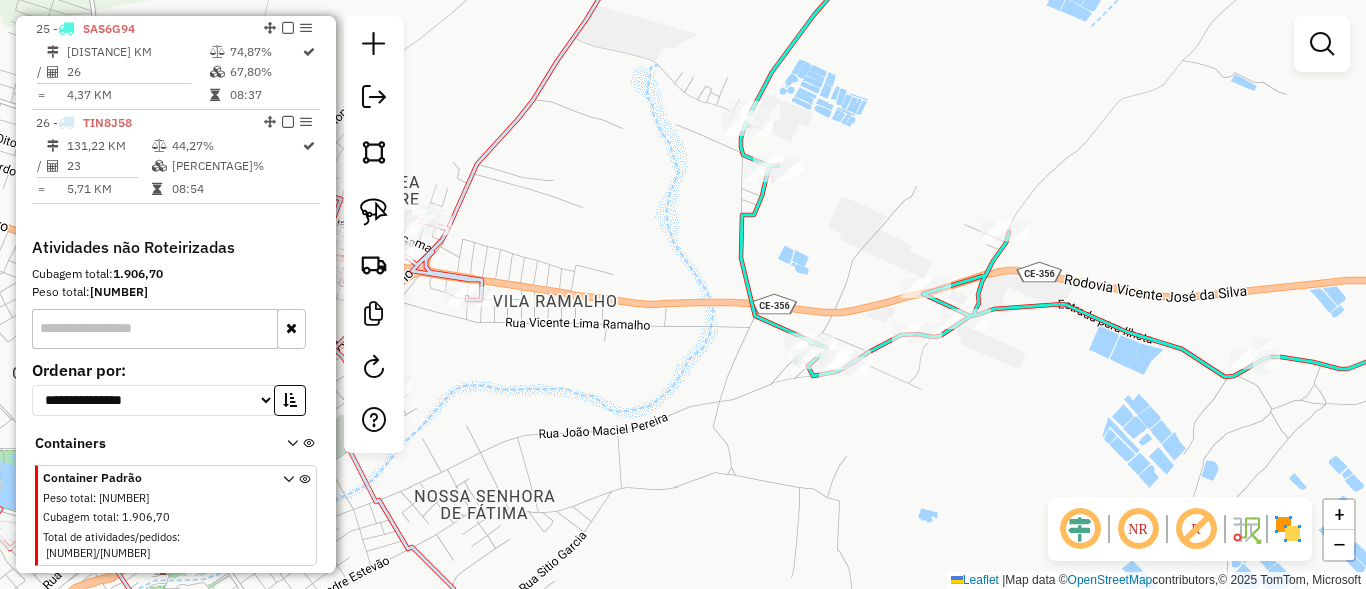 scroll, scrollTop: 0, scrollLeft: 0, axis: both 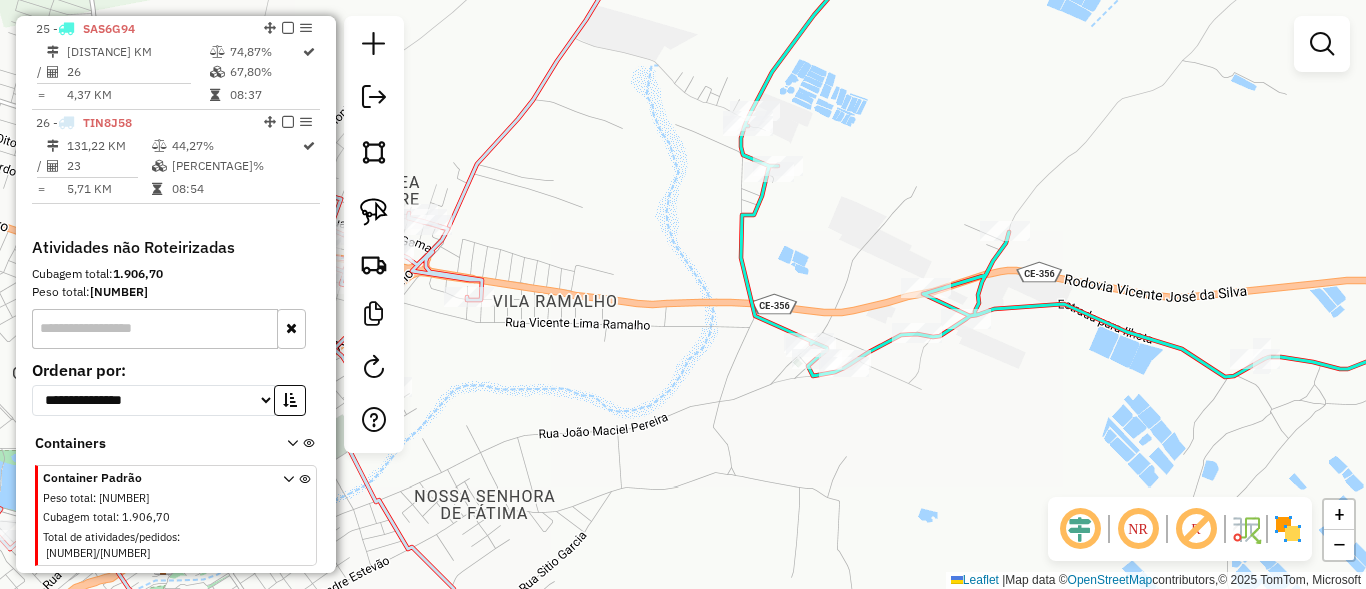 drag, startPoint x: 627, startPoint y: 128, endPoint x: 646, endPoint y: 222, distance: 95.90099 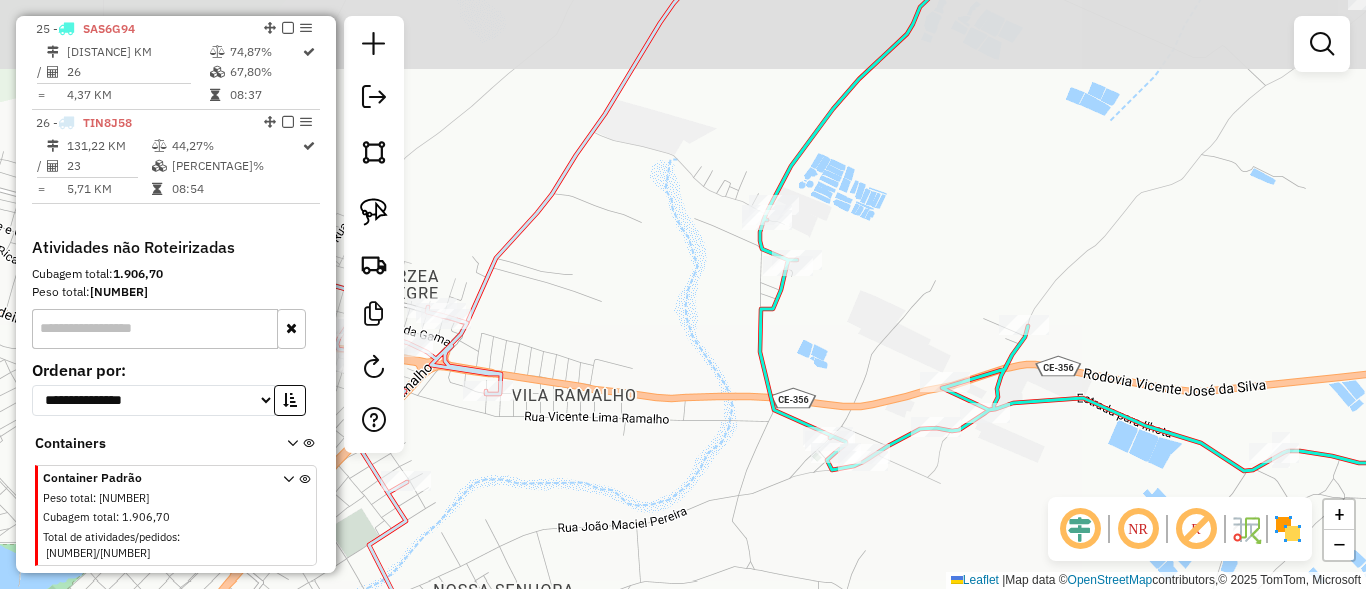 click 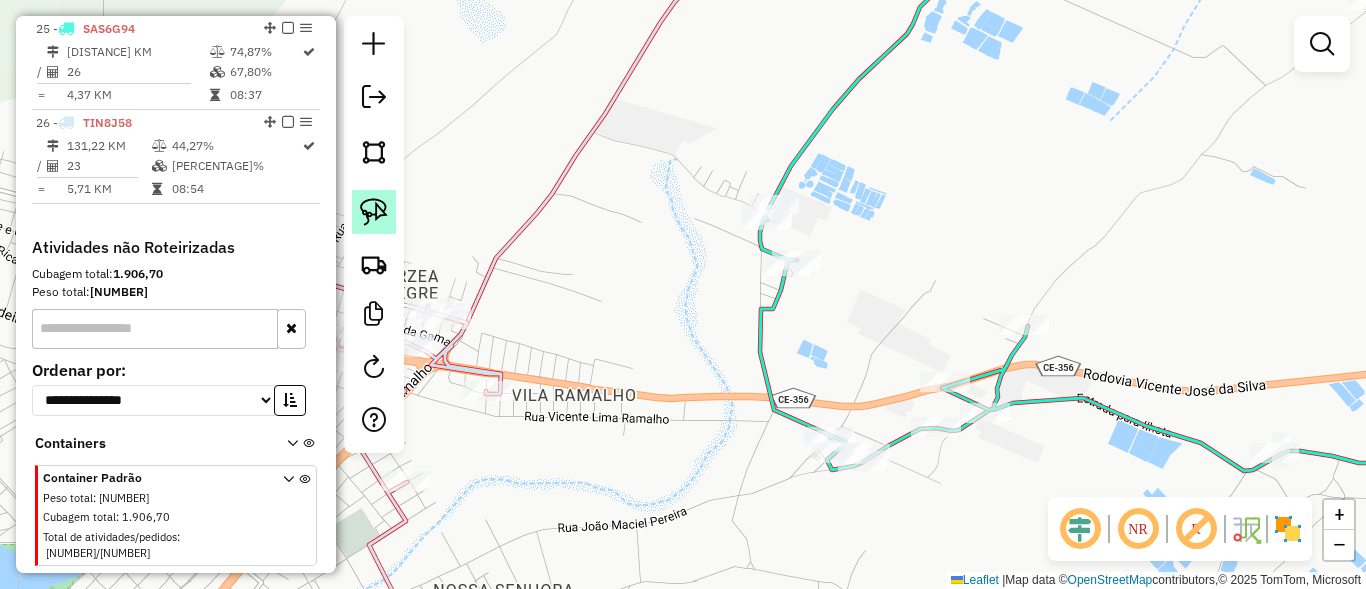 click 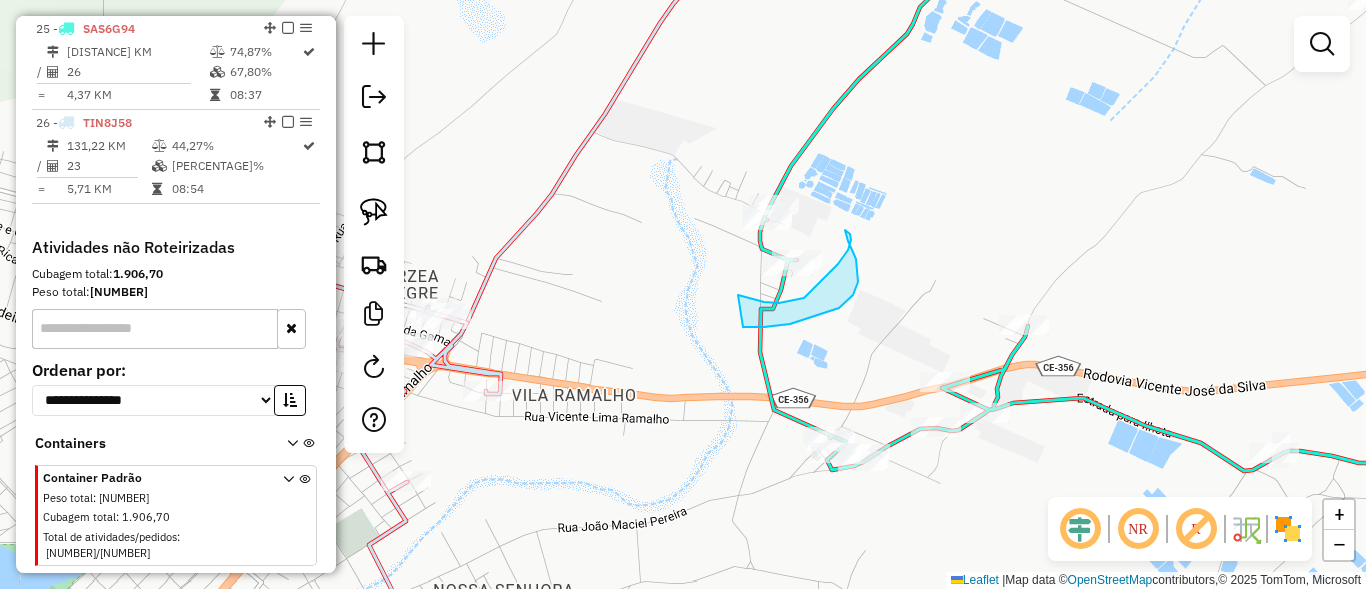 drag, startPoint x: 747, startPoint y: 298, endPoint x: 715, endPoint y: 322, distance: 40 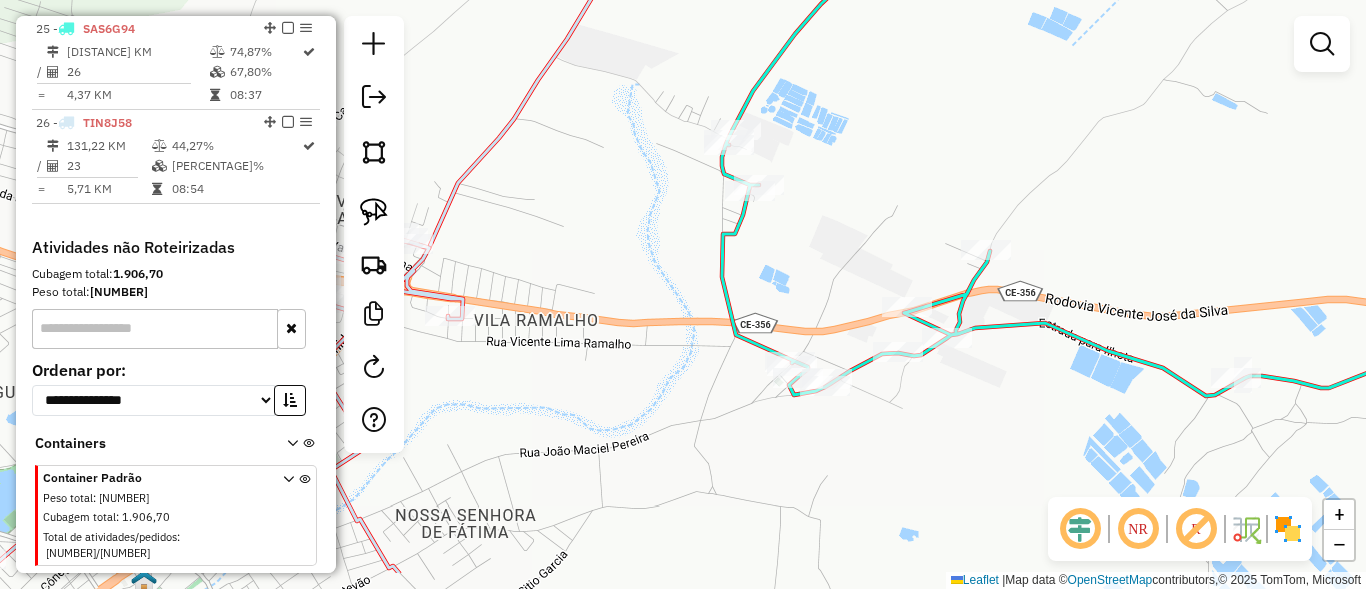 drag, startPoint x: 706, startPoint y: 412, endPoint x: 668, endPoint y: 337, distance: 84.07735 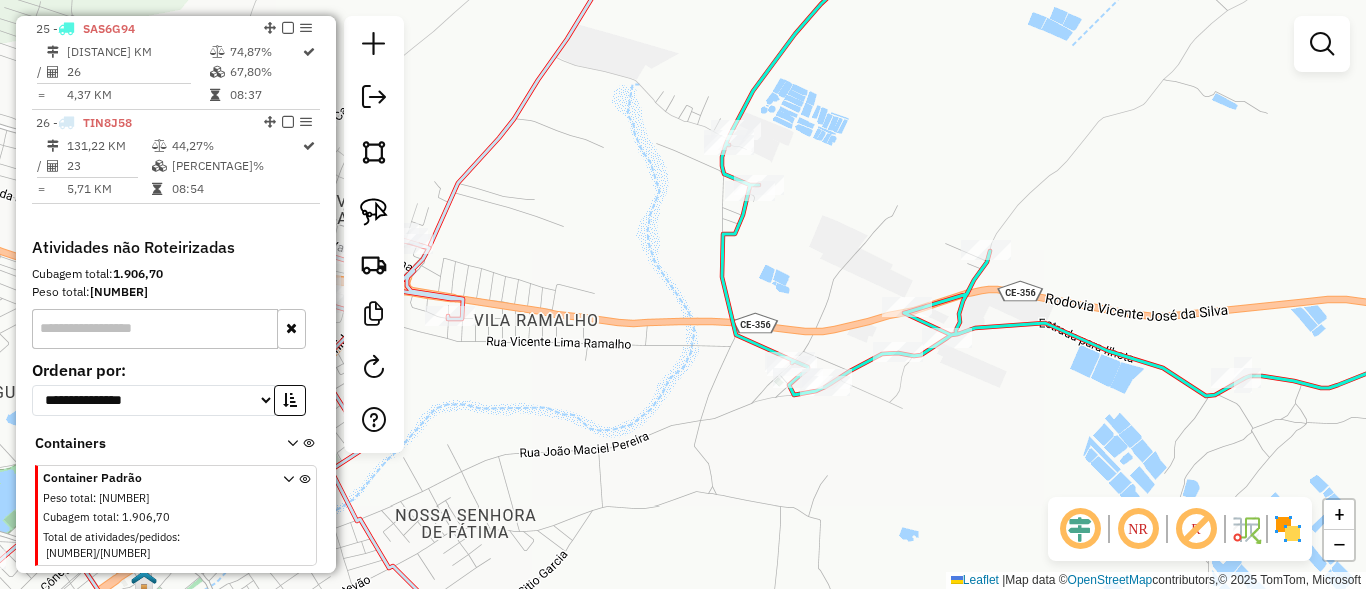 click 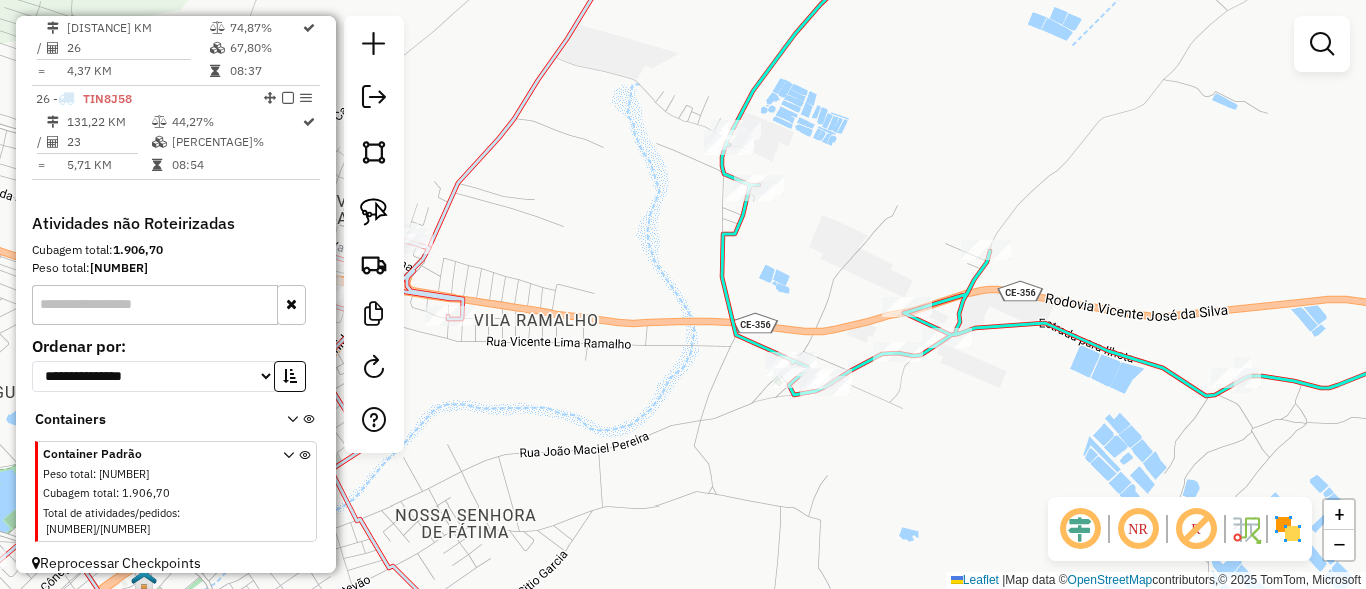 select on "**********" 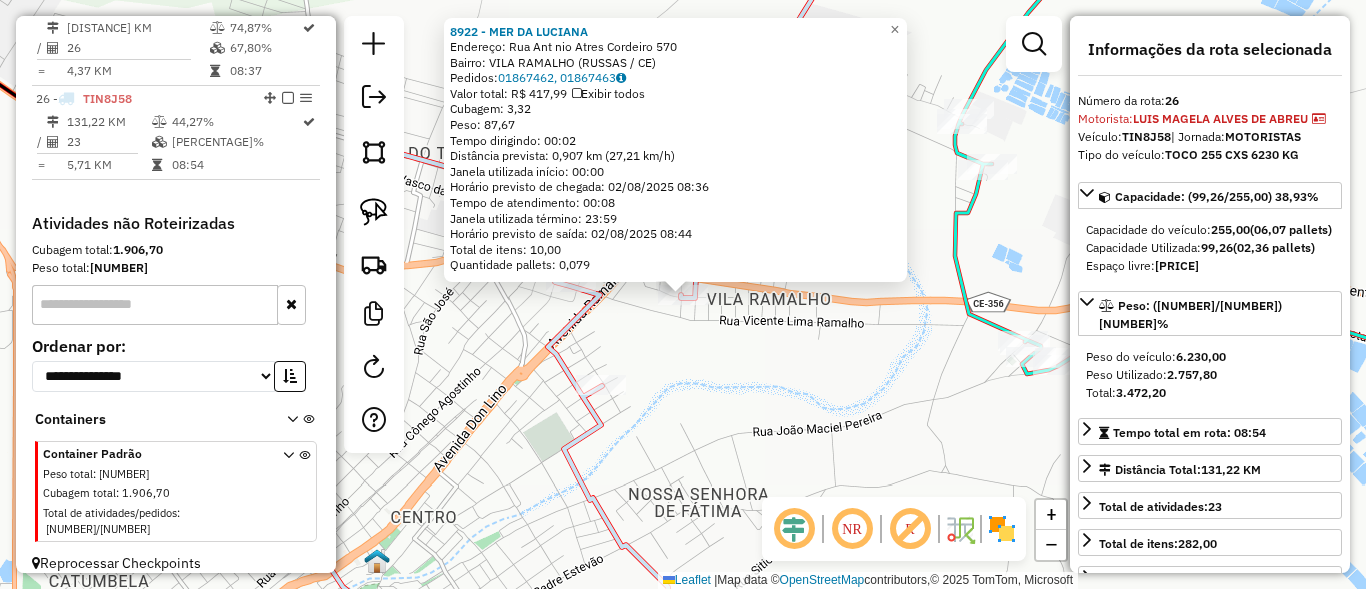 click on "[NUMBER] - [NAME]  Endereço:  [STREET_NAME] [NUMBER]   Bairro: [NEIGHBORHOOD] ([CITY] / [STATE])   Pedidos:  [ORDER_ID], [ORDER_ID]   Valor total: [CURRENCY] [AMOUNT]   Exibir todos   Cubagem: [CUBAGE]  Peso: [WEIGHT]  Tempo dirigindo: [TIME]   Distância prevista: [DISTANCE] km ([SPEED] km/h)   Janela utilizada início: [TIME]   Horário previsto de chegada: [DATE] [TIME]   Tempo de atendimento: [TIME]   Janela utilizada término: [TIME]   Horário previsto de saída: [DATE] [TIME]   Total de itens: [ITEMS]   Quantidade pallets: [PALLETS]  × Janela de atendimento Grade de atendimento Capacidade Transportadoras Veículos Cliente Pedidos  Rotas Selecione os dias de semana para filtrar as janelas de atendimento  Seg   Ter   Qua   Qui   Sex   Sáb   Dom  Informe o período da janela de atendimento: De: Até:  Filtrar exatamente a janela do cliente  Considerar janela de atendimento padrão  Selecione os dias de semana para filtrar as grades de atendimento  Seg   Ter   Qua   Qui   Sex   Sáb   Dom   Peso mínimo:   Peso máximo:   De:" 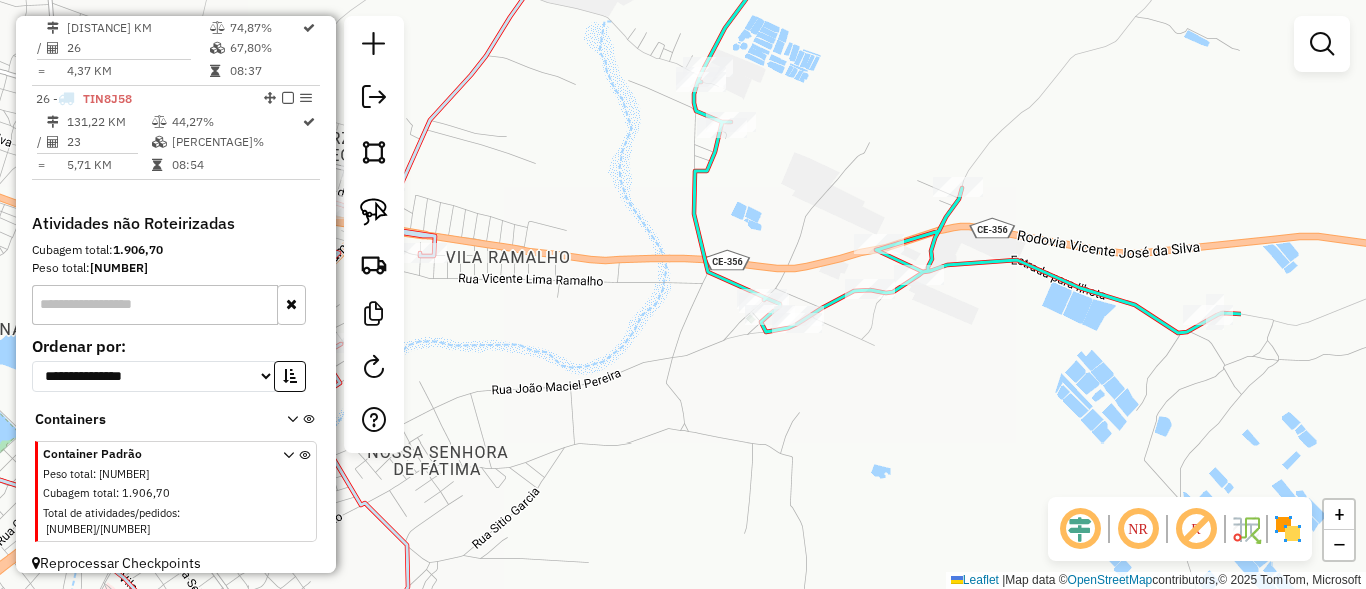 drag, startPoint x: 900, startPoint y: 421, endPoint x: 631, endPoint y: 376, distance: 272.73798 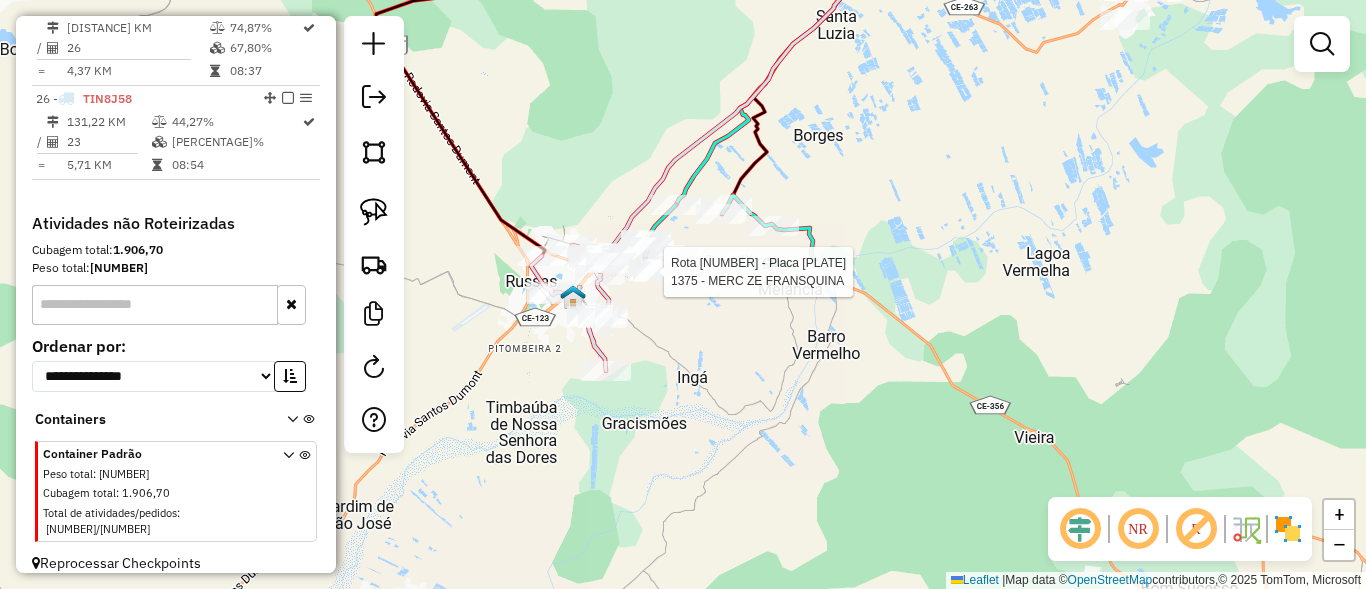 select on "**********" 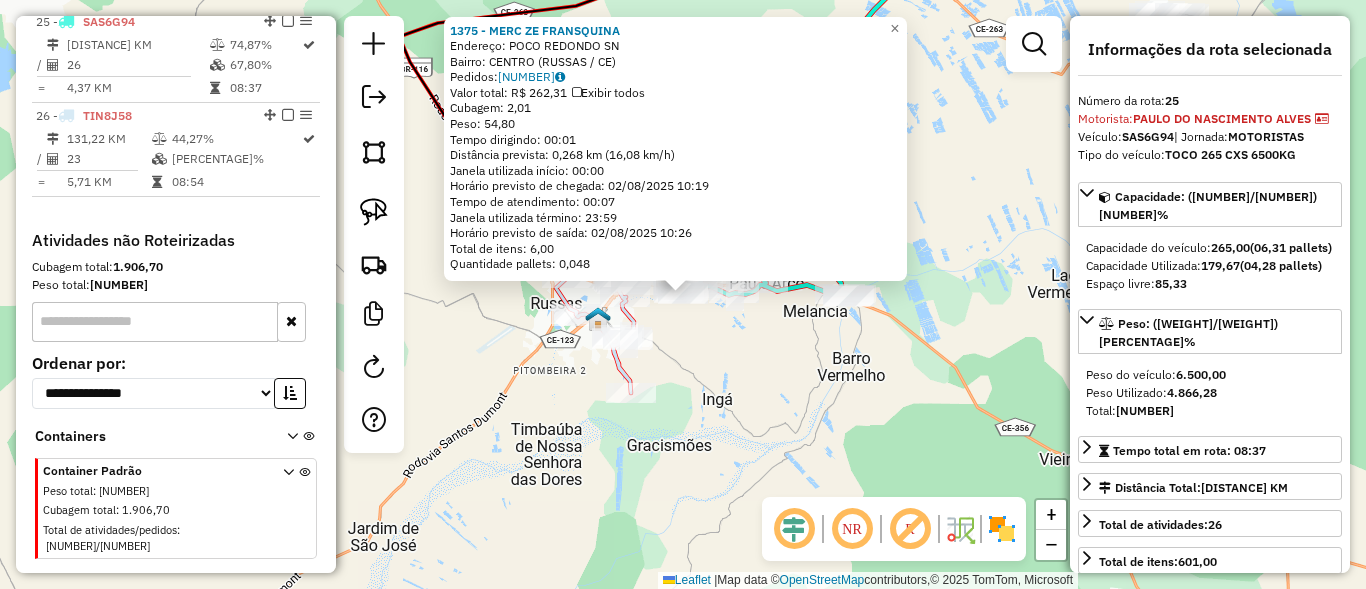 scroll, scrollTop: 1398, scrollLeft: 0, axis: vertical 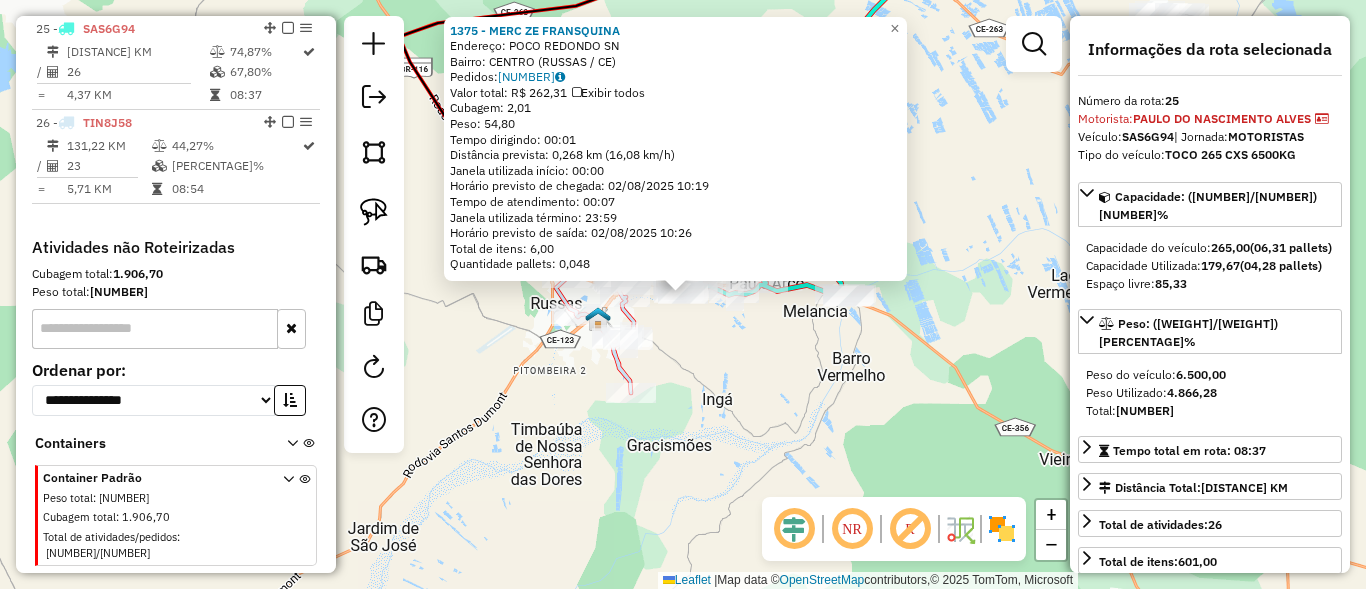 click on "[NUMBER] - [BUSINESS_NAME]  Endereço:  [STREET_NAME] [NUMBER]   Bairro: [NEIGHBORHOOD] ([CITY] / [STATE])   Pedidos:  [NUMBER]   Valor total: [CURRENCY] [NUMBER]   Exibir todos   Cubagem: [NUMBER]  Peso: [NUMBER]  Tempo dirigindo: [TIME]   Distância prevista: [NUMBER] km ([NUMBER] km/h)   Janela utilizada início: [TIME]   Horário previsto de chegada: [DATE] [TIME]   Tempo de atendimento: [TIME]   Janela utilizada término: [TIME]   Horário previsto de saída: [DATE] [TIME]   Total de itens: [NUMBER]   Quantidade pallets: [NUMBER]  × Janela de atendimento Grade de atendimento Capacidade Transportadoras Veículos Cliente Pedidos  Rotas Selecione os dias de semana para filtrar as janelas de atendimento  Seg   Ter   Qua   Qui   Sex   Sáb   Dom  Informe o período da janela de atendimento: De: [TIME] Até: [TIME]  Filtrar exatamente a janela do cliente  Considerar janela de atendimento padrão  Selecione os dias de semana para filtrar as grades de atendimento  Seg   Ter   Qua   Qui   Sex   Sáb   Dom   Considerar clientes sem dia de atendimento cadastrado  De: [TIME]   Até: [TIME]" 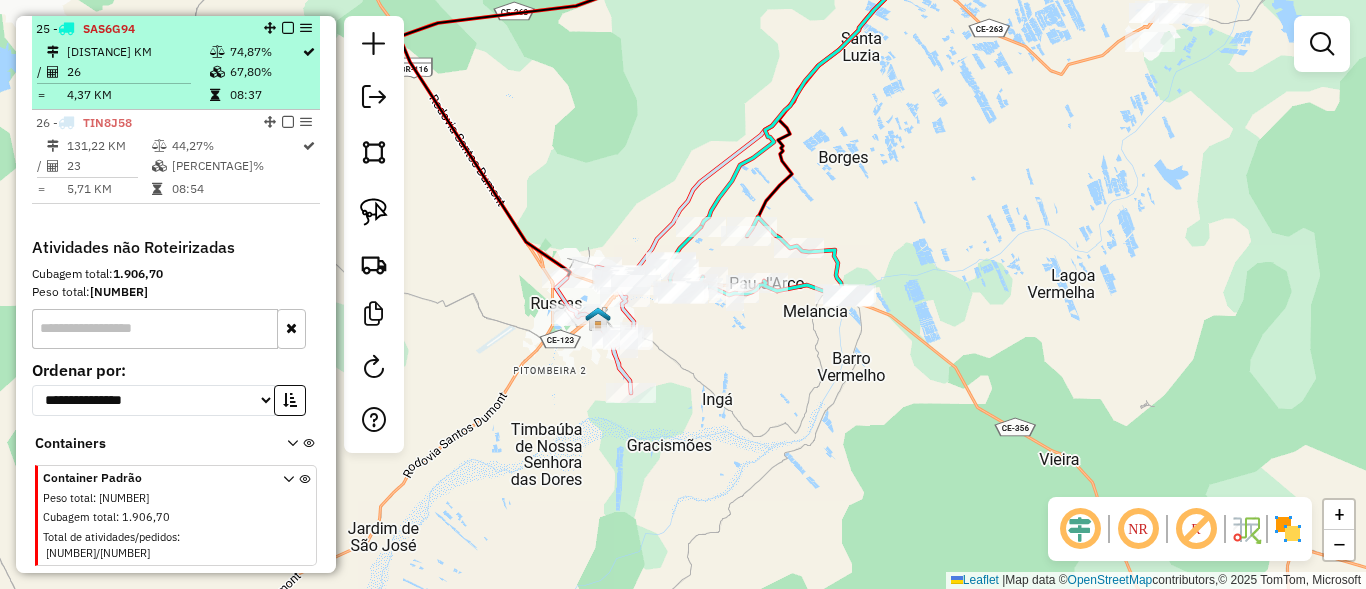 click at bounding box center [288, 28] 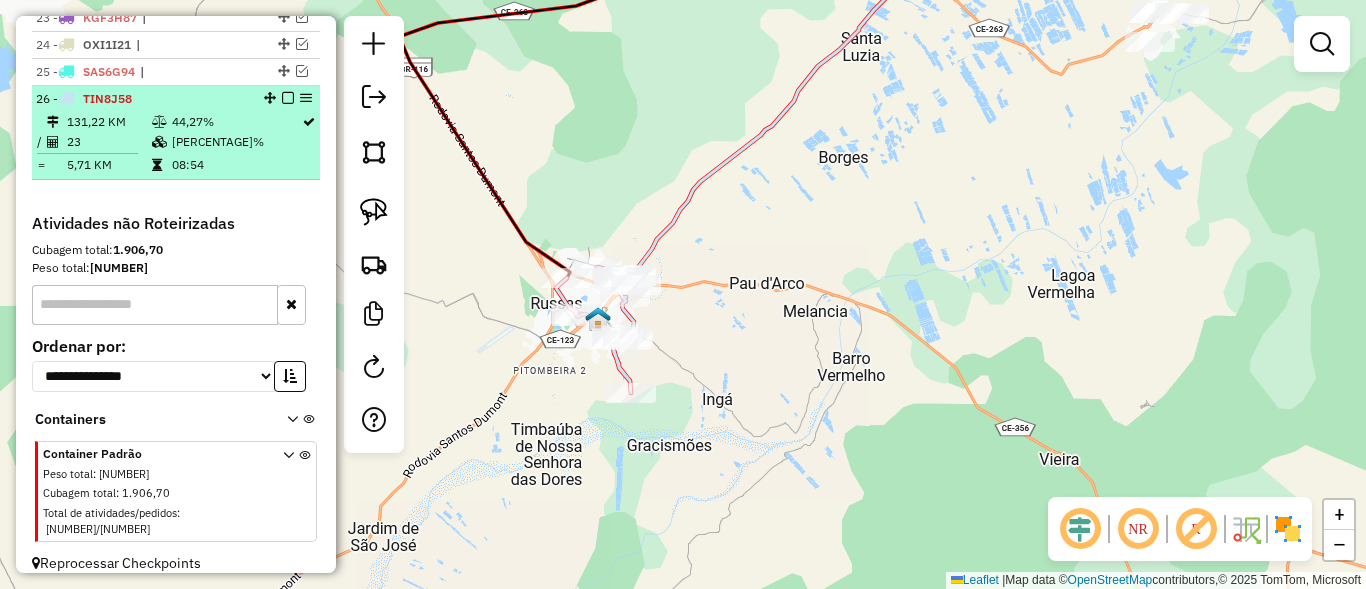 click at bounding box center [288, 98] 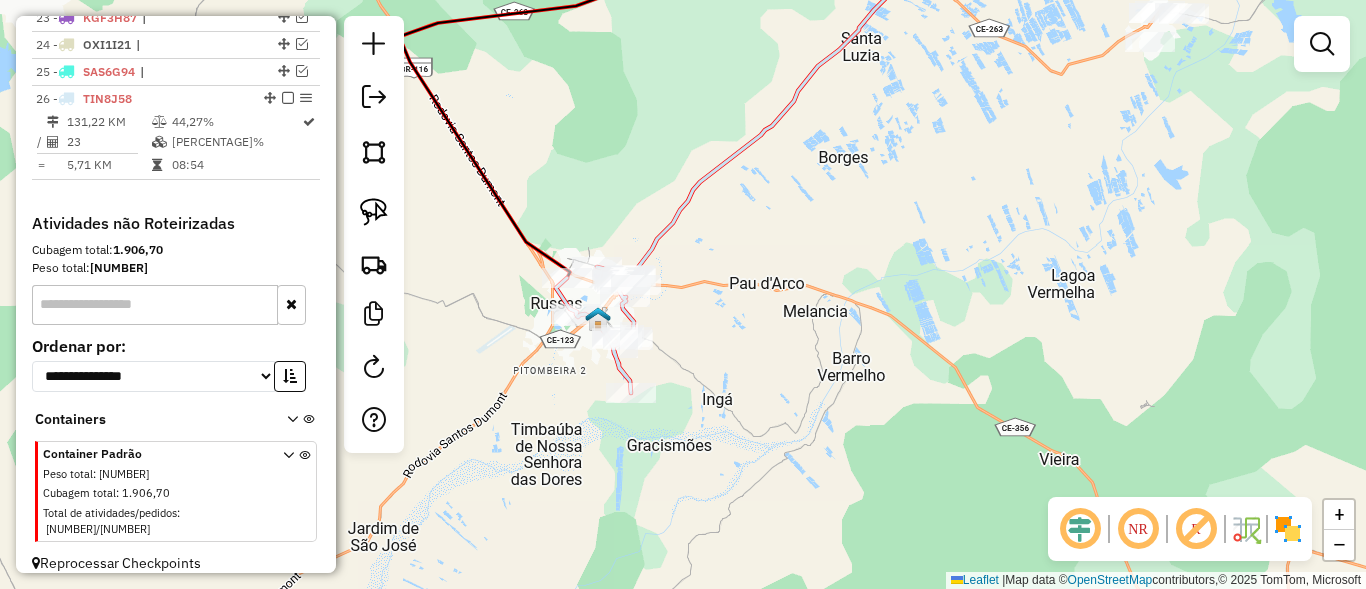 scroll, scrollTop: 1288, scrollLeft: 0, axis: vertical 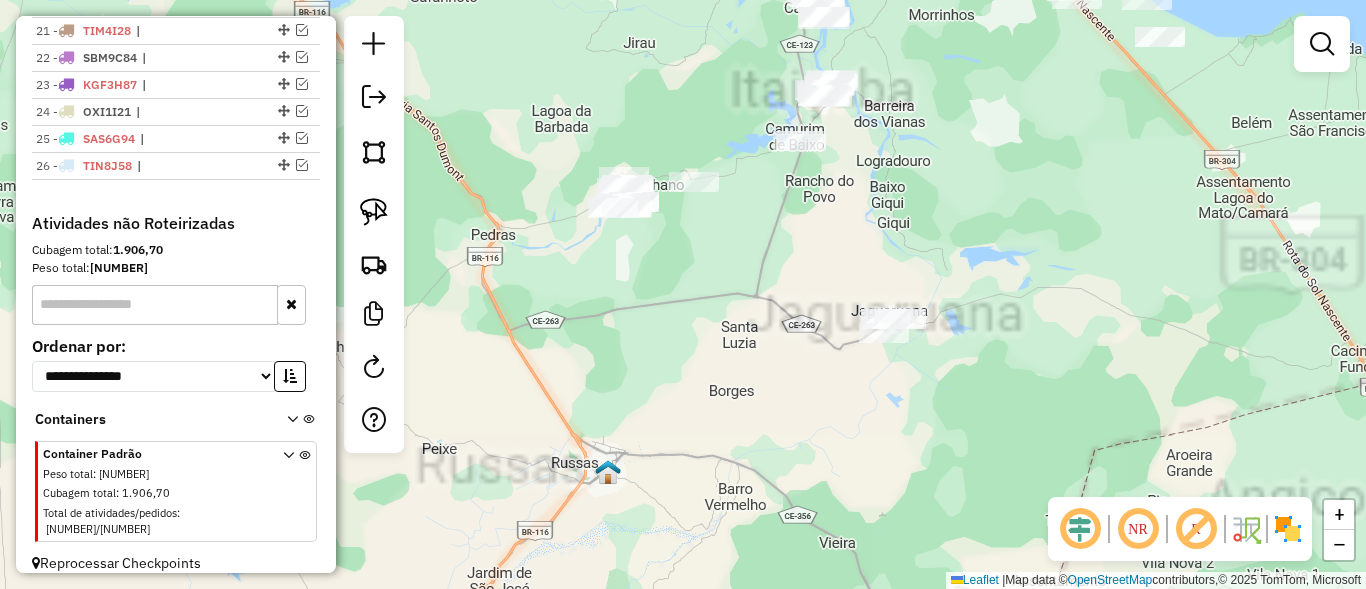 drag, startPoint x: 844, startPoint y: 304, endPoint x: 801, endPoint y: 299, distance: 43.289722 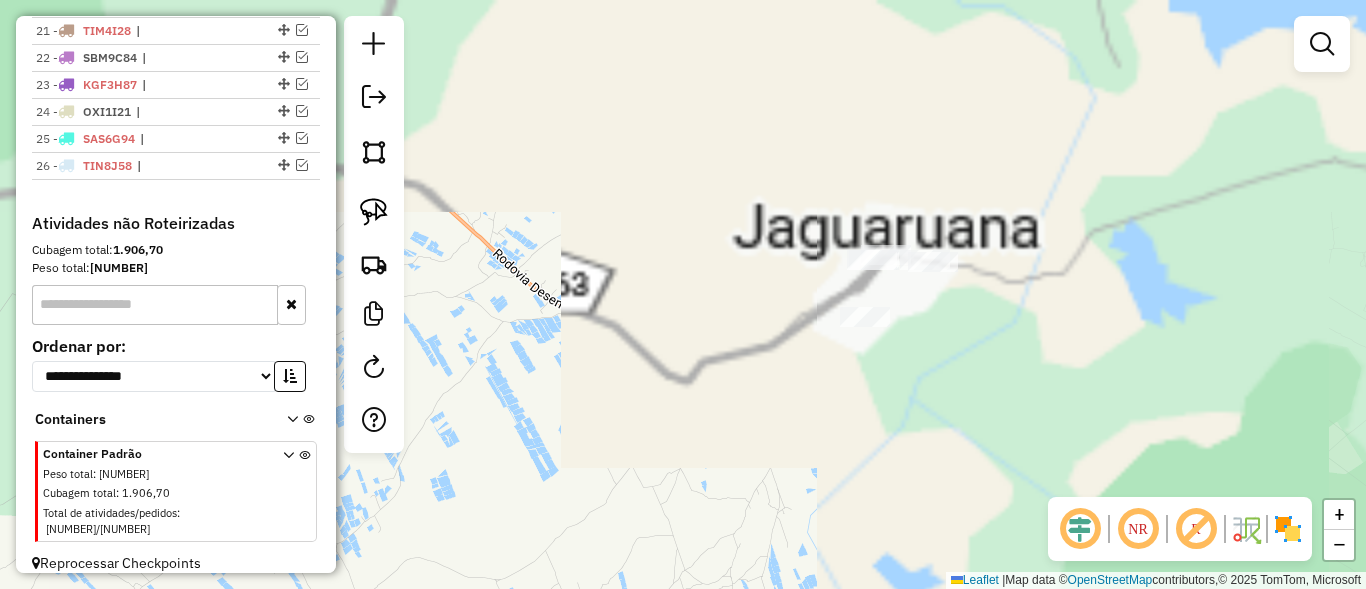drag, startPoint x: 922, startPoint y: 342, endPoint x: 819, endPoint y: 350, distance: 103.31021 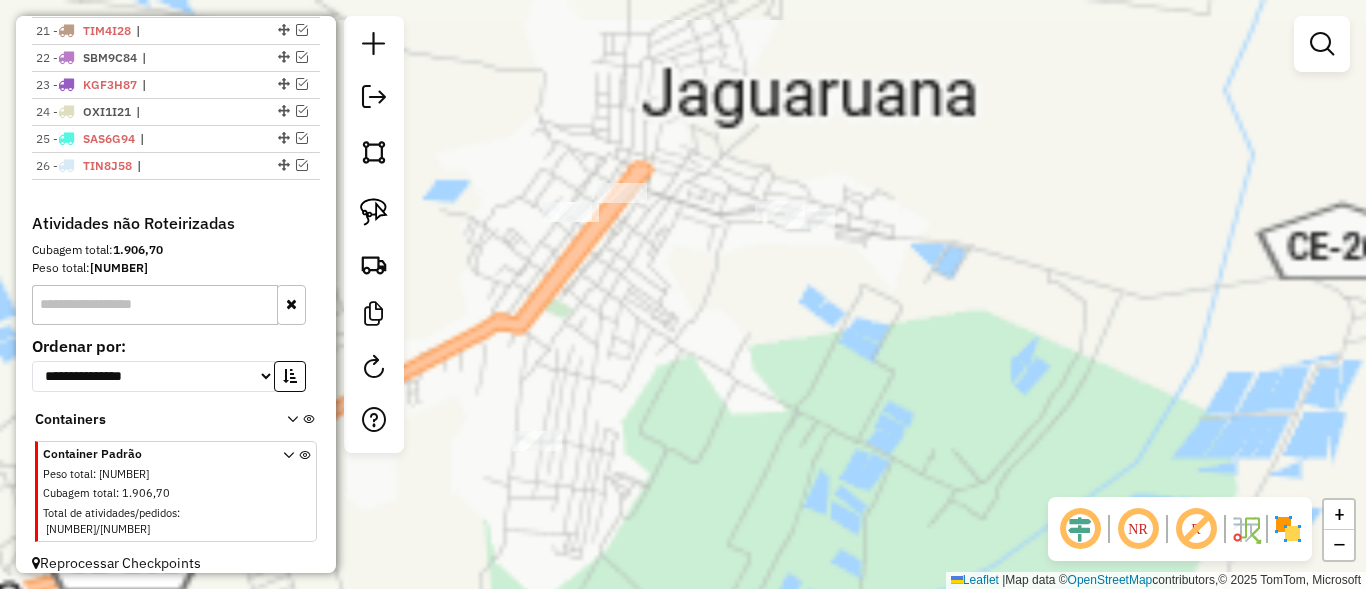 drag, startPoint x: 856, startPoint y: 332, endPoint x: 918, endPoint y: 306, distance: 67.23094 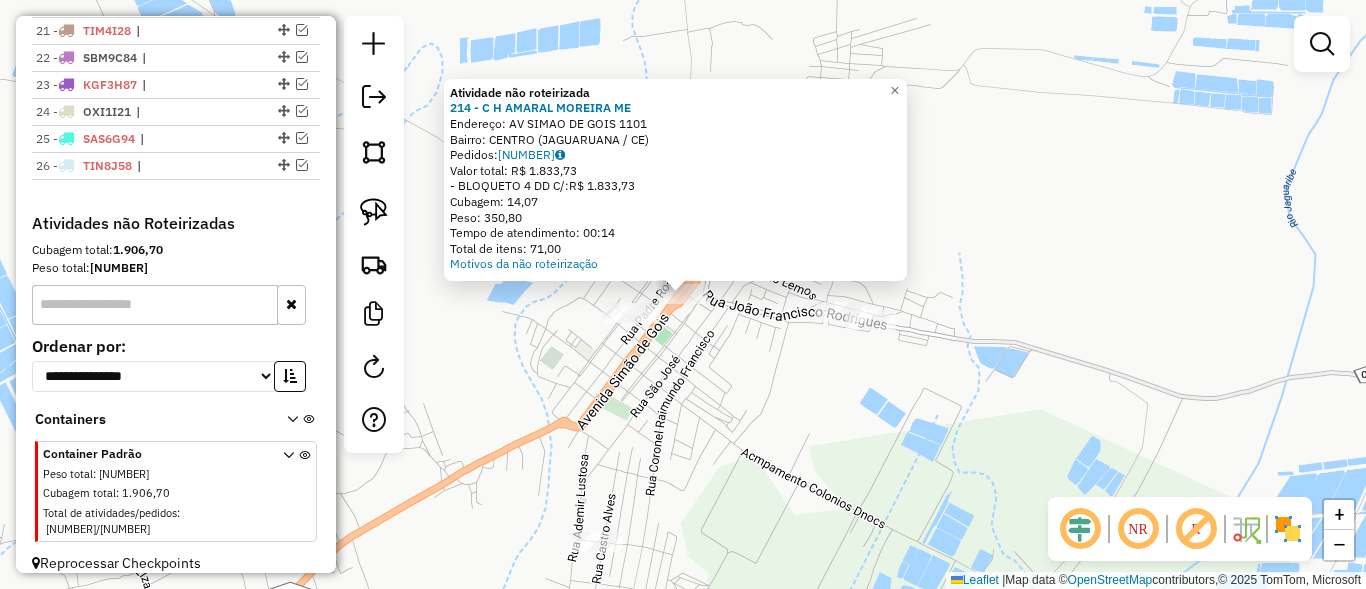 click on "Atividade não roteirizada 214 - C [NAME] [NAME] ME  Endereço: AV  SIMAO DE GOIS                  1101   Bairro: CENTRO ([NAME] / [STATE])   Pedidos:  01866593   Valor total: R$ 1.833,73   - BLOQUETO 4 DD C/:  R$ 1.833,73   Cubagem: 14,07   Peso: 350,80   Tempo de atendimento: 00:14   Total de itens: 71,00  Motivos da não roteirização × Janela de atendimento Grade de atendimento Capacidade Transportadoras Veículos Cliente Pedidos  Rotas Selecione os dias de semana para filtrar as janelas de atendimento  Seg   Ter   Qua   Qui   Sex   Sáb   Dom  Informe o período da janela de atendimento: De: Até:  Filtrar exatamente a janela do cliente  Considerar janela de atendimento padrão  Selecione os dias de semana para filtrar as grades de atendimento  Seg   Ter   Qua   Qui   Sex   Sáb   Dom   Considerar clientes sem dia de atendimento cadastrado  Clientes fora do dia de atendimento selecionado Filtrar as atividades entre os valores definidos abaixo:  Peso mínimo:   Peso máximo:   Cubagem mínima:   De:" 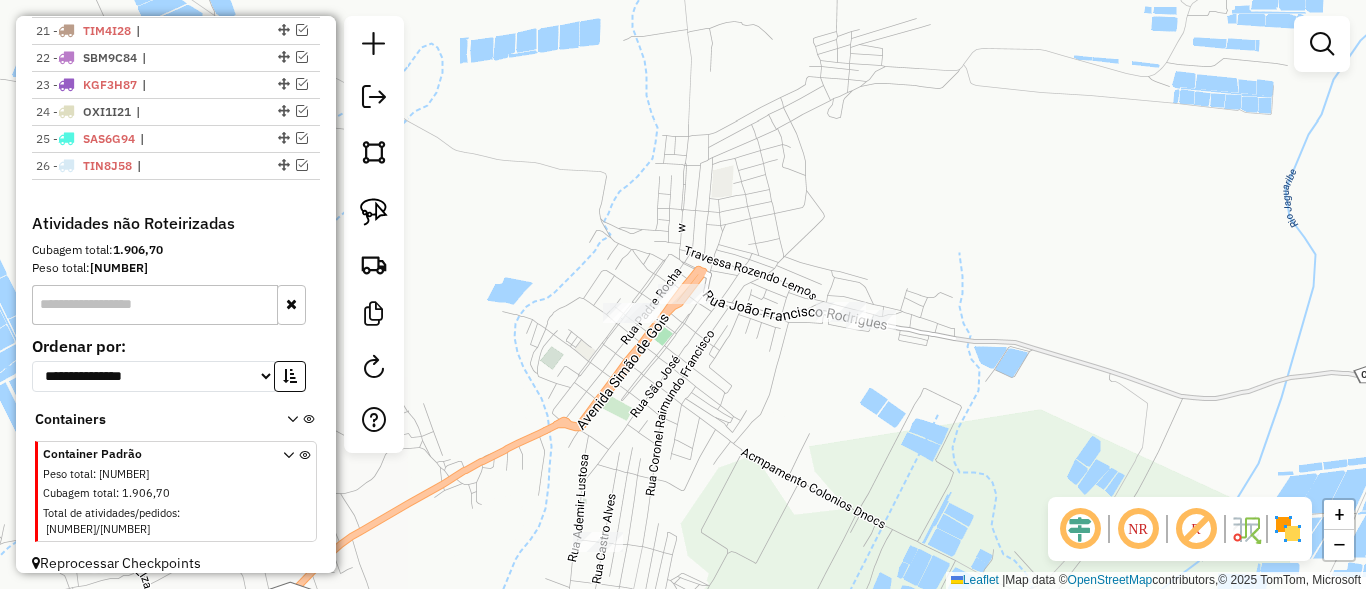 drag, startPoint x: 684, startPoint y: 348, endPoint x: 761, endPoint y: 273, distance: 107.48953 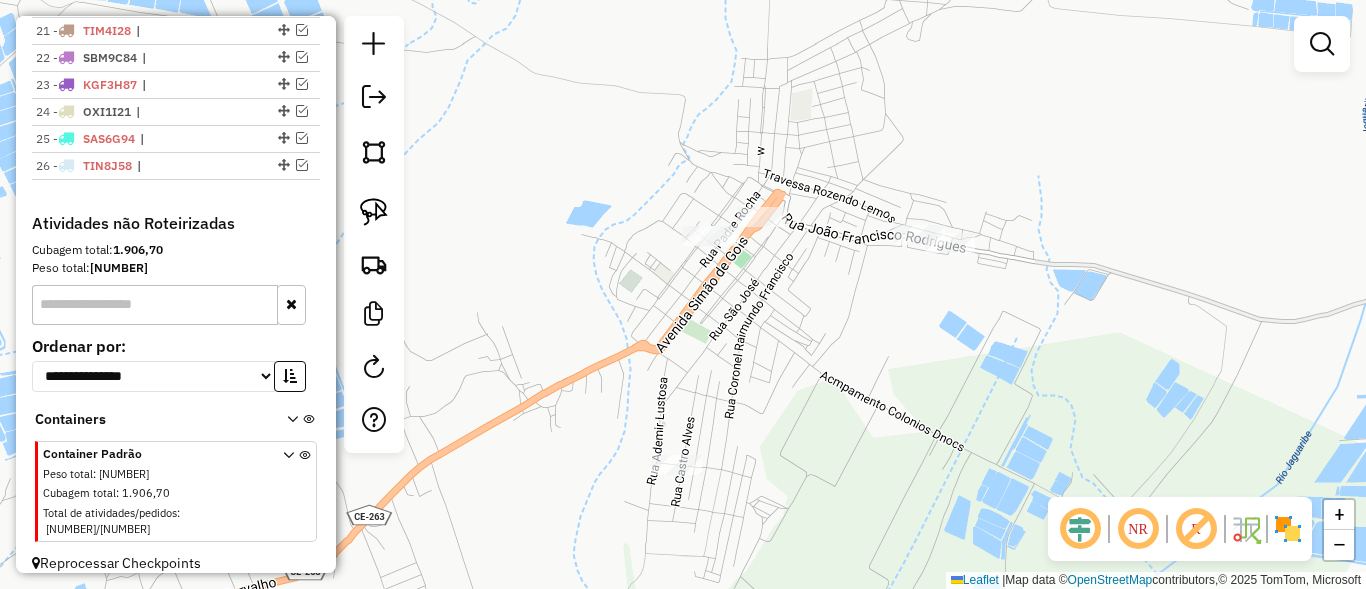 click 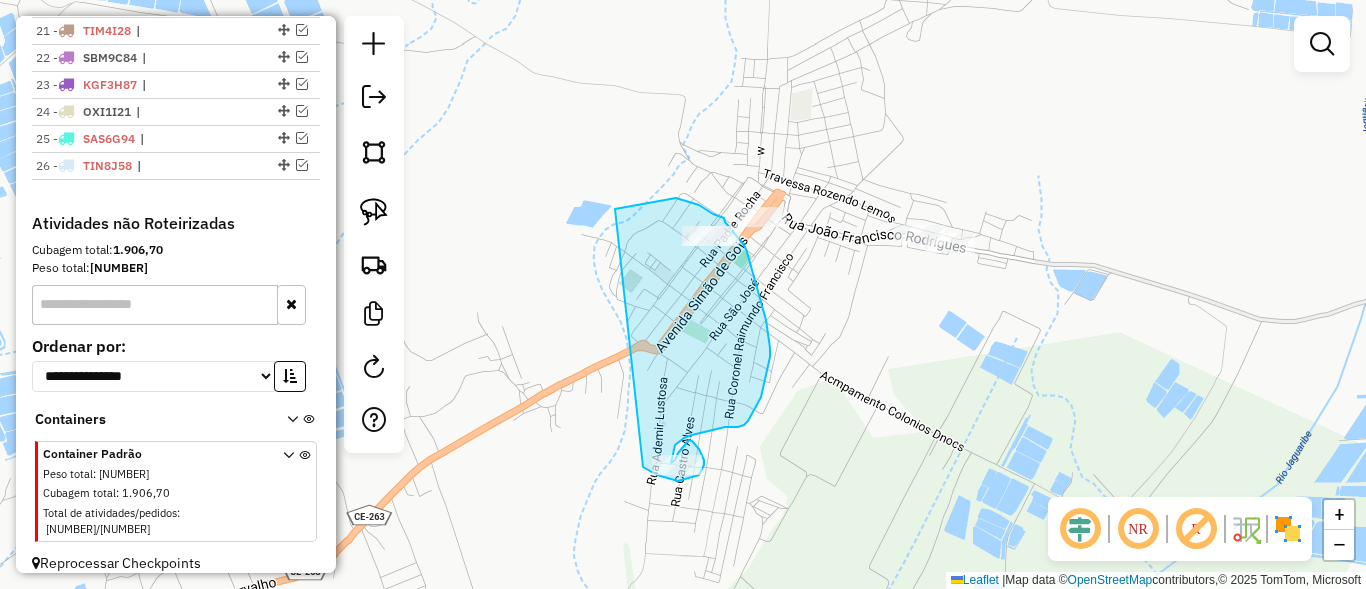 drag, startPoint x: 620, startPoint y: 208, endPoint x: 630, endPoint y: 454, distance: 246.20317 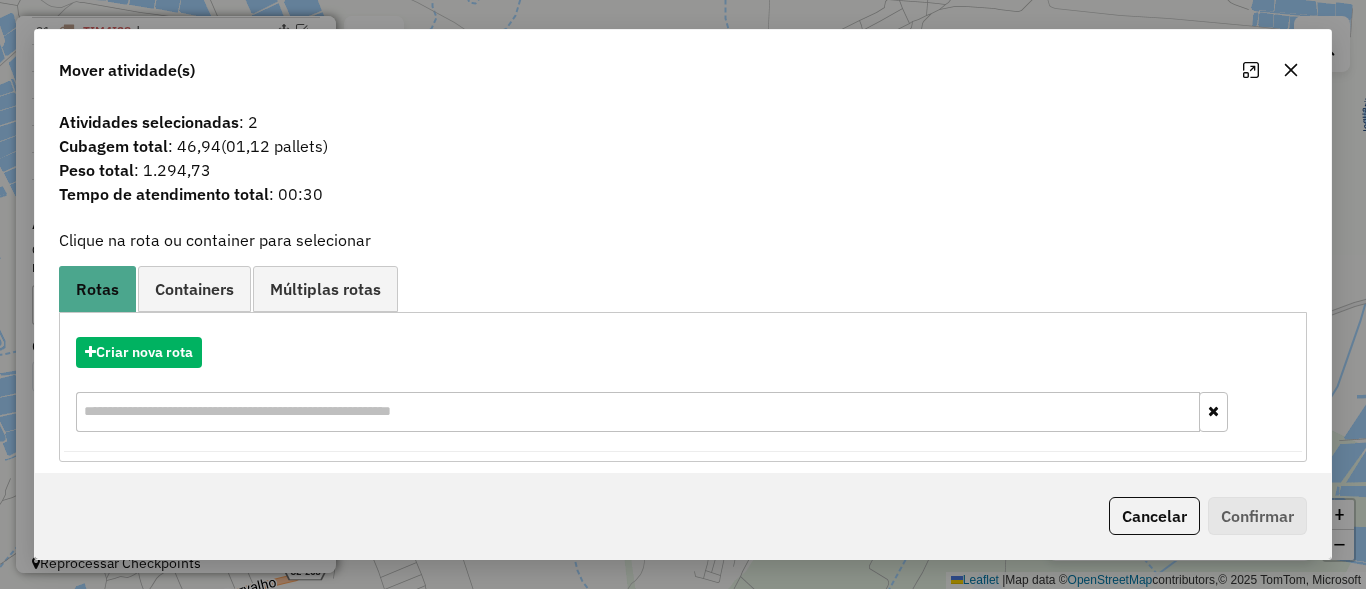 click on "Cancelar" 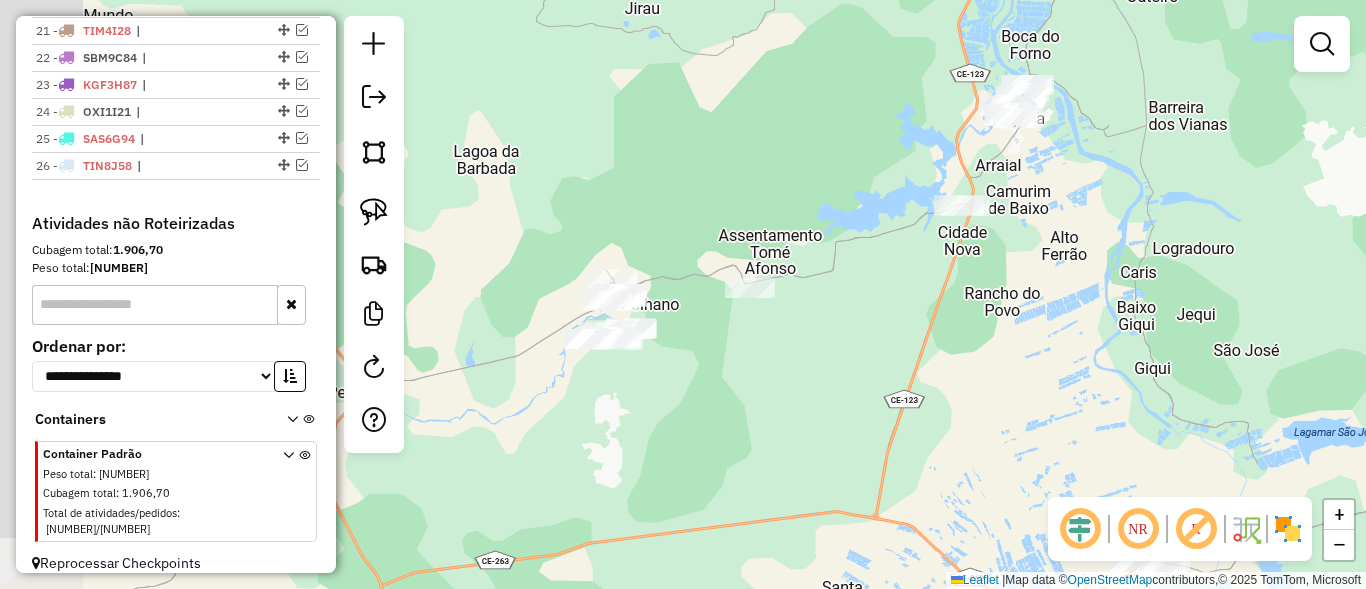 drag, startPoint x: 630, startPoint y: 170, endPoint x: 1048, endPoint y: 340, distance: 451.24716 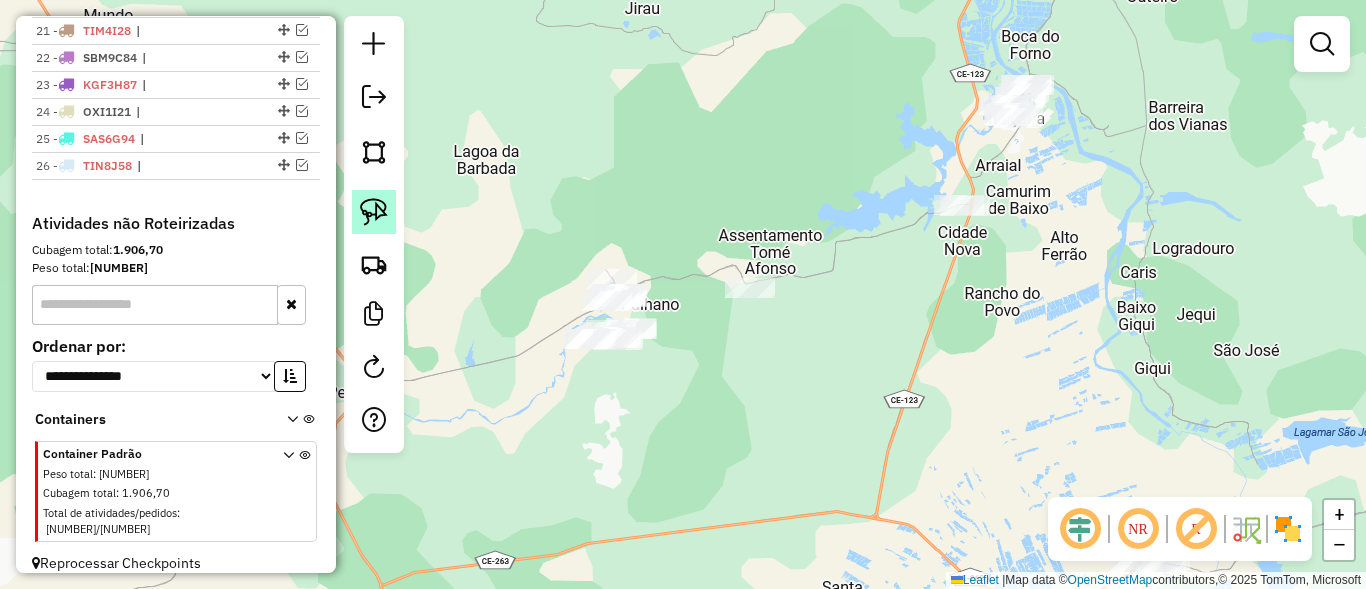 click 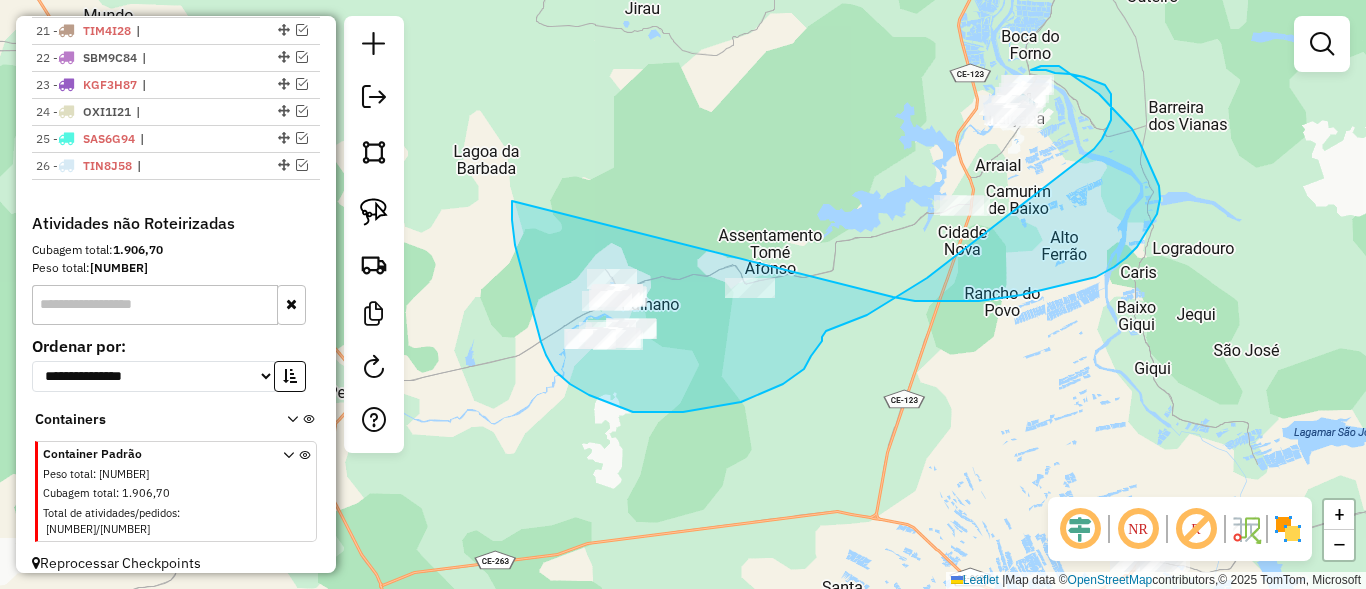 drag, startPoint x: 512, startPoint y: 220, endPoint x: 717, endPoint y: 211, distance: 205.19746 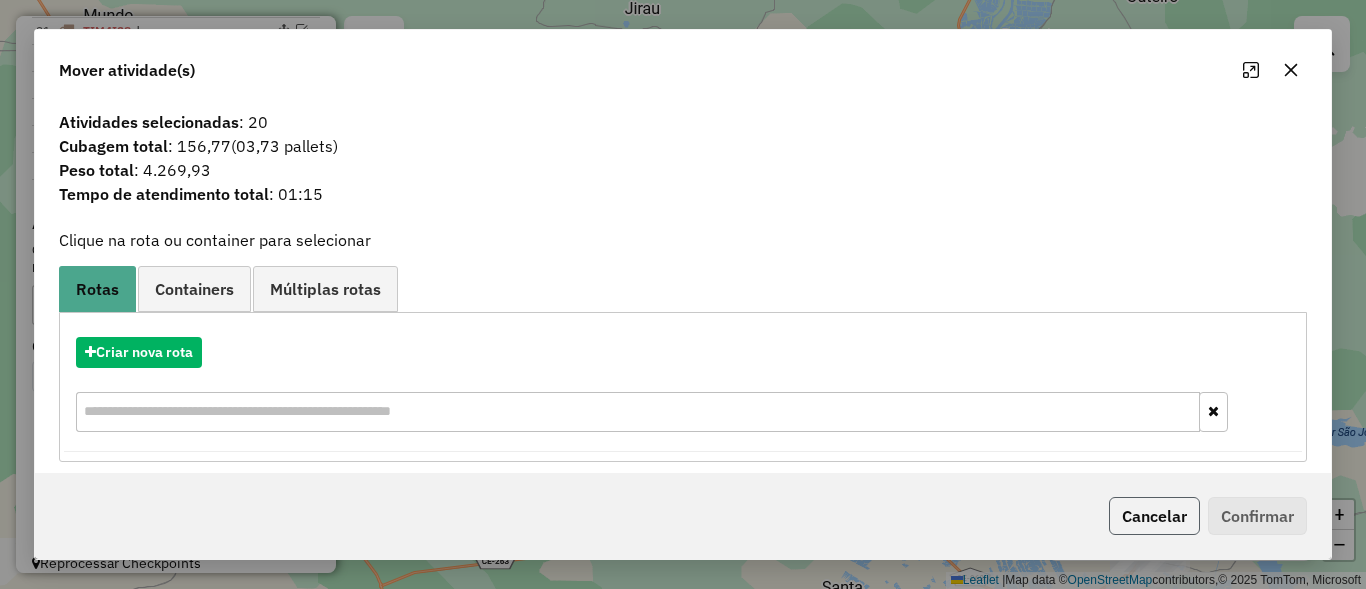 click on "Cancelar" 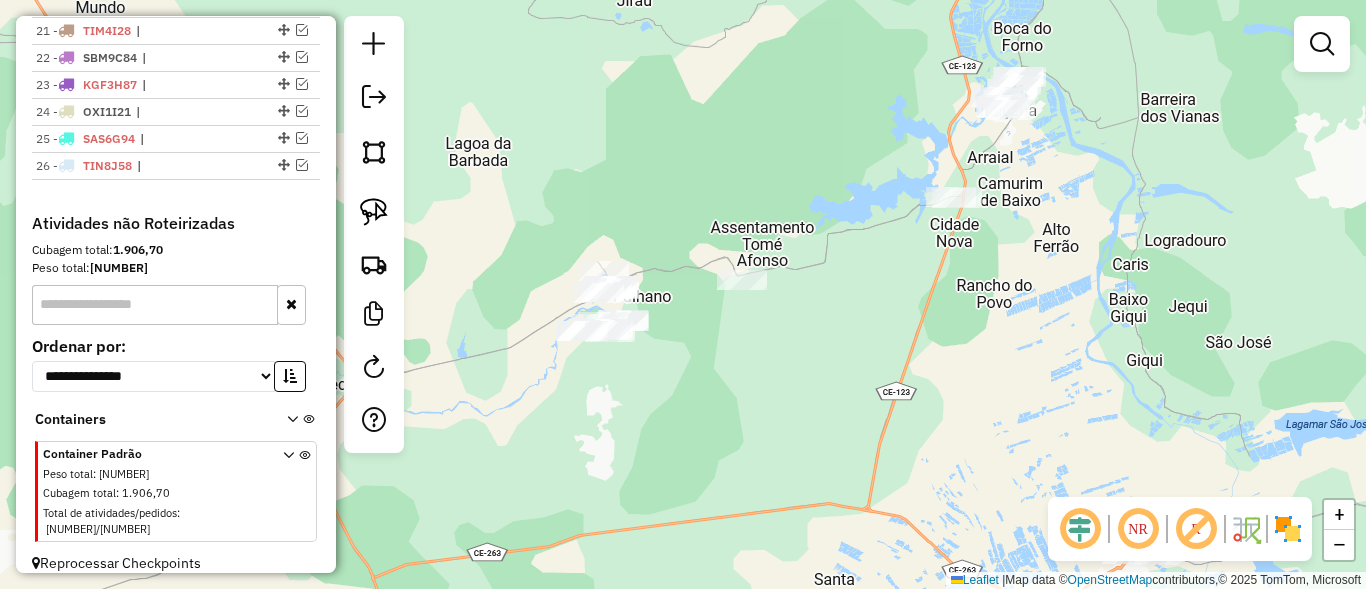 drag, startPoint x: 593, startPoint y: 212, endPoint x: 652, endPoint y: 233, distance: 62.625874 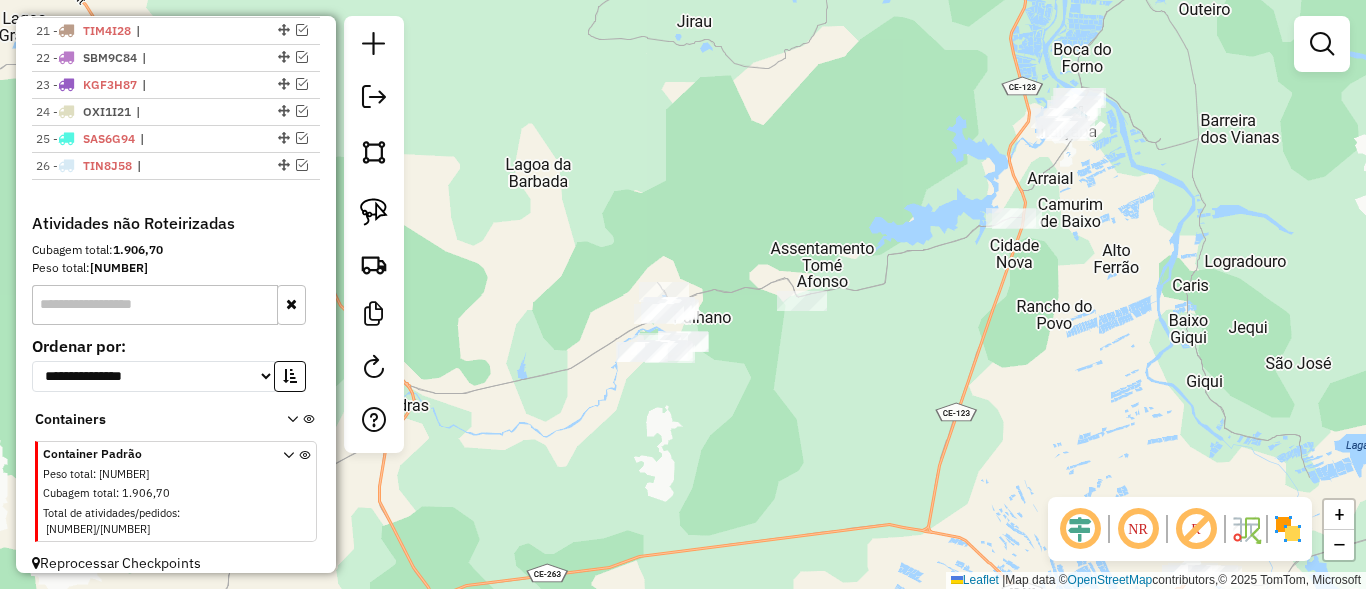 click 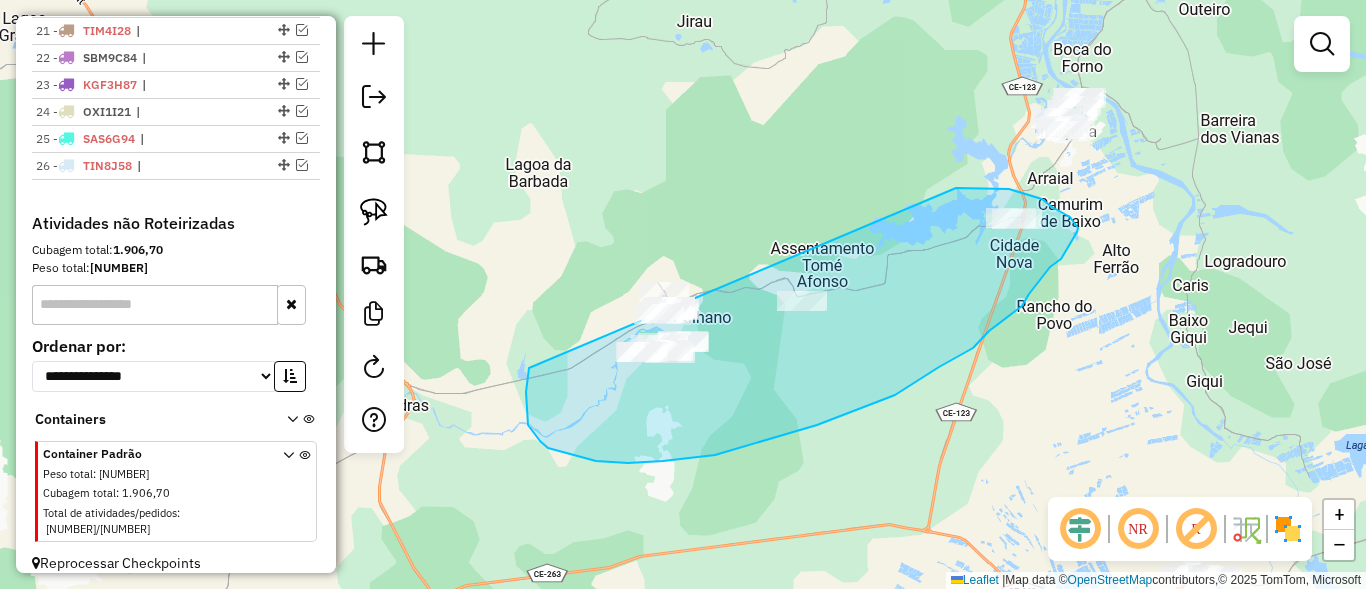 drag, startPoint x: 540, startPoint y: 441, endPoint x: 651, endPoint y: 257, distance: 214.88834 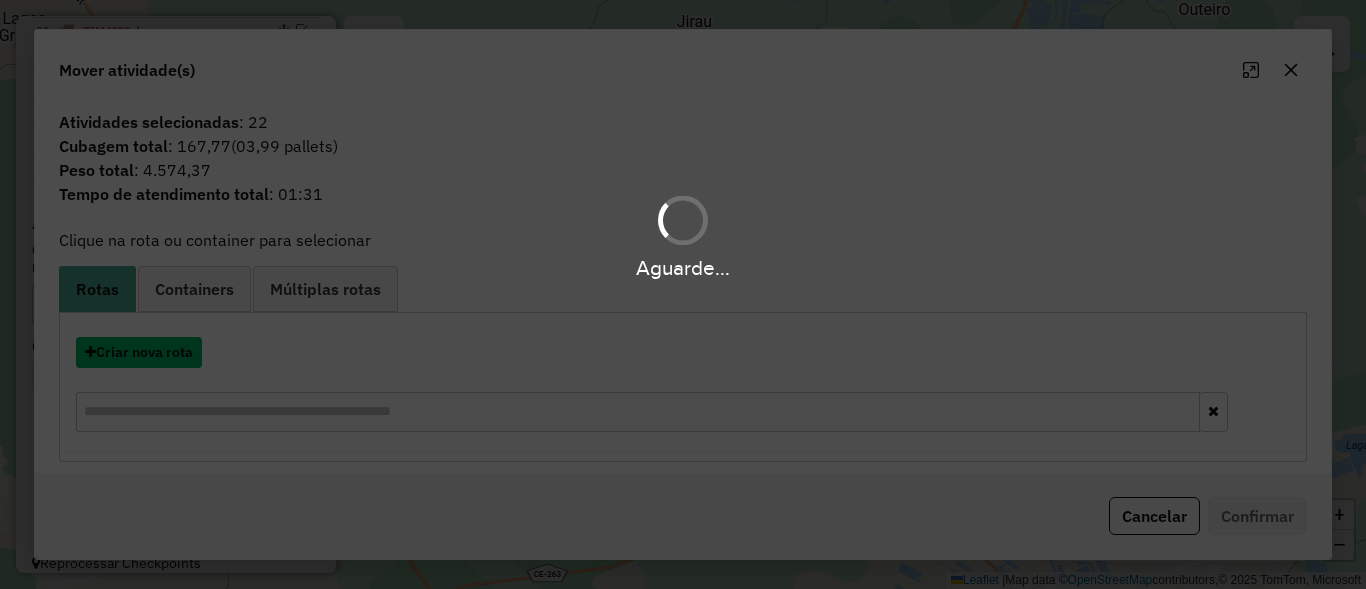 click on "Criar nova rota" at bounding box center (139, 352) 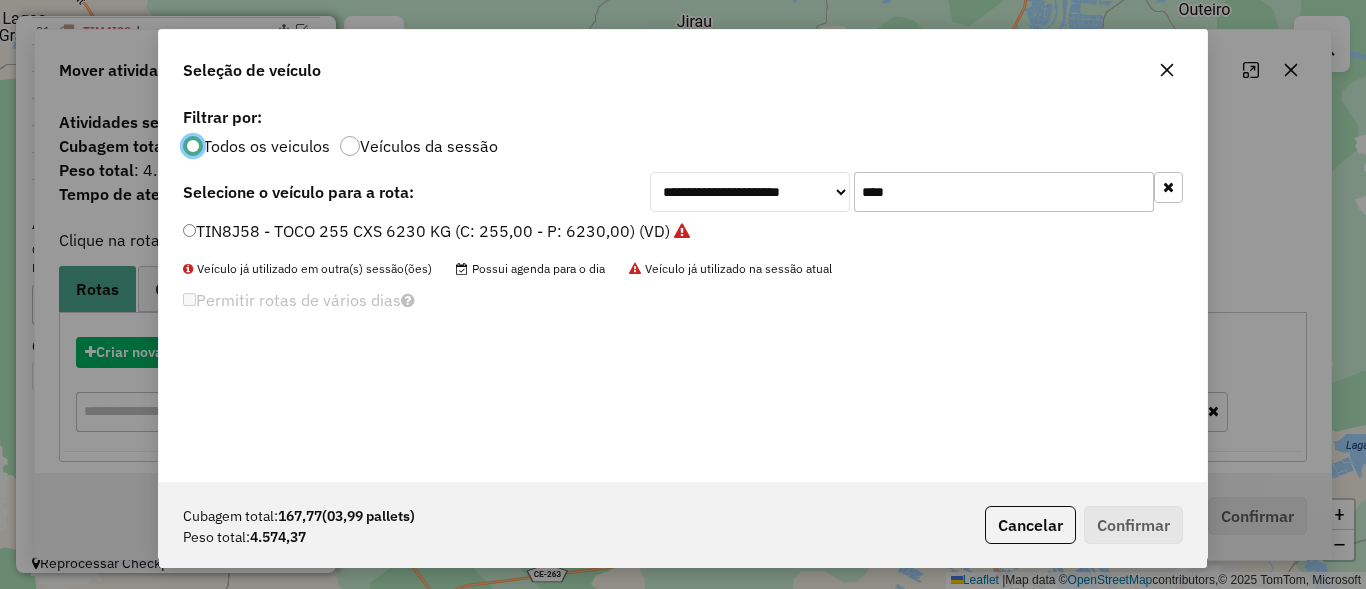 scroll, scrollTop: 11, scrollLeft: 6, axis: both 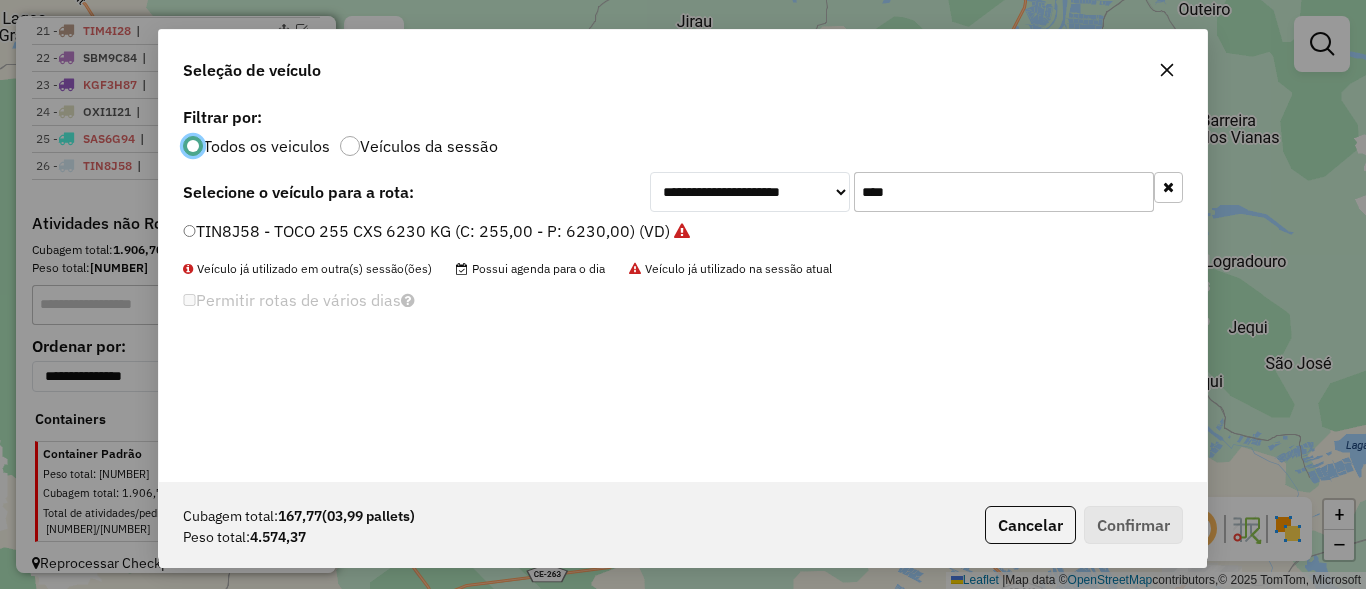 click on "****" 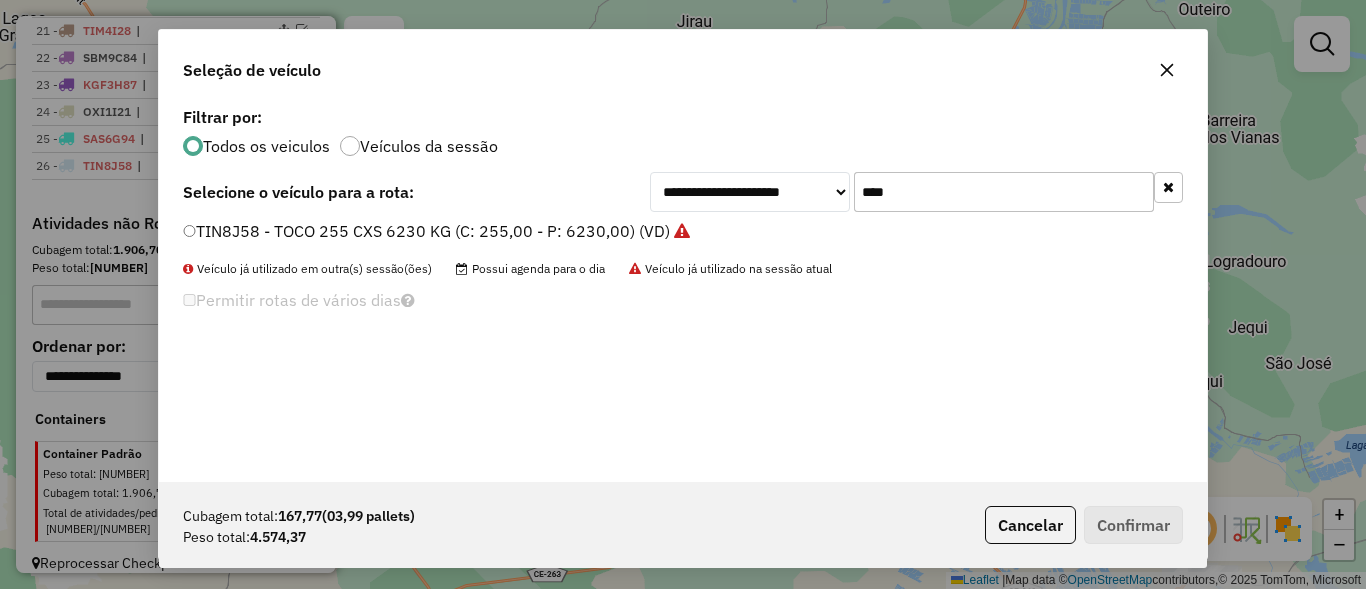 click on "****" 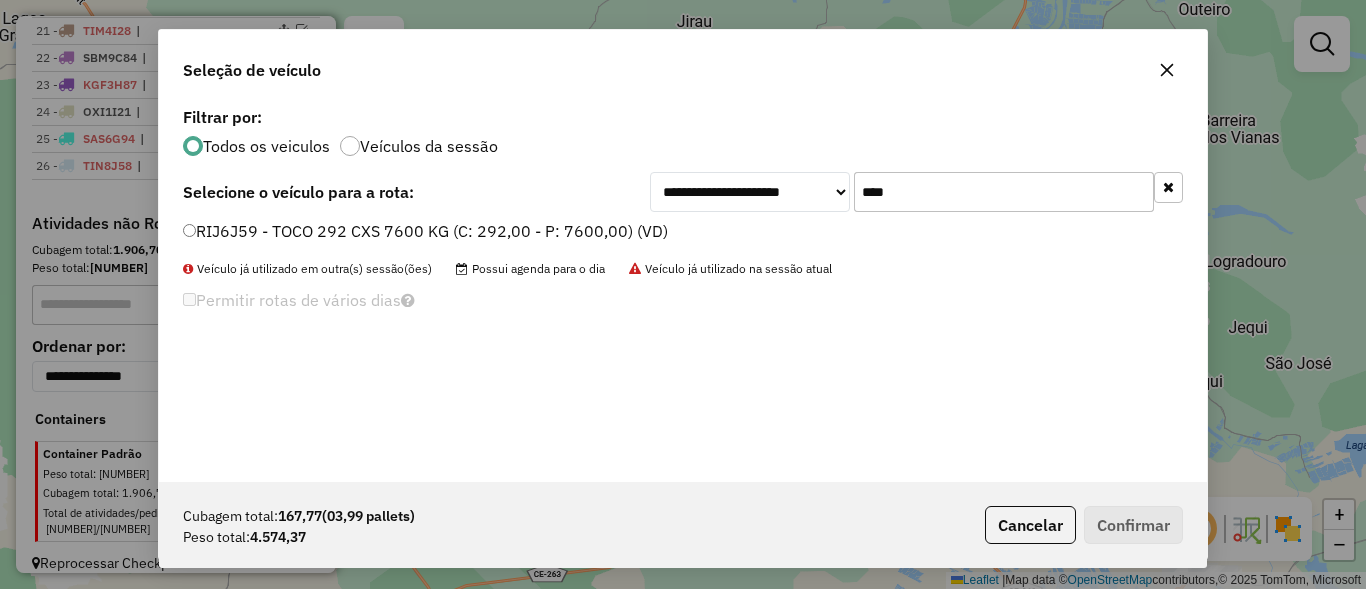 type on "****" 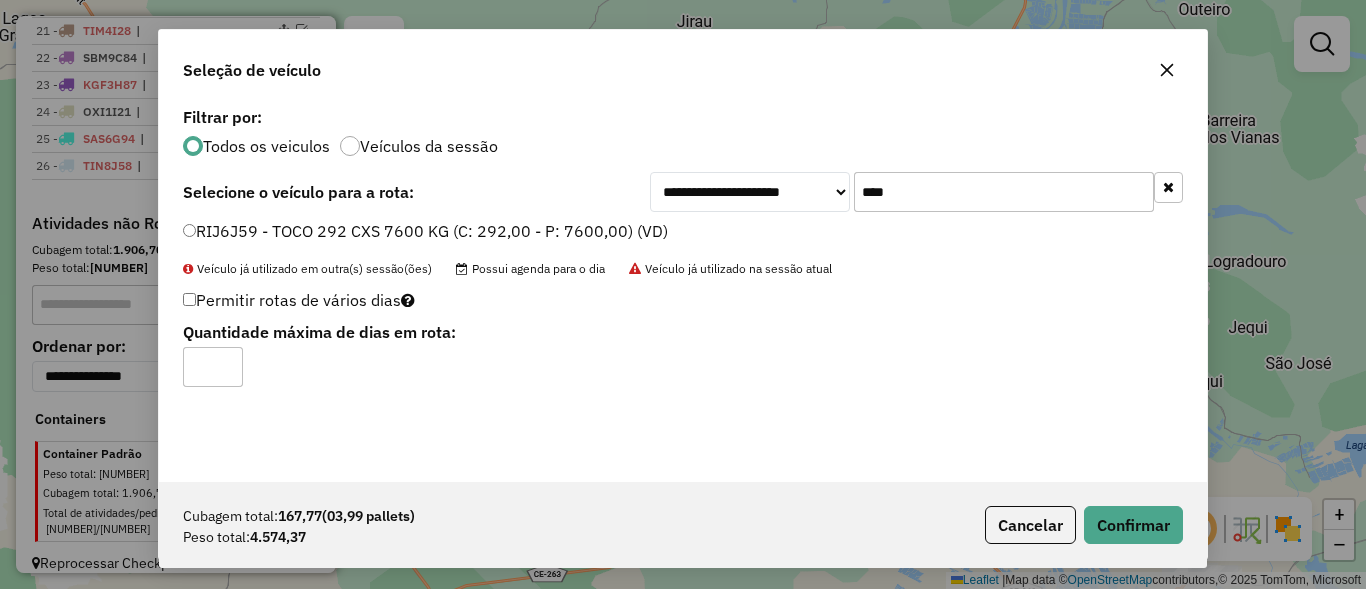 click on "Cubagem total:  167,77   (03,99 pallets)  Peso total: 4.574,37  Cancelar   Confirmar" 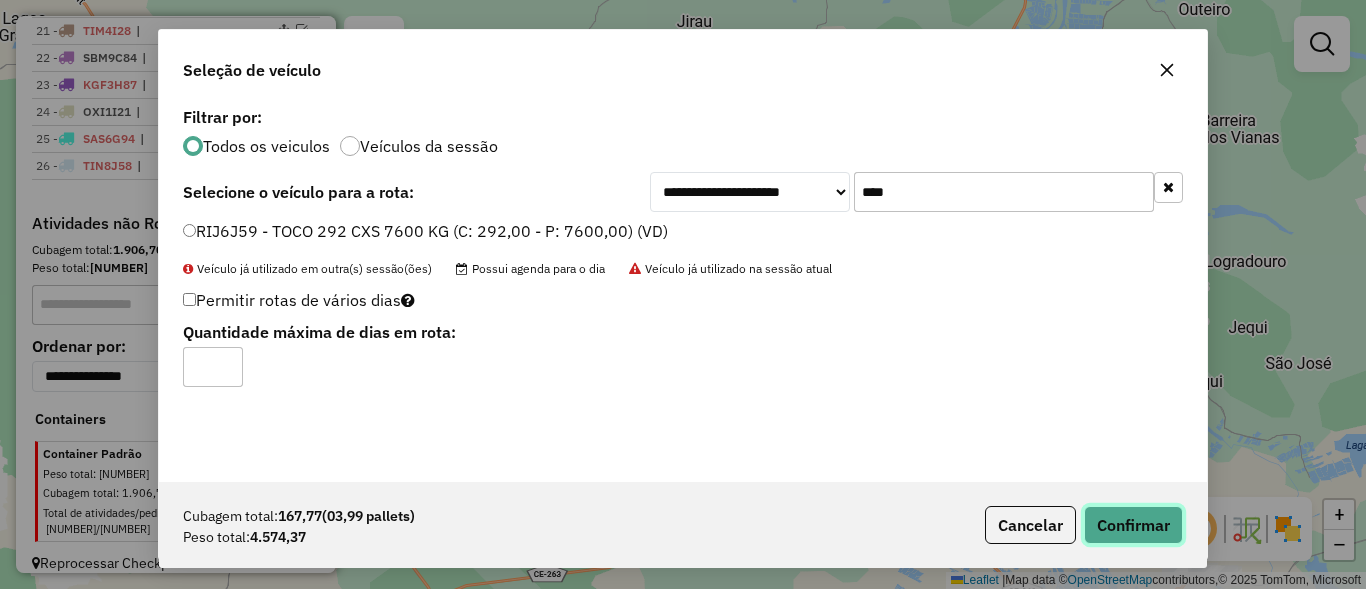 click on "Confirmar" 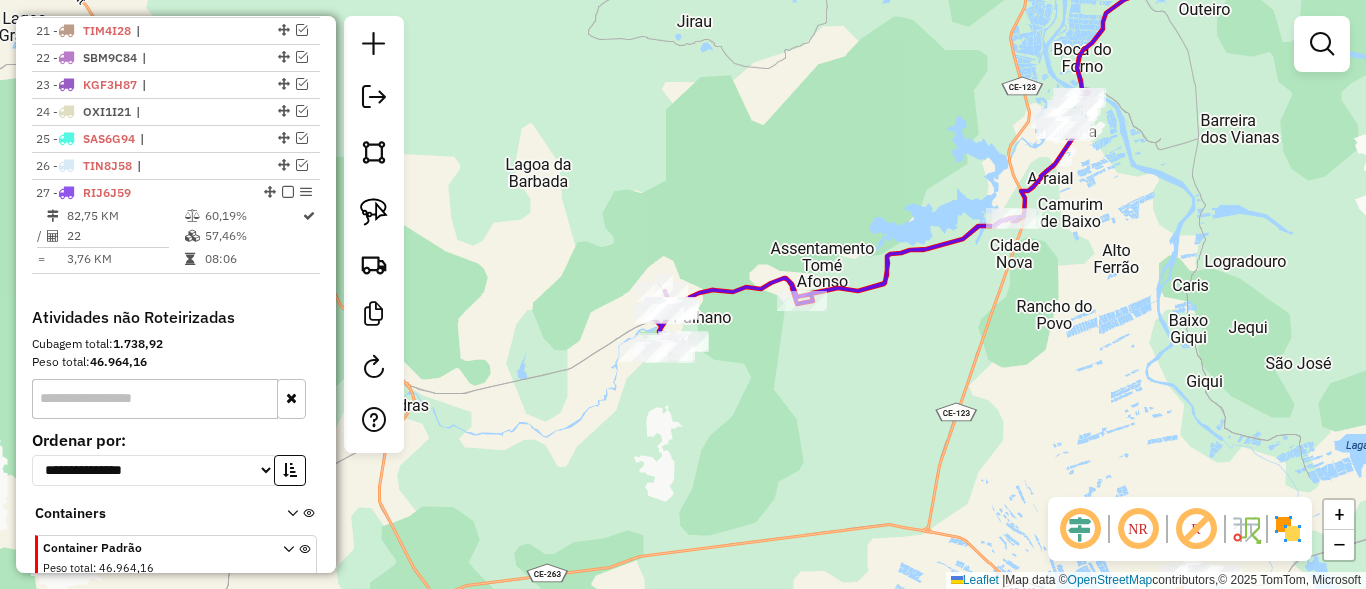 scroll, scrollTop: 1382, scrollLeft: 0, axis: vertical 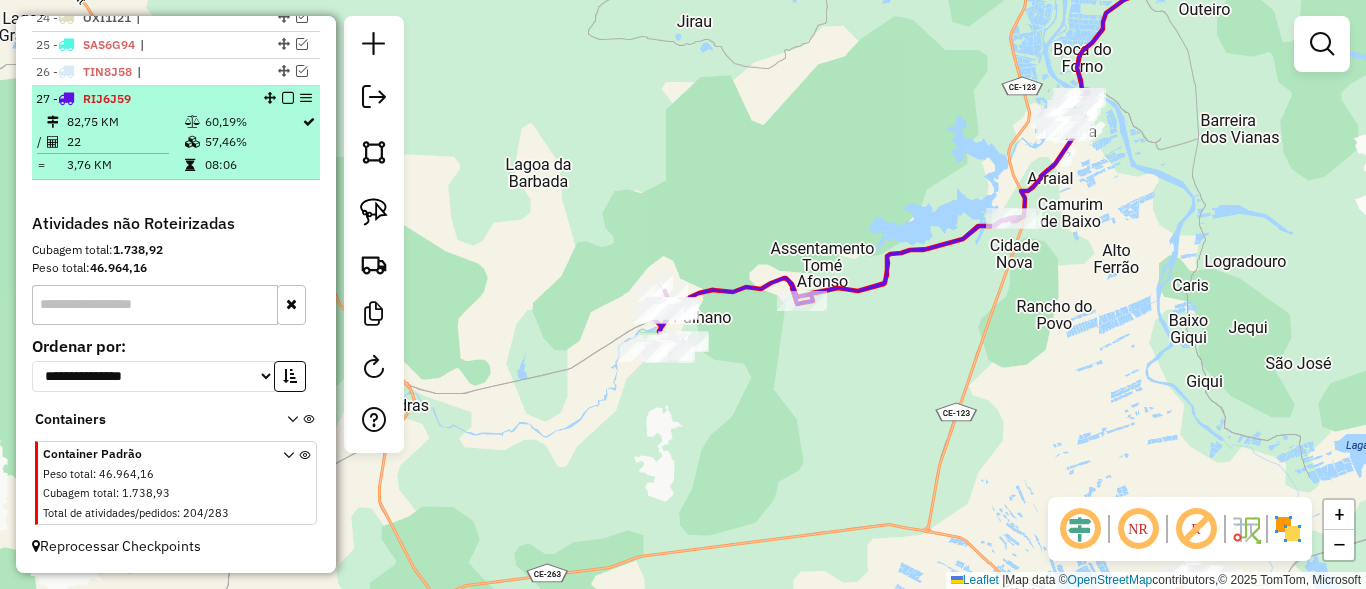 click at bounding box center (288, 98) 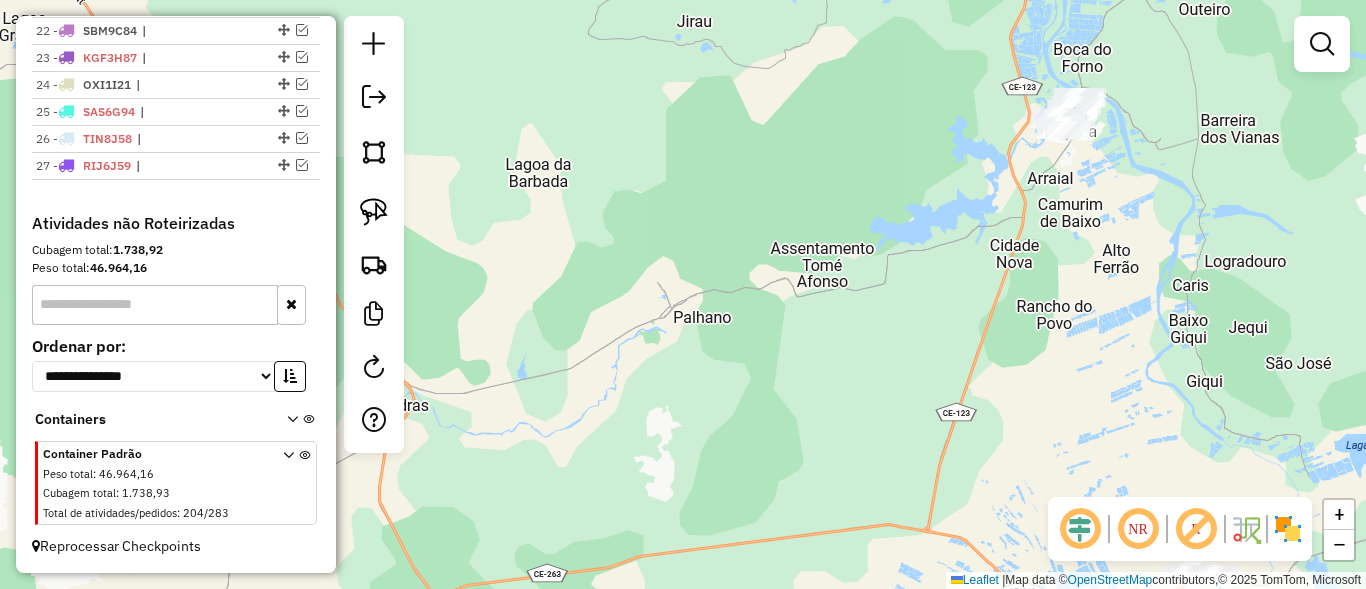 scroll, scrollTop: 1315, scrollLeft: 0, axis: vertical 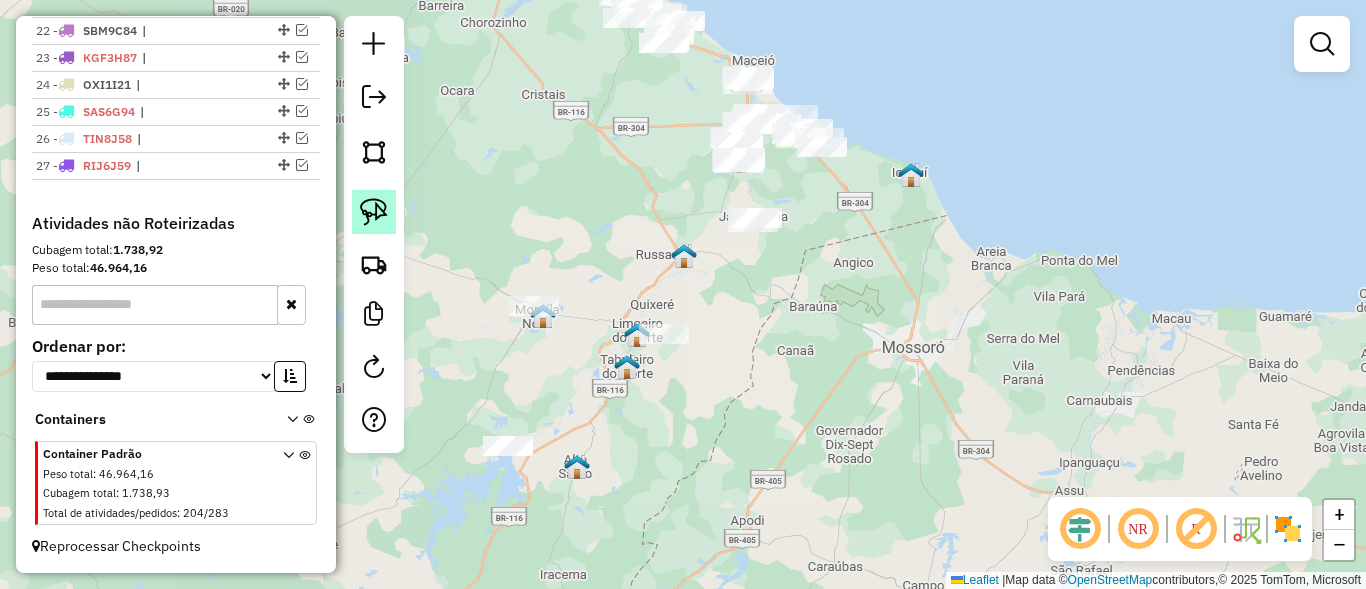 click 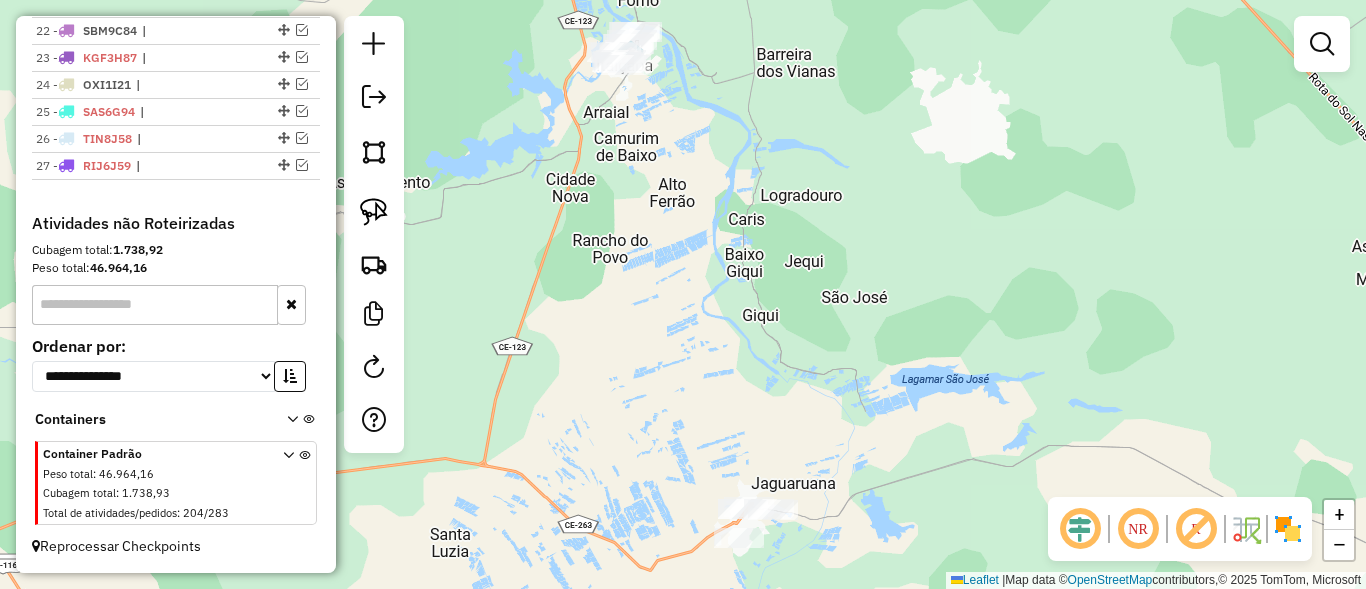 drag, startPoint x: 1039, startPoint y: 271, endPoint x: 997, endPoint y: 206, distance: 77.388626 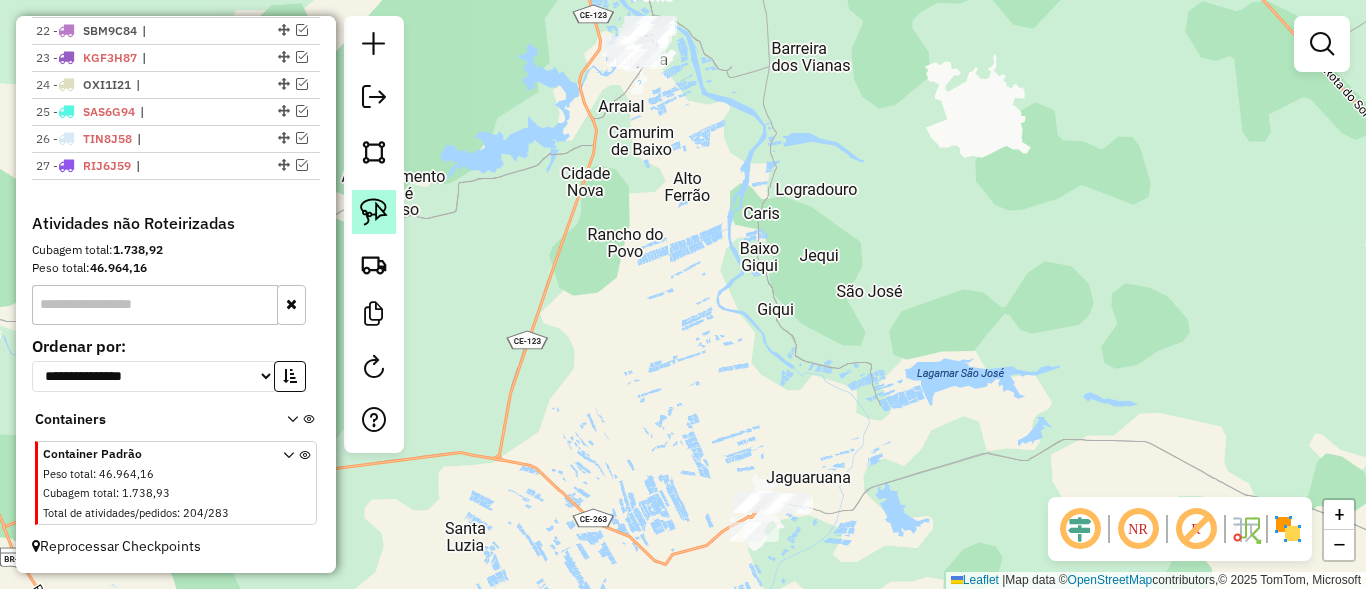 click 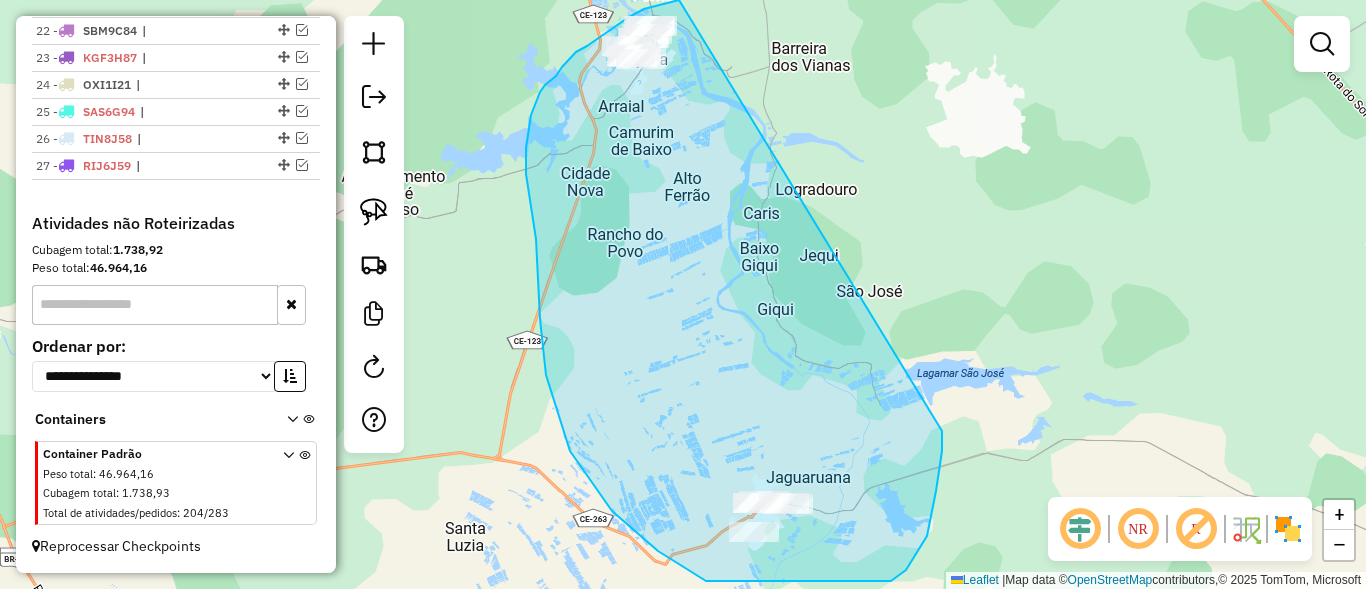 drag, startPoint x: 936, startPoint y: 491, endPoint x: 725, endPoint y: 15, distance: 520.66974 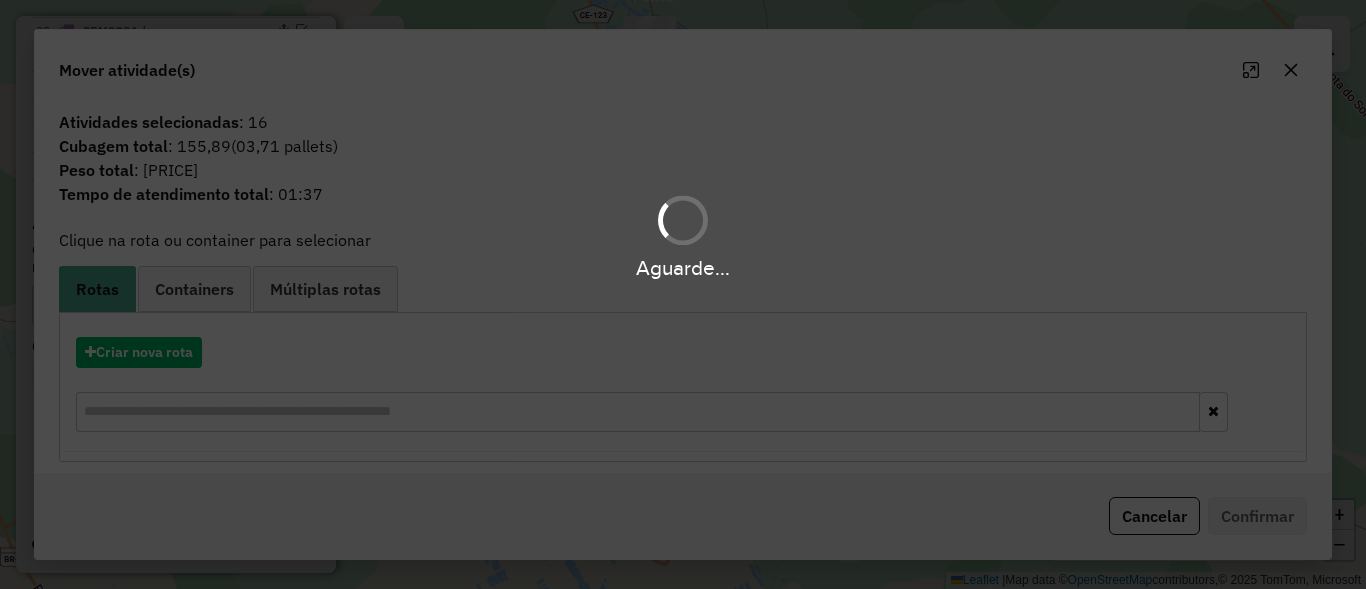 click on "Aguarde..." at bounding box center [683, 294] 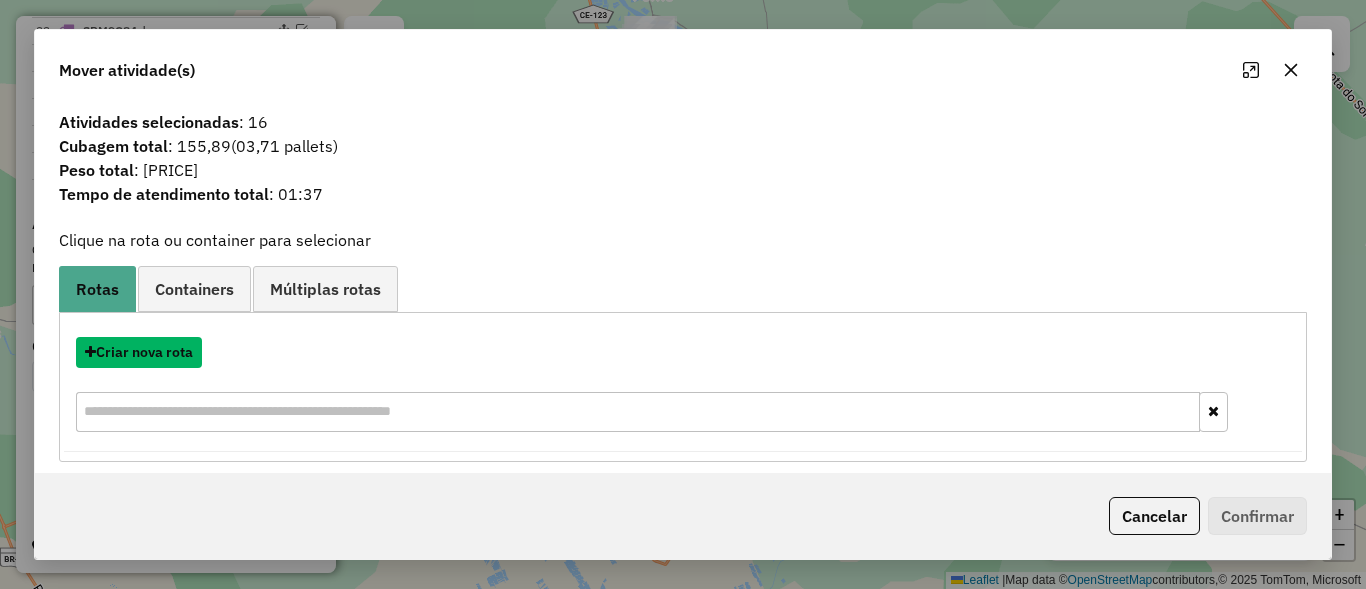 click on "Criar nova rota" at bounding box center (139, 352) 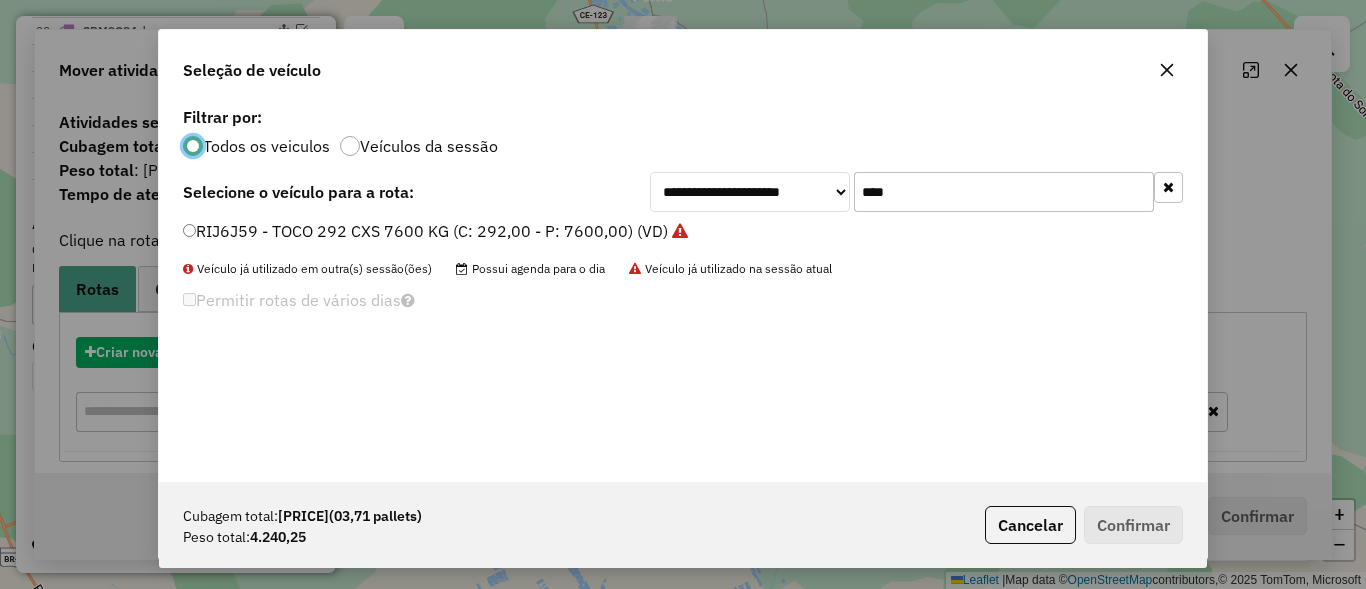 scroll, scrollTop: 11, scrollLeft: 6, axis: both 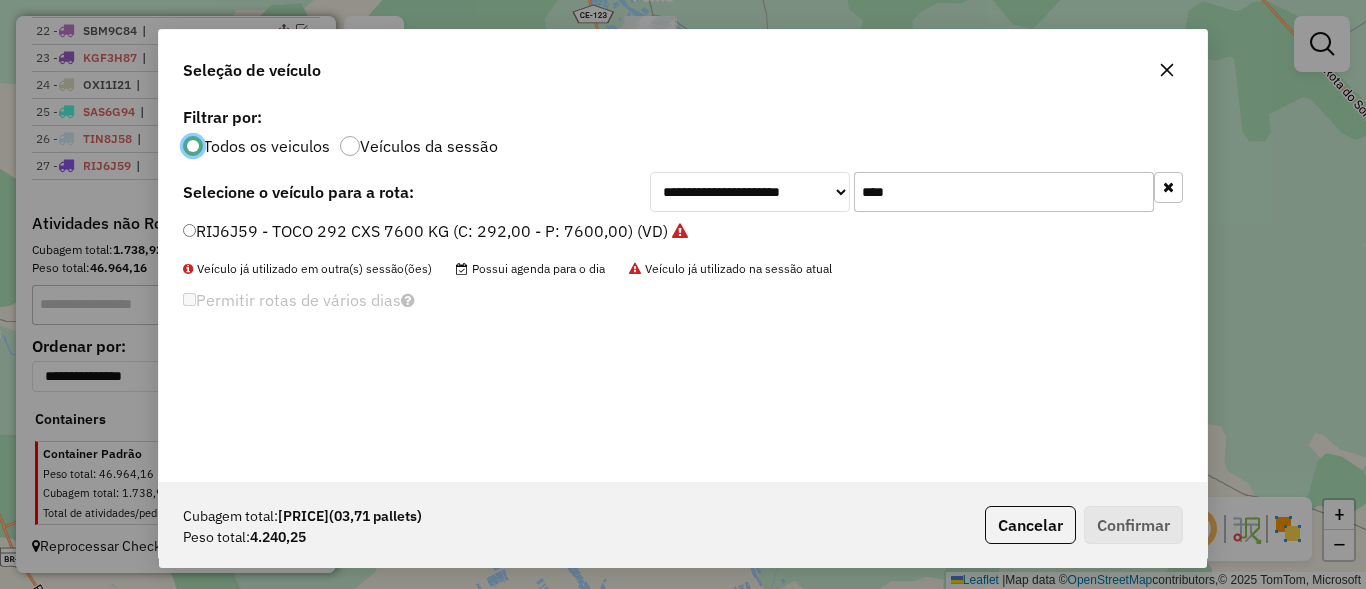 click on "****" 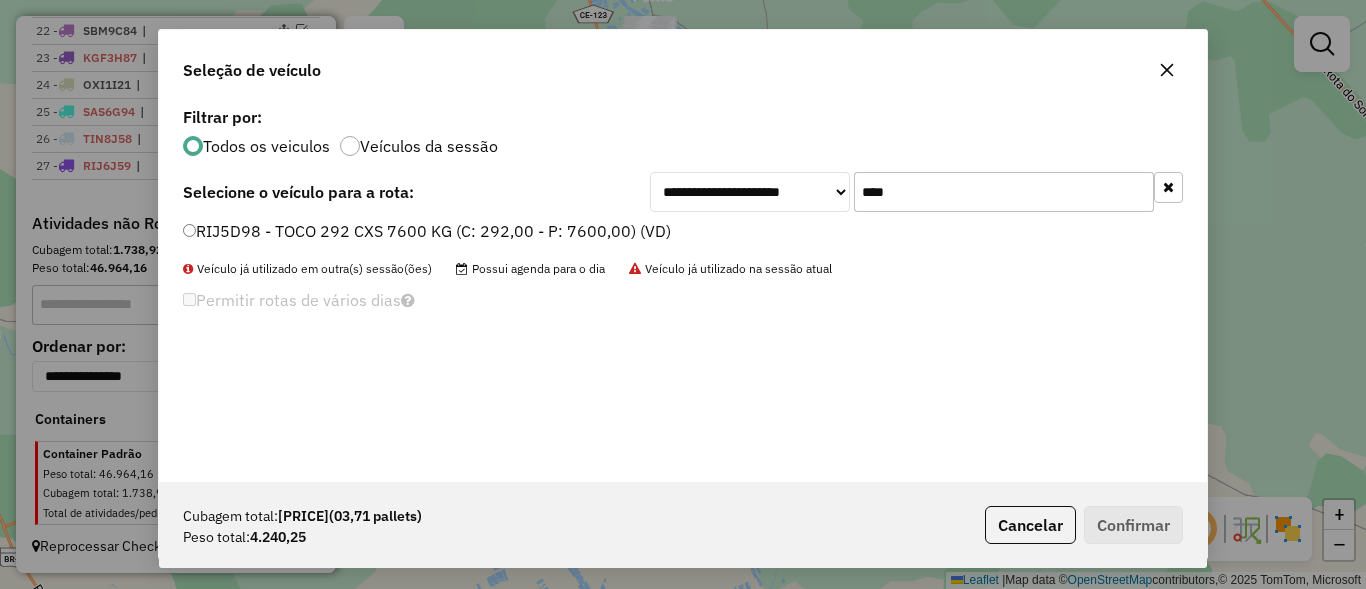 type on "****" 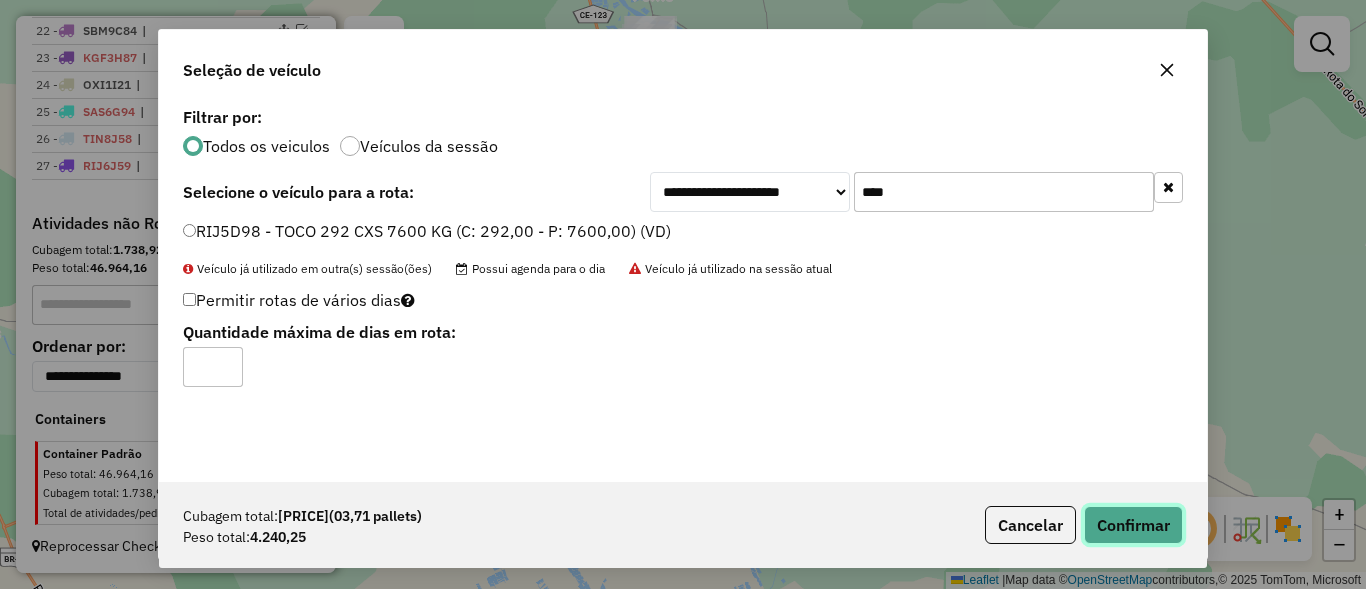 click on "Confirmar" 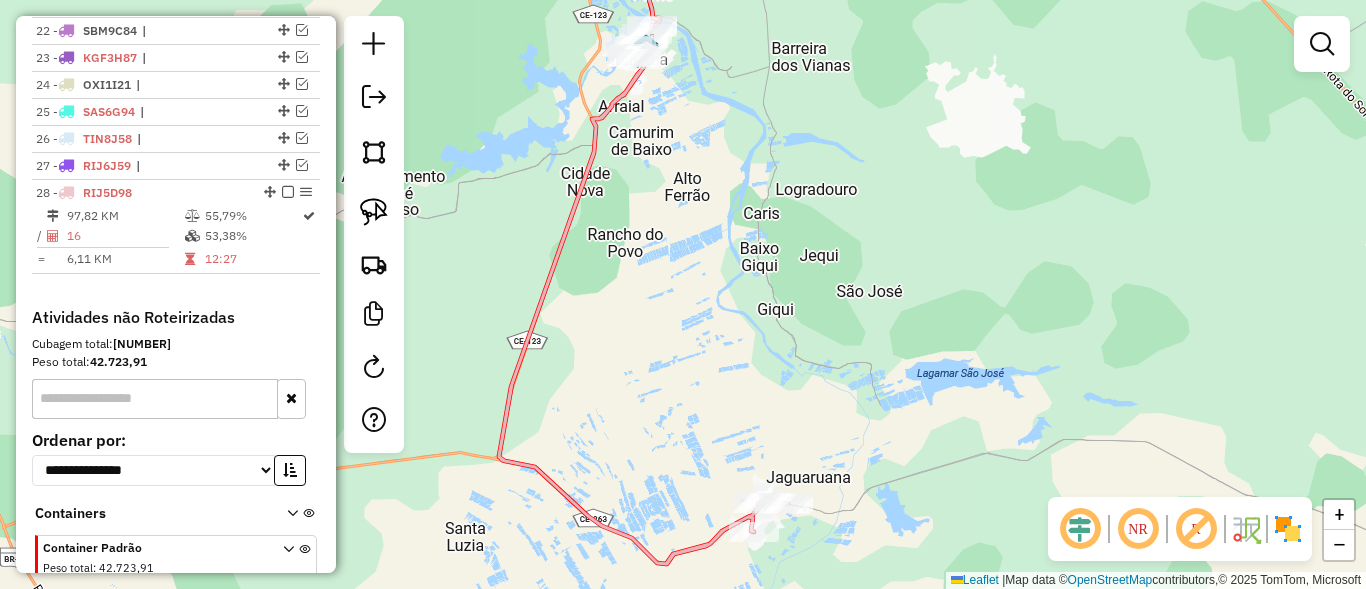 scroll, scrollTop: 1398, scrollLeft: 0, axis: vertical 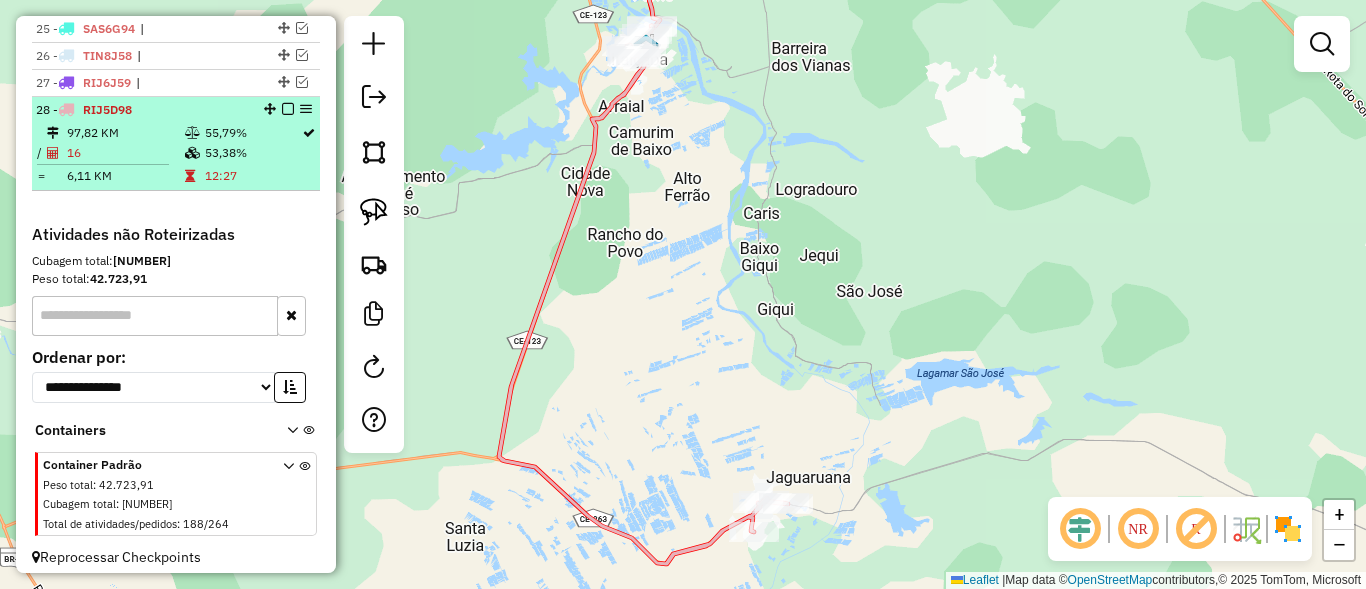 click at bounding box center (288, 109) 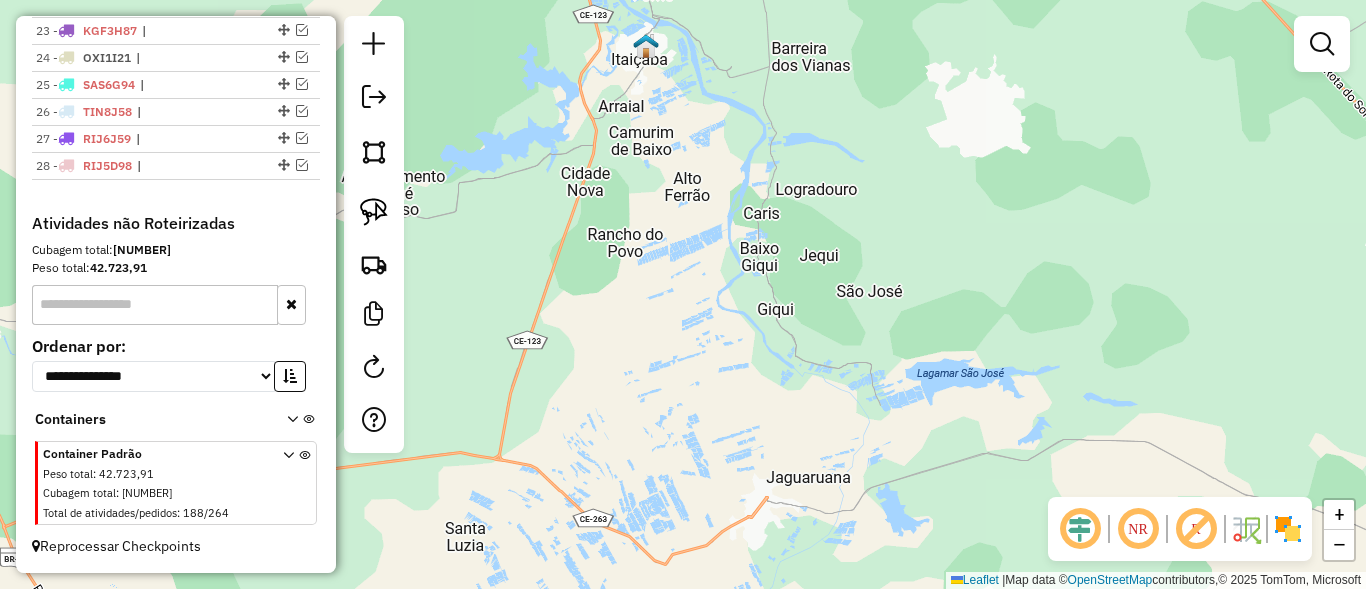 scroll, scrollTop: 1342, scrollLeft: 0, axis: vertical 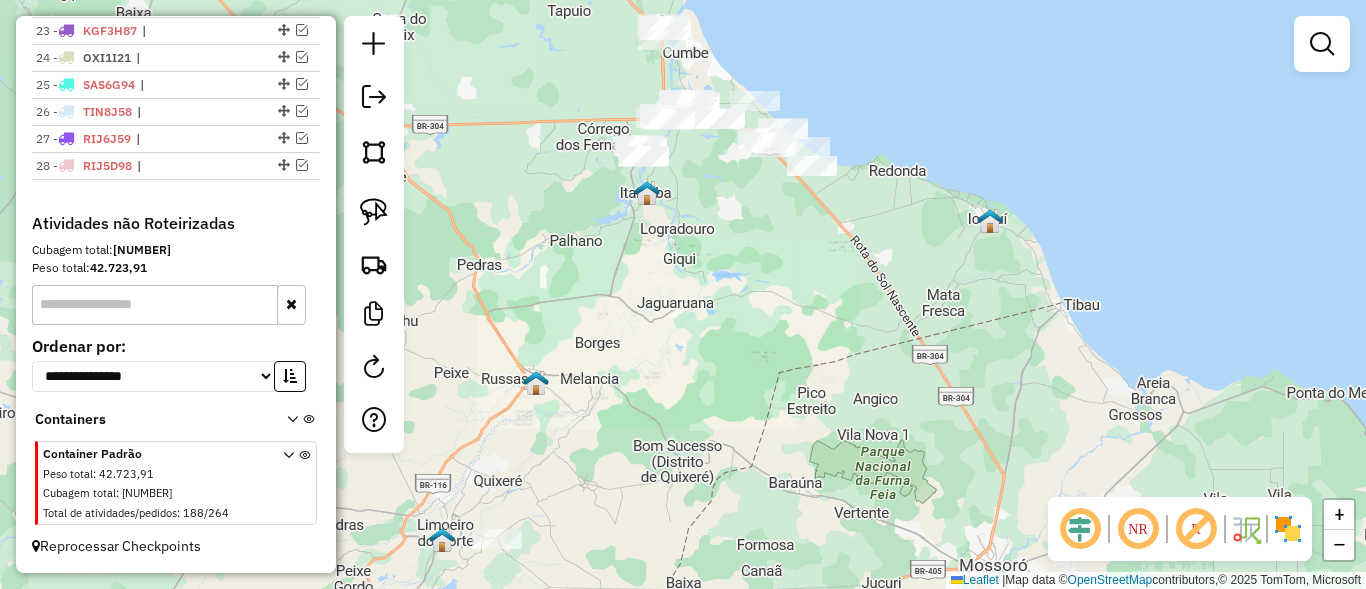drag, startPoint x: 706, startPoint y: 288, endPoint x: 693, endPoint y: 348, distance: 61.39218 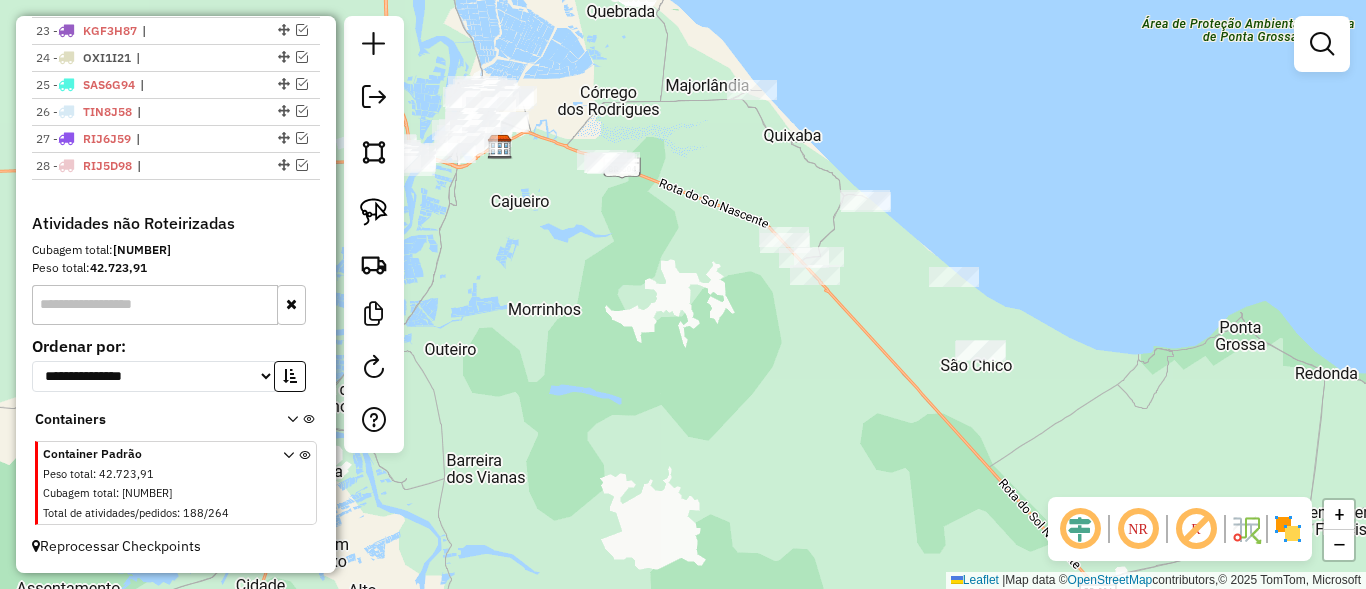 drag, startPoint x: 804, startPoint y: 392, endPoint x: 720, endPoint y: 325, distance: 107.44766 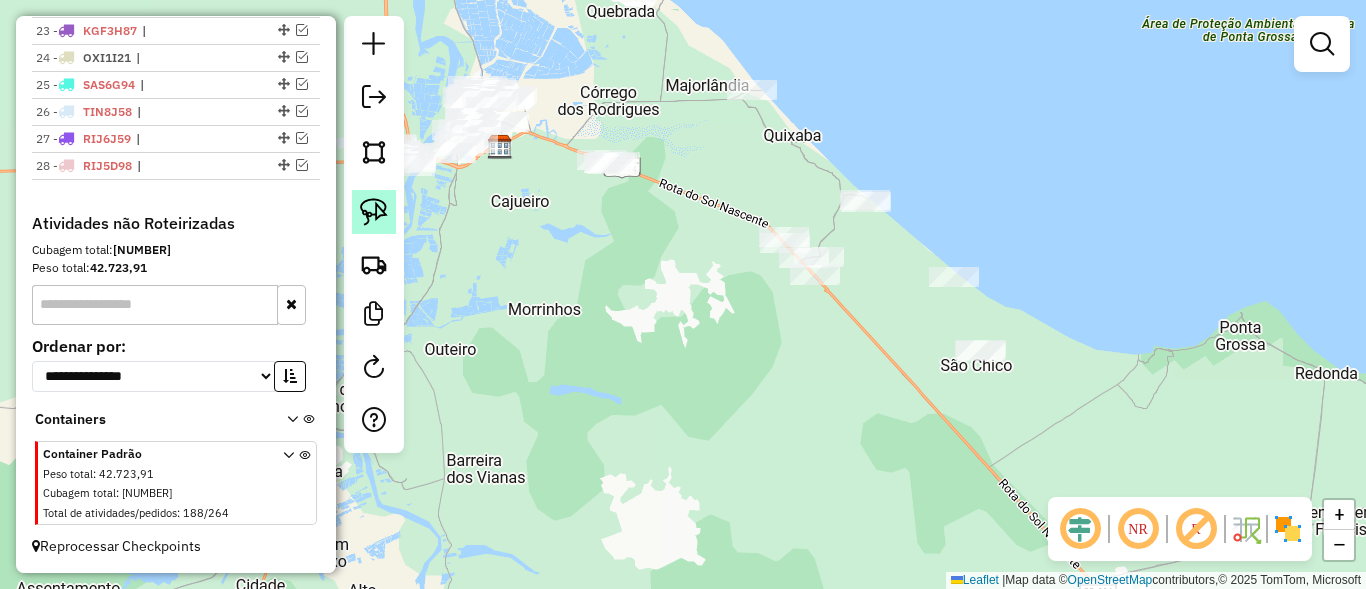 click 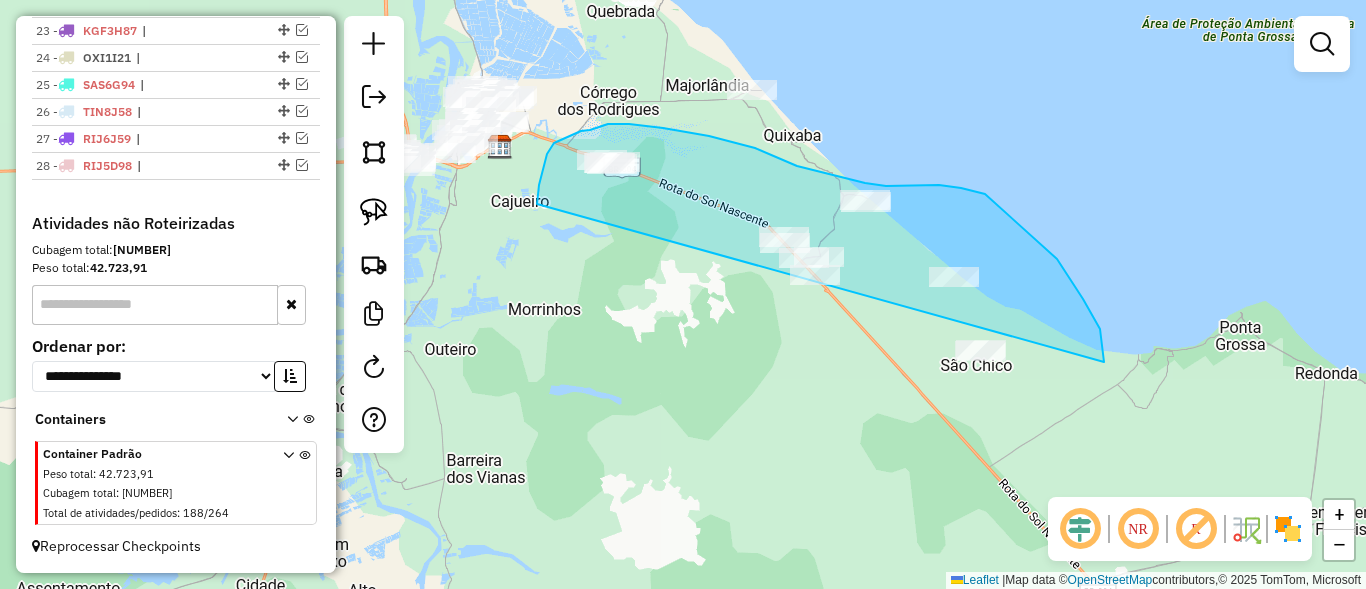 drag, startPoint x: 537, startPoint y: 200, endPoint x: 817, endPoint y: 384, distance: 335.04626 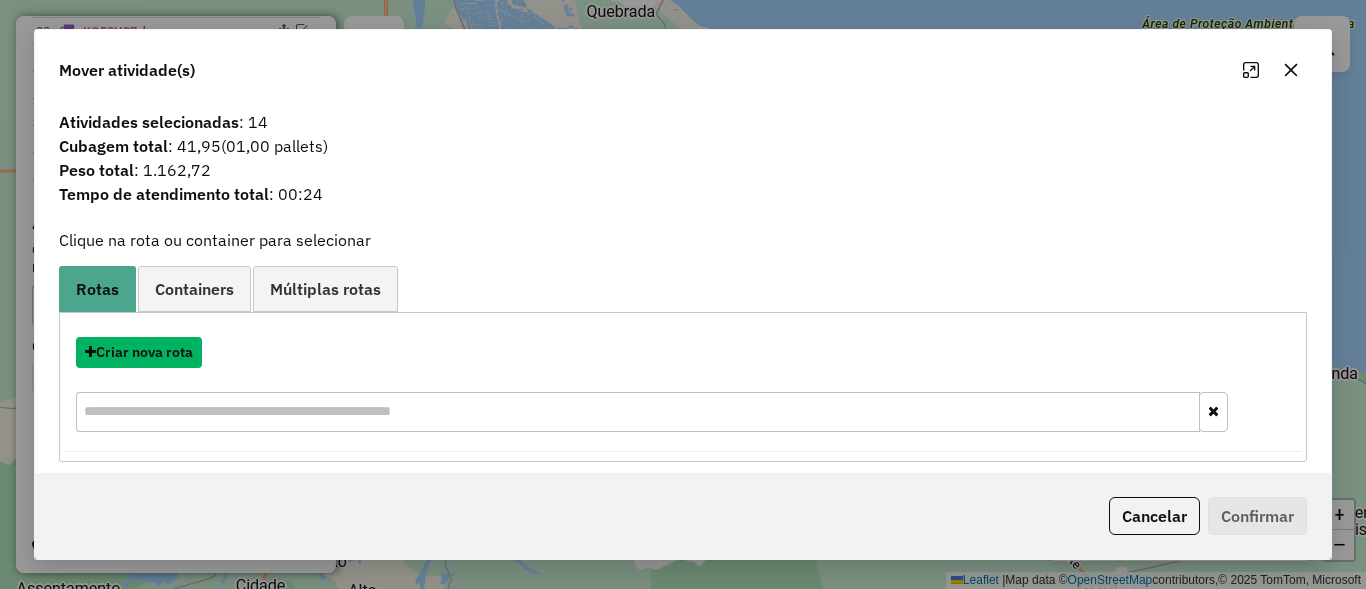 click on "Criar nova rota" at bounding box center (139, 352) 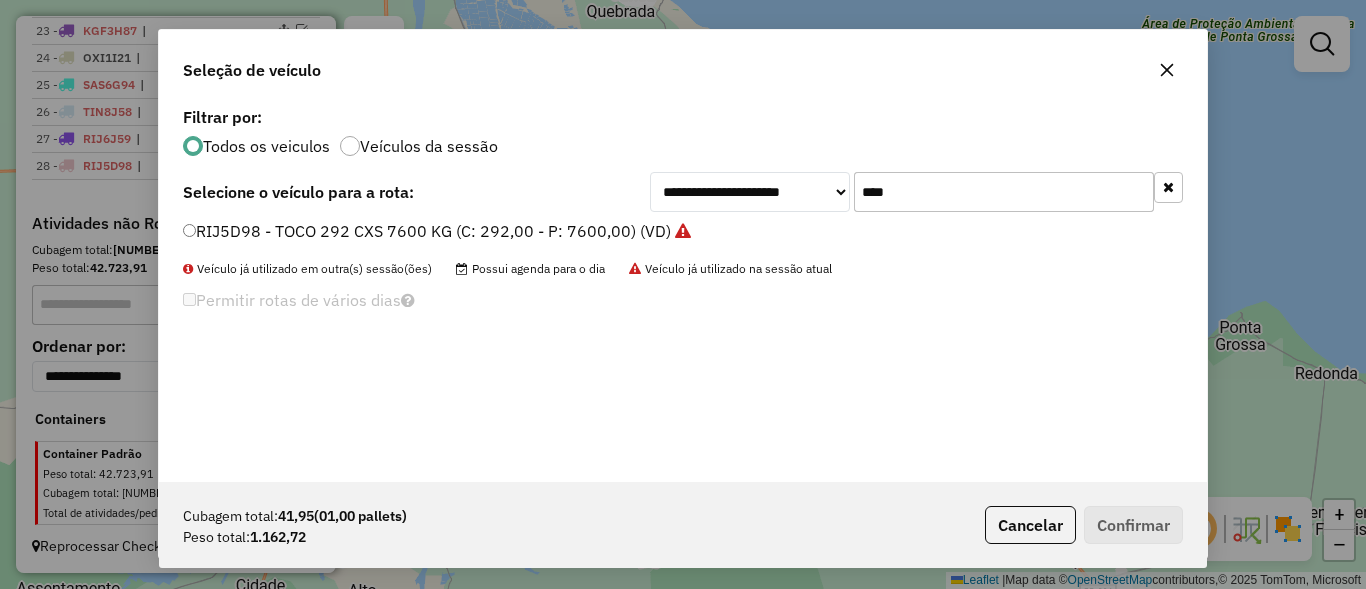 scroll, scrollTop: 11, scrollLeft: 6, axis: both 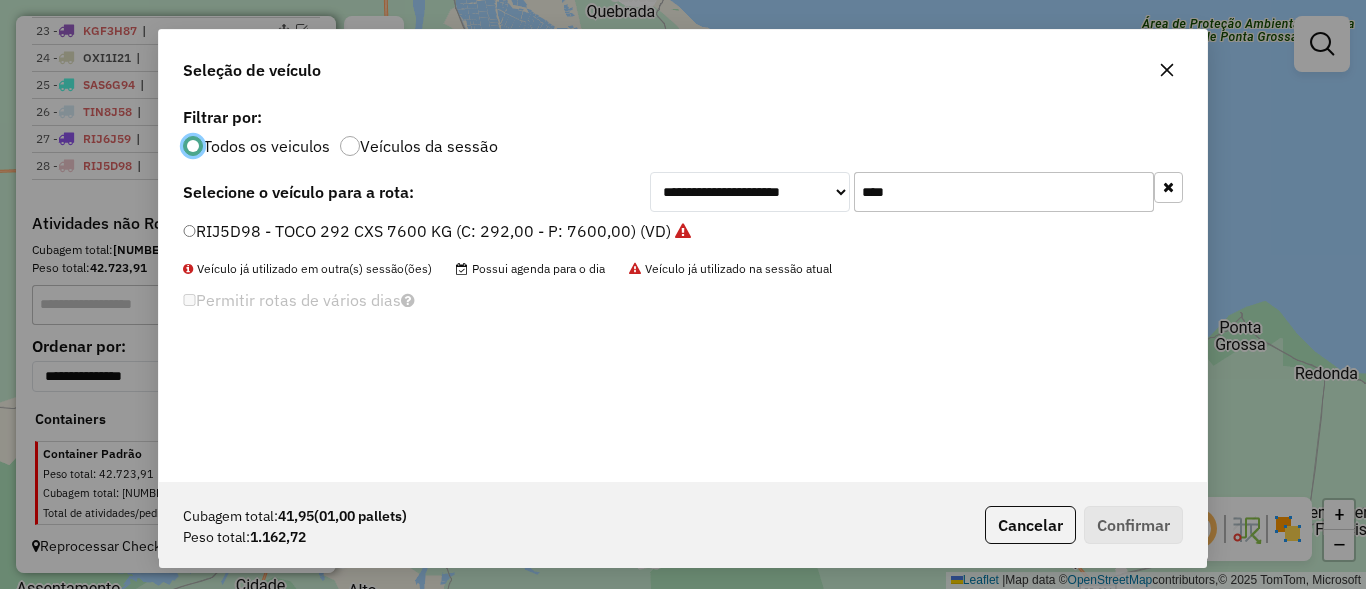 click on "****" 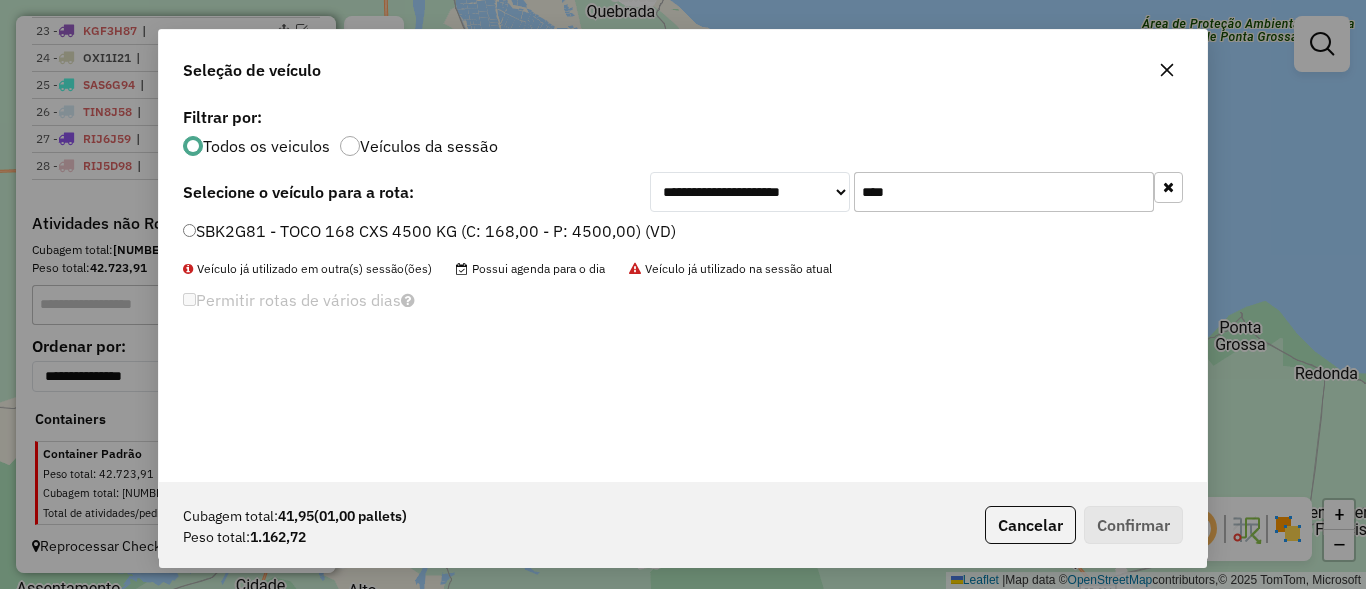 type on "****" 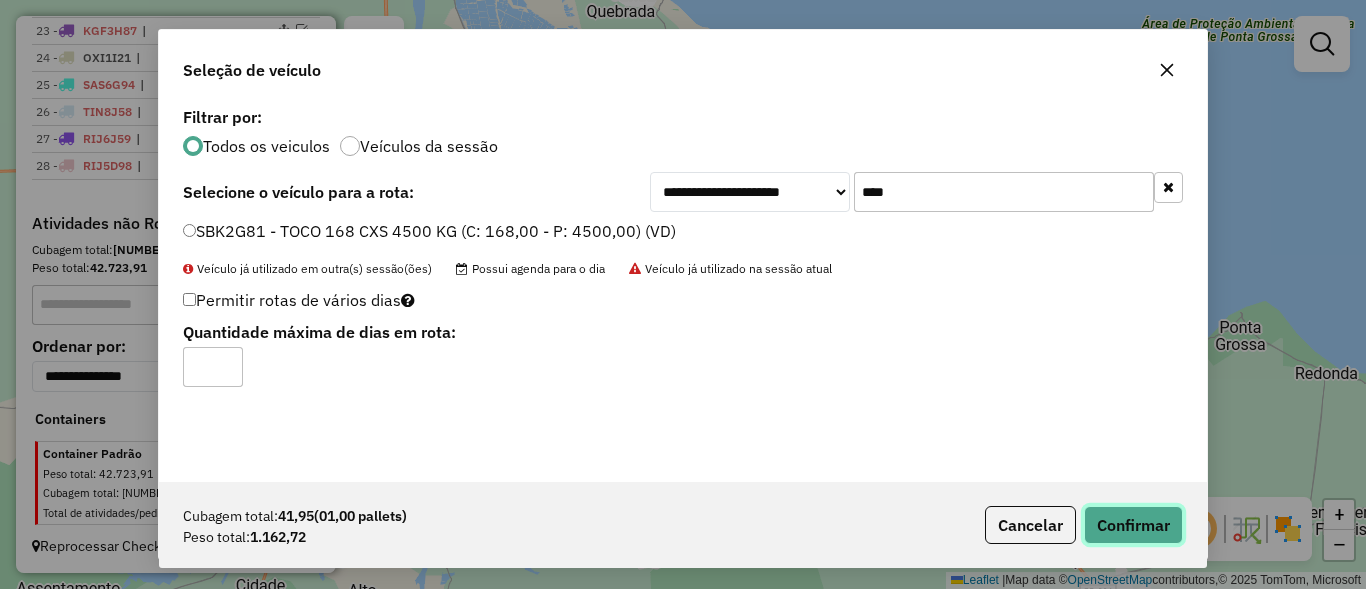 click on "Confirmar" 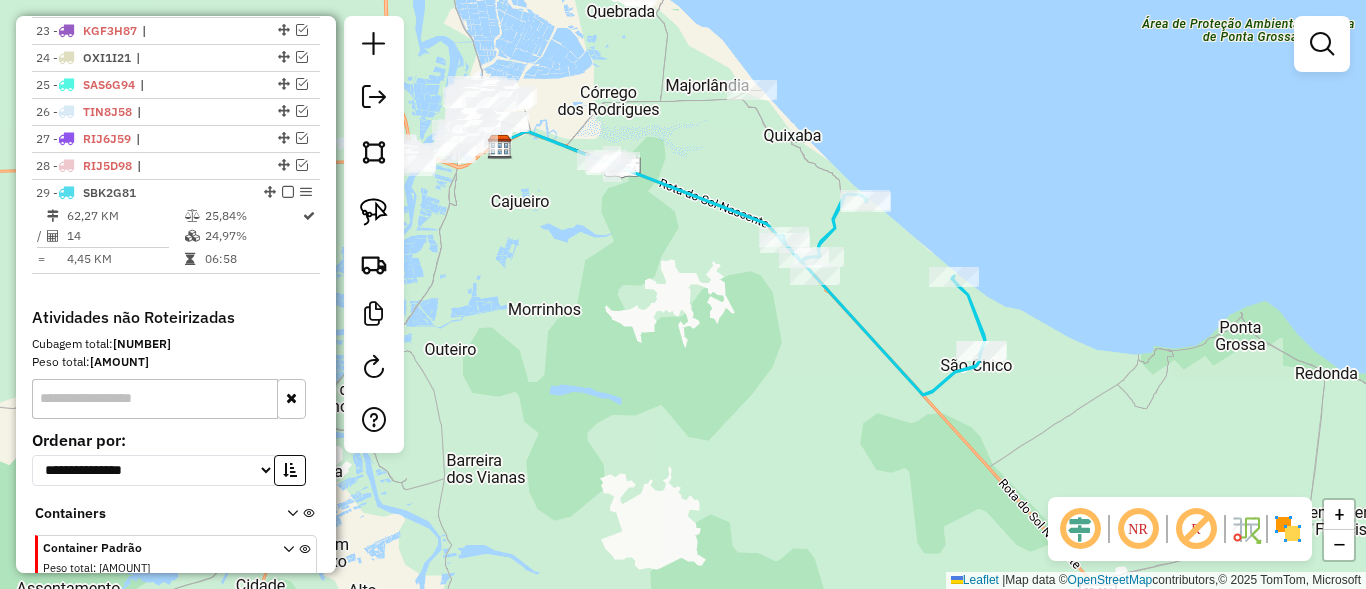scroll, scrollTop: 1398, scrollLeft: 0, axis: vertical 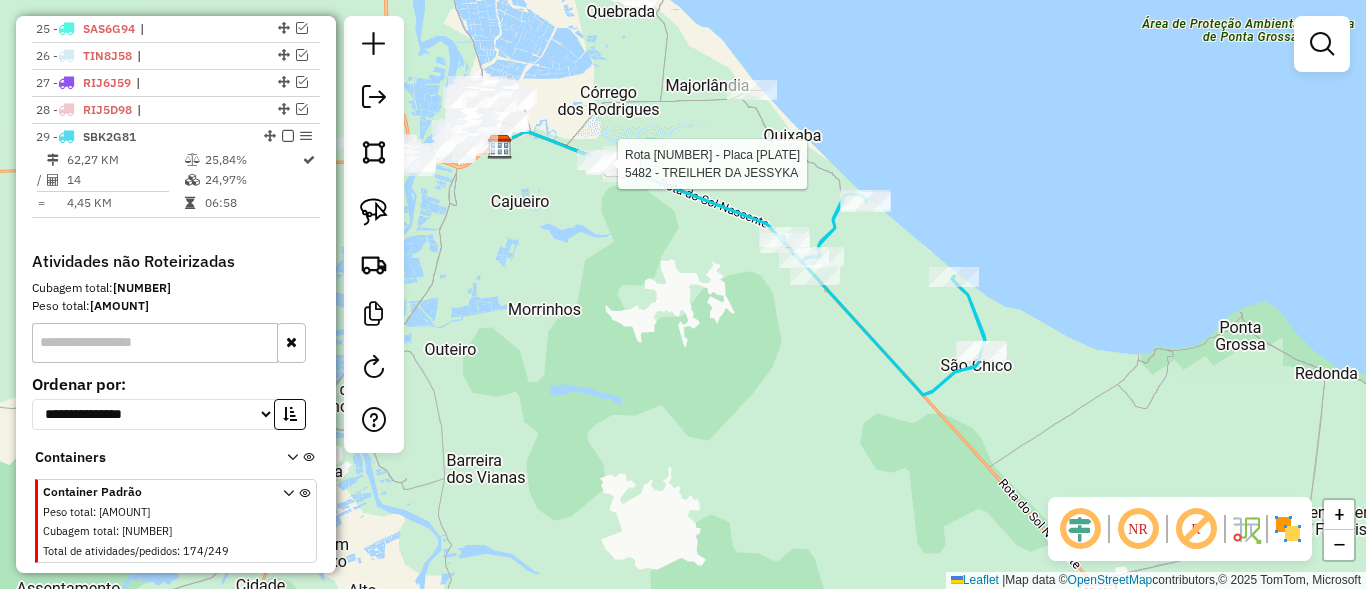 select on "**********" 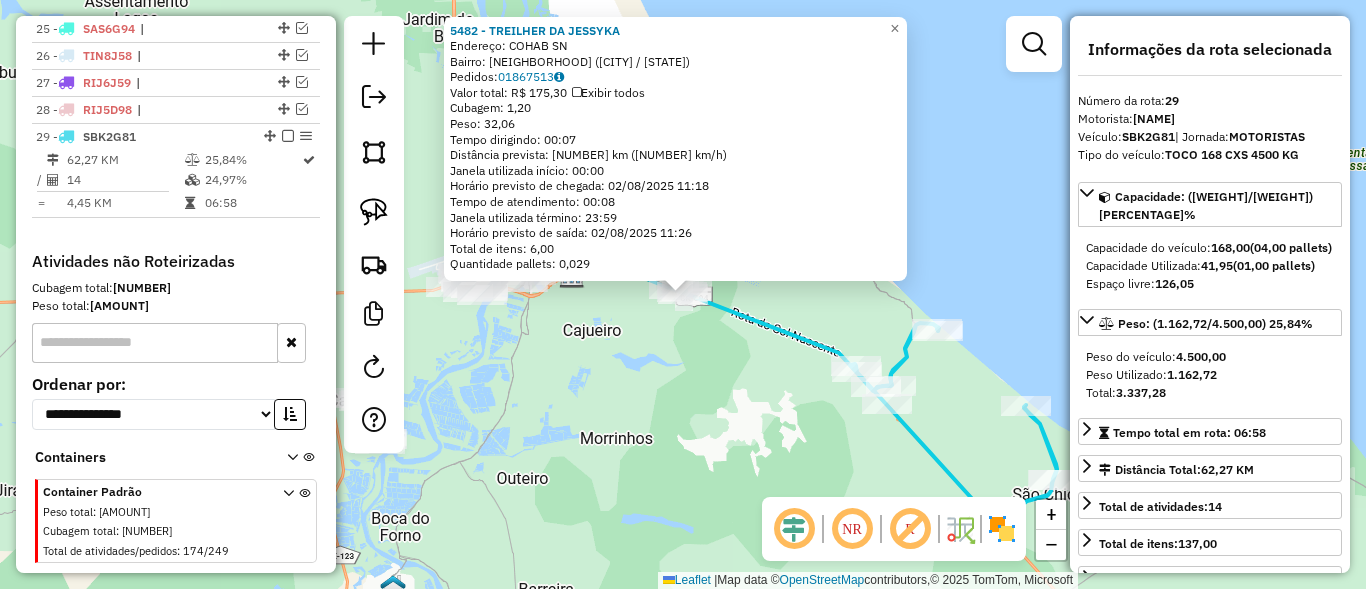scroll, scrollTop: 1436, scrollLeft: 0, axis: vertical 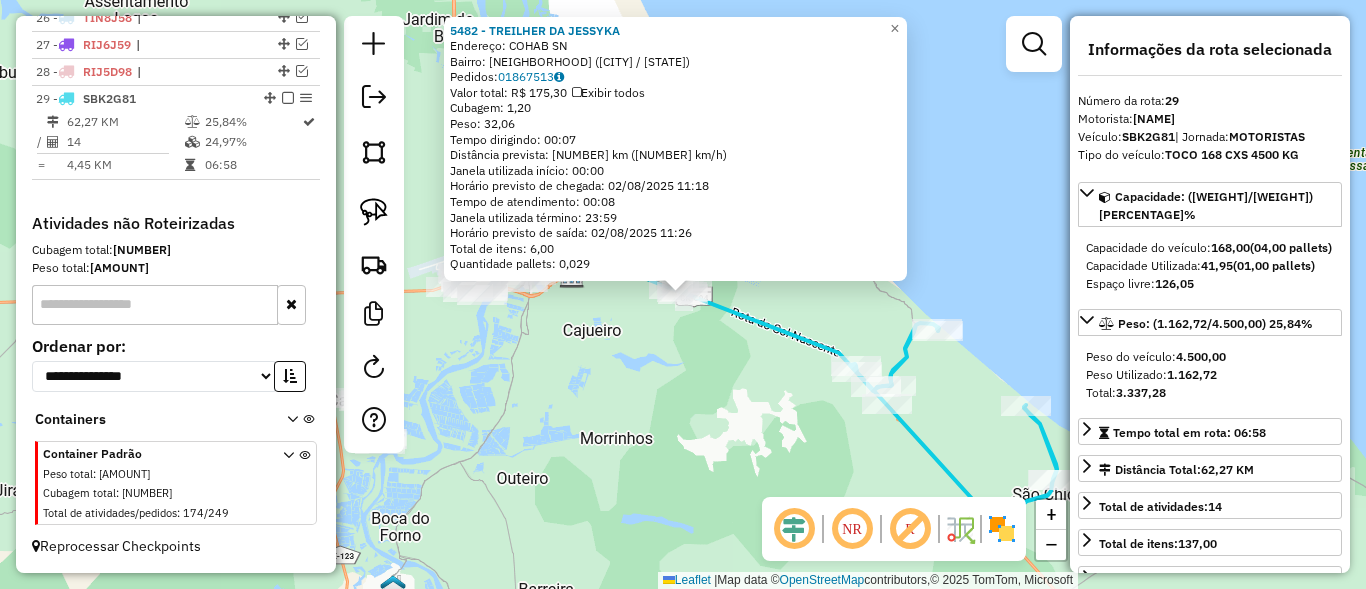 click on "Rota 29 - Placa SBK2G81  5162 - GB LANCHES NININHA Rota 29 - Placa SBK2G81  14027 - BAR DUDE 2 5482 - TREILHER DA JESSYKA  Endereço:  COHAB [NUMBER]   Bairro: COHAB ([CITY] / [STATE])   Pedidos:  01867513   Valor total: R$ 175,30   Exibir todos   Cubagem: 1,20  Peso: 32,06  Tempo dirigindo: 00:07   Distância prevista: 8,432 km (72,27 km/h)   Janela utilizada início: 00:00   Horário previsto de chegada: 02/08/2025 11:18   Tempo de atendimento: 00:08   Janela utilizada término: 23:59   Horário previsto de saída: 02/08/2025 11:26   Total de itens: 6,00   Quantidade pallets: 0,029  × Janela de atendimento Grade de atendimento Capacidade Transportadoras Veículos Cliente Pedidos  Rotas Selecione os dias de semana para filtrar as janelas de atendimento  Seg   Ter   Qua   Qui   Sex   Sáb   Dom  Informe o período da janela de atendimento: De: Até:  Filtrar exatamente a janela do cliente  Considerar janela de atendimento padrão  Selecione os dias de semana para filtrar as grades de atendimento  Seg   Ter   Qua  De:" 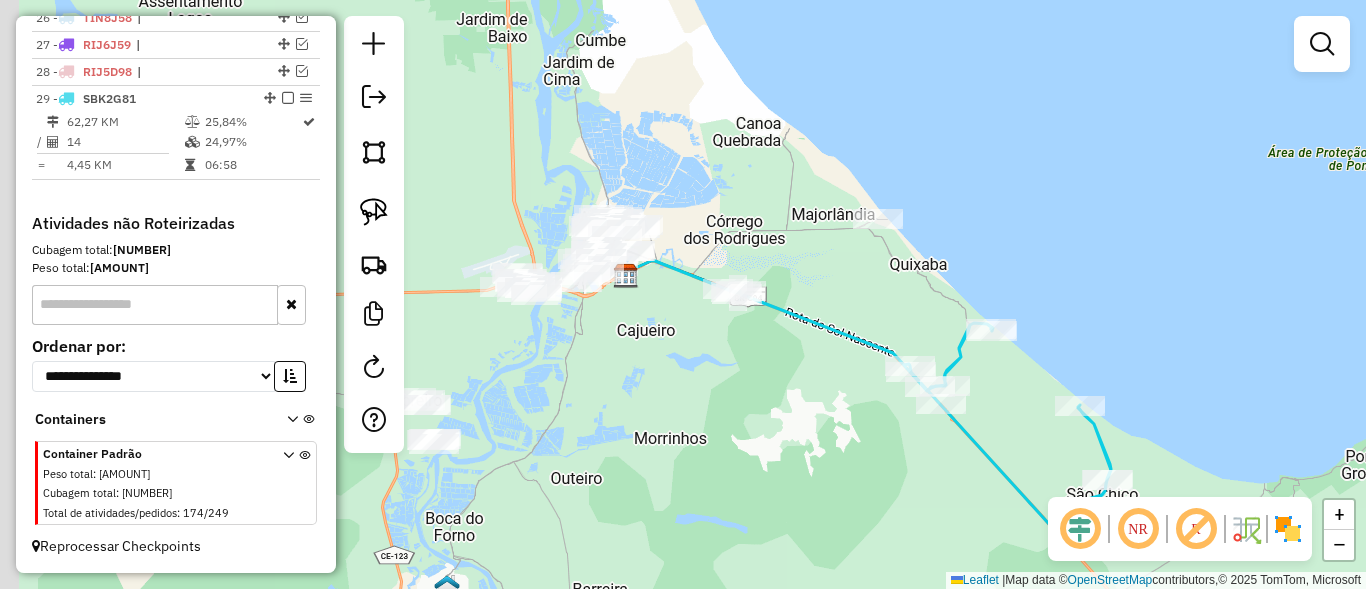 drag, startPoint x: 686, startPoint y: 408, endPoint x: 741, endPoint y: 410, distance: 55.03635 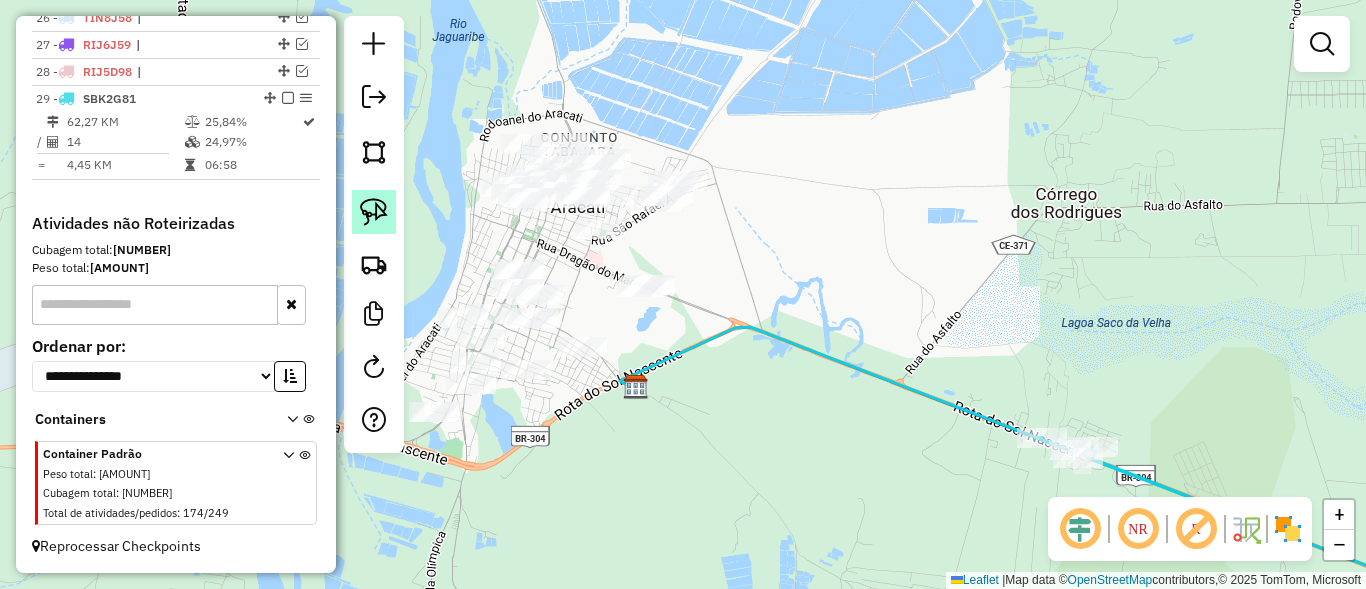click 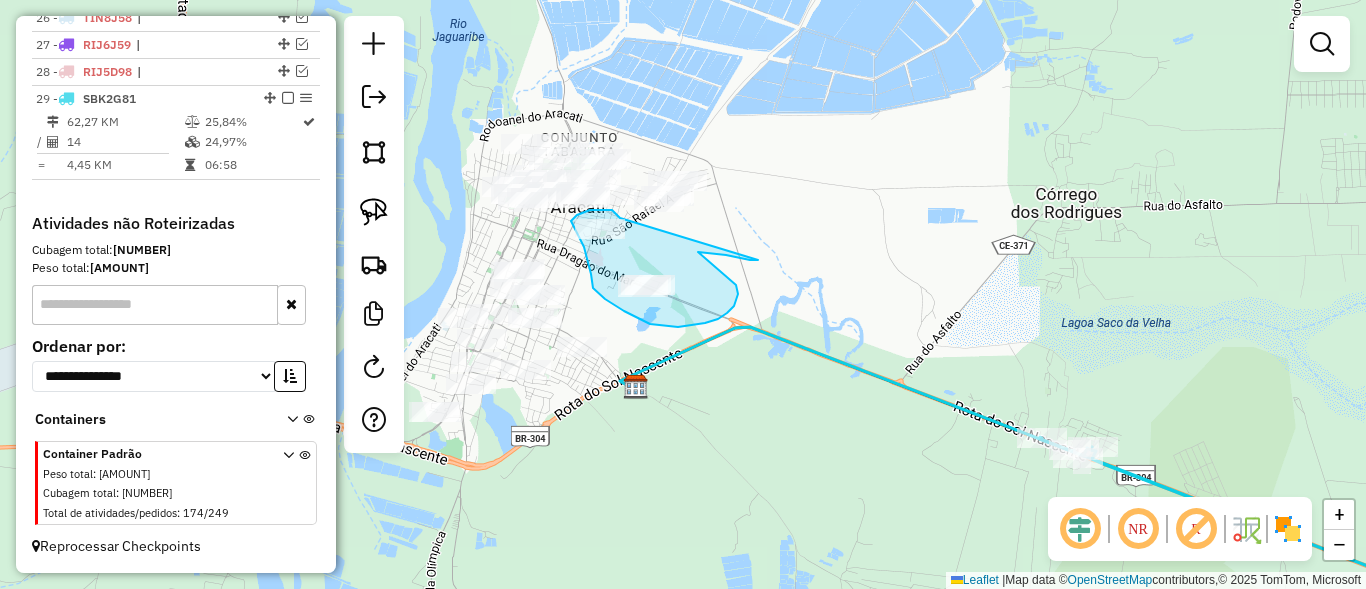 drag, startPoint x: 747, startPoint y: 259, endPoint x: 658, endPoint y: 253, distance: 89.20202 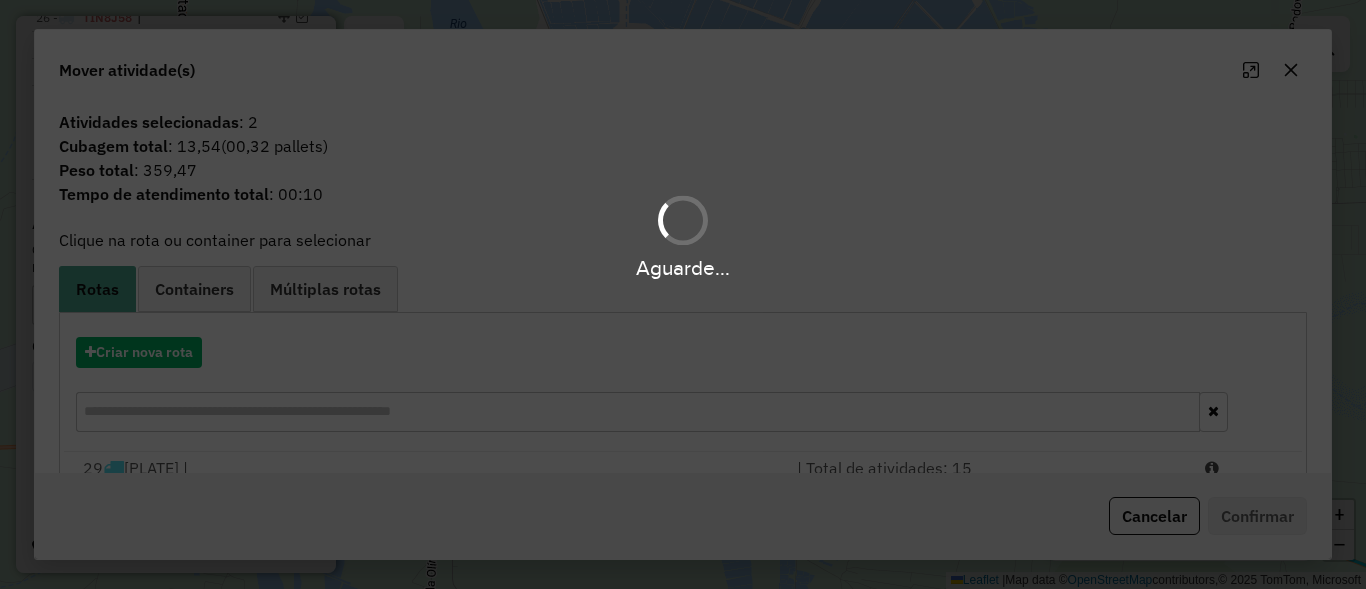click on "Aguarde..." at bounding box center [683, 294] 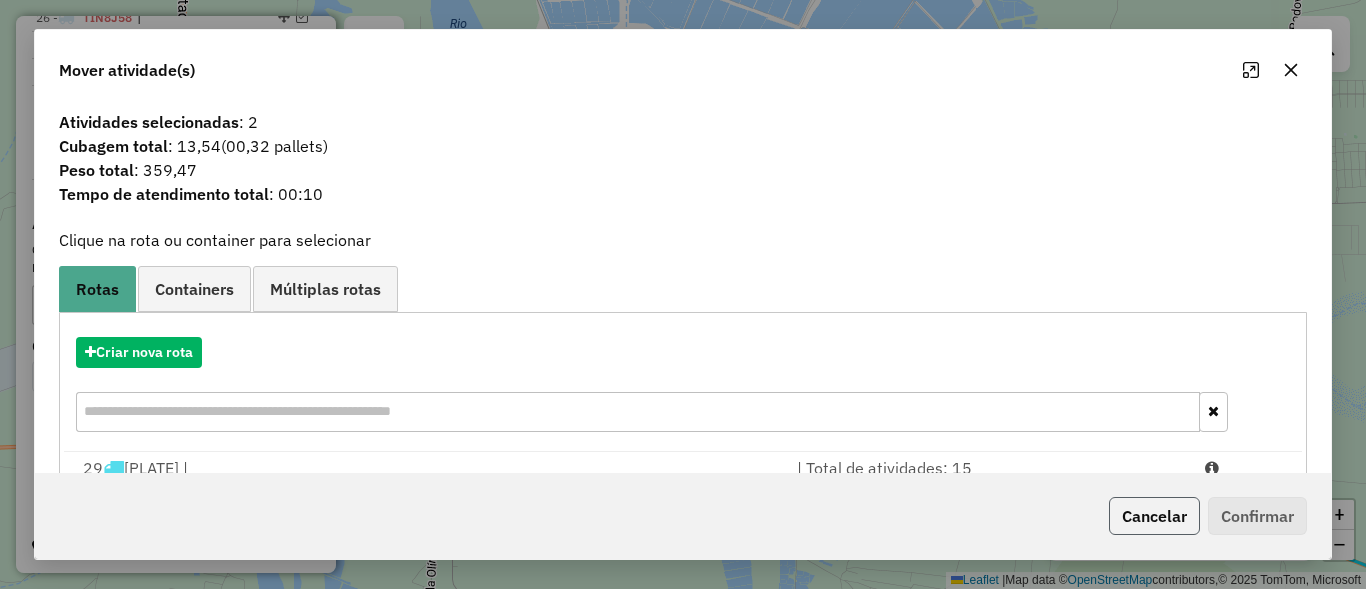 click on "Cancelar" 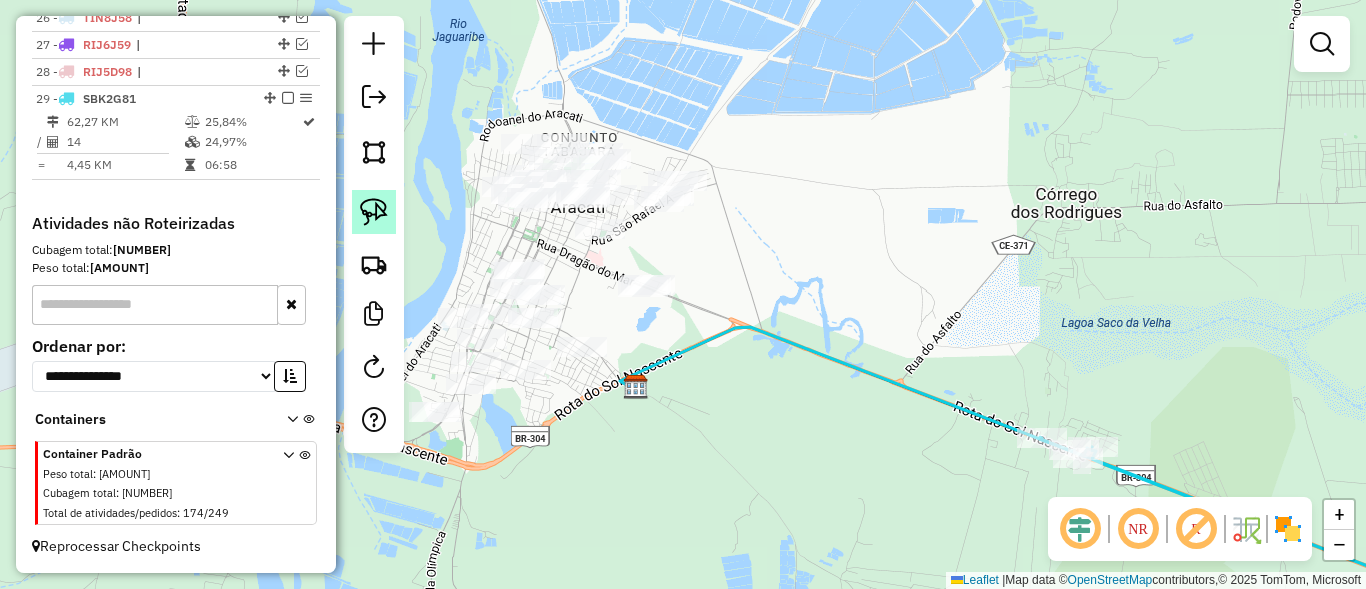 click 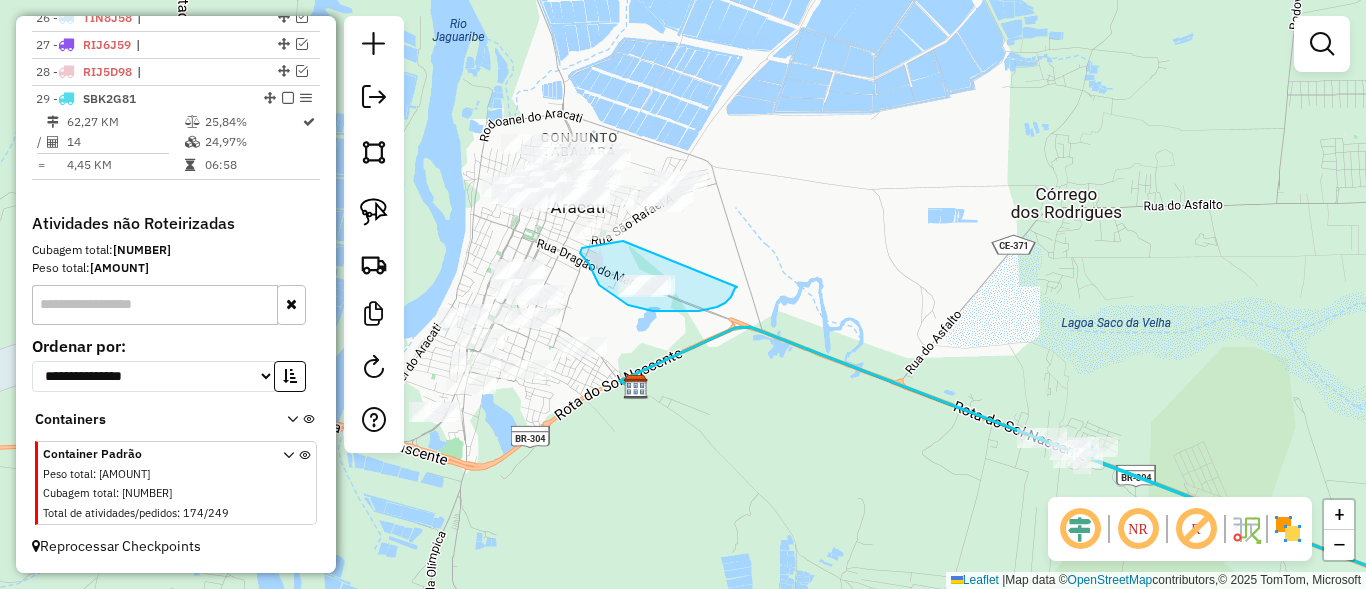 drag, startPoint x: 727, startPoint y: 301, endPoint x: 698, endPoint y: 261, distance: 49.40648 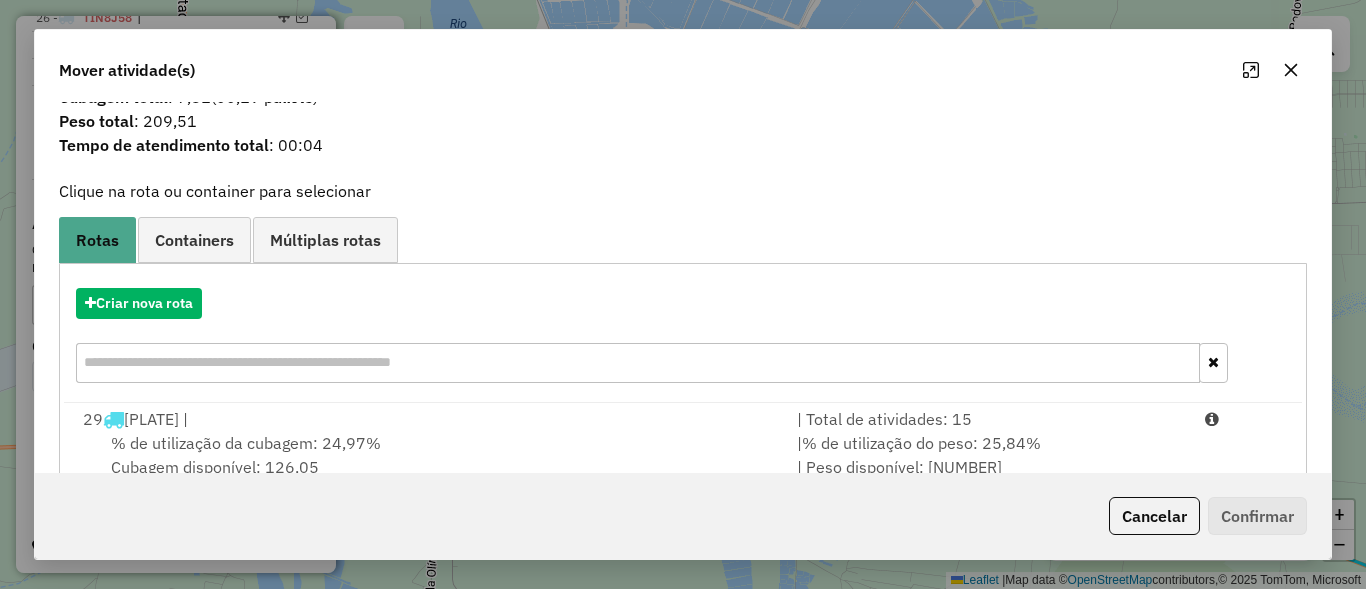 scroll, scrollTop: 94, scrollLeft: 0, axis: vertical 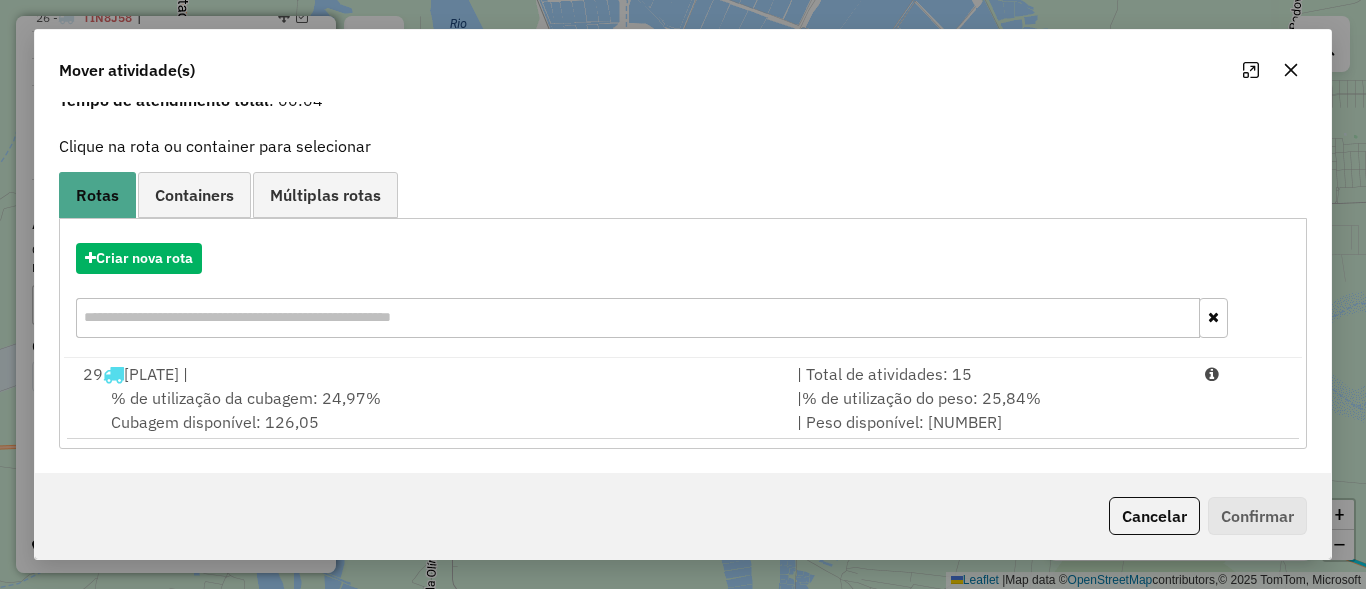 click on "Cancelar" 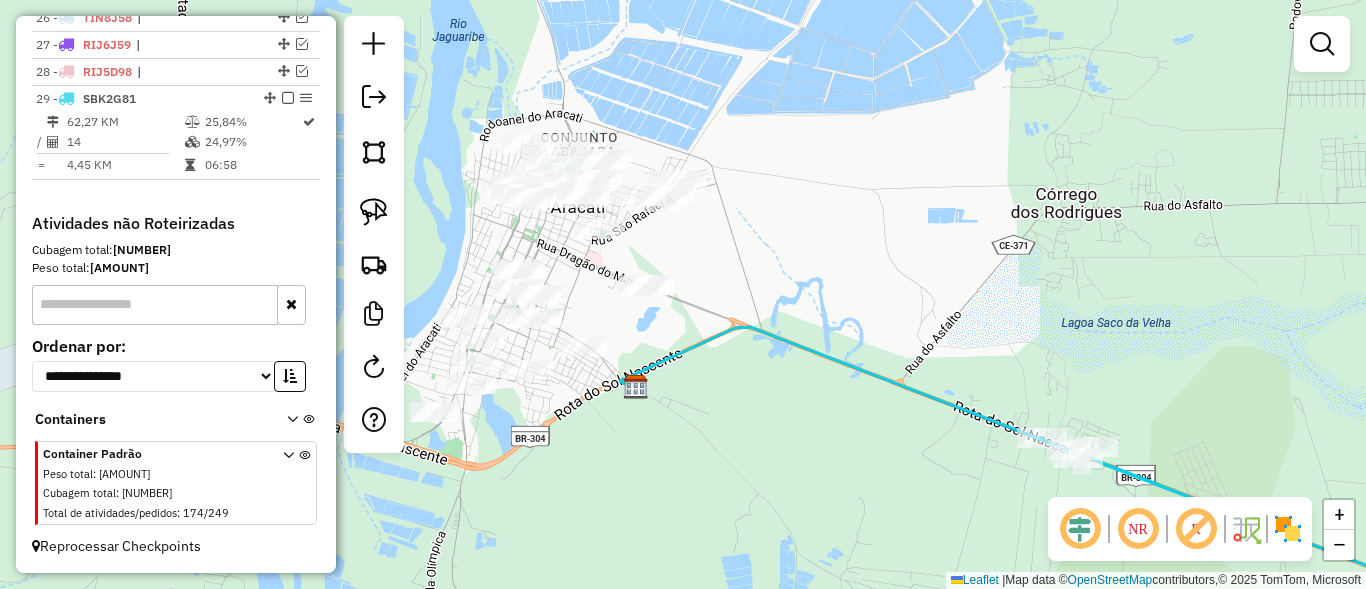 scroll, scrollTop: 0, scrollLeft: 0, axis: both 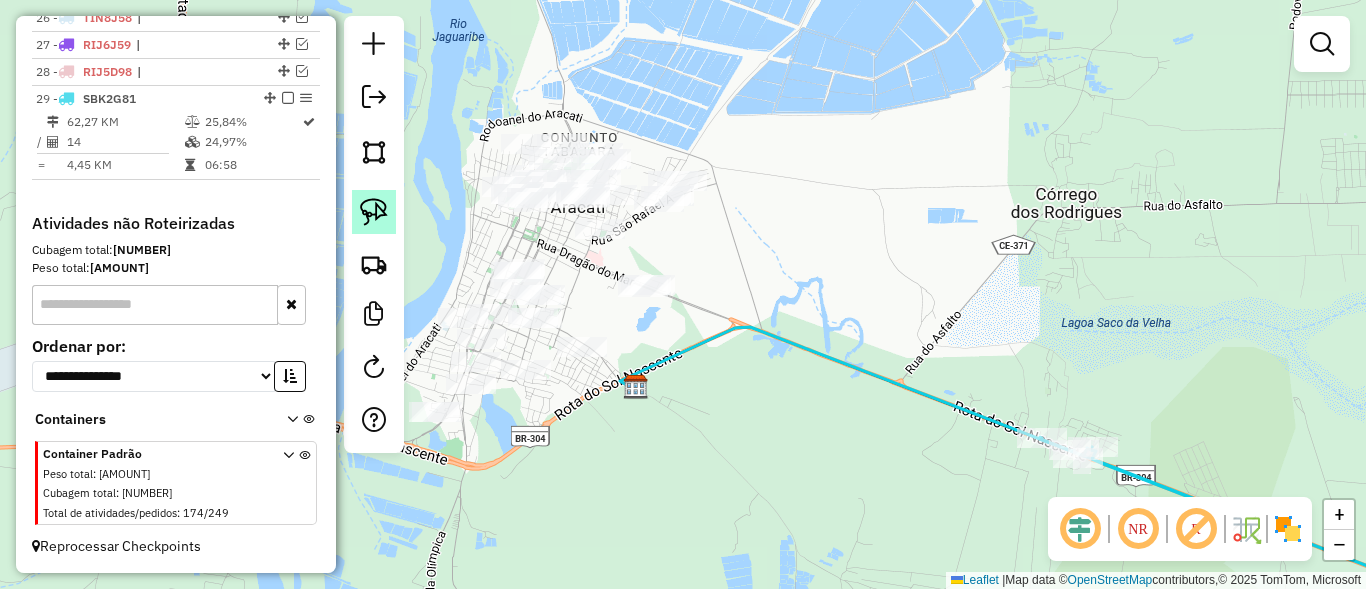 click 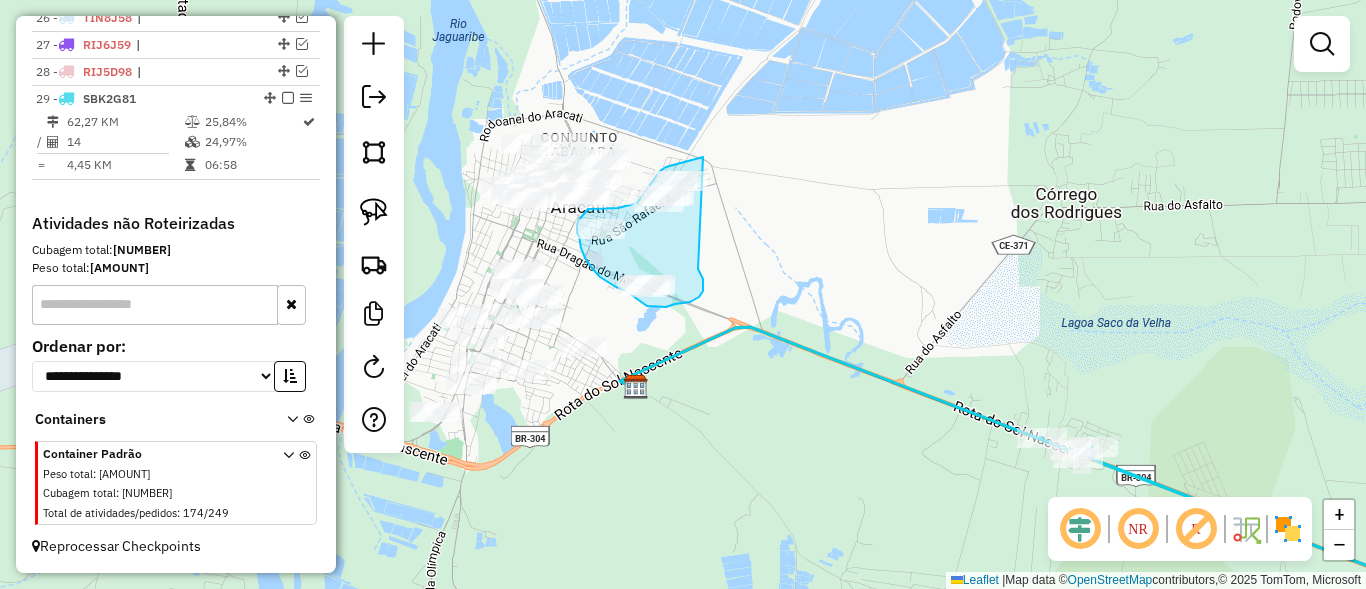 drag, startPoint x: 703, startPoint y: 282, endPoint x: 806, endPoint y: 187, distance: 140.12137 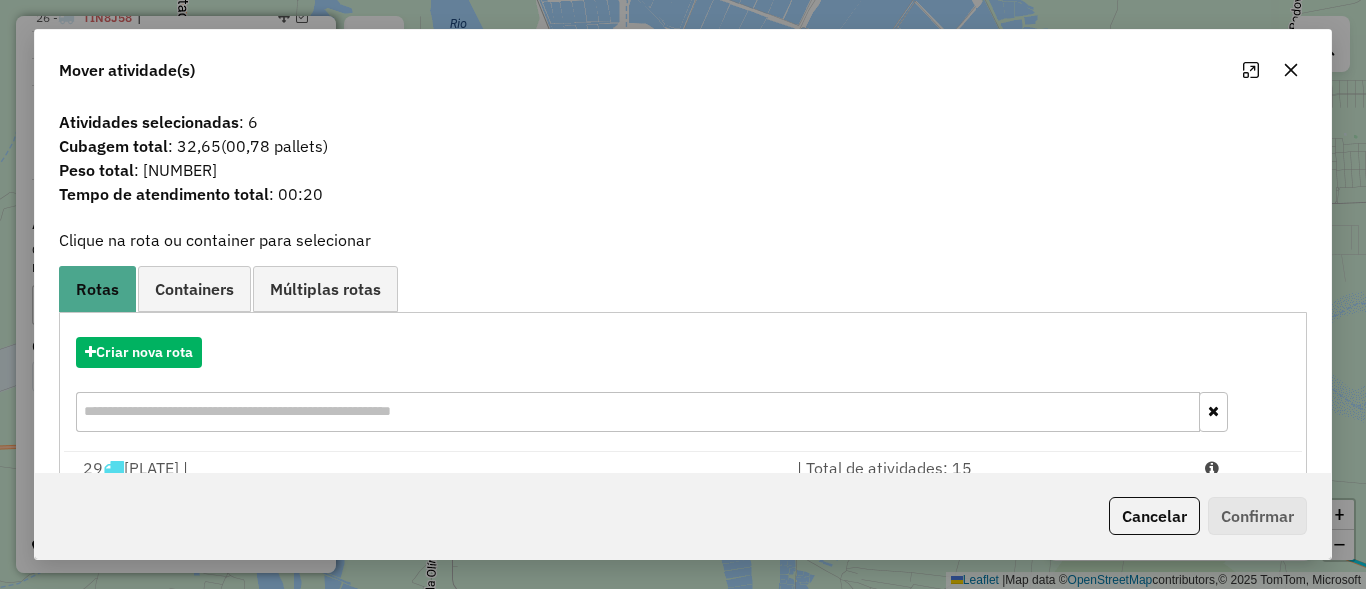 scroll, scrollTop: 94, scrollLeft: 0, axis: vertical 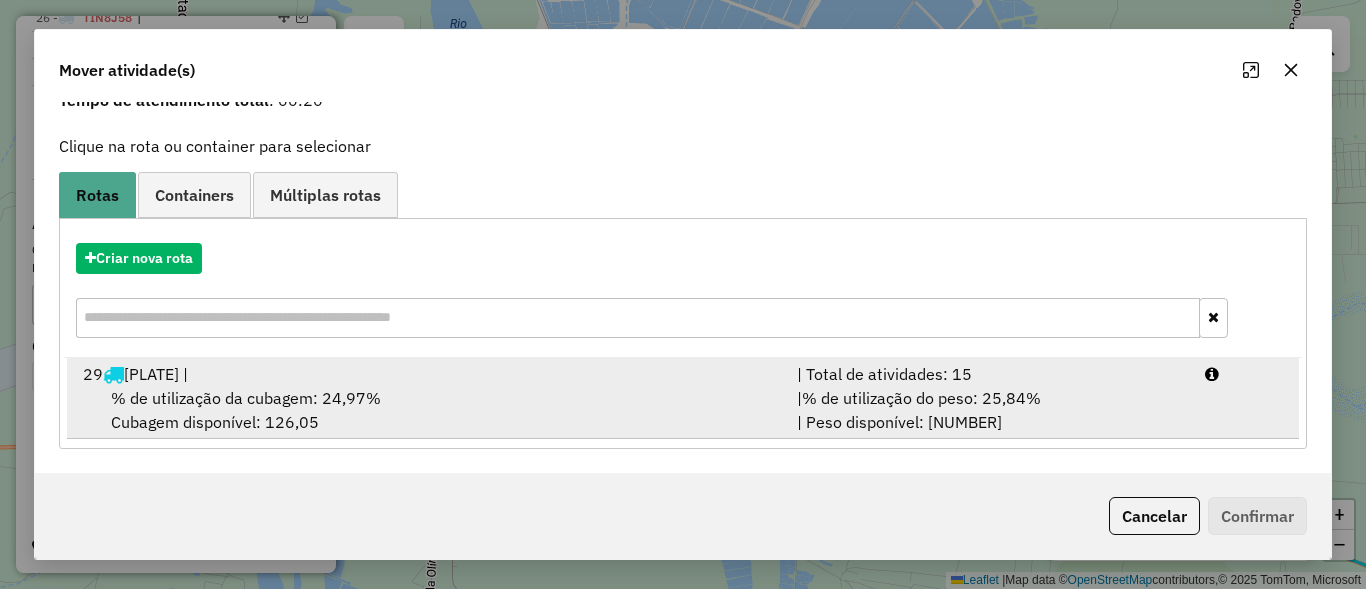 click on "% de utilização do peso: 25,84%" at bounding box center (921, 398) 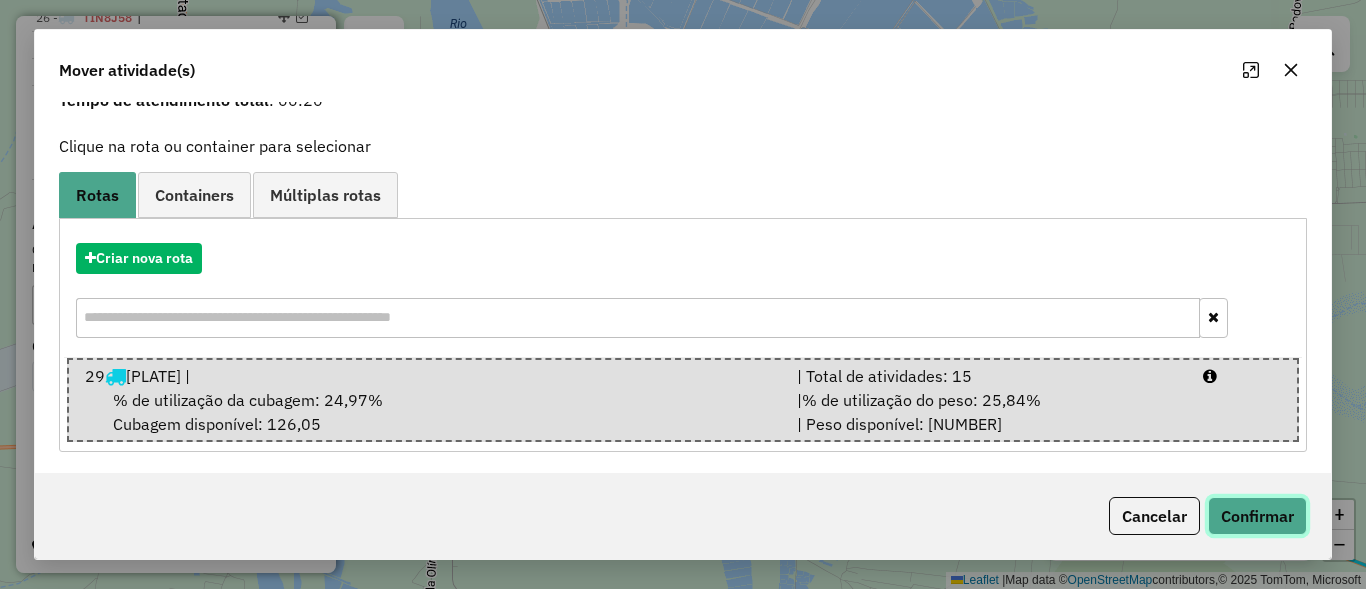 click on "Confirmar" 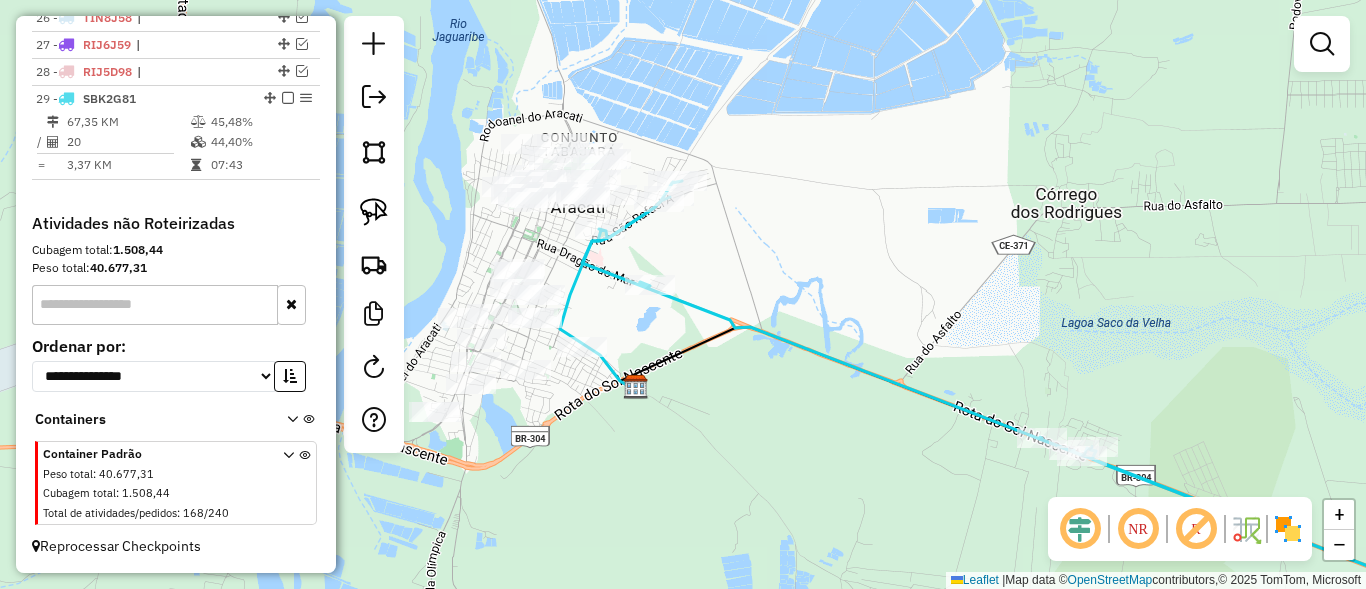 scroll, scrollTop: 0, scrollLeft: 0, axis: both 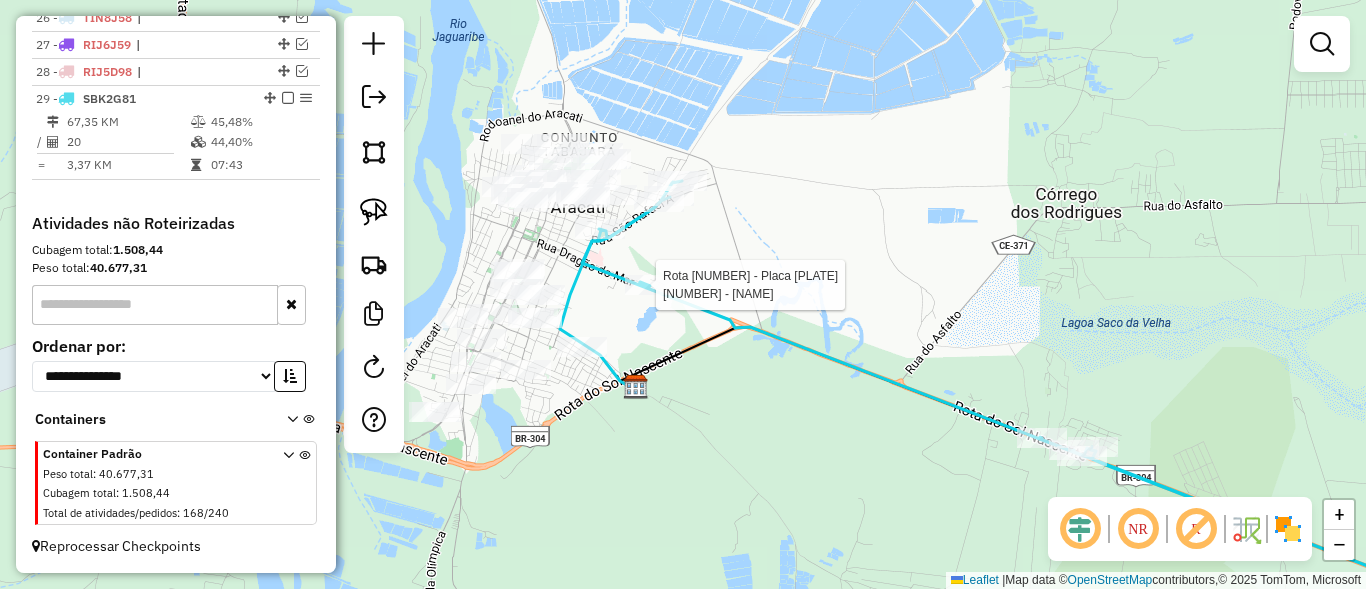 click 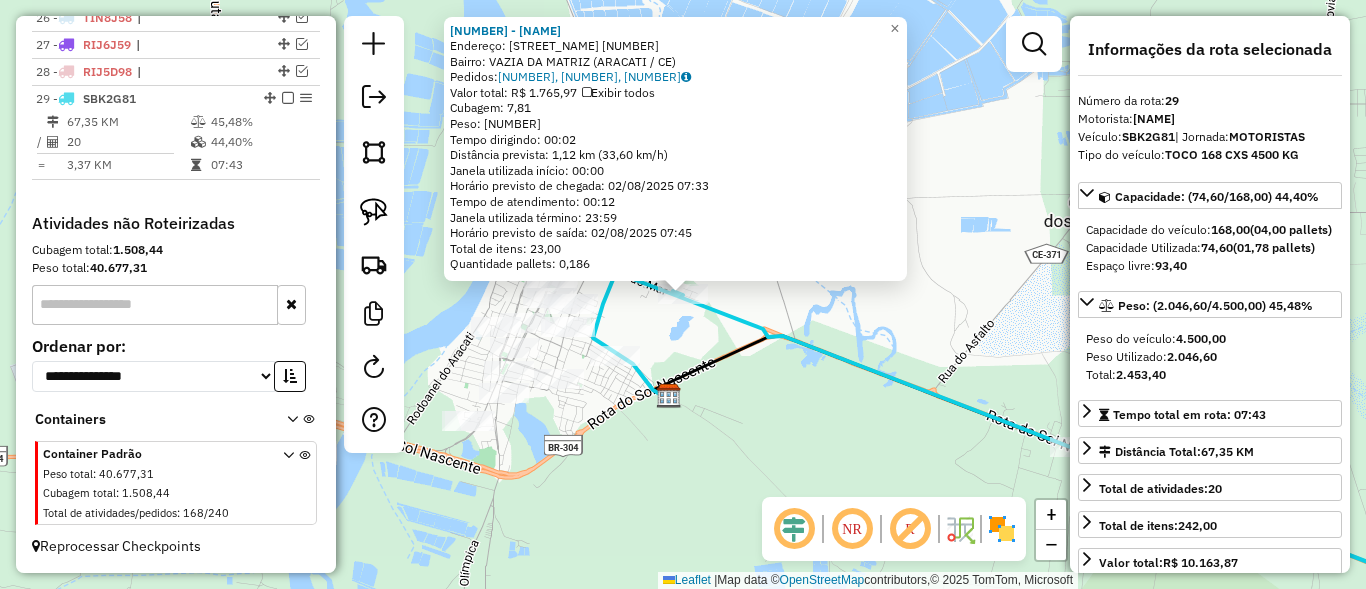 click on "5221 - BAR DAS PRIMAS  Endereço:  DRAGAO DO MAR [NUMBER]   Bairro: VAZIA DA MATRIZ ([CITY] / [STATE])   Pedidos:  01867504, 01867506, 01868229   Valor total: R$ 1.765,97   Exibir todos   Cubagem: 7,81  Peso: 209,51  Tempo dirigindo: 00:02   Distância prevista: 1,12 km (33,60 km/h)   Janela utilizada início: 00:00   Horário previsto de chegada: 02/08/2025 07:33   Tempo de atendimento: 00:12   Janela utilizada término: 23:59   Horário previsto de saída: 02/08/2025 07:45   Total de itens: 23,00   Quantidade pallets: 0,186  × Janela de atendimento Grade de atendimento Capacidade Transportadoras Veículos Cliente Pedidos  Rotas Selecione os dias de semana para filtrar as janelas de atendimento  Seg   Ter   Qua   Qui   Sex   Sáb   Dom  Informe o período da janela de atendimento: De: Até:  Filtrar exatamente a janela do cliente  Considerar janela de atendimento padrão  Selecione os dias de semana para filtrar as grades de atendimento  Seg   Ter   Qua   Qui   Sex   Sáb   Dom   Peso mínimo:   Peso máximo:  De:" 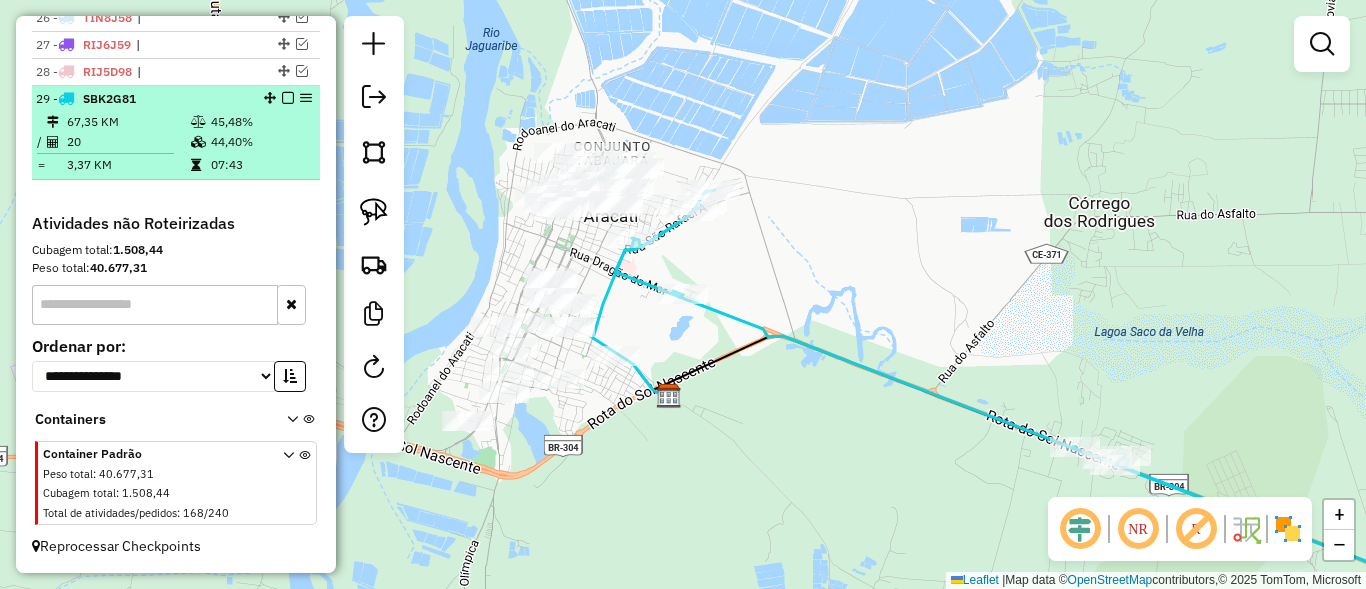 click at bounding box center (288, 98) 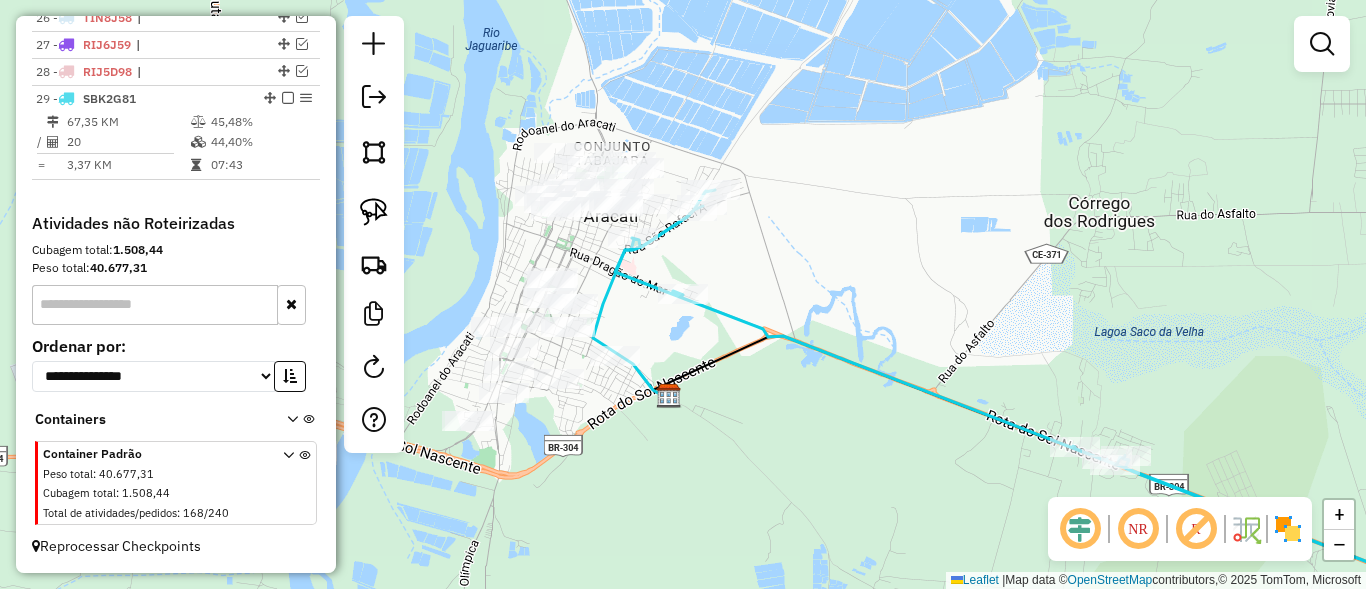 scroll, scrollTop: 1369, scrollLeft: 0, axis: vertical 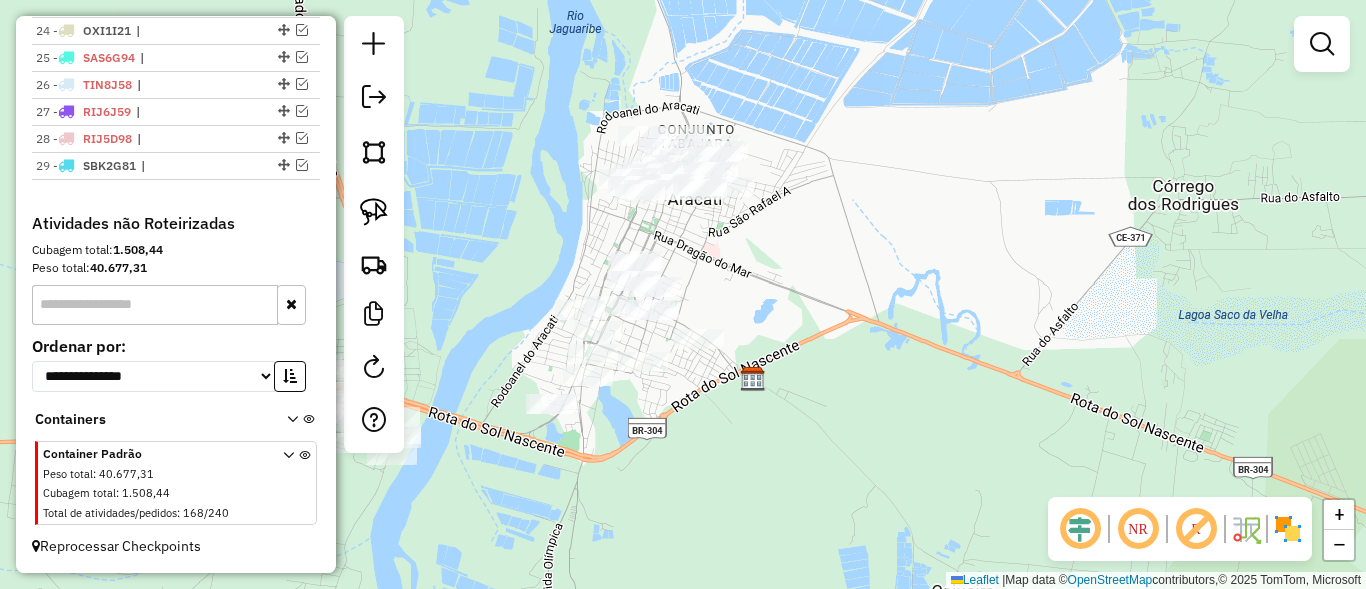 drag, startPoint x: 714, startPoint y: 311, endPoint x: 846, endPoint y: 279, distance: 135.82341 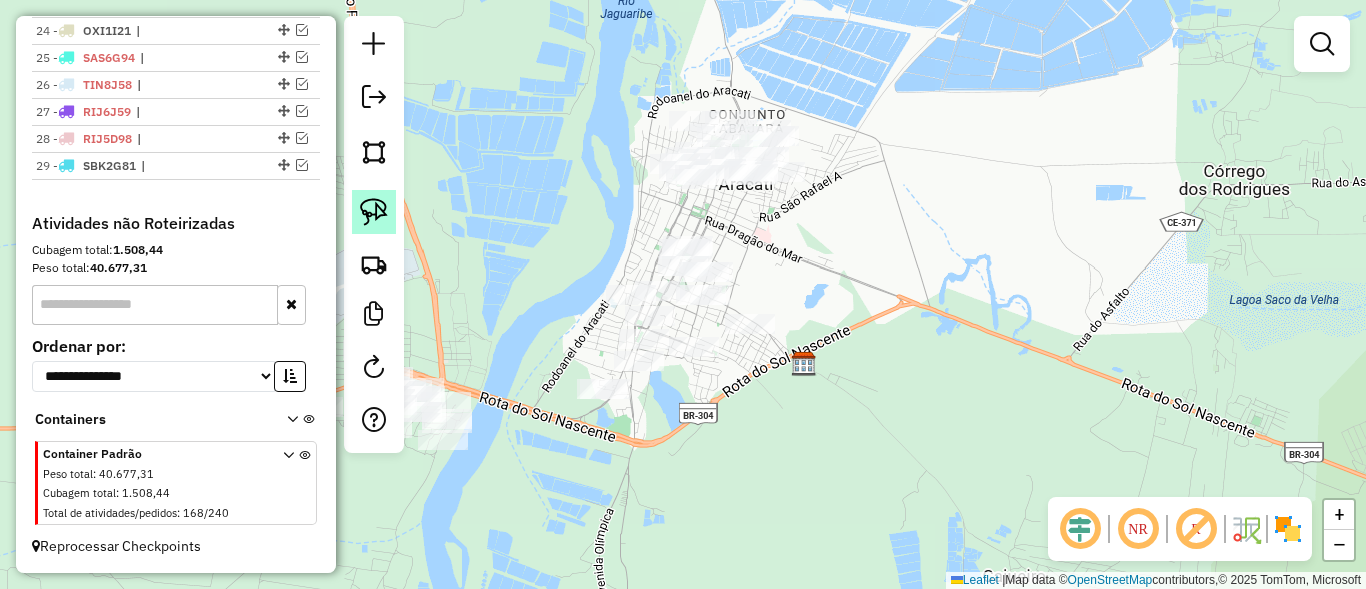 click 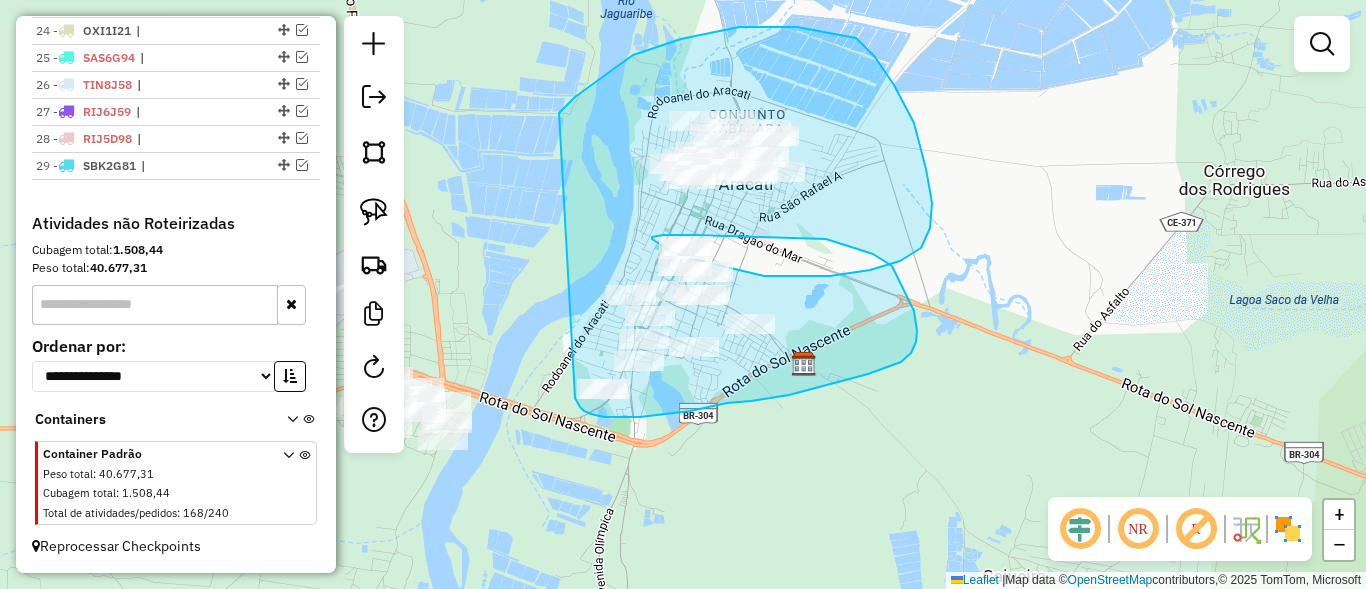 drag, startPoint x: 681, startPoint y: 39, endPoint x: 575, endPoint y: 376, distance: 353.2775 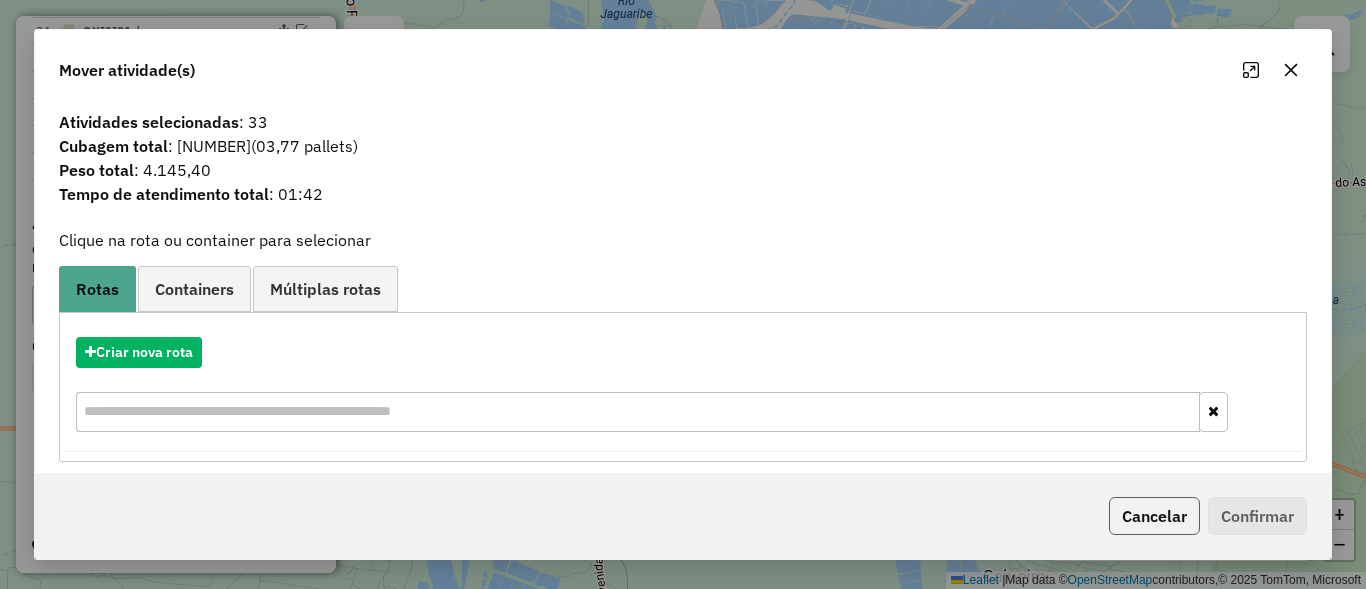 click on "Cancelar" 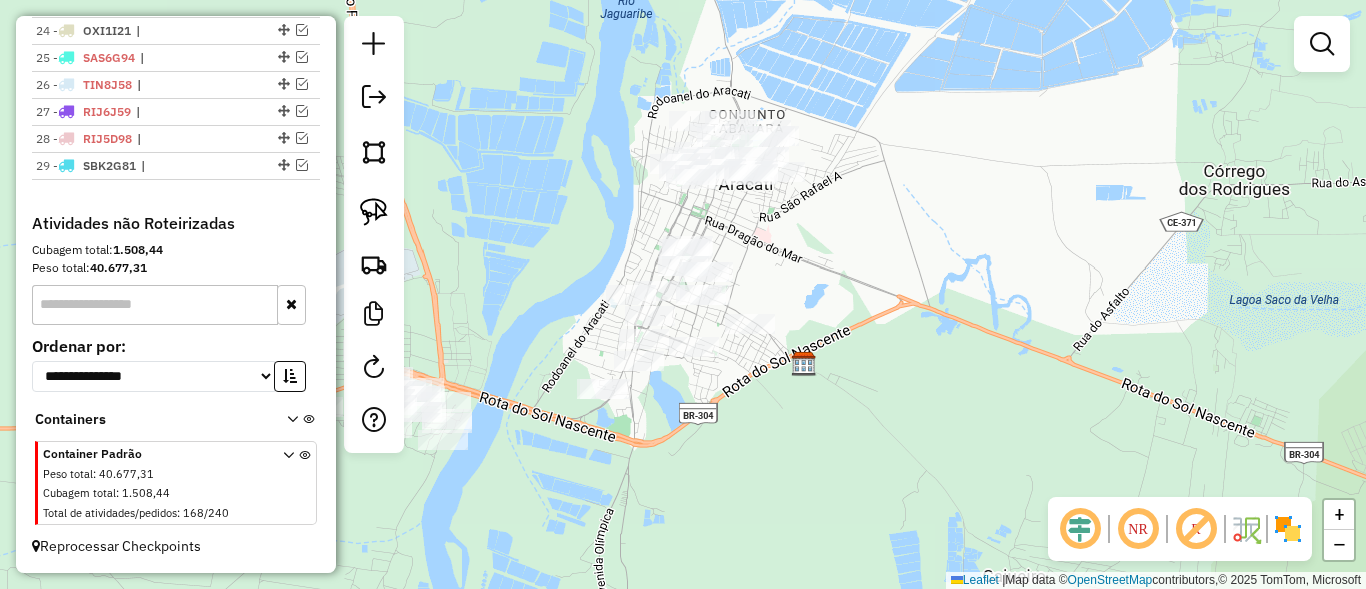 click on "Janela de atendimento Grade de atendimento Capacidade Transportadoras Veículos Cliente Pedidos  Rotas Selecione os dias de semana para filtrar as janelas de atendimento  Seg   Ter   Qua   Qui   Sex   Sáb   Dom  Informe o período da janela de atendimento: De: Até:  Filtrar exatamente a janela do cliente  Considerar janela de atendimento padrão  Selecione os dias de semana para filtrar as grades de atendimento  Seg   Ter   Qua   Qui   Sex   Sáb   Dom   Considerar clientes sem dia de atendimento cadastrado  Clientes fora do dia de atendimento selecionado Filtrar as atividades entre os valores definidos abaixo:  Peso mínimo:   Peso máximo:   Cubagem mínima:   Cubagem máxima:   De:   Até:  Filtrar as atividades entre o tempo de atendimento definido abaixo:  De:   Até:   Considerar capacidade total dos clientes não roteirizados Transportadora: Selecione um ou mais itens Tipo de veículo: Selecione um ou mais itens Veículo: Selecione um ou mais itens Motorista: Selecione um ou mais itens Nome: Rótulo:" 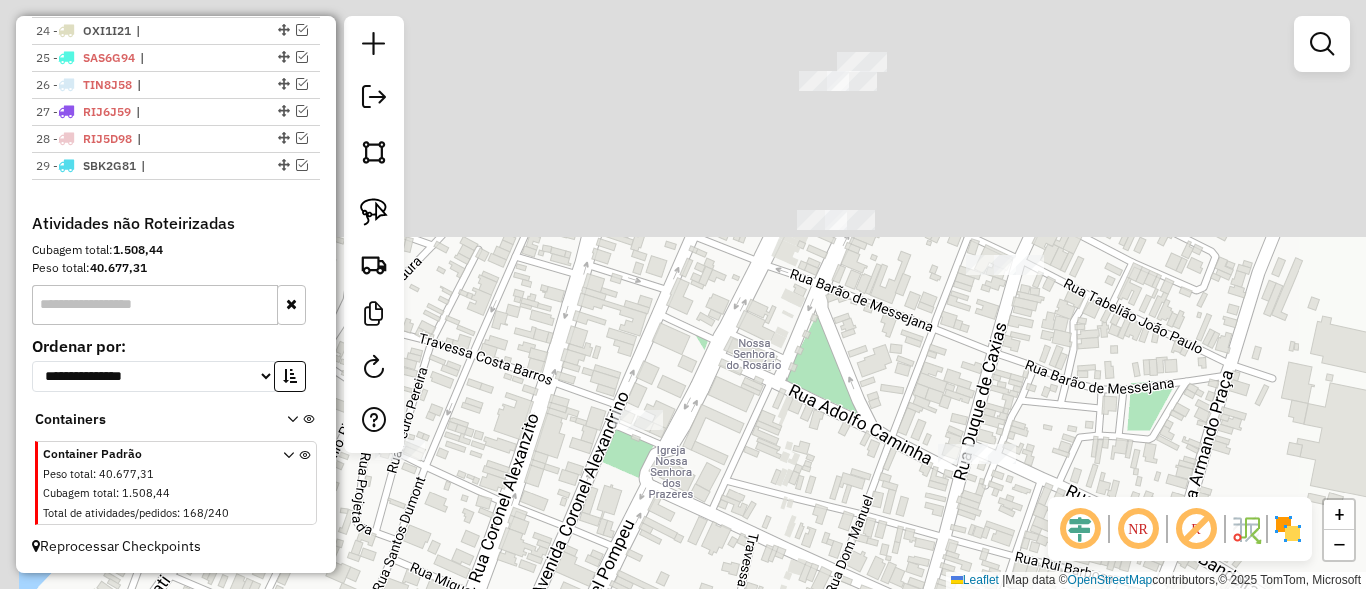 drag, startPoint x: 696, startPoint y: 198, endPoint x: 769, endPoint y: 436, distance: 248.94377 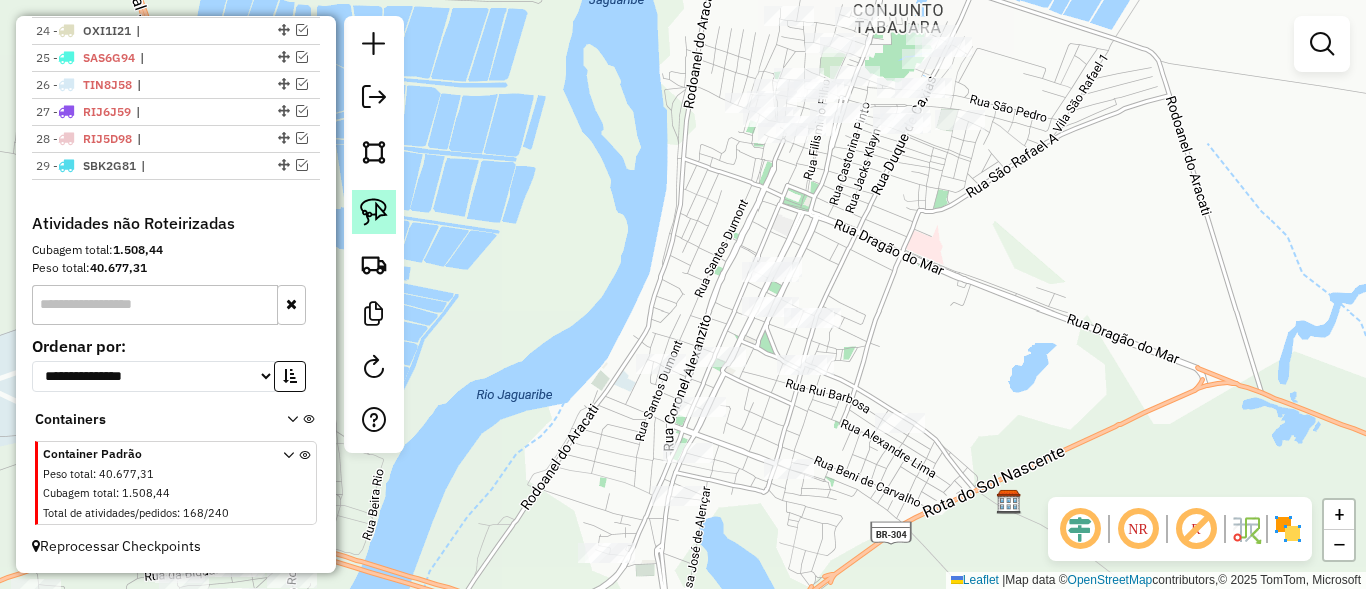 click 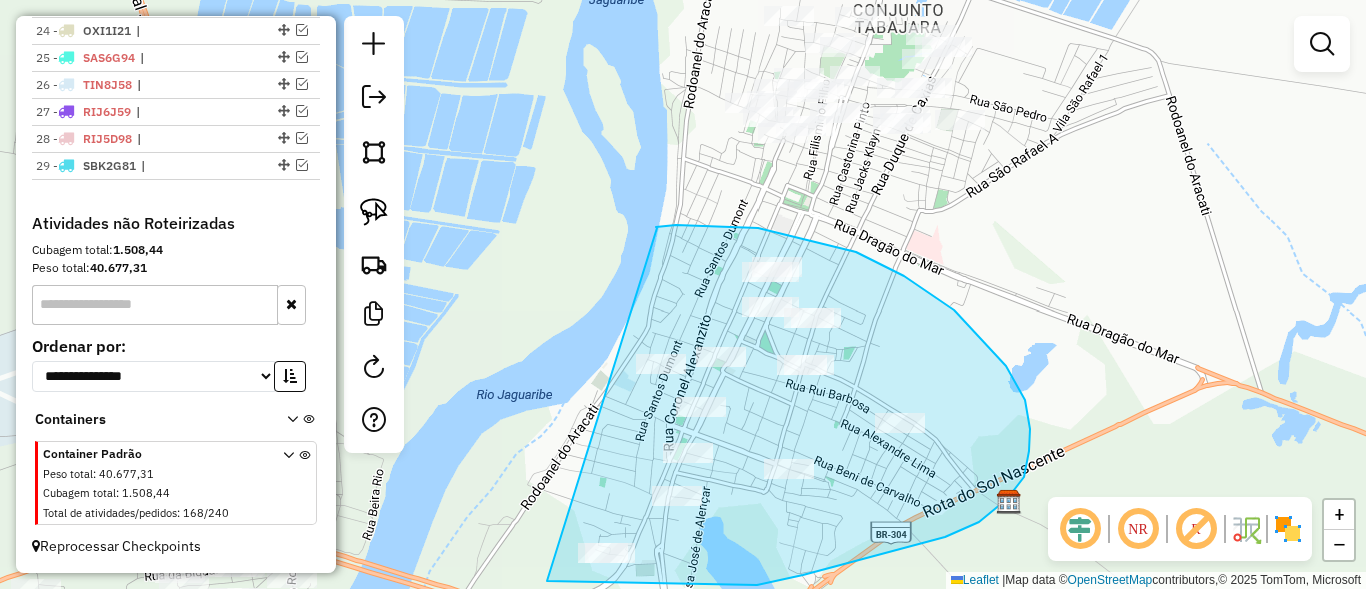 drag, startPoint x: 657, startPoint y: 228, endPoint x: 544, endPoint y: 522, distance: 314.96826 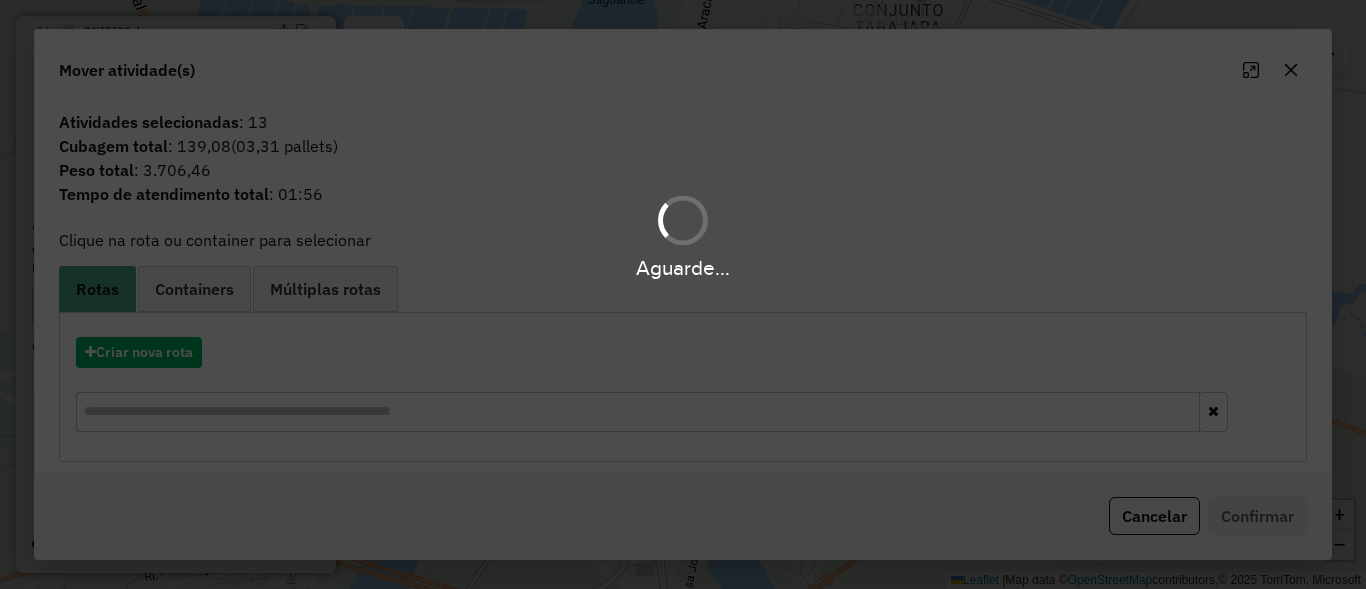 click on "Aguarde..." at bounding box center (683, 294) 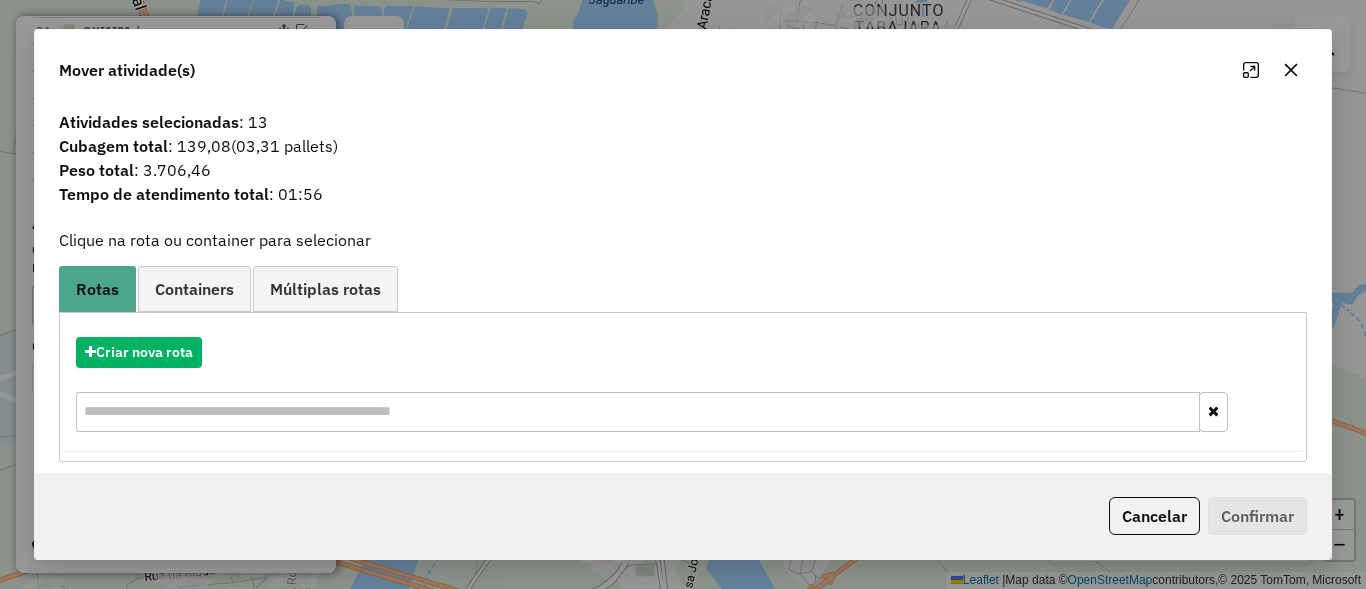 click on "Cancelar" 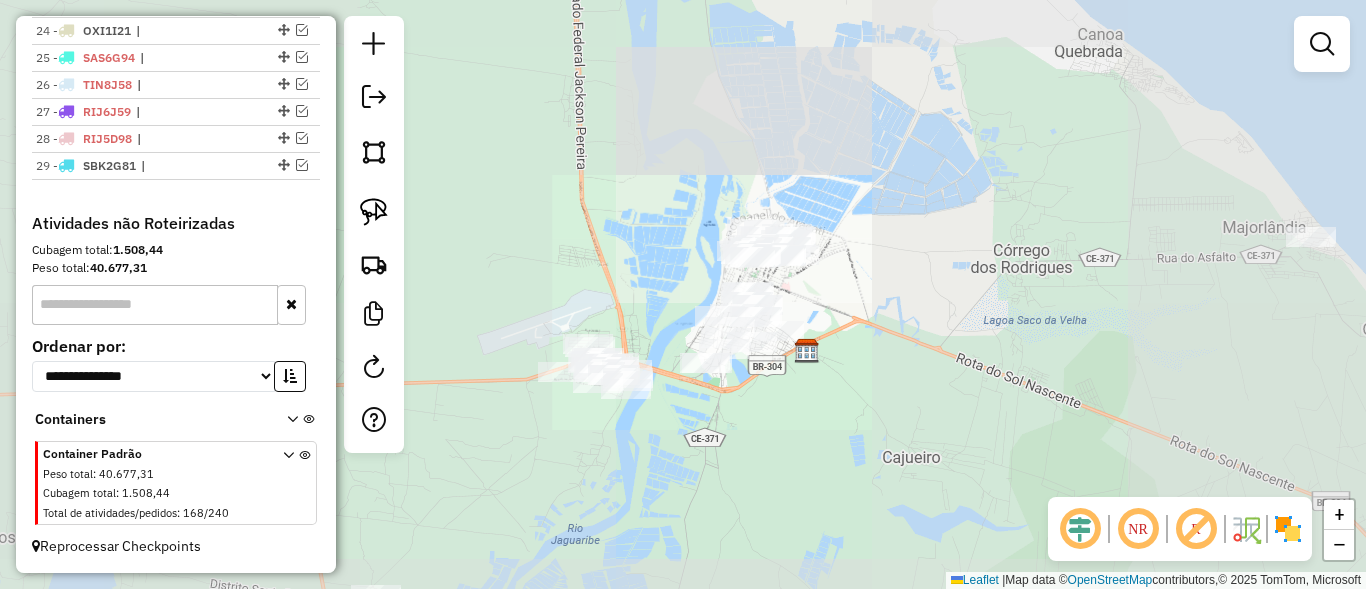 drag, startPoint x: 877, startPoint y: 339, endPoint x: 907, endPoint y: 320, distance: 35.510563 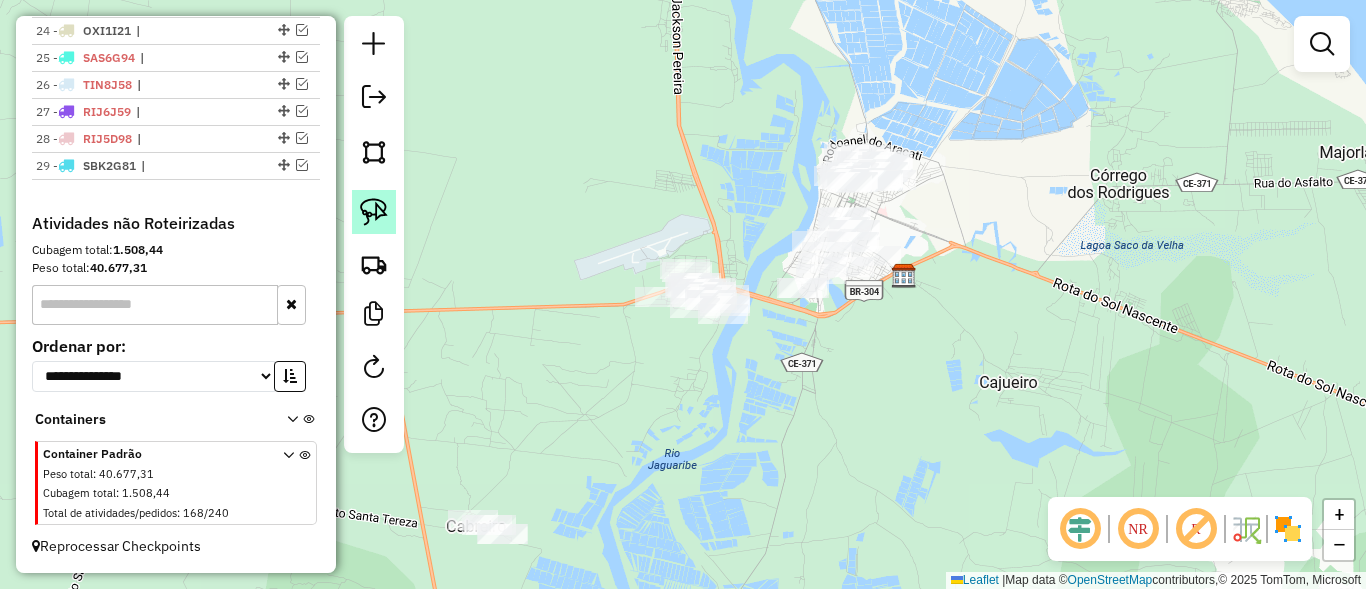click 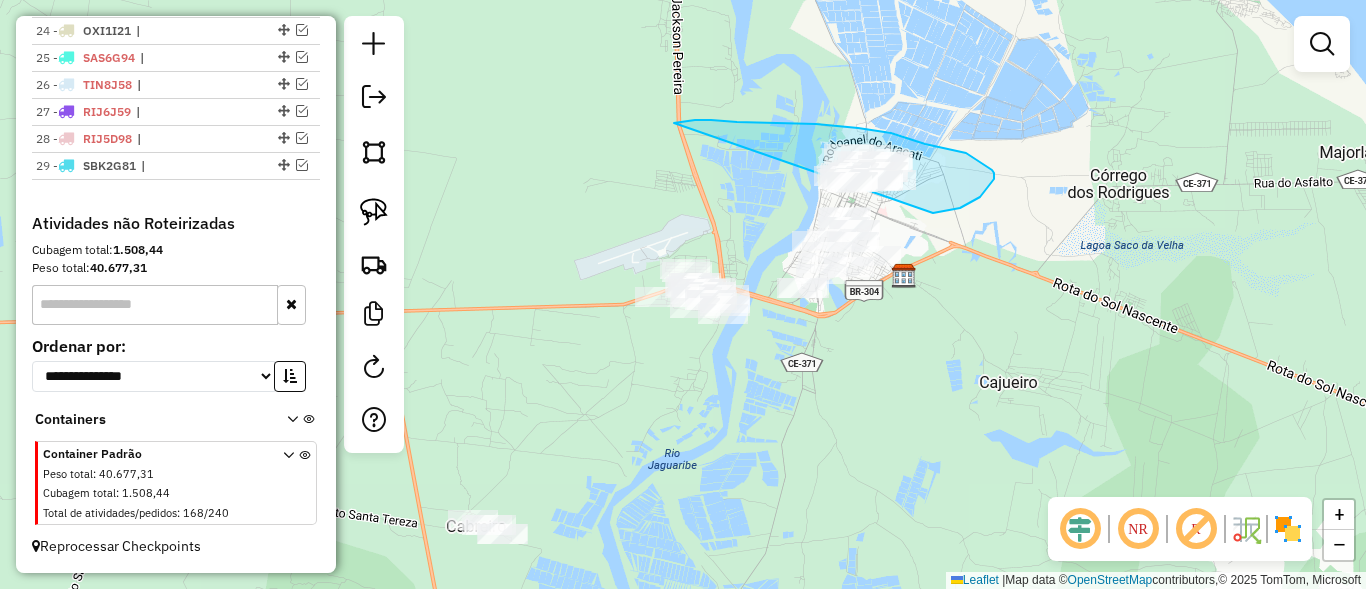 drag, startPoint x: 891, startPoint y: 133, endPoint x: 824, endPoint y: 196, distance: 91.967384 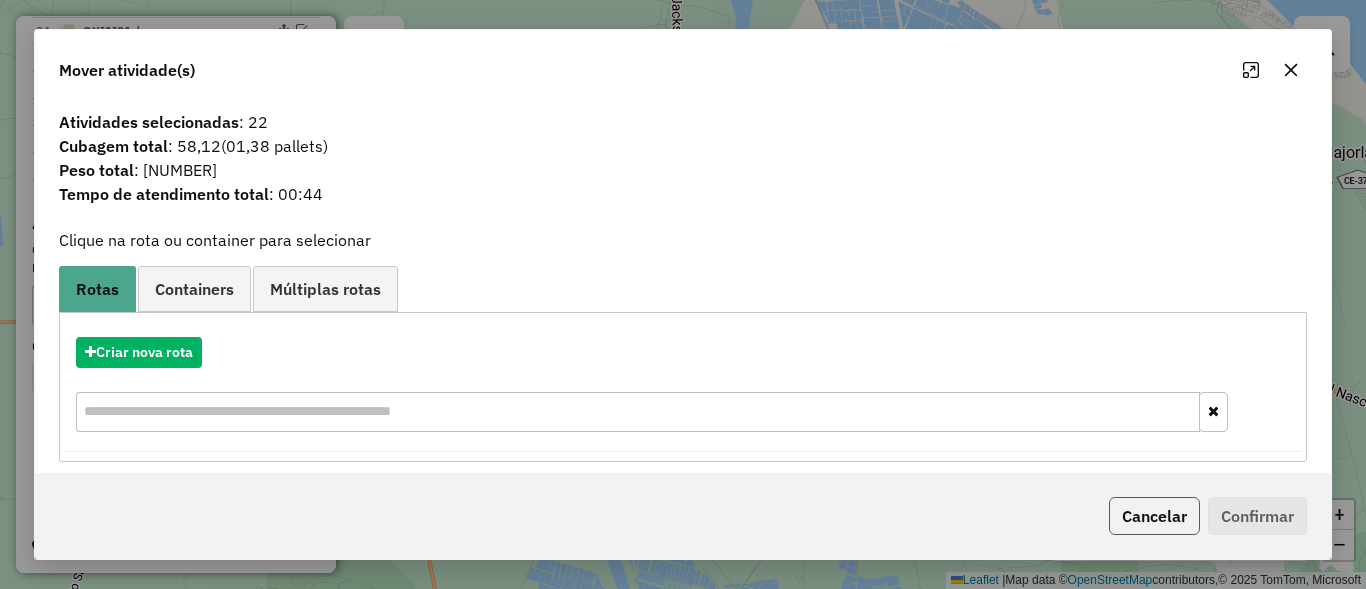 click on "Cancelar" 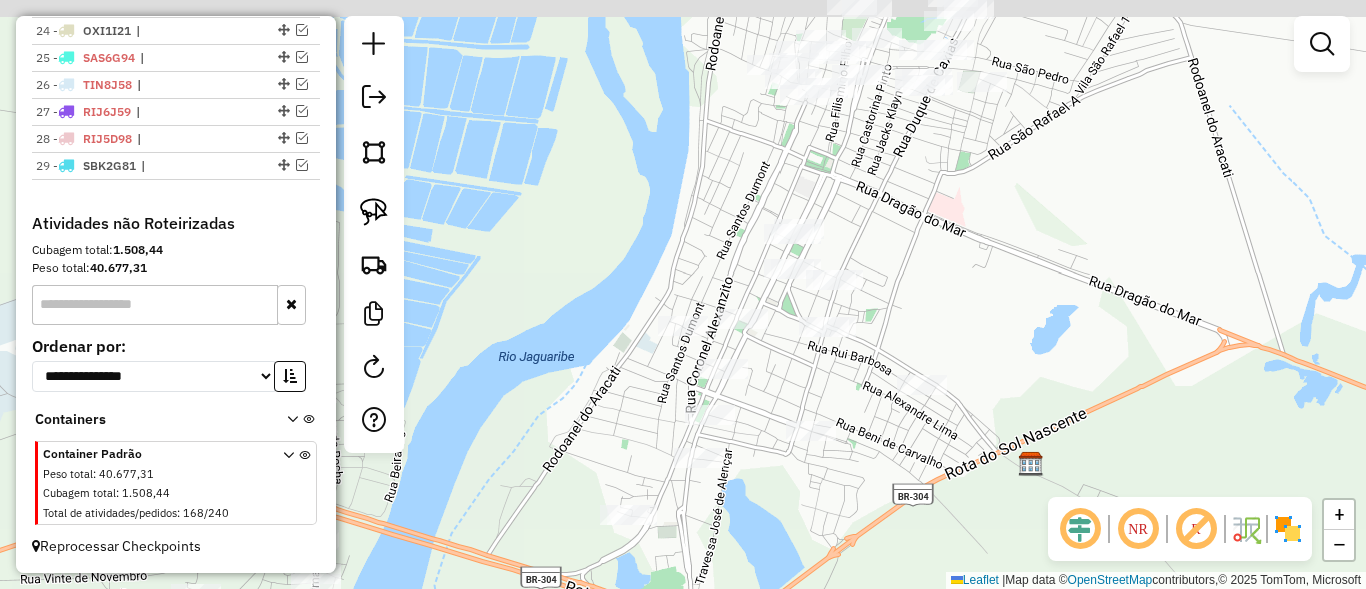 drag, startPoint x: 1038, startPoint y: 290, endPoint x: 1023, endPoint y: 322, distance: 35.341194 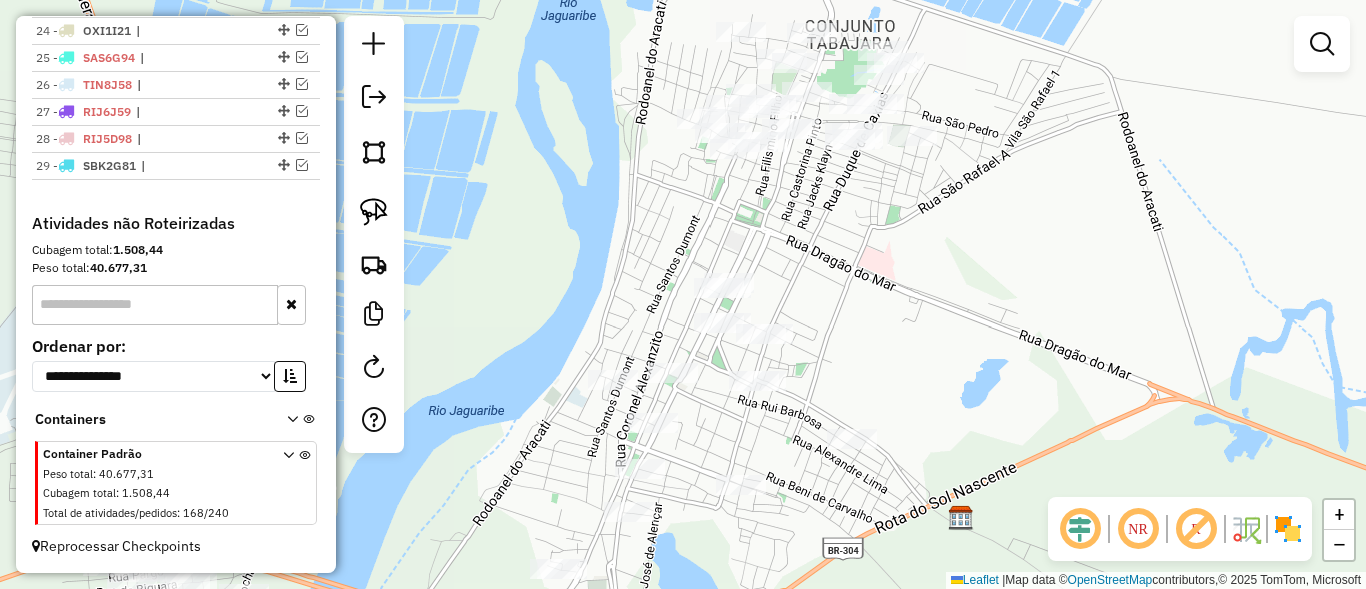 drag, startPoint x: 991, startPoint y: 264, endPoint x: 925, endPoint y: 306, distance: 78.23043 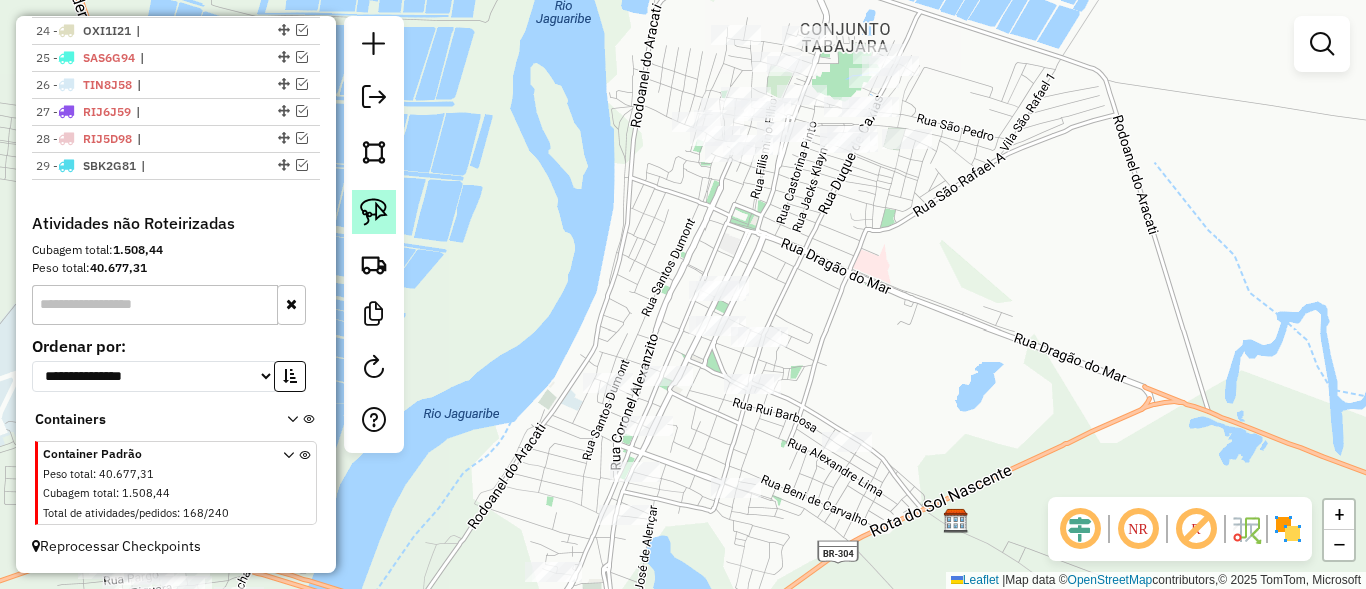 click 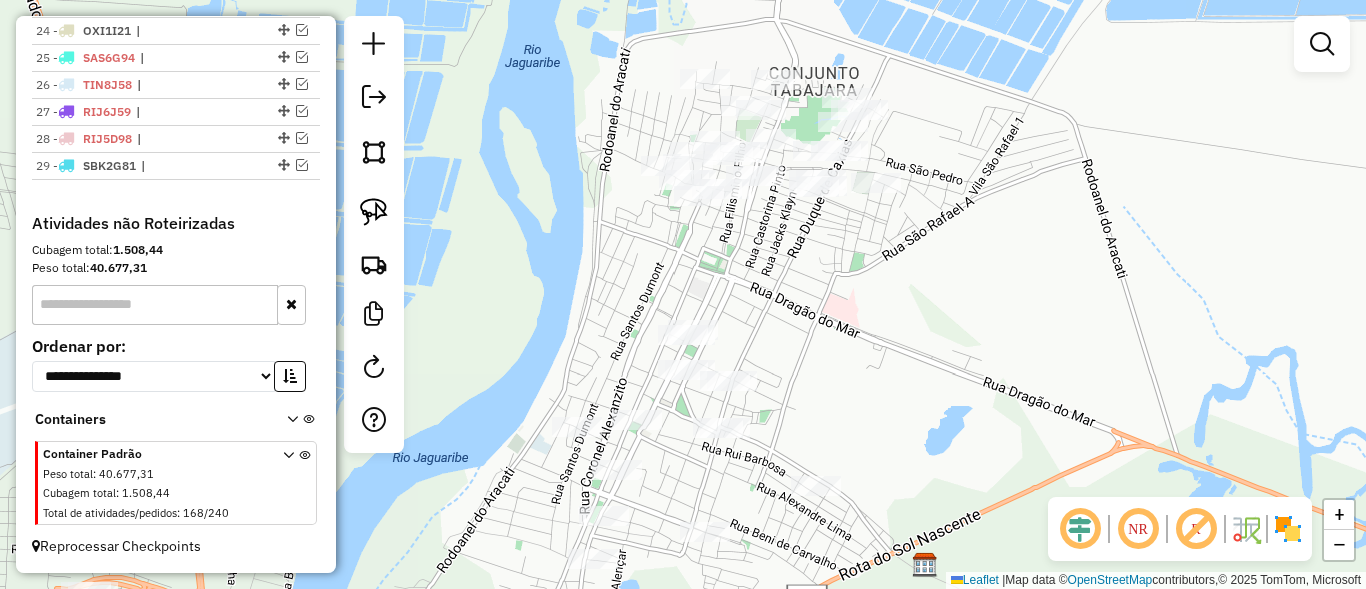 drag, startPoint x: 567, startPoint y: 236, endPoint x: 539, endPoint y: 250, distance: 31.304953 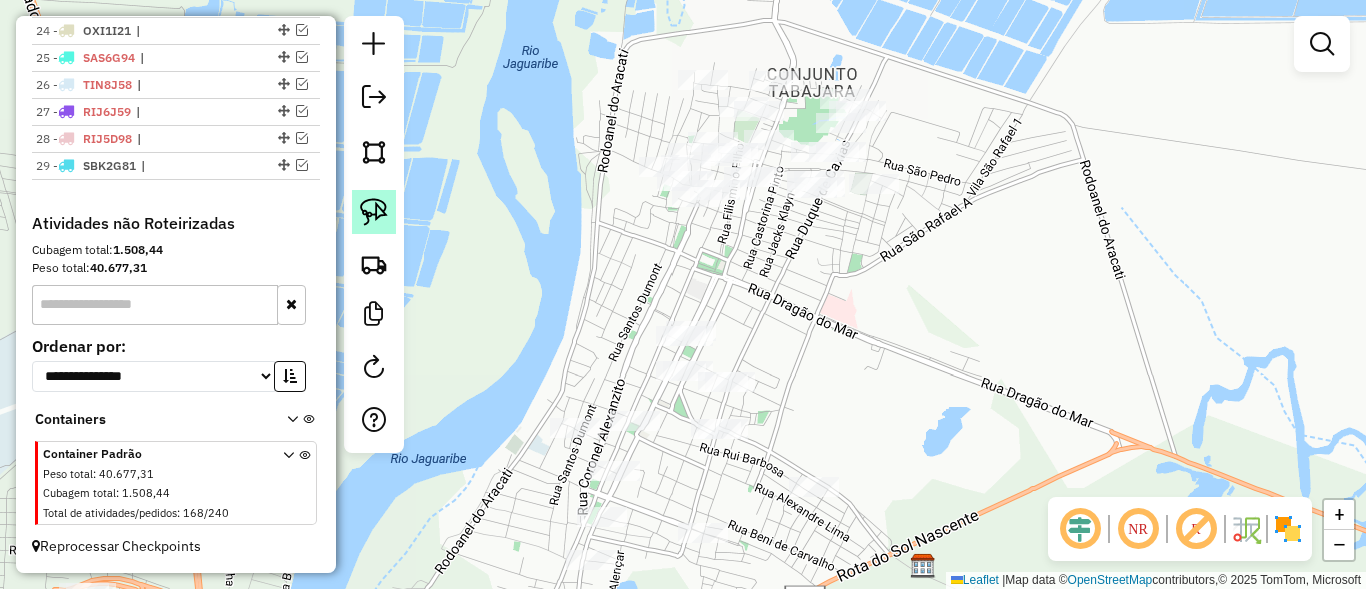 click 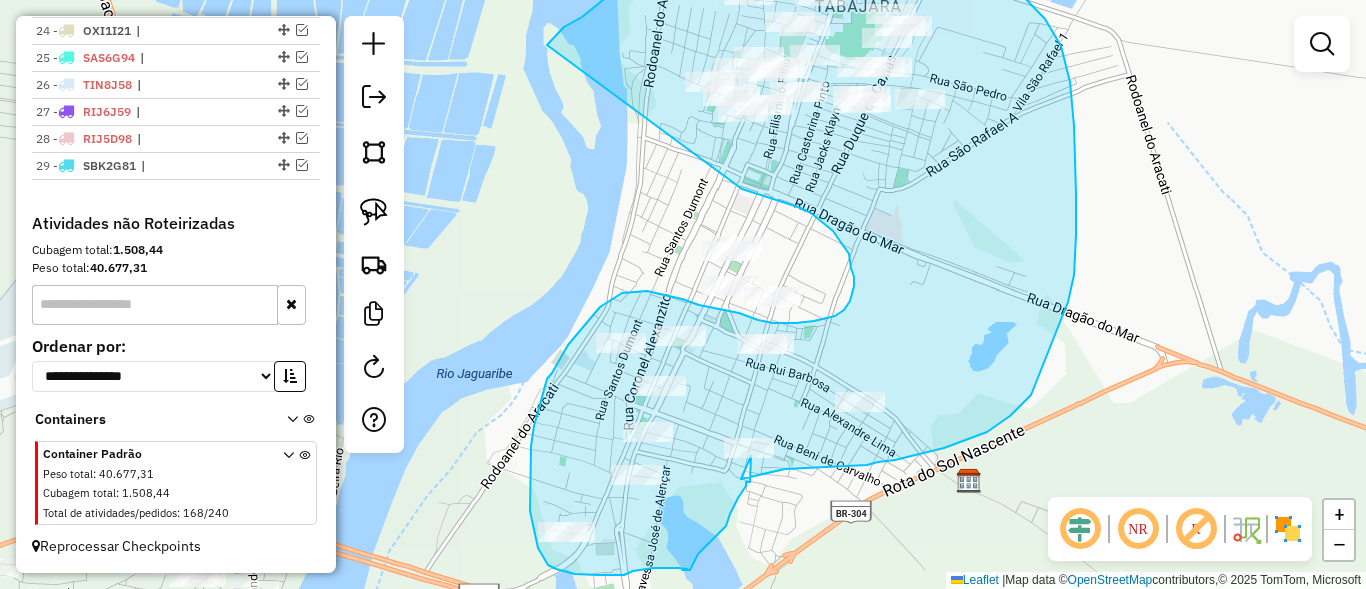 drag, startPoint x: 518, startPoint y: 112, endPoint x: 742, endPoint y: 189, distance: 236.86494 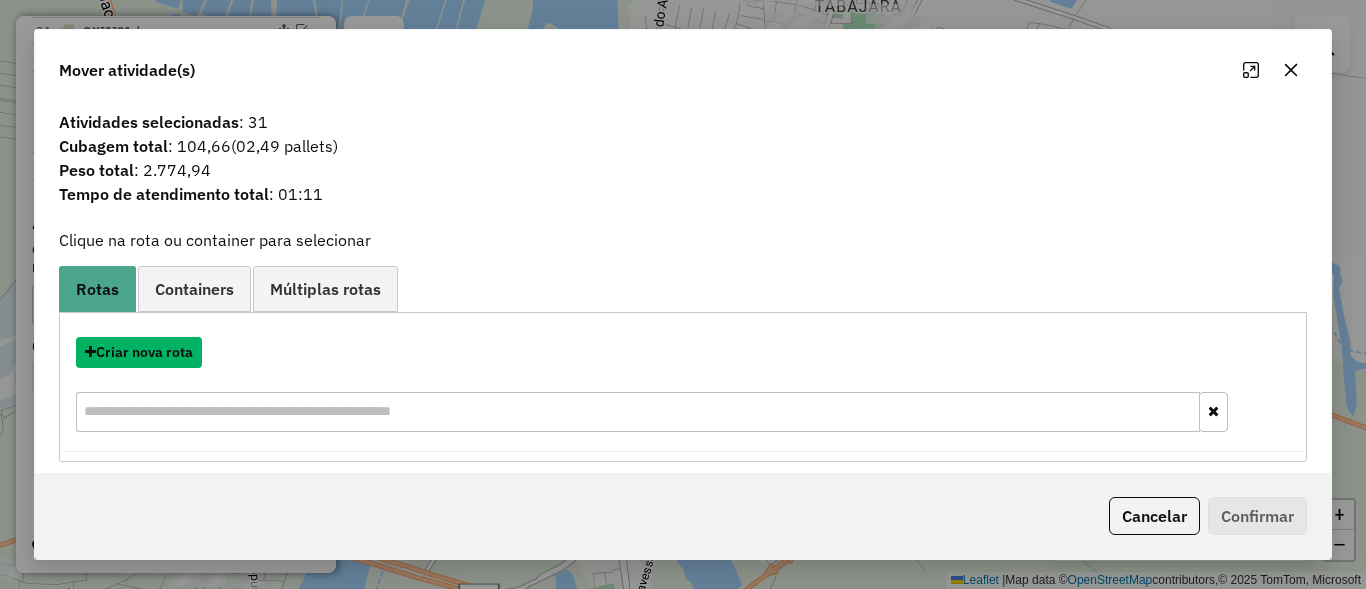 click on "Criar nova rota" at bounding box center [139, 352] 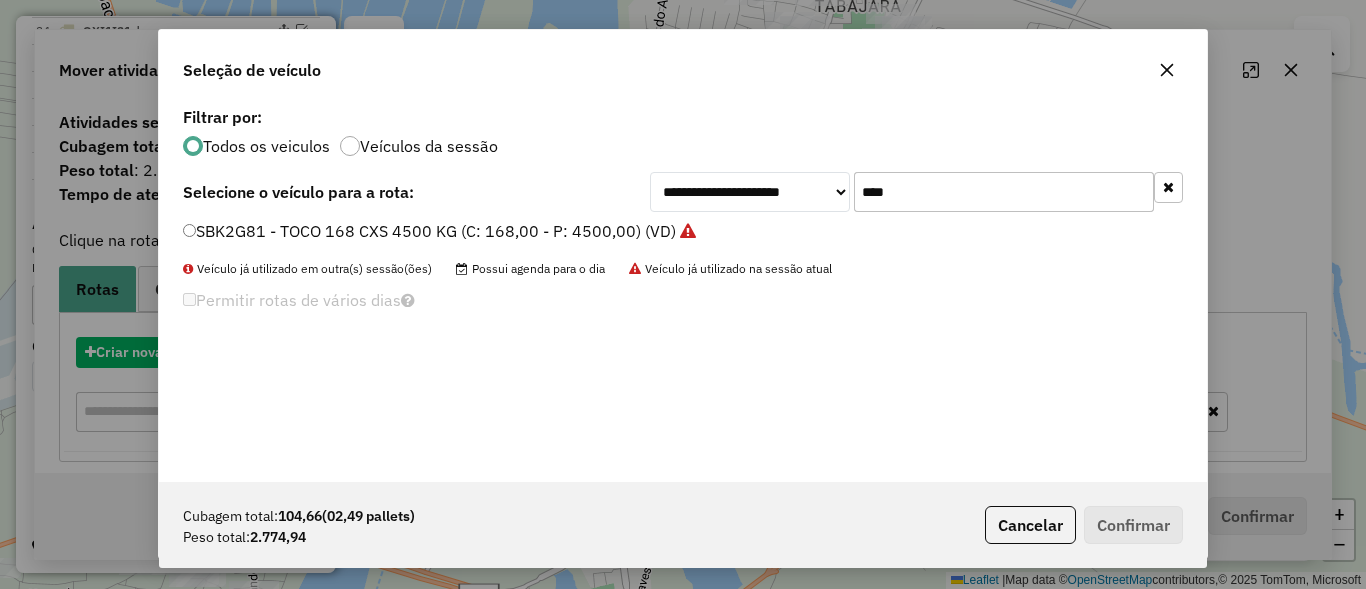 scroll, scrollTop: 11, scrollLeft: 6, axis: both 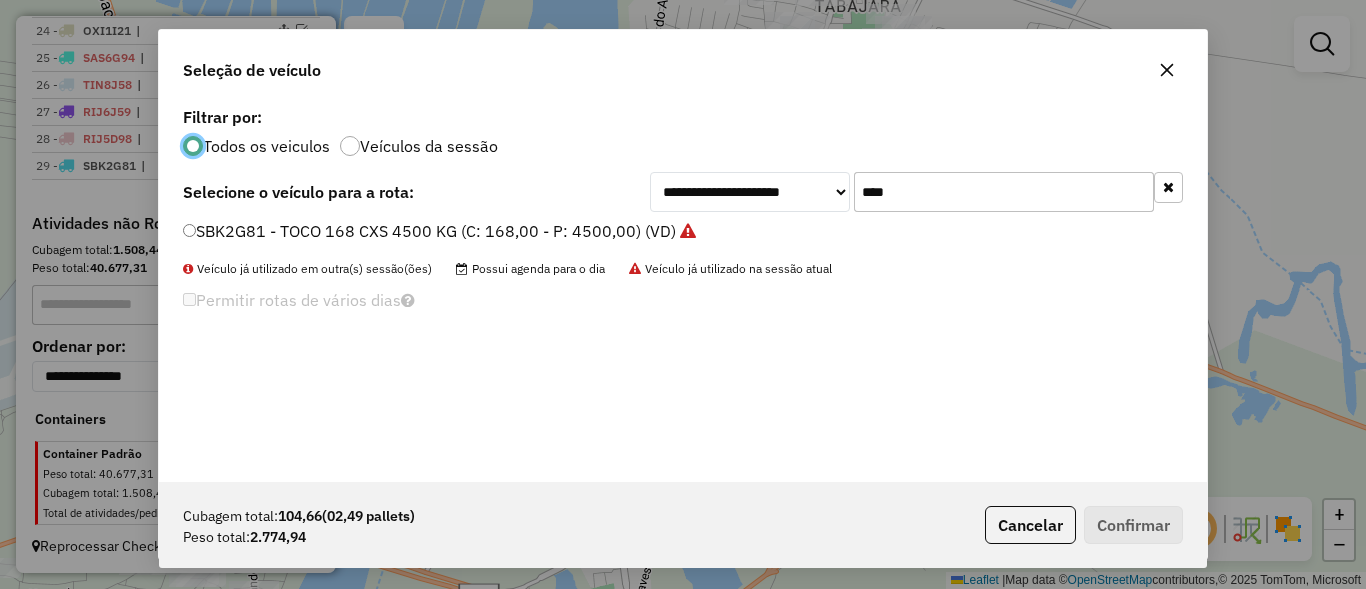click on "****" 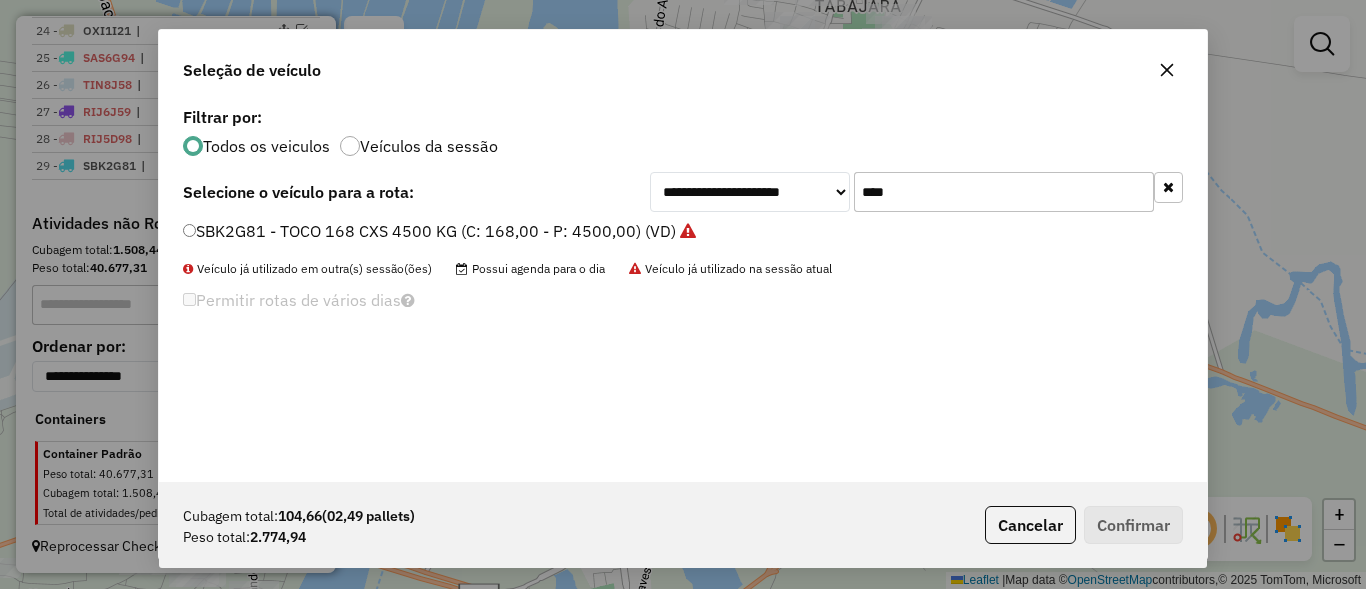 click on "****" 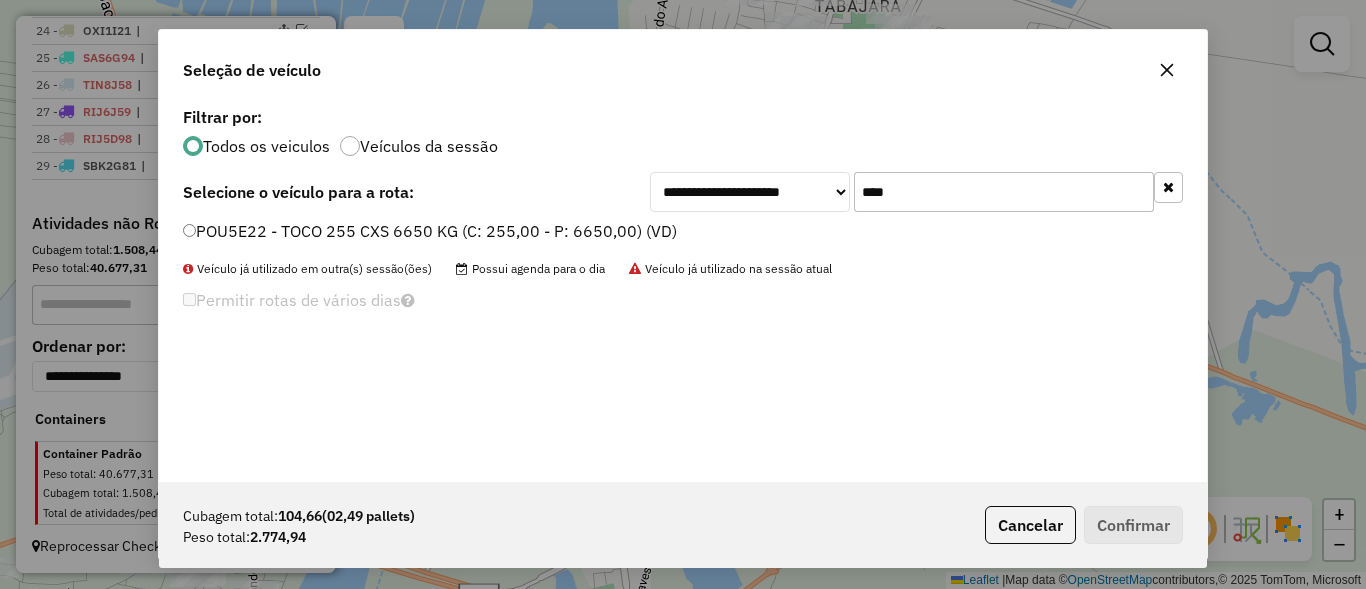 type on "****" 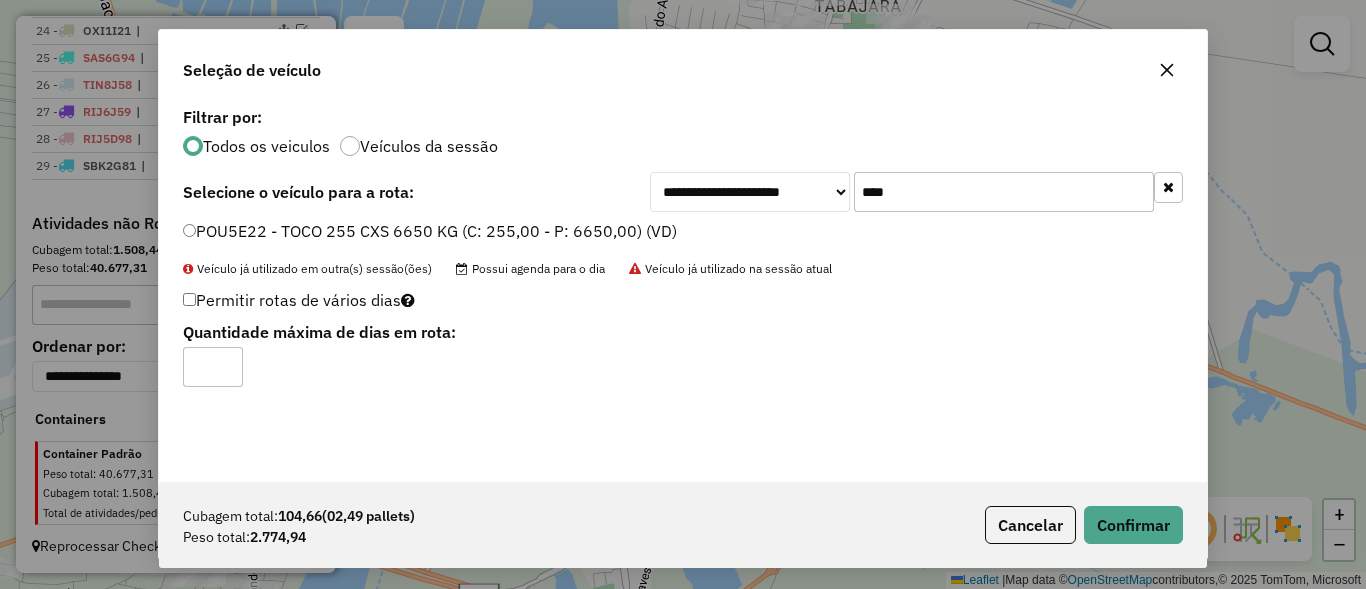 click on "POU5E22 - TOCO 255 CXS 6650 KG (C: 255,00 - P: 6650,00) (VD)" 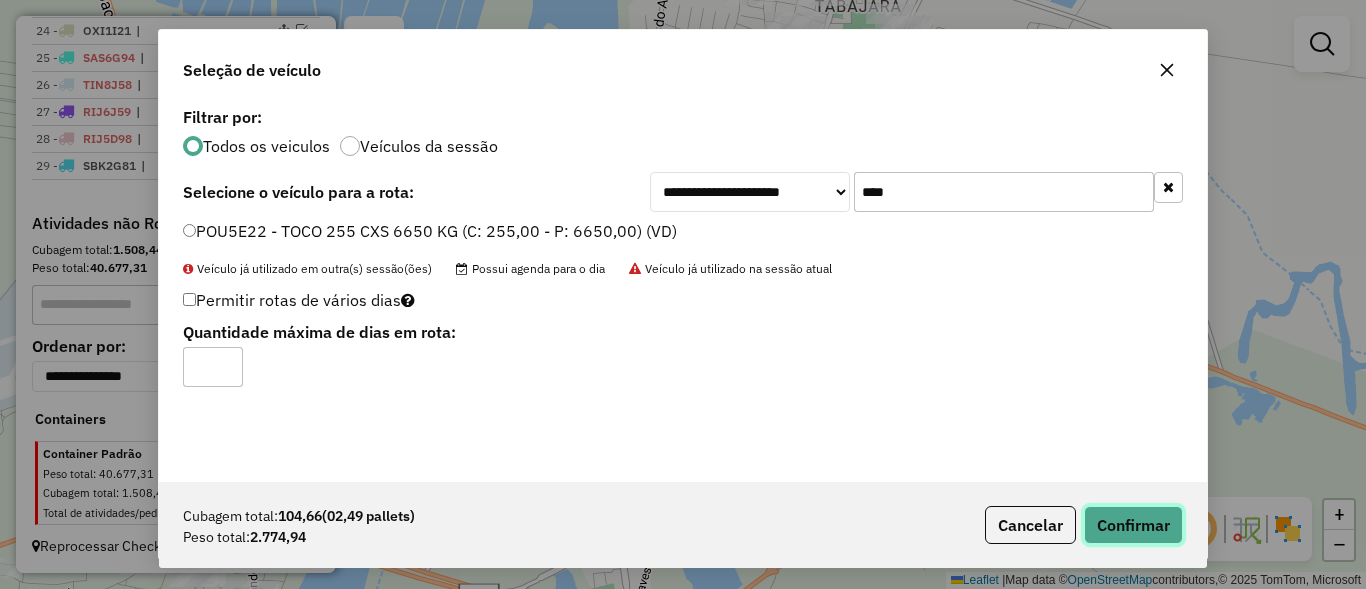 click on "Confirmar" 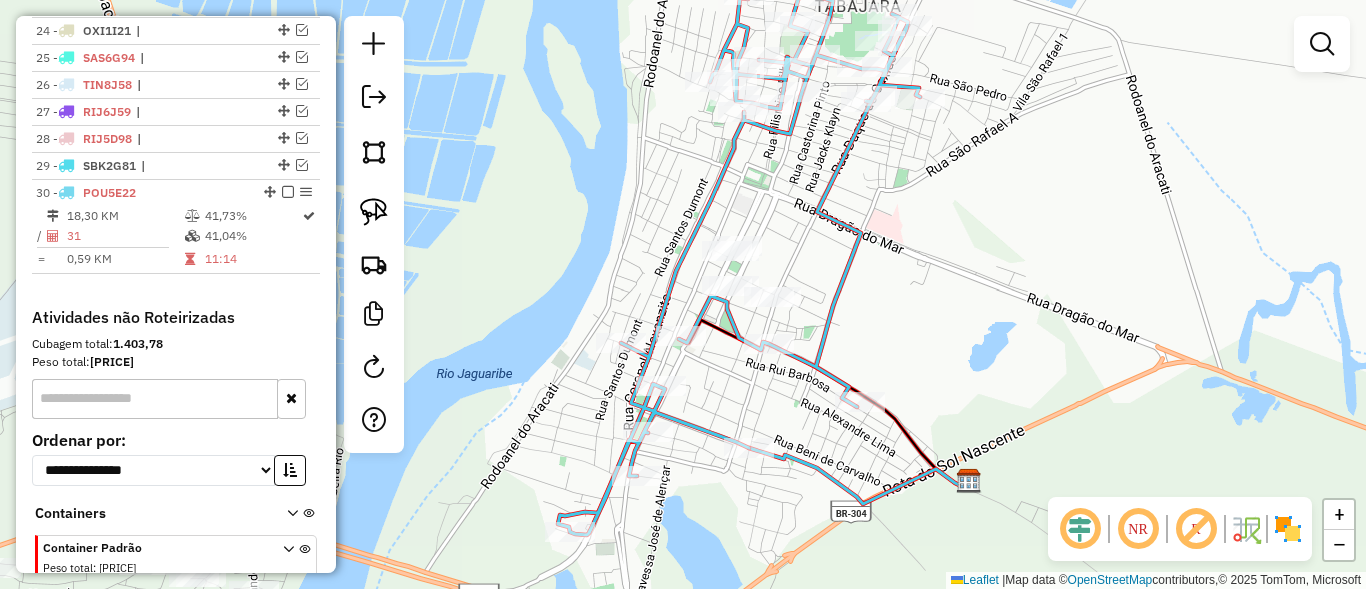 scroll, scrollTop: 1436, scrollLeft: 0, axis: vertical 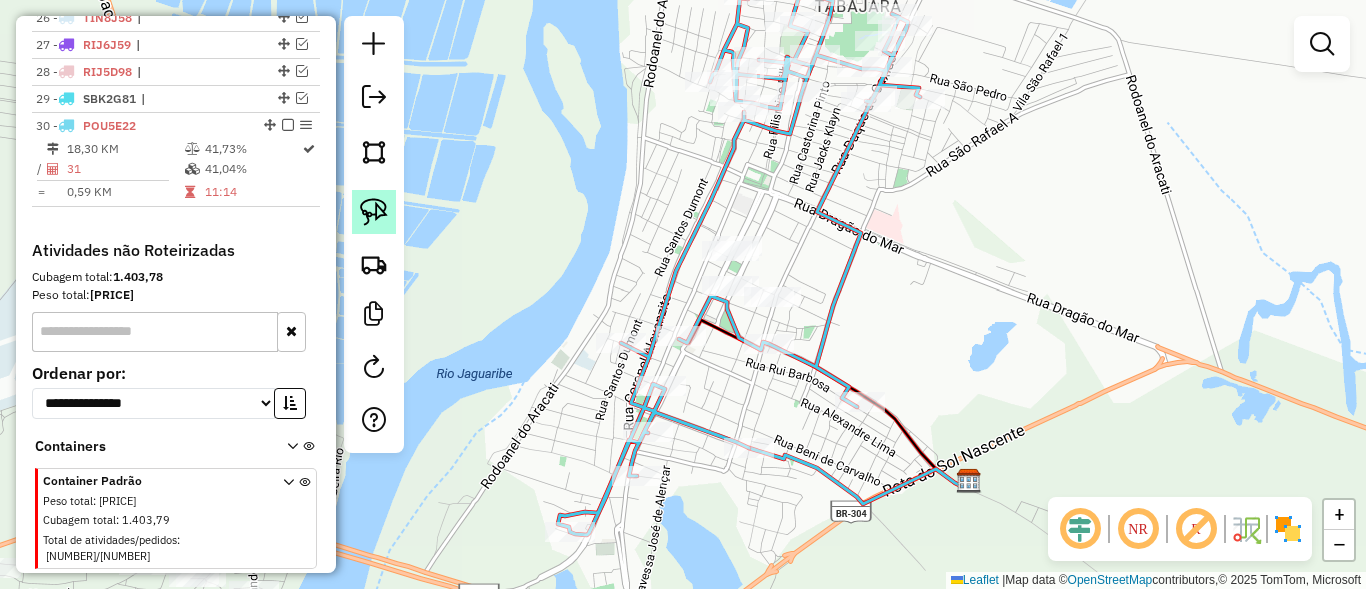 click 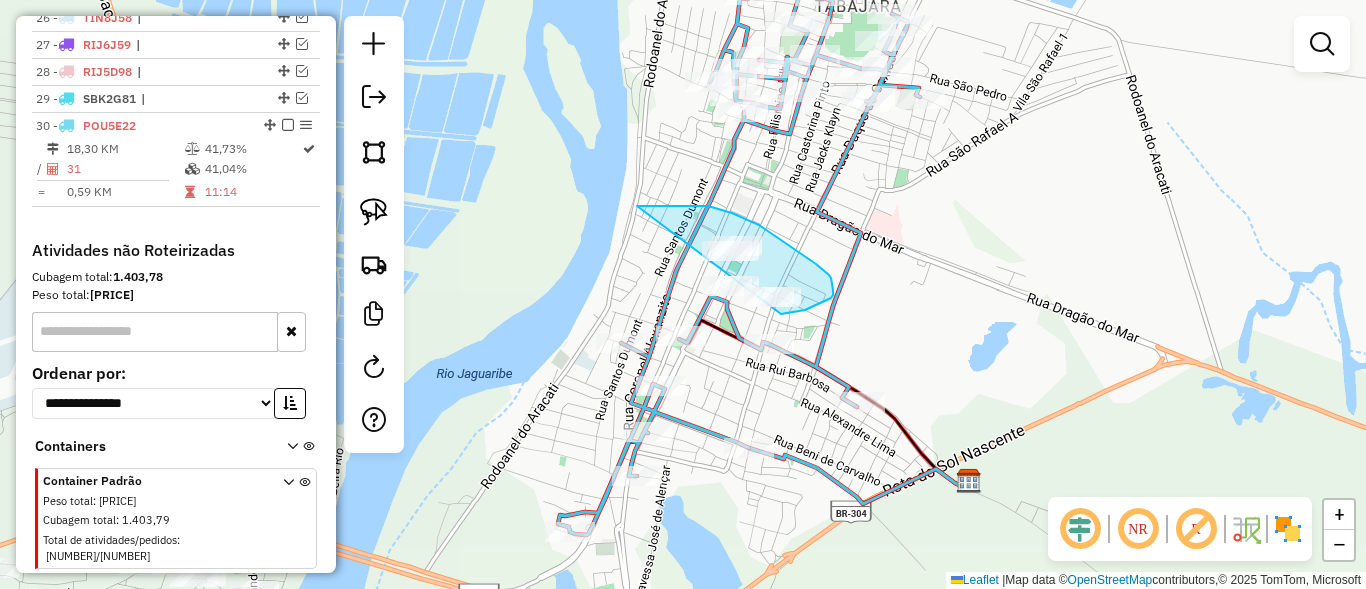 drag, startPoint x: 797, startPoint y: 251, endPoint x: 700, endPoint y: 299, distance: 108.226616 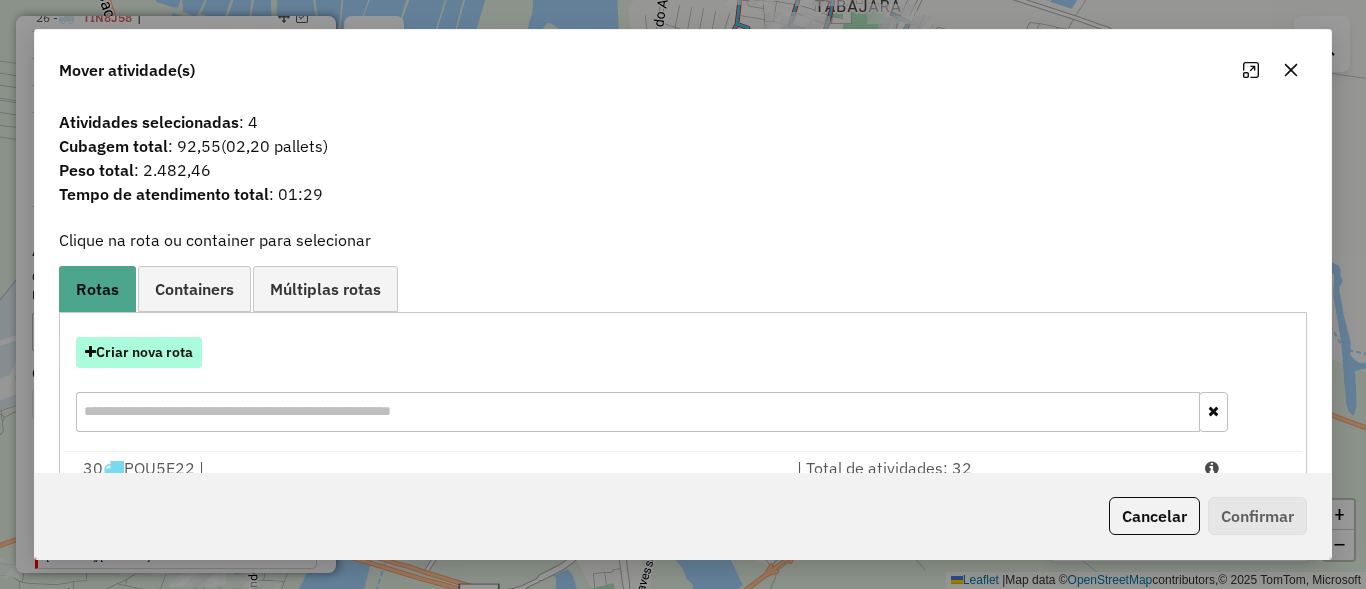 click on "Criar nova rota" at bounding box center (139, 352) 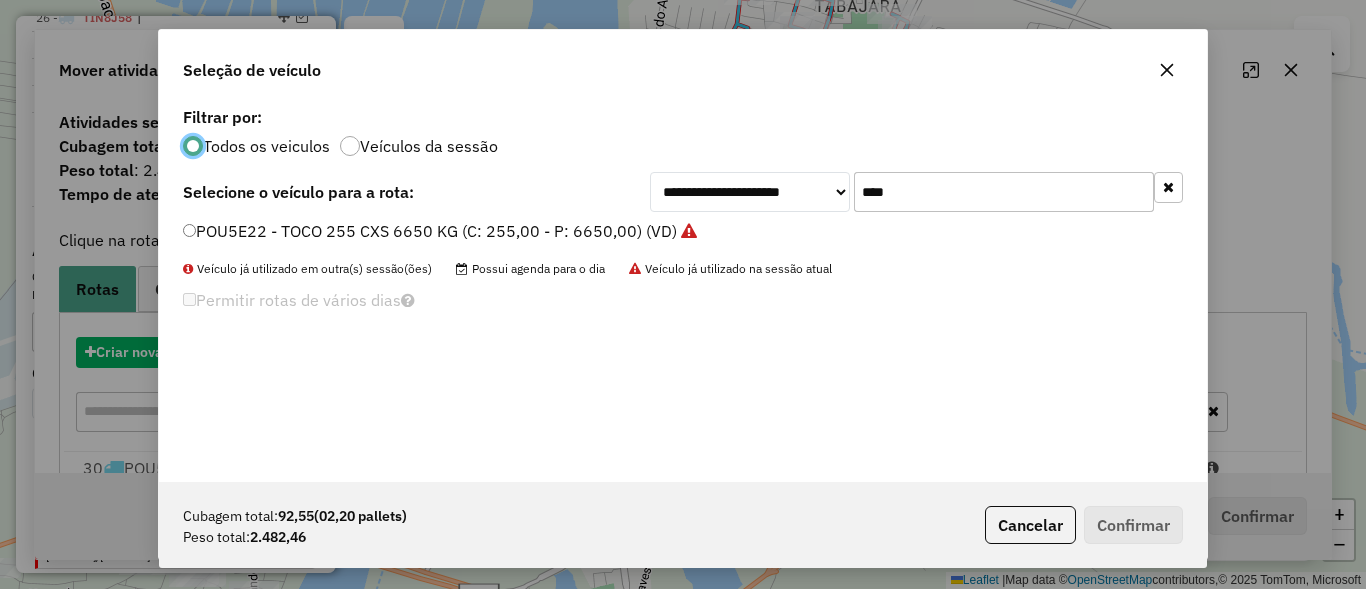 scroll, scrollTop: 11, scrollLeft: 6, axis: both 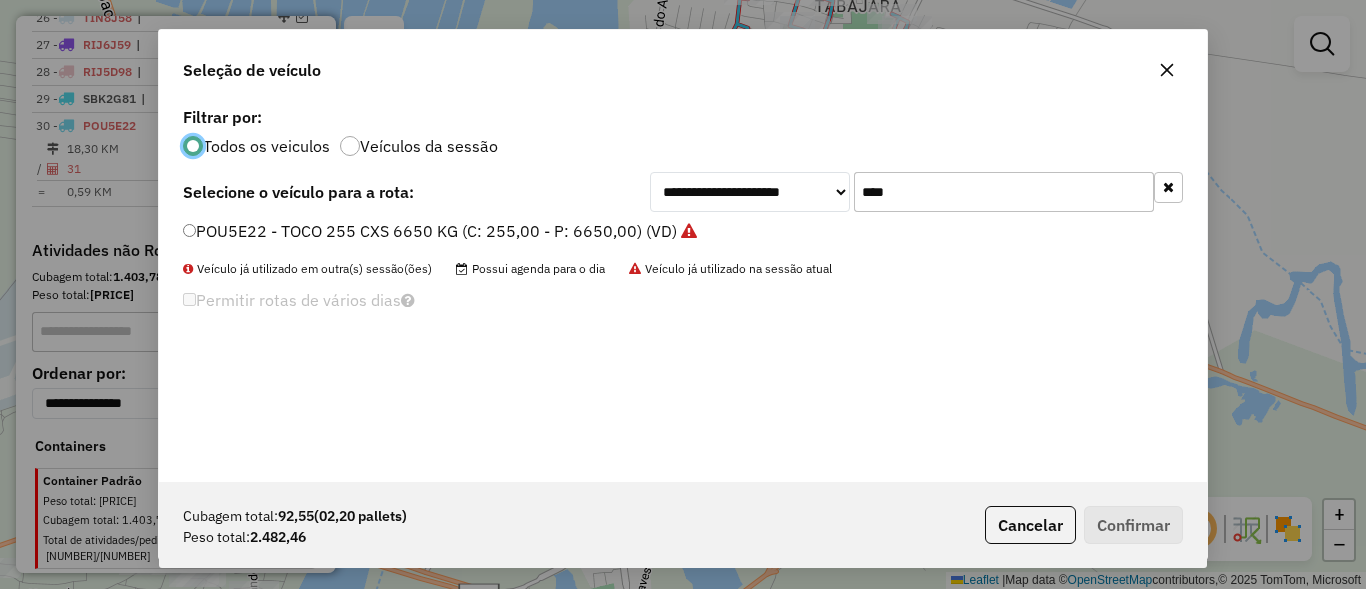 click on "****" 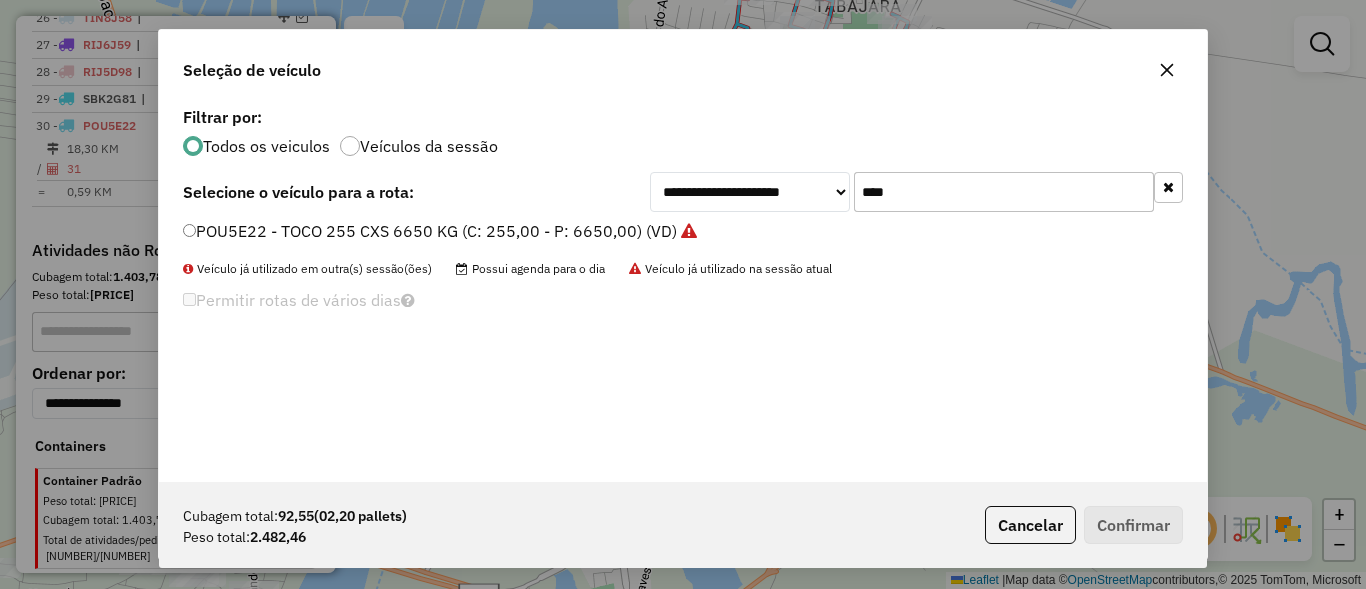 click on "****" 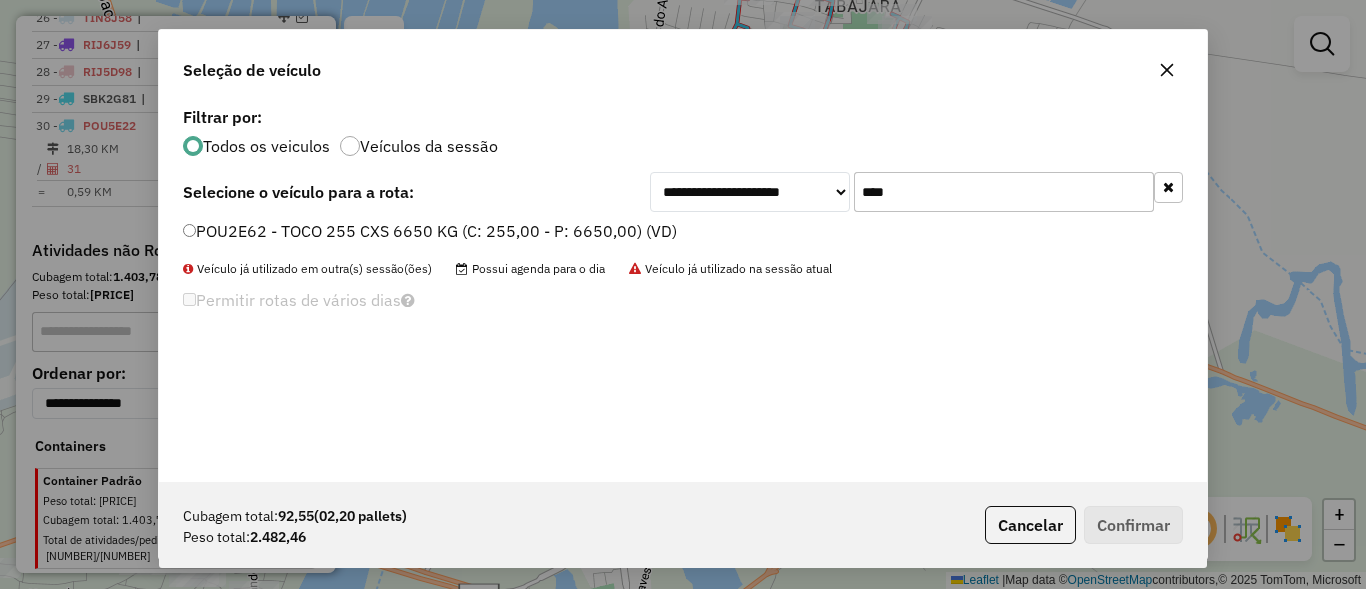 type on "****" 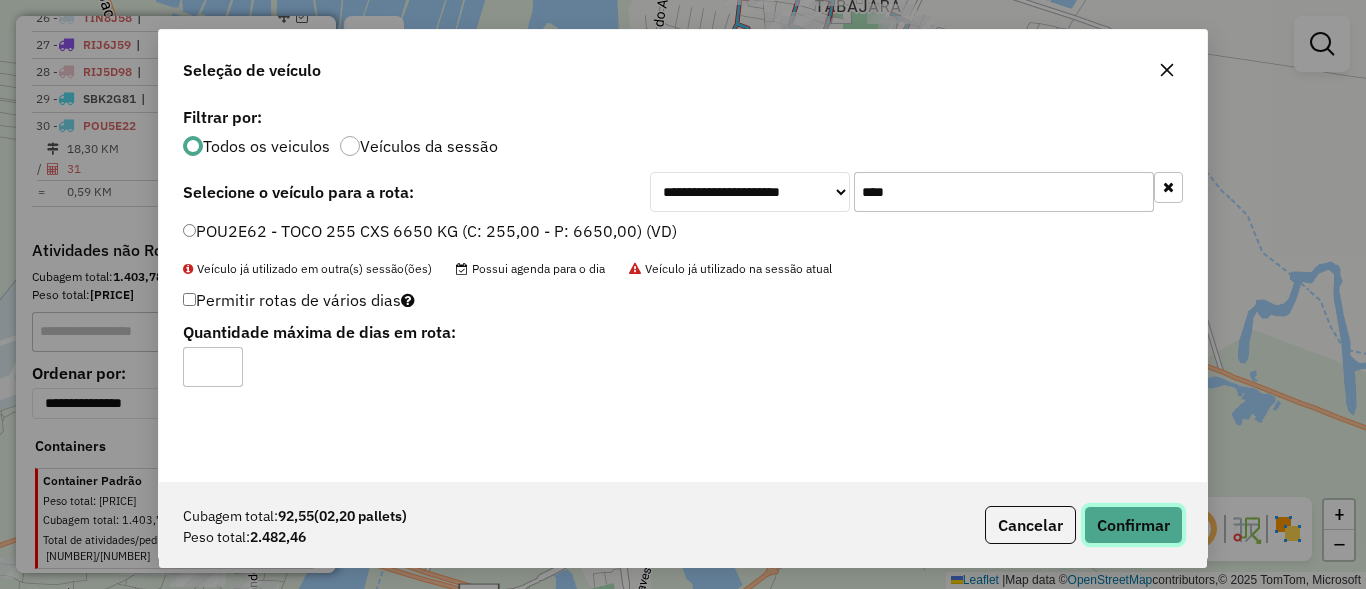 click on "Confirmar" 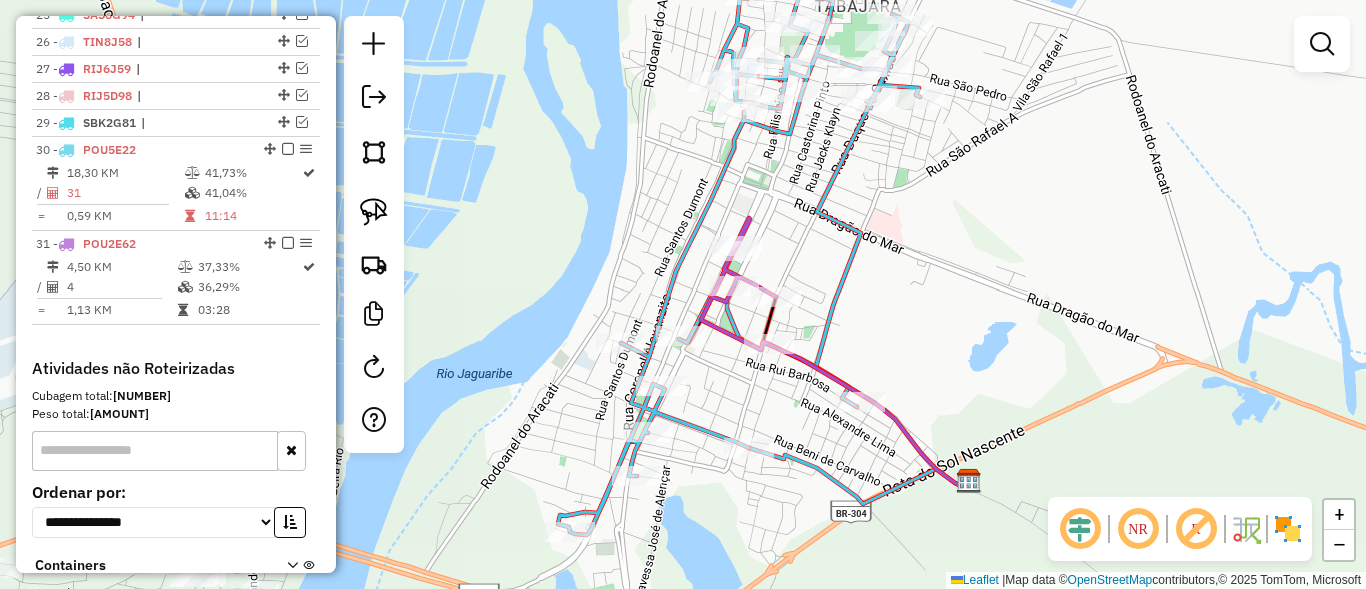 scroll, scrollTop: 1460, scrollLeft: 0, axis: vertical 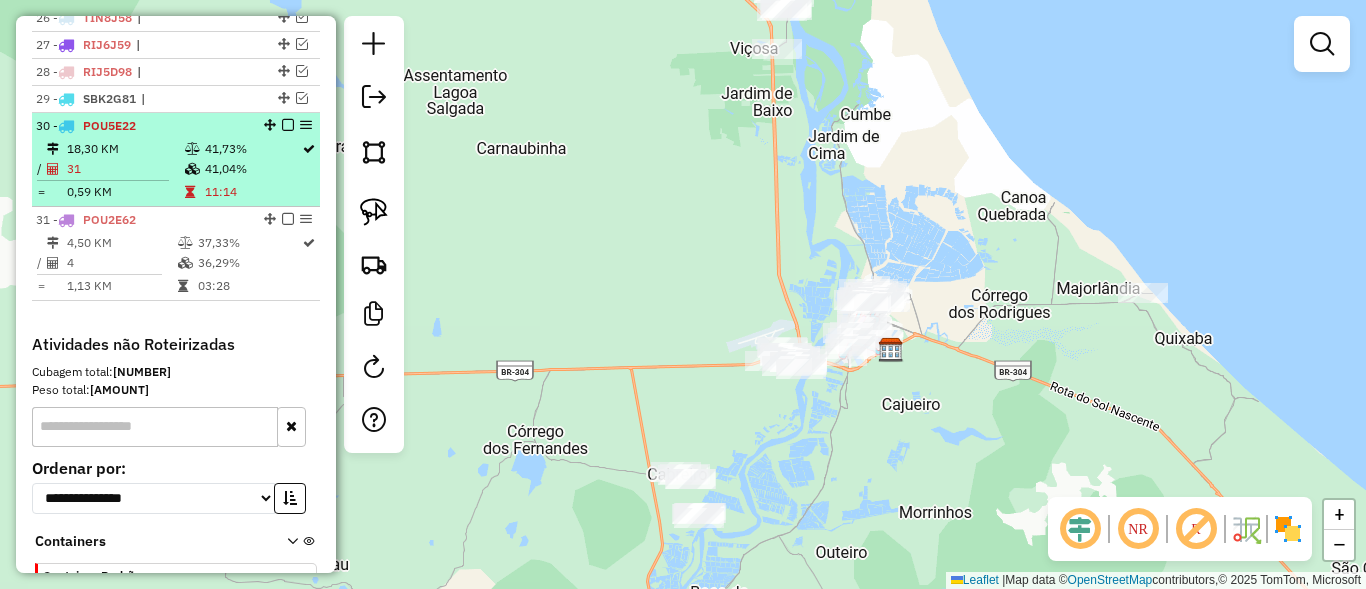 click at bounding box center [288, 125] 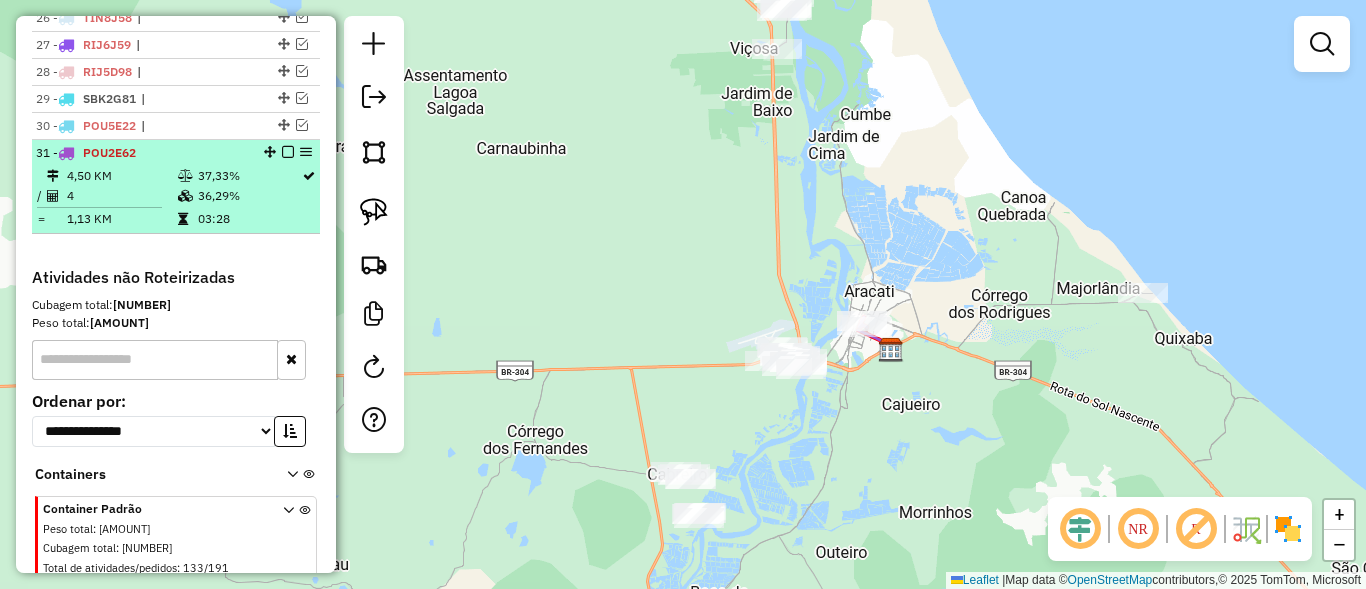 click at bounding box center [288, 152] 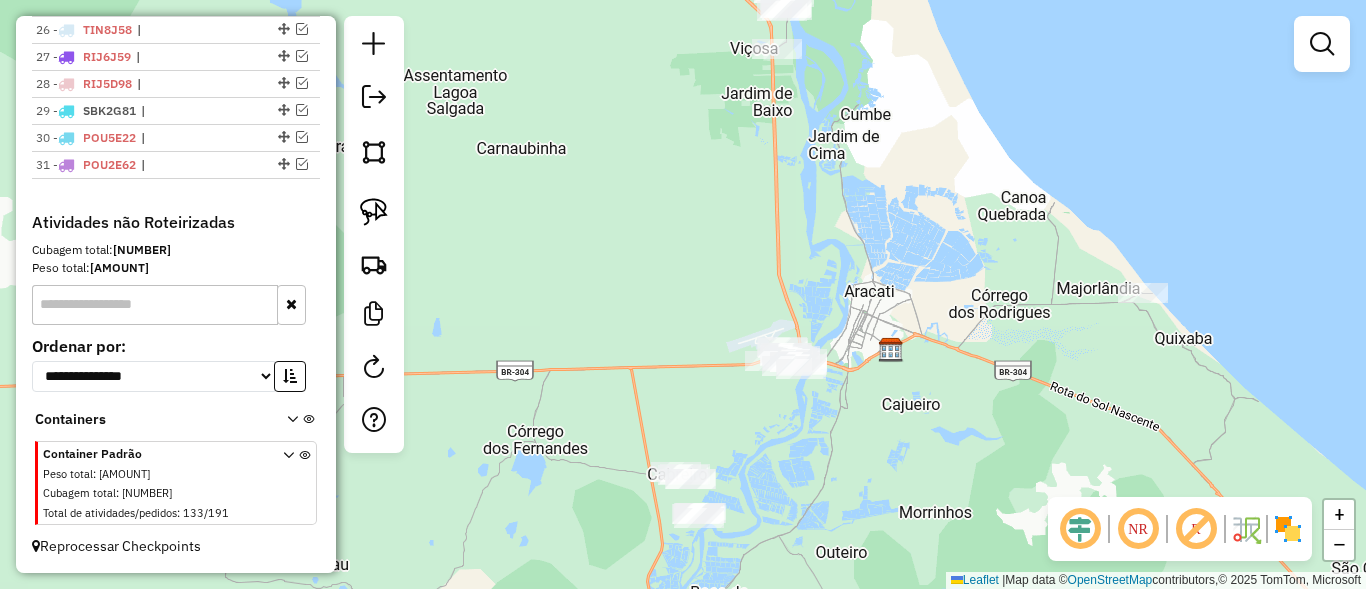 scroll, scrollTop: 1448, scrollLeft: 0, axis: vertical 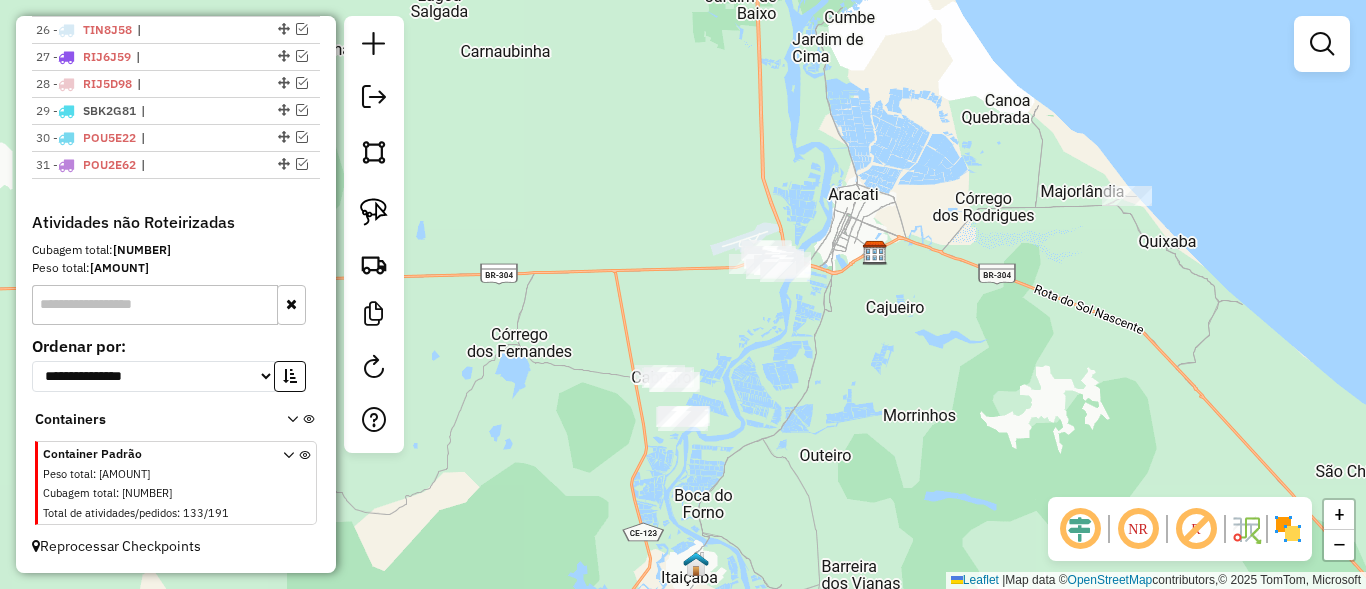 drag, startPoint x: 583, startPoint y: 244, endPoint x: 568, endPoint y: 193, distance: 53.160137 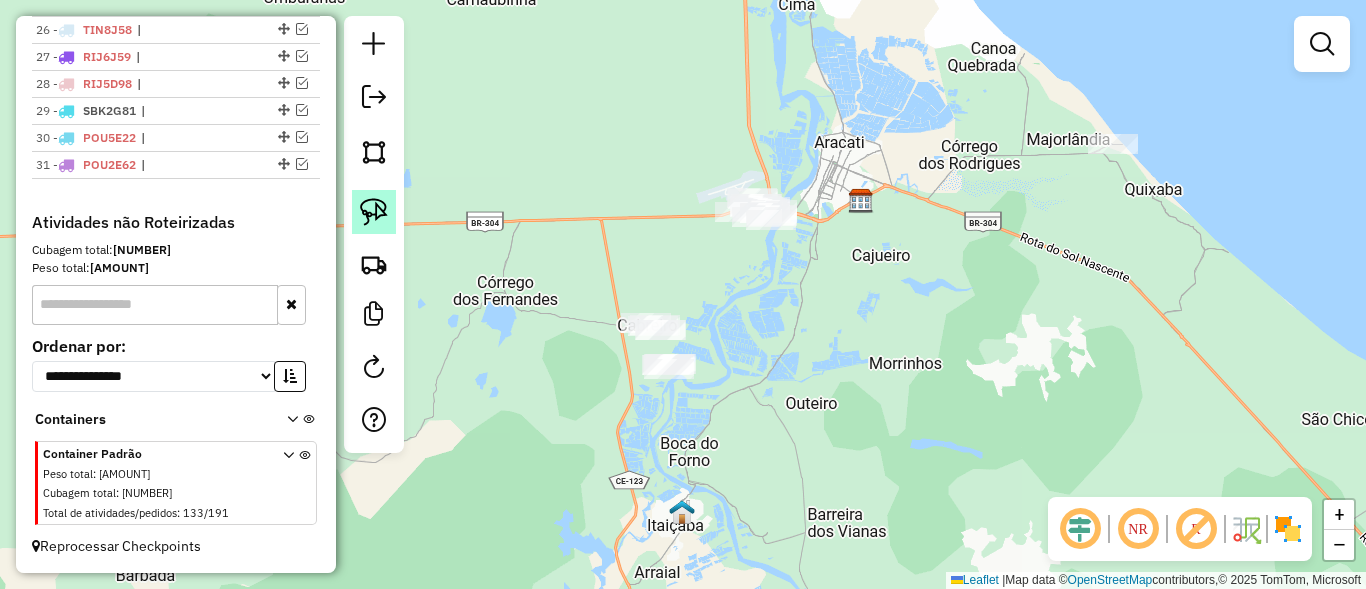 click 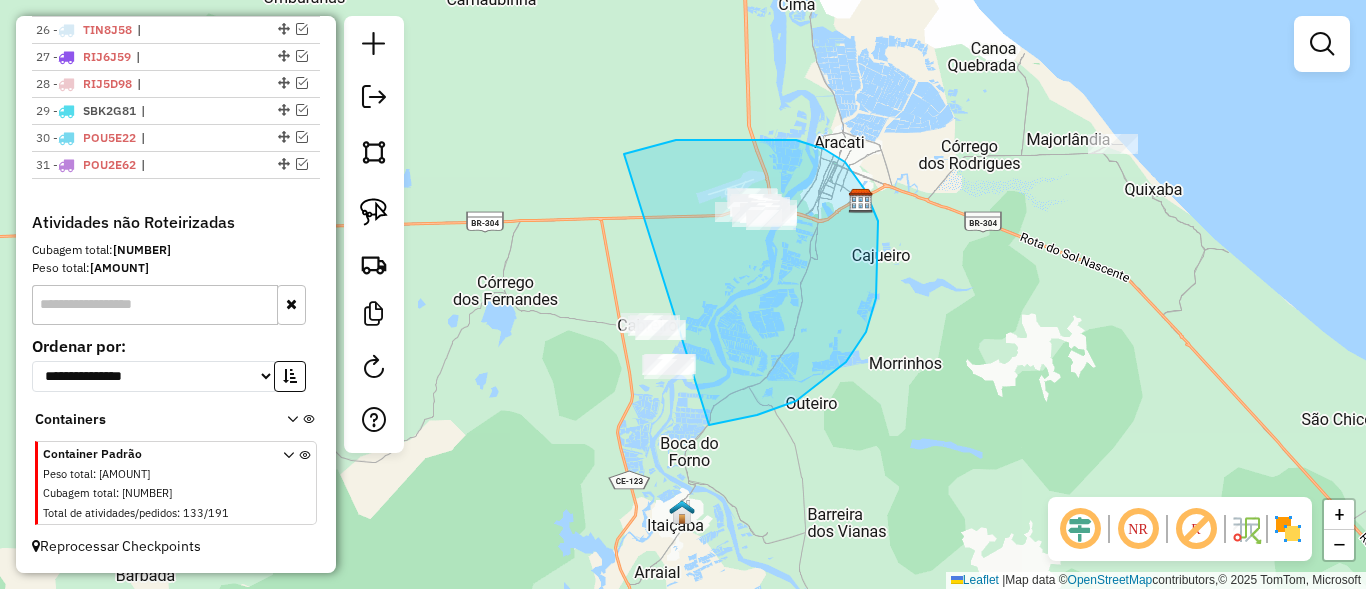 drag, startPoint x: 656, startPoint y: 146, endPoint x: 513, endPoint y: 391, distance: 283.67938 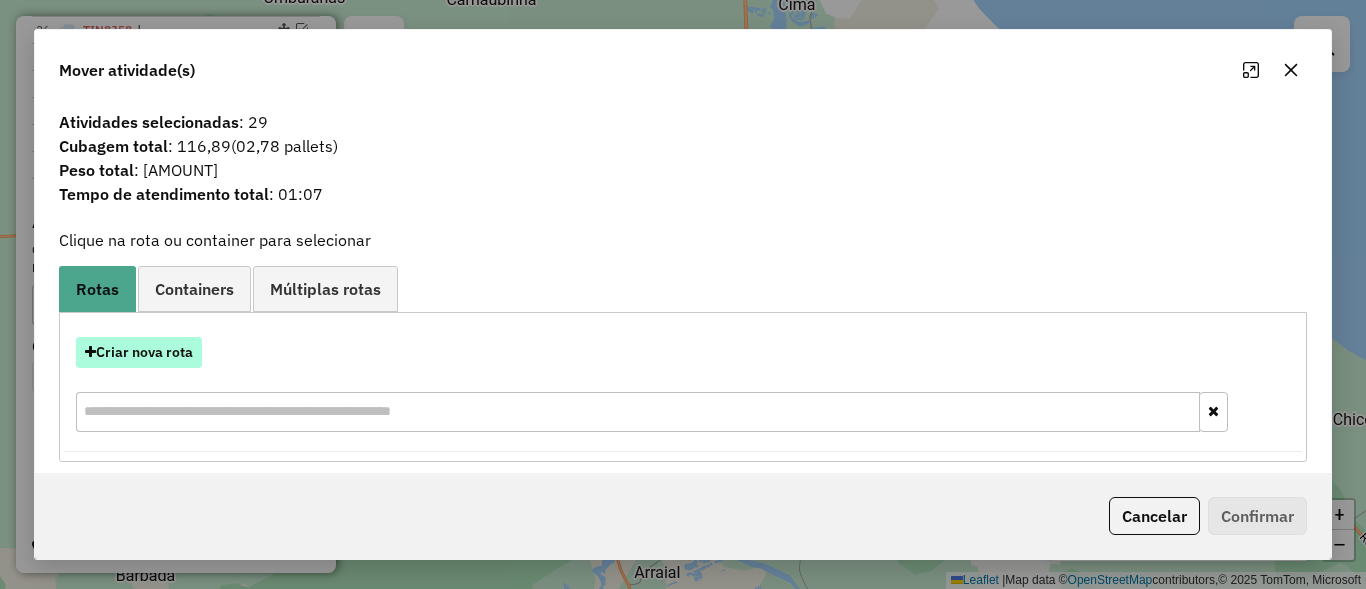 click on "Criar nova rota" at bounding box center (139, 352) 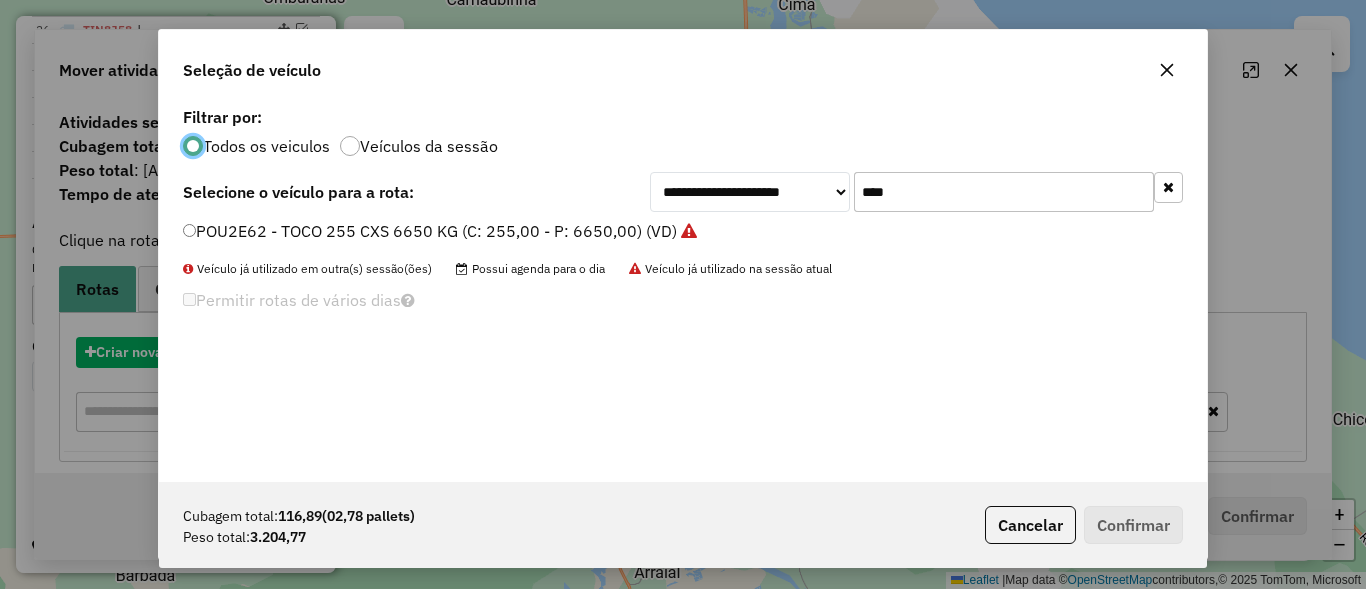 scroll, scrollTop: 11, scrollLeft: 6, axis: both 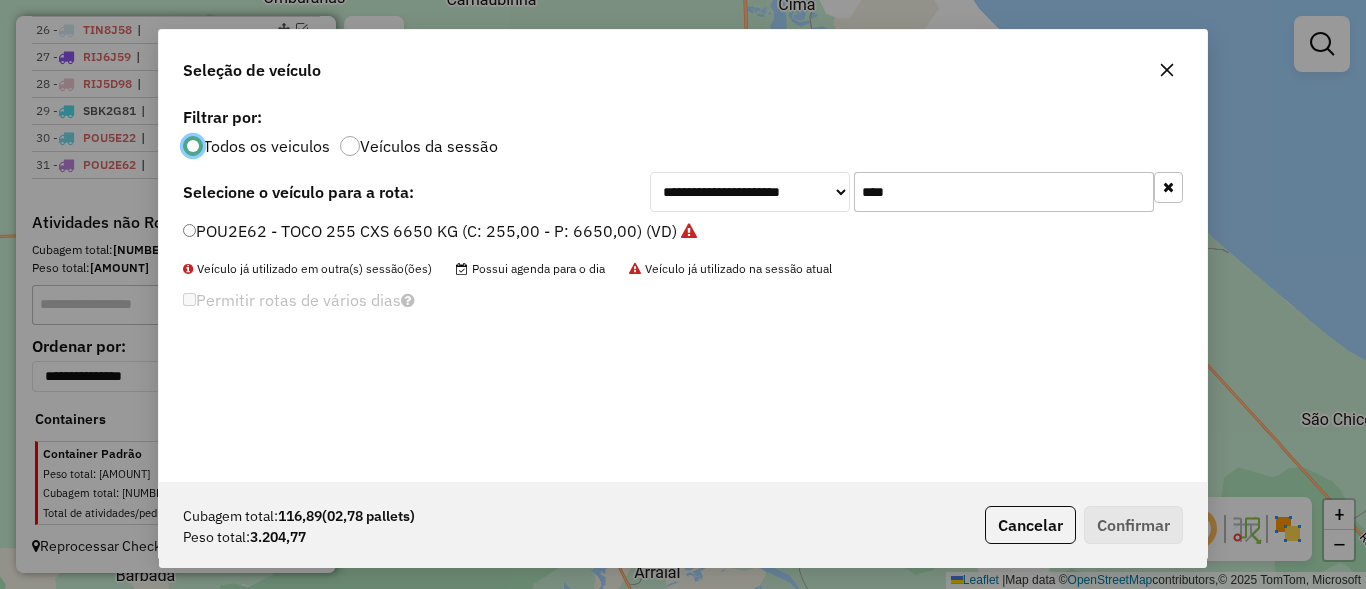 click on "**********" 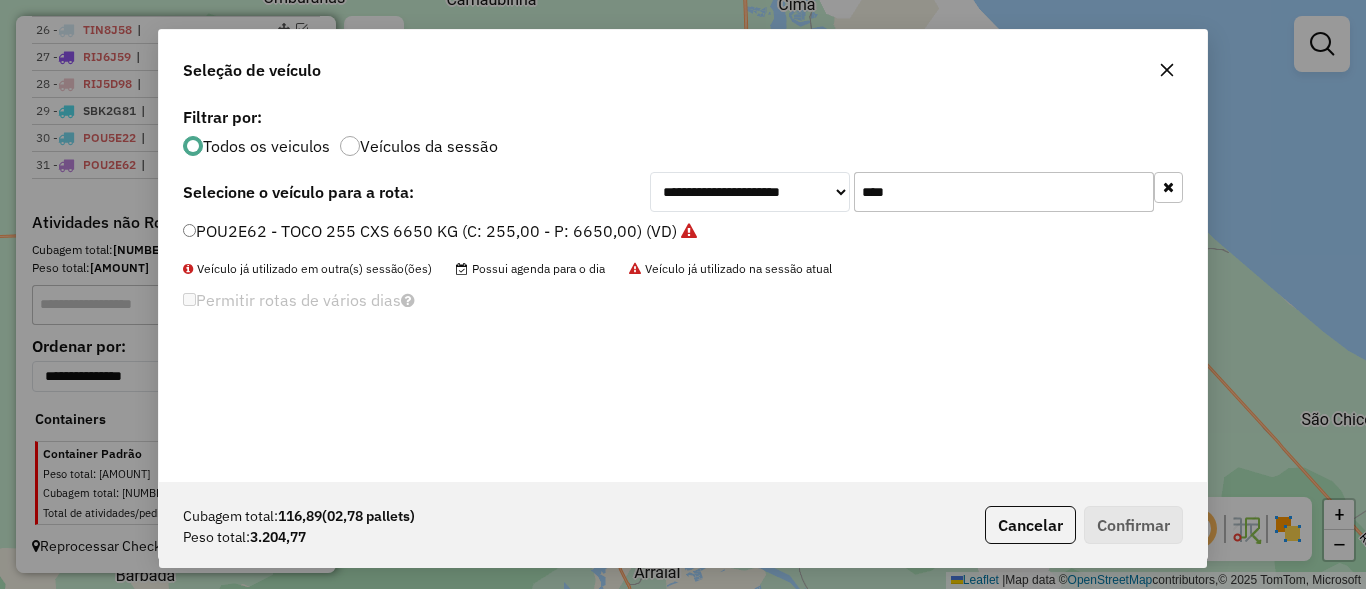 click on "****" 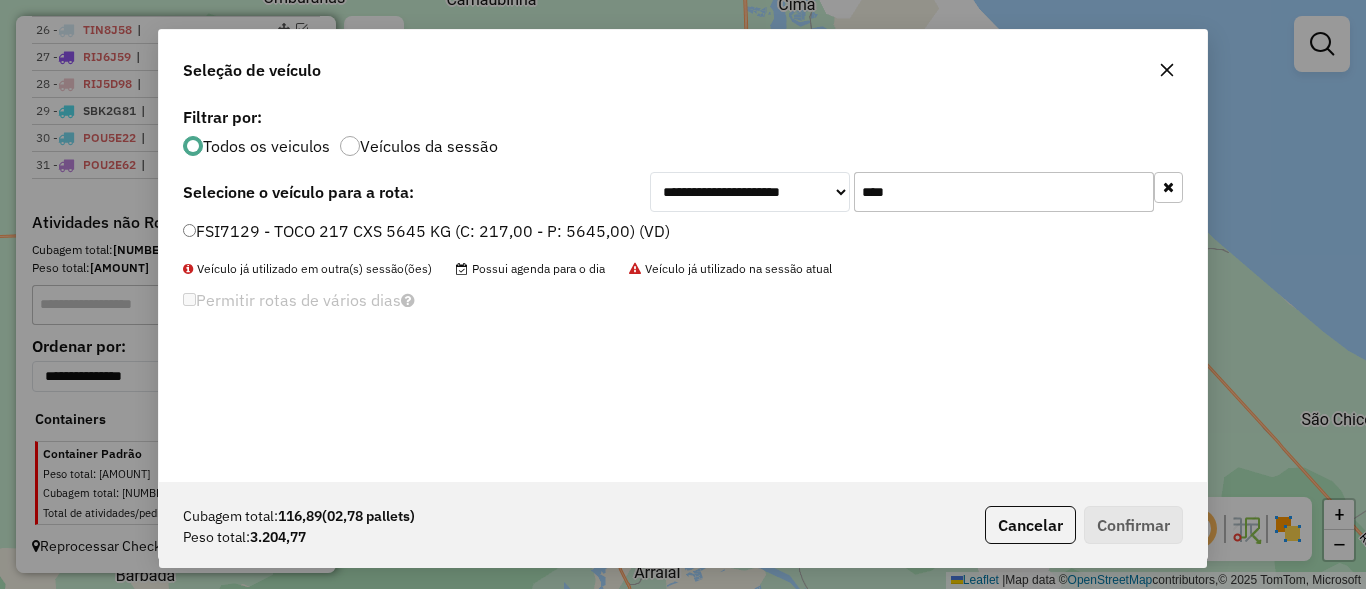 type on "****" 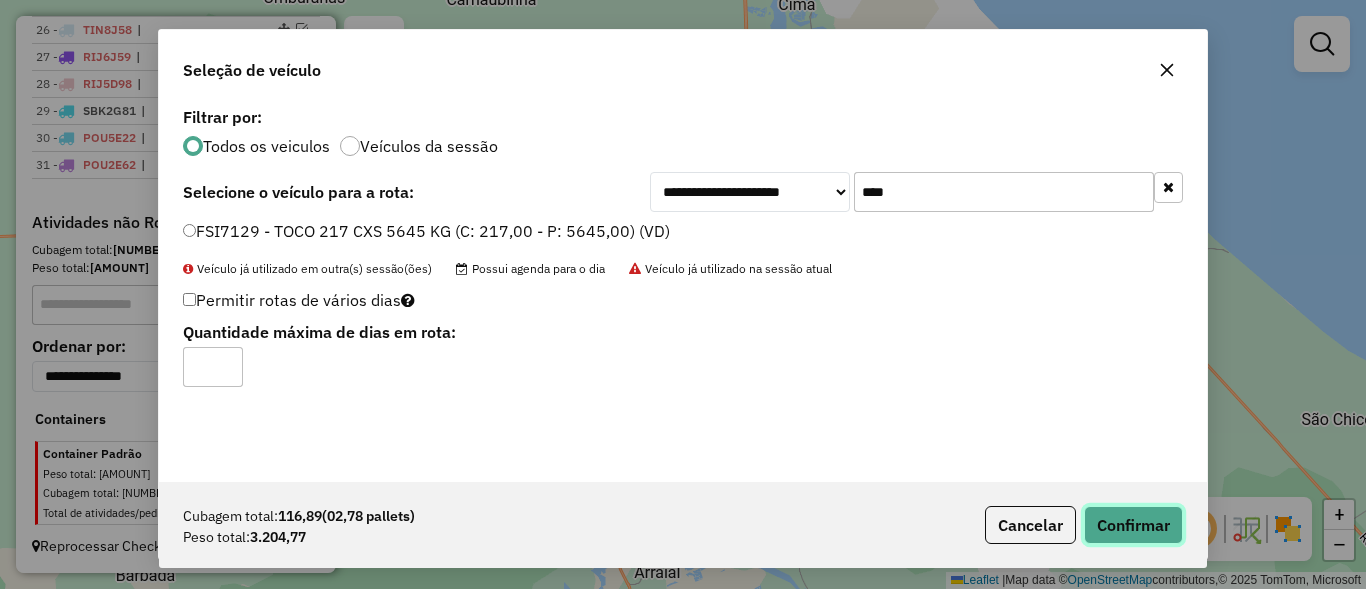 click on "Confirmar" 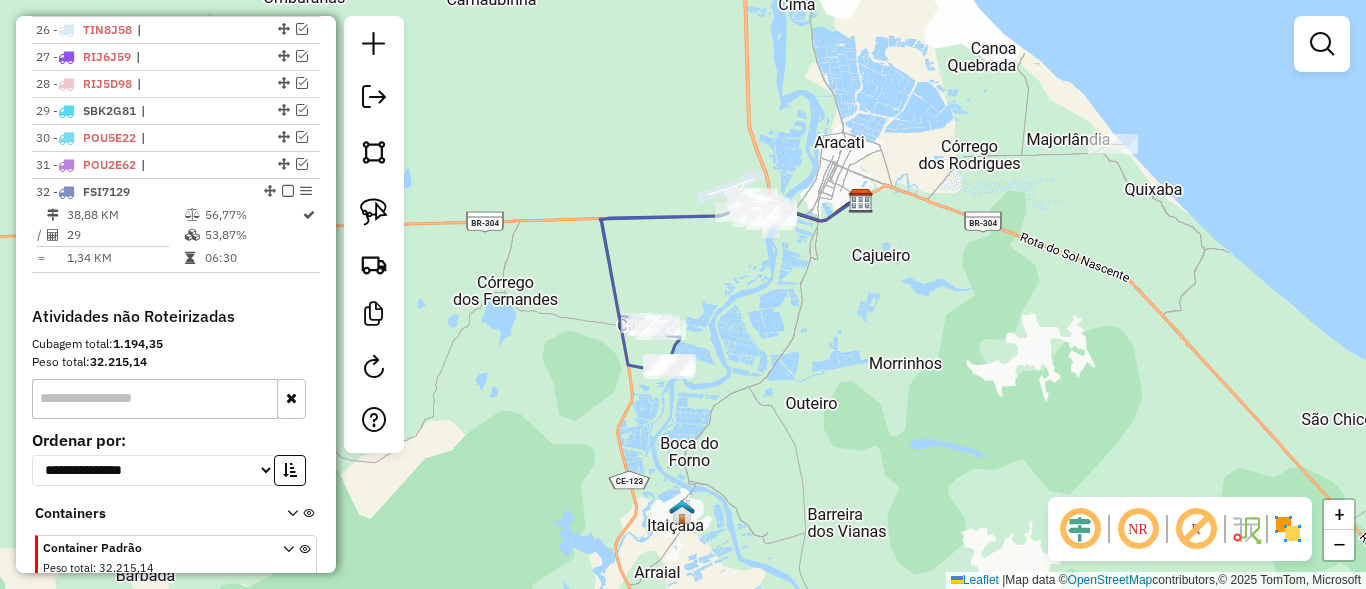 scroll, scrollTop: 1460, scrollLeft: 0, axis: vertical 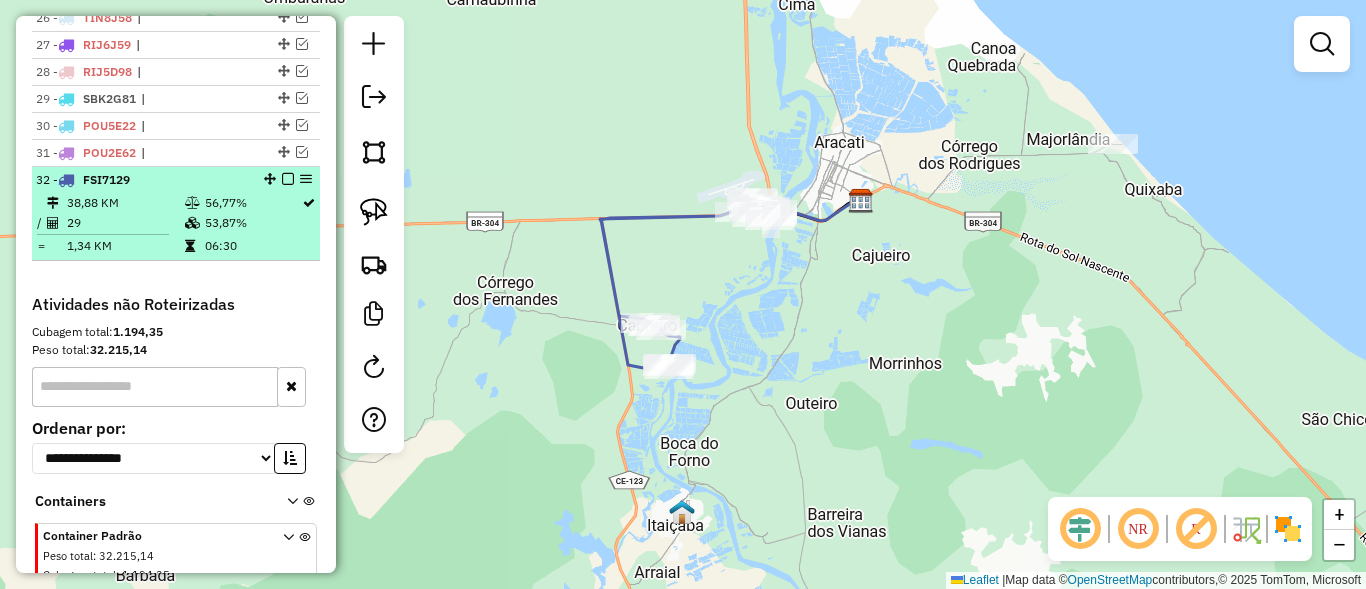 click at bounding box center [288, 179] 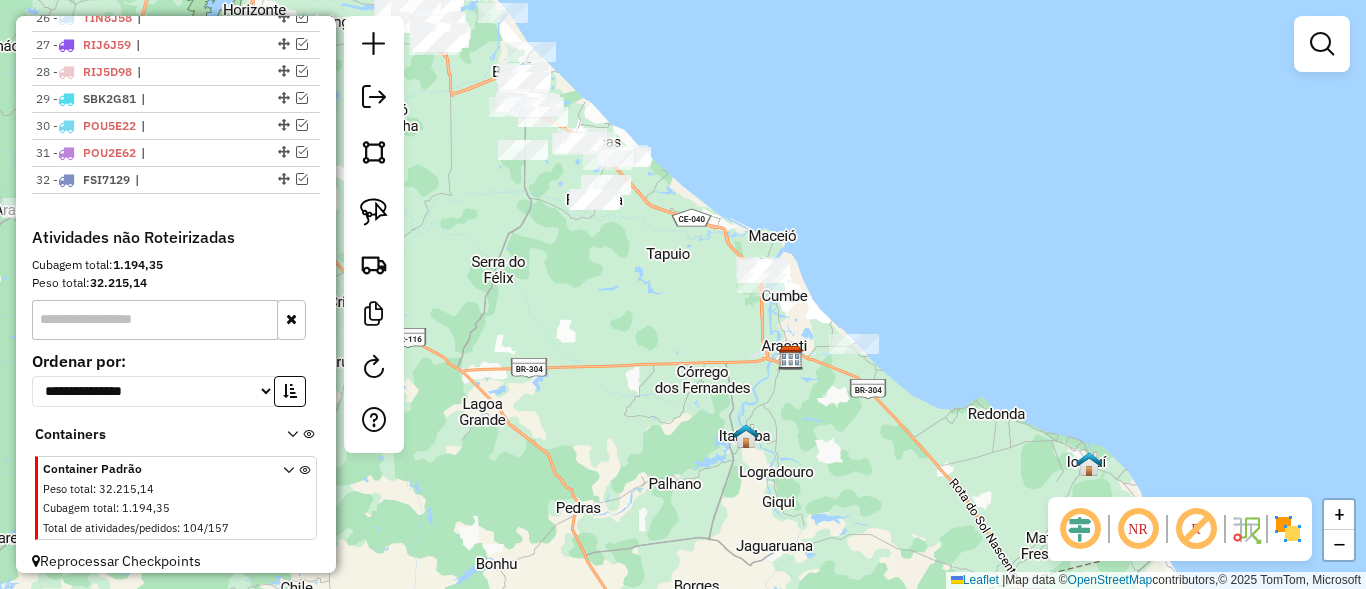 drag, startPoint x: 768, startPoint y: 313, endPoint x: 776, endPoint y: 417, distance: 104.307236 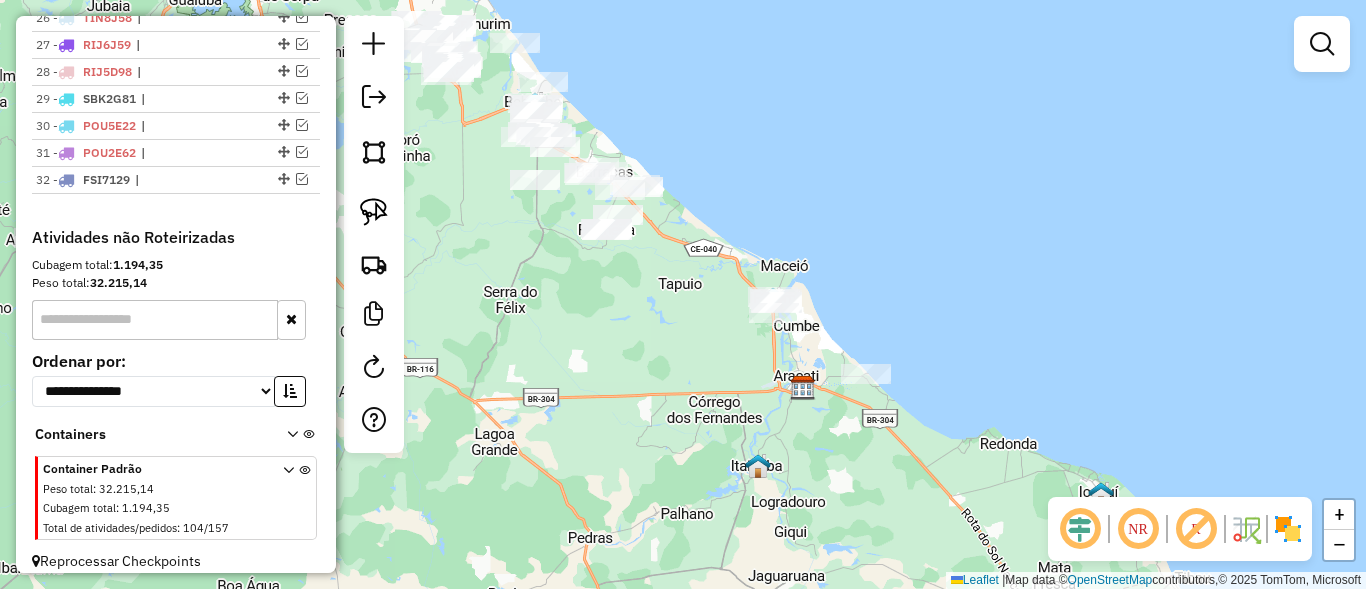 drag, startPoint x: 562, startPoint y: 268, endPoint x: 606, endPoint y: 325, distance: 72.00694 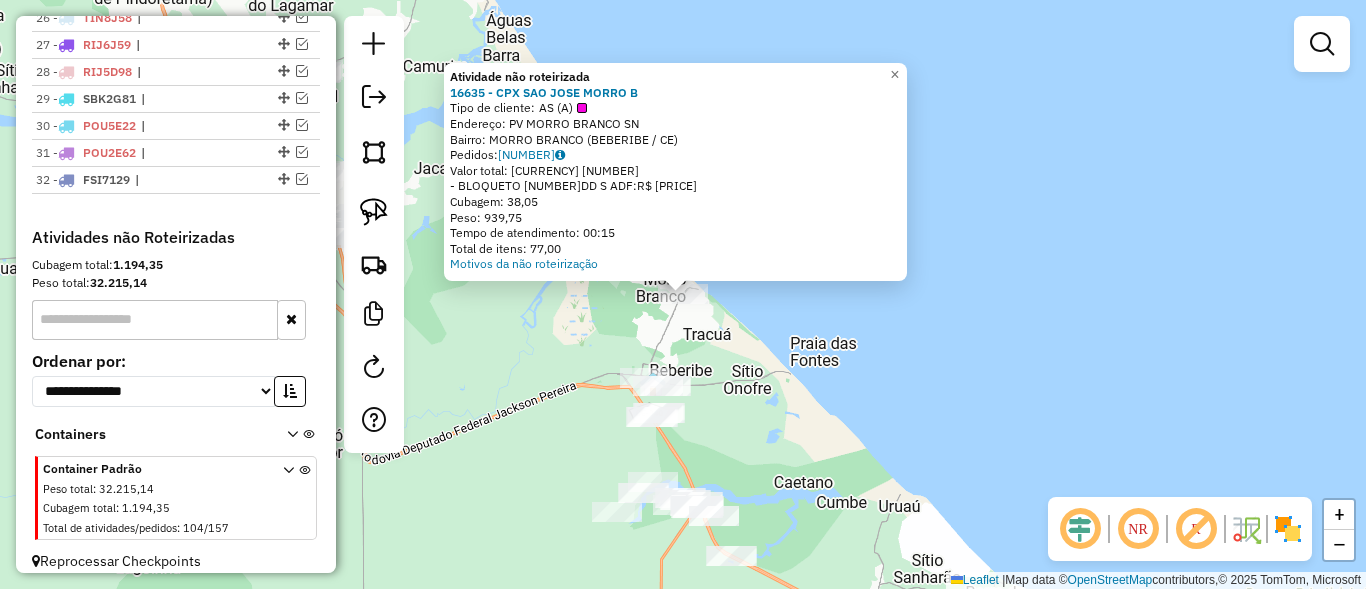 click on "Atividade não roteirizada 16635 - CPX SAO JOSE MORRO B  Tipo de cliente:   AS (A)   Endereço:  PV MORRO BRANCO SN   Bairro: MORRO BRANCO ([CITY] / [STATE])   Pedidos:  01868138   Valor total: R$ 9.125,60   - BLOQUETO  20DD S ADF:  R$ 9.125,60   Cubagem: 38,05   Peso: 939,75   Tempo de atendimento: 00:15   Total de itens: 77,00  Motivos da não roteirização × Janela de atendimento Grade de atendimento Capacidade Transportadoras Veículos Cliente Pedidos  Rotas Selecione os dias de semana para filtrar as janelas de atendimento  Seg   Ter   Qua   Qui   Sex   Sáb   Dom  Informe o período da janela de atendimento: De: Até:  Filtrar exatamente a janela do cliente  Considerar janela de atendimento padrão  Selecione os dias de semana para filtrar as grades de atendimento  Seg   Ter   Qua   Qui   Sex   Sáb   Dom   Considerar clientes sem dia de atendimento cadastrado  Clientes fora do dia de atendimento selecionado Filtrar as atividades entre os valores definidos abaixo:  Peso mínimo:   Peso máximo:   De:  +" 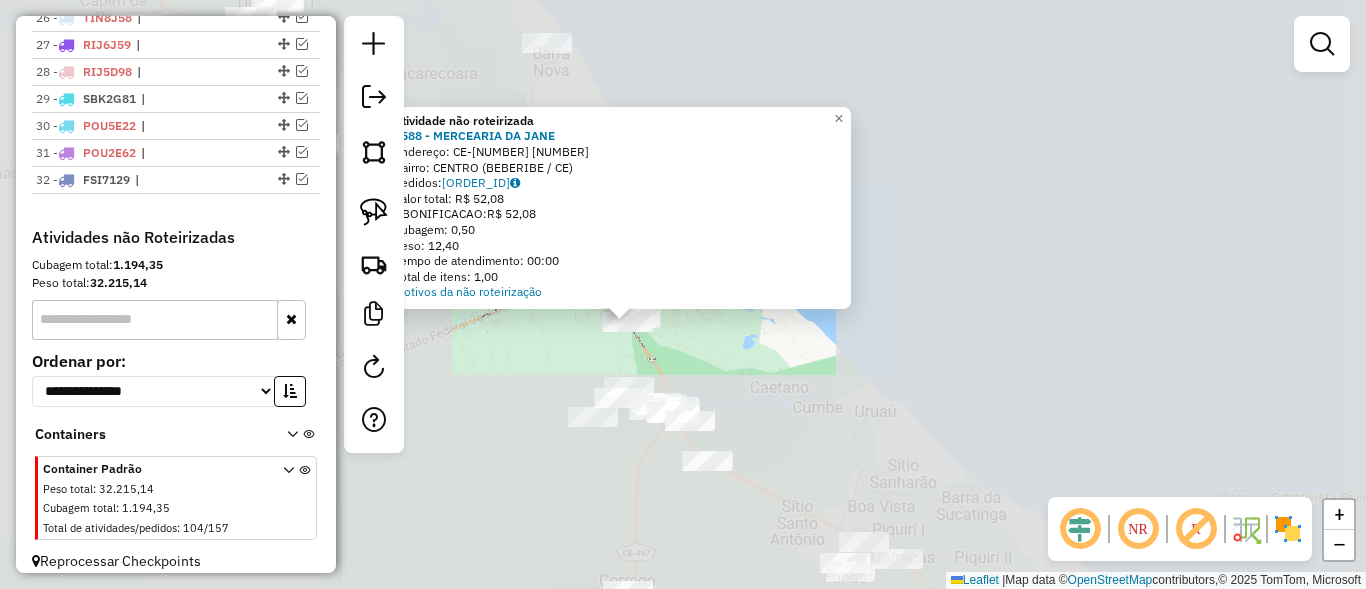 click on "Atividade não roteirizada 8588 - MERCEARIA DA [NAME]  Endereço:  CE-040 78   Bairro: CENTRO ([NAME] / [STATE])   Pedidos:  01867942   Valor total: R$ 52,08   - BONIFICACAO:  R$ 52,08   Cubagem: 0,50   Peso: 12,40   Tempo de atendimento: 00:00   Total de itens: 1,00  Motivos da não roteirização × Janela de atendimento Grade de atendimento Capacidade Transportadoras Veículos Cliente Pedidos  Rotas Selecione os dias de semana para filtrar as janelas de atendimento  Seg   Ter   Qua   Qui   Sex   Sáb   Dom  Informe o período da janela de atendimento: De: Até:  Filtrar exatamente a janela do cliente  Considerar janela de atendimento padrão  Selecione os dias de semana para filtrar as grades de atendimento  Seg   Ter   Qua   Qui   Sex   Sáb   Dom   Considerar clientes sem dia de atendimento cadastrado  Clientes fora do dia de atendimento selecionado Filtrar as atividades entre os valores definidos abaixo:  Peso mínimo:   Peso máximo:   Cubagem mínima:   Cubagem máxima:   De:   Até:  De:   Até:  Nome: +" 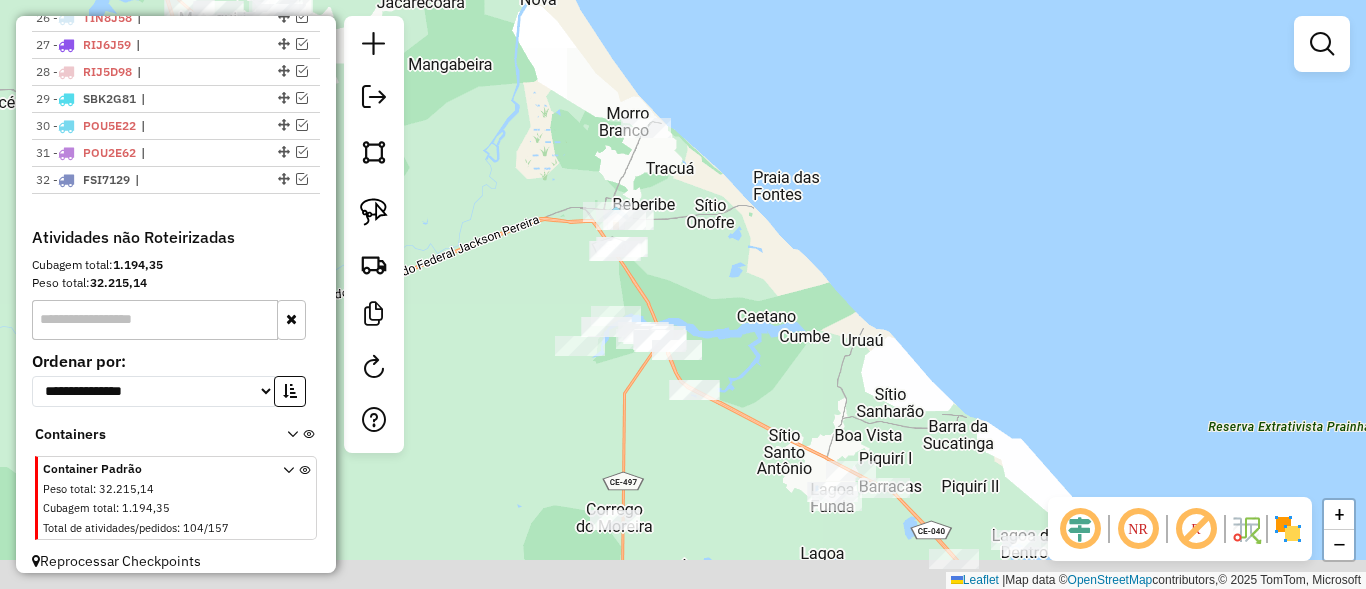 drag, startPoint x: 753, startPoint y: 391, endPoint x: 740, endPoint y: 320, distance: 72.18033 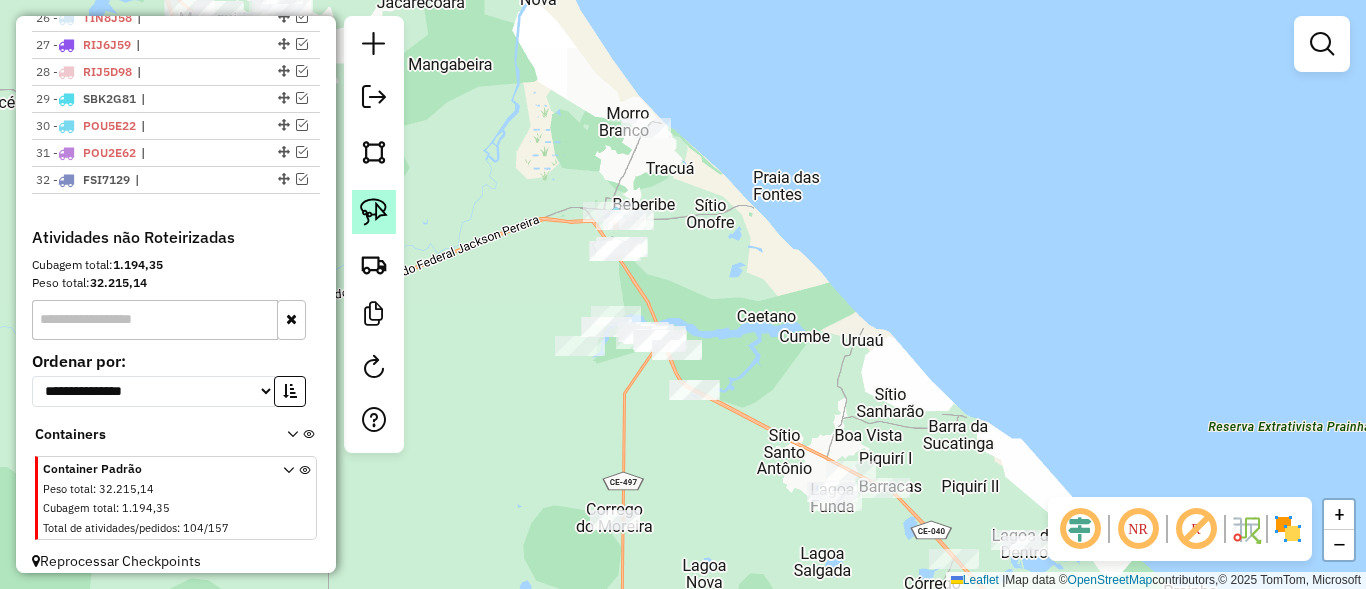 click 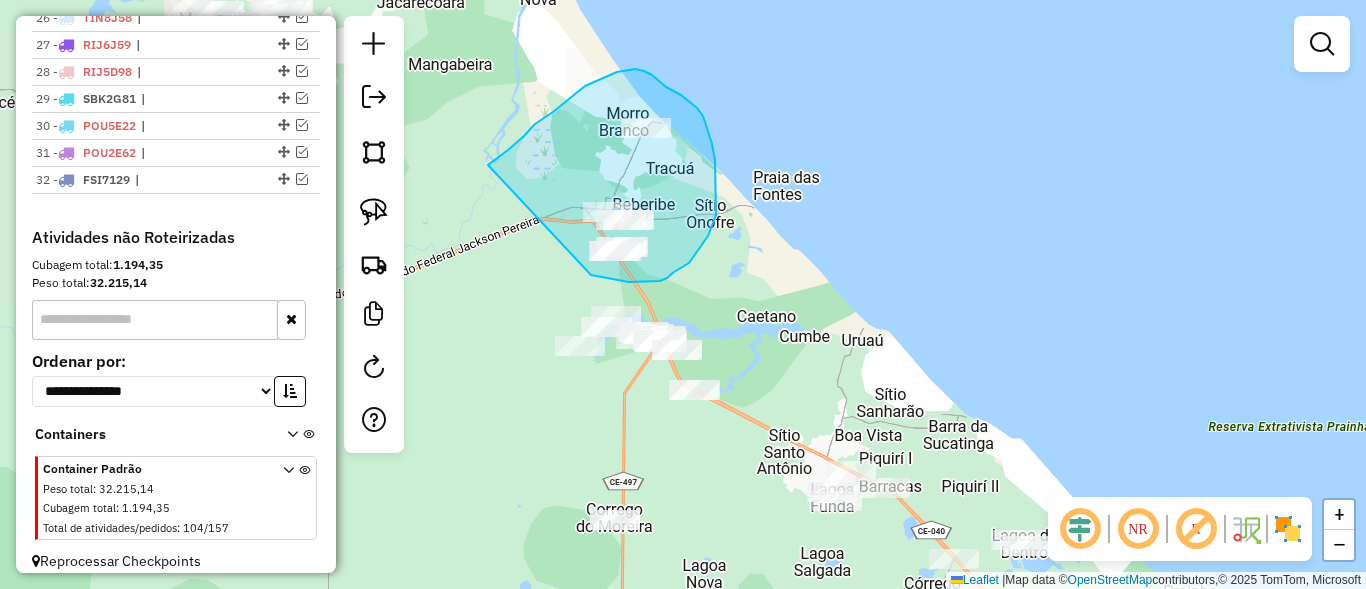 drag, startPoint x: 524, startPoint y: 136, endPoint x: 591, endPoint y: 275, distance: 154.30489 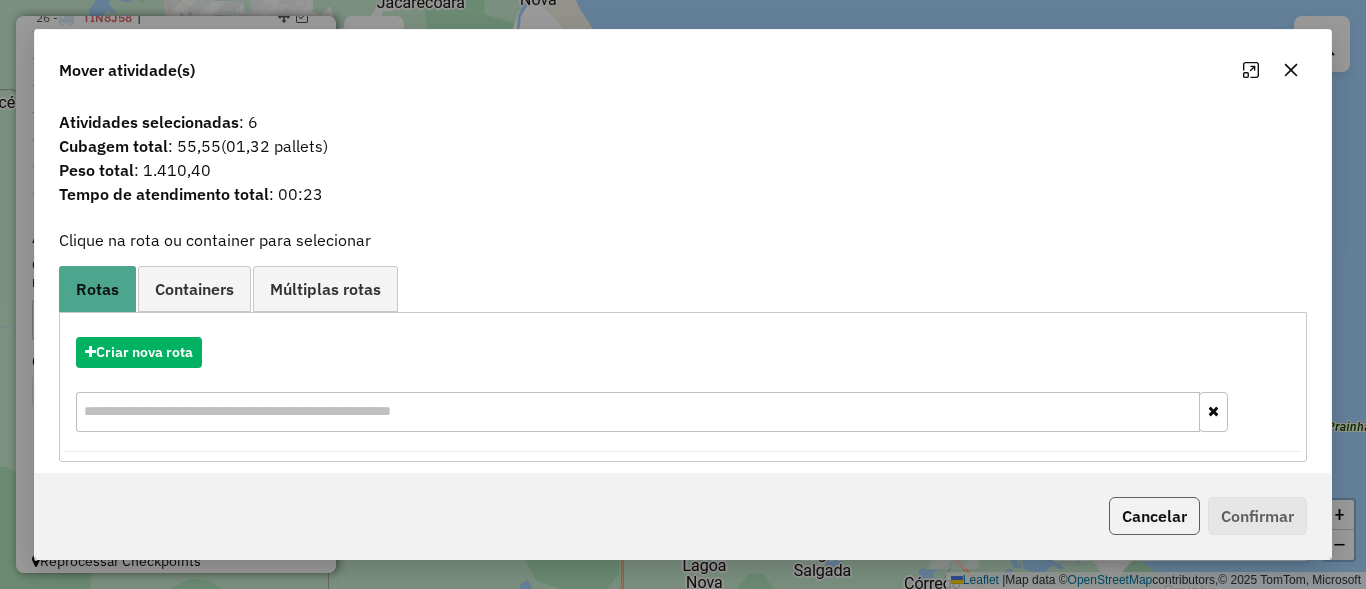 click on "Cancelar" 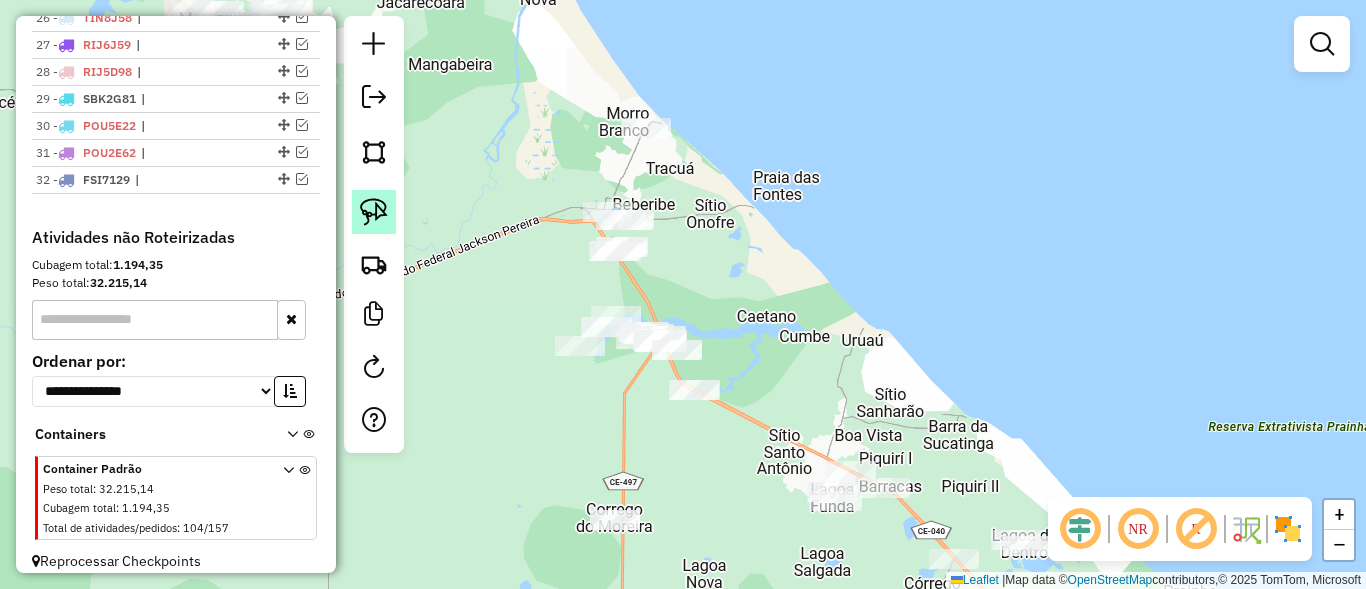 click 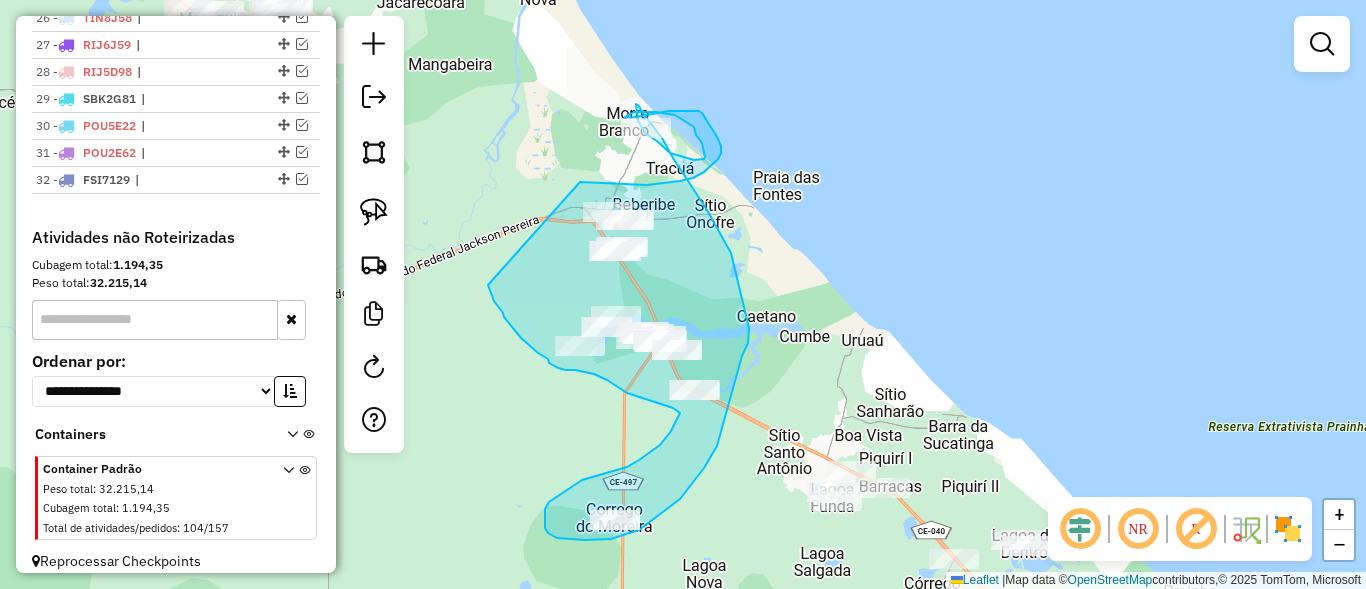 drag, startPoint x: 489, startPoint y: 288, endPoint x: 570, endPoint y: 186, distance: 130.24976 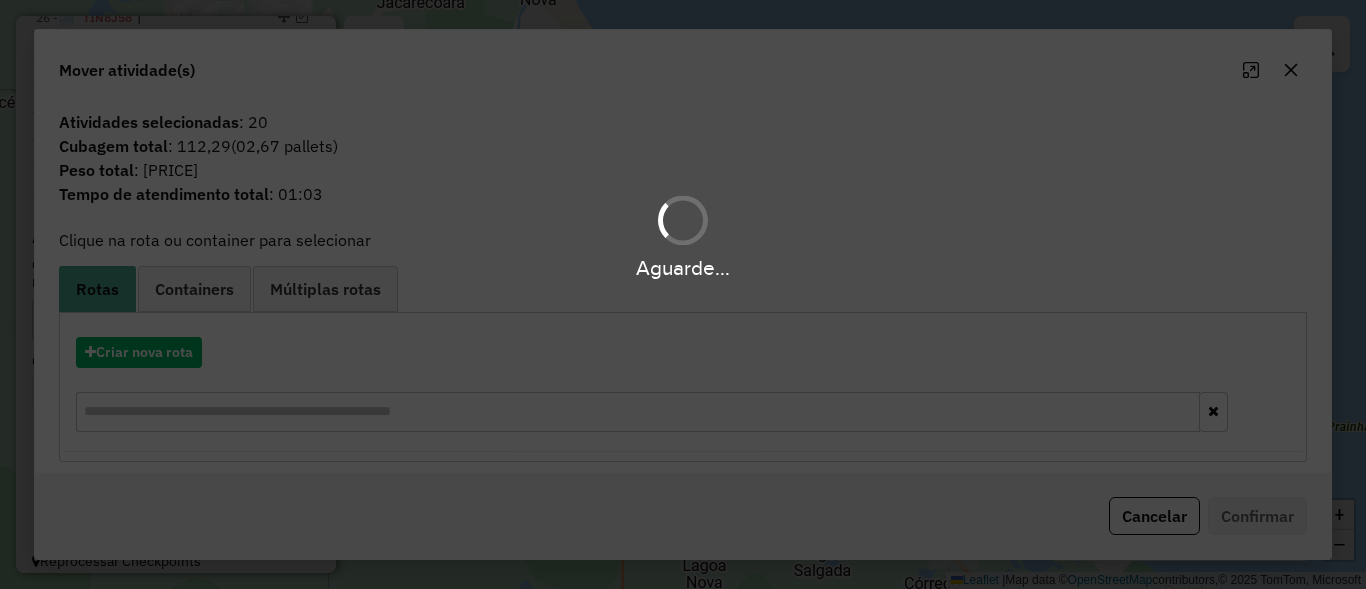 click on "Cancelar" 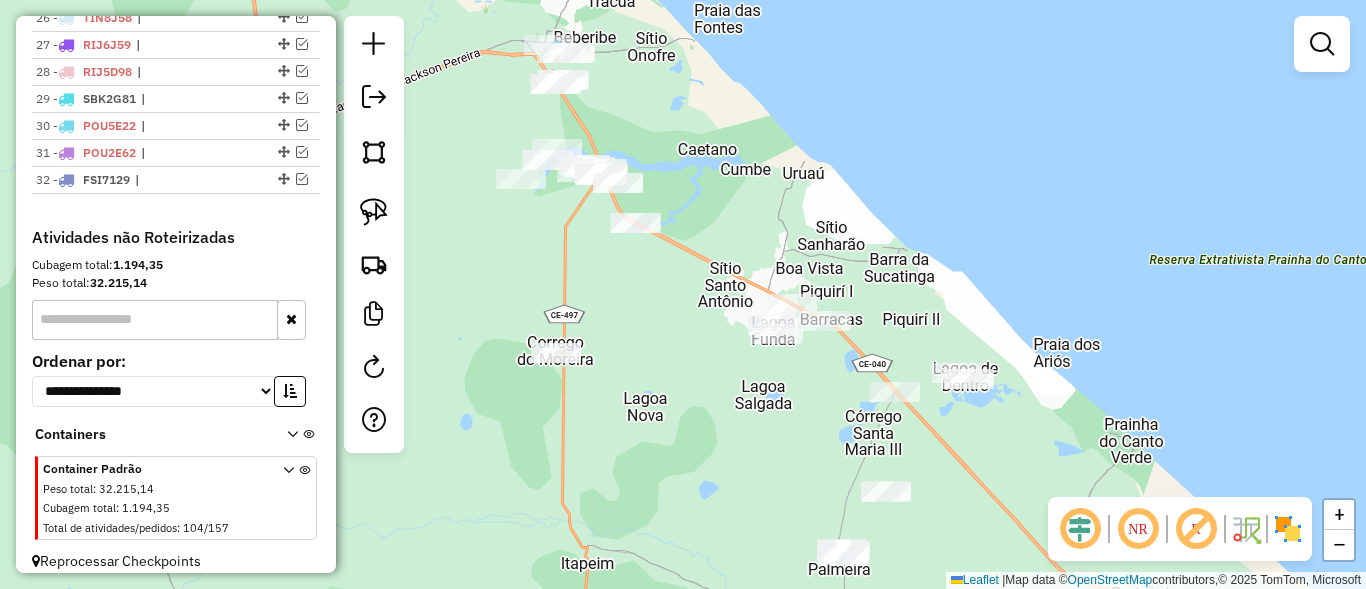 drag, startPoint x: 843, startPoint y: 348, endPoint x: 782, endPoint y: 219, distance: 142.69548 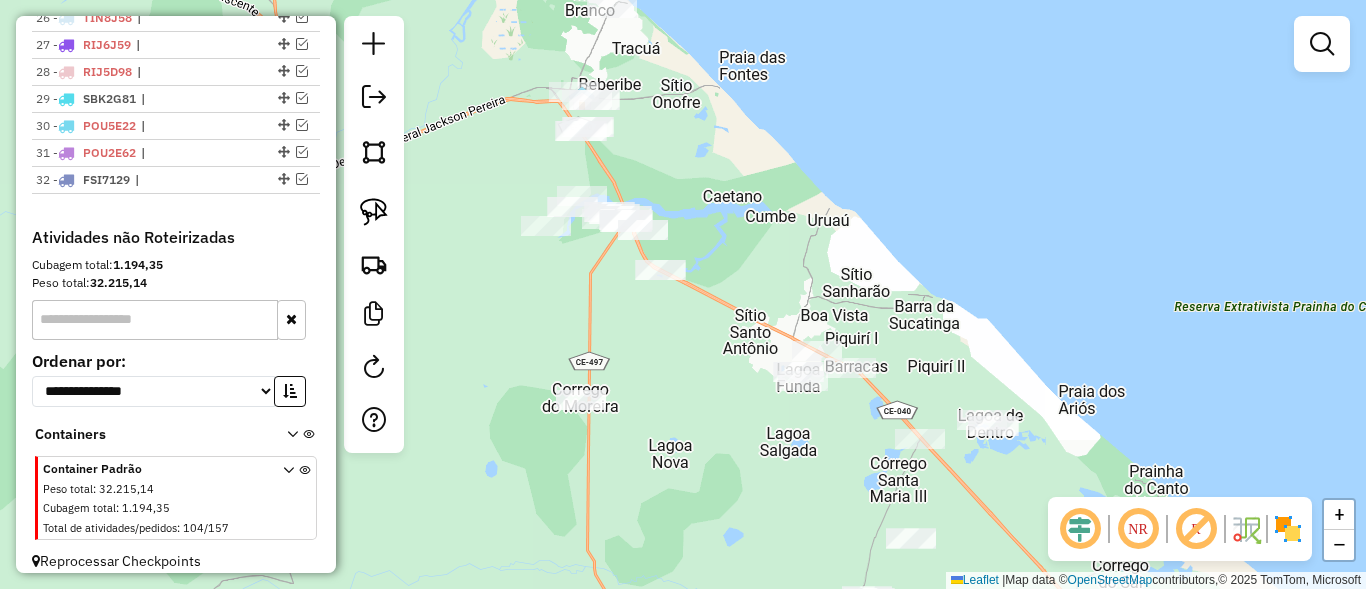 drag, startPoint x: 747, startPoint y: 268, endPoint x: 740, endPoint y: 292, distance: 25 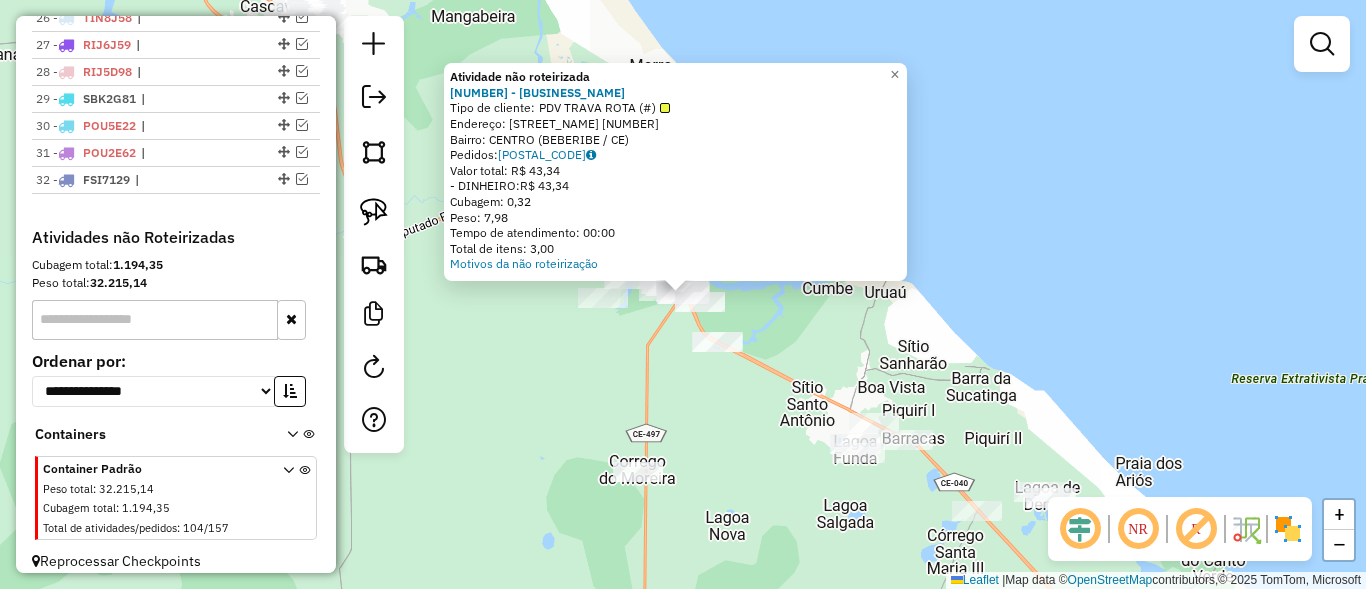 click on "Atividade não roteirizada [NUMBER] - [BUSINESS_NAME]  Tipo de cliente:   PDV TRAVA ROTA (#)   Endereço:  [STREET_NAME] [NUMBER]   Bairro: [NEIGHBORHOOD] ([CITY] / [STATE])   Pedidos:  [NUMBER]   Valor total: [CURRENCY] [NUMBER]   - DINHEIRO:  [CURRENCY] [NUMBER]   Cubagem: [NUMBER]   Peso: [NUMBER]   Tempo de atendimento: [TIME]   Total de itens: [NUMBER]  Motivos da não roteirização × Janela de atendimento Grade de atendimento Capacidade Transportadoras Veículos Cliente Pedidos  Rotas Selecione os dias de semana para filtrar as janelas de atendimento  Seg   Ter   Qua   Qui   Sex   Sáb   Dom  Informe o período da janela de atendimento: De: [TIME] Até: [TIME]  Filtrar exatamente a janela do cliente  Considerar janela de atendimento padrão  Selecione os dias de semana para filtrar as grades de atendimento  Seg   Ter   Qua   Qui   Sex   Sáb   Dom   Considerar clientes sem dia de atendimento cadastrado  Clientes fora do dia de atendimento selecionado Filtrar as atividades entre os valores definidos abaixo:  Peso mínimo: [NUMBER]  Peso máximo: [NUMBER]  Cubagem mínima: [NUMBER]   De: [TIME]   De: [TIME]" 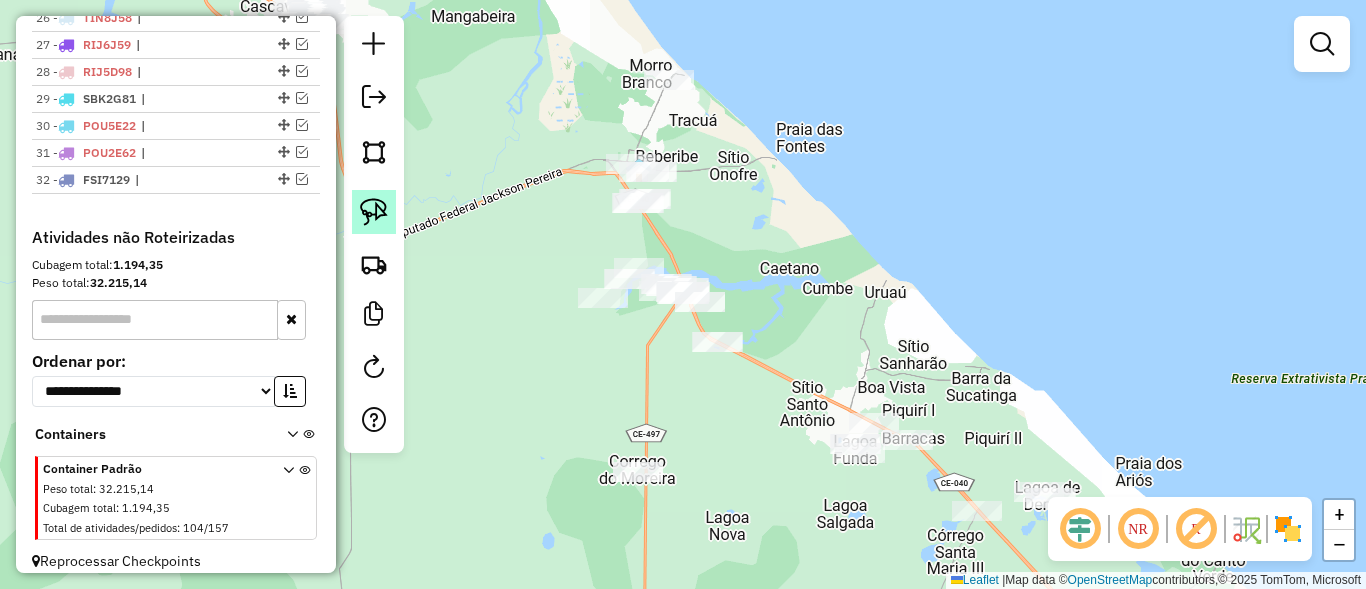 click 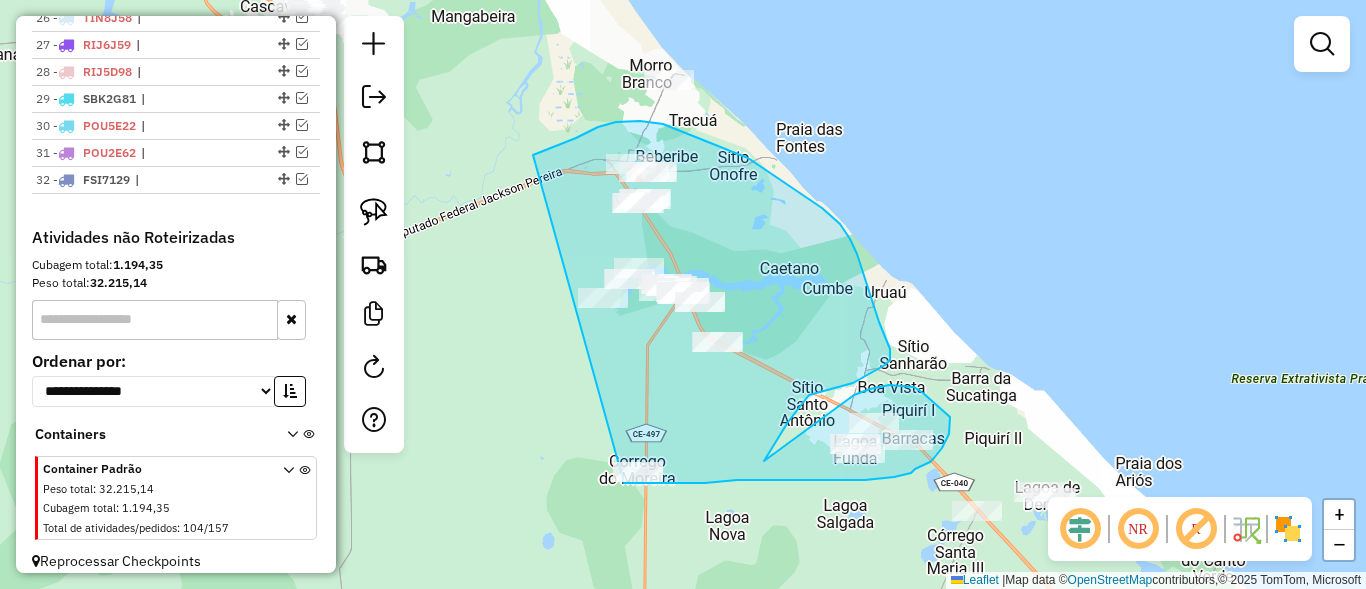 drag, startPoint x: 557, startPoint y: 146, endPoint x: 568, endPoint y: 460, distance: 314.19263 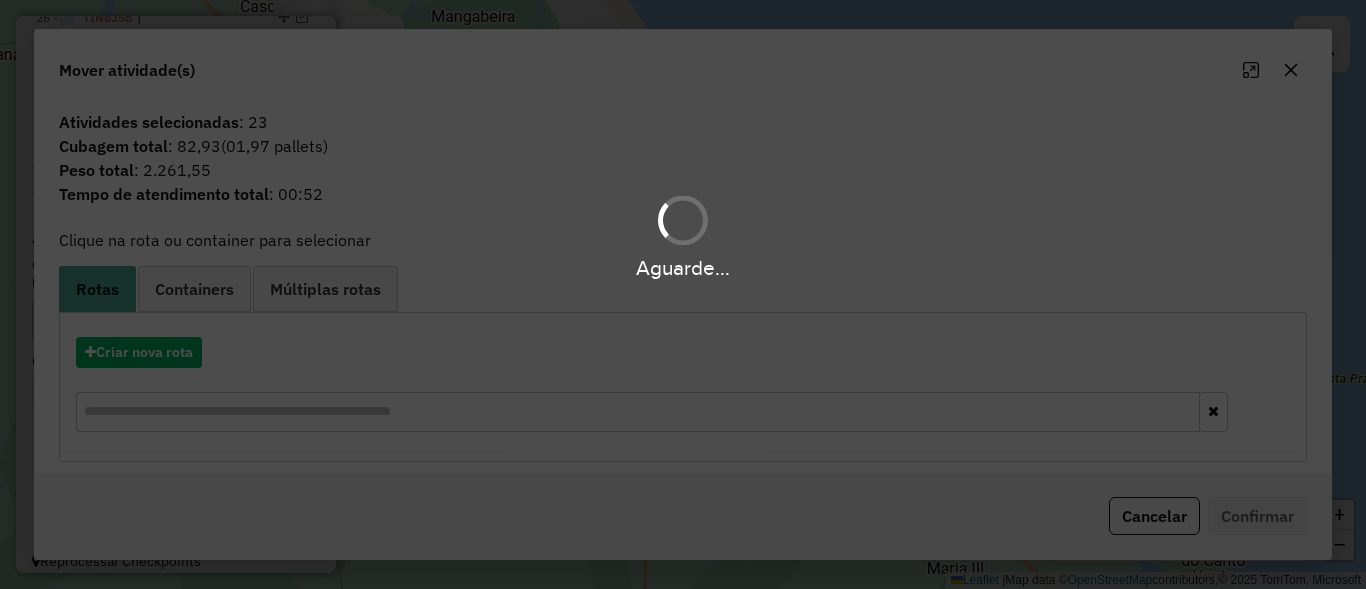 click on "Aguarde..." at bounding box center [683, 294] 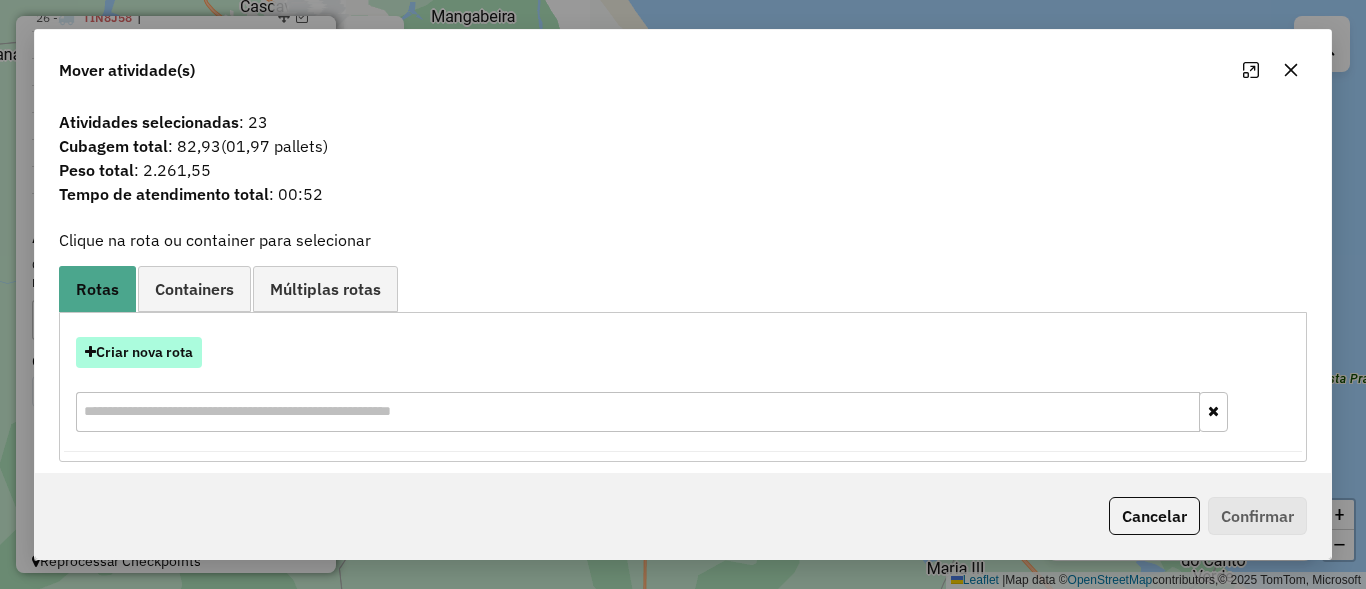 click on "Criar nova rota" at bounding box center (139, 352) 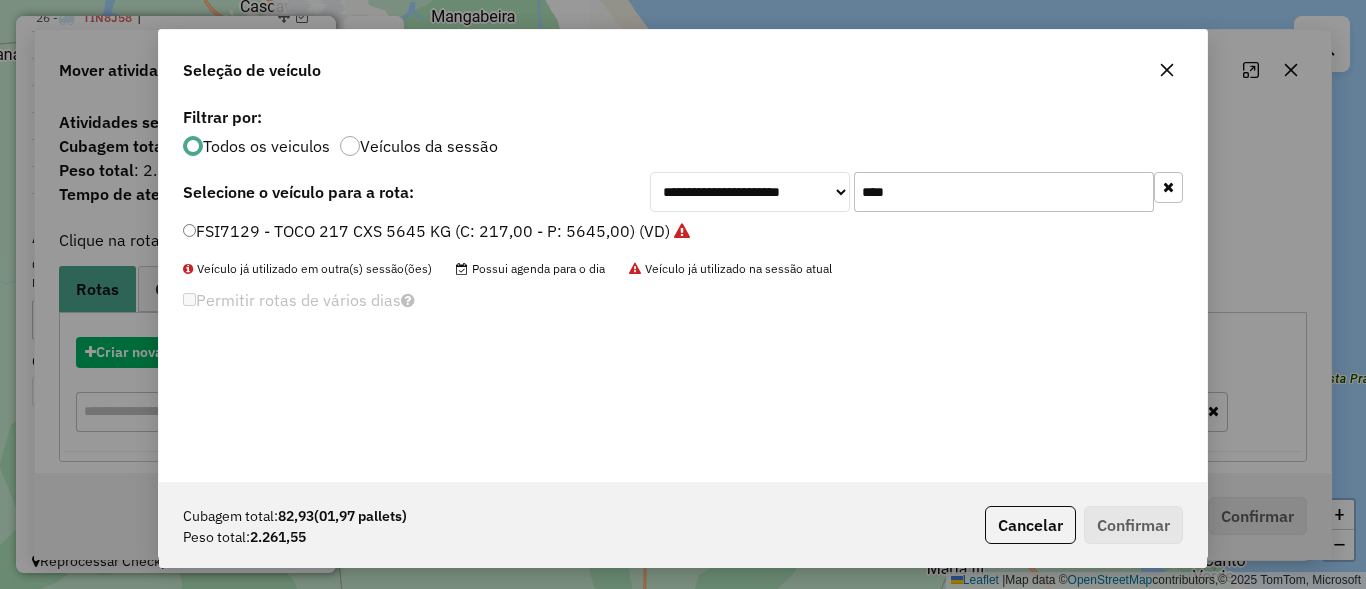 scroll, scrollTop: 11, scrollLeft: 6, axis: both 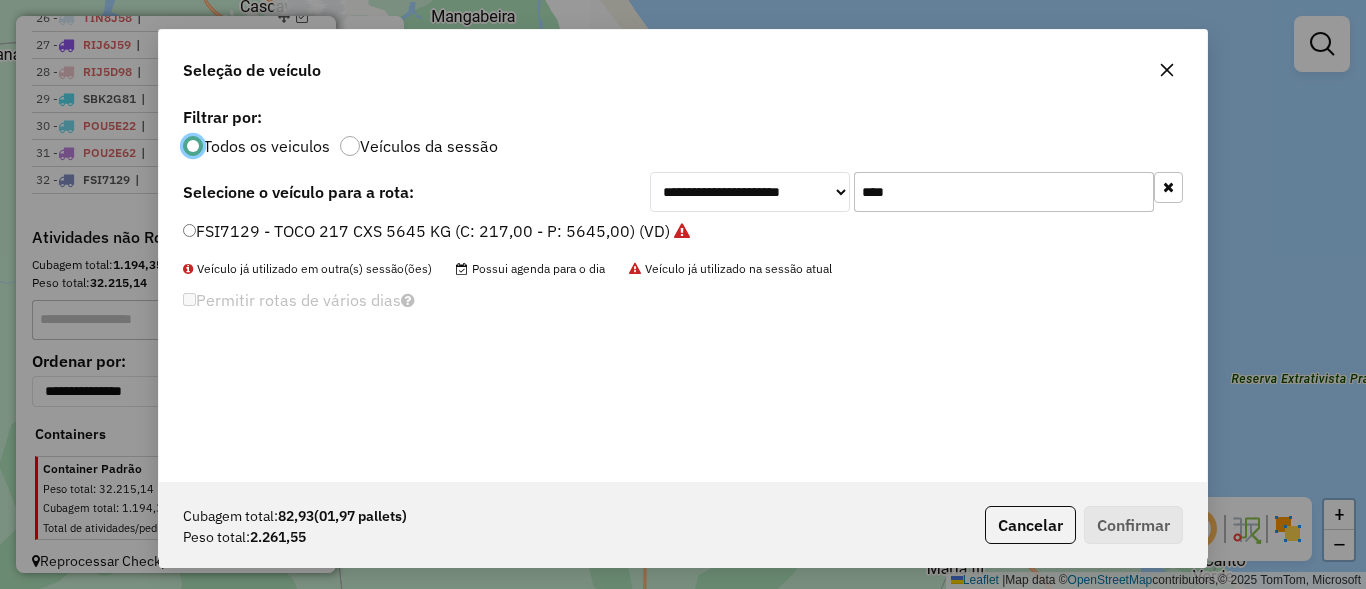 click on "****" 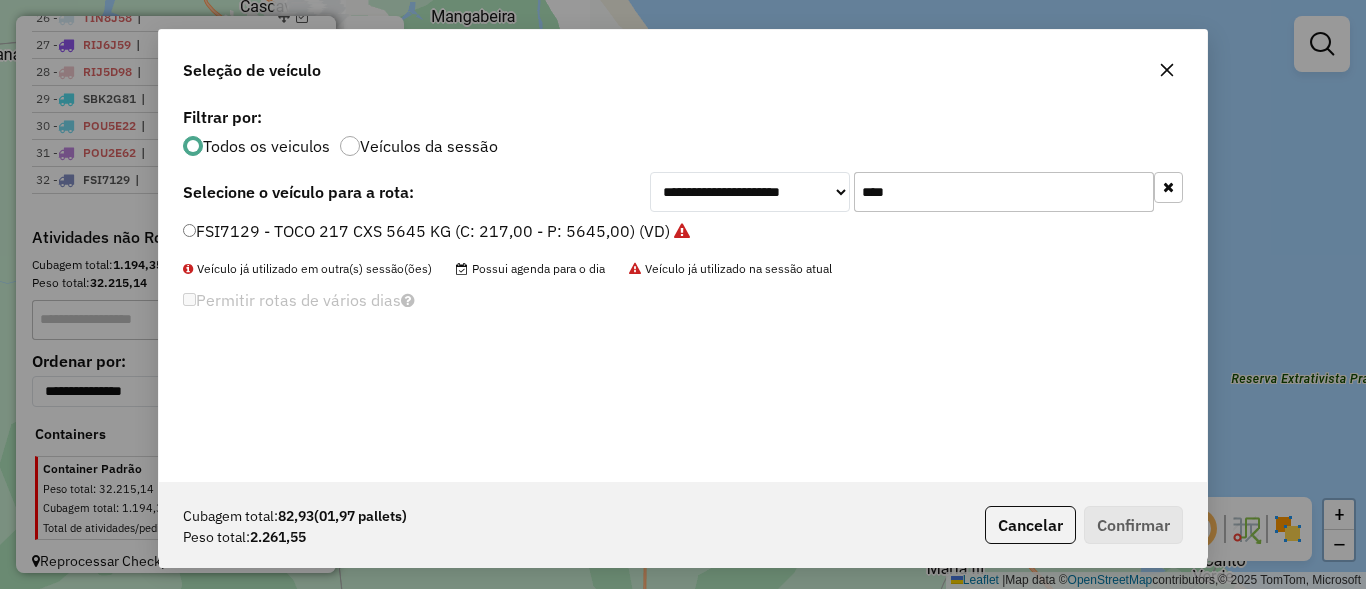click on "****" 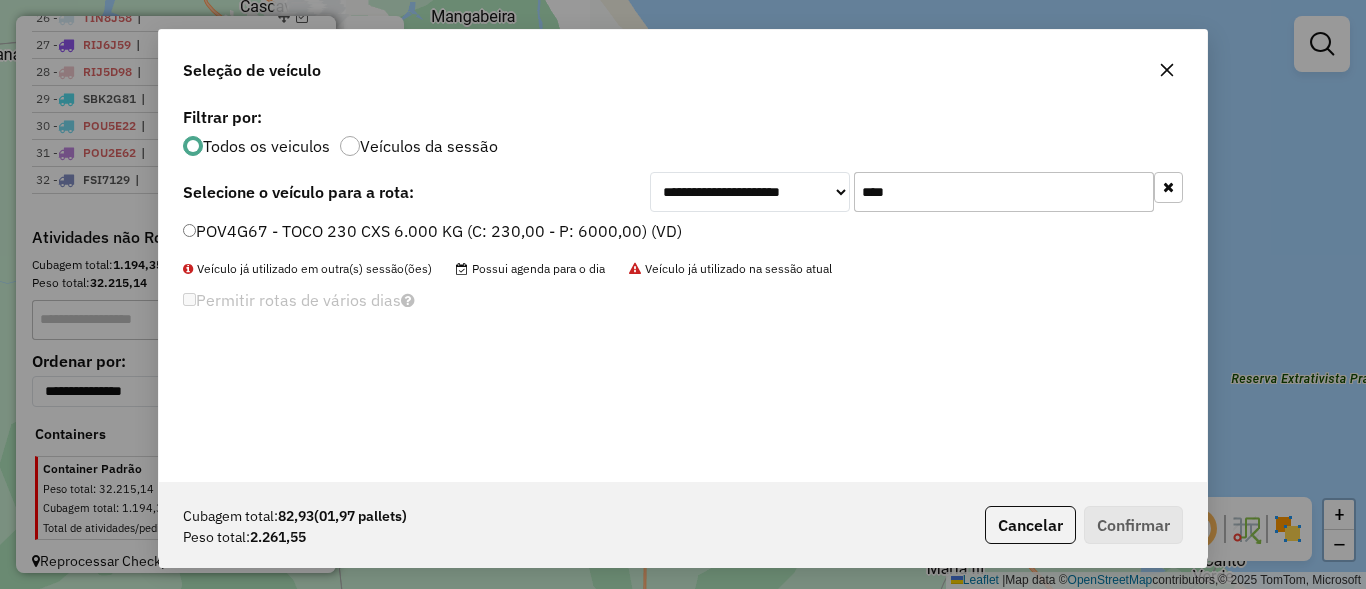 type on "****" 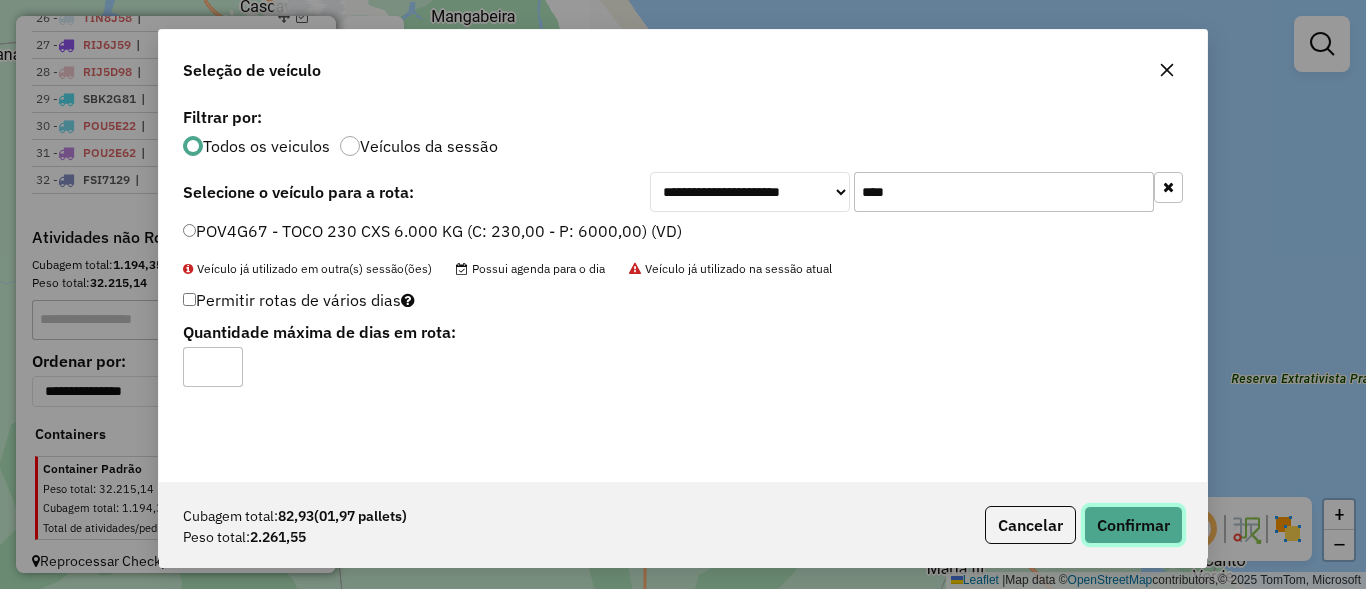click on "Confirmar" 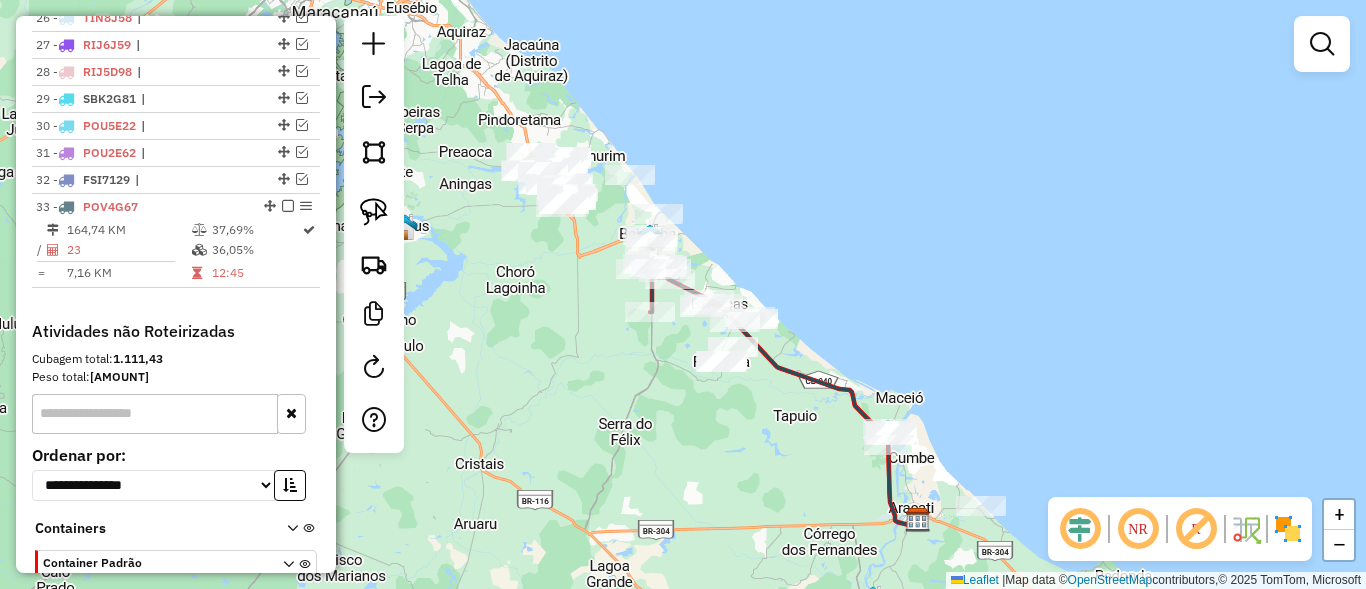 click on "Janela de atendimento Grade de atendimento Capacidade Transportadoras Veículos Cliente Pedidos  Rotas Selecione os dias de semana para filtrar as janelas de atendimento  Seg   Ter   Qua   Qui   Sex   Sáb   Dom  Informe o período da janela de atendimento: De: Até:  Filtrar exatamente a janela do cliente  Considerar janela de atendimento padrão  Selecione os dias de semana para filtrar as grades de atendimento  Seg   Ter   Qua   Qui   Sex   Sáb   Dom   Considerar clientes sem dia de atendimento cadastrado  Clientes fora do dia de atendimento selecionado Filtrar as atividades entre os valores definidos abaixo:  Peso mínimo:   Peso máximo:   Cubagem mínima:   Cubagem máxima:   De:   Até:  Filtrar as atividades entre o tempo de atendimento definido abaixo:  De:   Até:   Considerar capacidade total dos clientes não roteirizados Transportadora: Selecione um ou mais itens Tipo de veículo: Selecione um ou mais itens Veículo: Selecione um ou mais itens Motorista: Selecione um ou mais itens Nome: Rótulo:" 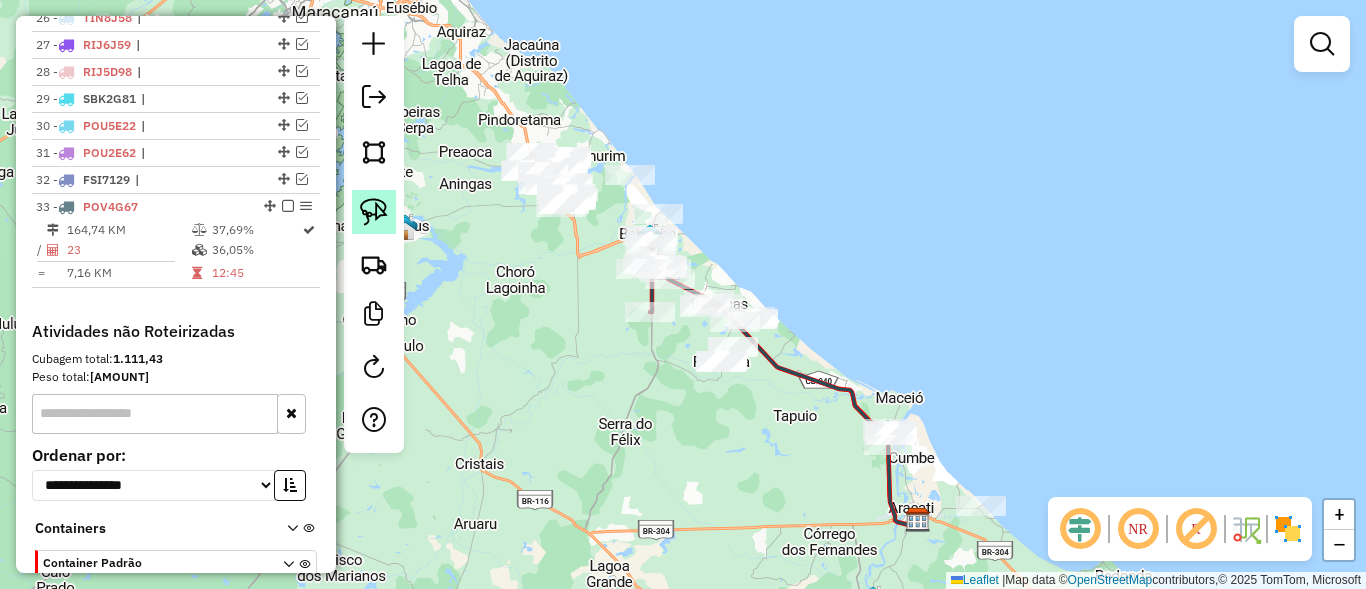 click 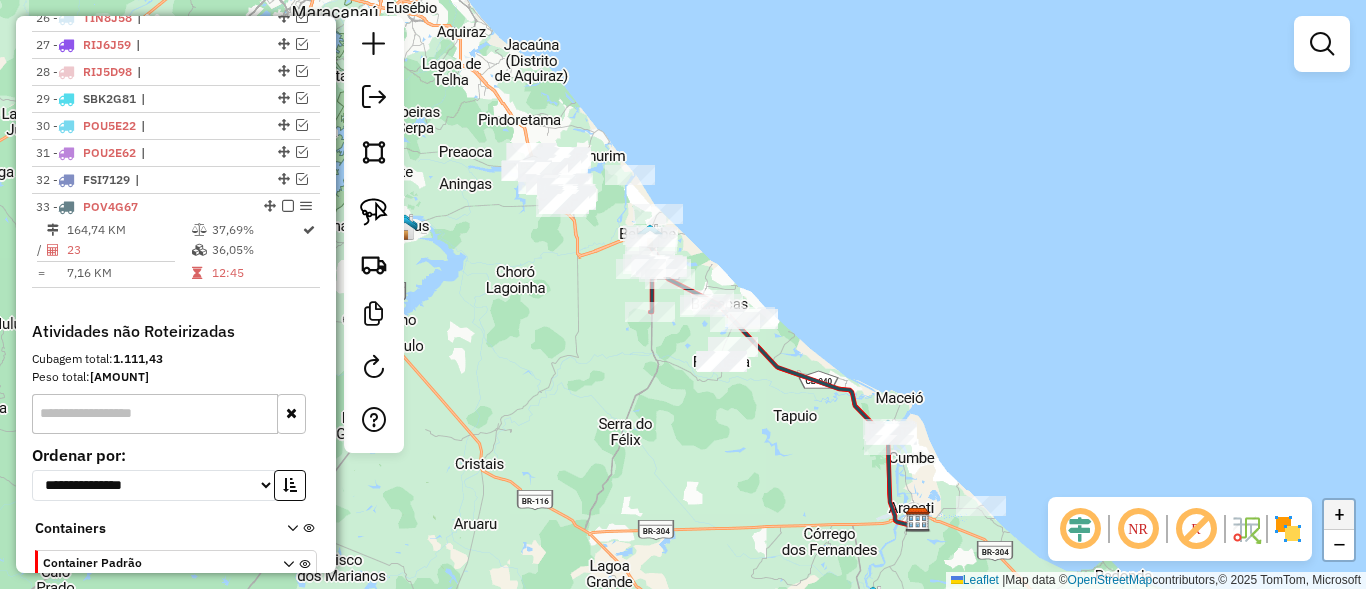 click on "+" 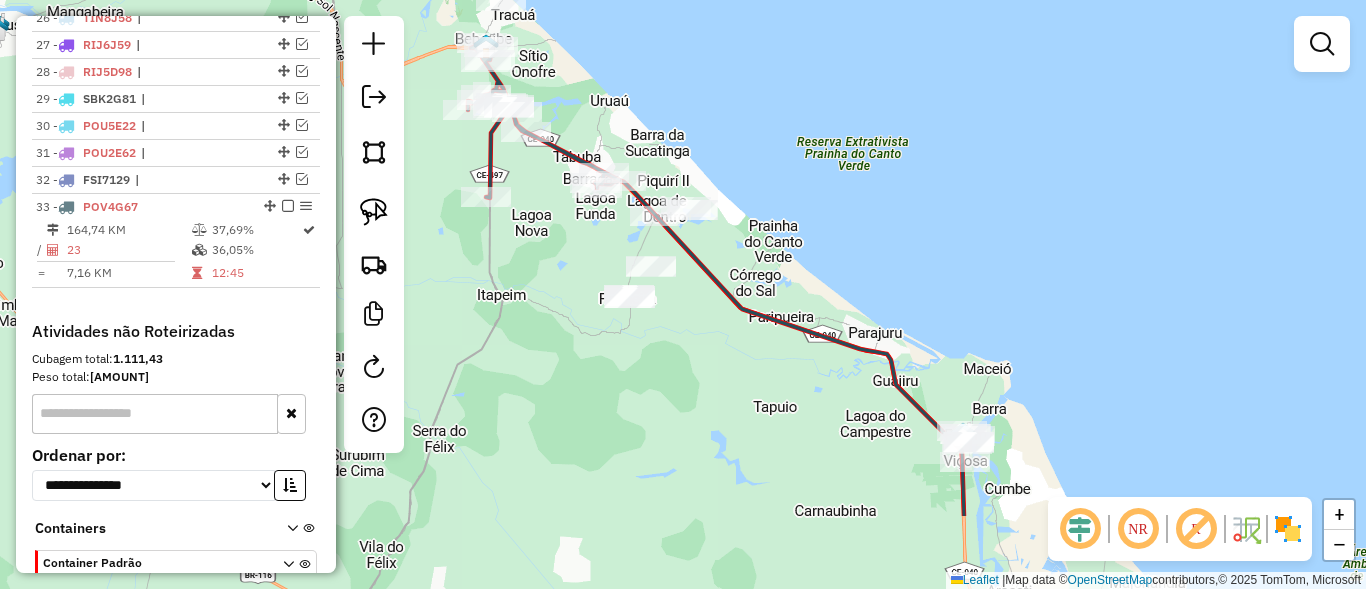 drag, startPoint x: 1036, startPoint y: 412, endPoint x: 848, endPoint y: 250, distance: 248.1693 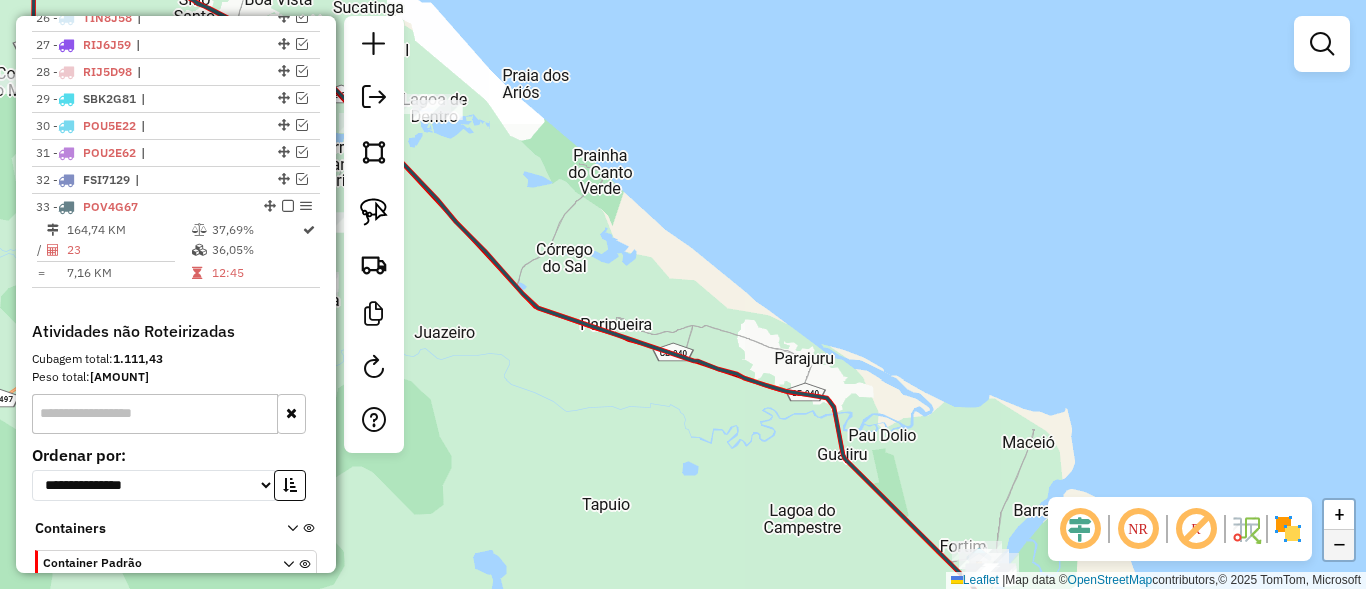 click on "−" 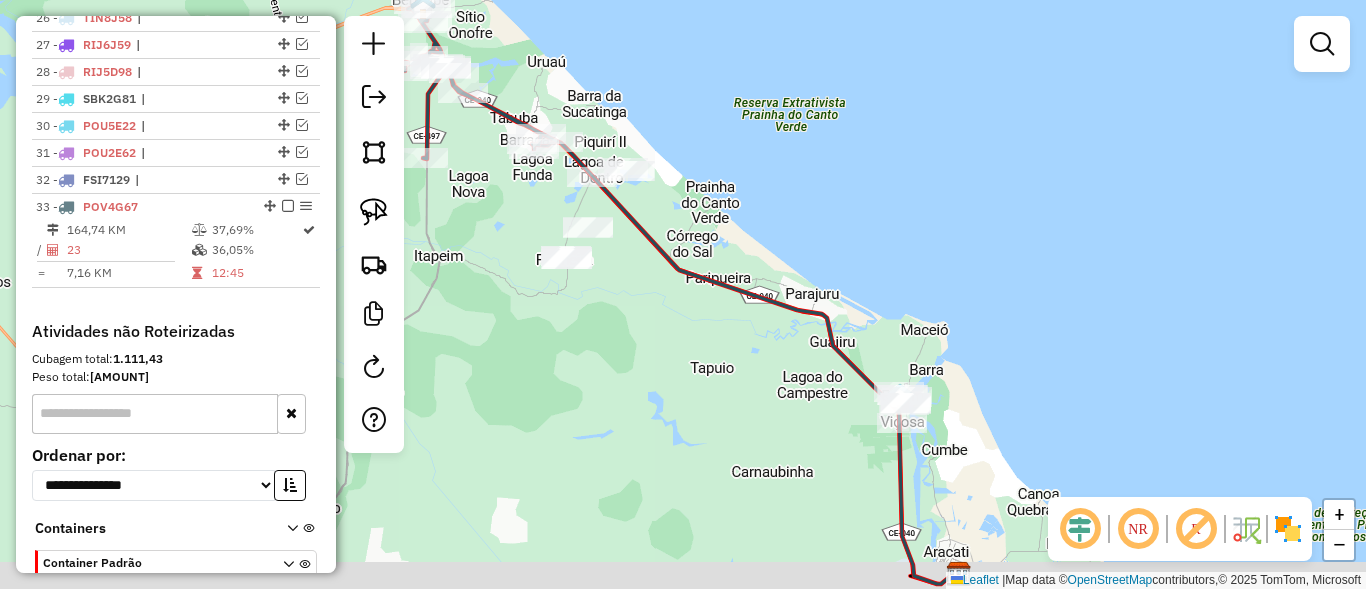 drag, startPoint x: 704, startPoint y: 270, endPoint x: 730, endPoint y: 263, distance: 26.925823 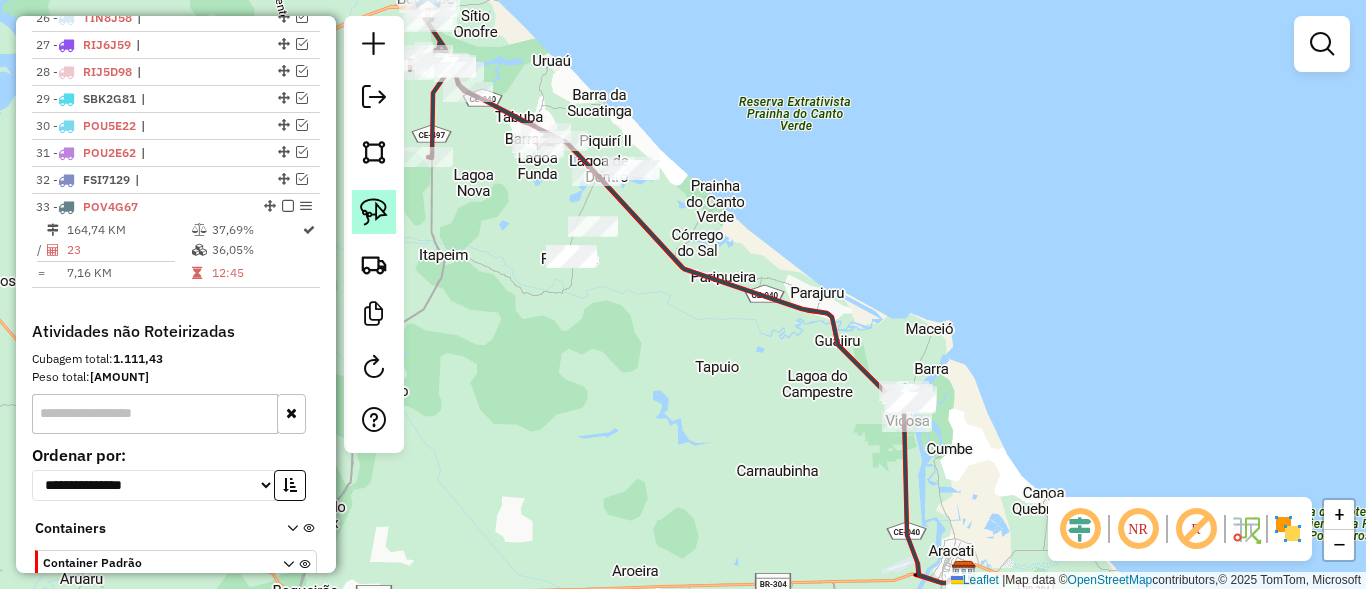 click 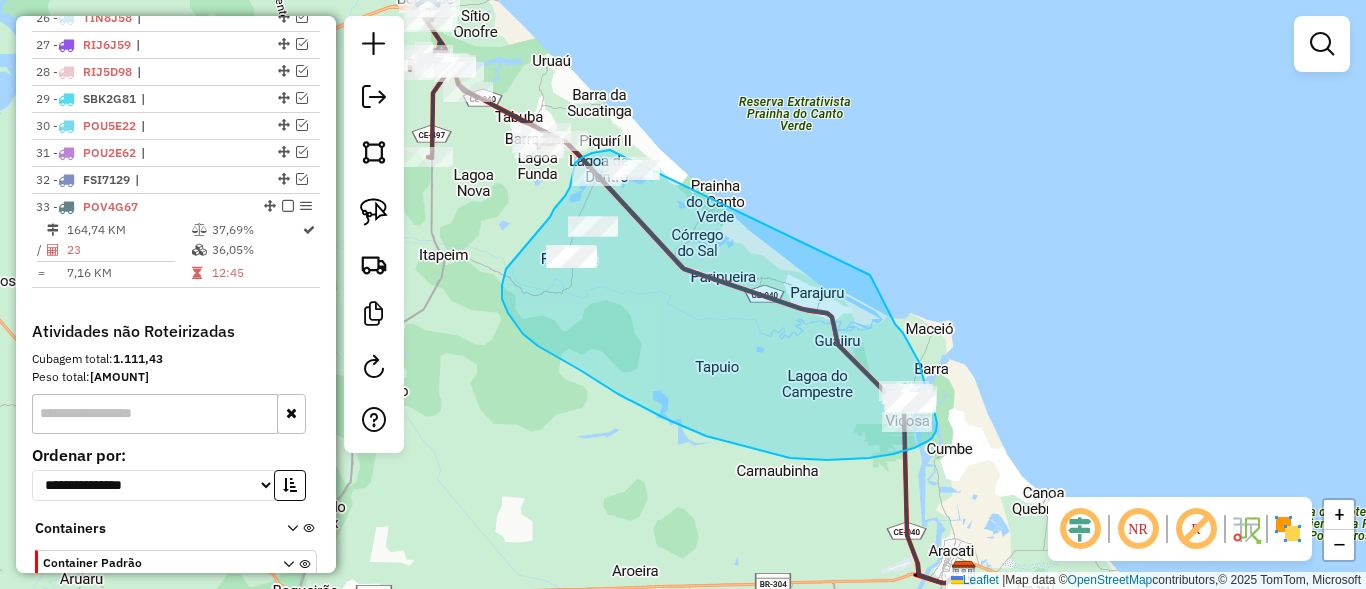 drag, startPoint x: 885, startPoint y: 306, endPoint x: 730, endPoint y: 167, distance: 208.19702 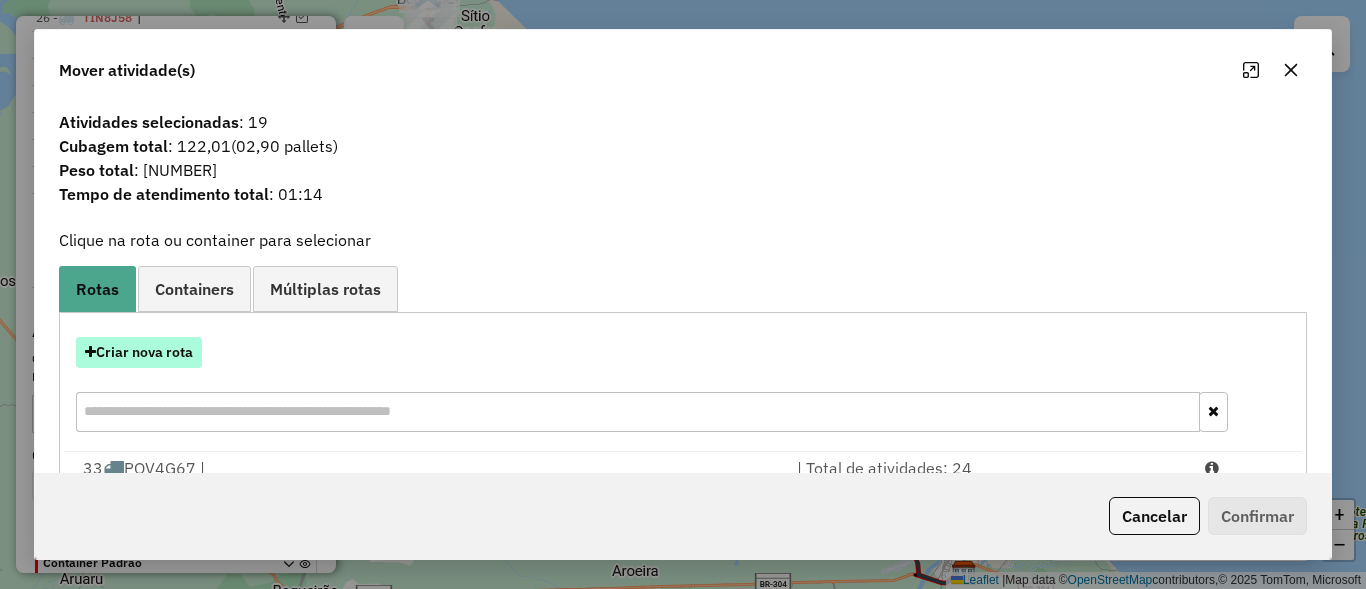click on "Criar nova rota" at bounding box center [139, 352] 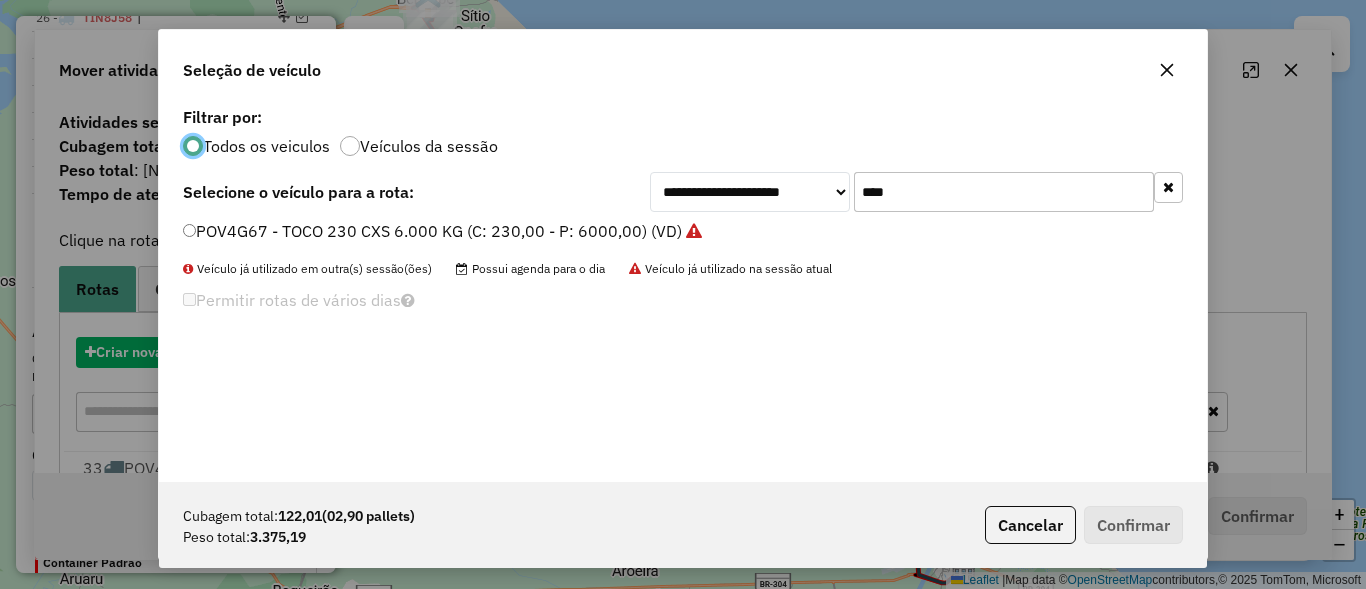 scroll, scrollTop: 11, scrollLeft: 6, axis: both 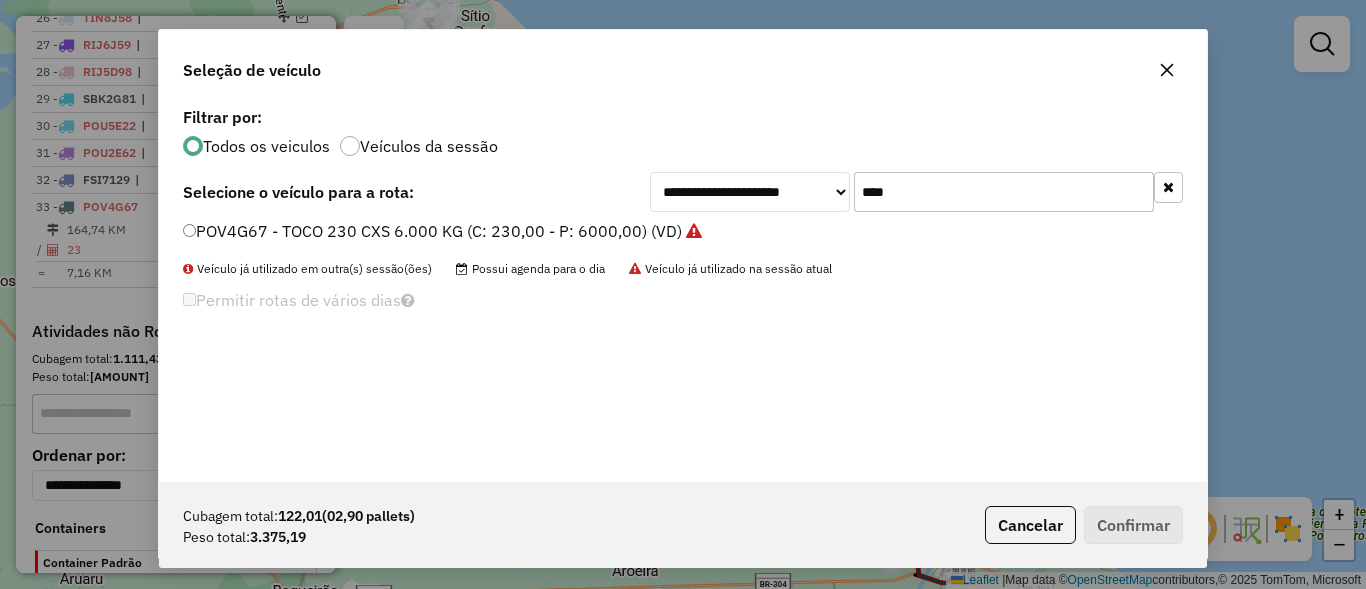click on "****" 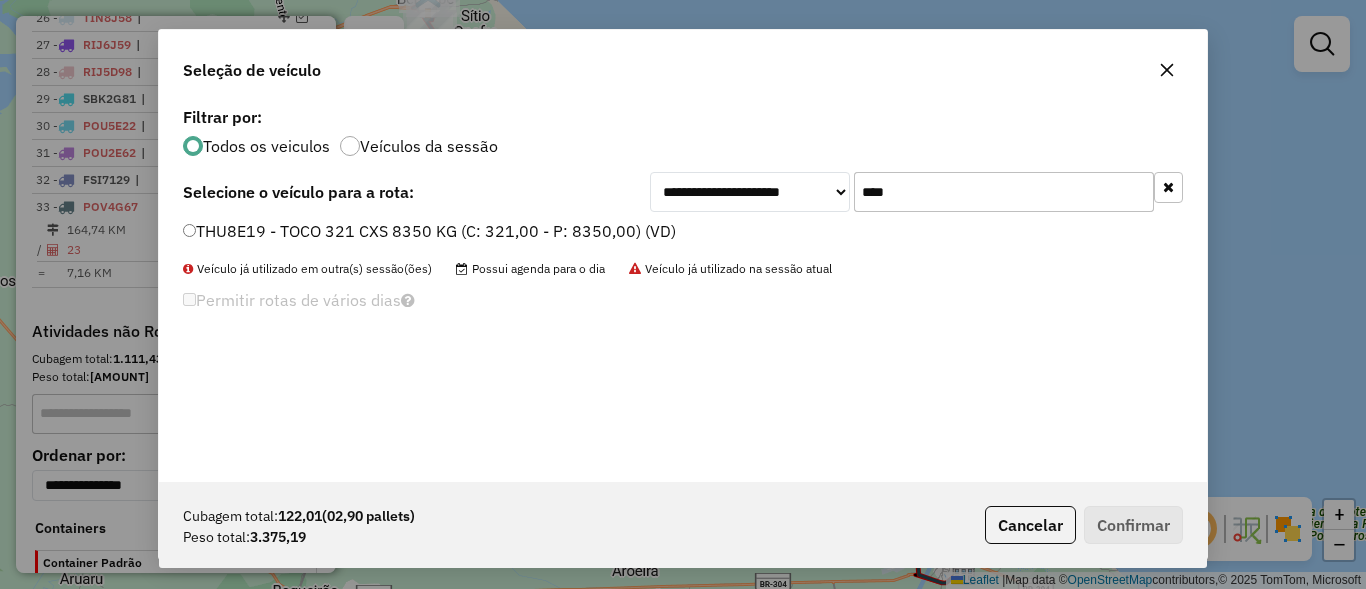 type on "****" 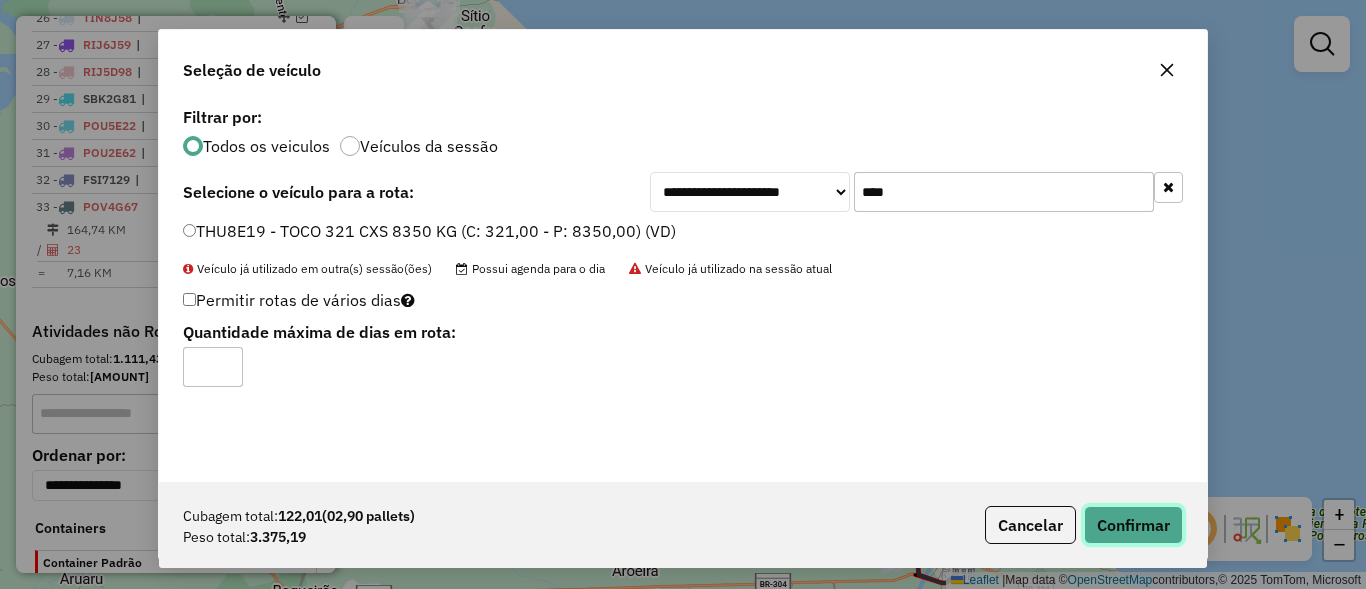 click on "Confirmar" 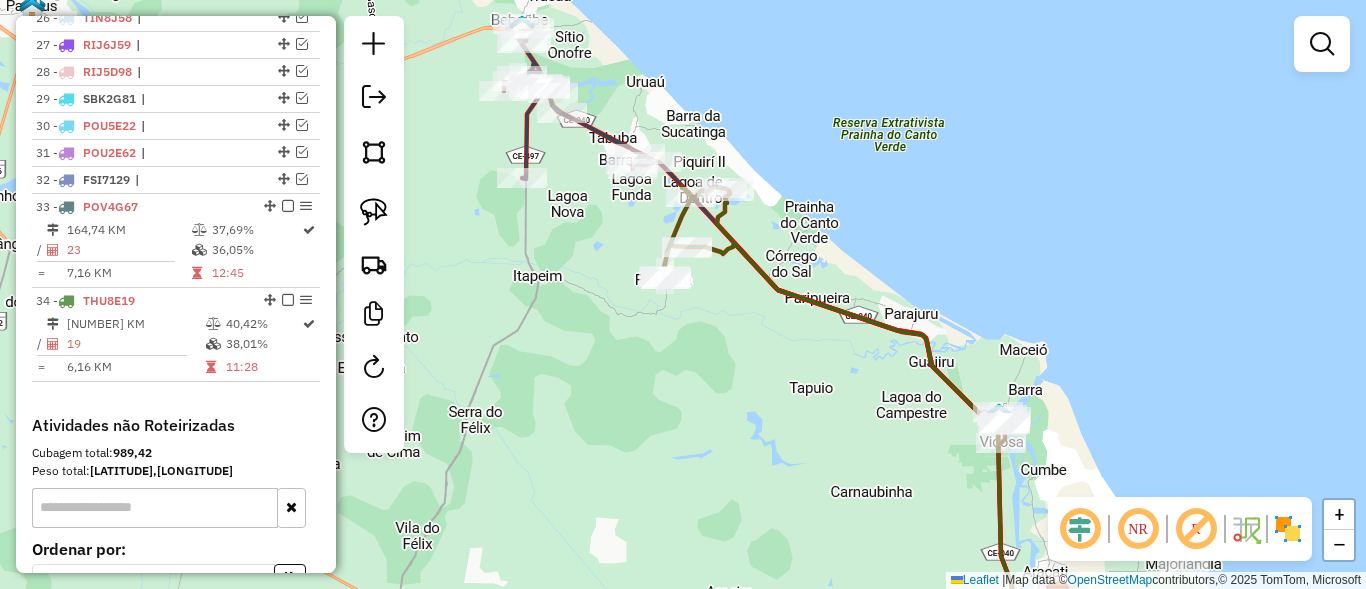drag, startPoint x: 619, startPoint y: 232, endPoint x: 688, endPoint y: 272, distance: 79.755875 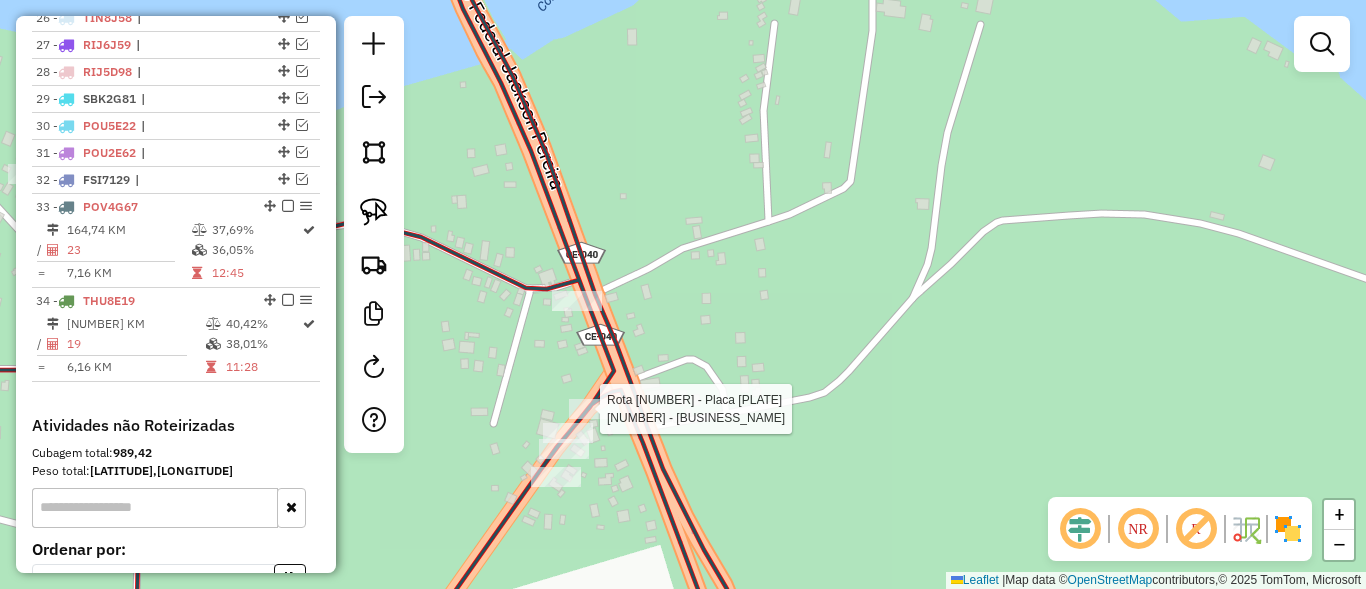 select on "**********" 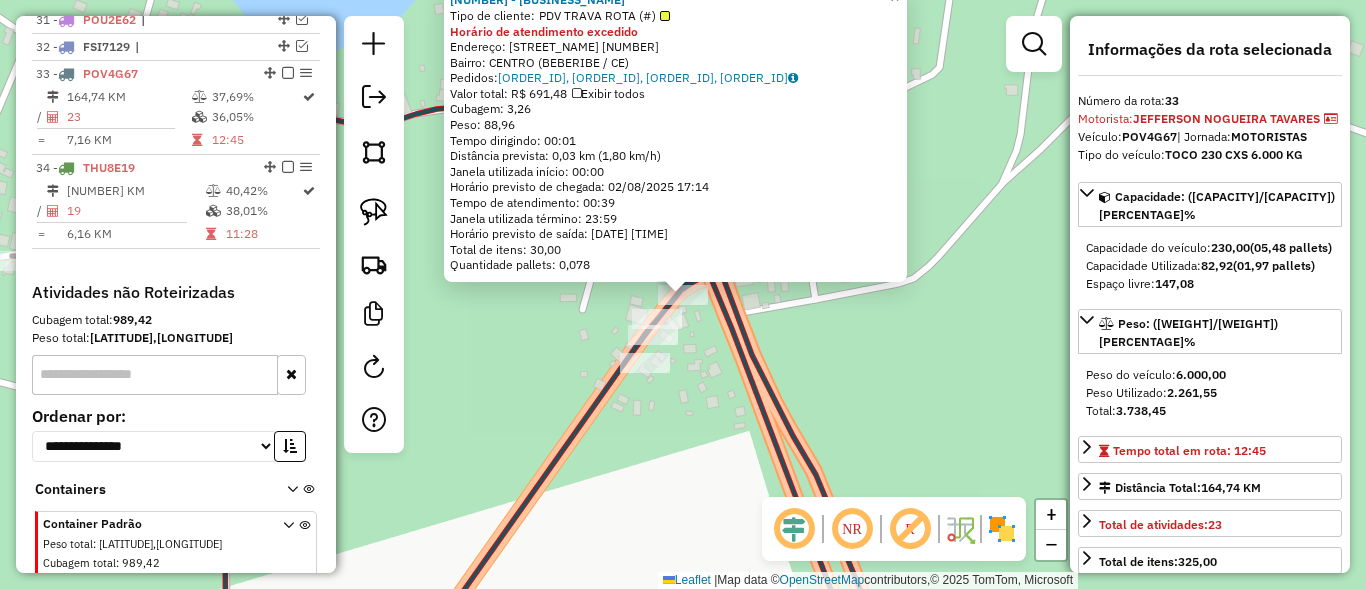 scroll, scrollTop: 1638, scrollLeft: 0, axis: vertical 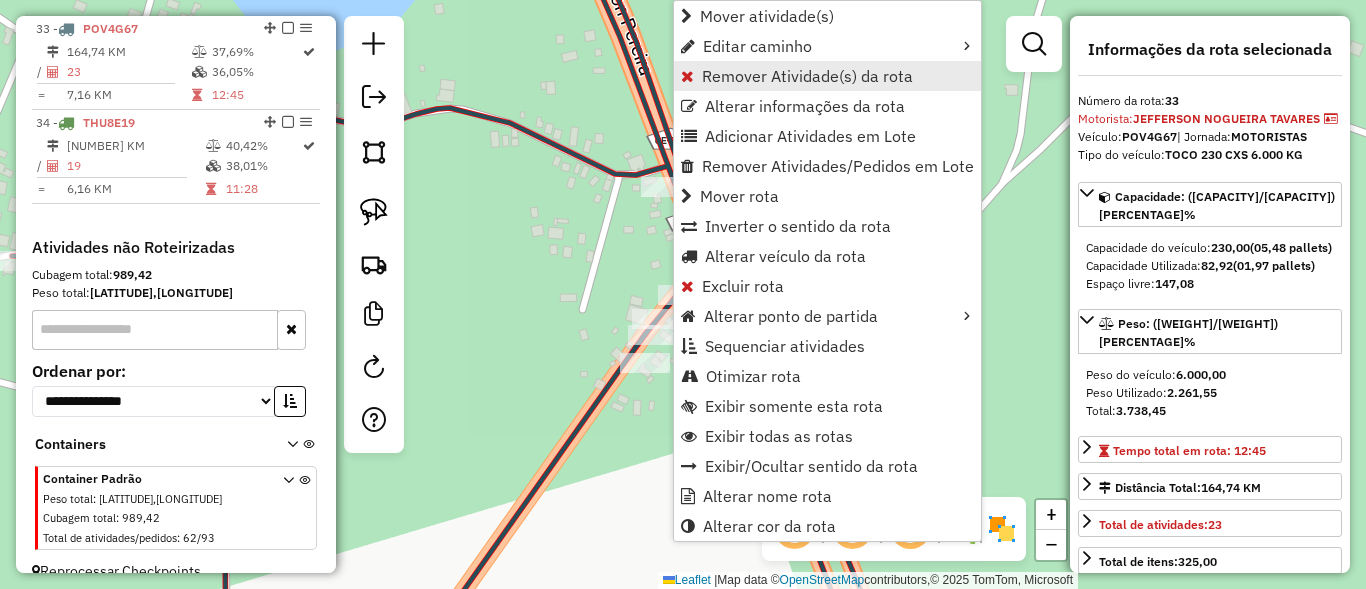click on "Remover Atividade(s) da rota" at bounding box center [807, 76] 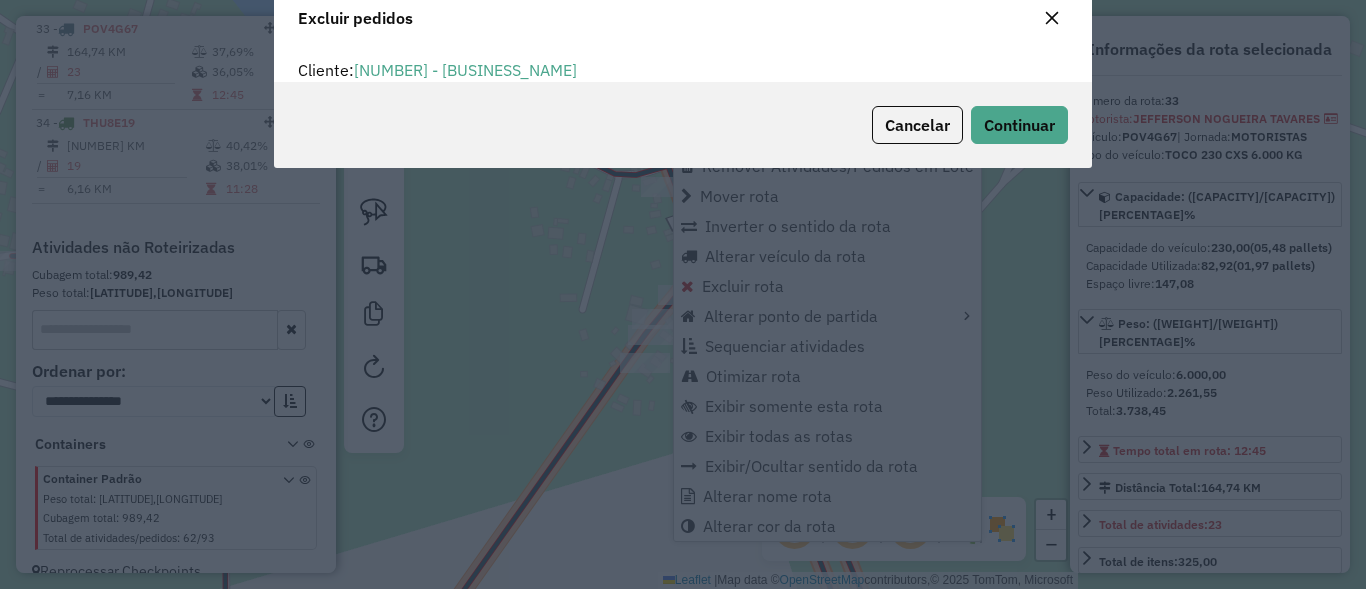 scroll, scrollTop: 82, scrollLeft: 0, axis: vertical 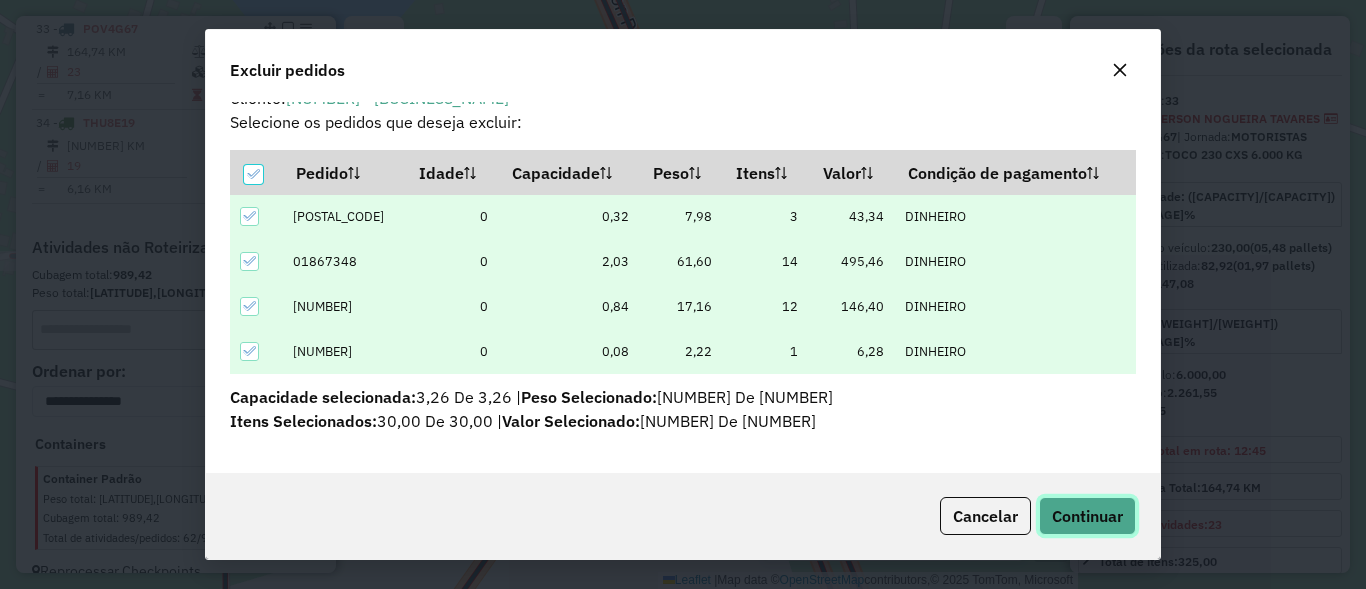 click on "Continuar" 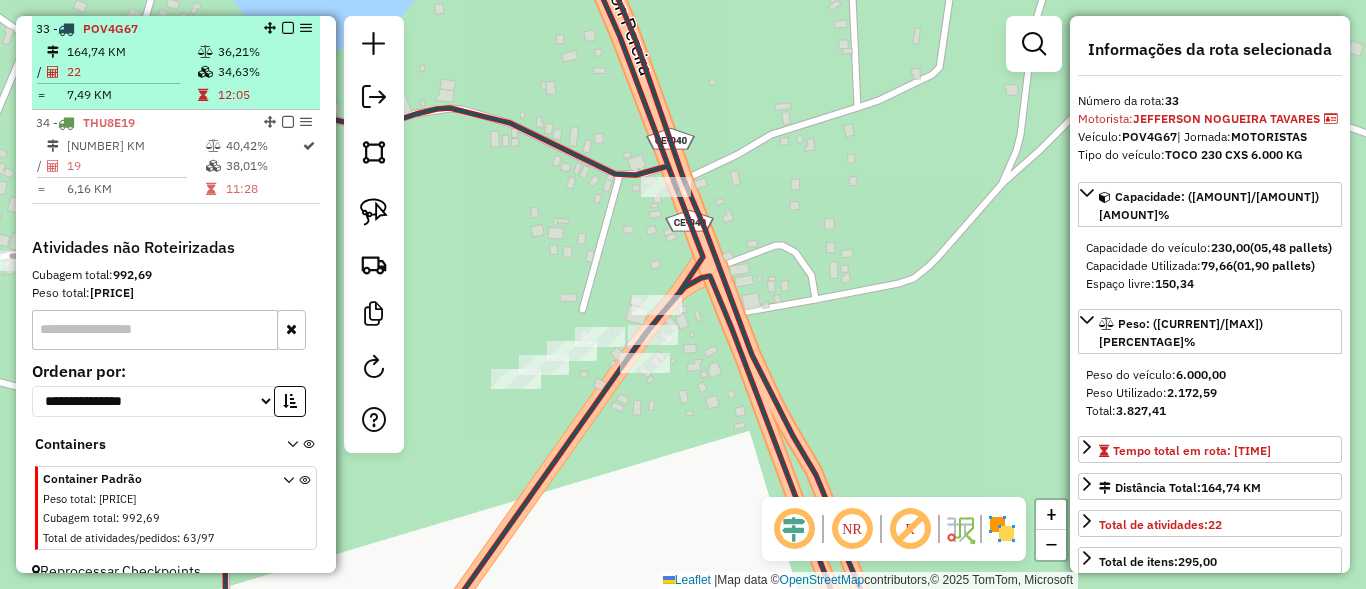 click at bounding box center [288, 28] 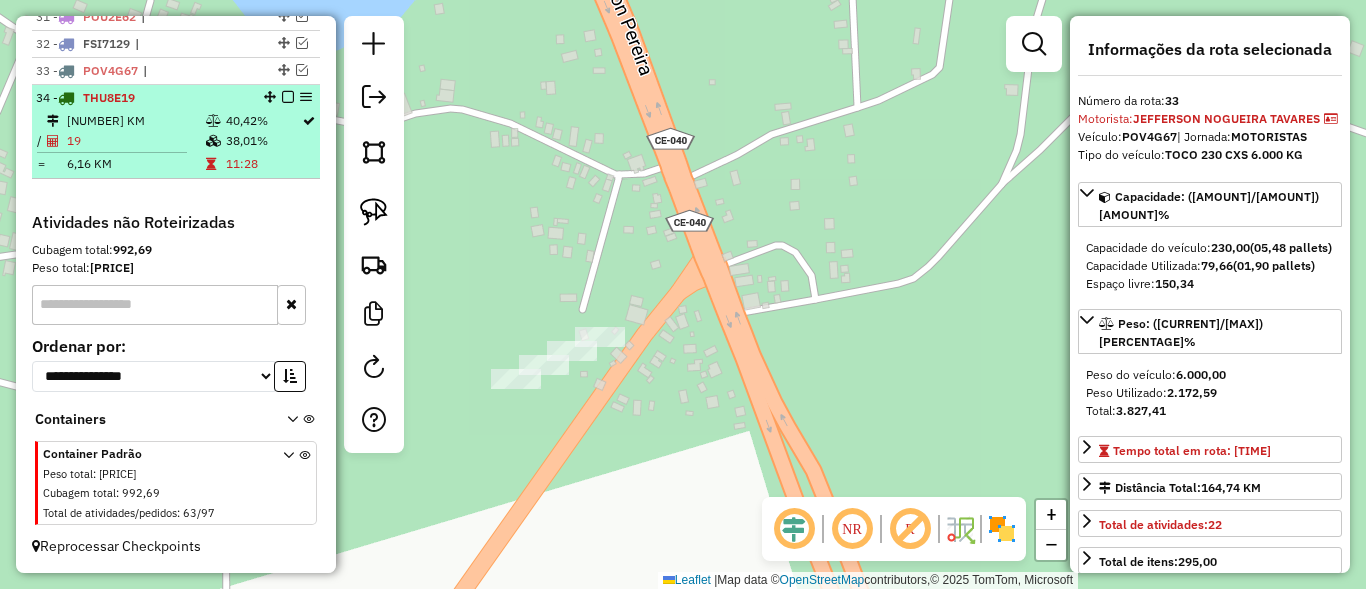 click at bounding box center [288, 97] 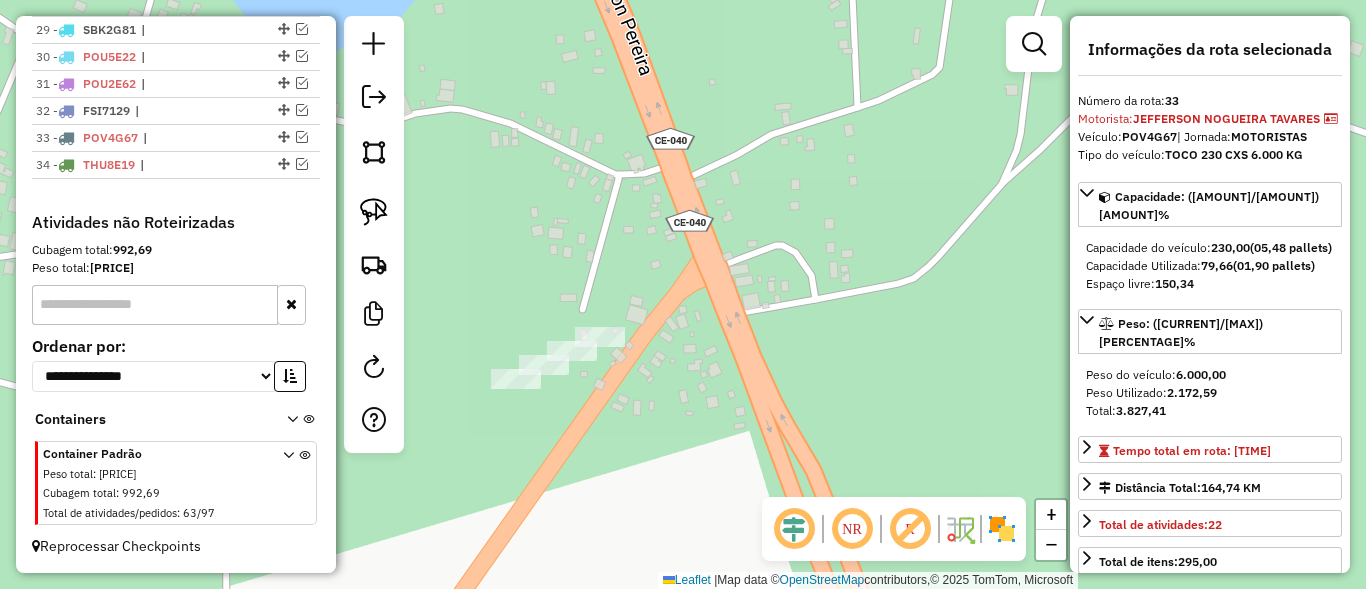 scroll, scrollTop: 1529, scrollLeft: 0, axis: vertical 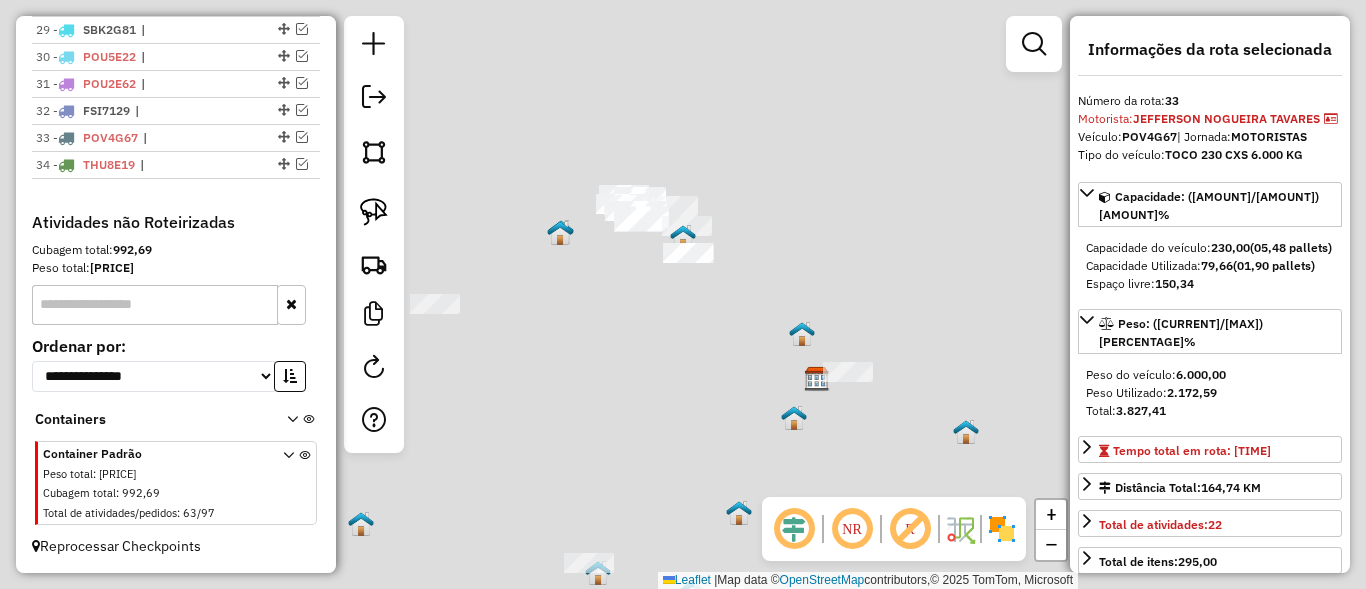 click on "Janela de atendimento Grade de atendimento Capacidade Transportadoras Veículos Cliente Pedidos  Rotas Selecione os dias de semana para filtrar as janelas de atendimento  Seg   Ter   Qua   Qui   Sex   Sáb   Dom  Informe o período da janela de atendimento: De: Até:  Filtrar exatamente a janela do cliente  Considerar janela de atendimento padrão  Selecione os dias de semana para filtrar as grades de atendimento  Seg   Ter   Qua   Qui   Sex   Sáb   Dom   Considerar clientes sem dia de atendimento cadastrado  Clientes fora do dia de atendimento selecionado Filtrar as atividades entre os valores definidos abaixo:  Peso mínimo:   Peso máximo:   Cubagem mínima:   Cubagem máxima:   De:   Até:  Filtrar as atividades entre o tempo de atendimento definido abaixo:  De:   Até:   Considerar capacidade total dos clientes não roteirizados Transportadora: Selecione um ou mais itens Tipo de veículo: Selecione um ou mais itens Veículo: Selecione um ou mais itens Motorista: Selecione um ou mais itens Nome: Rótulo:" 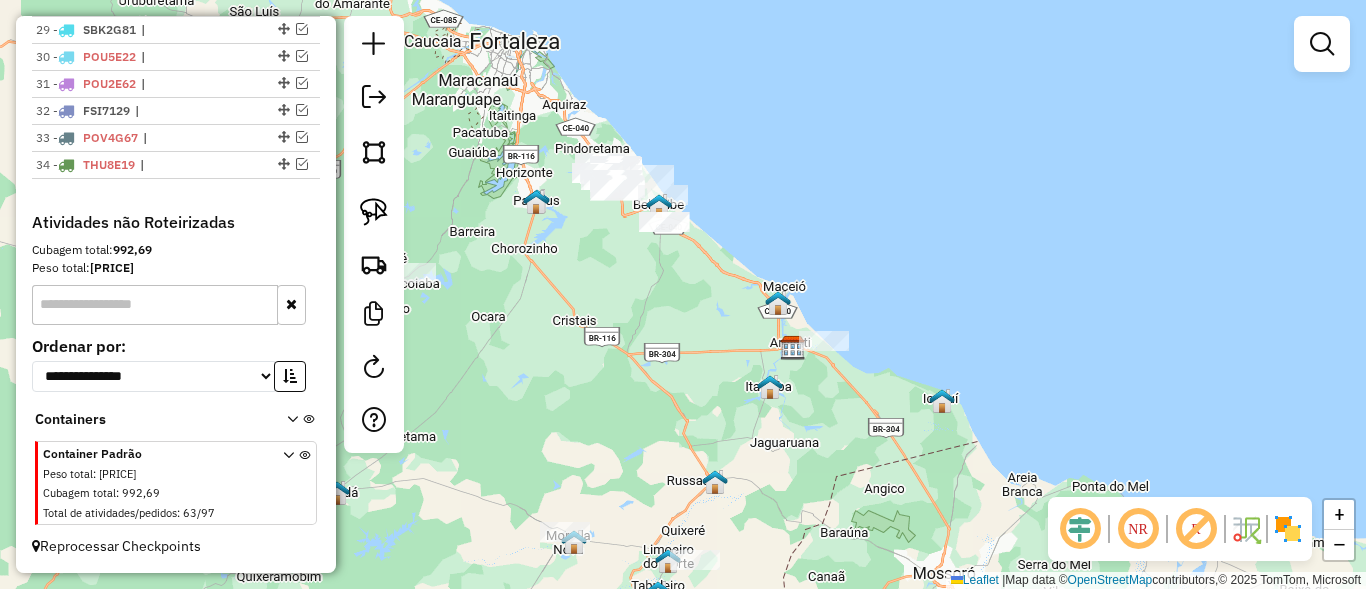 drag, startPoint x: 745, startPoint y: 341, endPoint x: 925, endPoint y: 429, distance: 200.35968 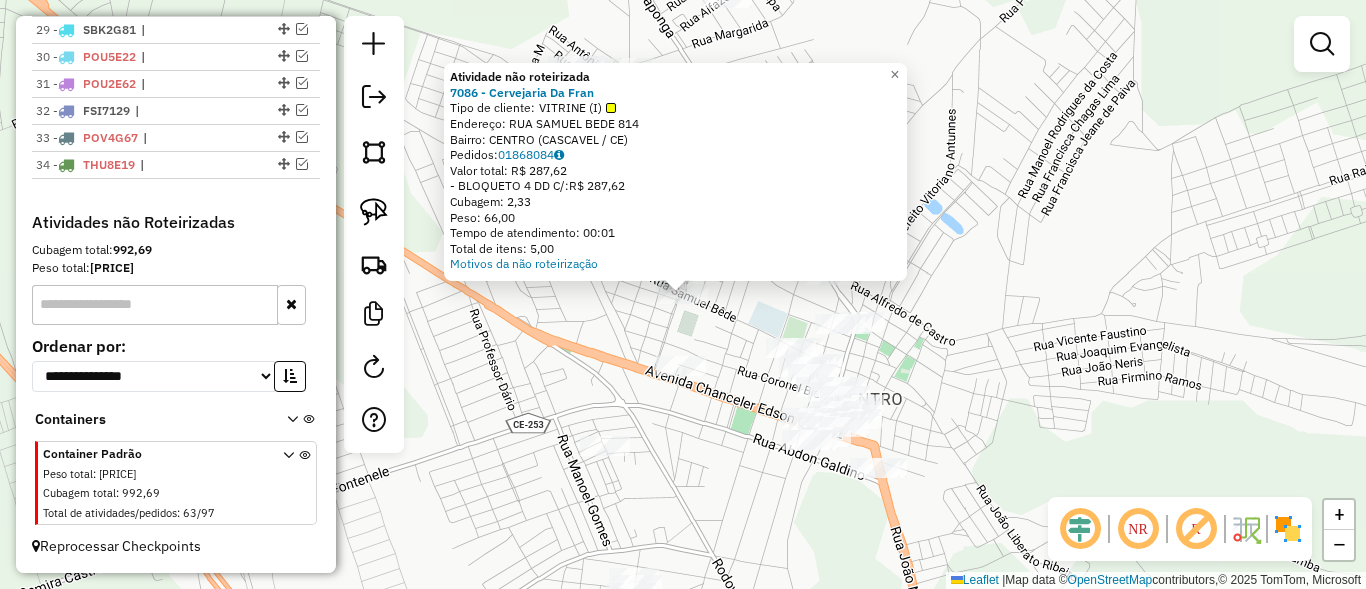 click on "Atividade não roteirizada [NUMBER] - [NAME]   Tipo de cliente:   VITRINE (I)   Endereço:  [STREET_NAME] [NUMBER]   Bairro: [NEIGHBORHOOD] ([CITY] / [STATE])   Pedidos:  [ORDER_ID]   Valor total: [CURRENCY] [AMOUNT]   - BLOQUETO 4 DD C/:  [CURRENCY] [AMOUNT]   Cubagem: [CUBAGE]   Peso: [WEIGHT]   Tempo de atendimento: [TIME]   Total de itens: [ITEMS]  Motivos da não roteirização × Janela de atendimento Grade de atendimento Capacidade Transportadoras Veículos Cliente Pedidos  Rotas Selecione os dias de semana para filtrar as janelas de atendimento  Seg   Ter   Qua   Qui   Sex   Sáb   Dom  Informe o período da janela de atendimento: De: Até:  Filtrar exatamente a janela do cliente  Considerar janela de atendimento padrão  Selecione os dias de semana para filtrar as grades de atendimento  Seg   Ter   Qua   Qui   Sex   Sáb   Dom   Considerar clientes sem dia de atendimento cadastrado  Clientes fora do dia de atendimento selecionado Filtrar as atividades entre os valores definidos abaixo:  Peso mínimo:   Peso máximo:   Cubagem mínima:  De:" 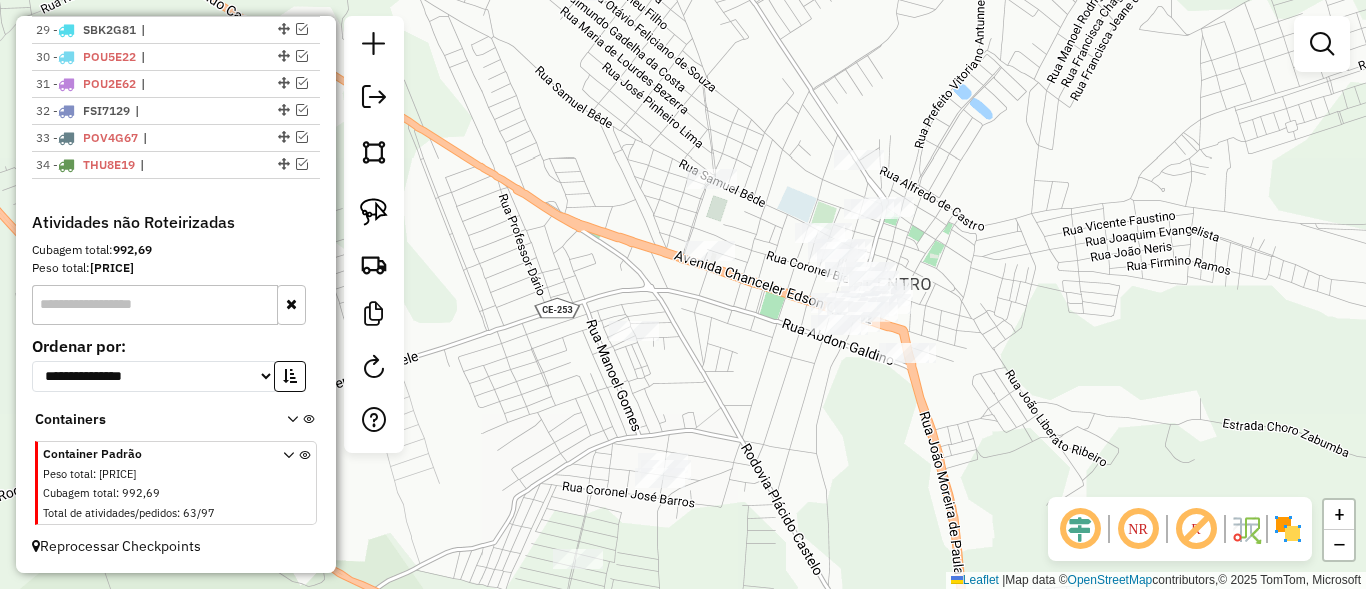 drag, startPoint x: 769, startPoint y: 464, endPoint x: 798, endPoint y: 349, distance: 118.60017 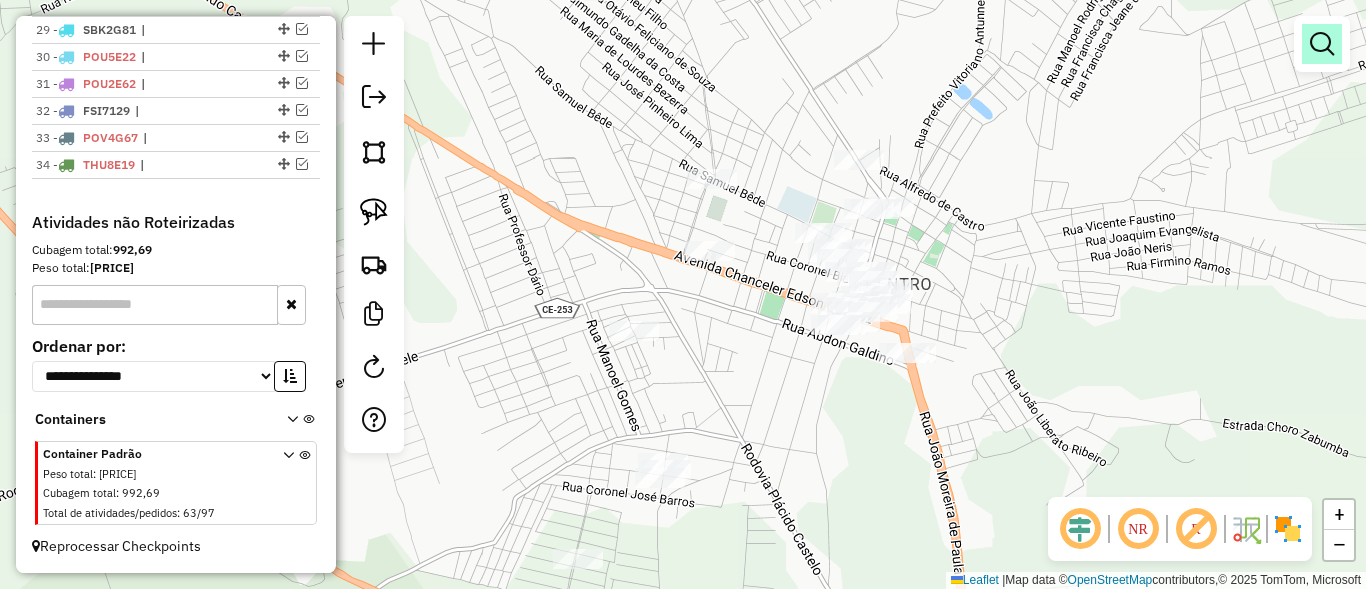 click at bounding box center (1322, 44) 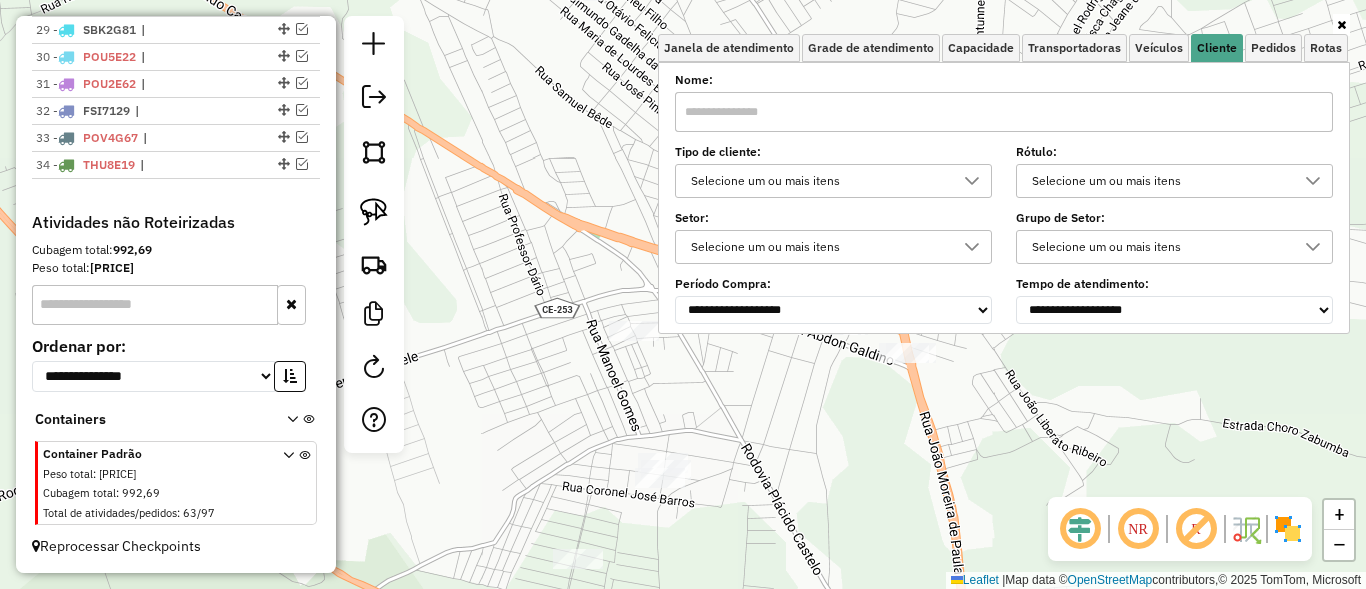click on "Selecione um ou mais itens" at bounding box center [818, 181] 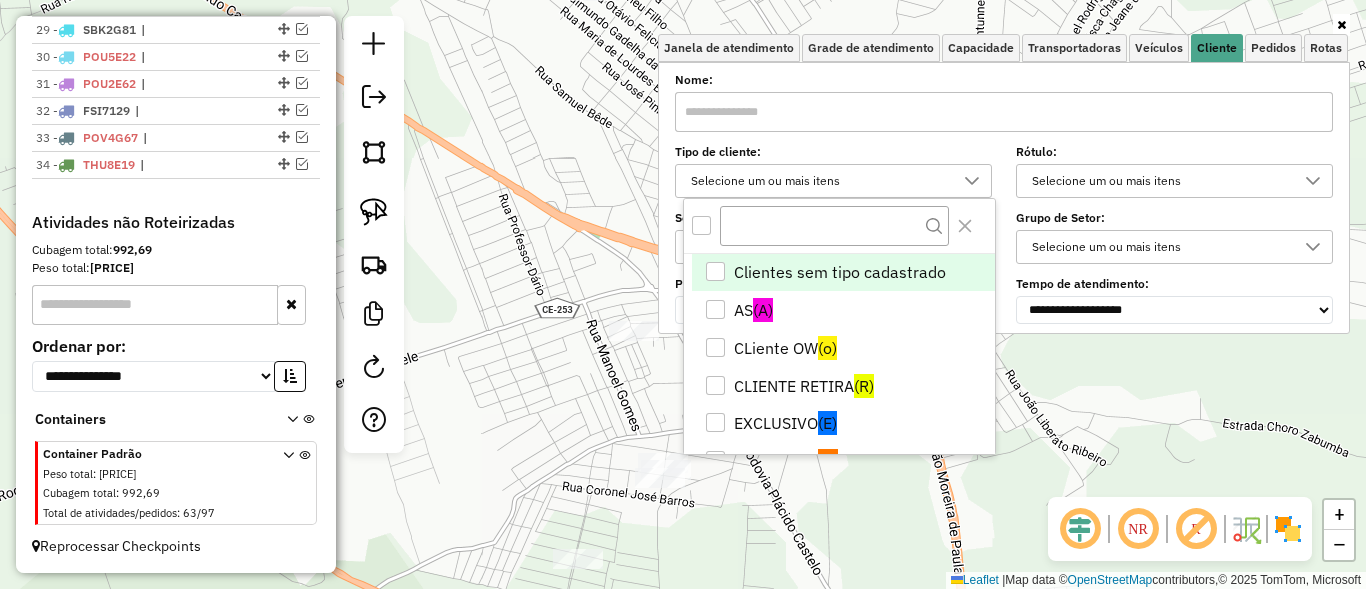 scroll, scrollTop: 12, scrollLeft: 72, axis: both 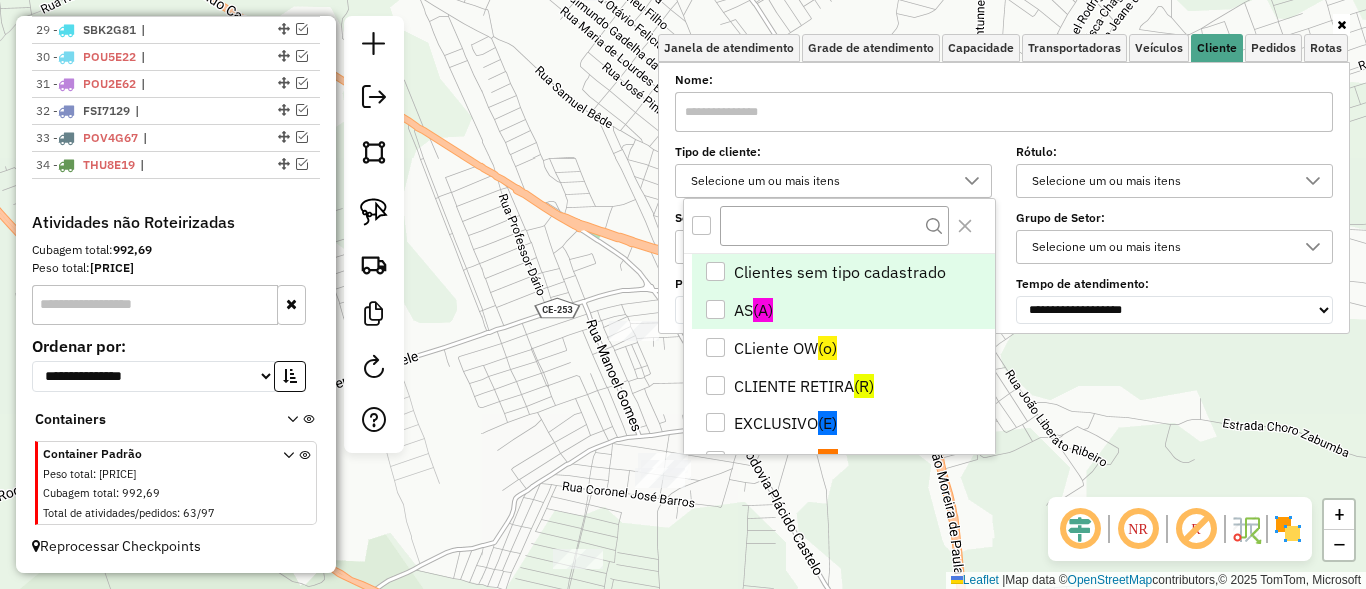 click at bounding box center (715, 309) 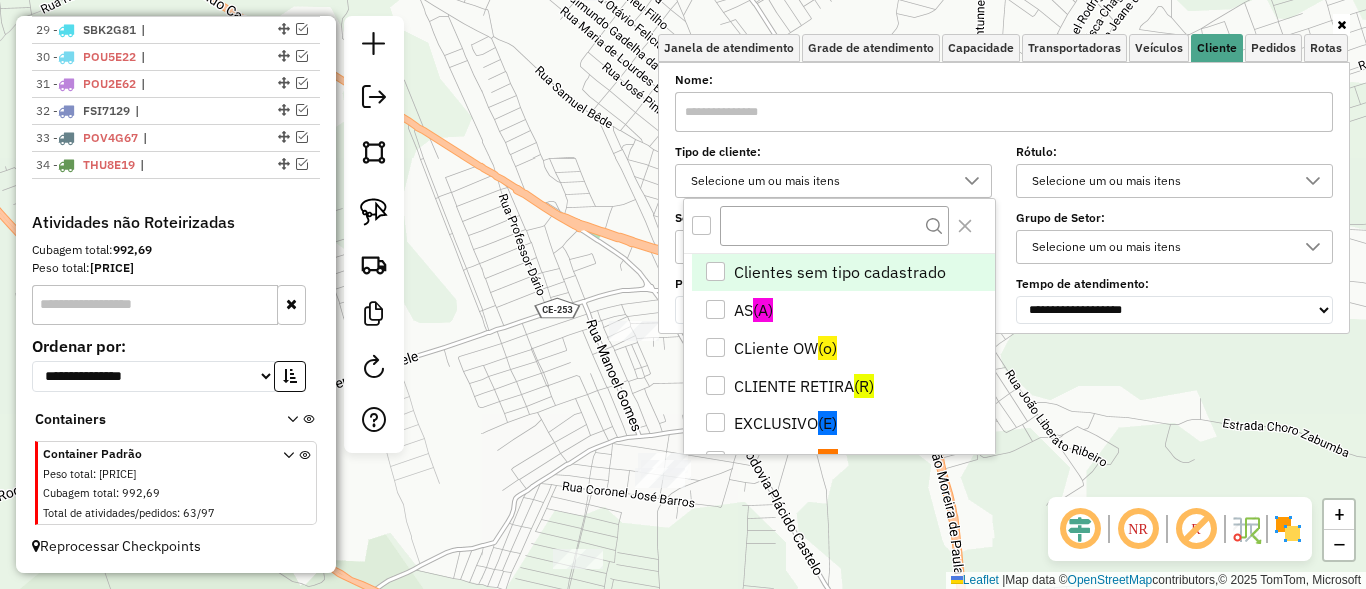 click on "Janela de atendimento Grade de atendimento Capacidade Transportadoras Veículos Cliente Pedidos  Rotas Selecione os dias de semana para filtrar as janelas de atendimento  Seg   Ter   Qua   Qui   Sex   Sáb   Dom  Informe o período da janela de atendimento: De: Até:  Filtrar exatamente a janela do cliente  Considerar janela de atendimento padrão  Selecione os dias de semana para filtrar as grades de atendimento  Seg   Ter   Qua   Qui   Sex   Sáb   Dom   Considerar clientes sem dia de atendimento cadastrado  Clientes fora do dia de atendimento selecionado Filtrar as atividades entre os valores definidos abaixo:  Peso mínimo:   Peso máximo:   Cubagem mínima:   Cubagem máxima:   De:   Até:  Filtrar as atividades entre o tempo de atendimento definido abaixo:  De:   Até:   Considerar capacidade total dos clientes não roteirizados Transportadora: Selecione um ou mais itens Tipo de veículo: Selecione um ou mais itens Veículo: Selecione um ou mais itens Motorista: Selecione um ou mais itens Nome: Rótulo:" 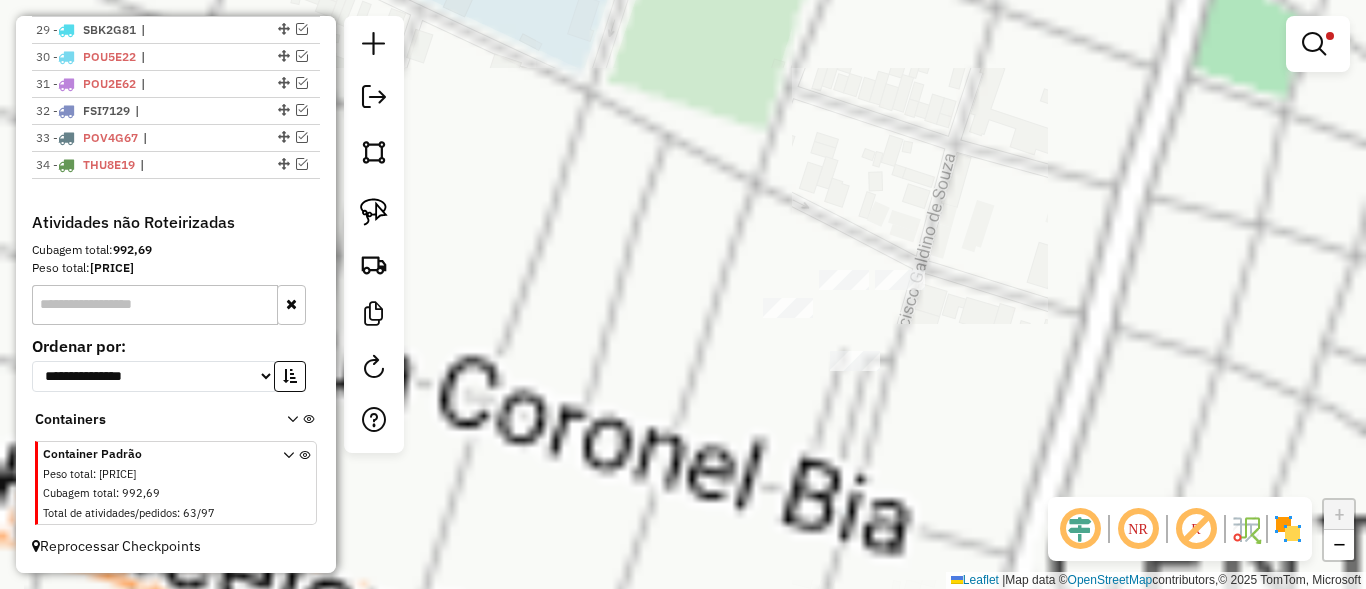 click 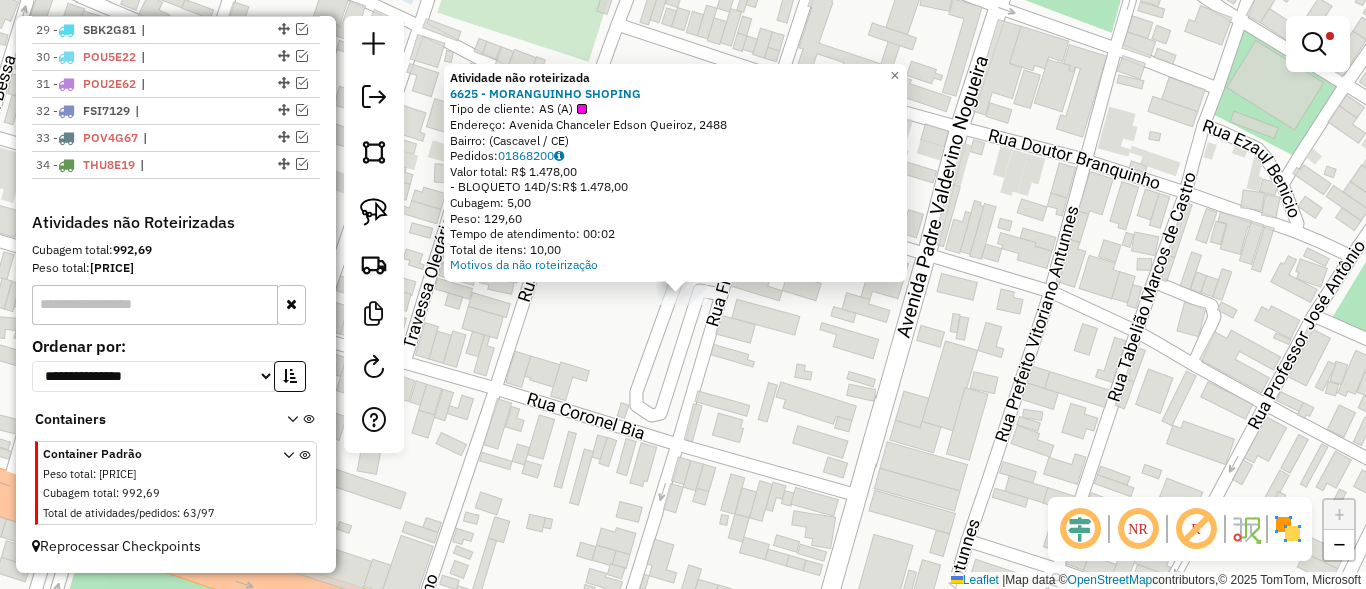 click on "Atividade não roteirizada 6625 - MORANGUINHO SHOPING  Tipo de cliente:   AS (A)   Endereço: Avenida Chanceler Edson Queiroz, 2488   Bairro:  (Cascavel / [STATE])   Pedidos:  01868200   Valor total: R$ 1.478,00   - BLOQUETO 14D/S:  R$ 1.478,00   Cubagem: 5,00   Peso: 129,60   Tempo de atendimento: 00:02   Total de itens: 10,00  Motivos da não roteirização × Limpar filtros Janela de atendimento Grade de atendimento Capacidade Transportadoras Veículos Cliente Pedidos  Rotas Selecione os dias de semana para filtrar as janelas de atendimento  Seg   Ter   Qua   Qui   Sex   Sáb   Dom  Informe o período da janela de atendimento: De: Até:  Filtrar exatamente a janela do cliente  Considerar janela de atendimento padrão  Selecione os dias de semana para filtrar as grades de atendimento  Seg   Ter   Qua   Qui   Sex   Sáb   Dom   Considerar clientes sem dia de atendimento cadastrado  Clientes fora do dia de atendimento selecionado Filtrar as atividades entre os valores definidos abaixo:  Peso mínimo:   De:  De:" 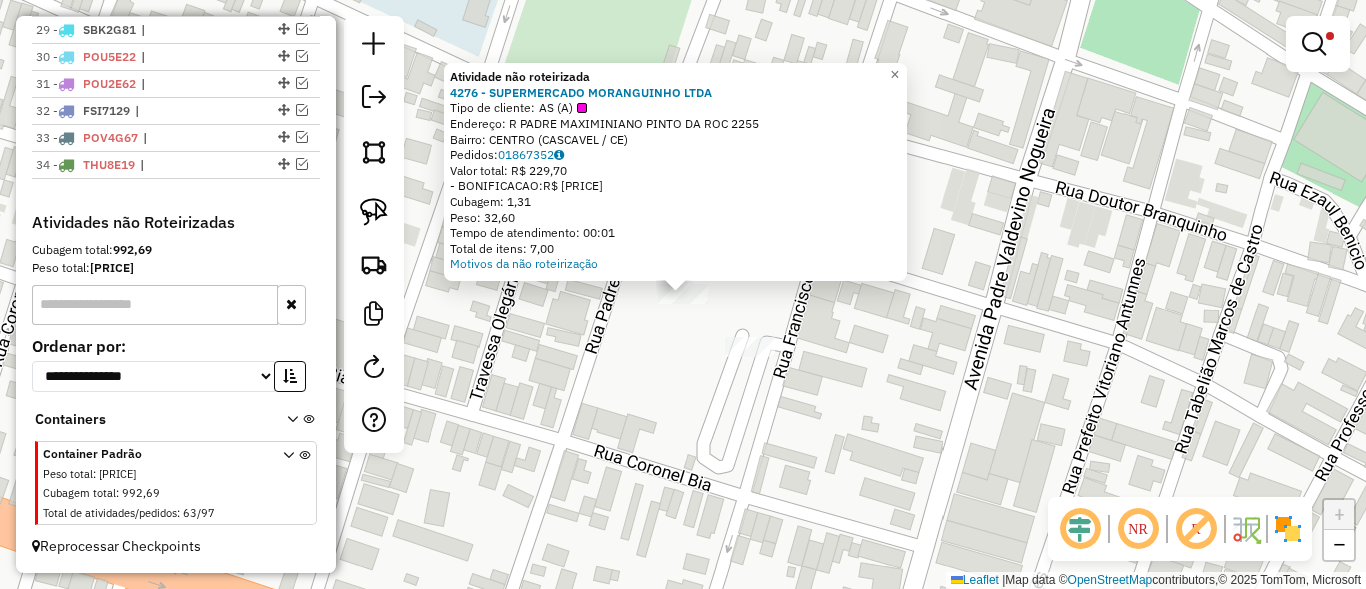 click on "Atividade não roteirizada [NUMBER] - [NAME]  Tipo de cliente:   AS (A)   Endereço: [STREET] [NUMBER]   Bairro: [NAME] ([CITY] / [STATE])   Pedidos:  [NUMBER]   Valor total: [CURRENCY] [AMOUNT]   -BONIFICACAO:  [CURRENCY] [AMOUNT]   Cubagem: [AMOUNT]  Peso: [AMOUNT]  Tempo de atendimento: [TIME]   Total de itens: [NUMBER]  Motivos da não roteirização × Limpar filtros Janela de atendimento Grade de atendimento Capacidade Transportadoras Veículos Cliente Pedidos  Rotas Selecione os dias de semana para filtrar as janelas de atendimento  Seg   Ter   Qua   Qui   Sex   Sáb   Dom  Informe o período da janela de atendimento: De: Até:  Filtrar exatamente a janela do cliente  Considerar janela de atendimento padrão  Selecione os dias de semana para filtrar as grades de atendimento  Seg   Ter   Qua   Qui   Sex   Sáb   Dom   Considerar clientes sem dia de atendimento cadastrado  Clientes fora do dia de atendimento selecionado Filtrar as atividades entre os valores definidos abaixo:  Peso mínimo:  AS" 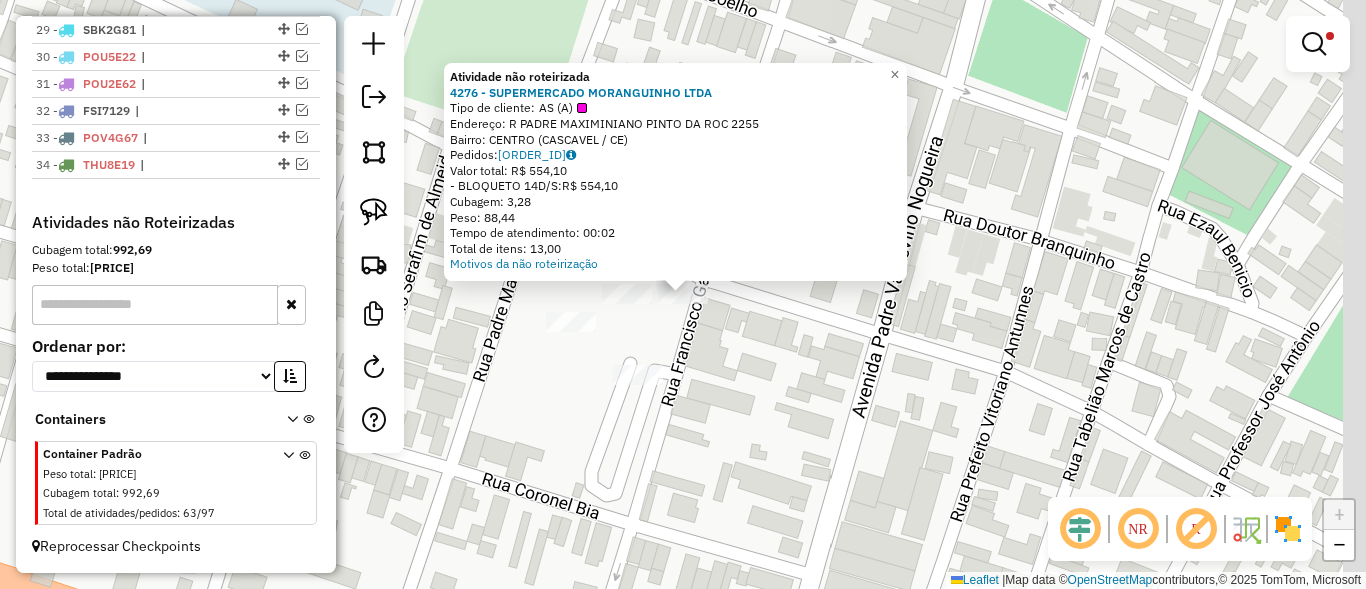 click on "× Atividade não roteirizada 4276 - SUPERMERCADO [NAME] LTDA  Tipo de cliente:   AS (A)   Endereço: R   PADRE MAXIMINIANO PINTO DA ROC 2255   Bairro: CENTRO ([NAME] / [STATE])   Pedidos:  01867351   Valor total: R$ 554,10   - BLOQUETO 14D/S:  R$ 554,10   Cubagem: 3,28   Peso: 88,44   Tempo de atendimento: 00:02   Total de itens: 13,00  Motivos da não roteirização × Limpar filtros Janela de atendimento Grade de atendimento Capacidade Transportadoras Veículos Cliente Pedidos  Rotas Selecione os dias de semana para filtrar as janelas de atendimento  Seg   Ter   Qua   Qui   Sex   Sáb   Dom   Considerar clientes sem dia de atendimento cadastrado  Clientes fora do dia de atendimento selecionado Filtrar as atividades entre os valores definidos abaixo:  Peso mínimo:   Peso máximo:   Cubagem mínima:   Cubagem máxima:   De:   Até:  De:   Até:  Nome: +" 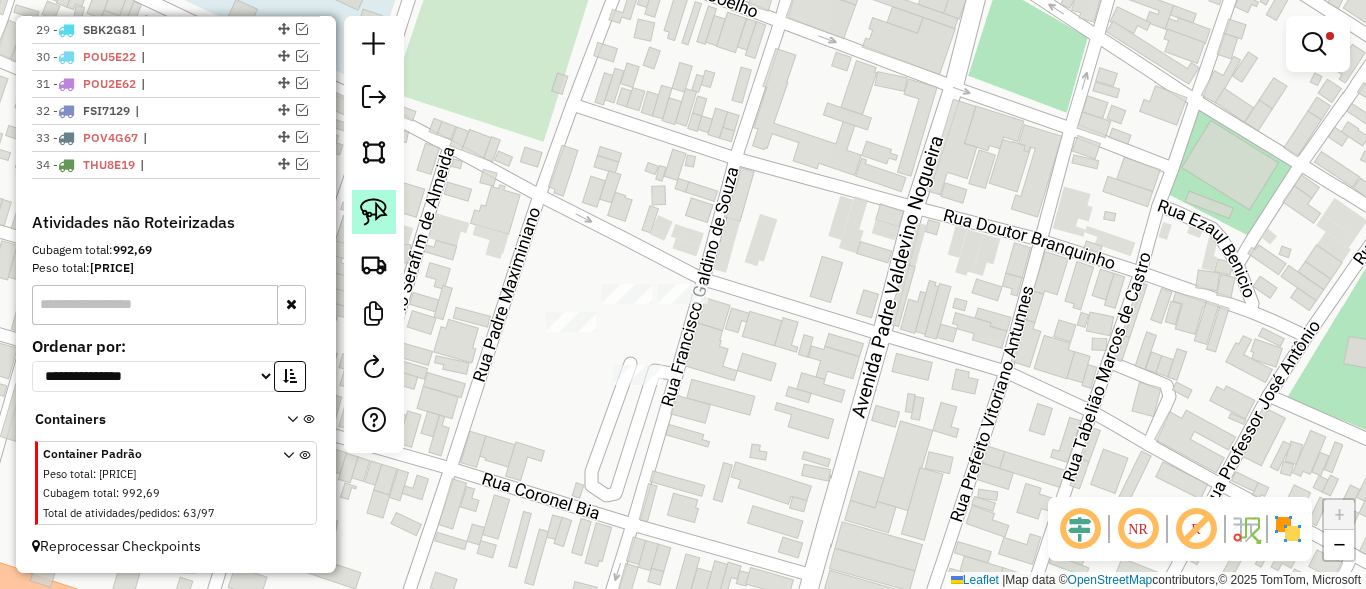 click 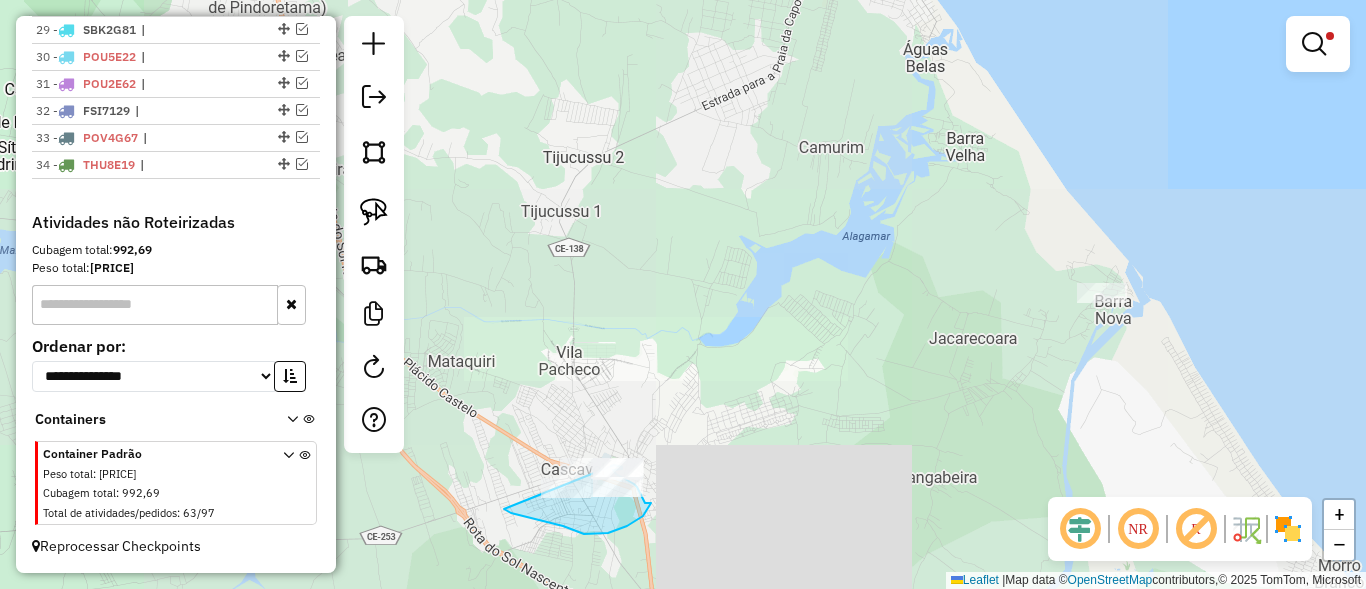 drag, startPoint x: 683, startPoint y: 226, endPoint x: 513, endPoint y: 403, distance: 245.41597 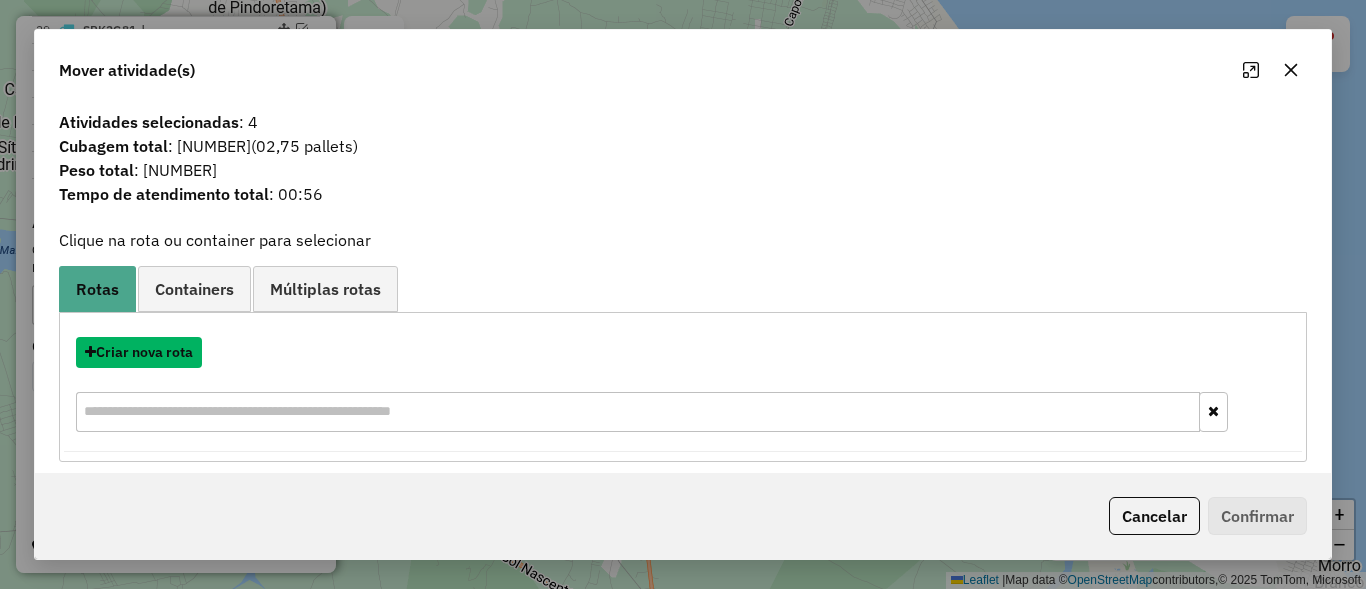 click on "Criar nova rota" at bounding box center [139, 352] 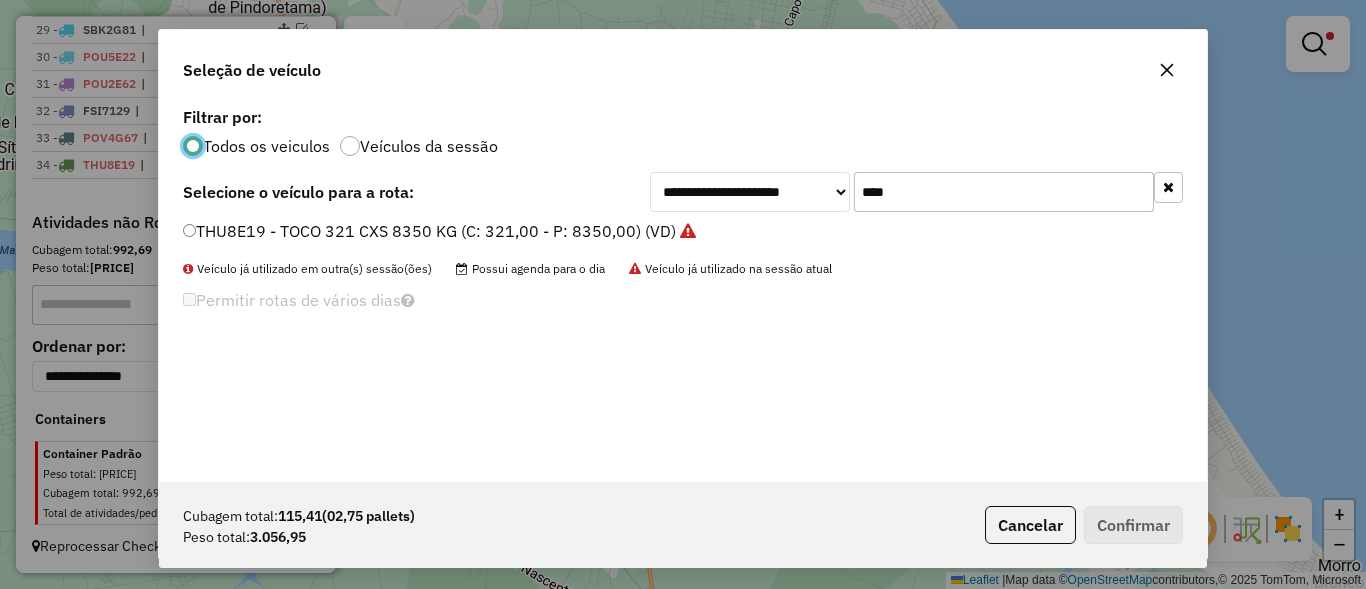 scroll, scrollTop: 11, scrollLeft: 6, axis: both 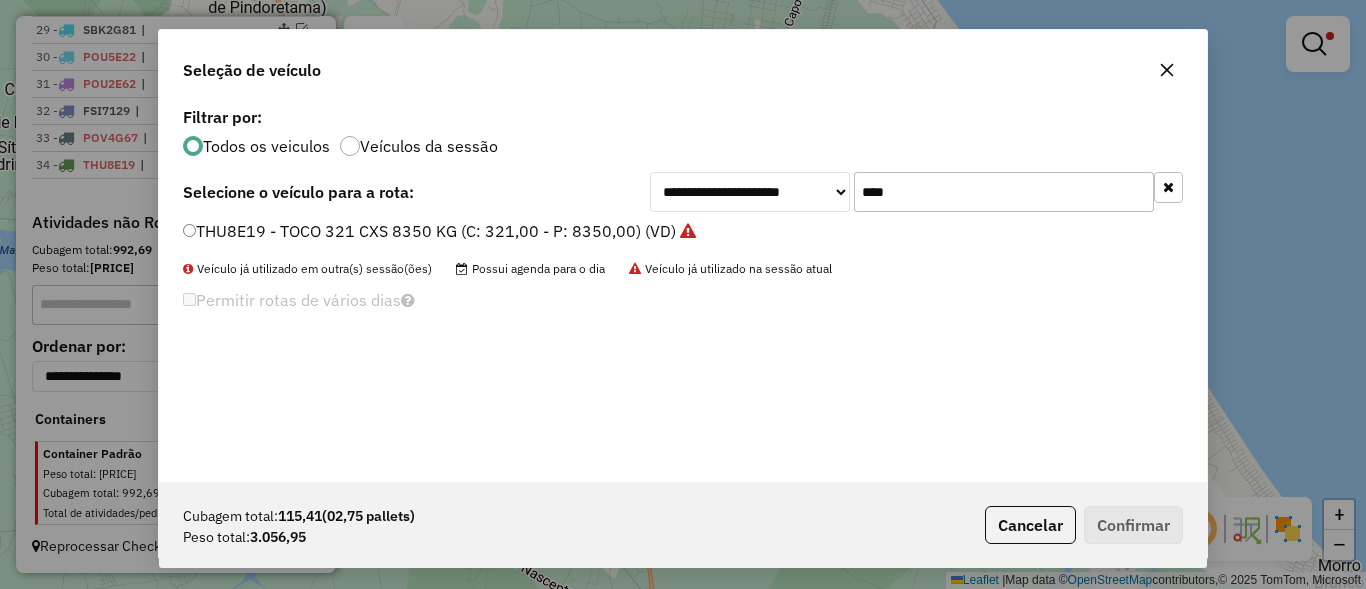 click on "****" 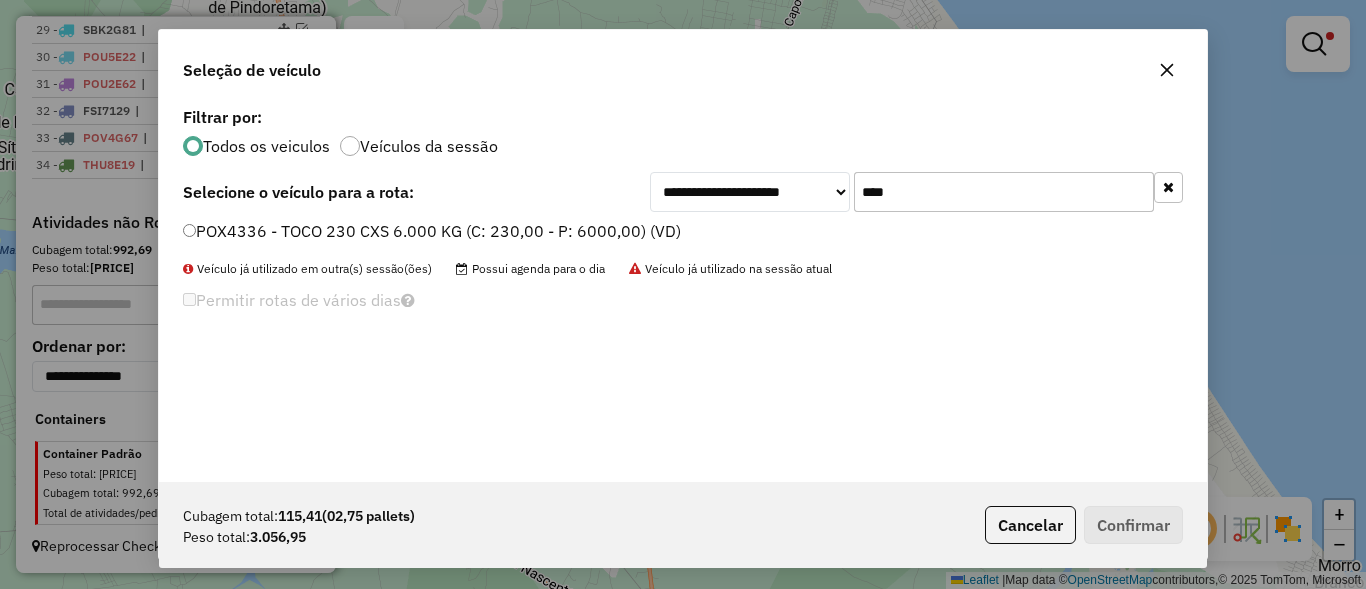 type on "****" 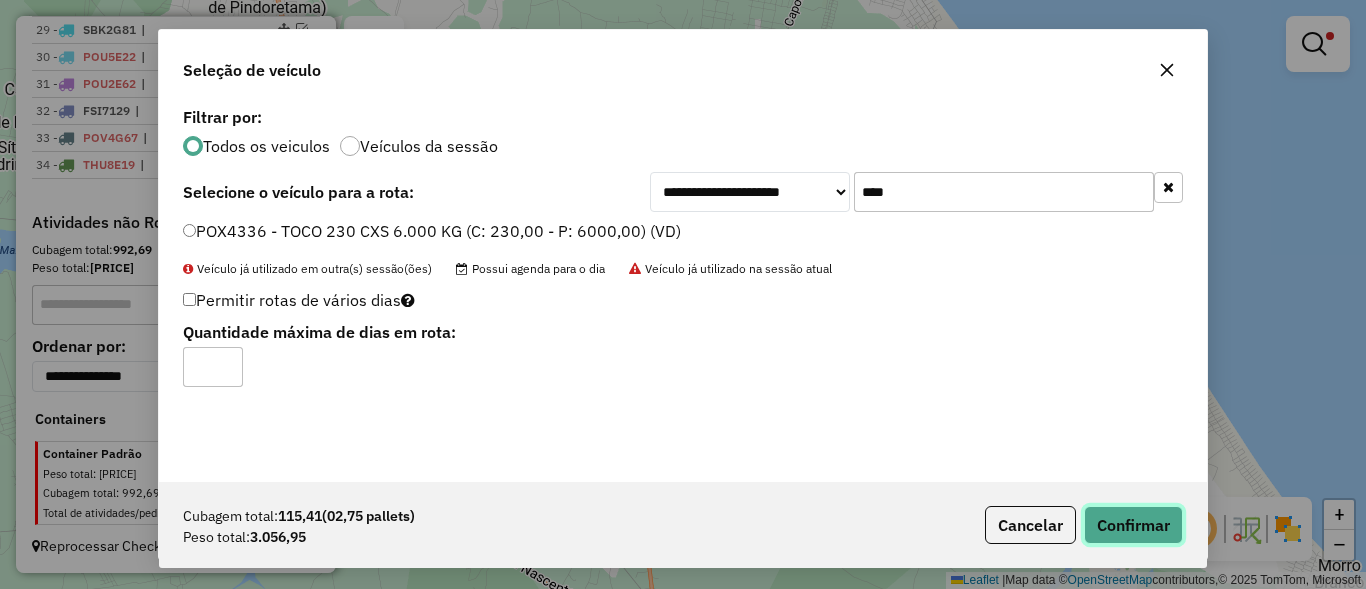 click on "Confirmar" 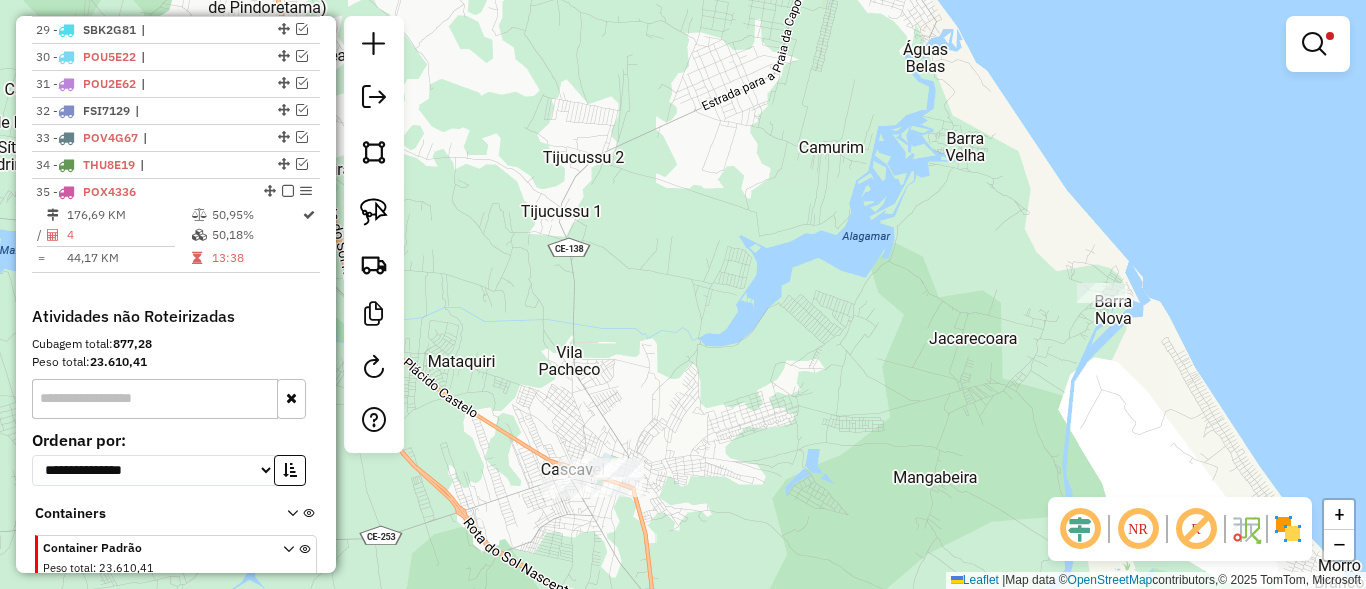 scroll, scrollTop: 1623, scrollLeft: 0, axis: vertical 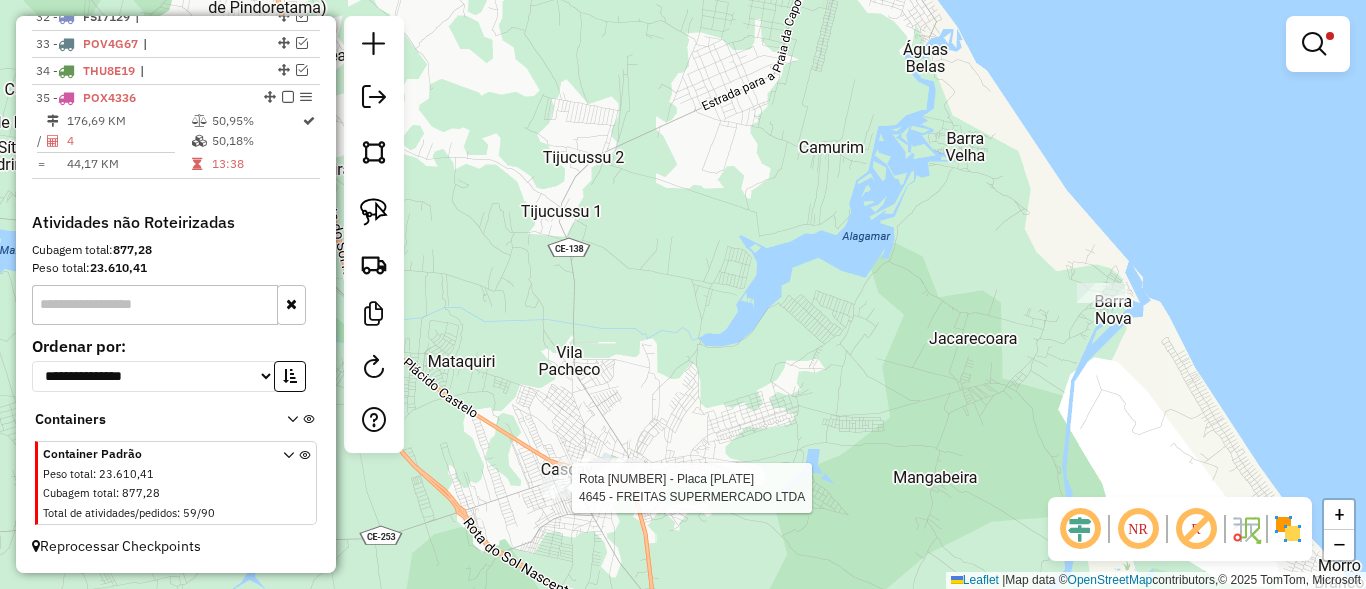 select on "**********" 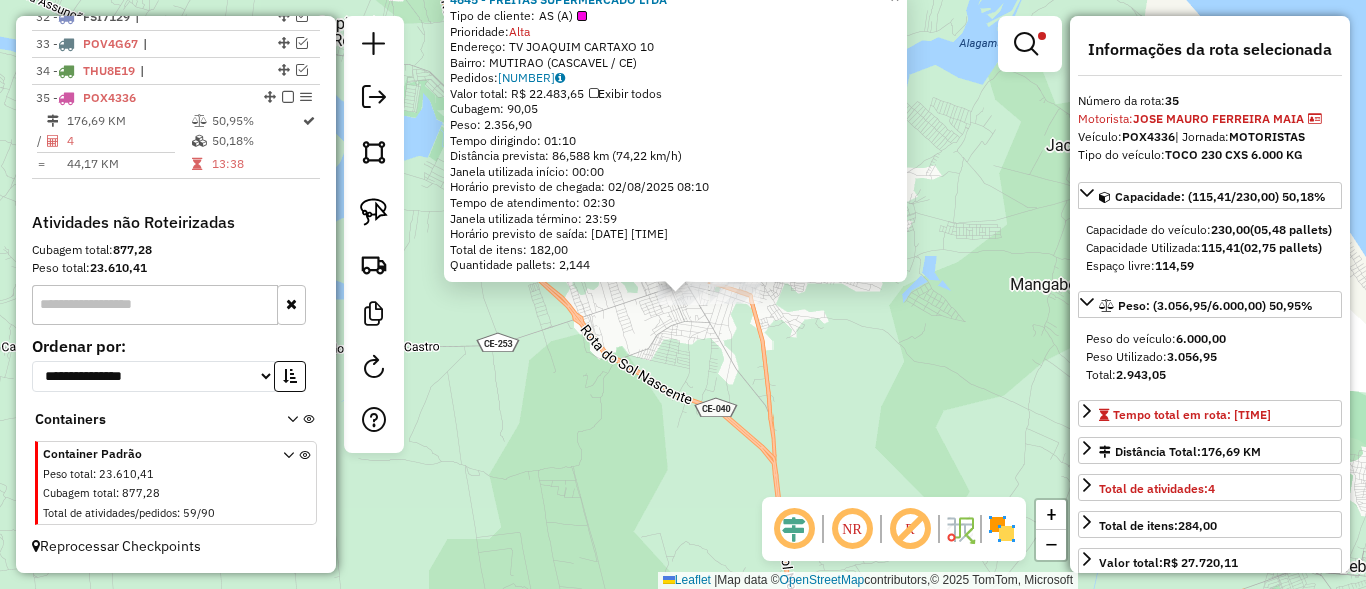 click on "4645 - FREITAS SUPERMERCADO LTDA  Tipo de cliente:   AS (A)   Prioridade:  Alta  Endereço: TV  JOAQUIM CARTAXO                10   Bairro: MUTIRAO ([CITY] / [STATE])   Pedidos:  01867711   Valor total: R$ 22.483,65   Exibir todos   Cubagem: 90,05  Peso: 2.356,90  Tempo dirigindo: 01:10   Distância prevista: 86,588 km (74,22 km/h)   Janela utilizada início: 00:00   Horário previsto de chegada: 02/08/2025 08:10   Tempo de atendimento: 02:30   Janela utilizada término: 23:59   Horário previsto de saída: 02/08/2025 10:40   Total de itens: 182,00   Quantidade pallets: 2,144  × Limpar filtros Janela de atendimento Grade de atendimento Capacidade Transportadoras Veículos Cliente Pedidos  Rotas Selecione os dias de semana para filtrar as janelas de atendimento  Seg   Ter   Qua   Qui   Sex   Sáb   Dom  Informe o período da janela de atendimento: De: Até:  Filtrar exatamente a janela do cliente  Considerar janela de atendimento padrão  Selecione os dias de semana para filtrar as grades de atendimento  Seg   Ter   Qua   Qui   Sex   Sáb   Dom   Considerar clientes sem dia de atendimento cadastrado  Clientes fora do dia de atendimento selecionado Filtrar as atividades entre os valores definidos abaixo:  Peso mínimo:   Peso máximo:   De:  +" 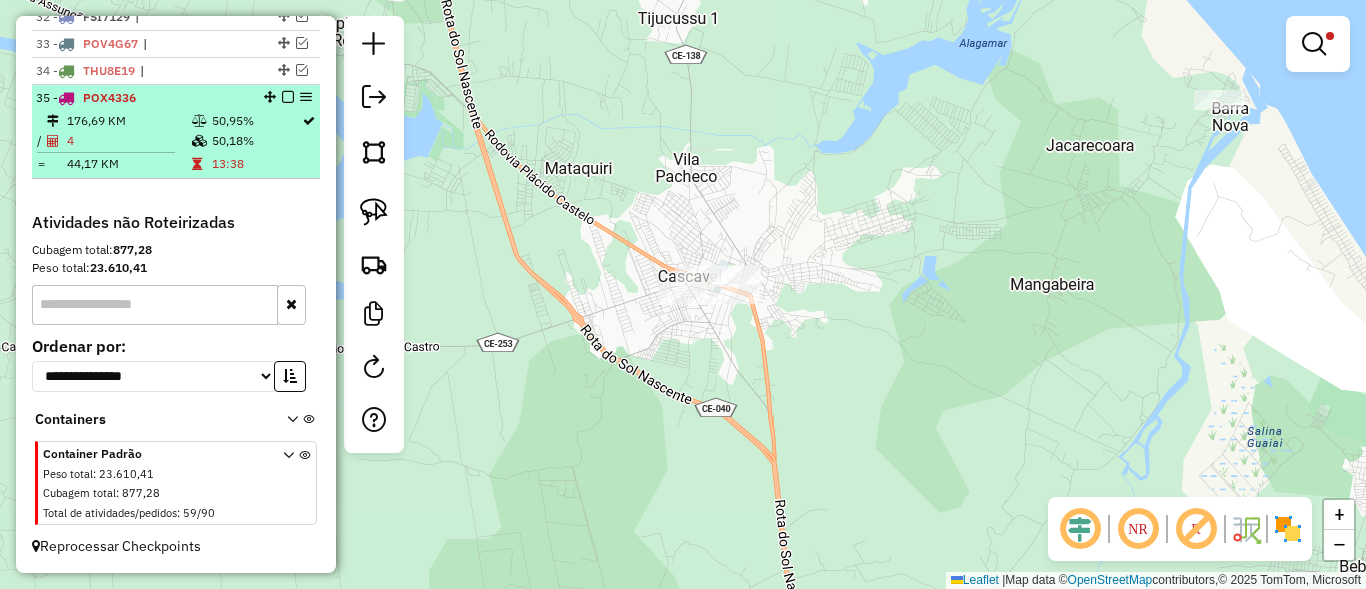click at bounding box center [288, 97] 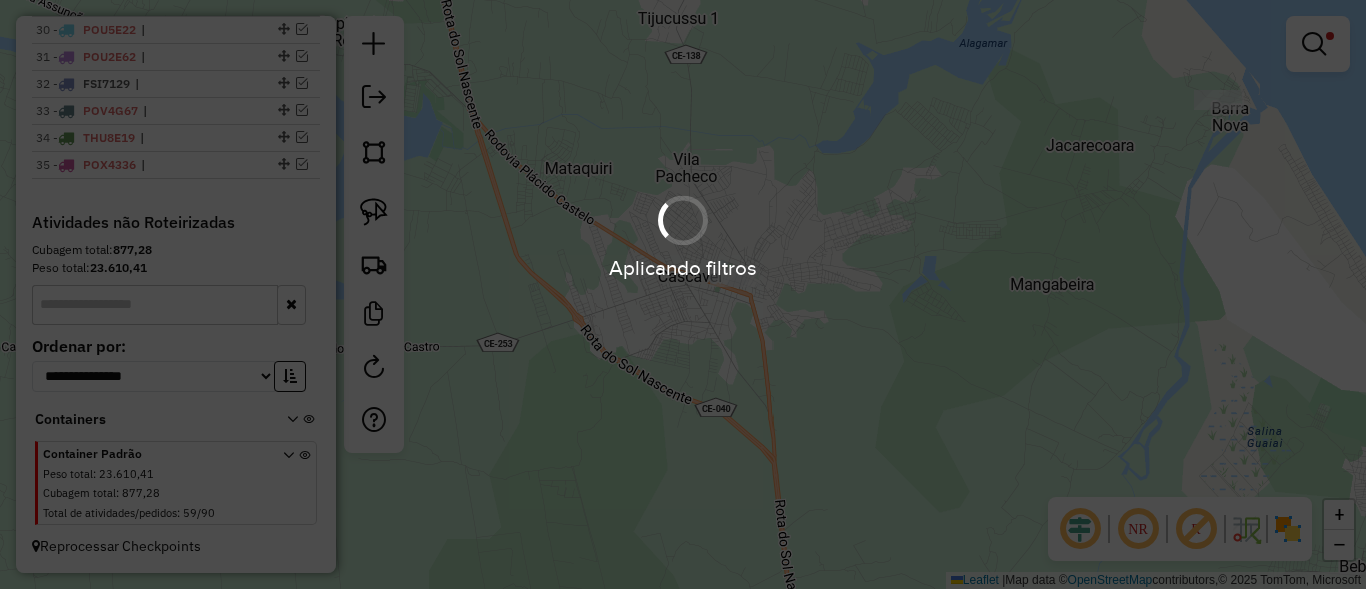 scroll, scrollTop: 1556, scrollLeft: 0, axis: vertical 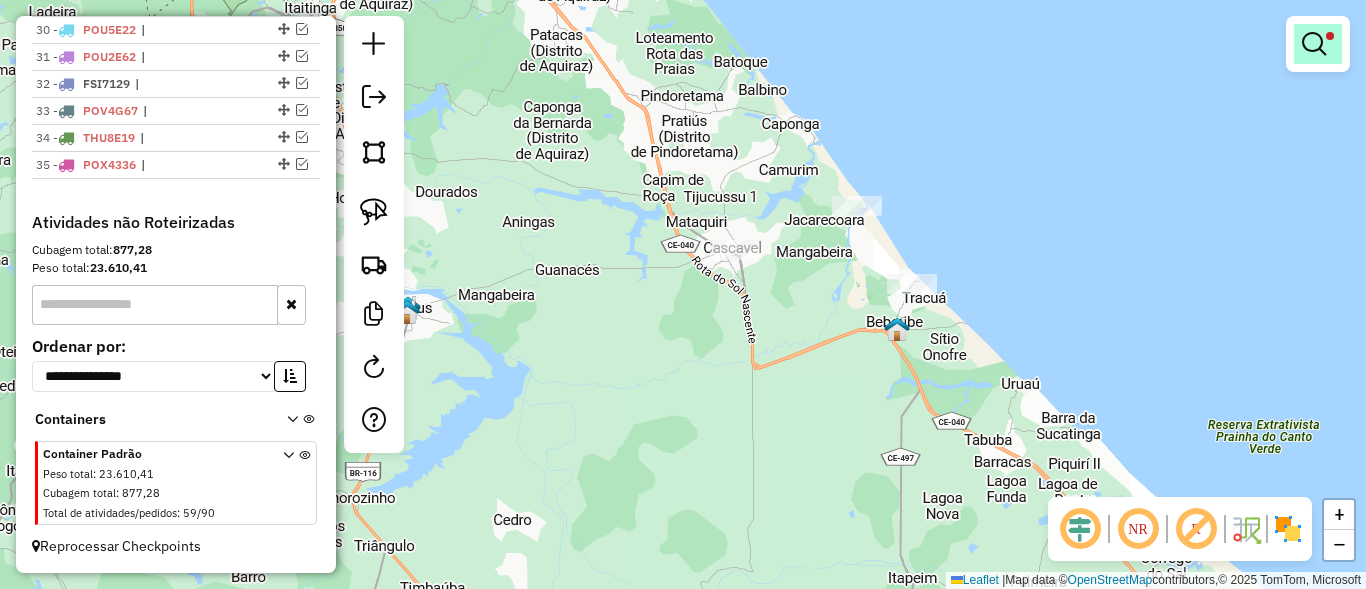 click at bounding box center (1314, 44) 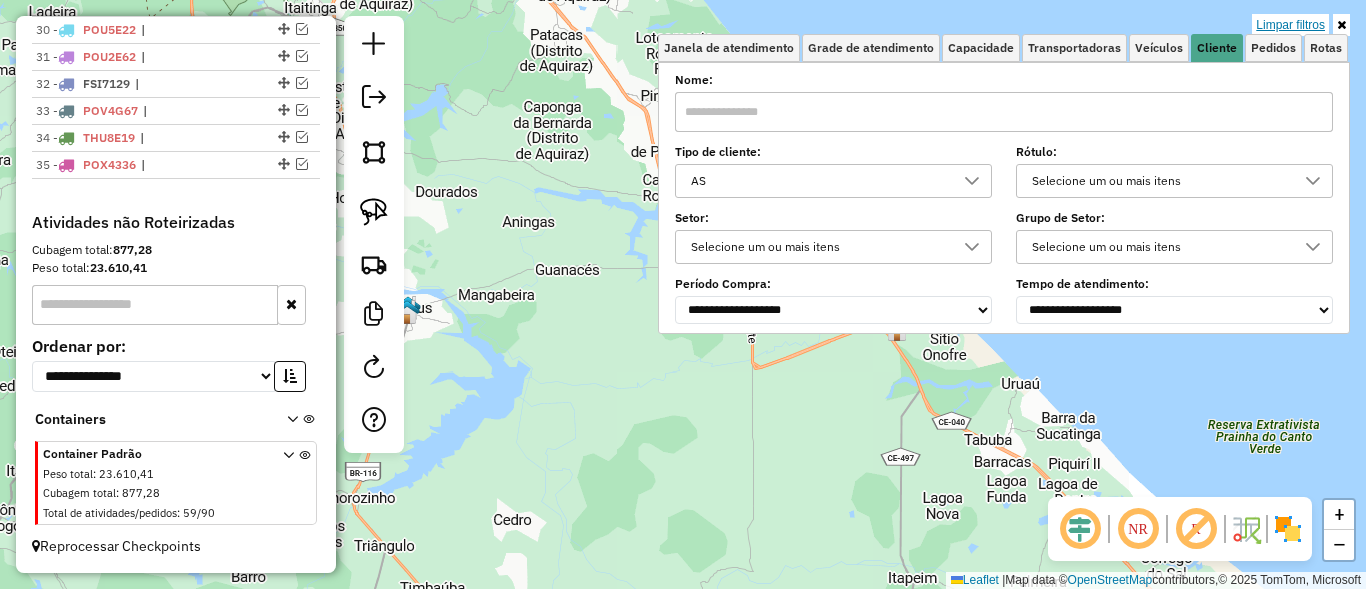 click on "Limpar filtros" at bounding box center [1290, 25] 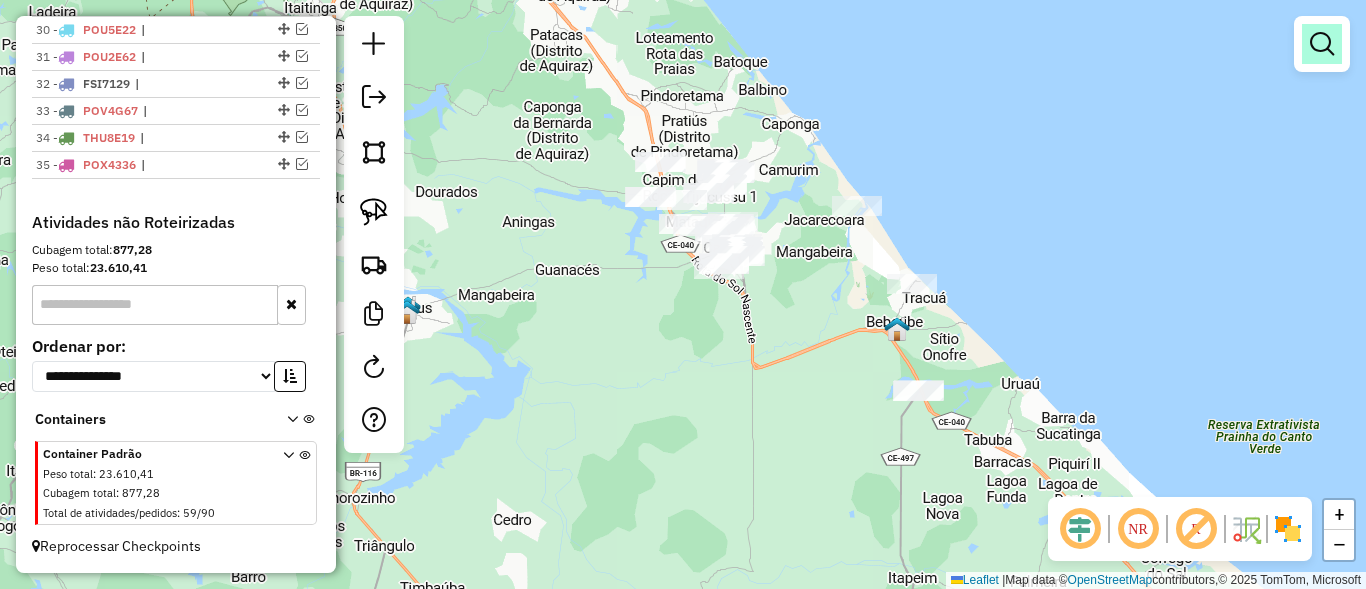 click at bounding box center (1322, 44) 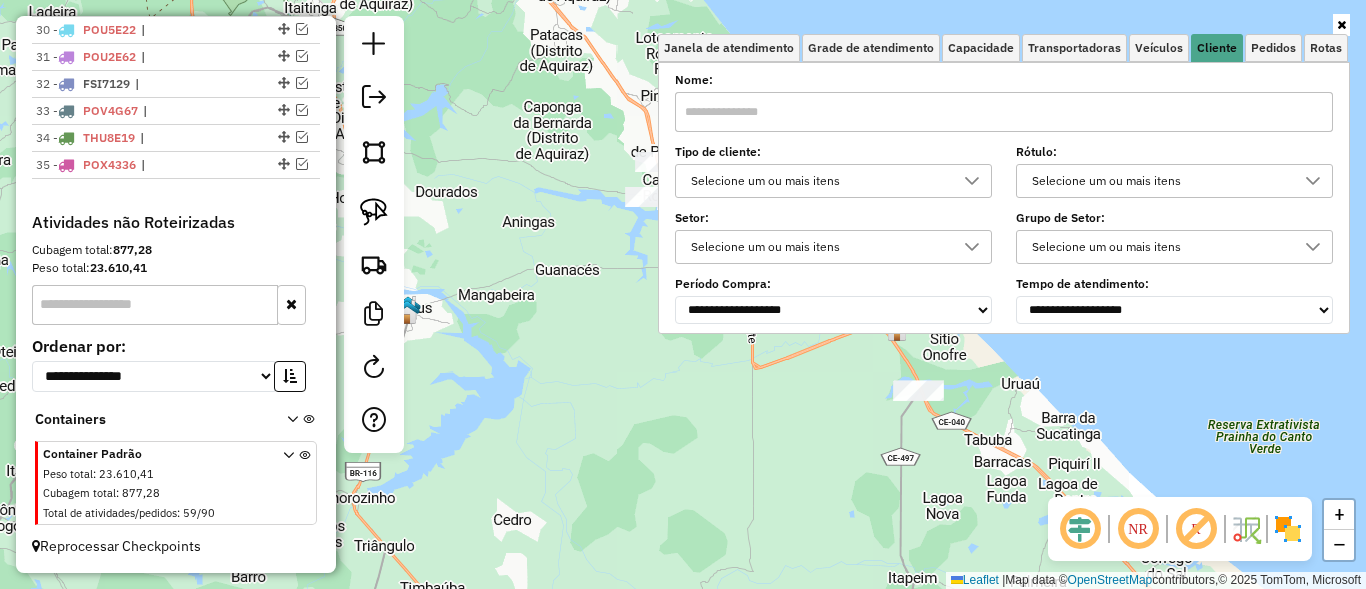 click on "Selecione um ou mais itens" at bounding box center [818, 181] 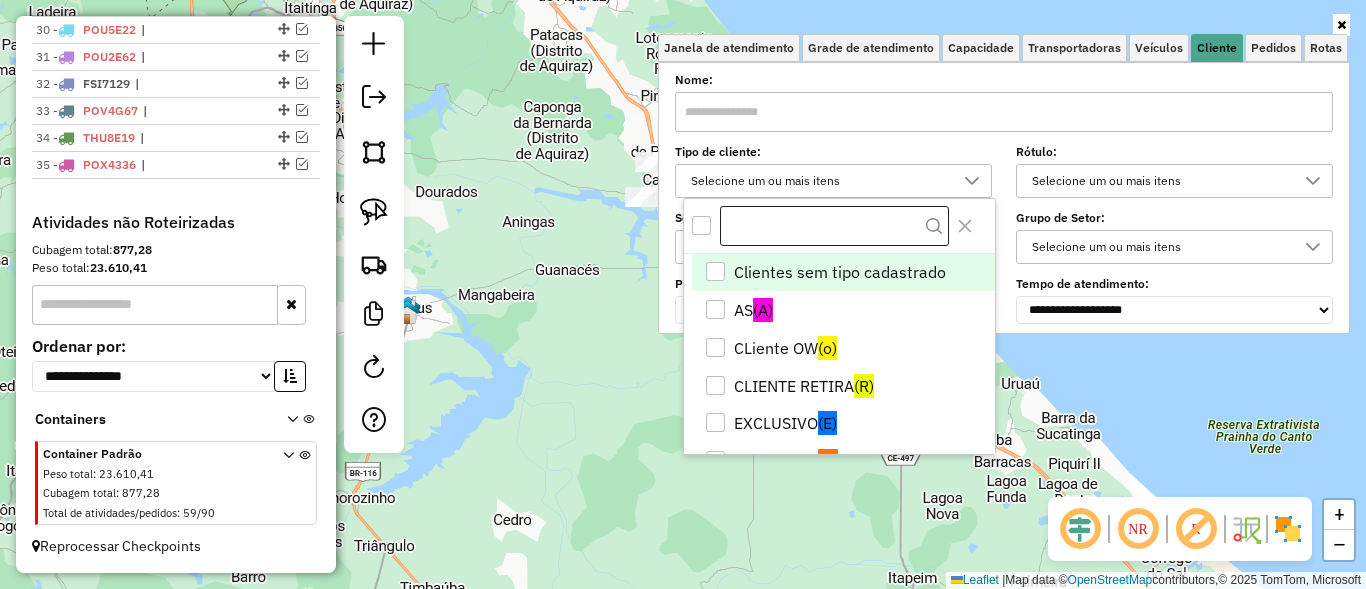 scroll, scrollTop: 12, scrollLeft: 72, axis: both 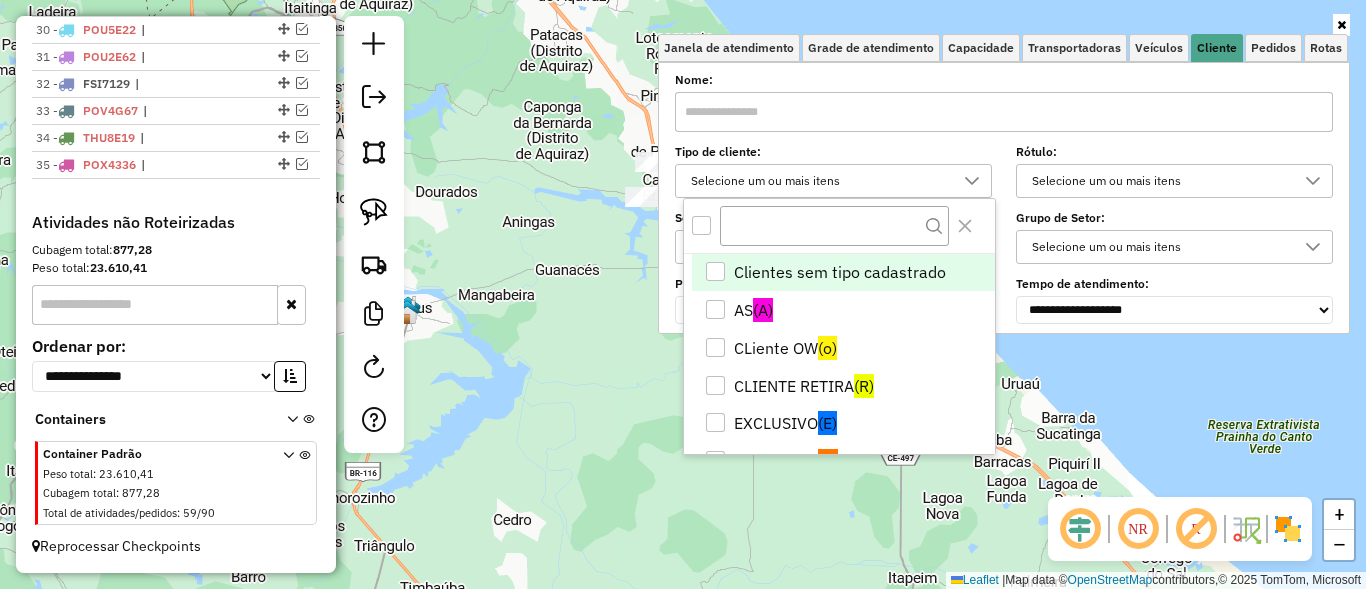 click at bounding box center (839, 226) 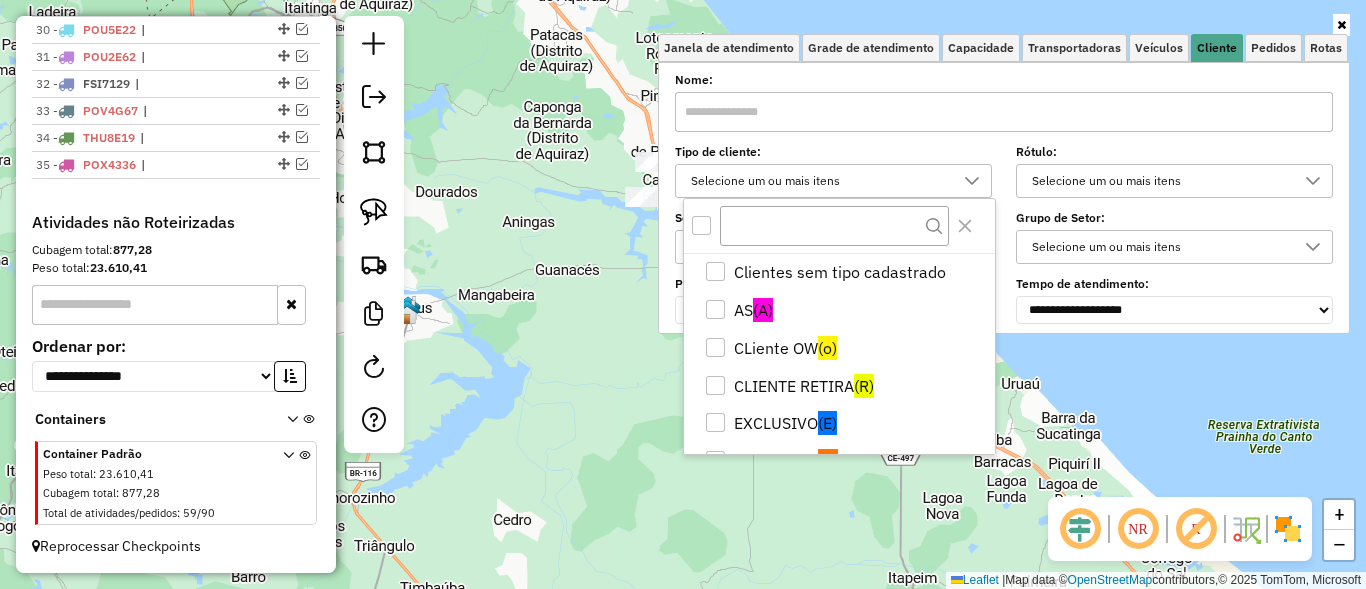 click at bounding box center [701, 225] 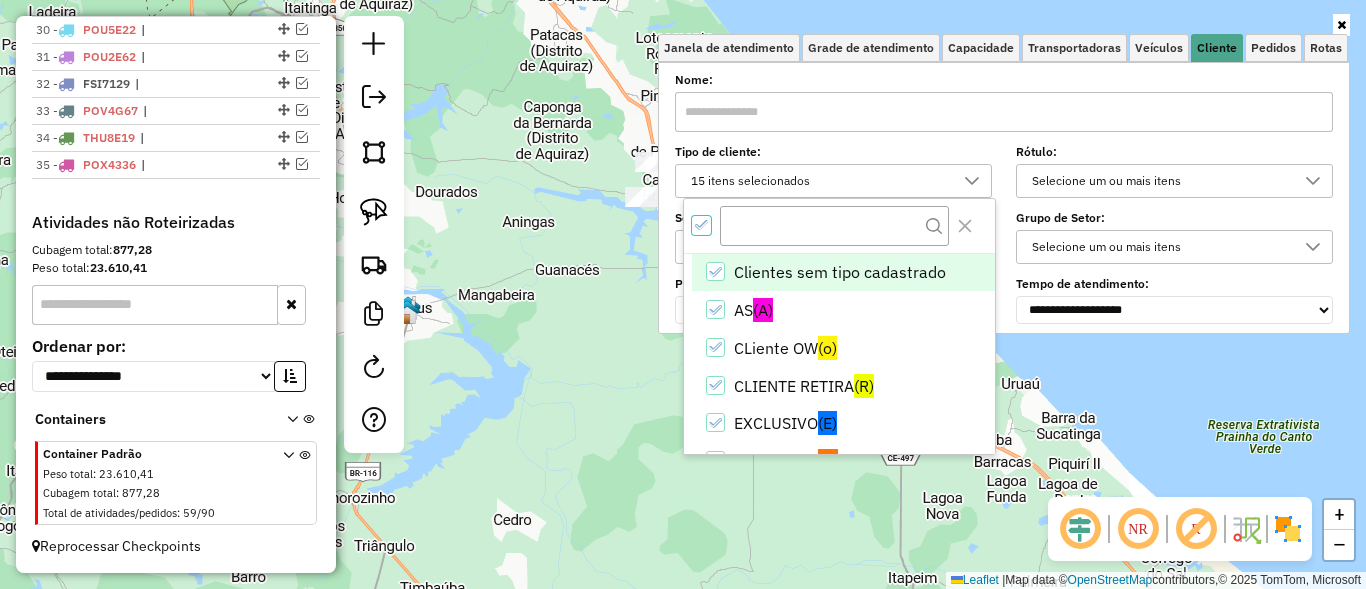 scroll, scrollTop: 12, scrollLeft: 7, axis: both 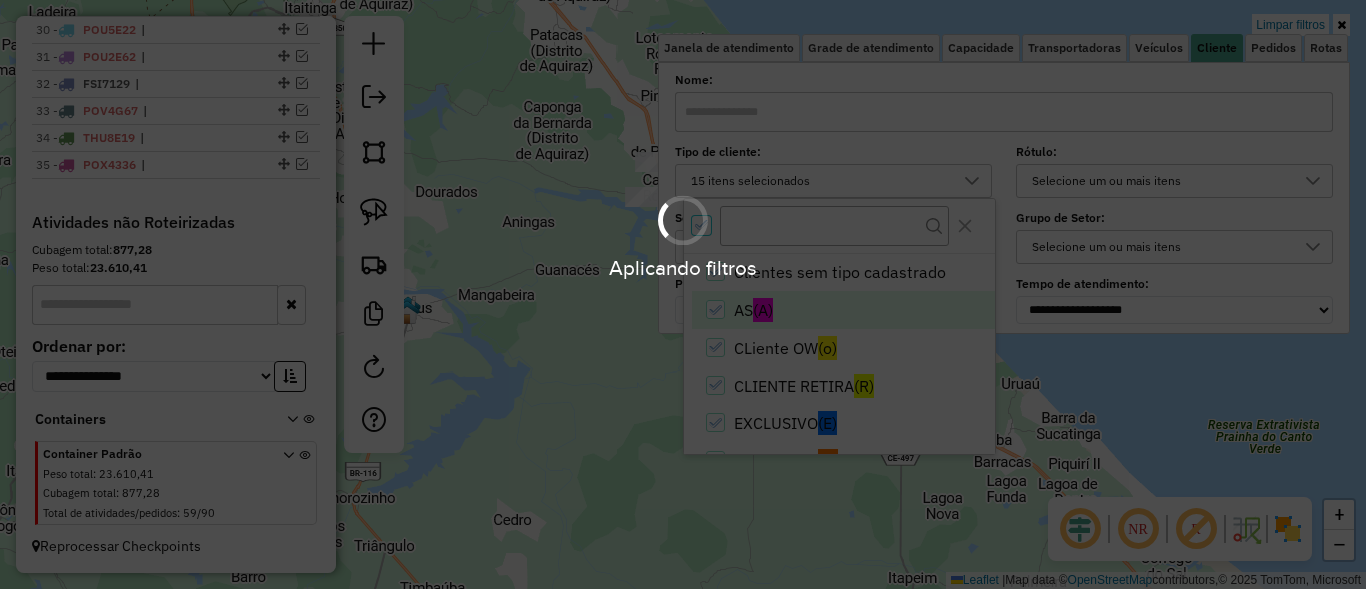click 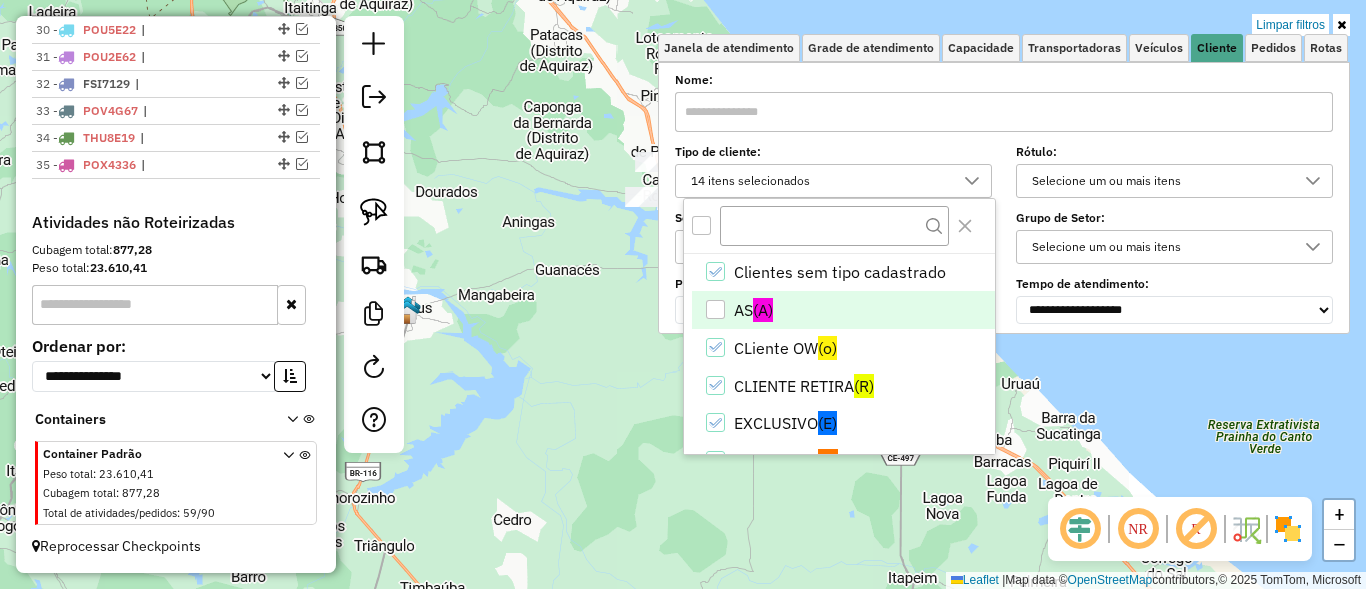 click on "Limpar filtros Janela de atendimento Grade de atendimento Capacidade Transportadoras Veículos Cliente Pedidos  Rotas Selecione os dias de semana para filtrar as janelas de atendimento  Seg   Ter   Qua   Qui   Sex   Sáb   Dom  Informe o período da janela de atendimento: De: Até:  Filtrar exatamente a janela do cliente  Considerar janela de atendimento padrão  Selecione os dias de semana para filtrar as grades de atendimento  Seg   Ter   Qua   Qui   Sex   Sáb   Dom   Considerar clientes sem dia de atendimento cadastrado  Clientes fora do dia de atendimento selecionado Filtrar as atividades entre os valores definidos abaixo:  Peso mínimo:   Peso máximo:   Cubagem mínima:   Cubagem máxima:   De:   Até:  Filtrar as atividades entre o tempo de atendimento definido abaixo:  De:   Até:   Considerar capacidade total dos clientes não roteirizados Transportadora: Selecione um ou mais itens Tipo de veículo: Selecione um ou mais itens Veículo: Selecione um ou mais itens Motorista: Selecione um ou mais itens" 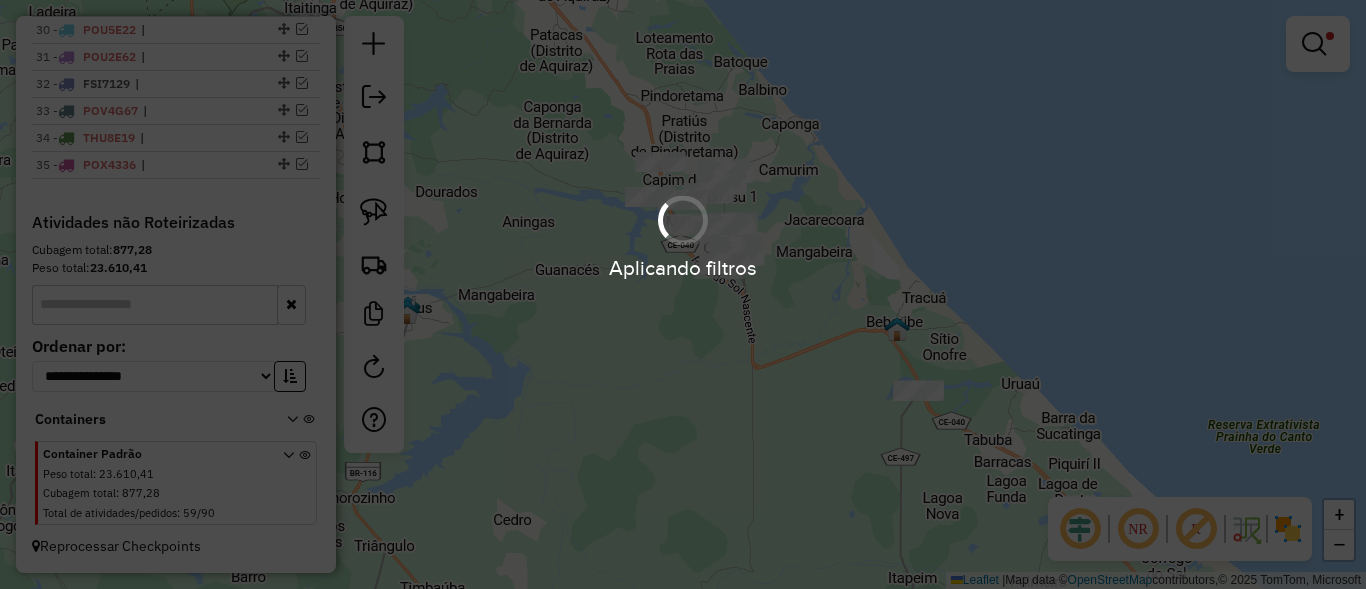 click 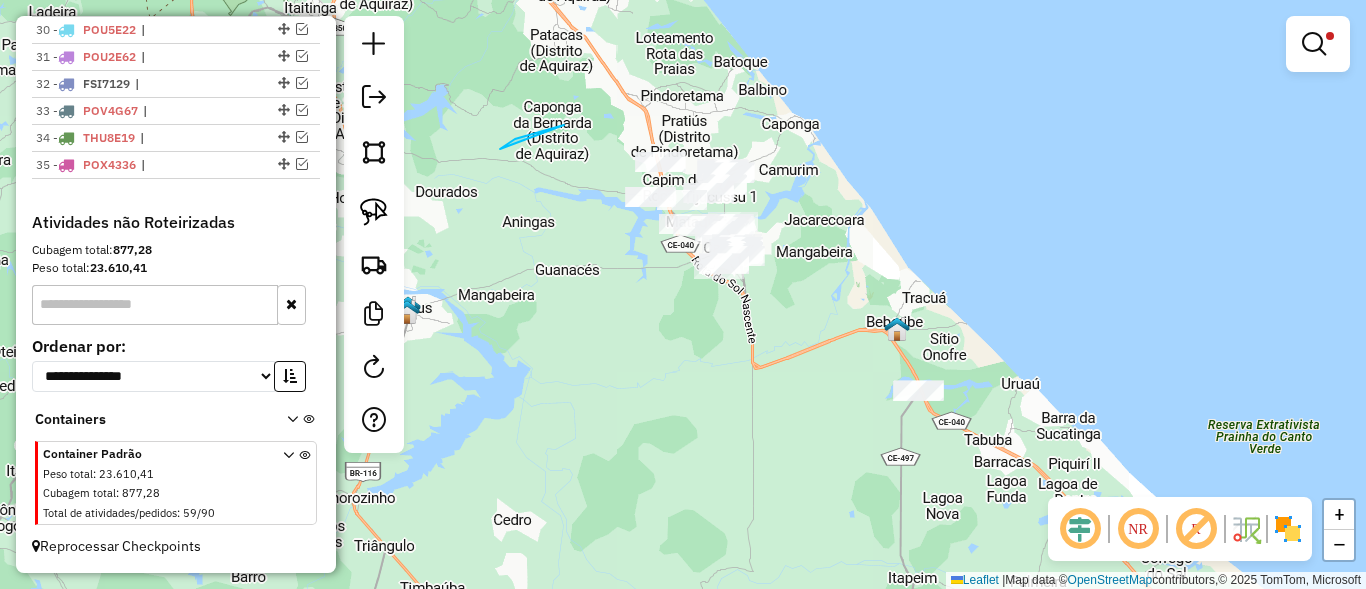 drag, startPoint x: 564, startPoint y: 125, endPoint x: 689, endPoint y: 331, distance: 240.9585 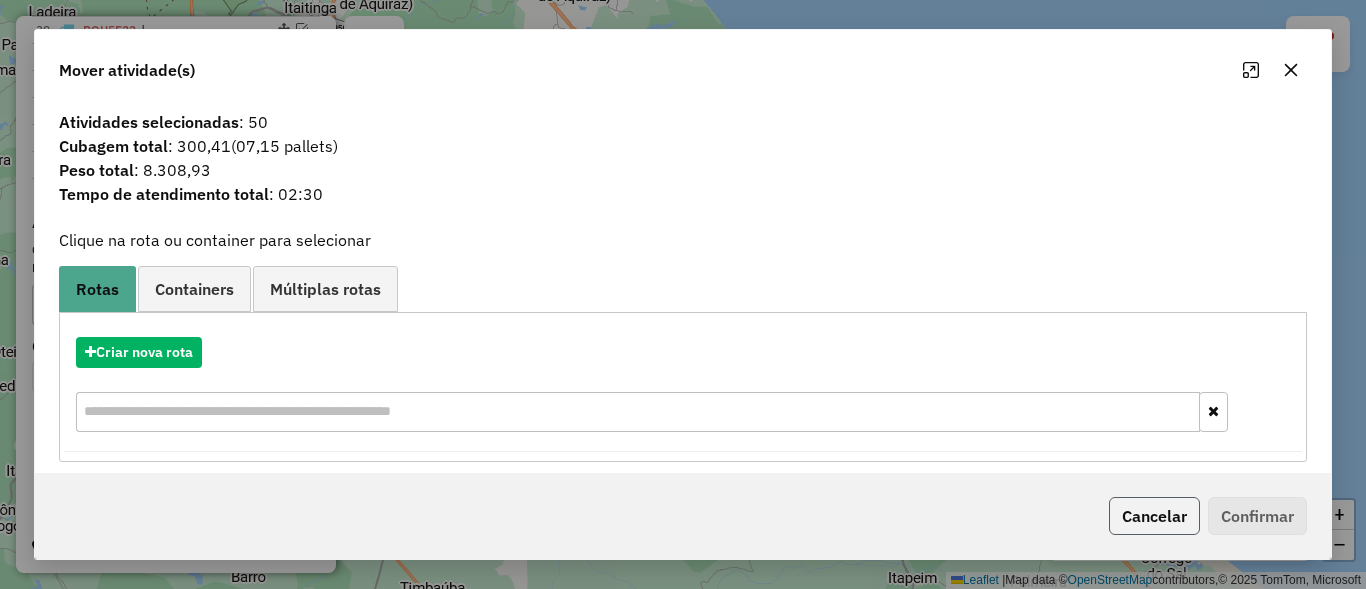 click on "Cancelar" 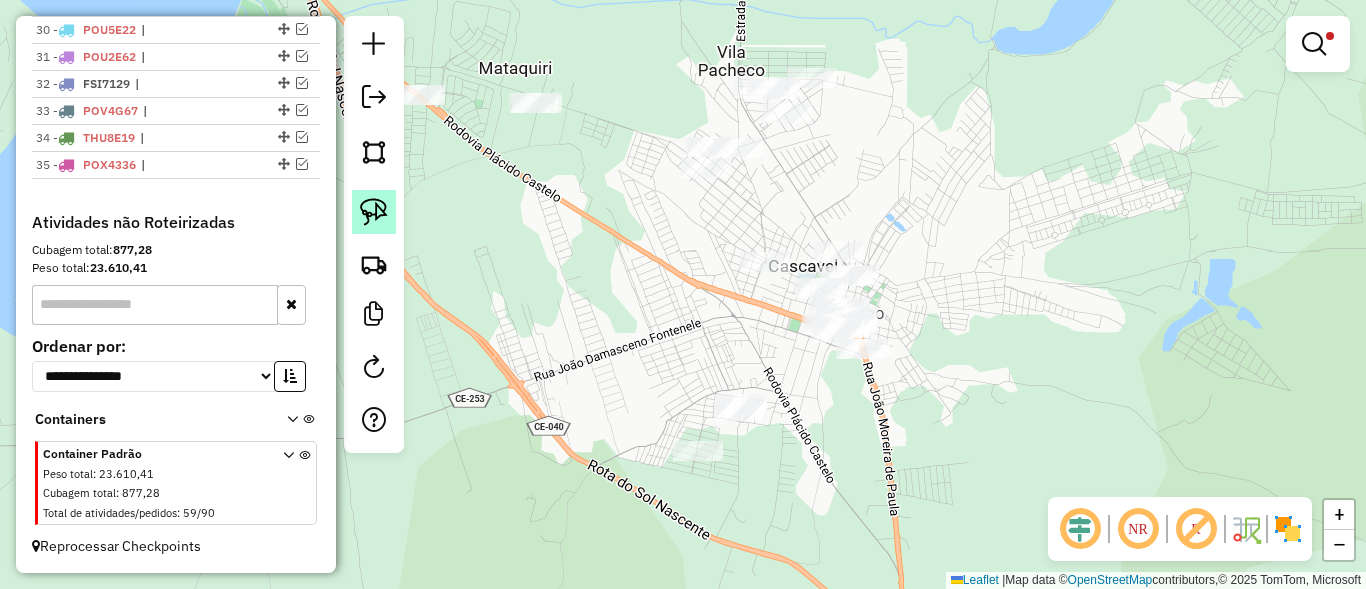 click 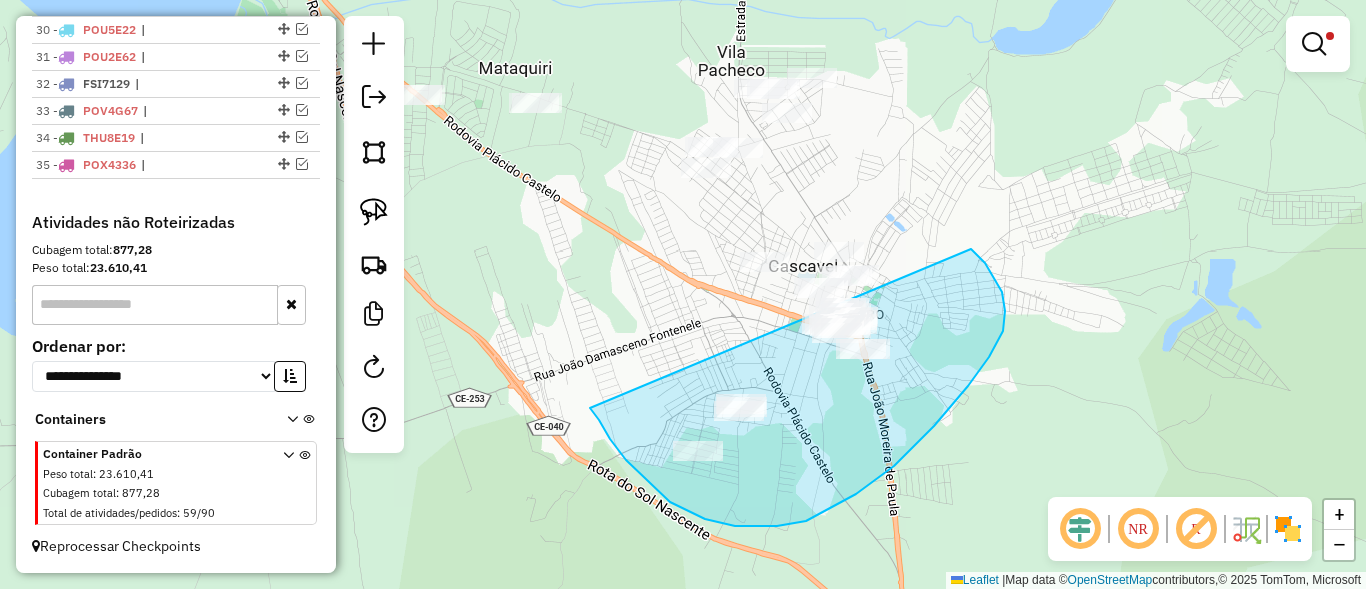 click on "Limpar filtros Janela de atendimento Grade de atendimento Capacidade Transportadoras Veículos Cliente Pedidos  Rotas Selecione os dias de semana para filtrar as janelas de atendimento  Seg   Ter   Qua   Qui   Sex   Sáb   Dom  Informe o período da janela de atendimento: De: Até:  Filtrar exatamente a janela do cliente  Considerar janela de atendimento padrão  Selecione os dias de semana para filtrar as grades de atendimento  Seg   Ter   Qua   Qui   Sex   Sáb   Dom   Considerar clientes sem dia de atendimento cadastrado  Clientes fora do dia de atendimento selecionado Filtrar as atividades entre os valores definidos abaixo:  Peso mínimo:   Peso máximo:   Cubagem mínima:   Cubagem máxima:   De:   Até:  Filtrar as atividades entre o tempo de atendimento definido abaixo:  De:   Até:   Considerar capacidade total dos clientes não roteirizados Transportadora: Selecione um ou mais itens Tipo de veículo: Selecione um ou mais itens Veículo: Selecione um ou mais itens Motorista: Selecione um ou mais itens" 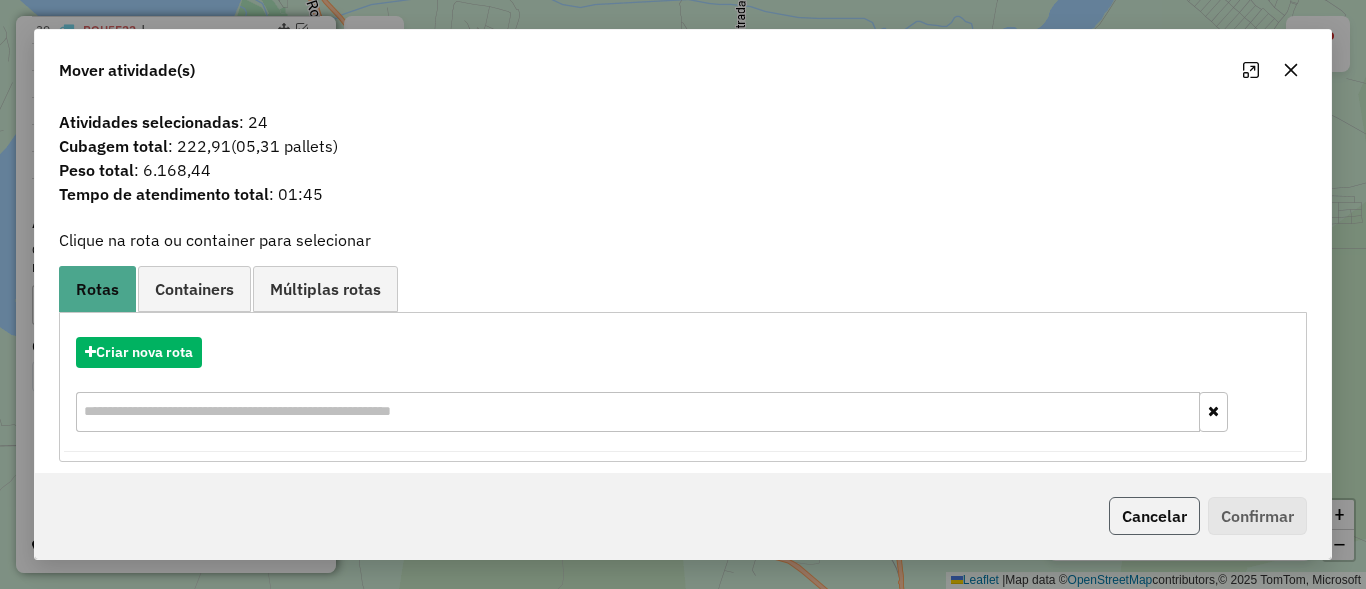 click on "Cancelar" 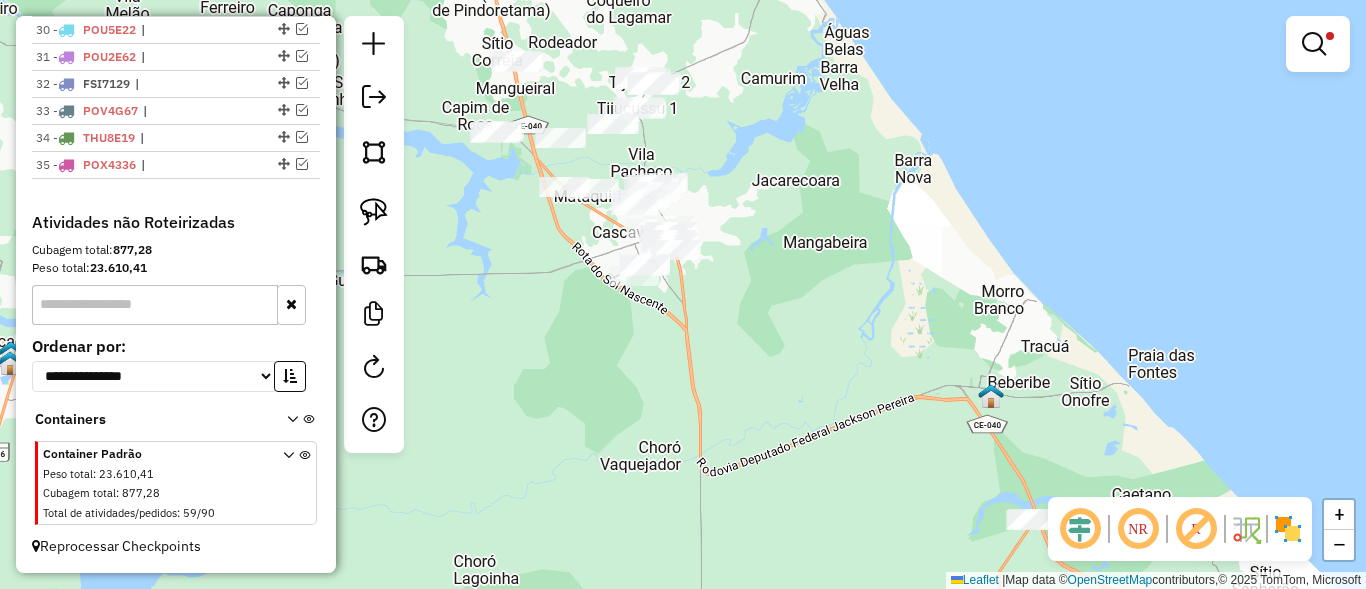click on "Limpar filtros Janela de atendimento Grade de atendimento Capacidade Transportadoras Veículos Cliente Pedidos  Rotas Selecione os dias de semana para filtrar as janelas de atendimento  Seg   Ter   Qua   Qui   Sex   Sáb   Dom  Informe o período da janela de atendimento: De: Até:  Filtrar exatamente a janela do cliente  Considerar janela de atendimento padrão  Selecione os dias de semana para filtrar as grades de atendimento  Seg   Ter   Qua   Qui   Sex   Sáb   Dom   Considerar clientes sem dia de atendimento cadastrado  Clientes fora do dia de atendimento selecionado Filtrar as atividades entre os valores definidos abaixo:  Peso mínimo:   Peso máximo:   Cubagem mínima:   Cubagem máxima:   De:   Até:  Filtrar as atividades entre o tempo de atendimento definido abaixo:  De:   Até:   Considerar capacidade total dos clientes não roteirizados Transportadora: Selecione um ou mais itens Tipo de veículo: Selecione um ou mais itens Veículo: Selecione um ou mais itens Motorista: Selecione um ou mais itens" 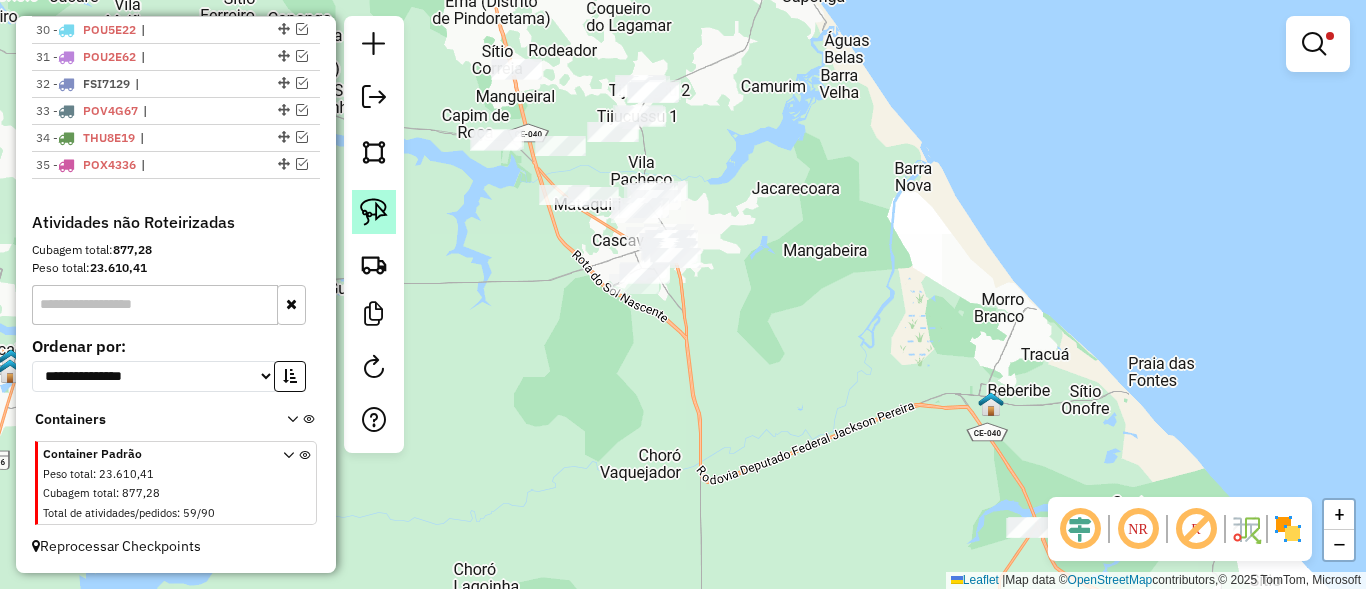 click 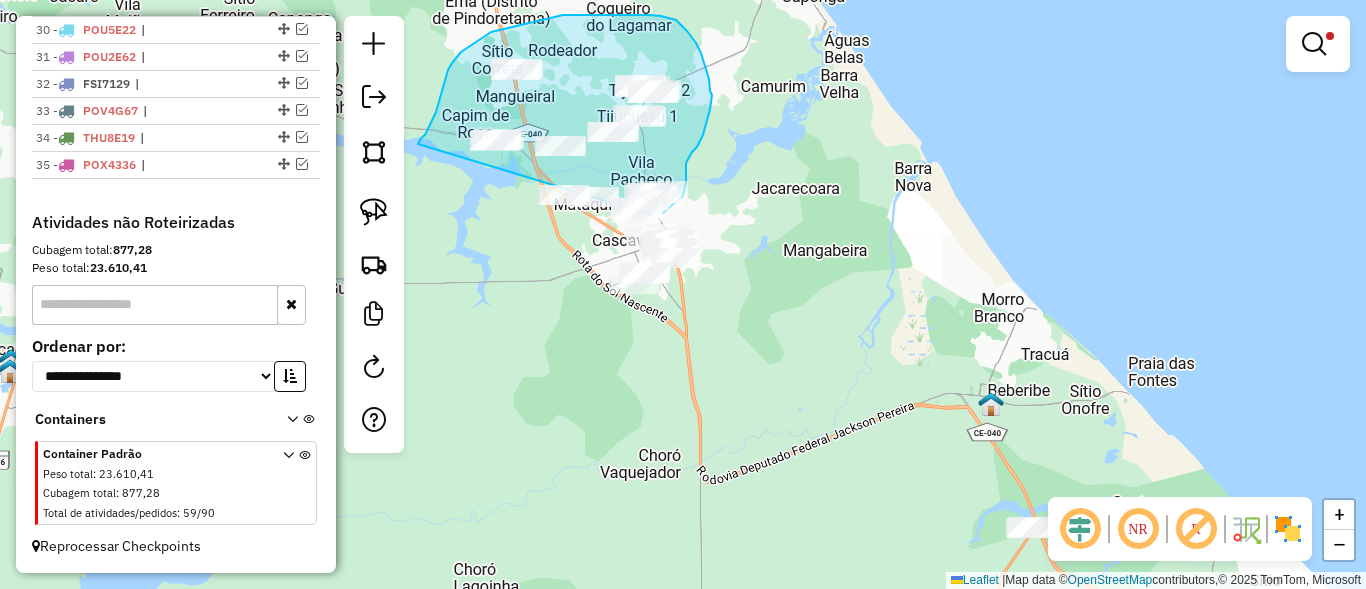 drag, startPoint x: 421, startPoint y: 138, endPoint x: 558, endPoint y: 211, distance: 155.2353 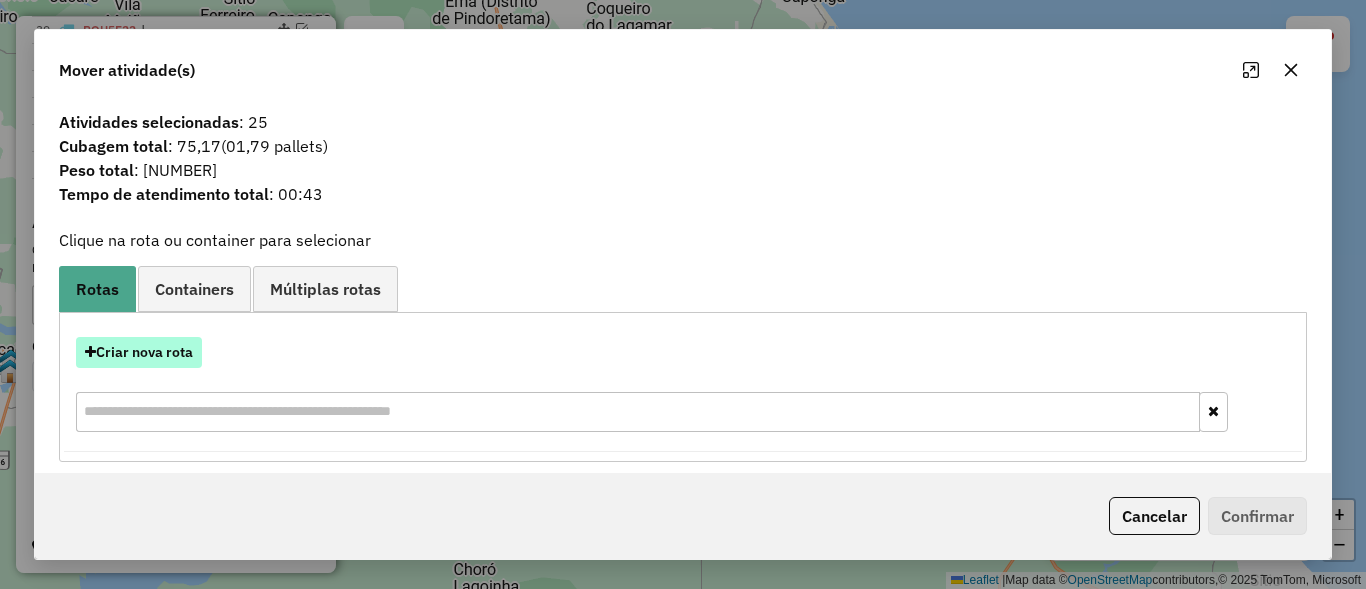 click on "Criar nova rota" at bounding box center [139, 352] 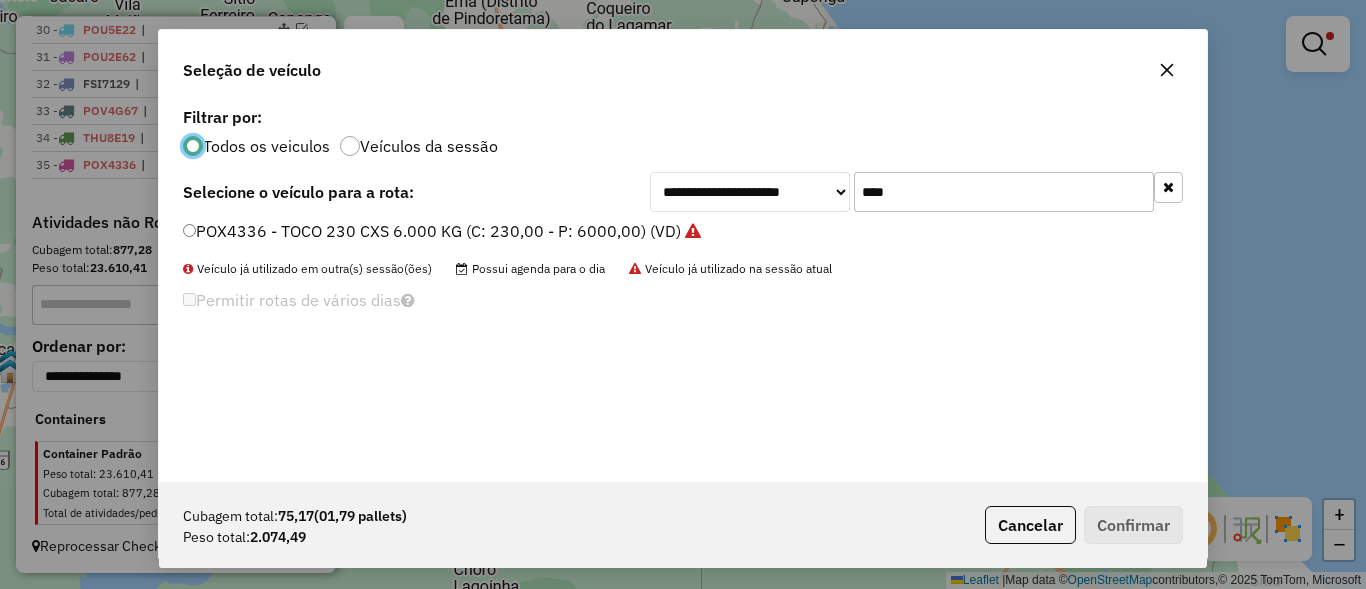scroll, scrollTop: 11, scrollLeft: 6, axis: both 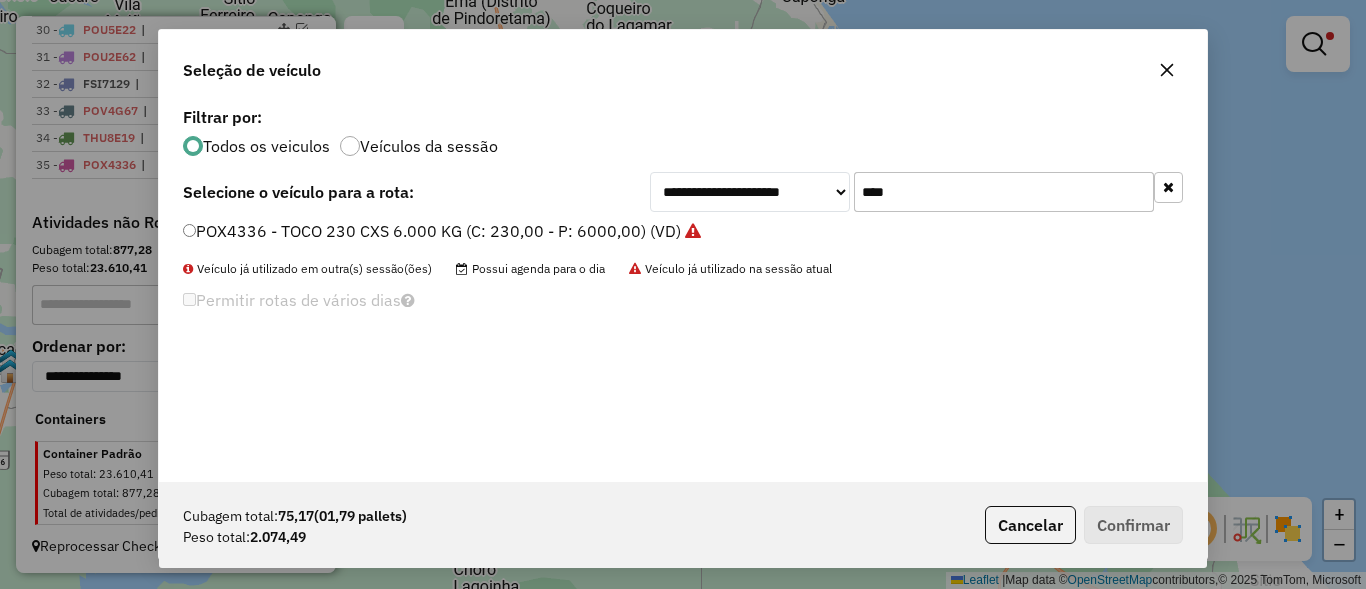 click on "****" 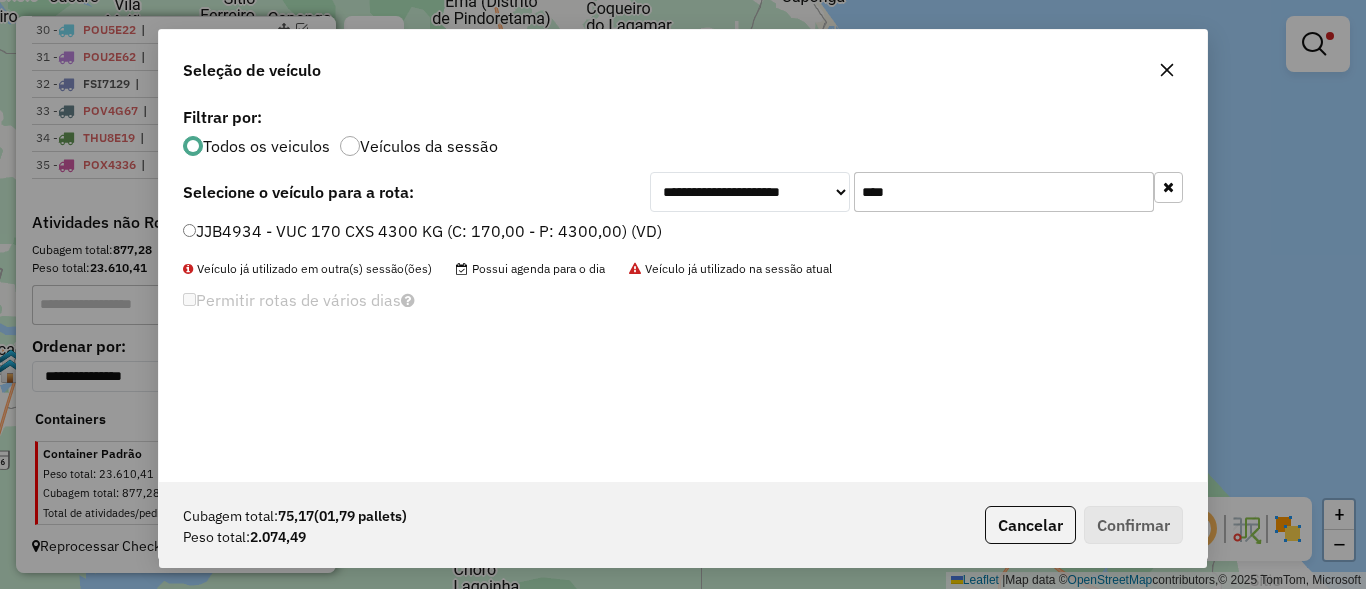 type on "****" 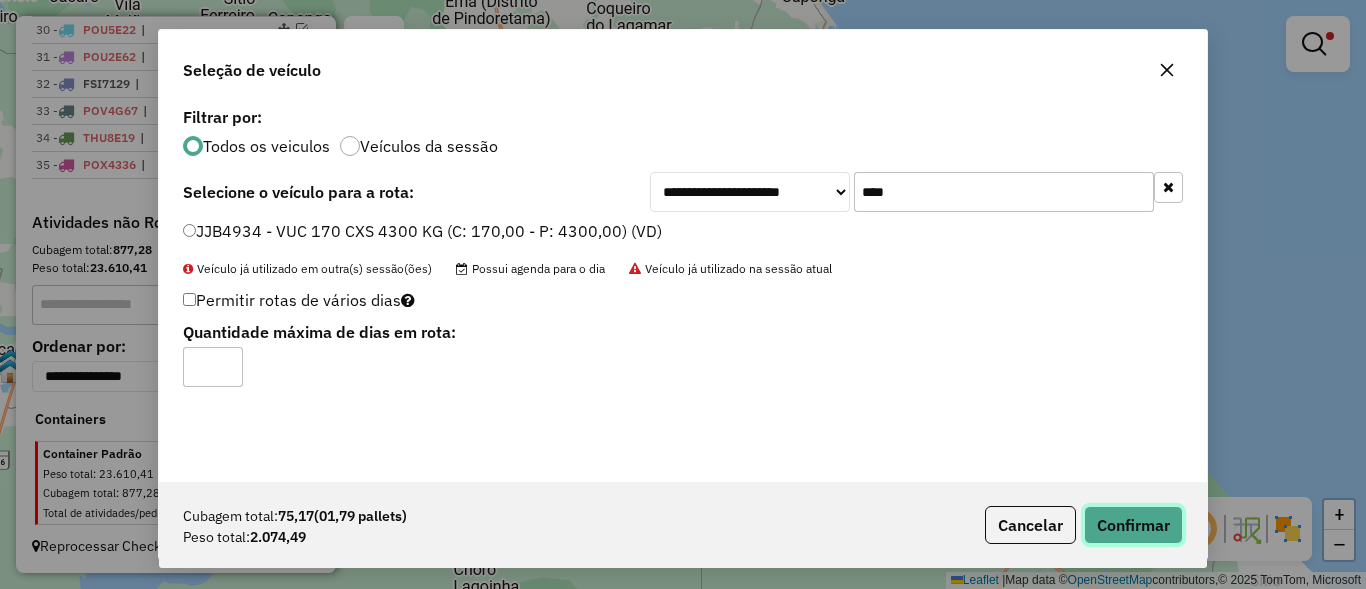 click on "Confirmar" 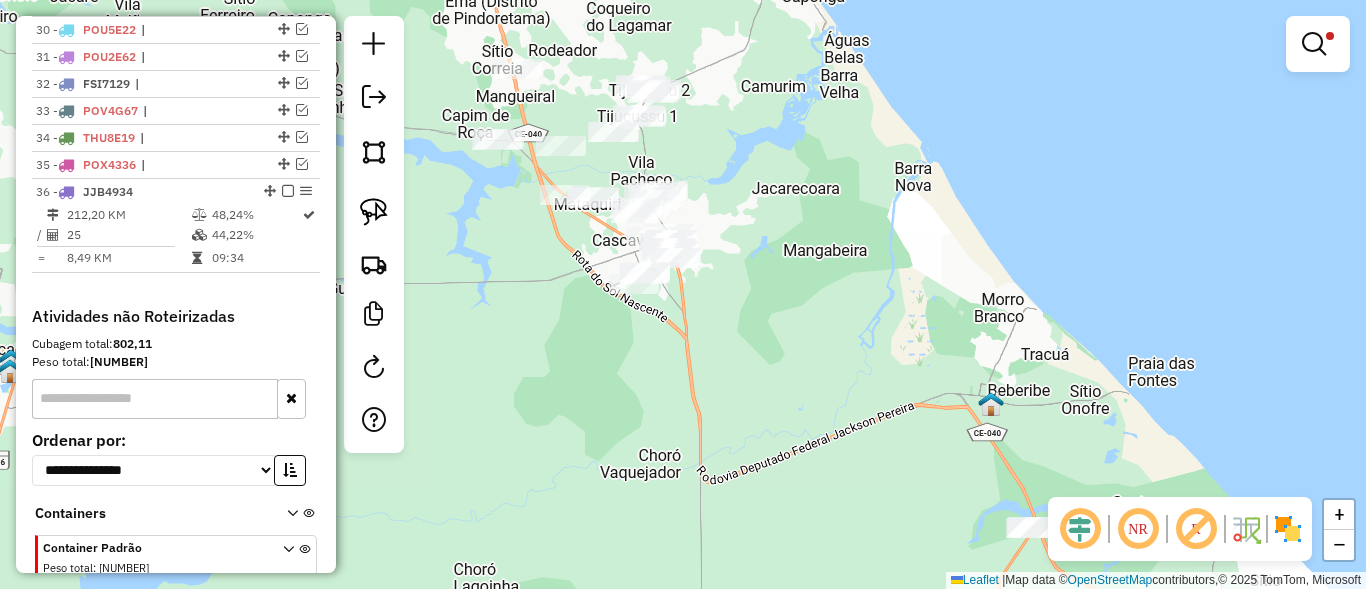 scroll, scrollTop: 1638, scrollLeft: 0, axis: vertical 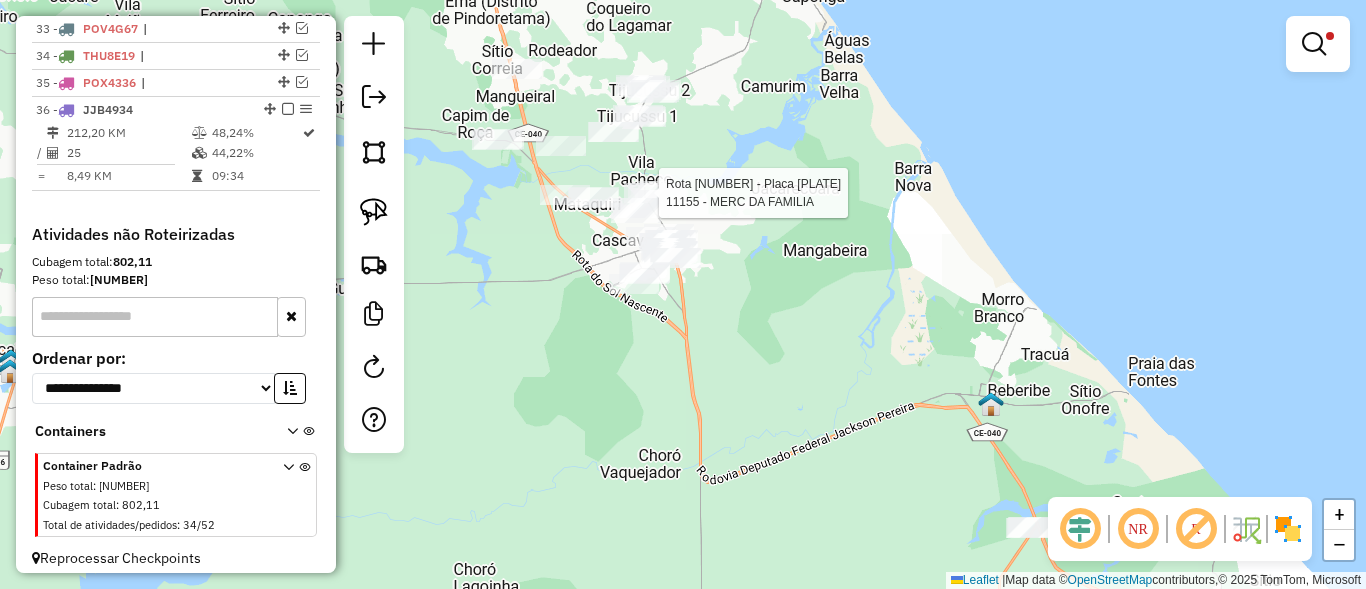 select on "**********" 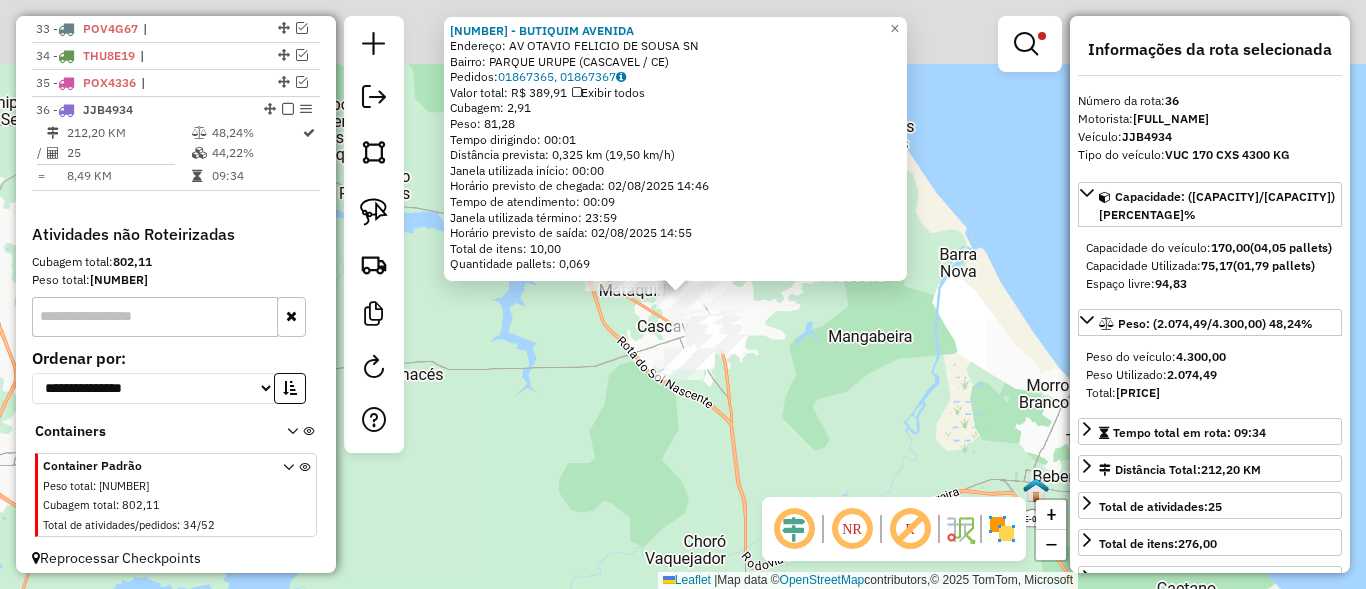 scroll, scrollTop: 1650, scrollLeft: 0, axis: vertical 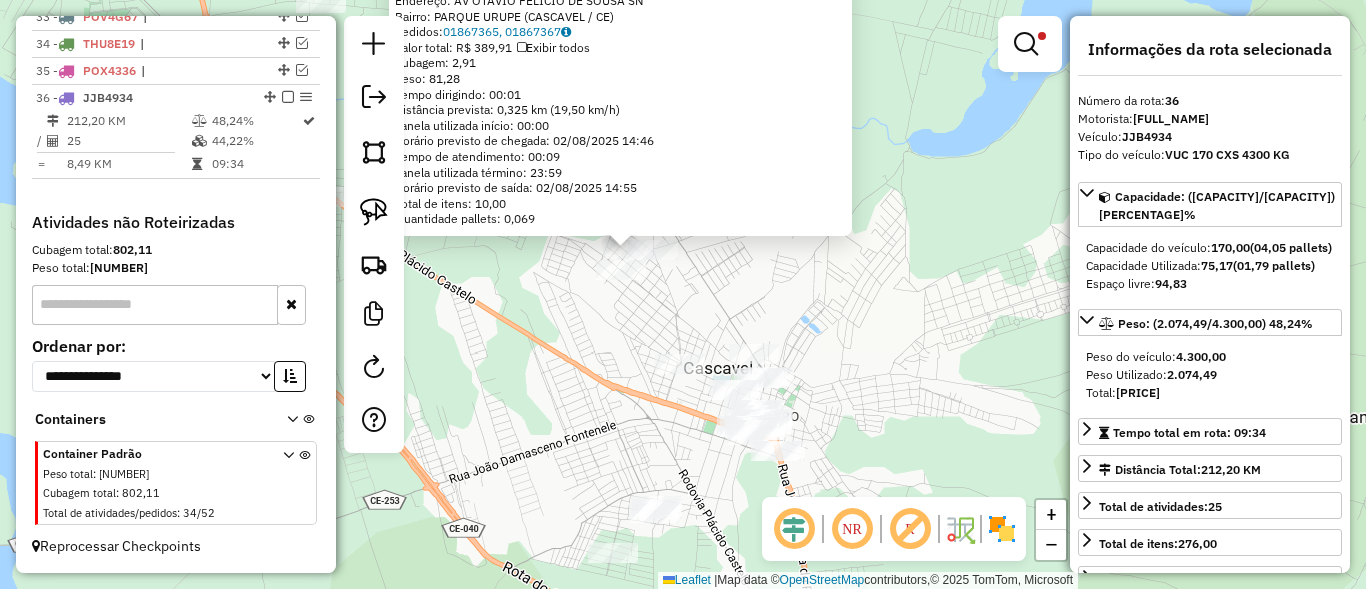 click 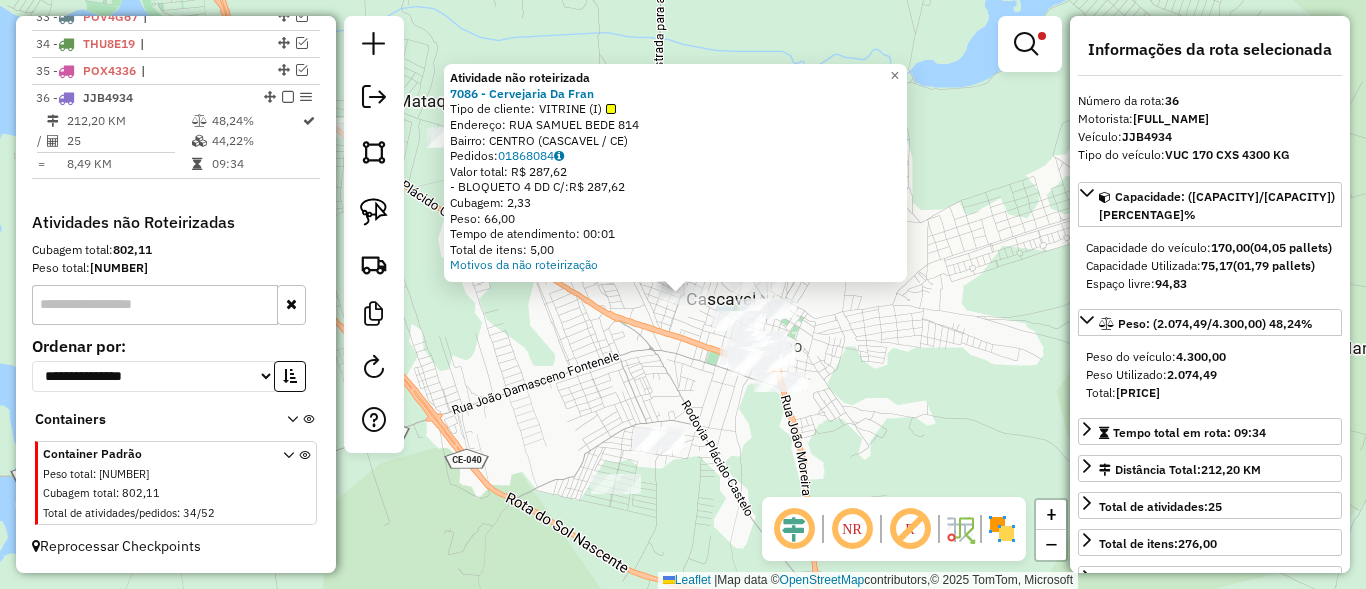 click on "Atividade não roteirizada 7086 - Cervejaria Da Fran  Tipo de cliente:   VITRINE (I)   Endereço:  RUA SAMUEL BEDE 814   Bairro: CENTRO ([CITY] / [STATE])   Pedidos:  01868084   Valor total: R$ 287,62   - BLOQUETO 4 DD C/:  R$ 287,62   Cubagem: 2,33   Peso: 66,00   Tempo de atendimento: 00:01   Total de itens: 5,00  Motivos da não roteirização × Limpar filtros Janela de atendimento Grade de atendimento Capacidade Transportadoras Veículos Cliente Pedidos  Rotas Selecione os dias de semana para filtrar as janelas de atendimento  Seg   Ter   Qua   Qui   Sex   Sáb   Dom  Informe o período da janela de atendimento: De: Até:  Filtrar exatamente a janela do cliente  Considerar janela de atendimento padrão  Selecione os dias de semana para filtrar as grades de atendimento  Seg   Ter   Qua   Qui   Sex   Sáb   Dom   Considerar clientes sem dia de atendimento cadastrado  Clientes fora do dia de atendimento selecionado Filtrar as atividades entre os valores definidos abaixo:  Peso mínimo:   Peso máximo:   De:  +" 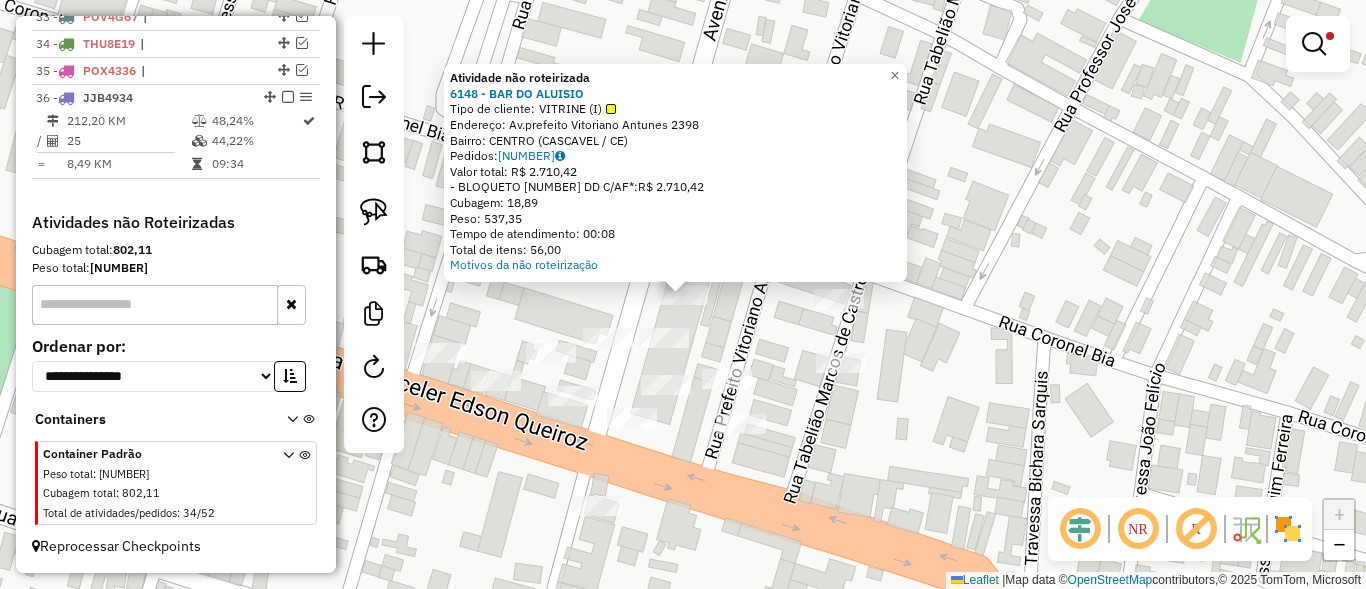 click on "Atividade não roteirizada 6148 - BAR DO ALUISIO  Tipo de cliente:   VITRINE (I)   Endereço:  Av.prefeito Vitoriano Antunes 2398   Bairro: CENTRO ([CITY] / [STATE])   Pedidos:  01867310   Valor total: R$ 2.710,42   - BLOQUETO 6 DD C/AF*:  R$ 2.710,42   Cubagem: 18,89   Peso: 537,35   Tempo de atendimento: 00:08   Total de itens: 56,00  Motivos da não roteirização × Limpar filtros Janela de atendimento Grade de atendimento Capacidade Transportadoras Veículos Cliente Pedidos  Rotas Selecione os dias de semana para filtrar as janelas de atendimento  Seg   Ter   Qua   Qui   Sex   Sáb   Dom  Informe o período da janela de atendimento: De: Até:  Filtrar exatamente a janela do cliente  Considerar janela de atendimento padrão  Selecione os dias de semana para filtrar as grades de atendimento  Seg   Ter   Qua   Qui   Sex   Sáb   Dom   Considerar clientes sem dia de atendimento cadastrado  Clientes fora do dia de atendimento selecionado Filtrar as atividades entre os valores definidos abaixo:  Peso mínimo:  +" 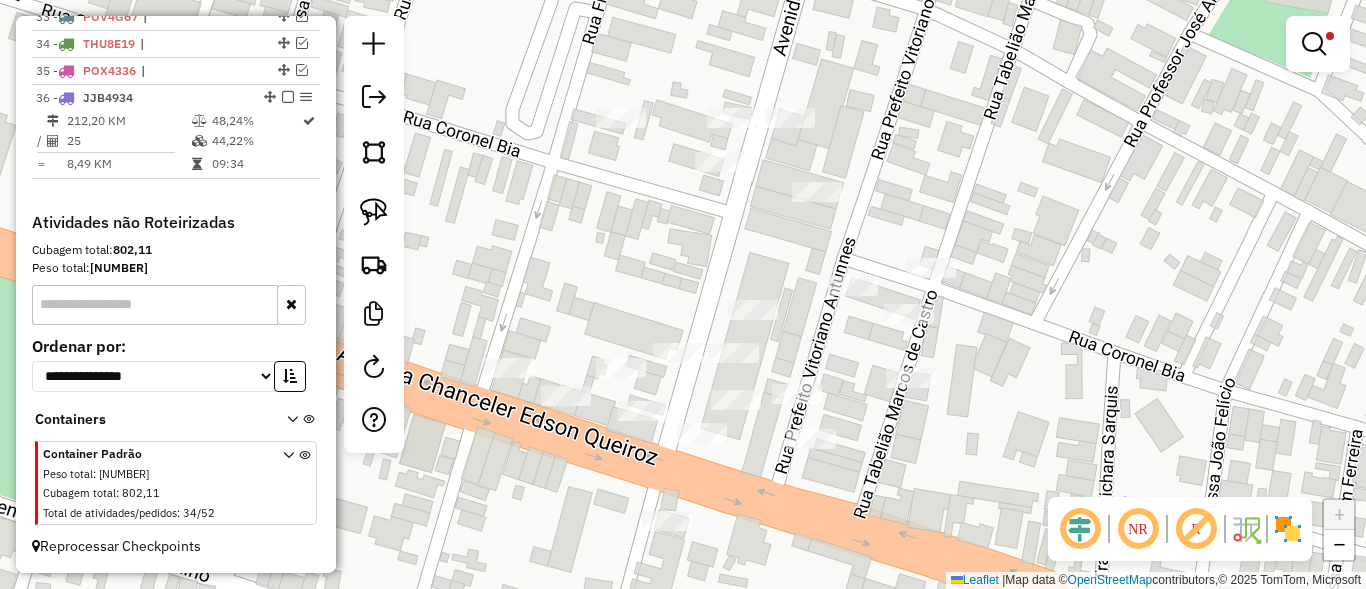 drag, startPoint x: 817, startPoint y: 365, endPoint x: 969, endPoint y: 408, distance: 157.96518 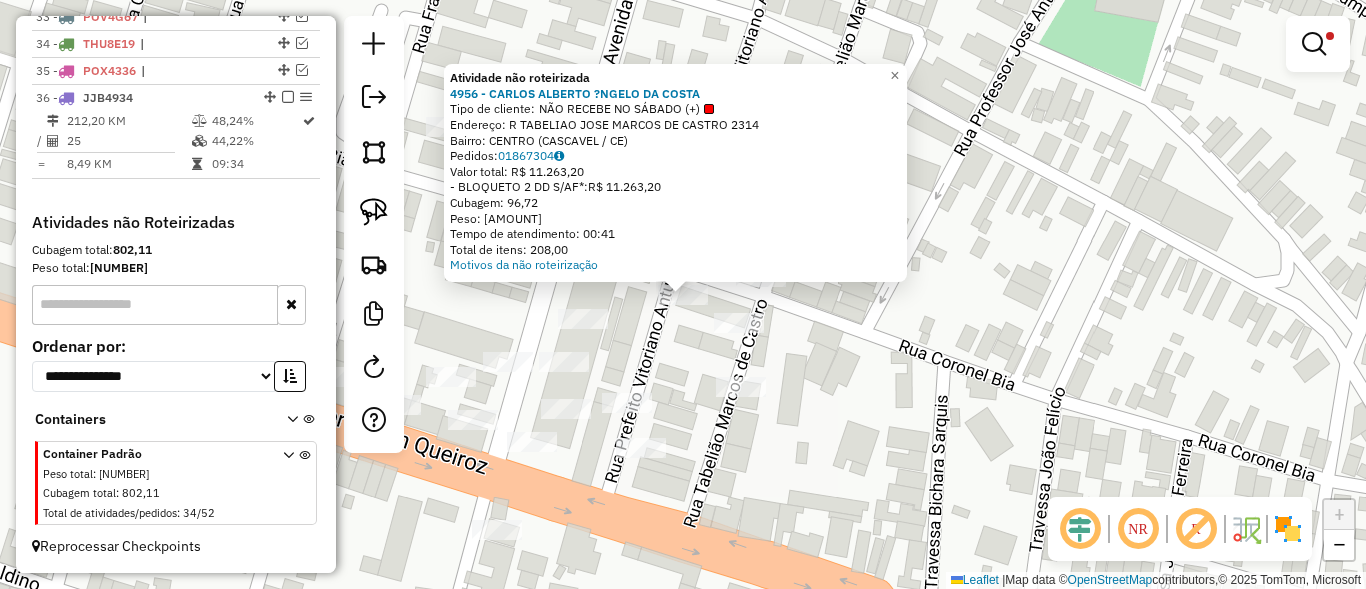 click on "Atividade não roteirizada 4956 - [NAME] [NAME] DA [NAME]  Tipo de cliente:   NÃO RECEBE NO SÁBADO (+)   Endereço: R   TABELIAO JOSE MARCOS DE CASTRO 2314   Bairro: CENTRO ([NAME] / [STATE])   Pedidos:  01867304   Valor total: R$ 11.263,20   - BLOQUETO 2 DD S/AF*:  R$ 11.263,20   Cubagem: 96,72   Peso: 2.745,60   Tempo de atendimento: 00:41   Total de itens: 208,00  Motivos da não roteirização × Limpar filtros Janela de atendimento Grade de atendimento Capacidade Transportadoras Veículos Cliente Pedidos  Rotas Selecione os dias de semana para filtrar as janelas de atendimento  Seg   Ter   Qua   Qui   Sex   Sáb   Dom   Considerar clientes sem dia de atendimento cadastrado  Clientes fora do dia de atendimento selecionado  Peso mínimo:   Peso máximo:  De:" 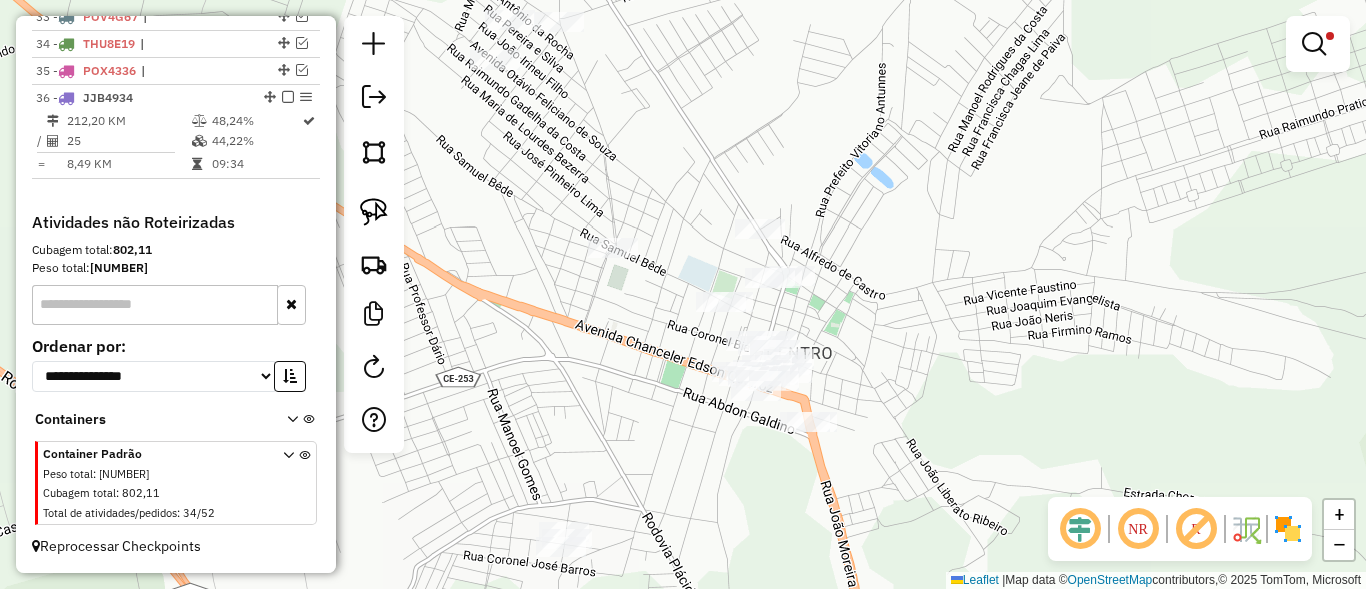 drag, startPoint x: 596, startPoint y: 183, endPoint x: 560, endPoint y: 124, distance: 69.115845 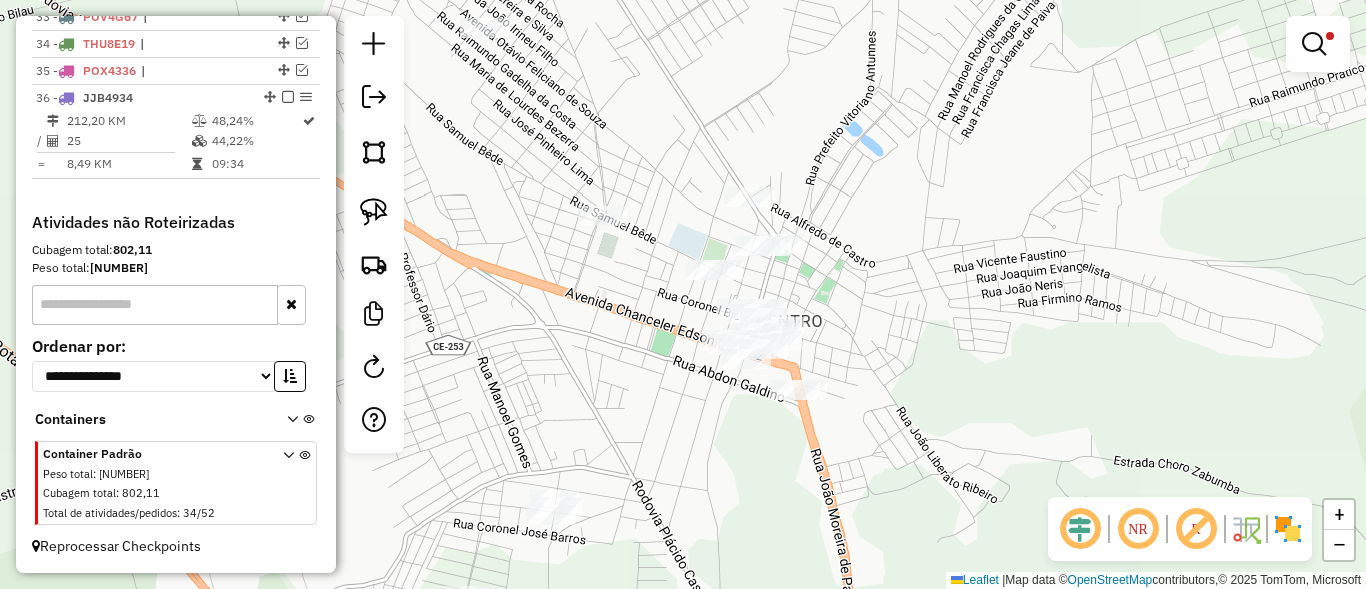 drag, startPoint x: 482, startPoint y: 45, endPoint x: 491, endPoint y: 75, distance: 31.320919 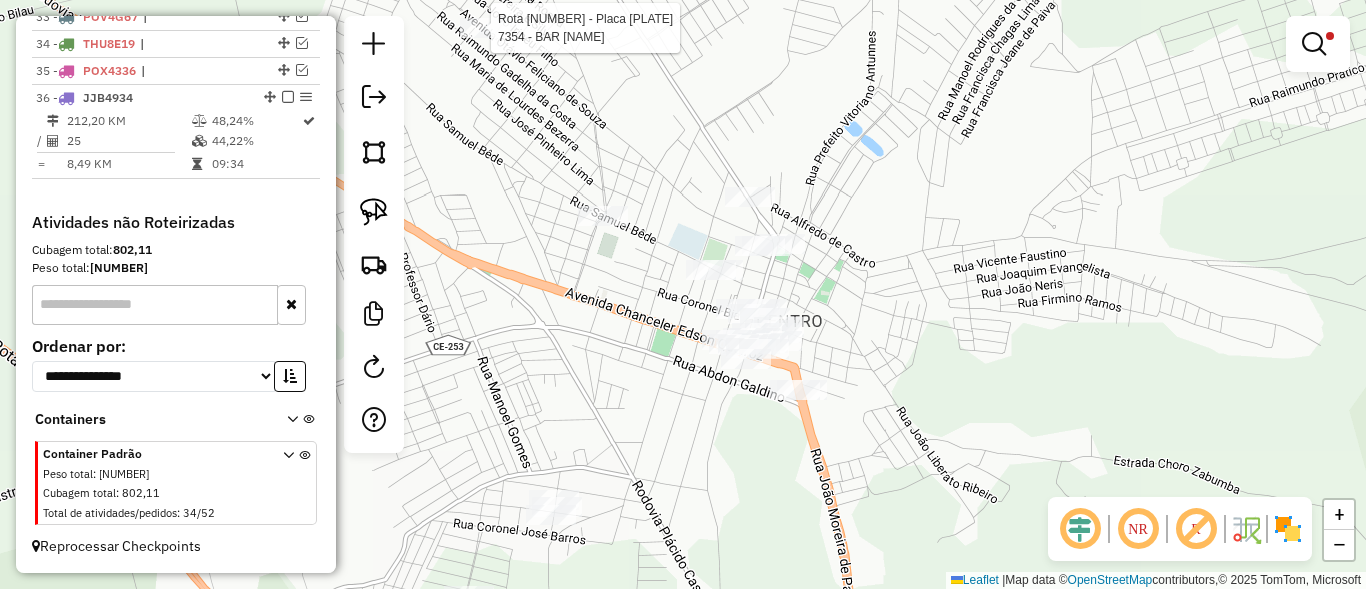 select on "**********" 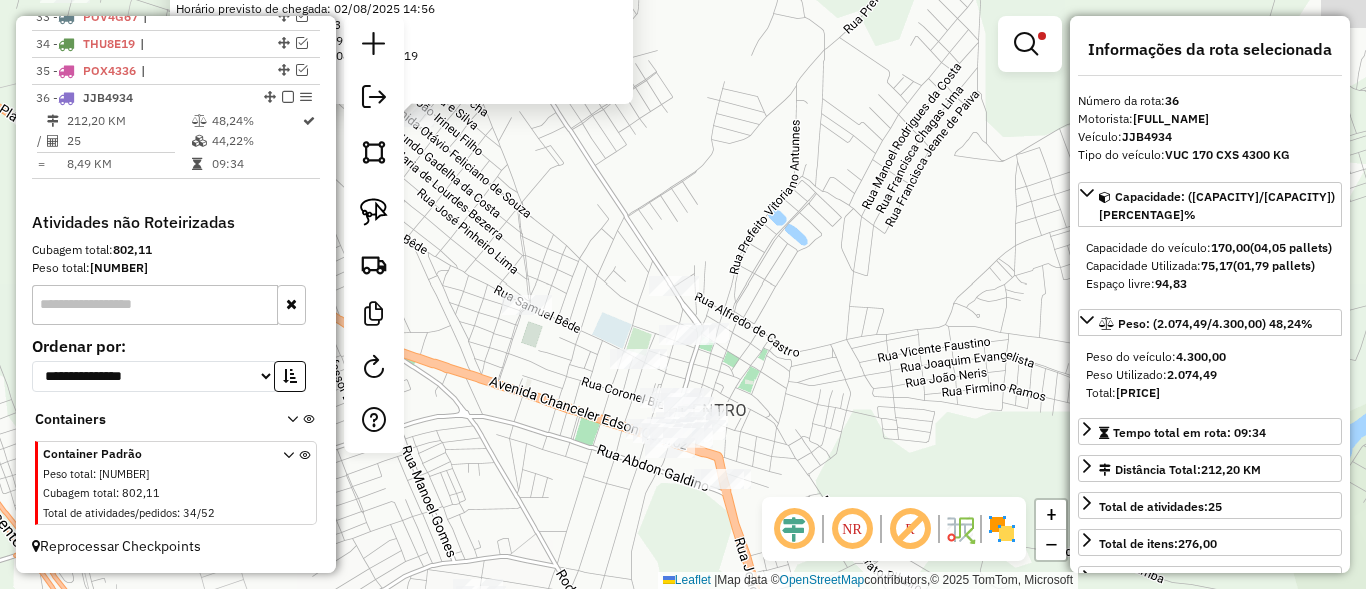 drag, startPoint x: 771, startPoint y: 394, endPoint x: 501, endPoint y: 220, distance: 321.2102 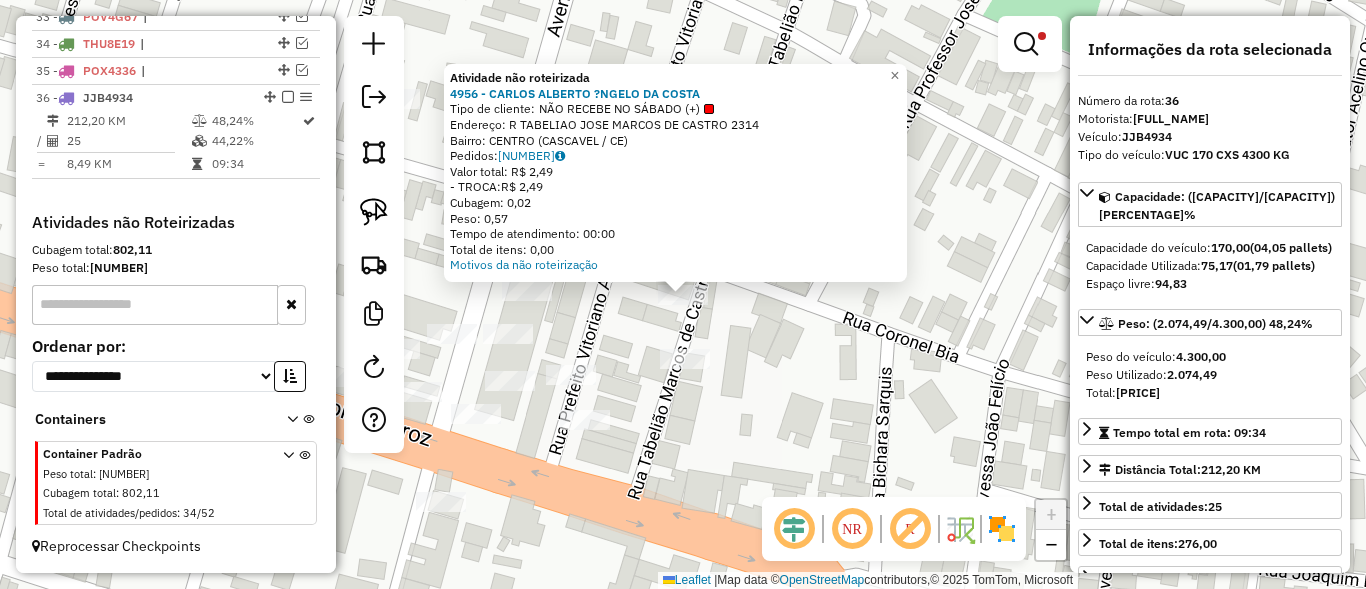 click on "Atividade não roteirizada [NUMBER] - [PERSON_NAME] Tipo de cliente: NÃO RECEBE NO SÁBADO (+) Endereço: R TABELIAO JOSE MARCOS DE CASTRO [NUMBER] Bairro: CENTRO (CASCAVEL / CE) Pedidos: [NUMBER] Valor total: R$ [PRICE] - TROCA: R$ [PRICE] Cubagem: [CUBAGE] Peso: [WEIGHT] Tempo de atendimento: [TIME] Total de itens: [ITEMS] Motivos da não roteirização × Limpar filtros Janela de atendimento Grade de atendimento Capacidade Transportadoras Veículos Cliente Pedidos Rotas Selecione os dias de semana para filtrar as janelas de atendimento Seg Ter Qua Qui Sex Sáb Dom Informe o período da janela de atendimento: De: Até: Filtrar exatamente a janela do cliente Considerar janela de atendimento padrão Selecione os dias de semana para filtrar as grades de atendimento Seg Ter Qua Qui Sex Sáb Dom Considerar clientes sem dia de atendimento cadastrado Clientes fora do dia de atendimento selecionado Filtrar as atividades entre os valores definidos abaixo: De: De:" 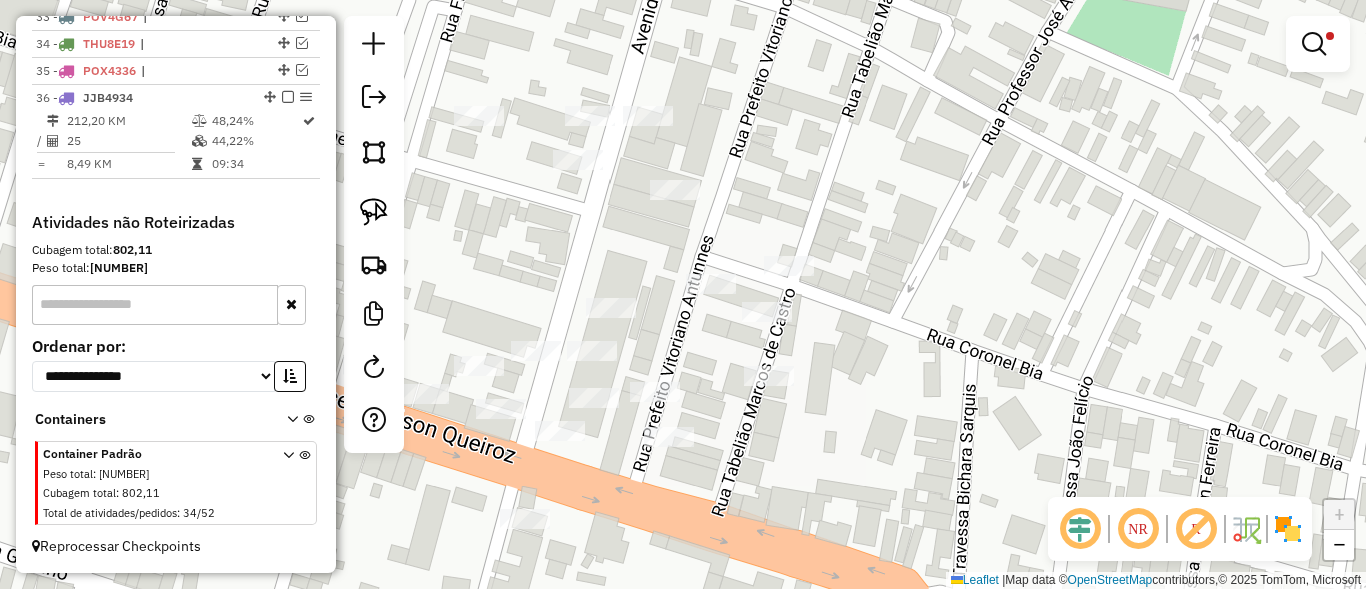 drag, startPoint x: 822, startPoint y: 378, endPoint x: 906, endPoint y: 395, distance: 85.70297 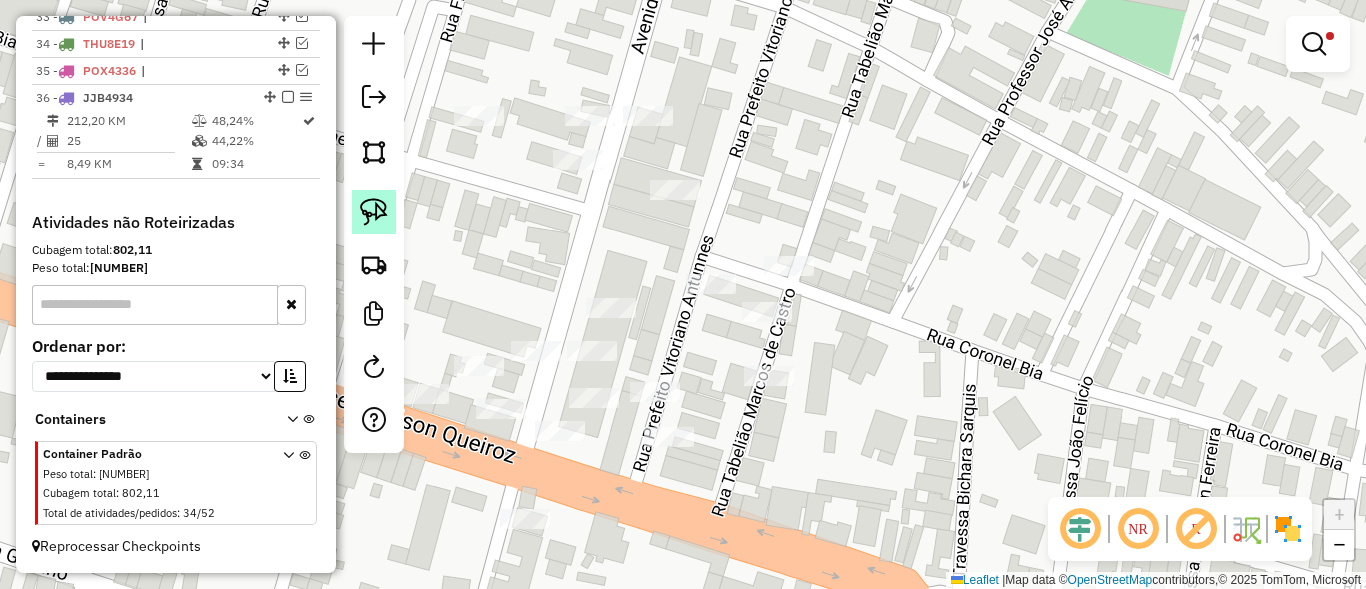 click 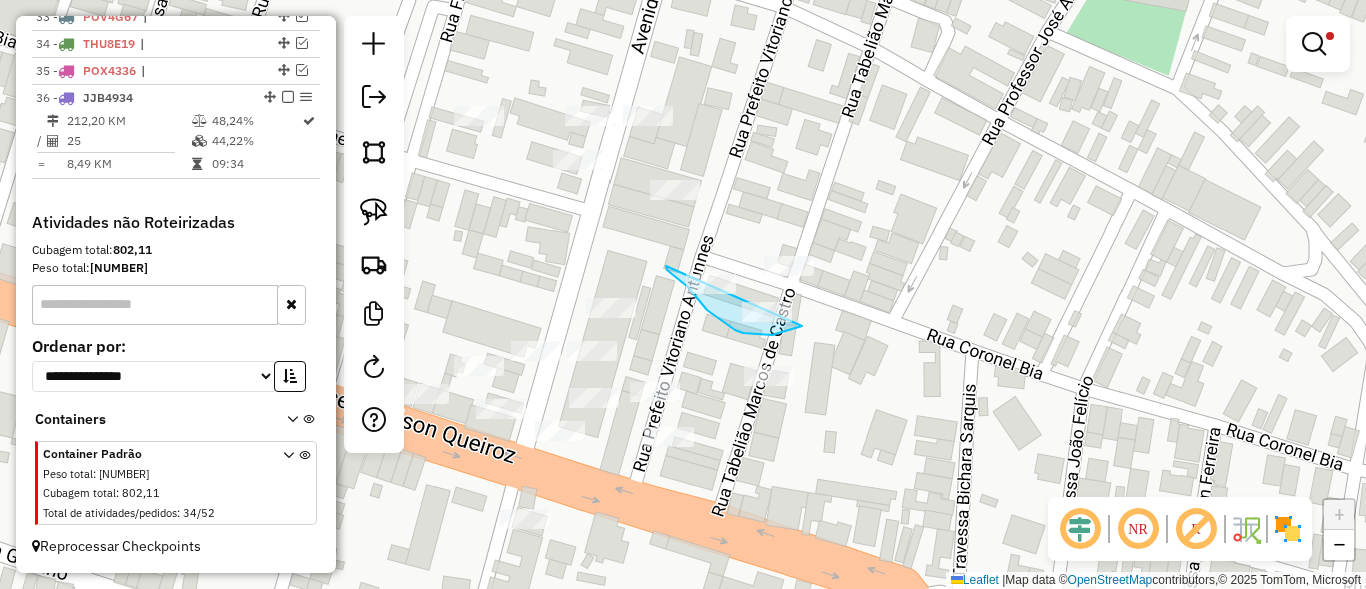 drag, startPoint x: 684, startPoint y: 284, endPoint x: 696, endPoint y: 251, distance: 35.1141 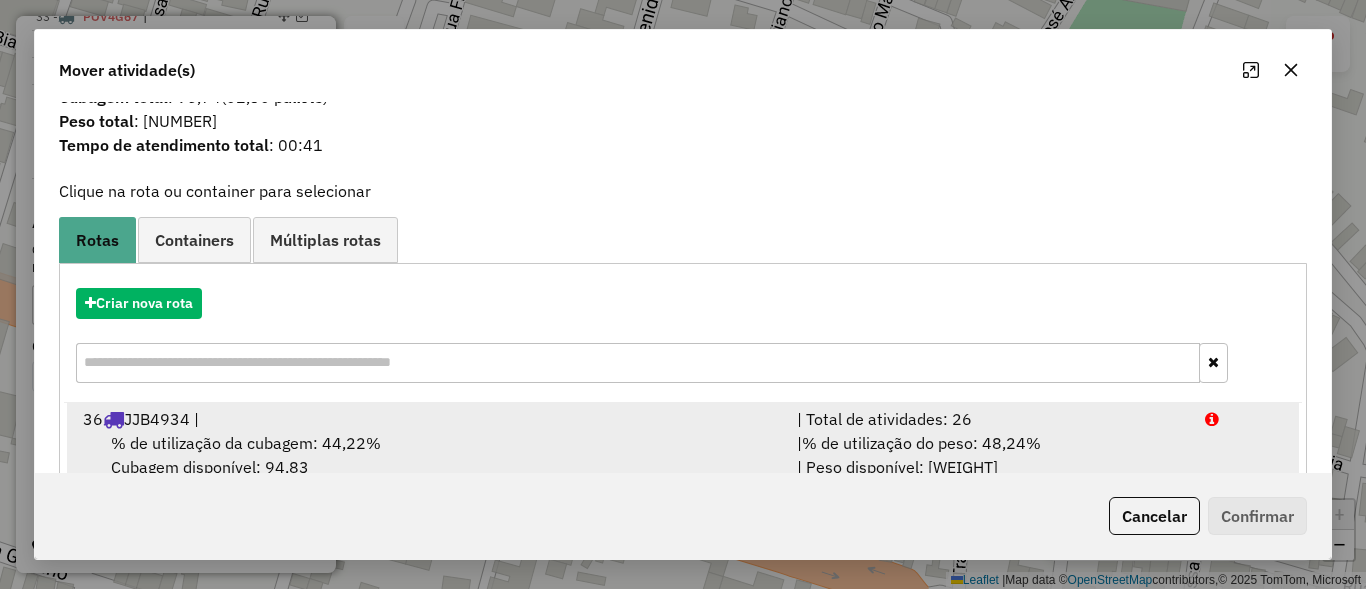 scroll, scrollTop: 94, scrollLeft: 0, axis: vertical 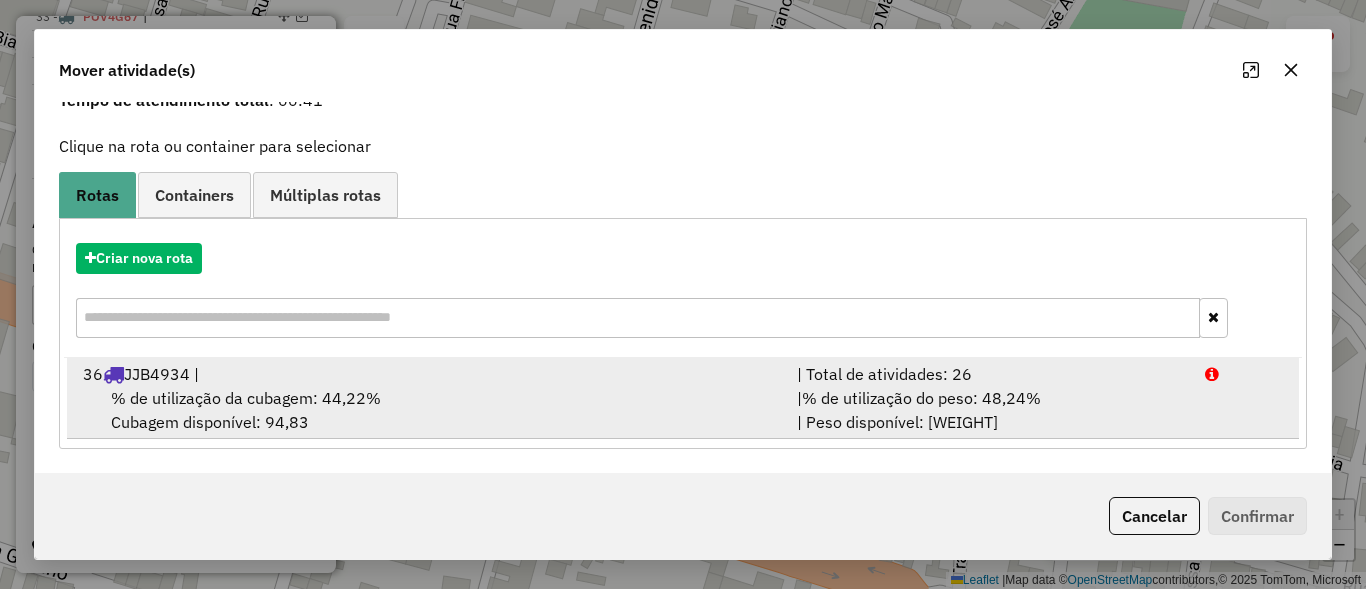 click on "| % de utilização do peso: [PERCENTAGE]% | Peso disponível: [WEIGHT]" at bounding box center (989, 410) 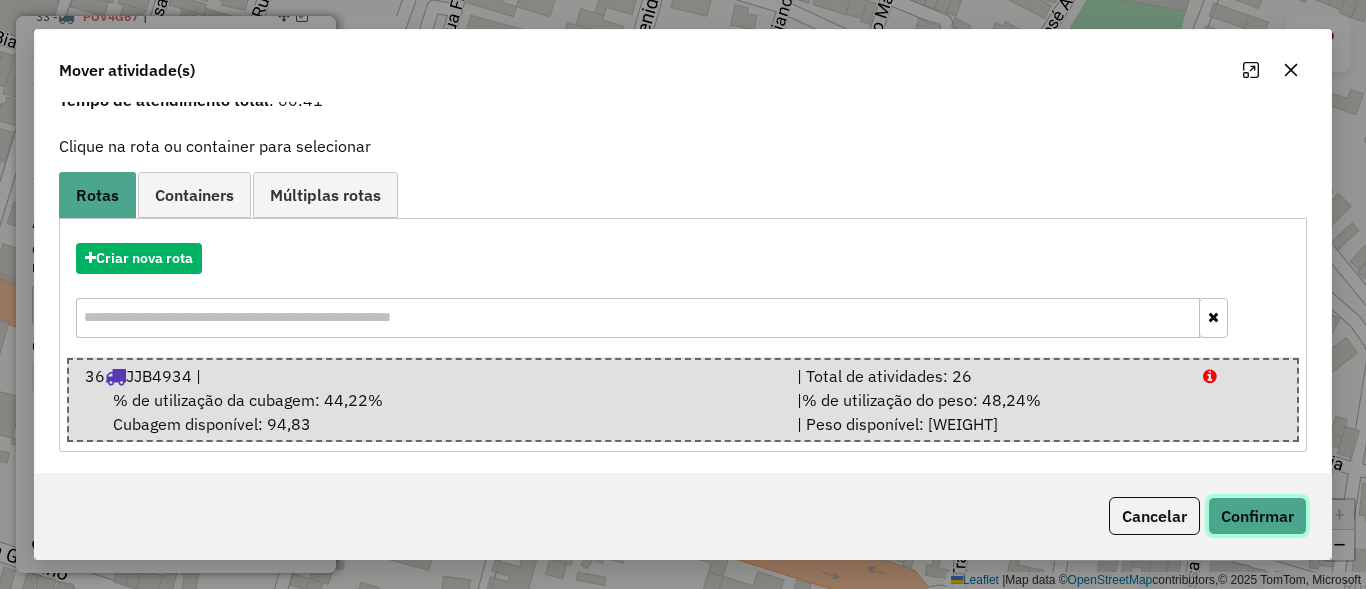 click on "Confirmar" 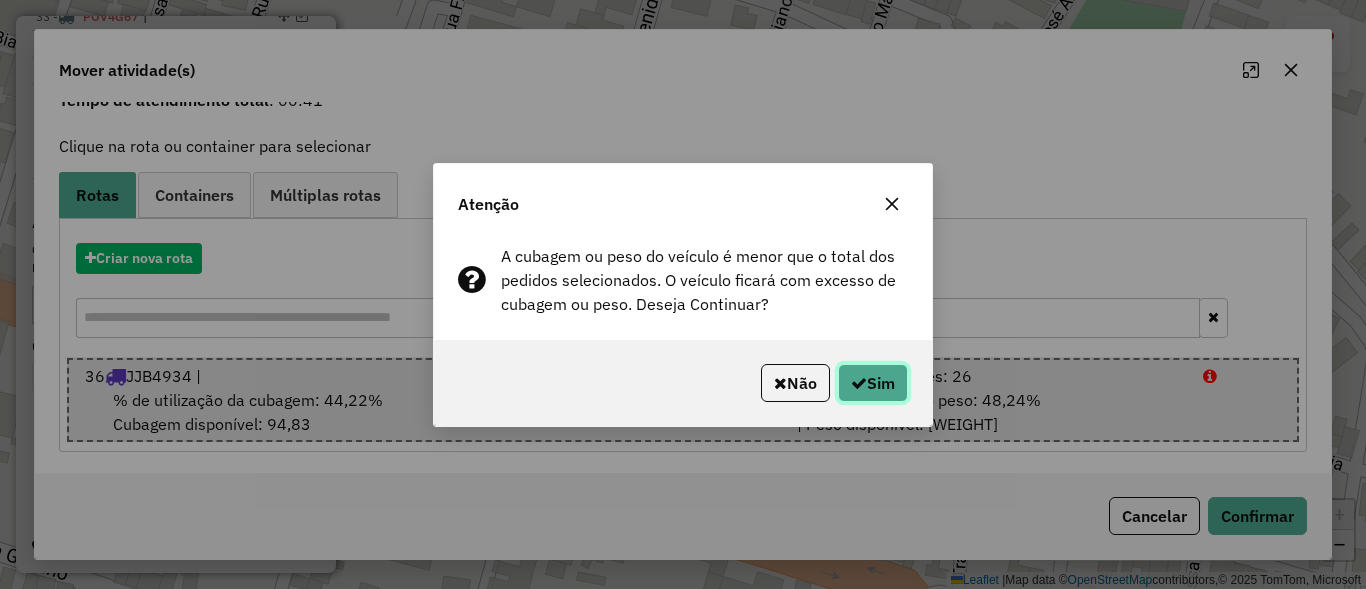 click 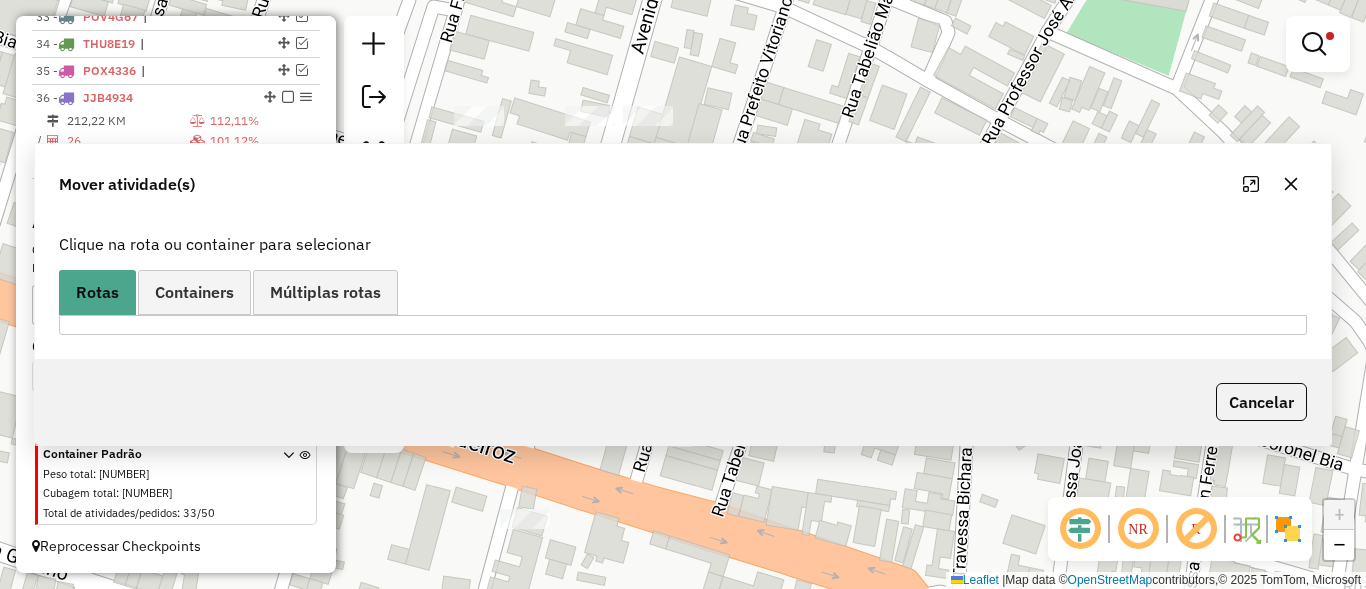 scroll, scrollTop: 0, scrollLeft: 0, axis: both 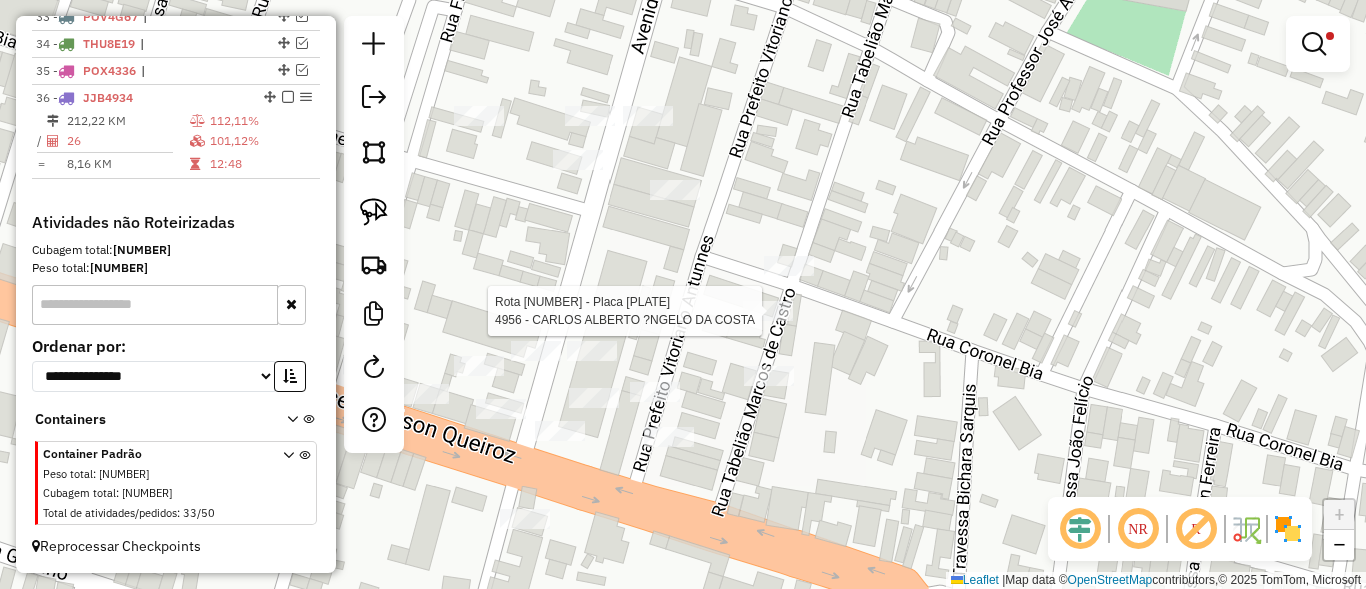 select on "**********" 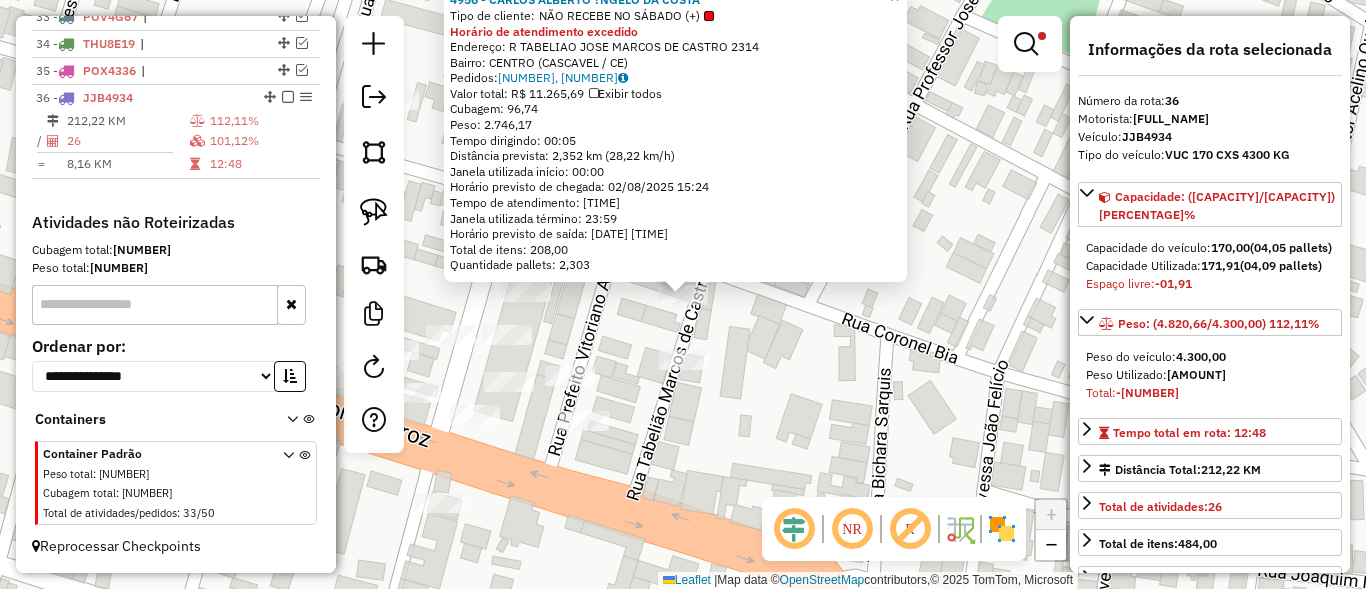 drag, startPoint x: 943, startPoint y: 415, endPoint x: 1074, endPoint y: 382, distance: 135.09256 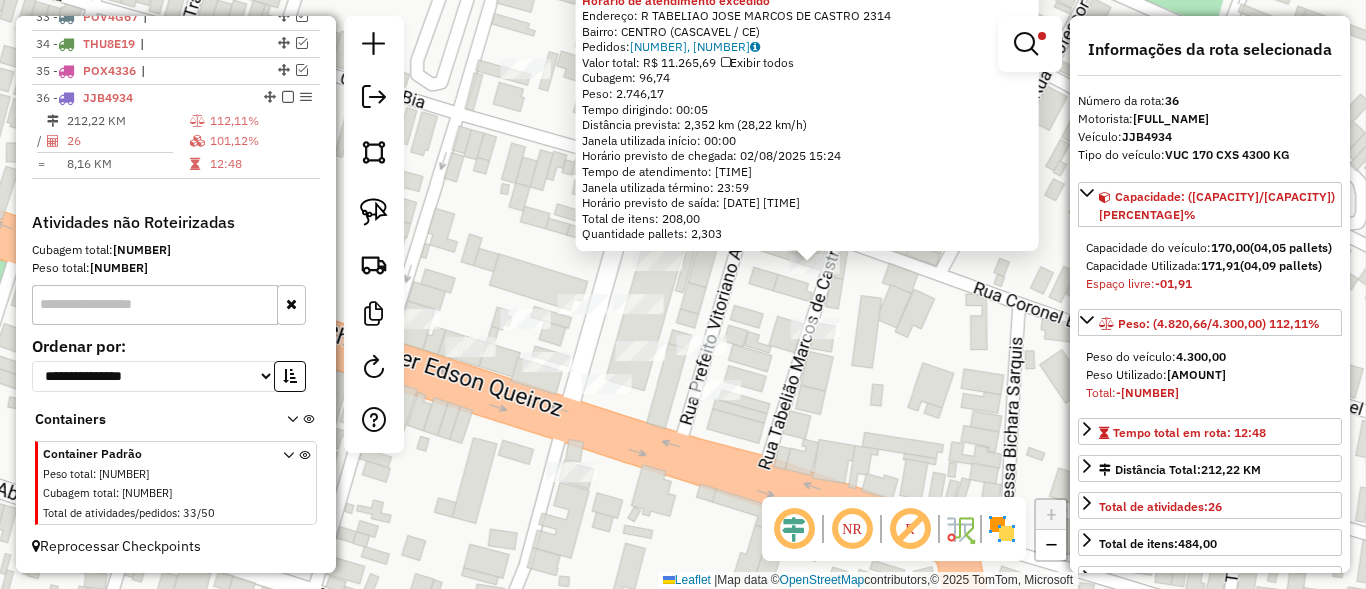 click on "**********" at bounding box center [1210, 294] 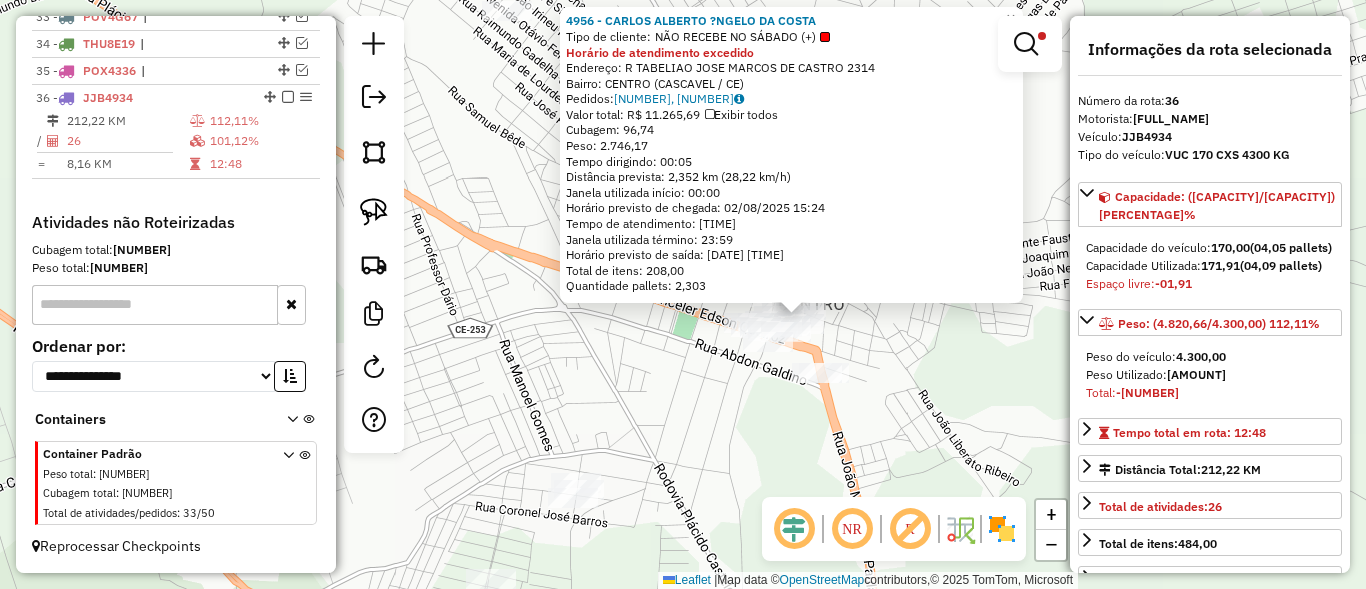 click on "4956 - CARLOS ALBERTO ?NGELO DA COSTA  Tipo de cliente:   NÃO RECEBE NO SÁBADO (+)  Horário de atendimento excedido  Endereço: R   TABELIAO JOSE MARCOS DE CASTRO 2314   Bairro: CENTRO ([CITY] / [STATE])   Pedidos:  01867304, 01868380   Valor total: R$ 11.265,69   Exibir todos   Cubagem: 96,74  Peso: 2.746,17  Tempo dirigindo: 00:05   Distância prevista: 2,352 km (28,22 km/h)   Janela utilizada início: 00:00   Horário previsto de chegada: 02/08/2025 15:24   Tempo de atendimento: 03:12   Janela utilizada término: 23:59   Horário previsto de saída: 02/08/2025 18:36   Total de itens: 208,00   Quantidade pallets: 2,303  × Limpar filtros Janela de atendimento Grade de atendimento Capacidade Transportadoras Veículos Cliente Pedidos  Rotas Selecione os dias de semana para filtrar as janelas de atendimento  Seg   Ter   Qua   Qui   Sex   Sáb   Dom  Informe o período da janela de atendimento: De: Até:  Filtrar exatamente a janela do cliente  Considerar janela de atendimento padrão   Seg   Ter   Qua   Qui  +" 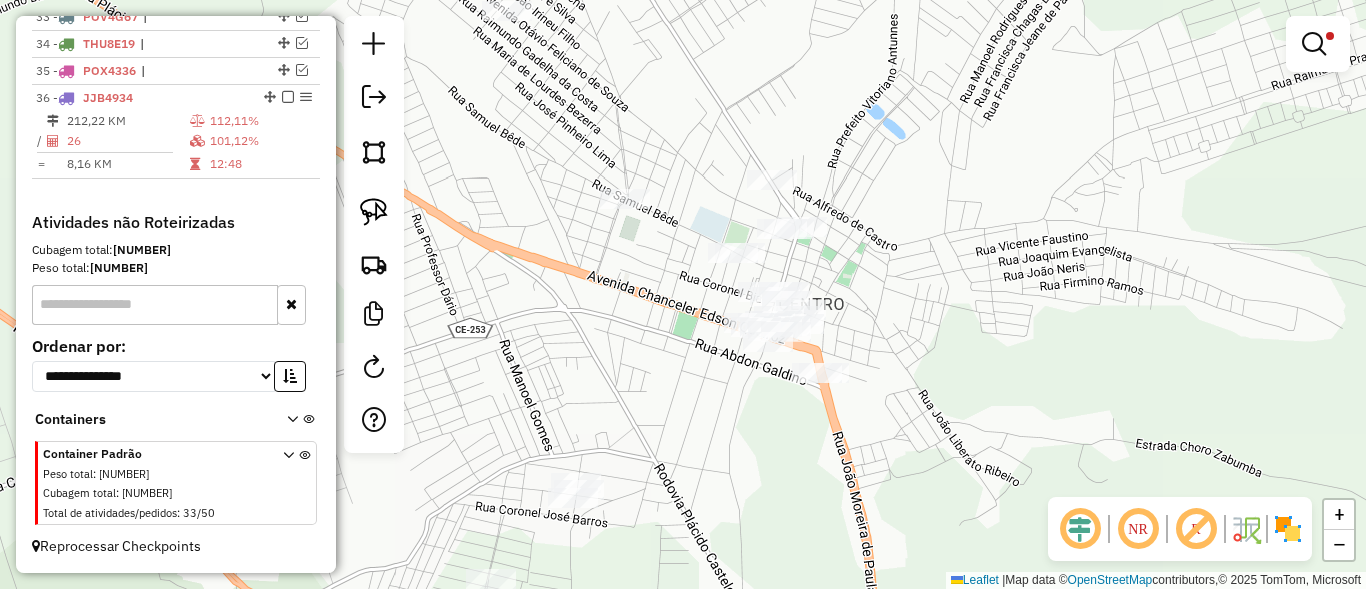 drag, startPoint x: 711, startPoint y: 293, endPoint x: 740, endPoint y: 332, distance: 48.60041 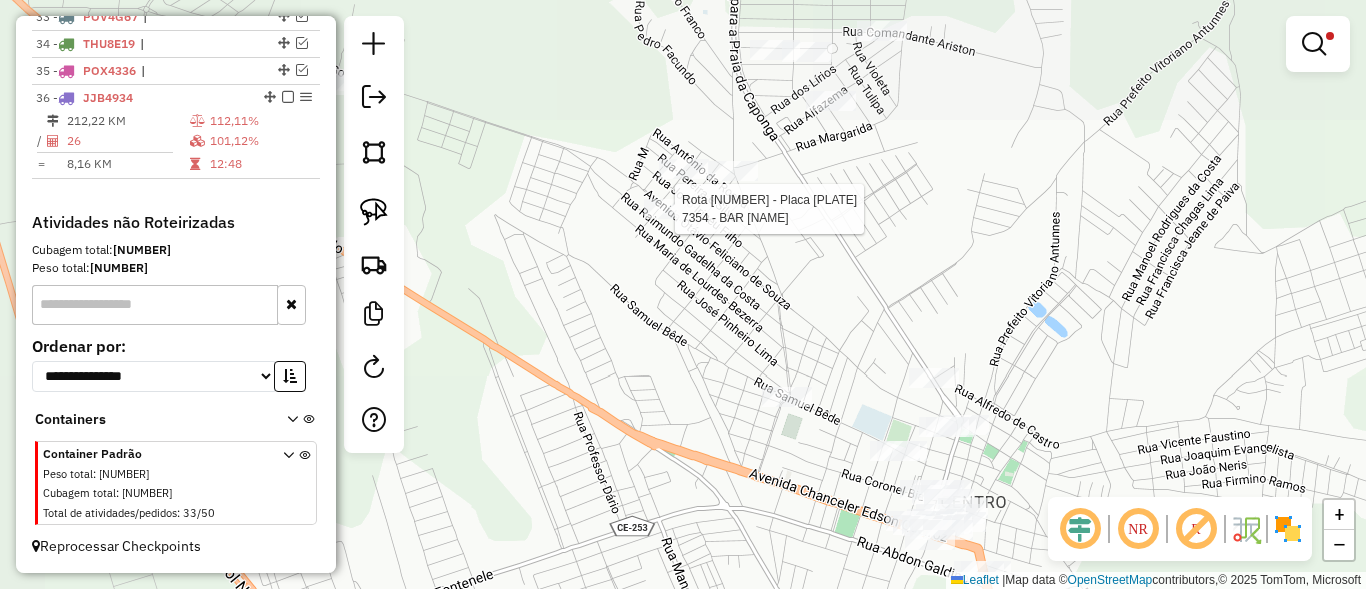 select on "**********" 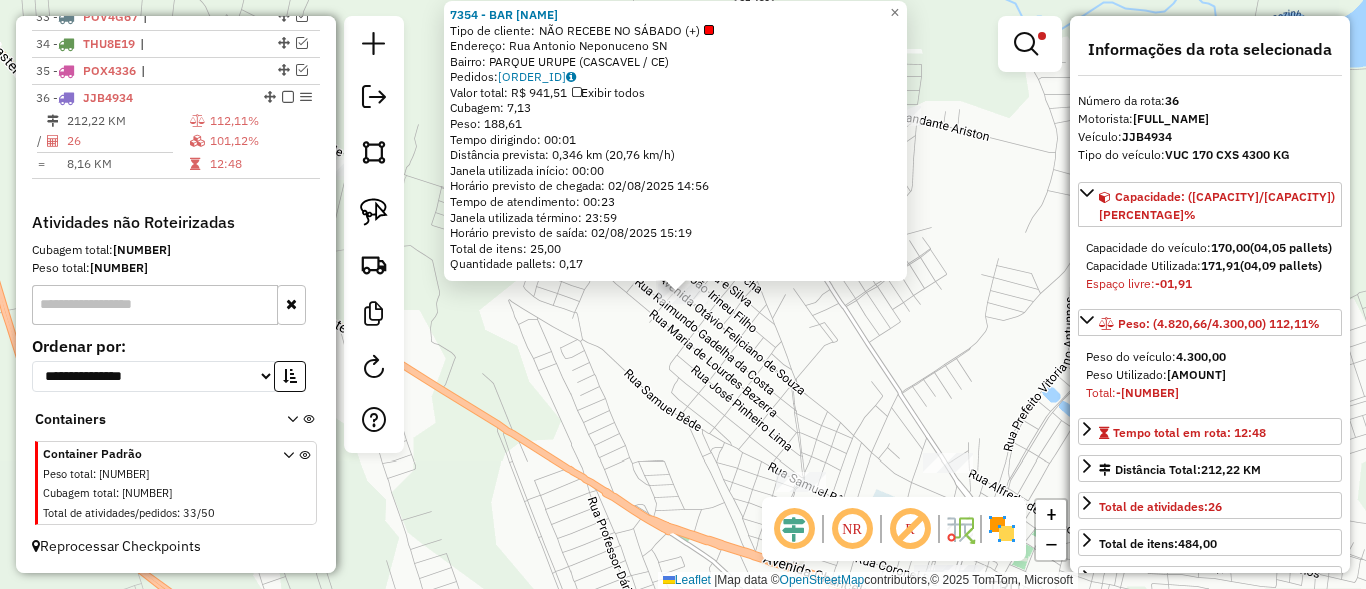 click on "[NUMBER] - [BUSINESS_NAME]  Tipo de cliente:   PDV TRAVA ROTA (#)   Endereço:  [STREET_NAME] [NUMBER]   Bairro: [NEIGHBORHOOD] ([CITY] / [STATE])   Pedidos:  [NUMBER]   Valor total: [CURRENCY] [NUMBER]   Exibir todos   Cubagem: [NUMBER]  Peso: [NUMBER]  Tempo dirigindo: [TIME]   Distância prevista: [NUMBER] km ([NUMBER] km/h)   Janela utilizada início: [TIME]   Horário previsto de chegada: [DATE] [TIME]   Tempo de atendimento: [TIME]   Janela utilizada término: [TIME]   Horário previsto de saída: [DATE] [TIME]   Total de itens: [NUMBER]   Quantidade pallets: [NUMBER]  × Limpar filtros Janela de atendimento Grade de atendimento Capacidade Transportadoras Veículos Cliente Pedidos  Rotas Selecione os dias de semana para filtrar as janelas de atendimento  Seg   Ter   Qua   Qui   Sex   Sáb   Dom  Informe o período da janela de atendimento: De: [TIME] Até: [TIME]  Filtrar exatamente a janela do cliente  Considerar janela de atendimento padrão  Selecione os dias de semana para filtrar as grades de atendimento  Seg   Ter   Qua   Qui   Sex   Sáb   Dom   Considerar clientes sem dia de atendimento cadastrado  De: [TIME]   Até: [TIME]" 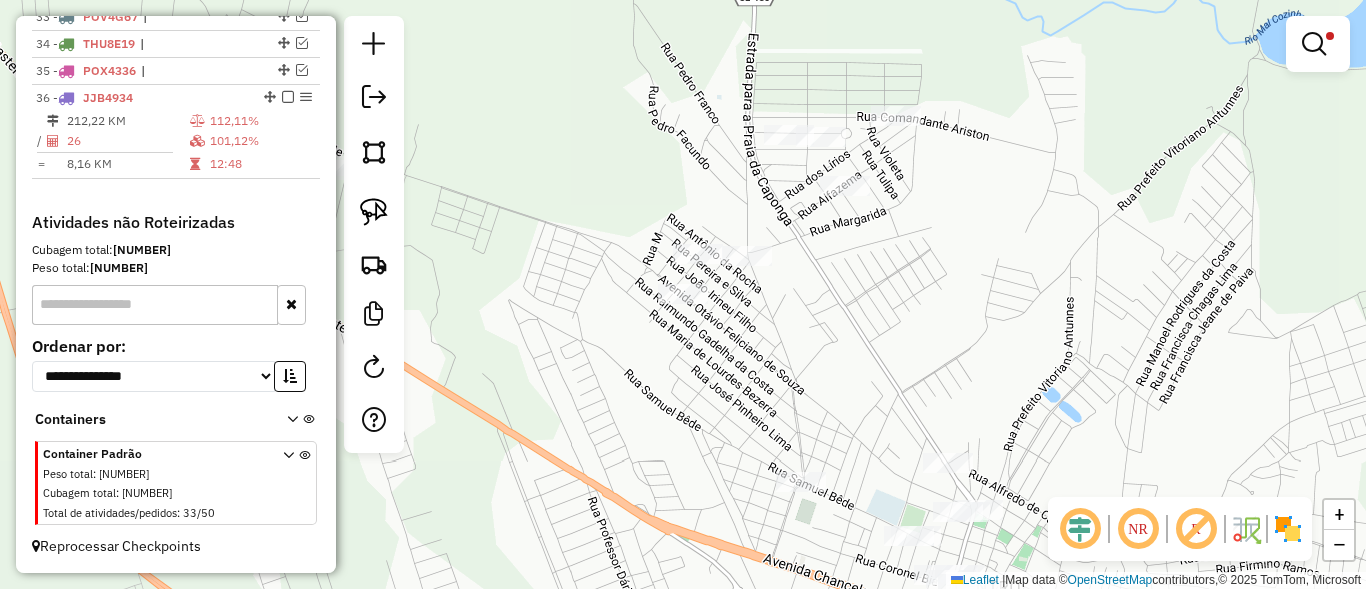 click on "Rota [NUMBER] - Placa [PLATE]  [NUMBER] - [NAME] Limpar filtros Janela de atendimento Grade de atendimento Capacidade Transportadoras Veículos Cliente Pedidos  Rotas Selecione os dias de semana para filtrar as janelas de atendimento  Seg   Ter   Qua   Qui   Sex   Sáb   Dom  Informe o período da janela de atendimento: De: [TIME] Até: [TIME]  Filtrar exatamente a janela do cliente  Considerar janela de atendimento padrão  Selecione os dias de semana para filtrar as grades de atendimento  Seg   Ter   Qua   Qui   Sex   Sáb   Dom   Considerar clientes sem dia de atendimento cadastrado  Clientes fora do dia de atendimento selecionado Filtrar as atividades entre os valores definidos abaixo:  Peso mínimo: [WEIGHT]   Peso máximo: [WEIGHT]   Cubagem mínima: [CUBAGE]   Cubagem máxima: [CUBAGE]   De: [TIME]   Até: [TIME]  Filtrar as atividades entre o tempo de atendimento definido abaixo:  De: [TIME]   Até: [TIME]   Considerar capacidade total dos clientes não roteirizados Transportadora: Selecione um ou mais itens Tipo de veículo: Selecione um ou mais itens Veículo: Motorista: [NAME] De: [TIME]" 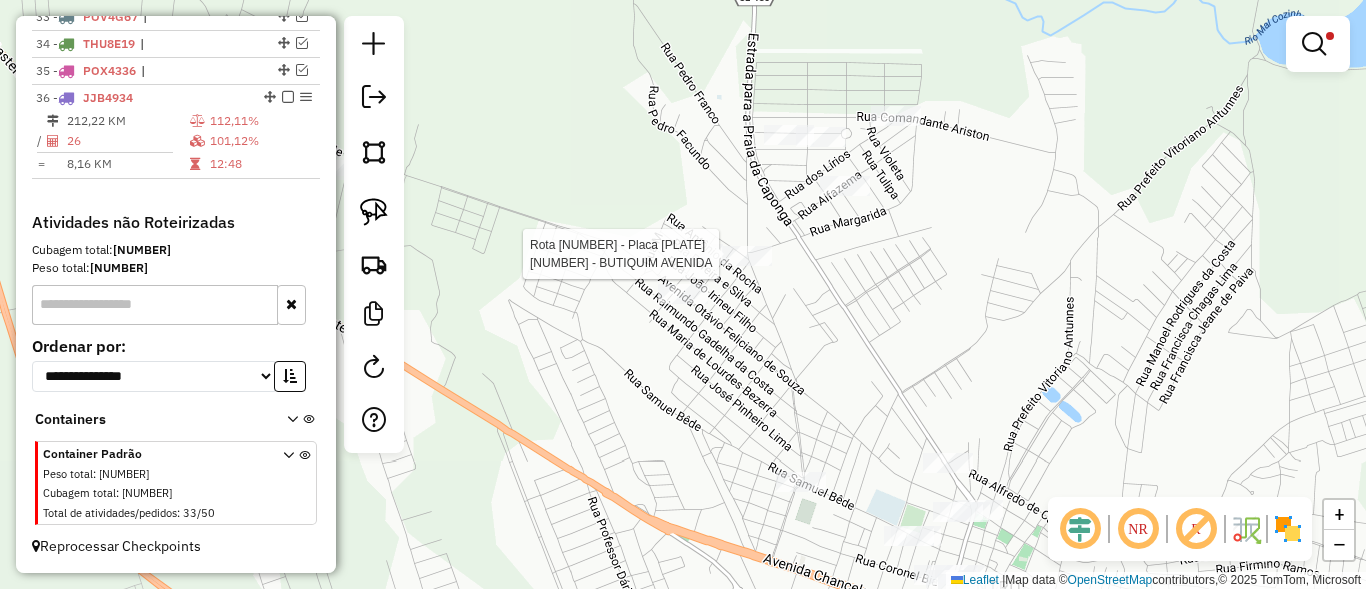 select on "**********" 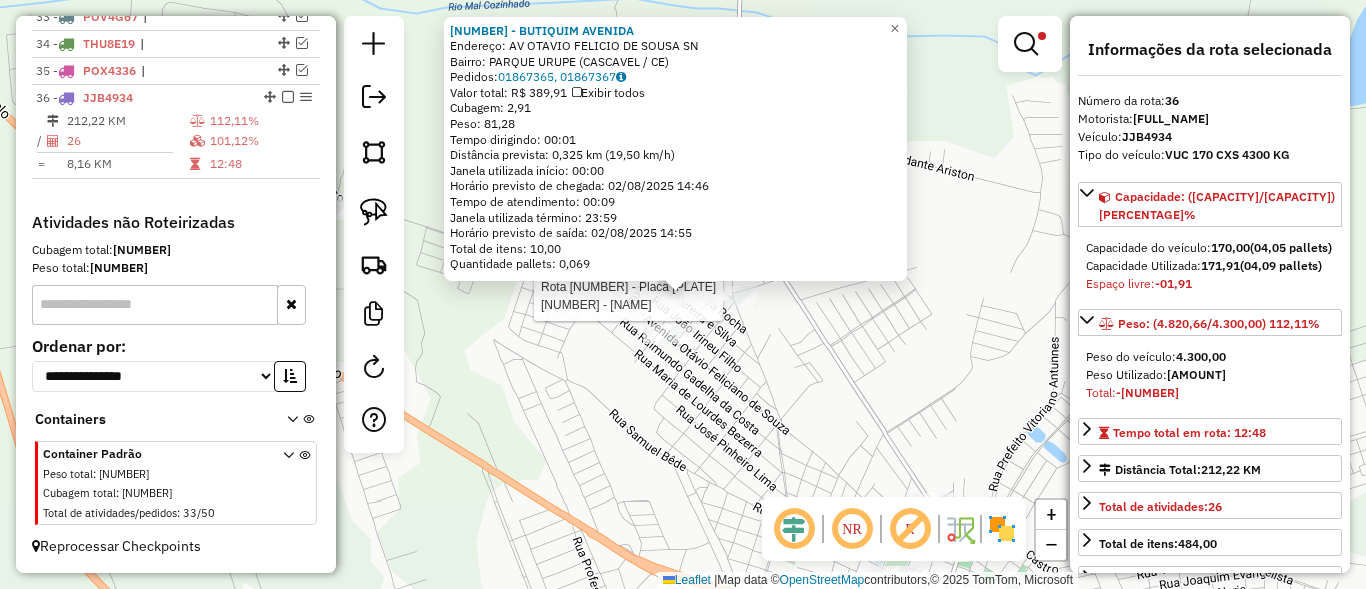 click 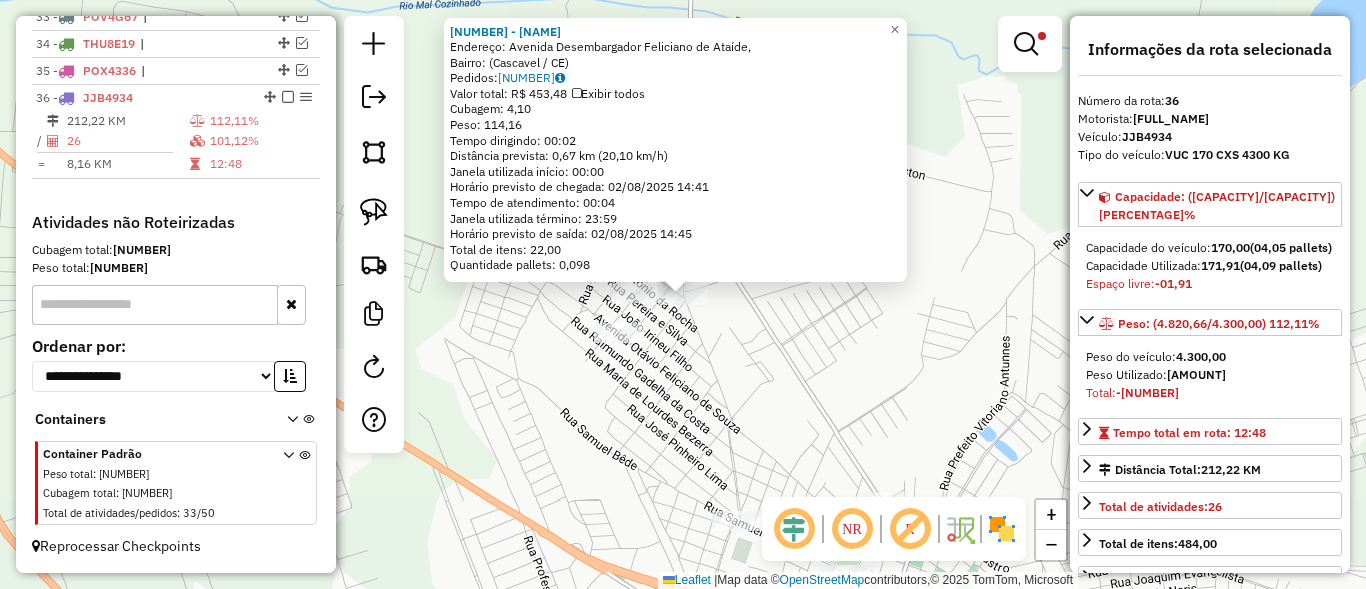 click on "[NUMBER] - [NAME]  Endereço: Avenida [NAME] de [NAME],    Bairro:  ([CITY] / [STATE])   Pedidos:  [ORDER_ID]   Valor total: R$ [PRICE]   Exibir todos   Cubagem: [CUBAGE]  Peso: [WEIGHT]  Tempo dirigindo: [TIME]   Distância prevista: [DISTANCE] km ([SPEED])   Janela utilizada início: [TIME]   Horário previsto de chegada: [DATE] [TIME]   Tempo de atendimento: [TIME]   Janela utilizada término: [TIME]   Horário previsto de saída: [DATE] [TIME]   Total de itens: [ITEMS]   Quantidade pallets: [PALLETS]  × Limpar filtros Janela de atendimento Grade de atendimento Capacidade Transportadoras Veículos Cliente Pedidos  Rotas Selecione os dias de semana para filtrar as janelas de atendimento  Seg   Ter   Qua   Qui   Sex   Sáb   Dom  Informe o período da janela de atendimento: De: [TIME] Até: [TIME]  Filtrar exatamente a janela do cliente  Considerar janela de atendimento padrão  Selecione os dias de semana para filtrar as grades de atendimento  Seg   Ter   Qua   Qui   Sex   Sáb   Dom   Peso mínimo: [WEIGHT]   De: [WEIGHT]  De:" 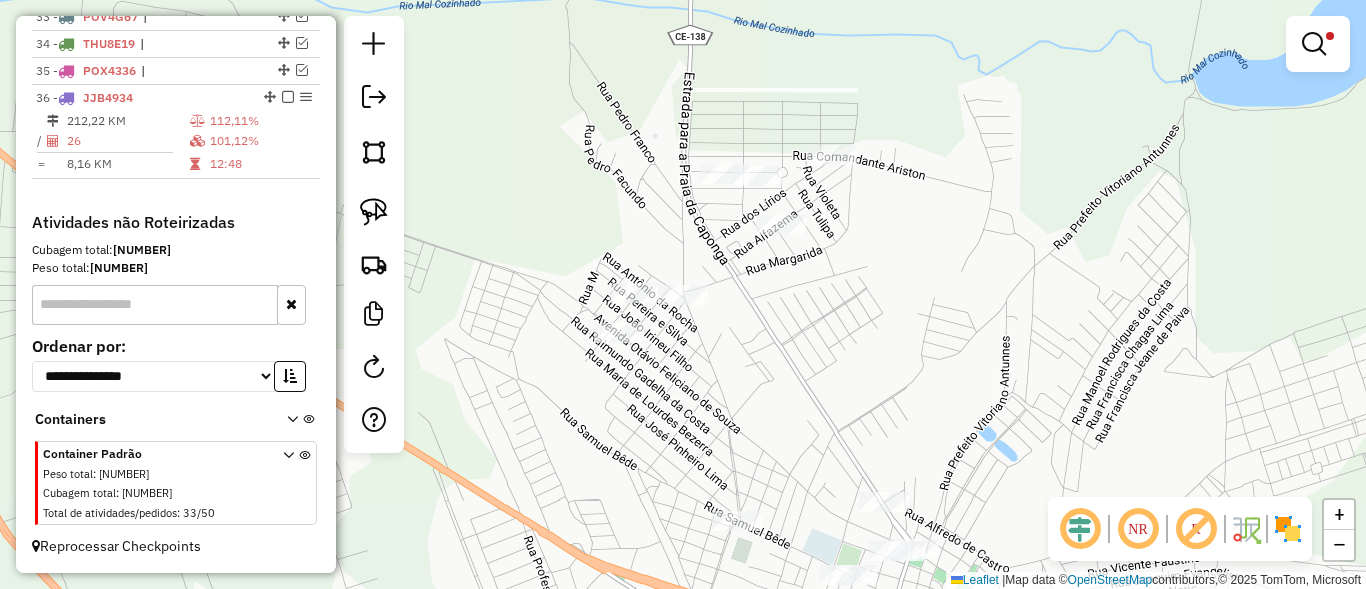 select on "**********" 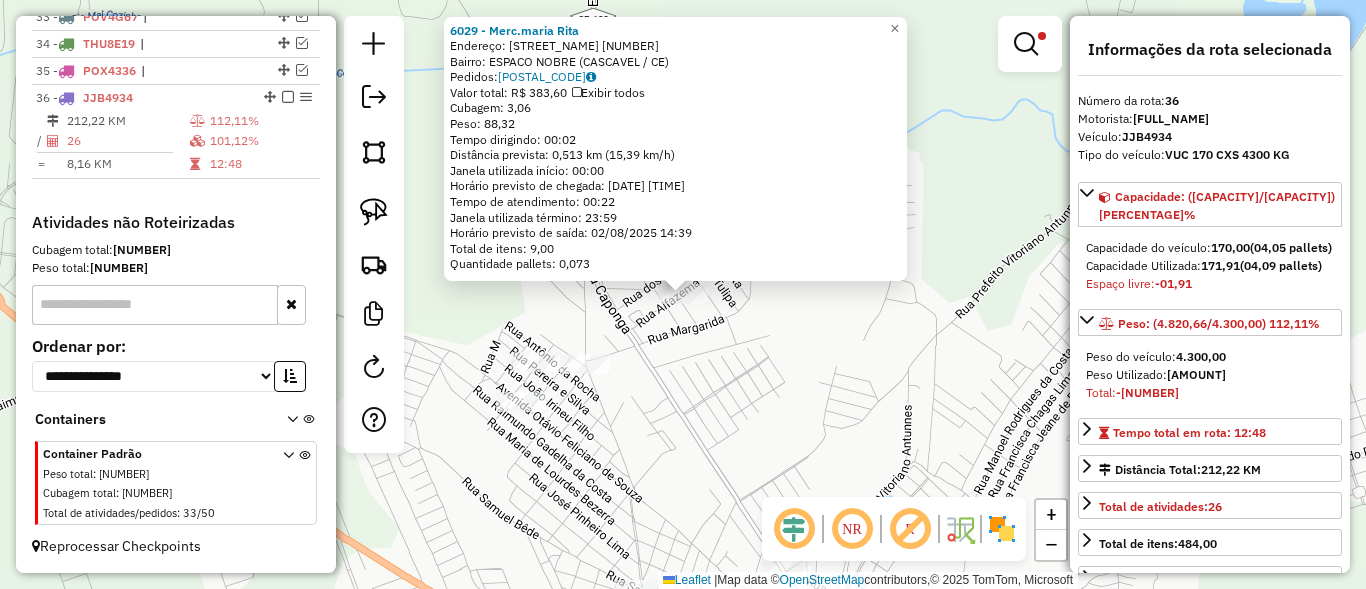 click on "[NUMBER] - Merc.[NAME]  Endereço:  Rua Das Carmelias [NUMBER]   Bairro: ESPACO NOBRE ([CITY] / [STATE])   Pedidos:  [ORDER_ID]   Valor total: R$ [PRICE]   Exibir todos   Cubagem: [CUBAGE]  Peso: [WEIGHT]  Tempo dirigindo: [TIME]   Distância prevista: [DISTANCE] km ([SPEED])   Janela utilizada início: [TIME]   Horário previsto de chegada: [DATE] [TIME]   Tempo de atendimento: [TIME]   Janela utilizada término: [TIME]   Horário previsto de saída: [DATE] [TIME]   Total de itens: [ITEMS]   Quantidade pallets: [PALLETS]  × Limpar filtros Janela de atendimento Grade de atendimento Capacidade Transportadoras Veículos Cliente Pedidos  Rotas Selecione os dias de semana para filtrar as janelas de atendimento  Seg   Ter   Qua   Qui   Sex   Sáb   Dom  Informe o período da janela de atendimento: De: [TIME] Até: [TIME]  Filtrar exatamente a janela do cliente  Considerar janela de atendimento padrão  Selecione os dias de semana para filtrar as grades de atendimento  Seg   Ter   Qua   Qui   Sex   Sáb   Dom   Peso mínimo: [WEIGHT]   Peso máximo: [WEIGHT]  De: [WEIGHT]  De:" 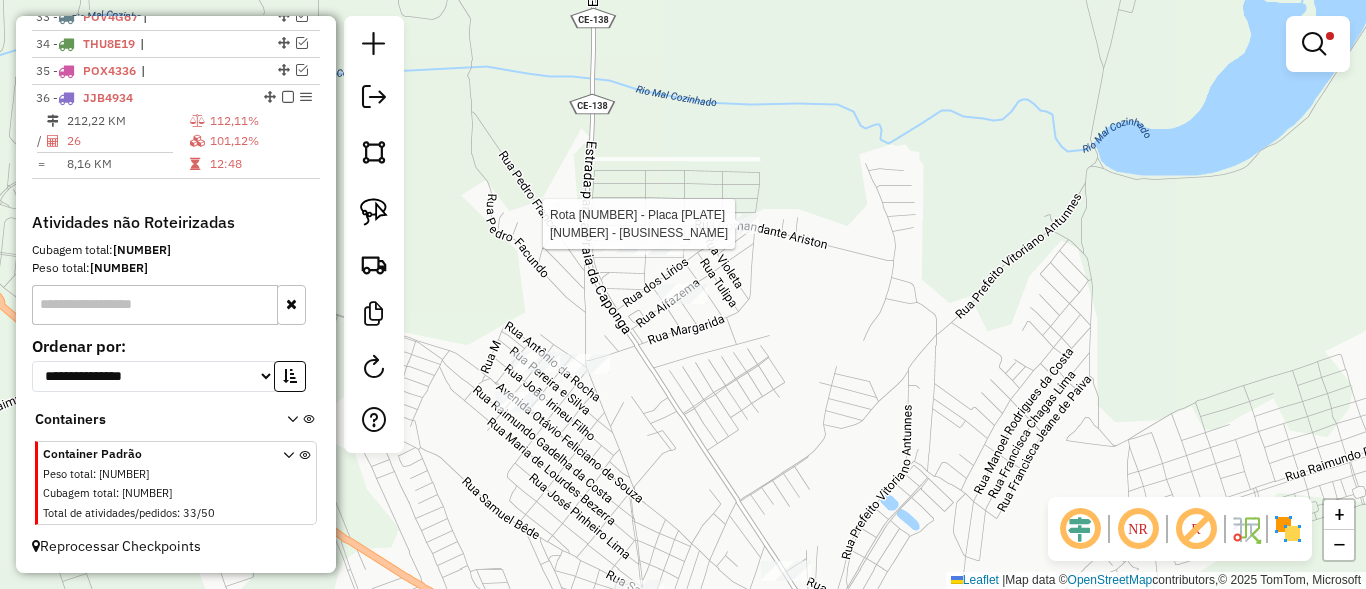 select on "**********" 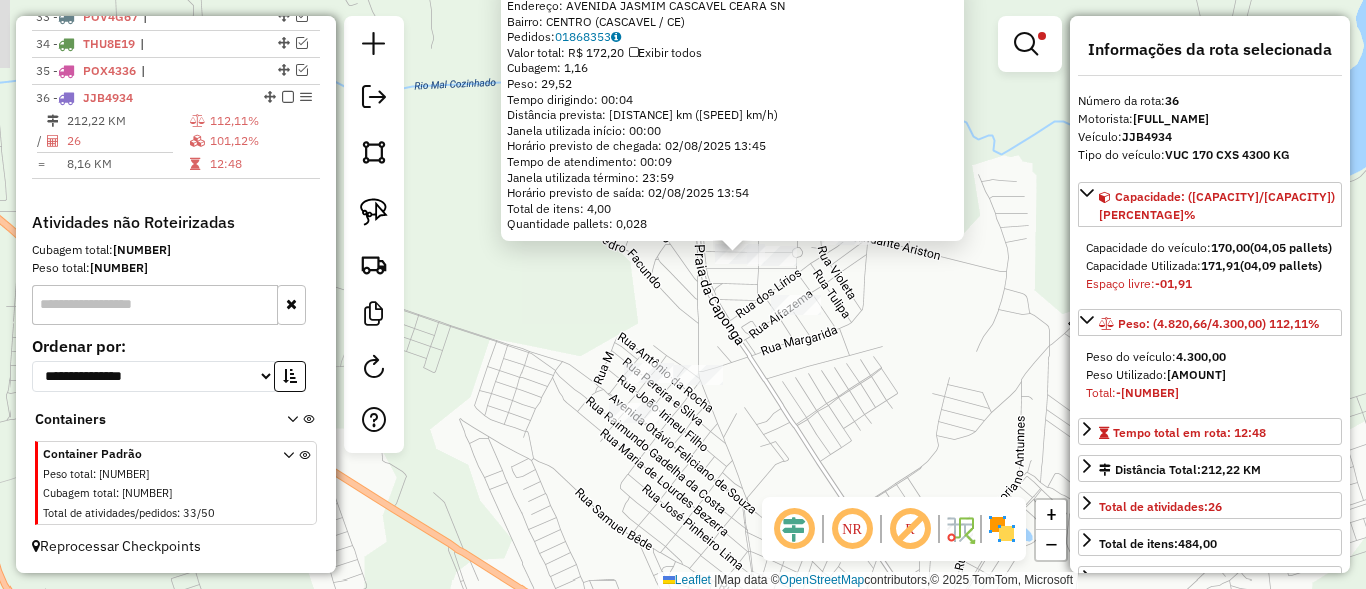 drag, startPoint x: 647, startPoint y: 381, endPoint x: 791, endPoint y: 268, distance: 183.04372 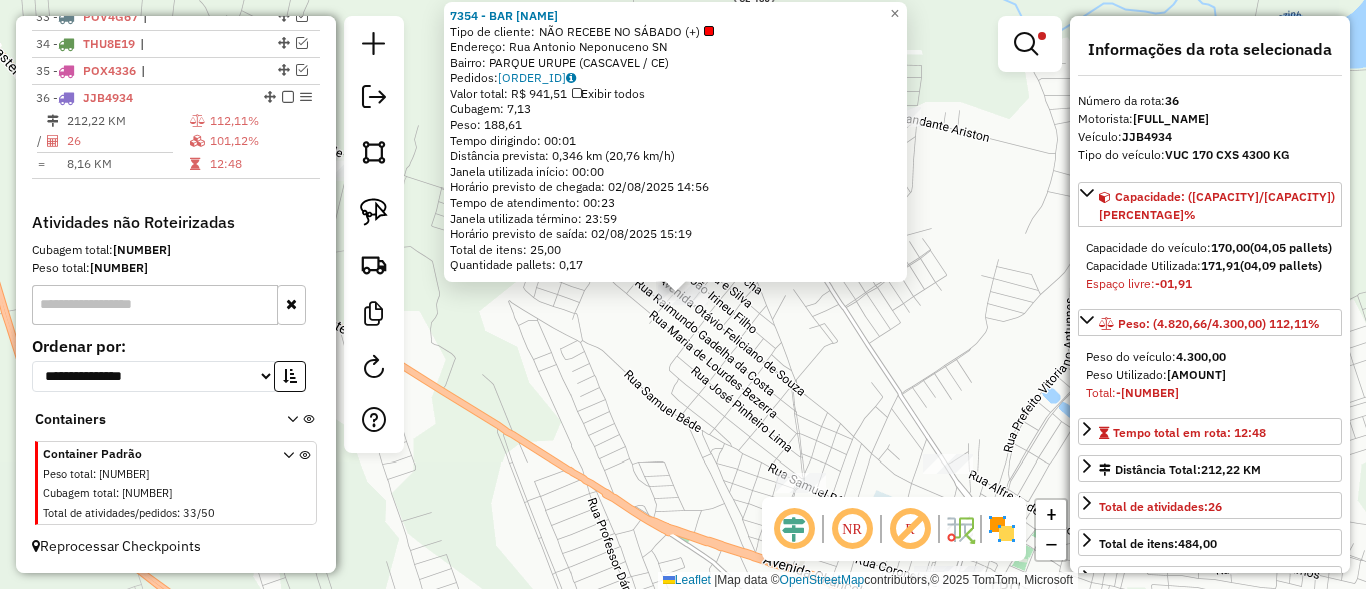 click on "[NUMBER] - [BUSINESS_NAME]  Tipo de cliente:   PDV TRAVA ROTA (#)   Endereço:  [STREET_NAME] [NUMBER]   Bairro: [NEIGHBORHOOD] ([CITY] / [STATE])   Pedidos:  [NUMBER]   Valor total: [CURRENCY] [NUMBER]   Exibir todos   Cubagem: [NUMBER]  Peso: [NUMBER]  Tempo dirigindo: [TIME]   Distância prevista: [NUMBER] km ([NUMBER] km/h)   Janela utilizada início: [TIME]   Horário previsto de chegada: [DATE] [TIME]   Tempo de atendimento: [TIME]   Janela utilizada término: [TIME]   Horário previsto de saída: [DATE] [TIME]   Total de itens: [NUMBER]   Quantidade pallets: [NUMBER]  × Limpar filtros Janela de atendimento Grade de atendimento Capacidade Transportadoras Veículos Cliente Pedidos  Rotas Selecione os dias de semana para filtrar as janelas de atendimento  Seg   Ter   Qua   Qui   Sex   Sáb   Dom  Informe o período da janela de atendimento: De: [TIME] Até: [TIME]  Filtrar exatamente a janela do cliente  Considerar janela de atendimento padrão  Selecione os dias de semana para filtrar as grades de atendimento  Seg   Ter   Qua   Qui   Sex   Sáb   Dom   Considerar clientes sem dia de atendimento cadastrado  De: [TIME]   Até: [TIME]" 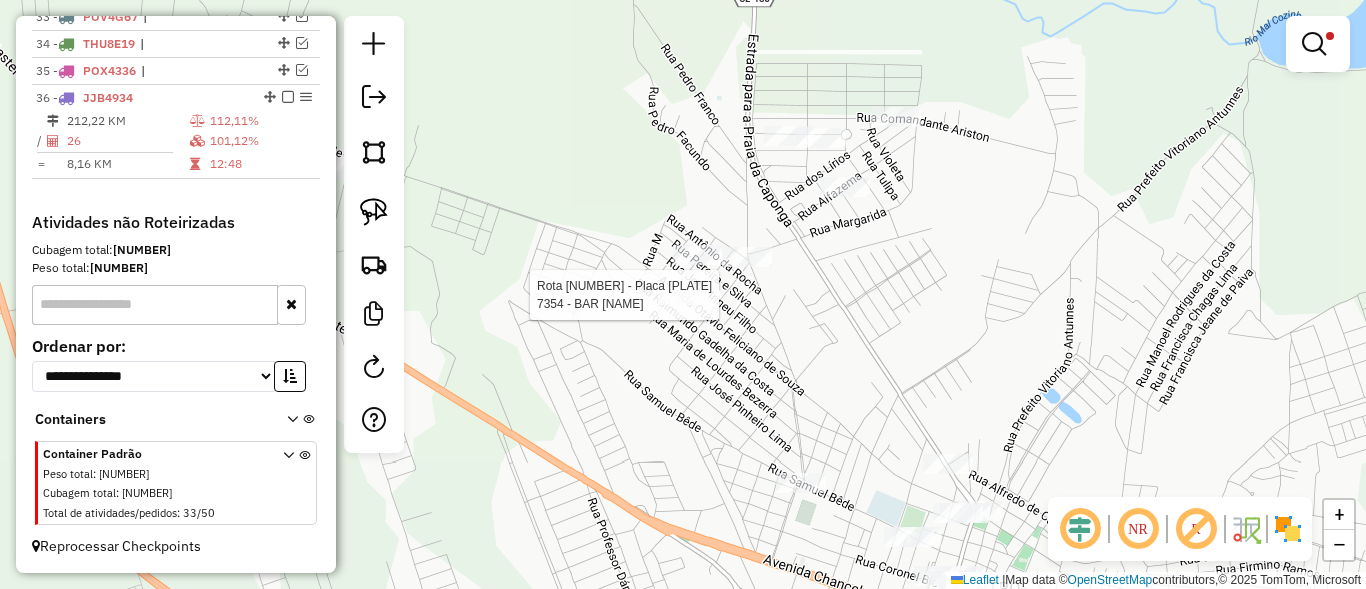 select on "**********" 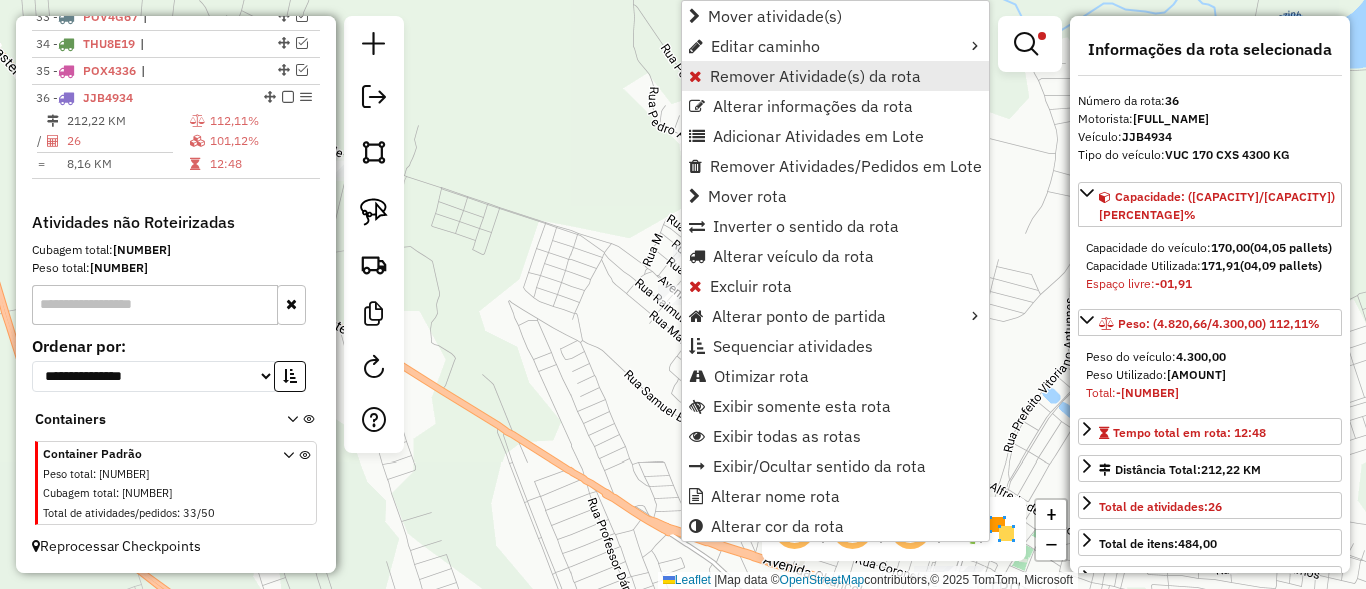click on "Remover Atividade(s) da rota" at bounding box center [815, 76] 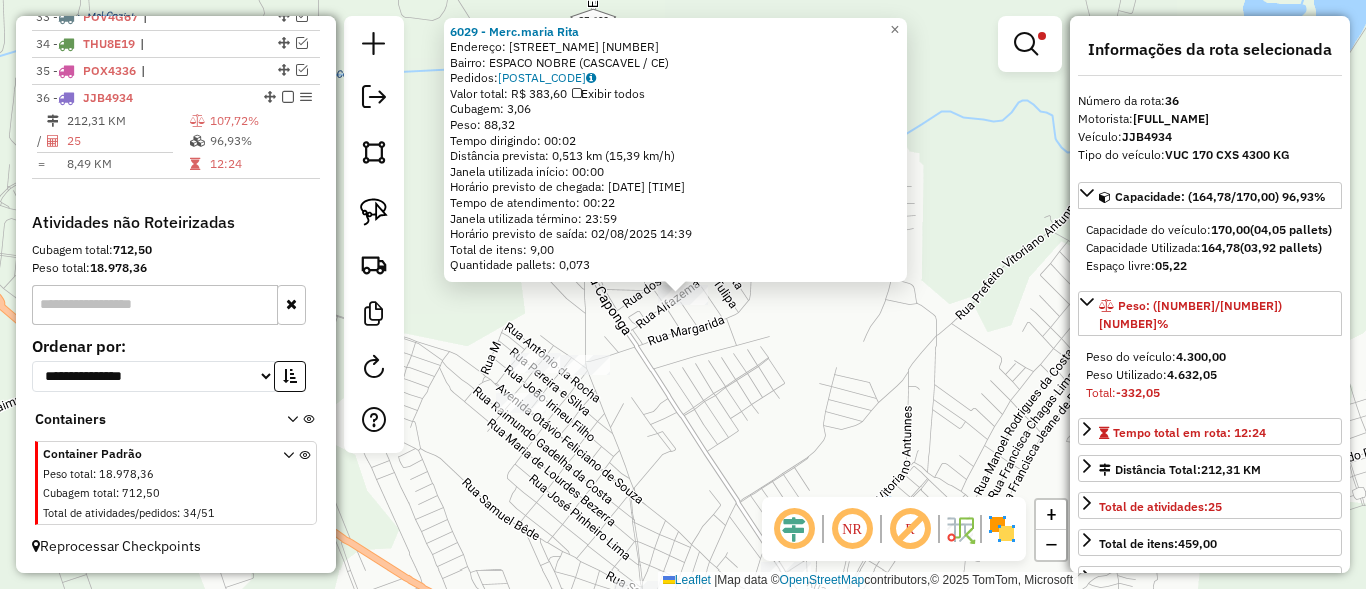 click on "[NUMBER] - Merc.[NAME]  Endereço:  Rua Das Carmelias [NUMBER]   Bairro: ESPACO NOBRE ([CITY] / [STATE])   Pedidos:  [ORDER_ID]   Valor total: R$ [PRICE]   Exibir todos   Cubagem: [CUBAGE]  Peso: [WEIGHT]  Tempo dirigindo: [TIME]   Distância prevista: [DISTANCE] km ([SPEED])   Janela utilizada início: [TIME]   Horário previsto de chegada: [DATE] [TIME]   Tempo de atendimento: [TIME]   Janela utilizada término: [TIME]   Horário previsto de saída: [DATE] [TIME]   Total de itens: [ITEMS]   Quantidade pallets: [PALLETS]  × Limpar filtros Janela de atendimento Grade de atendimento Capacidade Transportadoras Veículos Cliente Pedidos  Rotas Selecione os dias de semana para filtrar as janelas de atendimento  Seg   Ter   Qua   Qui   Sex   Sáb   Dom  Informe o período da janela de atendimento: De: [TIME] Até: [TIME]  Filtrar exatamente a janela do cliente  Considerar janela de atendimento padrão  Selecione os dias de semana para filtrar as grades de atendimento  Seg   Ter   Qua   Qui   Sex   Sáb   Dom   Peso mínimo: [WEIGHT]   Peso máximo: [WEIGHT]  De: [WEIGHT]  De:" 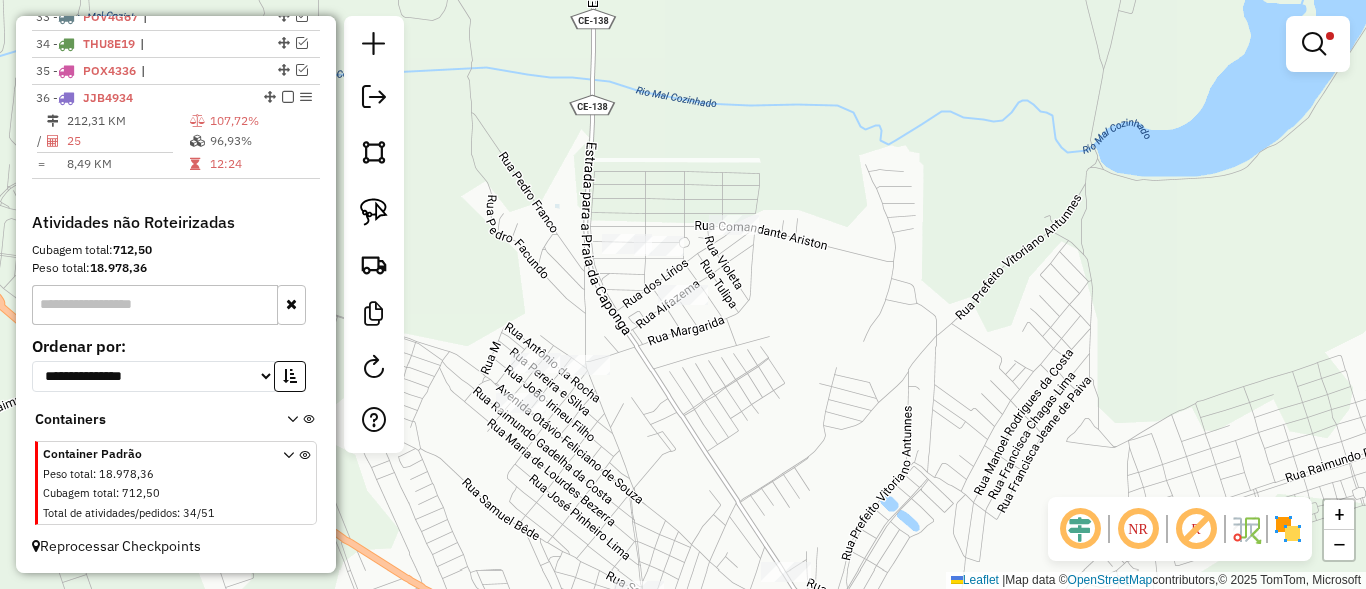 click on "Rota [NUMBER] - Placa [PLATE] [NUMBER] - Merc.maria Rita Limpar filtros Janela de atendimento Grade de atendimento Capacidade Transportadoras Veículos Cliente Pedidos Rotas Selecione os dias de semana para filtrar as janelas de atendimento Seg Ter Qua Qui Sex Sáb Dom Informe o período da janela de atendimento: De: Até: Filtrar exatamente a janela do cliente Considerar janela de atendimento padrão Selecione os dias de semana para filtrar as grades de atendimento Seg Ter Qua Qui Sex Sáb Dom Considerar clientes sem dia de atendimento cadastrado Clientes fora do dia de atendimento selecionado Filtrar as atividades entre os valores definidos abaixo: Peso mínimo: Peso máximo: Cubagem mínima: Cubagem máxima: De: Até: Filtrar as atividades entre o tempo de atendimento definido abaixo: De: Até: Considerar capacidade total dos clientes não roteirizados Transportadora: Selecione um ou mais itens Tipo de veículo: Selecione um ou mais itens Veículo: Motorista: Nome:" 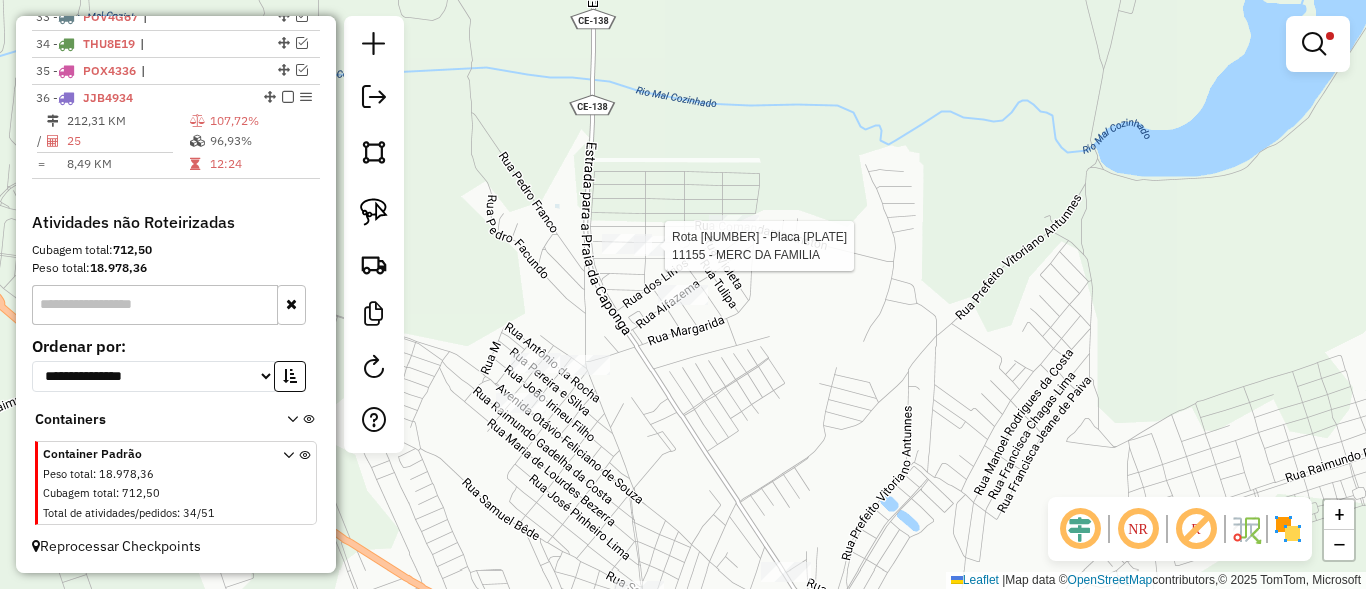 select on "**********" 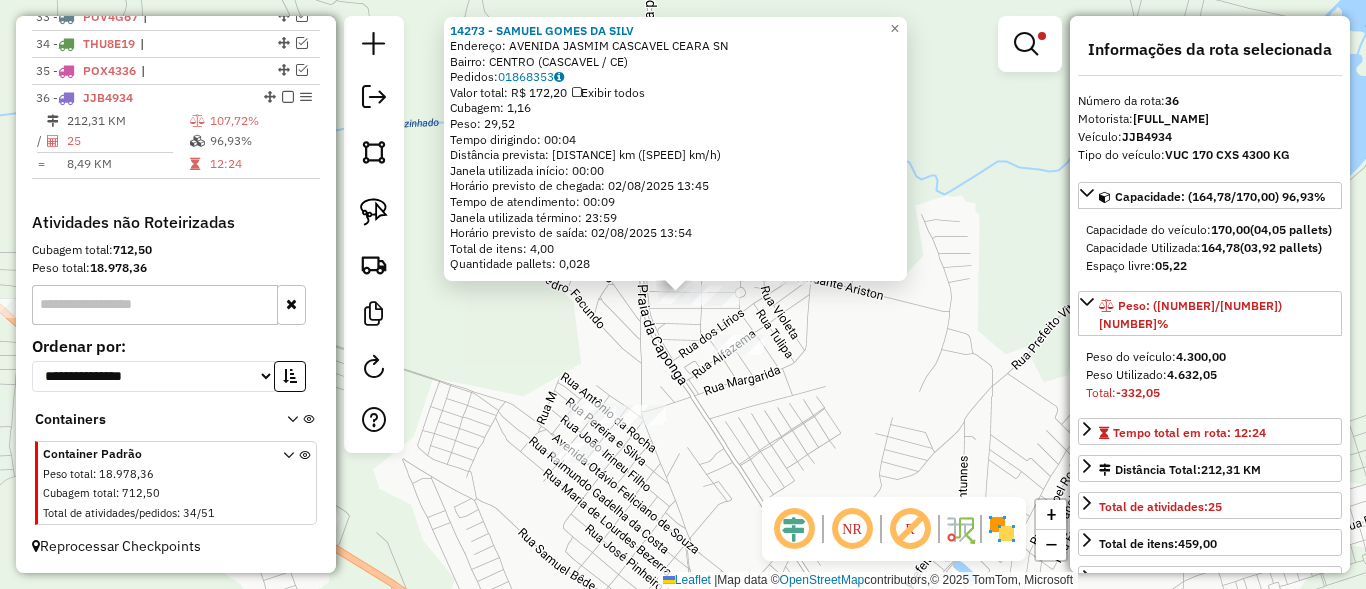 click on "[NUMBER] - [NAME] [NAME]  Endereço:  AVENIDA [NAME] [NAME] [NUMBER]   Bairro: CENTRO ([CITY] / [STATE])   Pedidos:  [ORDER_ID]   Valor total: R$ [PRICE]   Exibir todos   Cubagem: [CUBAGE]  Peso: [WEIGHT]  Tempo dirigindo: [TIME]   Distância prevista: [DISTANCE] km ([SPEED])   Janela utilizada início: [TIME]   Horário previsto de chegada: [DATE] [TIME]   Tempo de atendimento: [TIME]   Janela utilizada término: [TIME]   Horário previsto de saída: [DATE] [TIME]   Total de itens: [ITEMS]   Quantidade pallets: [PALLETS]  × Limpar filtros Janela de atendimento Grade de atendimento Capacidade Transportadoras Veículos Cliente Pedidos  Rotas Selecione os dias de semana para filtrar as janelas de atendimento  Seg   Ter   Qua   Qui   Sex   Sáb   Dom  Informe o período da janela de atendimento: De: [TIME] Até: [TIME]  Filtrar exatamente a janela do cliente  Considerar janela de atendimento padrão  Selecione os dias de semana para filtrar as grades de atendimento  Seg   Ter   Qua   Qui   Sex   Sáb   Dom   Peso mínimo: [WEIGHT]   Peso máximo: [WEIGHT]" 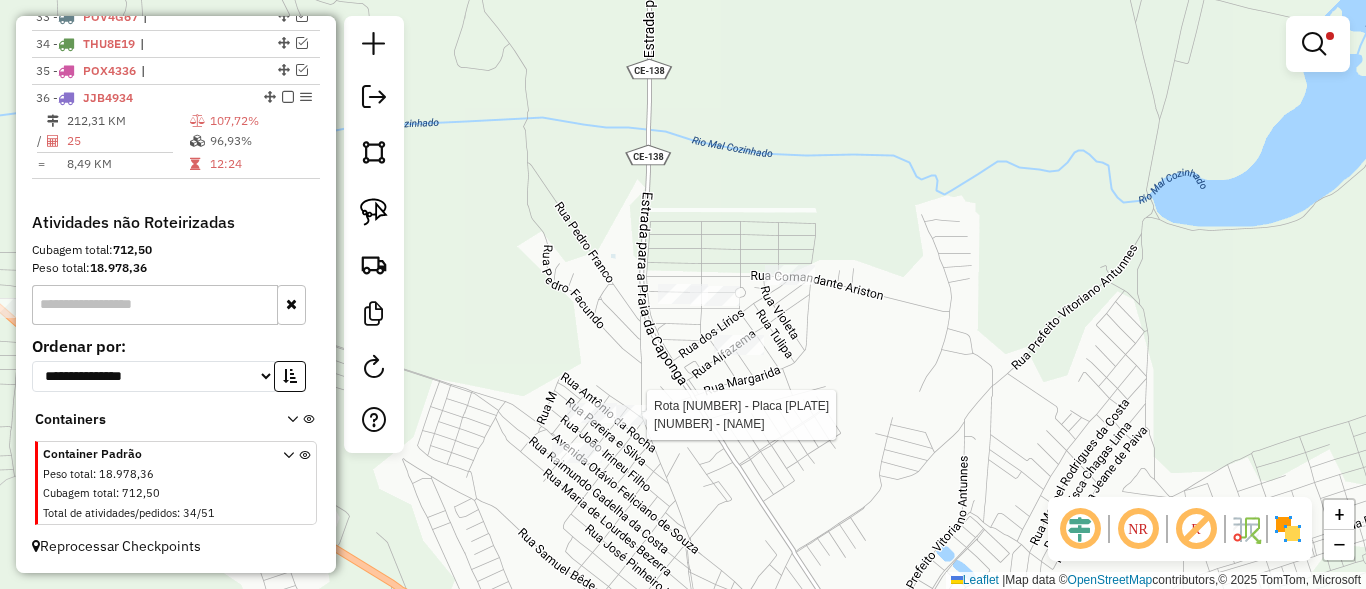 select on "**********" 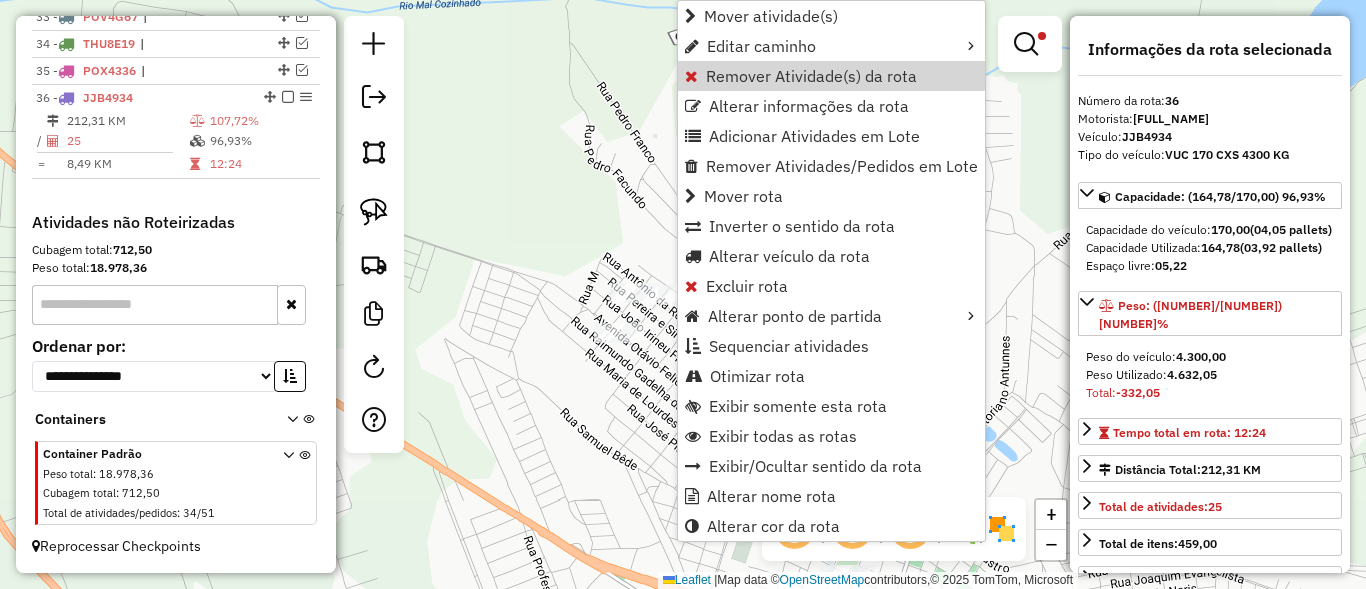 click on "Remover Atividade(s) da rota" at bounding box center (811, 76) 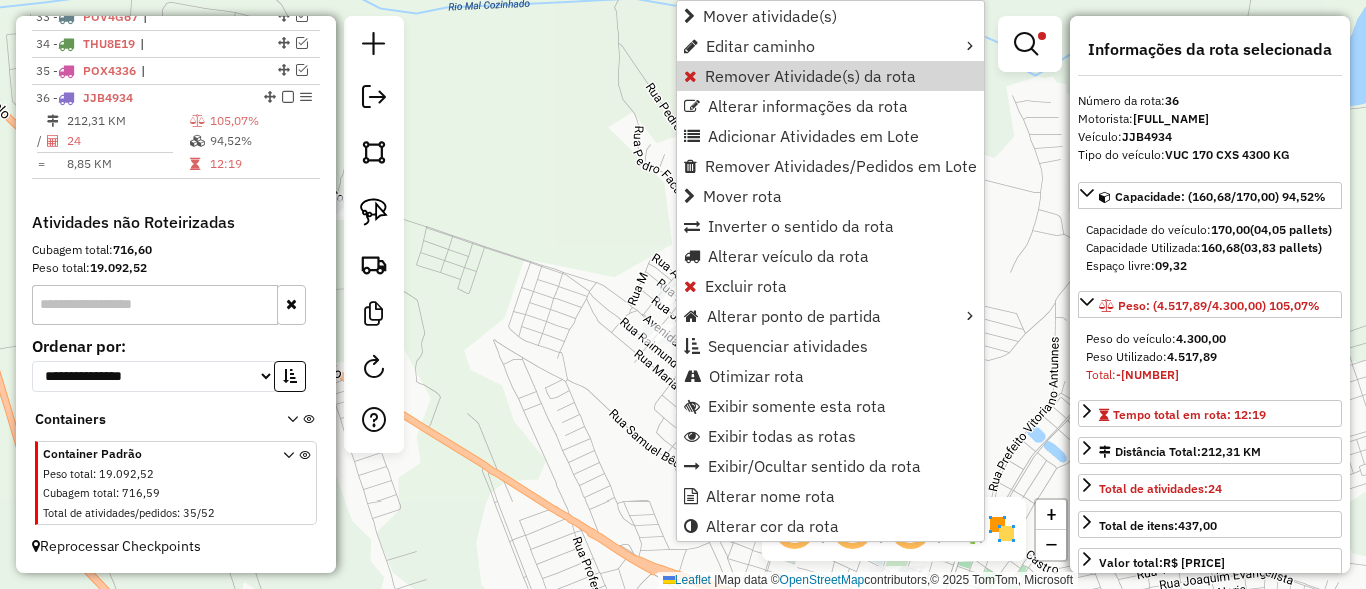 click on "Limpar filtros Janela de atendimento Grade de atendimento Capacidade Transportadoras Veículos Cliente Pedidos  Rotas Selecione os dias de semana para filtrar as janelas de atendimento  Seg   Ter   Qua   Qui   Sex   Sáb   Dom  Informe o período da janela de atendimento: De: Até:  Filtrar exatamente a janela do cliente  Considerar janela de atendimento padrão  Selecione os dias de semana para filtrar as grades de atendimento  Seg   Ter   Qua   Qui   Sex   Sáb   Dom   Considerar clientes sem dia de atendimento cadastrado  Clientes fora do dia de atendimento selecionado Filtrar as atividades entre os valores definidos abaixo:  Peso mínimo:   Peso máximo:   Cubagem mínima:   Cubagem máxima:   De:   Até:  Filtrar as atividades entre o tempo de atendimento definido abaixo:  De:   Até:   Considerar capacidade total dos clientes não roteirizados Transportadora: Selecione um ou mais itens Tipo de veículo: Selecione um ou mais itens Veículo: Selecione um ou mais itens Motorista: Selecione um ou mais itens" 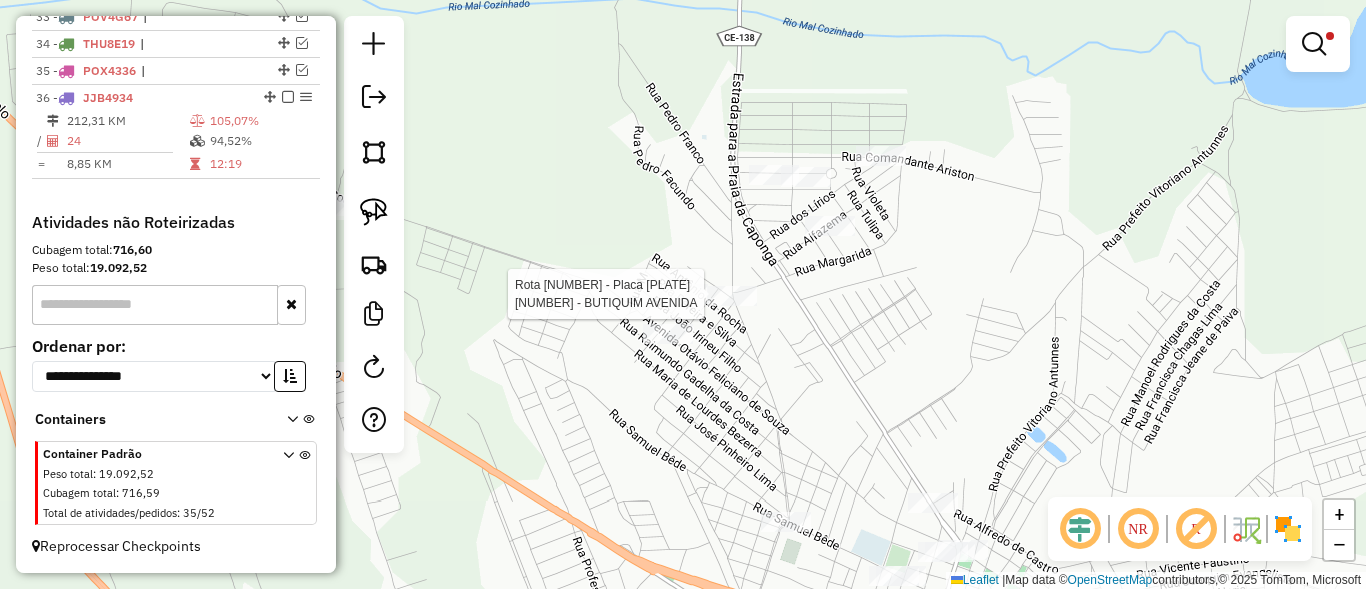 select on "**********" 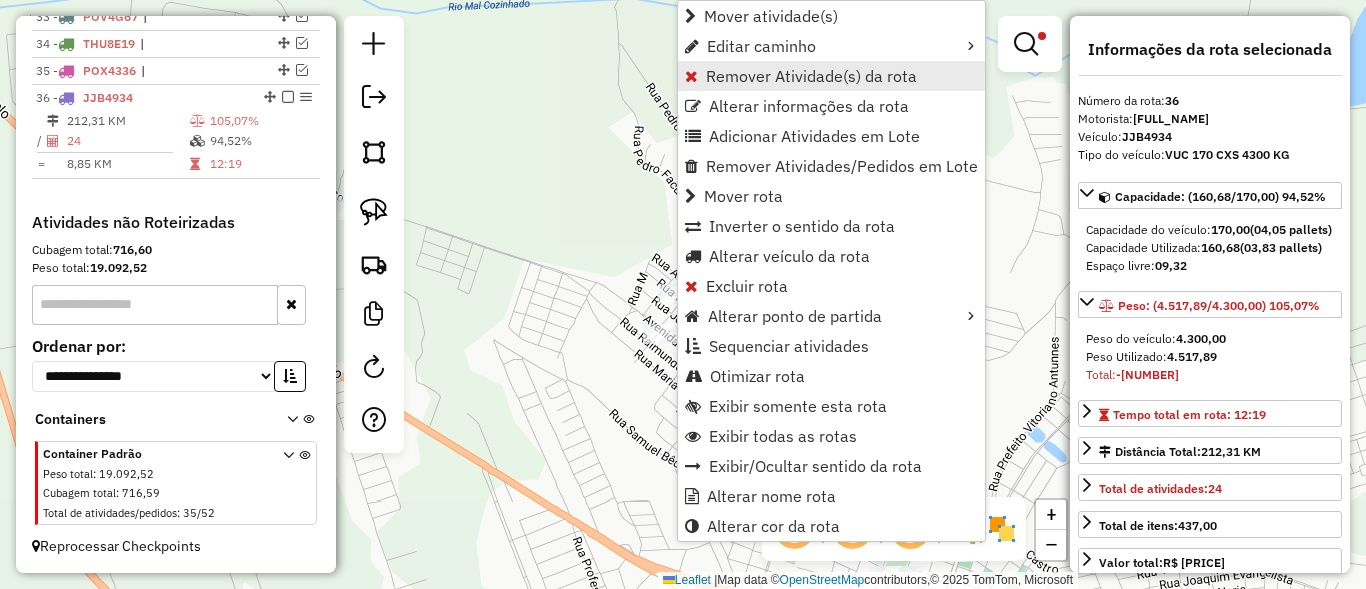 click on "Remover Atividade(s) da rota" at bounding box center [811, 76] 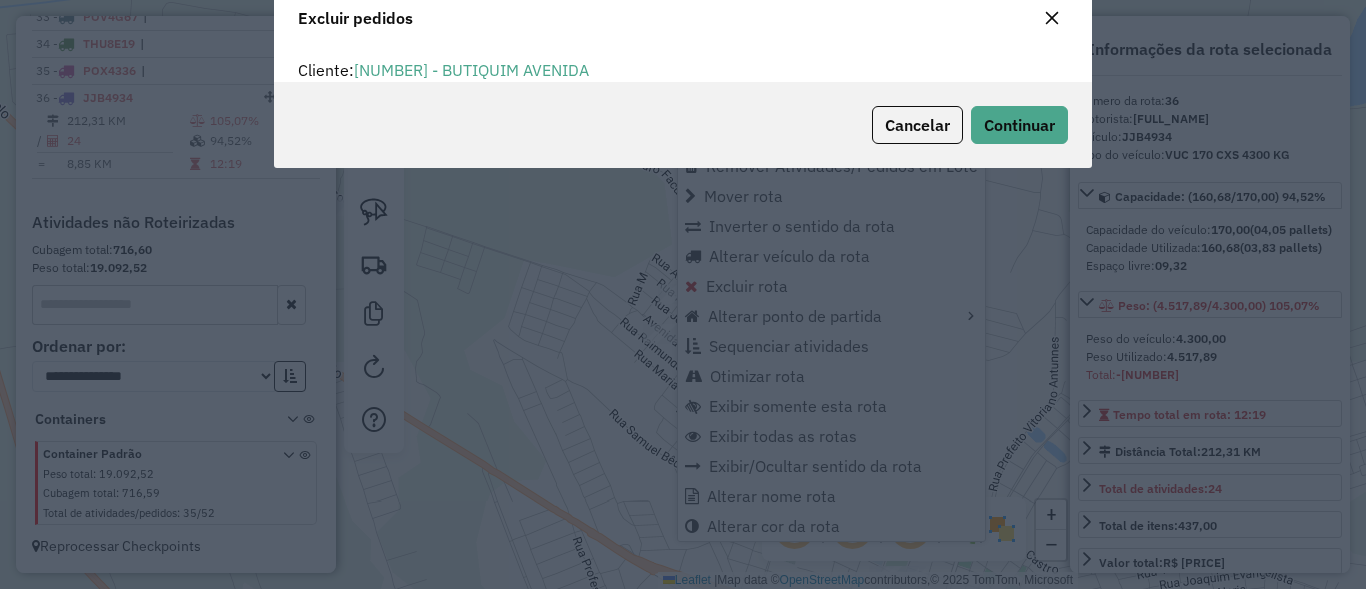 scroll, scrollTop: 82, scrollLeft: 0, axis: vertical 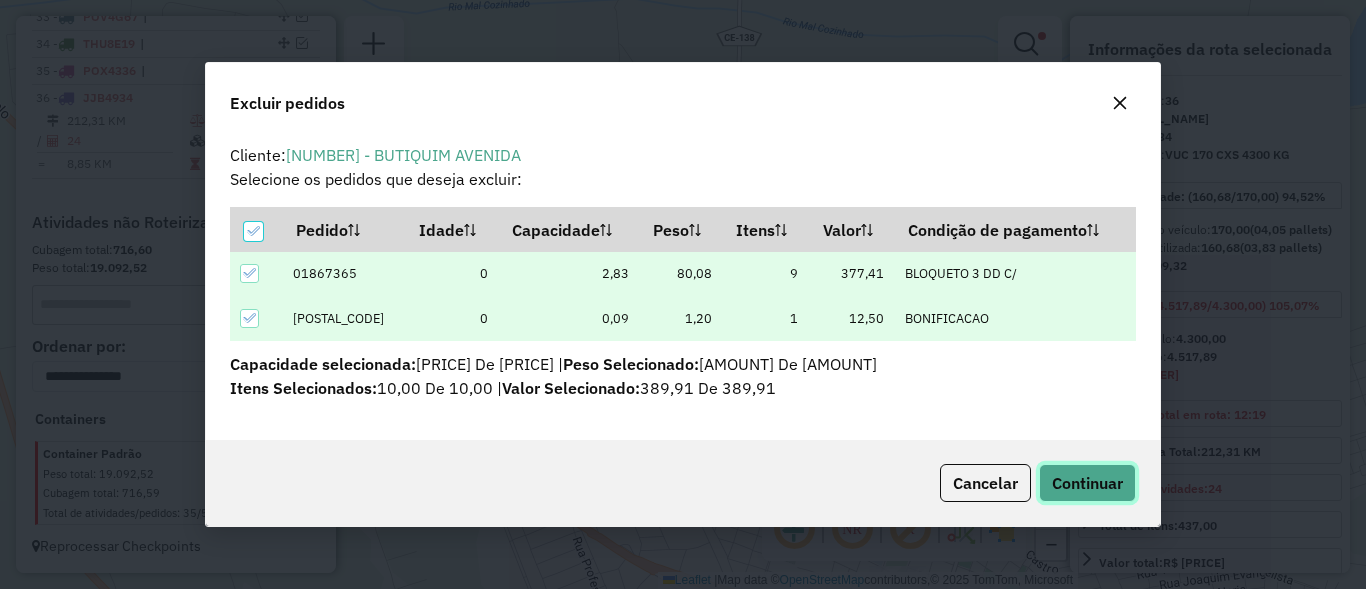 click on "Continuar" 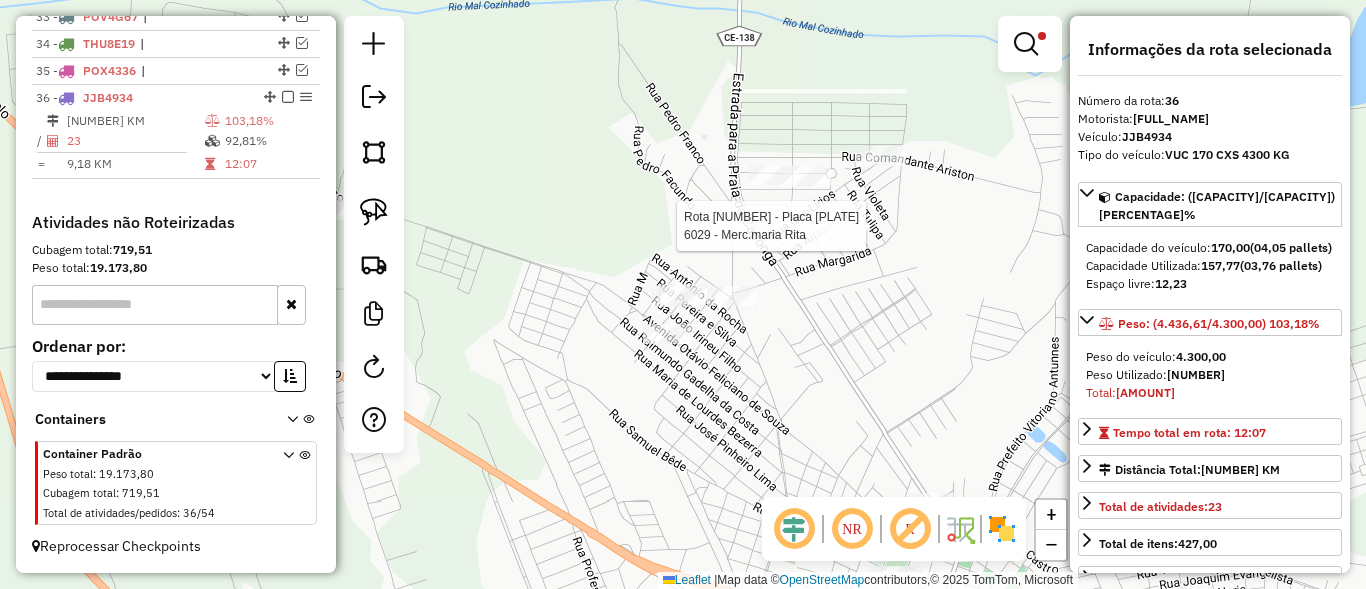 click 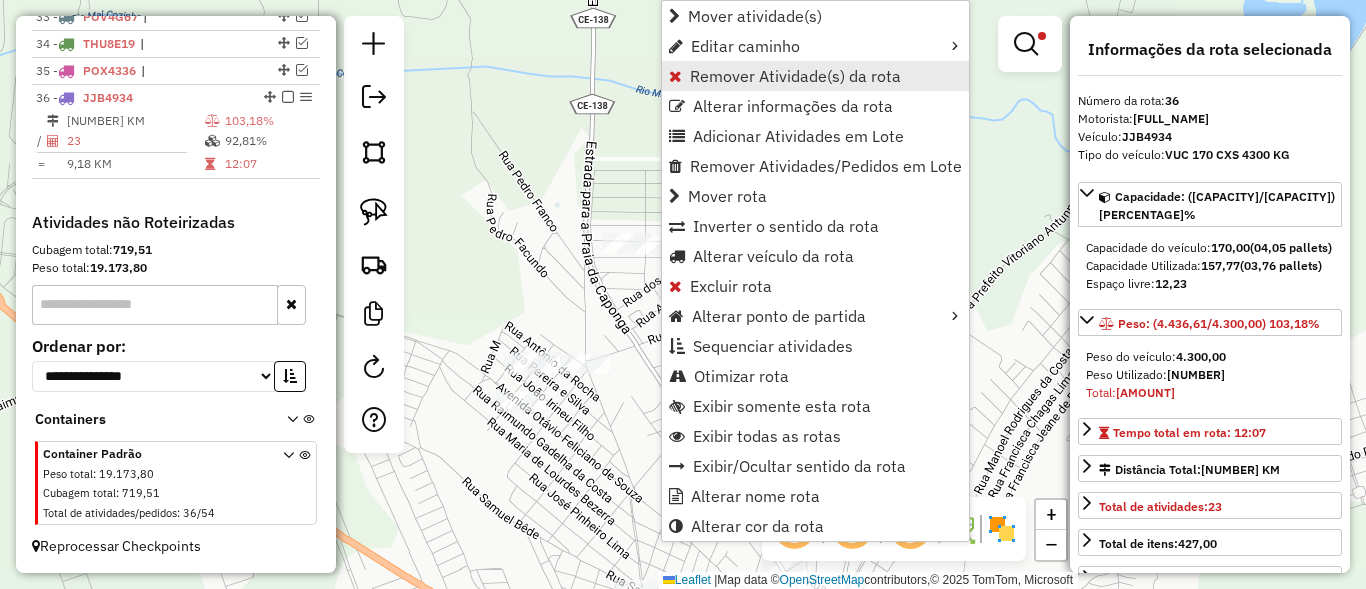 click on "Remover Atividade(s) da rota" at bounding box center (795, 76) 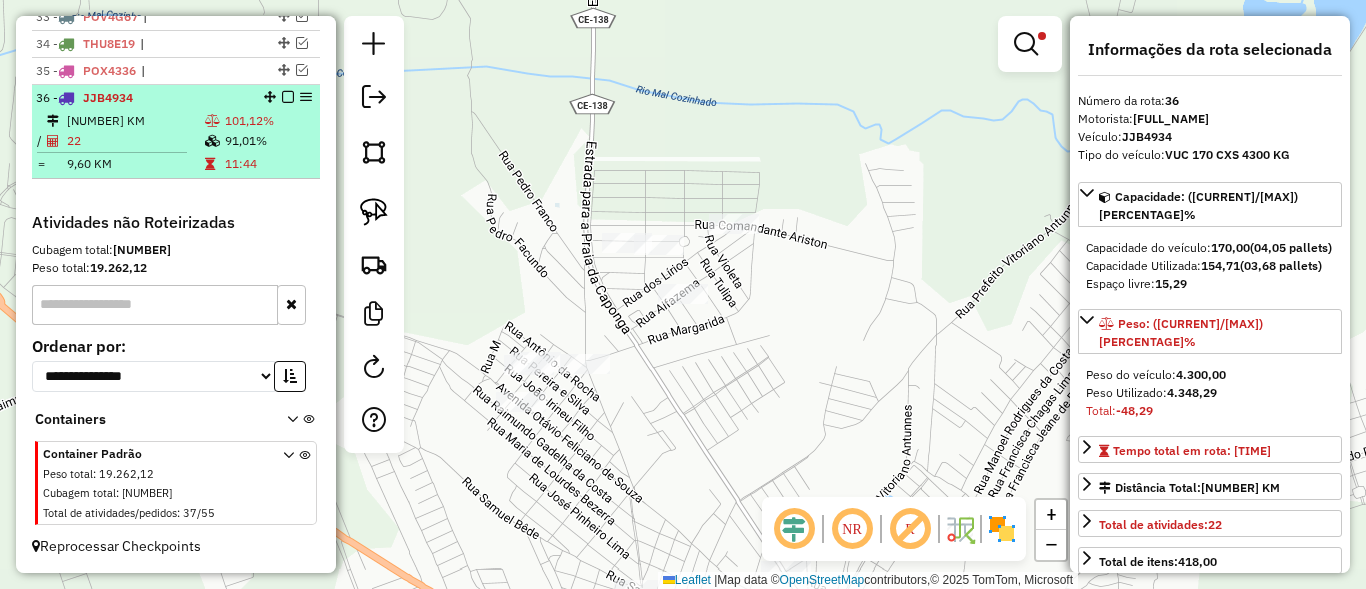 click at bounding box center (288, 97) 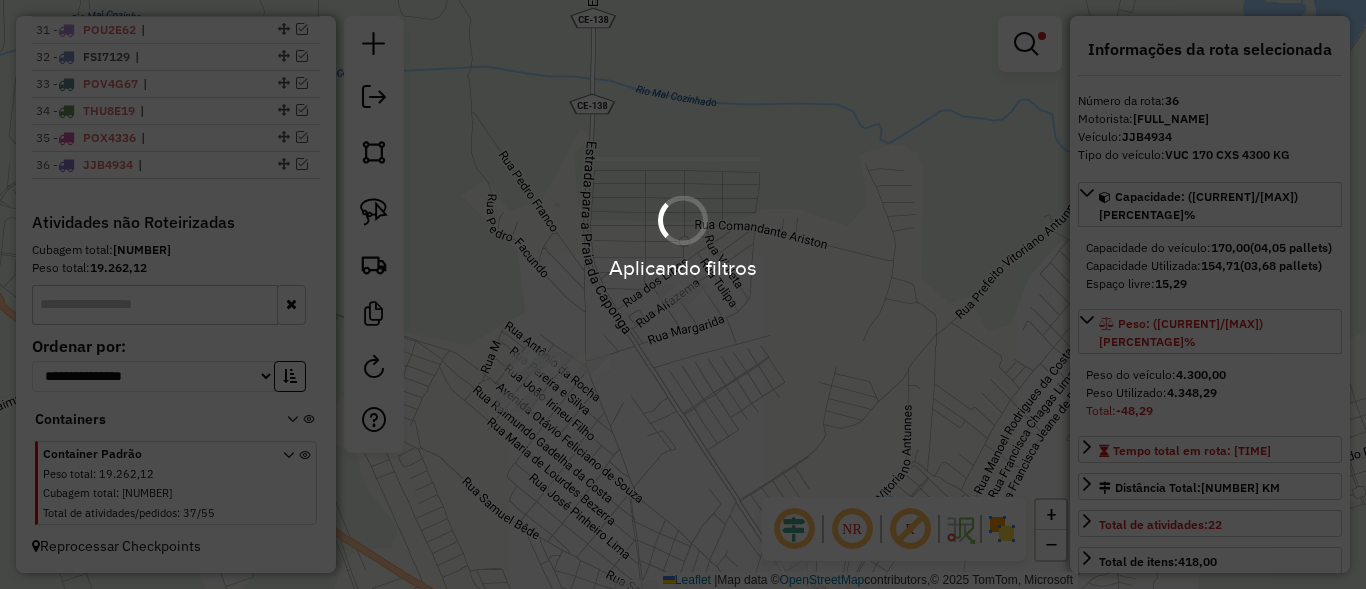 scroll, scrollTop: 1583, scrollLeft: 0, axis: vertical 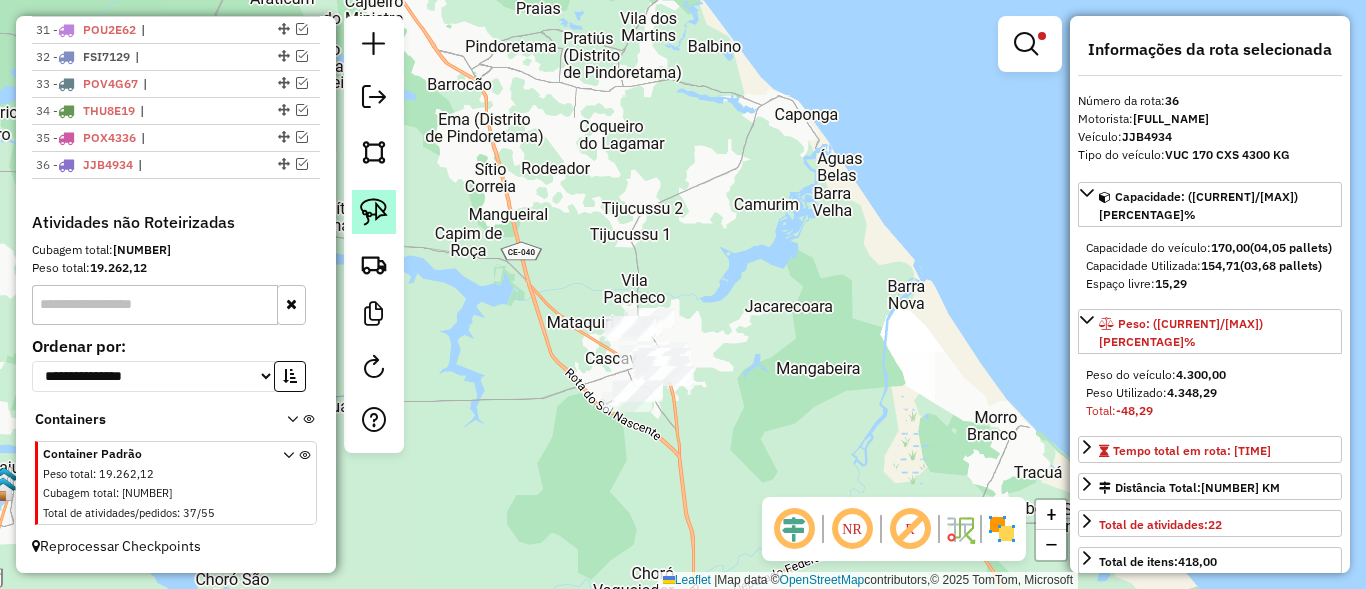 click 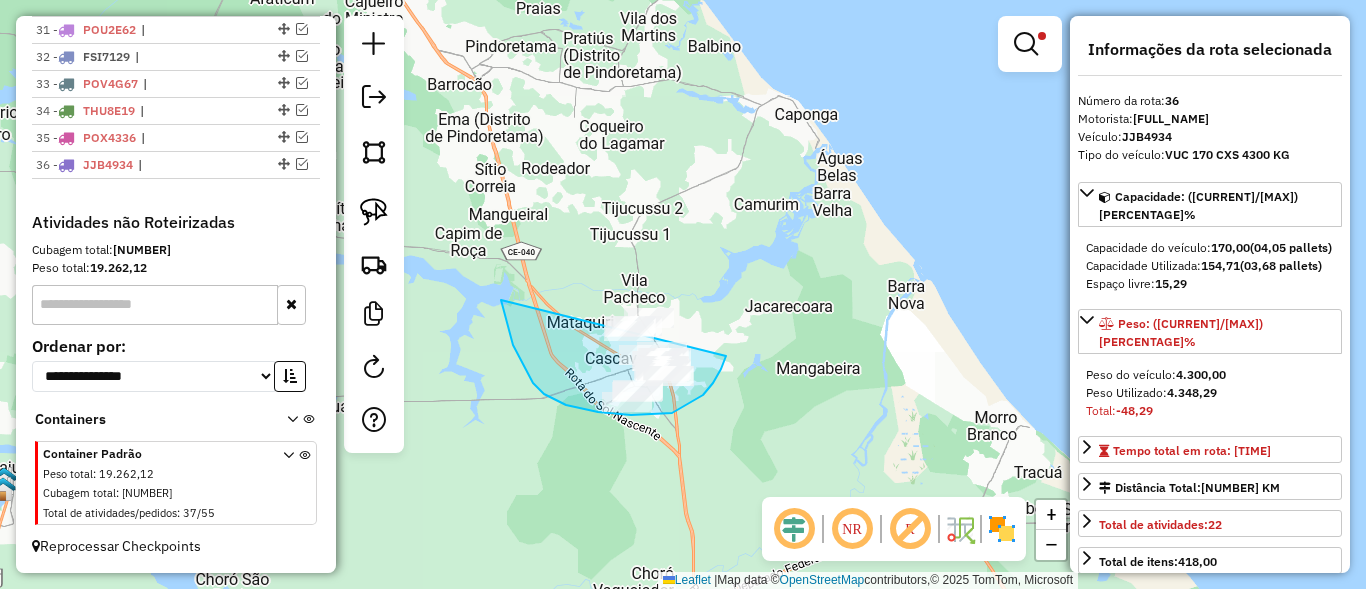 drag, startPoint x: 544, startPoint y: 394, endPoint x: 690, endPoint y: 273, distance: 189.6233 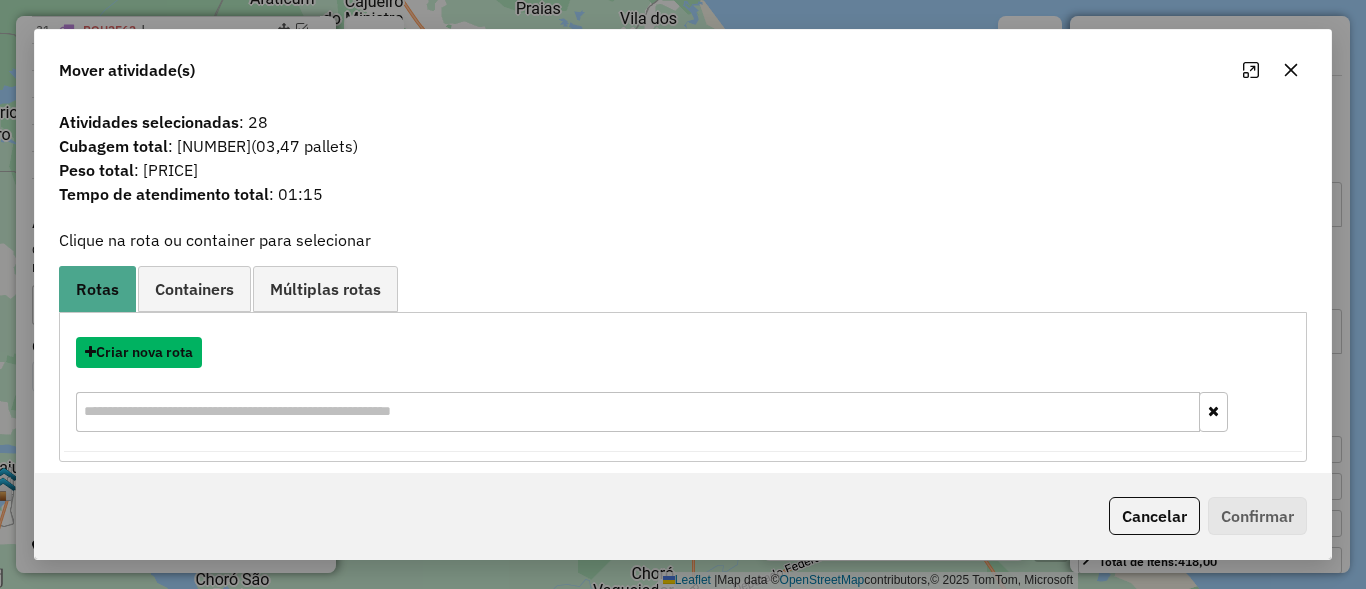 click on "Criar nova rota" at bounding box center [139, 352] 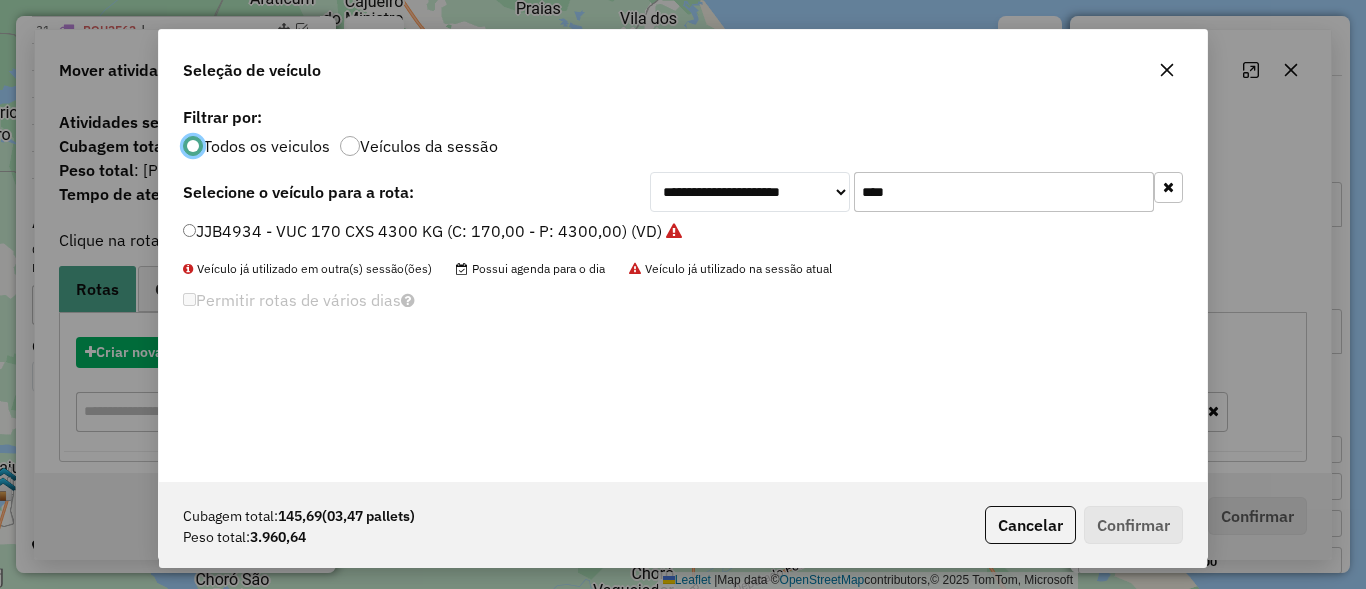 scroll, scrollTop: 11, scrollLeft: 6, axis: both 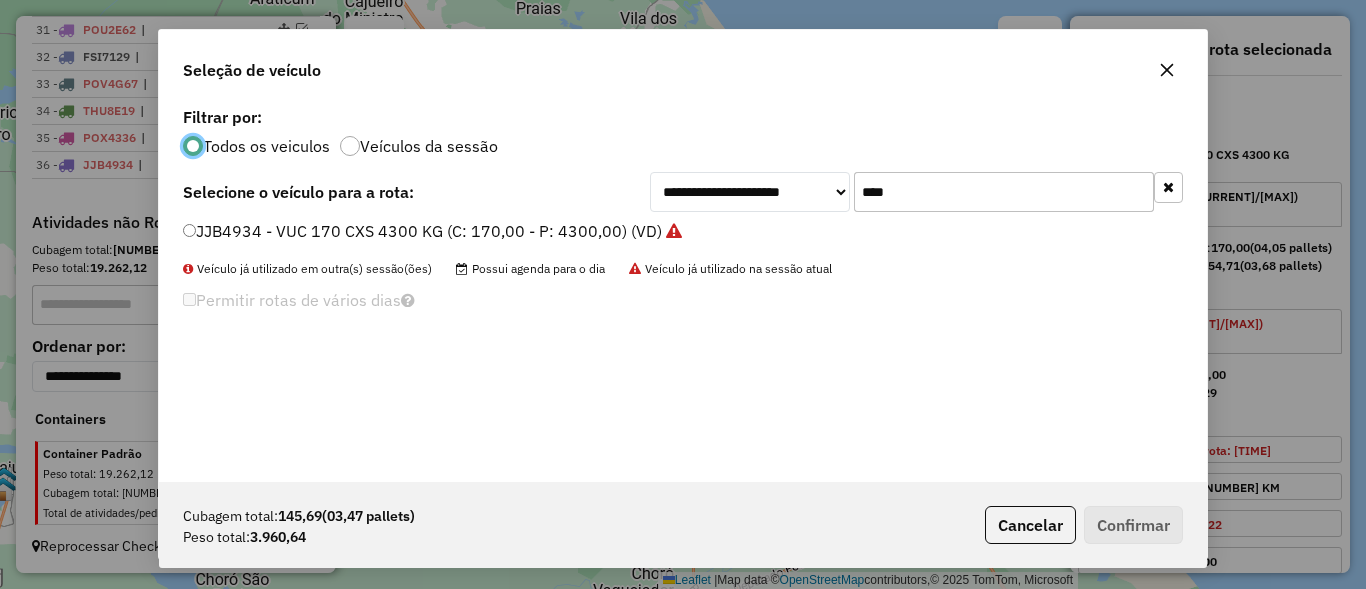 click on "****" 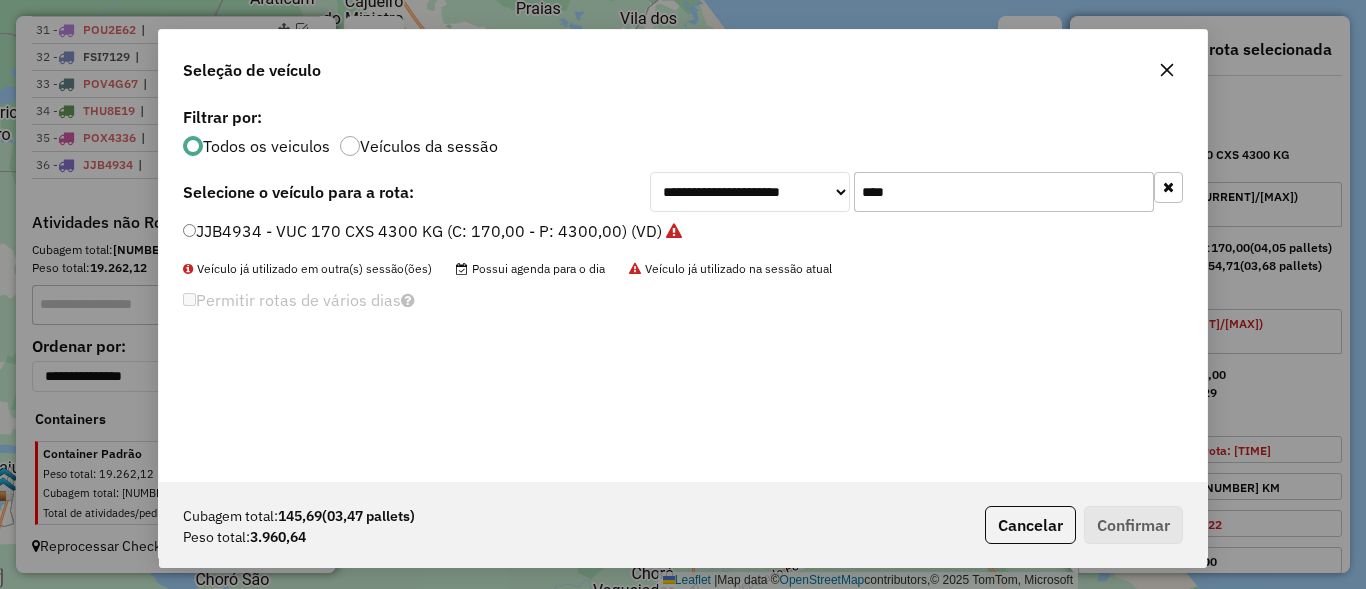 click on "****" 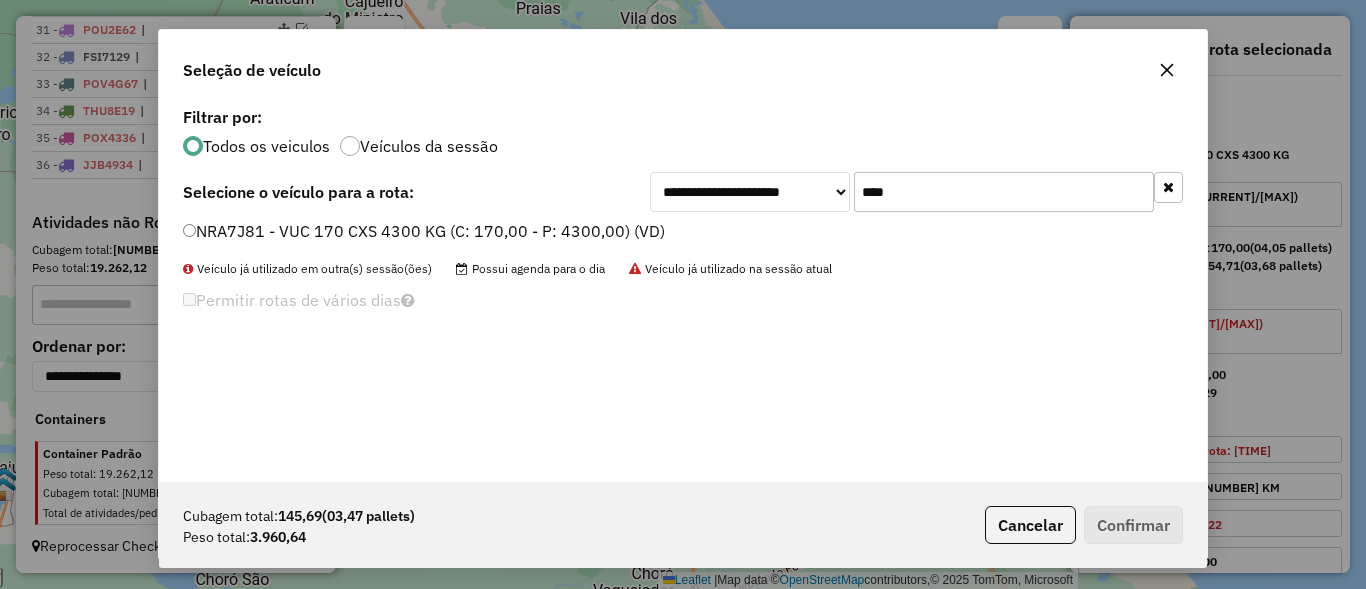 type on "****" 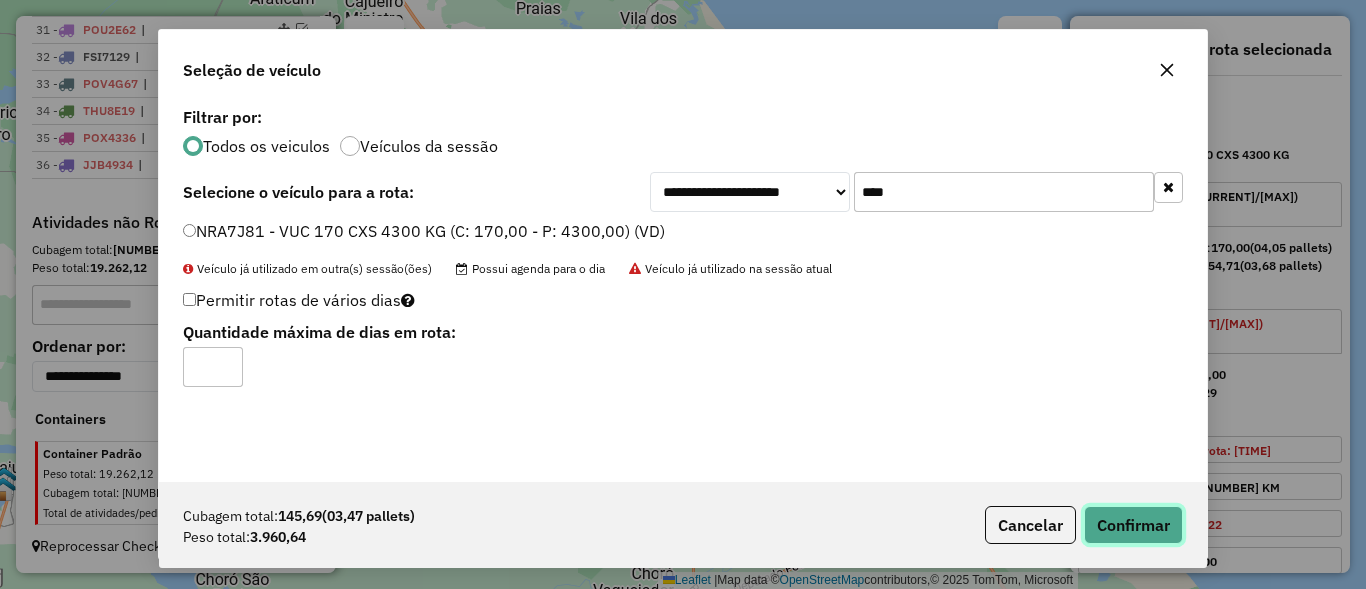 click on "Confirmar" 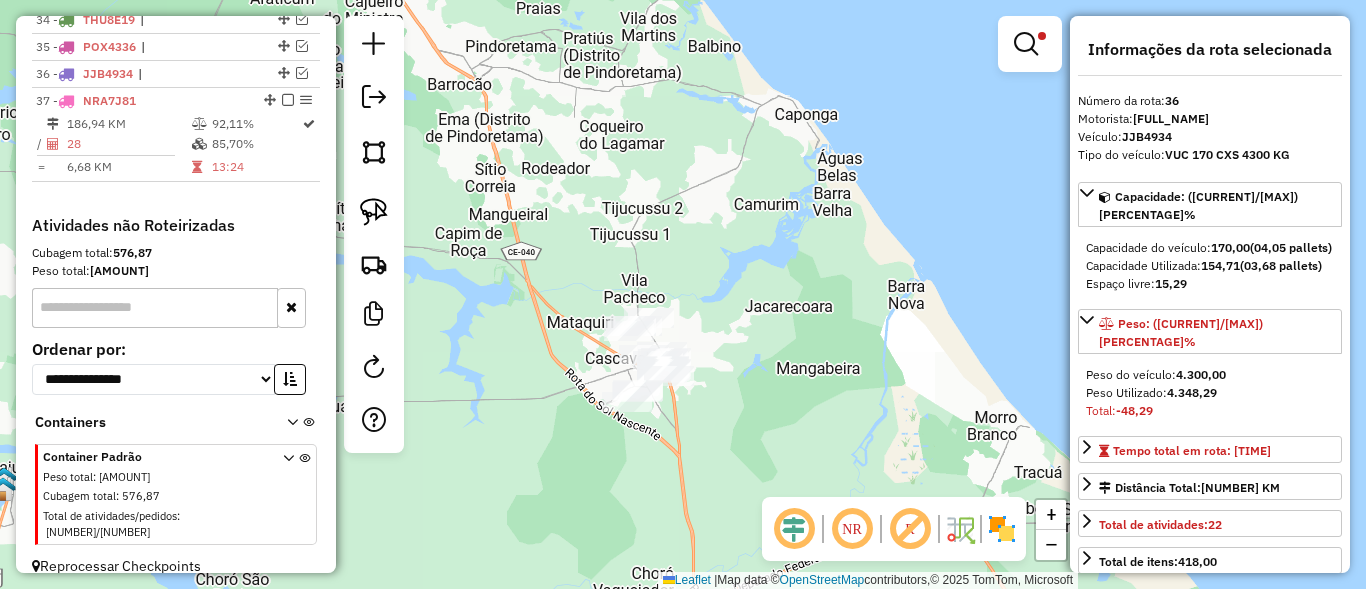 scroll, scrollTop: 1677, scrollLeft: 0, axis: vertical 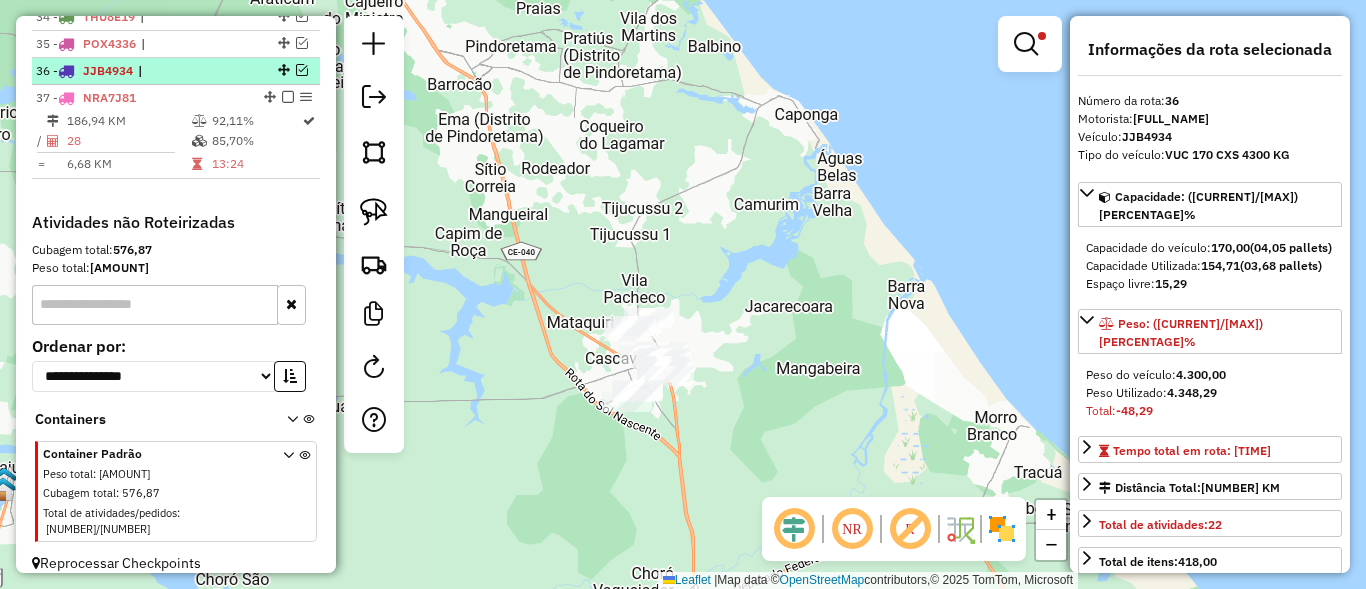click at bounding box center [302, 70] 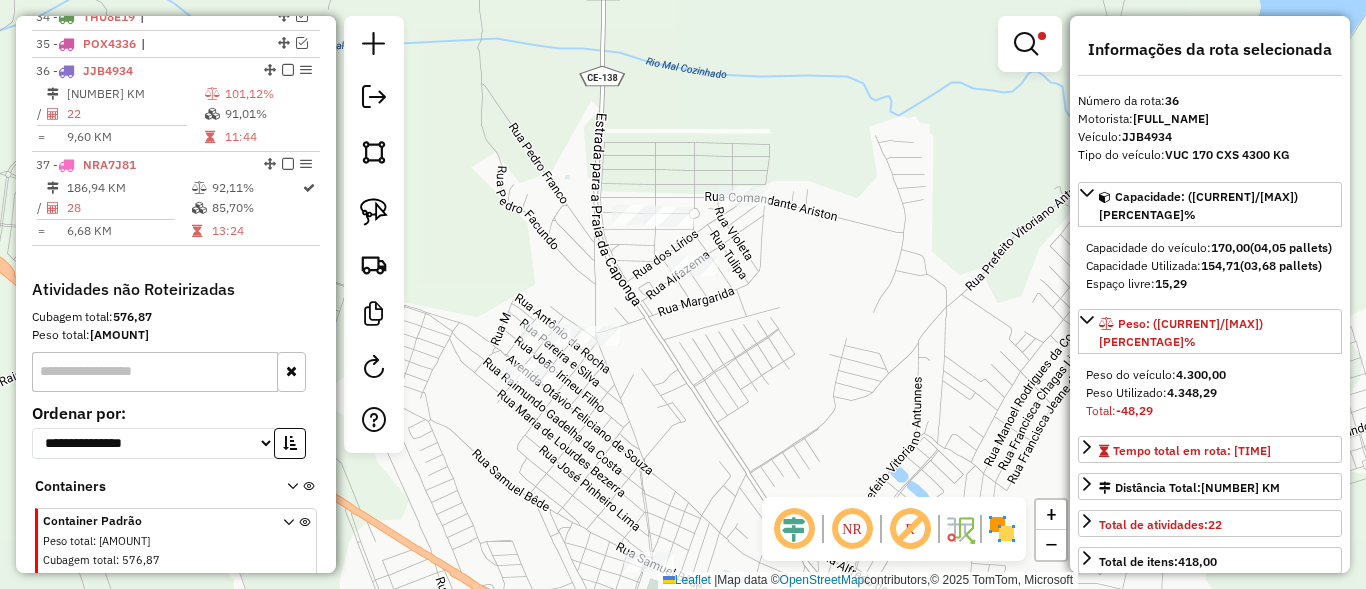 click on "Limpar filtros Janela de atendimento Grade de atendimento Capacidade Transportadoras Veículos Cliente Pedidos  Rotas Selecione os dias de semana para filtrar as janelas de atendimento  Seg   Ter   Qua   Qui   Sex   Sáb   Dom  Informe o período da janela de atendimento: De: Até:  Filtrar exatamente a janela do cliente  Considerar janela de atendimento padrão  Selecione os dias de semana para filtrar as grades de atendimento  Seg   Ter   Qua   Qui   Sex   Sáb   Dom   Considerar clientes sem dia de atendimento cadastrado  Clientes fora do dia de atendimento selecionado Filtrar as atividades entre os valores definidos abaixo:  Peso mínimo:   Peso máximo:   Cubagem mínima:   Cubagem máxima:   De:   Até:  Filtrar as atividades entre o tempo de atendimento definido abaixo:  De:   Até:   Considerar capacidade total dos clientes não roteirizados Transportadora: Selecione um ou mais itens Tipo de veículo: Selecione um ou mais itens Veículo: Selecione um ou mais itens Motorista: Selecione um ou mais itens" 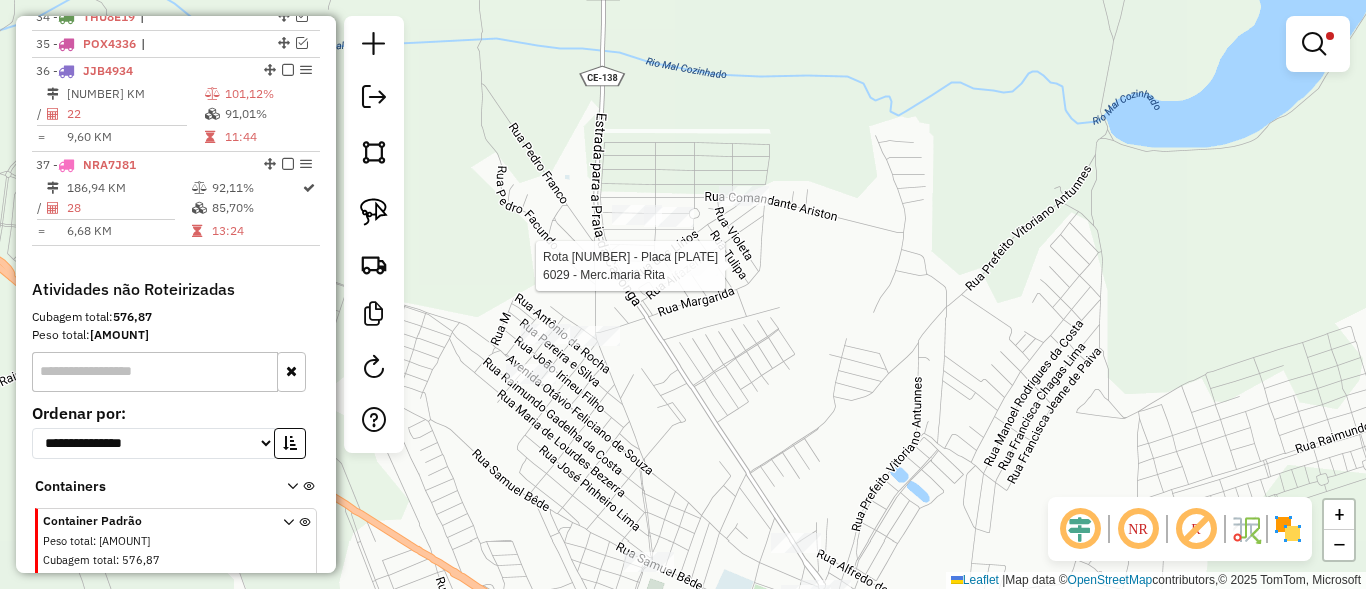 select on "**********" 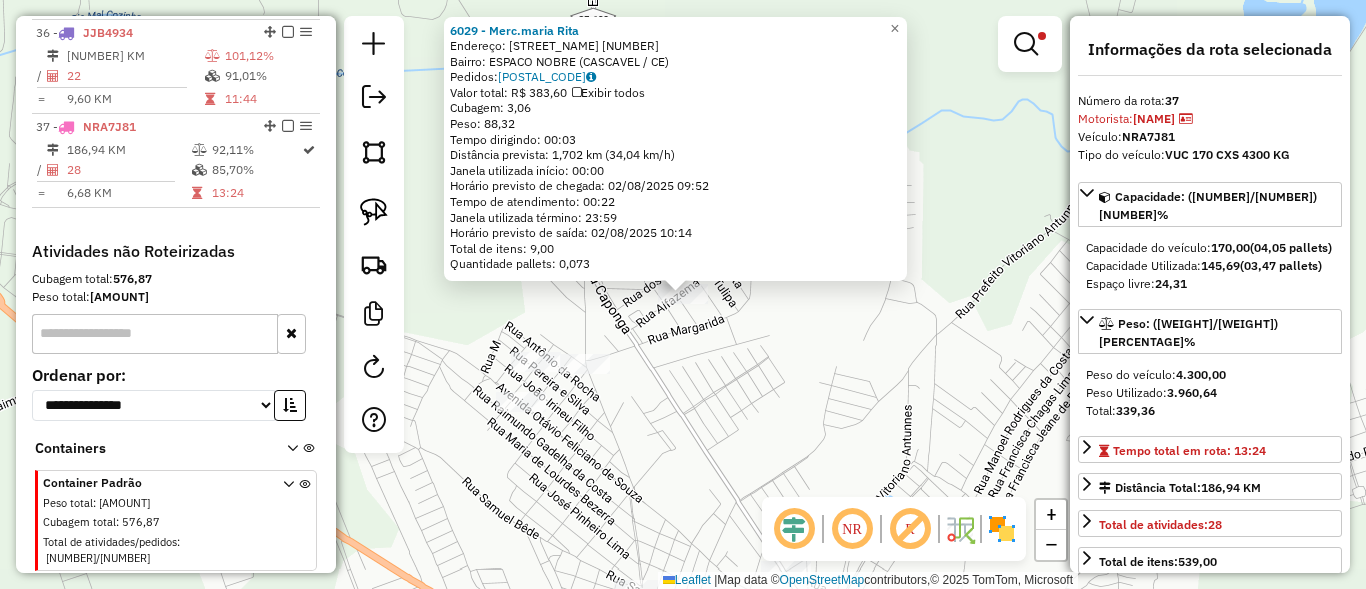 scroll, scrollTop: 1744, scrollLeft: 0, axis: vertical 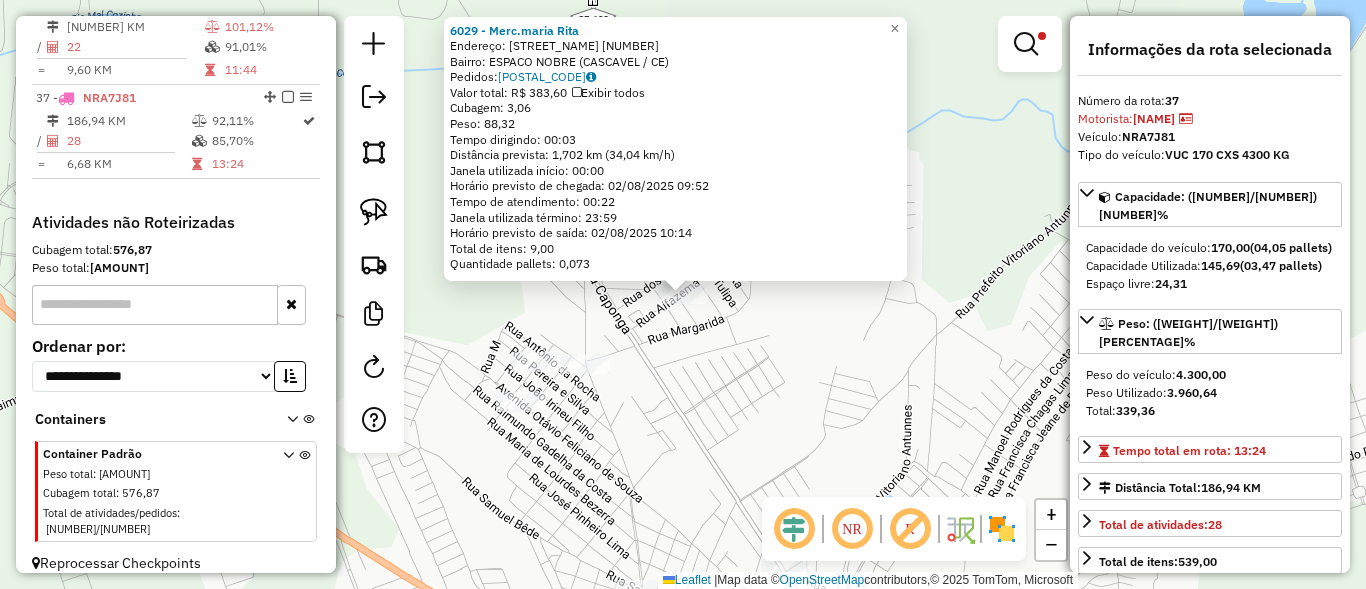 click on "[NUMBER] - Merc.[NAME]  Endereço:  Rua Das Carmelias [NUMBER]   Bairro: ESPACO NOBRE ([CITY] / [STATE])   Pedidos:  [ORDER_ID]   Valor total: R$ [PRICE]   Exibir todos   Cubagem: [CUBAGE]  Peso: [WEIGHT]  Tempo dirigindo: [TIME]   Distância prevista: [DISTANCE] km ([SPEED])   Janela utilizada início: [TIME]   Horário previsto de chegada: [DATE] [TIME]   Tempo de atendimento: [TIME]   Janela utilizada término: [TIME]   Horário previsto de saída: [DATE] [TIME]   Total de itens: [ITEMS]   Quantidade pallets: [PALLETS]  × Limpar filtros Janela de atendimento Grade de atendimento Capacidade Transportadoras Veículos Cliente Pedidos  Rotas Selecione os dias de semana para filtrar as janelas de atendimento  Seg   Ter   Qua   Qui   Sex   Sáb   Dom  Informe o período da janela de atendimento: De: [TIME] Até: [TIME]  Filtrar exatamente a janela do cliente  Considerar janela de atendimento padrão  Selecione os dias de semana para filtrar as grades de atendimento  Seg   Ter   Qua   Qui   Sex   Sáb   Dom   Peso mínimo: [WEIGHT]   Peso máximo: [WEIGHT]   De: [WEIGHT]  De:" 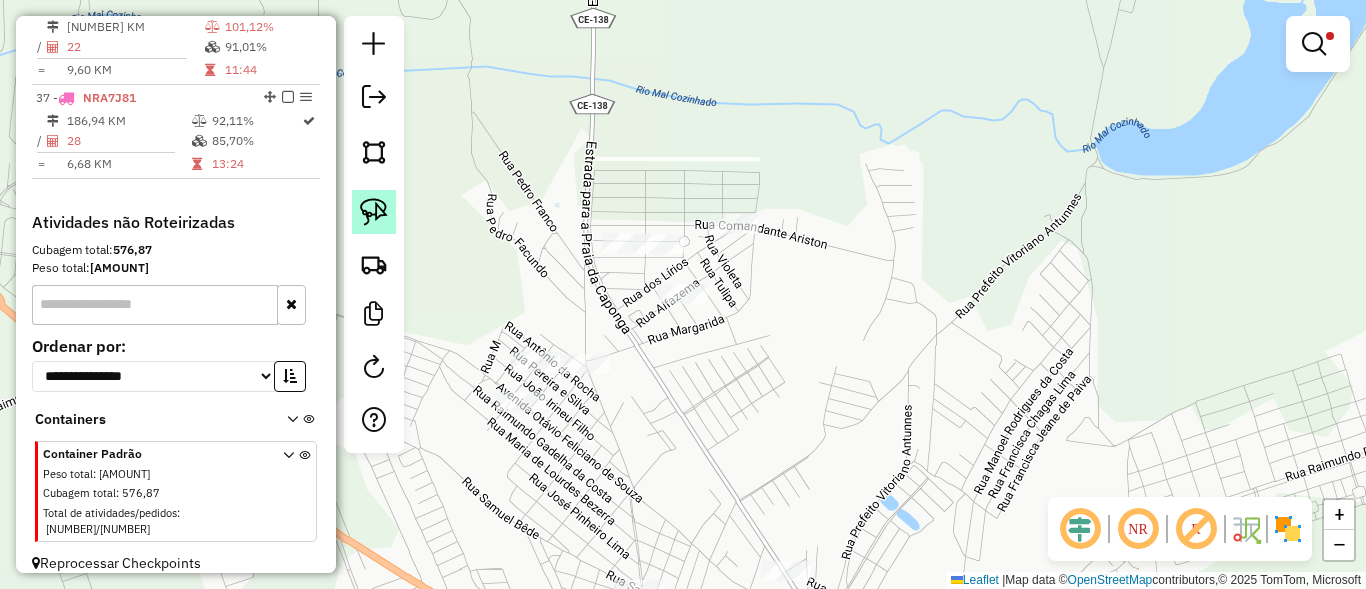 click 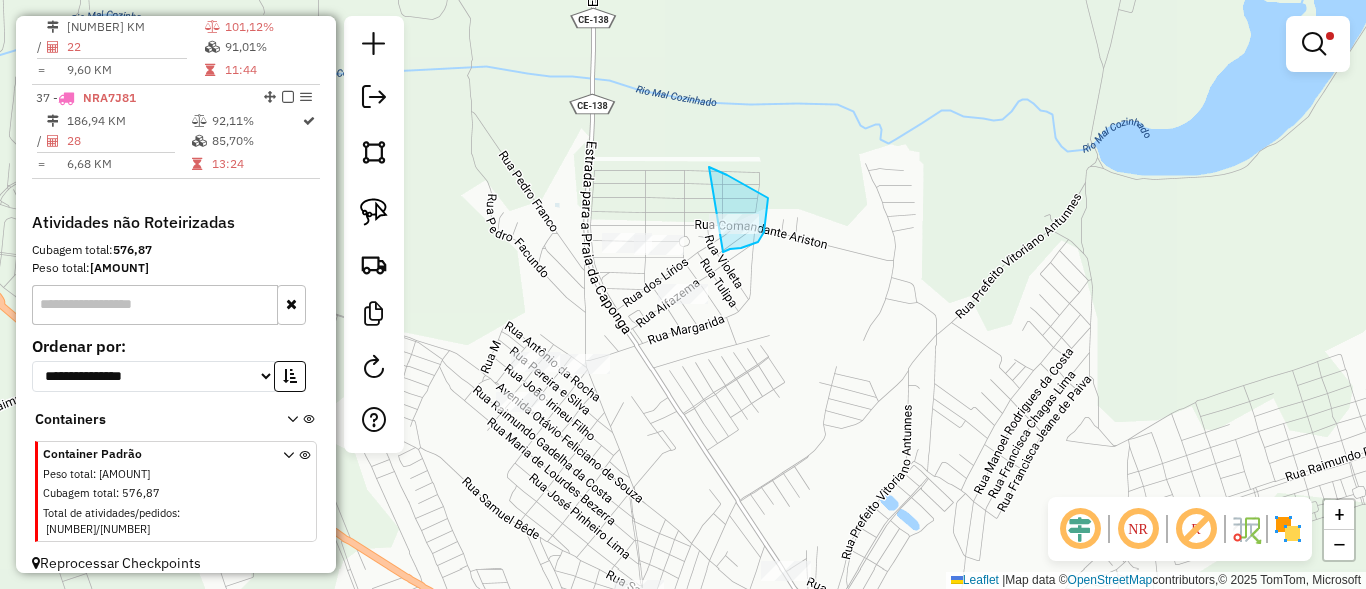 drag, startPoint x: 766, startPoint y: 198, endPoint x: 684, endPoint y: 232, distance: 88.76936 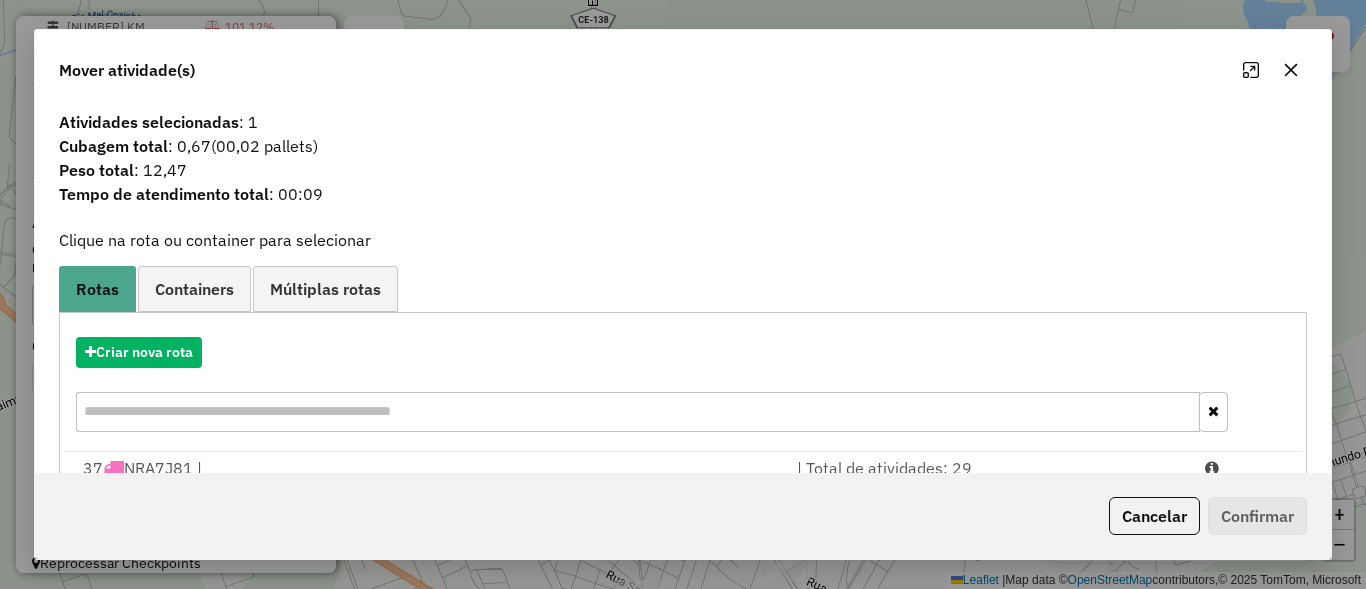 click on "Cancelar" 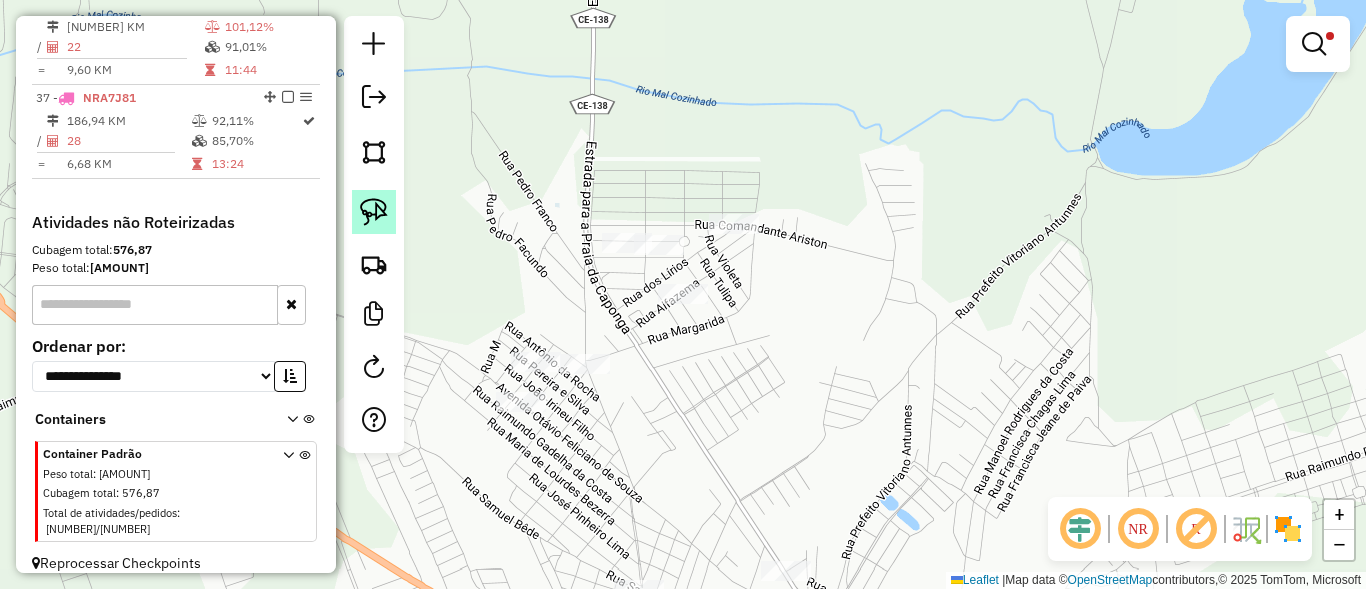 click 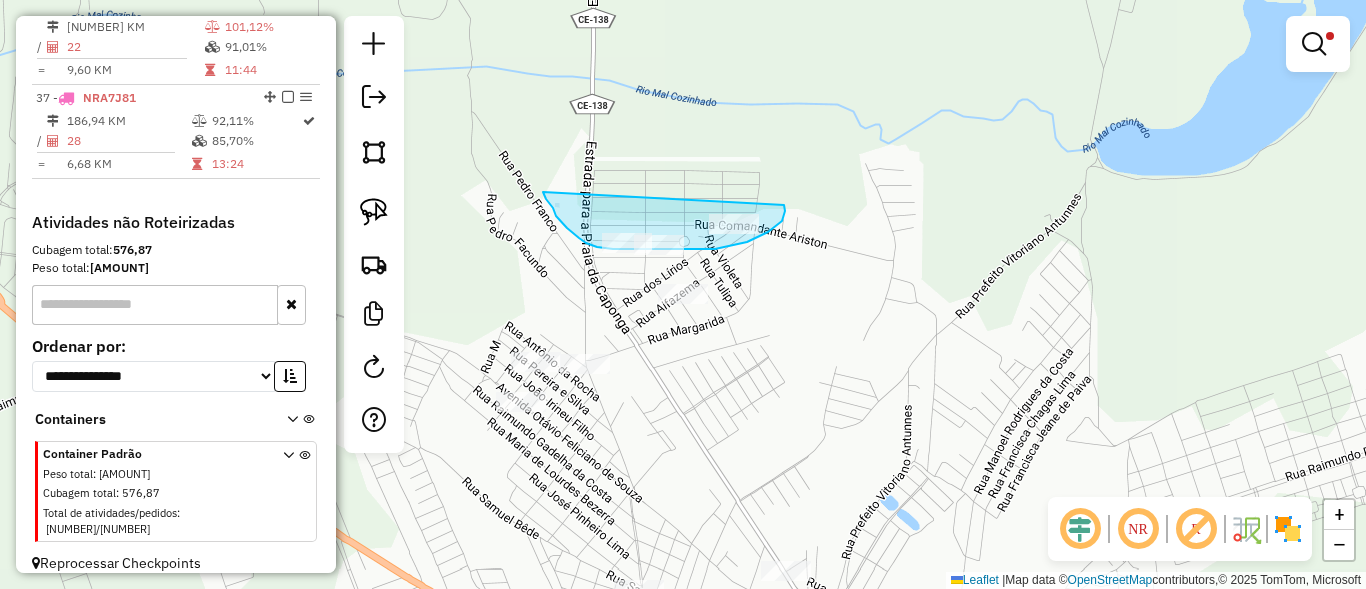 drag, startPoint x: 544, startPoint y: 195, endPoint x: 780, endPoint y: 199, distance: 236.03389 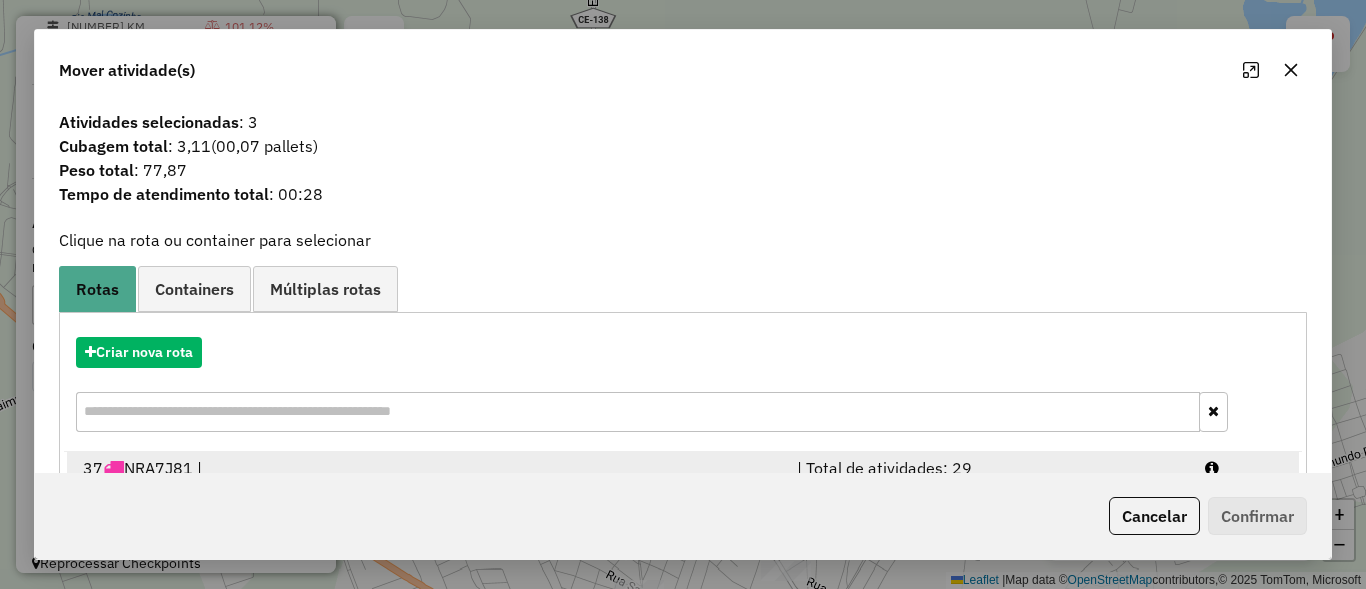 click on "| Total de atividades: 29" at bounding box center (989, 468) 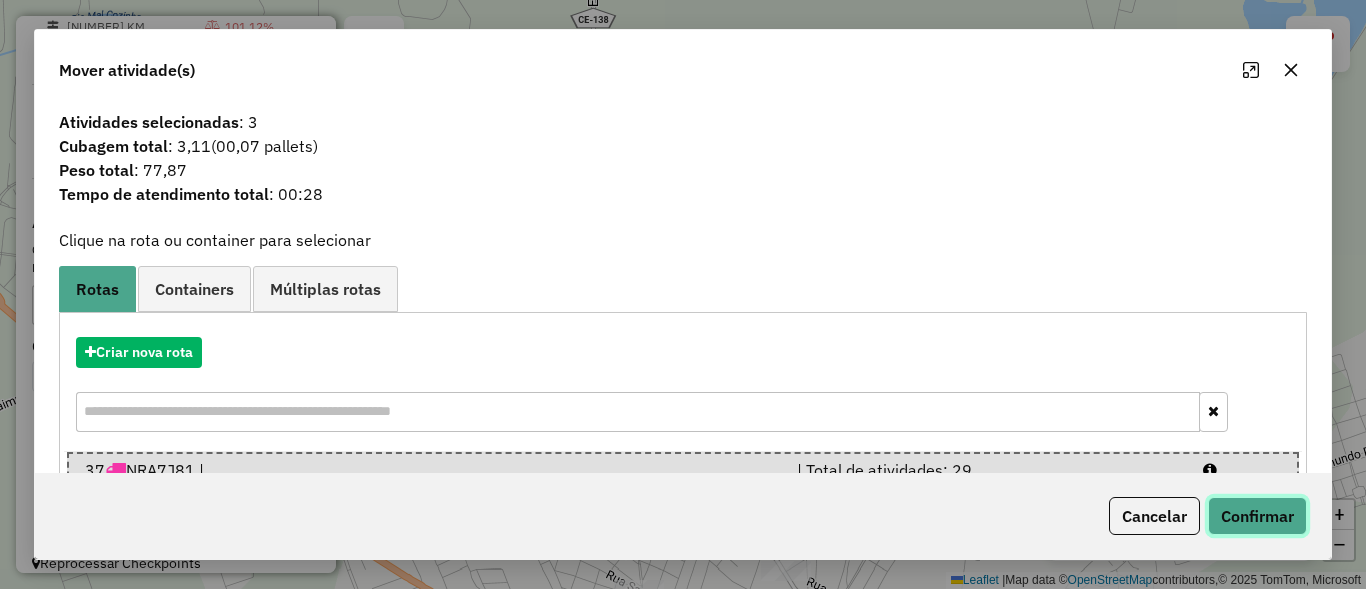 click on "Confirmar" 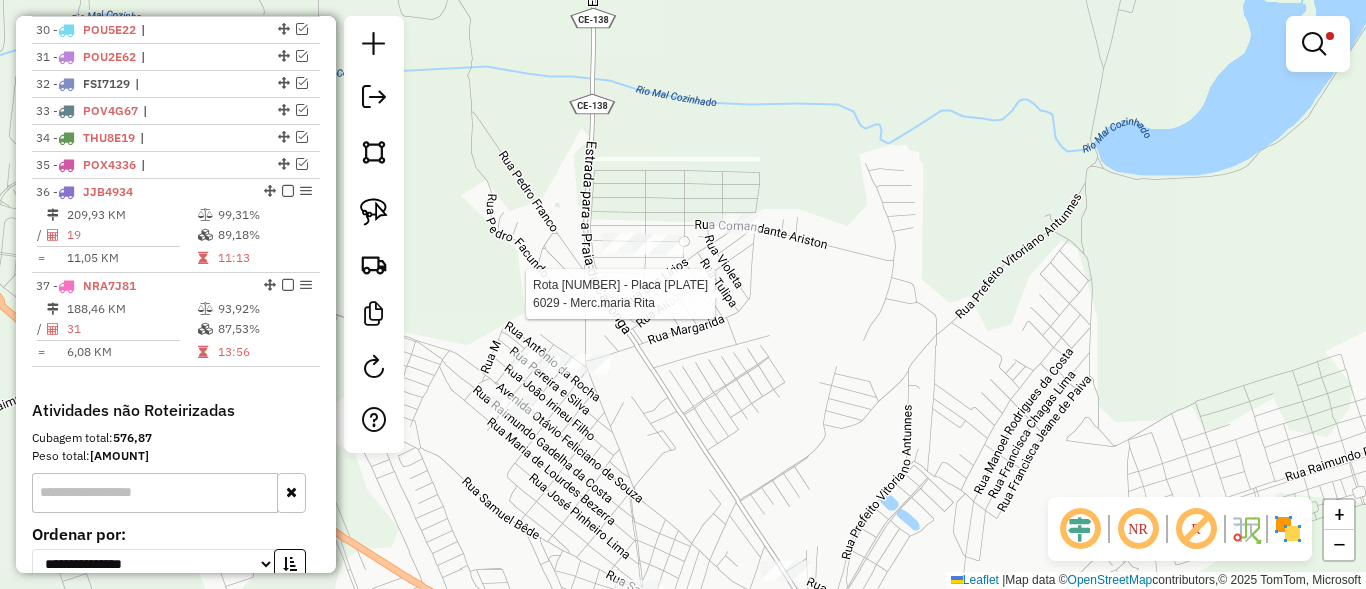select on "**********" 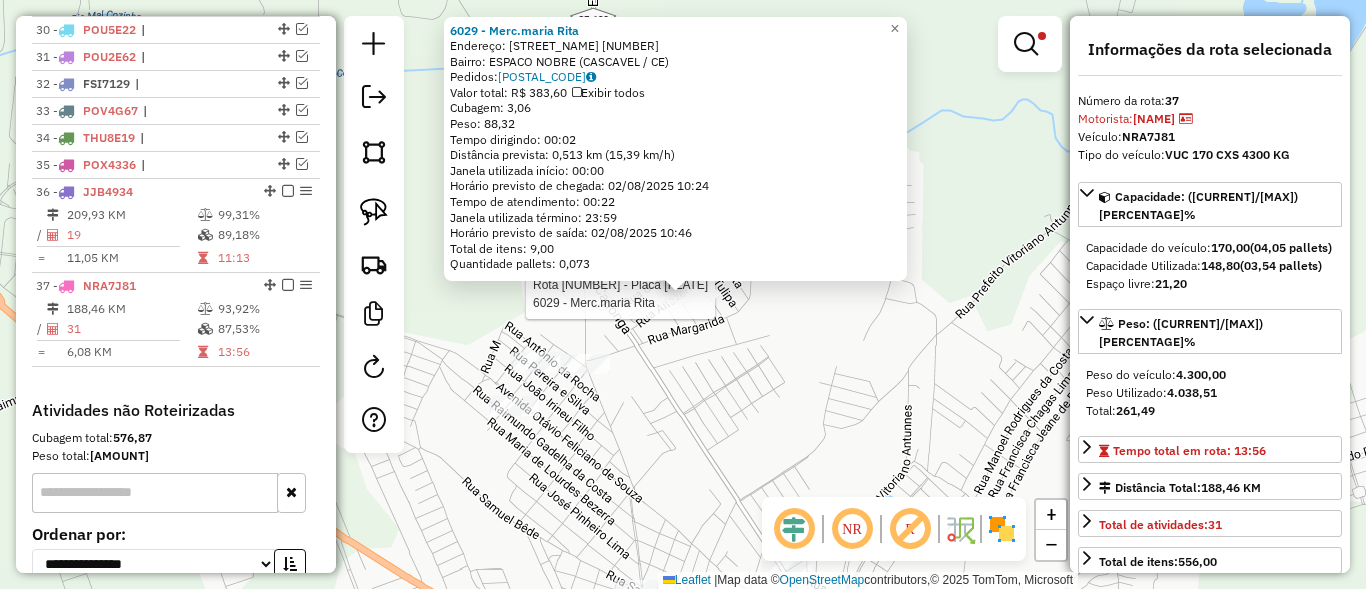 scroll, scrollTop: 1744, scrollLeft: 0, axis: vertical 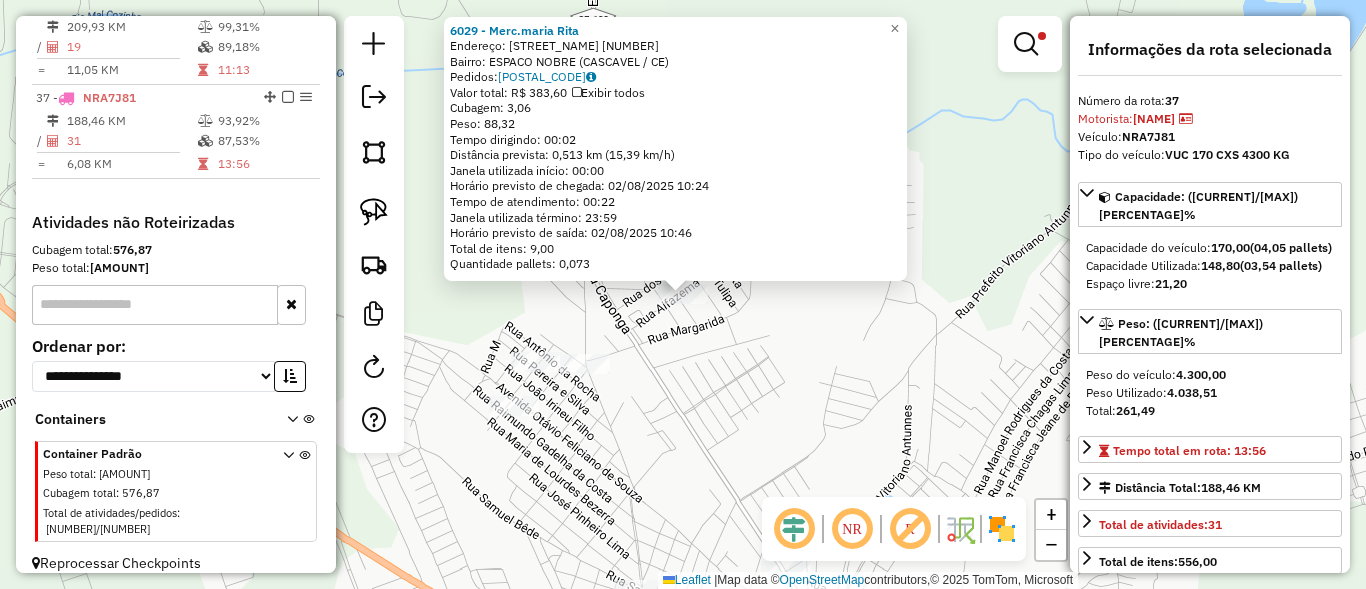 click on "6029 - Merc.maria Rita  Endereço:  Rua Das Carmelias [NUMBER]   Bairro: ESPACO NOBRE ([CITY] / [STATE])   Pedidos:  01868199   Valor total: R$ 383,60   Exibir todos   Cubagem: 3,06  Peso: 88,32  Tempo dirigindo: 00:02   Distância prevista: 0,513 km (15,39 km/h)   Janela utilizada início: 00:00   Horário previsto de chegada: 02/08/2025 10:24   Tempo de atendimento: 00:22   Janela utilizada término: 23:59   Horário previsto de saída: 02/08/2025 10:46   Total de itens: 9,00   Quantidade pallets: 0,073  × Limpar filtros Janela de atendimento Grade de atendimento Capacidade Transportadoras Veículos Cliente Pedidos  Rotas Selecione os dias de semana para filtrar as janelas de atendimento  Seg   Ter   Qua   Qui   Sex   Sáb   Dom  Informe o período da janela de atendimento: De: Até:  Filtrar exatamente a janela do cliente  Considerar janela de atendimento padrão  Selecione os dias de semana para filtrar as grades de atendimento  Seg   Ter   Qua   Qui   Sex   Sáb   Dom   Peso mínimo:   Peso máximo:   De:  De:" 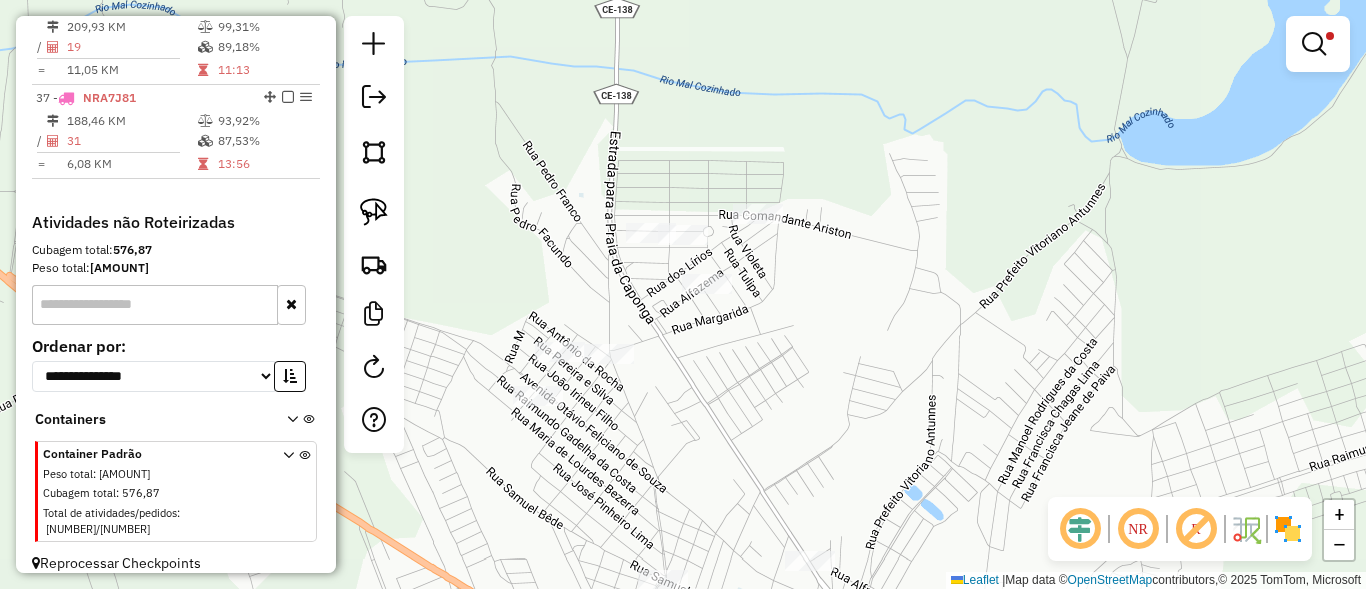 drag, startPoint x: 745, startPoint y: 437, endPoint x: 928, endPoint y: 380, distance: 191.6716 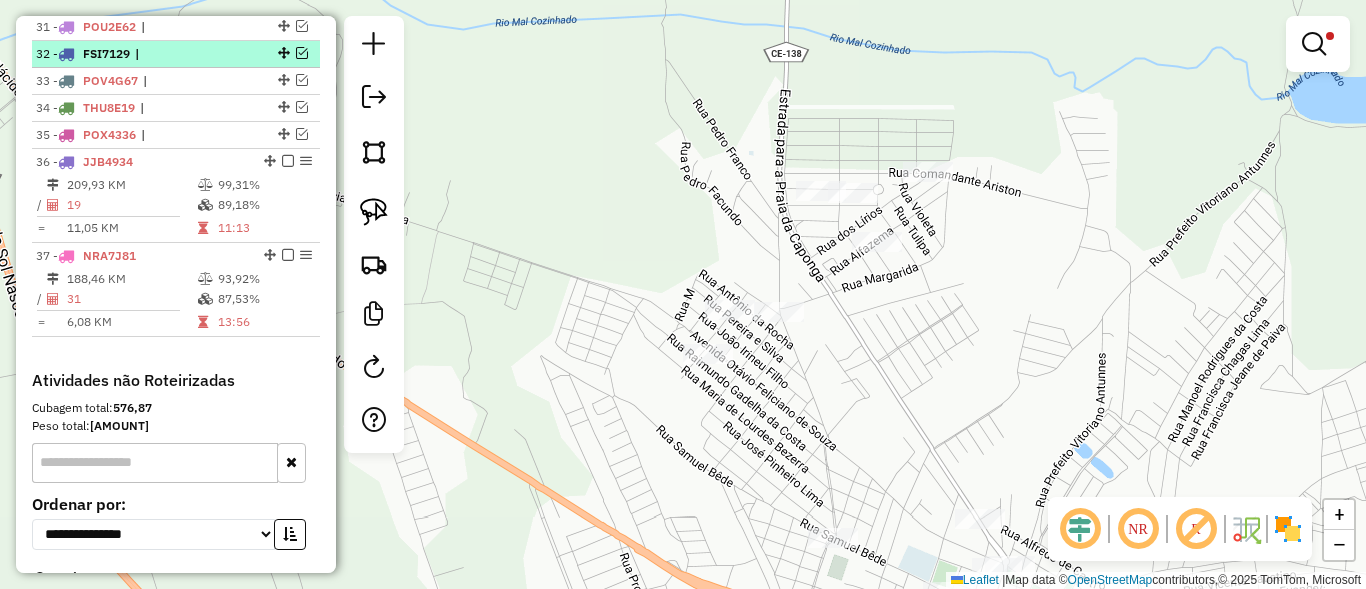 scroll, scrollTop: 1504, scrollLeft: 0, axis: vertical 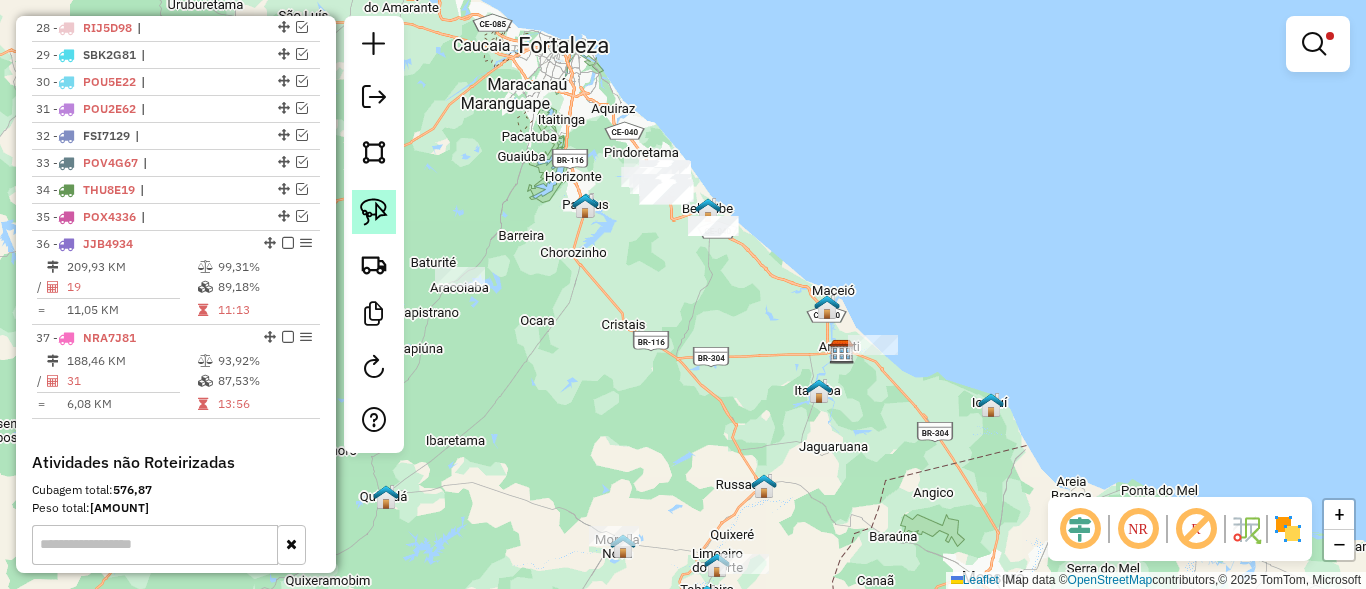 click 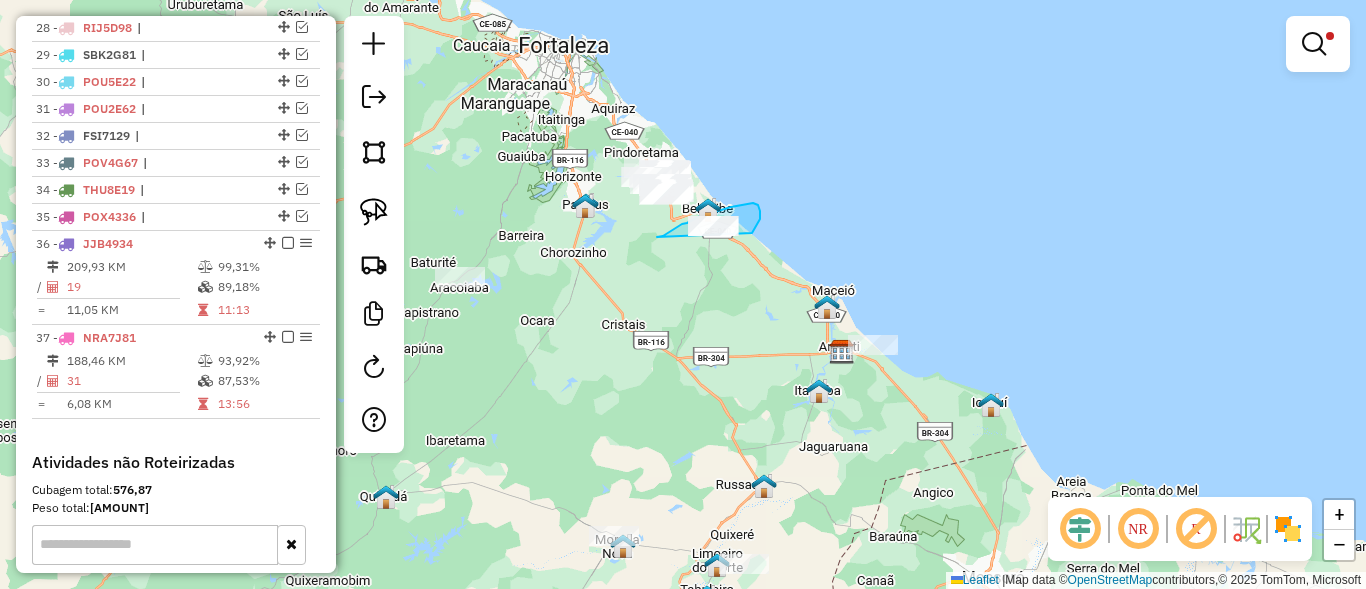 drag, startPoint x: 657, startPoint y: 237, endPoint x: 705, endPoint y: 252, distance: 50.289165 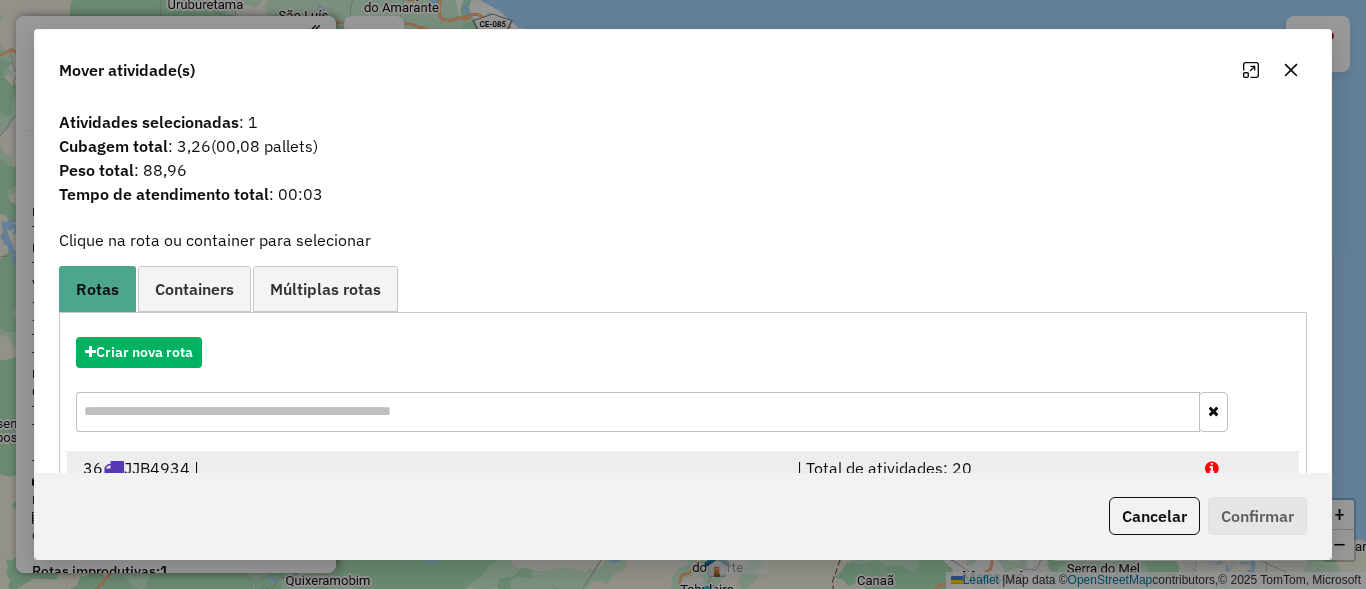 scroll, scrollTop: 0, scrollLeft: 0, axis: both 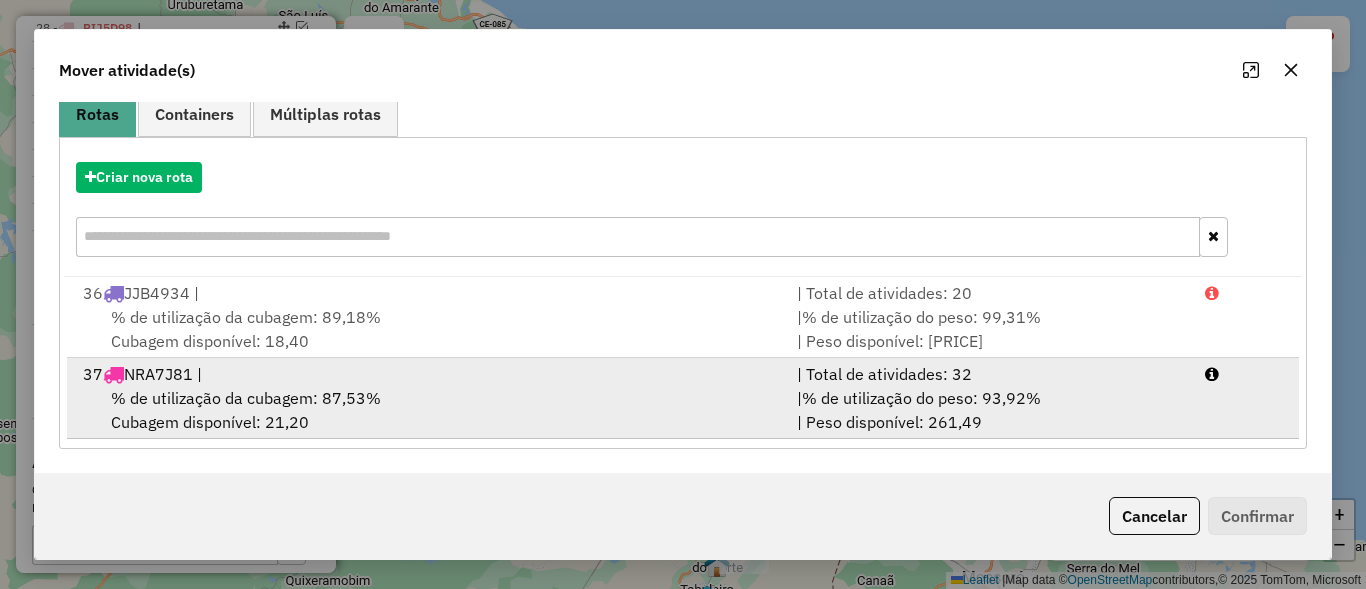 click on "|  % de utilização do peso: [PERCENTAGE]%  | Peso disponível: [PRICE]" at bounding box center [989, 410] 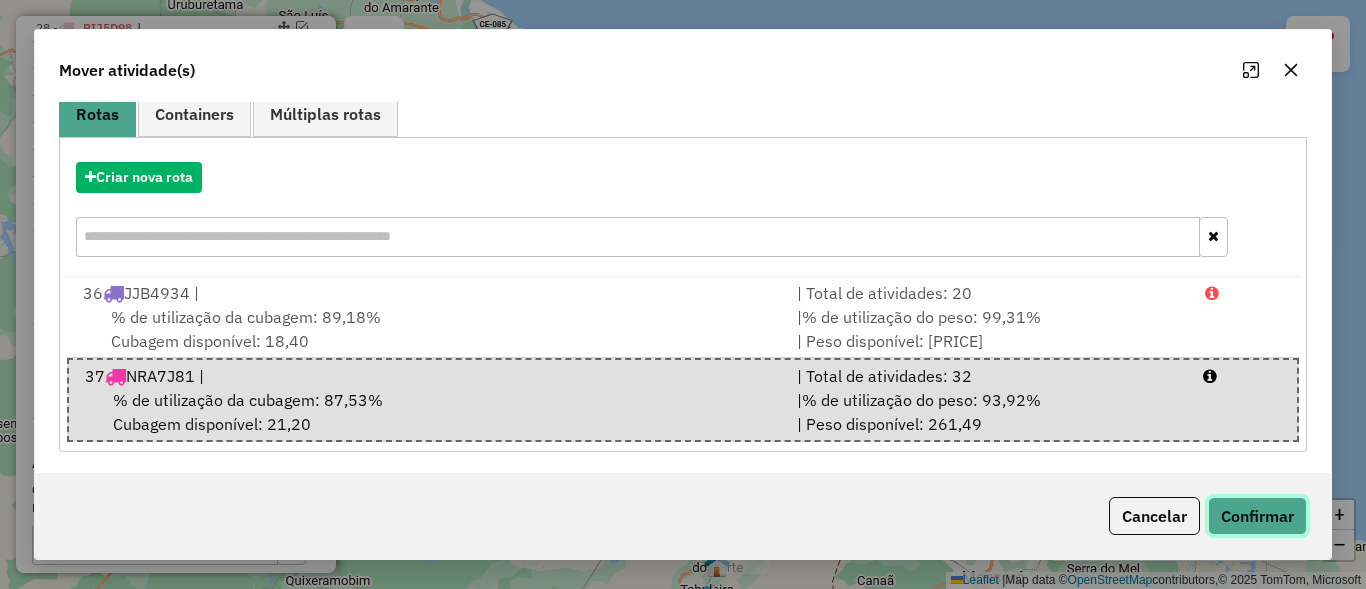 click on "Confirmar" 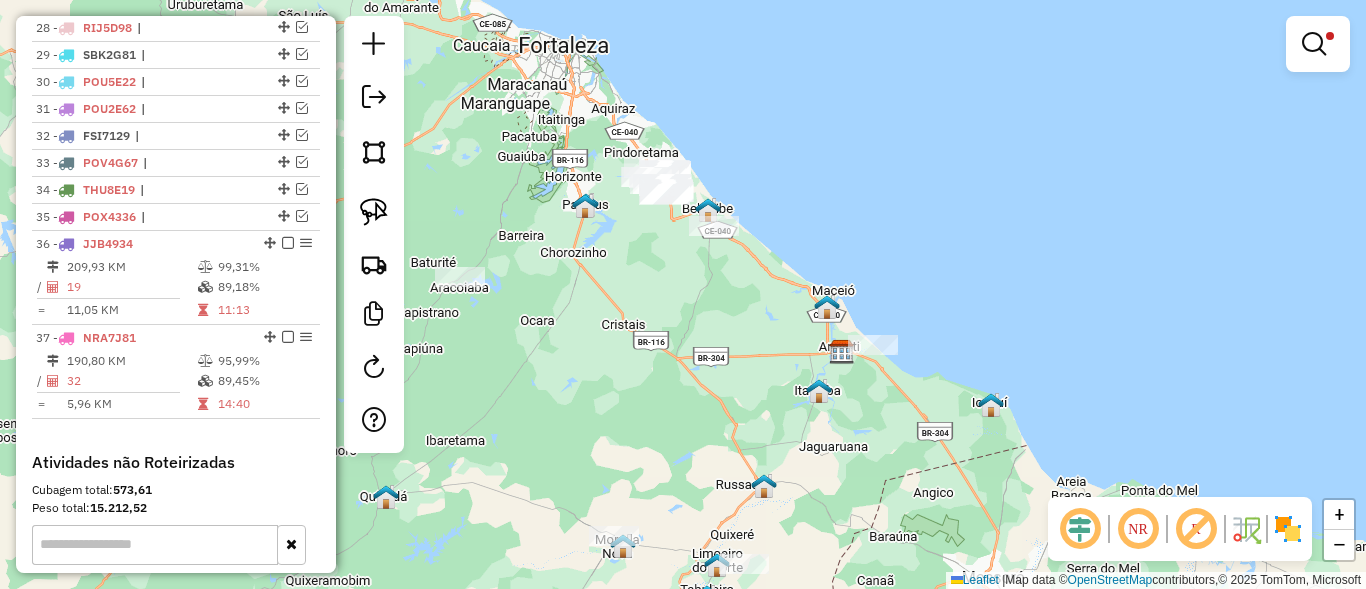 scroll, scrollTop: 0, scrollLeft: 0, axis: both 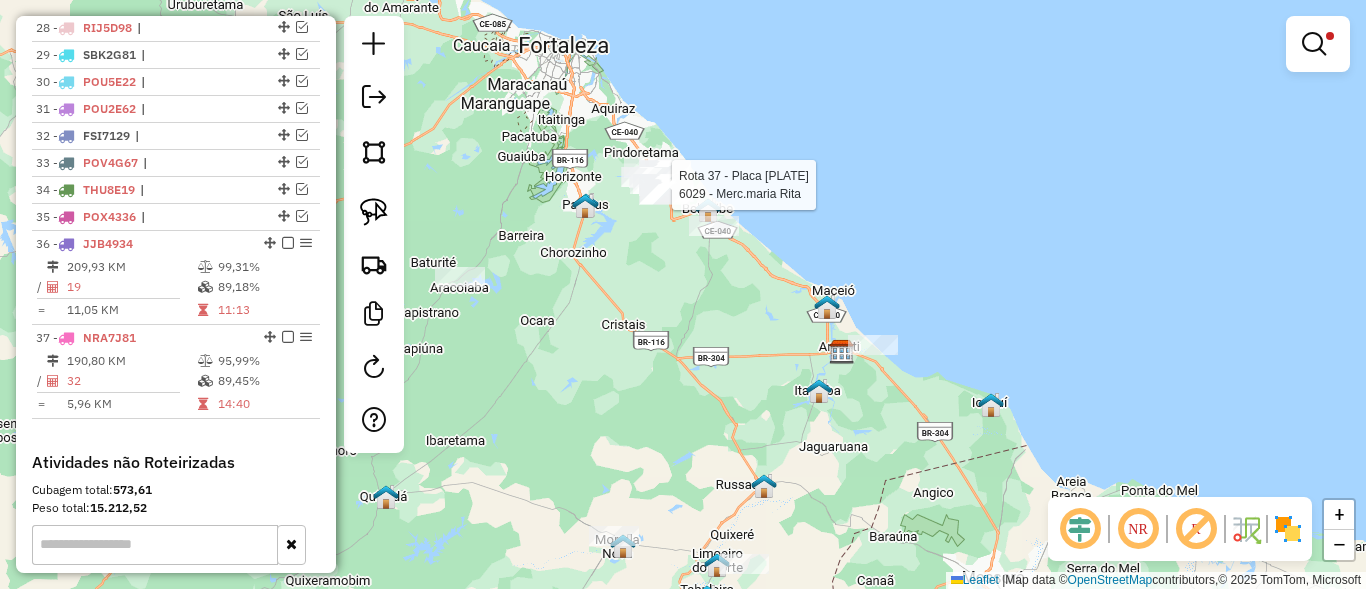 select on "**********" 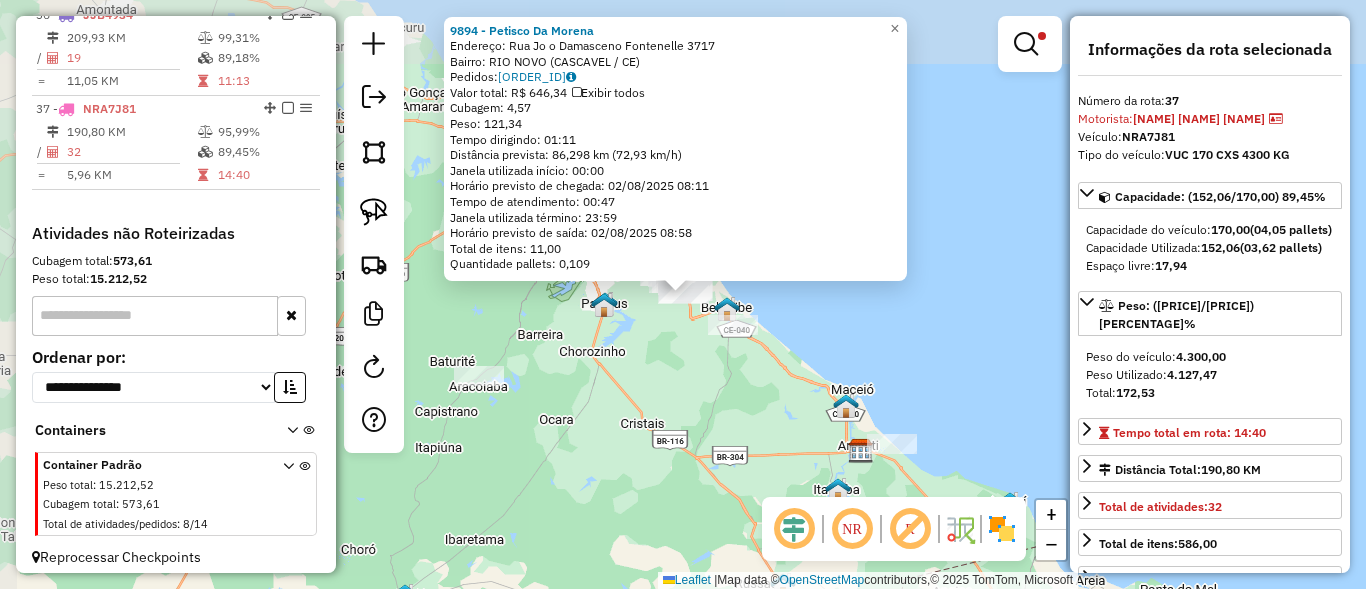 scroll, scrollTop: 1744, scrollLeft: 0, axis: vertical 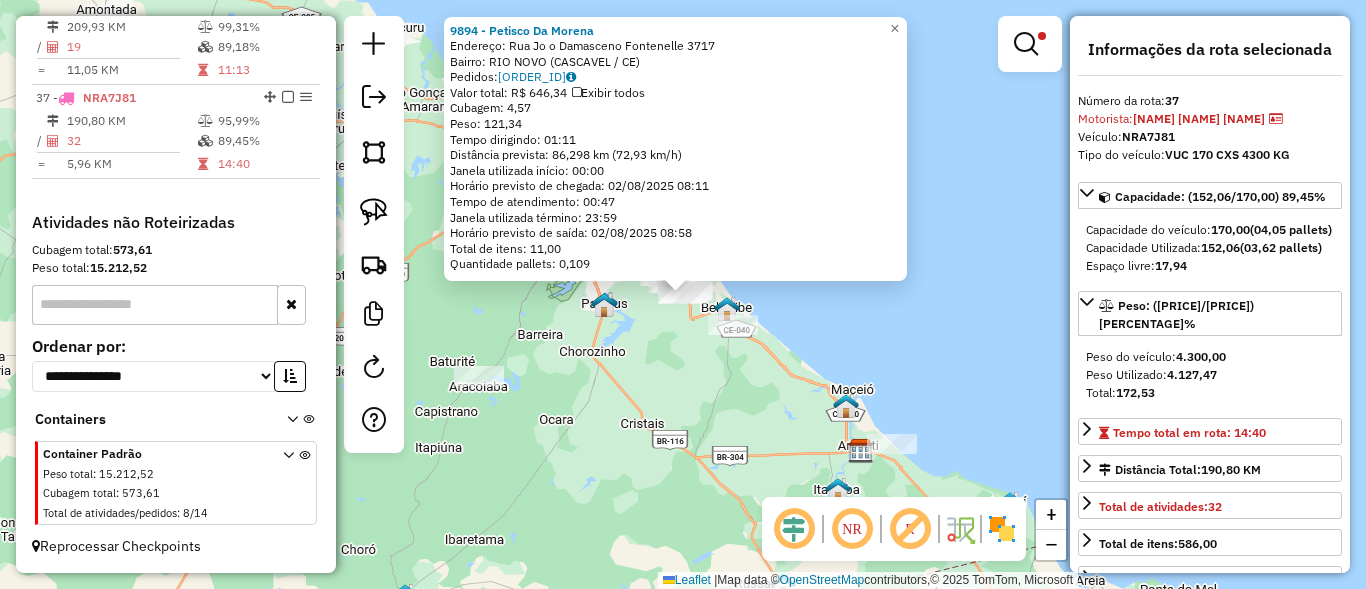 click on "9894 - Petisco Da Morena  Endereço:  Rua Jo o Damasceno Fontenelle 3717   Bairro: RIO NOVO (CASCAVEL / CE)   Pedidos:  01868085   Valor total: R$ 646,34   Exibir todos   Cubagem: 4,57  Peso: 121,34  Tempo dirigindo: 01:11   Distância prevista: 86,298 km (72,93 km/h)   Janela utilizada início: 00:00   Horário previsto de chegada: 02/08/2025 08:11   Tempo de atendimento: 00:47   Janela utilizada término: 23:59   Horário previsto de saída: 02/08/2025 08:58   Total de itens: 11,00   Quantidade pallets: 0,109  × Limpar filtros Janela de atendimento Grade de atendimento Capacidade Transportadoras Veículos Cliente Pedidos  Rotas Selecione os dias de semana para filtrar as janelas de atendimento  Seg   Ter   Qua   Qui   Sex   Sáb   Dom  Informe o período da janela de atendimento: De: Até:  Filtrar exatamente a janela do cliente  Considerar janela de atendimento padrão  Selecione os dias de semana para filtrar as grades de atendimento  Seg   Ter   Qua   Qui   Sex   Sáb   Dom   Peso mínimo:   De:   De:" 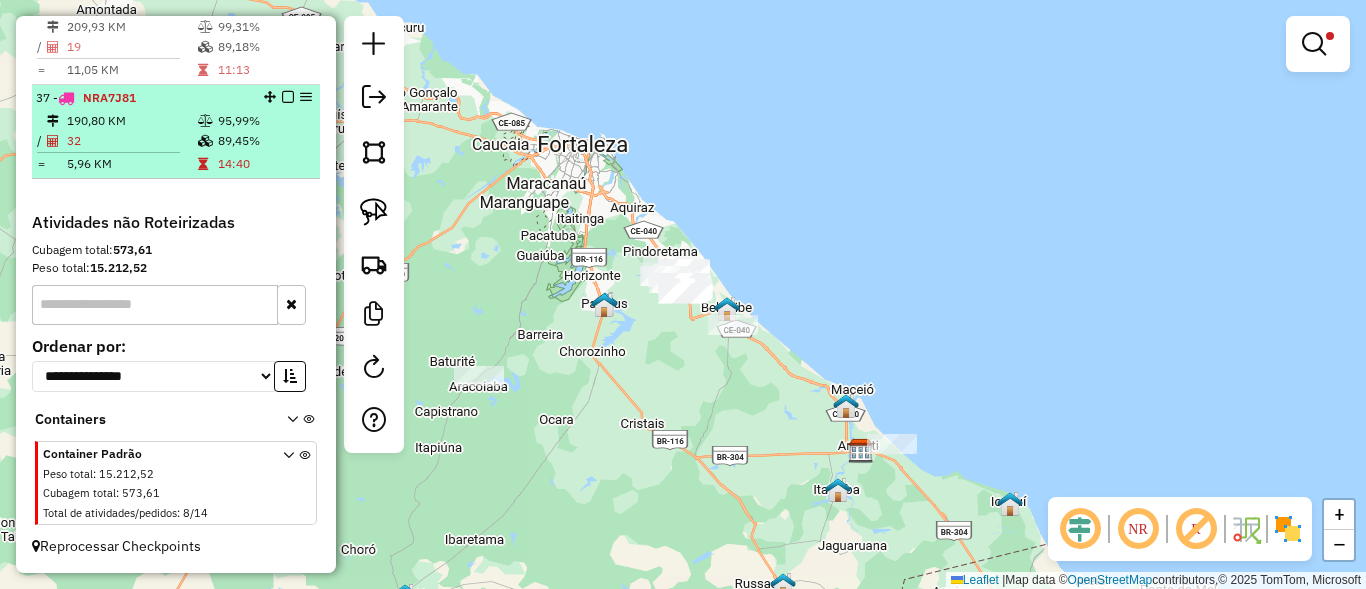 click at bounding box center [288, 97] 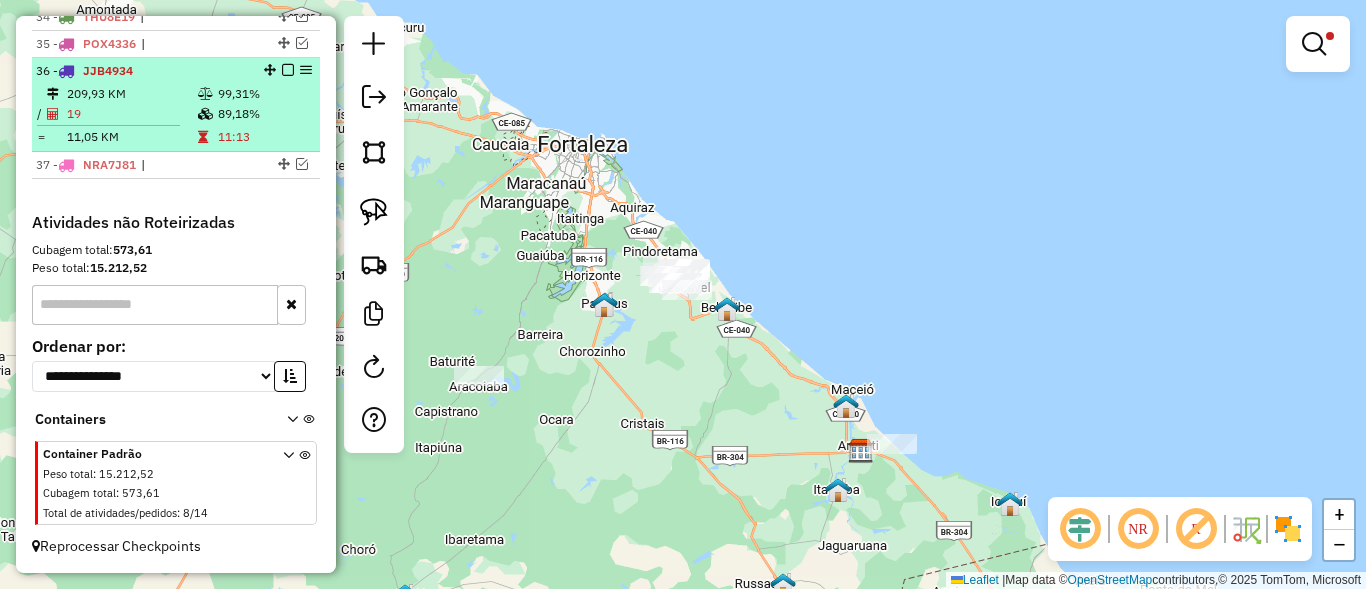 click at bounding box center [288, 70] 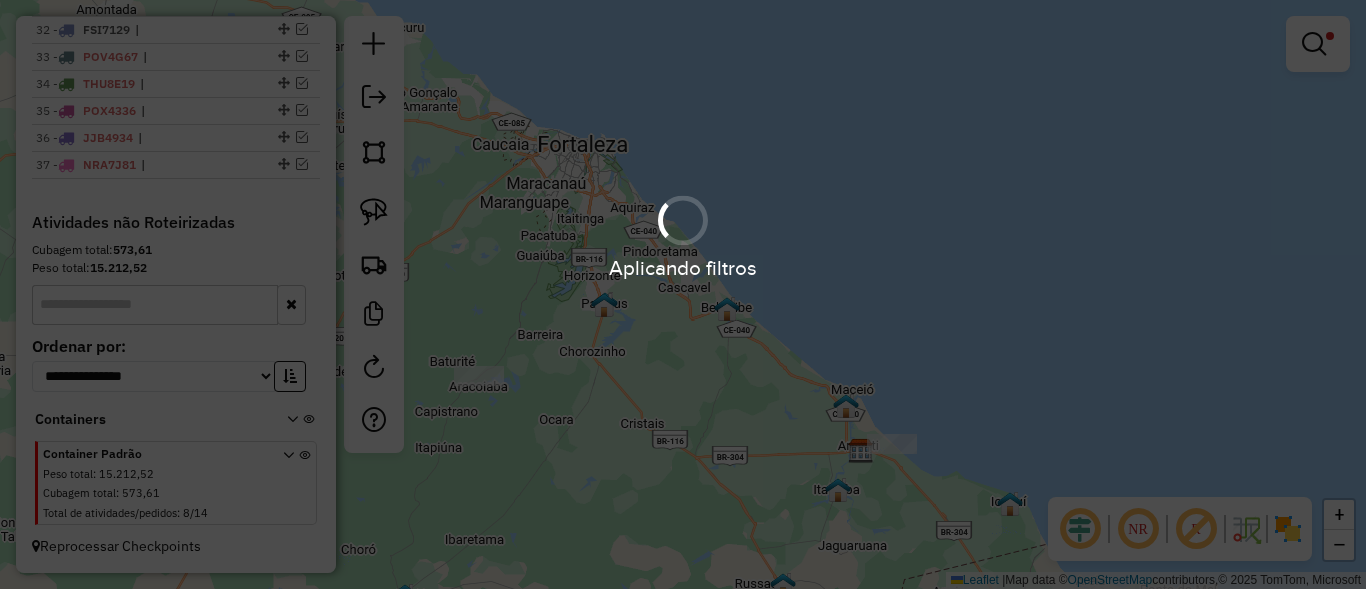 scroll, scrollTop: 1610, scrollLeft: 0, axis: vertical 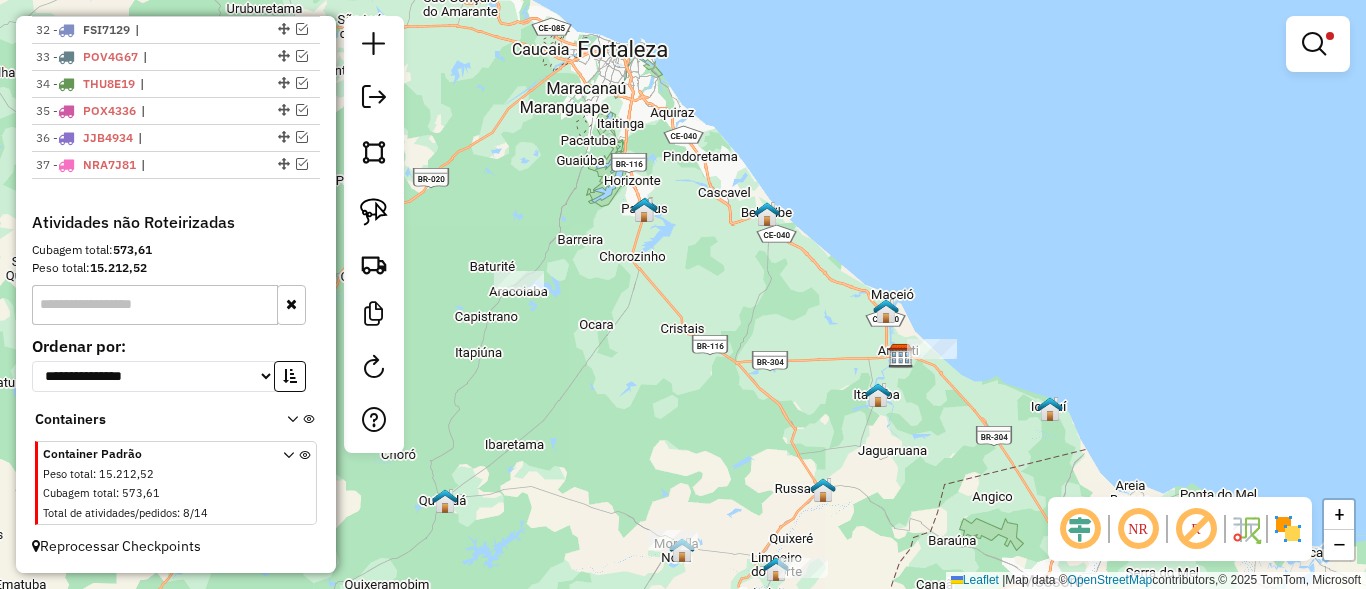 drag, startPoint x: 642, startPoint y: 300, endPoint x: 690, endPoint y: 189, distance: 120.93387 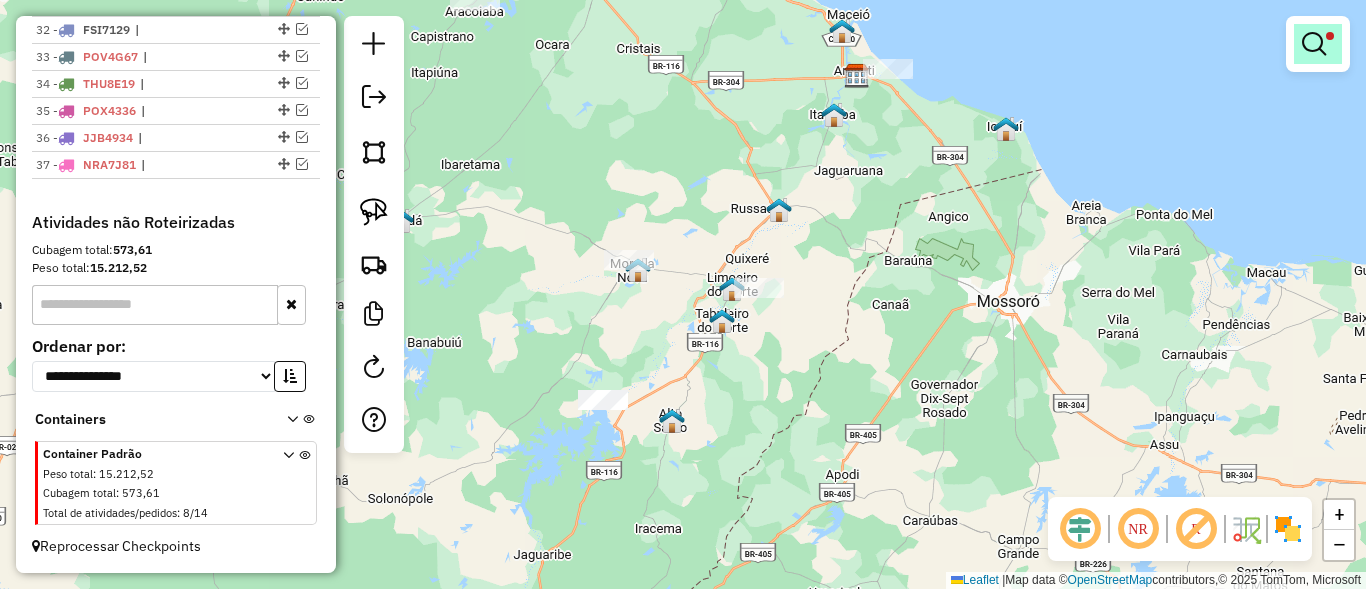 click at bounding box center [1314, 44] 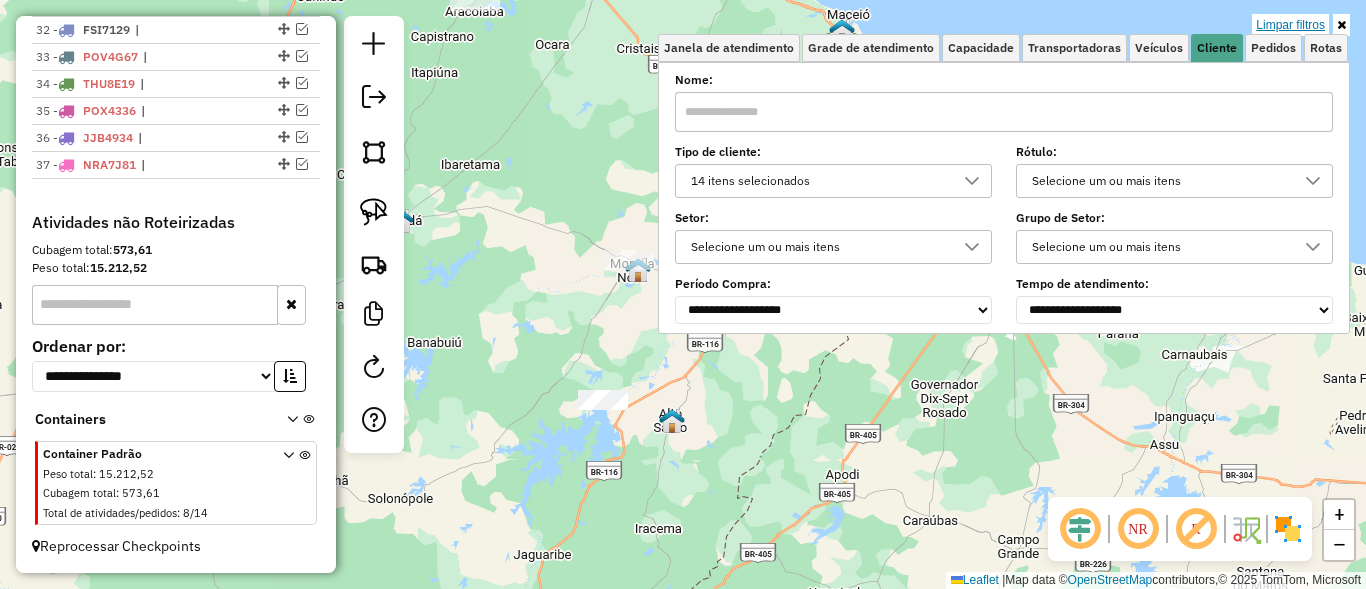 click on "Limpar filtros" at bounding box center [1290, 25] 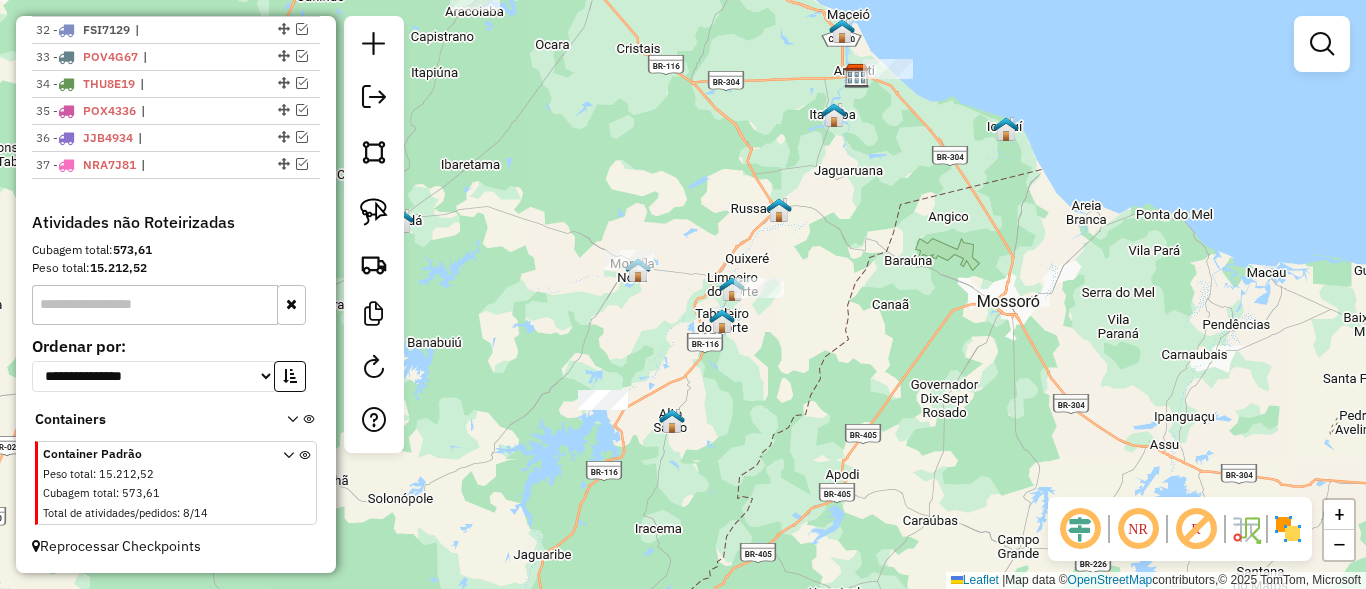 click on "Janela de atendimento Grade de atendimento Capacidade Transportadoras Veículos Cliente Pedidos  Rotas Selecione os dias de semana para filtrar as janelas de atendimento  Seg   Ter   Qua   Qui   Sex   Sáb   Dom  Informe o período da janela de atendimento: De: Até:  Filtrar exatamente a janela do cliente  Considerar janela de atendimento padrão  Selecione os dias de semana para filtrar as grades de atendimento  Seg   Ter   Qua   Qui   Sex   Sáb   Dom   Considerar clientes sem dia de atendimento cadastrado  Clientes fora do dia de atendimento selecionado Filtrar as atividades entre os valores definidos abaixo:  Peso mínimo:   Peso máximo:   Cubagem mínima:   Cubagem máxima:   De:   Até:  Filtrar as atividades entre o tempo de atendimento definido abaixo:  De:   Até:   Considerar capacidade total dos clientes não roteirizados Transportadora: Selecione um ou mais itens Tipo de veículo: Selecione um ou mais itens Veículo: Selecione um ou mais itens Motorista: Selecione um ou mais itens Nome: Rótulo:" 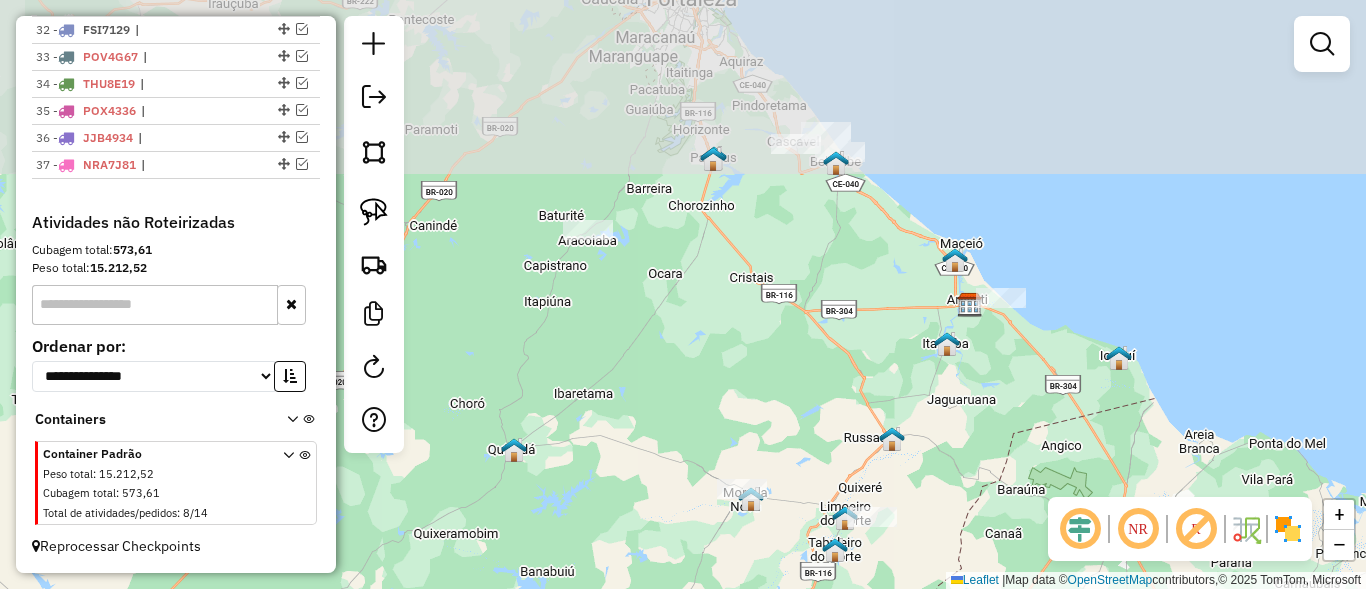 drag, startPoint x: 777, startPoint y: 164, endPoint x: 833, endPoint y: 264, distance: 114.61239 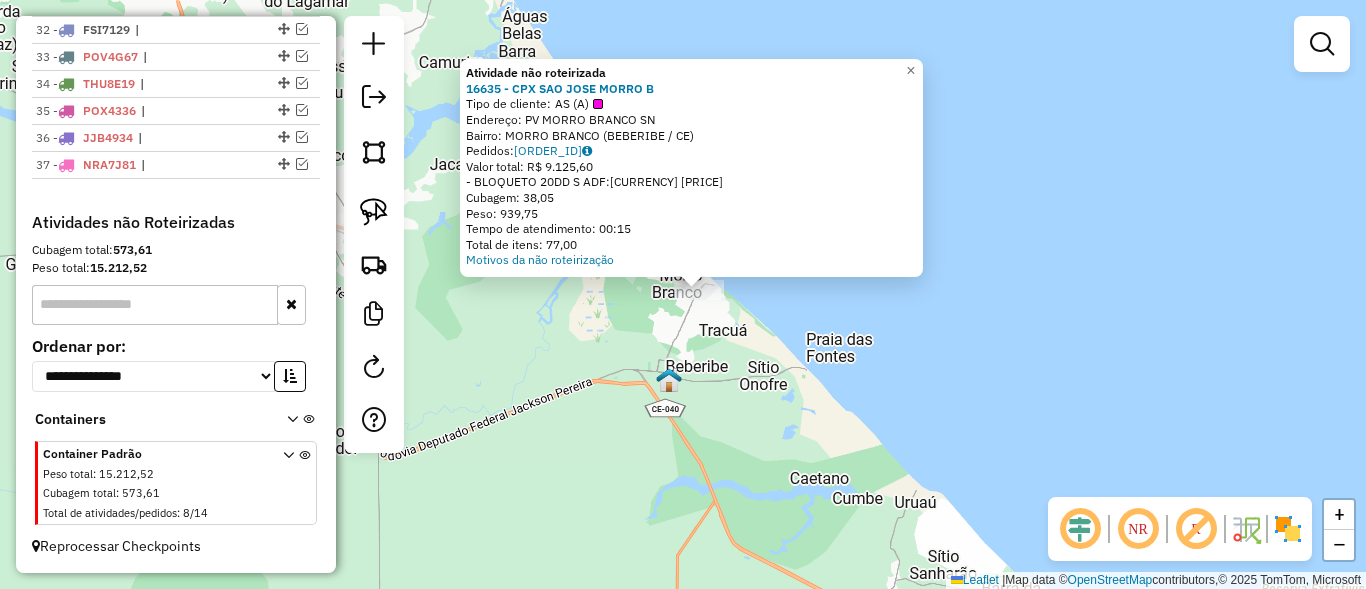 drag, startPoint x: 690, startPoint y: 415, endPoint x: 1061, endPoint y: 312, distance: 385.03247 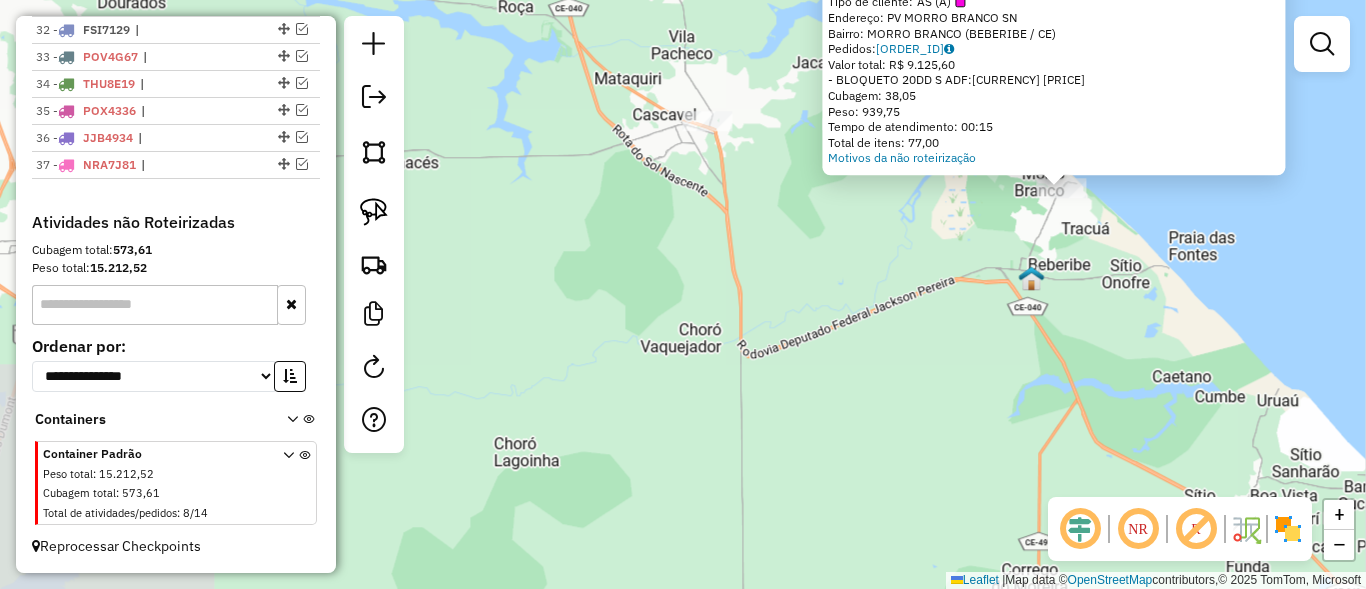 click on "Atividade não roteirizada 16635 - CPX SAO JOSE MORRO B  Tipo de cliente:   AS (A)   Endereço:  PV MORRO BRANCO SN   Bairro: MORRO BRANCO ([CITY] / [STATE])   Pedidos:  01868138   Valor total: R$ 9.125,60   - BLOQUETO  20DD S ADF:  R$ 9.125,60   Cubagem: 38,05   Peso: 939,75   Tempo de atendimento: 00:15   Total de itens: 77,00  Motivos da não roteirização × Janela de atendimento Grade de atendimento Capacidade Transportadoras Veículos Cliente Pedidos  Rotas Selecione os dias de semana para filtrar as janelas de atendimento  Seg   Ter   Qua   Qui   Sex   Sáb   Dom  Informe o período da janela de atendimento: De: Até:  Filtrar exatamente a janela do cliente  Considerar janela de atendimento padrão  Selecione os dias de semana para filtrar as grades de atendimento  Seg   Ter   Qua   Qui   Sex   Sáb   Dom   Considerar clientes sem dia de atendimento cadastrado  Clientes fora do dia de atendimento selecionado Filtrar as atividades entre os valores definidos abaixo:  Peso mínimo:   Peso máximo:   De:  +" 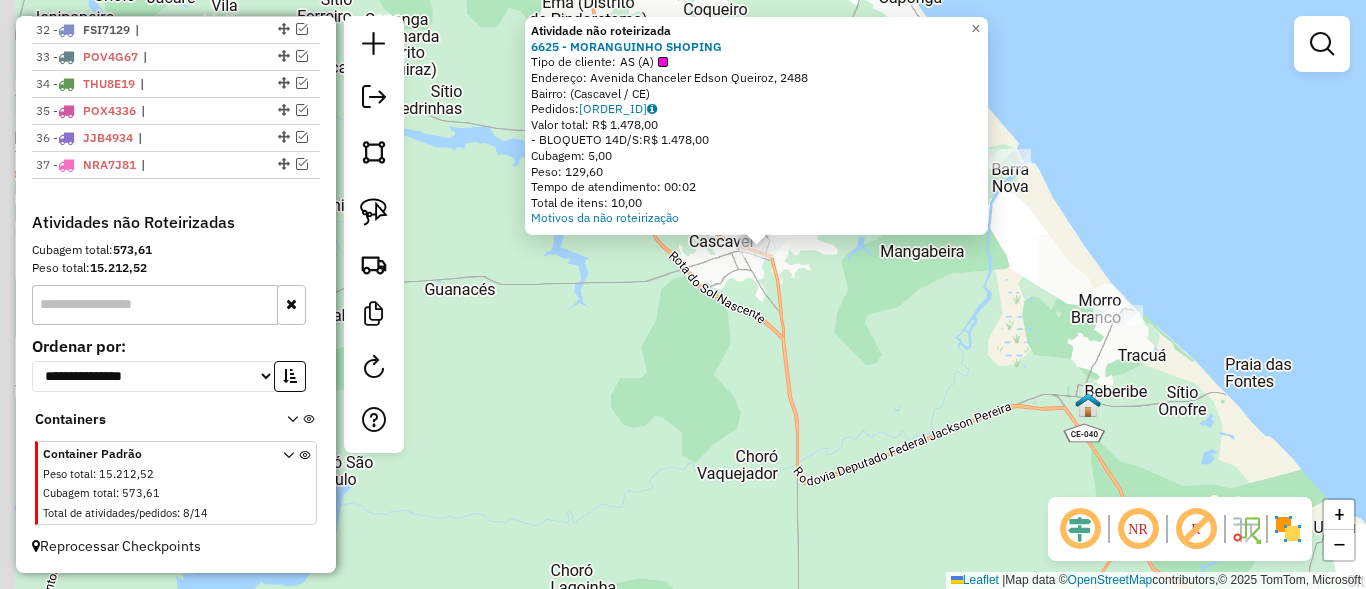 drag, startPoint x: 788, startPoint y: 432, endPoint x: 894, endPoint y: 346, distance: 136.49908 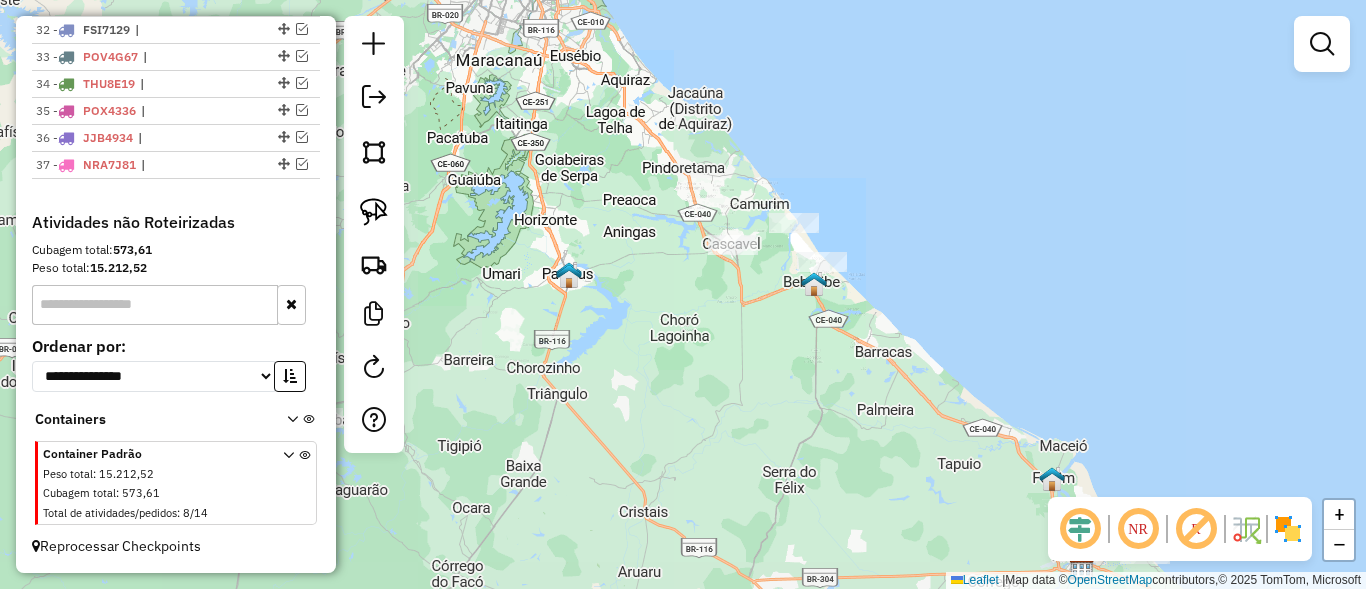 drag, startPoint x: 755, startPoint y: 328, endPoint x: 743, endPoint y: 111, distance: 217.33154 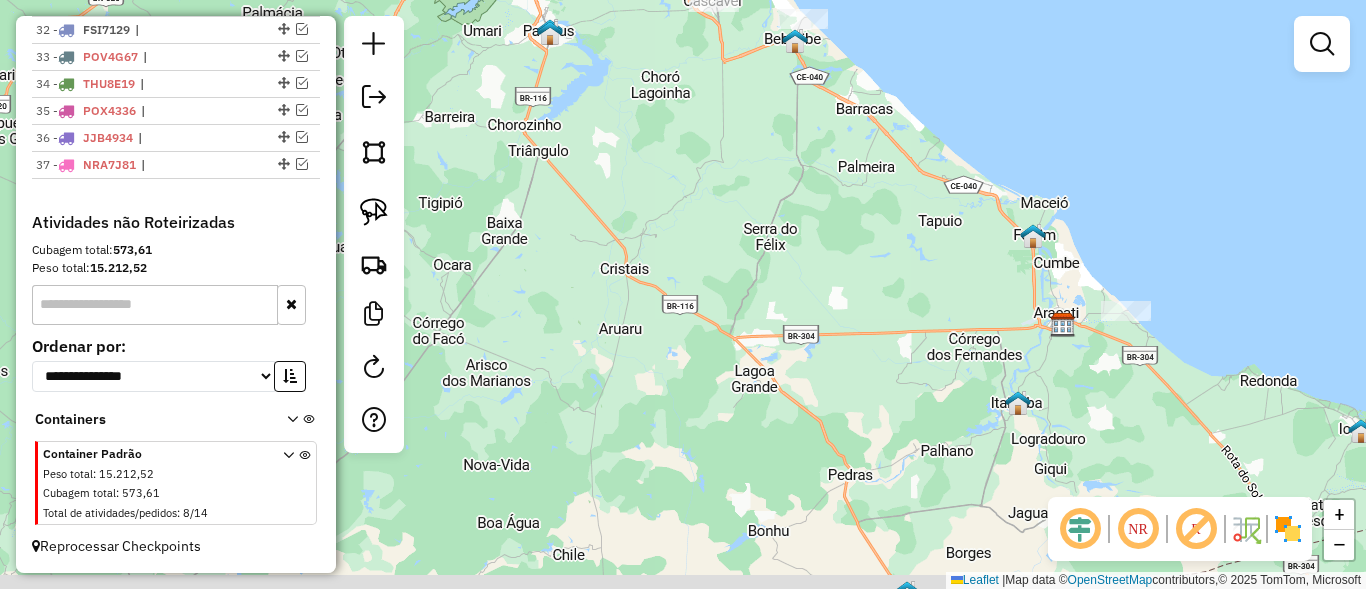 drag, startPoint x: 766, startPoint y: 279, endPoint x: 707, endPoint y: 151, distance: 140.94325 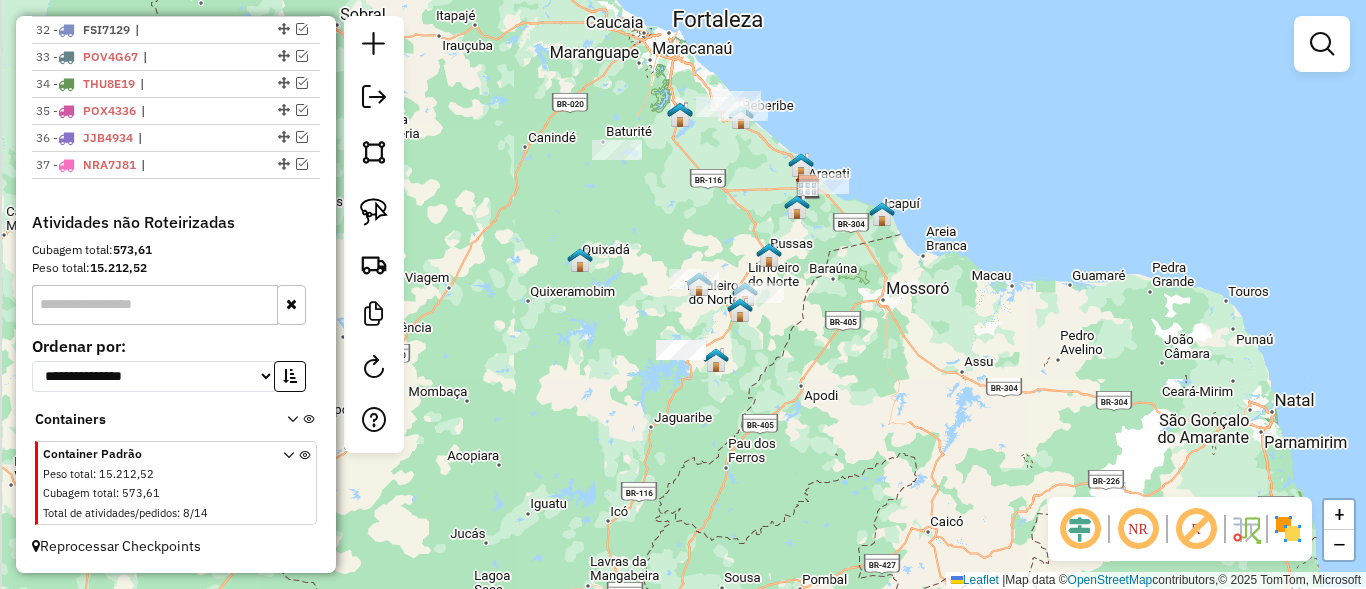 drag, startPoint x: 699, startPoint y: 195, endPoint x: 706, endPoint y: 204, distance: 11.401754 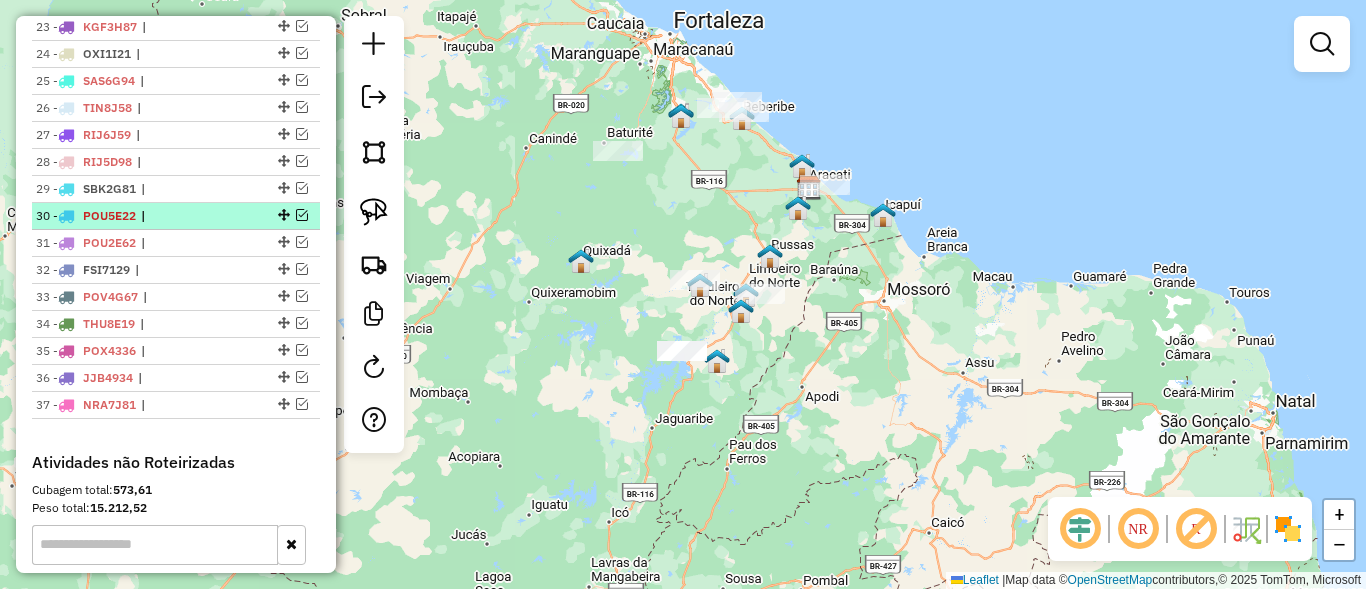 scroll, scrollTop: 650, scrollLeft: 0, axis: vertical 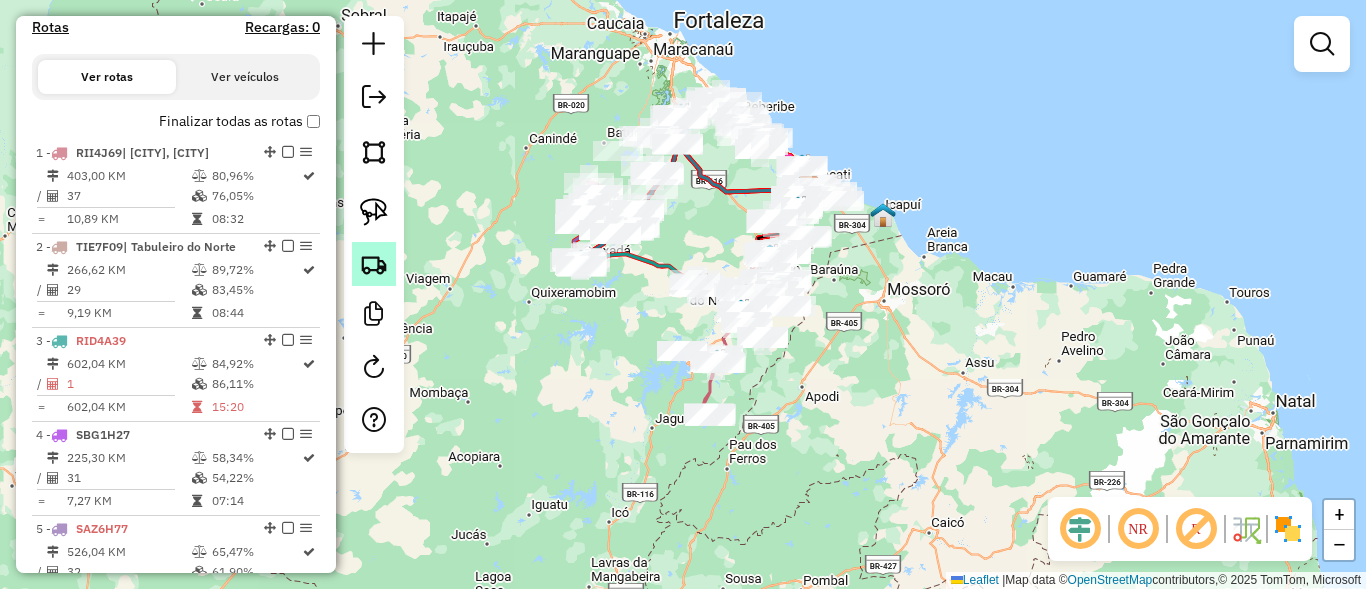 click 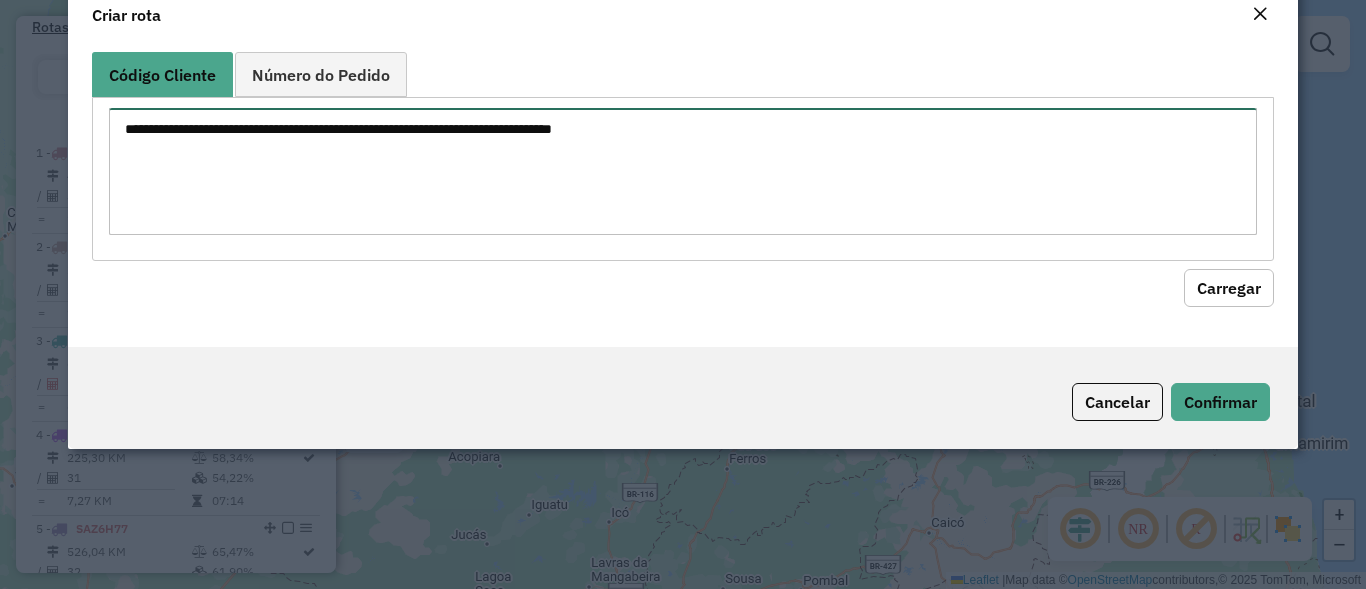 click at bounding box center [682, 171] 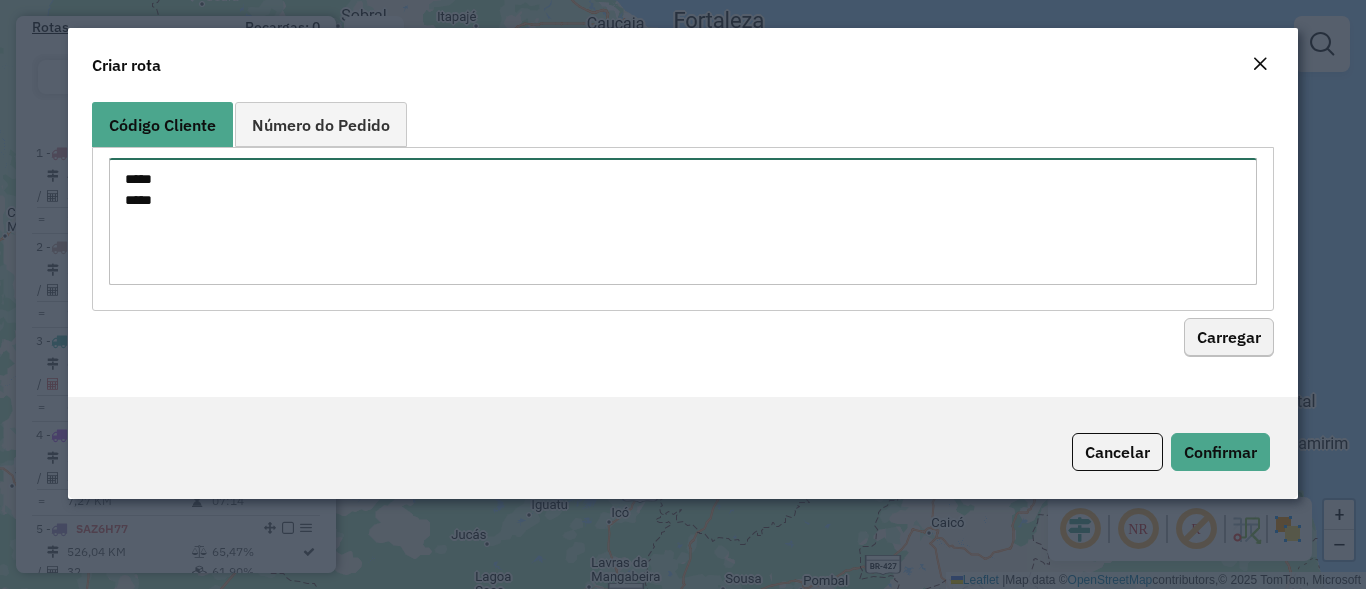 type on "*****
*****" 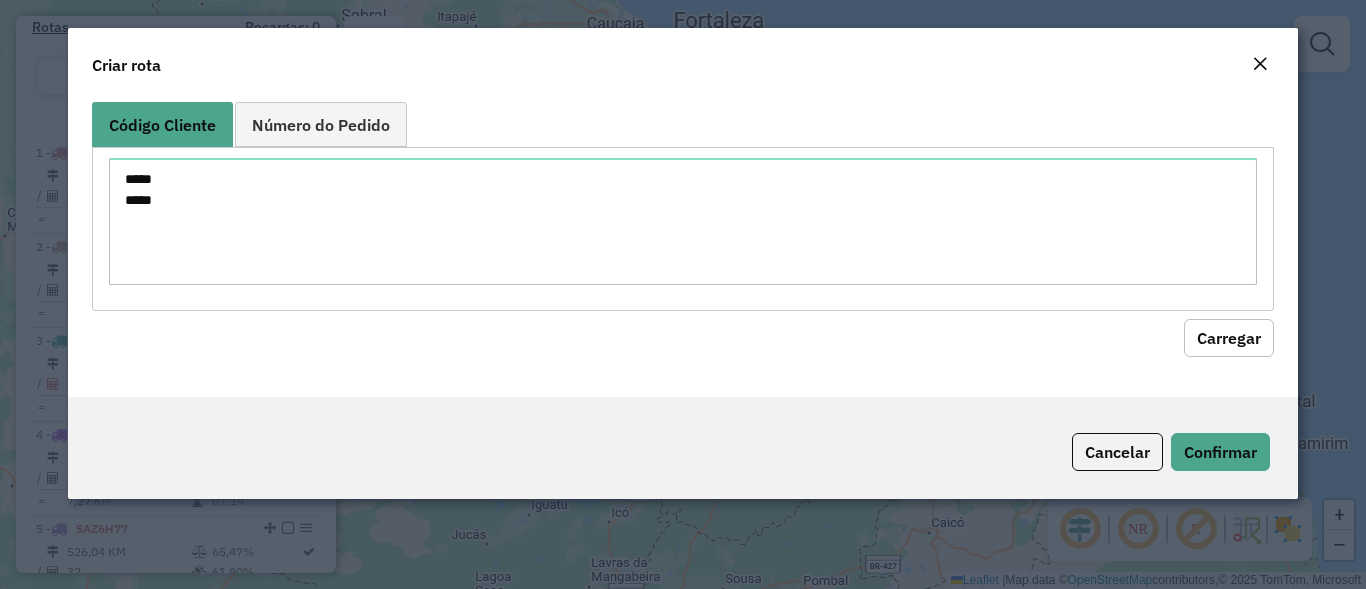 click on "Carregar" 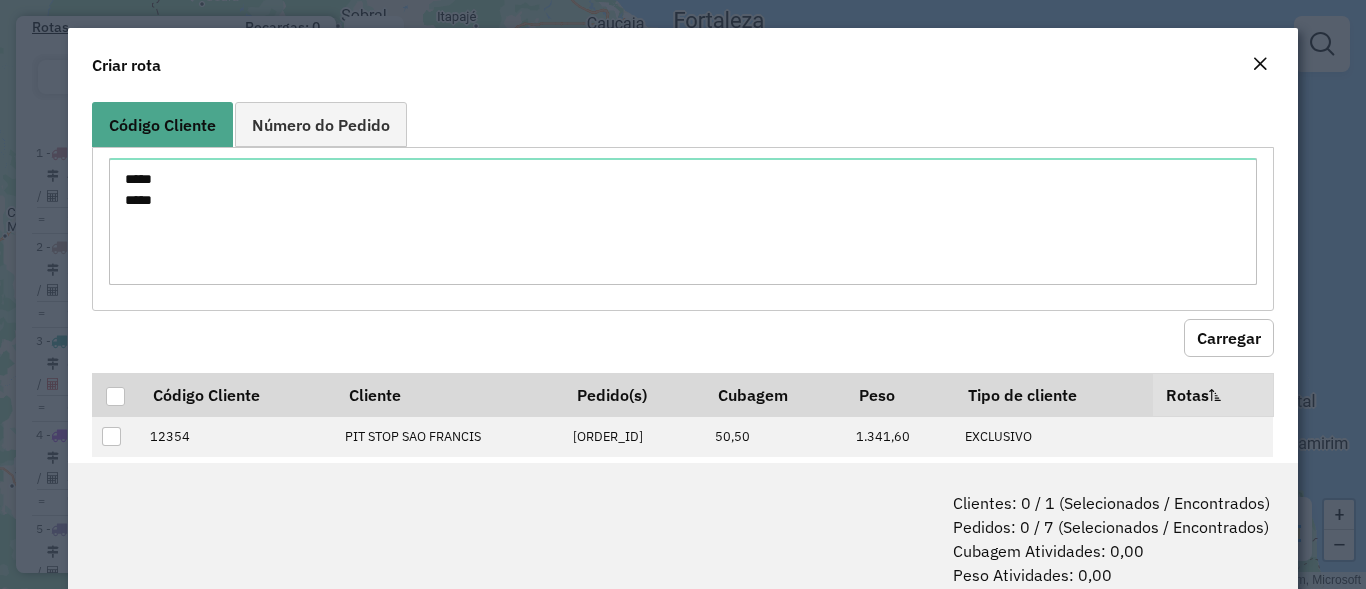 scroll, scrollTop: 279, scrollLeft: 0, axis: vertical 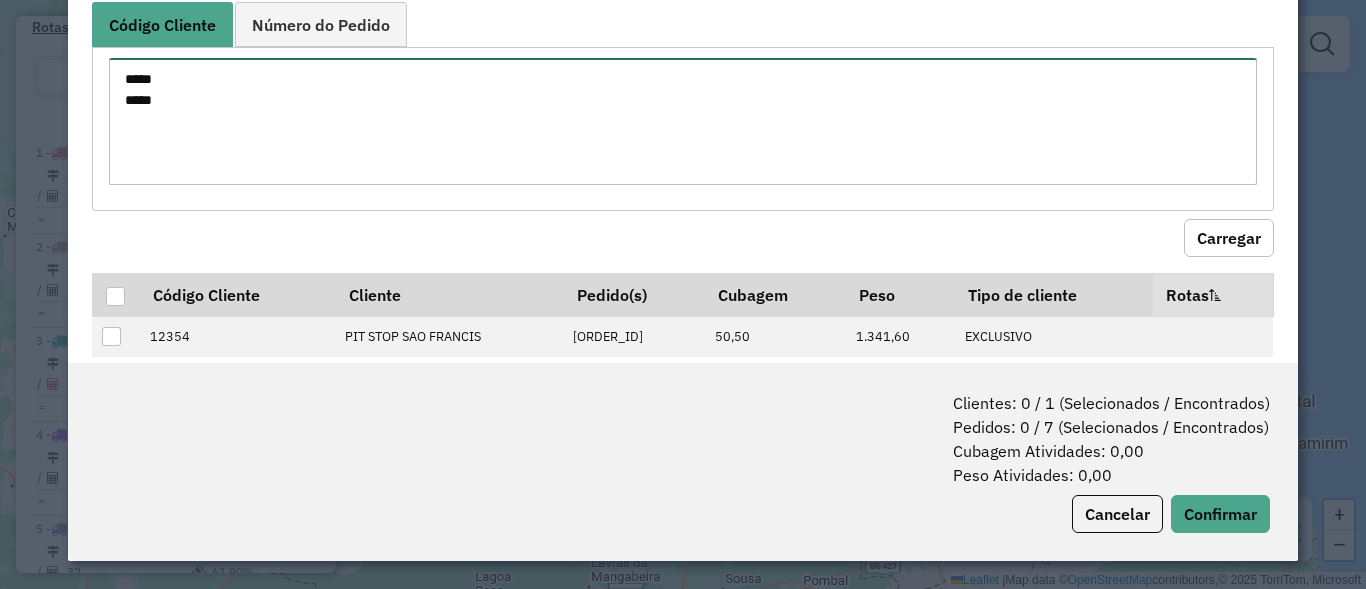 drag, startPoint x: 179, startPoint y: 106, endPoint x: 84, endPoint y: 42, distance: 114.546936 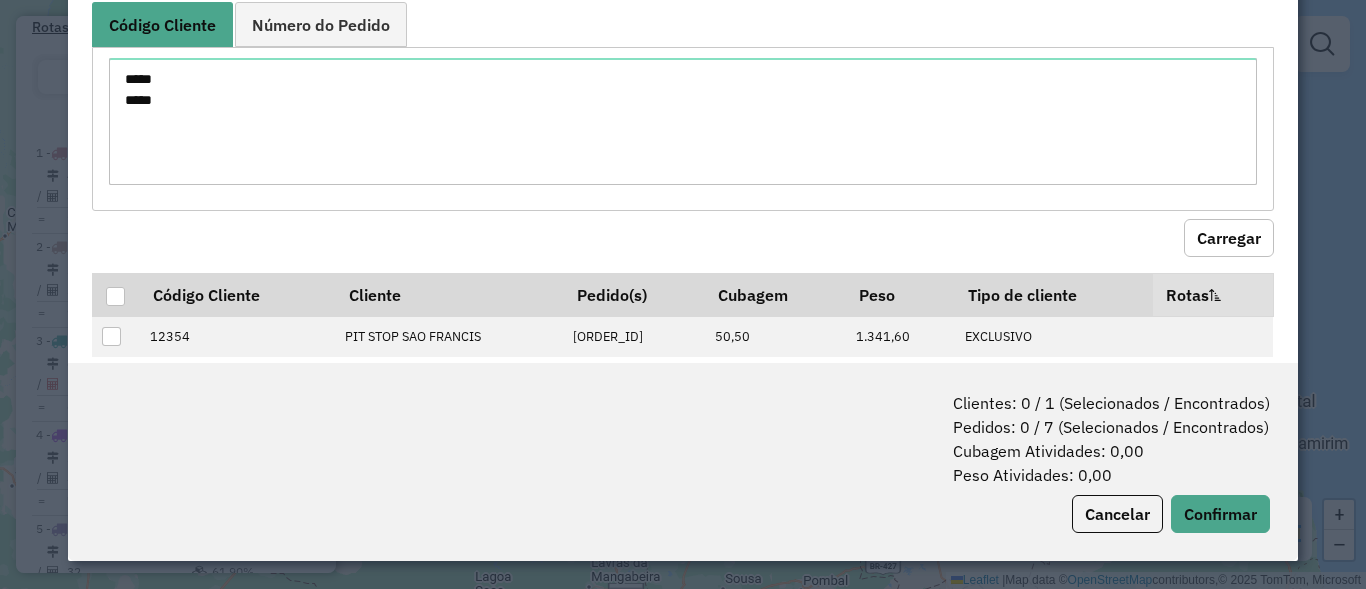 click on "Número do Pedido" at bounding box center [321, 24] 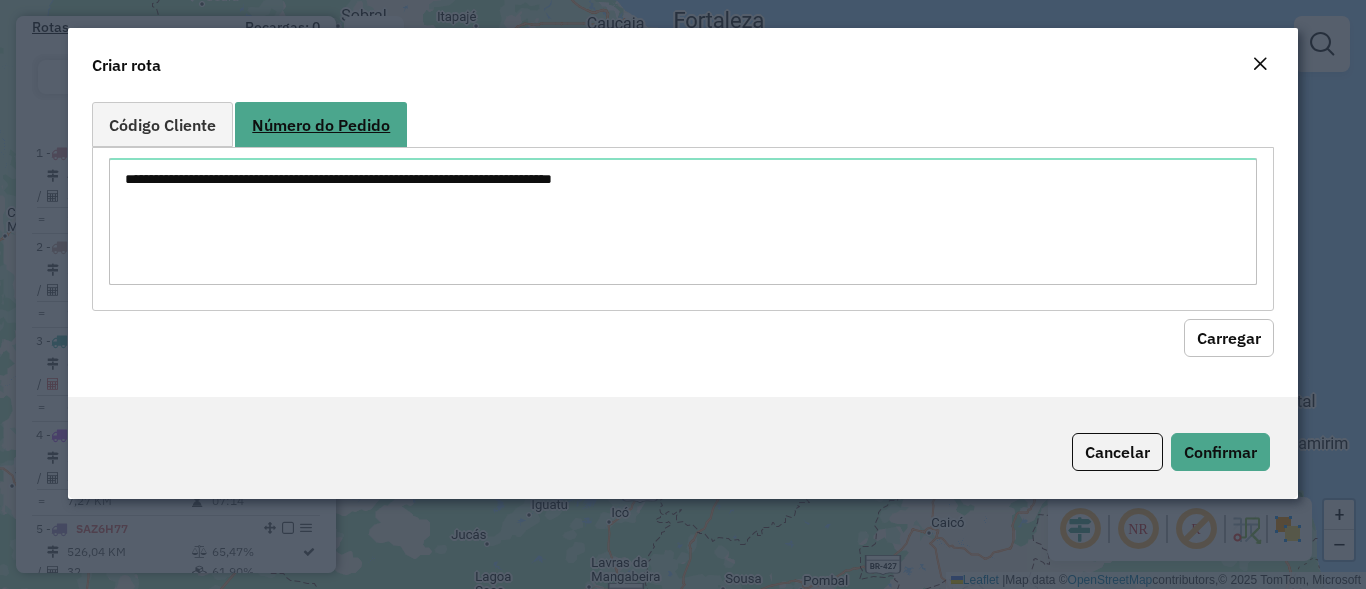 scroll, scrollTop: 0, scrollLeft: 0, axis: both 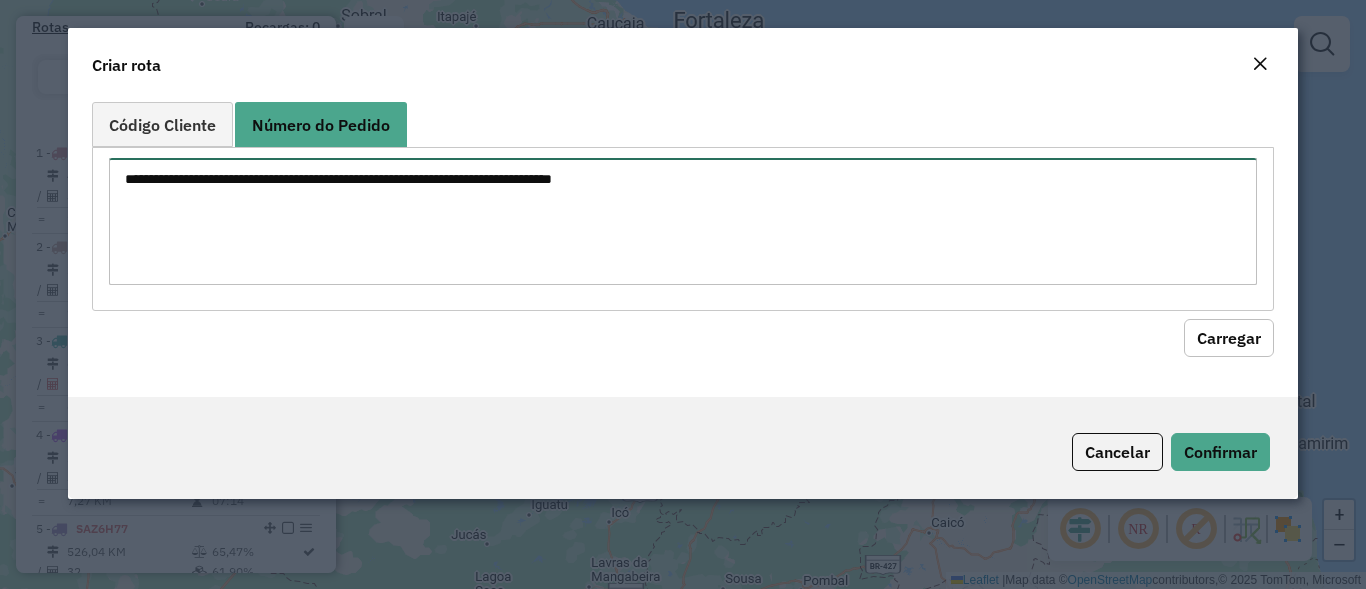 click at bounding box center (682, 221) 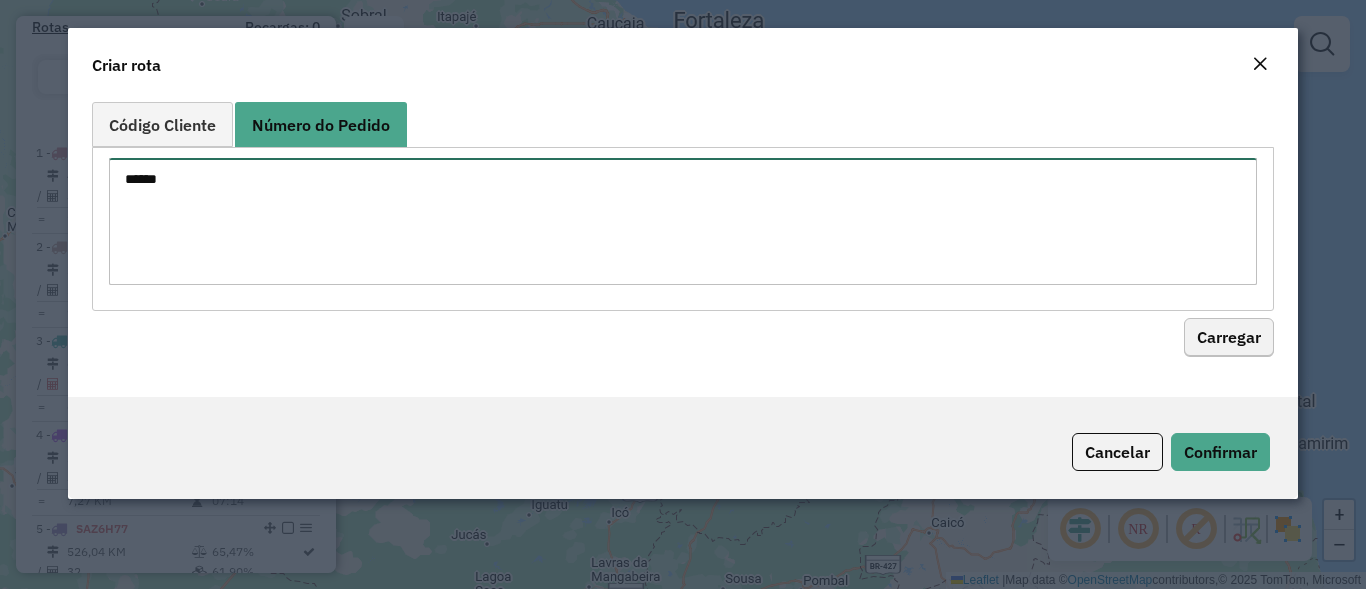 type on "******" 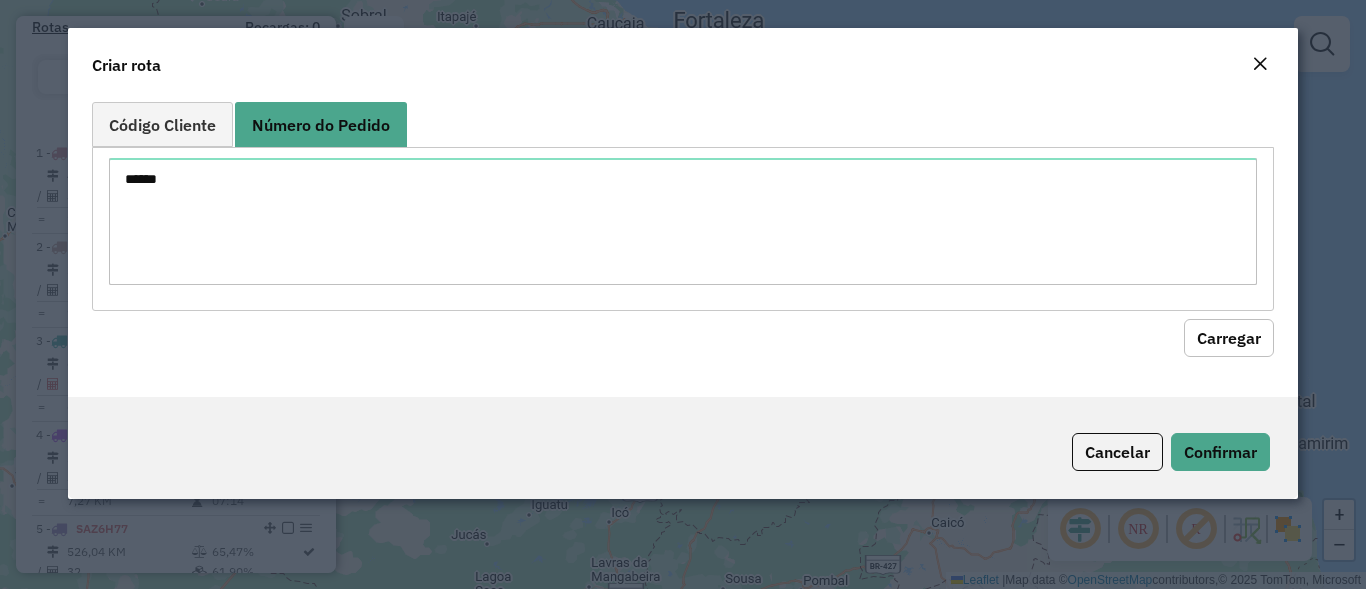 click on "Carregar" 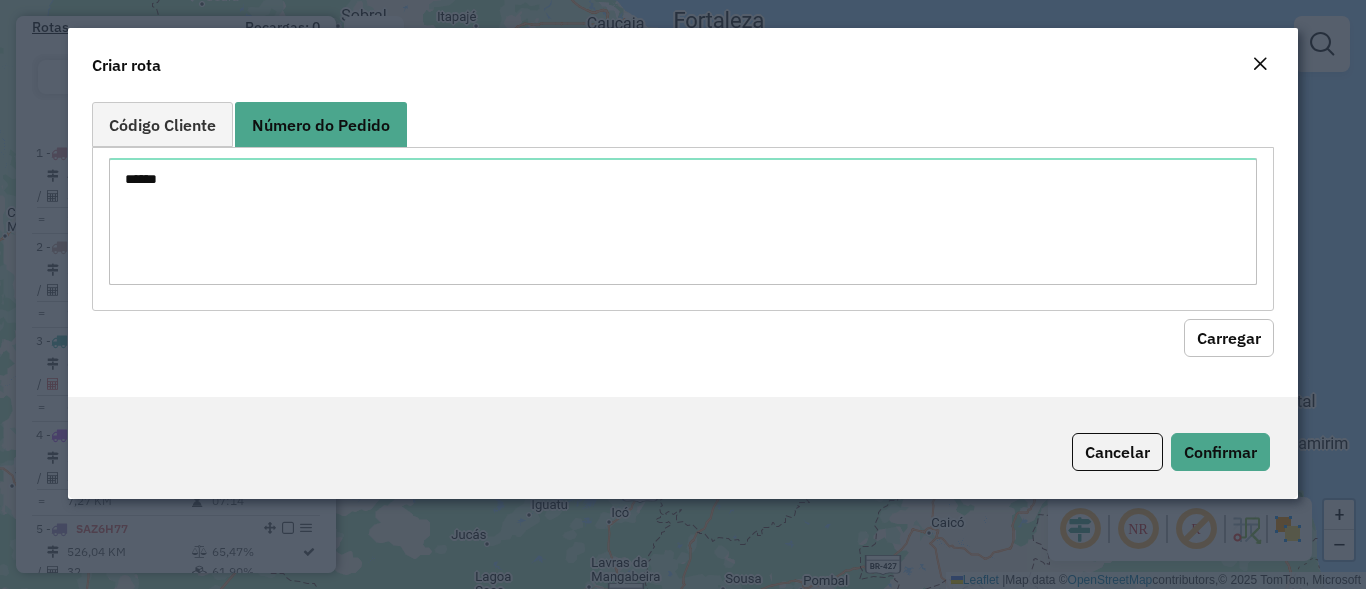 click on "Código Cliente Número do Pedido *****
***** ****** Carregar" 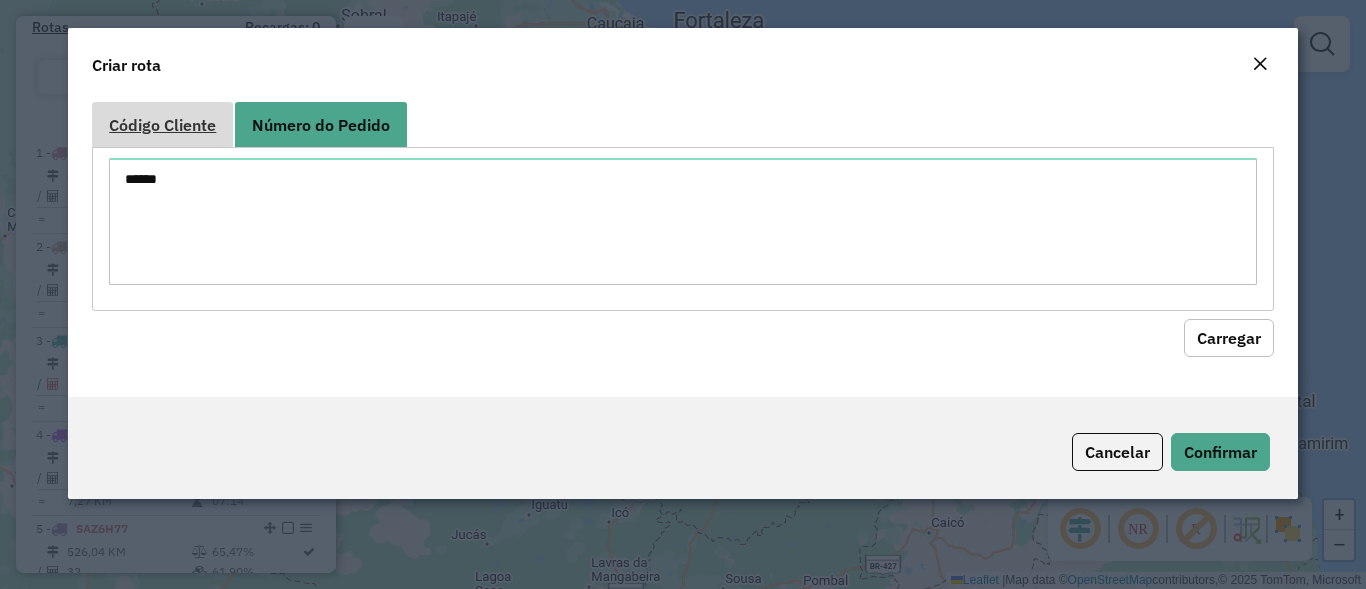 click on "Código Cliente" at bounding box center (162, 125) 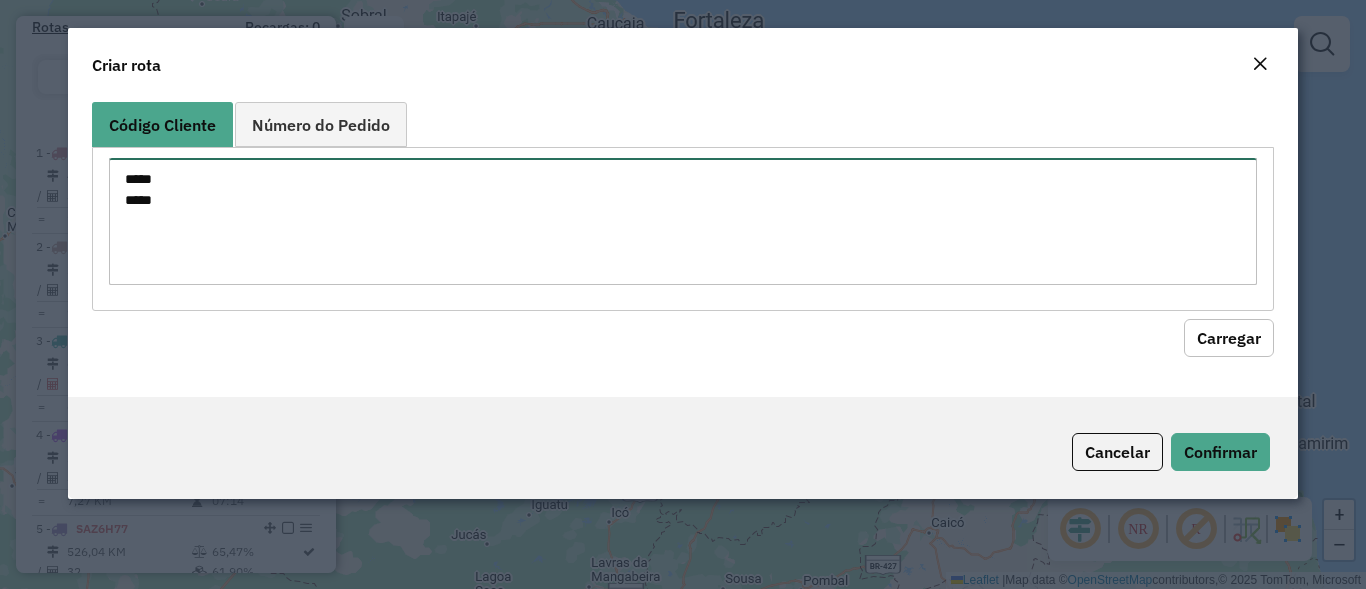 click on "*****
*****" at bounding box center (682, 221) 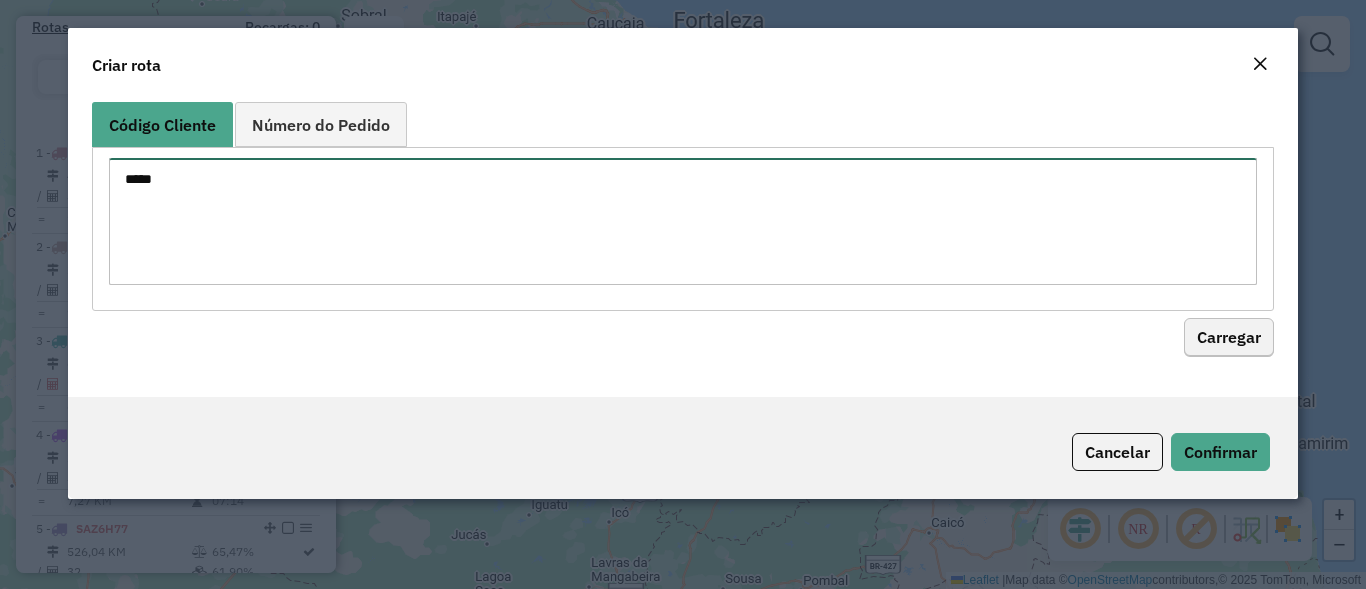 type on "*****" 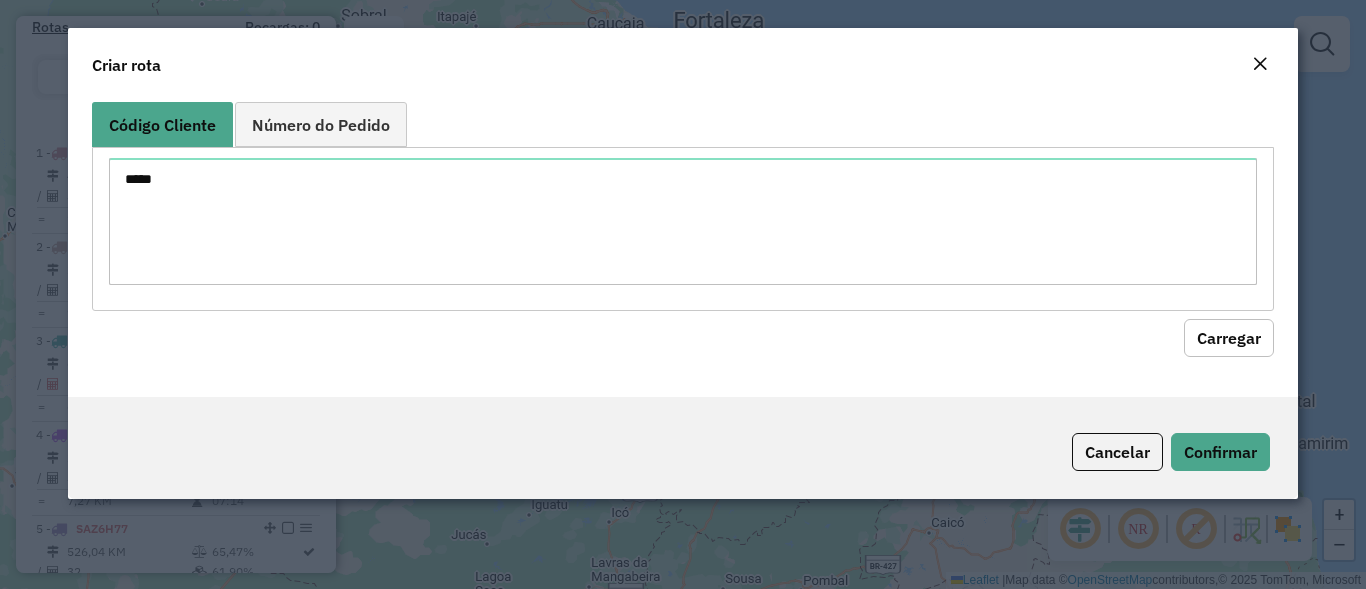 click on "Carregar" 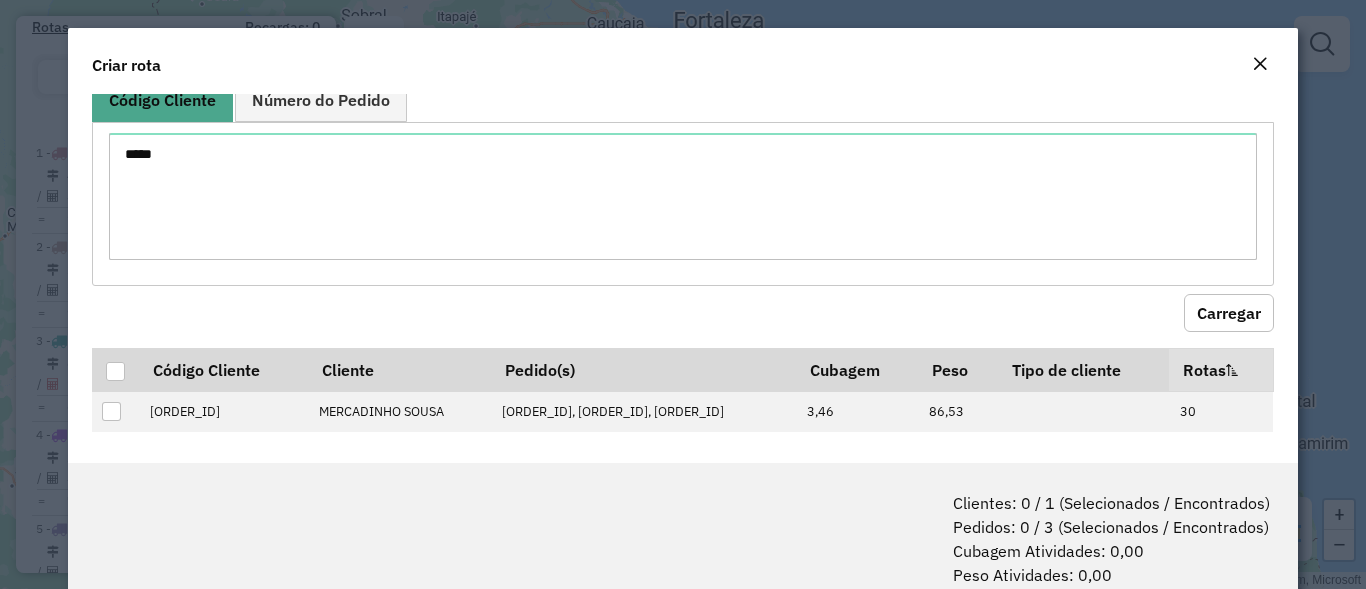 scroll, scrollTop: 33, scrollLeft: 0, axis: vertical 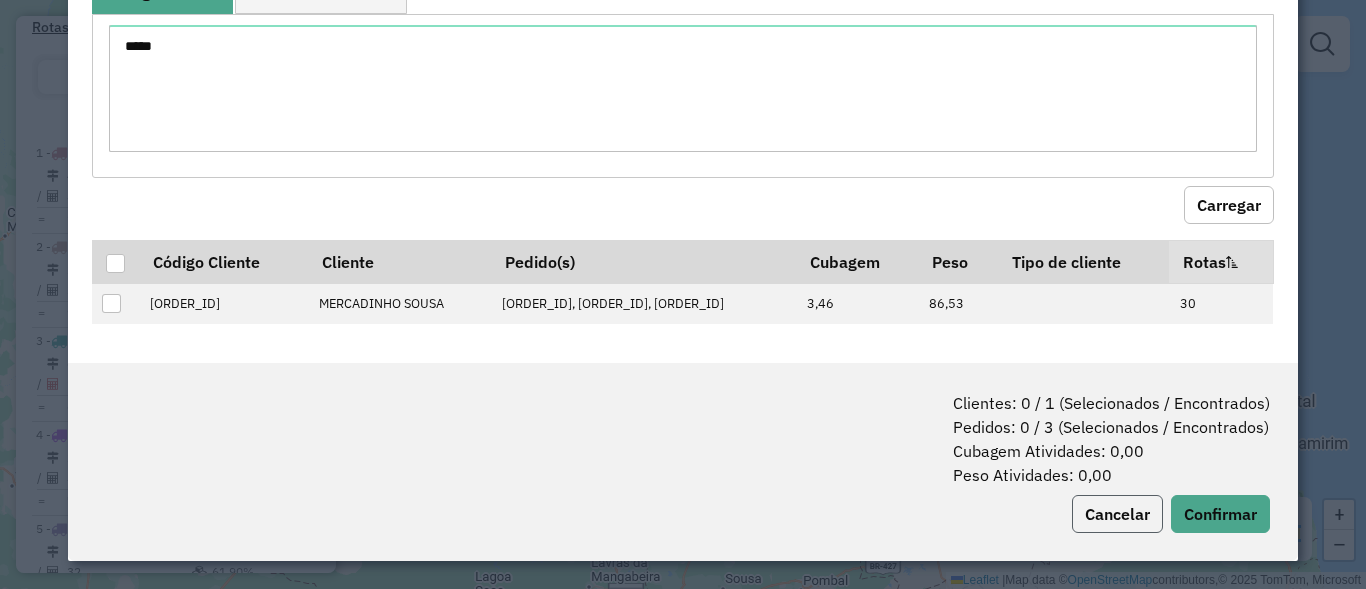 click on "Cancelar" 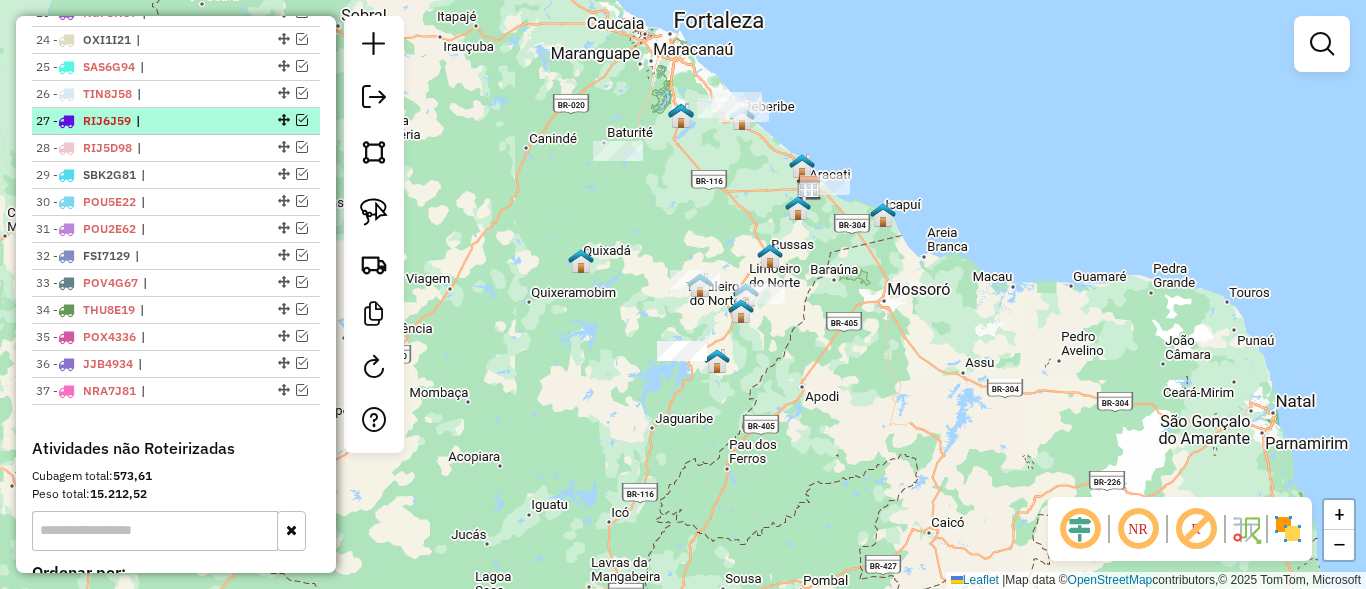 scroll, scrollTop: 1490, scrollLeft: 0, axis: vertical 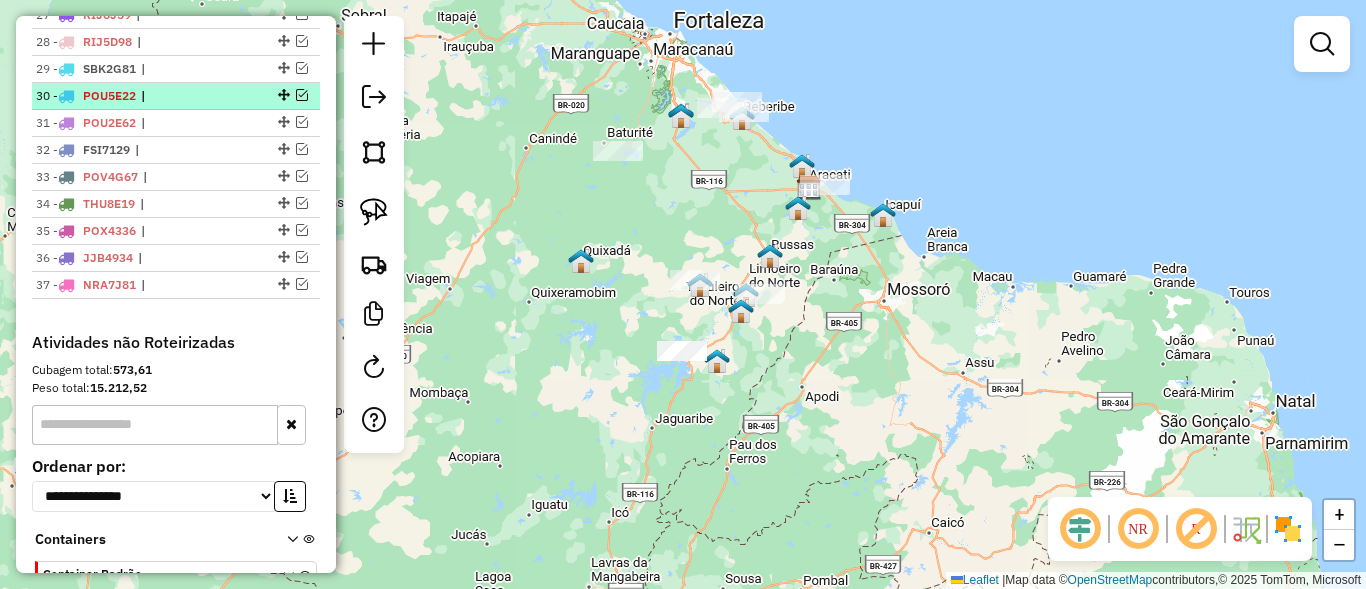 click at bounding box center [302, 95] 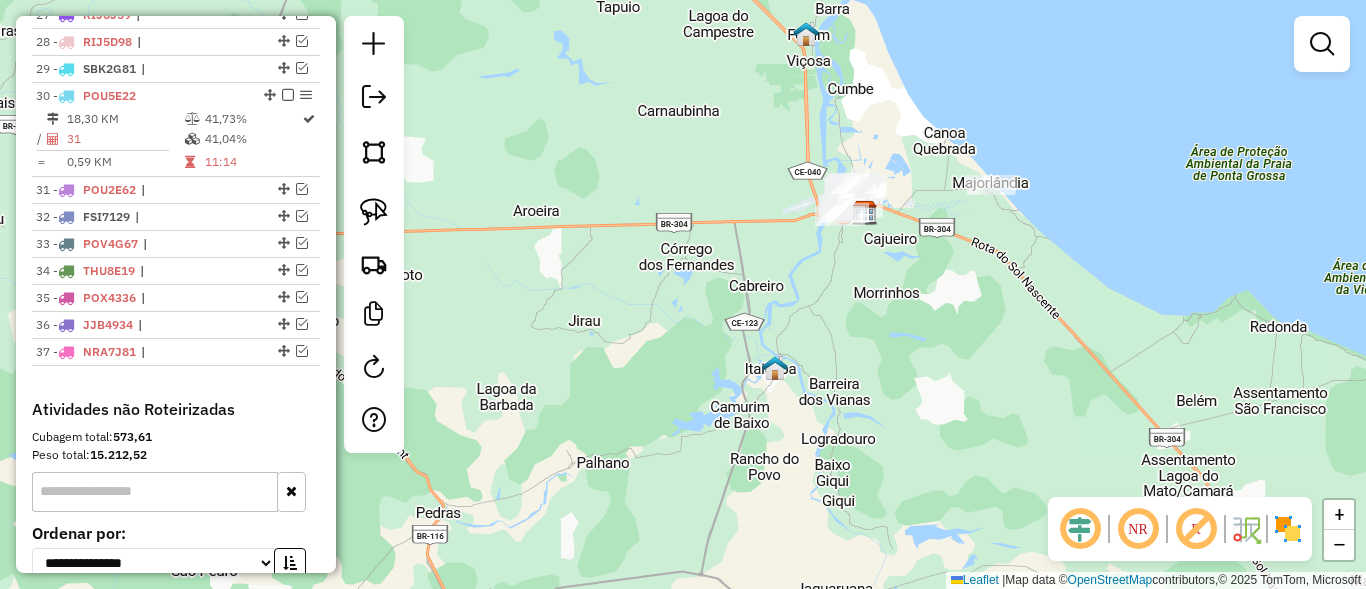 select on "**********" 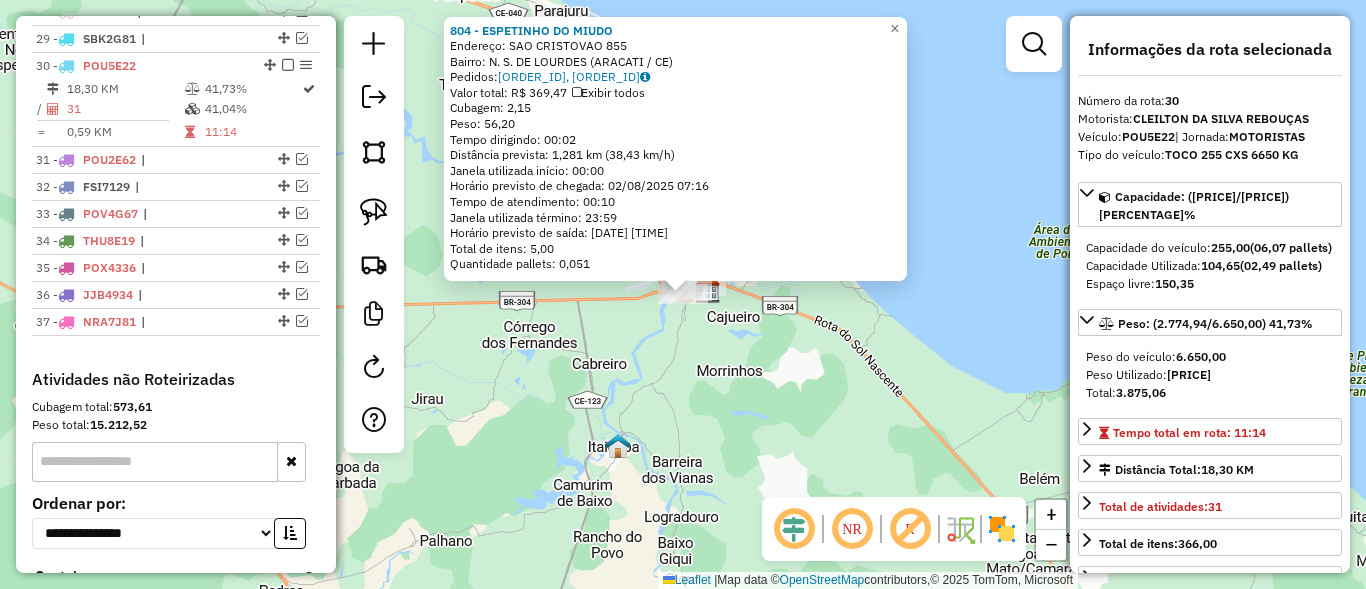 scroll, scrollTop: 1553, scrollLeft: 0, axis: vertical 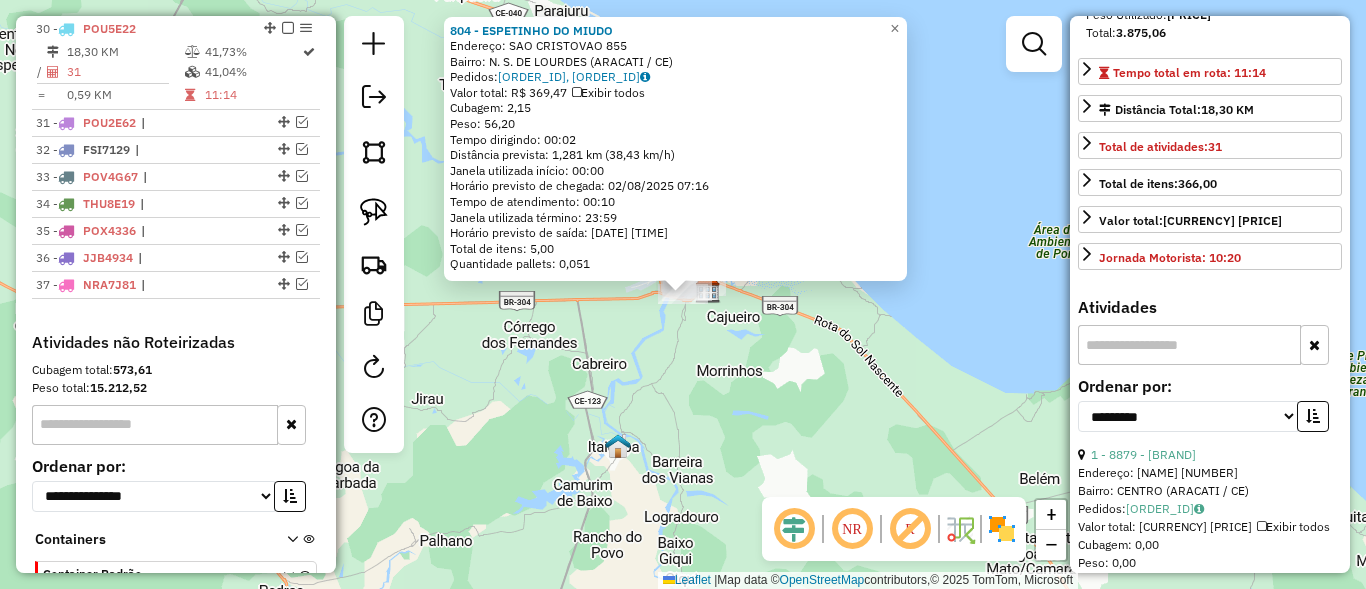 click at bounding box center [1189, 345] 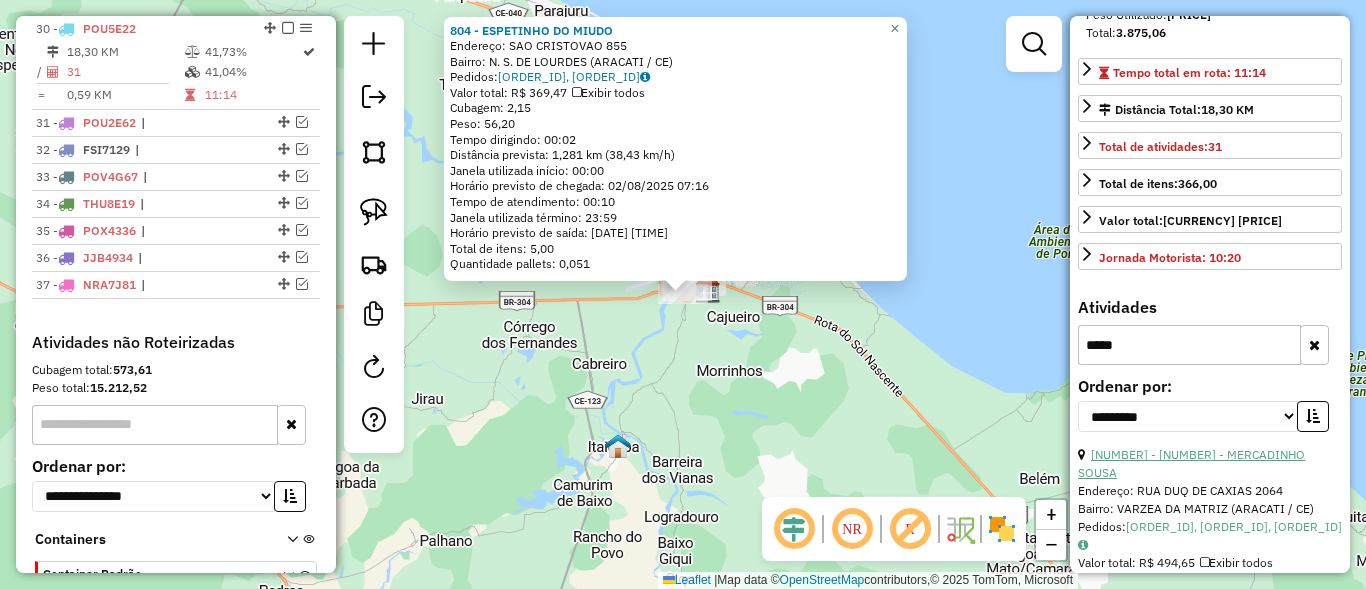 type on "*****" 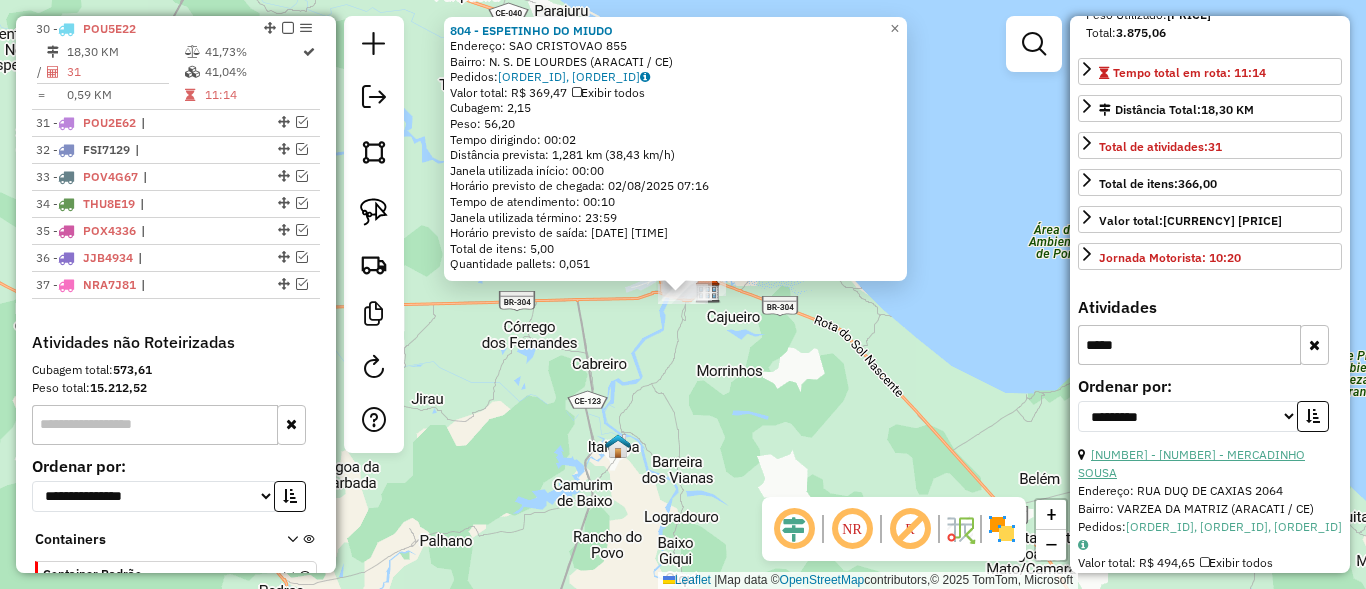 click on "24 - 12306 - MERCADINHO SOUSA" at bounding box center (1191, 463) 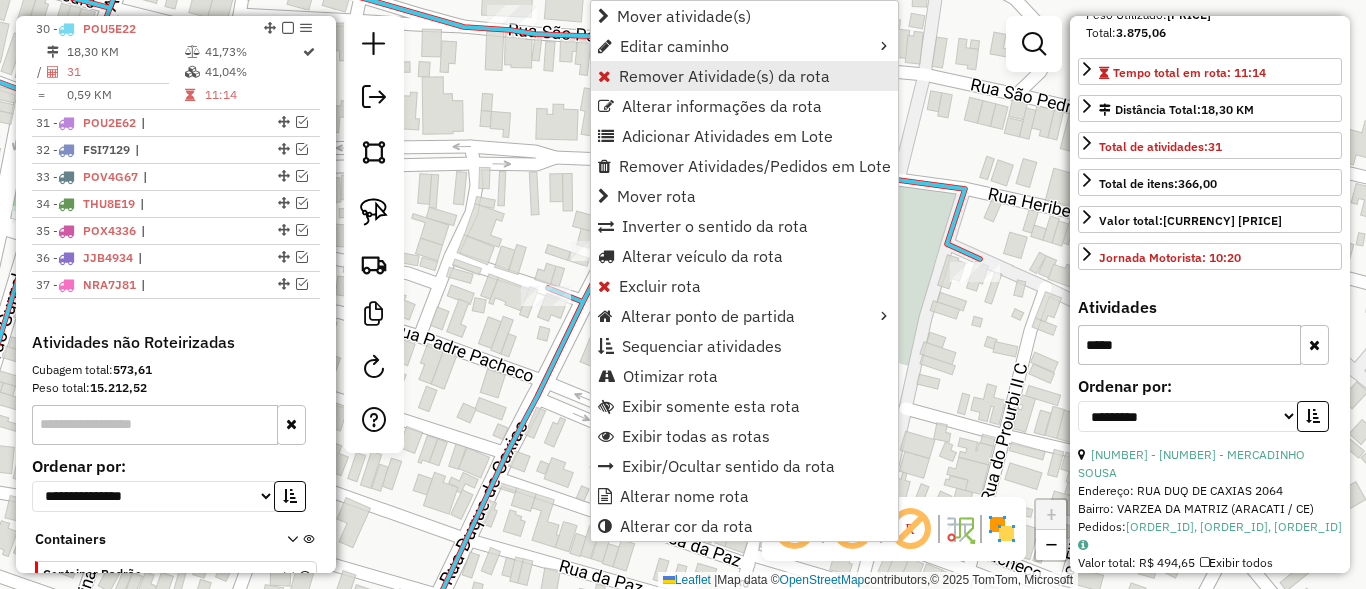 click on "Remover Atividade(s) da rota" at bounding box center [744, 76] 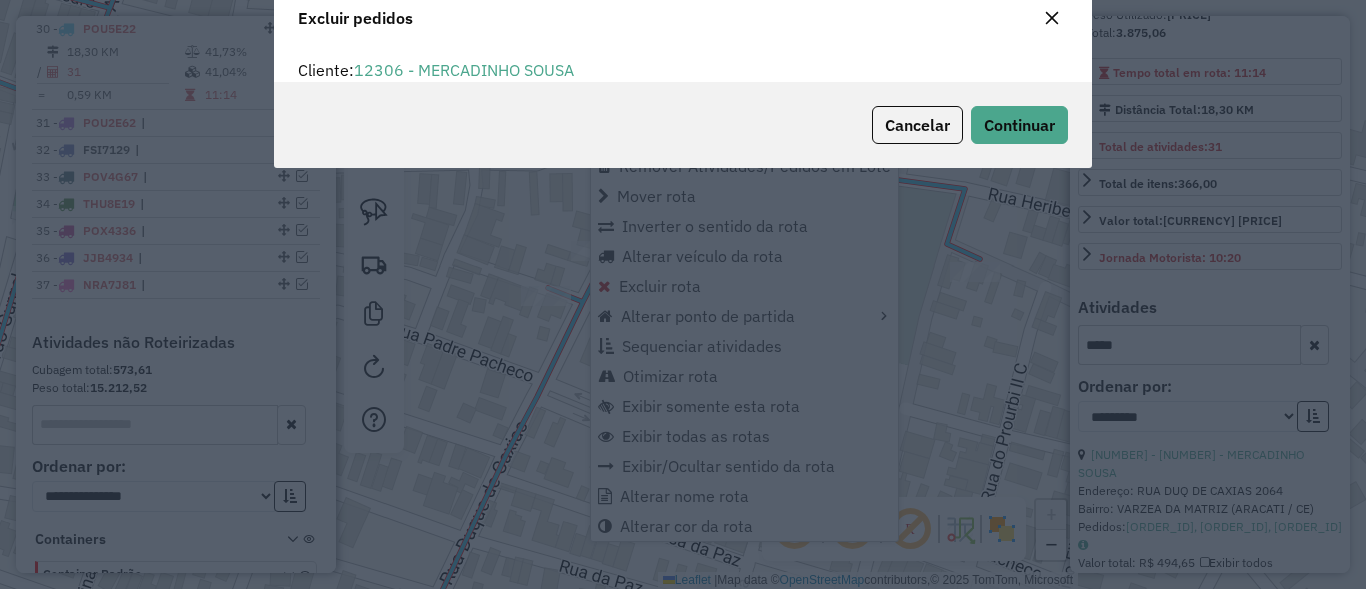 scroll, scrollTop: 12, scrollLeft: 6, axis: both 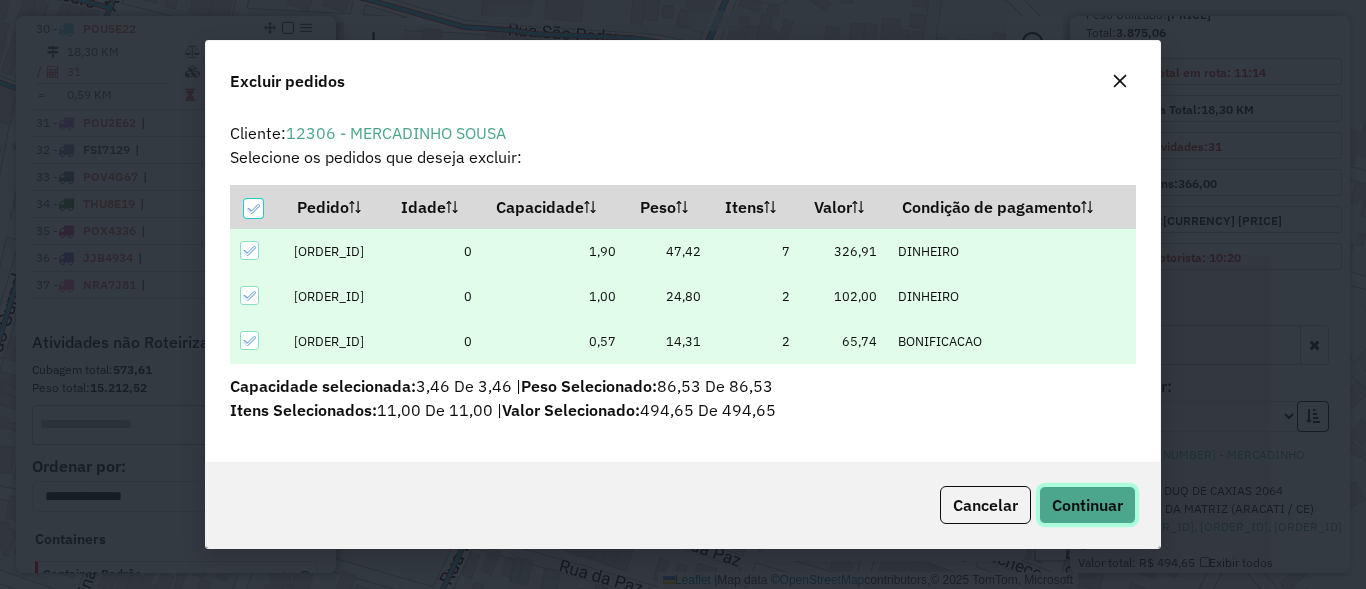 click on "Continuar" 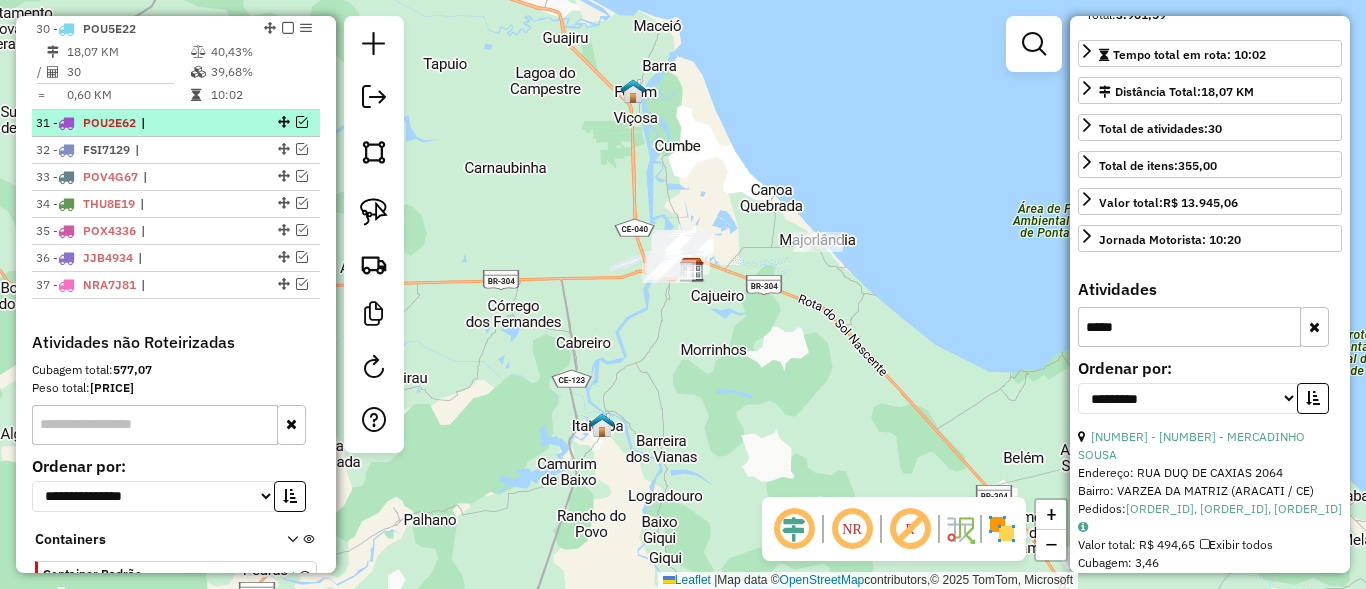 scroll, scrollTop: 1437, scrollLeft: 0, axis: vertical 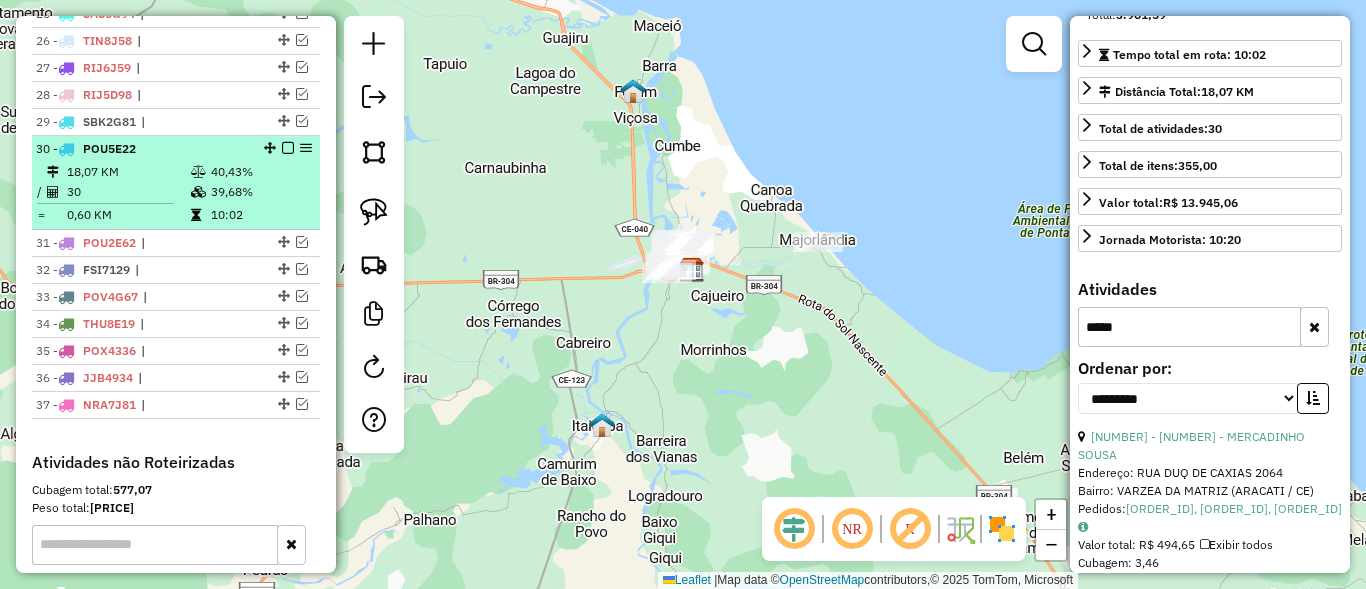 click at bounding box center (288, 148) 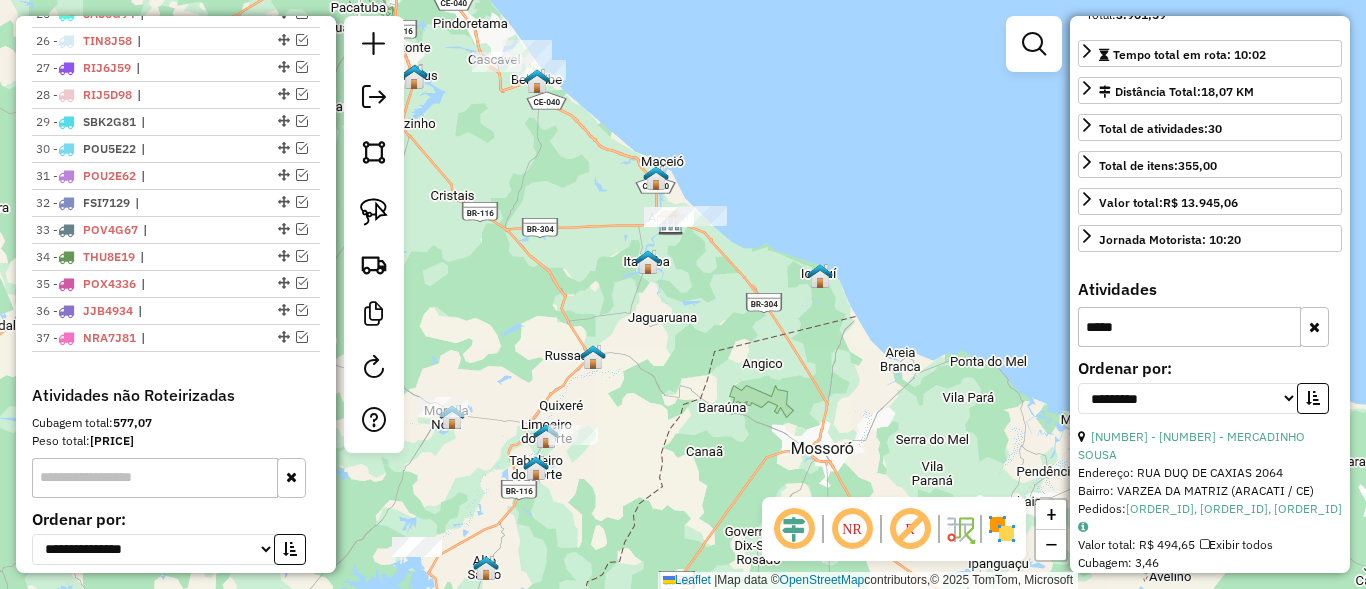 drag, startPoint x: 681, startPoint y: 303, endPoint x: 774, endPoint y: 304, distance: 93.00538 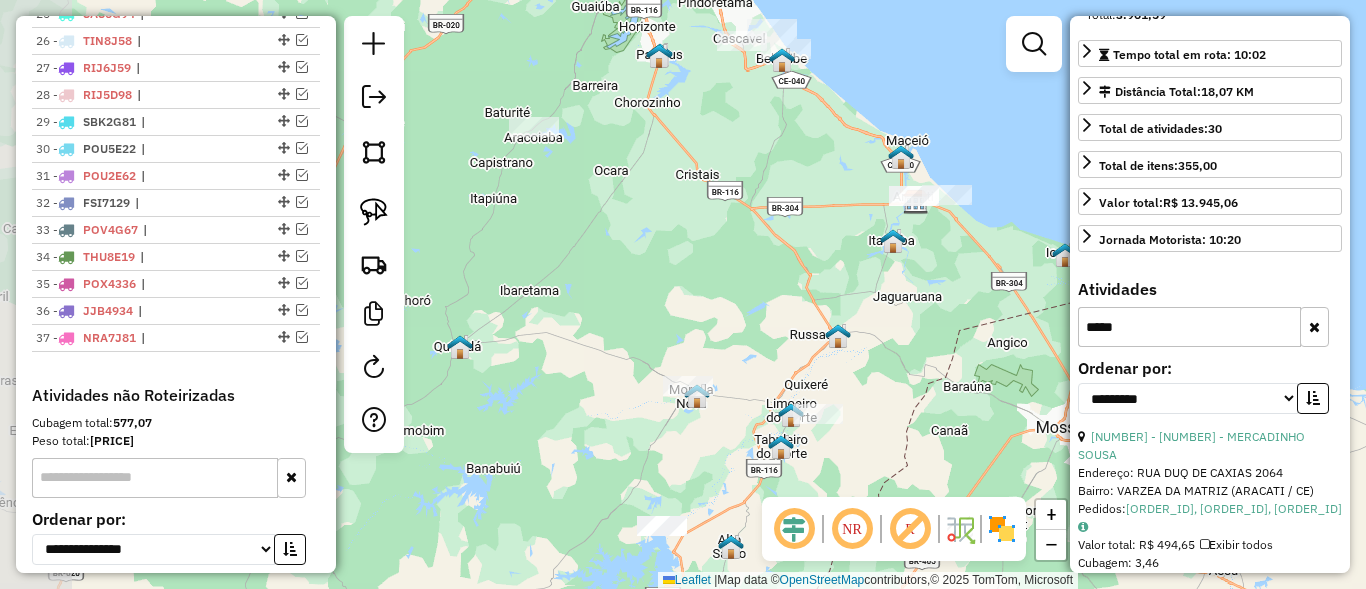 drag, startPoint x: 661, startPoint y: 226, endPoint x: 825, endPoint y: 218, distance: 164.195 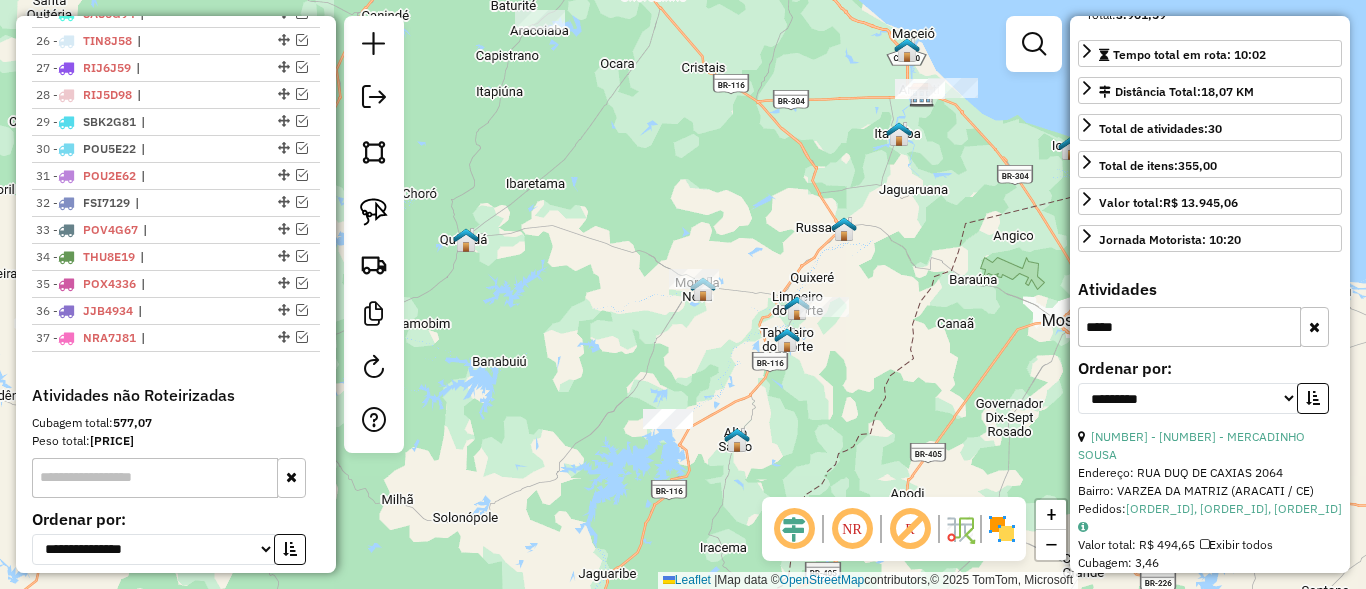 drag, startPoint x: 849, startPoint y: 334, endPoint x: 701, endPoint y: 294, distance: 153.31015 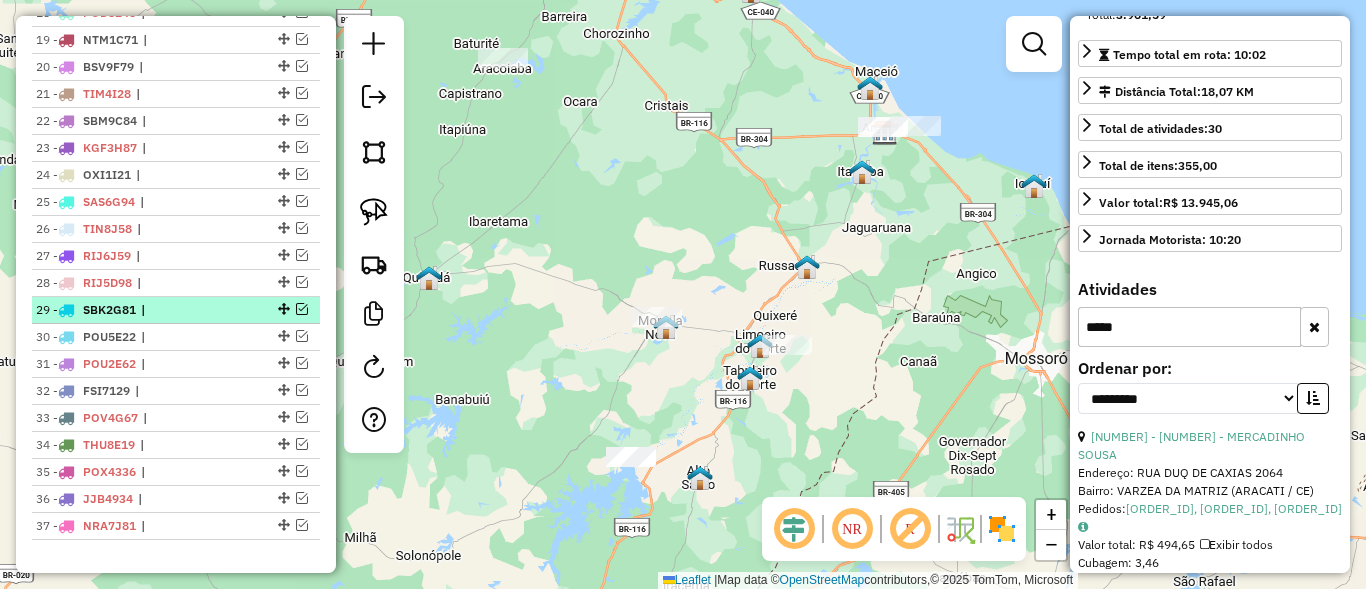 scroll, scrollTop: 1197, scrollLeft: 0, axis: vertical 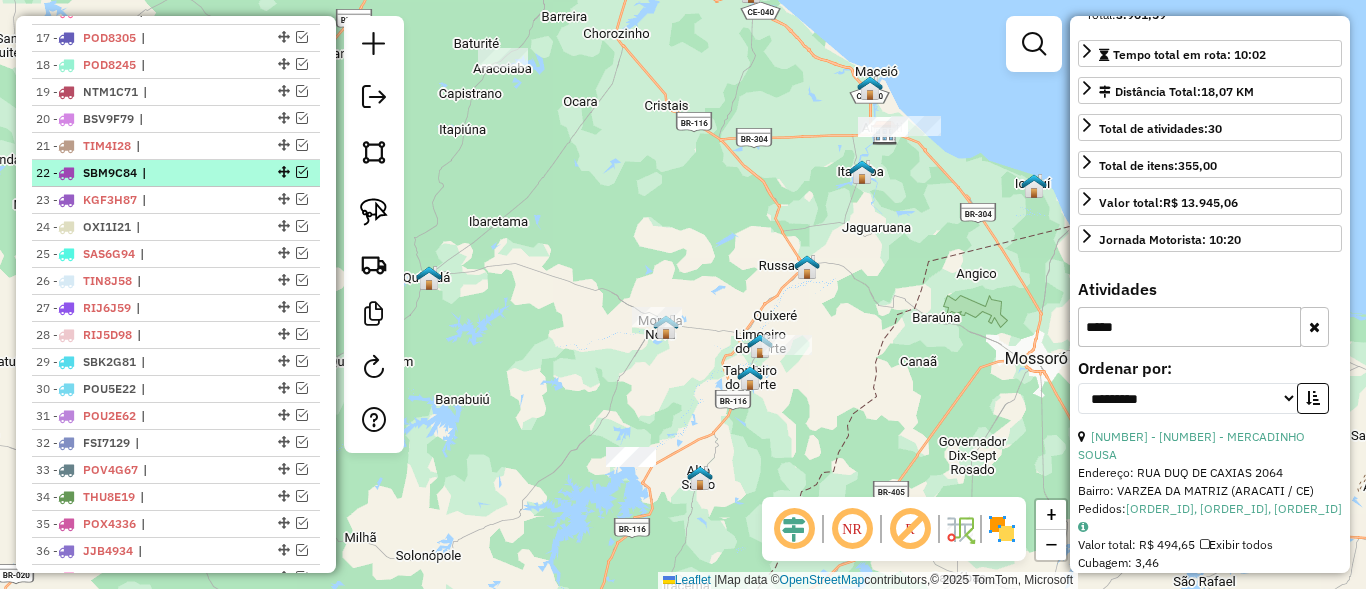 click at bounding box center [302, 172] 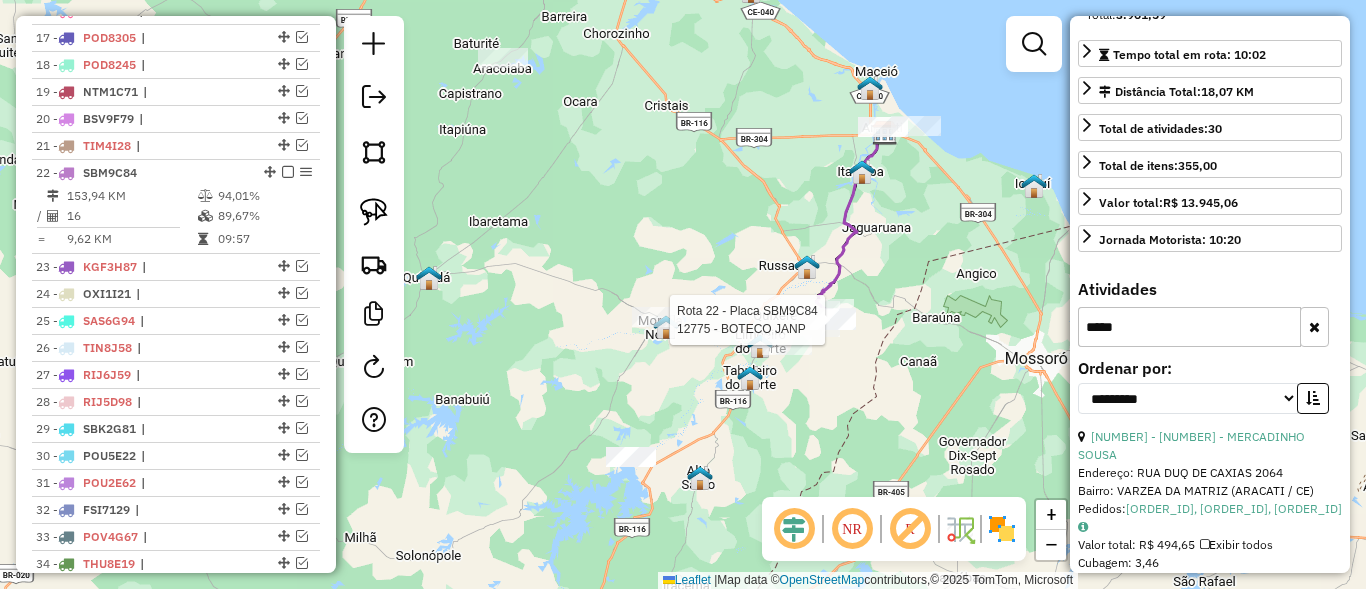 scroll, scrollTop: 259, scrollLeft: 0, axis: vertical 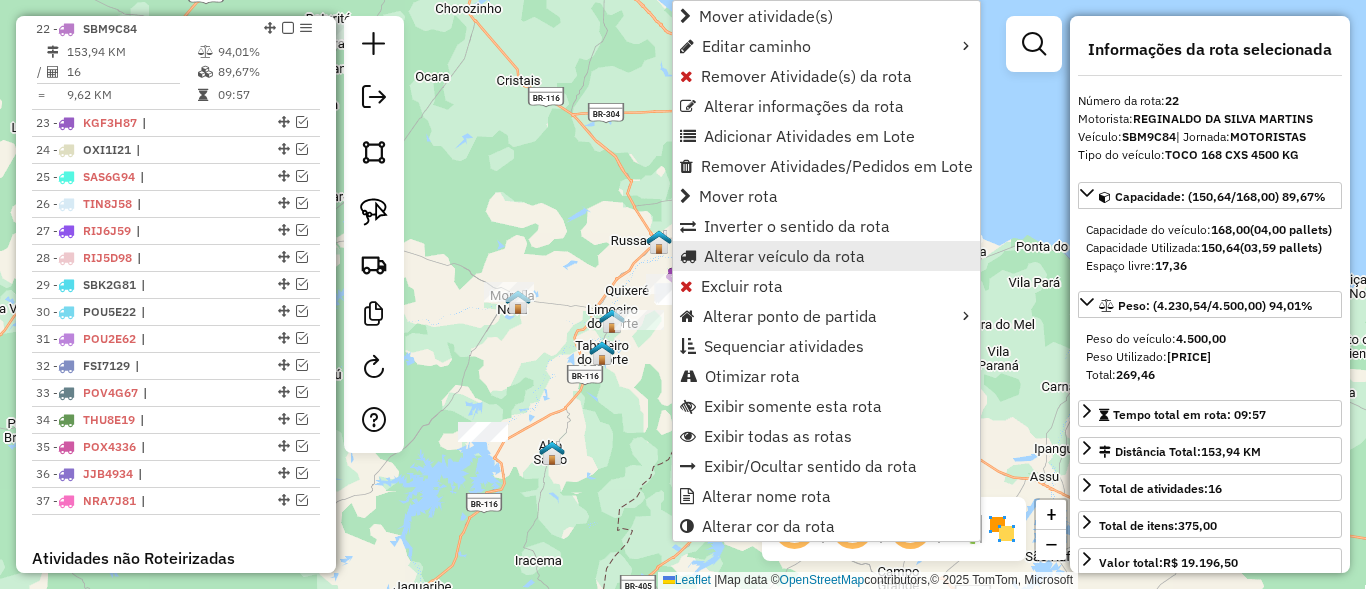 click on "Alterar veículo da rota" at bounding box center (784, 256) 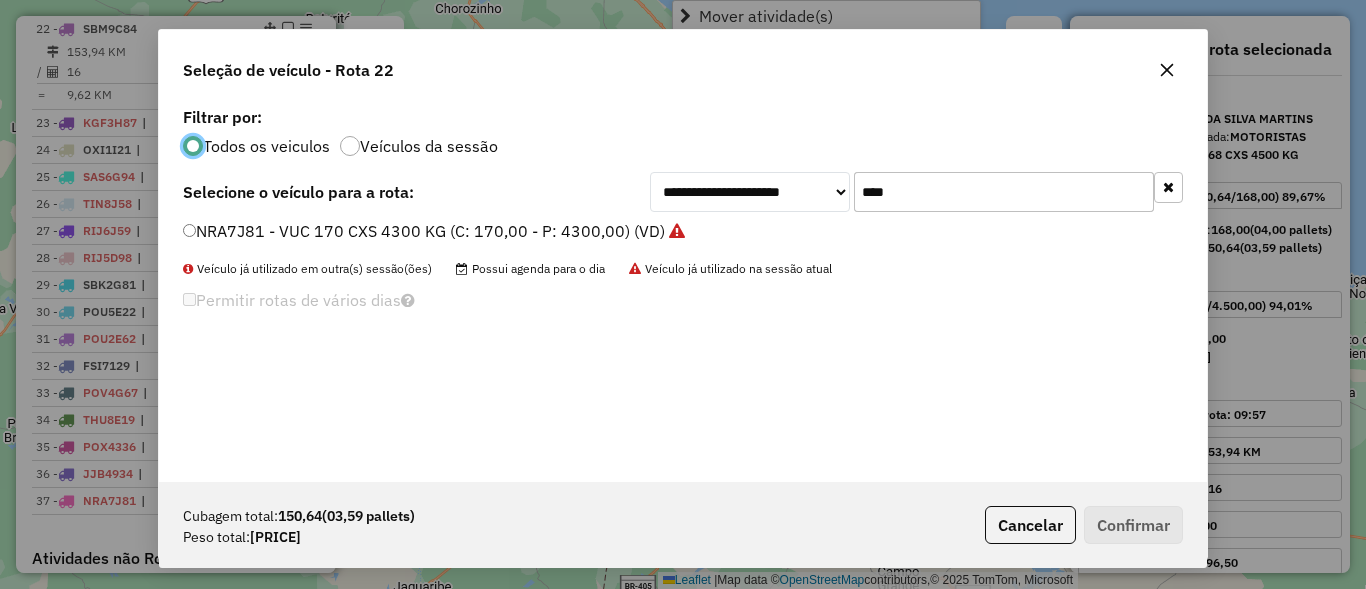 scroll, scrollTop: 11, scrollLeft: 6, axis: both 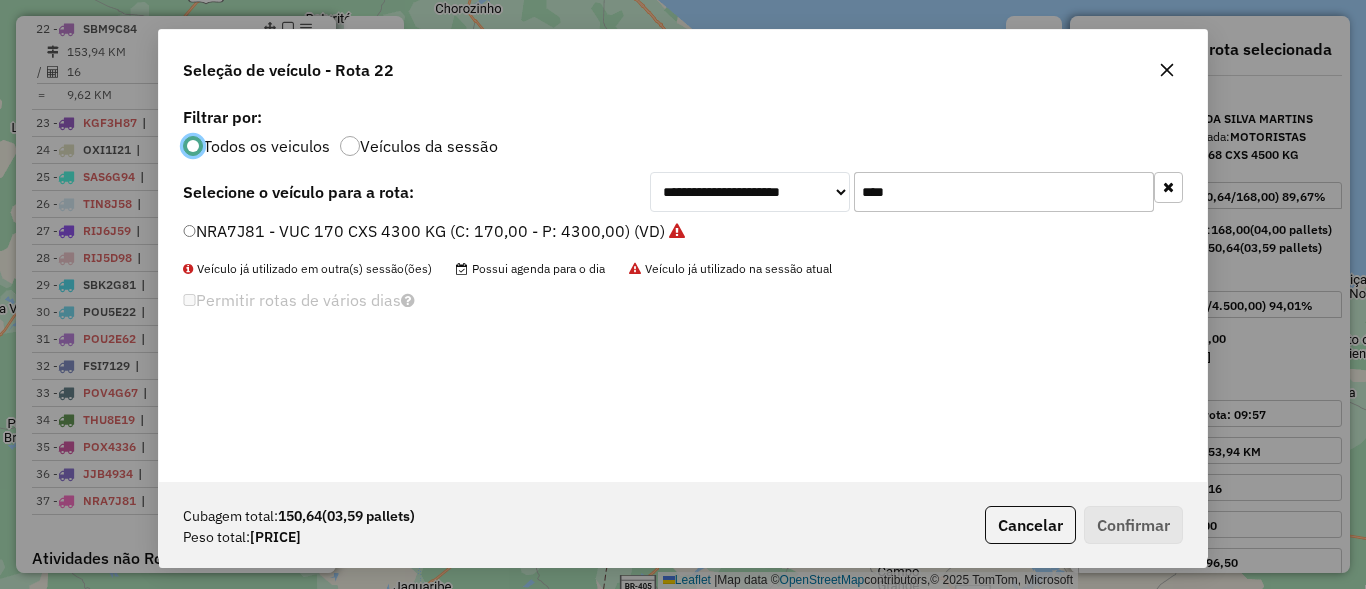 click on "****" 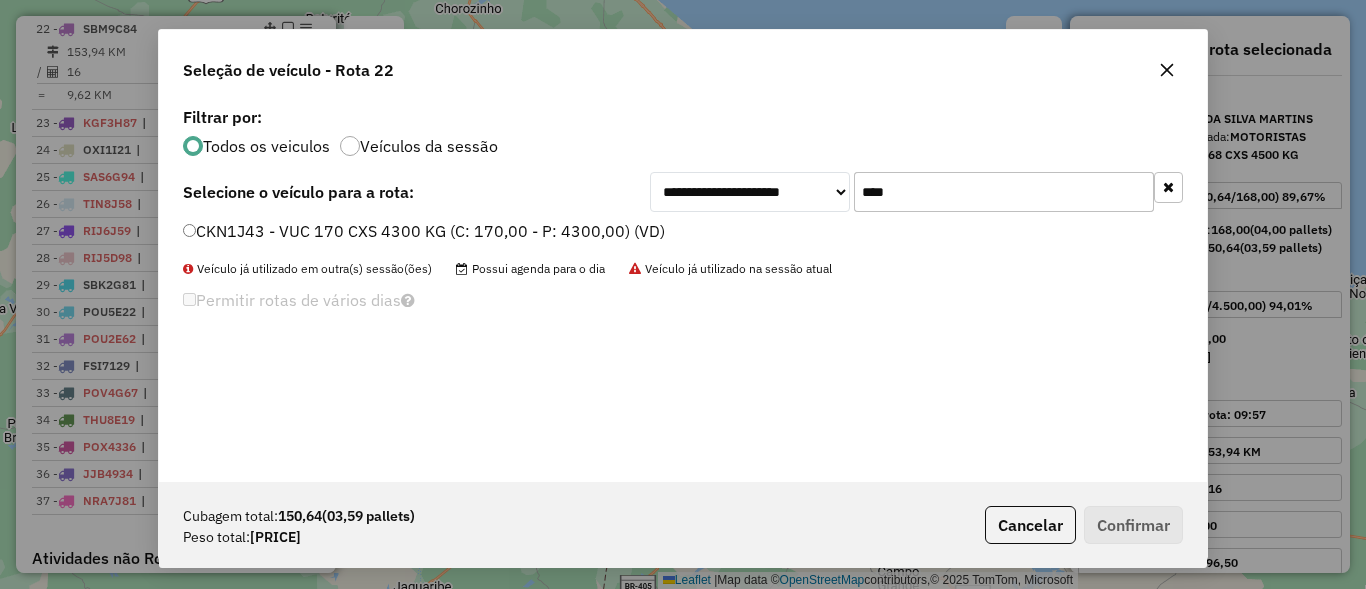 type on "****" 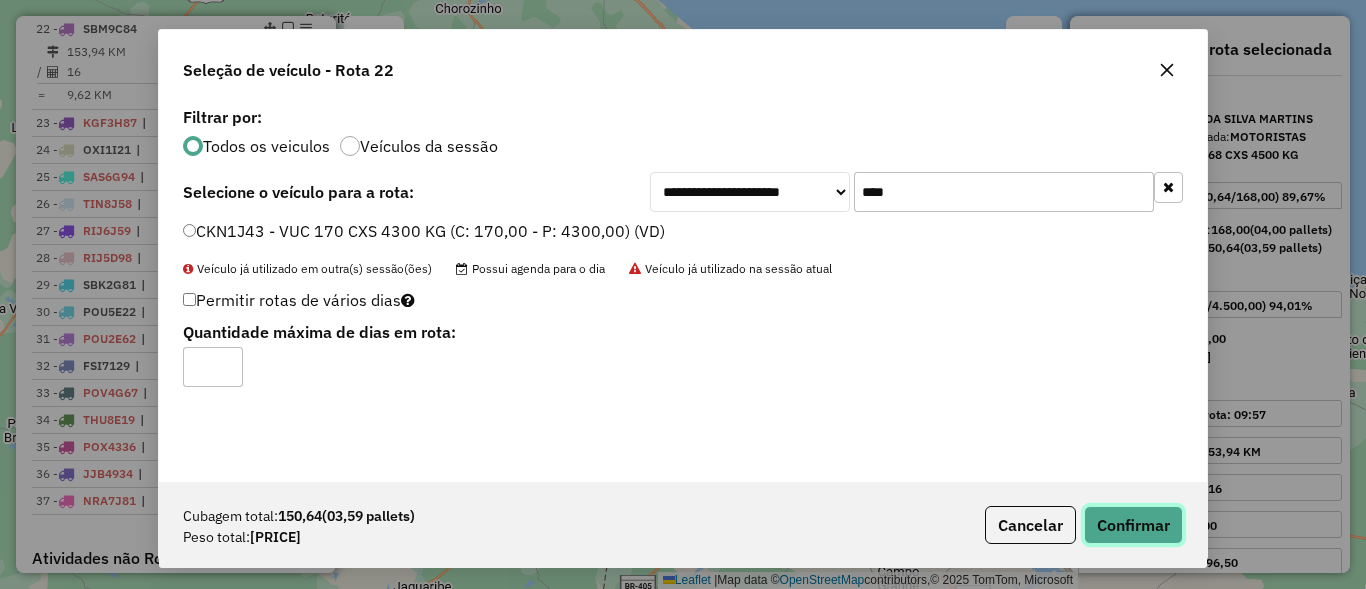 click on "Confirmar" 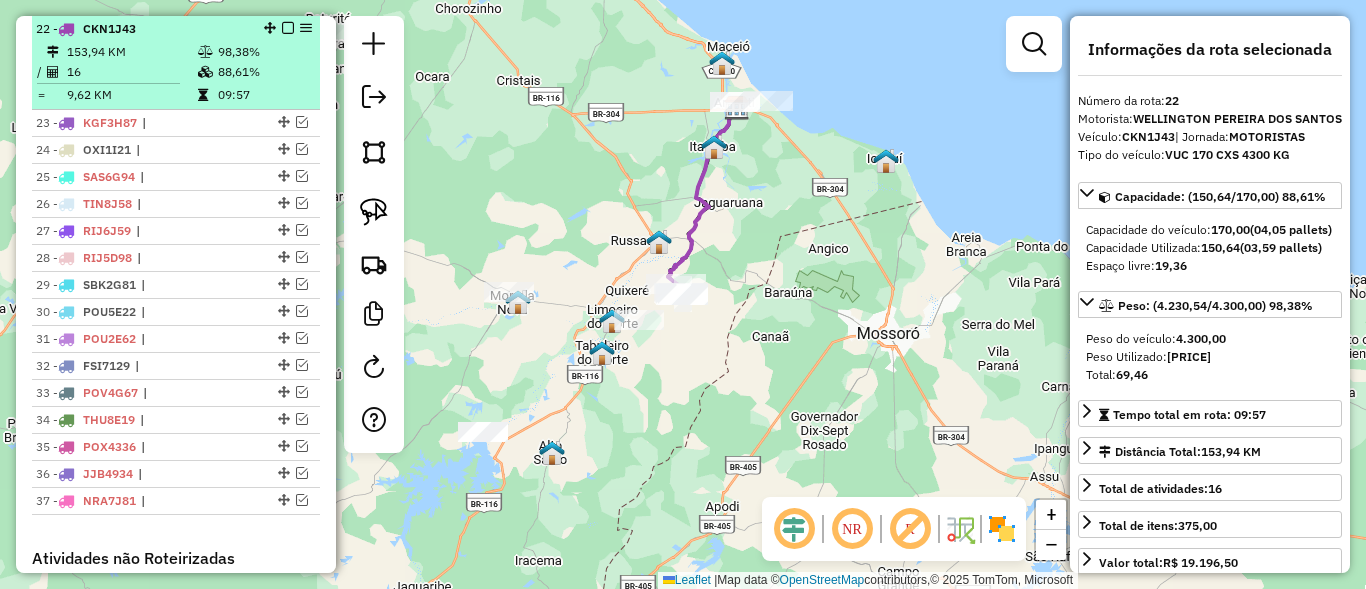 click at bounding box center [288, 28] 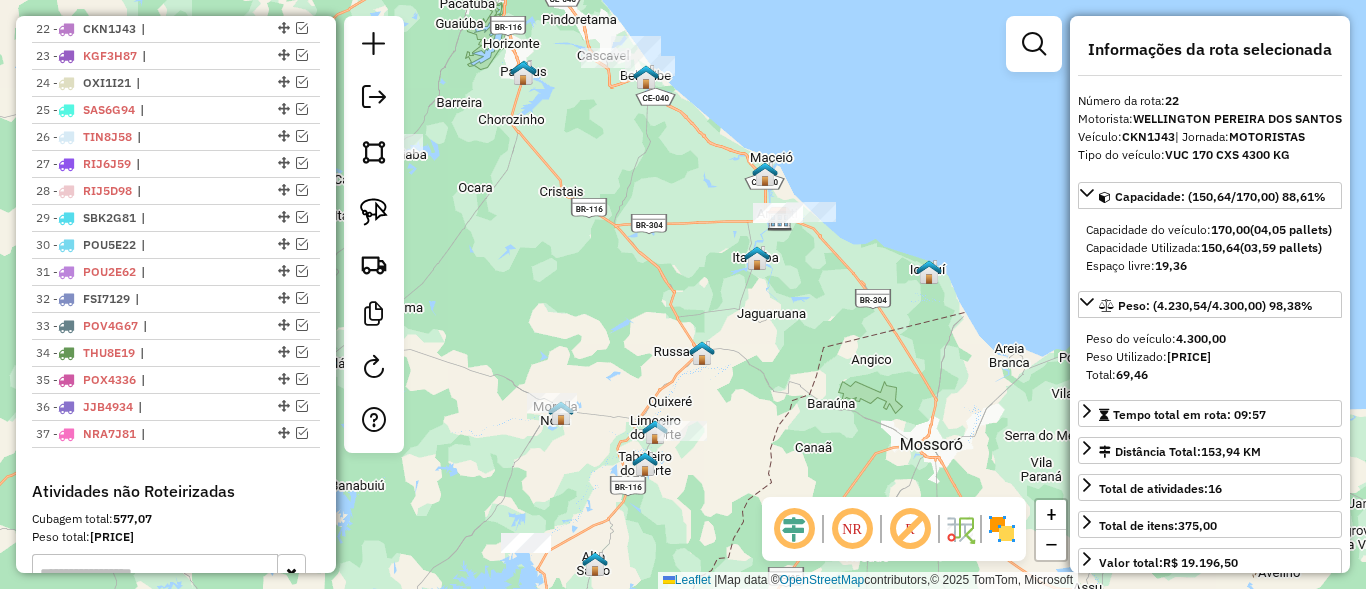 drag, startPoint x: 650, startPoint y: 290, endPoint x: 628, endPoint y: 237, distance: 57.384666 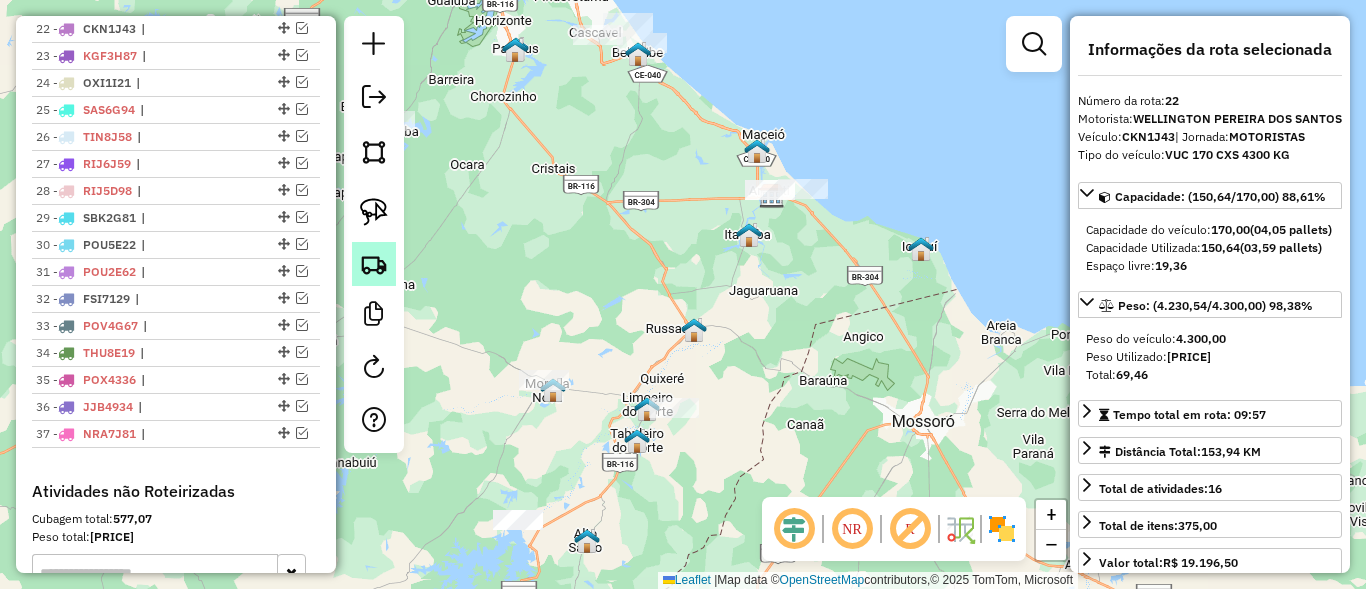 click 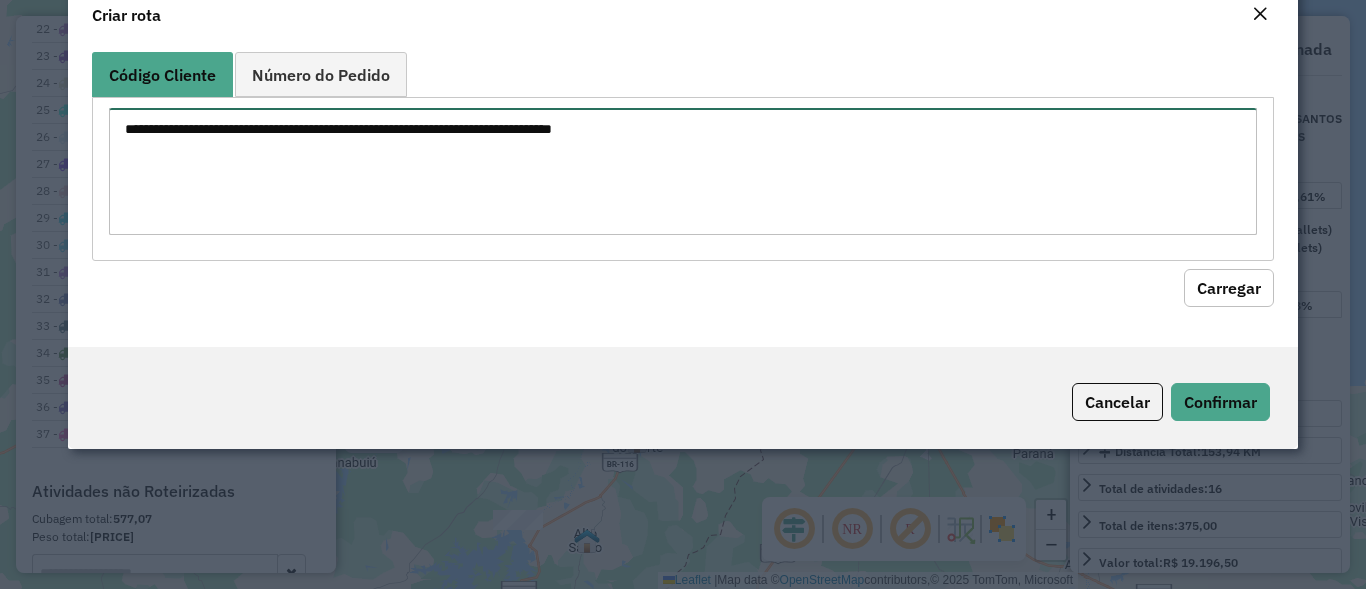 click at bounding box center (682, 171) 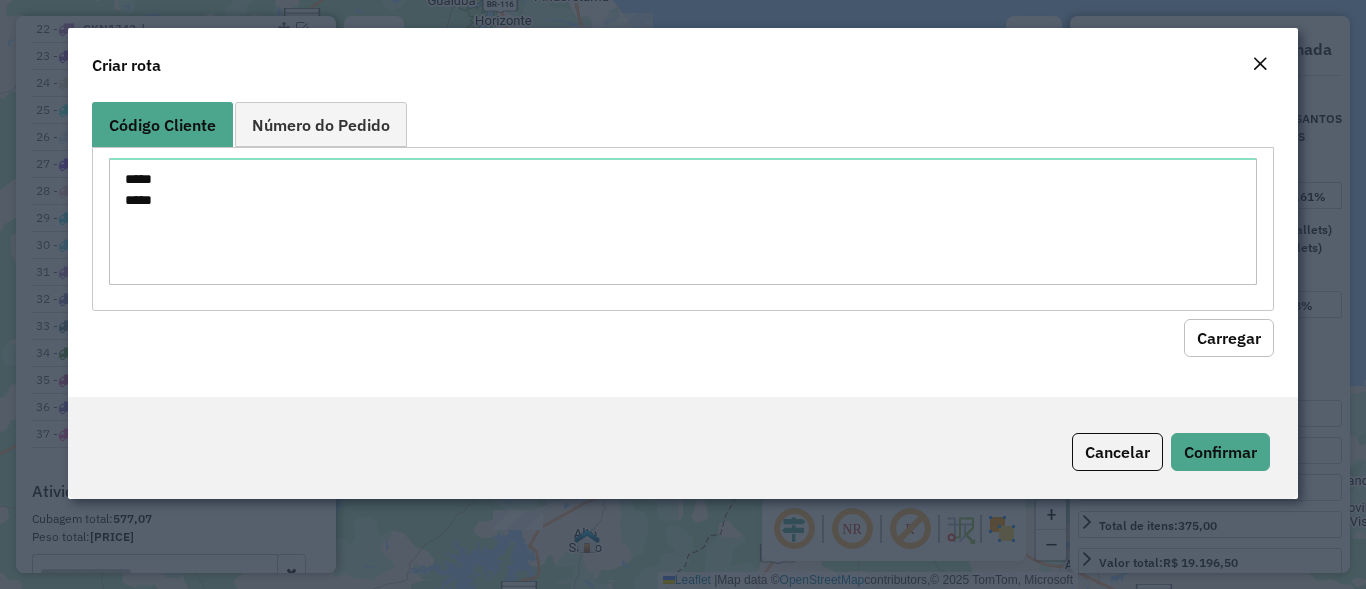 click on "Carregar" 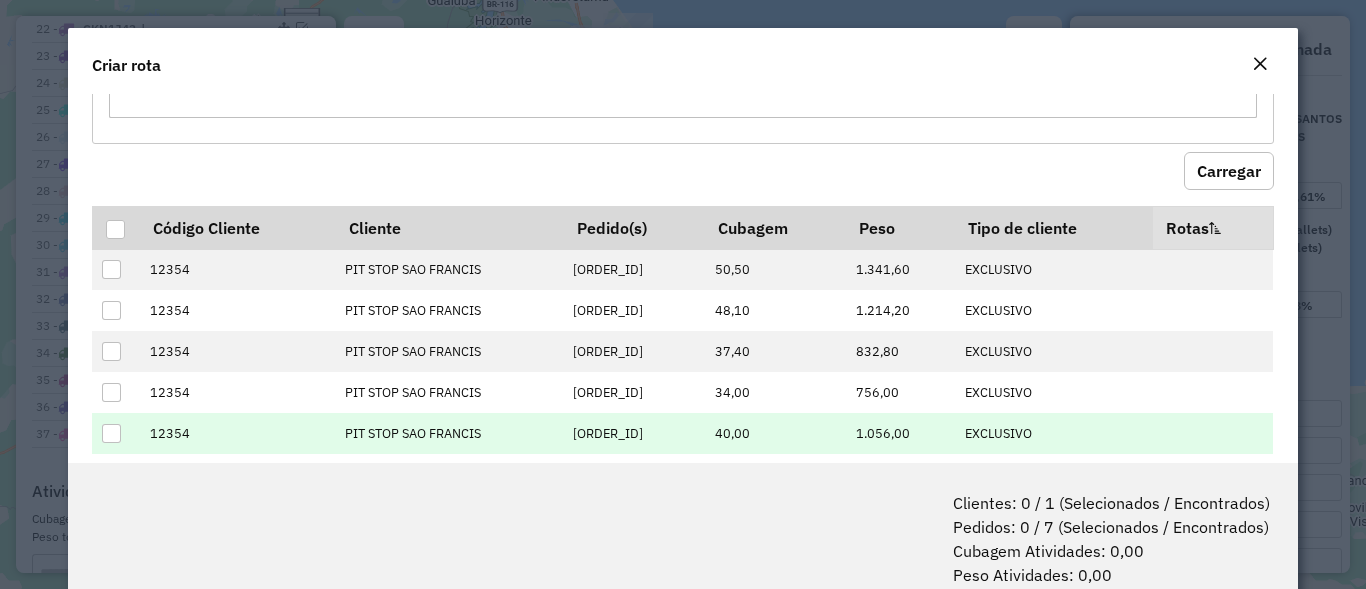scroll, scrollTop: 279, scrollLeft: 0, axis: vertical 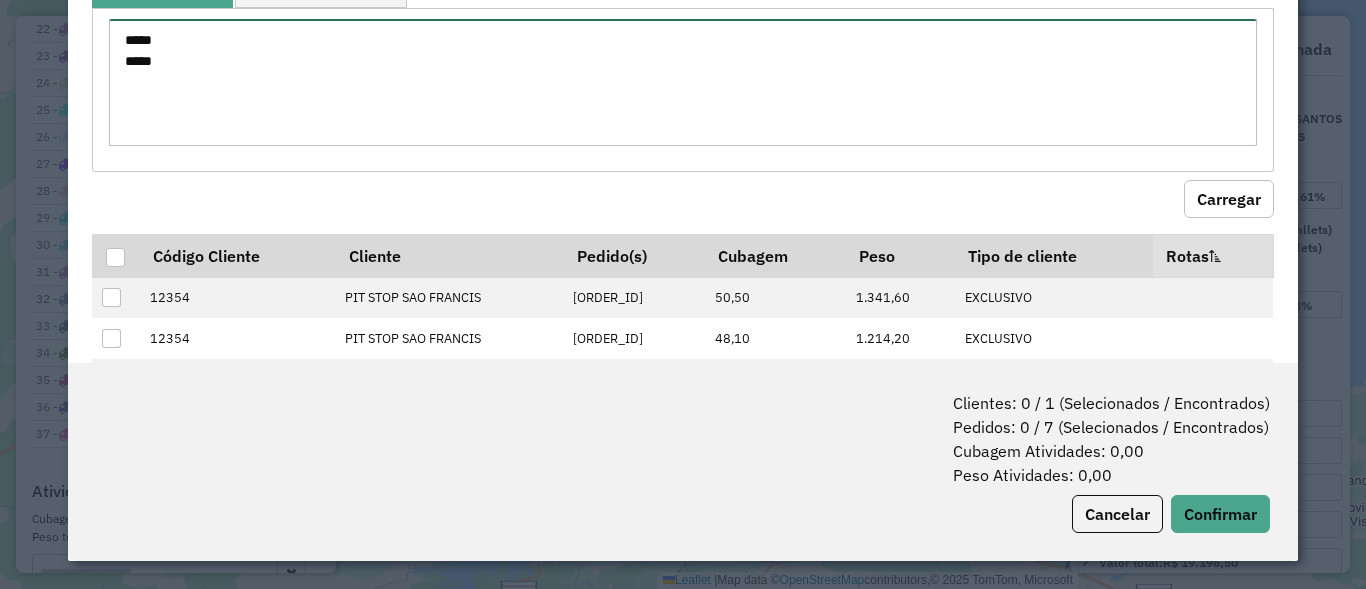 click on "*****
*****" at bounding box center [682, 82] 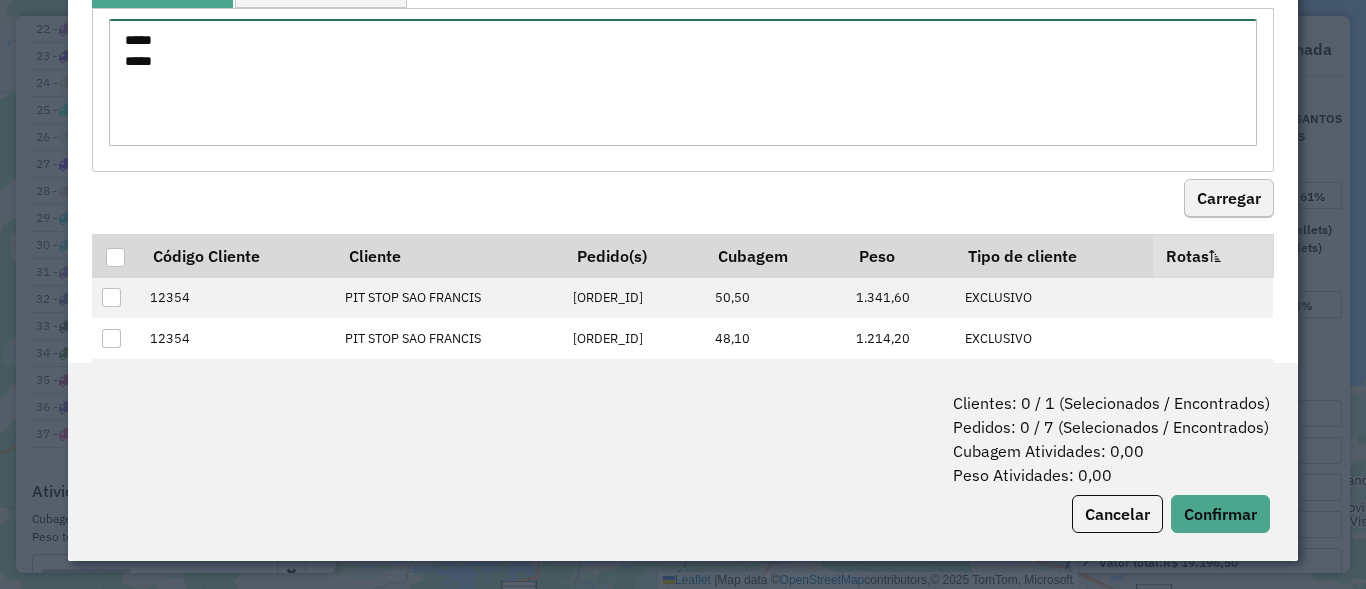 type on "*****
*****" 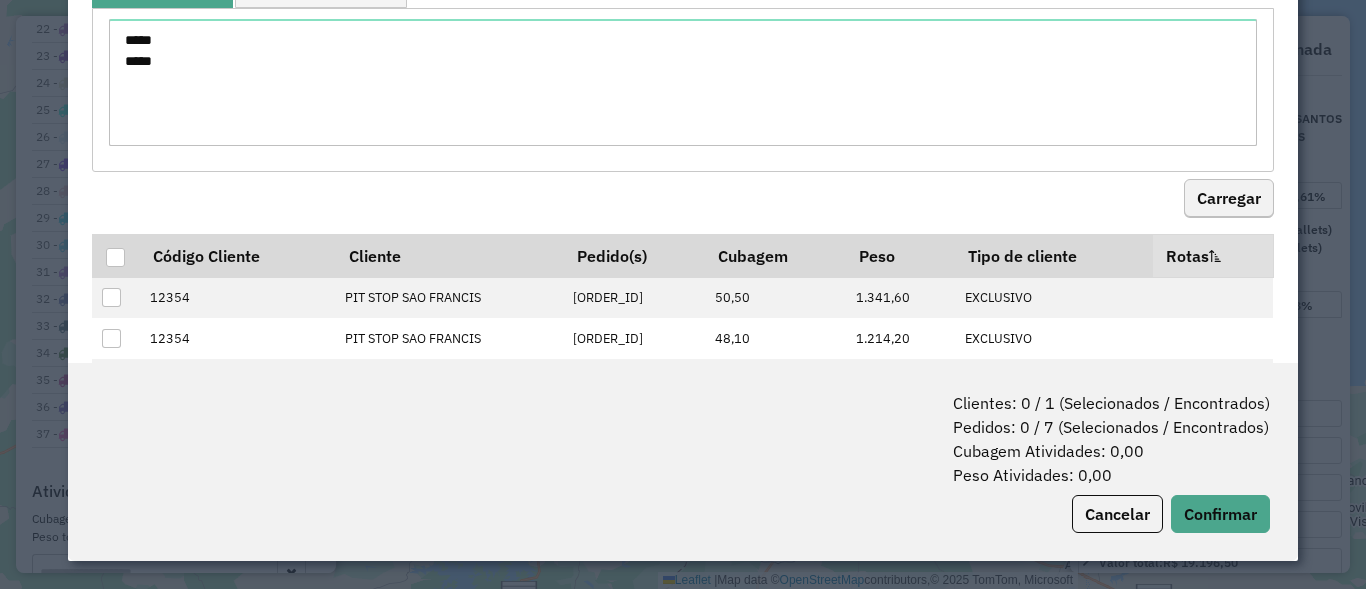click on "Carregar" 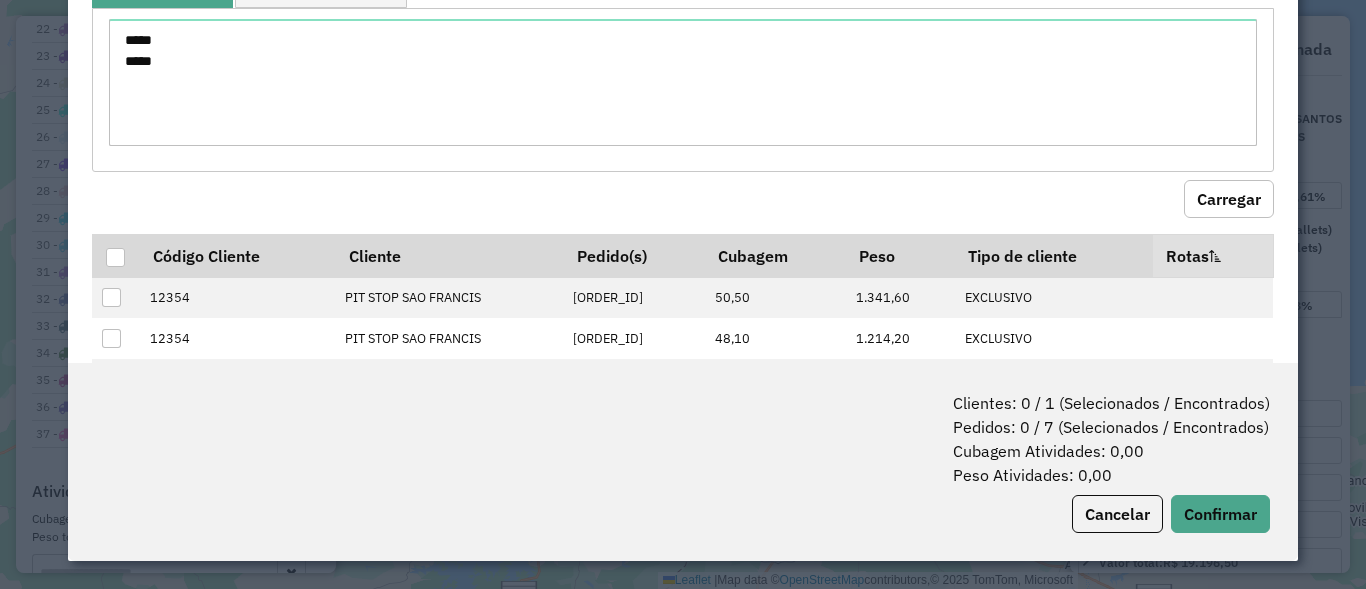 click on "Carregar" 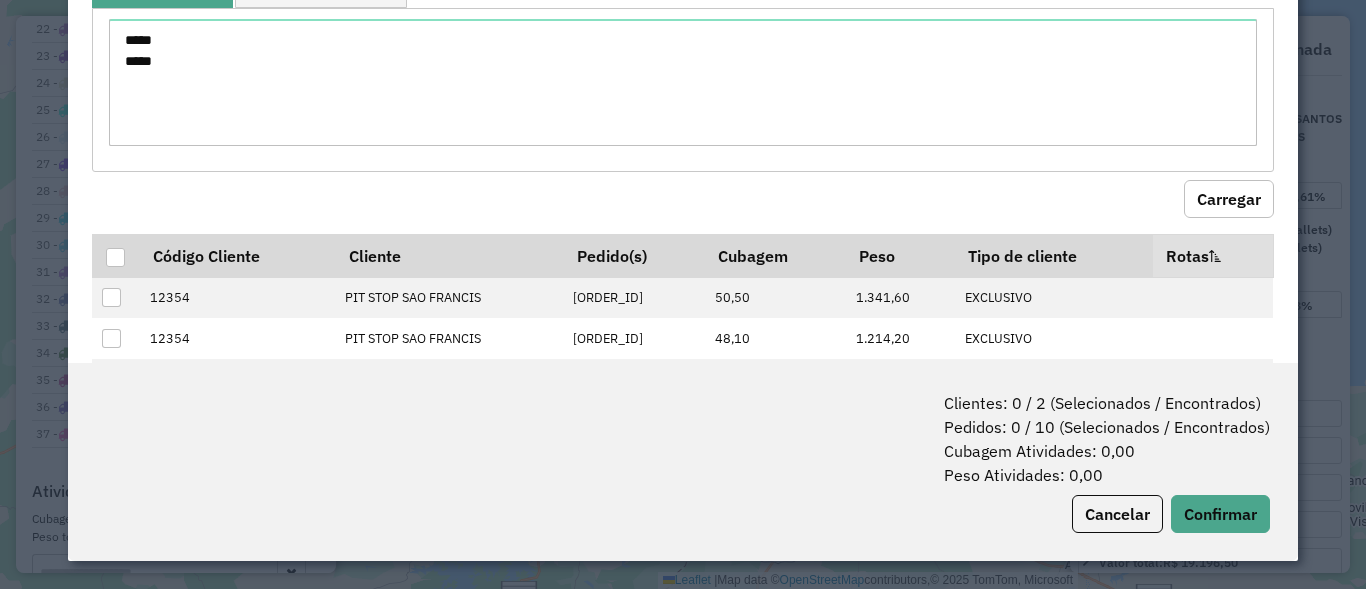 scroll, scrollTop: 402, scrollLeft: 0, axis: vertical 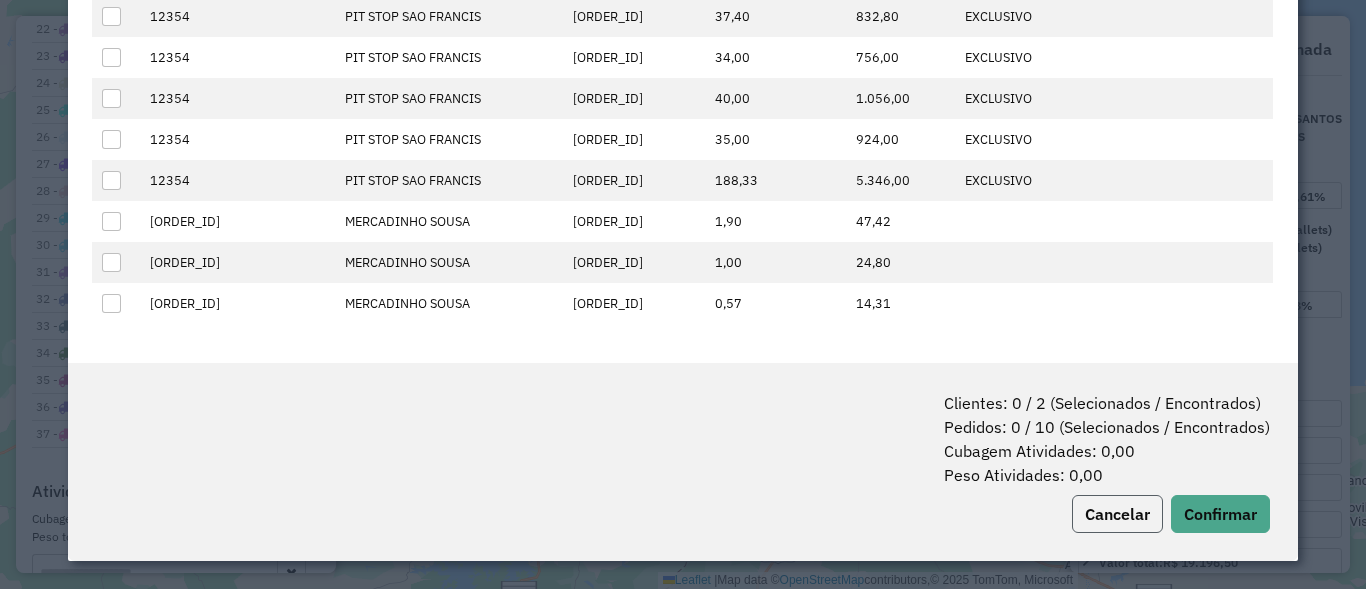 click on "Cancelar" 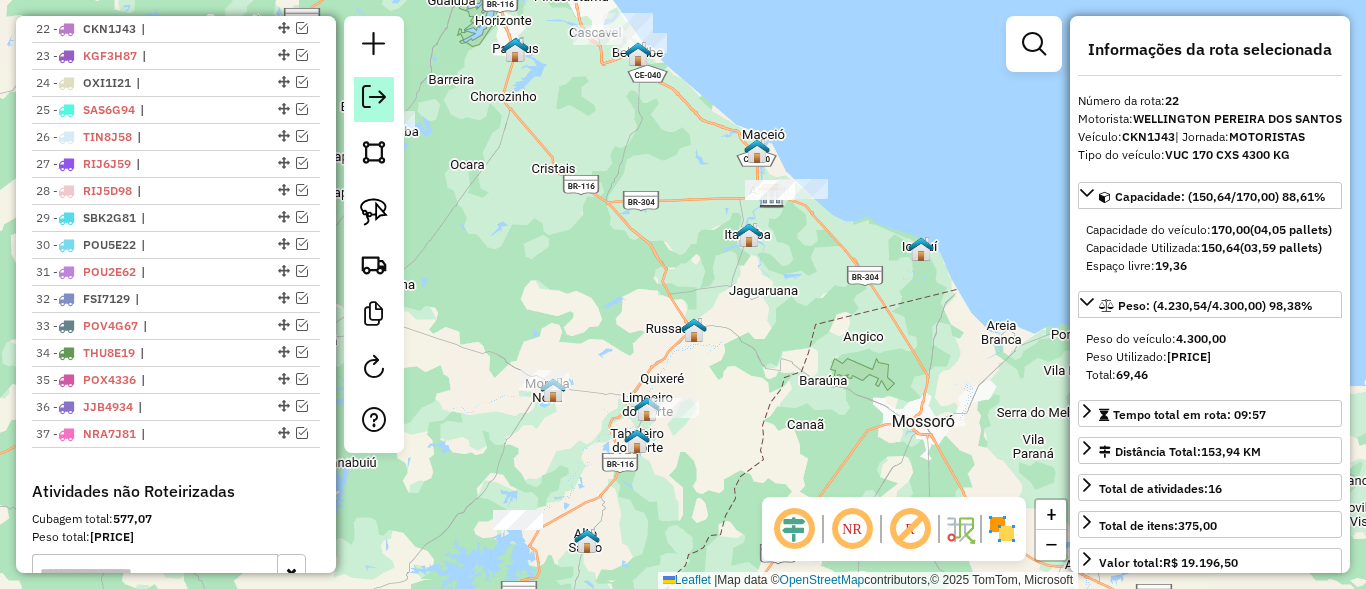 click 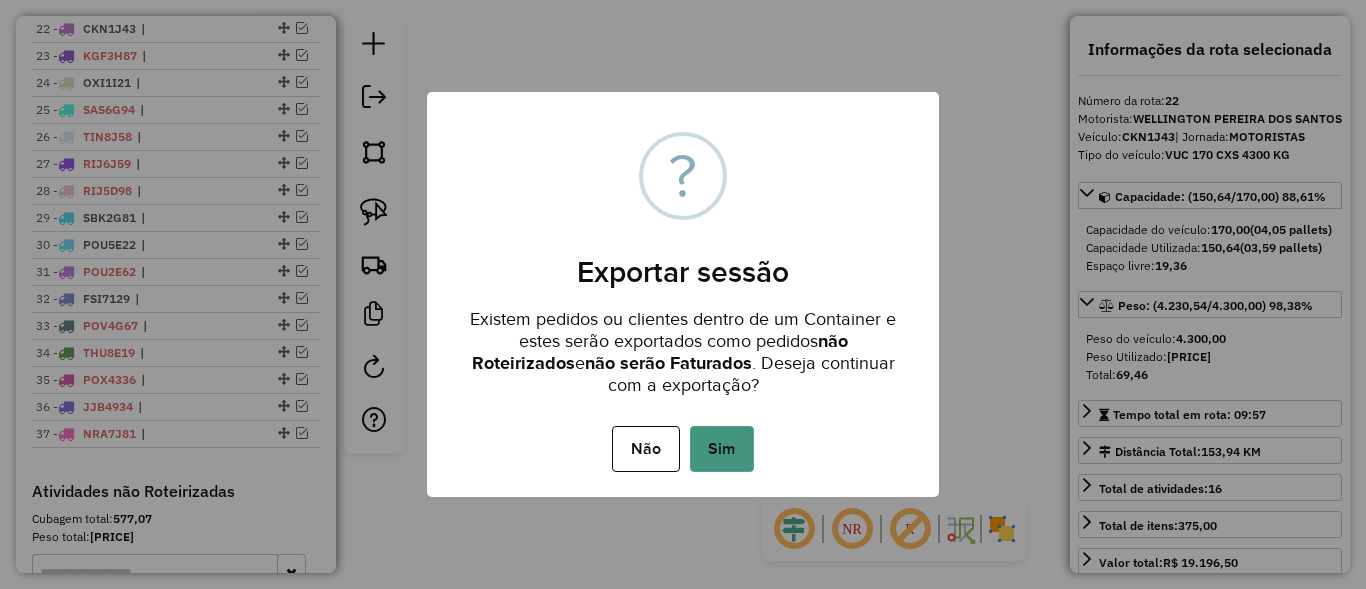 click on "Sim" at bounding box center [722, 449] 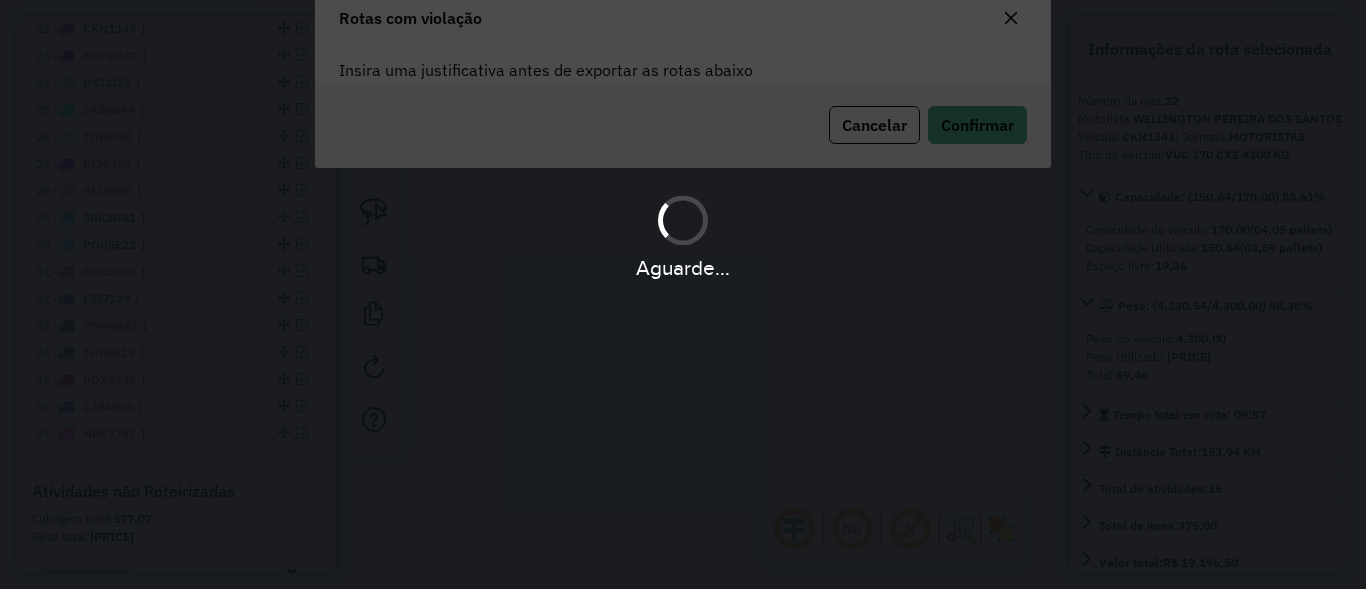 scroll, scrollTop: 81, scrollLeft: 0, axis: vertical 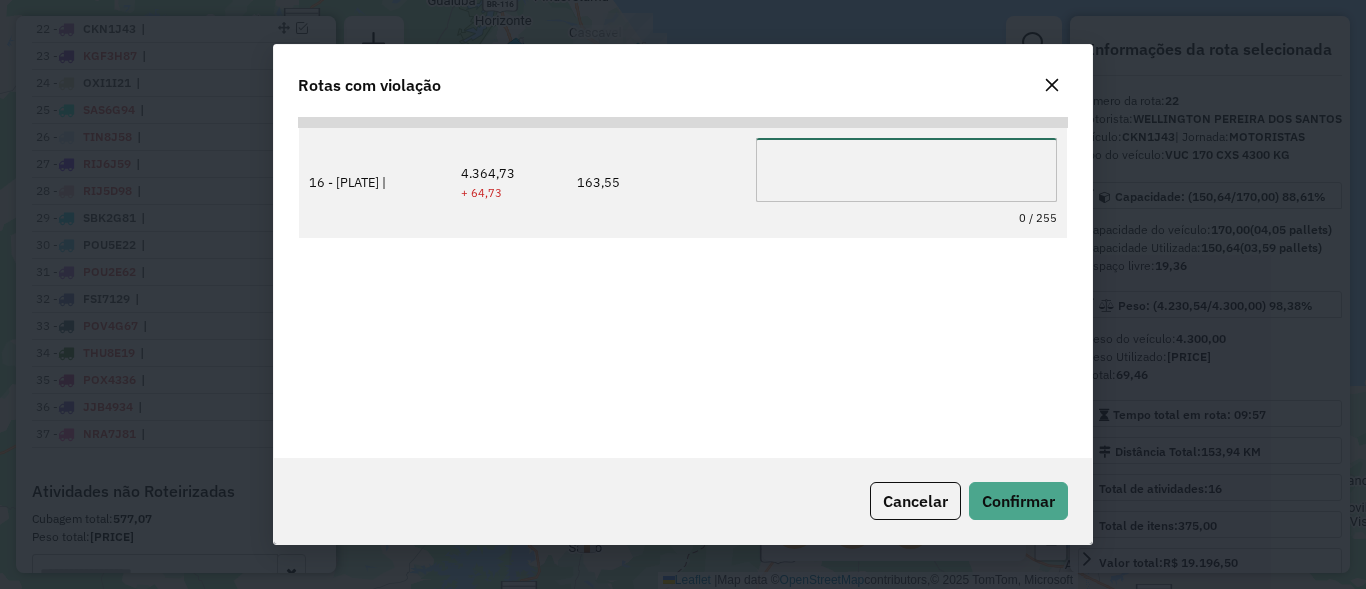 click at bounding box center [906, 170] 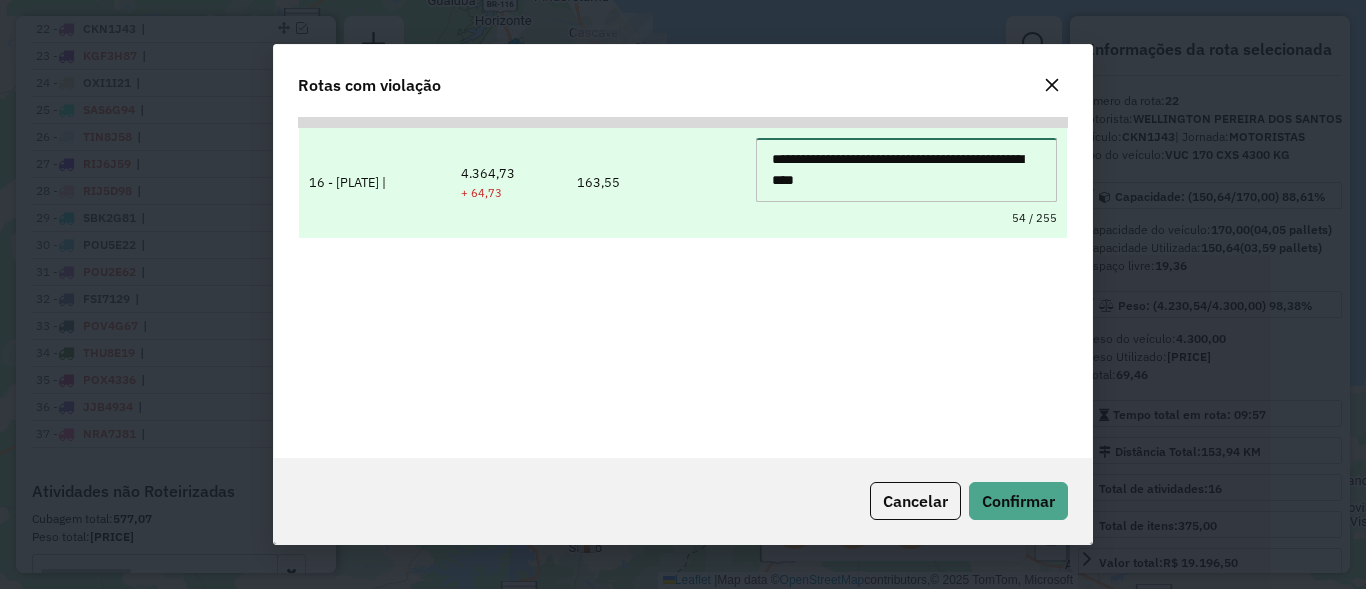 click on "**********" at bounding box center (906, 170) 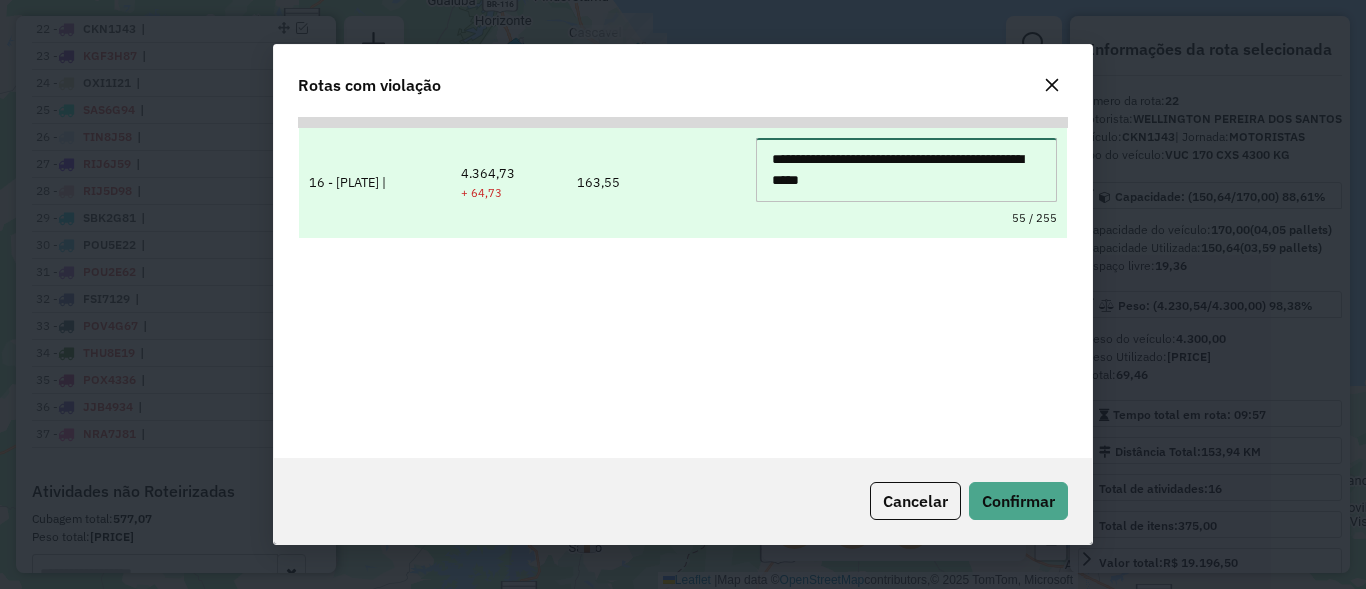 drag, startPoint x: 931, startPoint y: 181, endPoint x: 687, endPoint y: 157, distance: 245.17749 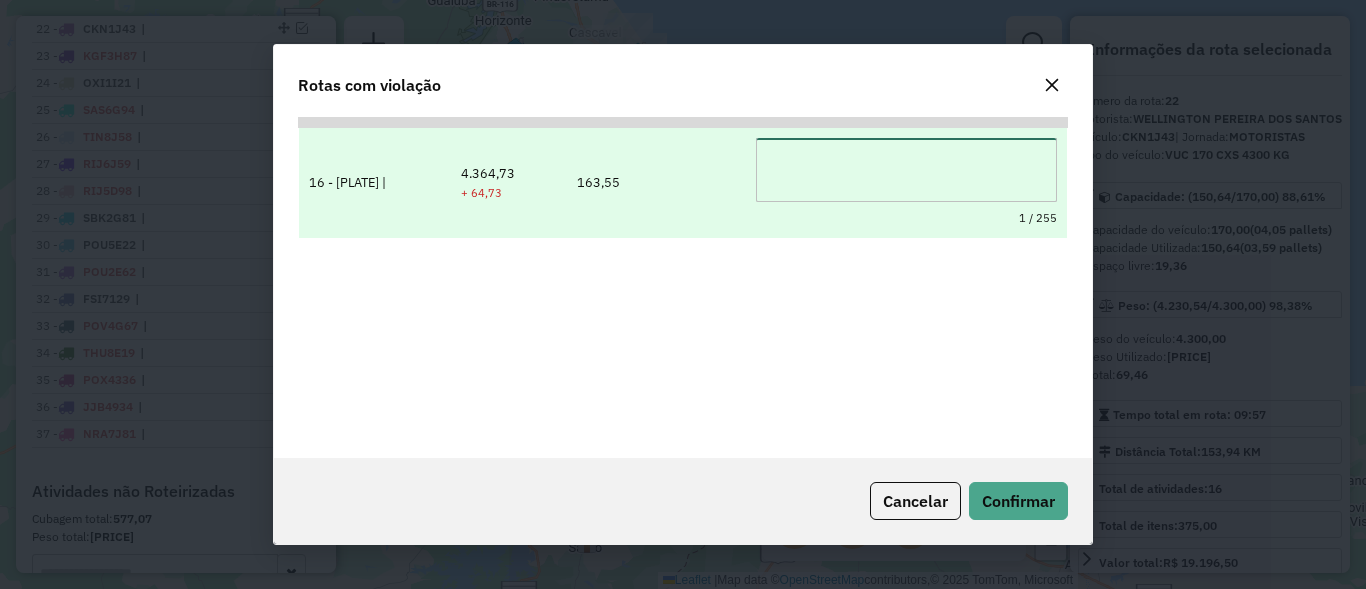 paste on "*" 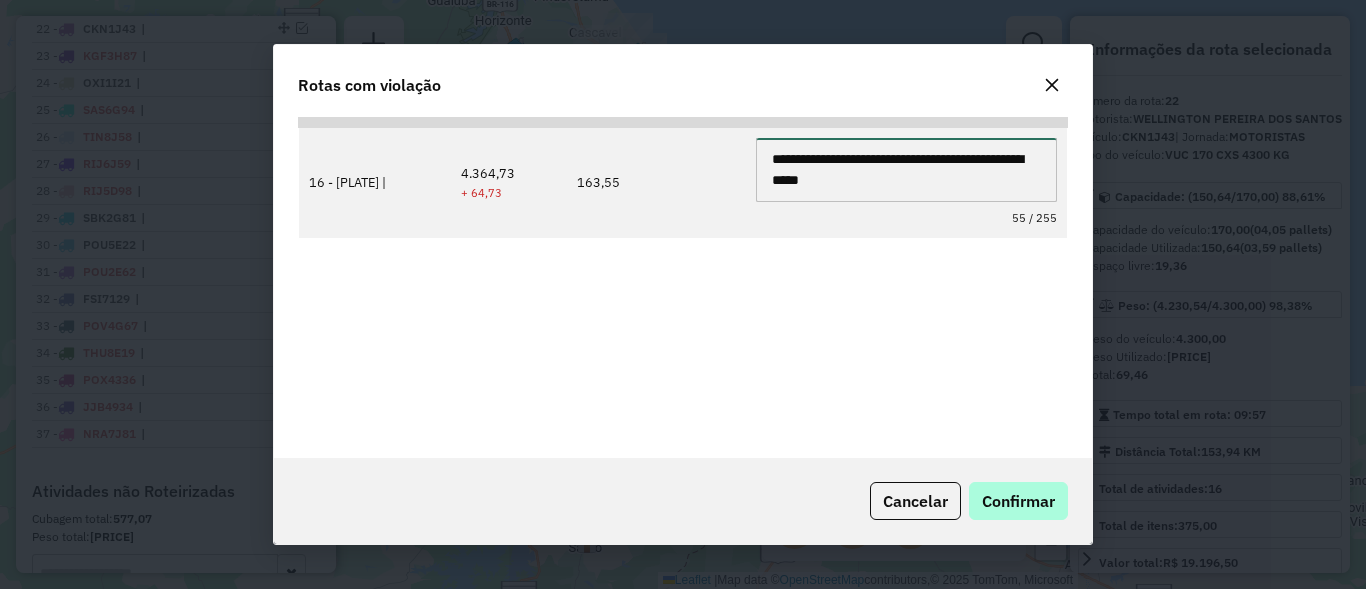 type on "**********" 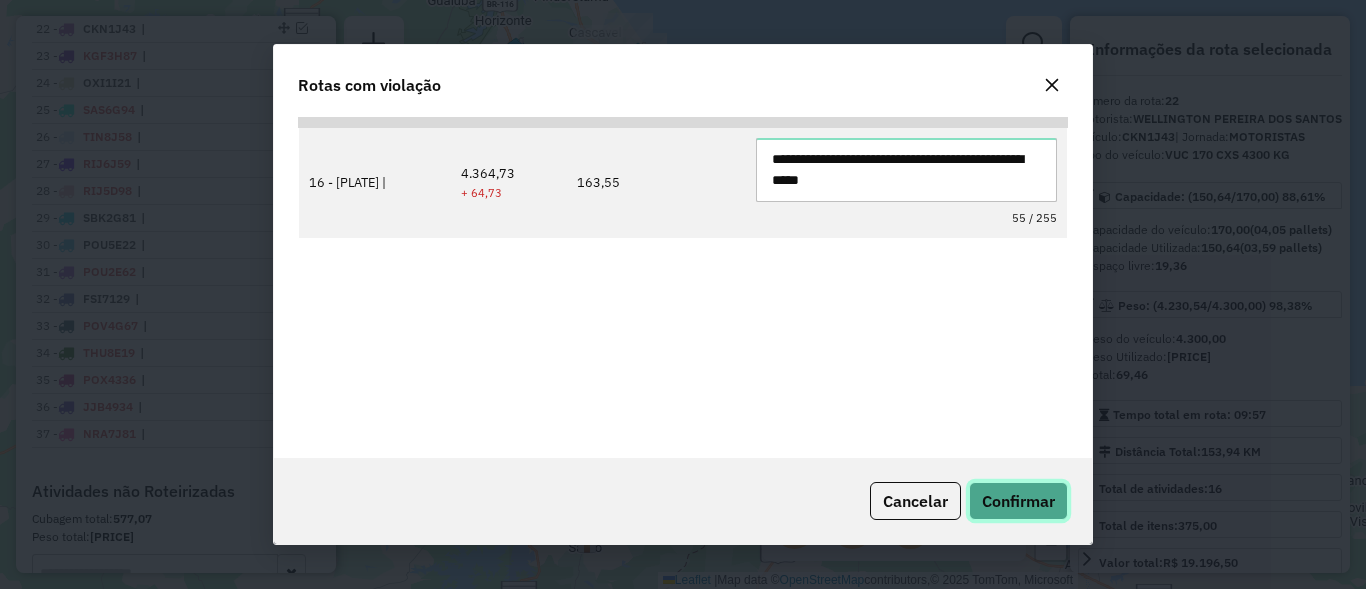 click on "Confirmar" 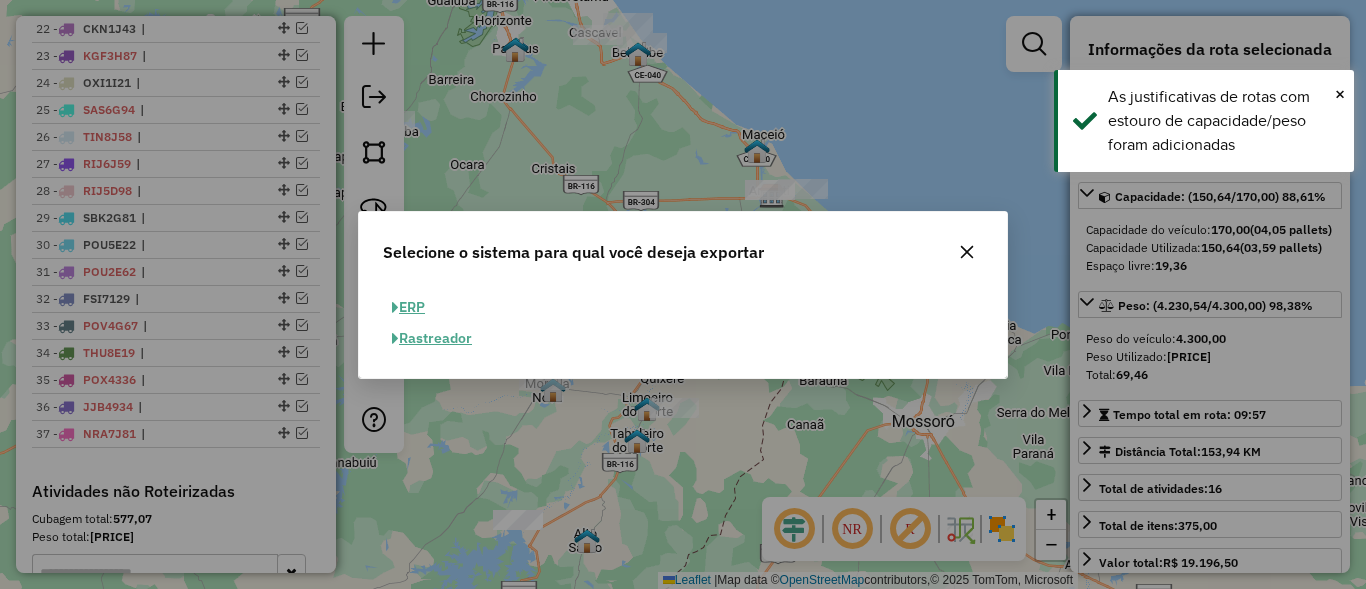 click on "ERP" 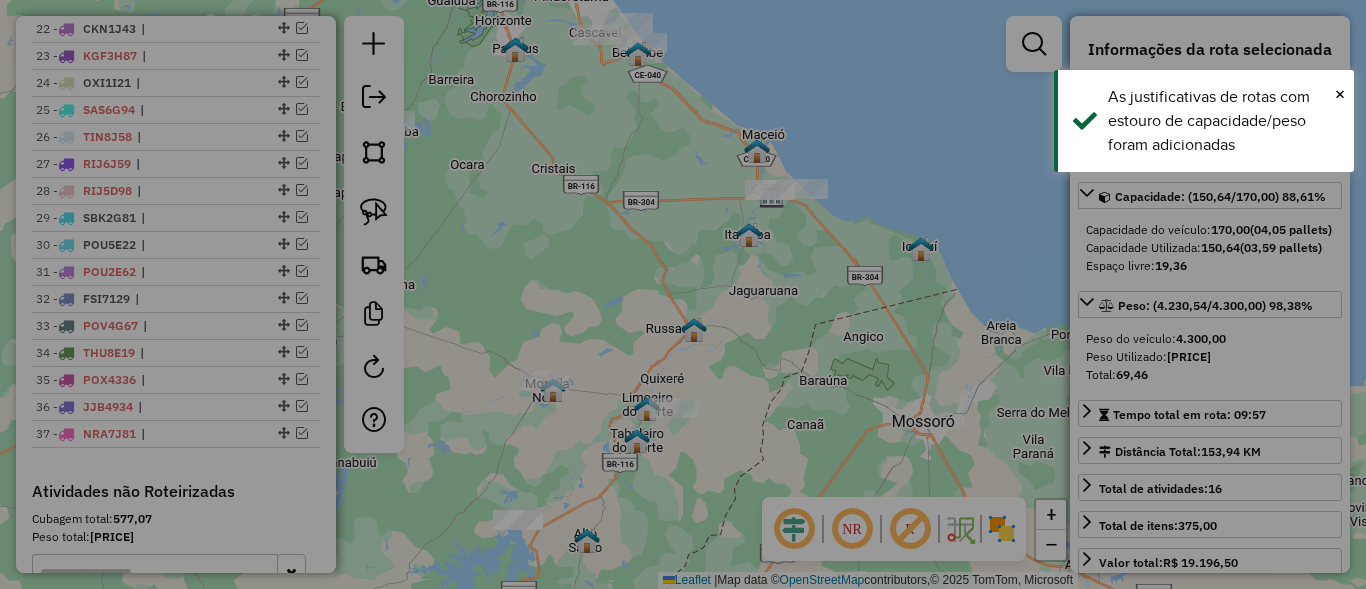 select on "**" 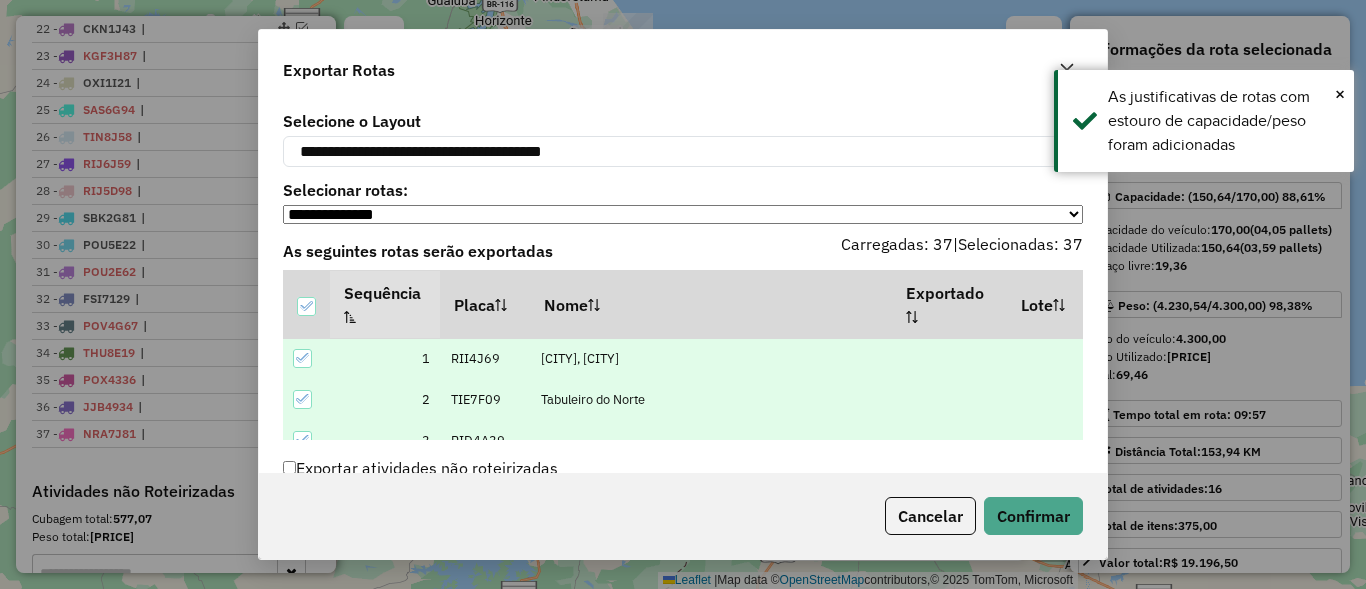 scroll, scrollTop: 112, scrollLeft: 0, axis: vertical 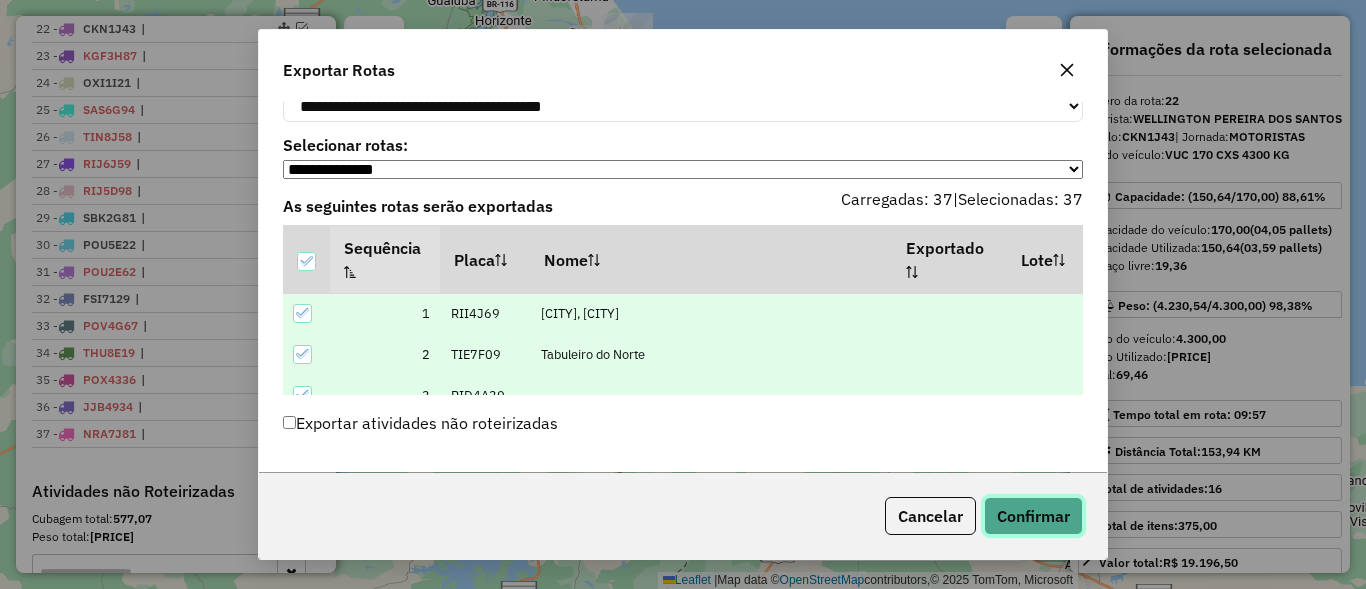 click on "Confirmar" 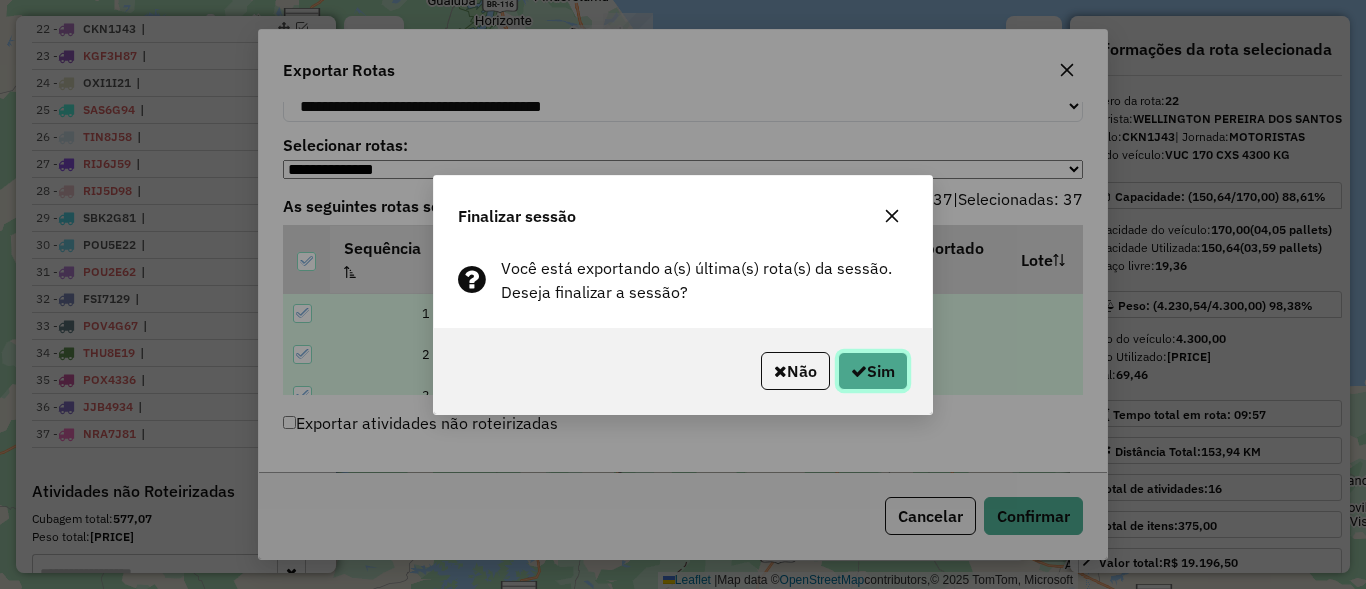 click 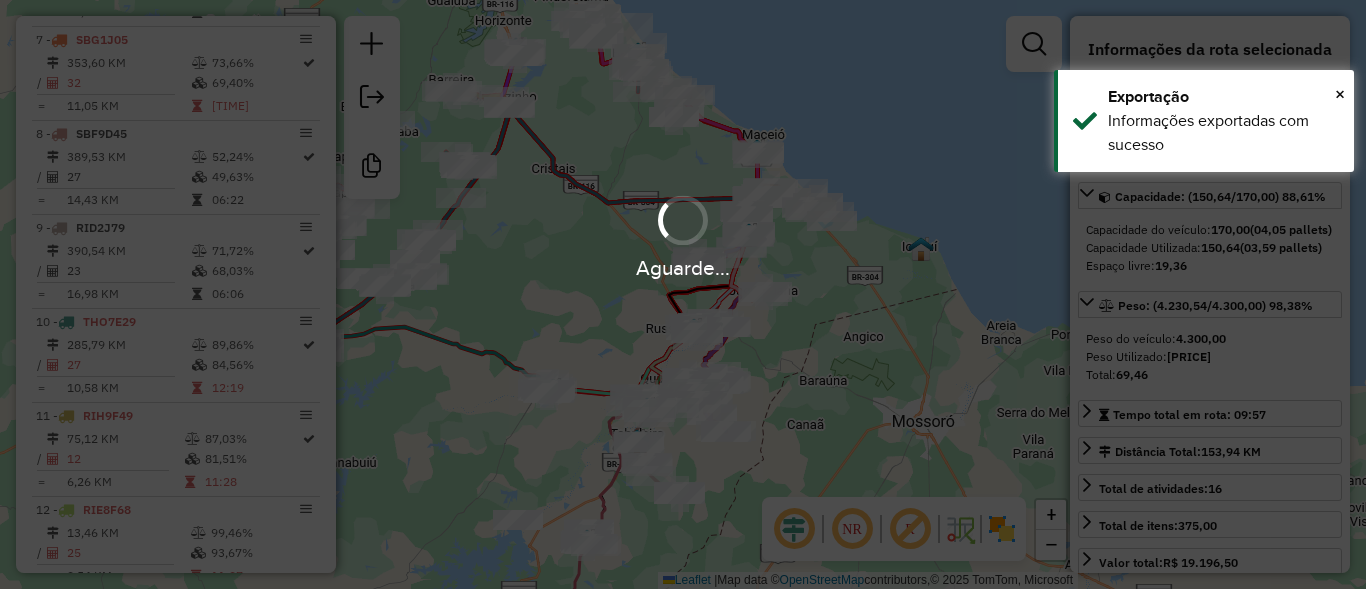scroll, scrollTop: 2722, scrollLeft: 0, axis: vertical 